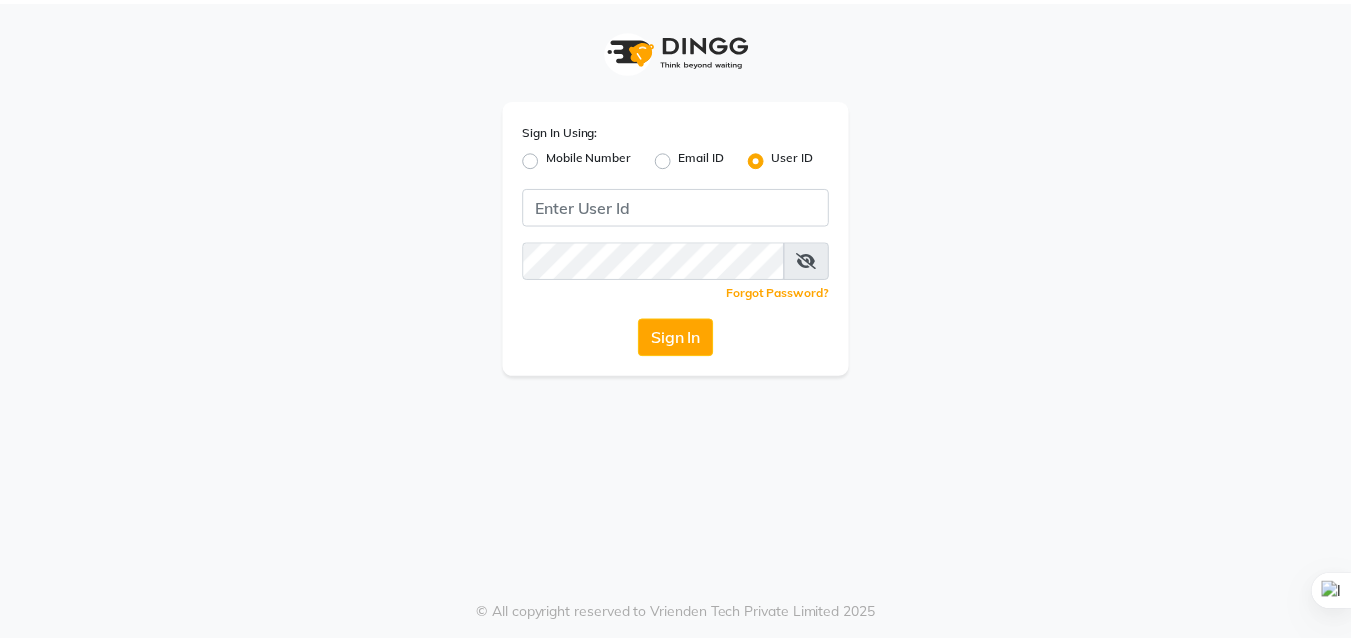 scroll, scrollTop: 0, scrollLeft: 0, axis: both 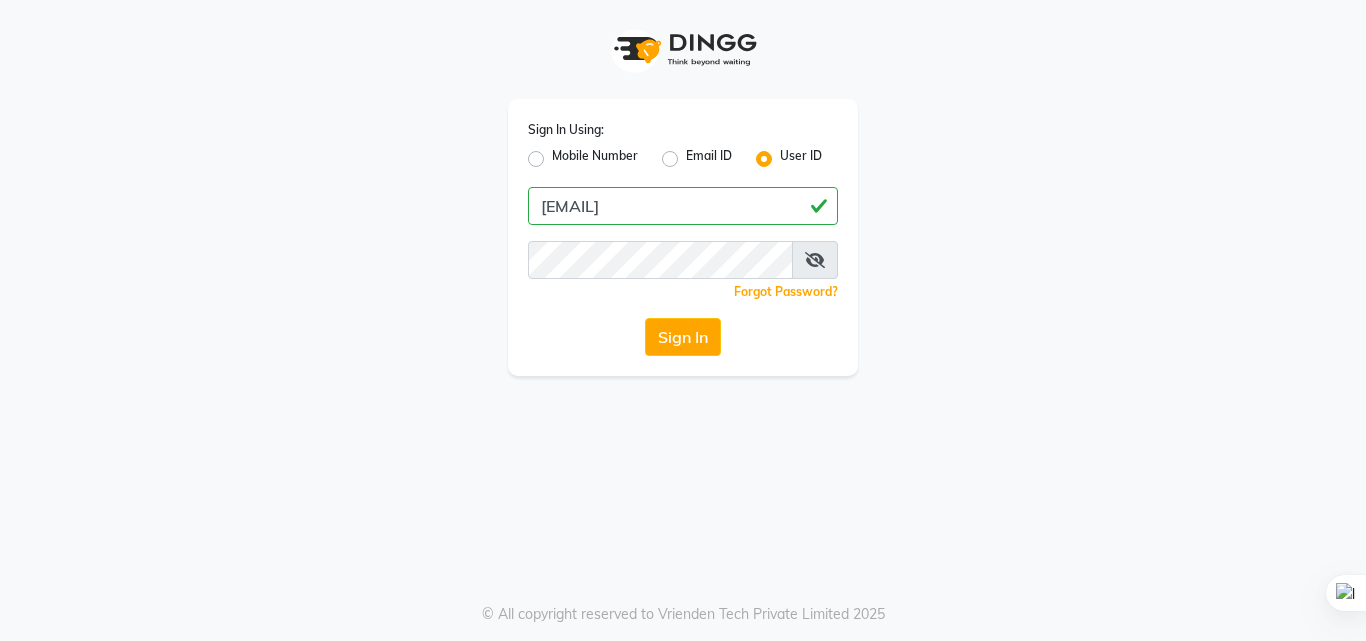 type on "[EMAIL]" 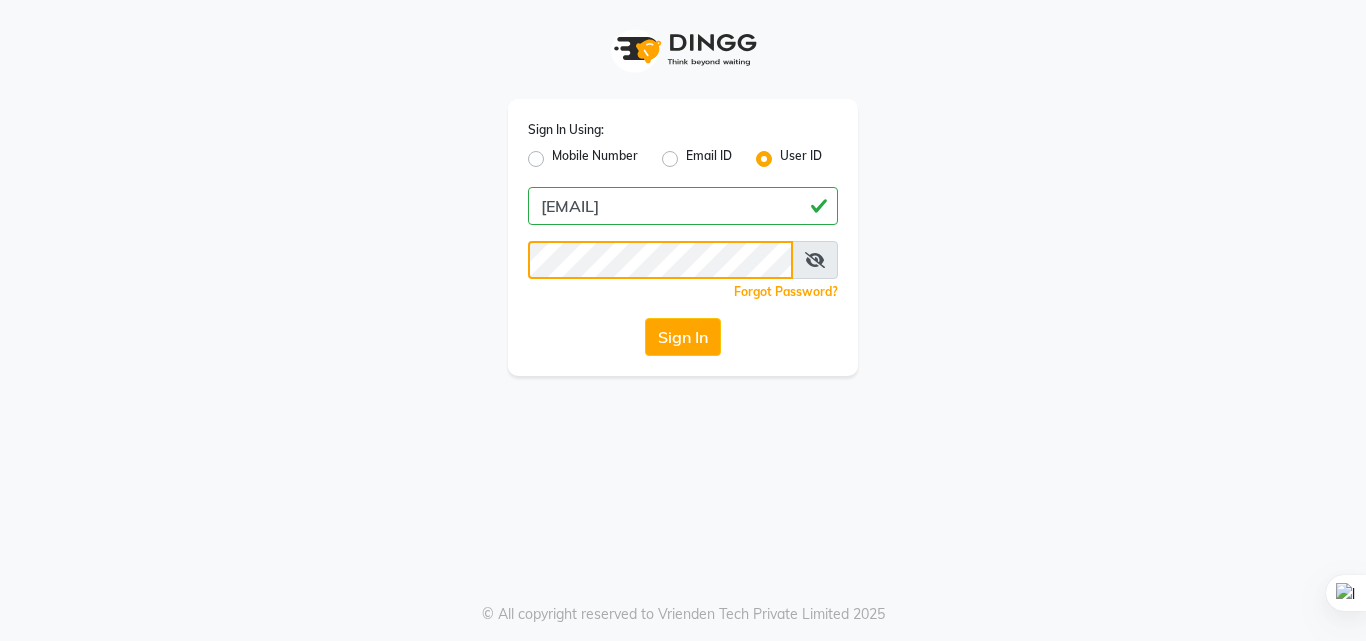 click on "Sign In" 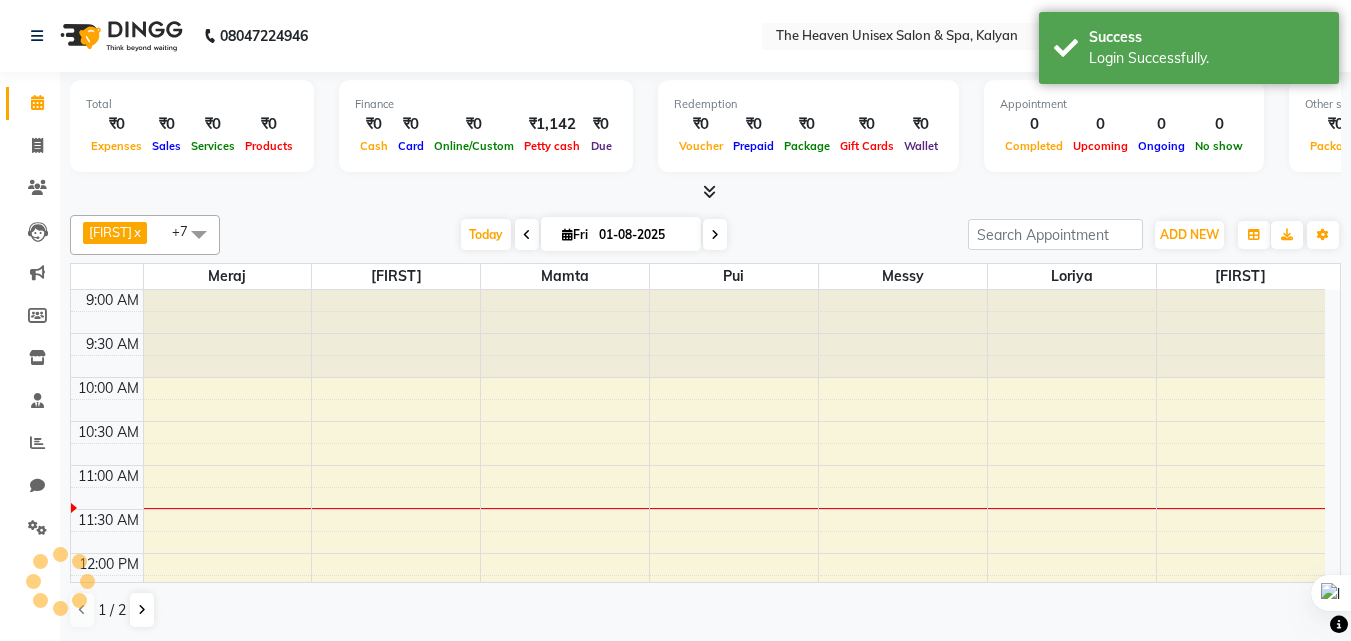 scroll, scrollTop: 0, scrollLeft: 0, axis: both 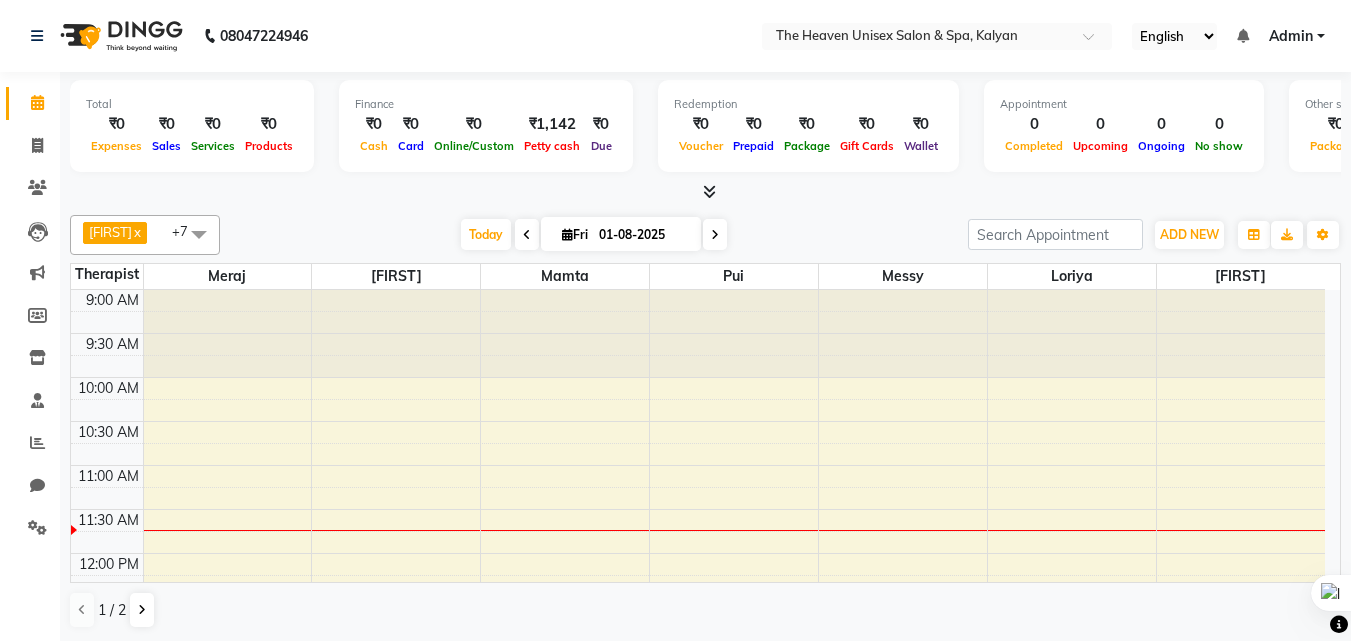 click on "Total  ₹0  Expenses ₹0  Sales ₹0  Services ₹0  Products Finance  ₹0  Cash ₹0  Card ₹0  Online/Custom ₹1,142 Petty cash ₹0 Due  Redemption  ₹0 Voucher ₹0 Prepaid ₹0 Package ₹0  Gift Cards ₹0  Wallet  Appointment  0 Completed 0 Upcoming 0 Ongoing 0 No show  Other sales  ₹0  Packages ₹0  Memberships ₹0  Vouchers ₹0  Prepaids ₹0  Gift Cards [FIRST]   x [FIRST]  x [FIRST]  x [FIRST]  x [FIRST]  x [FIRST]  x [FIRST]  x [FIRST]  x +7 UnSelect All [FIRST]  [FIRST] [FIRST] [FIRST] [FIRST] [FIRST] [FIRST] [FIRST] Today  Fri 01-08-2025 Toggle Dropdown Add Appointment Add Invoice Add Expense Add Attendance Add Client Add Transaction Toggle Dropdown Add Appointment Add Invoice Add Expense Add Attendance Add Client ADD NEW Toggle Dropdown Add Appointment Add Invoice Add Expense Add Attendance Add Client Add Transaction [FIRST]   x [FIRST]  x [FIRST]  x [FIRST]  x [FIRST]  x [FIRST]  x [FIRST]  x [FIRST]  x +7 UnSelect All [FIRST]  [FIRST] [FIRST] [FIRST] [FIRST] [FIRST] [FIRST] [FIRST] Group By  Staff View   Room View  View as List" 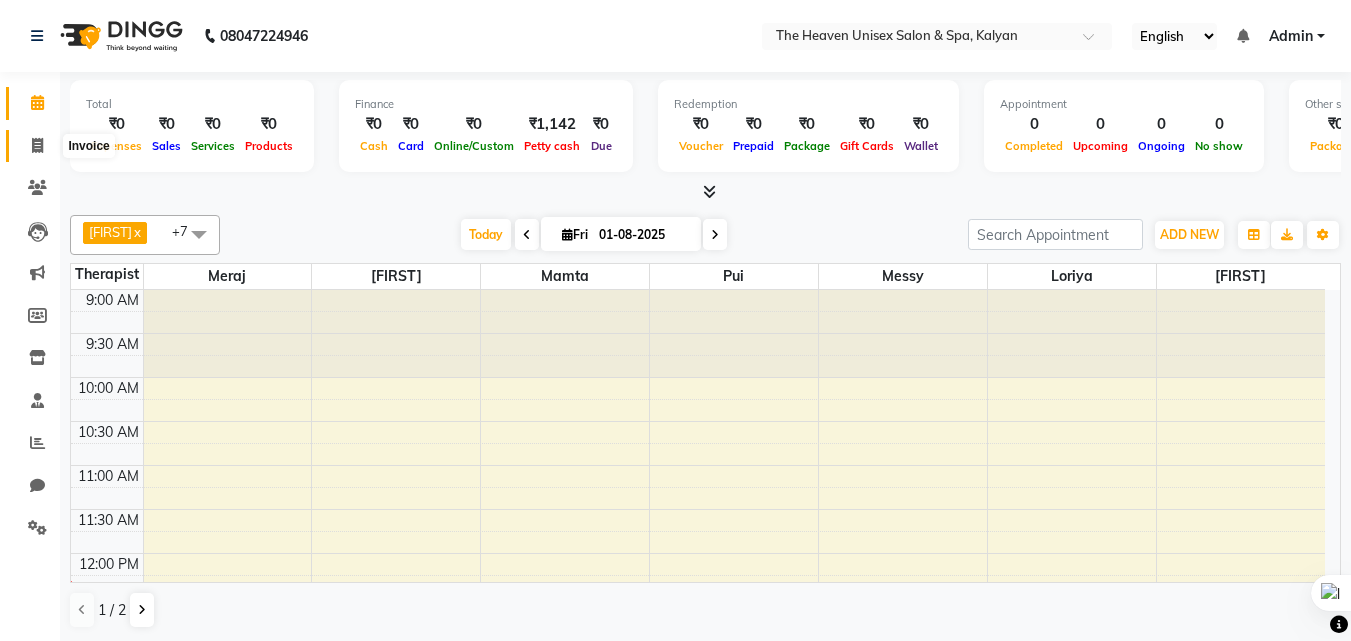 click 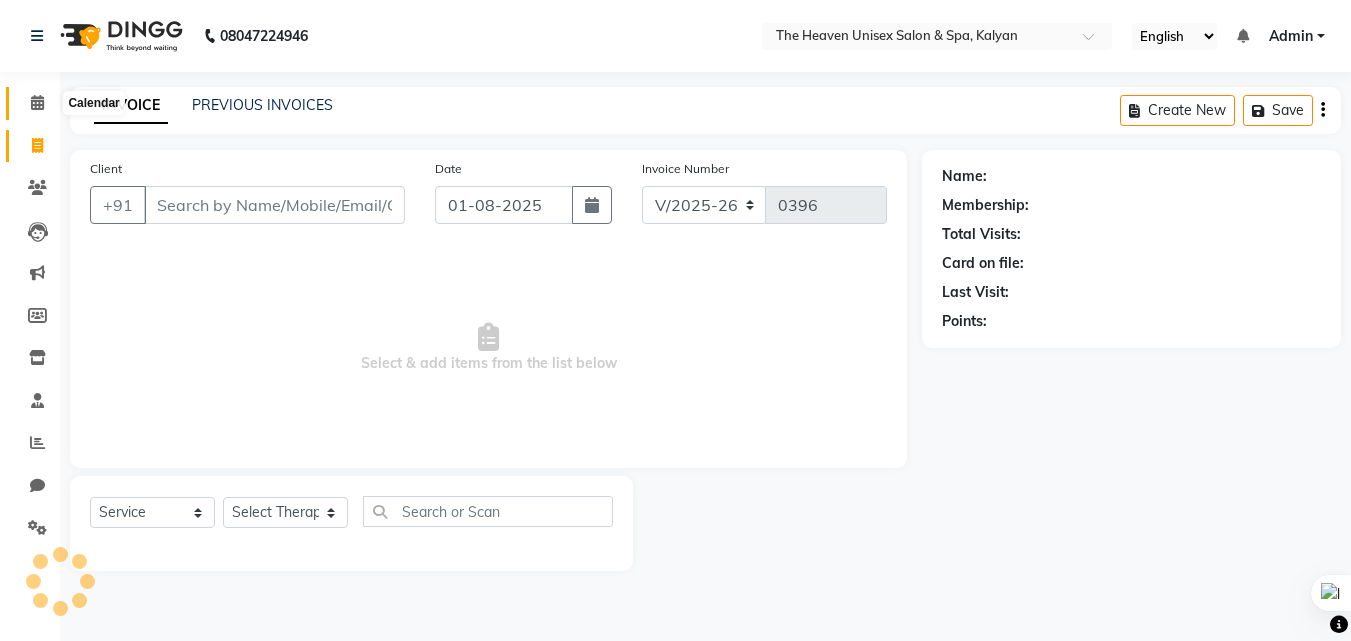 click 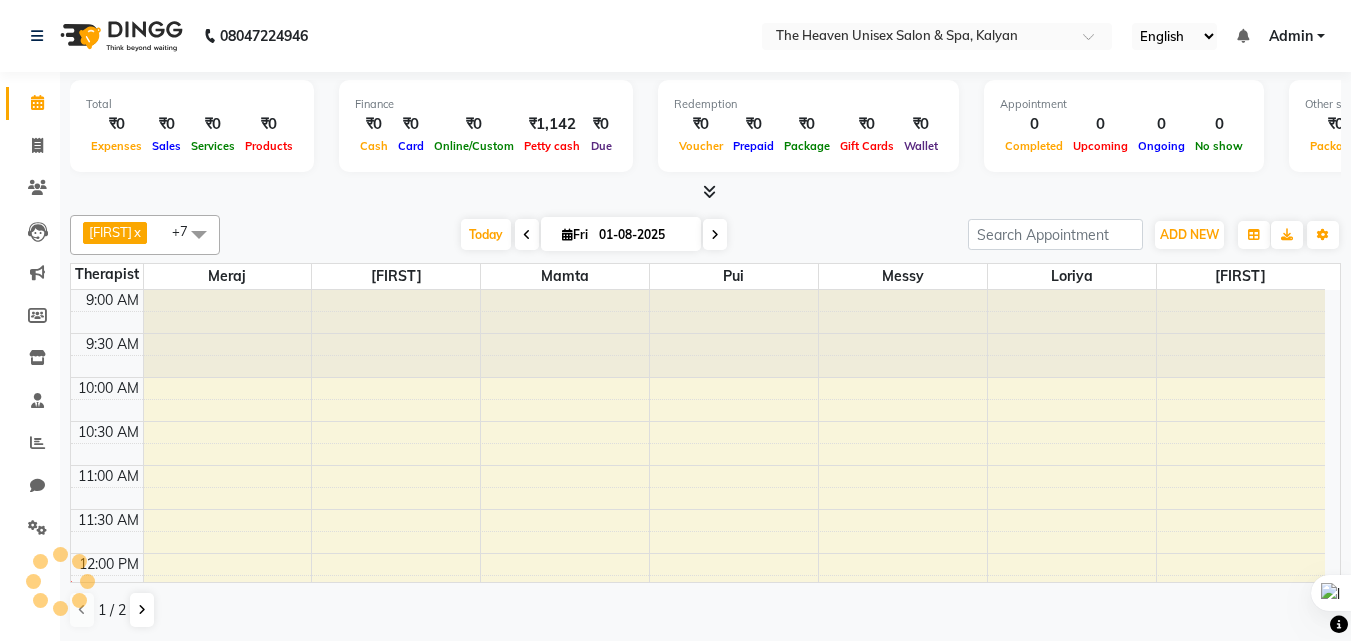 scroll, scrollTop: 0, scrollLeft: 0, axis: both 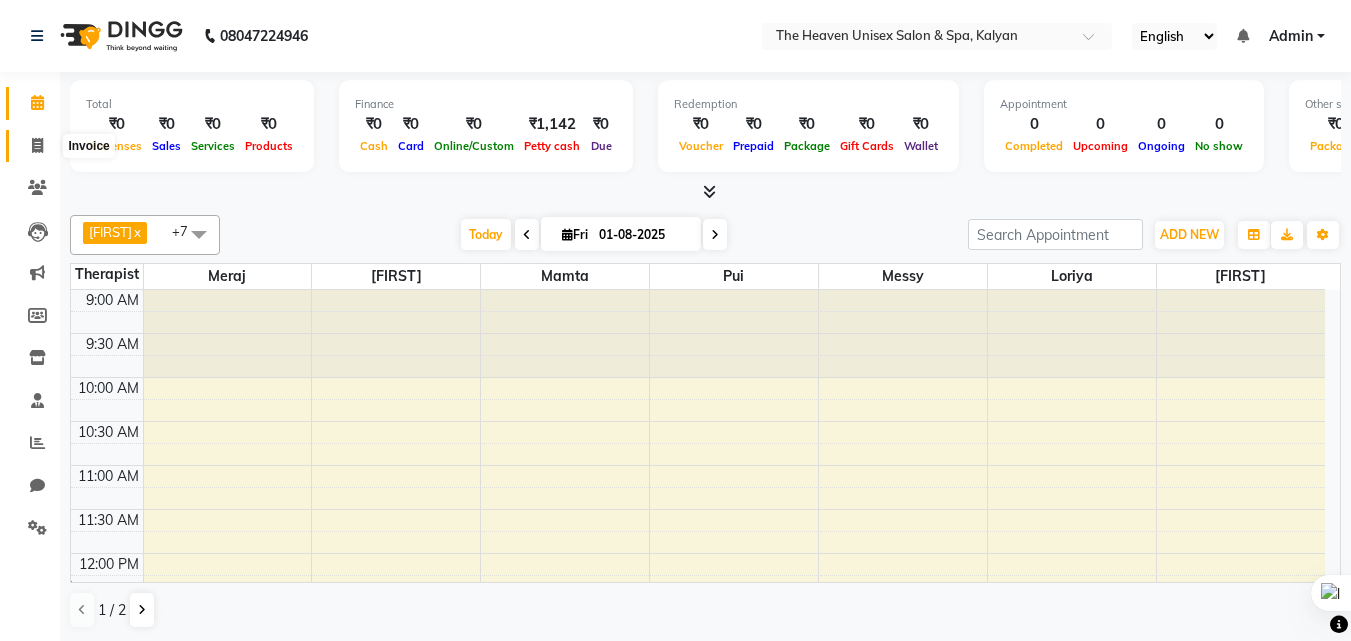 click 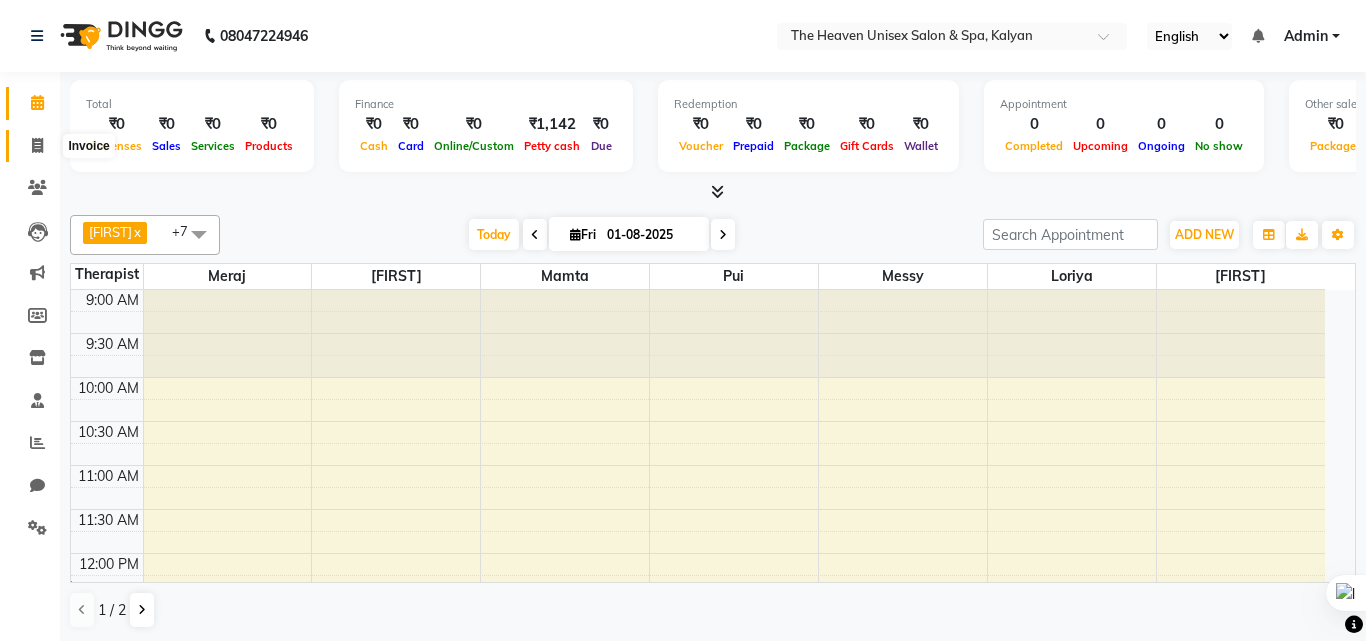 select on "8417" 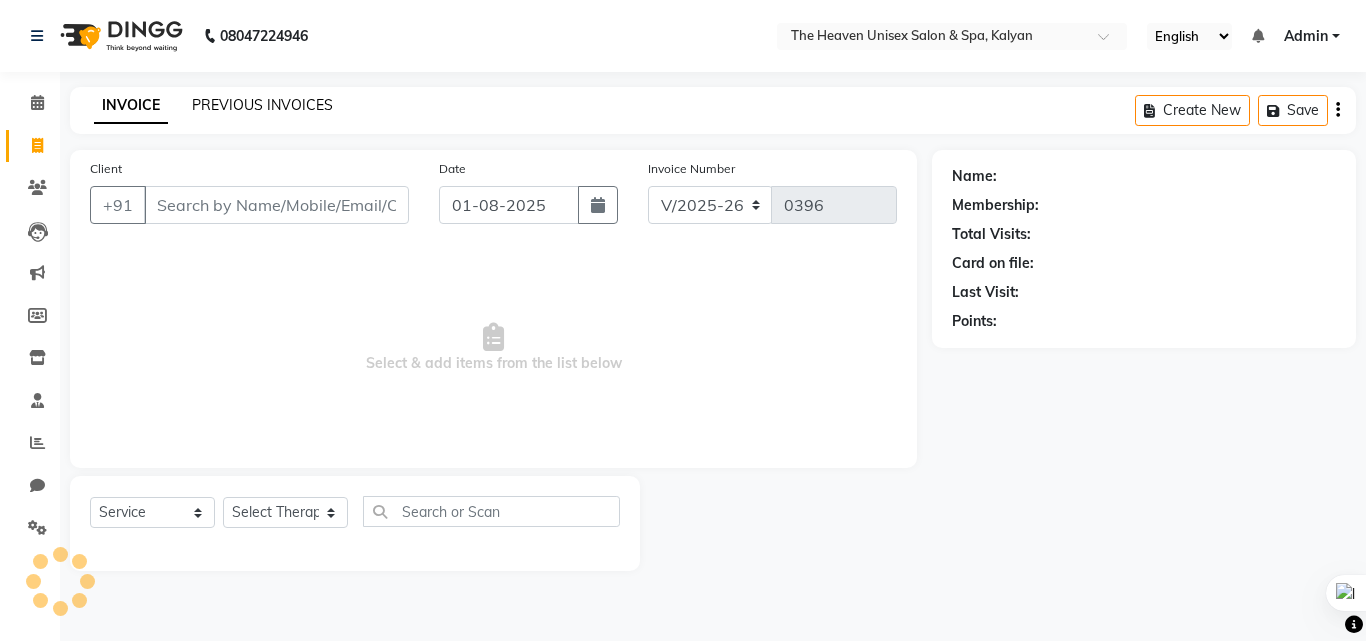 click on "PREVIOUS INVOICES" 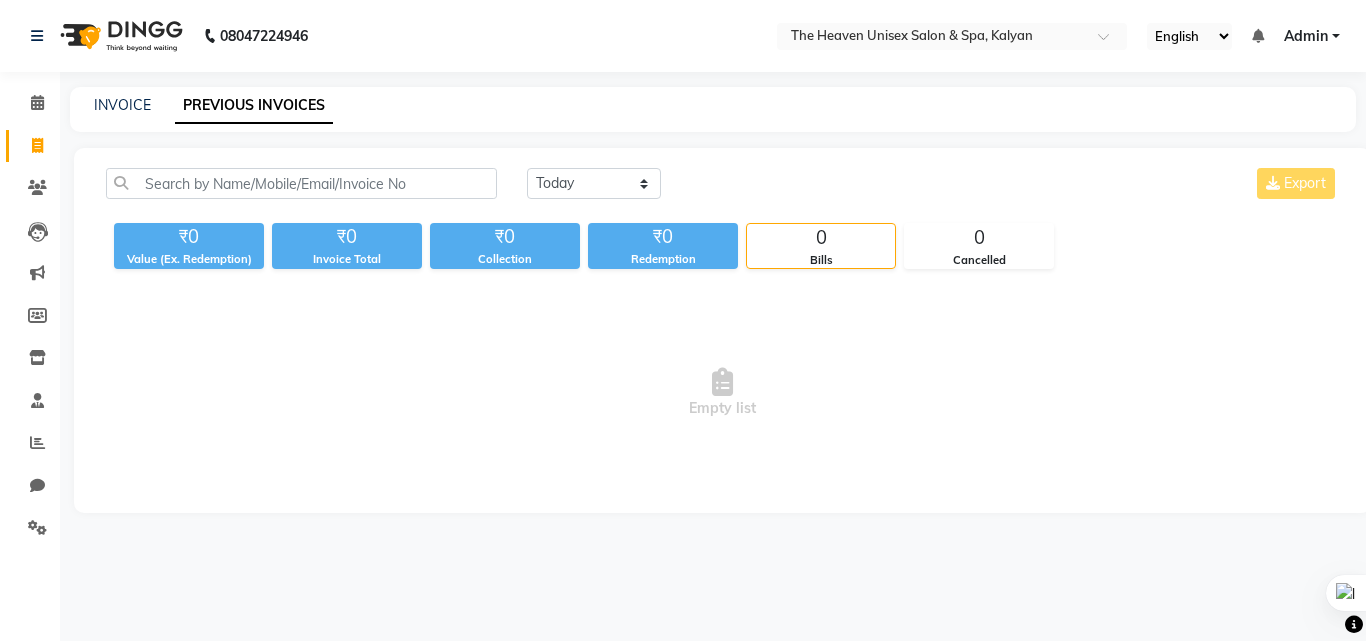 click on "INVOICE" 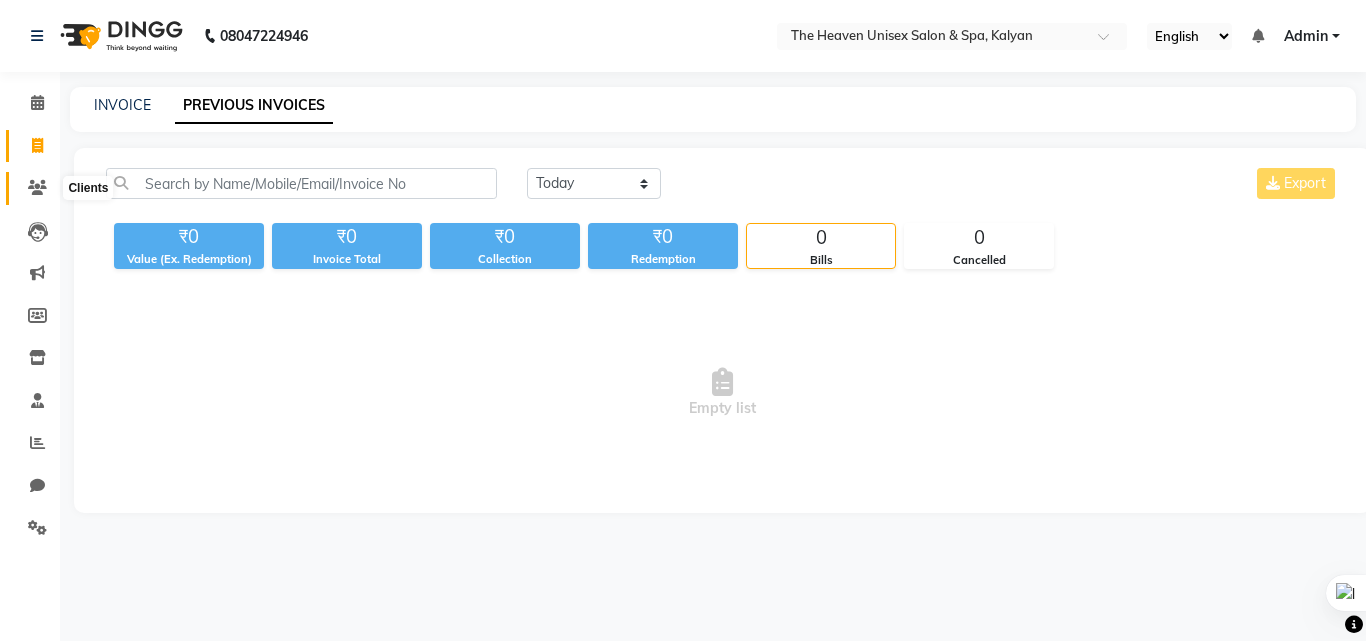 click 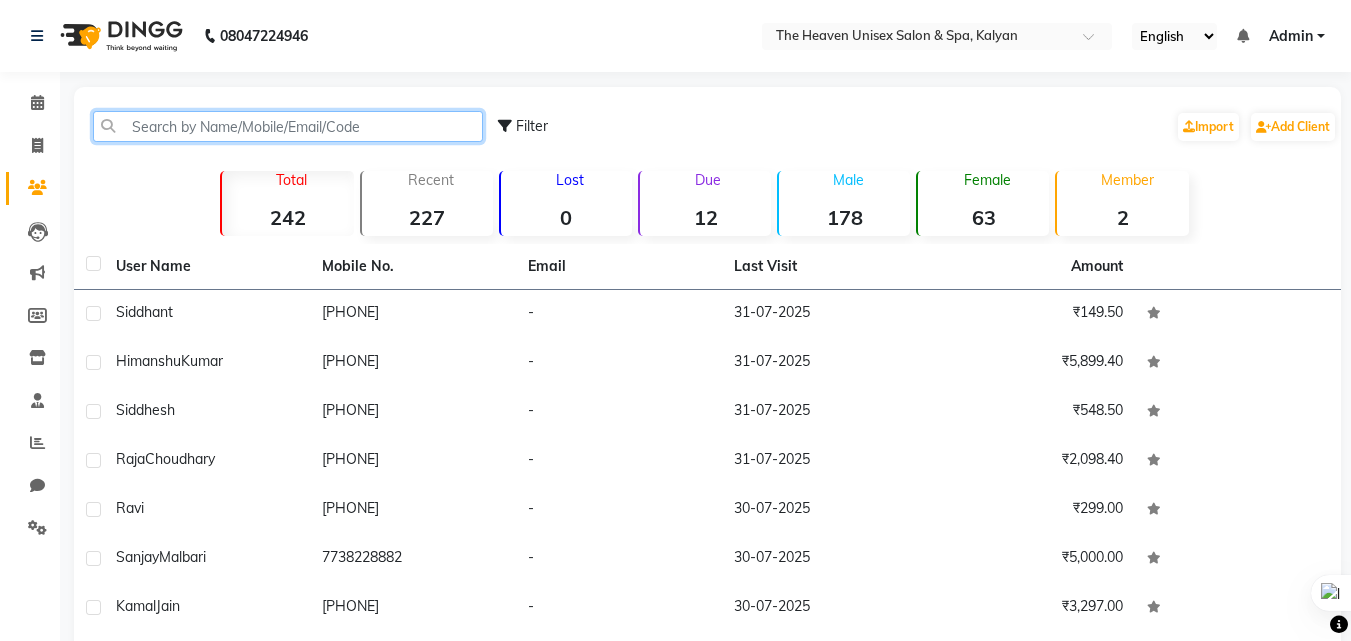click 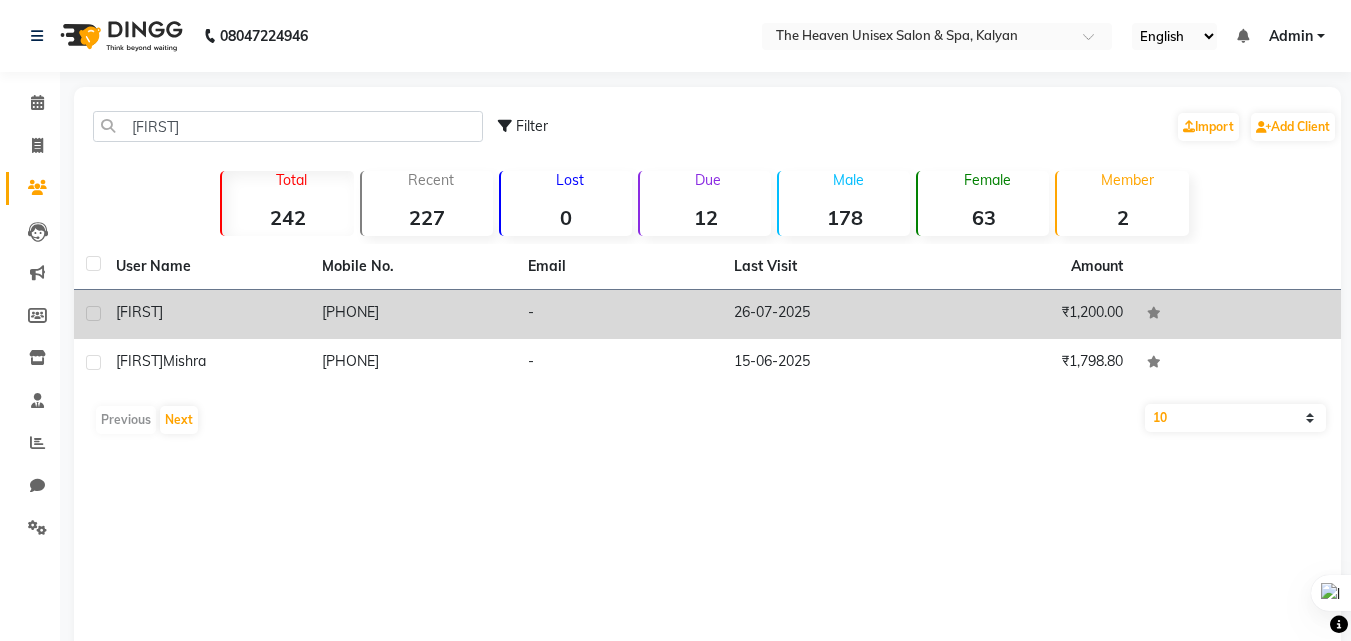 click on "[PHONE]" 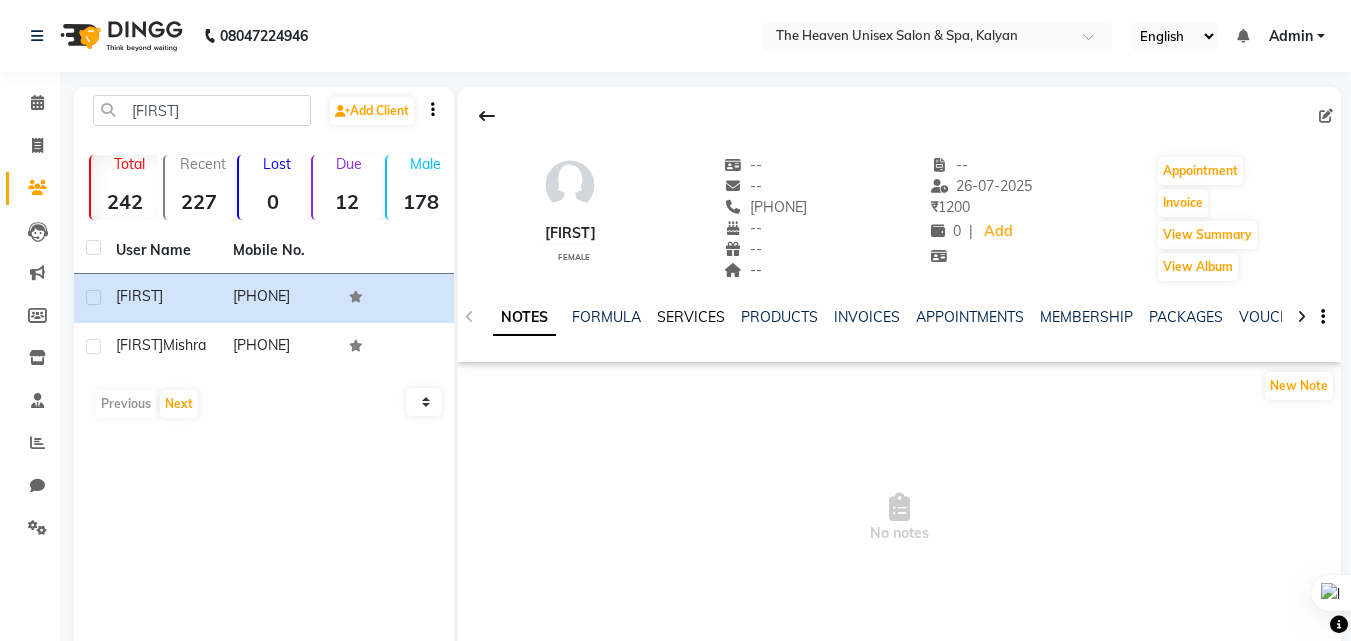 click on "SERVICES" 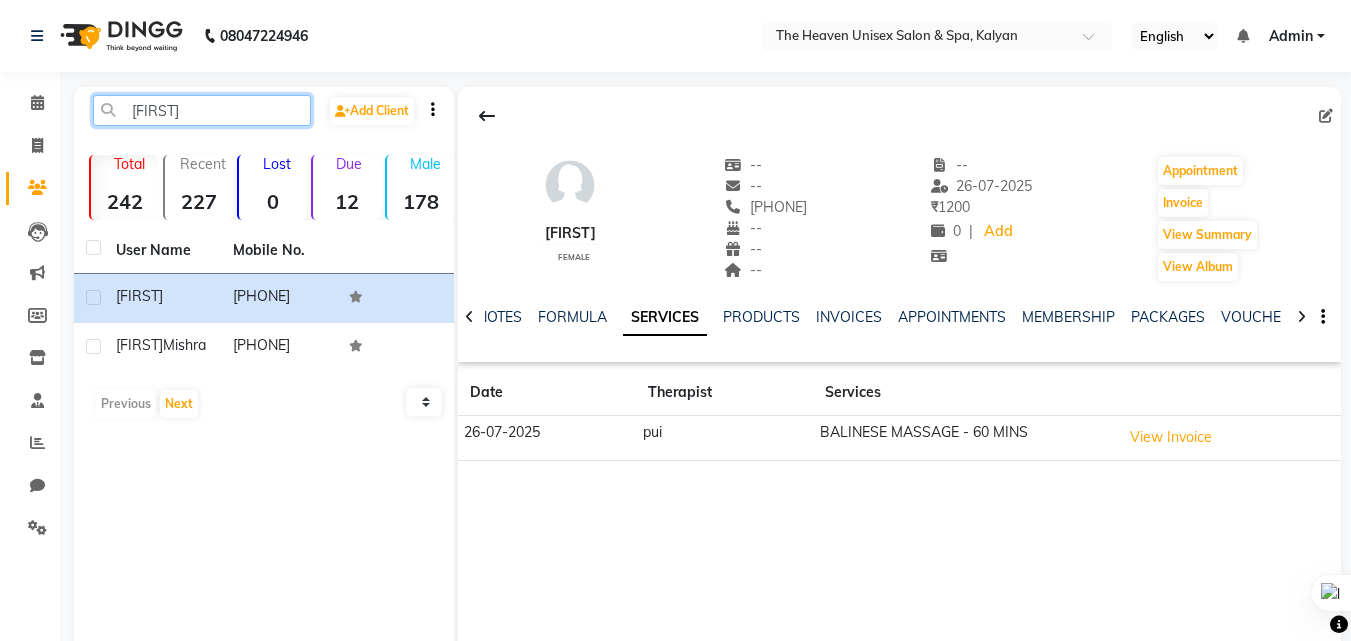 click on "pramo" 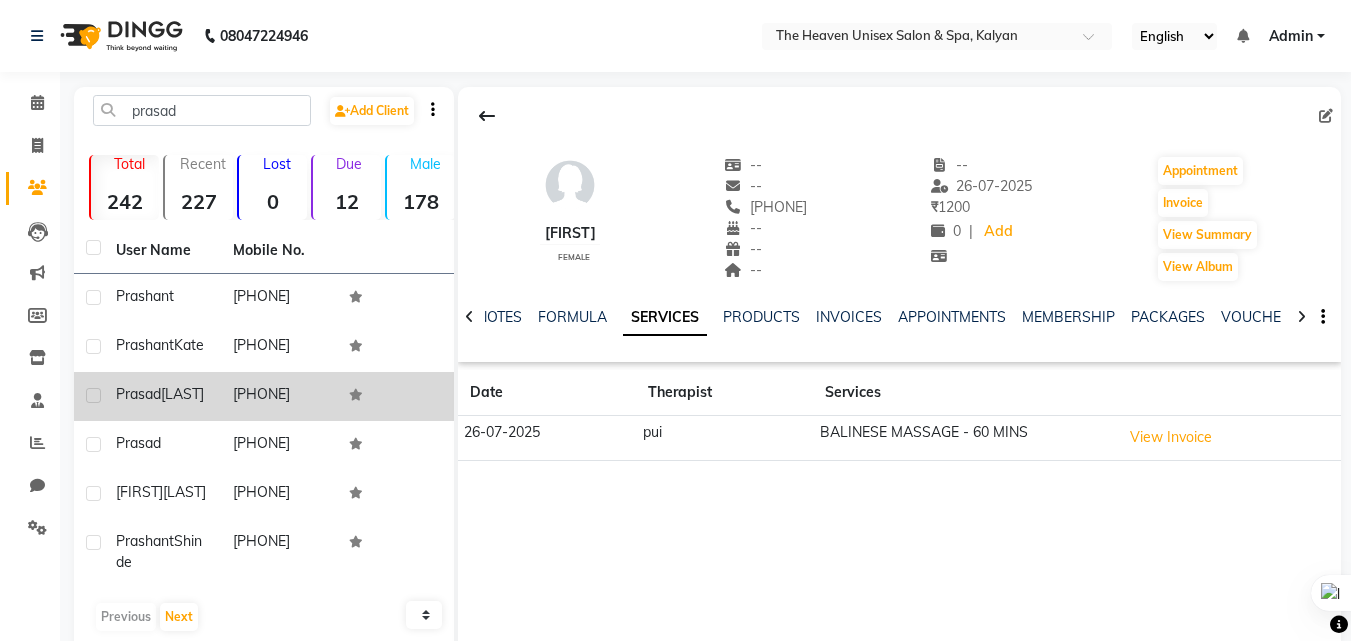 click on "[PHONE]" 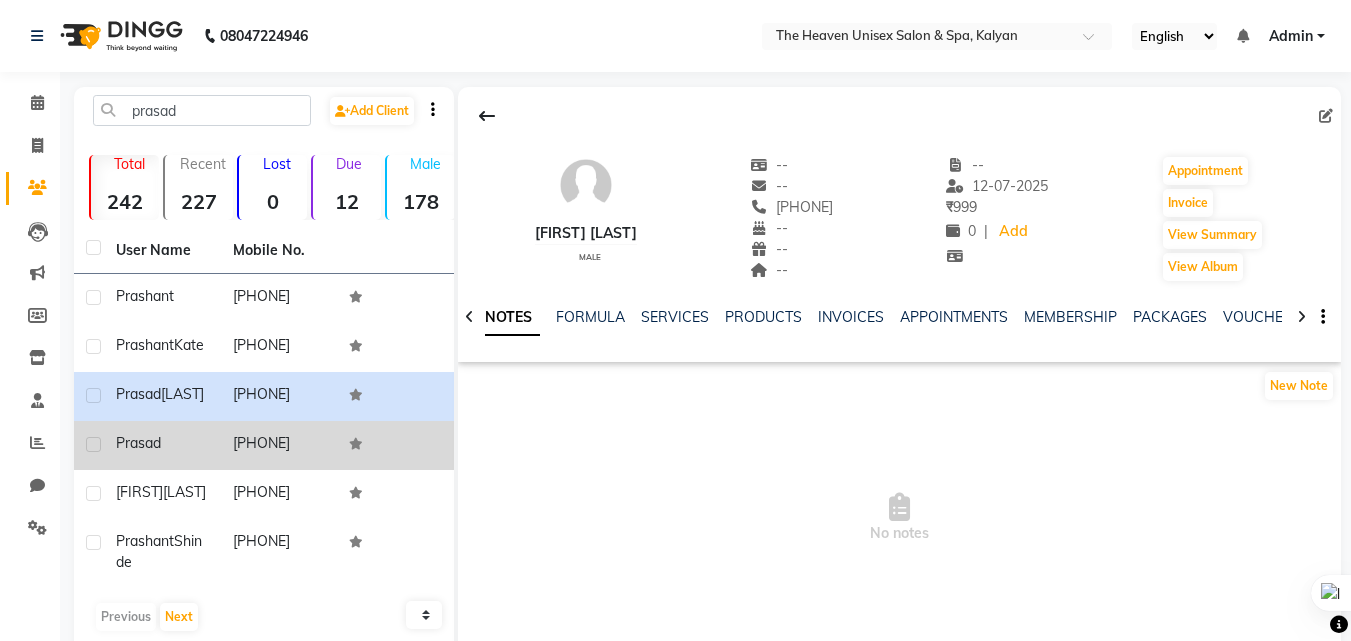 click on "Prasad" 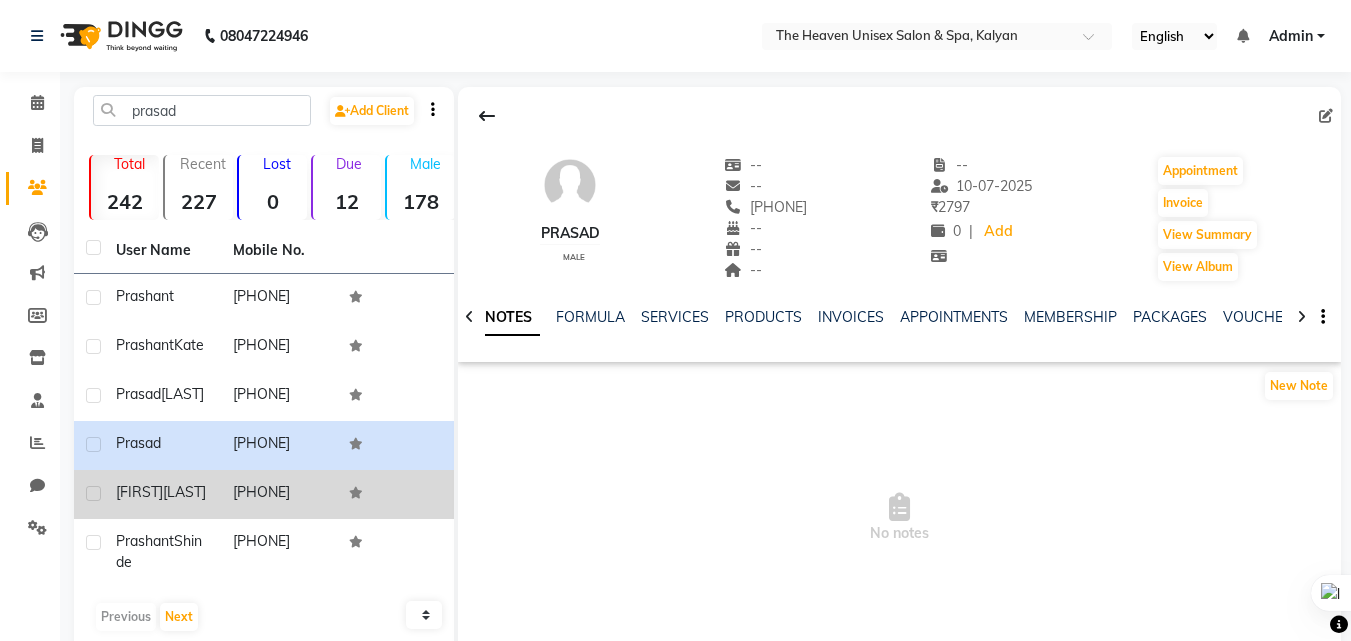 click on "Prashash  Malkhede" 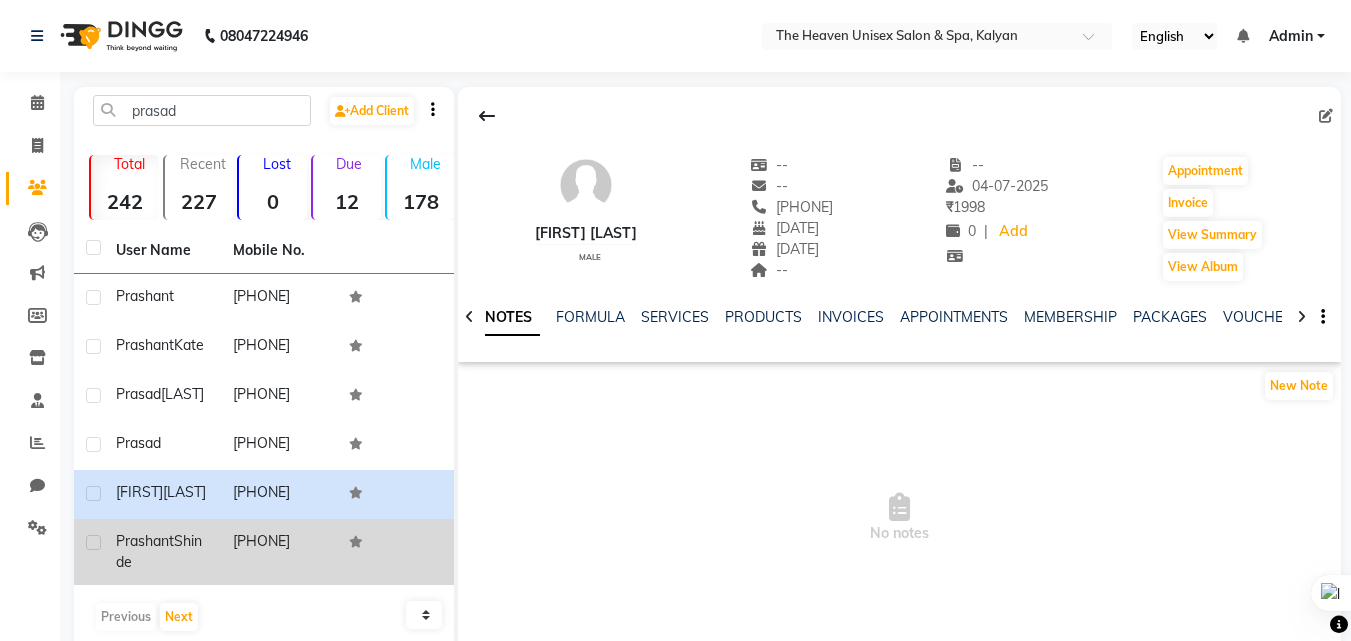 click on "[PHONE]" 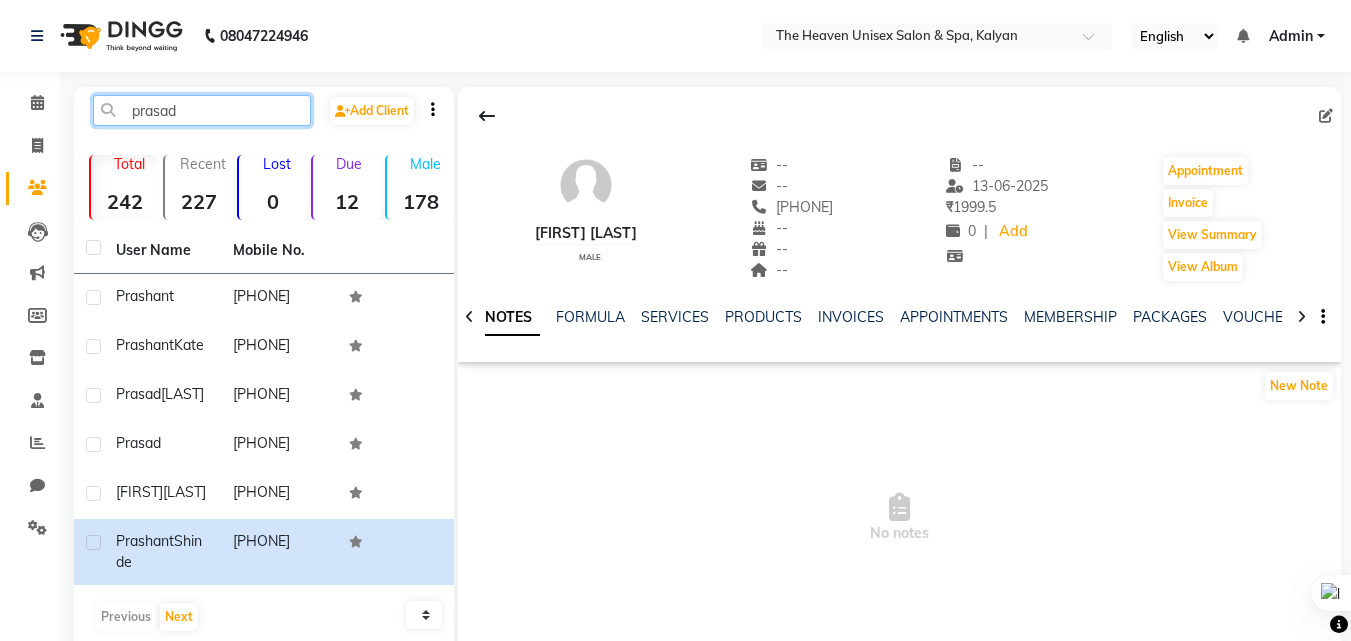 click on "prasad" 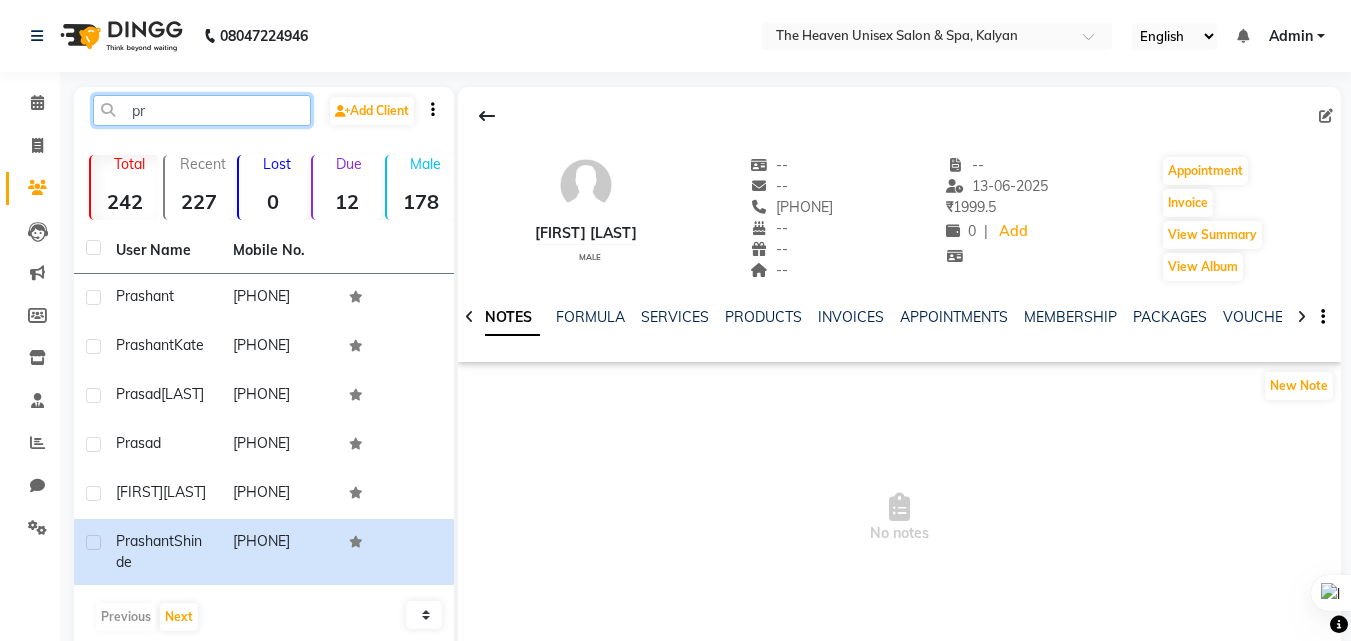 type on "p" 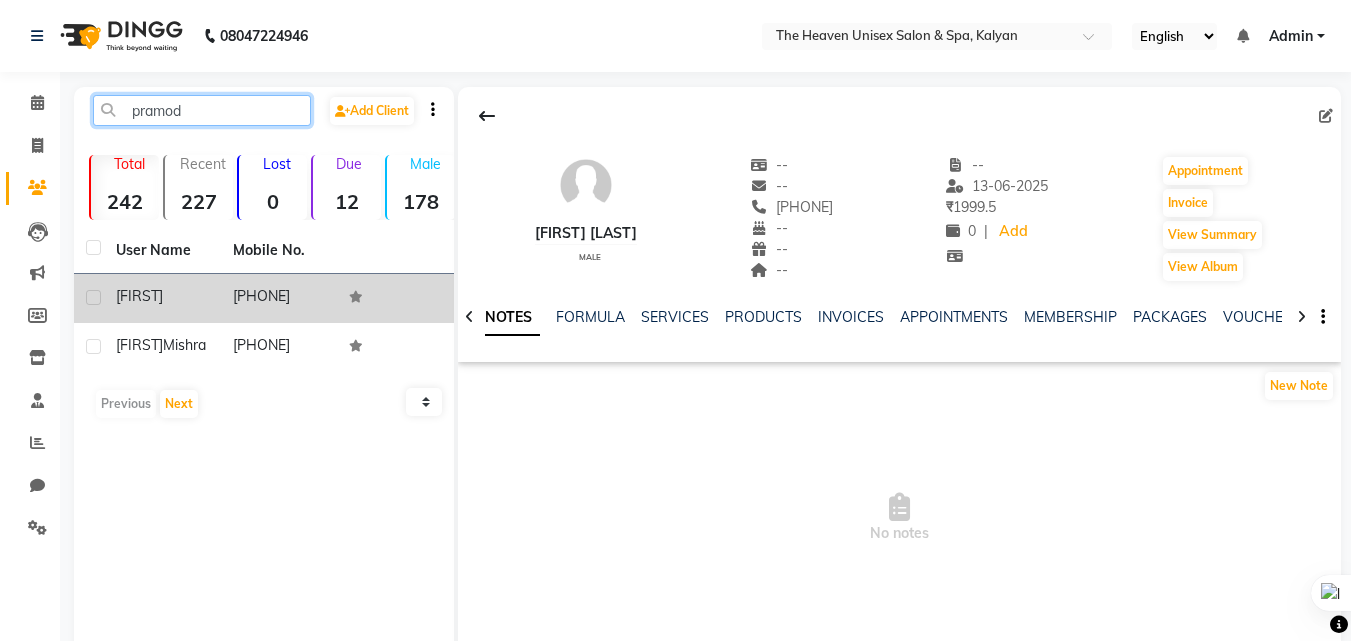 type on "pramod" 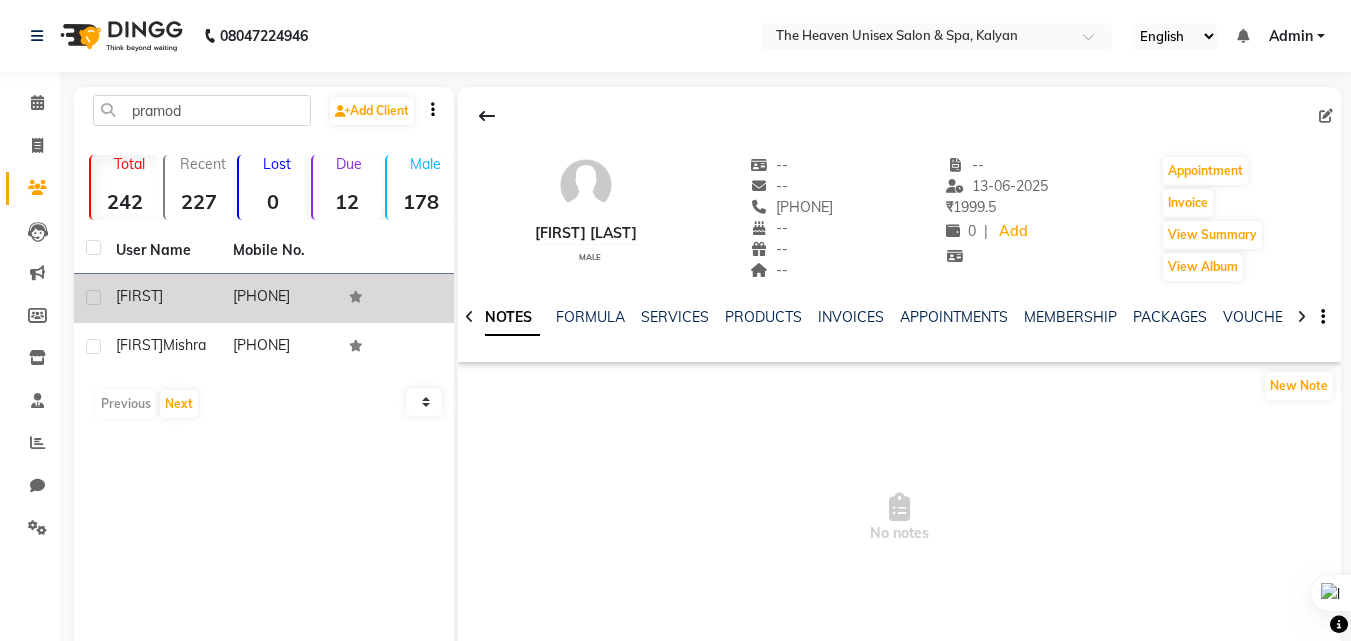 click on "[PHONE]" 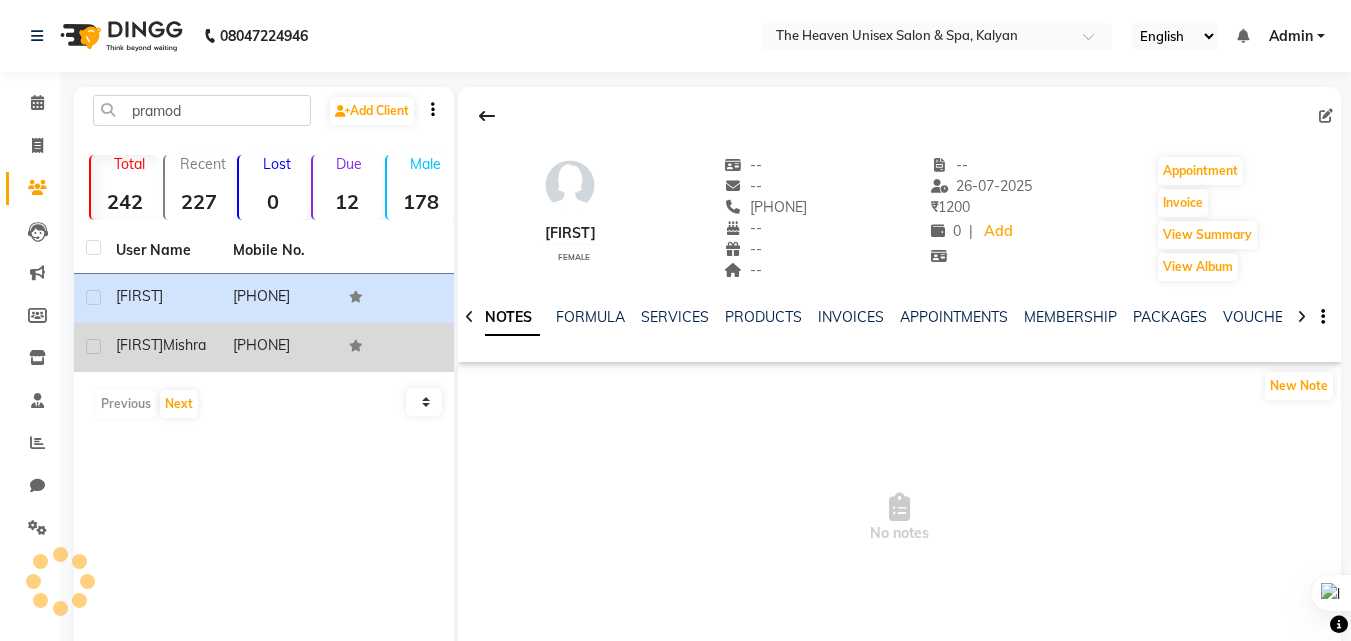 click on "Pramod  Mishra" 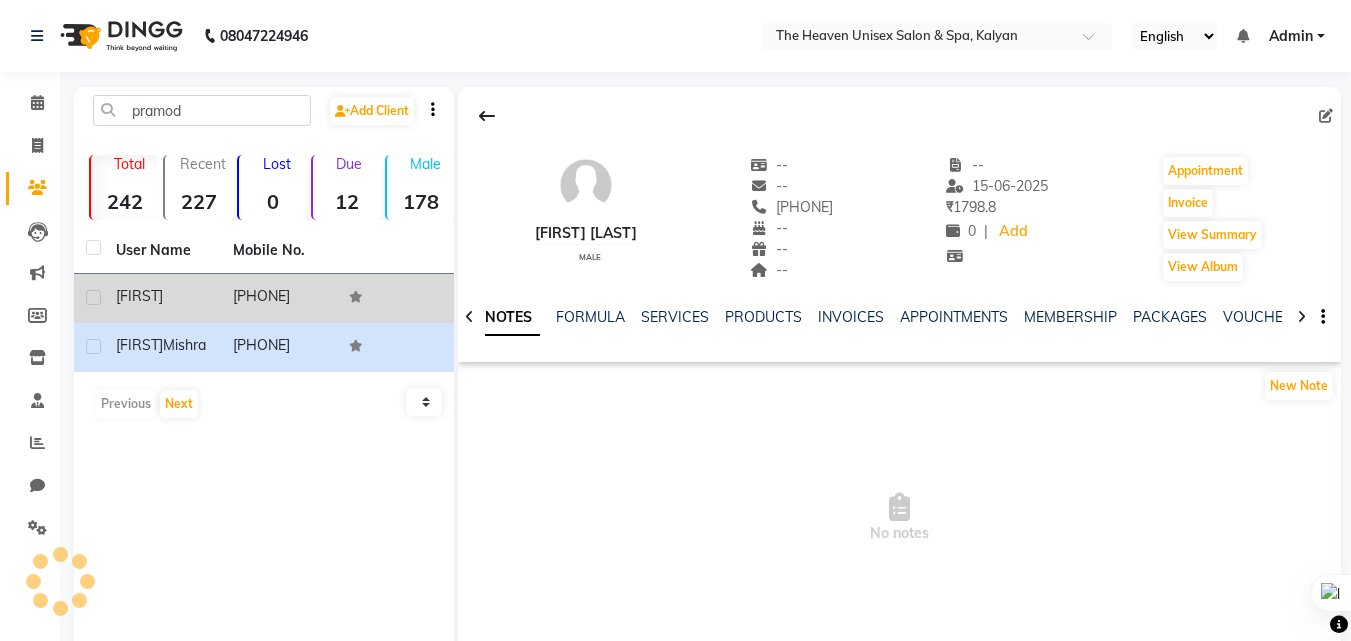 click on "[FIRST]" 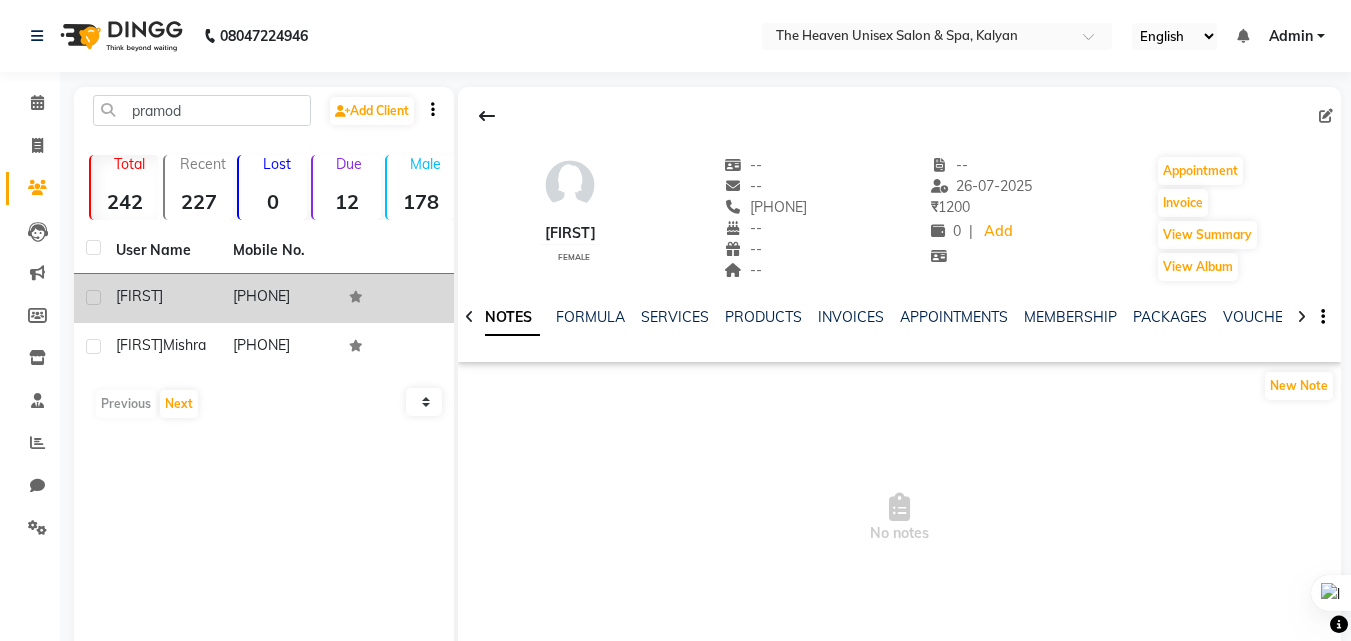 click on "[PHONE]" 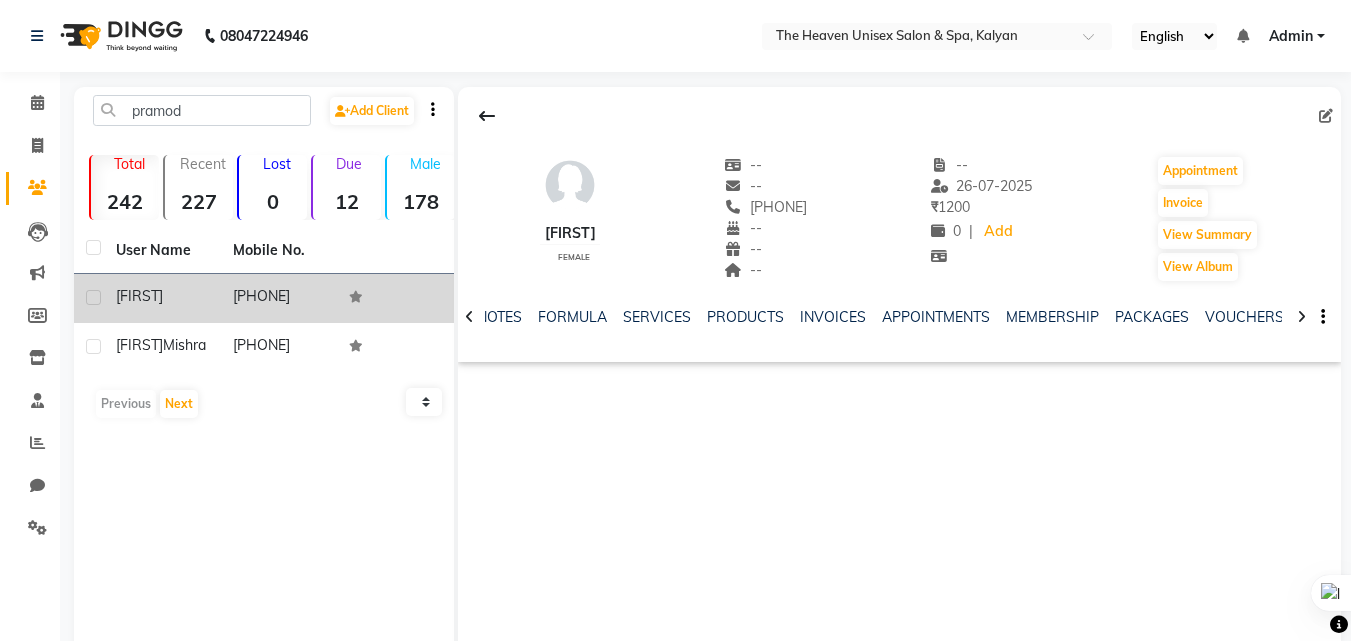 drag, startPoint x: 322, startPoint y: 291, endPoint x: 220, endPoint y: 302, distance: 102.59142 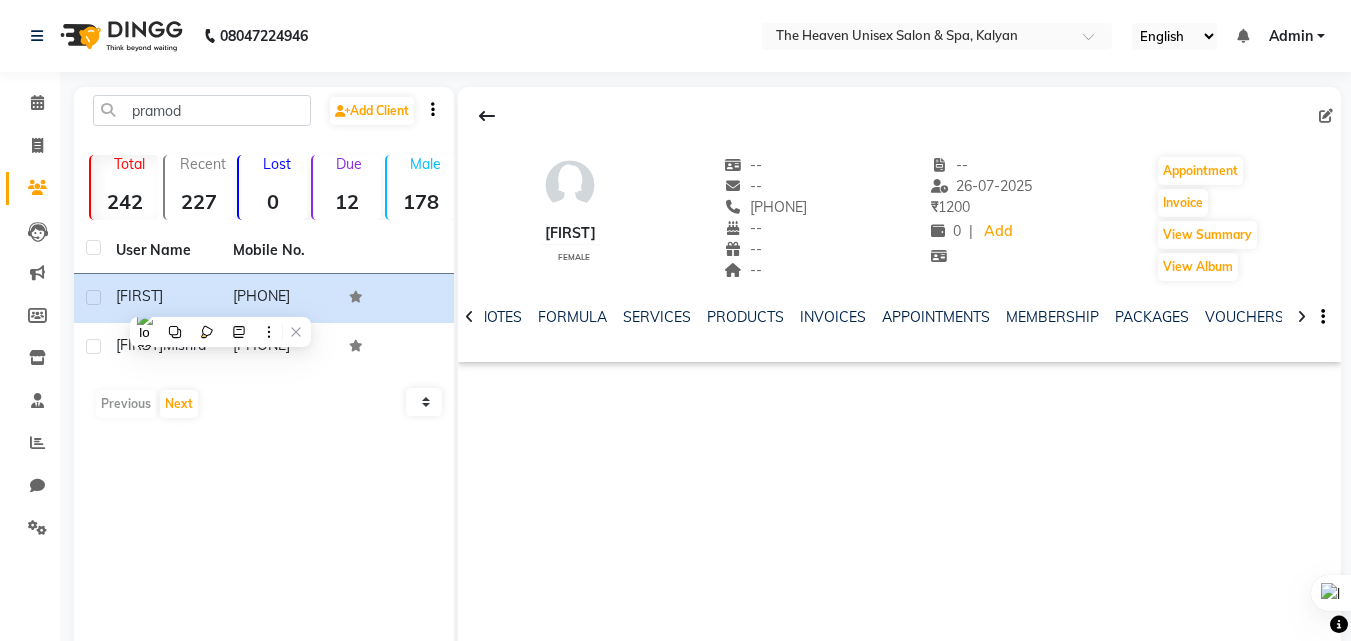 click on "pramod  Add Client  Total  242  Recent  227  Lost  0  Due  12  Male  178  Female  63  Member  2 User Name Mobile No. Pramod     9769024241  Pramod  Mishra   9721049924   Previous   Next   10   50   100" 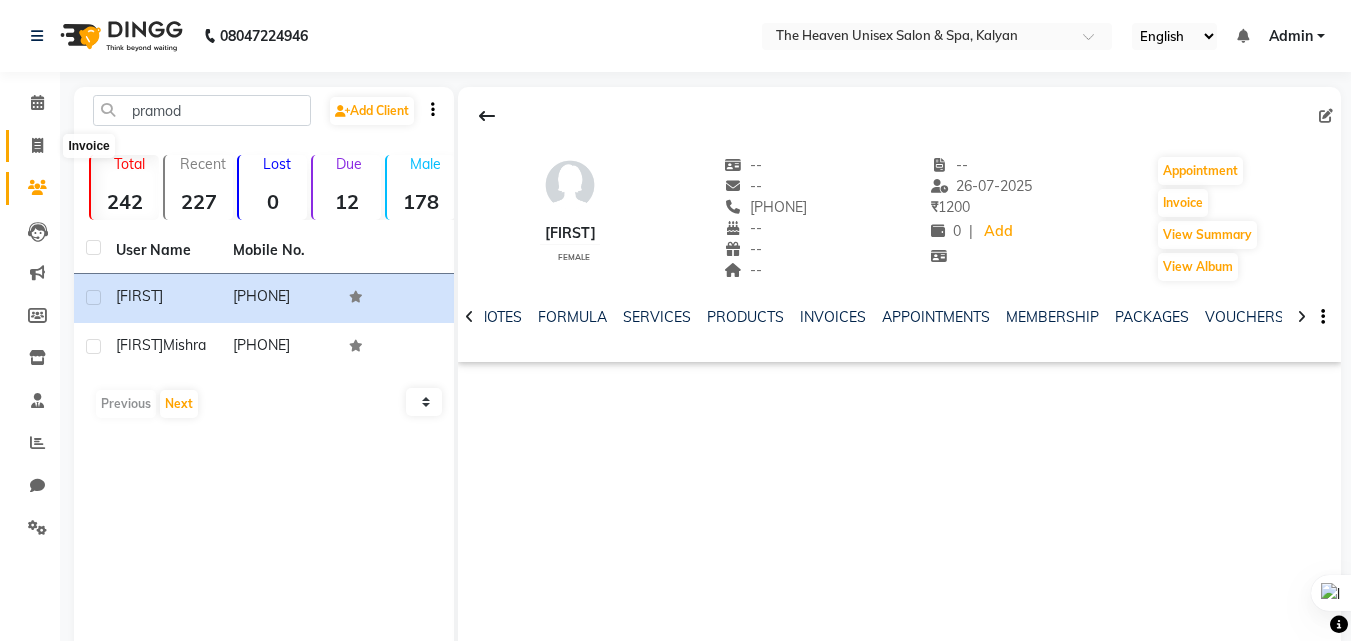 click 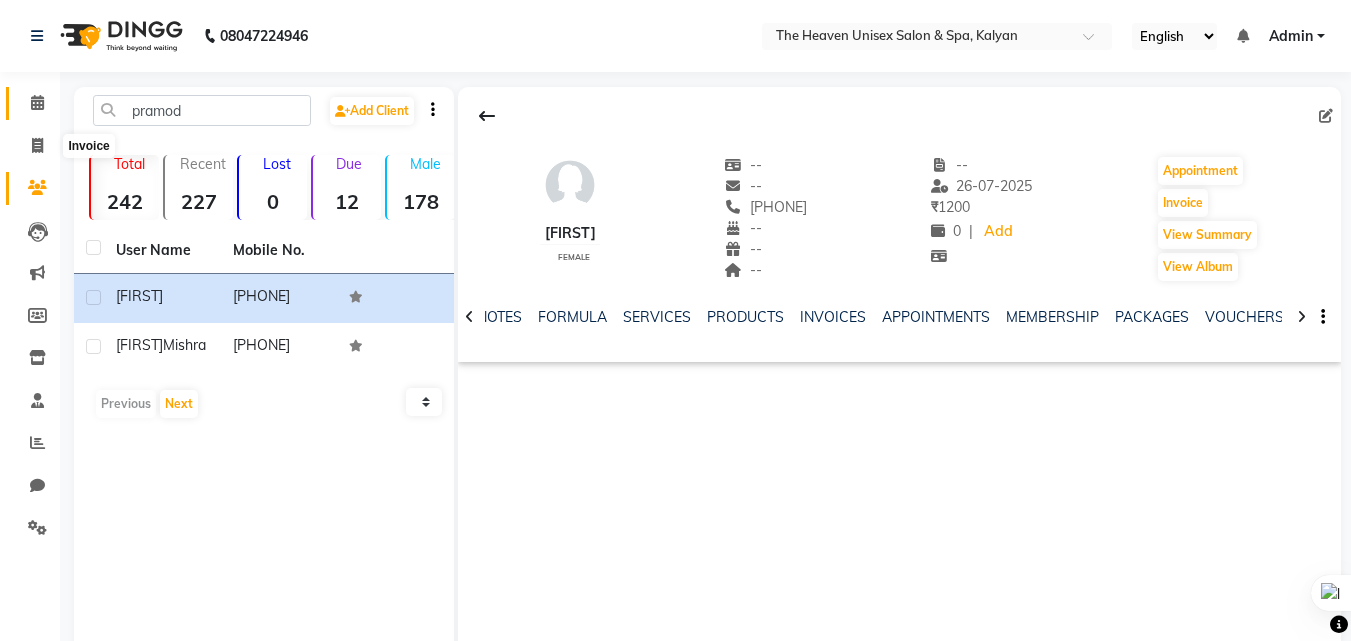 select on "8417" 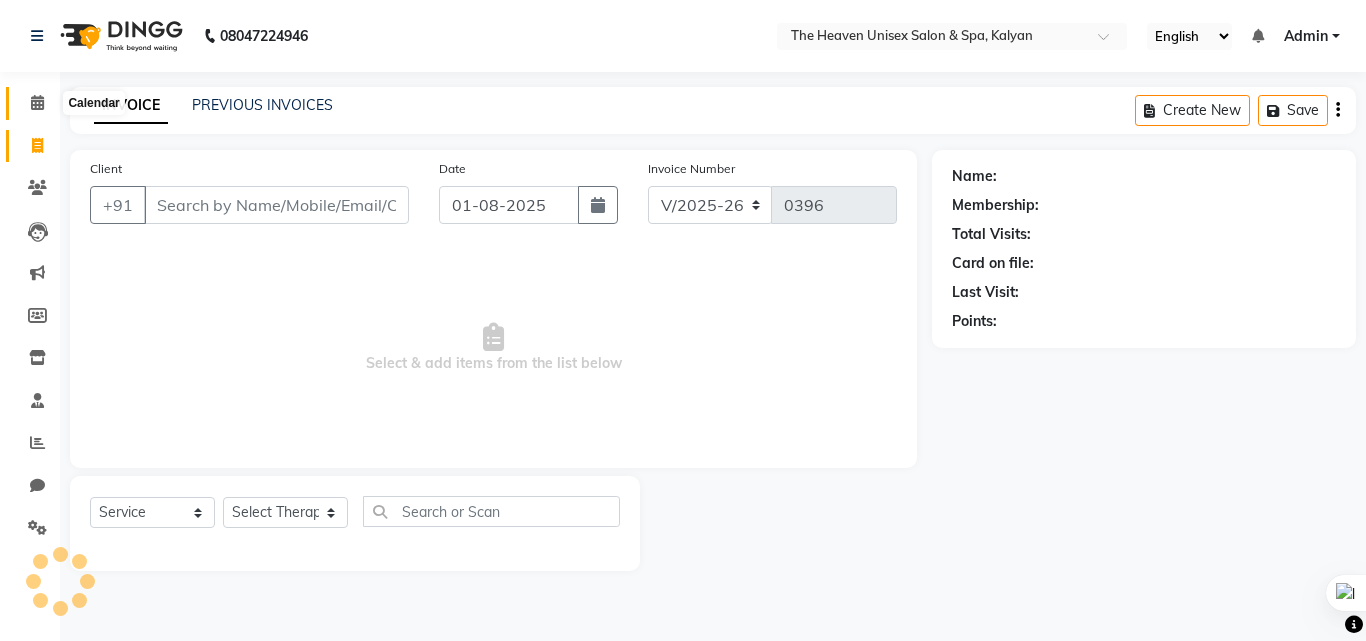 click 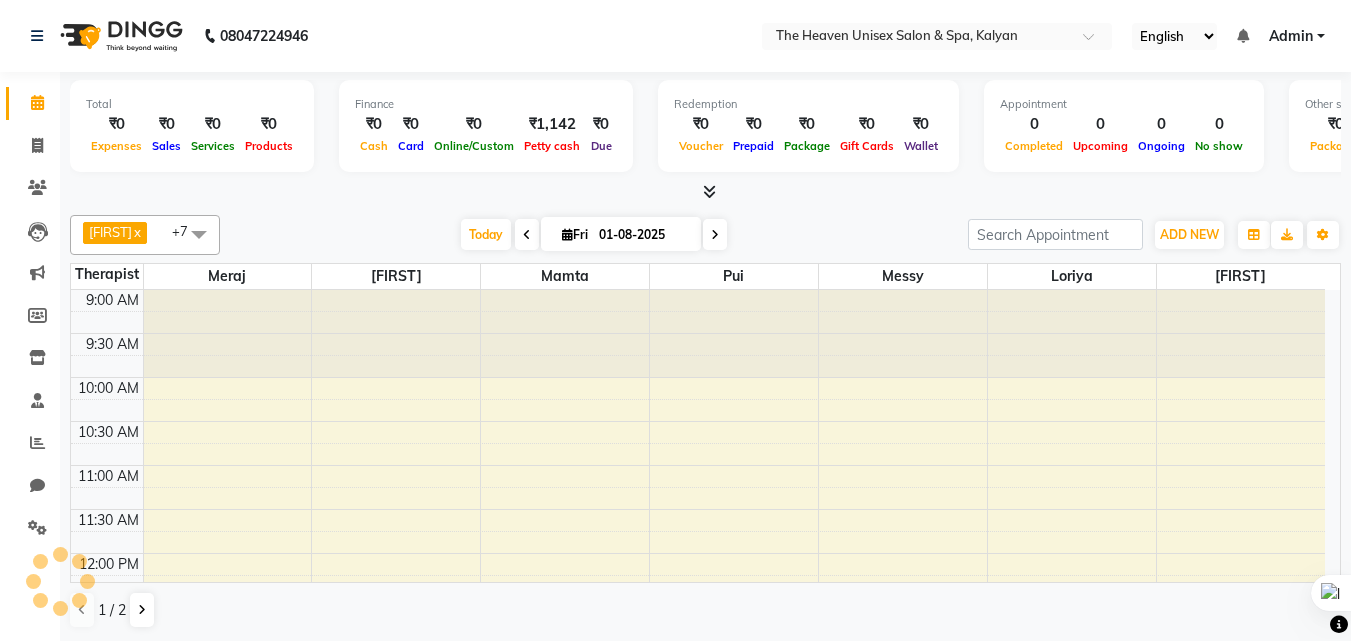 scroll, scrollTop: 0, scrollLeft: 0, axis: both 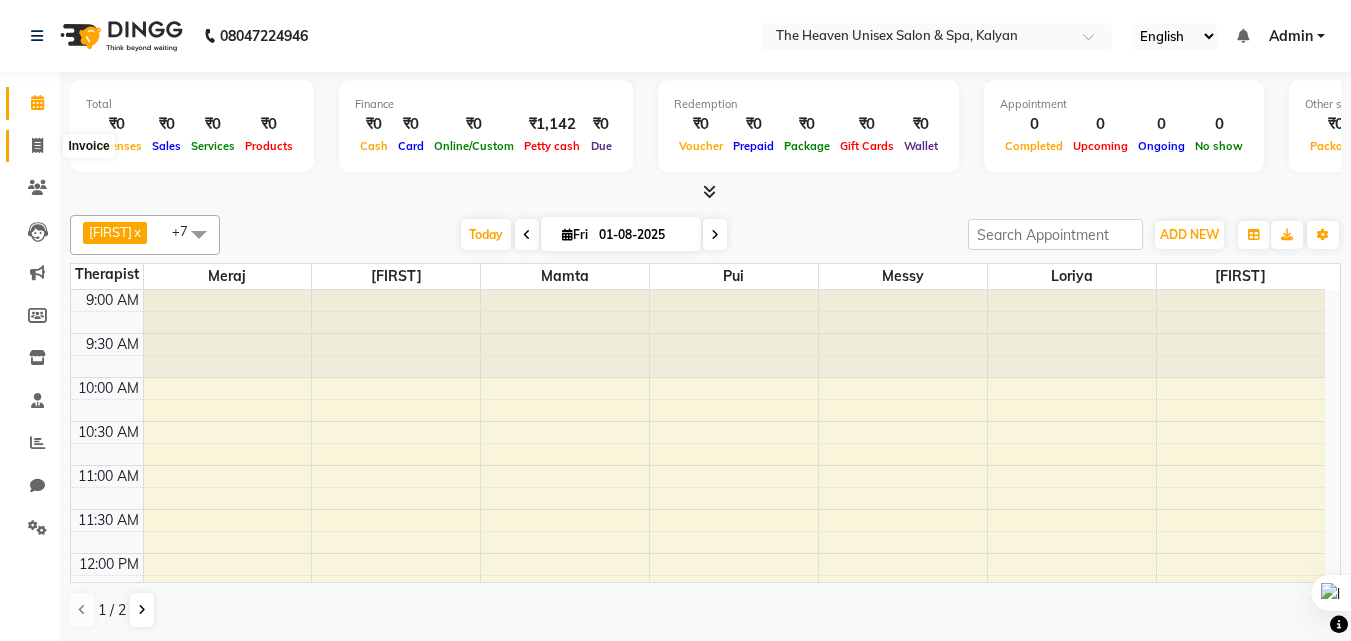 click 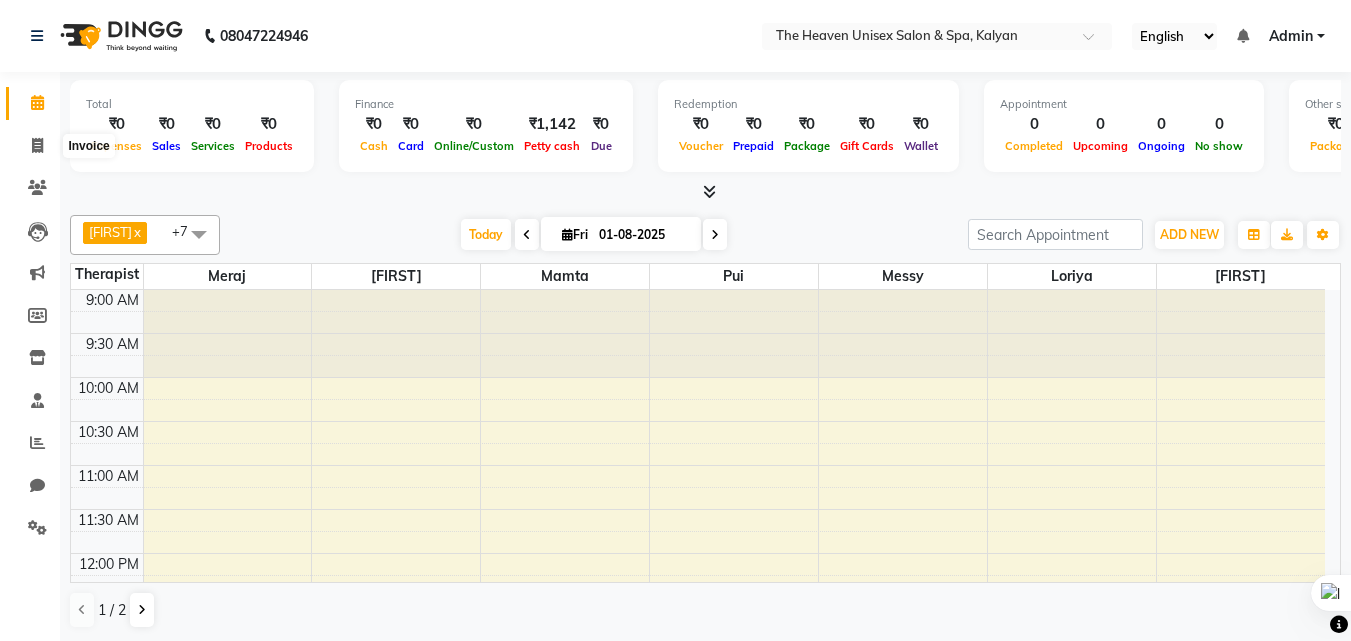 select on "service" 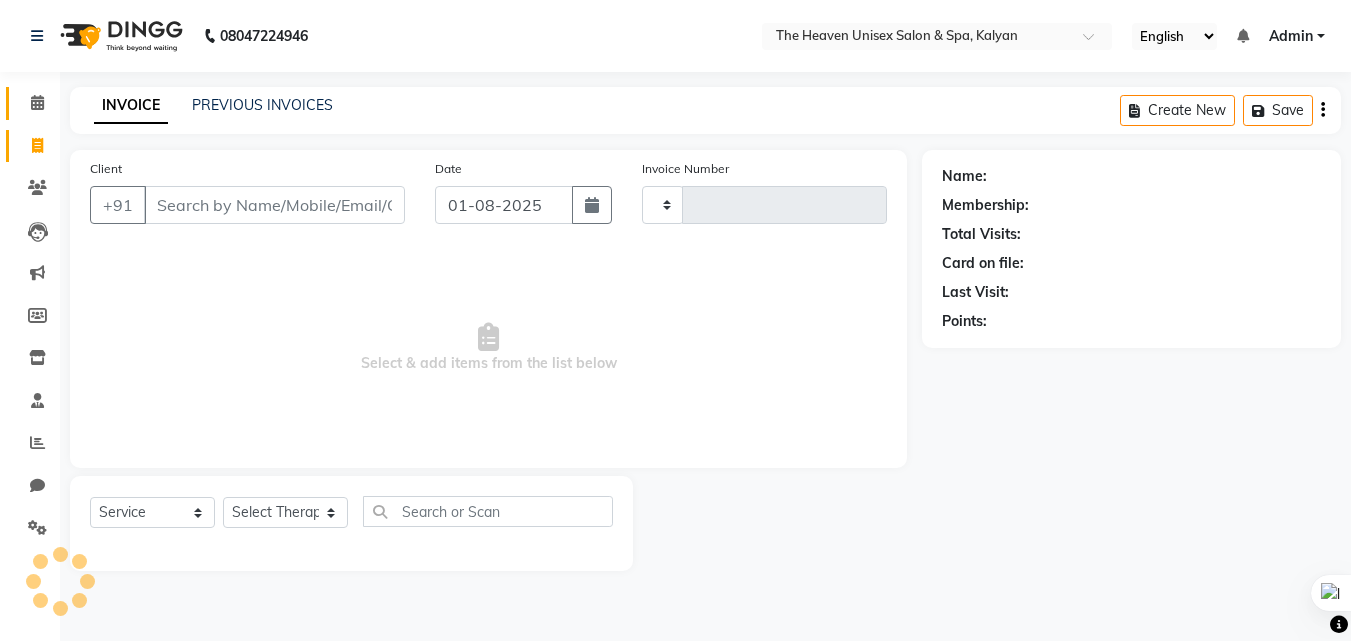 type on "0396" 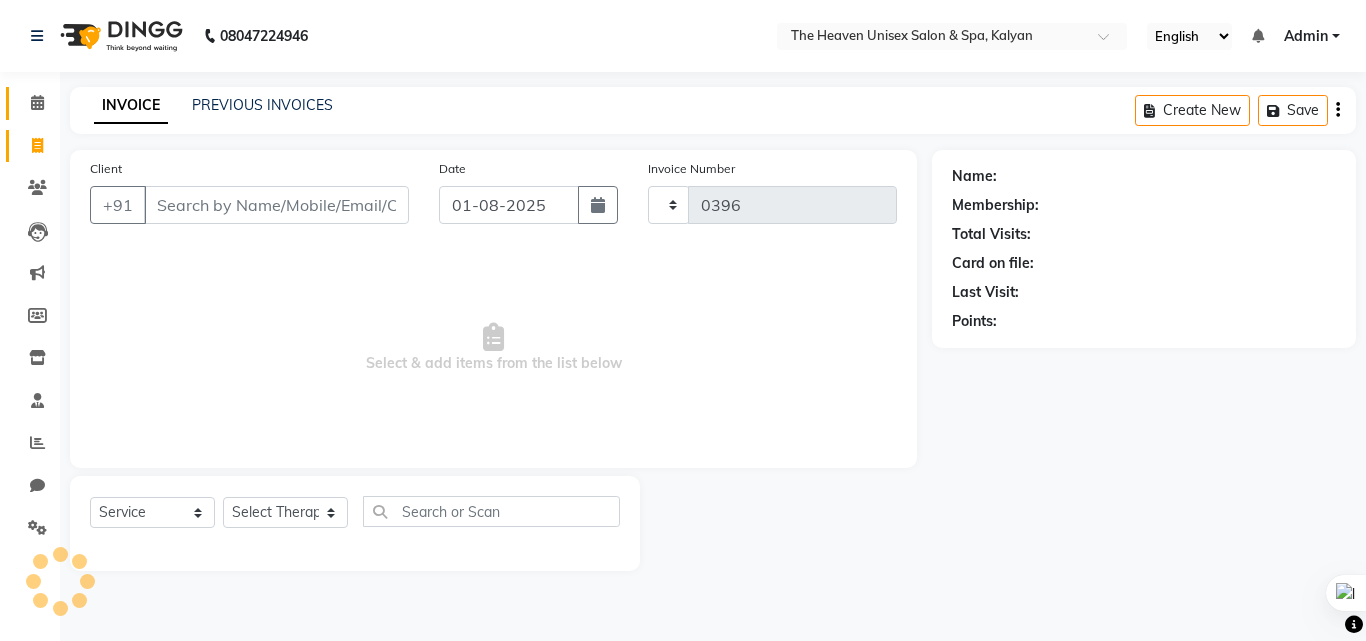 select on "8417" 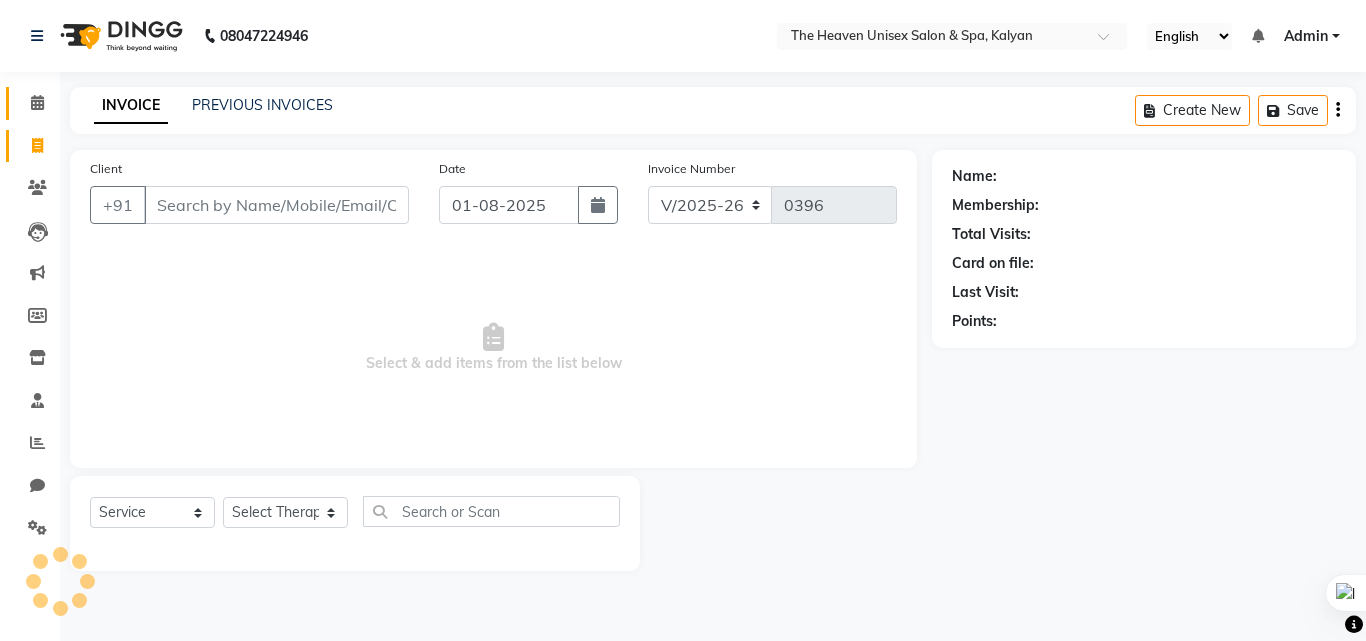 click on "Calendar" 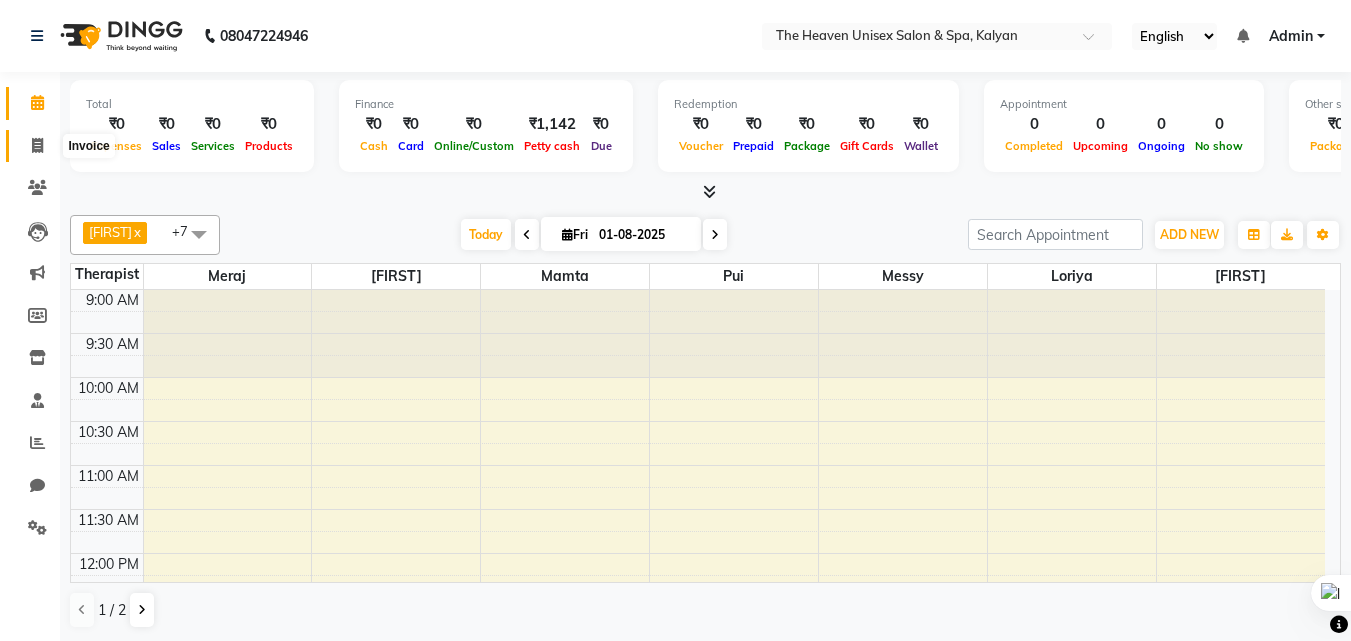 click 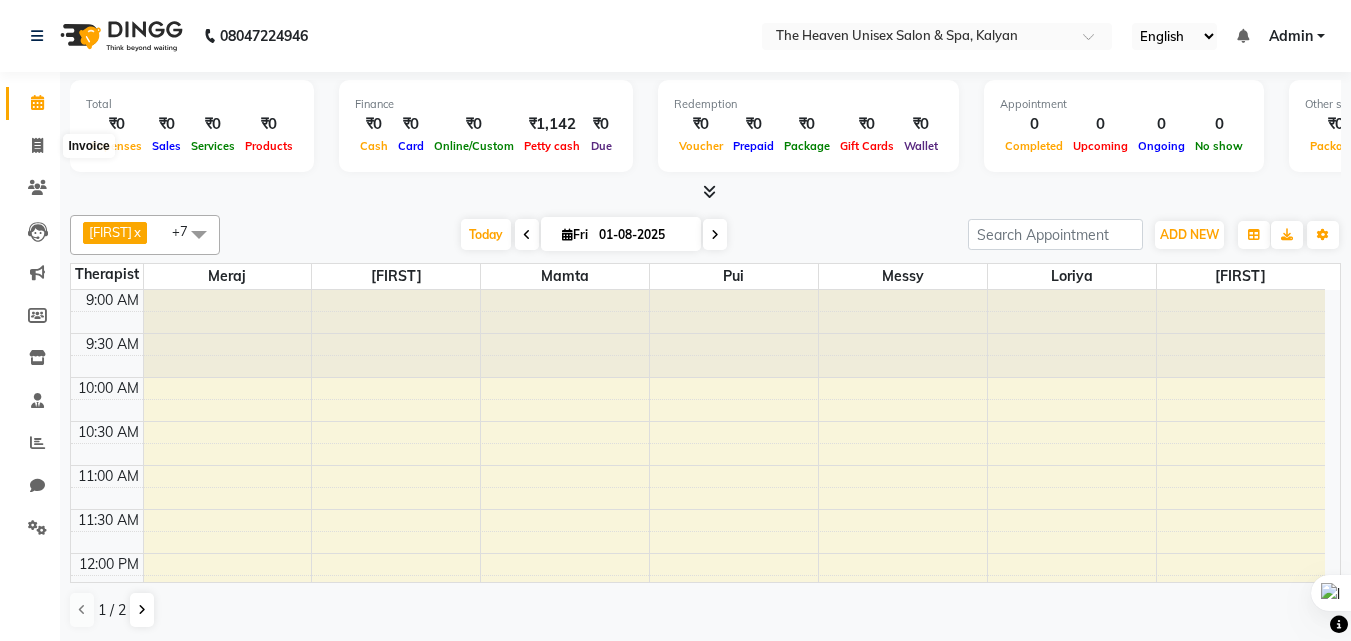 select on "8417" 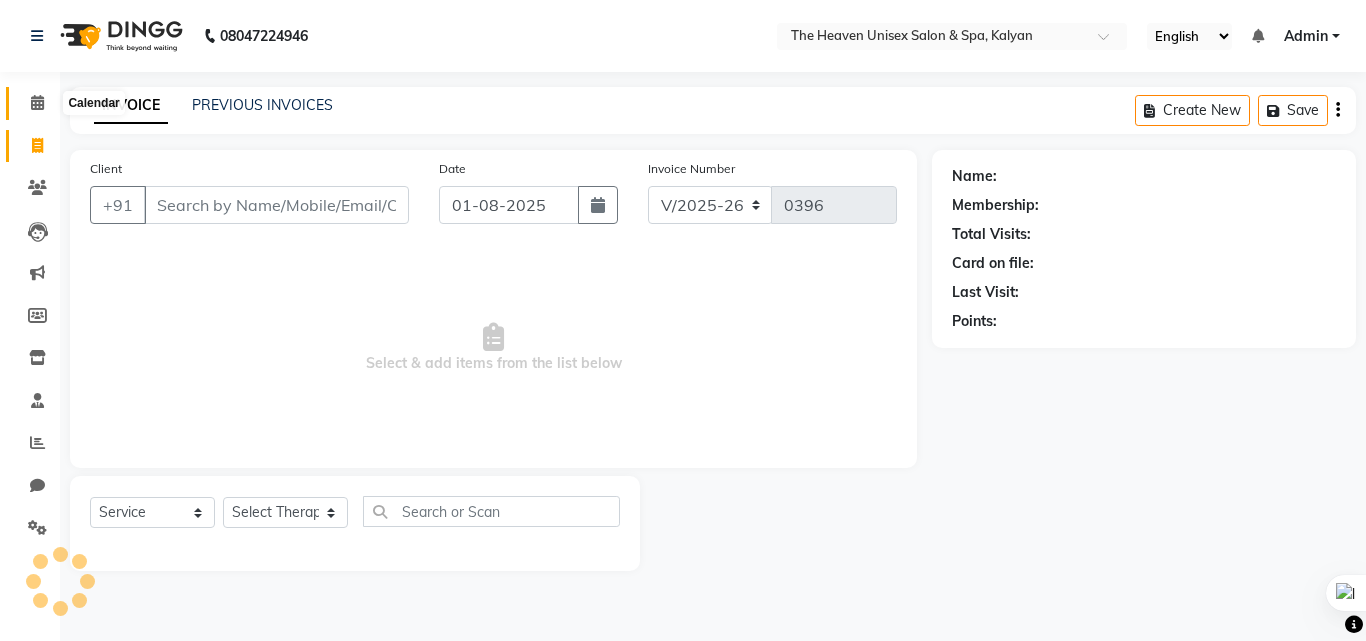 click 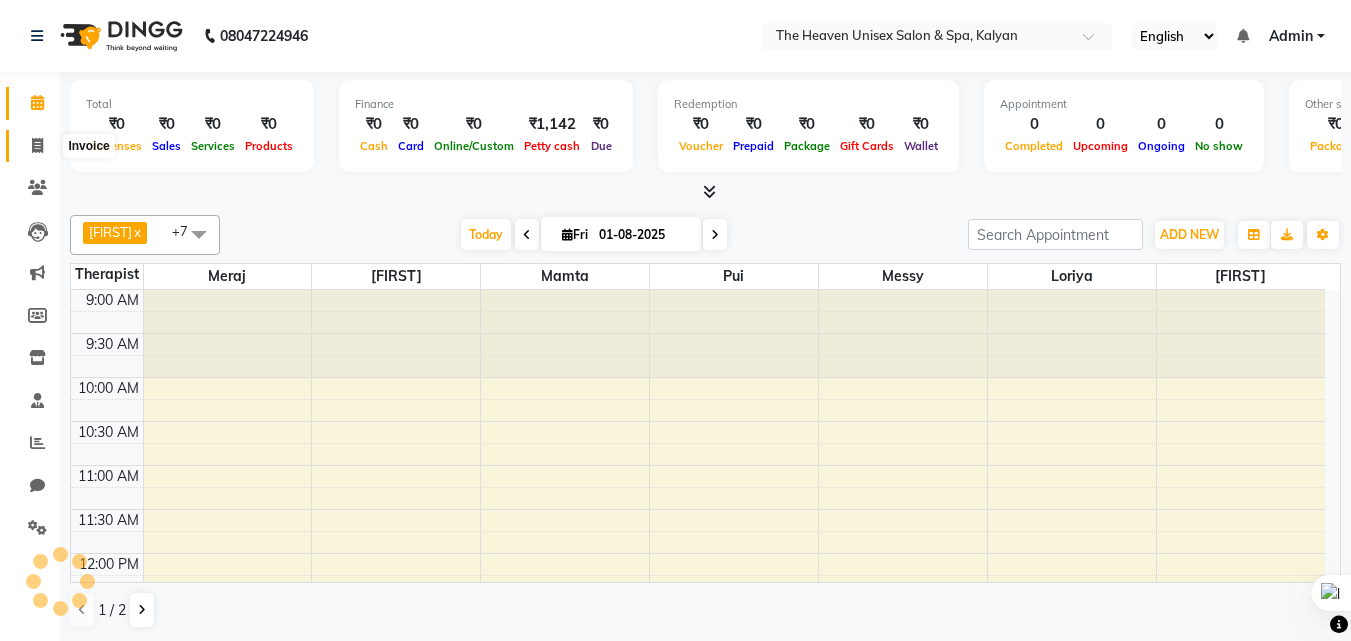scroll, scrollTop: 0, scrollLeft: 0, axis: both 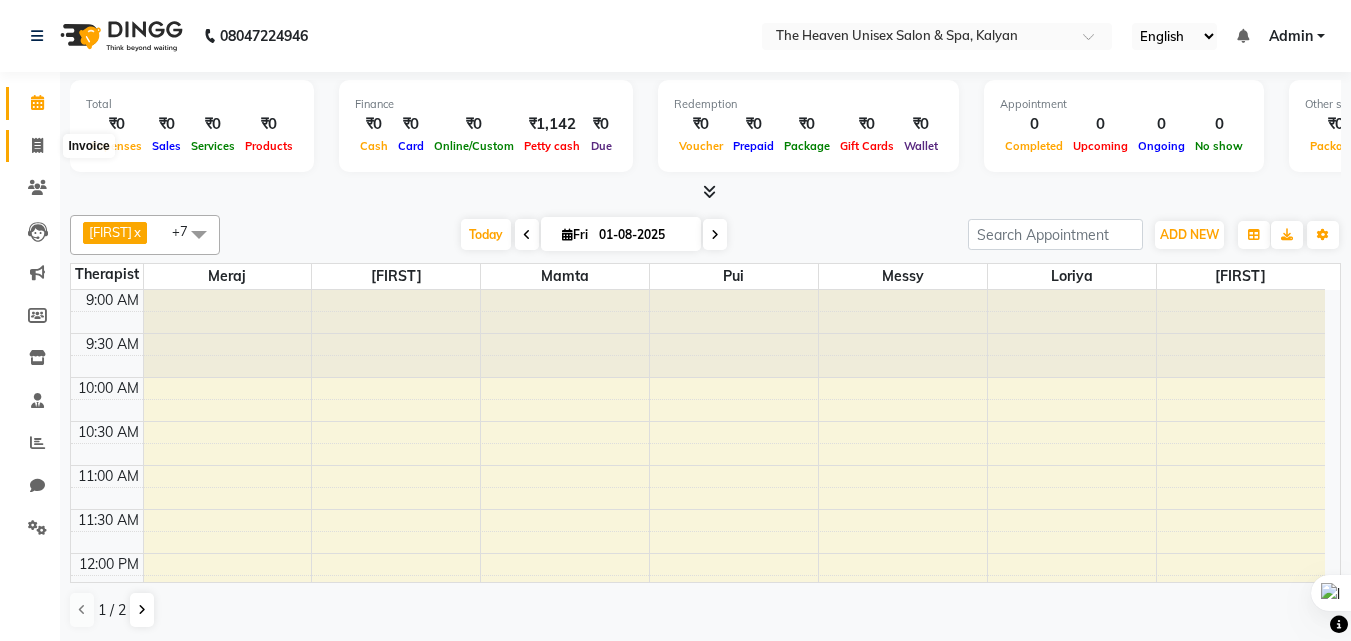 click 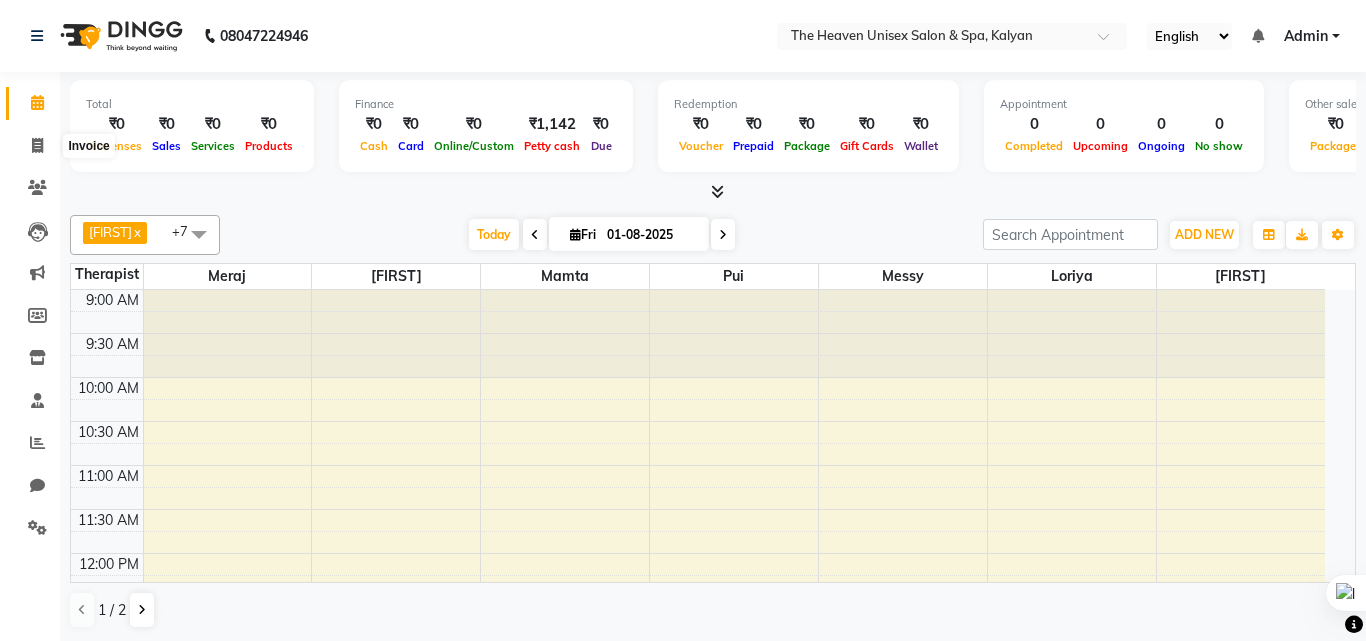 select on "8417" 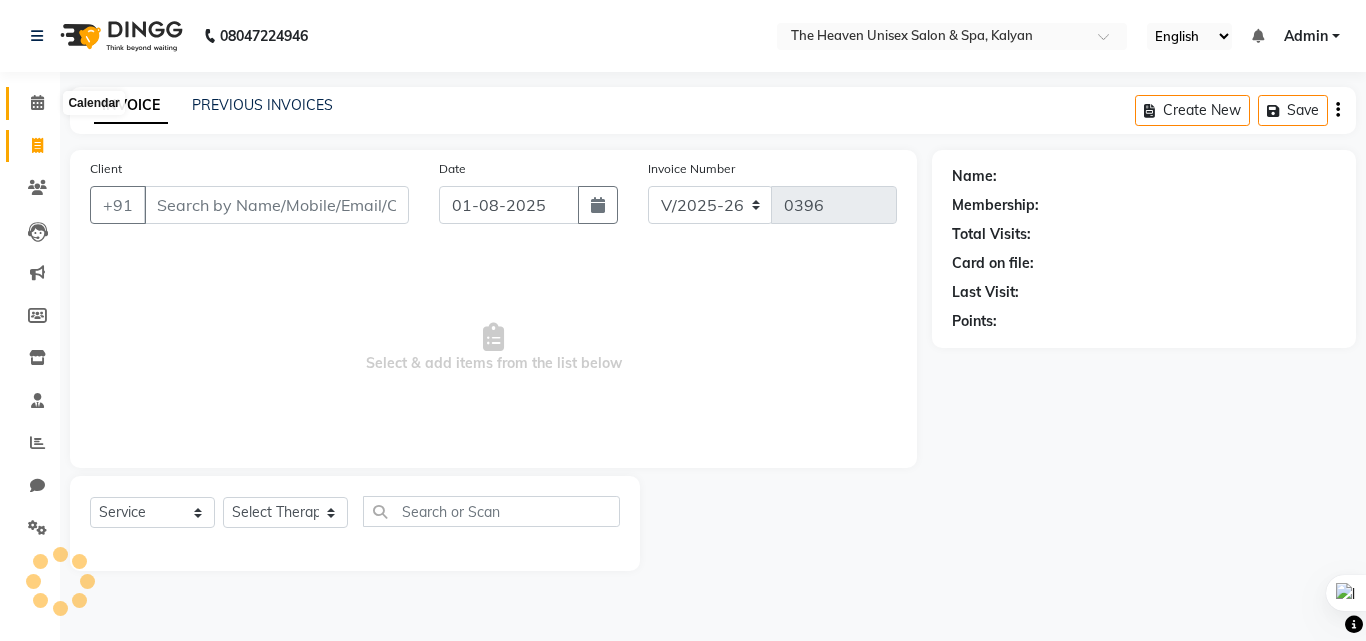 click 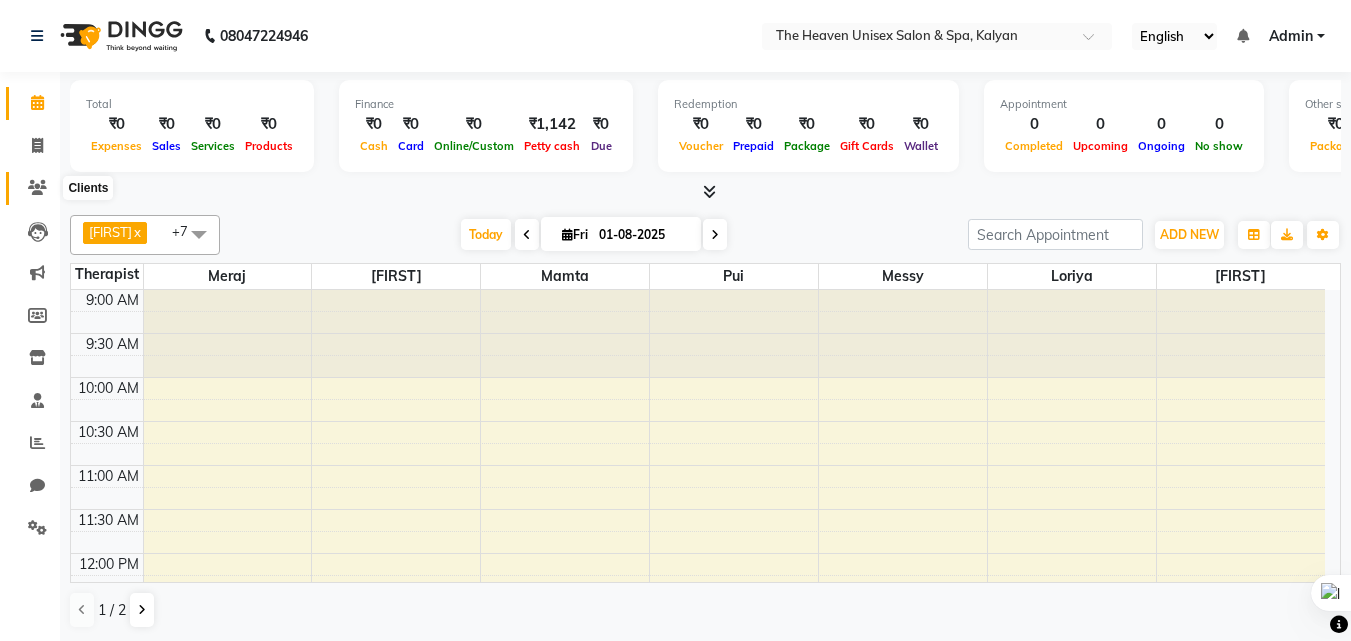 click 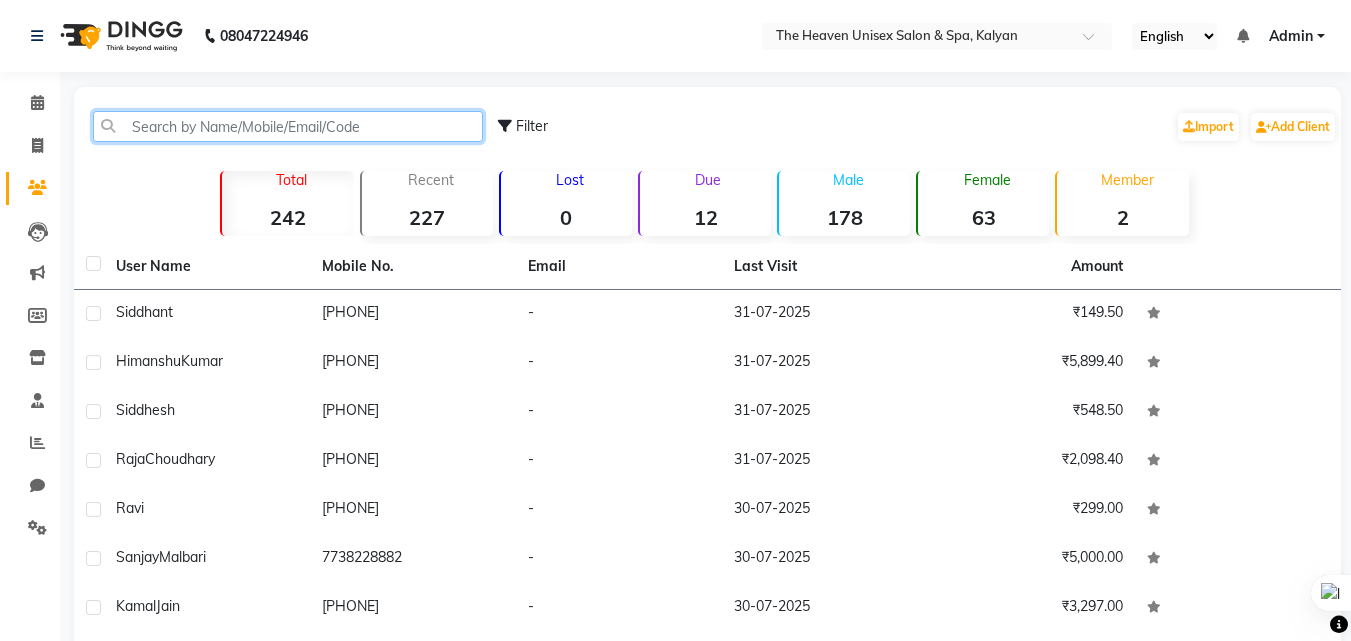 click 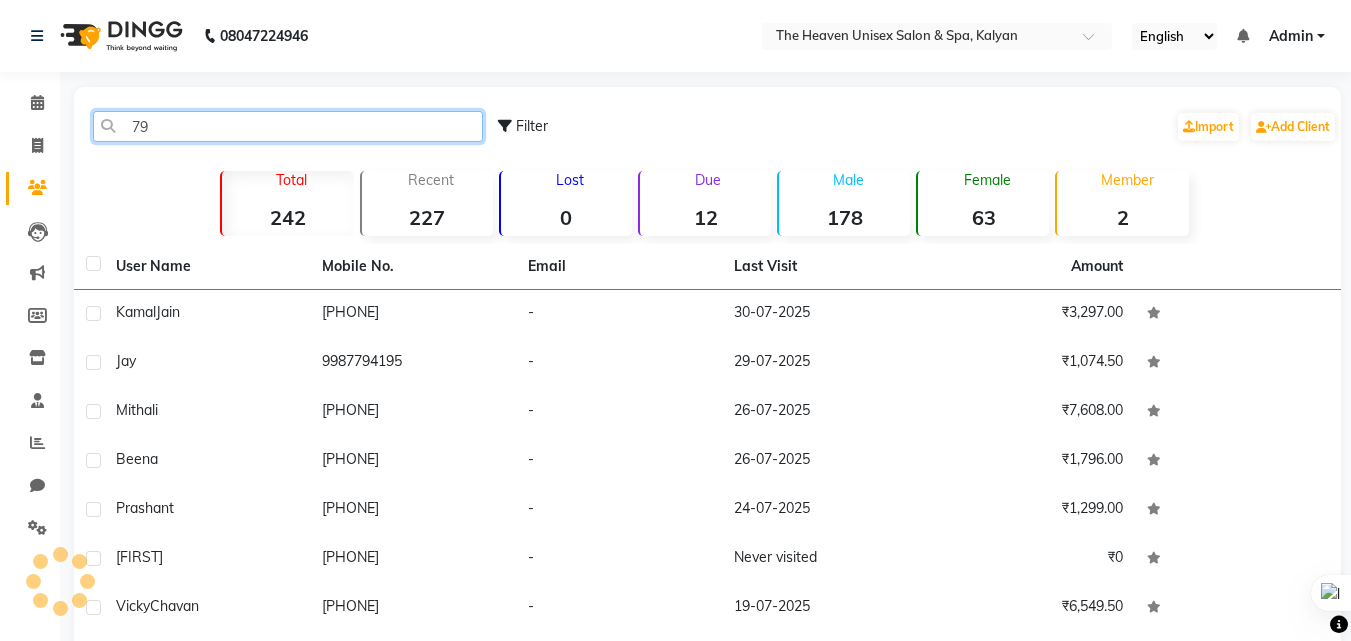 type on "7" 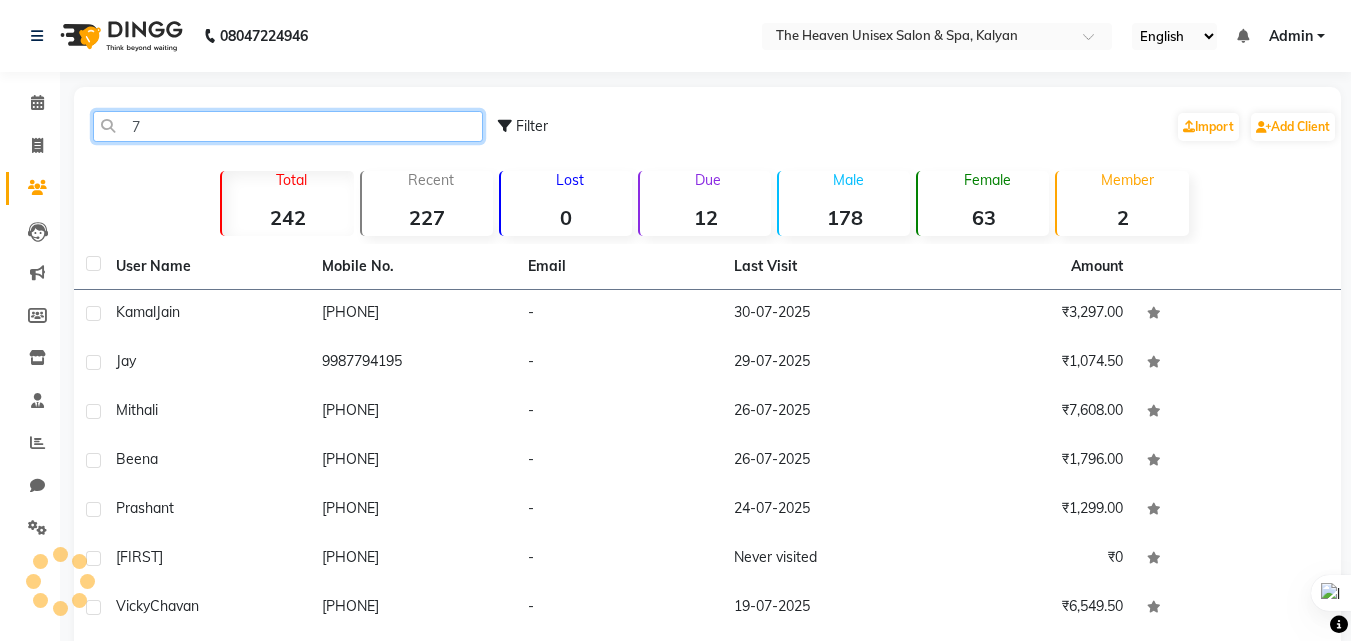 type 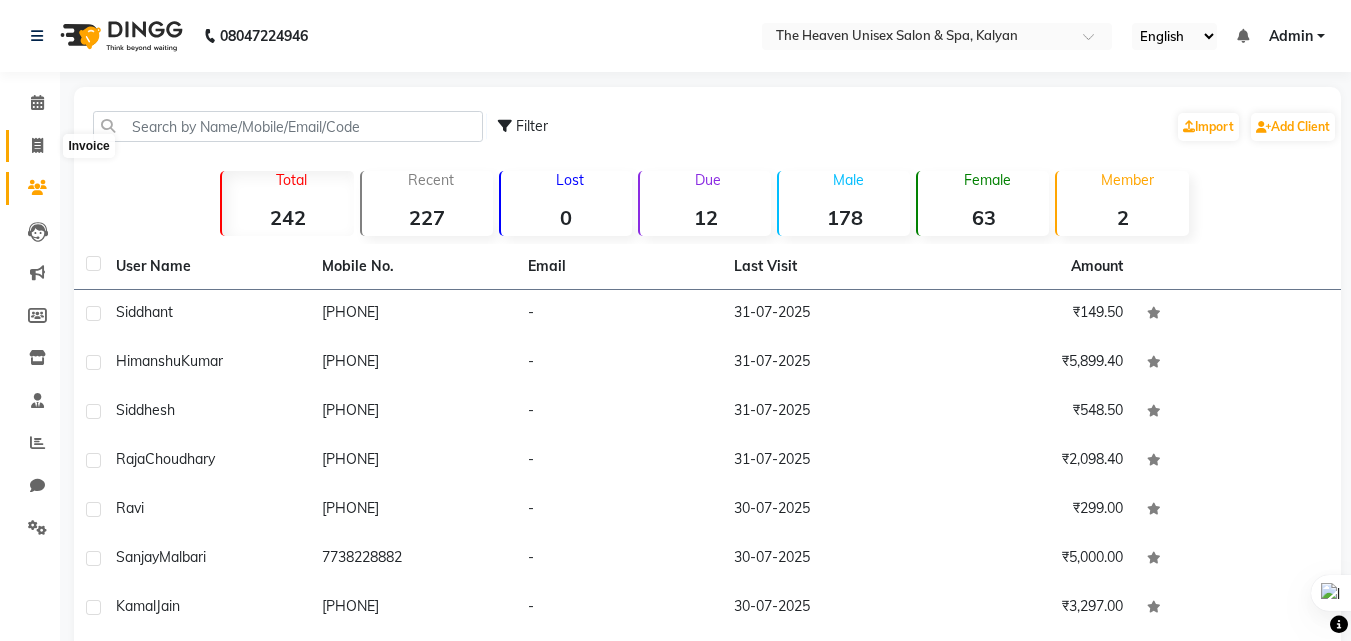 click 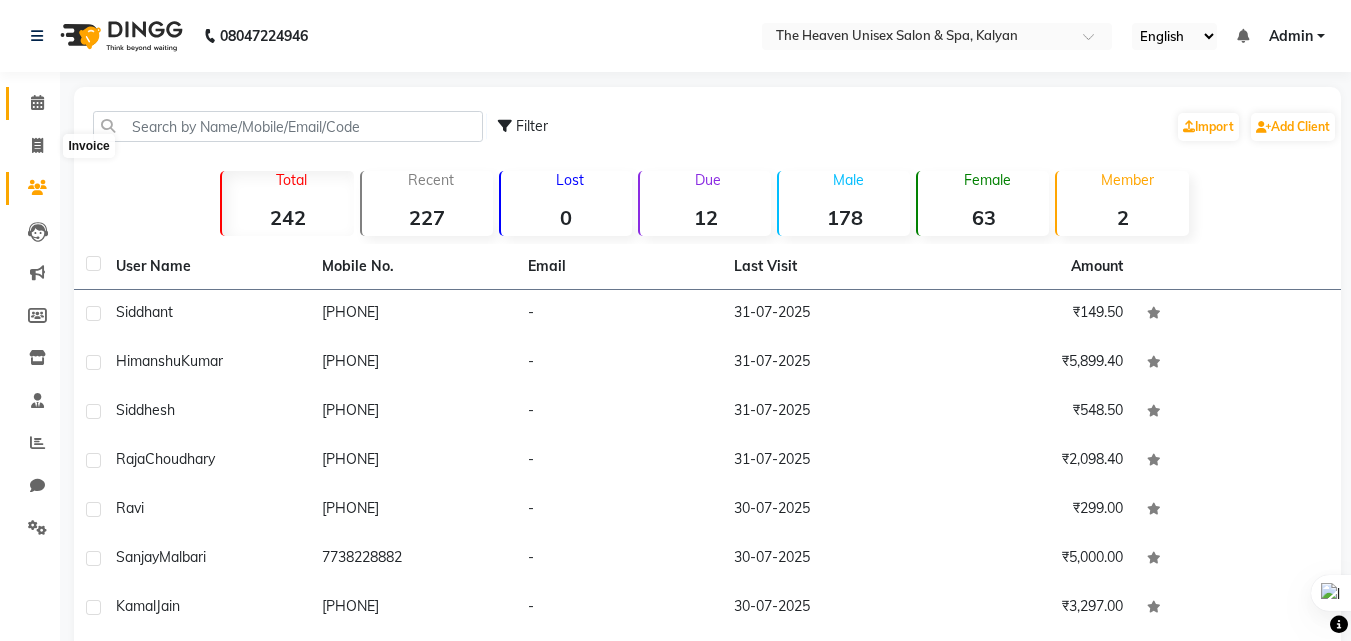 select on "service" 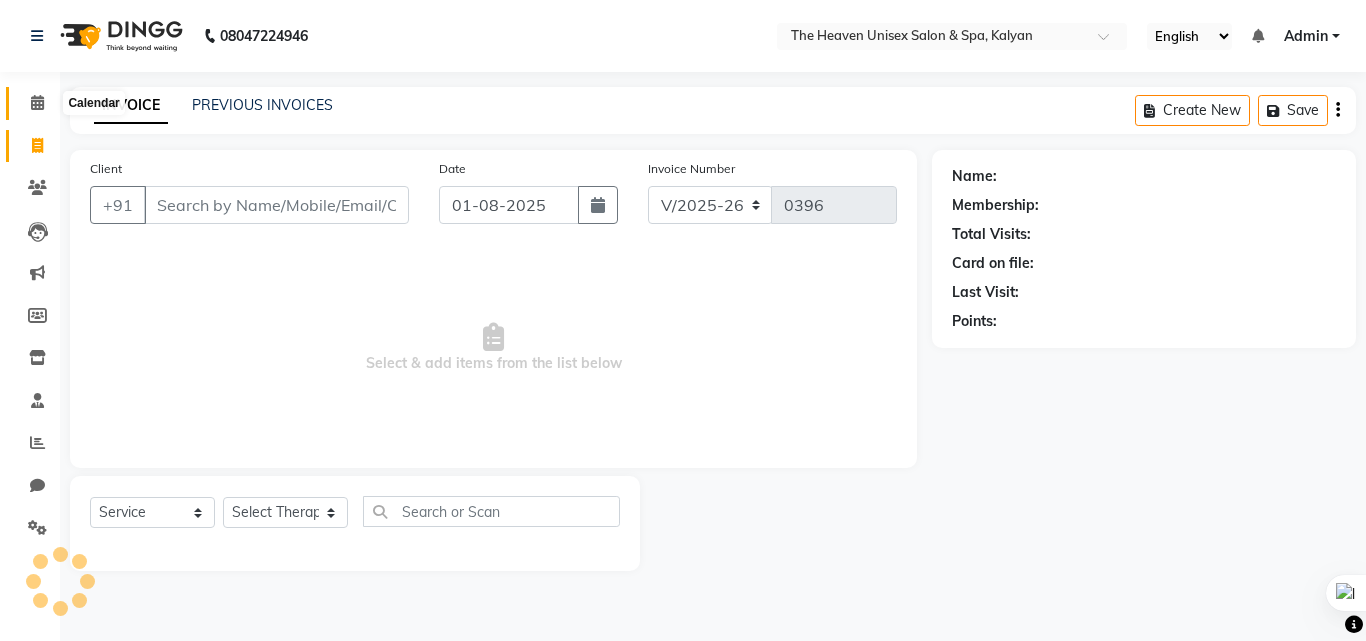 click 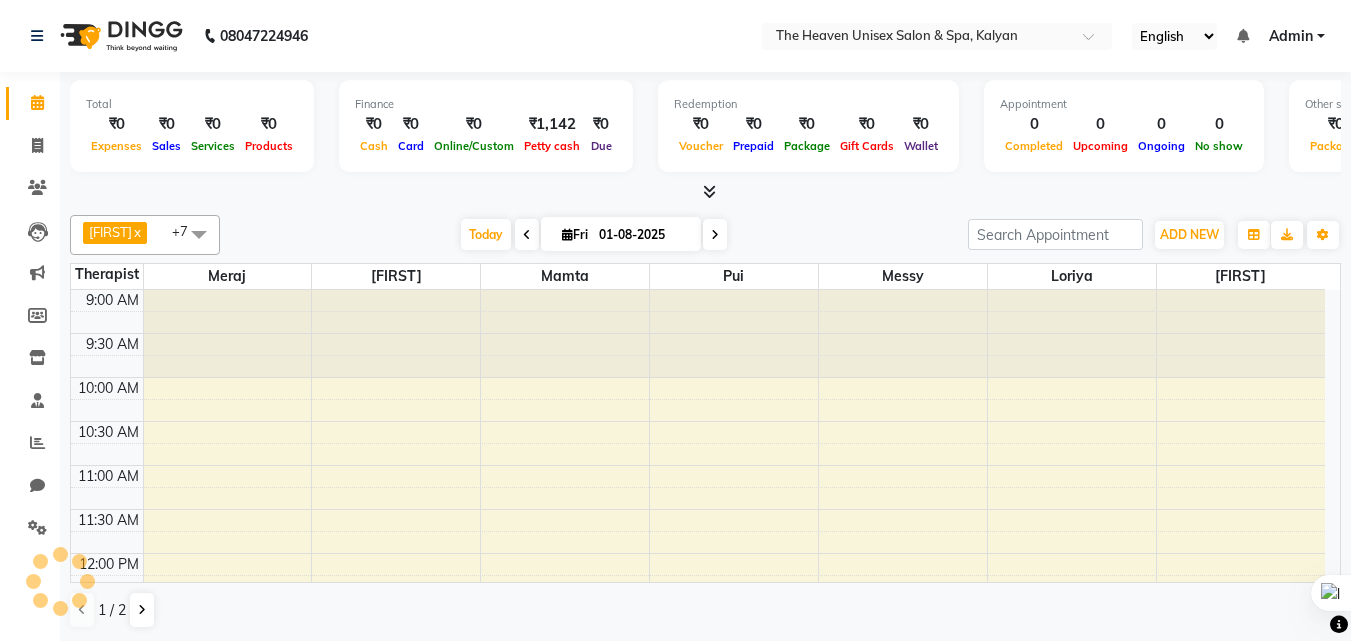 scroll, scrollTop: 0, scrollLeft: 0, axis: both 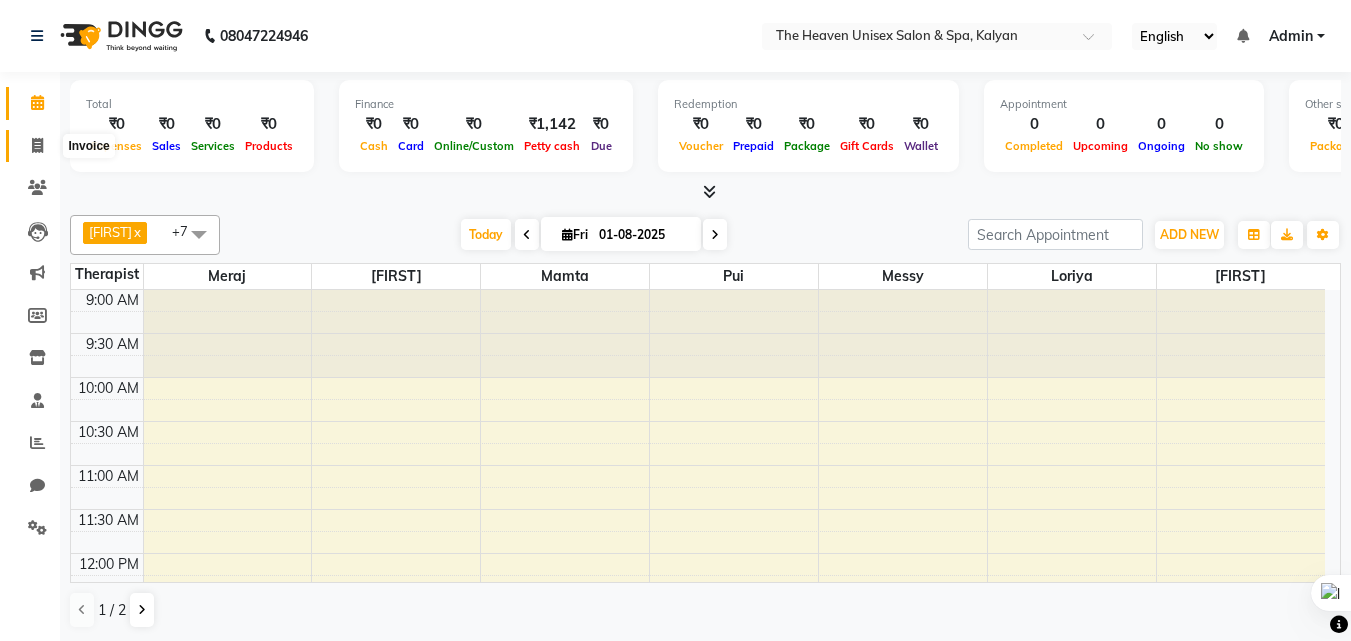 click 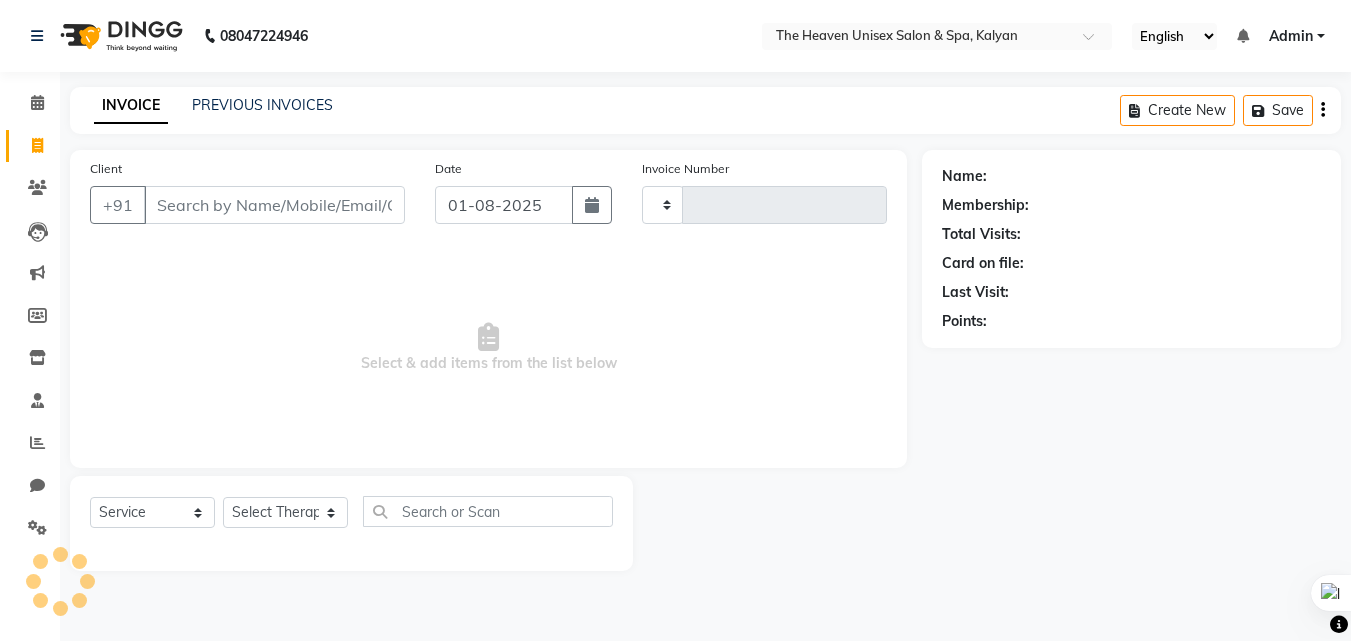 type on "0396" 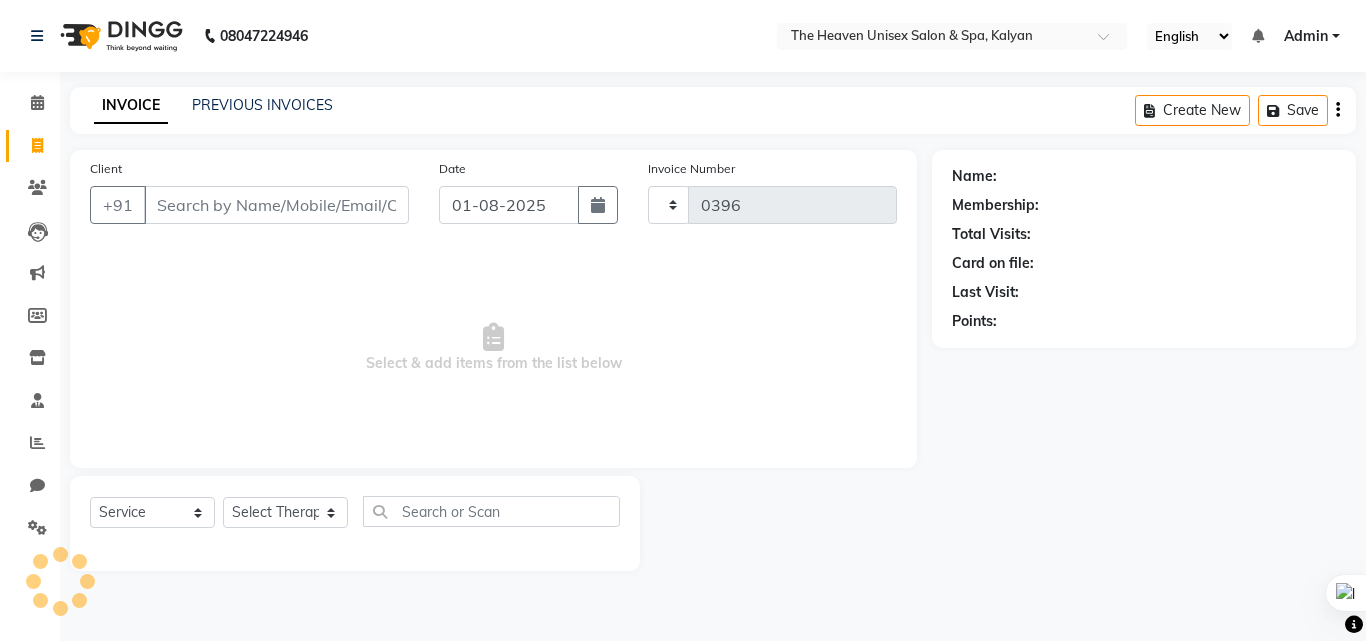 select on "8417" 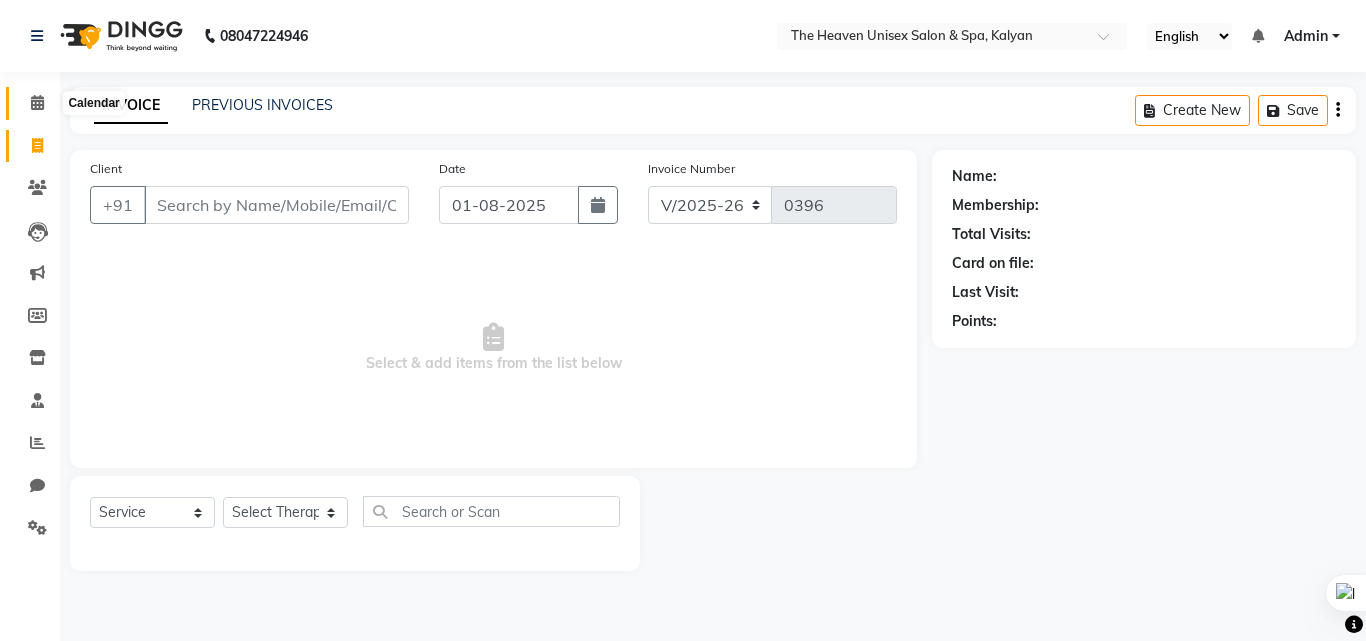 click 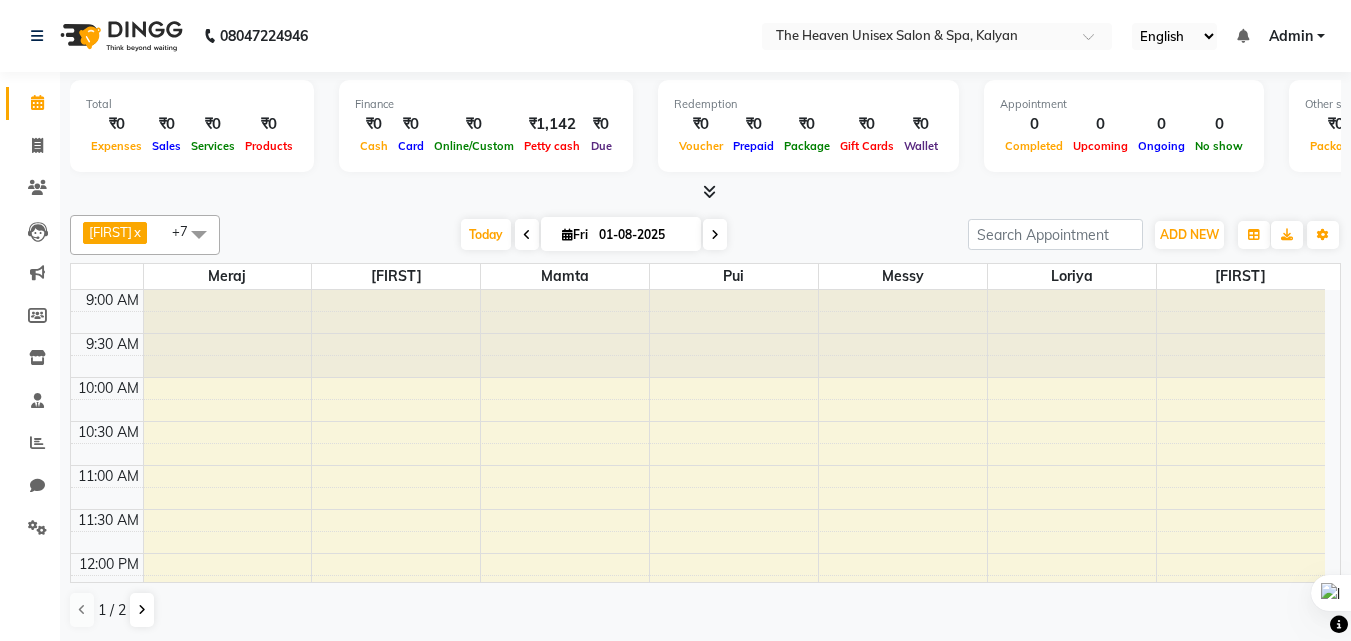 scroll, scrollTop: 0, scrollLeft: 0, axis: both 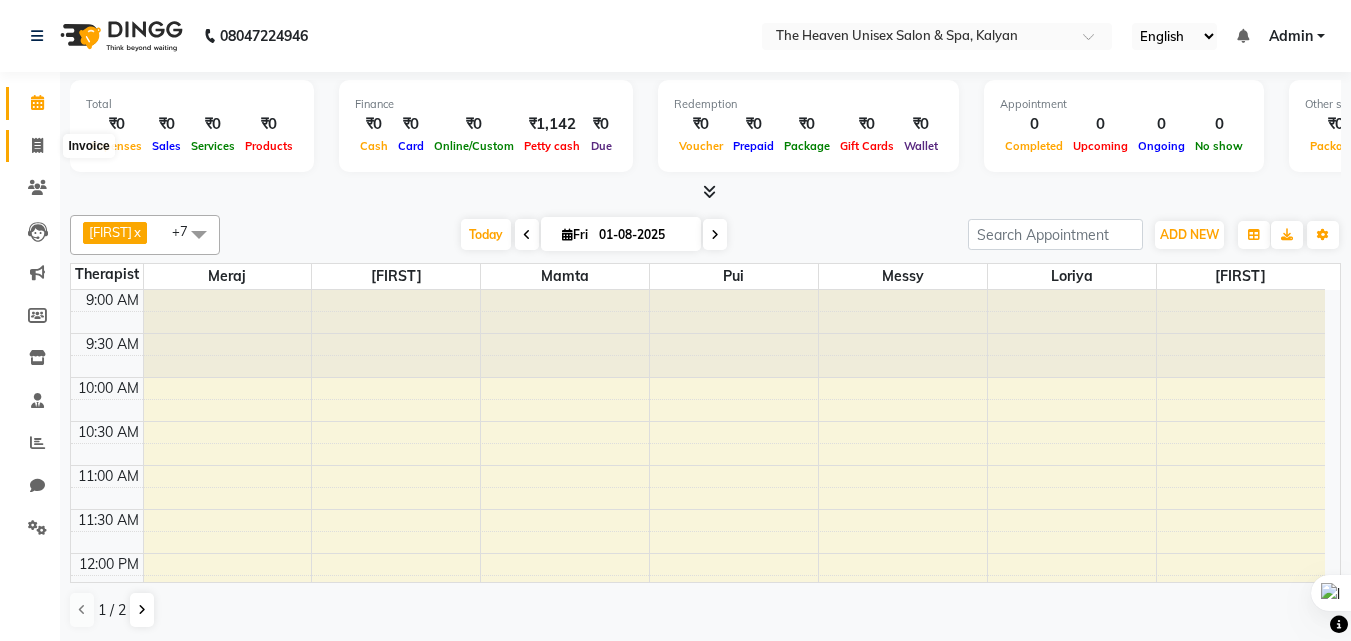 click 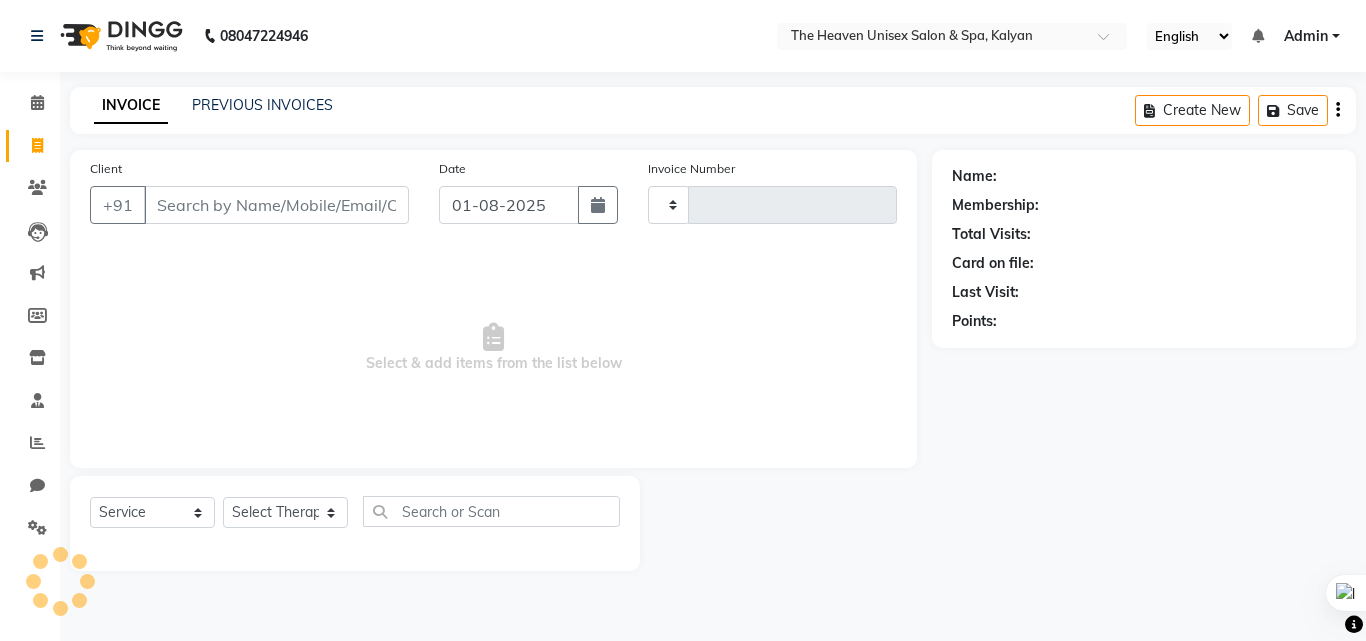type on "0396" 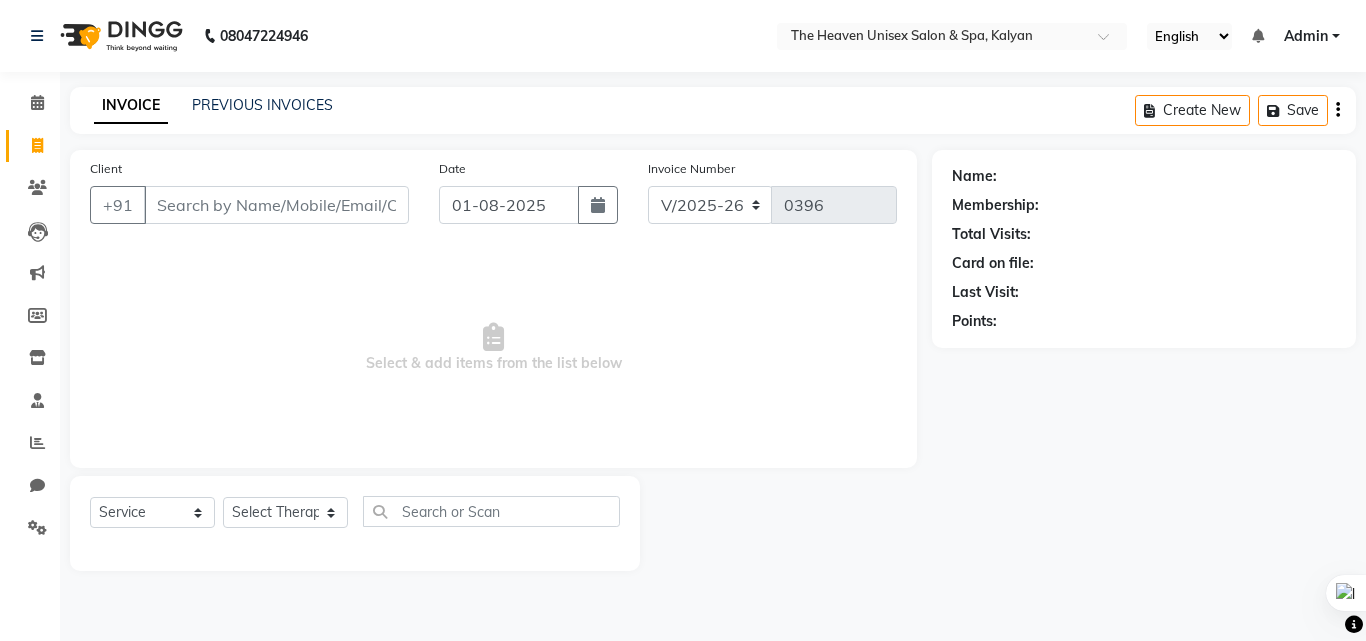 click on "Client" at bounding box center (276, 205) 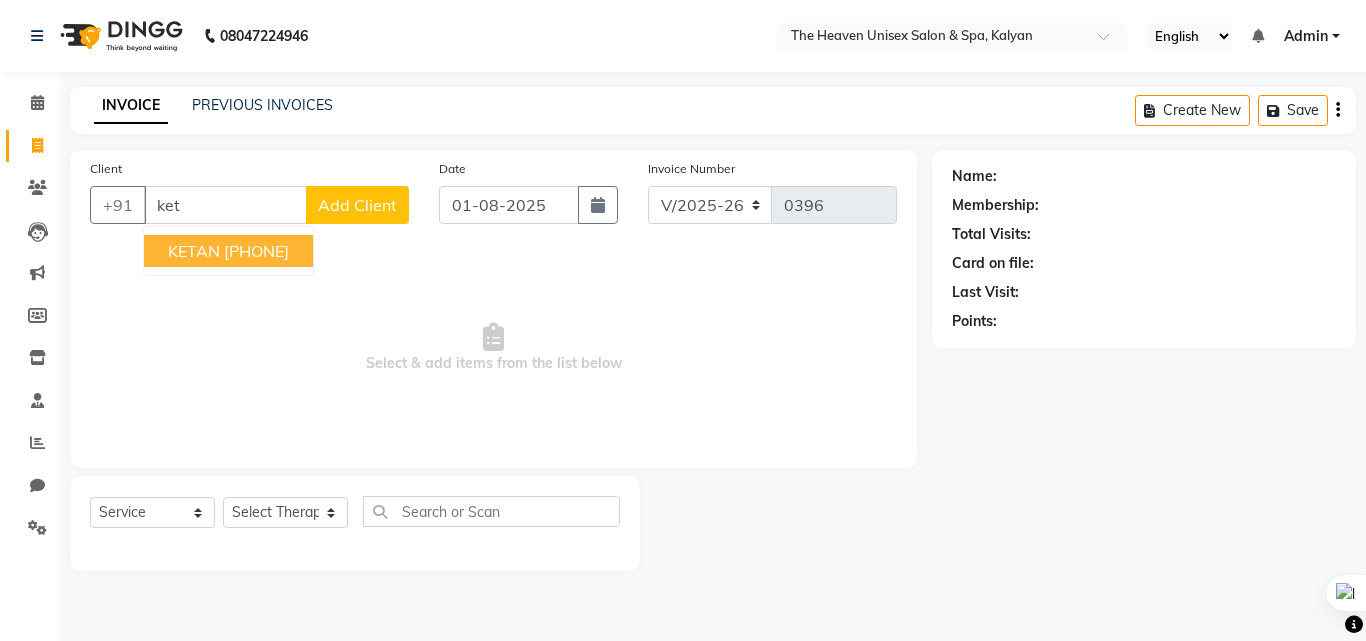 click on "KETAN  9762975253" at bounding box center (228, 251) 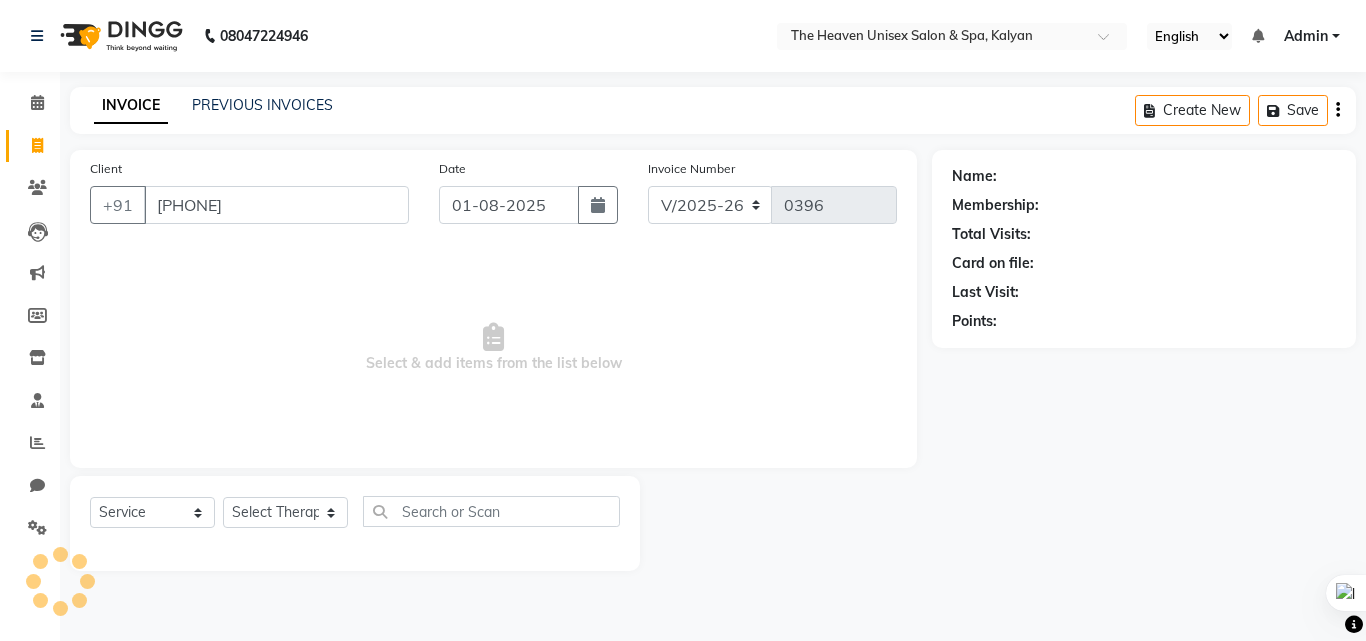 type on "[PHONE]" 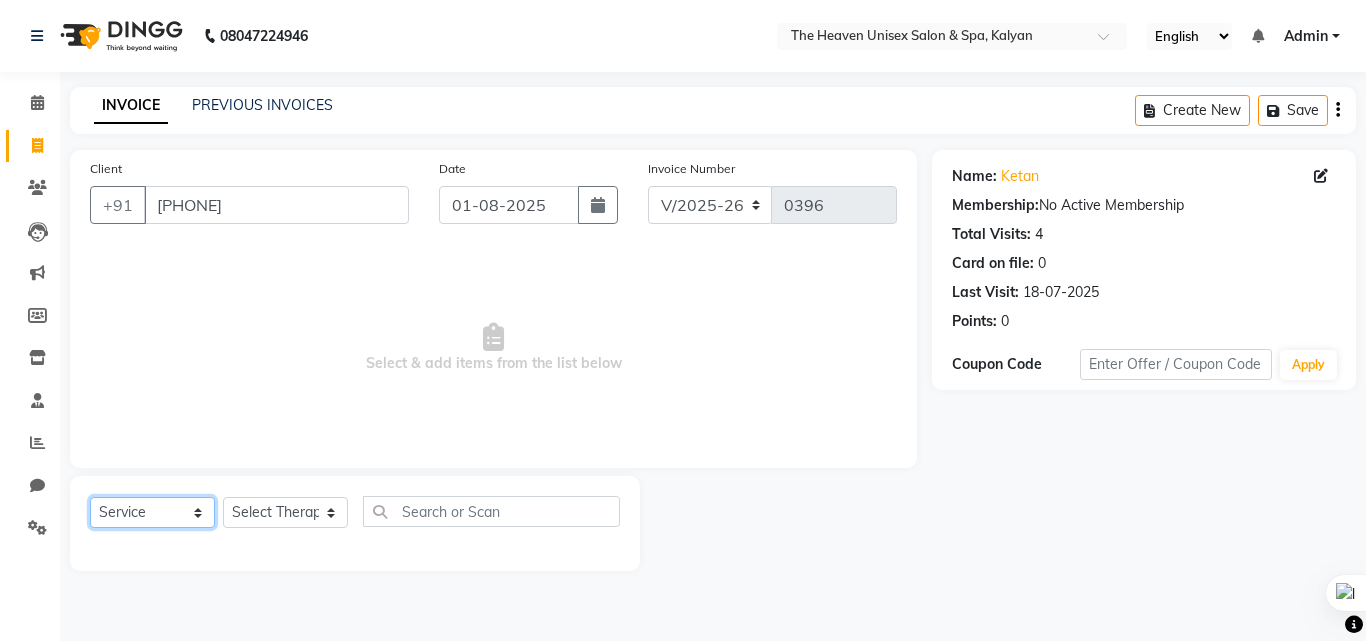 click on "Select  Service  Product  Membership  Package Voucher Prepaid Gift Card" 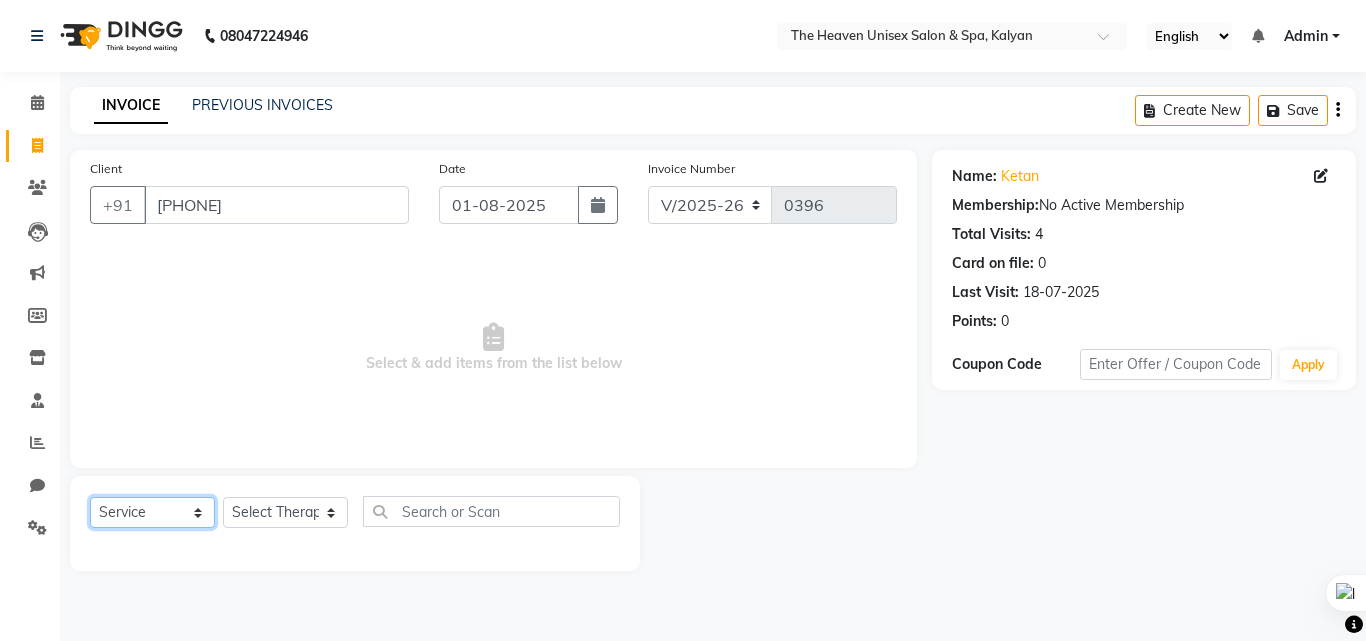 select on "package" 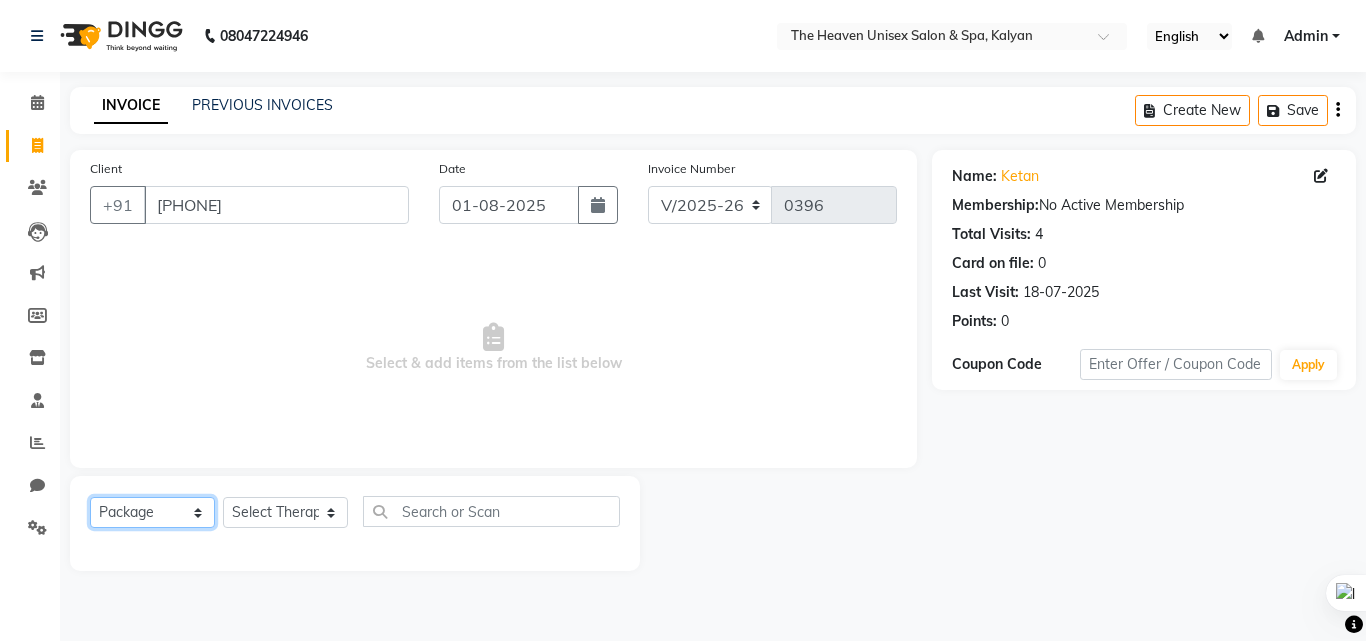 click on "Select  Service  Product  Membership  Package Voucher Prepaid Gift Card" 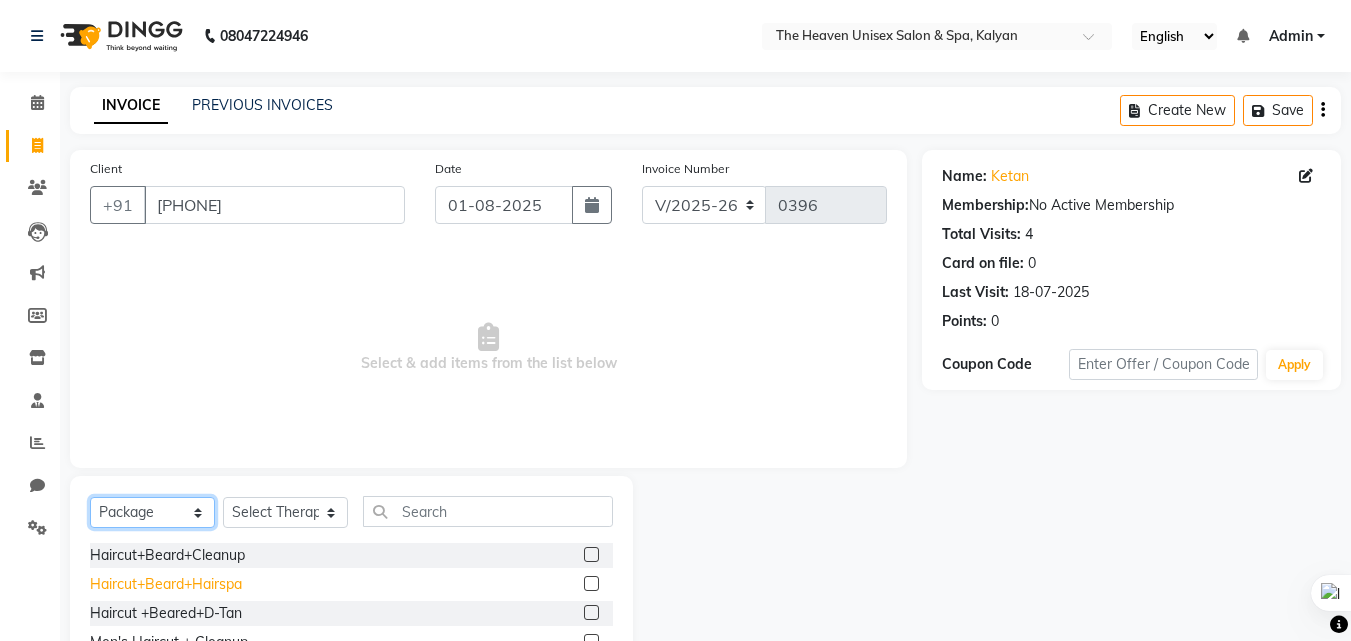 scroll, scrollTop: 100, scrollLeft: 0, axis: vertical 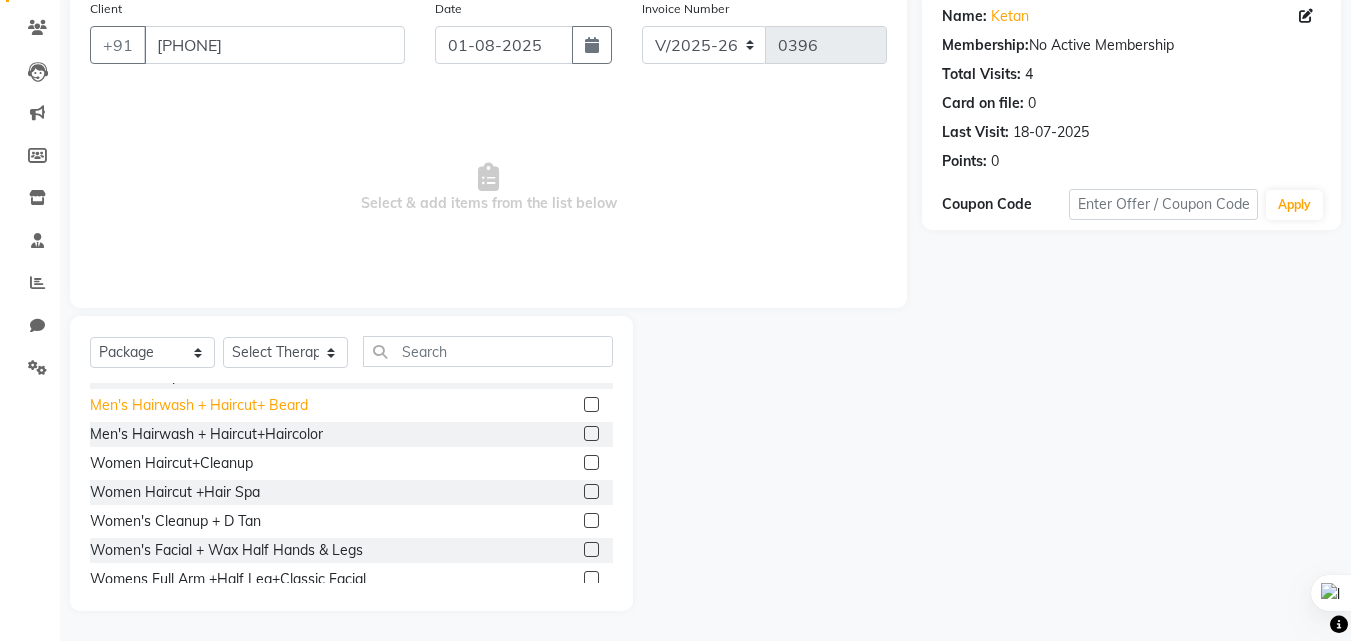 click on "Men's Hairwash + Haircut+ Beard" 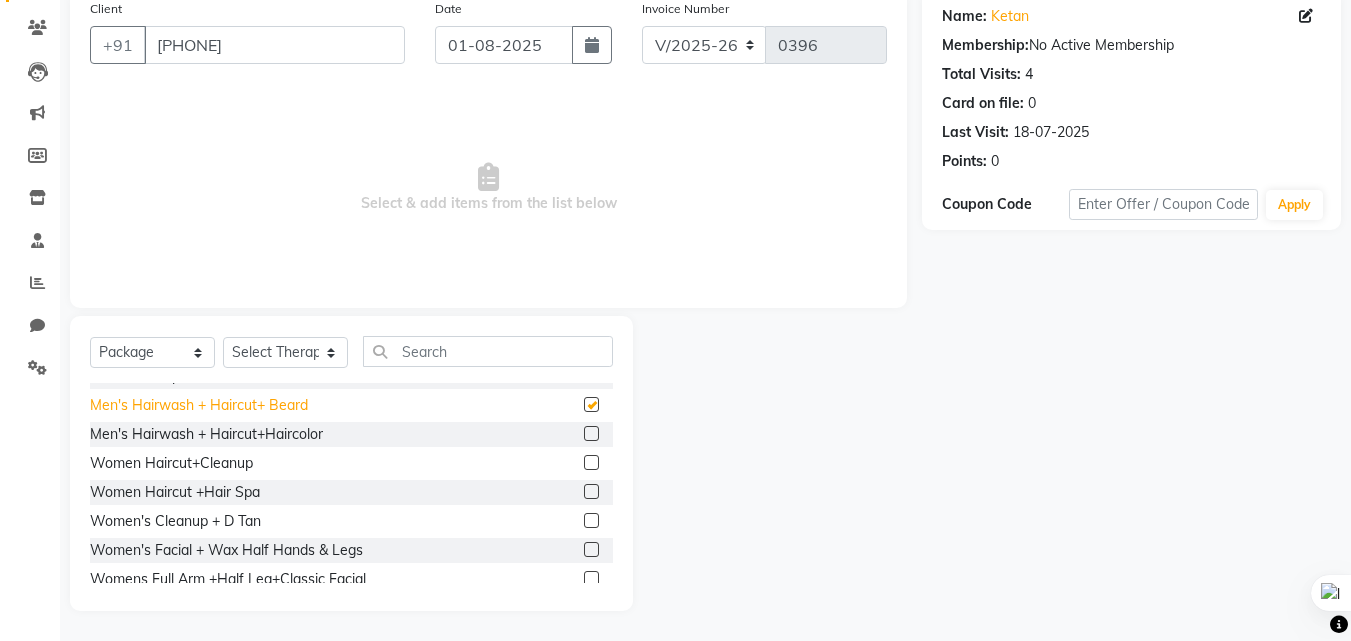 checkbox on "false" 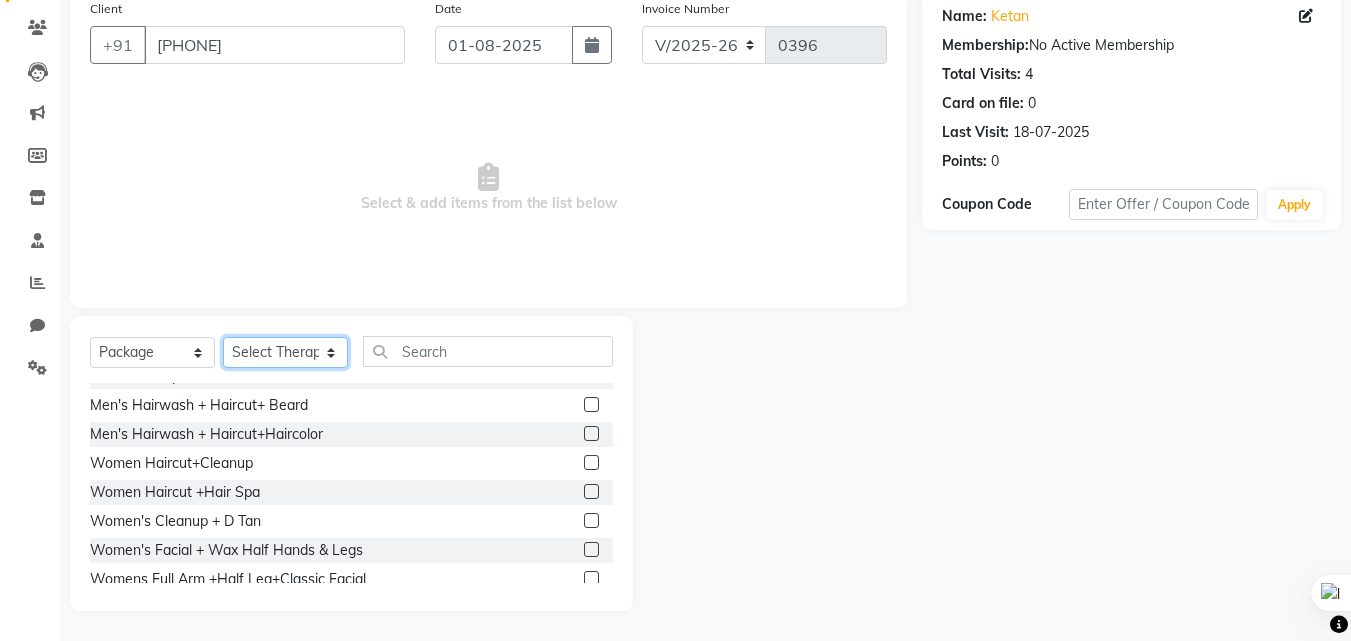 click on "Select Therapist [FIRST] [LAST]  HRS House Leesa  Loriya Mamta Meraj messy pui Rahul Rashmi riddhi" 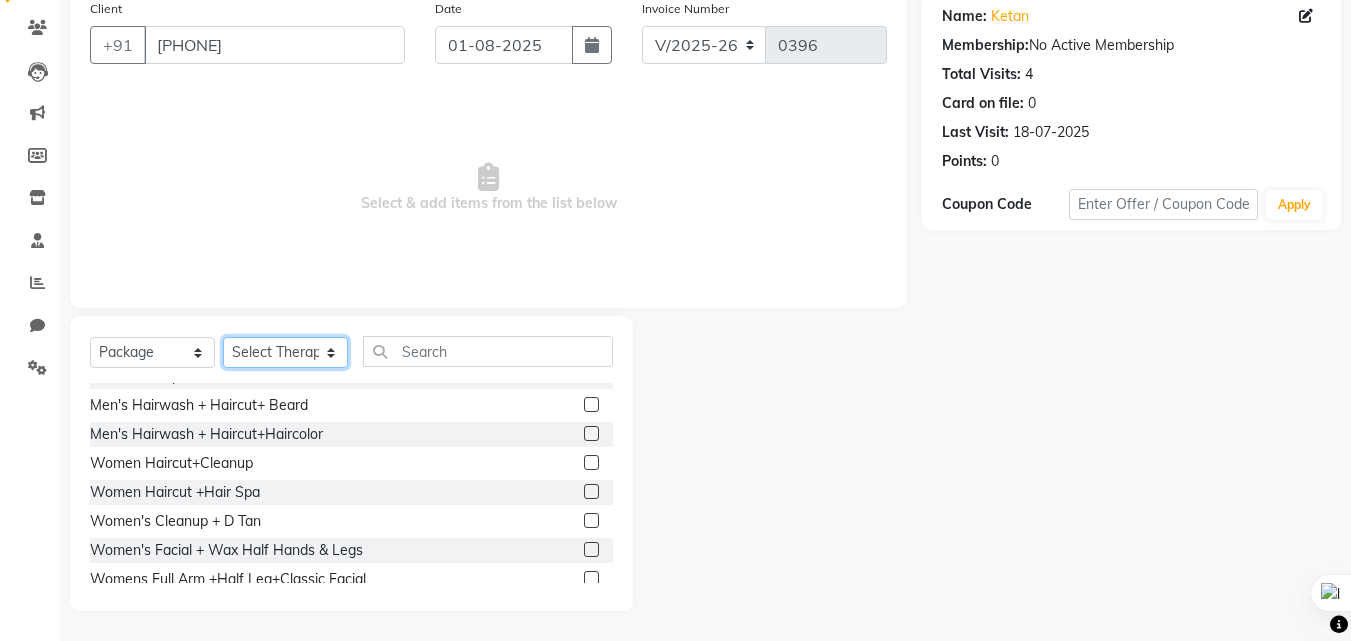 select on "82834" 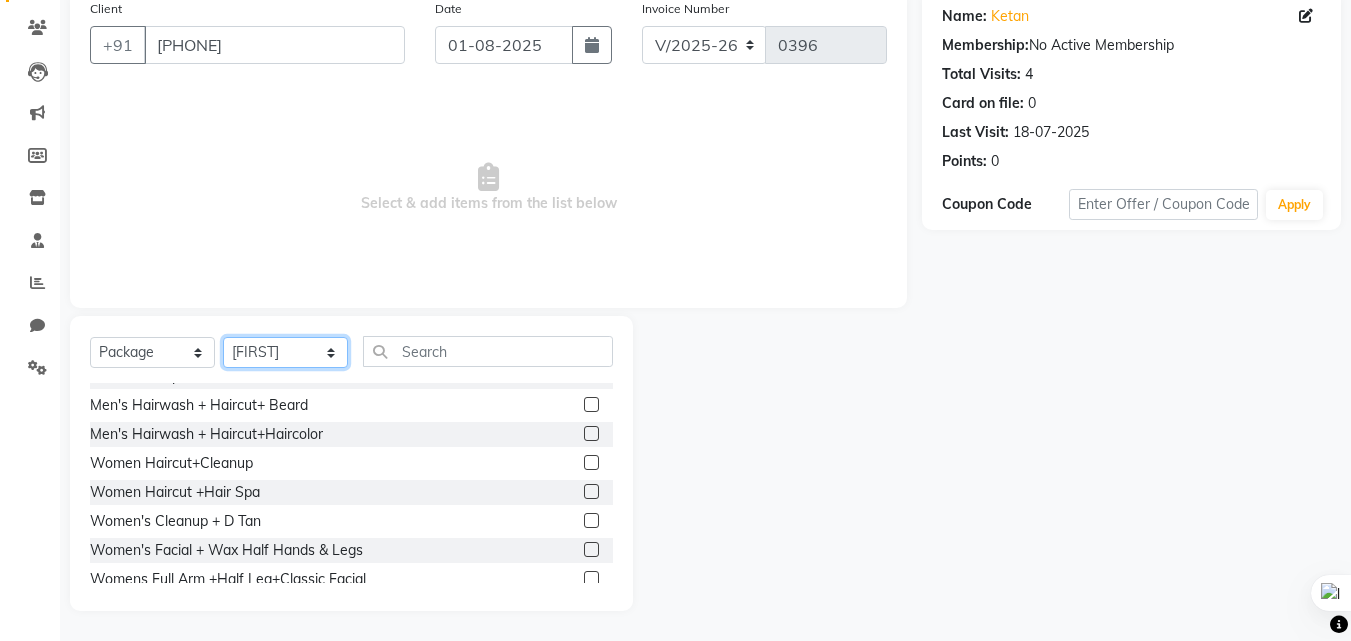 click on "Select Therapist [FIRST] [LAST]  HRS House Leesa  Loriya Mamta Meraj messy pui Rahul Rashmi riddhi" 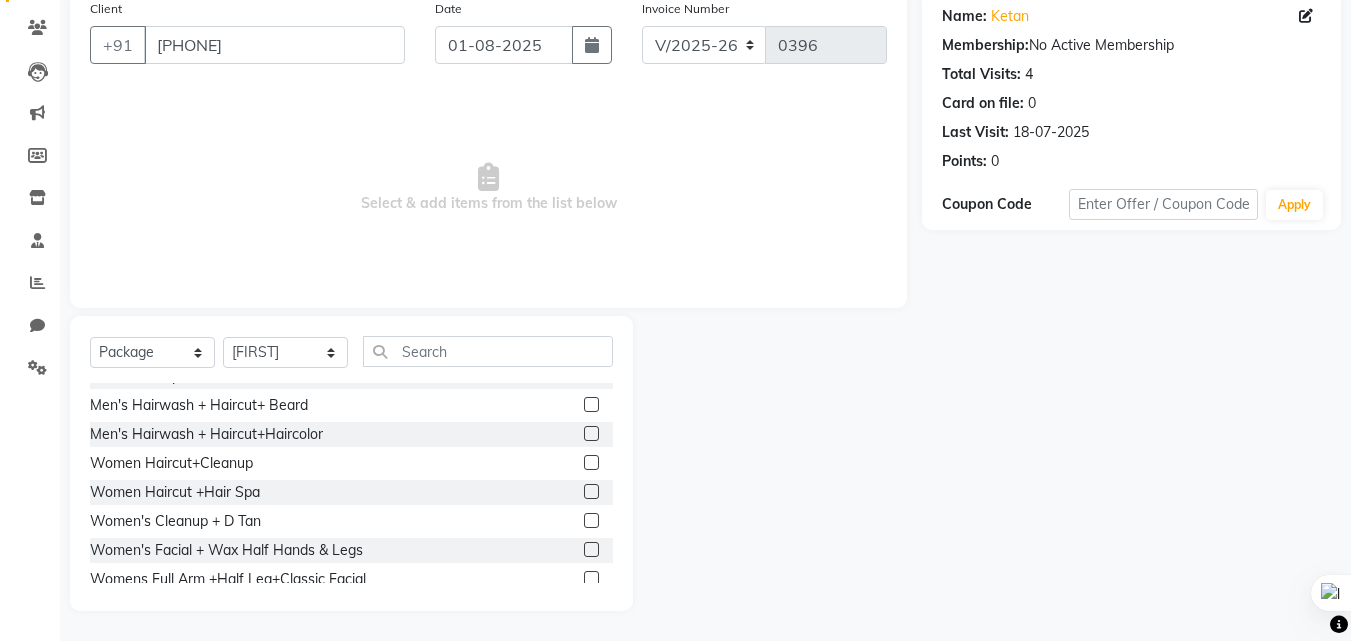 click 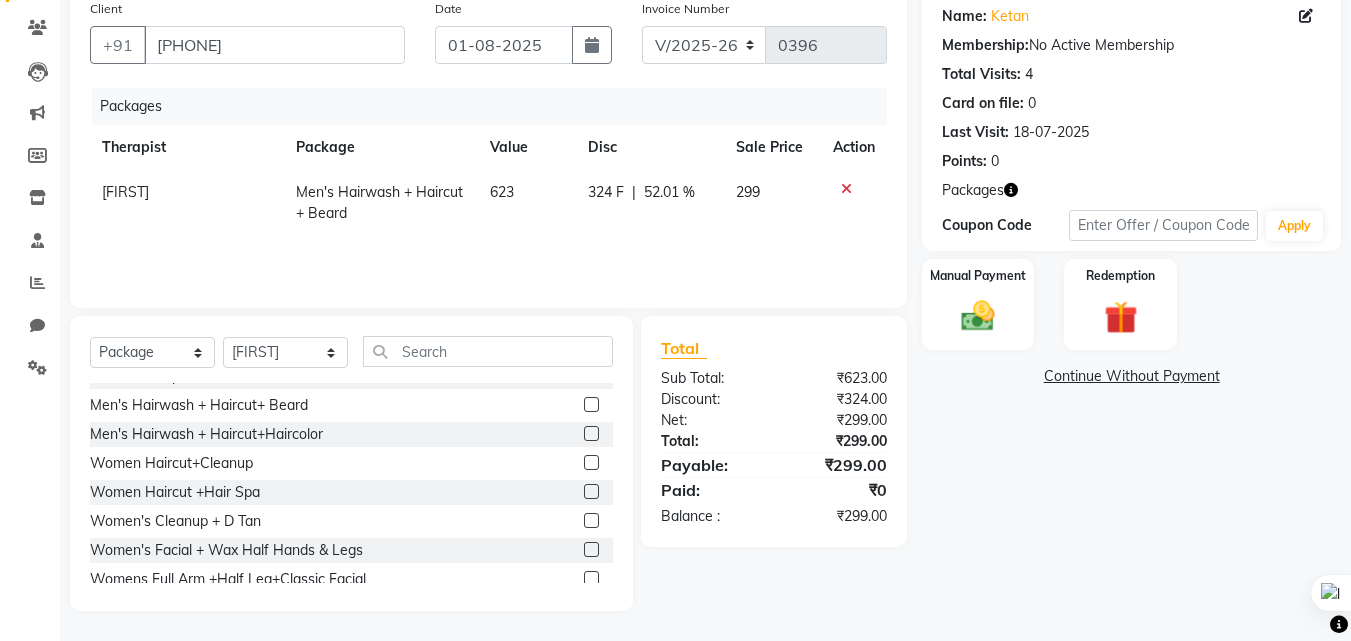 click on "Men's Hairwash + Haircut+ Beard" 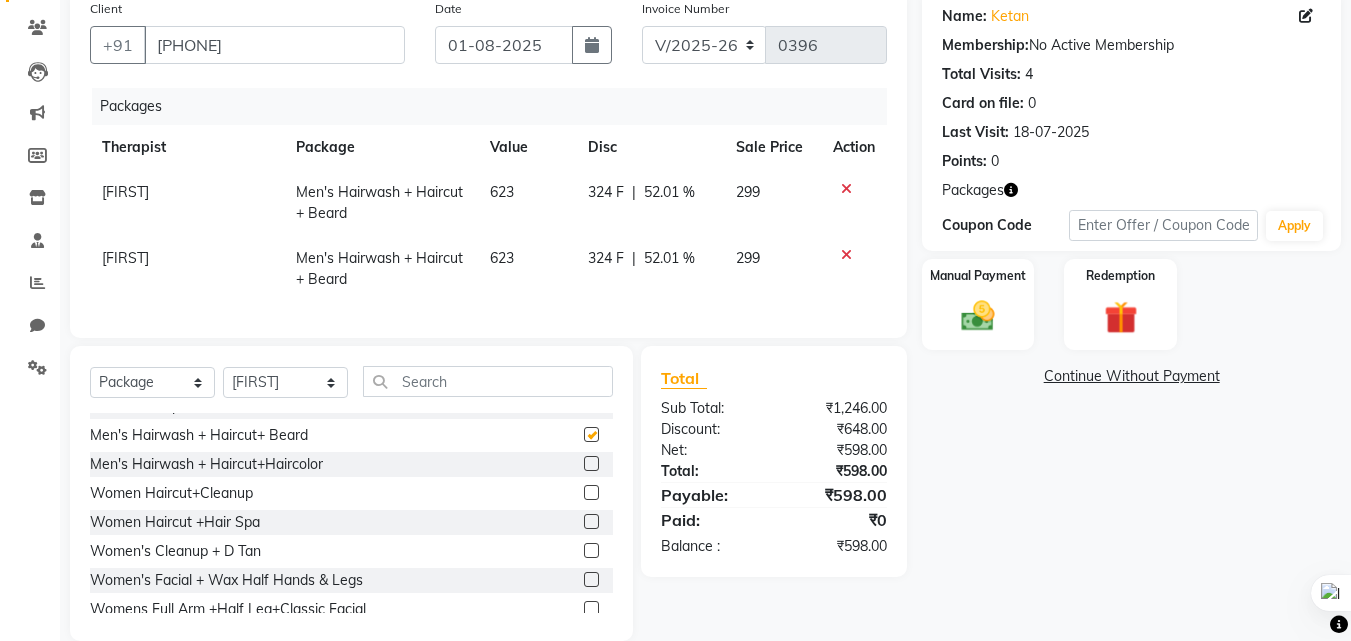 checkbox on "false" 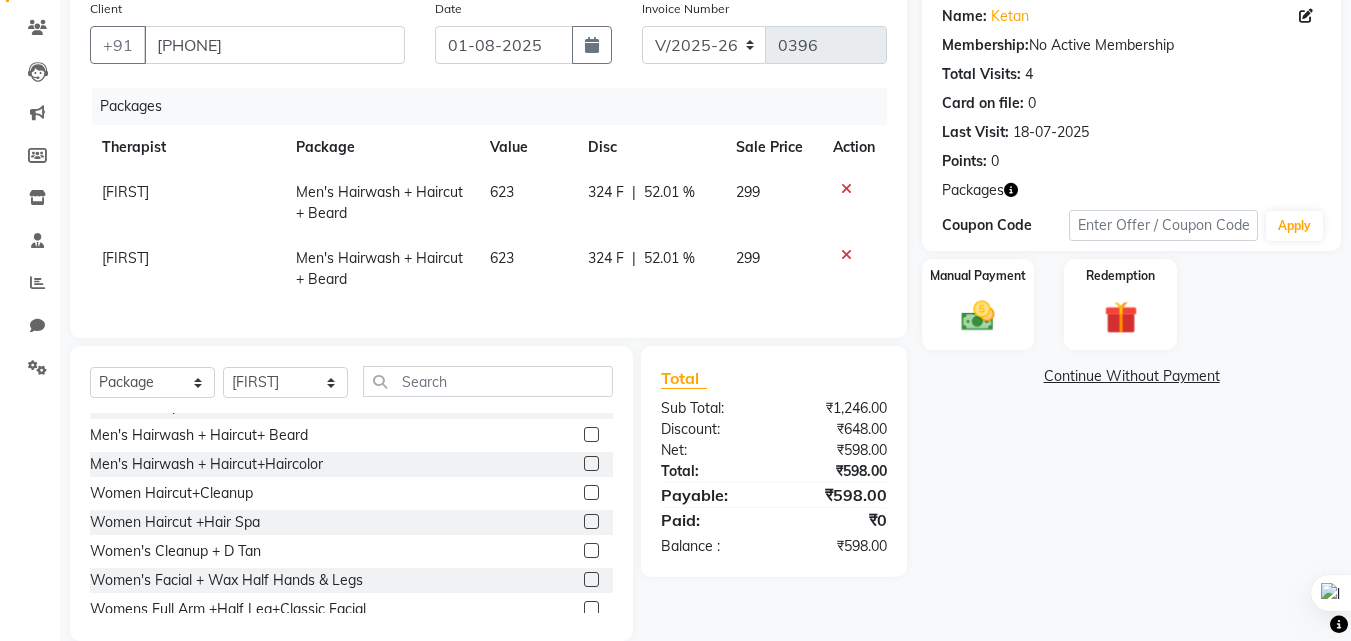 scroll, scrollTop: 205, scrollLeft: 0, axis: vertical 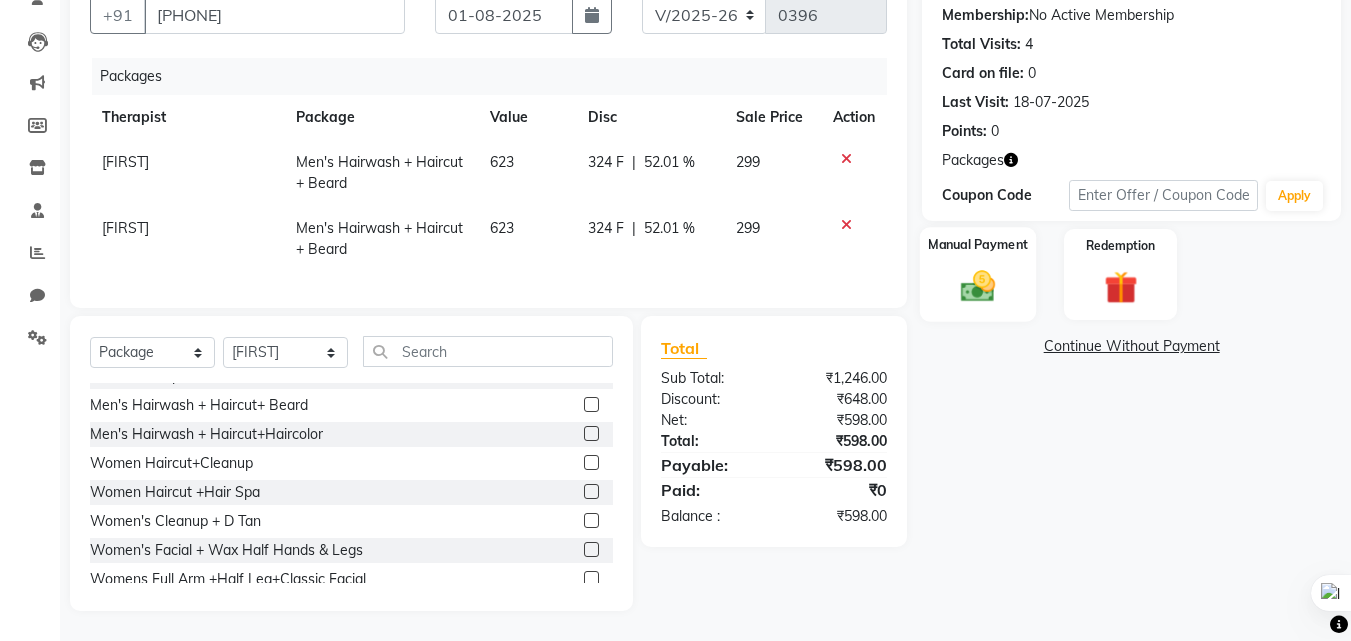 click 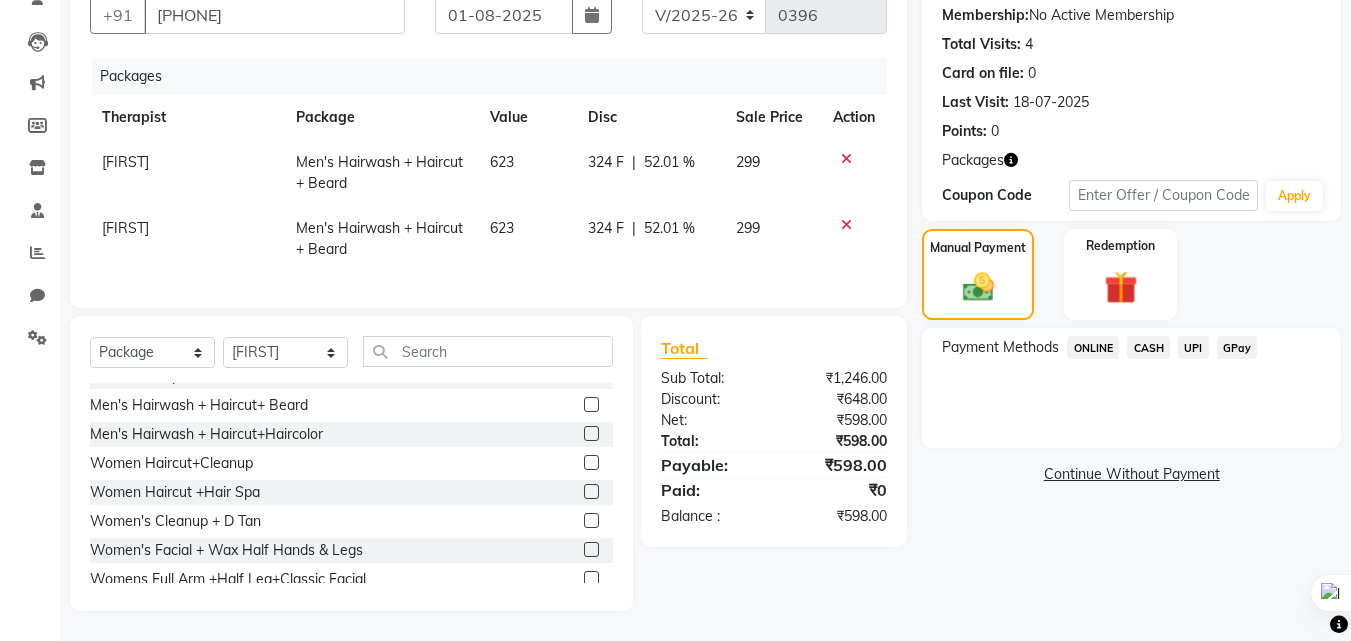 click on "GPay" 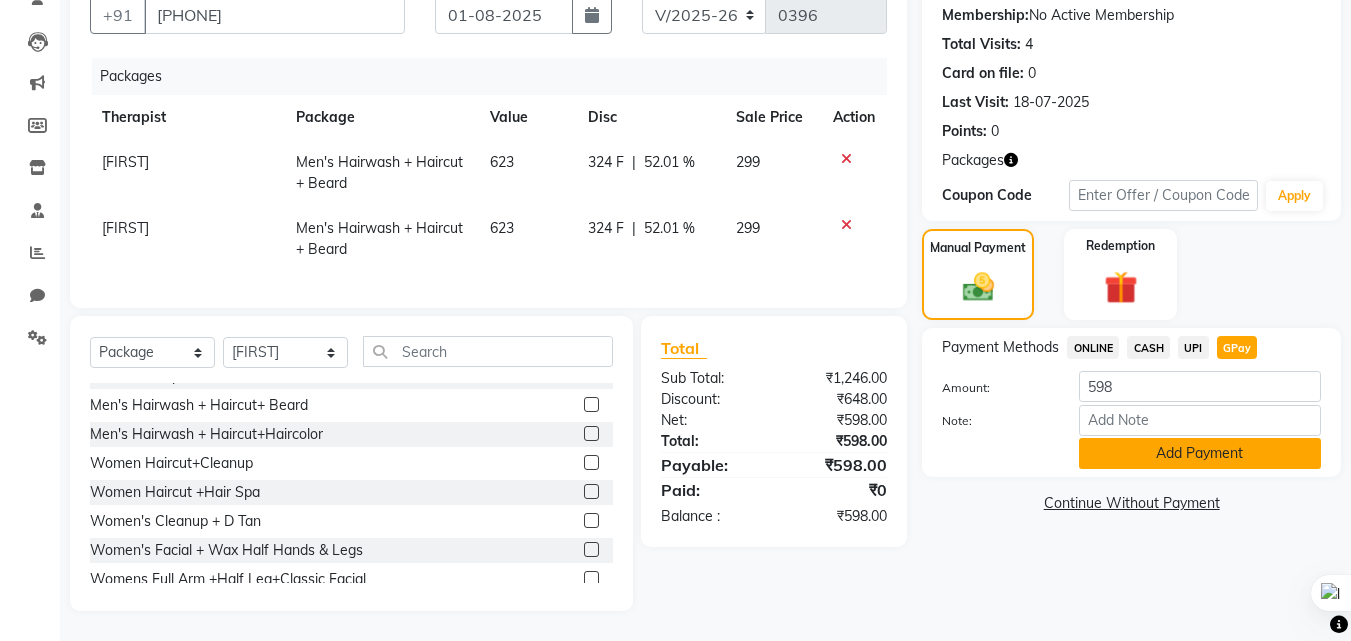 click on "Add Payment" 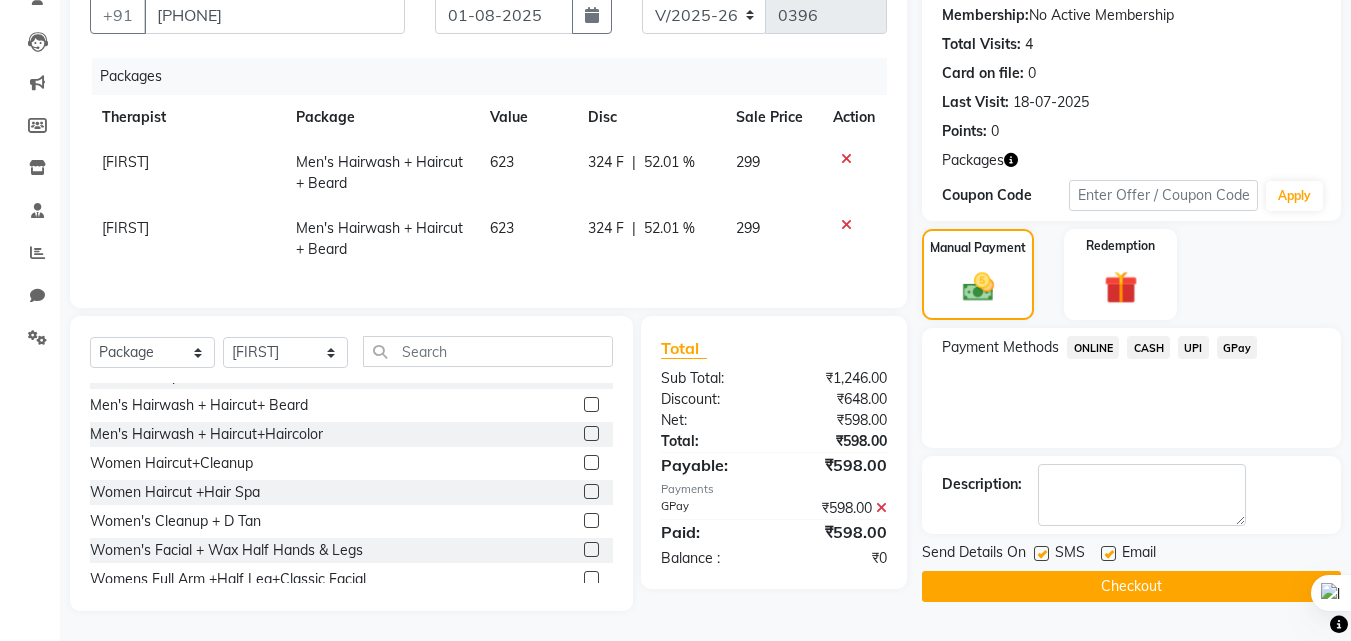 click on "Checkout" 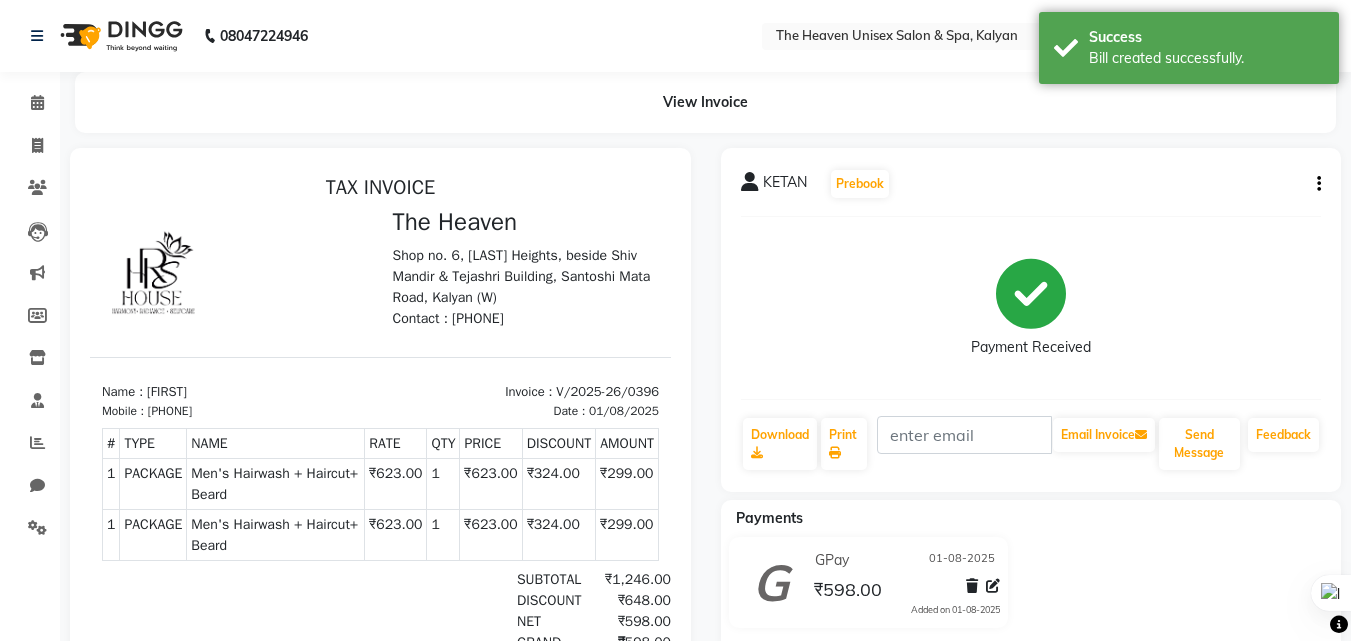 scroll, scrollTop: 0, scrollLeft: 0, axis: both 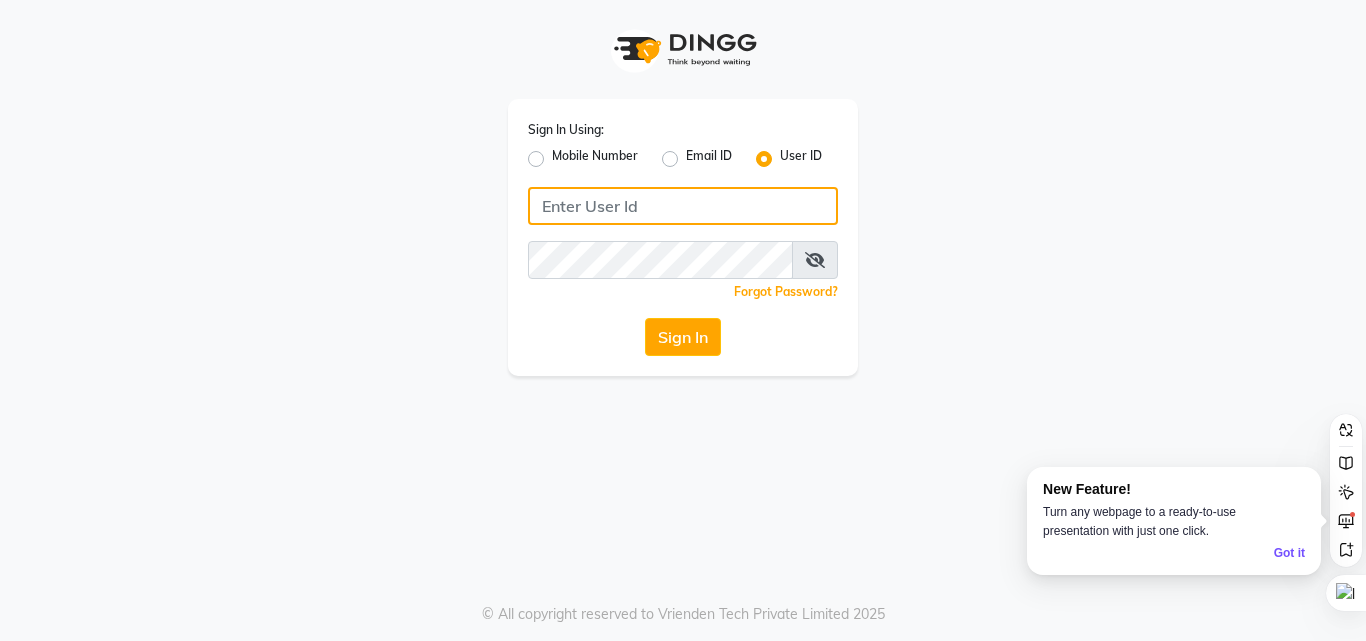 click 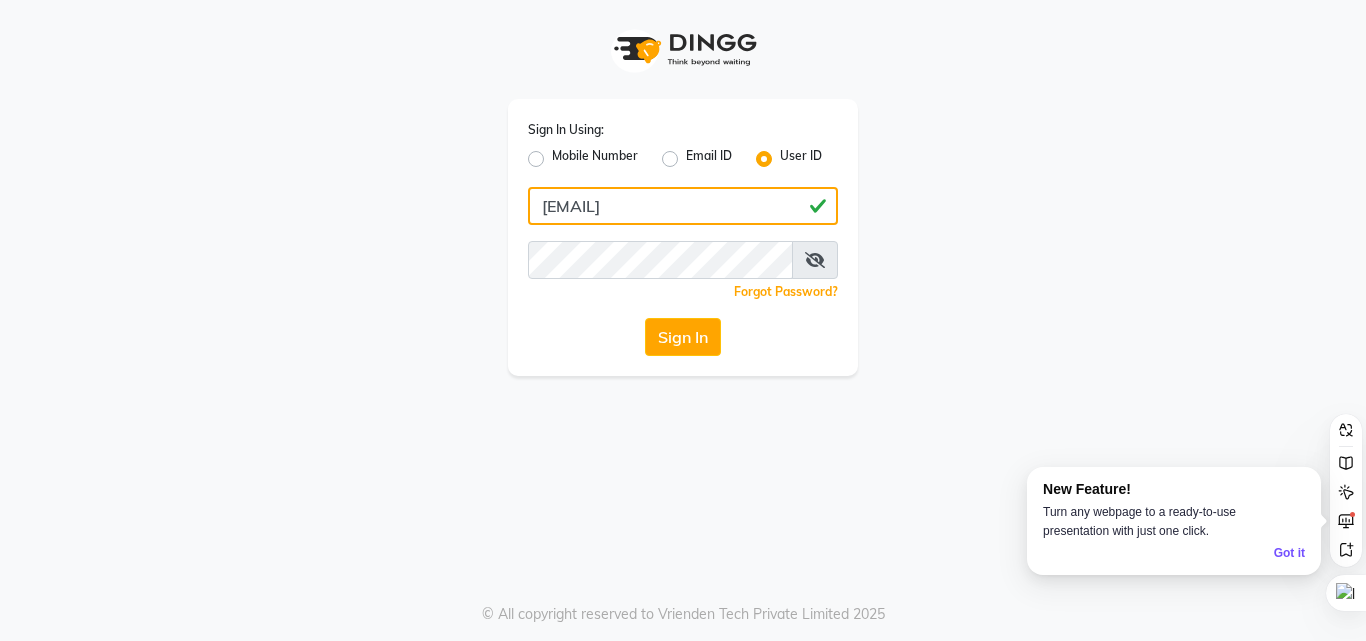 drag, startPoint x: 538, startPoint y: 208, endPoint x: 803, endPoint y: 250, distance: 268.30765 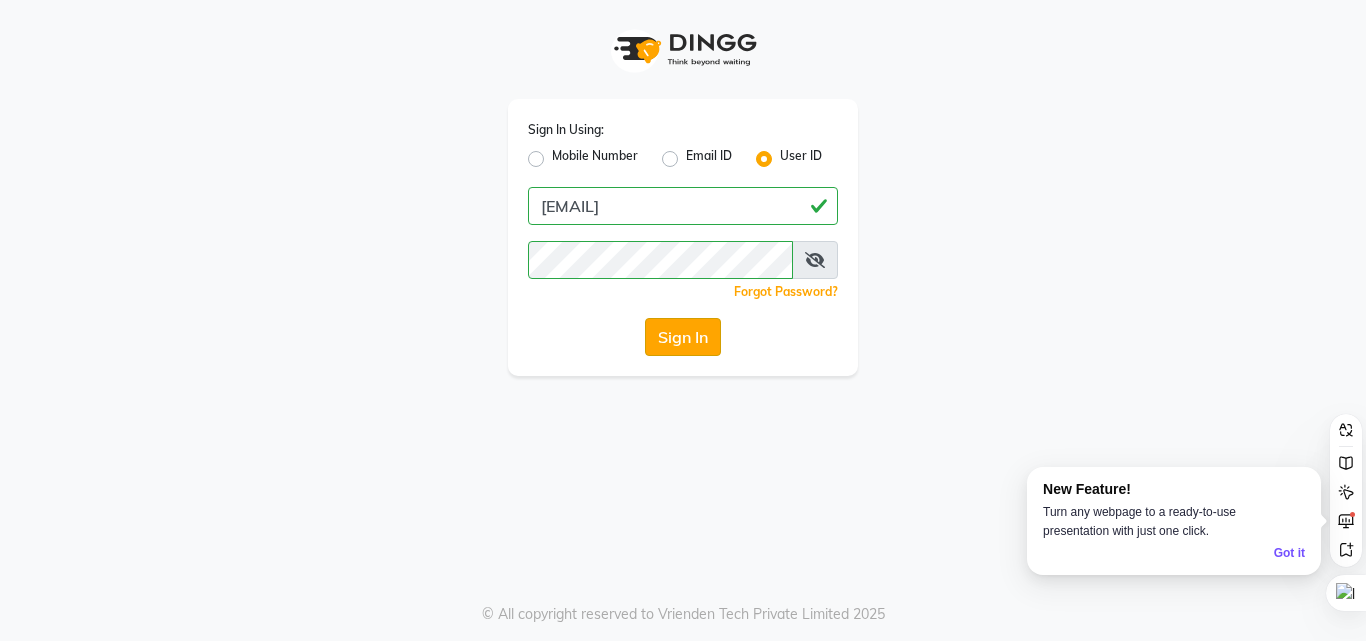 click on "Sign In" 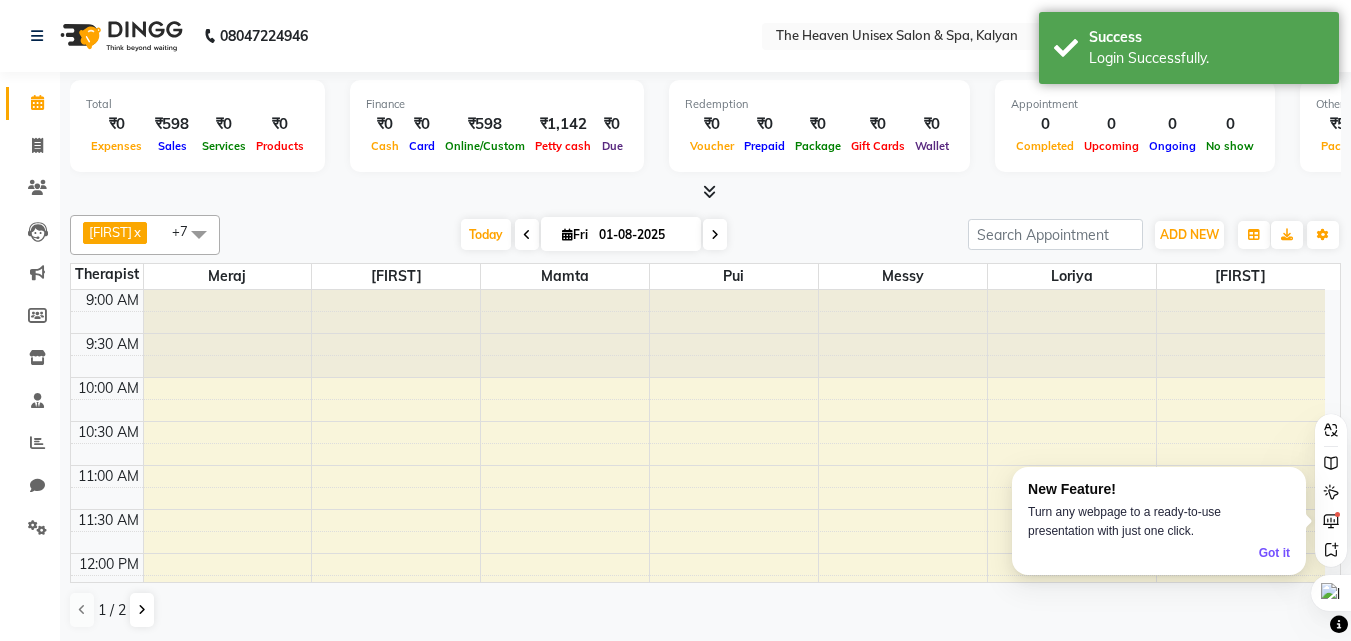 scroll, scrollTop: 0, scrollLeft: 0, axis: both 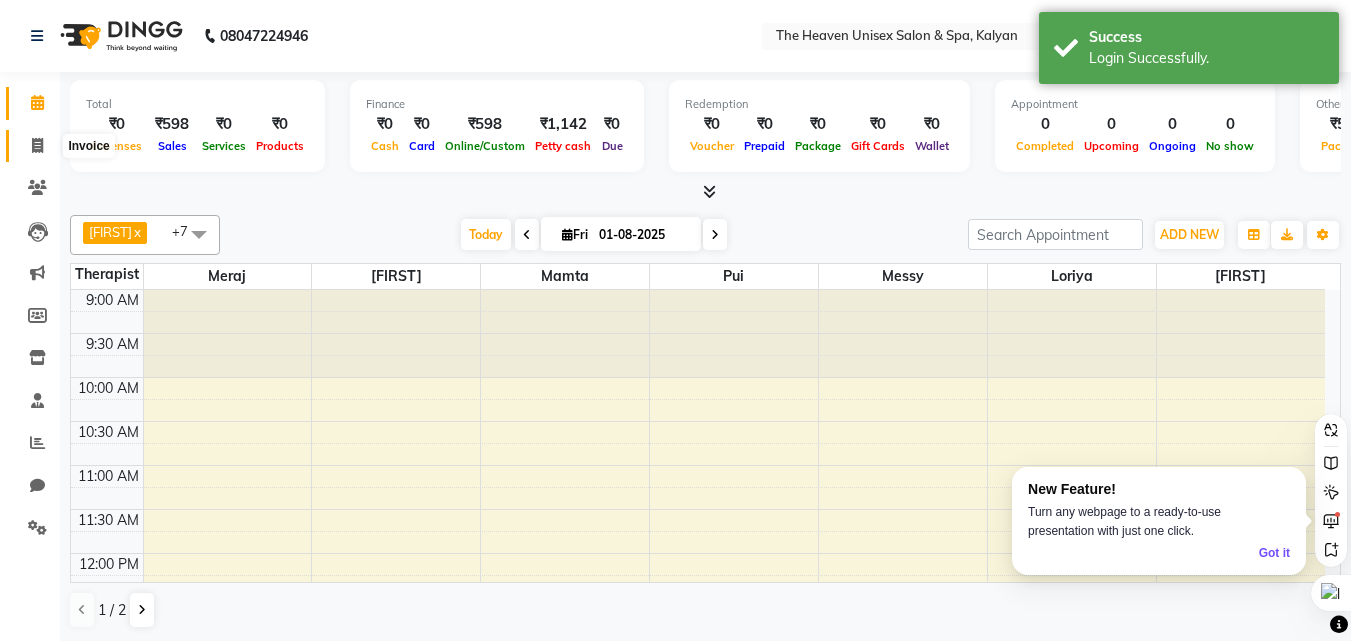click 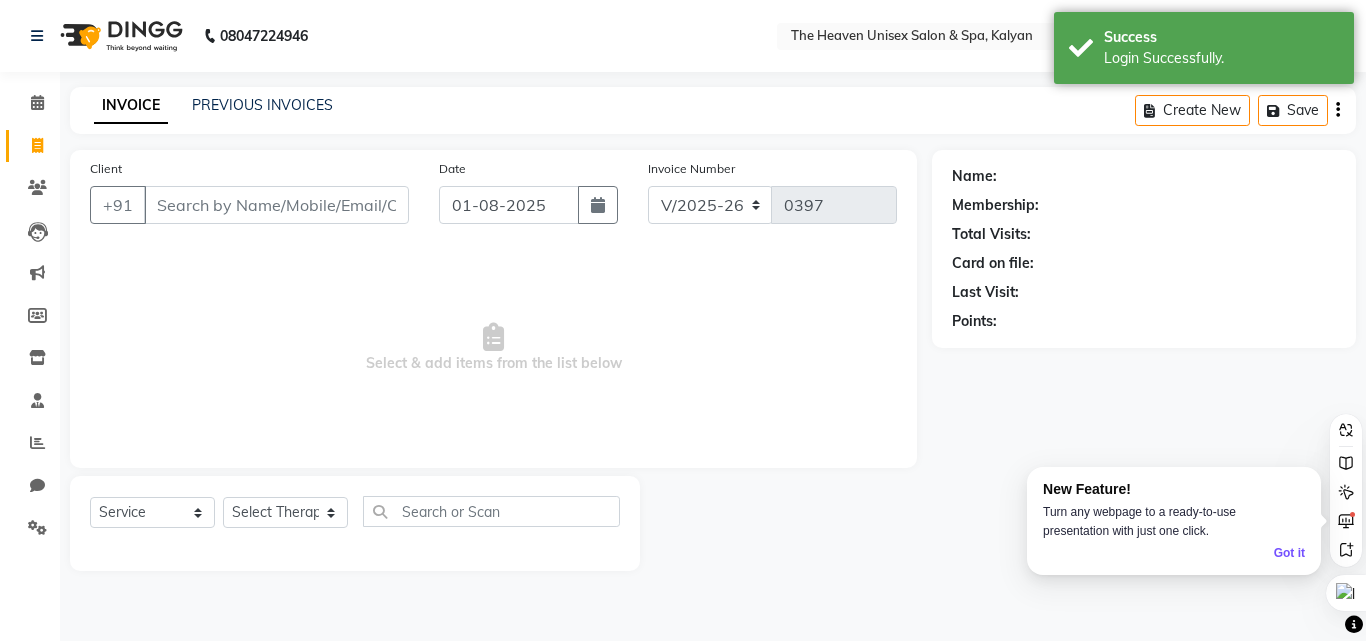 click on "Client" at bounding box center (276, 205) 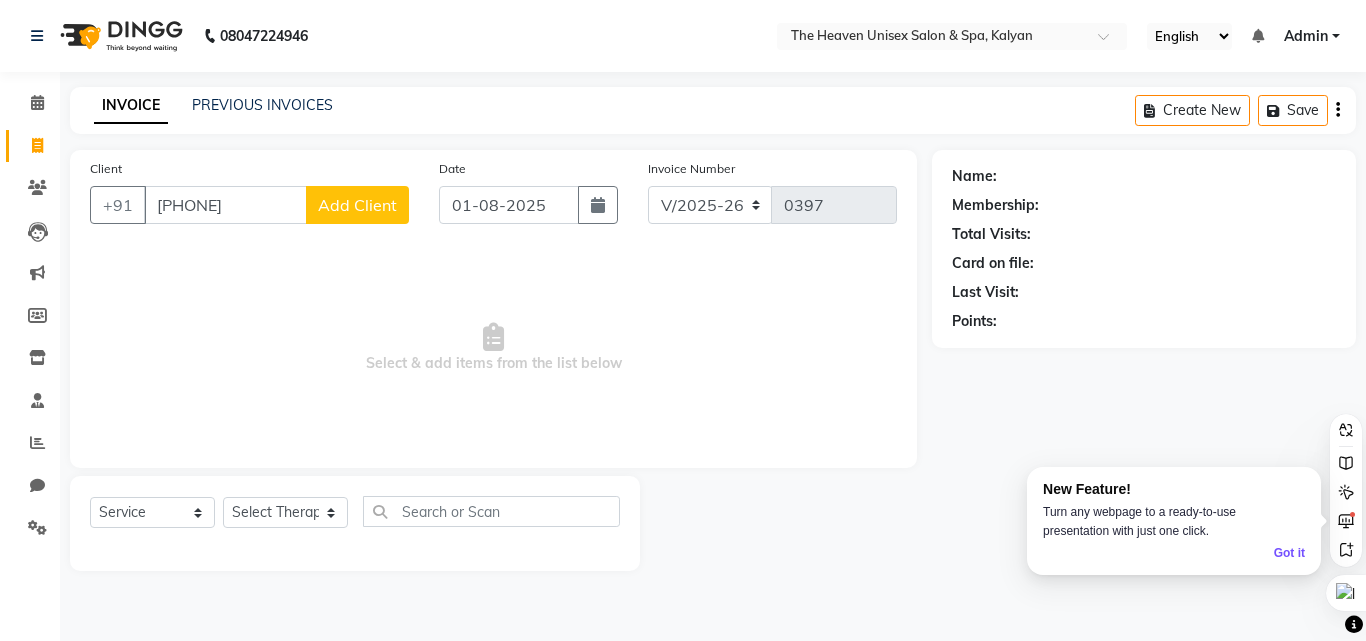 type on "[PHONE]" 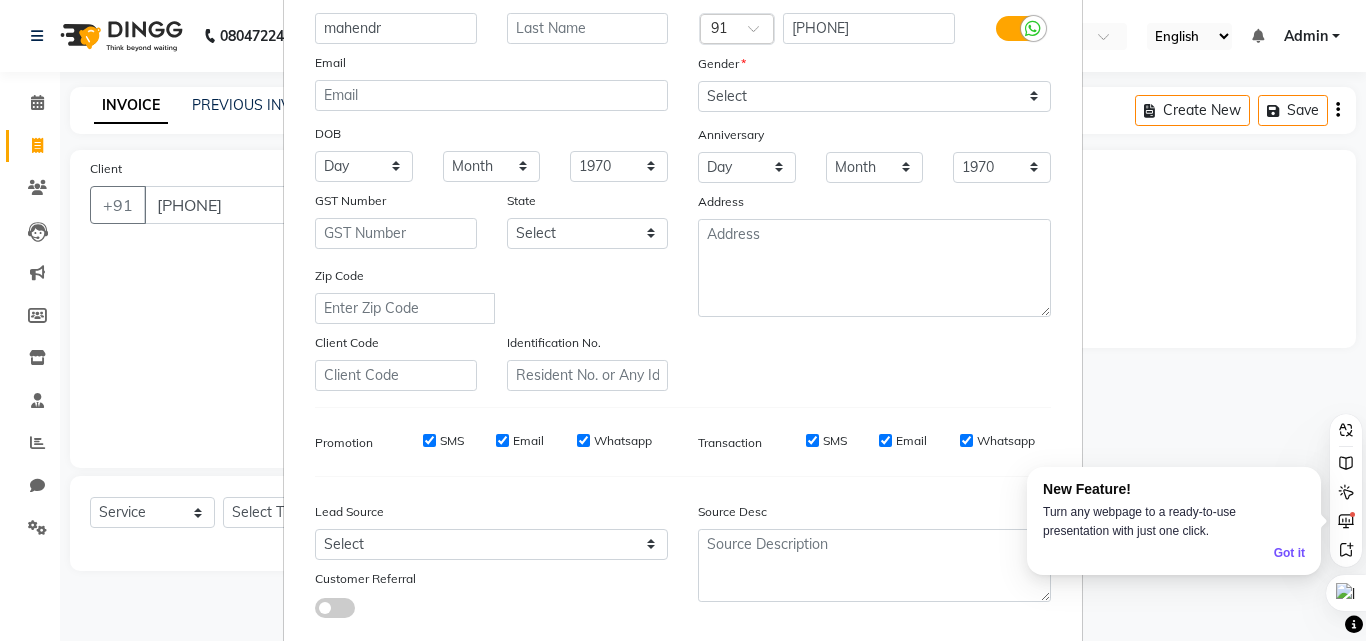 scroll, scrollTop: 0, scrollLeft: 0, axis: both 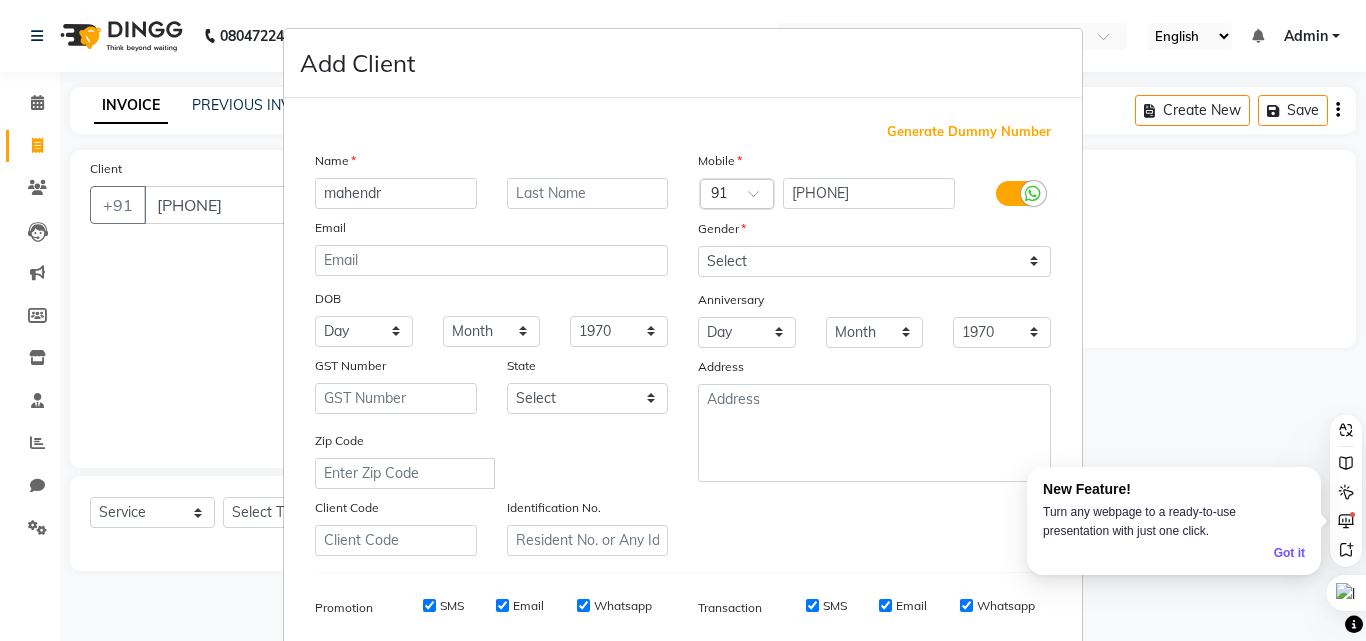 type on "mahendr" 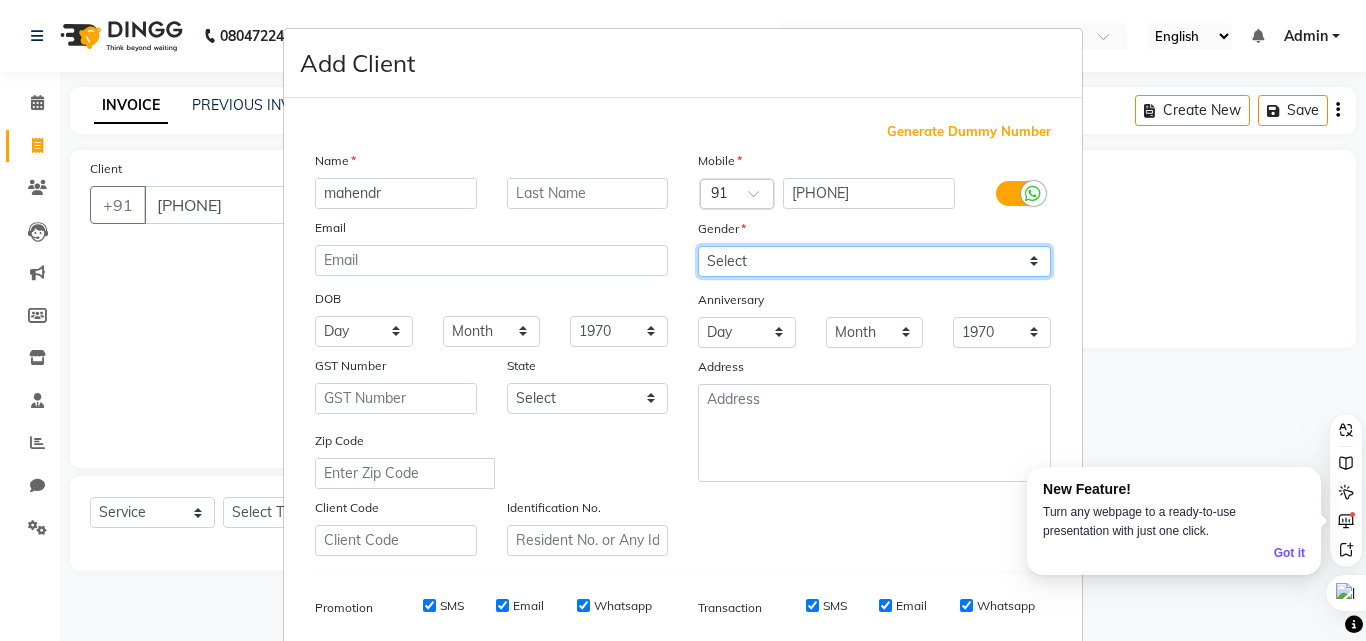 click on "Select Male Female Other Prefer Not To Say" at bounding box center (874, 261) 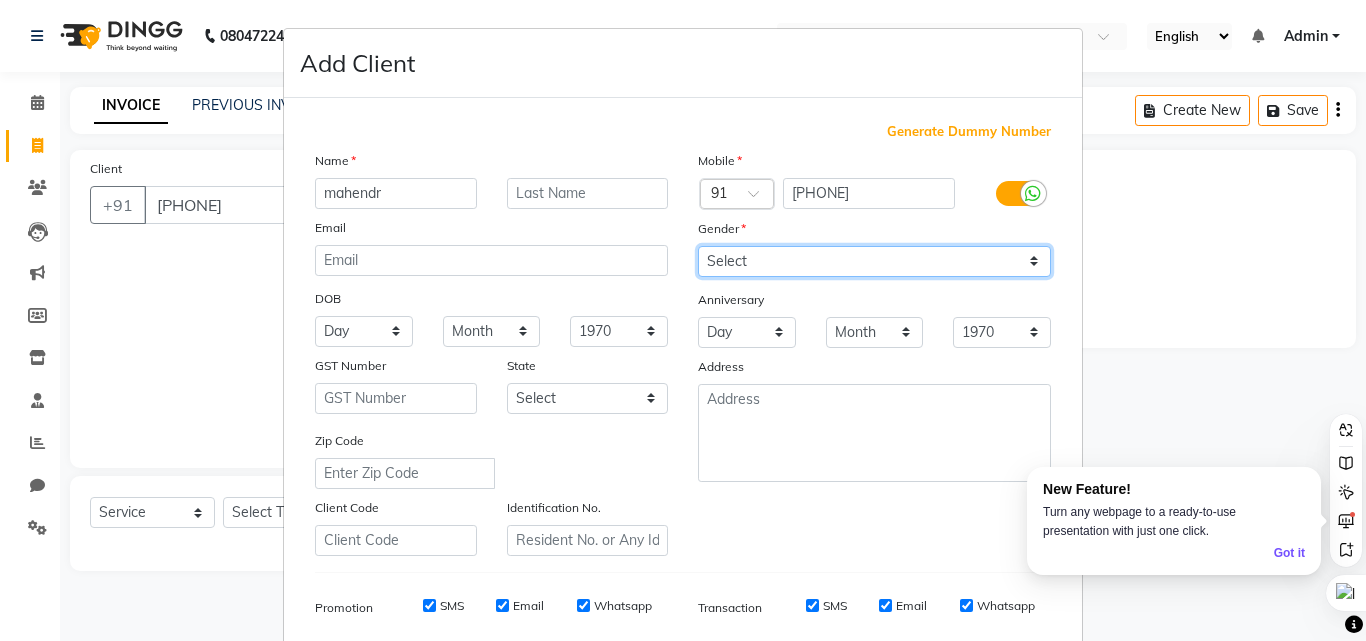 select on "male" 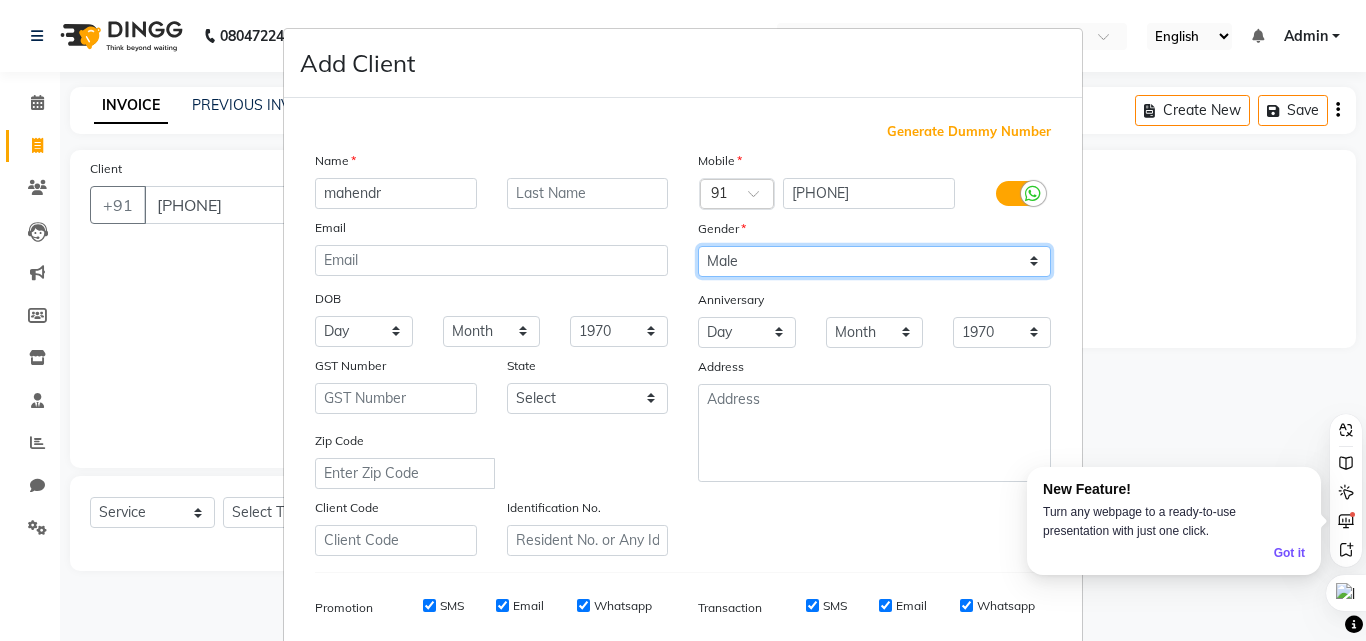 click on "Select Male Female Other Prefer Not To Say" at bounding box center [874, 261] 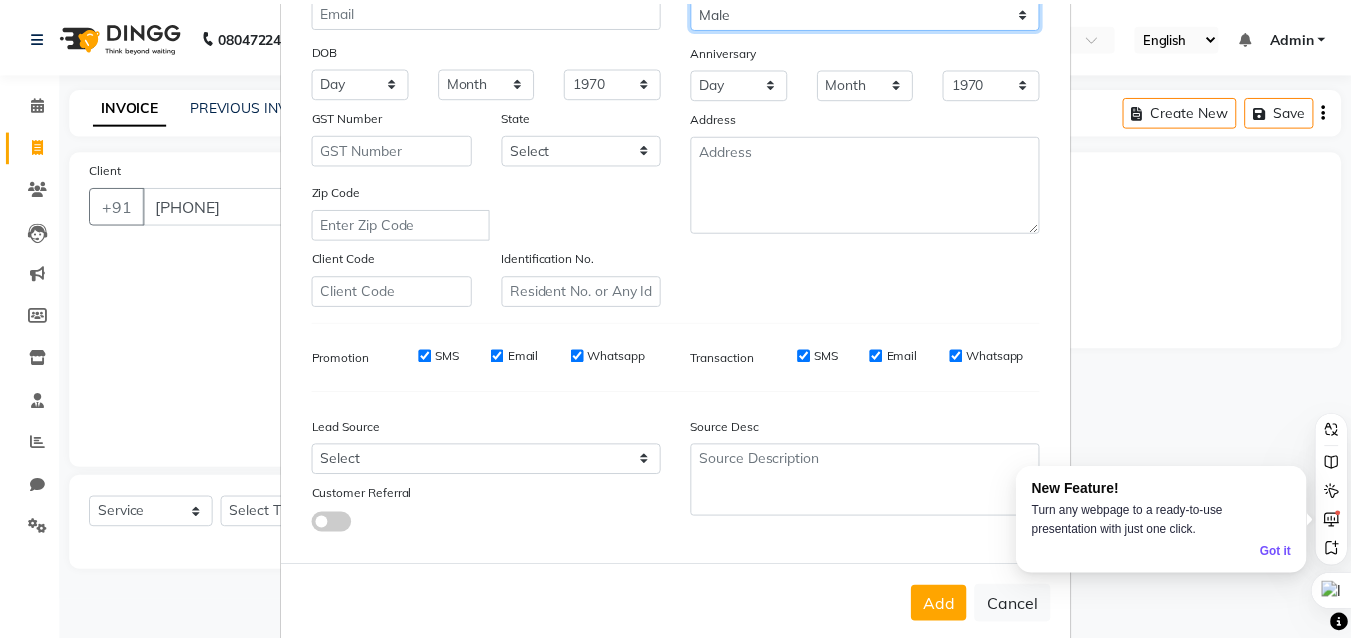 scroll, scrollTop: 282, scrollLeft: 0, axis: vertical 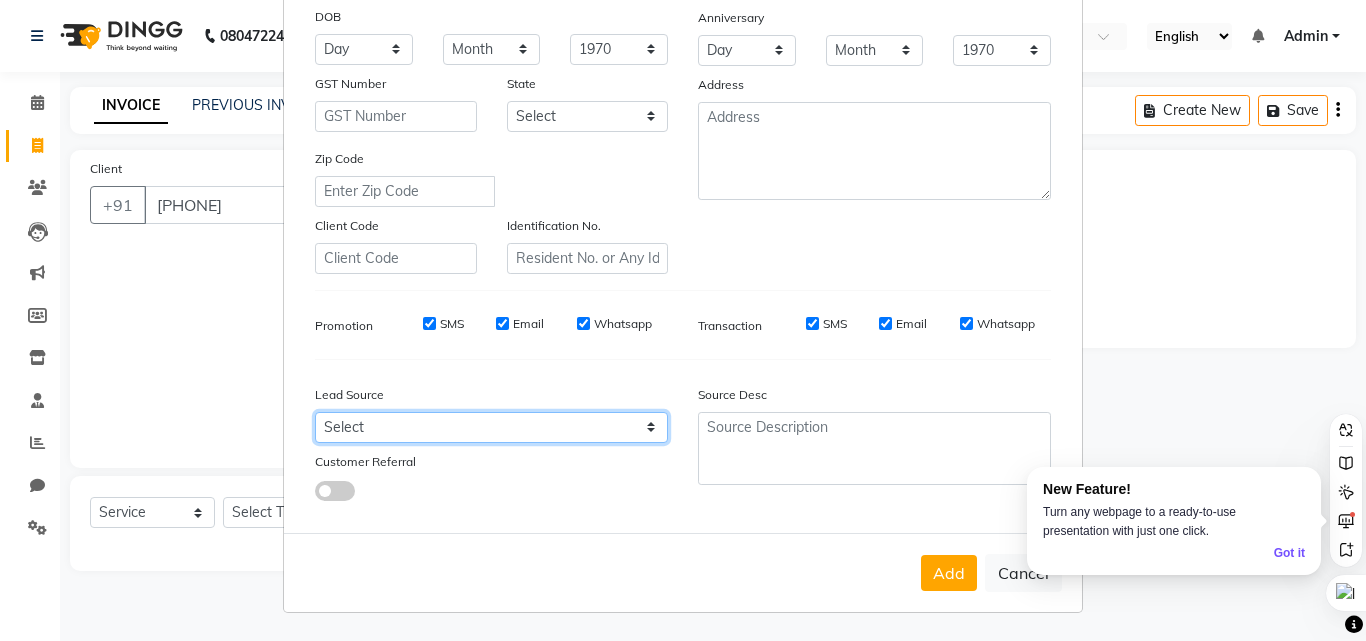 click on "Select Walk-in Referral Internet Friend Word of Mouth Advertisement Facebook JustDial Google Other" at bounding box center [491, 427] 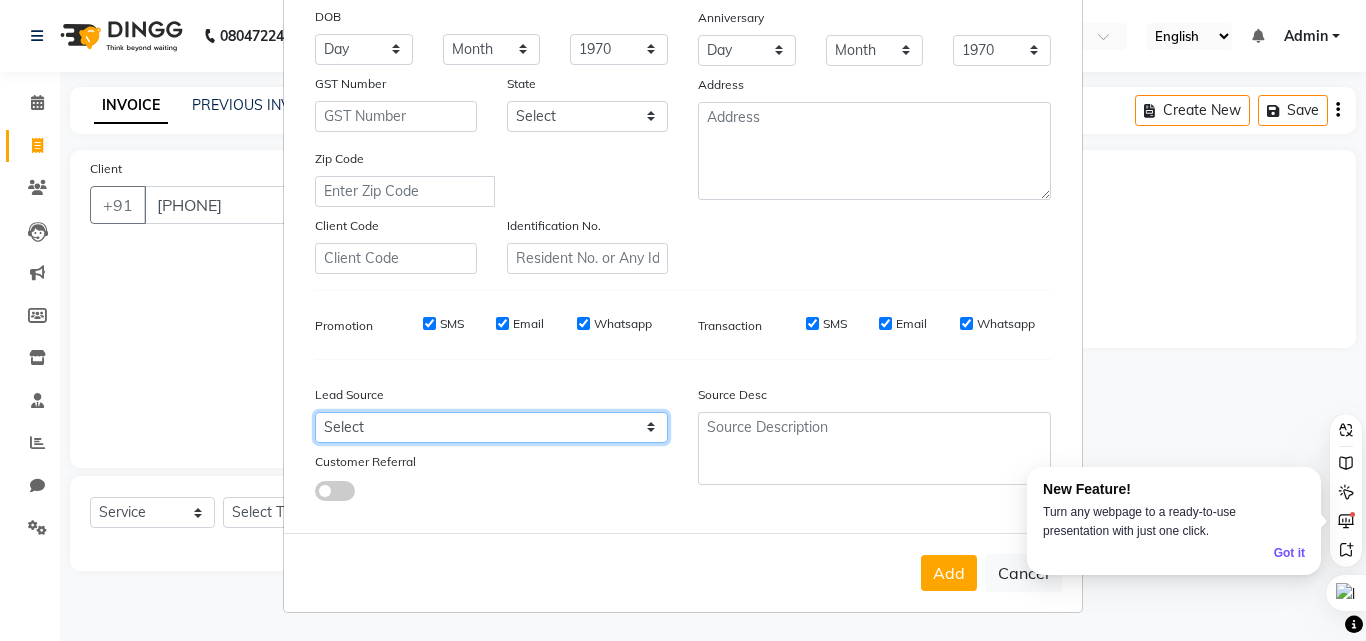 select on "55212" 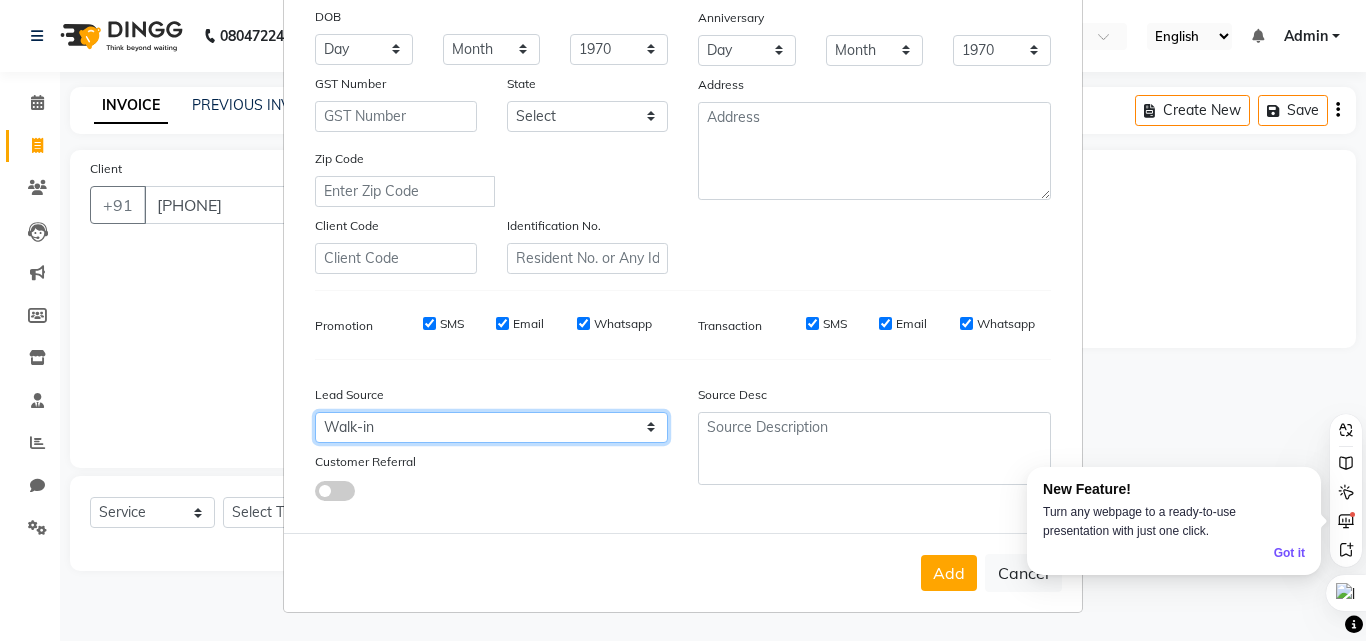click on "Select Walk-in Referral Internet Friend Word of Mouth Advertisement Facebook JustDial Google Other" at bounding box center [491, 427] 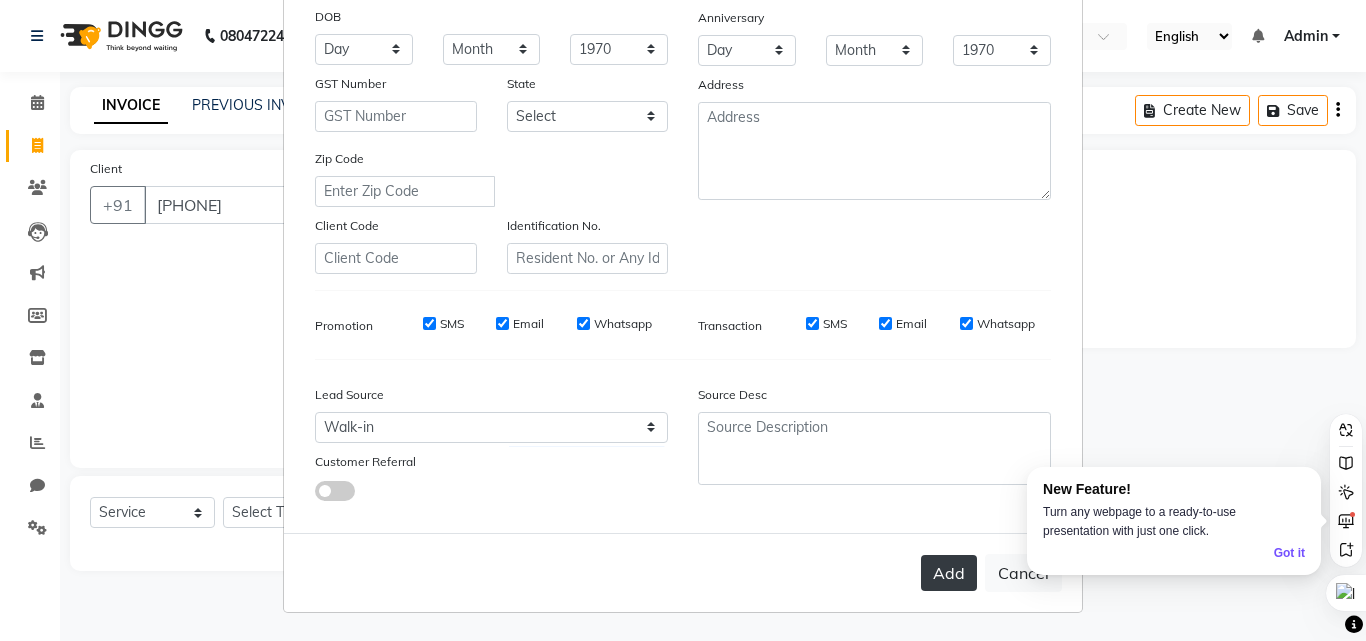 click on "Add" at bounding box center (949, 573) 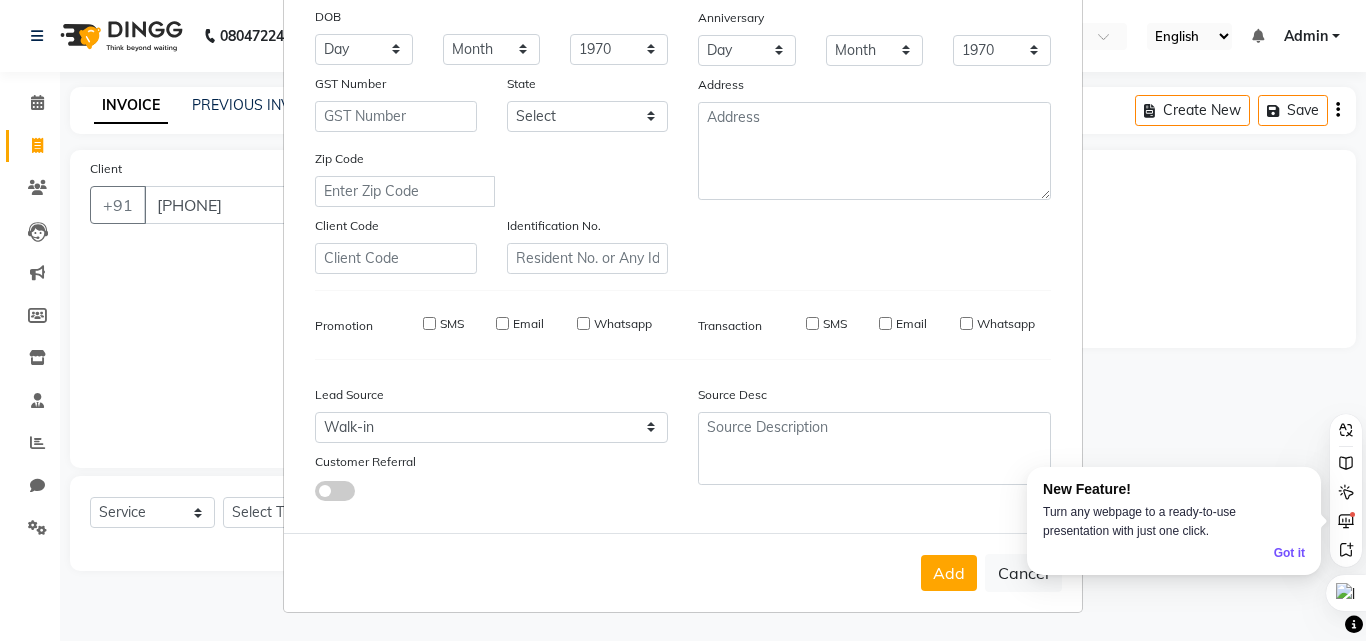 type 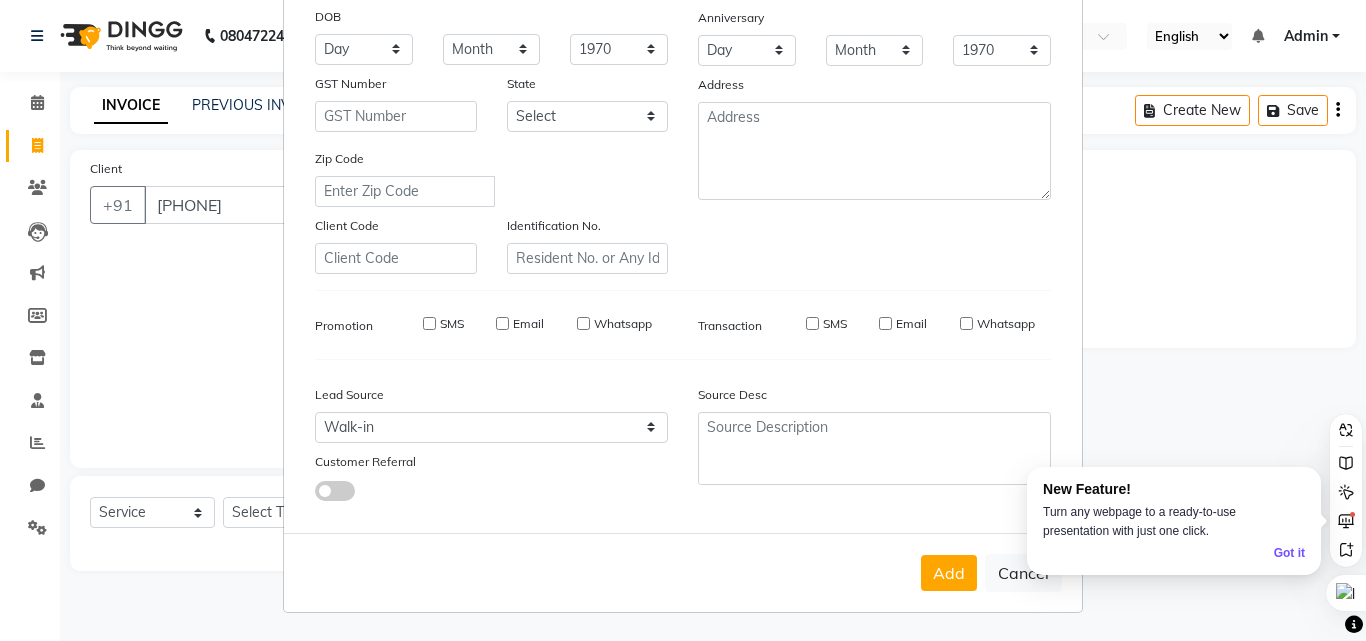select 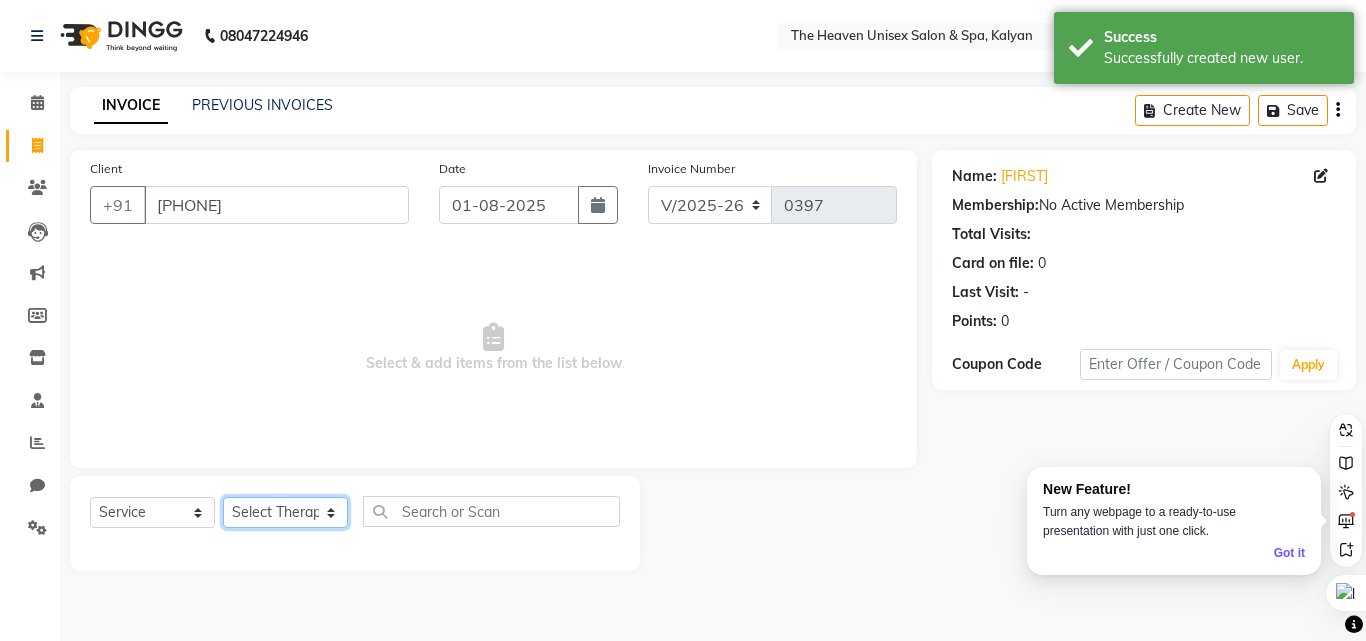 click on "Select Therapist [FIRST] [LAST]  HRS House Leesa  Loriya Mamta Meraj messy pui Rahul Rashmi riddhi" 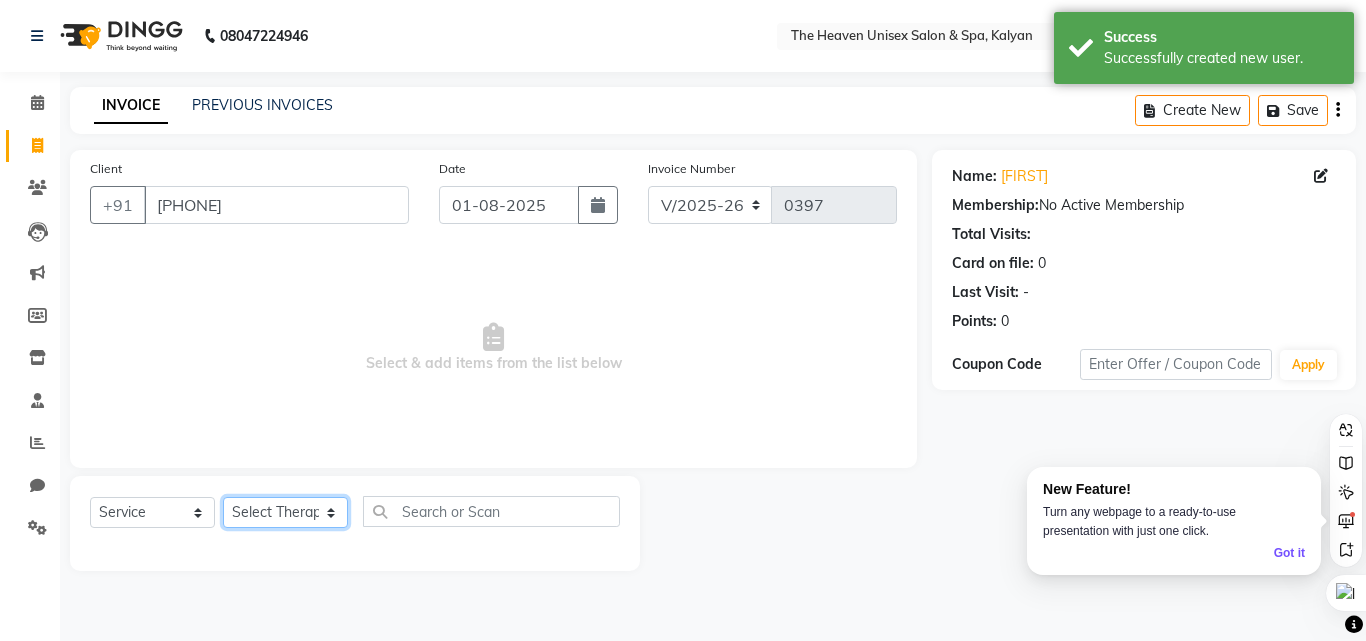select on "85992" 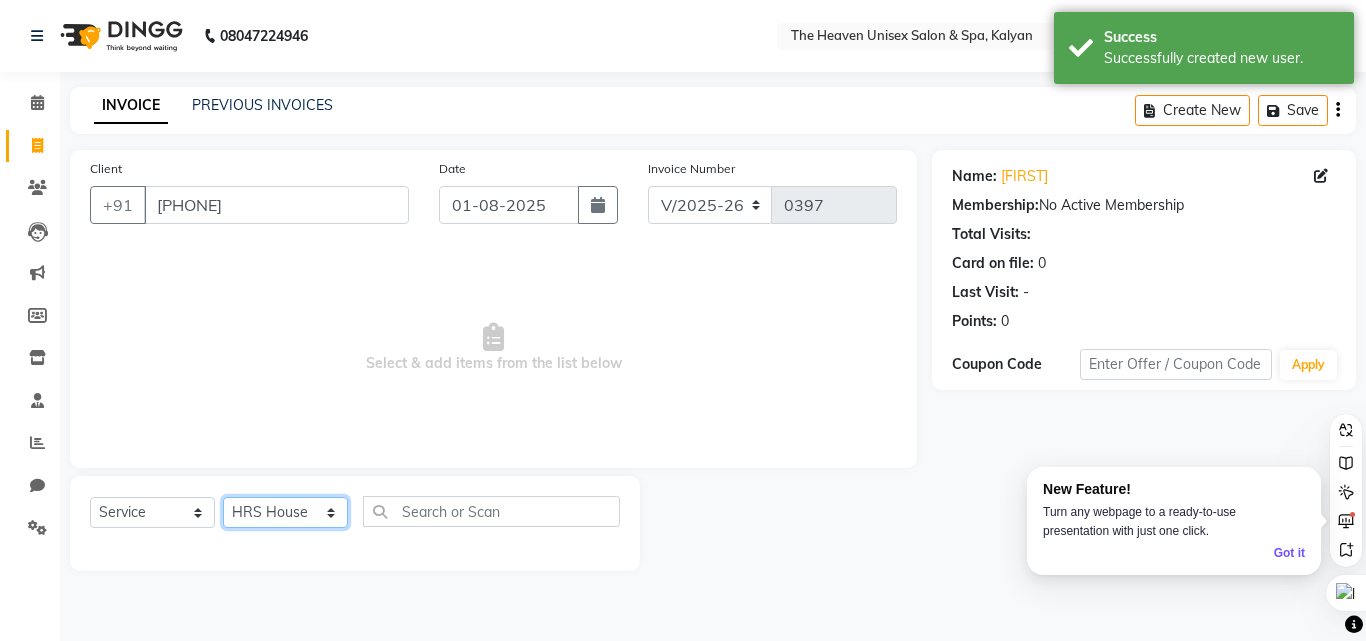 click on "Select Therapist [FIRST] [LAST]  HRS House Leesa  Loriya Mamta Meraj messy pui Rahul Rashmi riddhi" 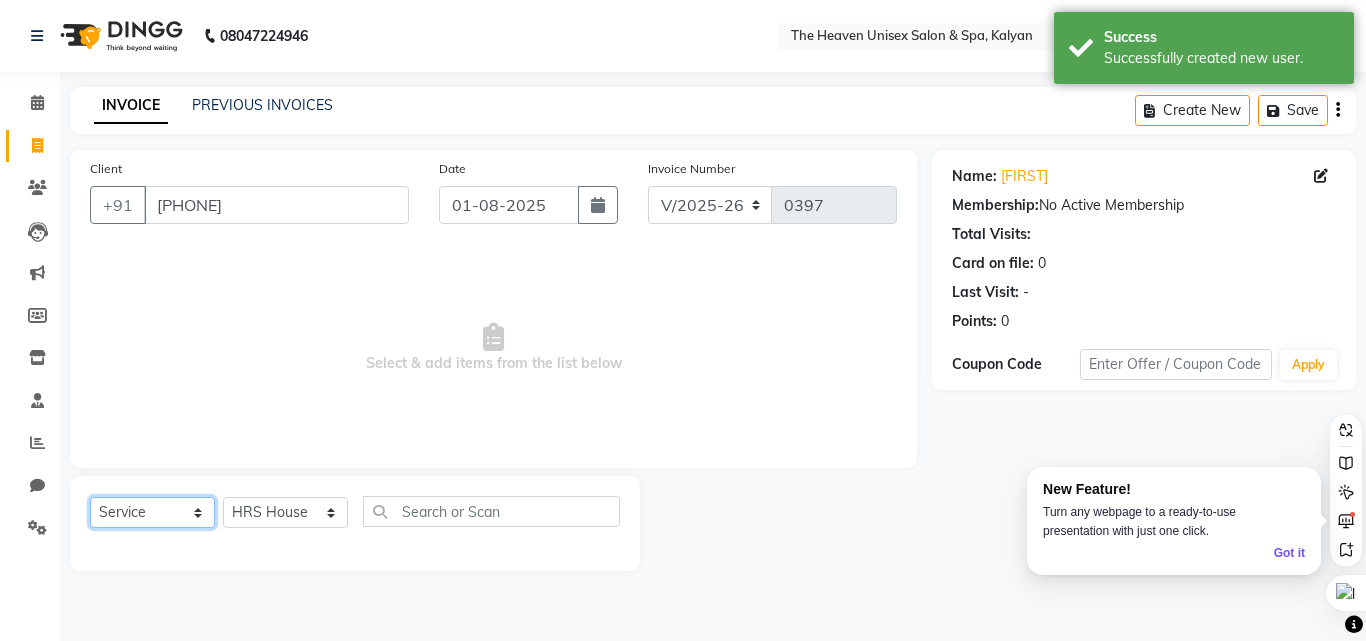 click on "Select  Service  Product  Membership  Package Voucher Prepaid Gift Card" 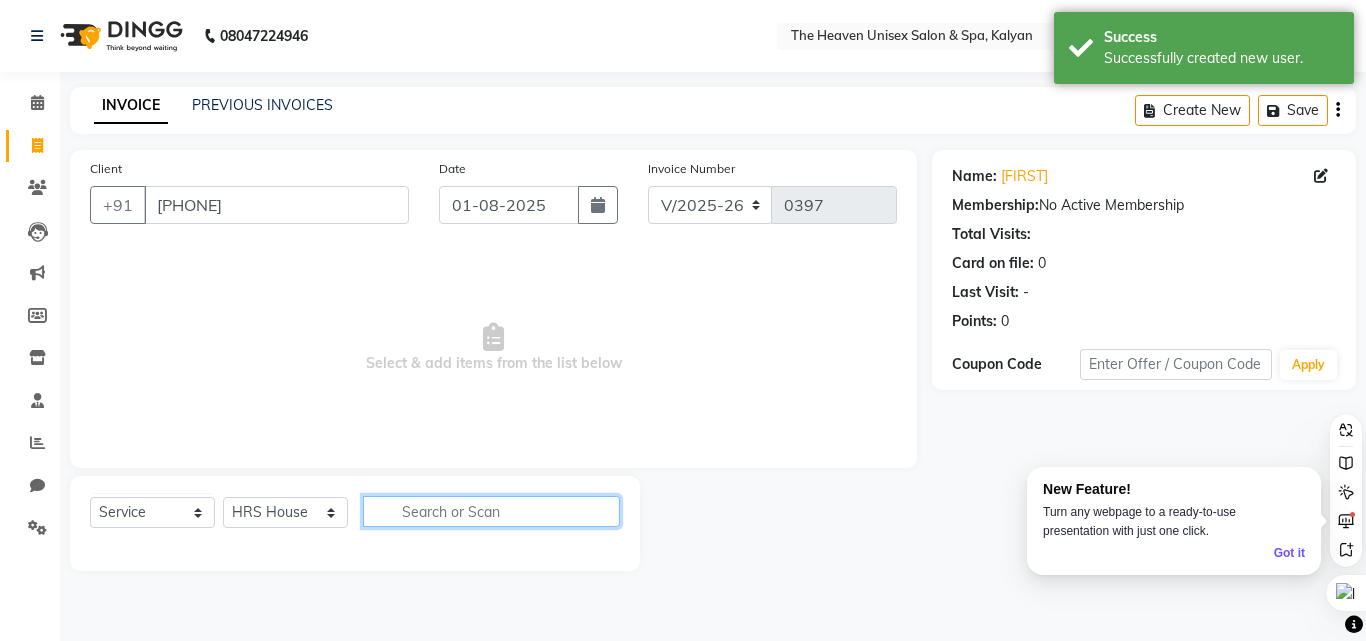 click 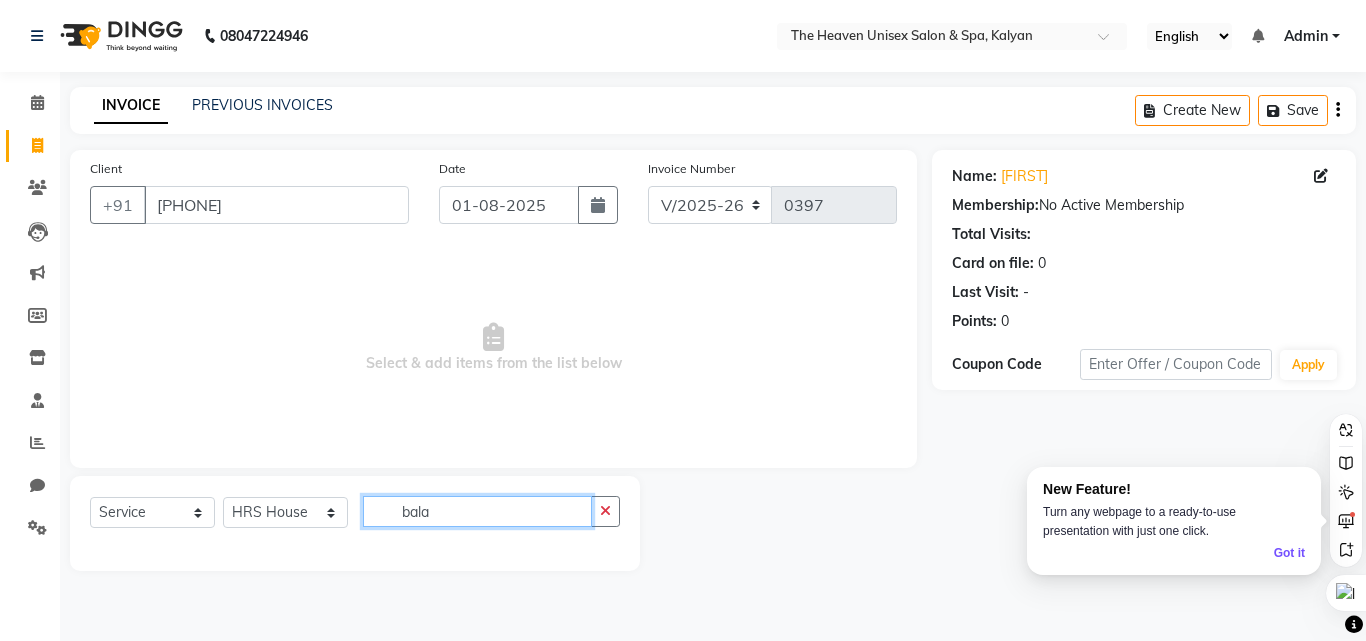 click on "bala" 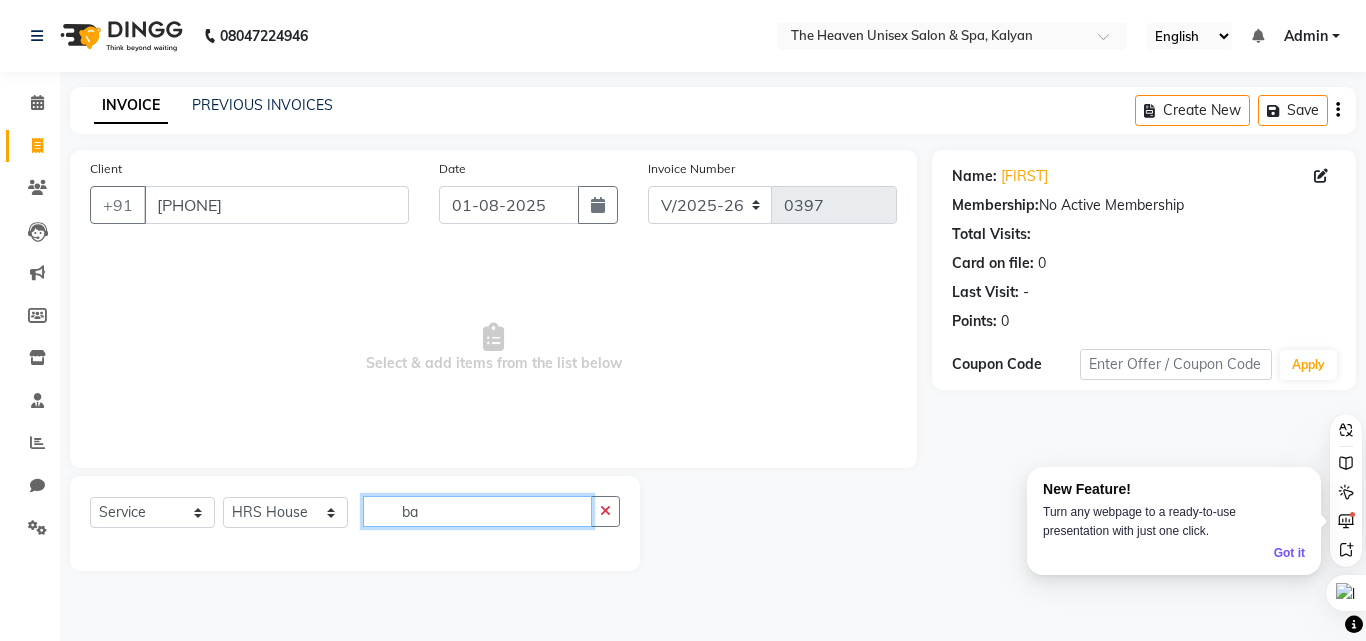 type on "ba" 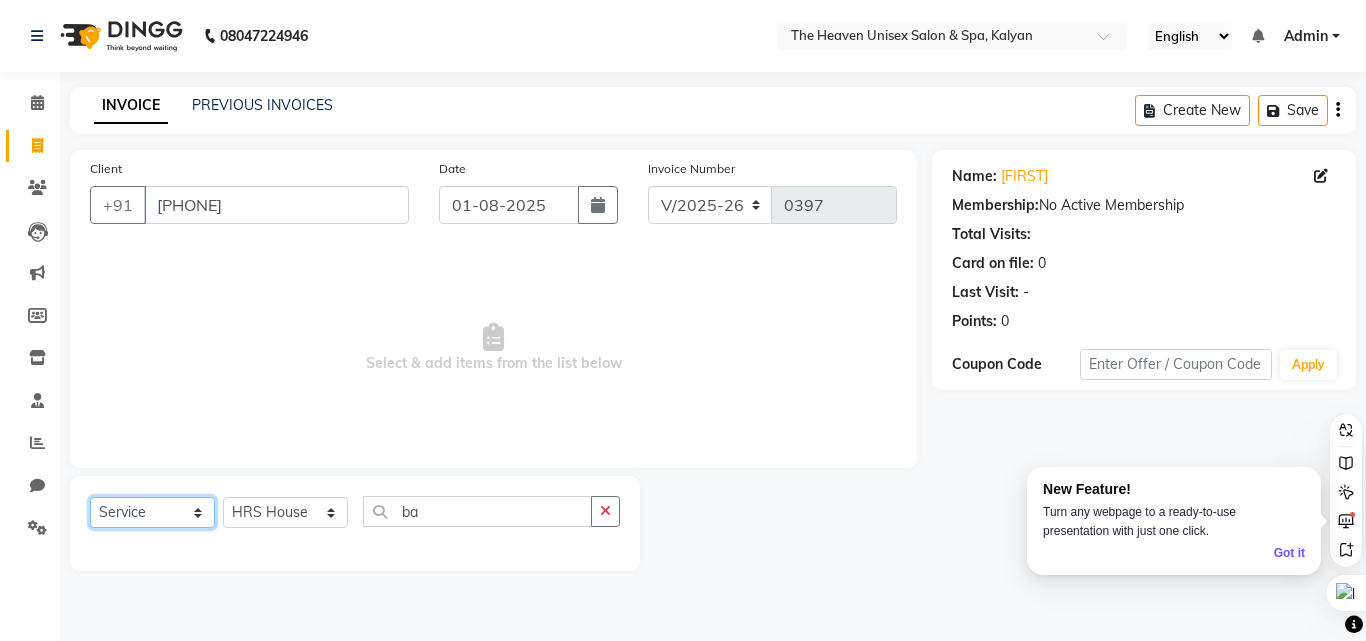 click on "Select  Service  Product  Membership  Package Voucher Prepaid Gift Card" 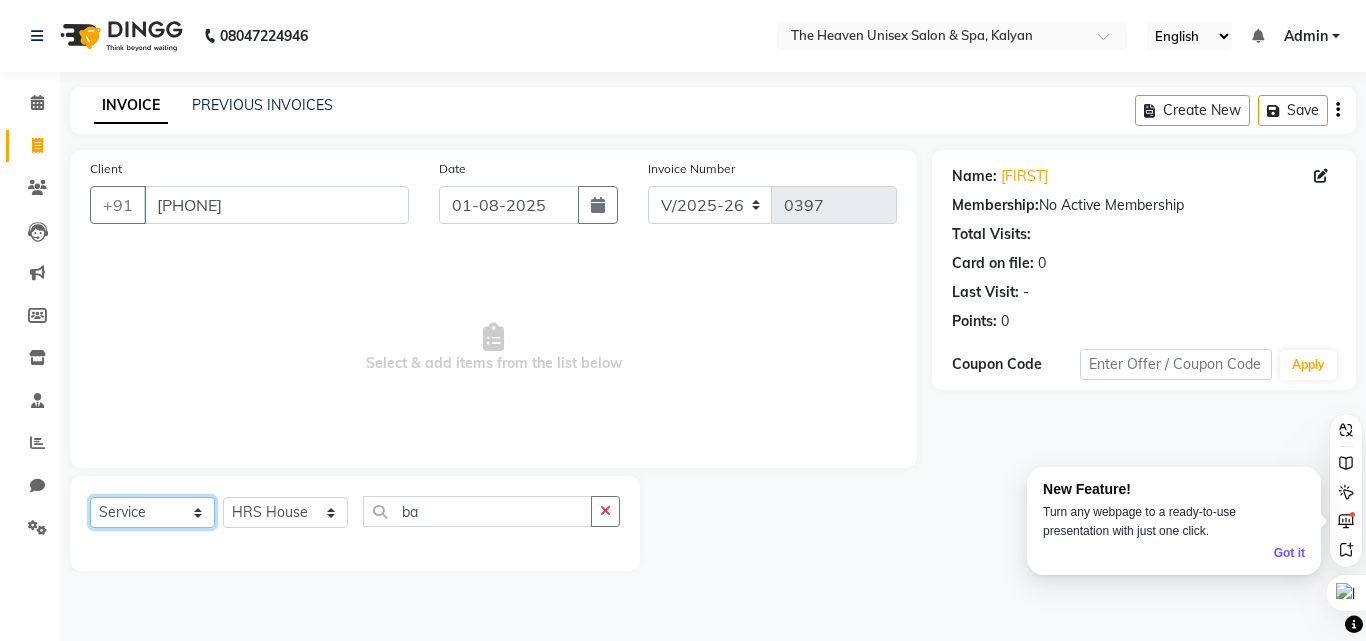 click on "Select  Service  Product  Membership  Package Voucher Prepaid Gift Card" 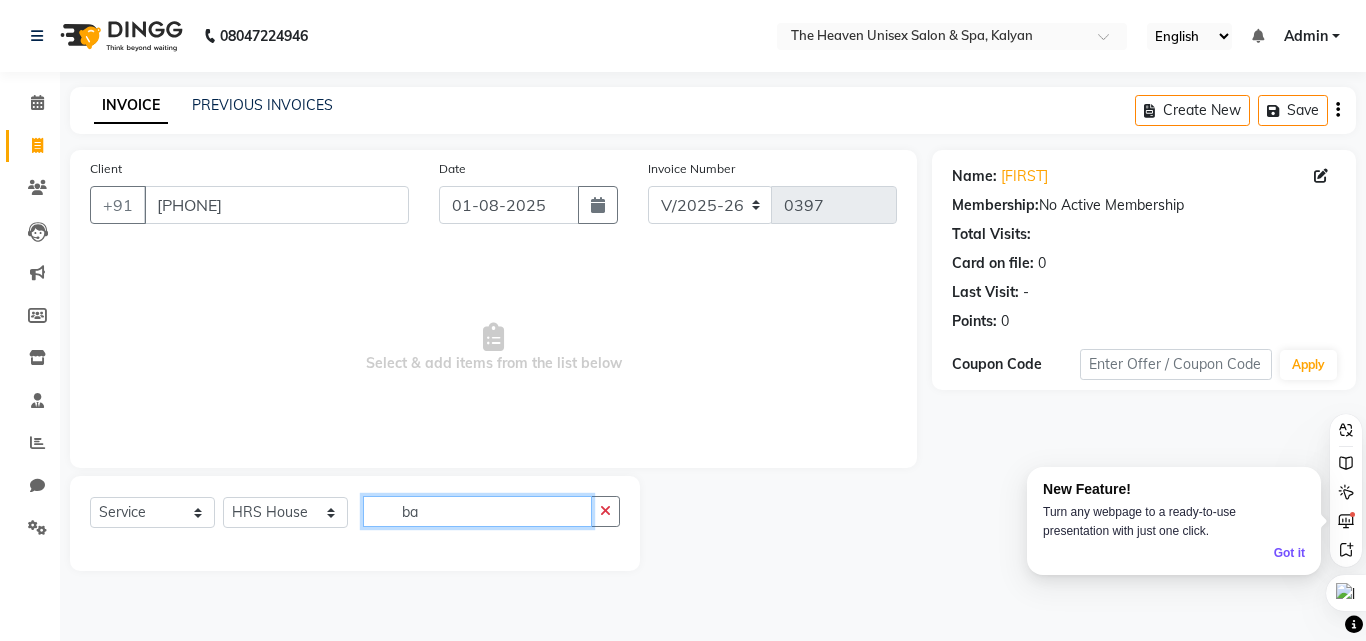 click on "ba" 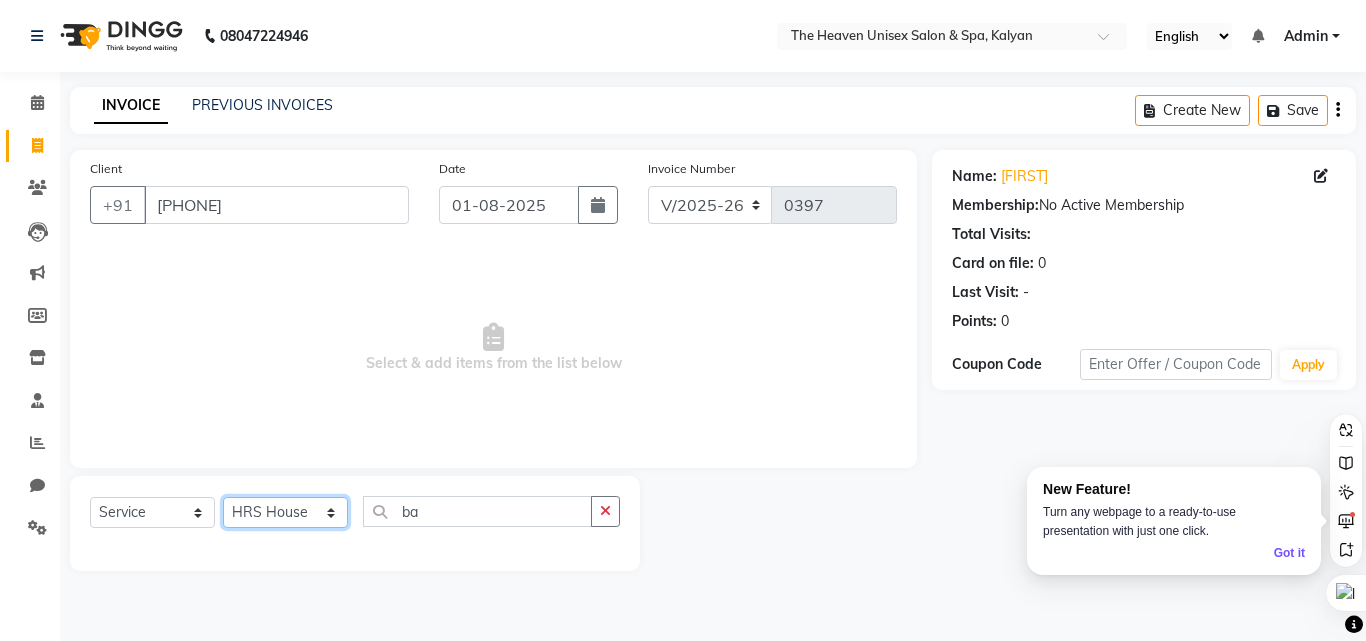 click on "Select Therapist [FIRST] [LAST]  HRS House Leesa  Loriya Mamta Meraj messy pui Rahul Rashmi riddhi" 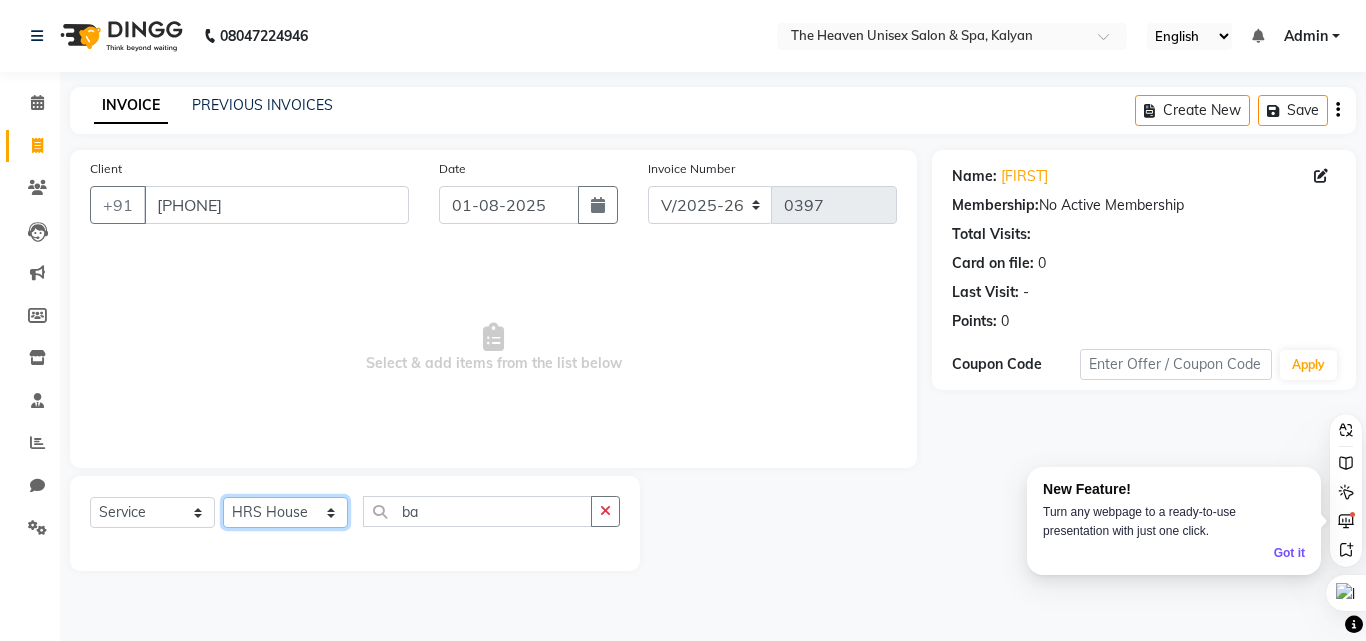 select on "86058" 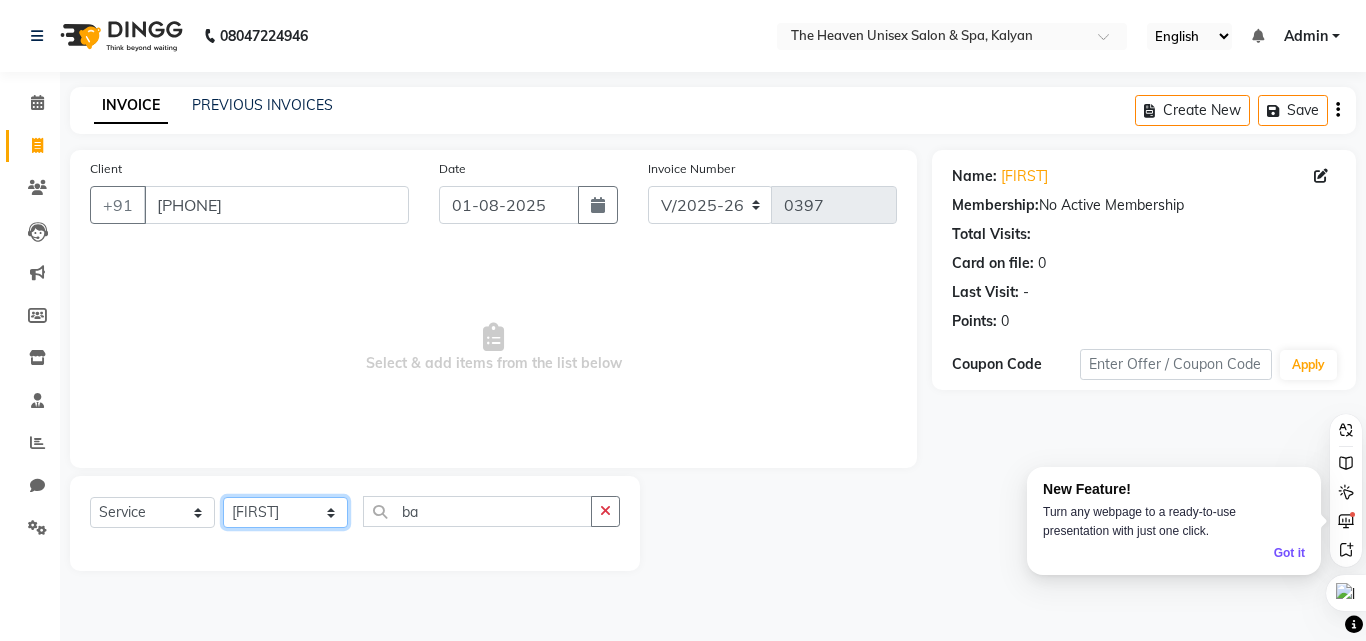 click on "Select Therapist [FIRST] [LAST]  HRS House Leesa  Loriya Mamta Meraj messy pui Rahul Rashmi riddhi" 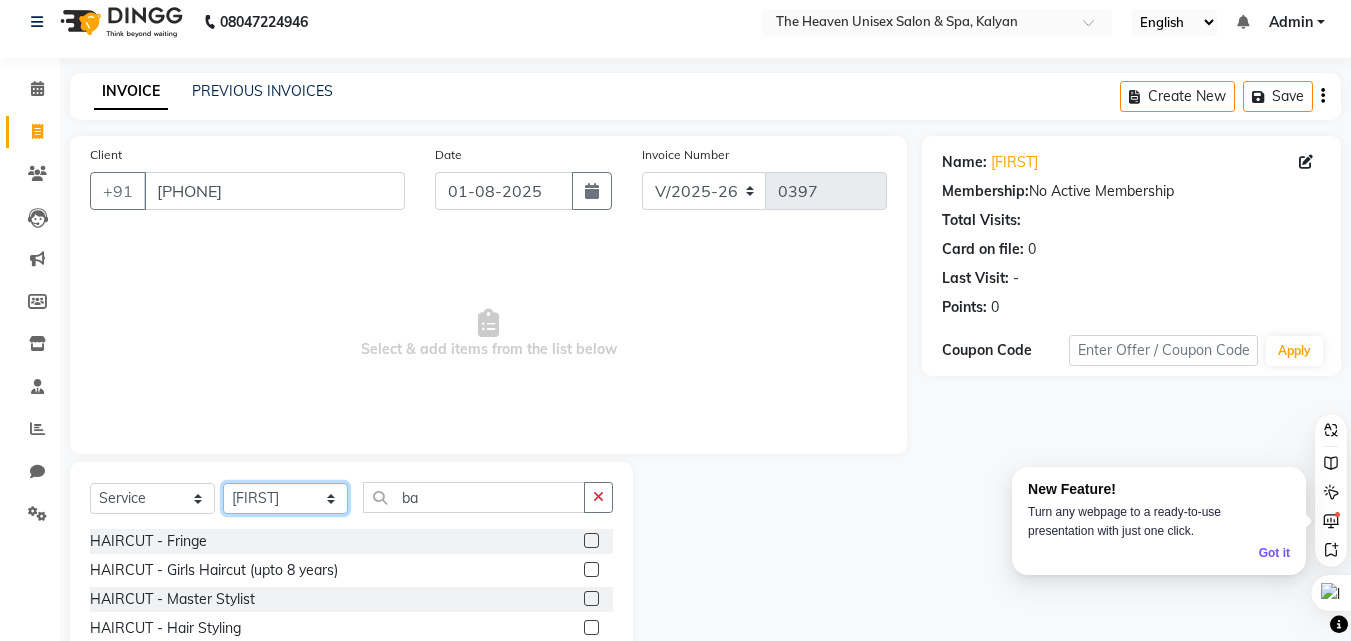 scroll, scrollTop: 100, scrollLeft: 0, axis: vertical 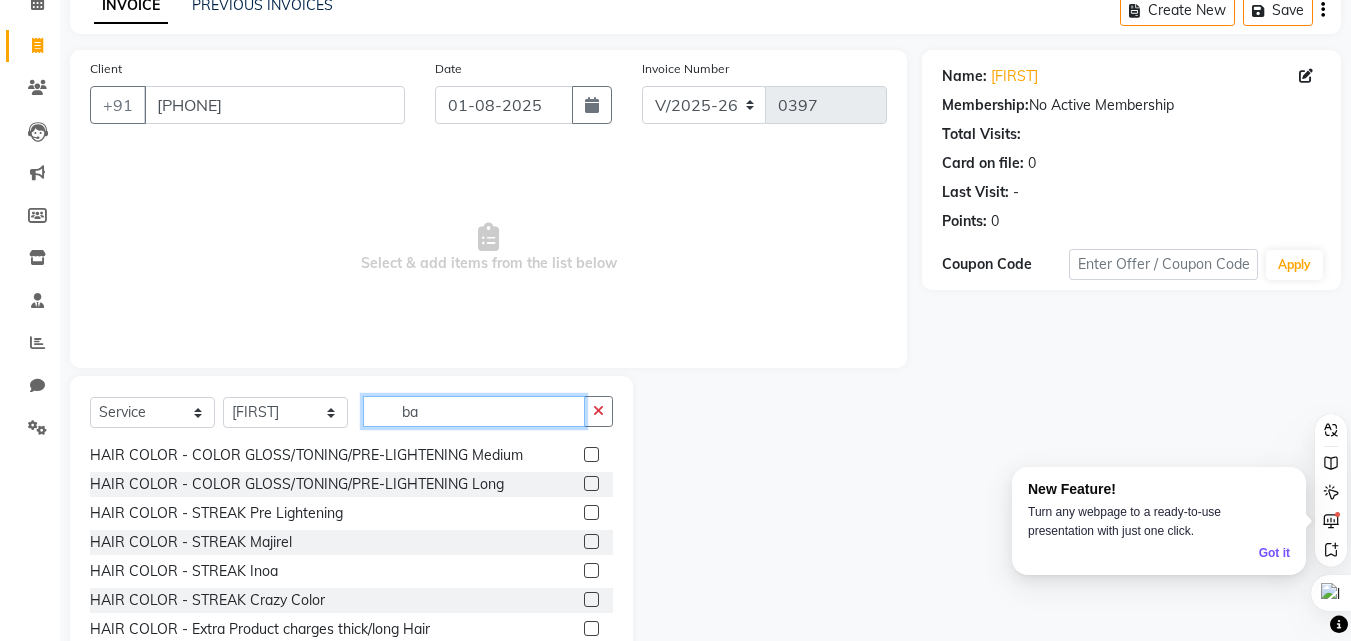 click on "ba" 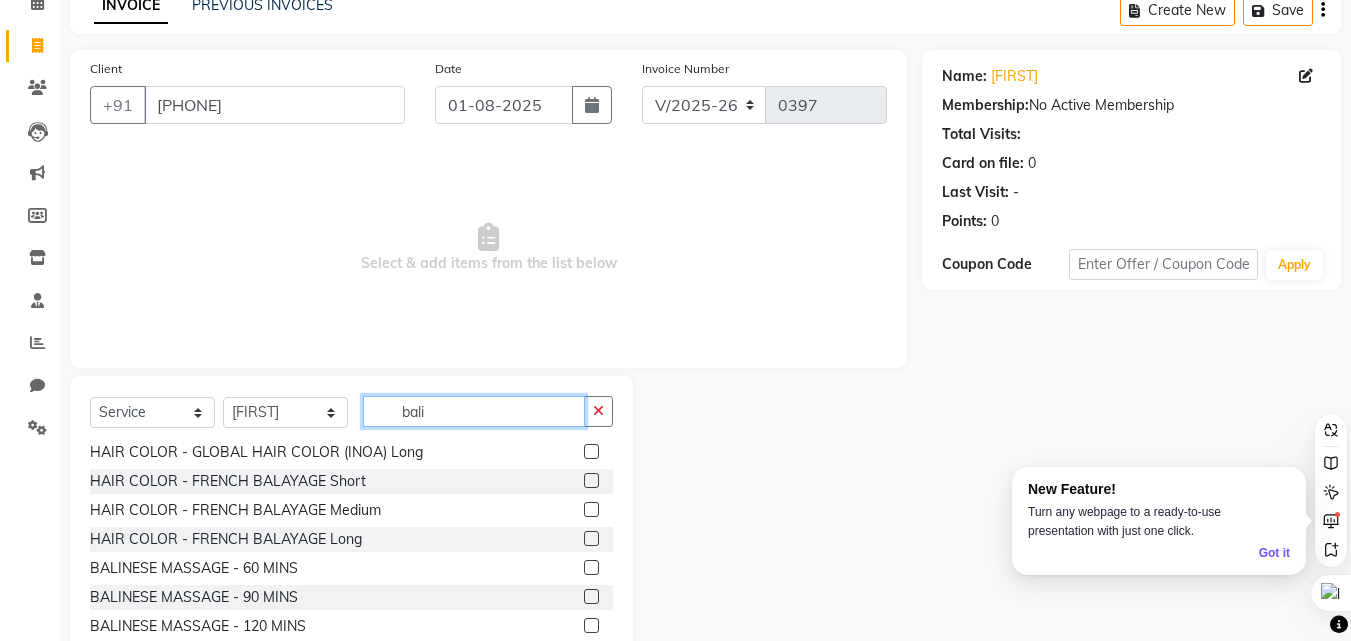 scroll, scrollTop: 0, scrollLeft: 0, axis: both 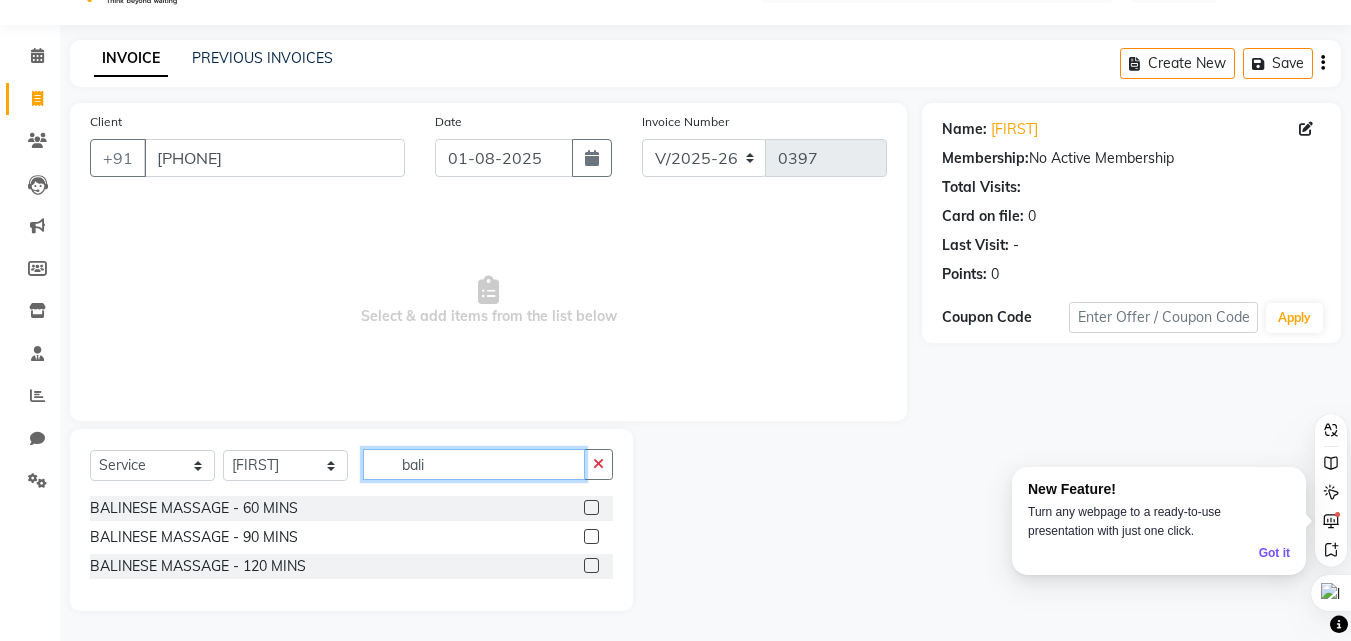 type on "bali" 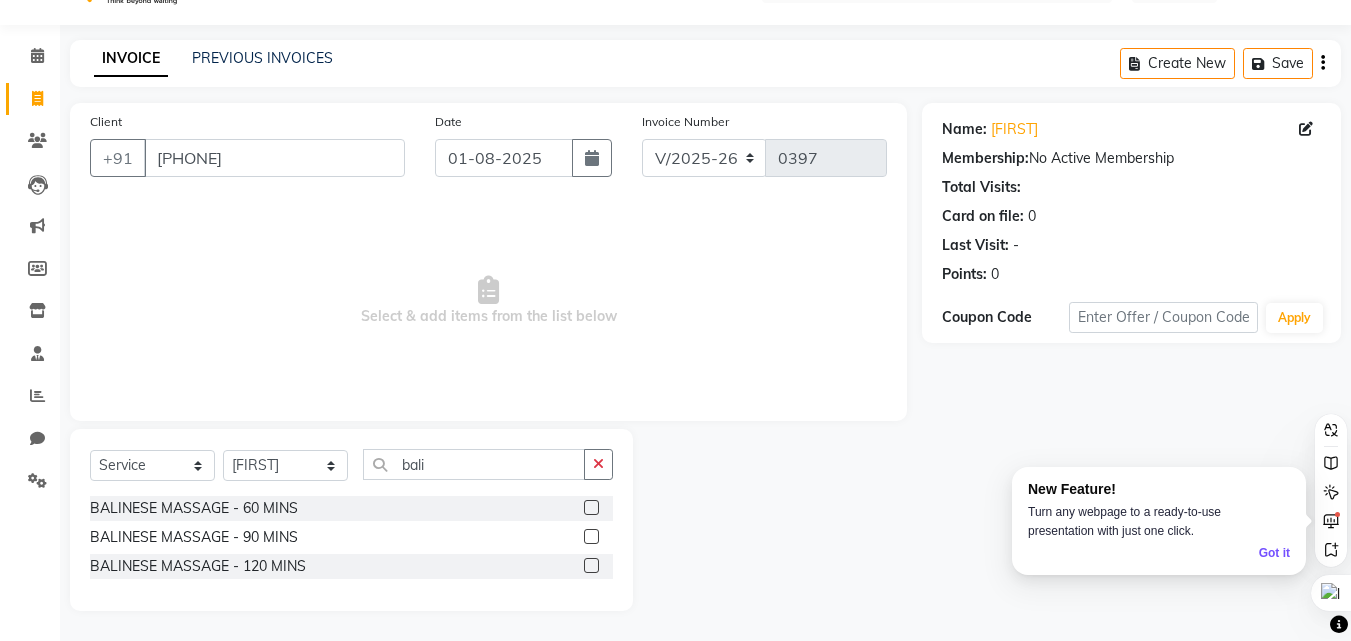 click 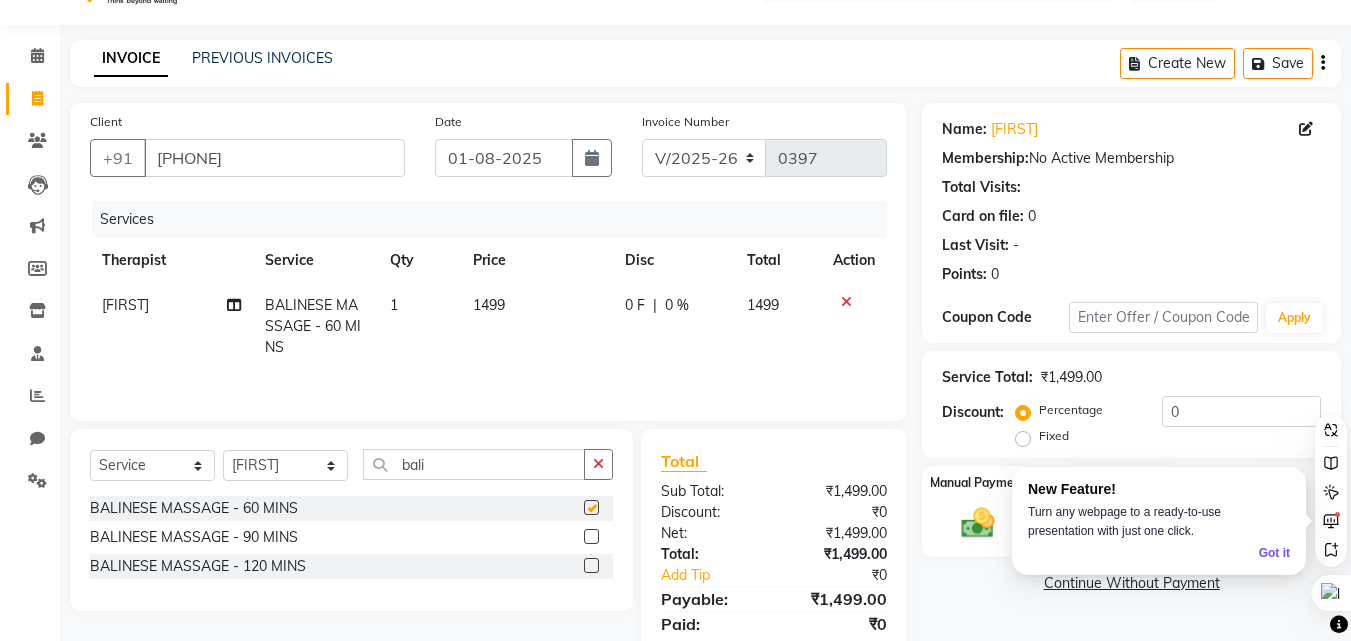 checkbox on "false" 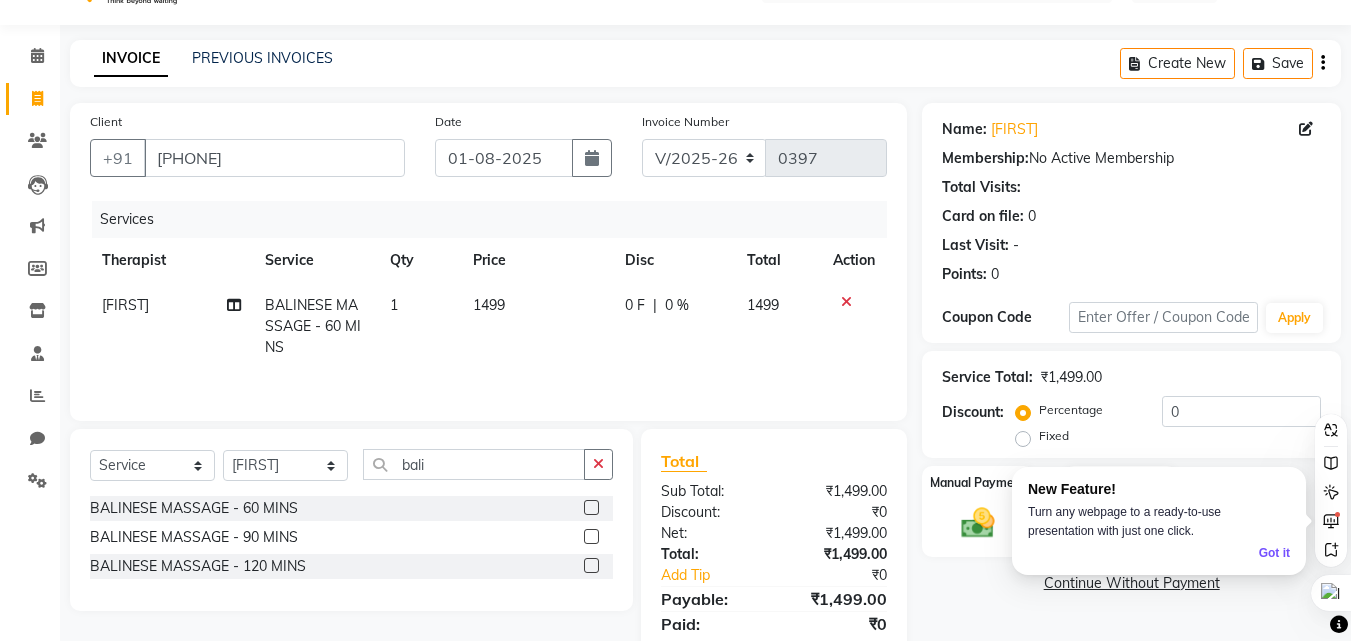 click on "0 F | 0 %" 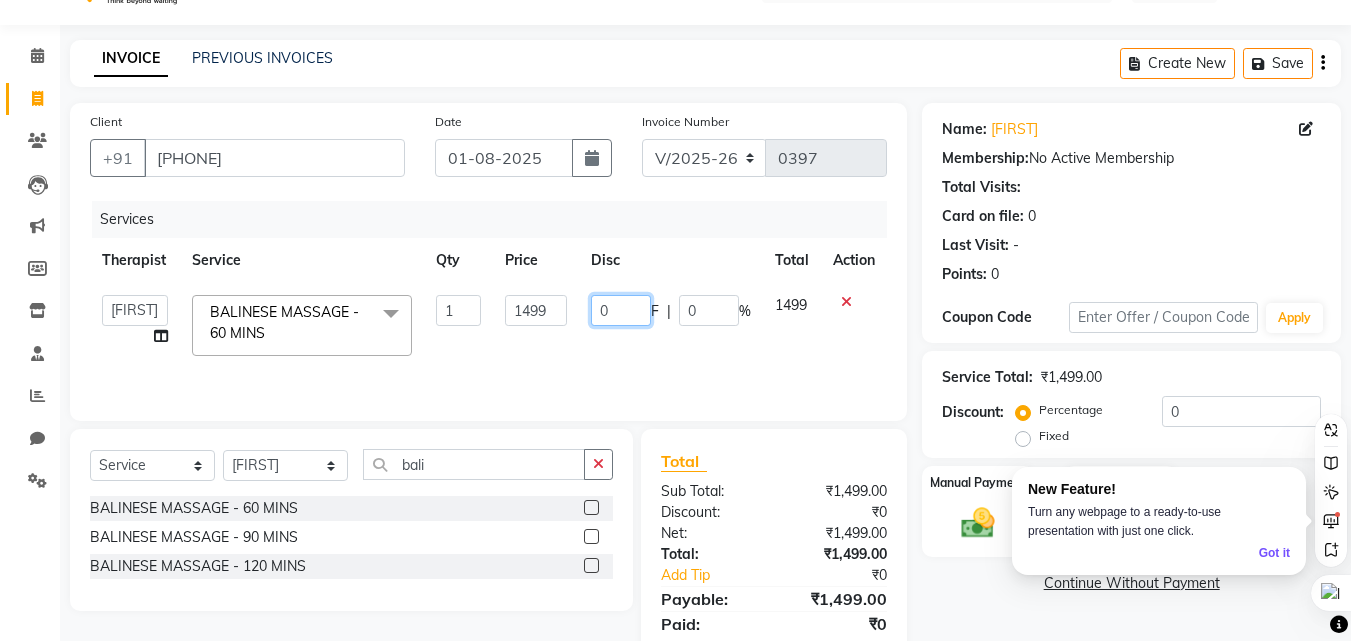 click on "0" 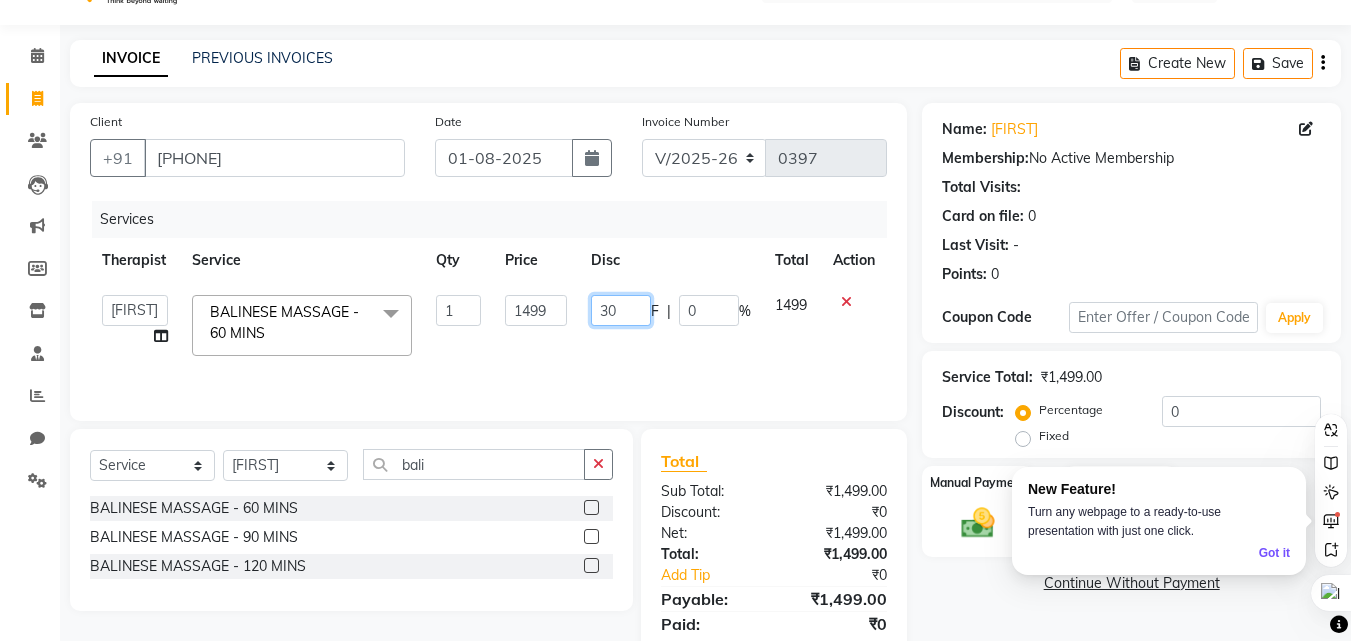type on "300" 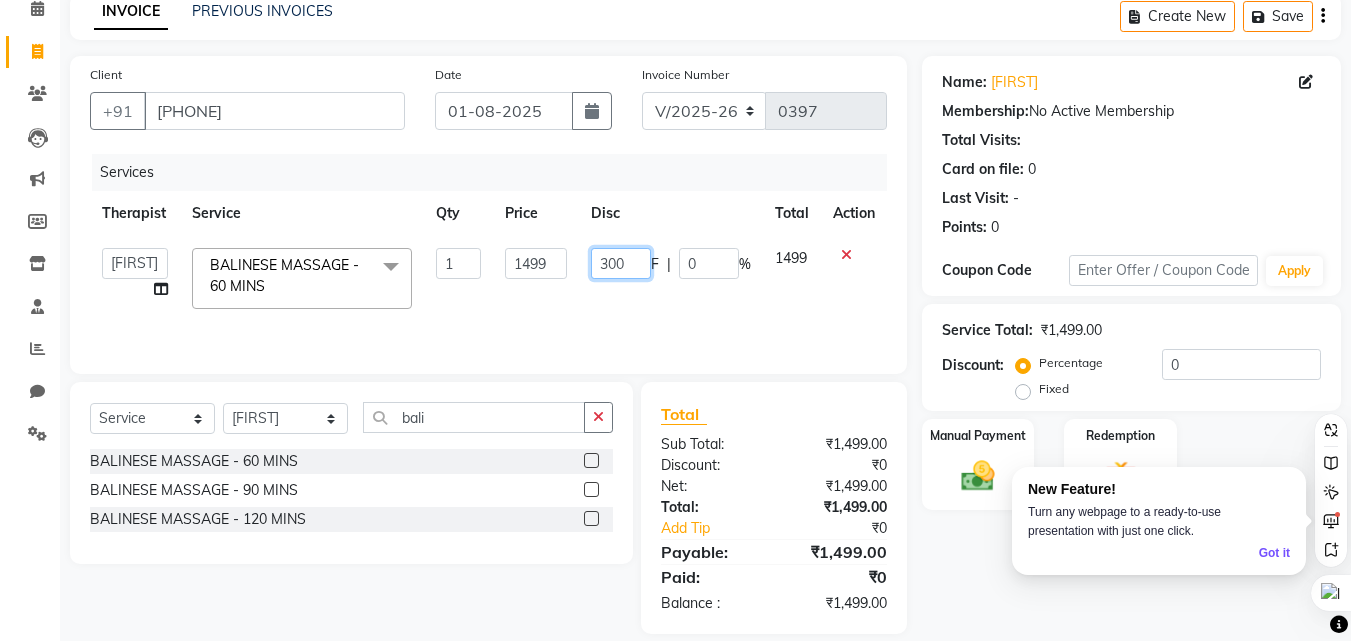 scroll, scrollTop: 117, scrollLeft: 0, axis: vertical 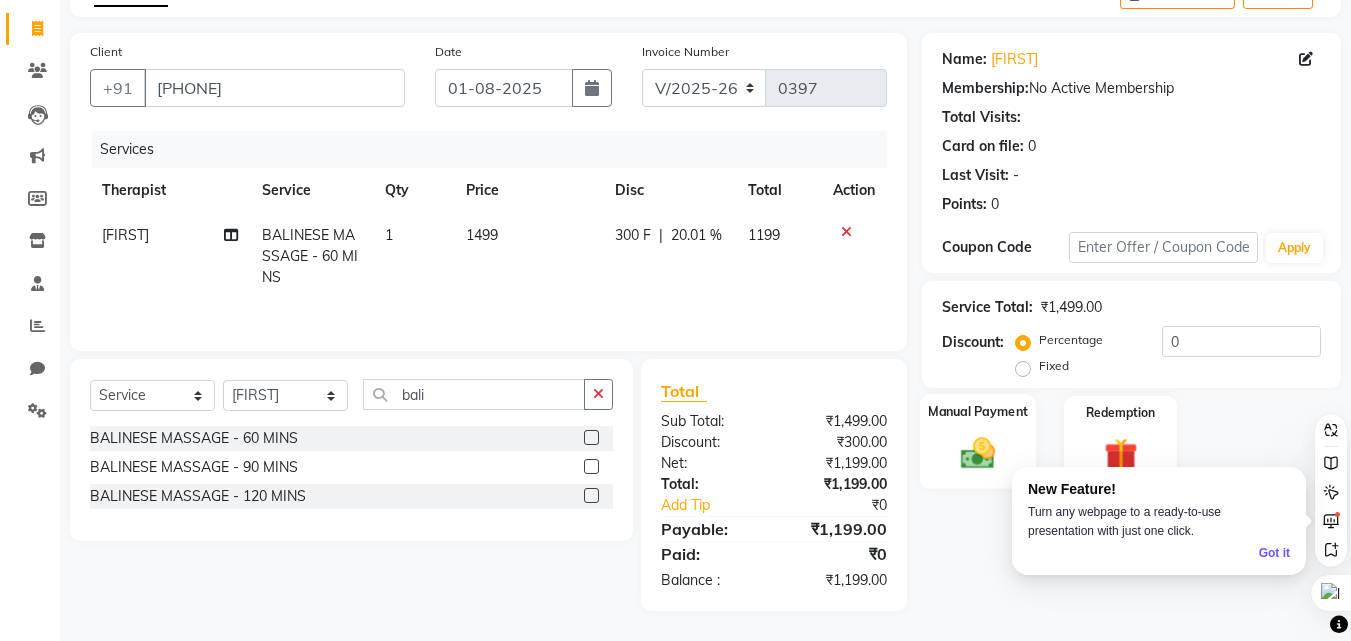 click 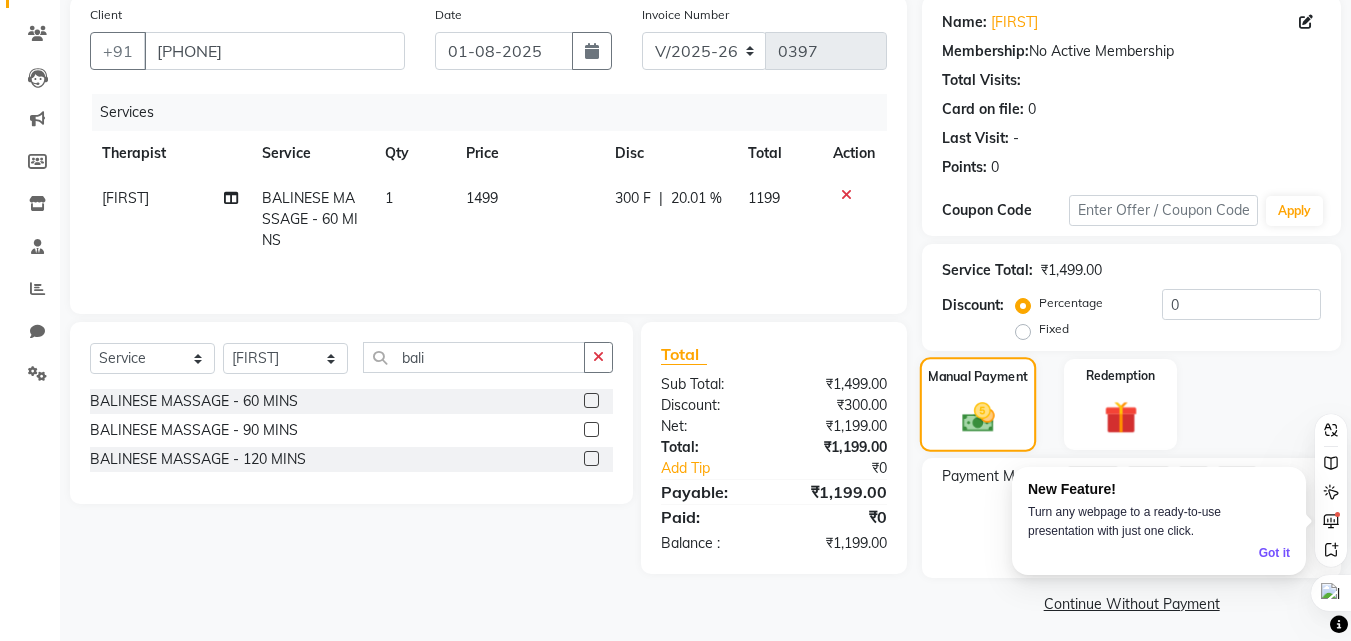 scroll, scrollTop: 162, scrollLeft: 0, axis: vertical 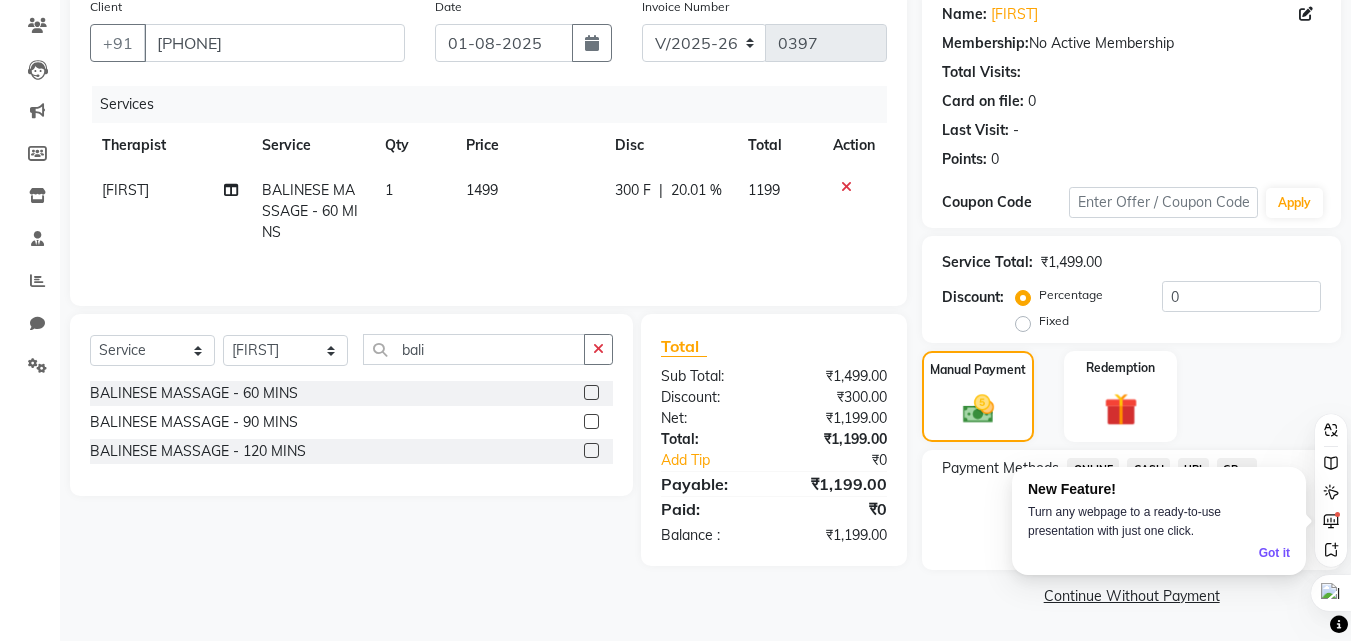 click on "Got it" at bounding box center [1274, 553] 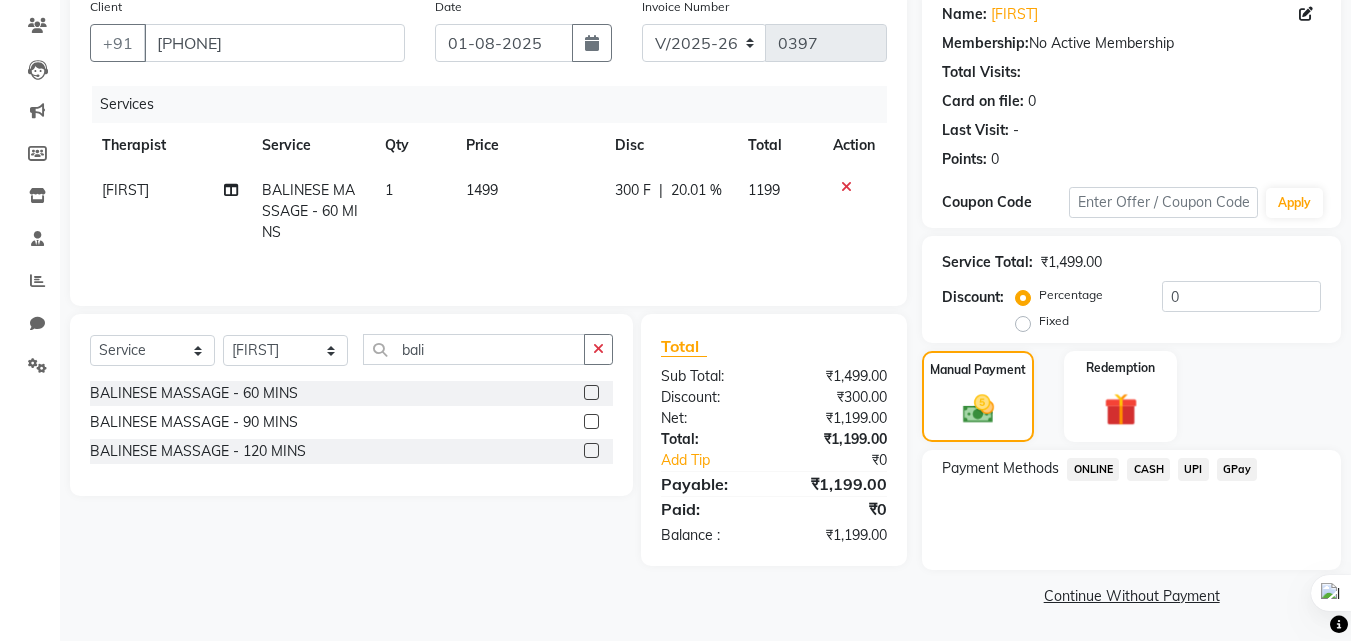 click on "CASH" 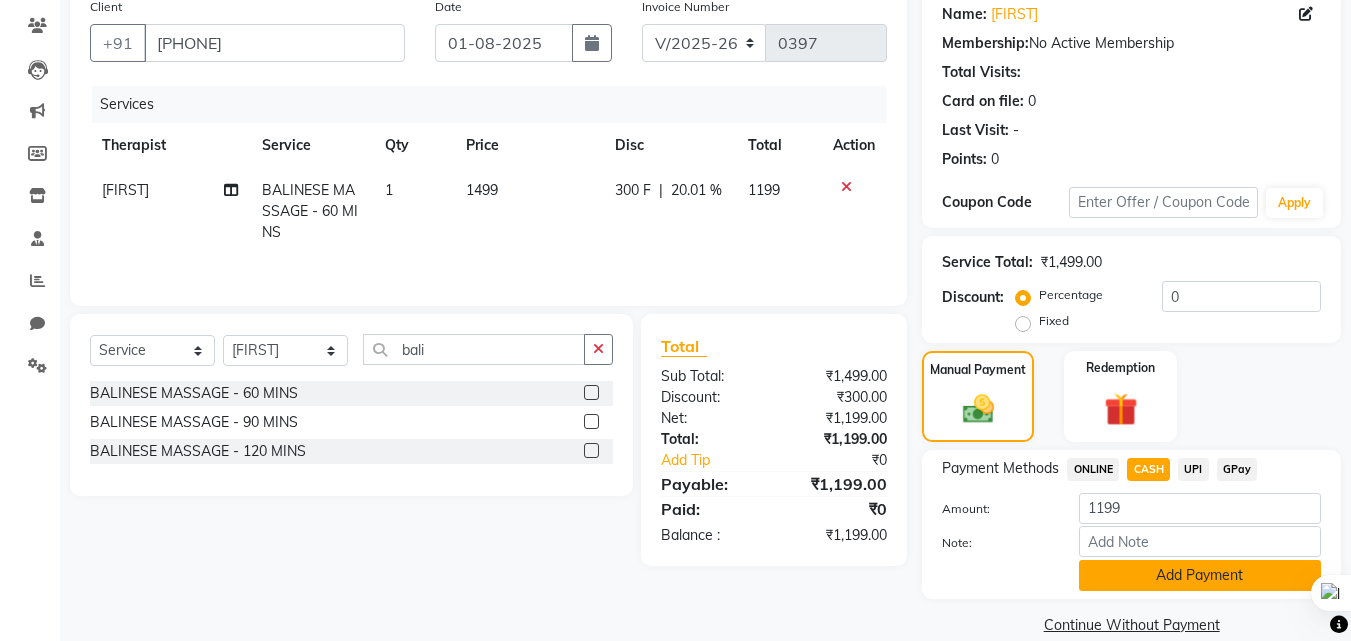 click on "Add Payment" 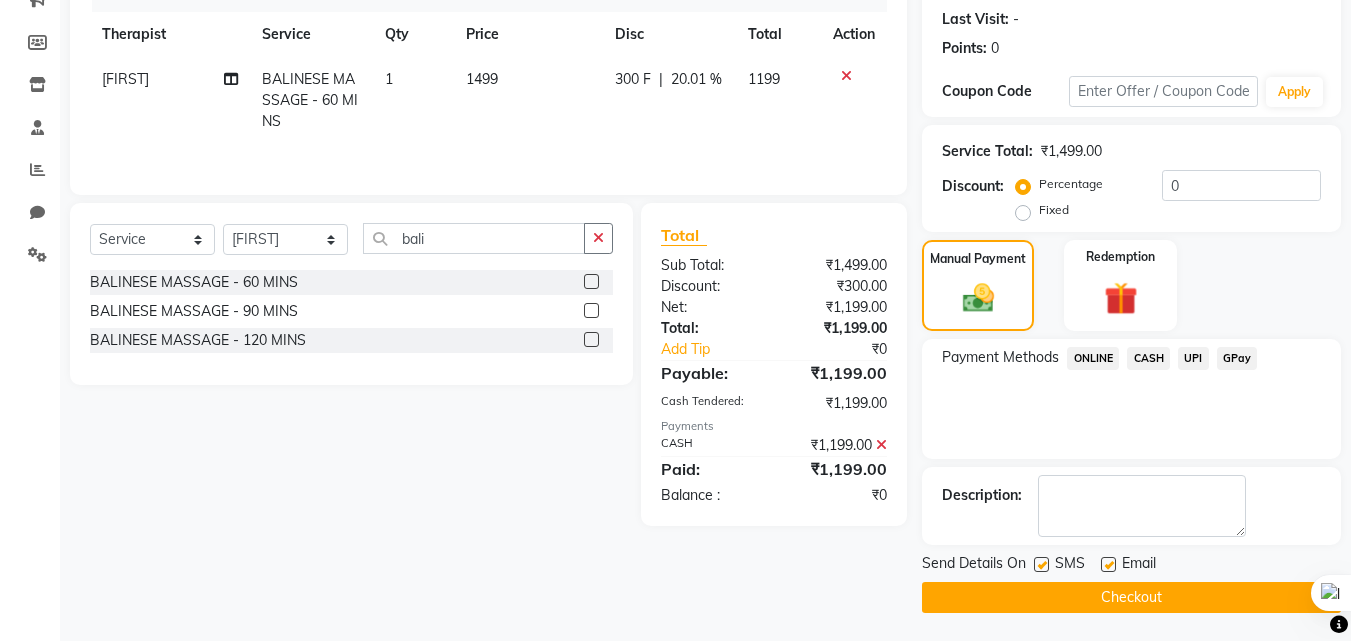 scroll, scrollTop: 275, scrollLeft: 0, axis: vertical 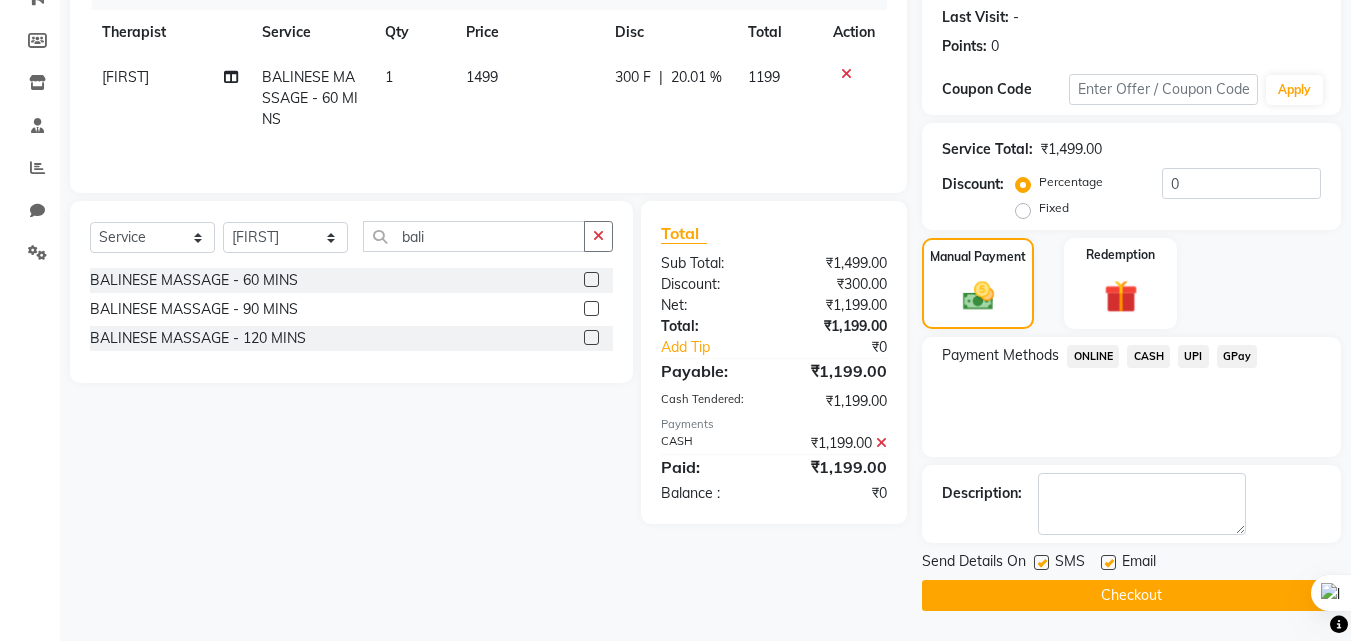 click on "Checkout" 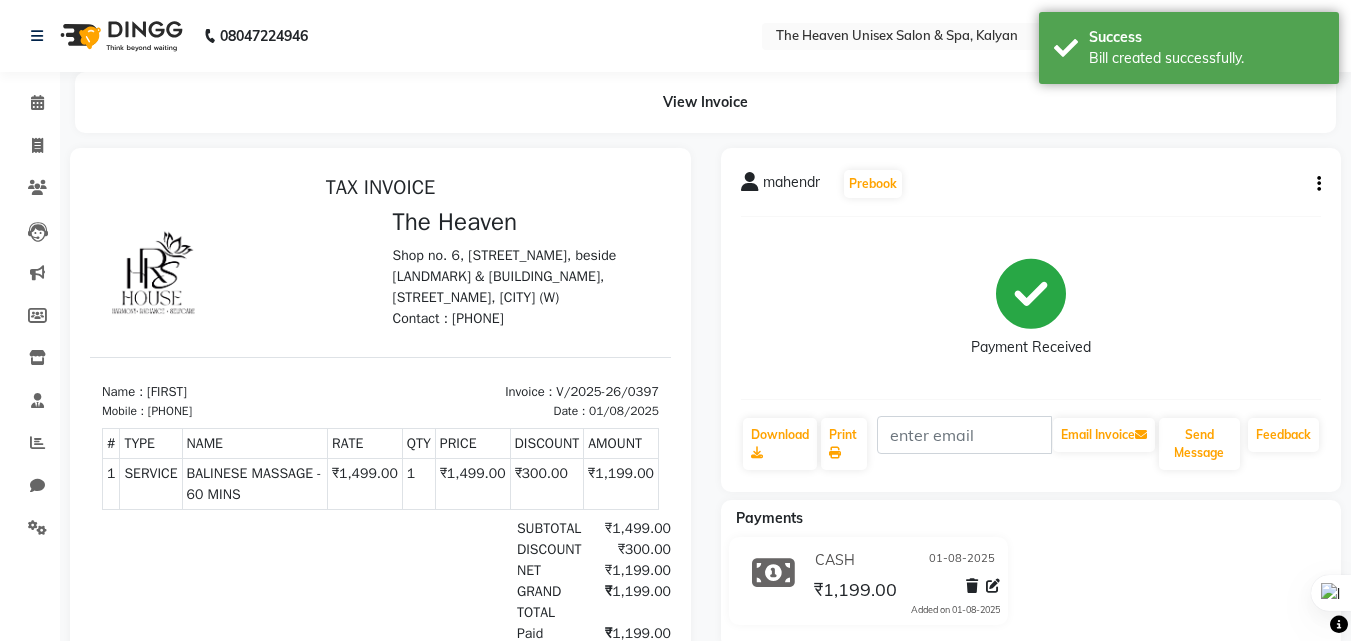 scroll, scrollTop: 0, scrollLeft: 0, axis: both 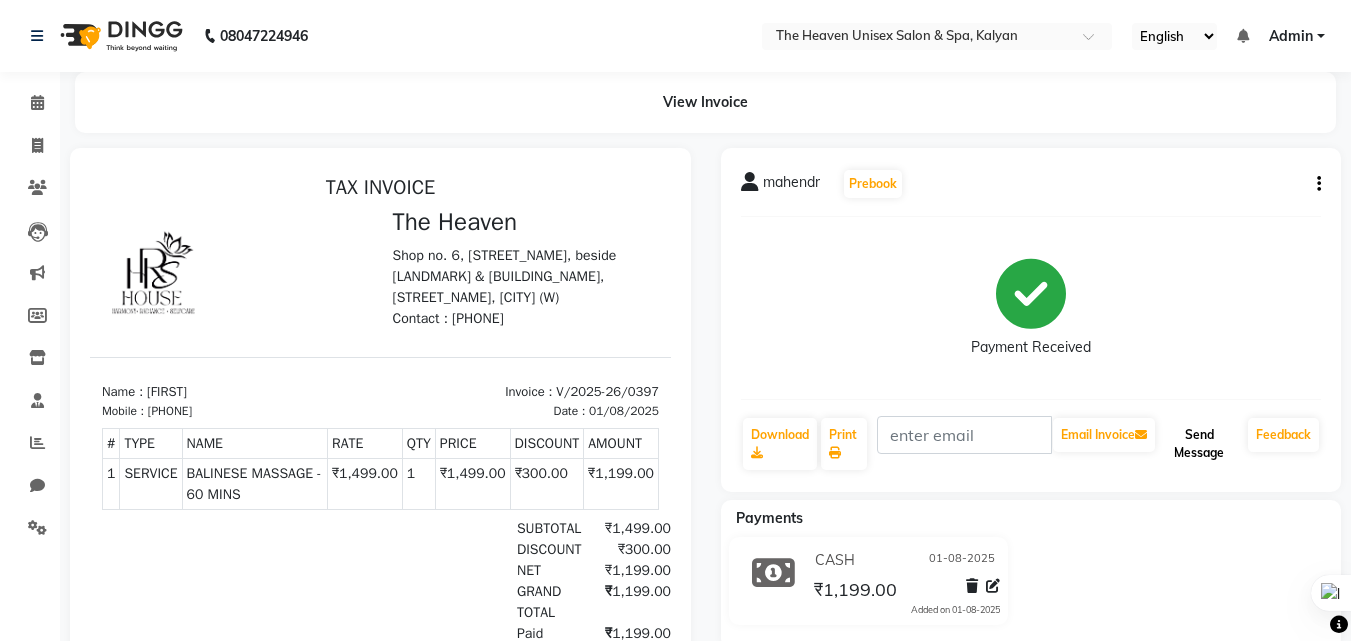 click on "Send Message" 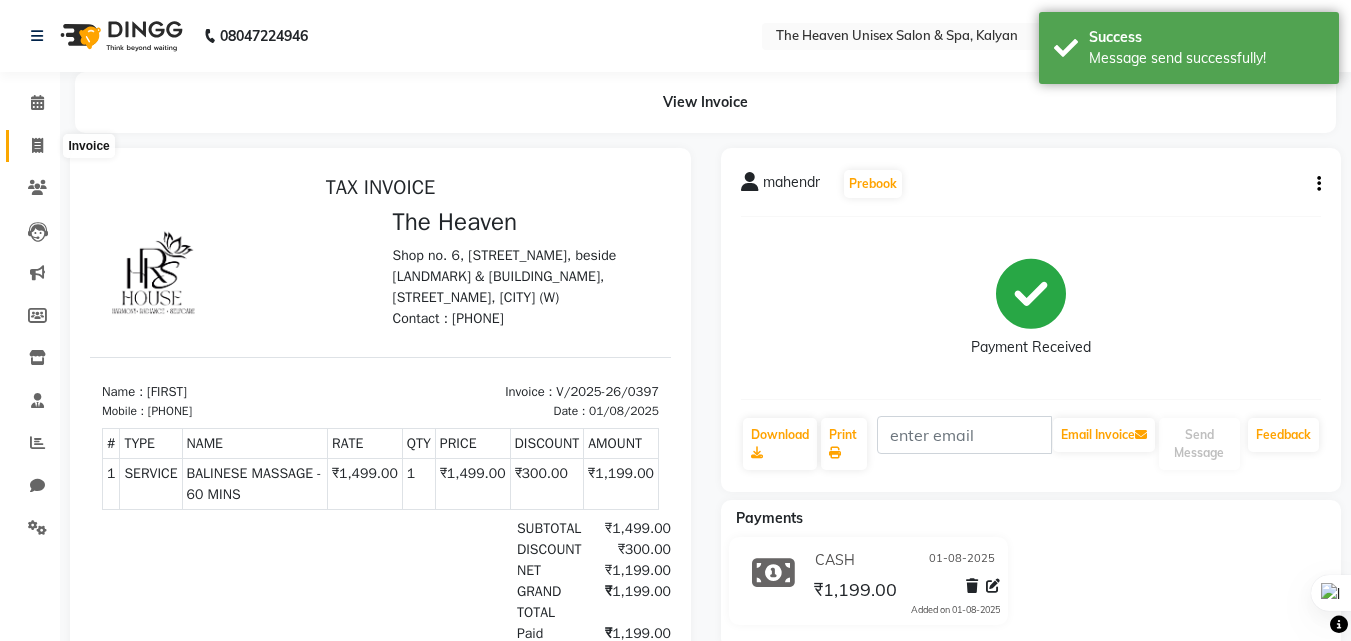 click 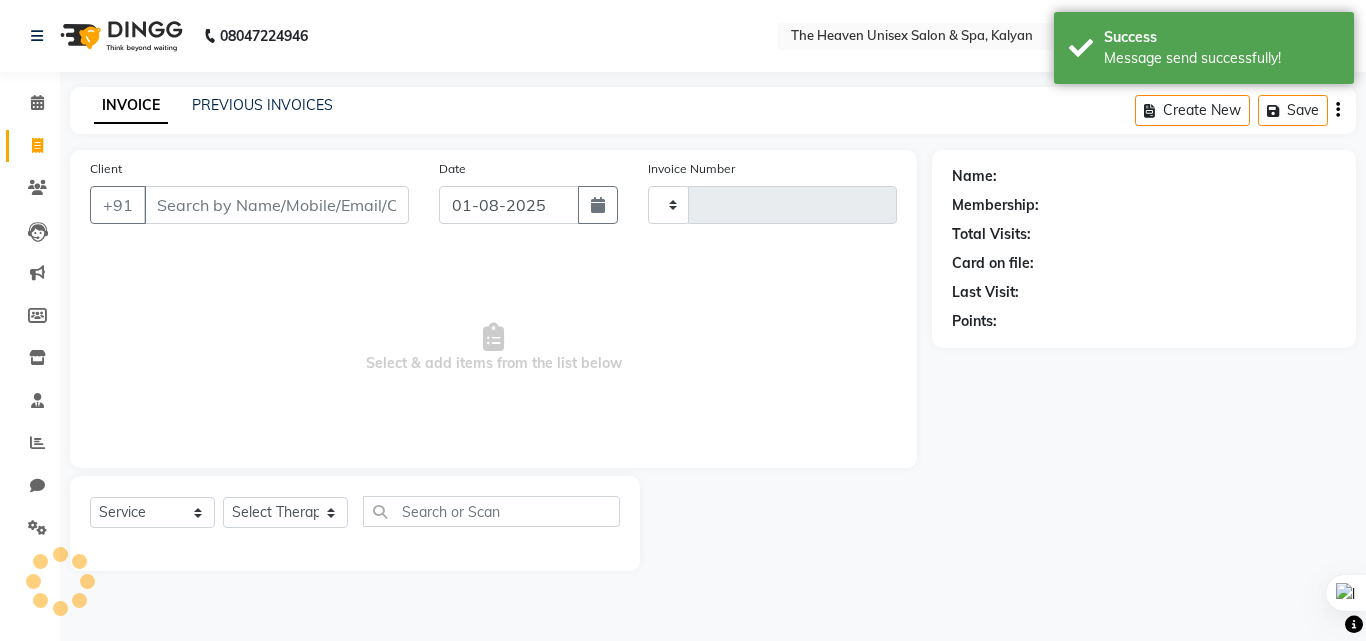 type on "0398" 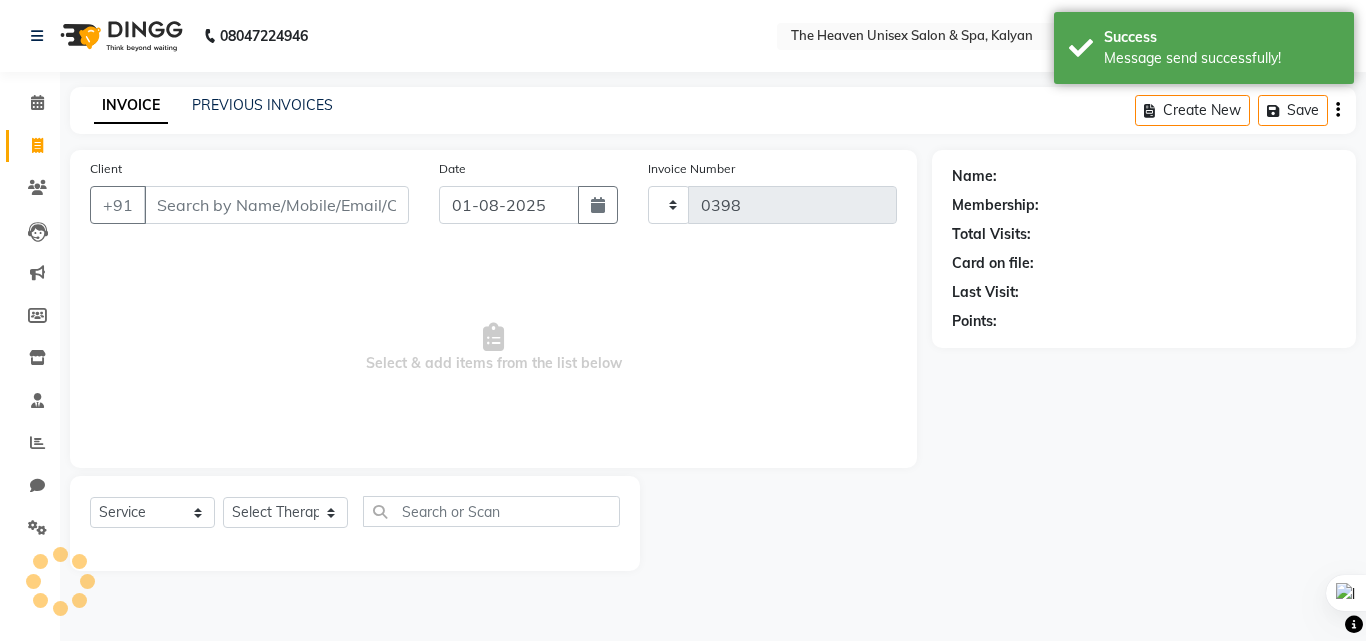 select on "8417" 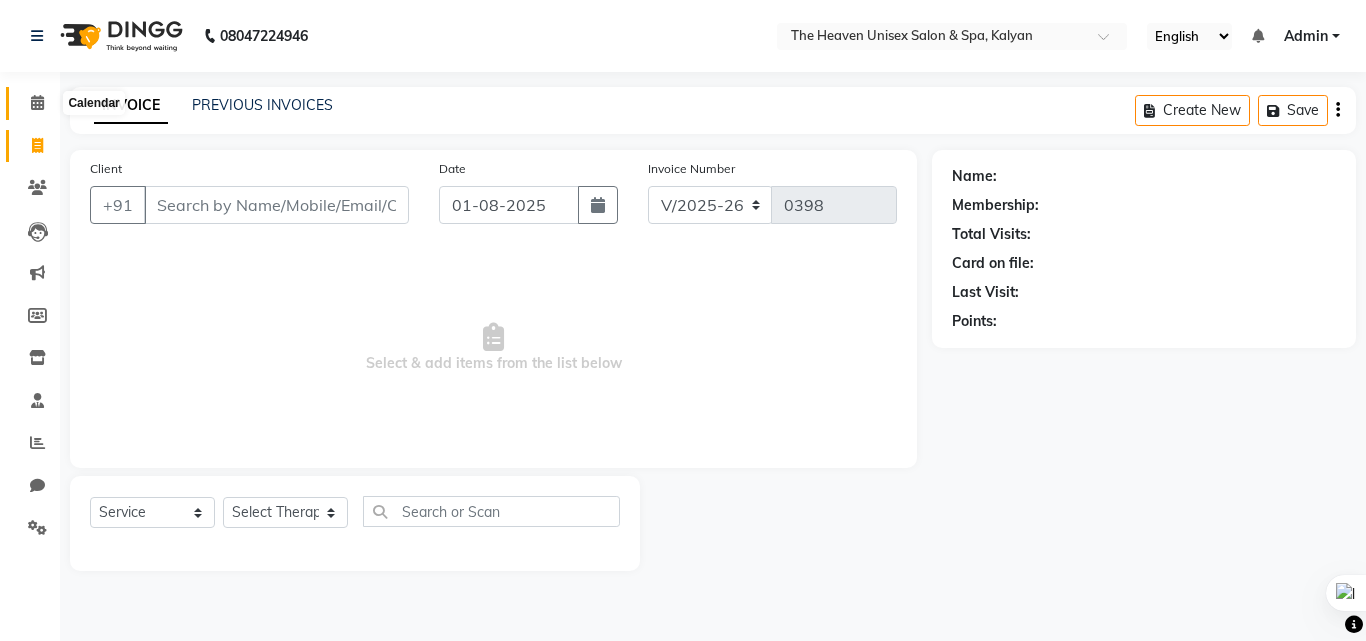 click 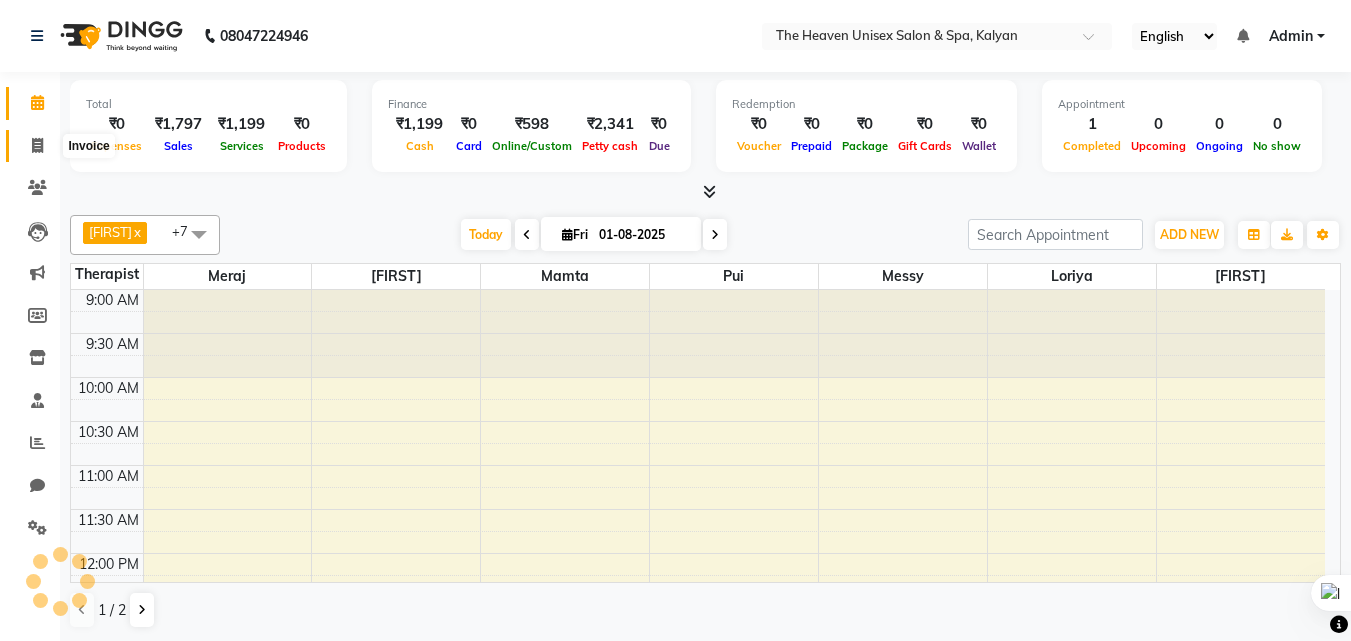 scroll, scrollTop: 0, scrollLeft: 0, axis: both 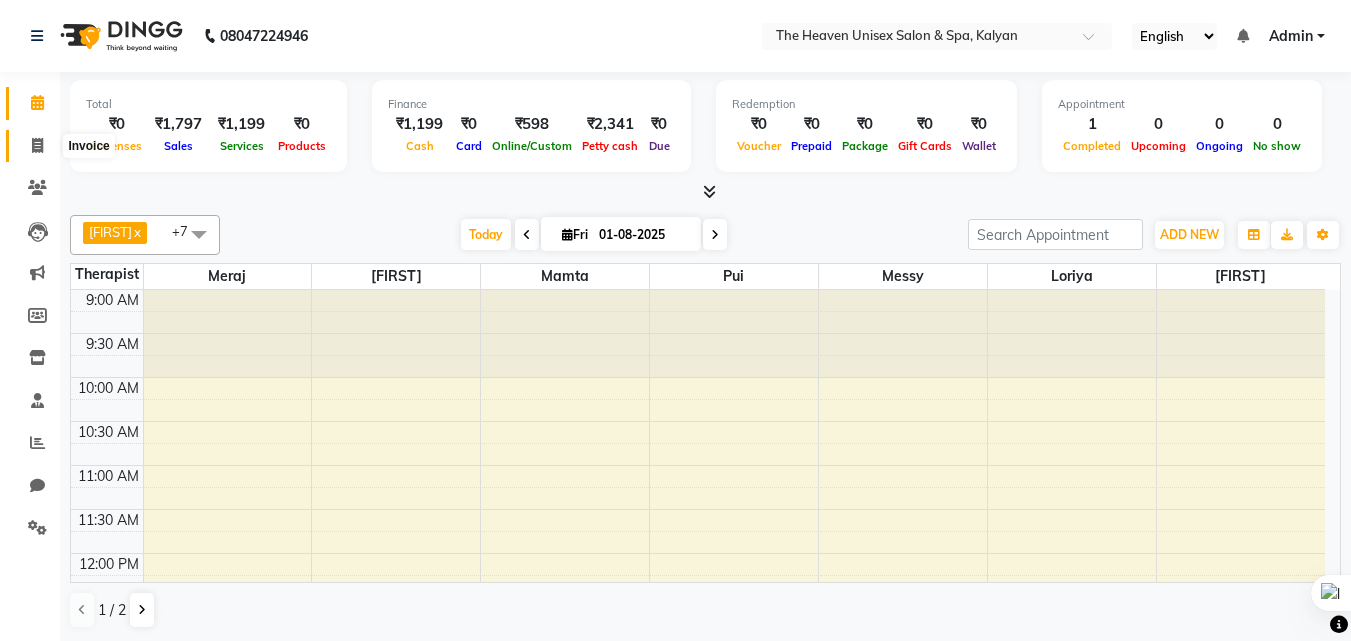click 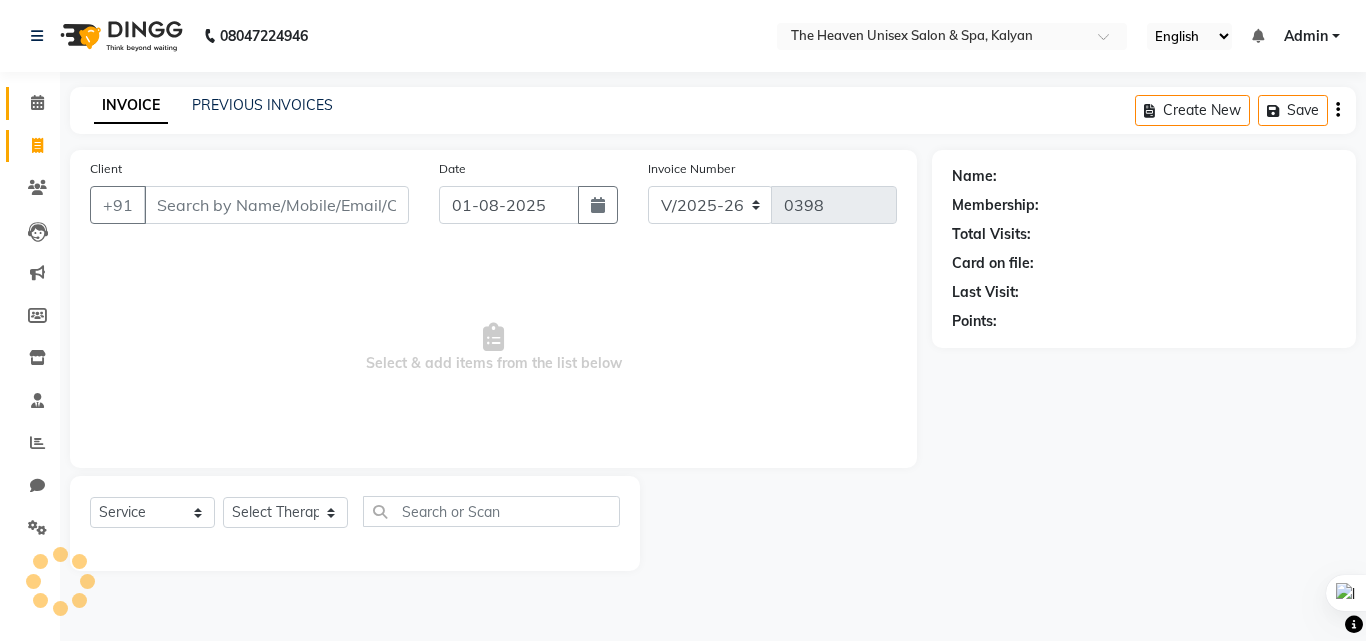 click on "Calendar" 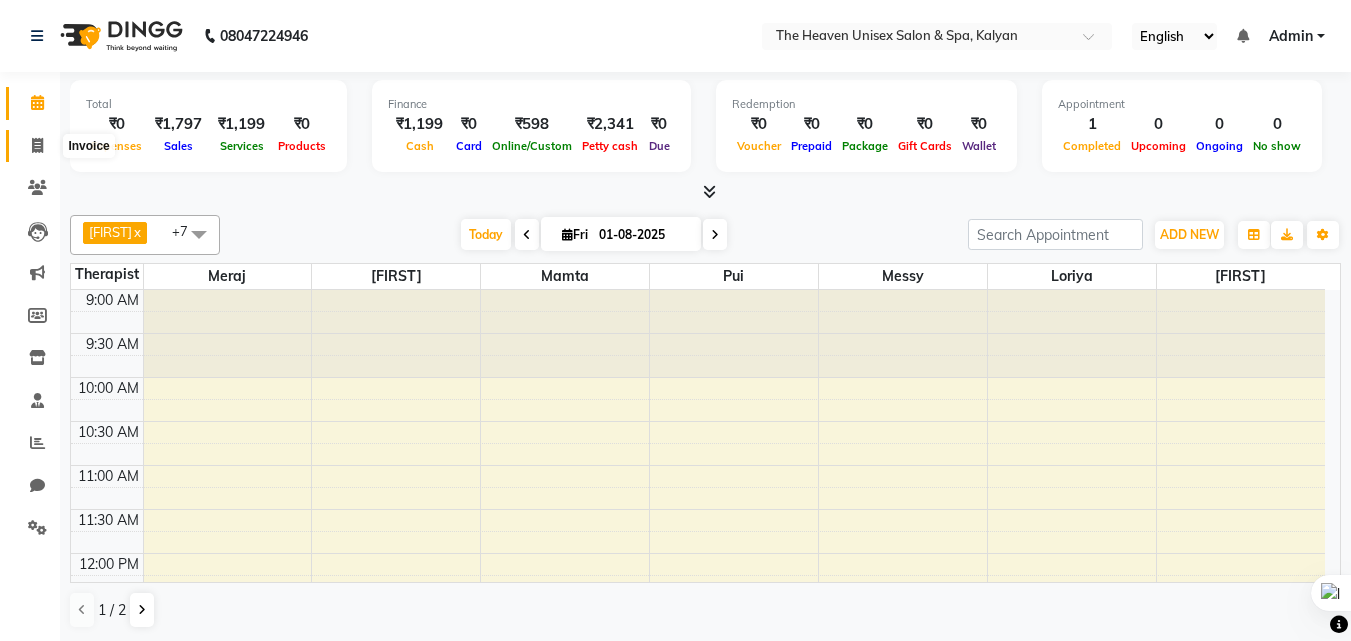 click 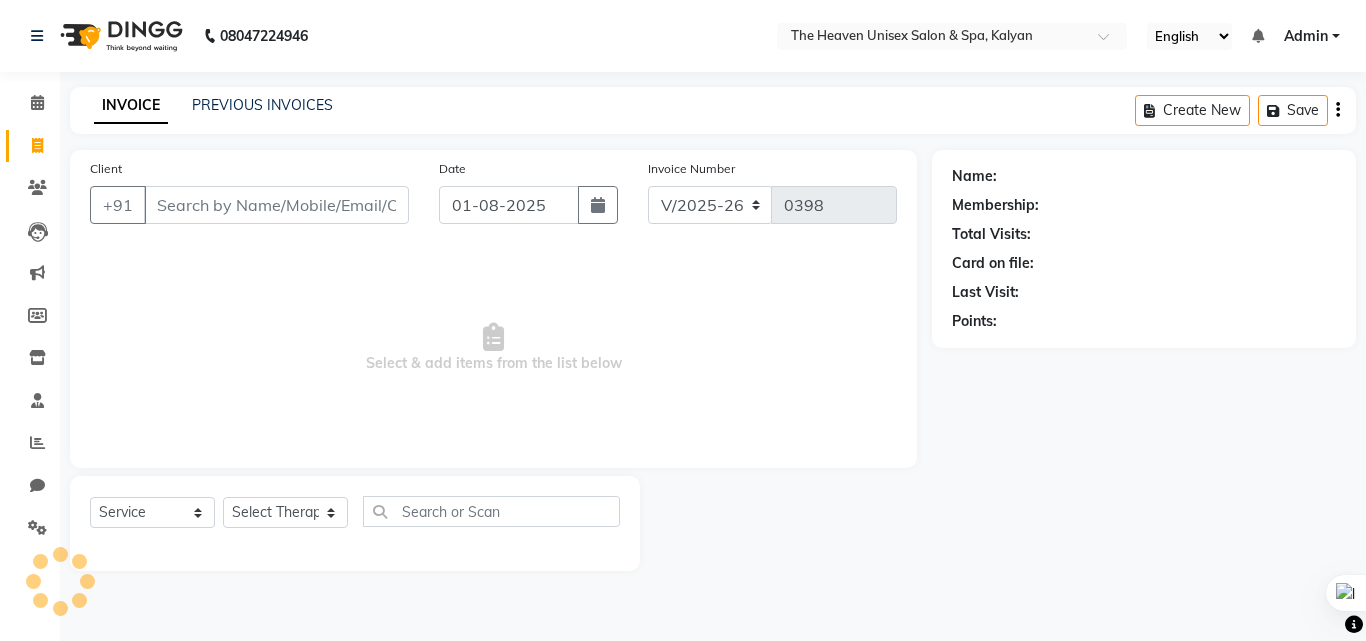 drag, startPoint x: 259, startPoint y: 190, endPoint x: 261, endPoint y: 170, distance: 20.09975 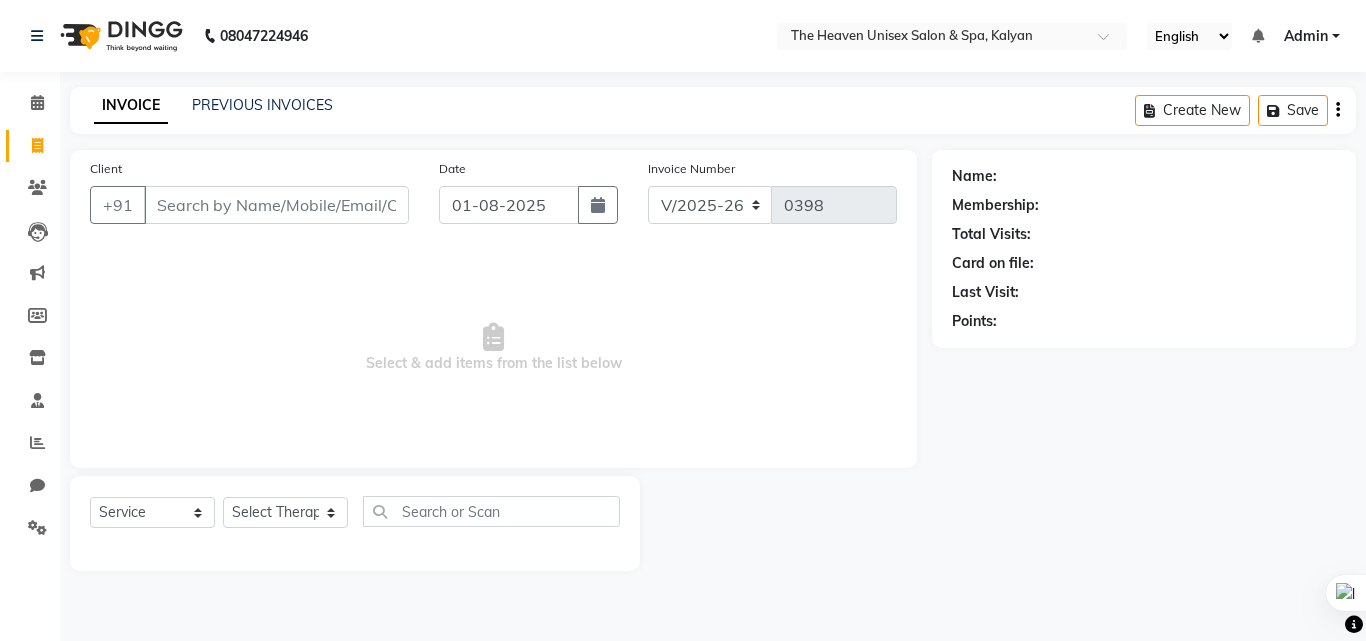 click on "Client" at bounding box center [276, 205] 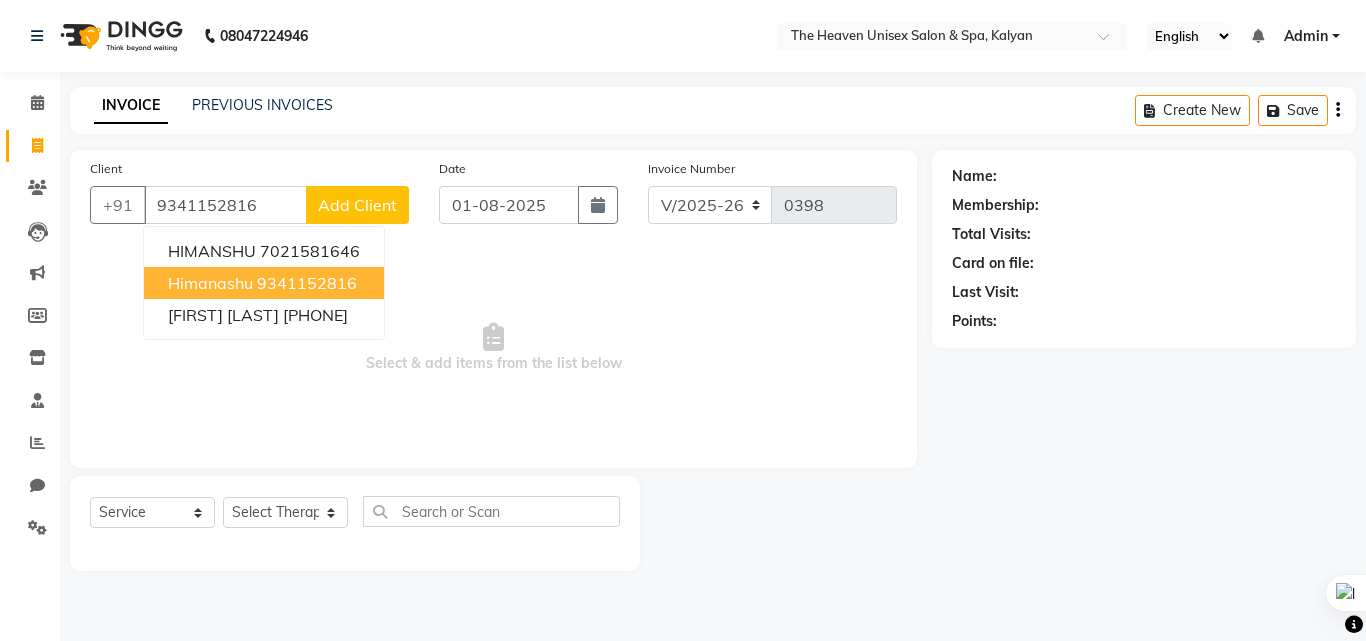 type on "9341152816" 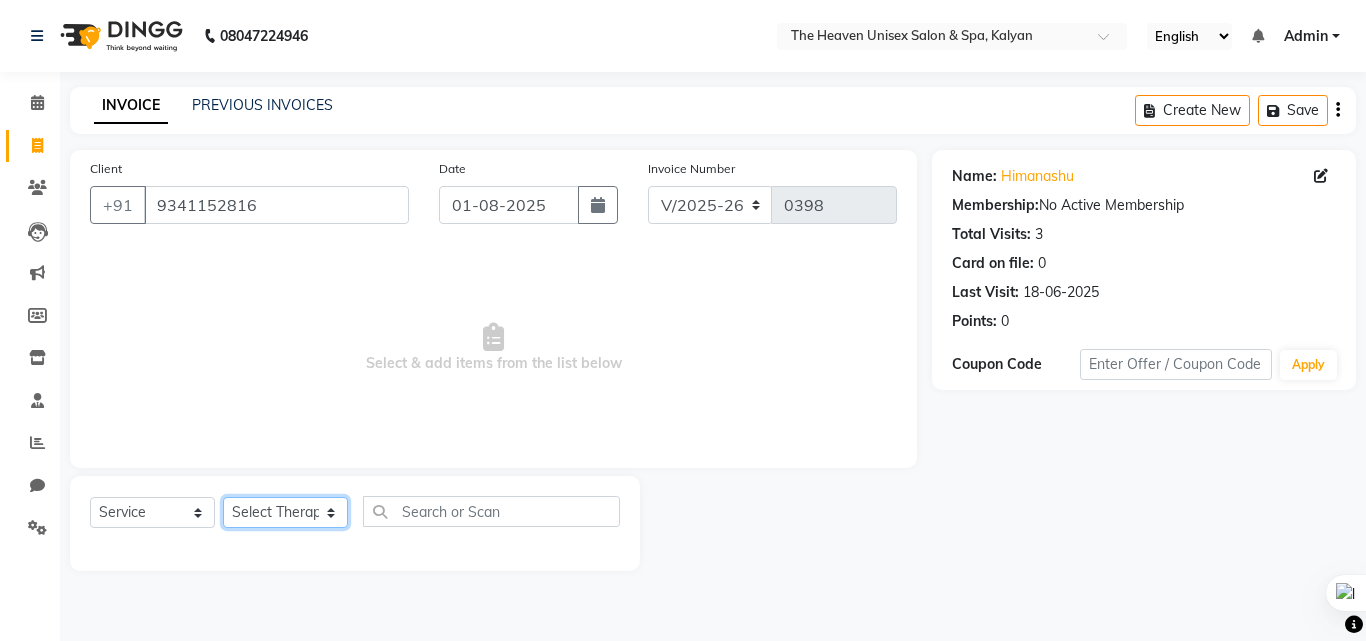 click on "Select Therapist [FIRST] [LAST]  HRS House Leesa  Loriya Mamta Meraj messy pui Rahul Rashmi riddhi" 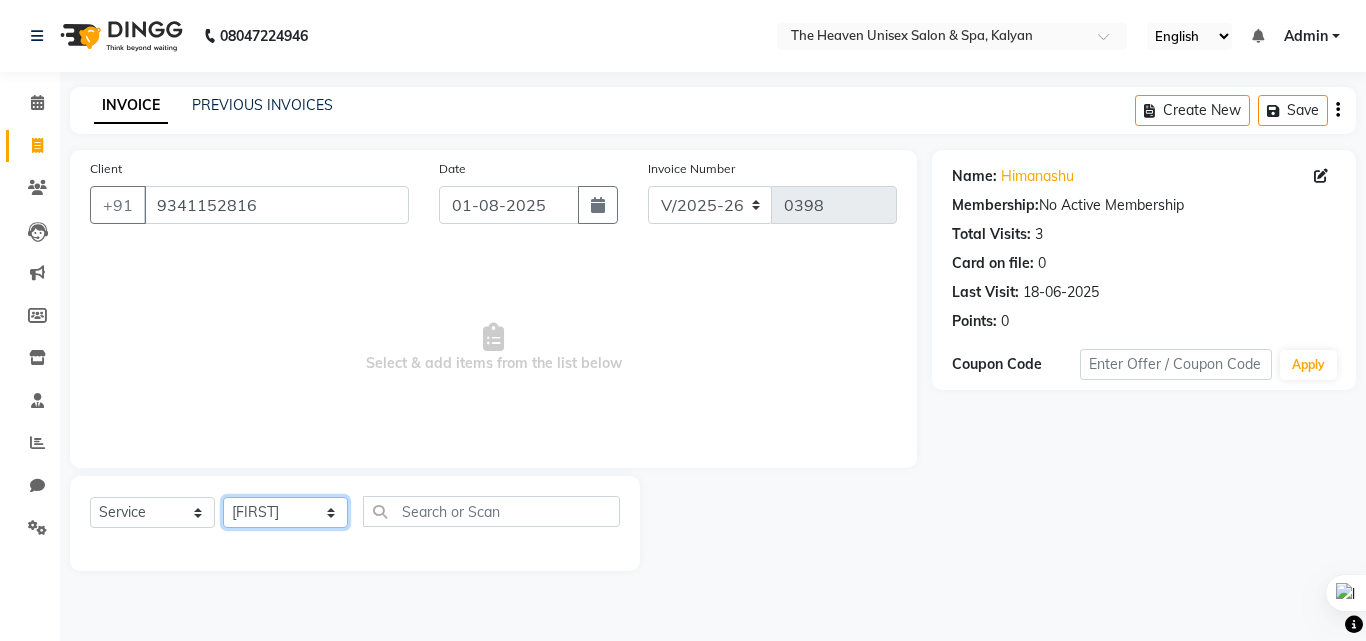 click on "Select Therapist [FIRST] [LAST]  HRS House Leesa  Loriya Mamta Meraj messy pui Rahul Rashmi riddhi" 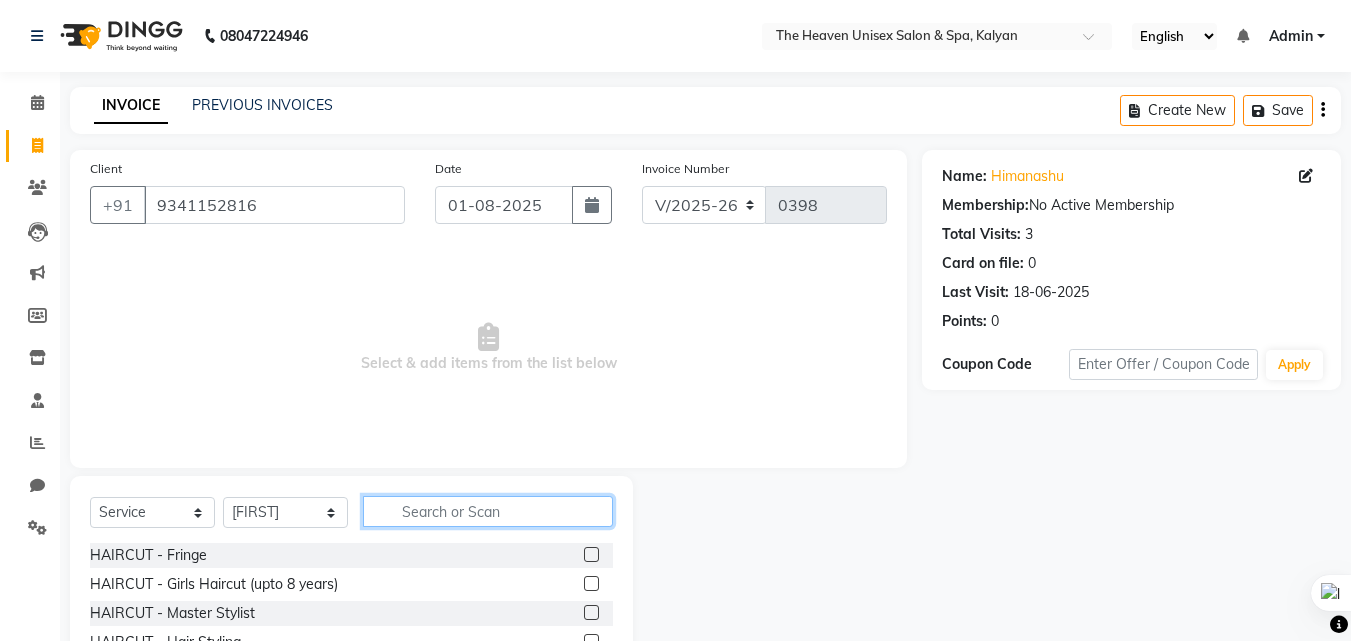 click 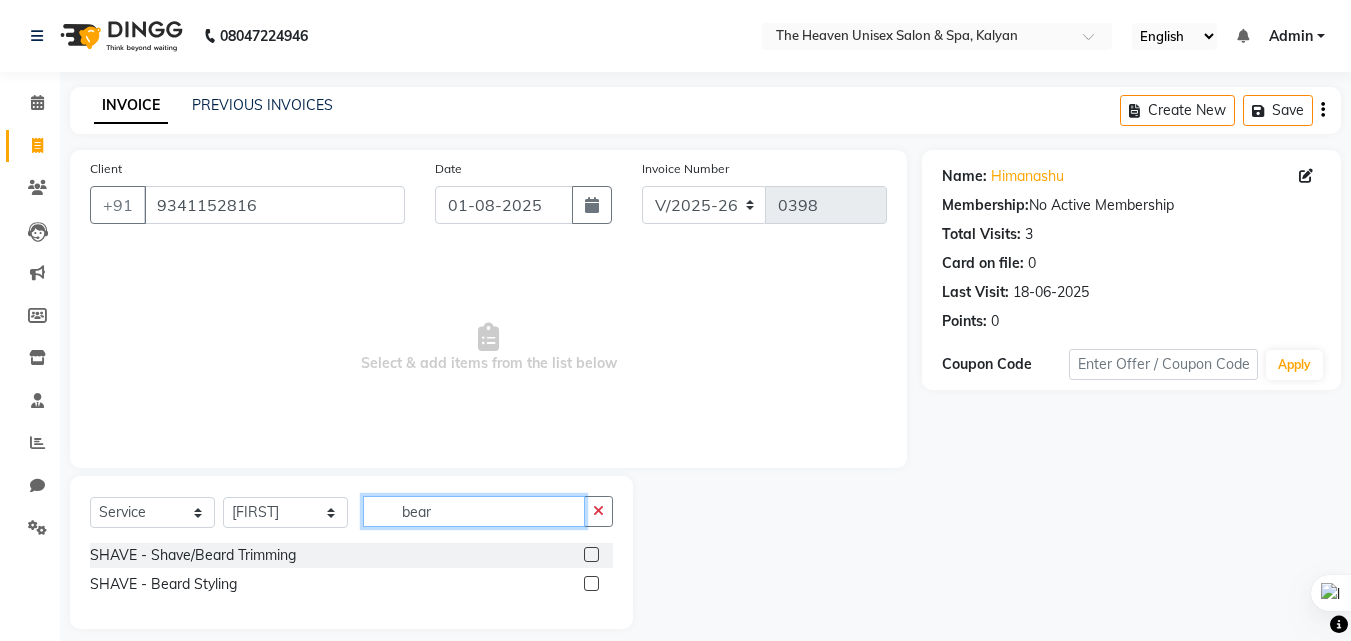 type on "bear" 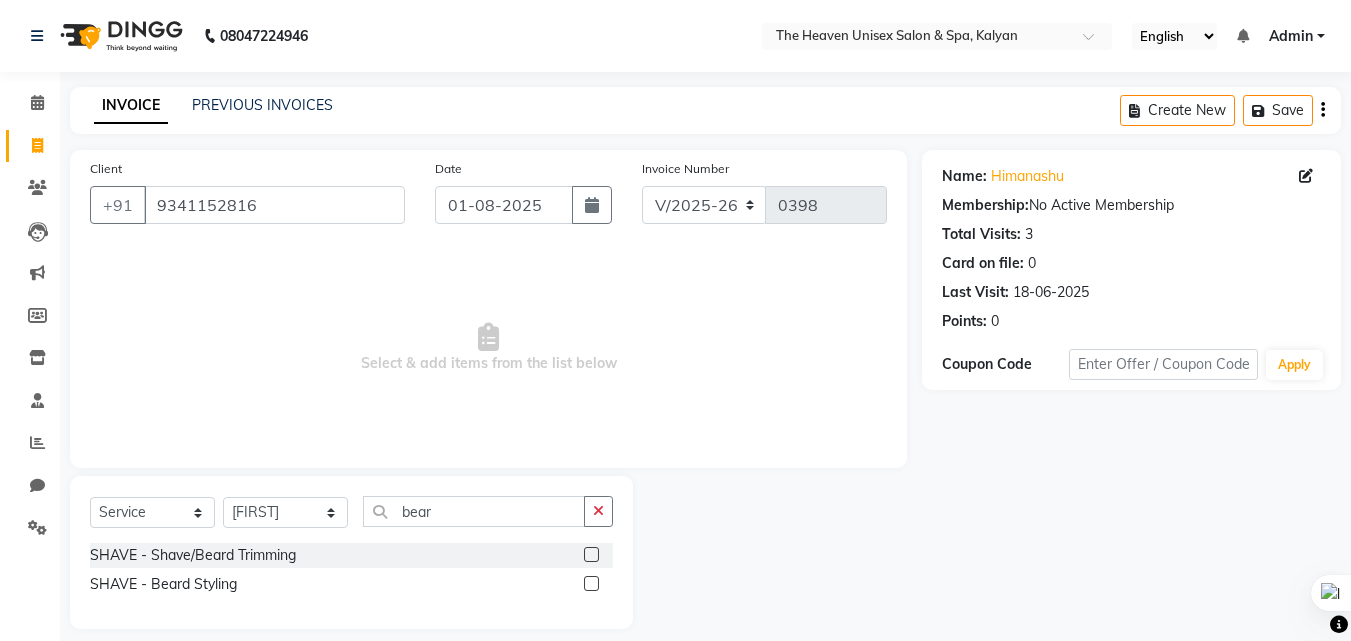 click 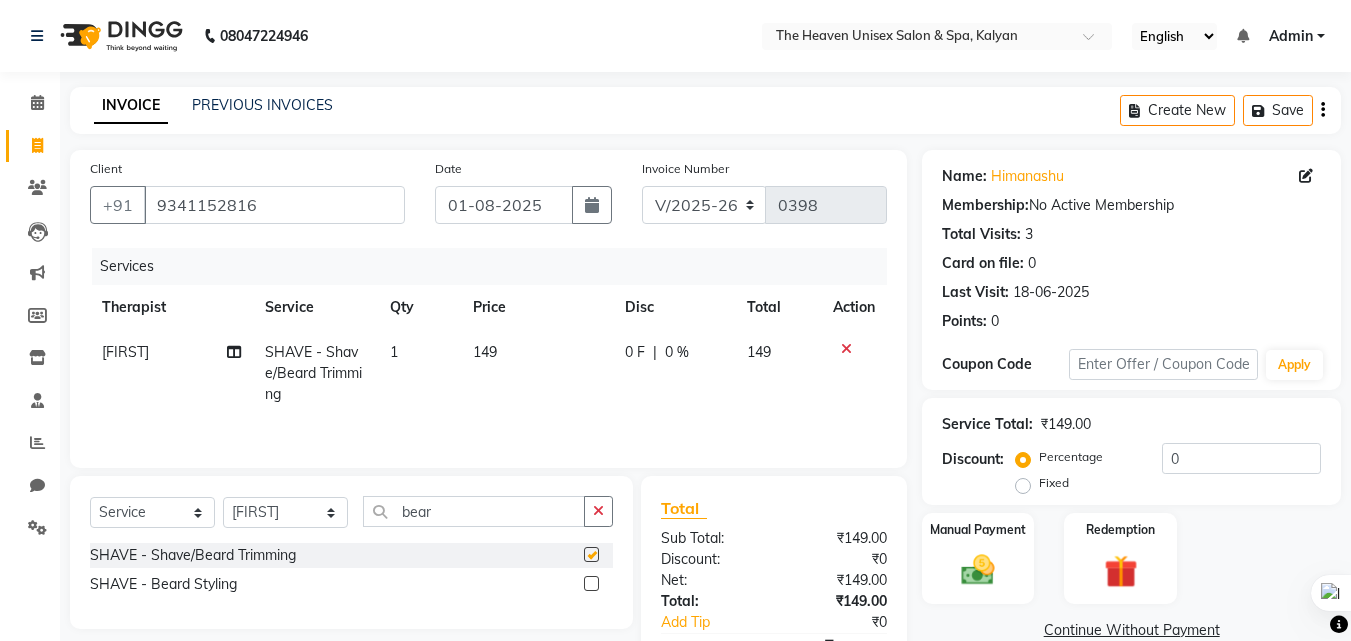checkbox on "false" 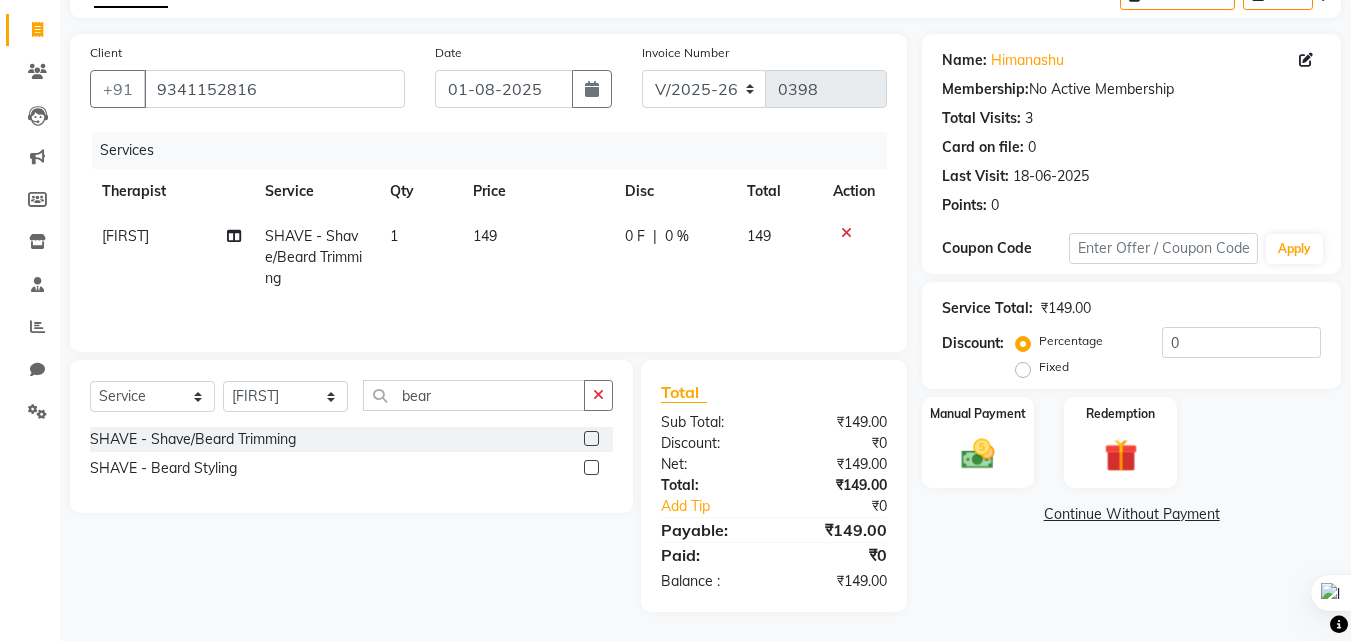 scroll, scrollTop: 117, scrollLeft: 0, axis: vertical 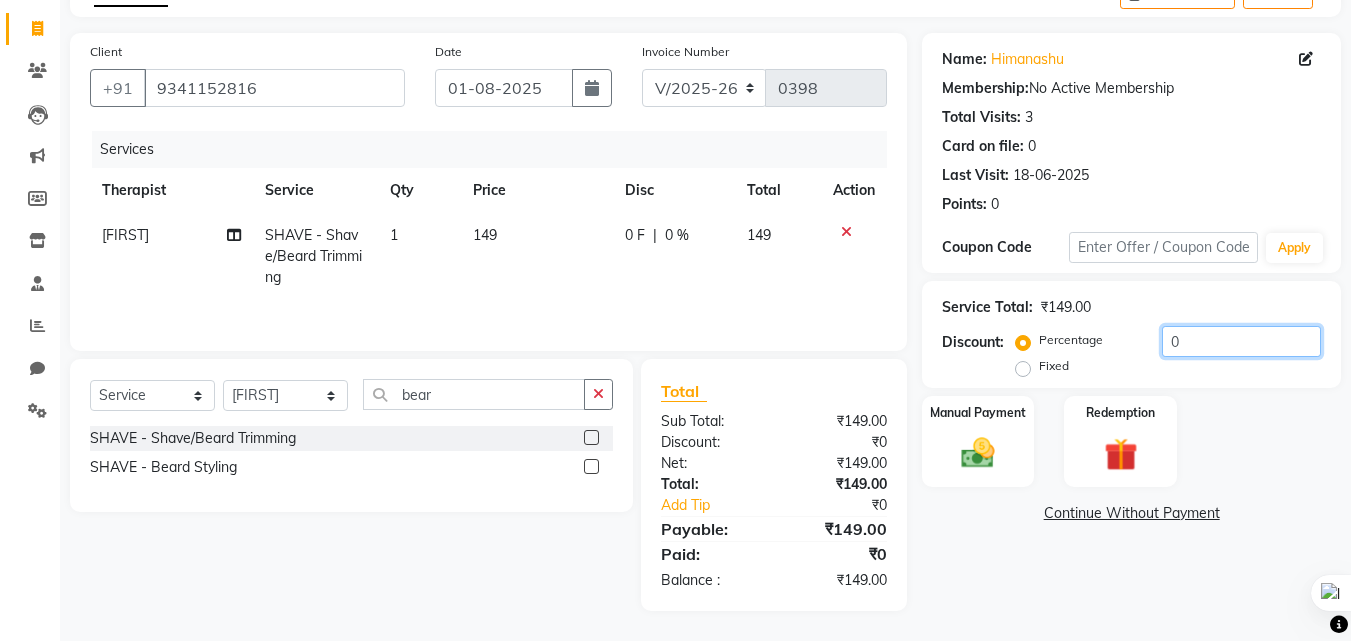 click on "0" 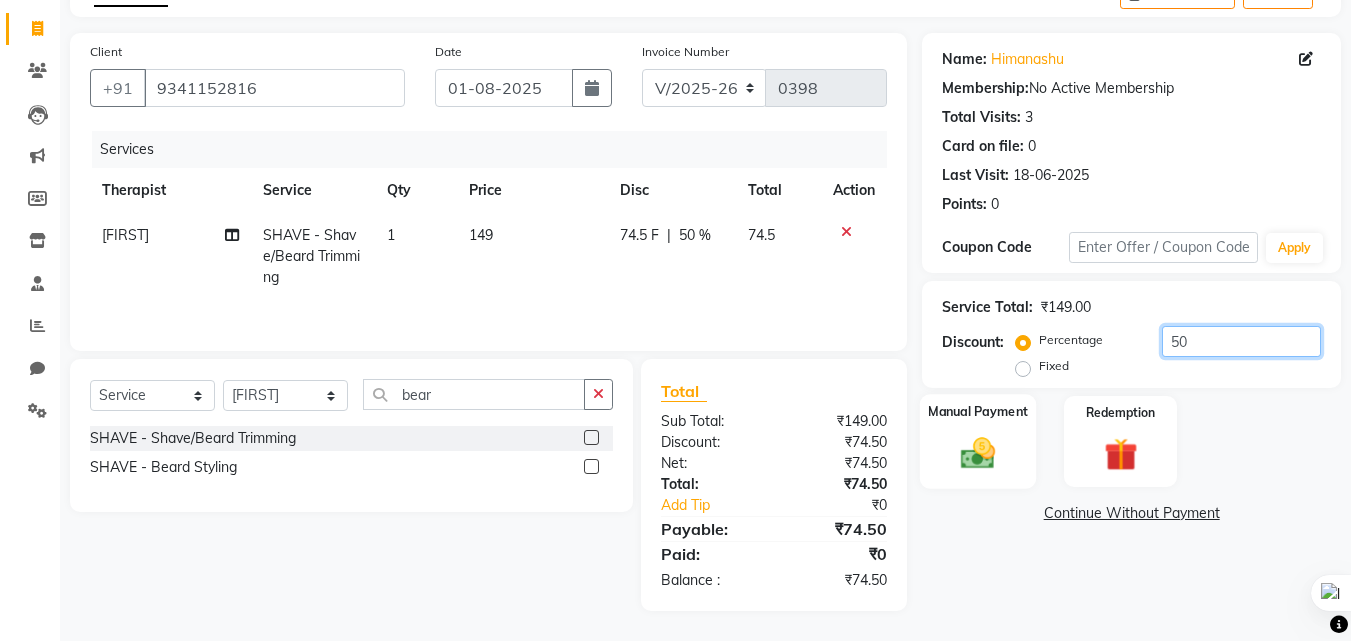 type on "50" 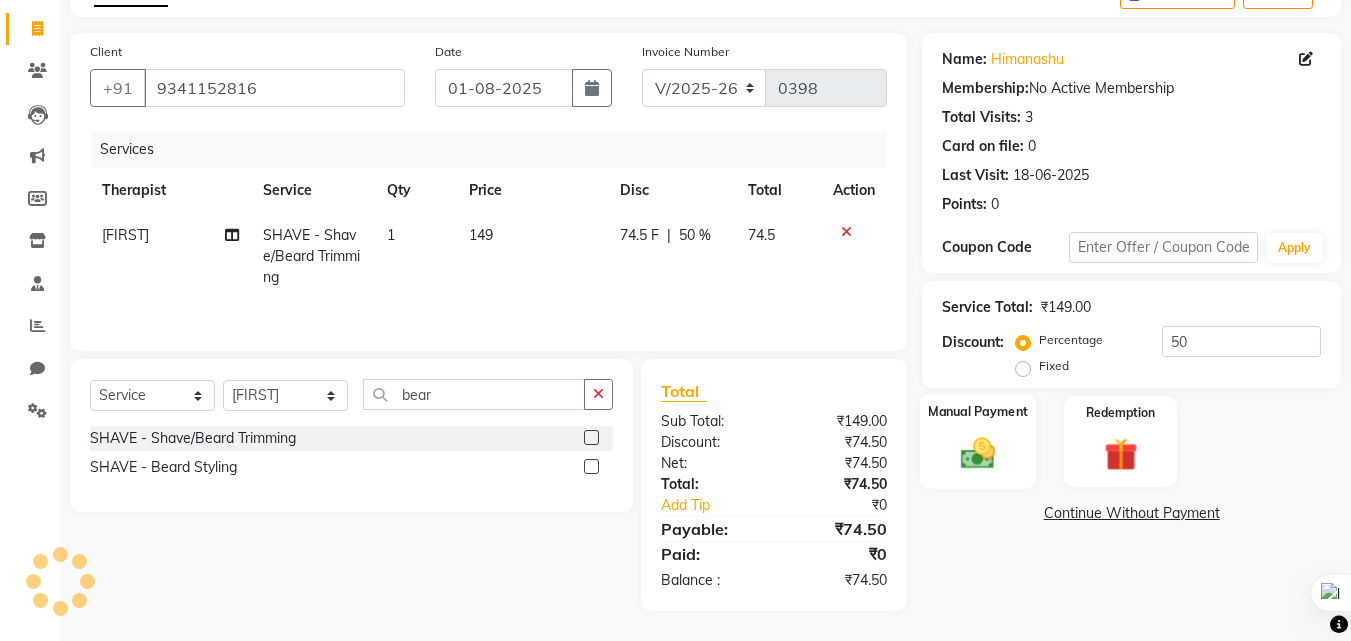 click 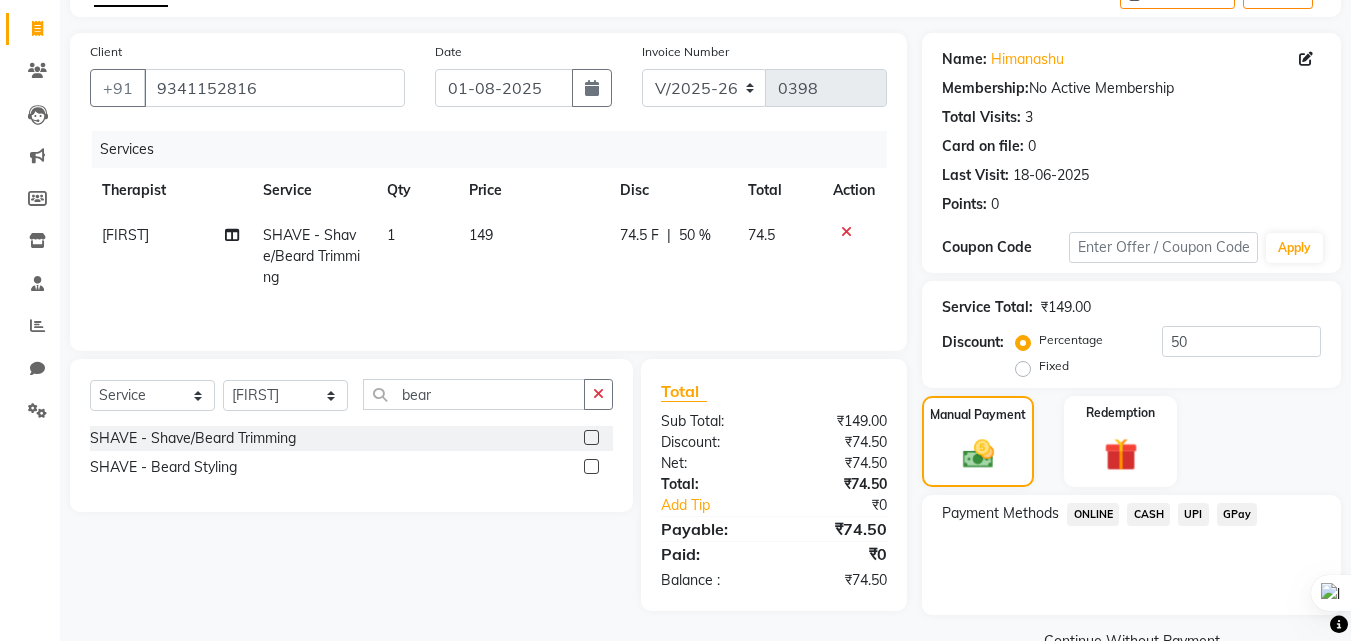 click on "CASH" 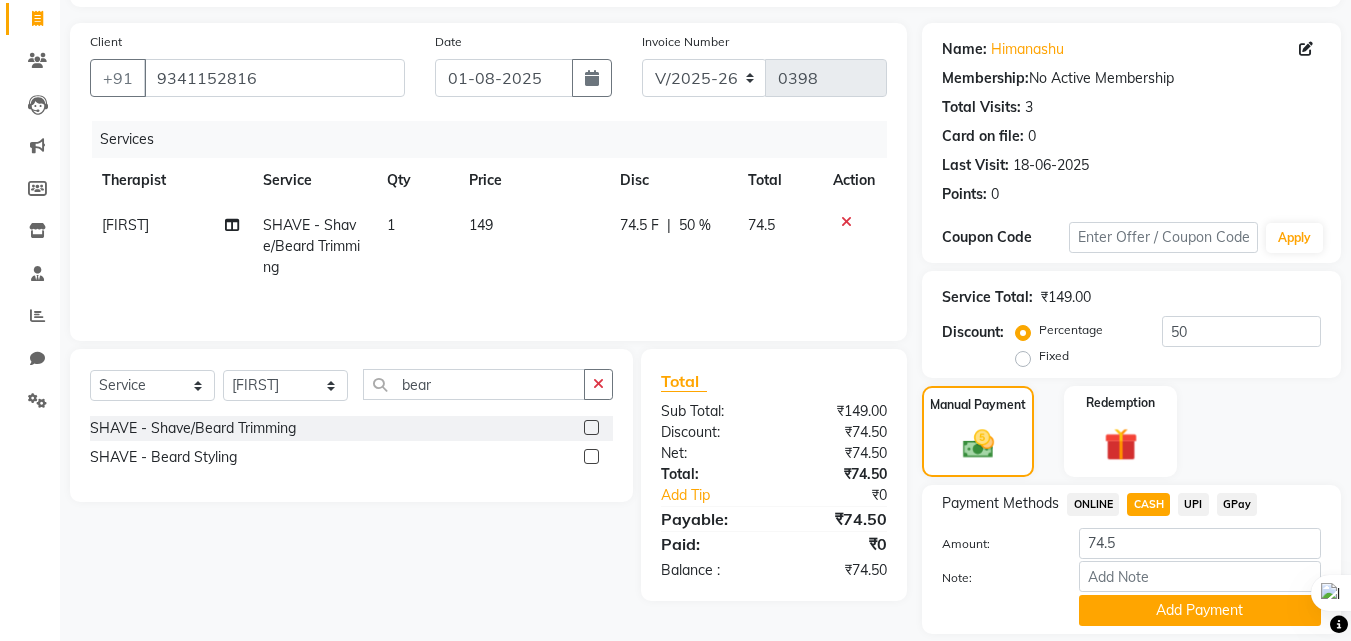 scroll, scrollTop: 191, scrollLeft: 0, axis: vertical 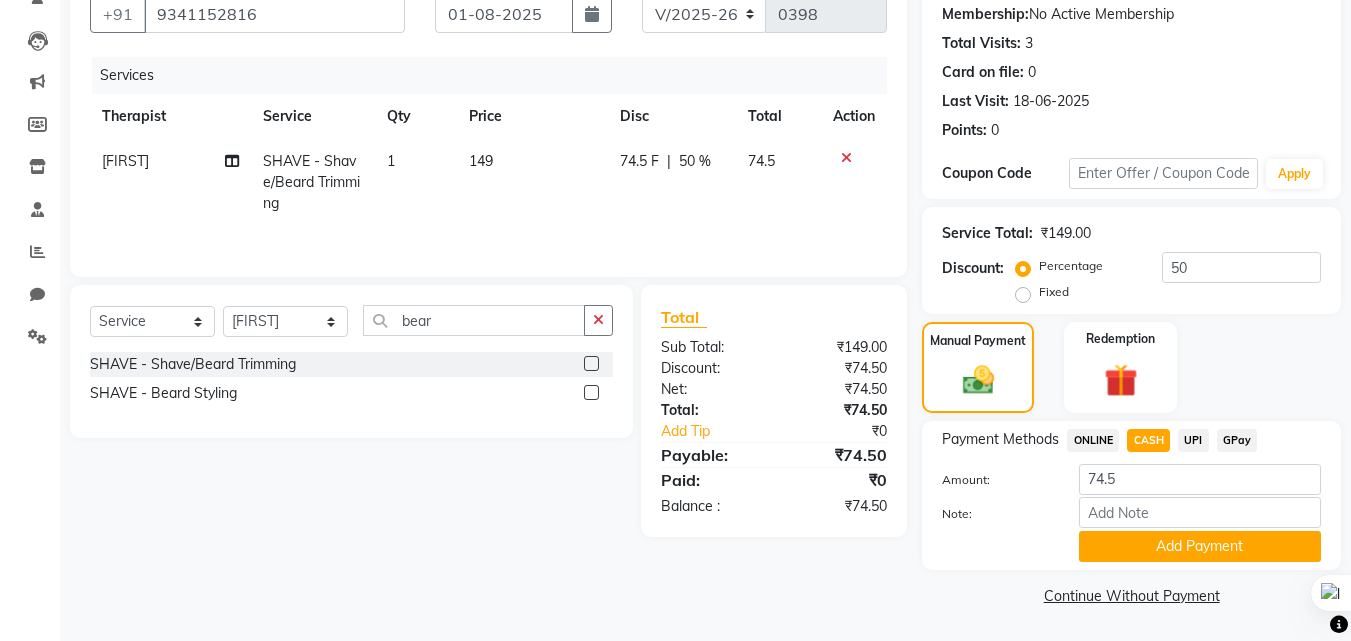 click on "Payment Methods  ONLINE   CASH   UPI   GPay  Amount: 74.5 Note: Add Payment" 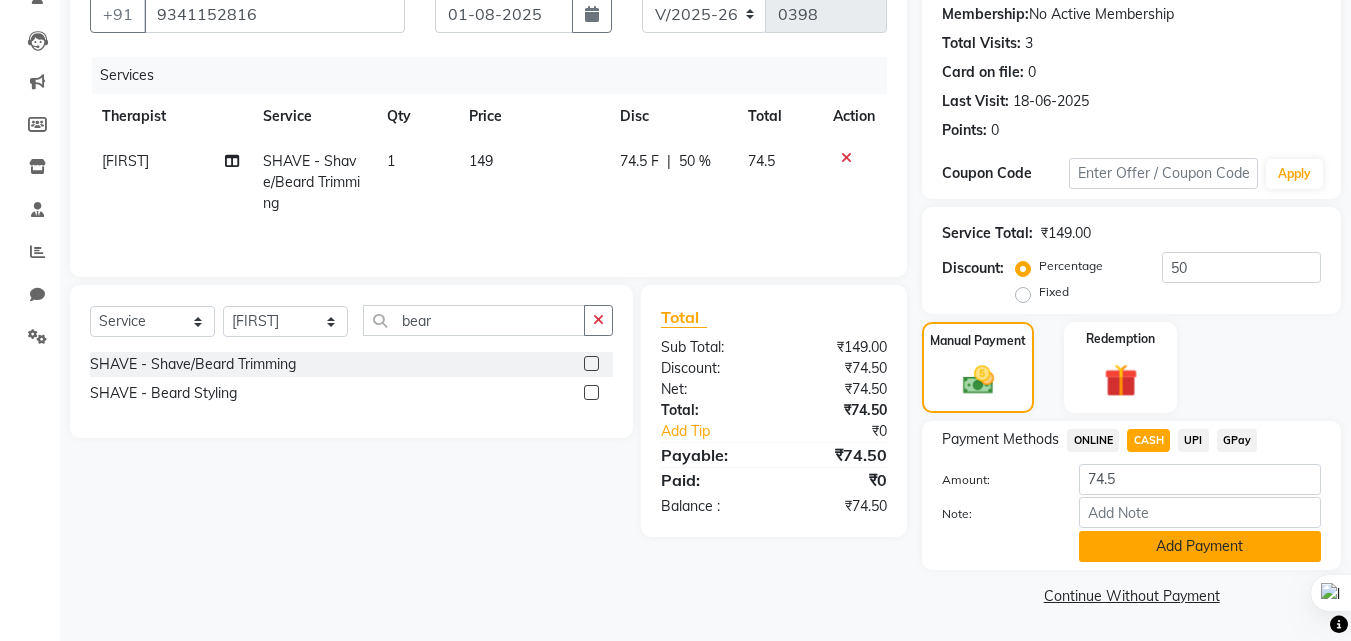 click on "Add Payment" 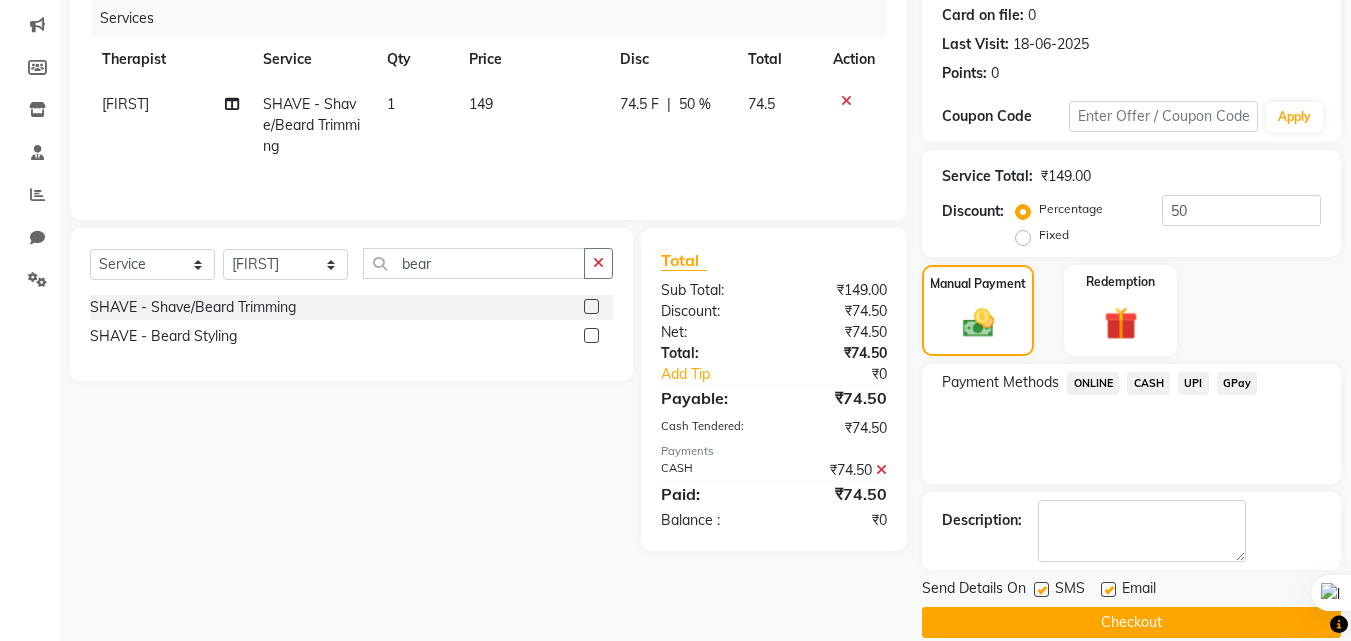 scroll, scrollTop: 275, scrollLeft: 0, axis: vertical 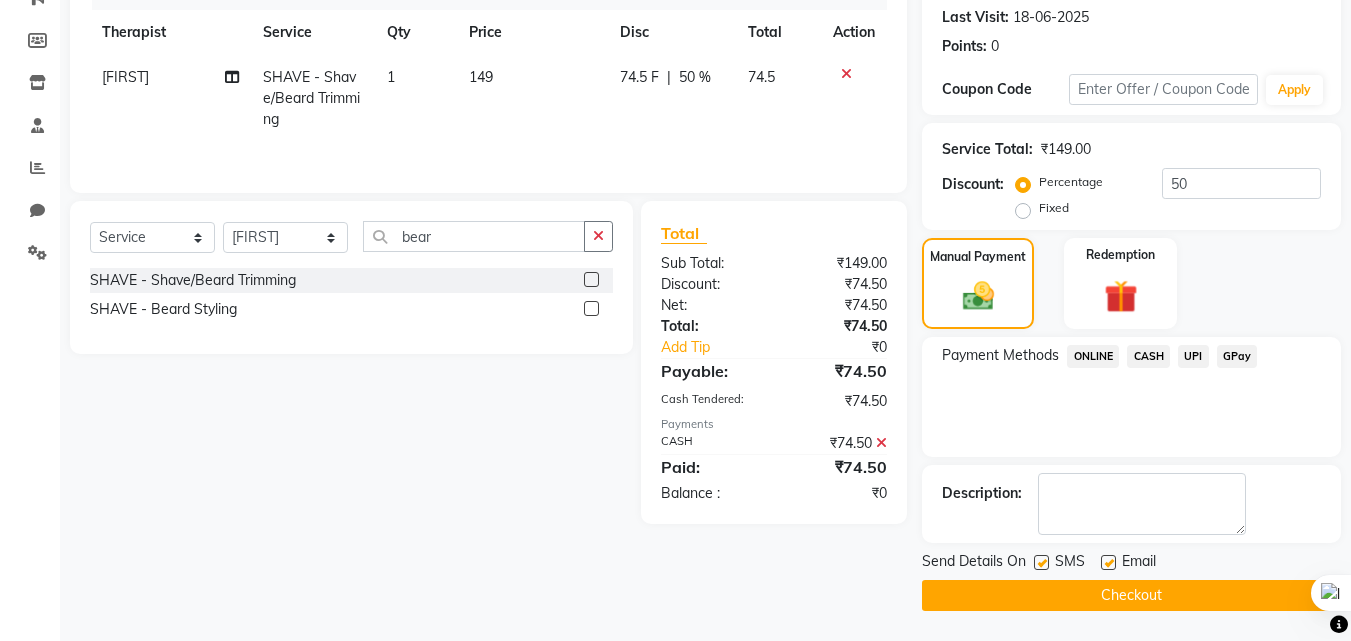 click on "Checkout" 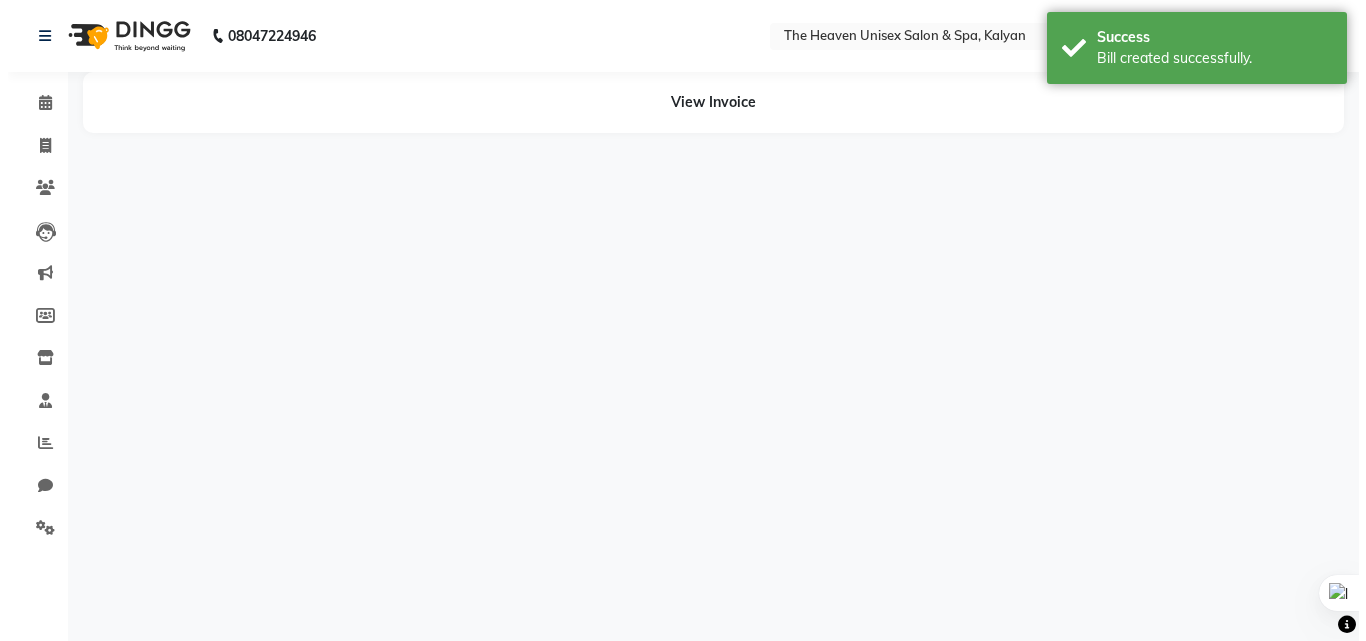 scroll, scrollTop: 0, scrollLeft: 0, axis: both 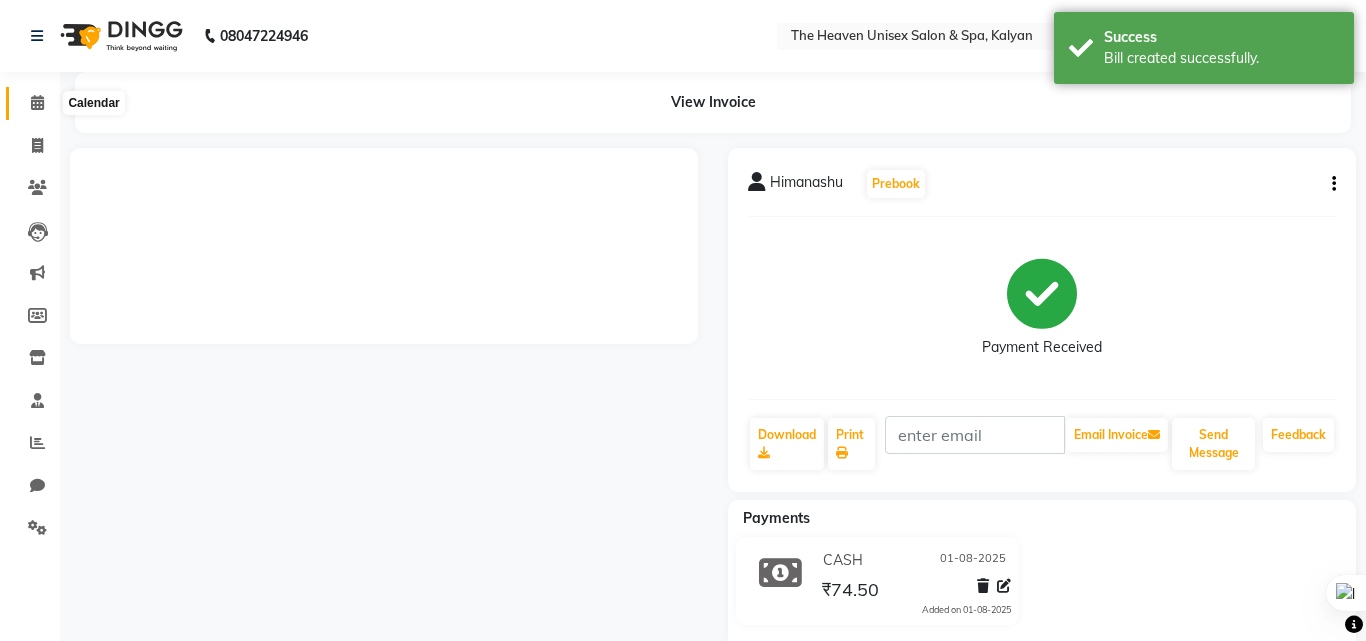 drag, startPoint x: 29, startPoint y: 100, endPoint x: 30, endPoint y: 111, distance: 11.045361 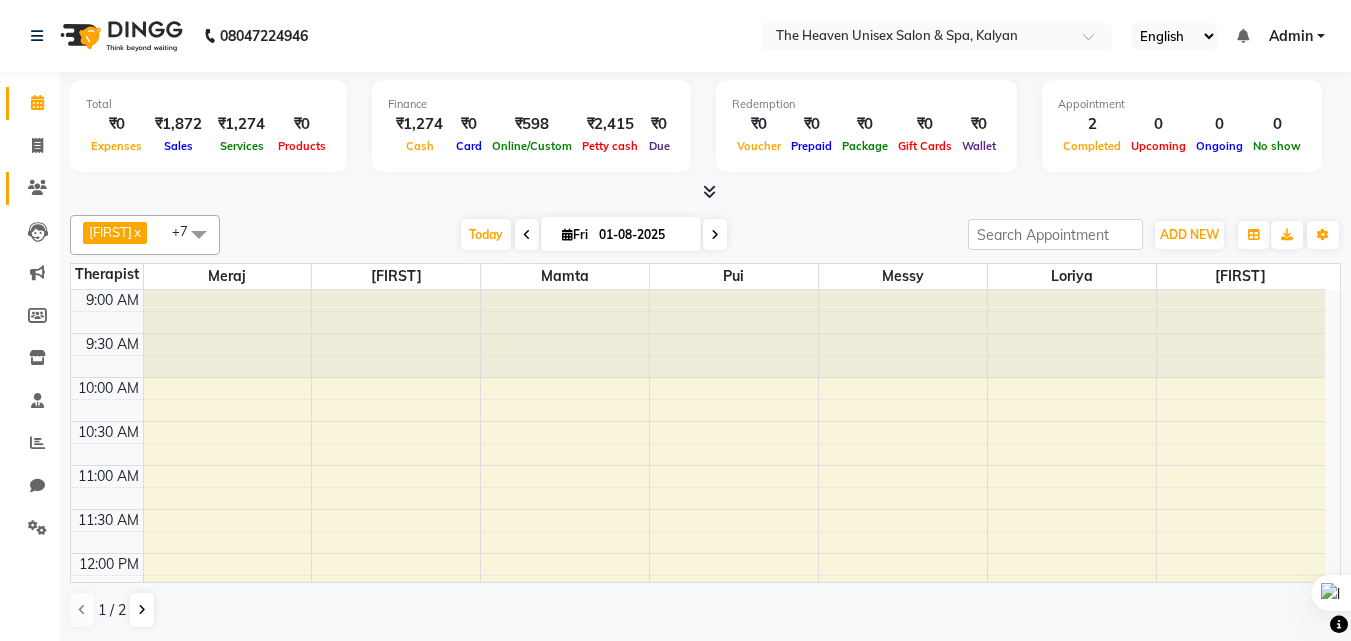 click on "Clients" 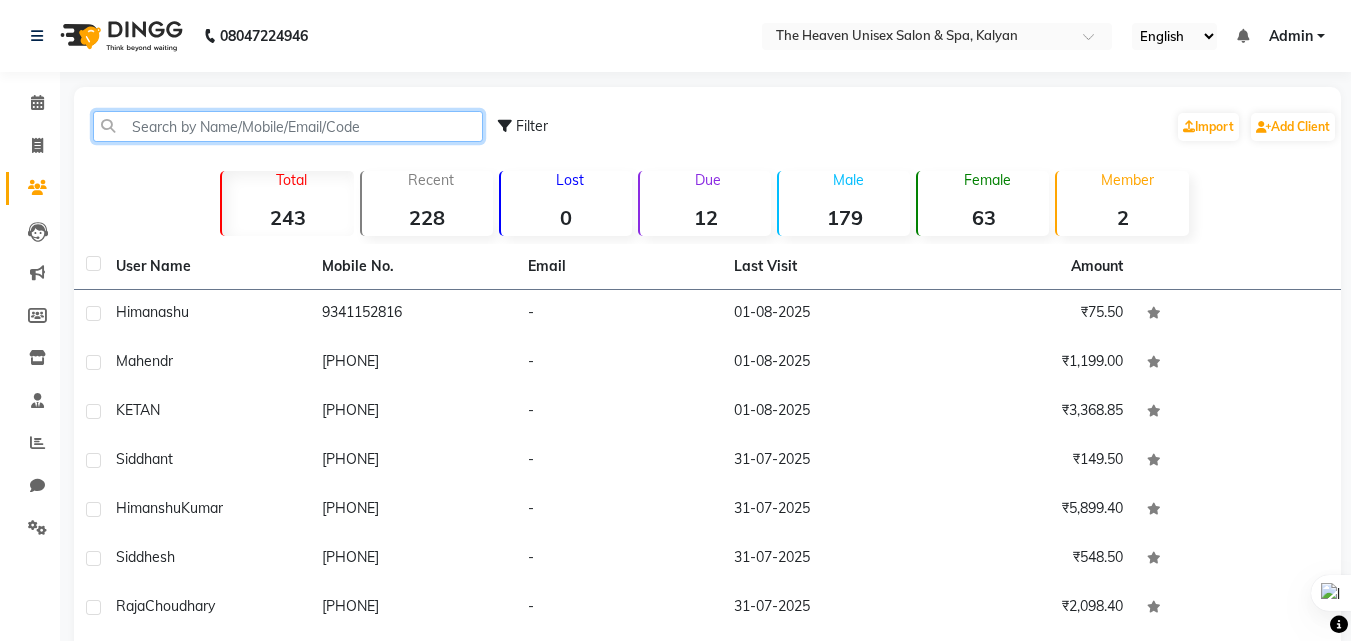 click 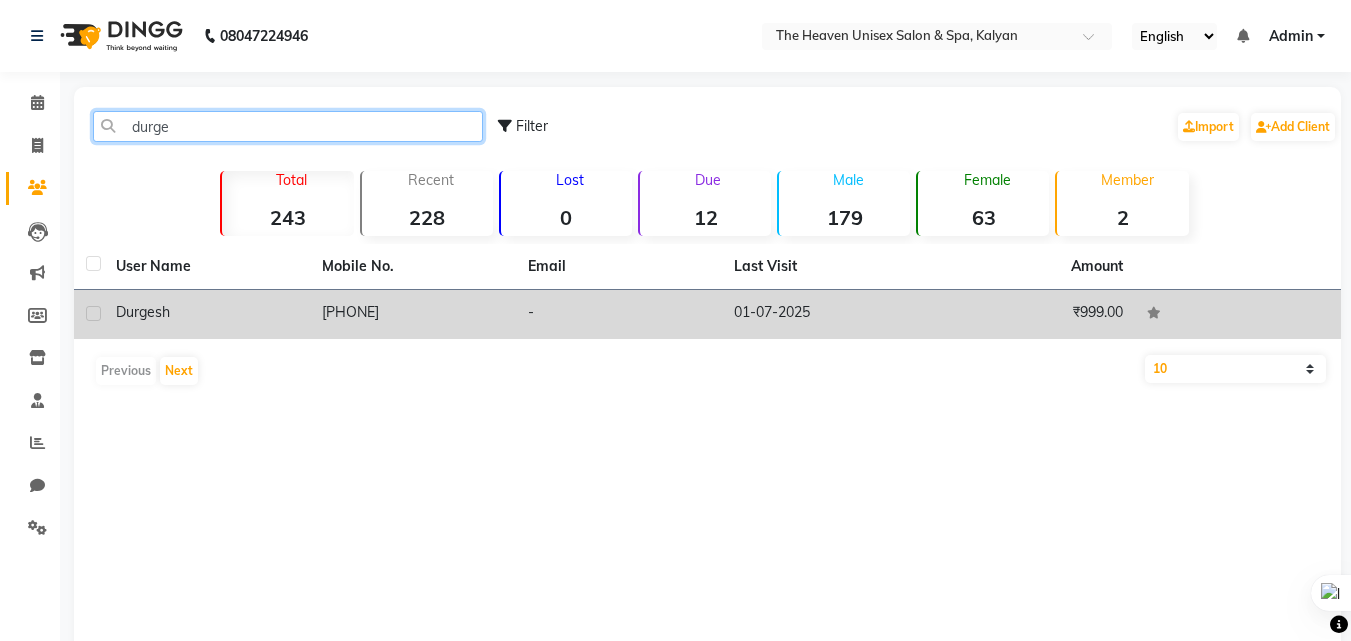 type on "durge" 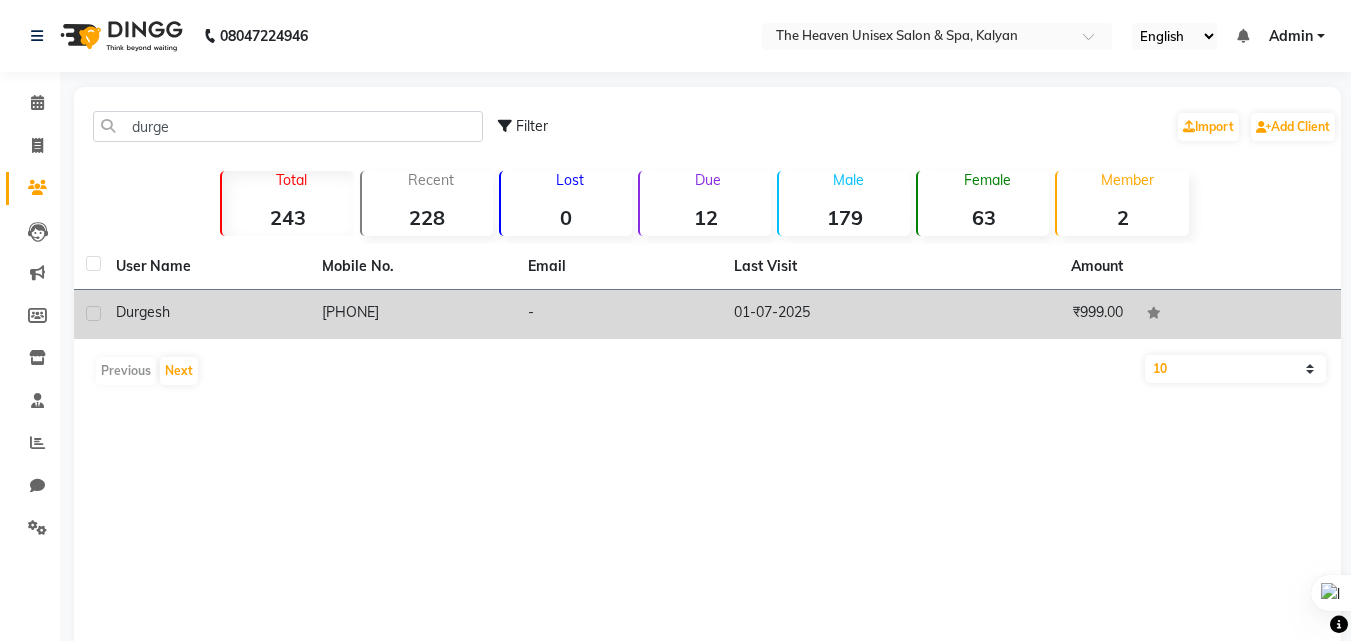 click on "Durgesh" 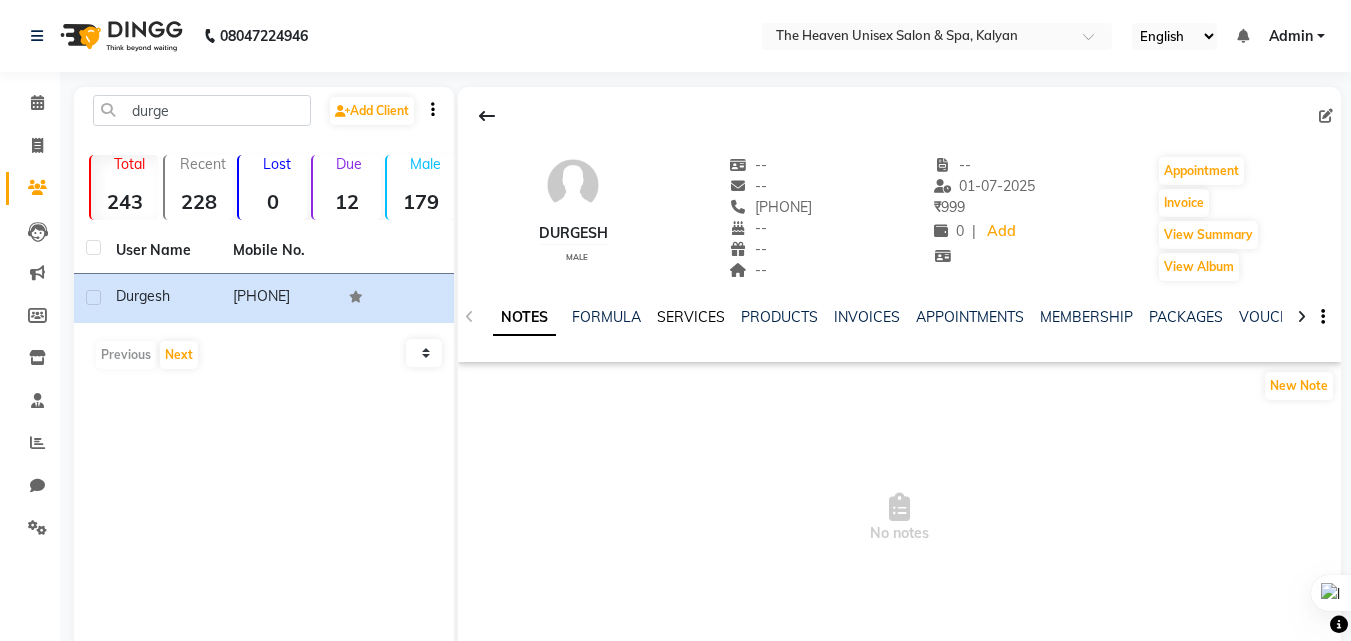 click on "SERVICES" 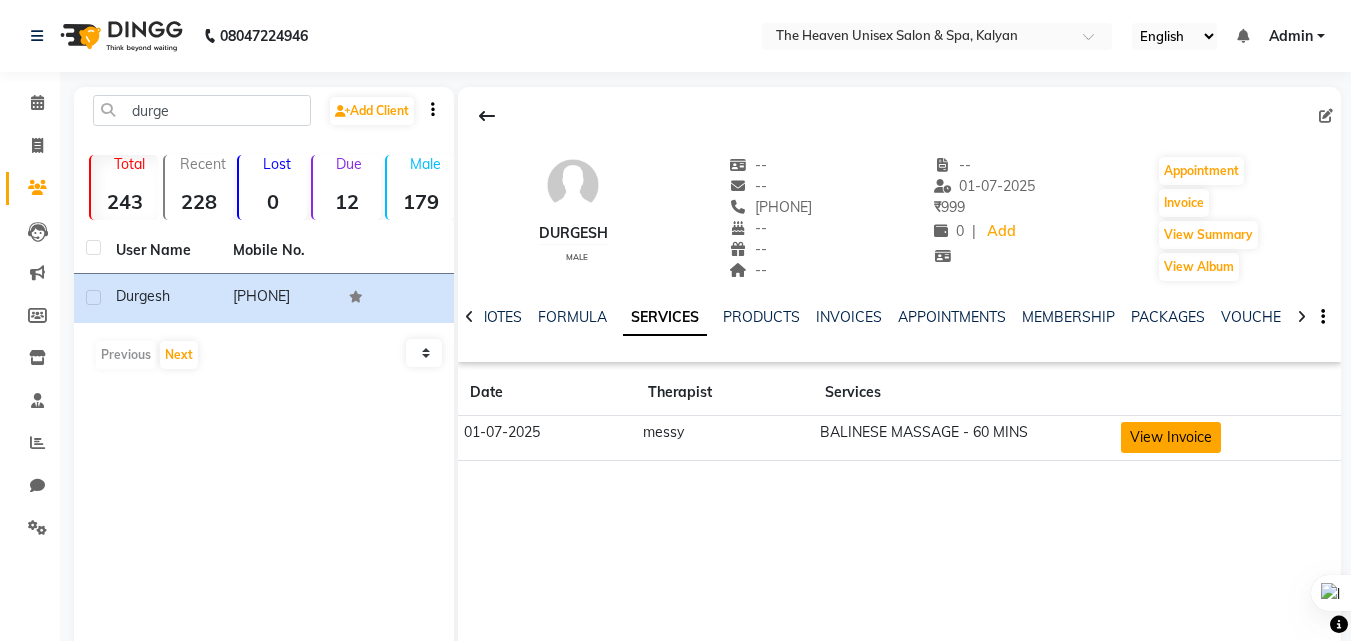 click on "View Invoice" 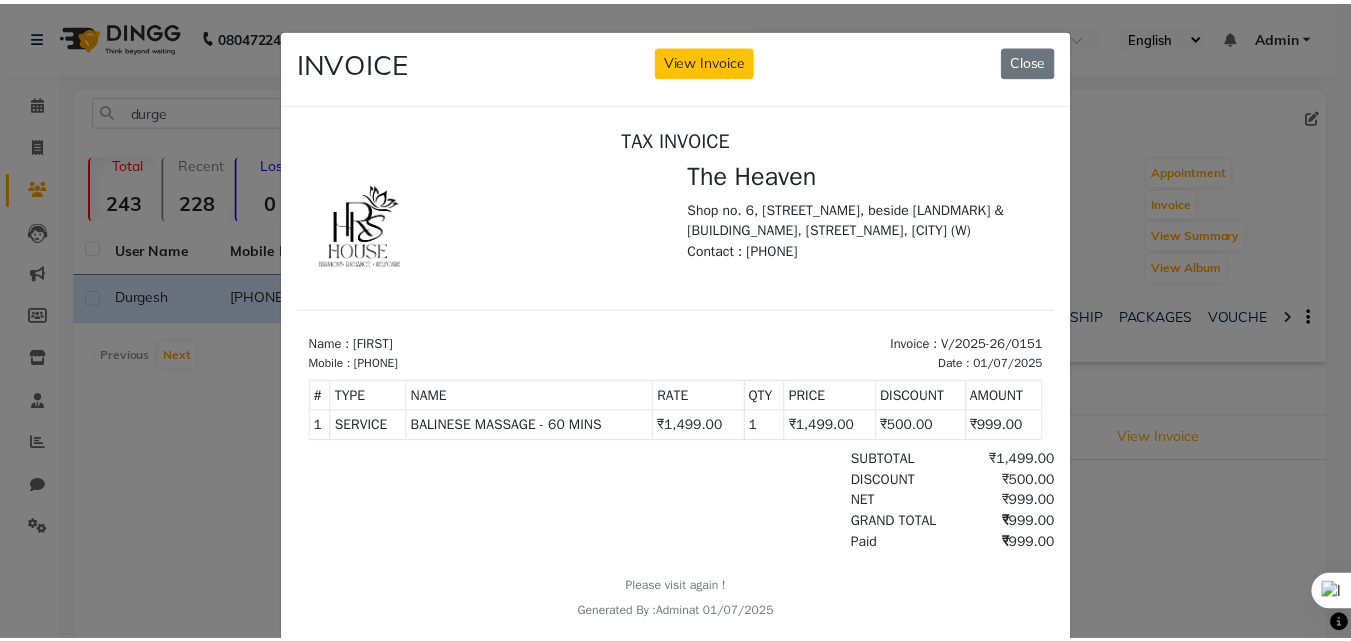 scroll, scrollTop: 16, scrollLeft: 0, axis: vertical 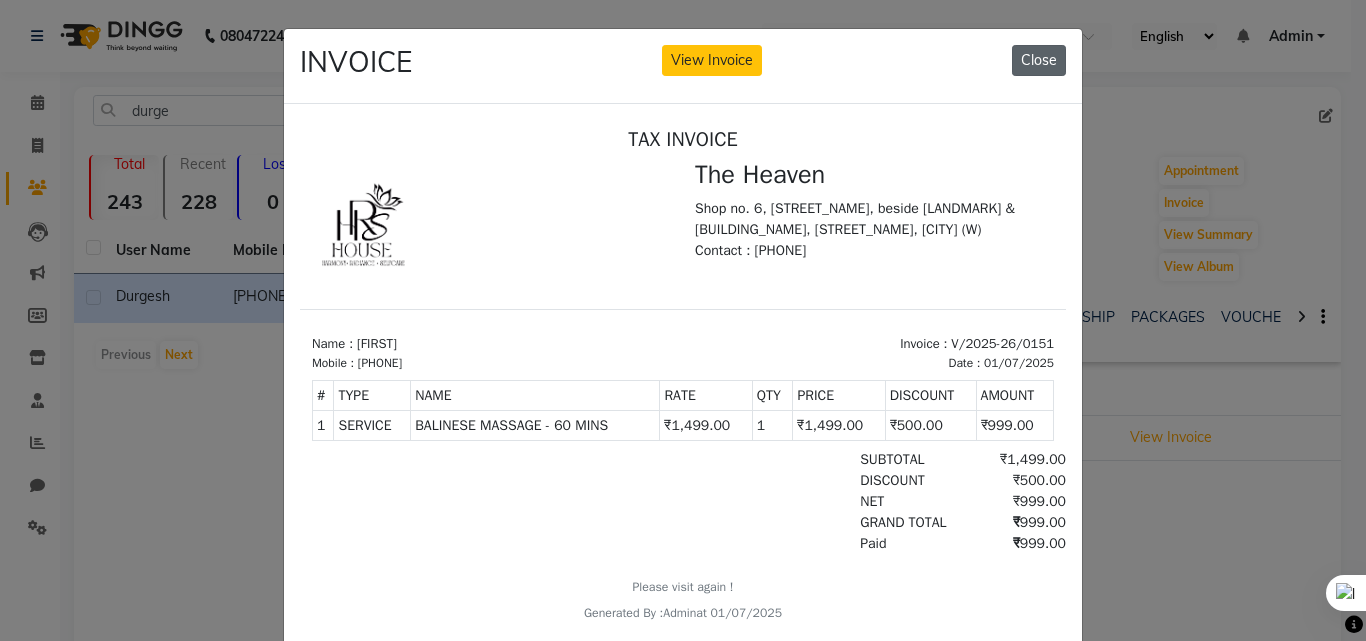 click on "Close" 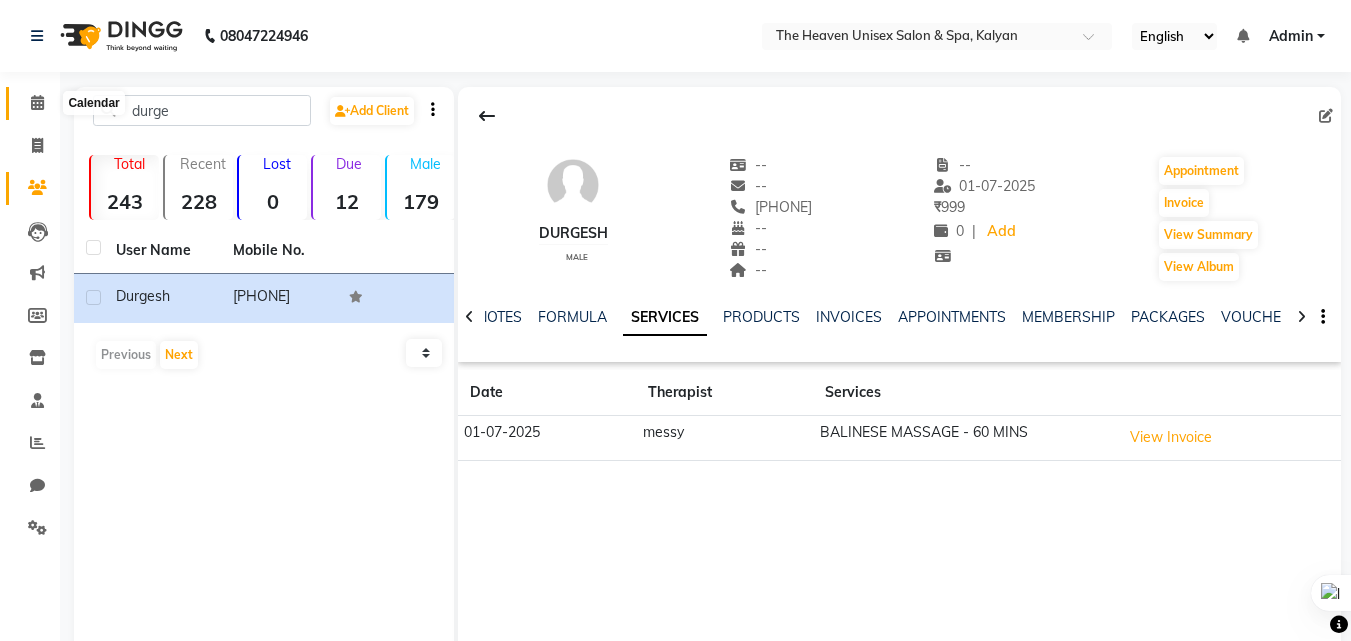 click 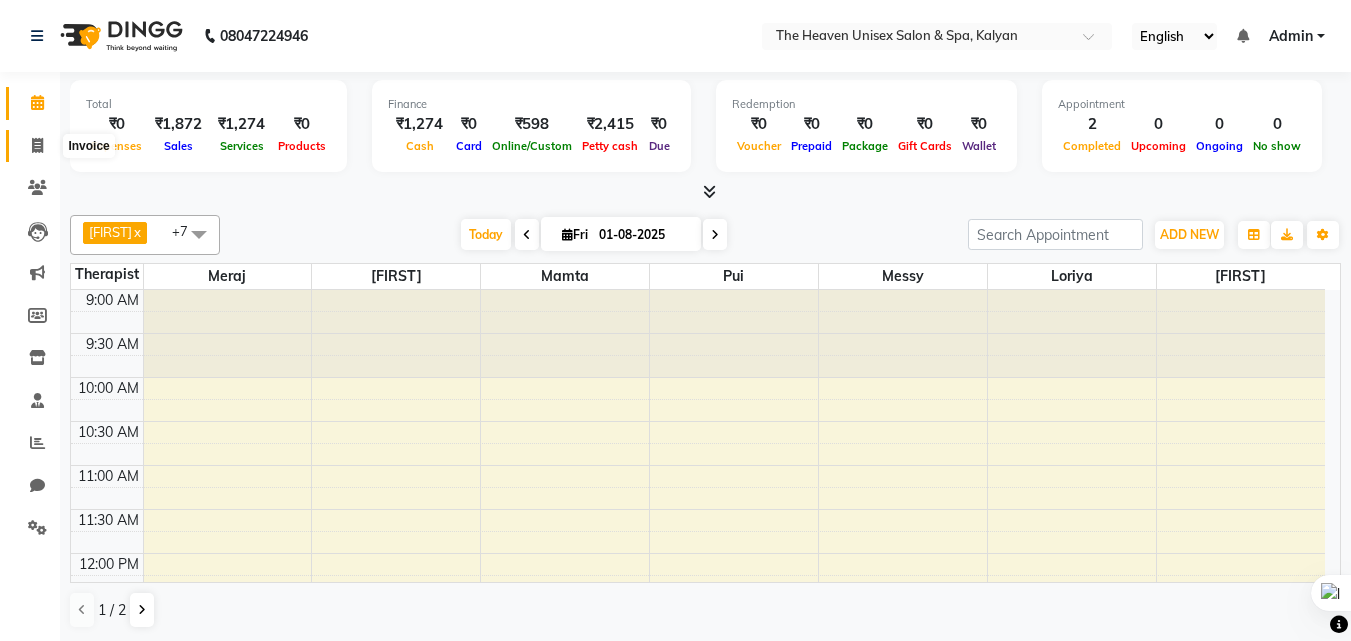 click 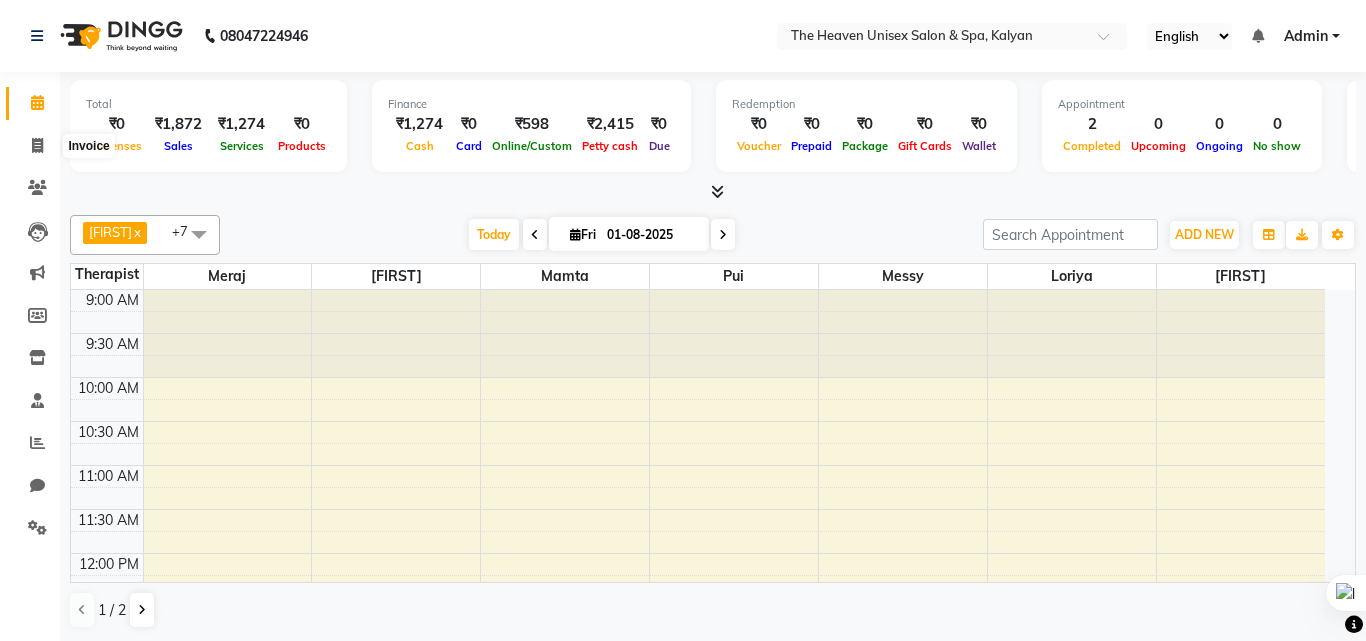 select on "service" 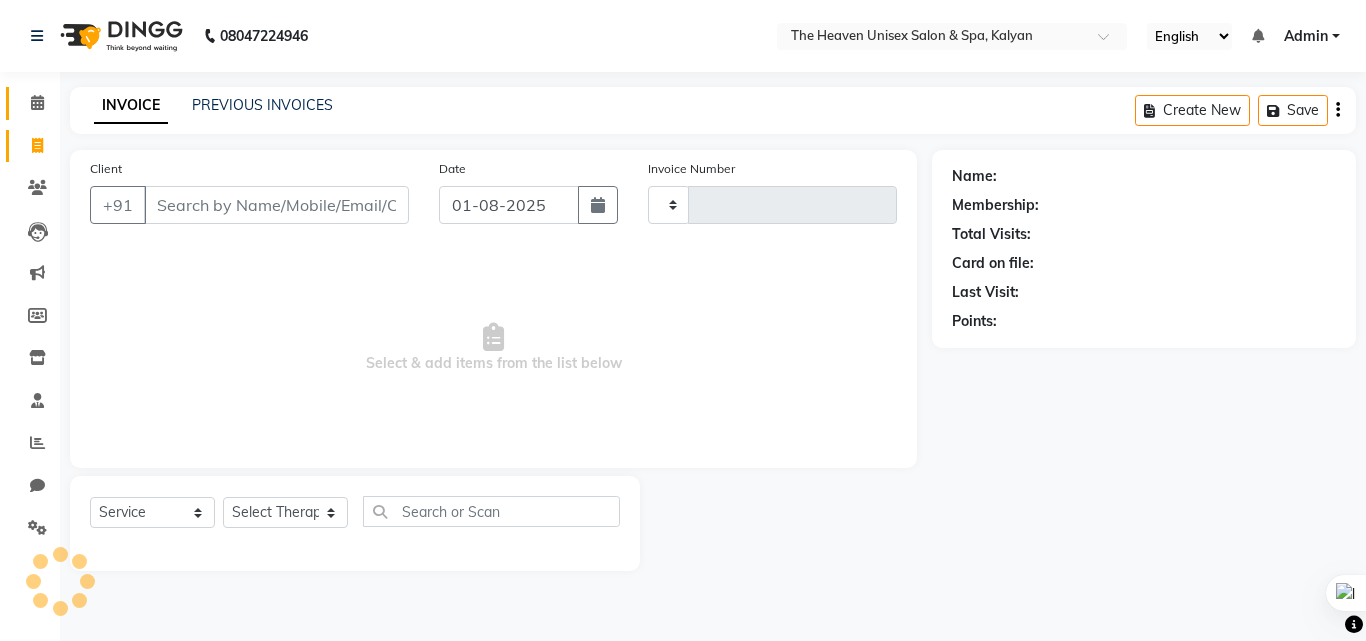 type on "0399" 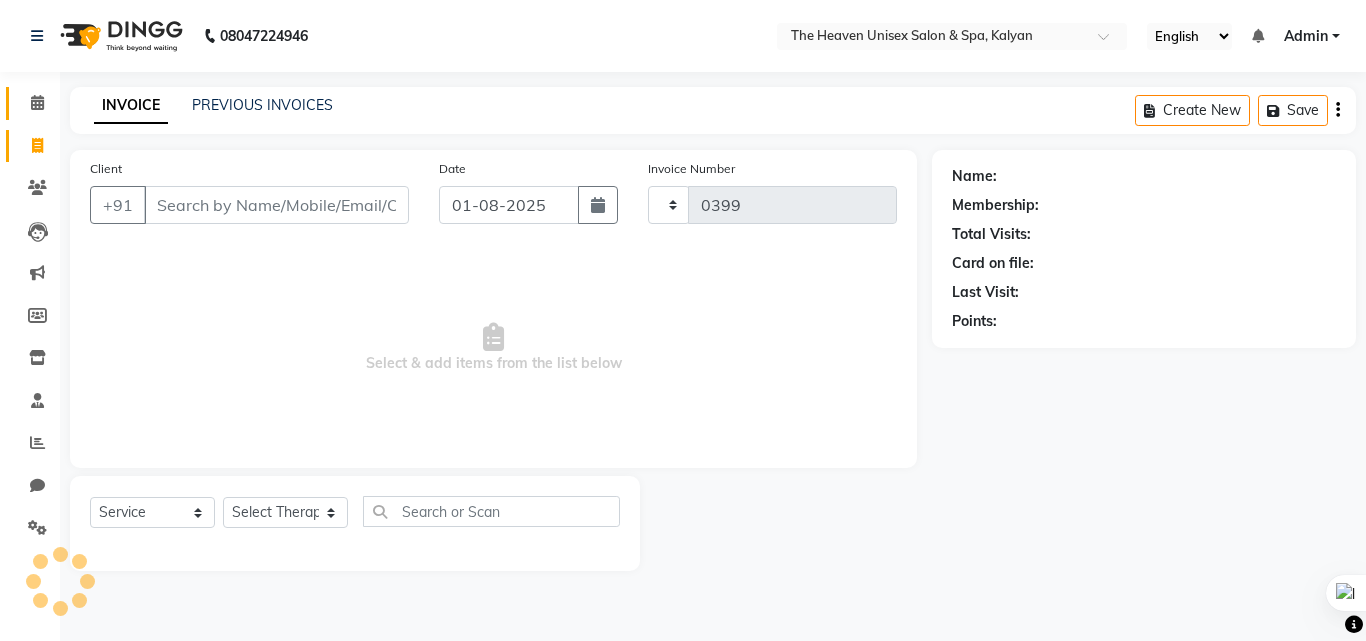 select on "8417" 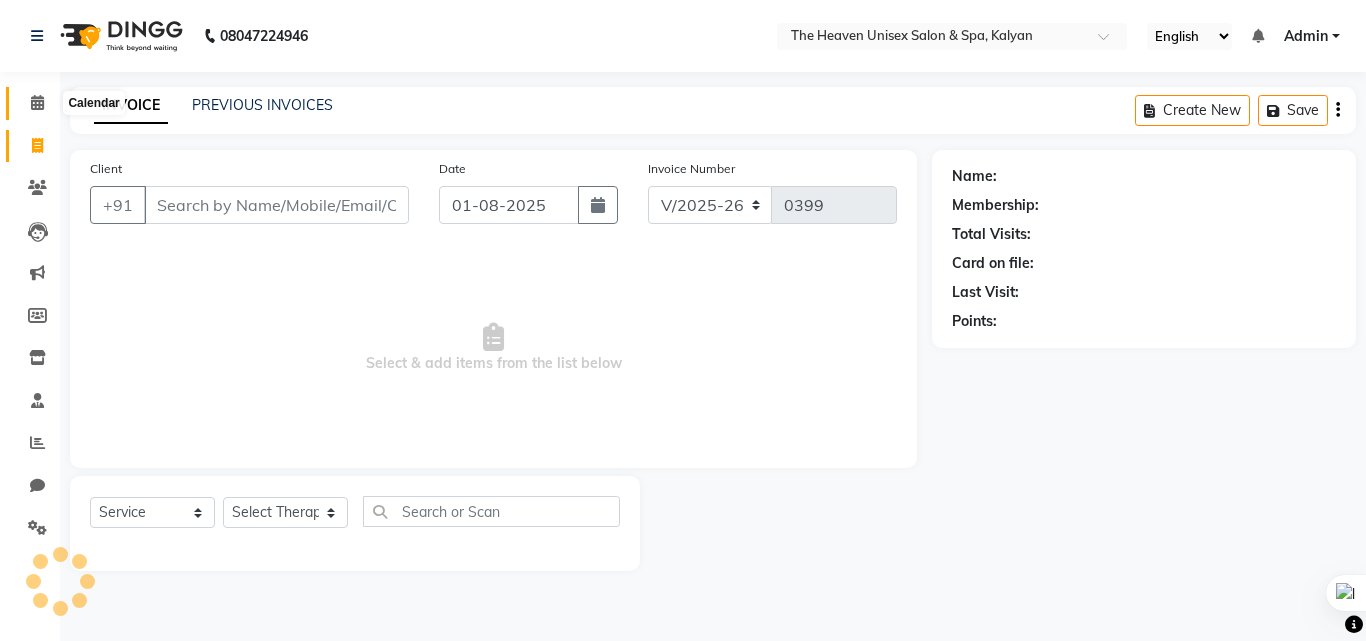 click 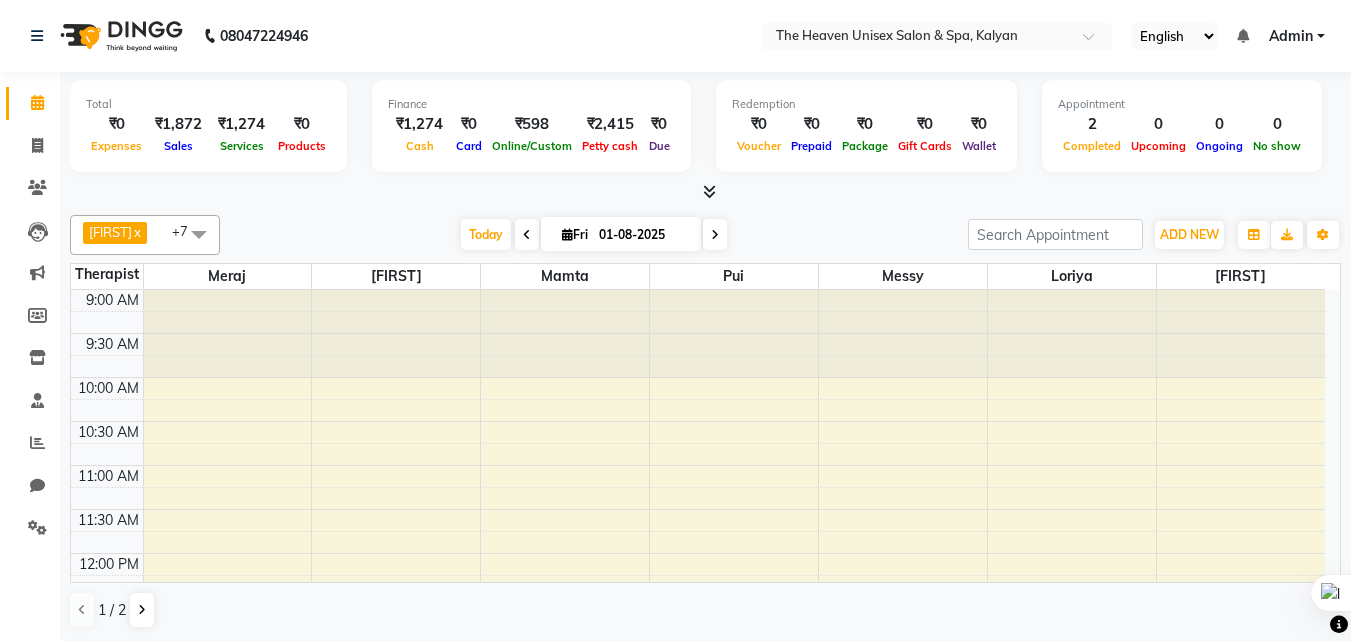 scroll, scrollTop: 1, scrollLeft: 0, axis: vertical 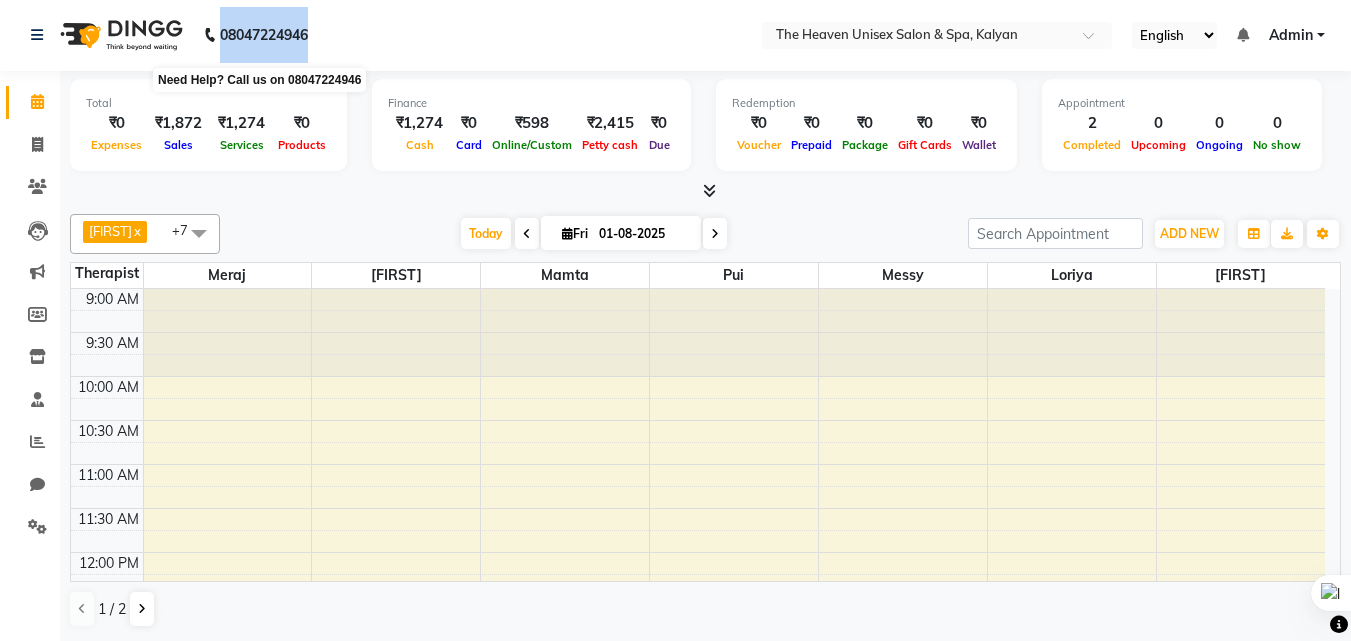 drag, startPoint x: 315, startPoint y: 32, endPoint x: 220, endPoint y: 32, distance: 95 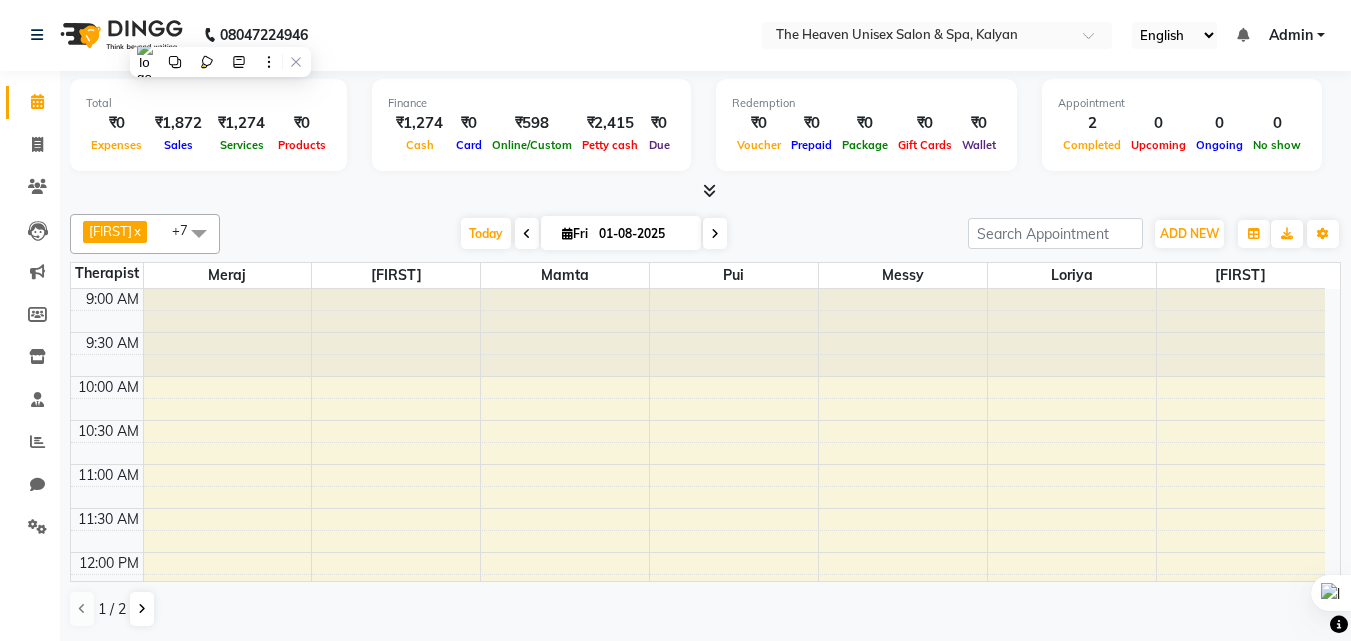 click at bounding box center (705, 191) 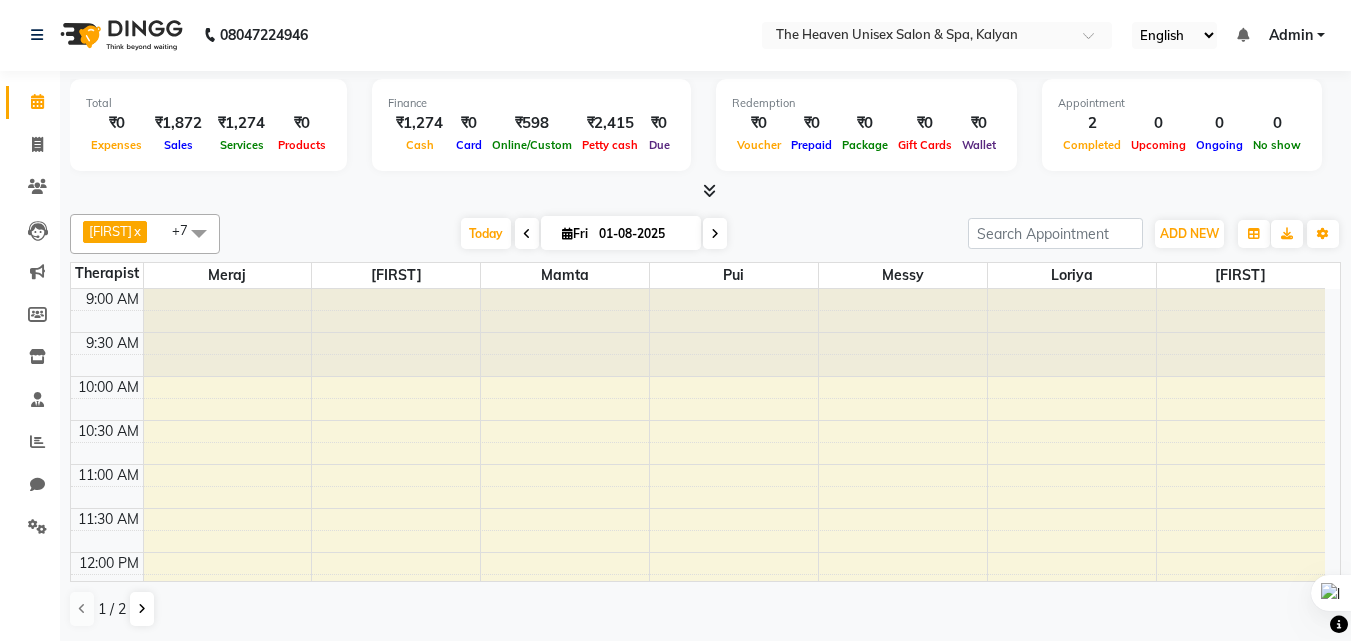click at bounding box center (709, 190) 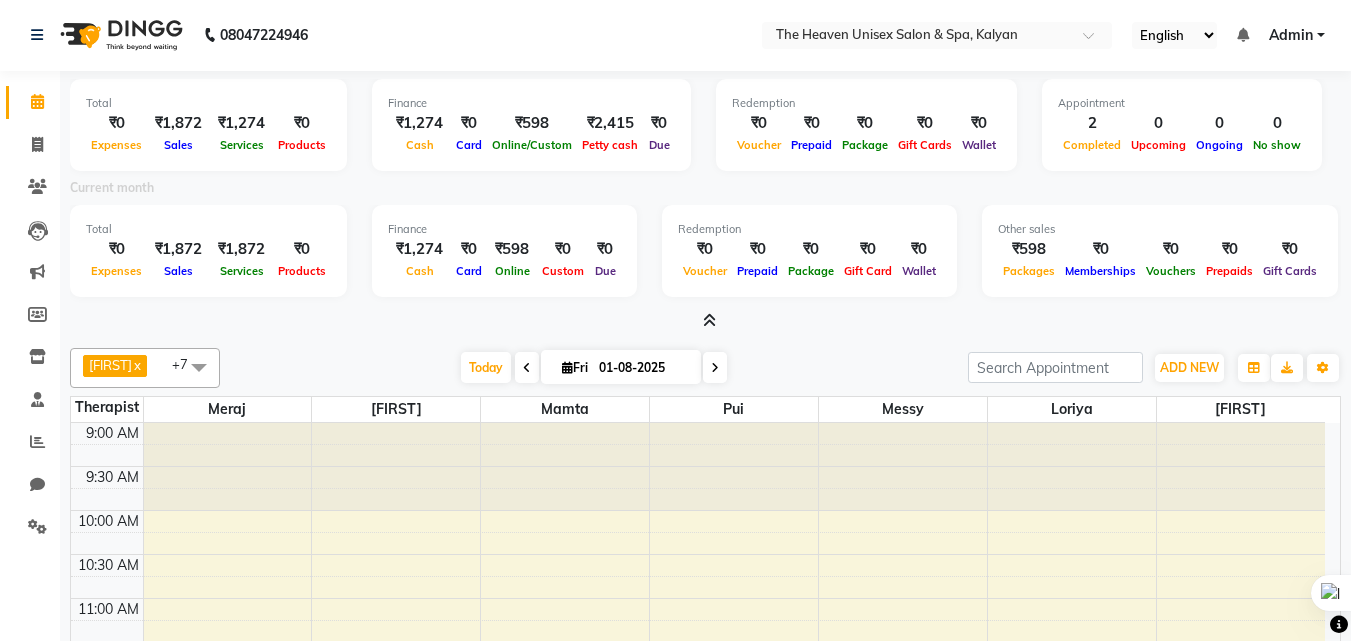 click at bounding box center [709, 320] 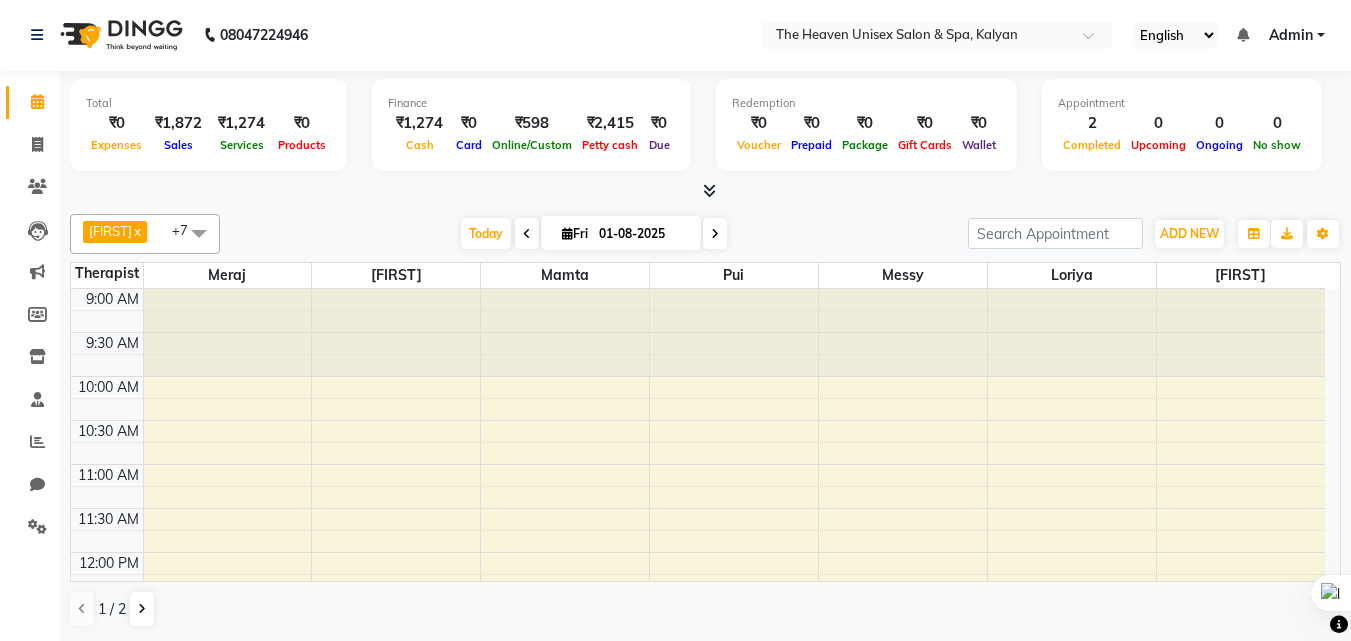 click at bounding box center (705, 191) 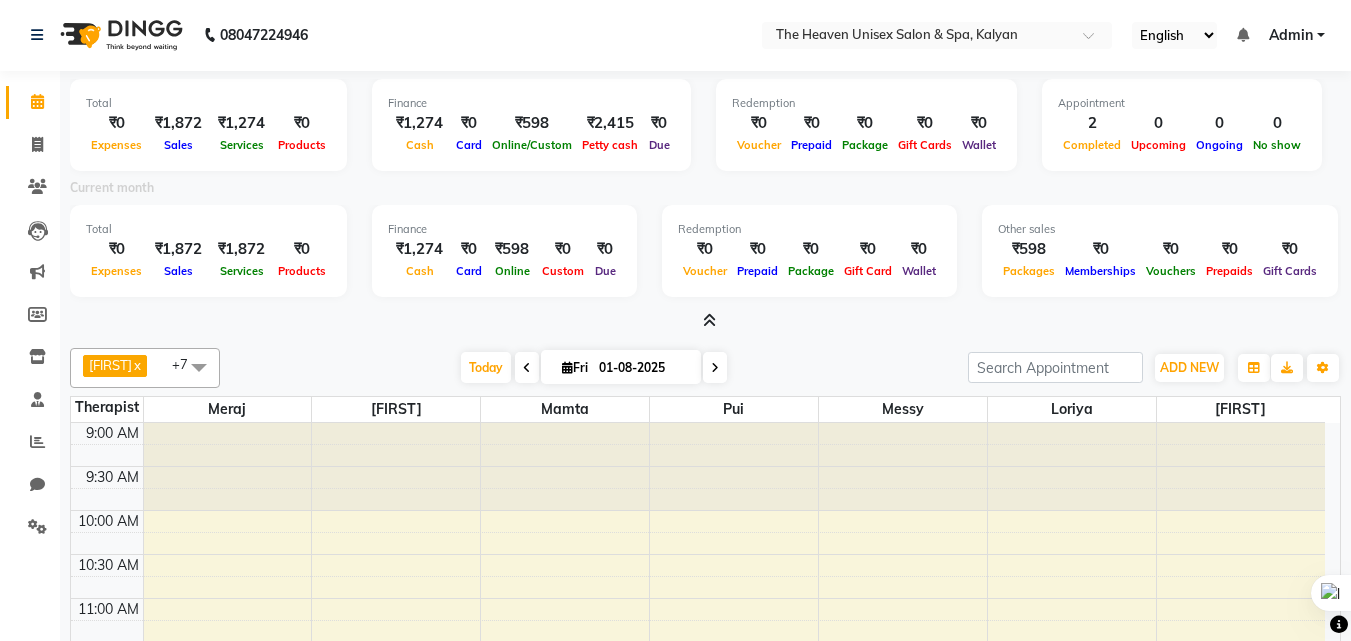 click at bounding box center [709, 320] 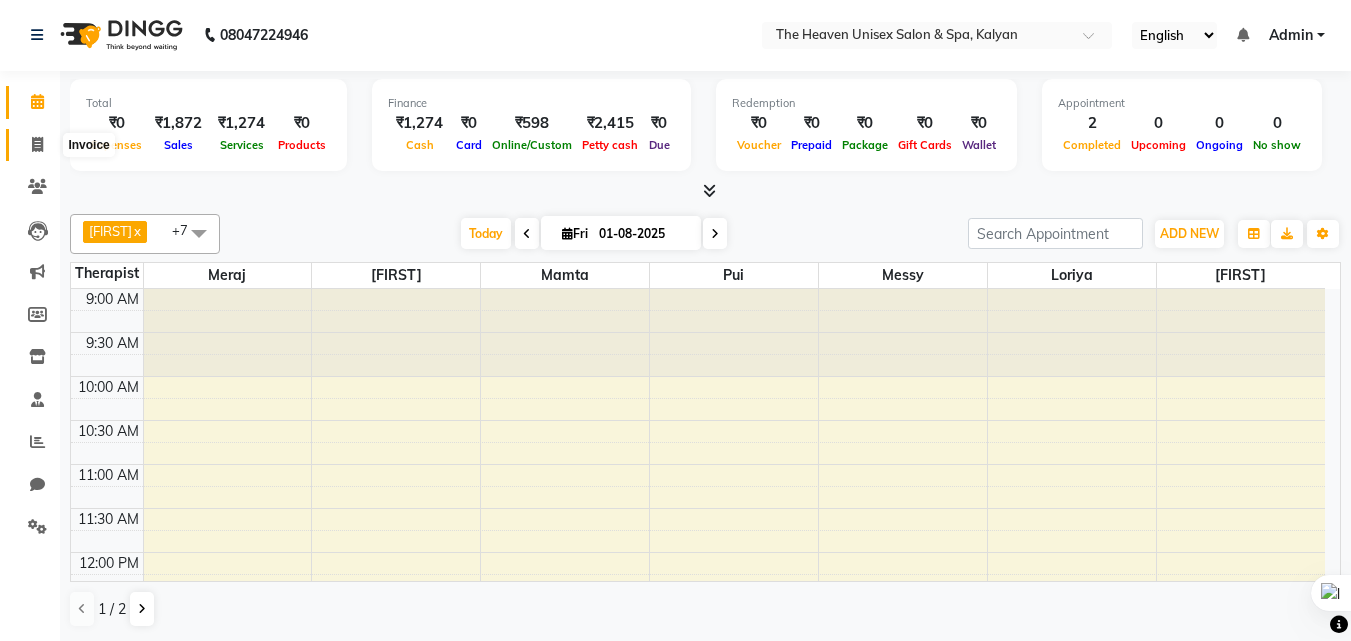 click 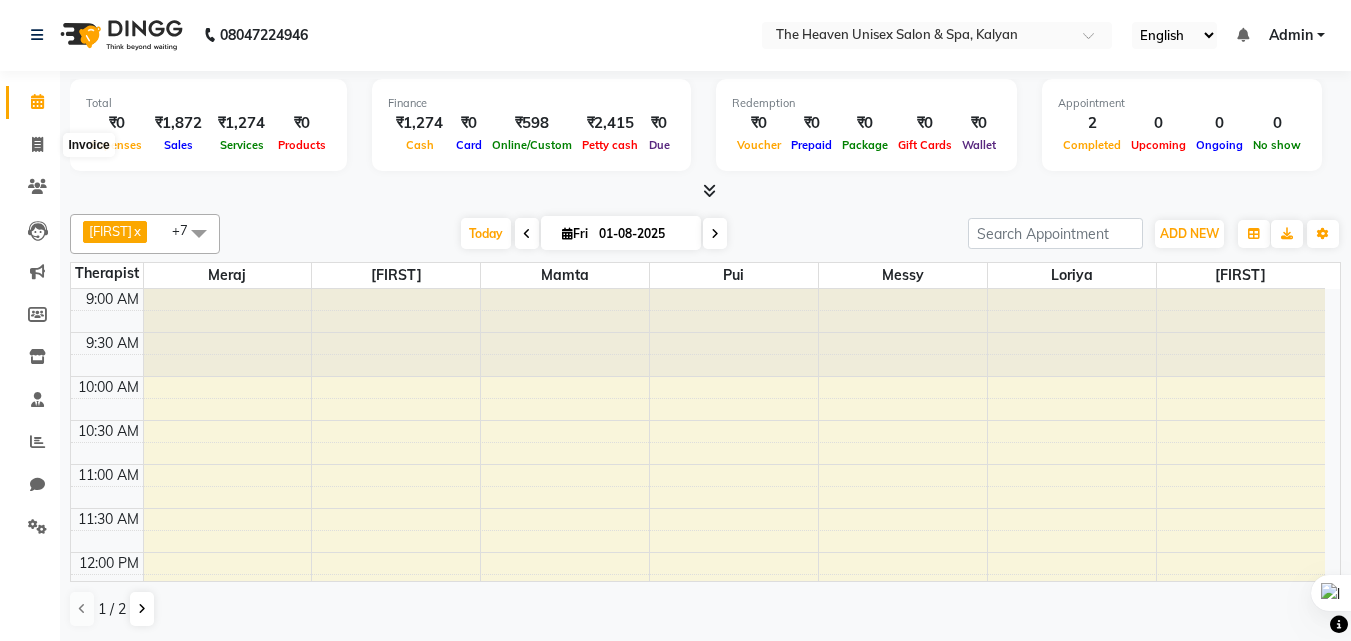 select on "service" 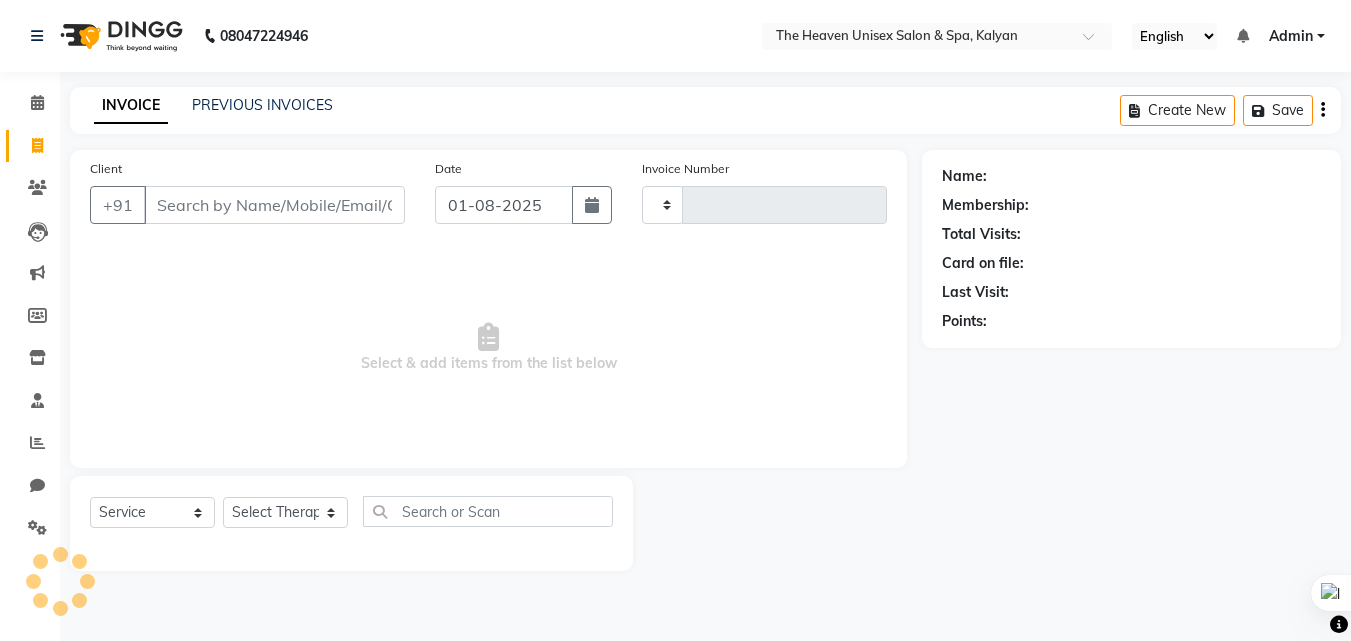 type on "0399" 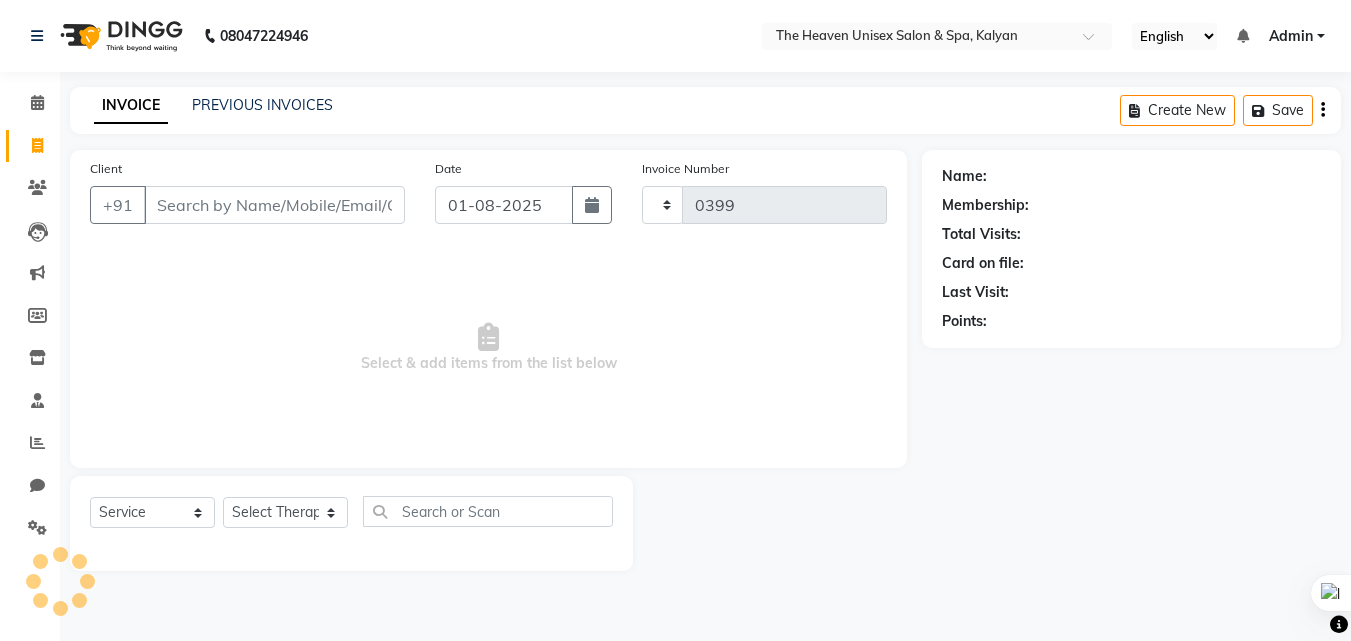select on "8417" 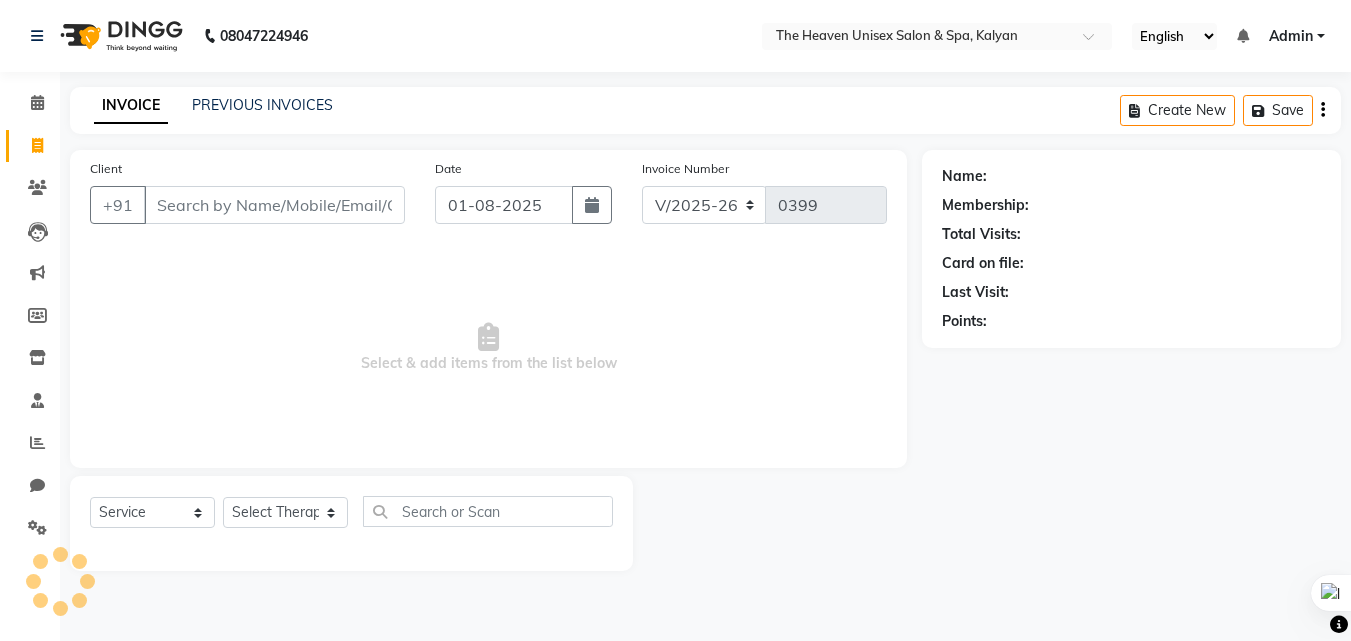 scroll, scrollTop: 0, scrollLeft: 0, axis: both 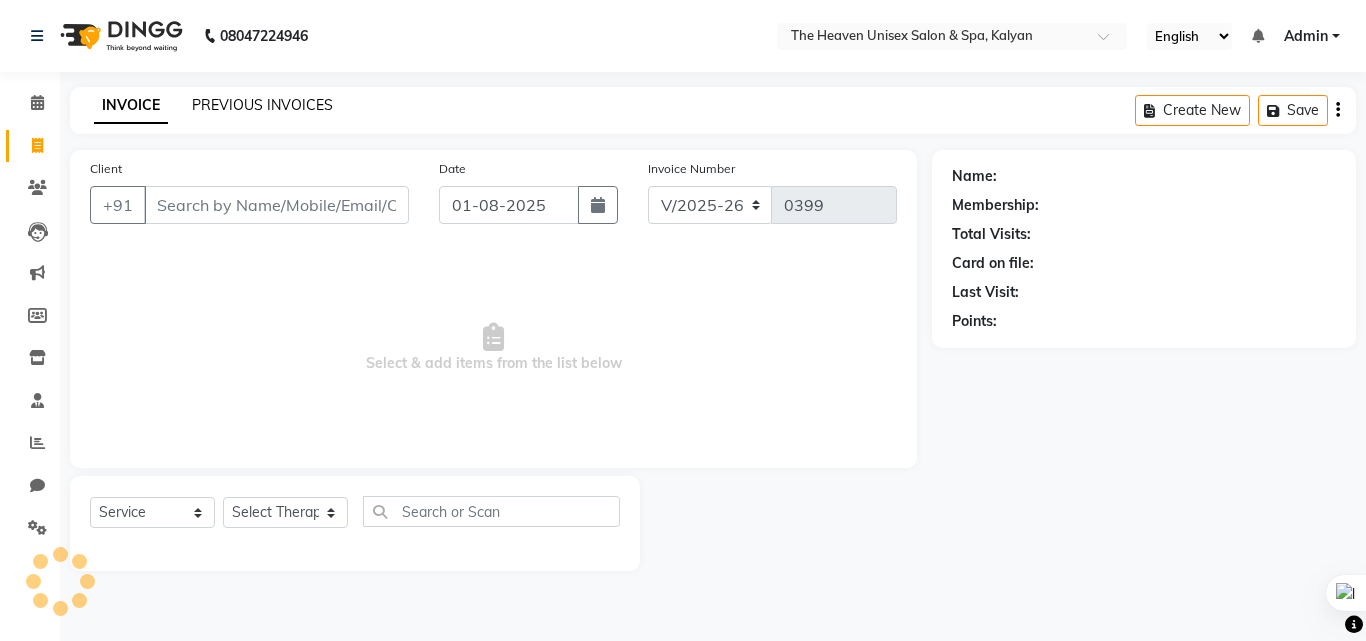 click on "PREVIOUS INVOICES" 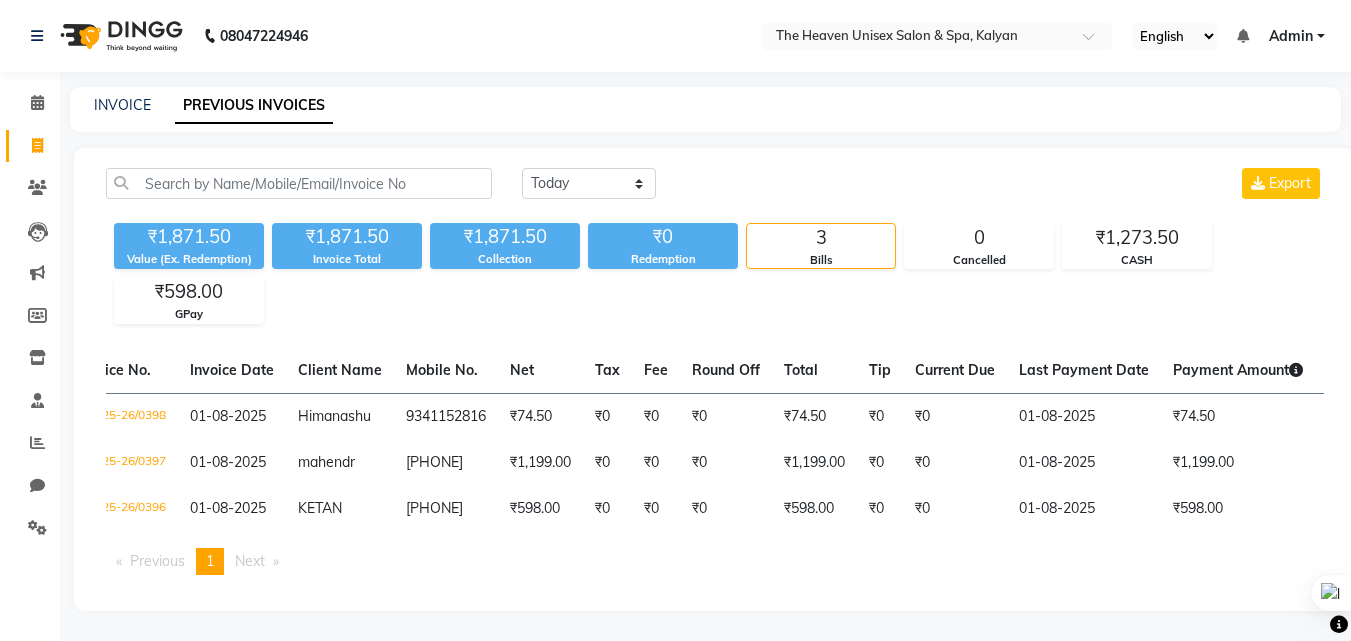 scroll, scrollTop: 0, scrollLeft: 37, axis: horizontal 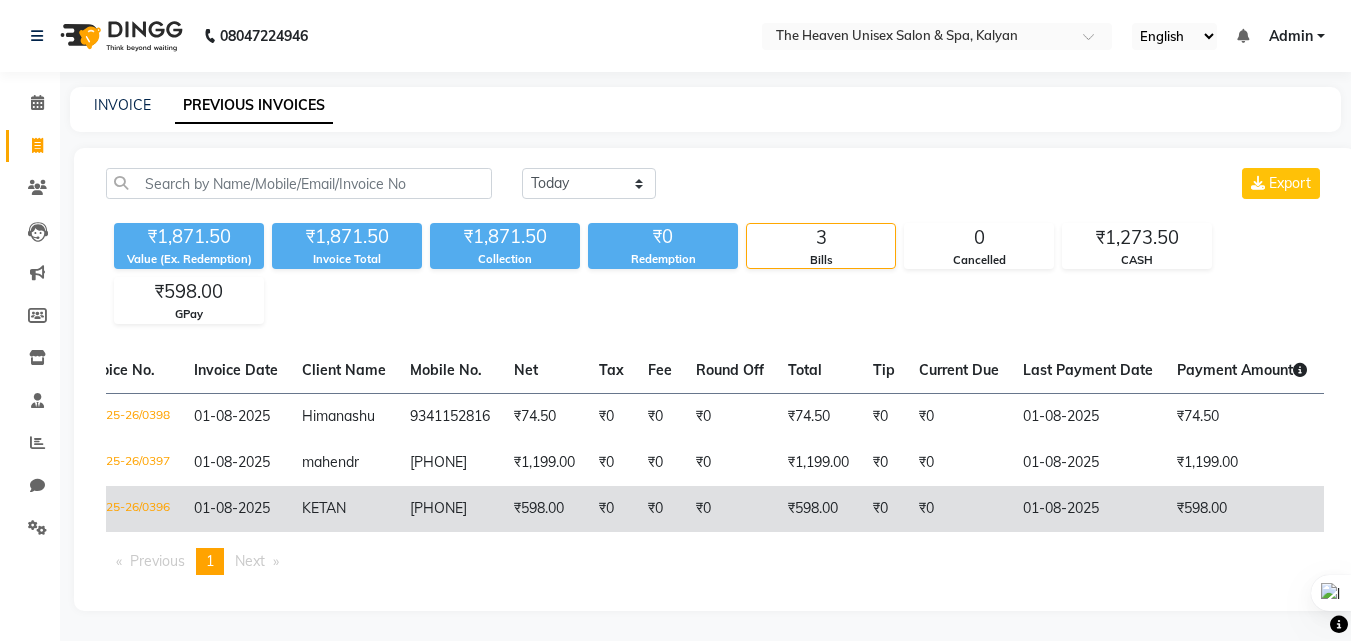 click on "KETAN" 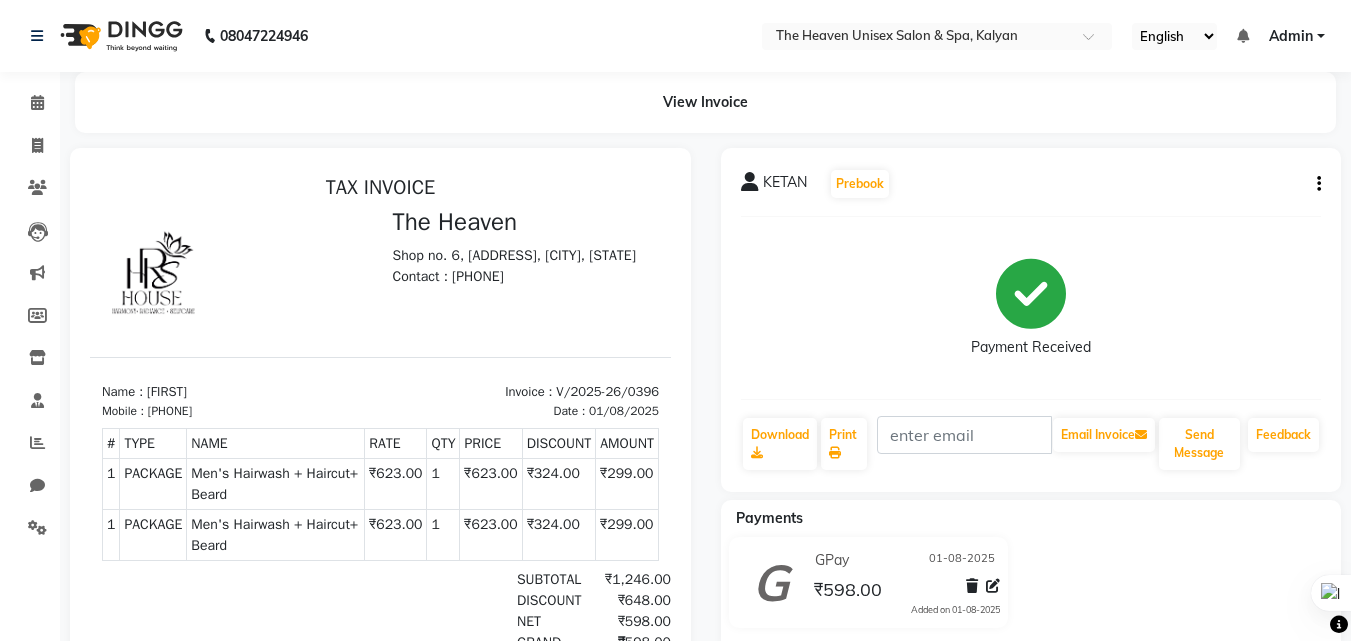 scroll, scrollTop: 0, scrollLeft: 0, axis: both 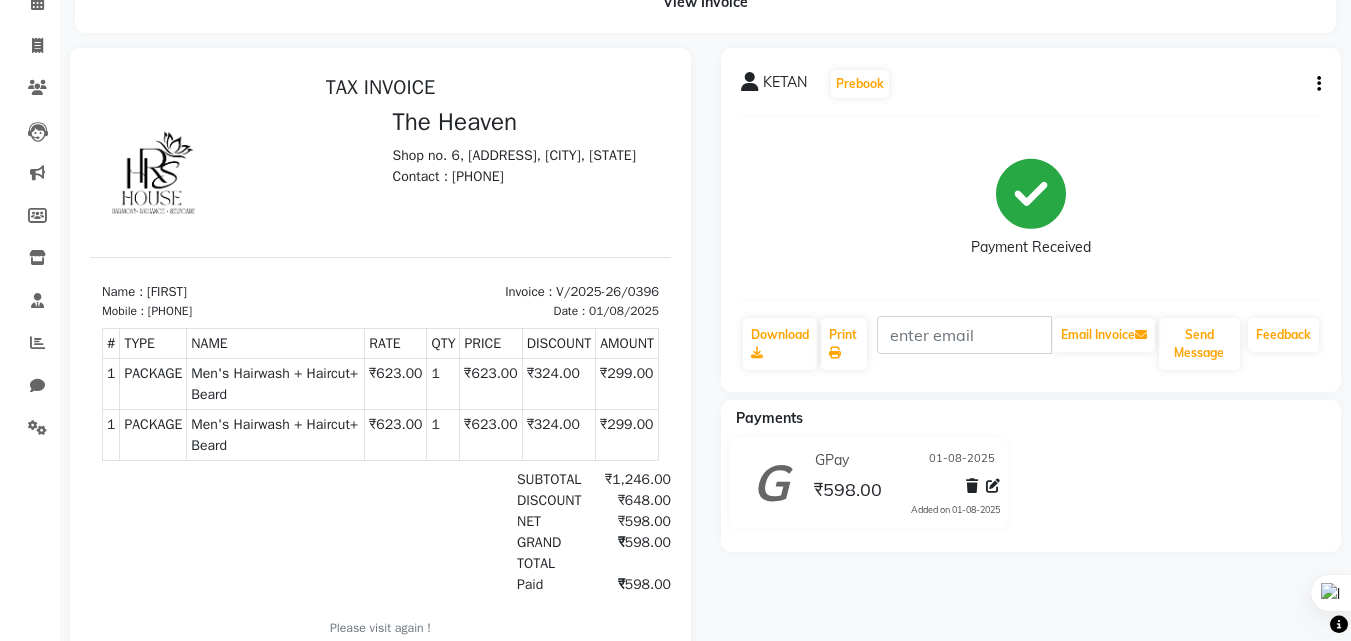 click on "KETAN   Prebook   Payment Received  Download  Print   Email Invoice   Send Message Feedback" 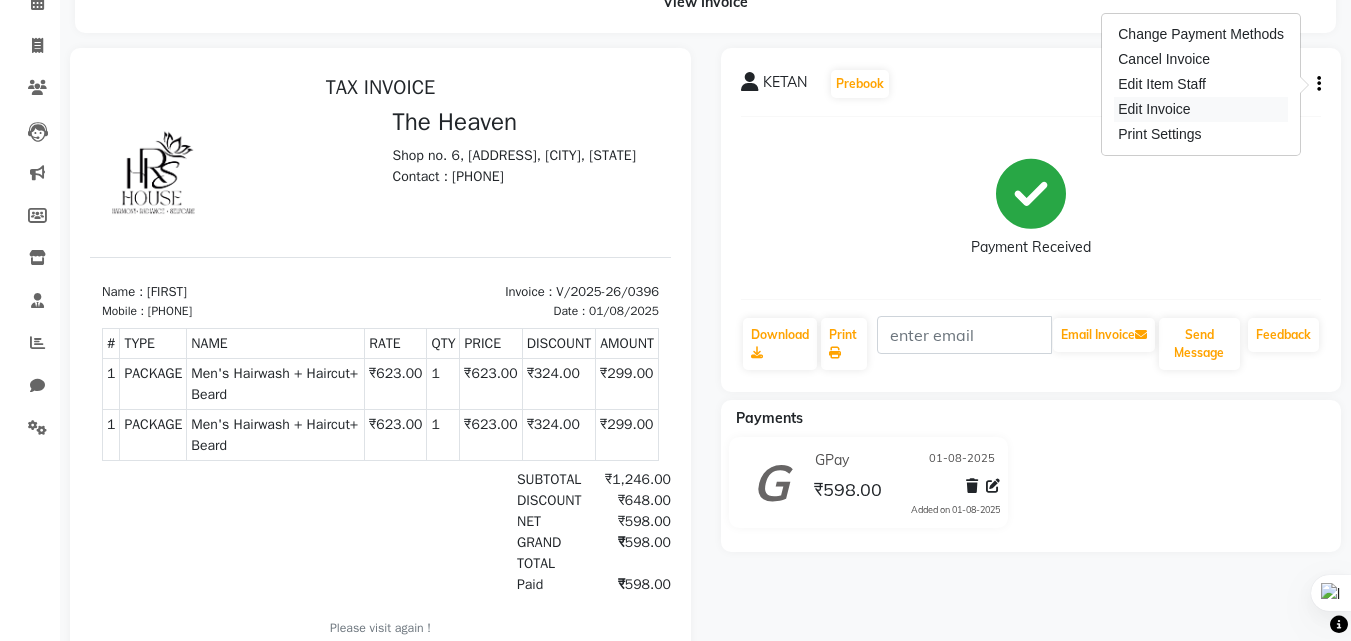 click on "Edit Invoice" at bounding box center (1201, 109) 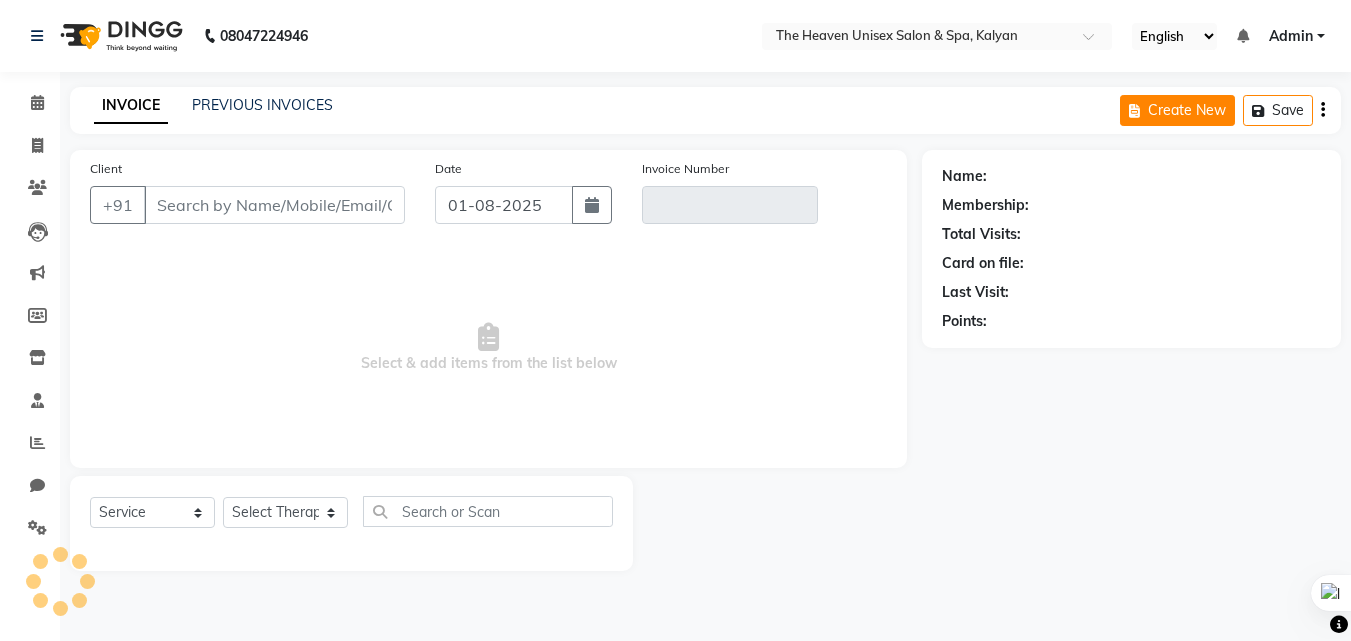scroll, scrollTop: 0, scrollLeft: 0, axis: both 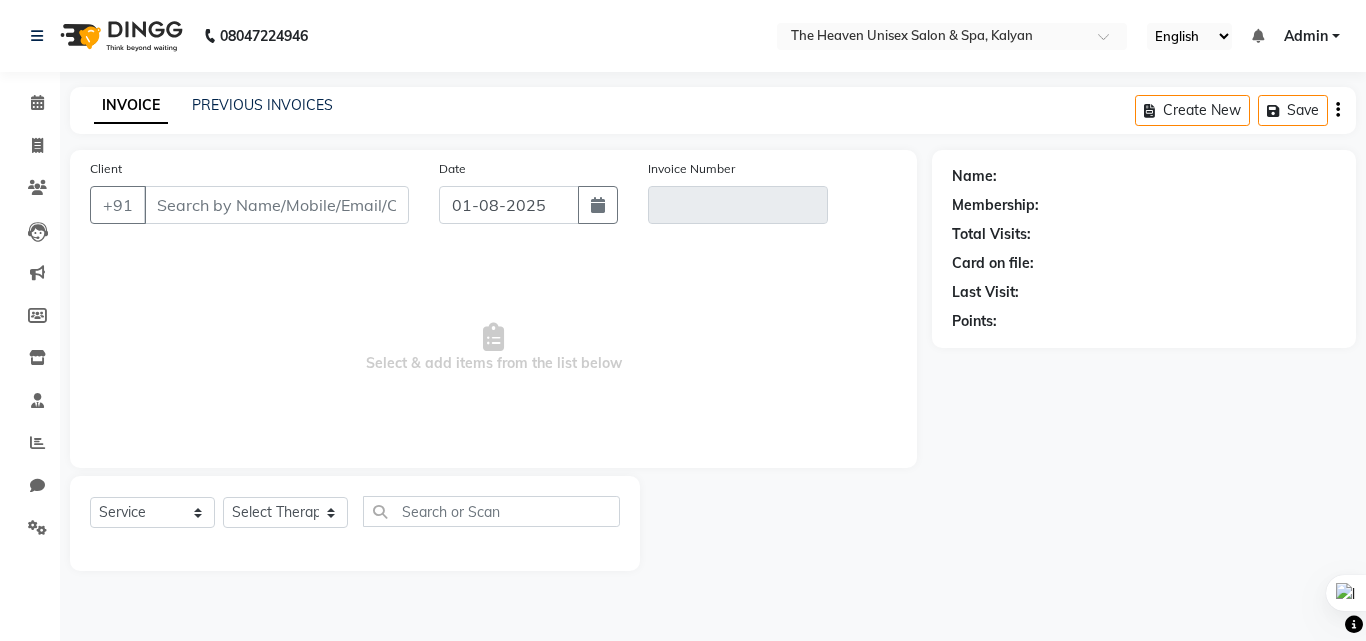 type on "[PHONE]" 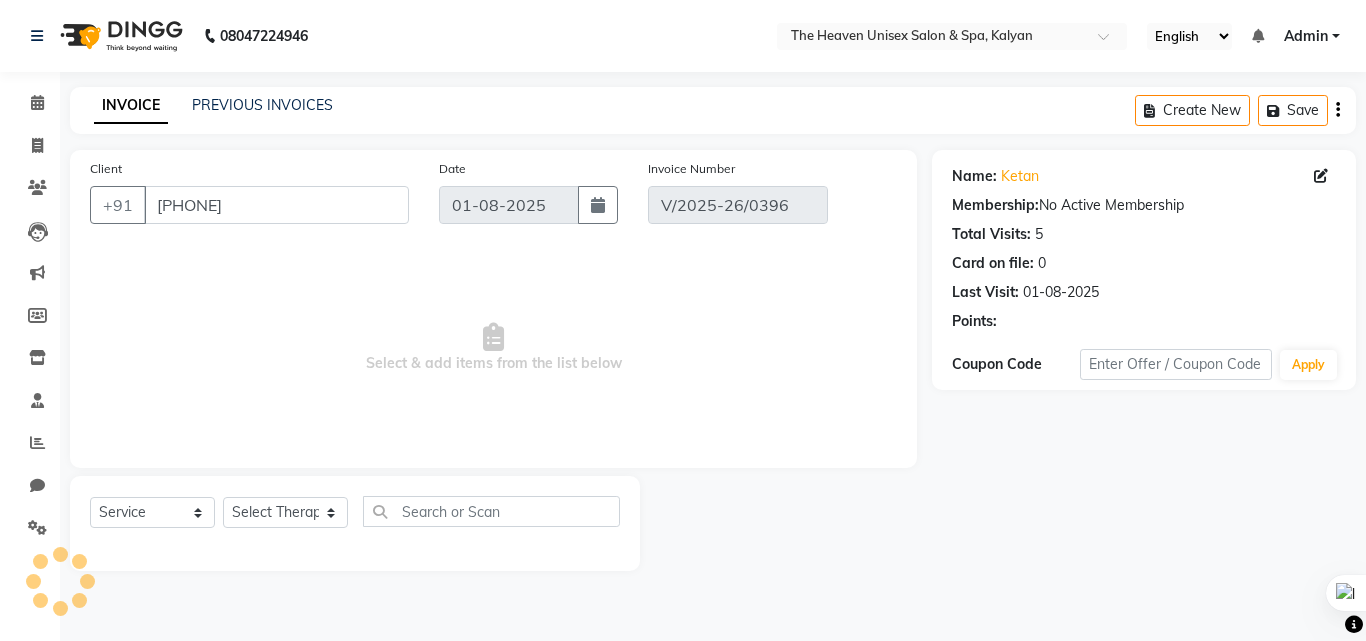 select on "select" 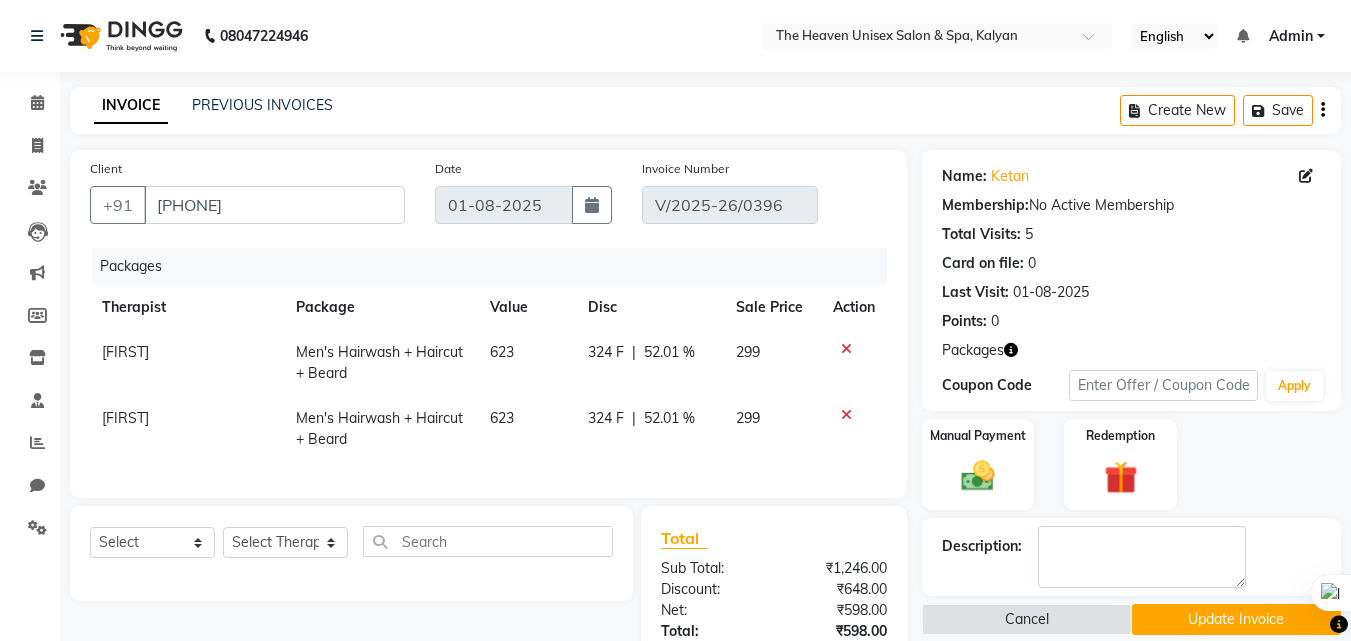 click 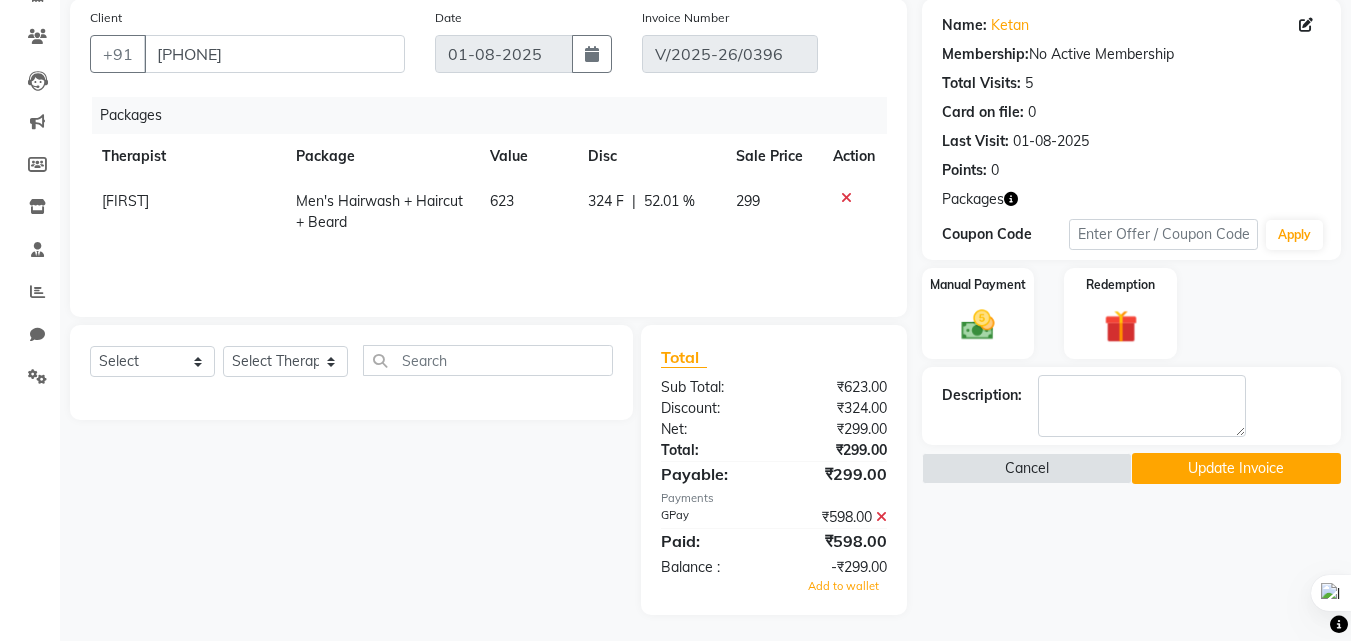 scroll, scrollTop: 155, scrollLeft: 0, axis: vertical 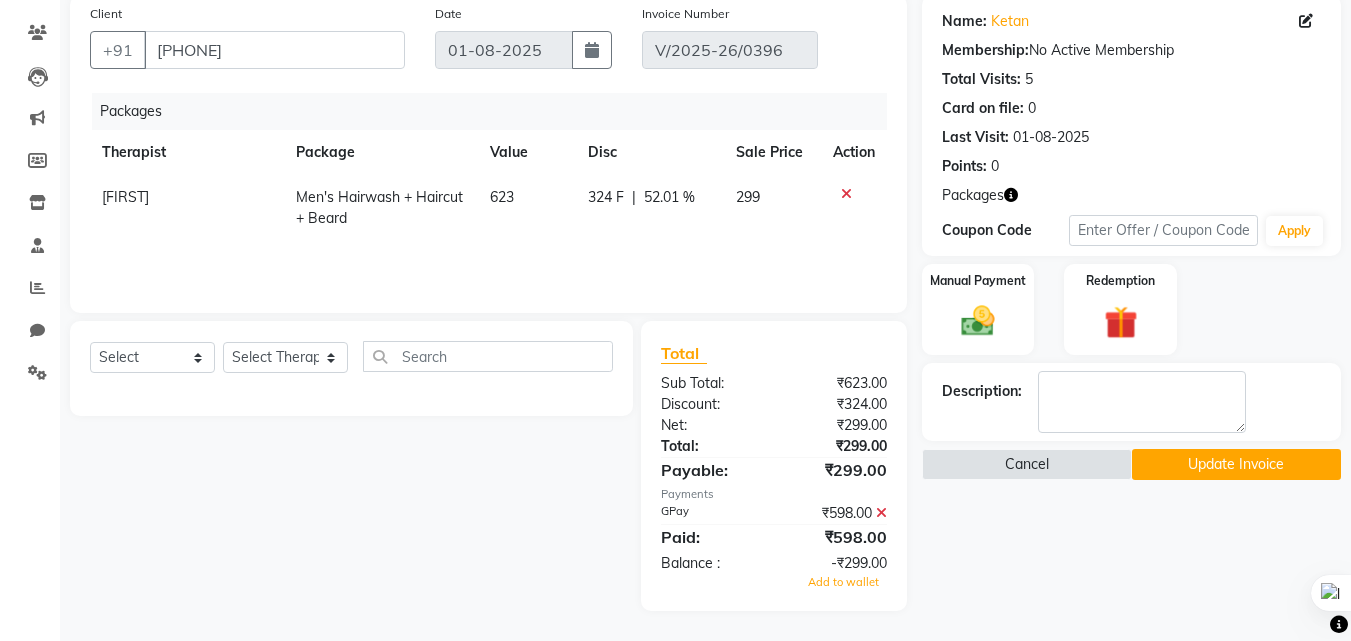 click 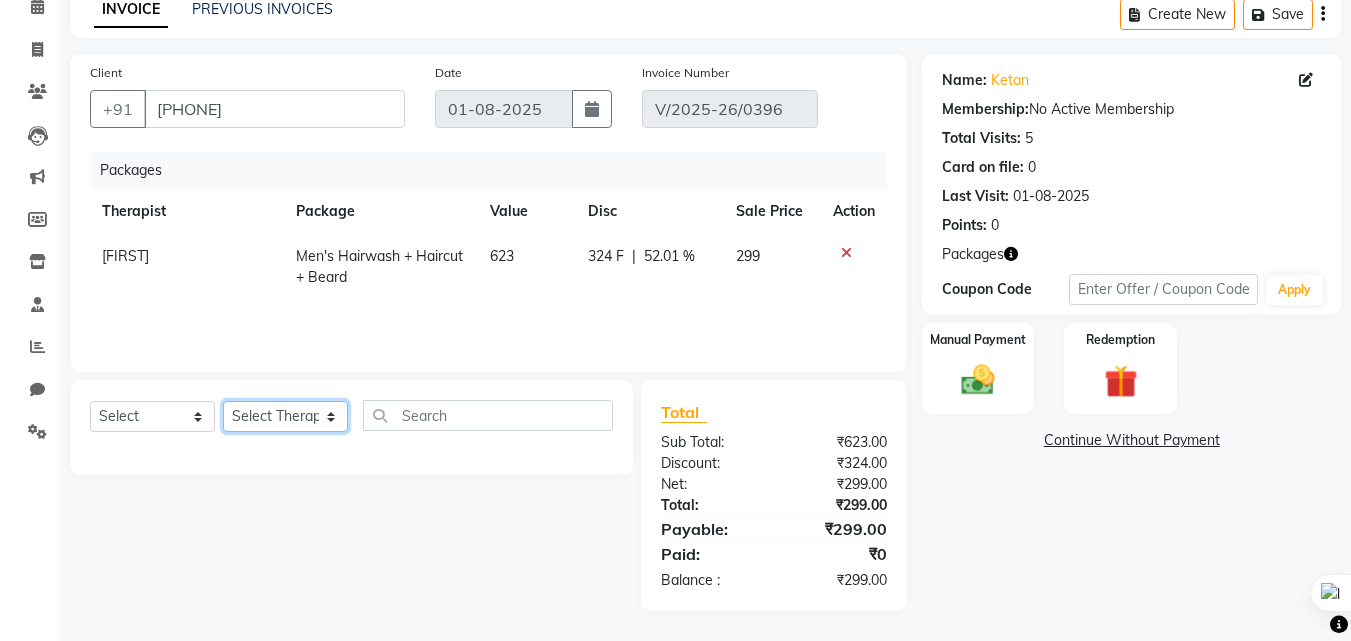click on "Select Therapist [FIRST] [LAST]  HRS House Leesa  Loriya Mamta Meraj messy pui Rahul Rashmi riddhi" 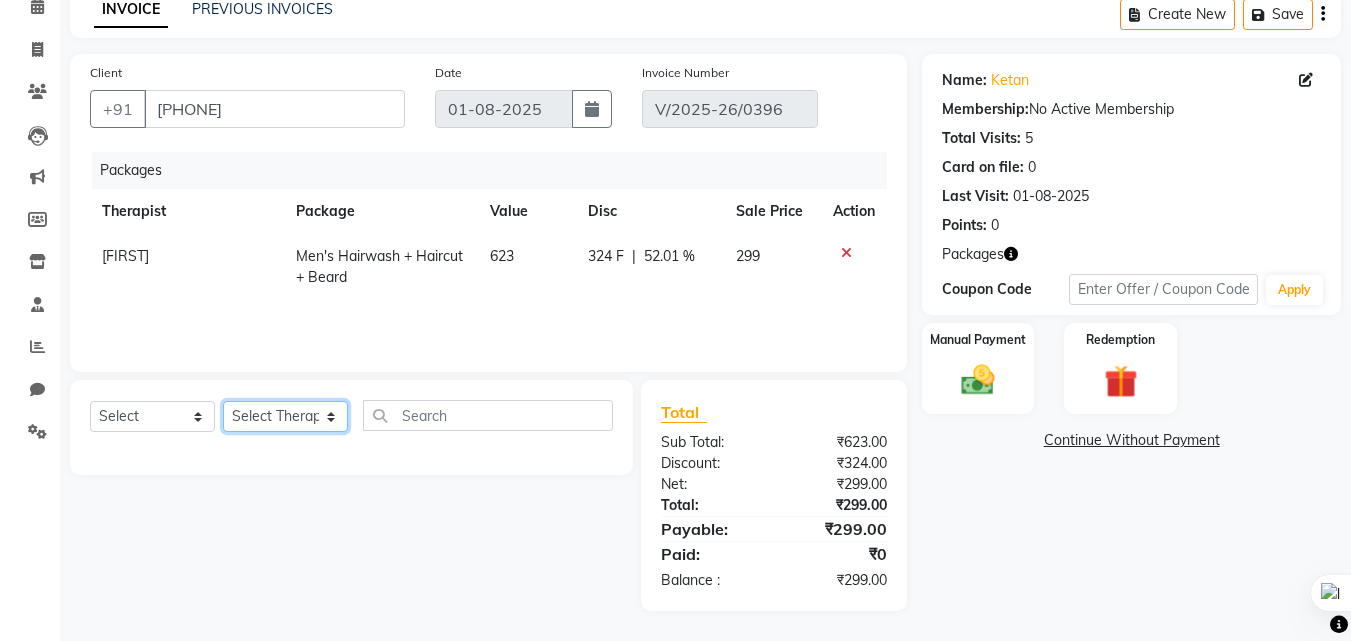 select on "82834" 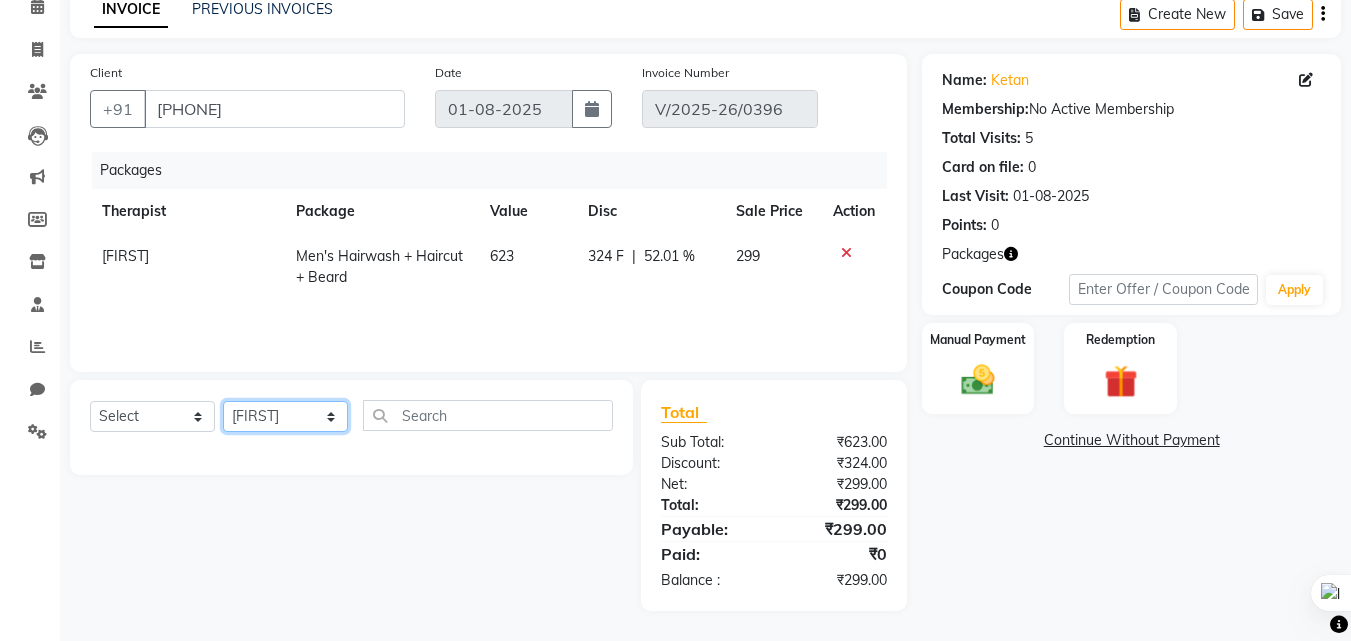 click on "Select Therapist [FIRST] [LAST]  HRS House Leesa  Loriya Mamta Meraj messy pui Rahul Rashmi riddhi" 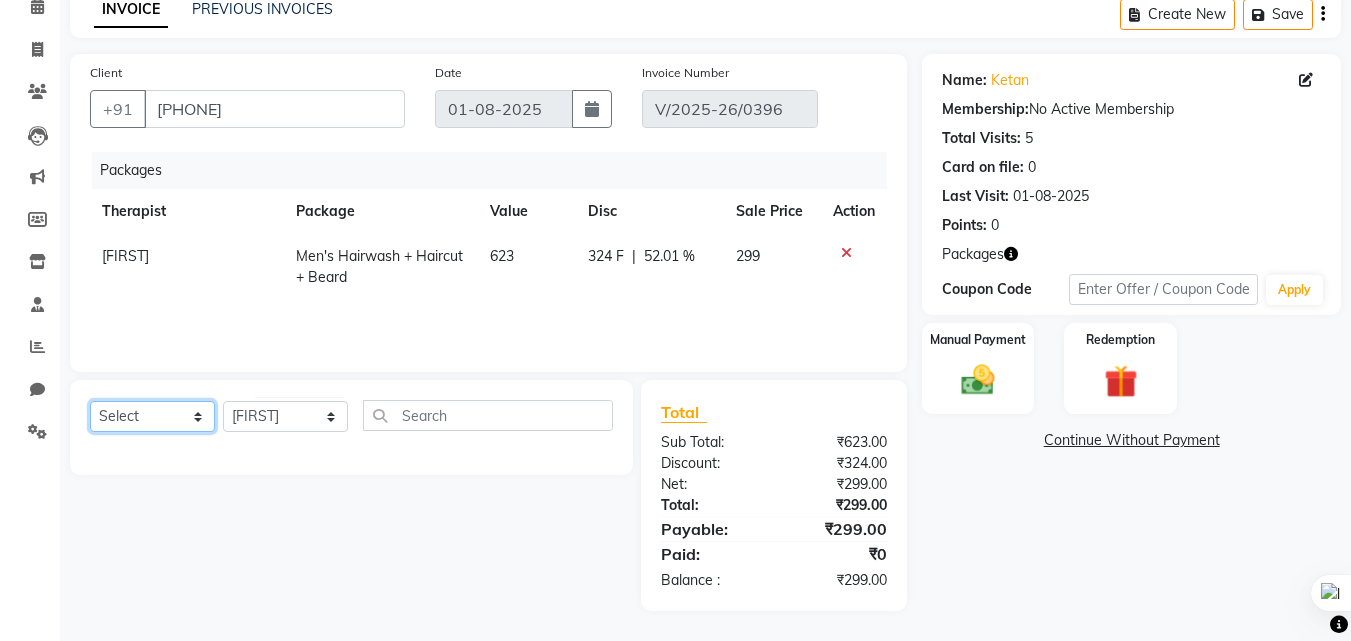 click on "Select  Service  Product  Membership  Package Voucher Prepaid Gift Card" 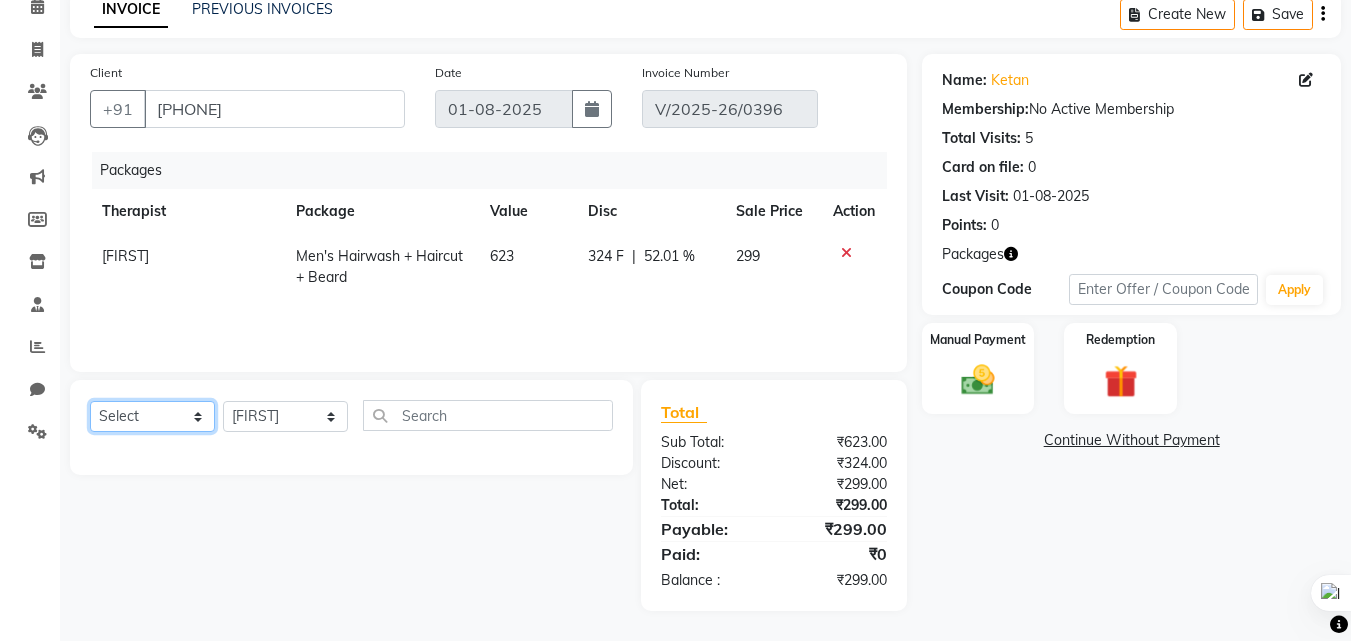 select on "package" 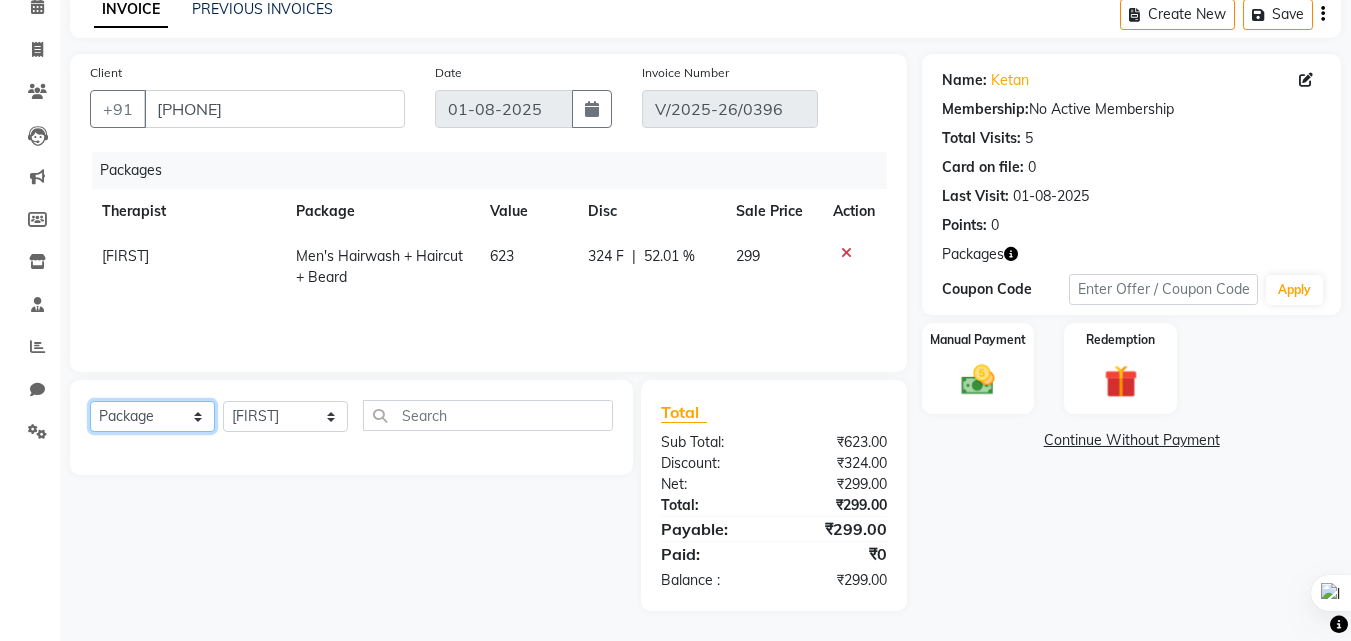 click on "Select  Service  Product  Membership  Package Voucher Prepaid Gift Card" 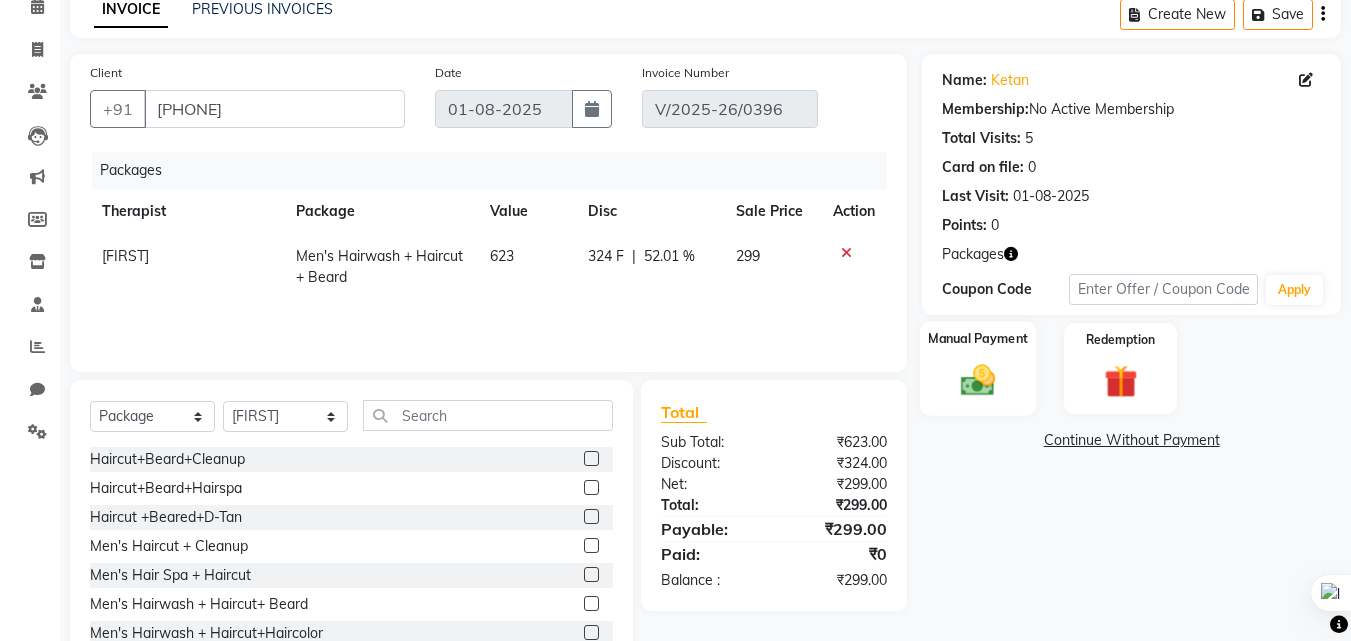 click 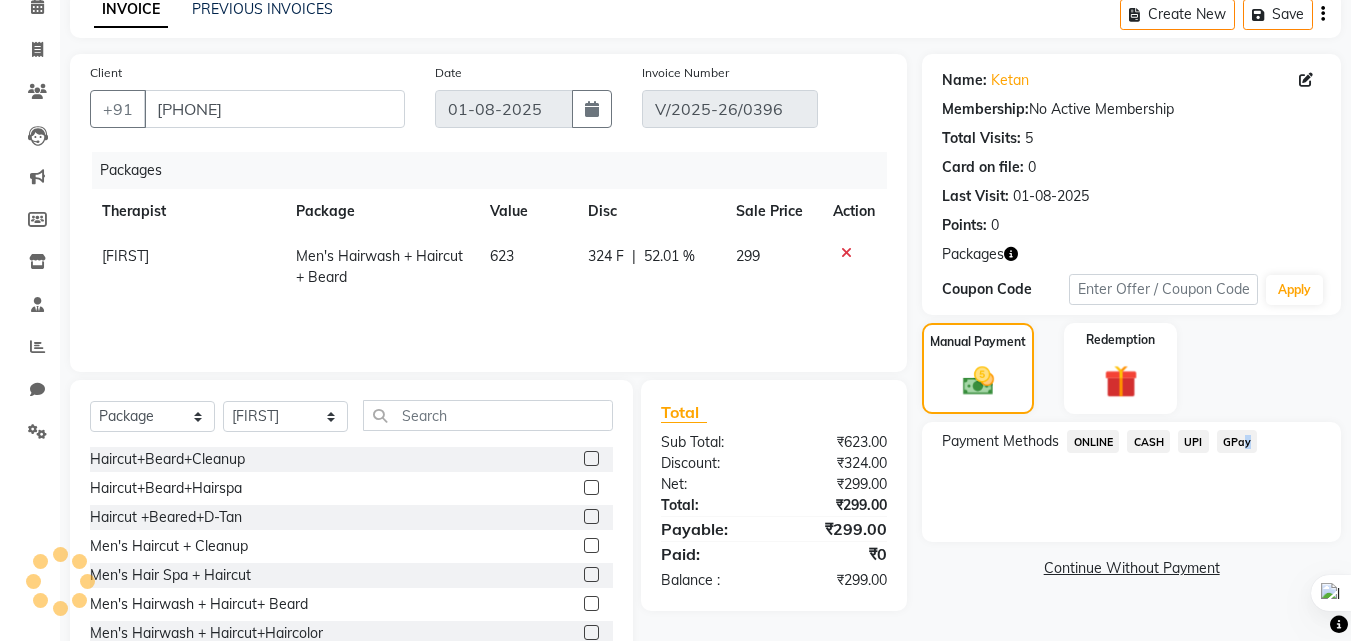click on "GPay" 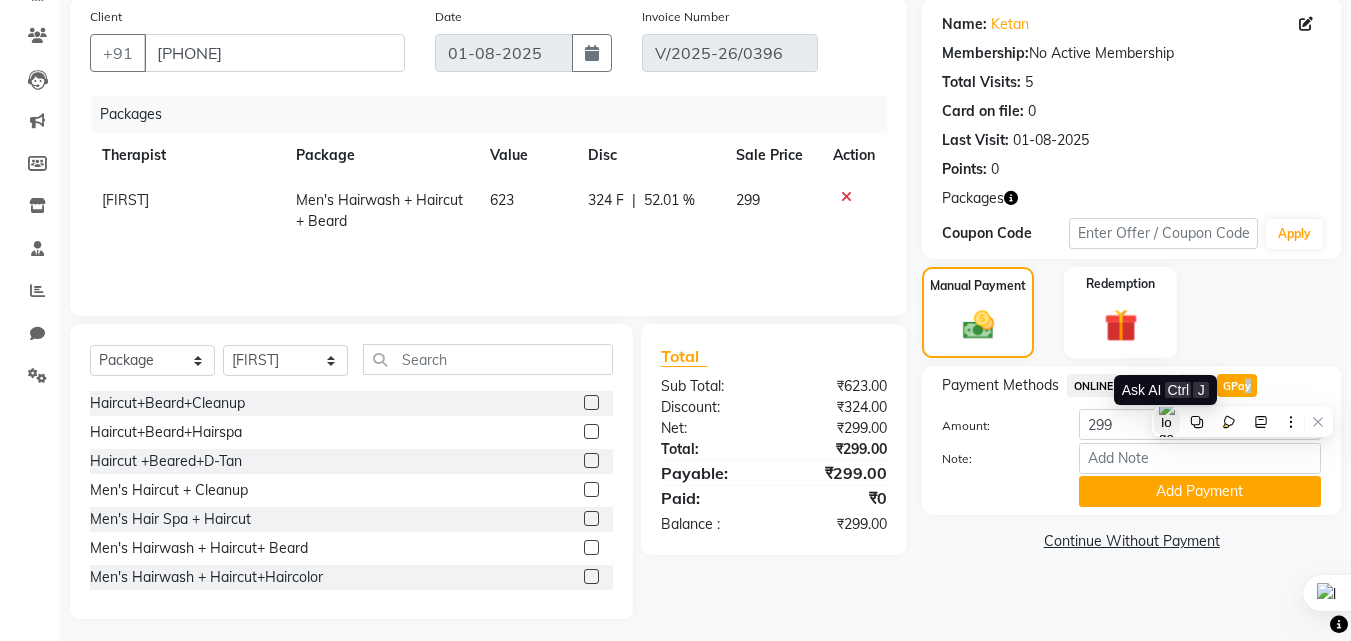 scroll, scrollTop: 160, scrollLeft: 0, axis: vertical 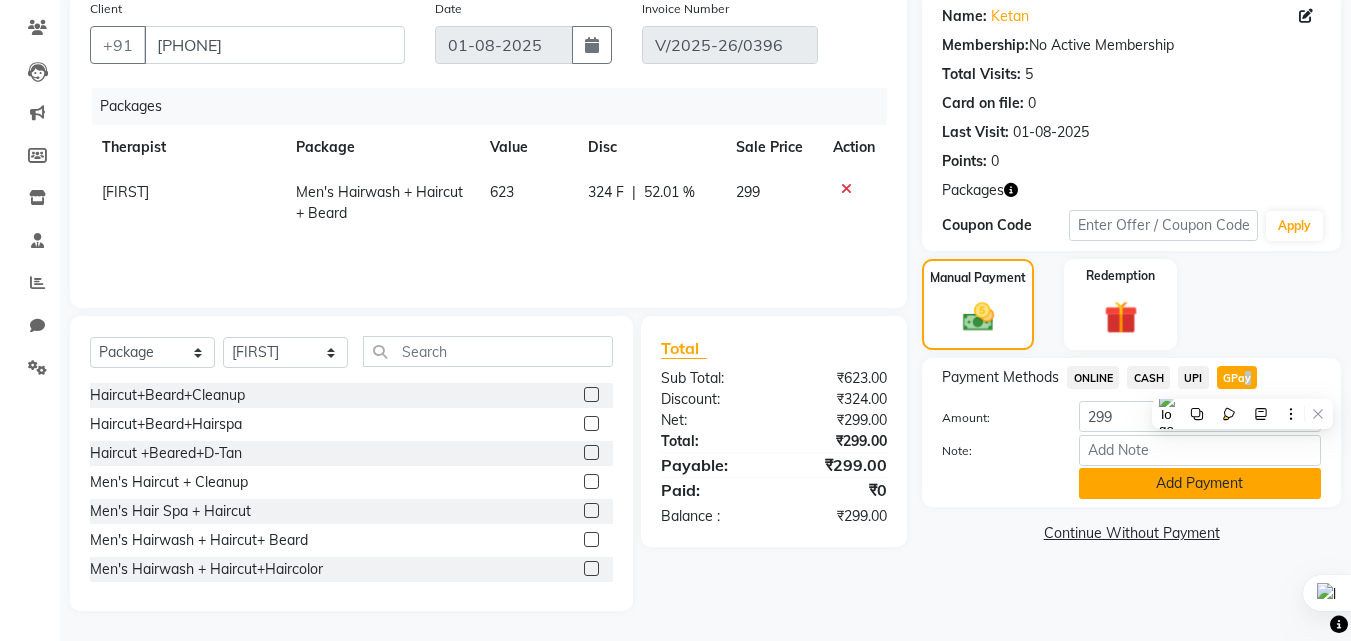 click on "Add Payment" 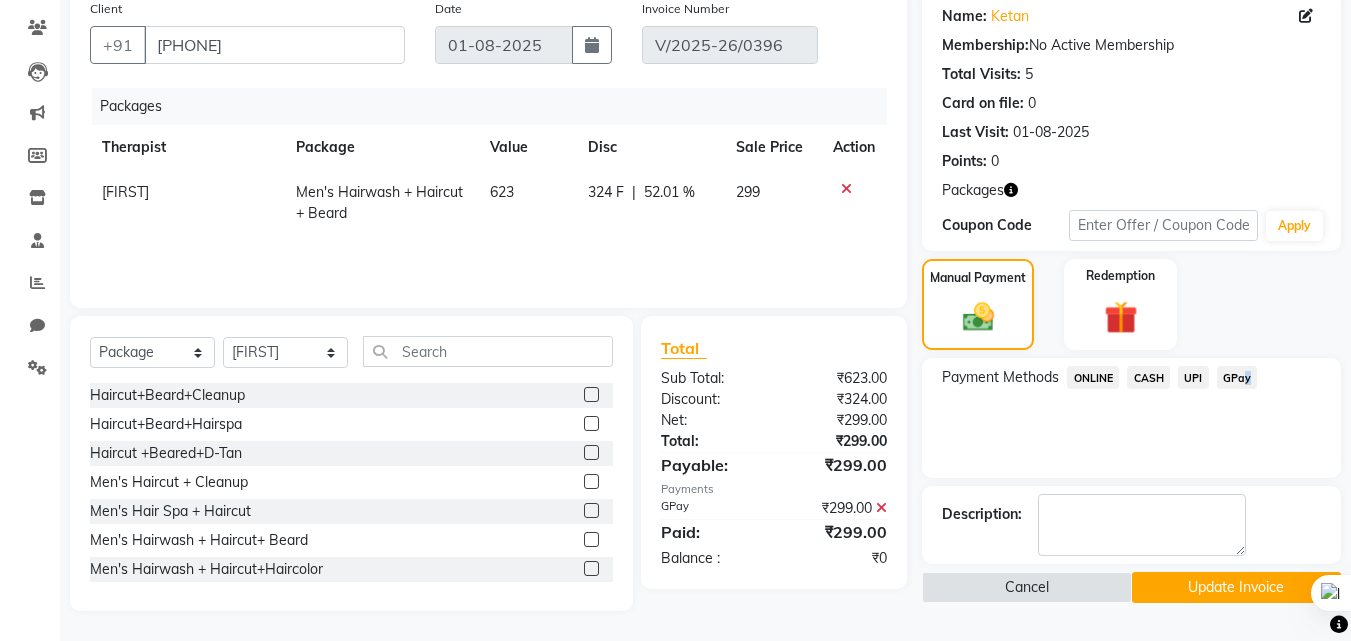 click on "Update Invoice" 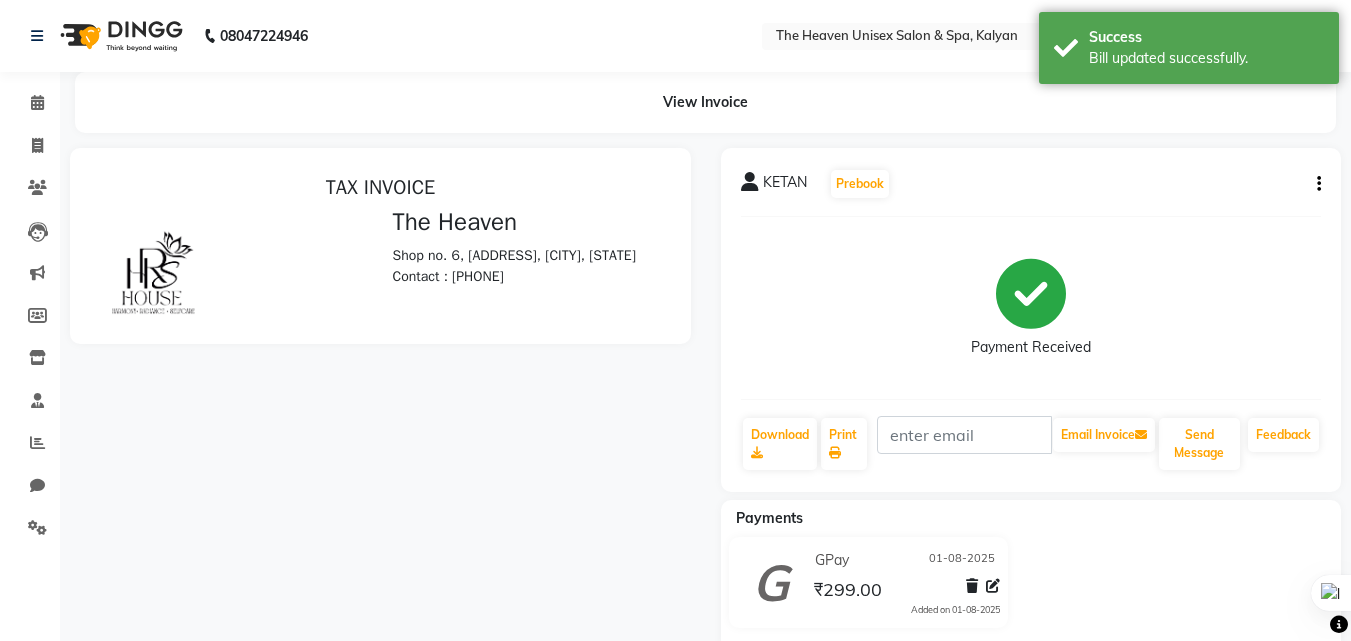 scroll, scrollTop: 0, scrollLeft: 0, axis: both 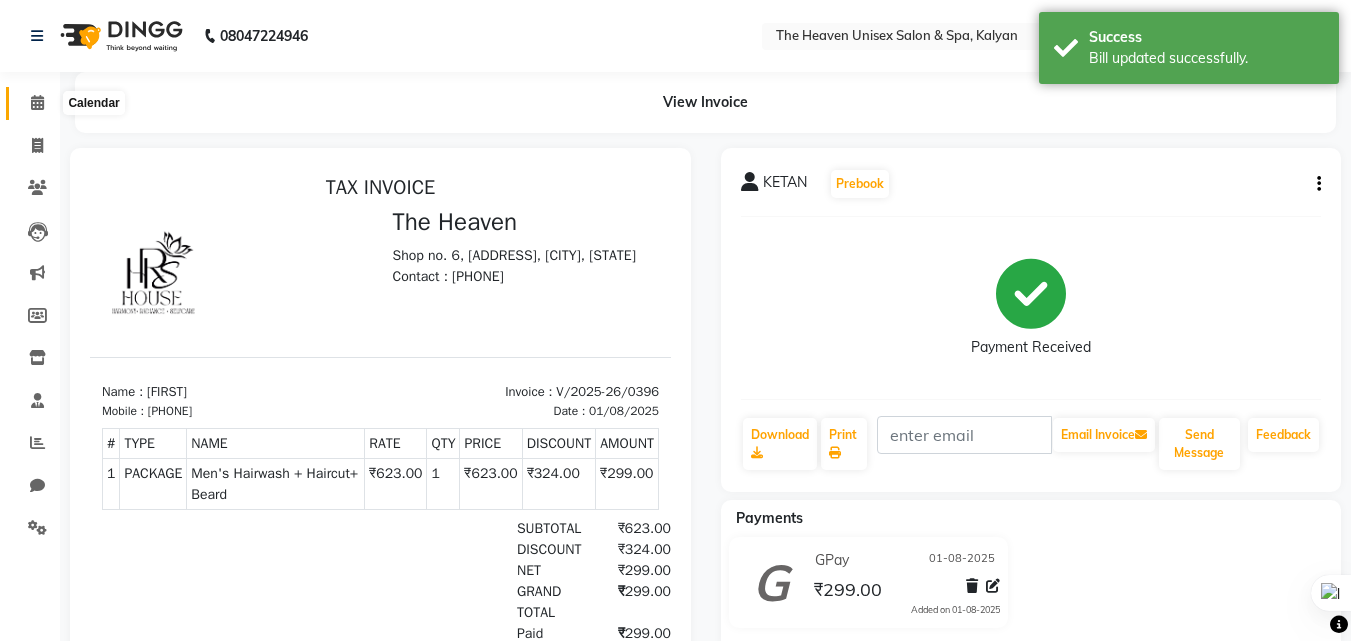click 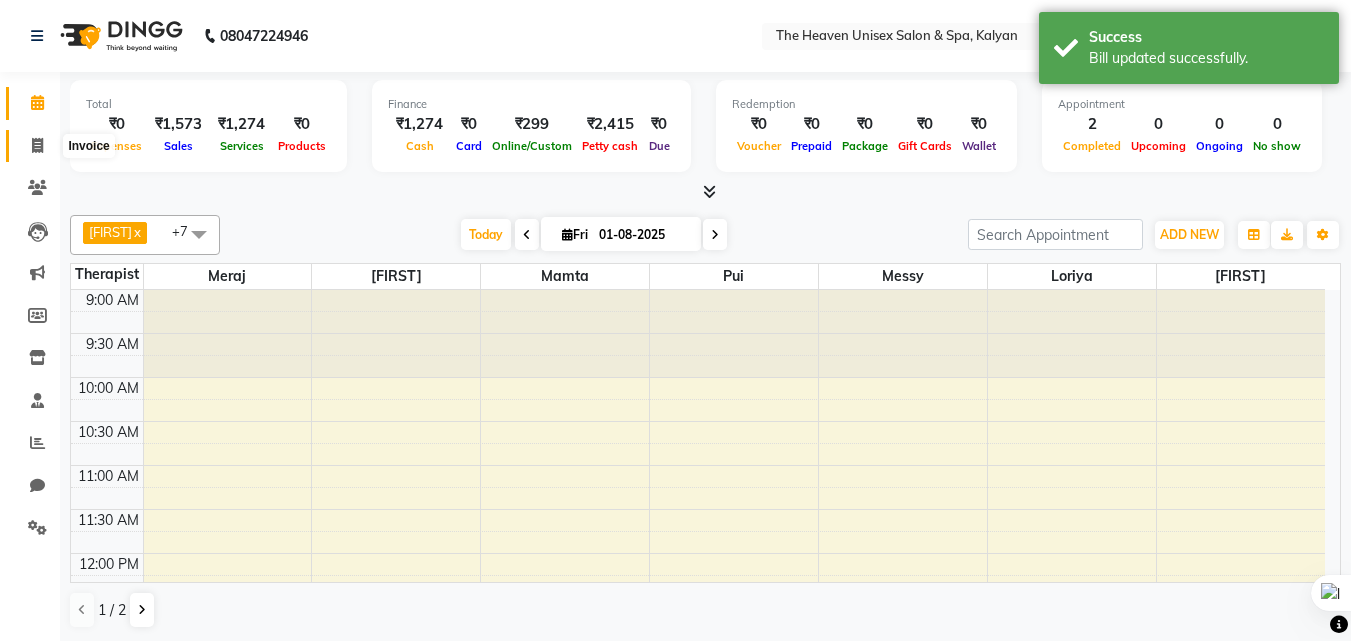 click 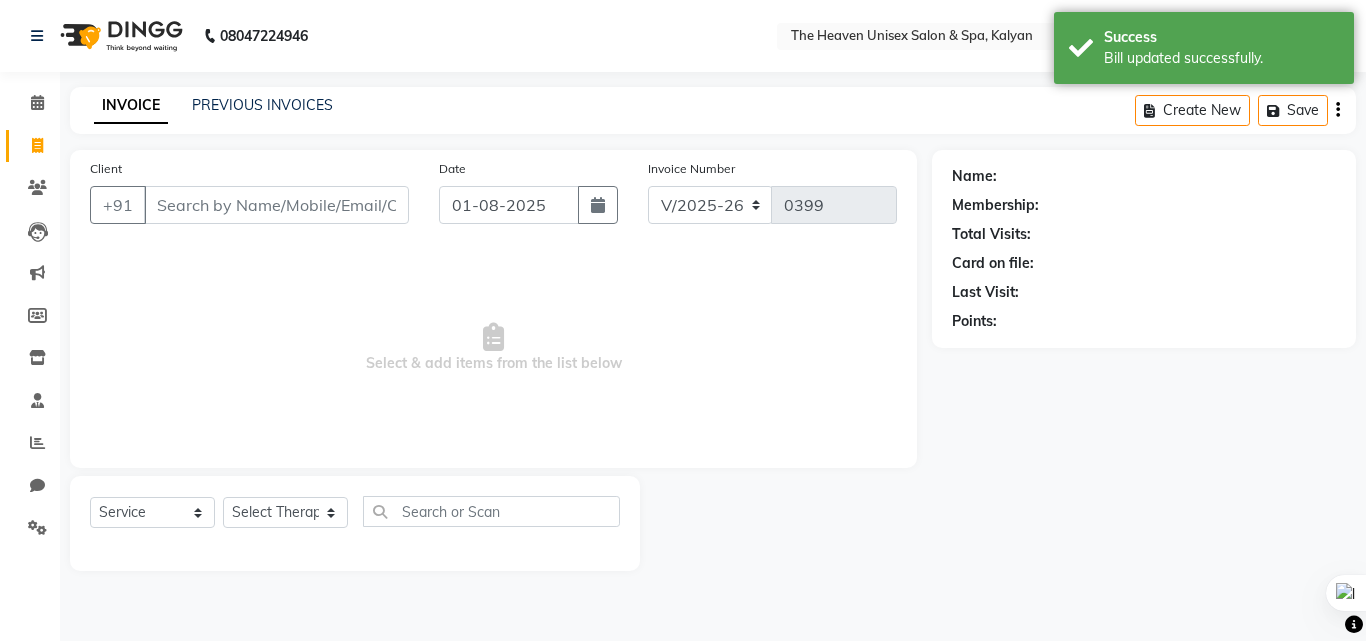 click on "INVOICE PREVIOUS INVOICES Create New   Save" 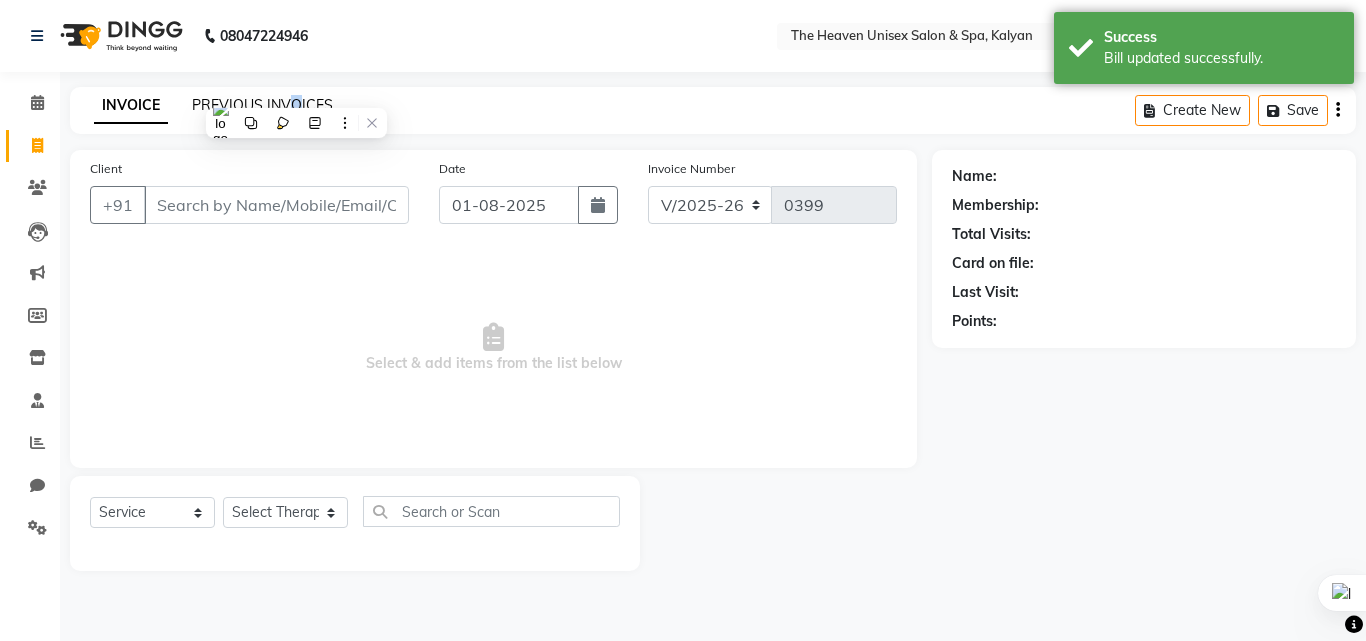 click on "PREVIOUS INVOICES" 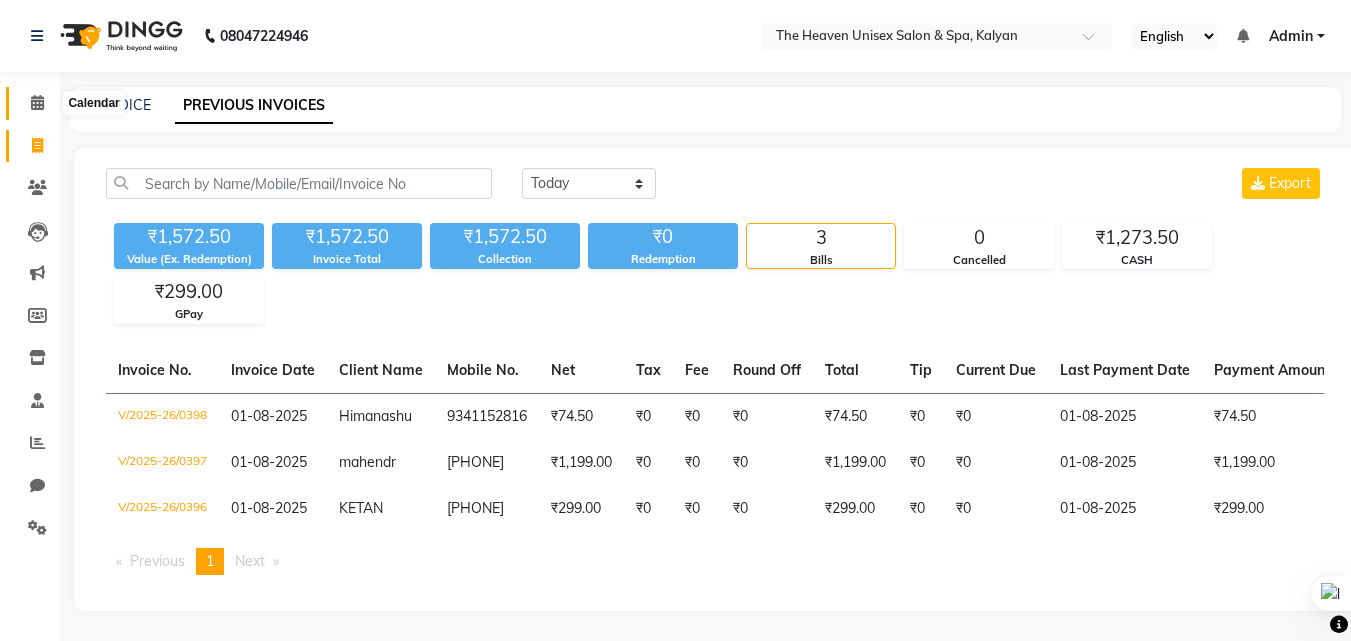 click 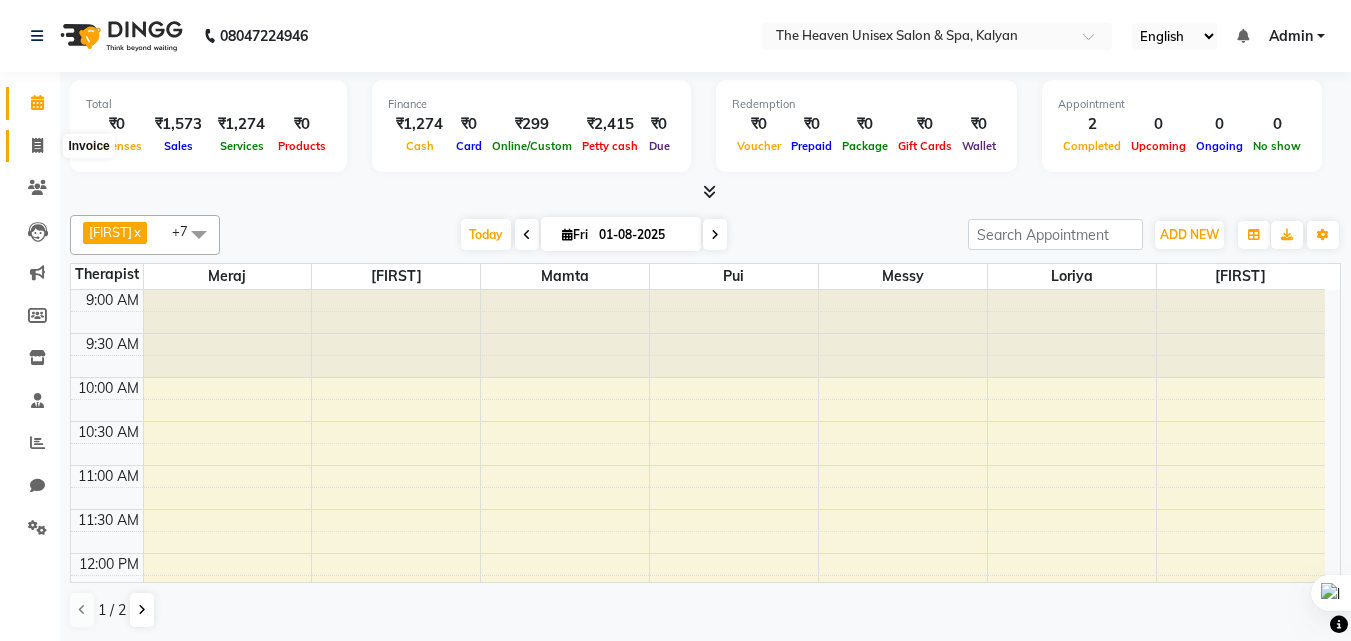 click 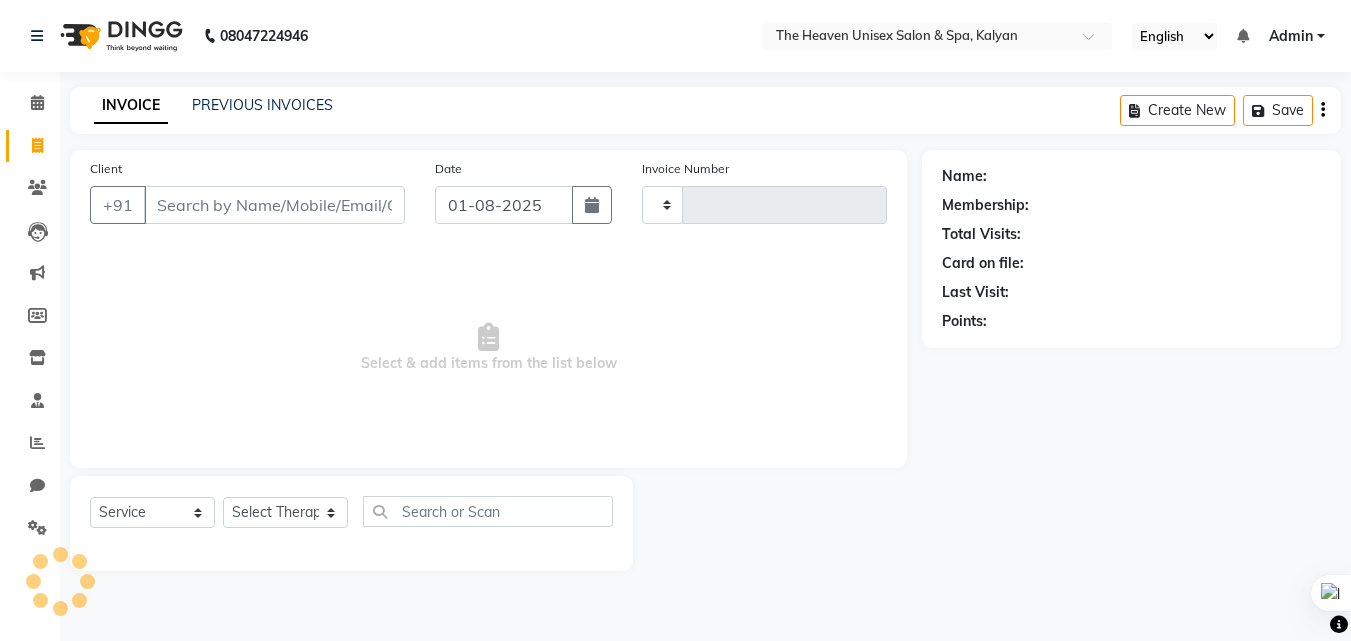 type on "0399" 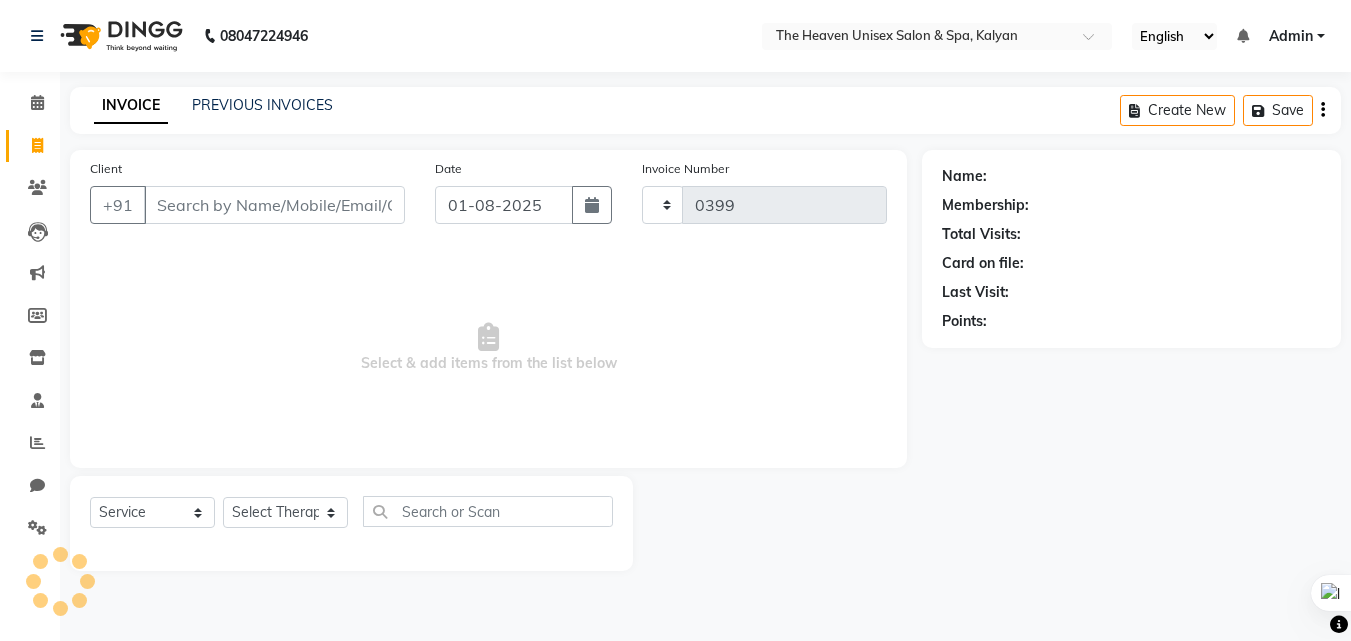 select on "8417" 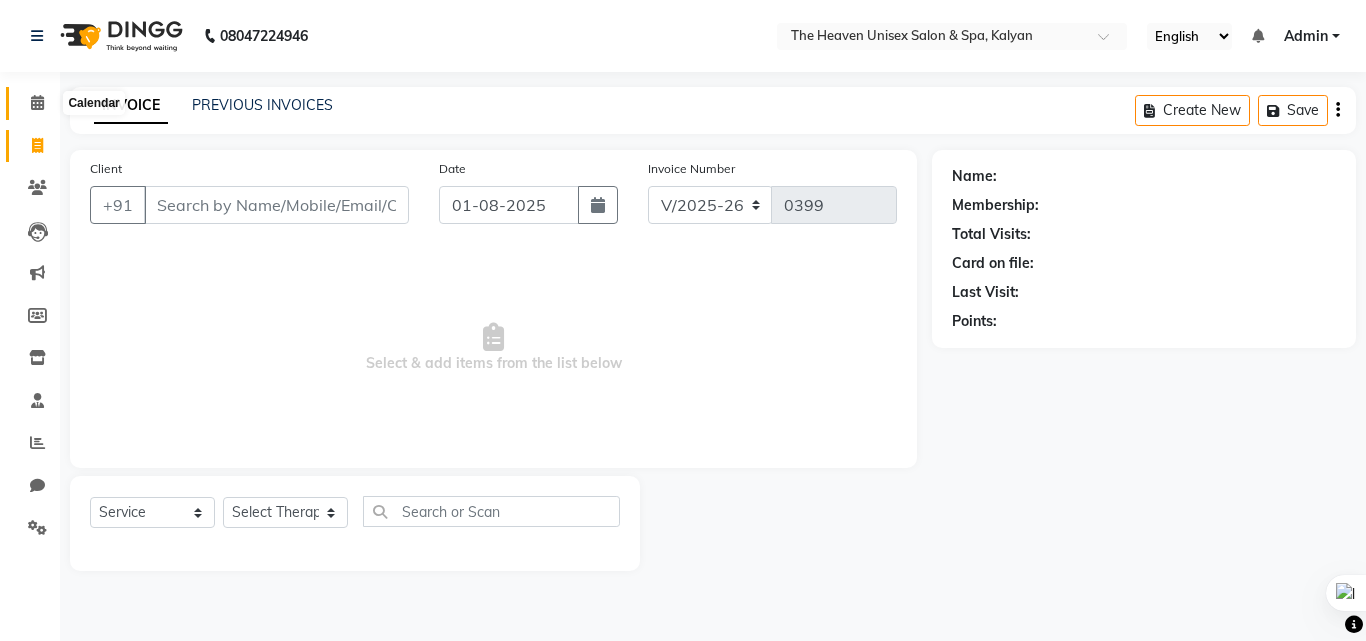 click 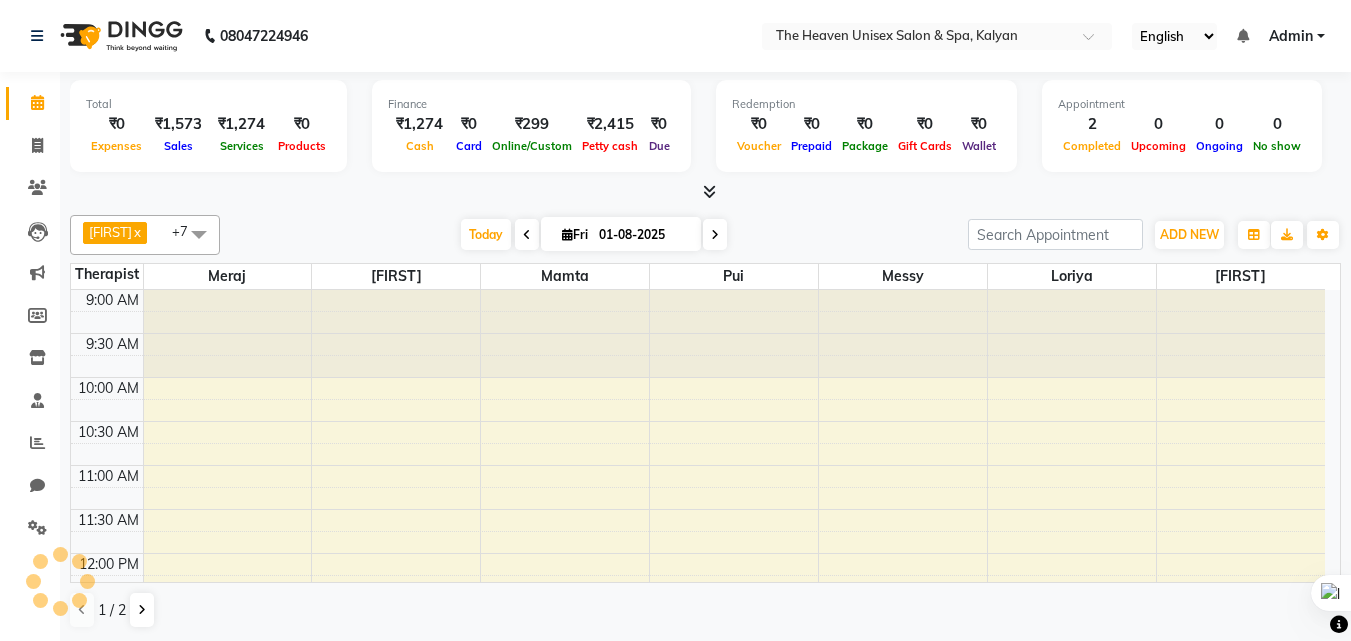 scroll, scrollTop: 0, scrollLeft: 0, axis: both 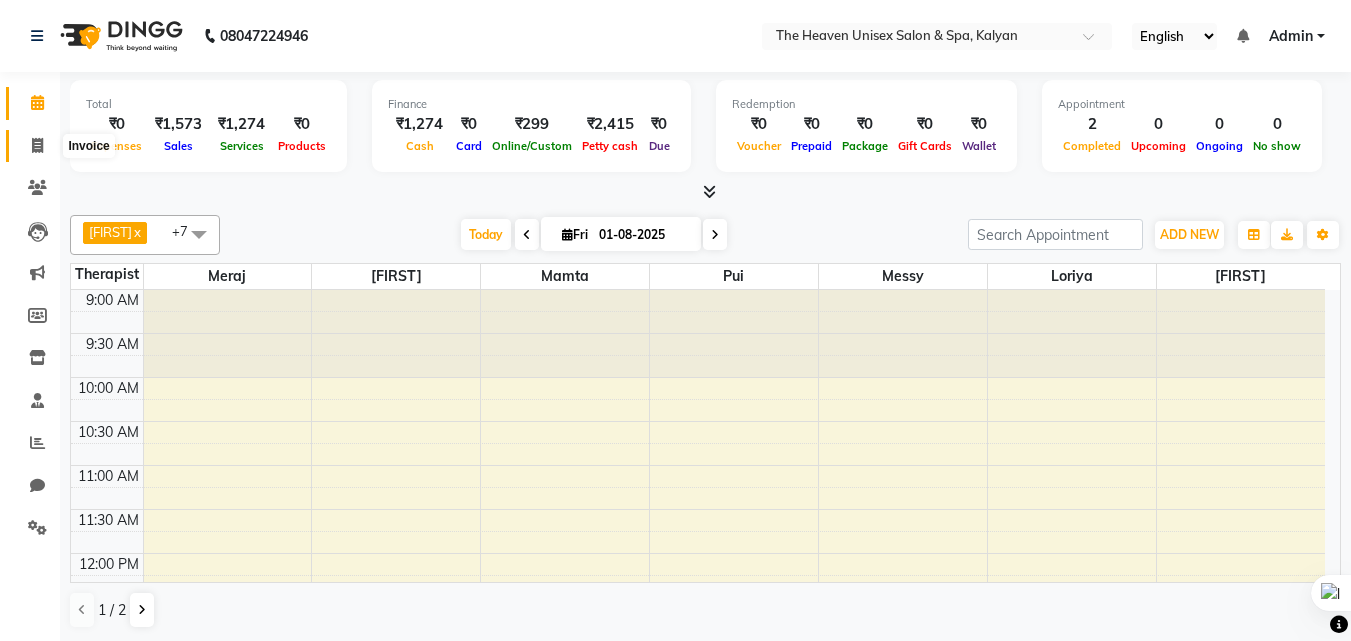 click 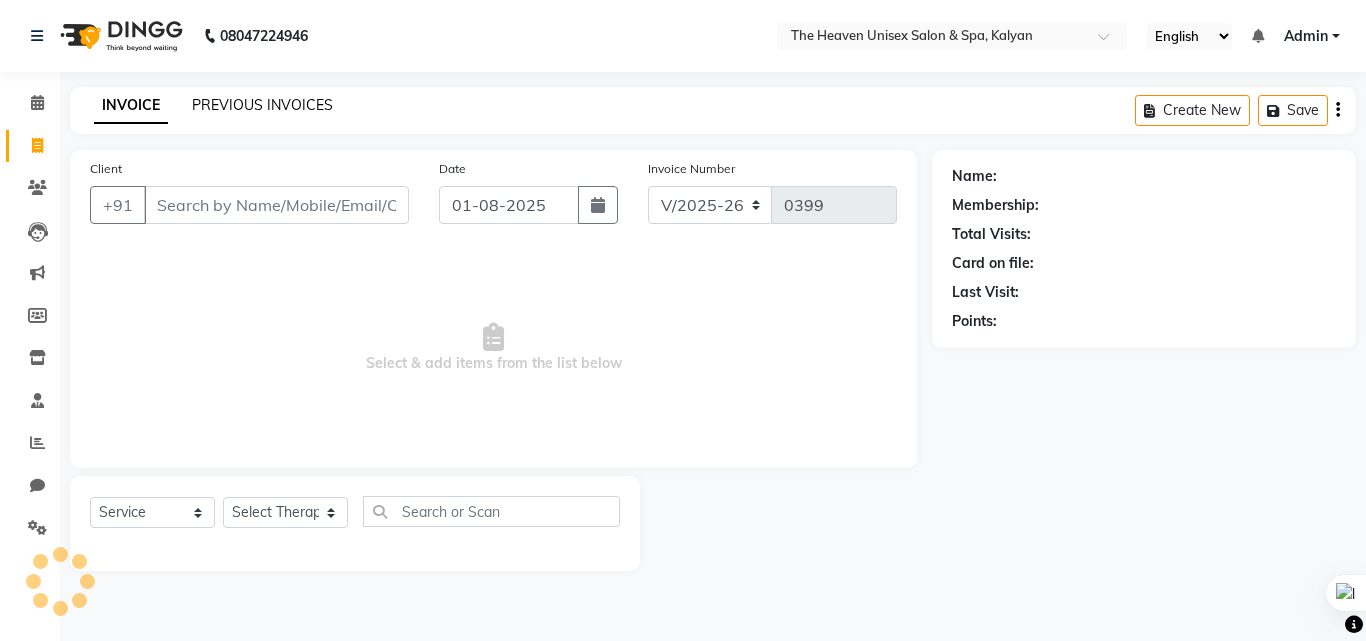 click on "PREVIOUS INVOICES" 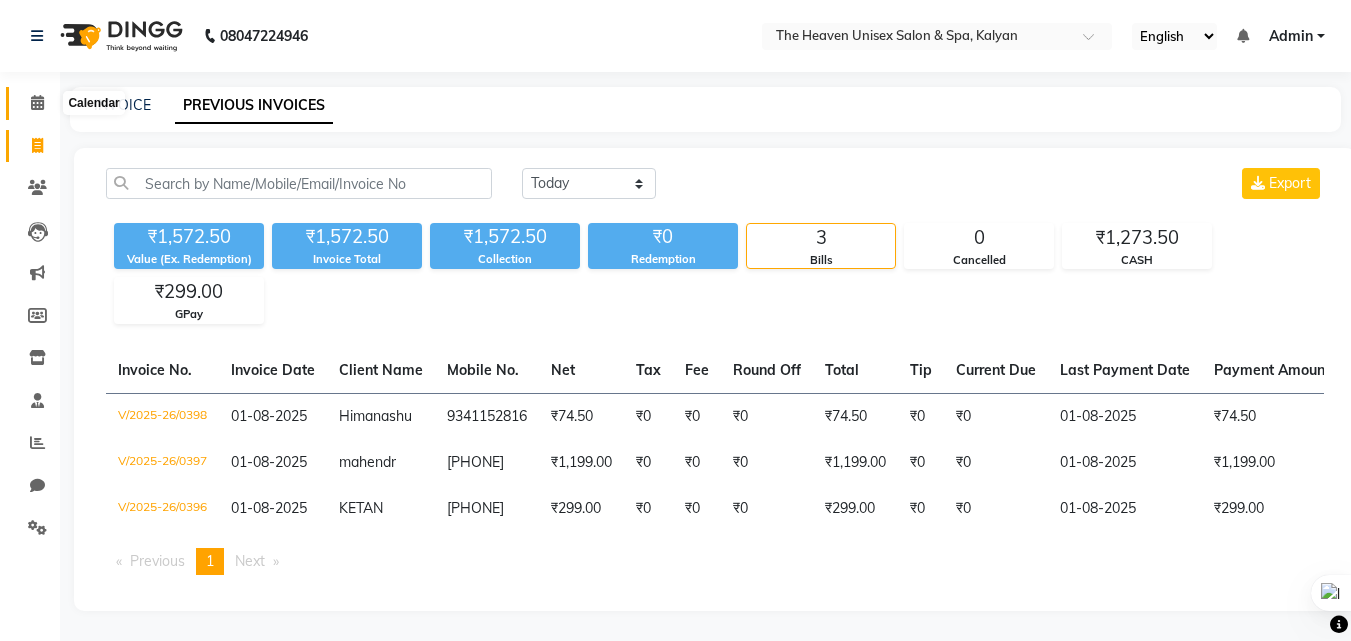 click 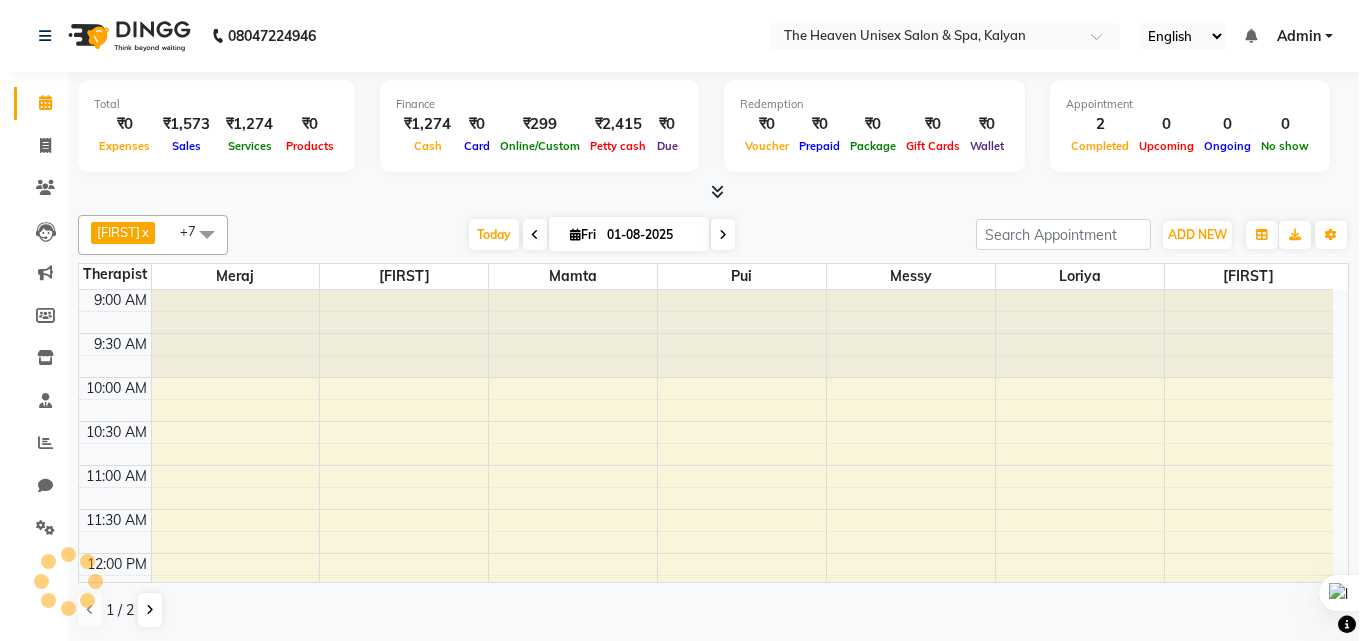 scroll, scrollTop: 441, scrollLeft: 0, axis: vertical 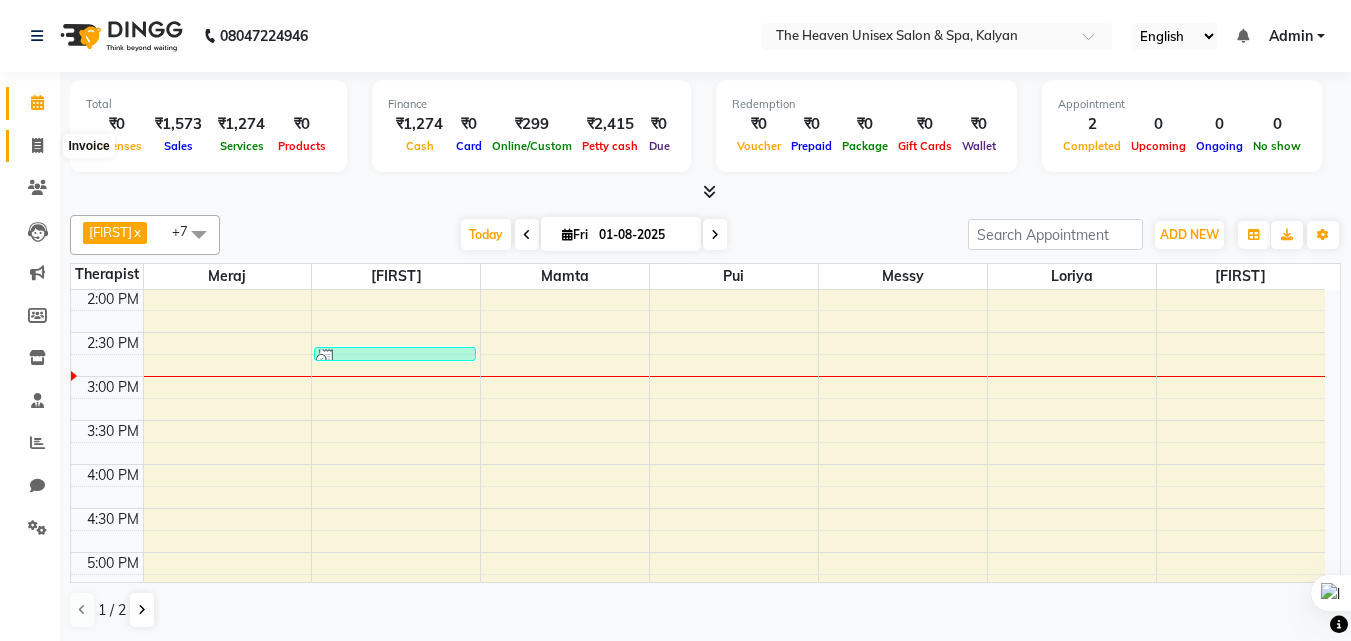 click 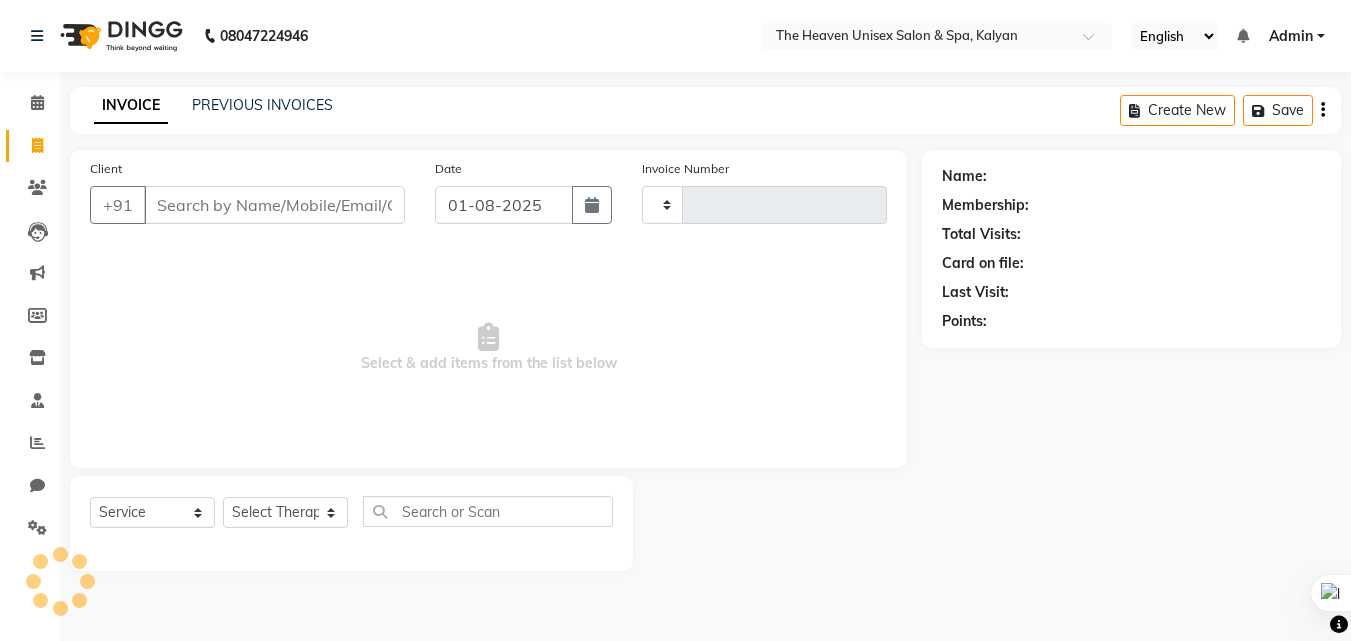 type on "0399" 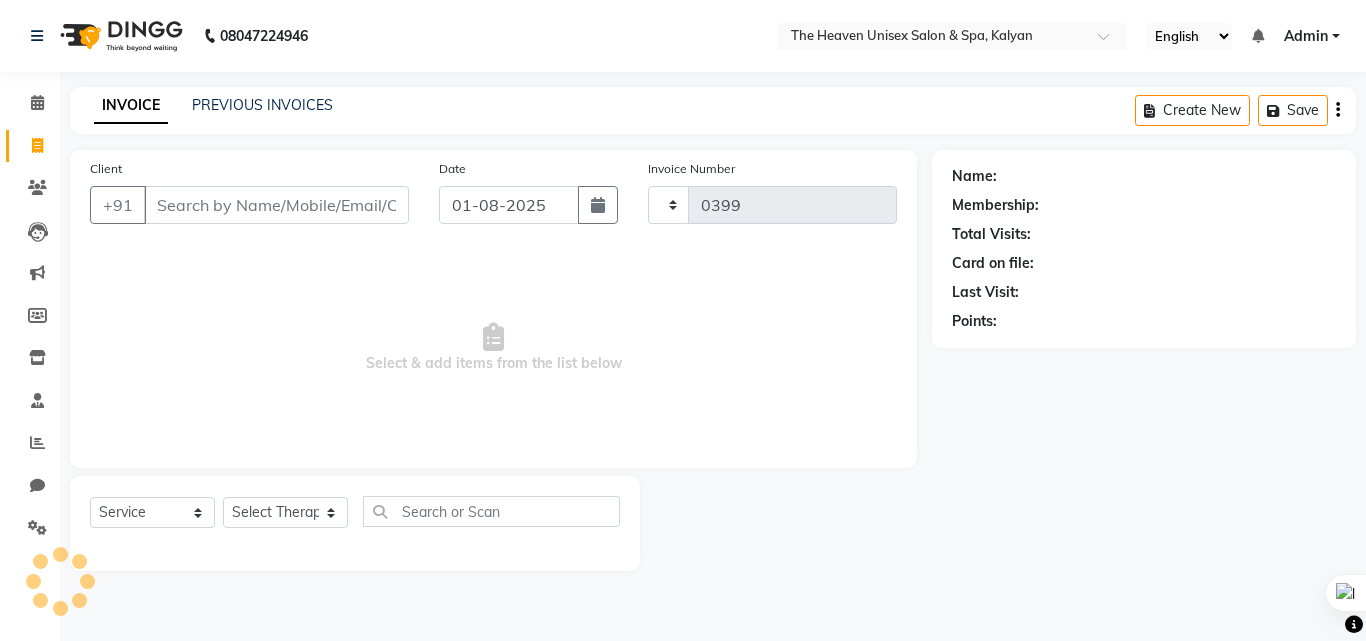 select on "8417" 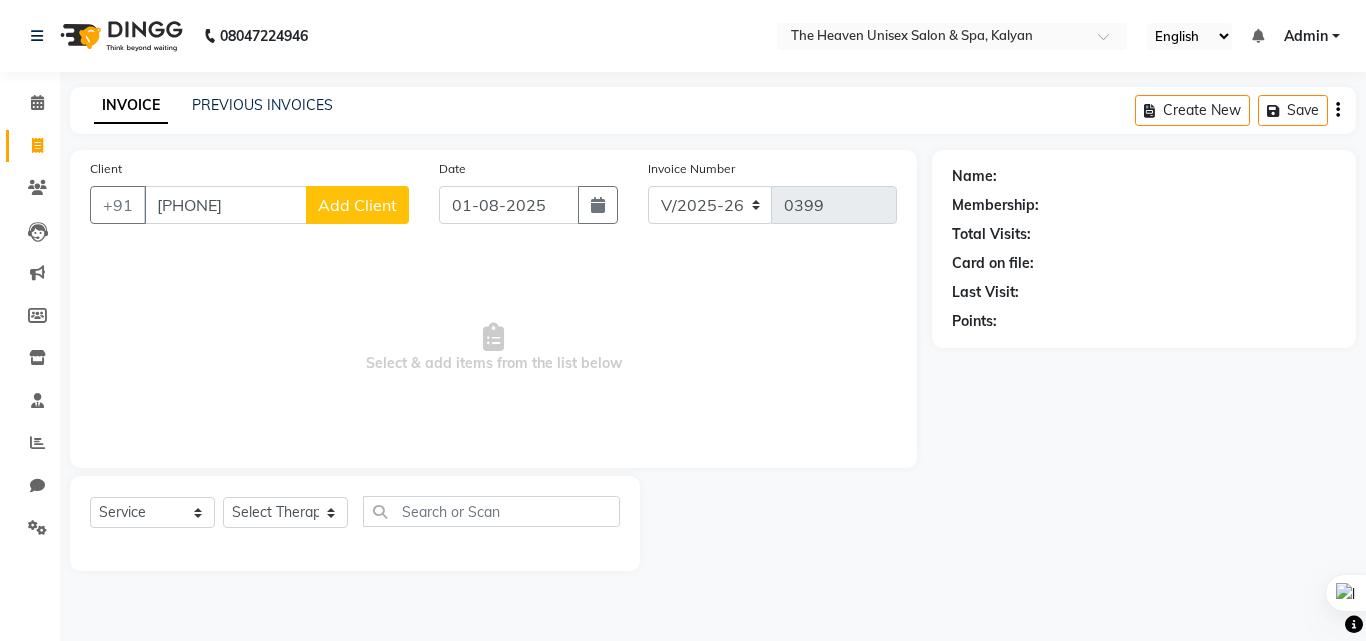 type on "[PHONE]" 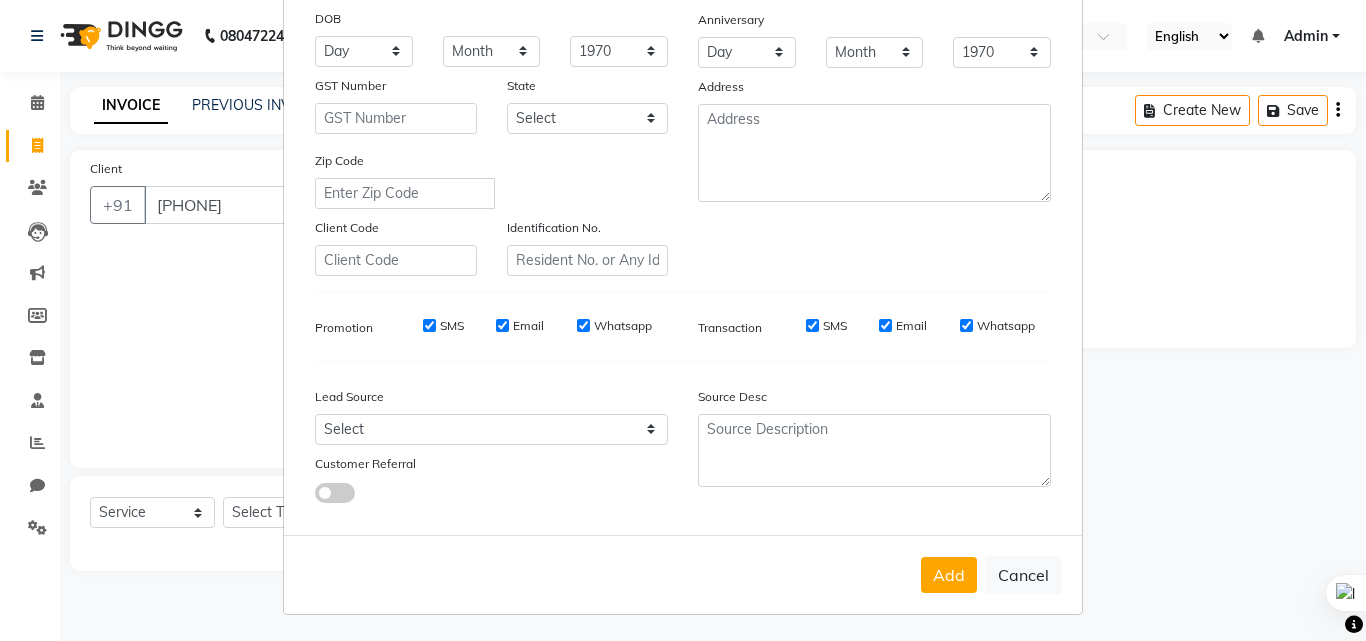 scroll, scrollTop: 282, scrollLeft: 0, axis: vertical 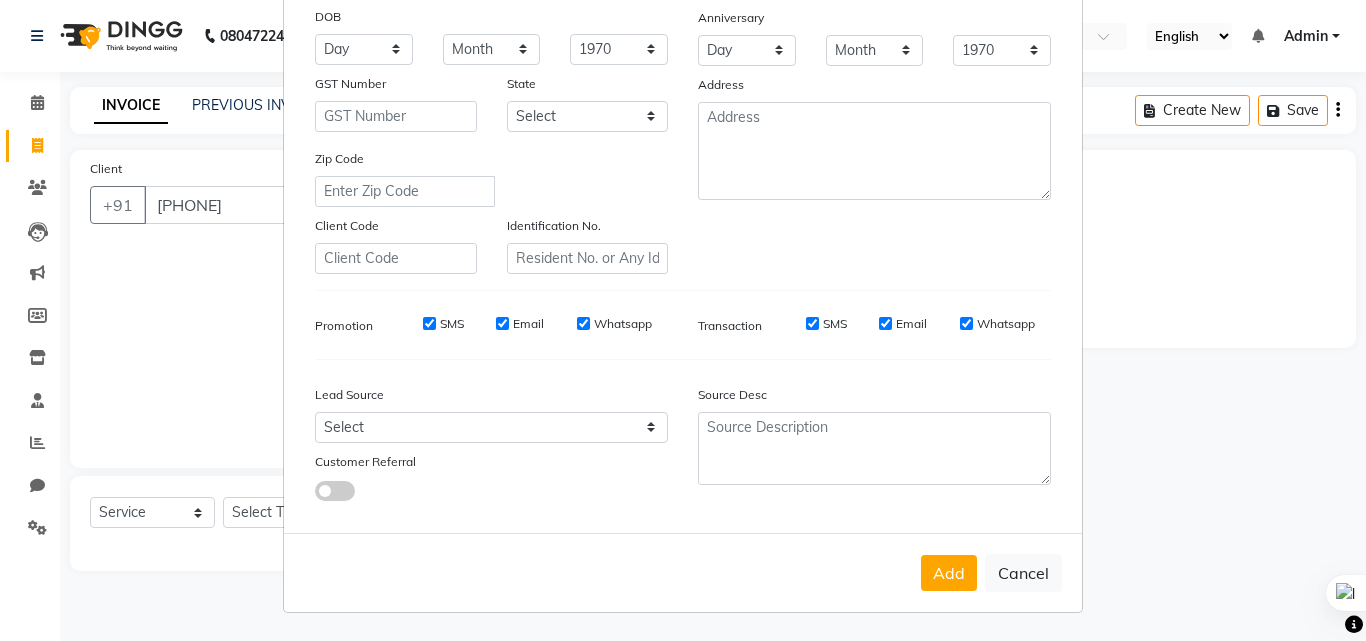 type on "PREM" 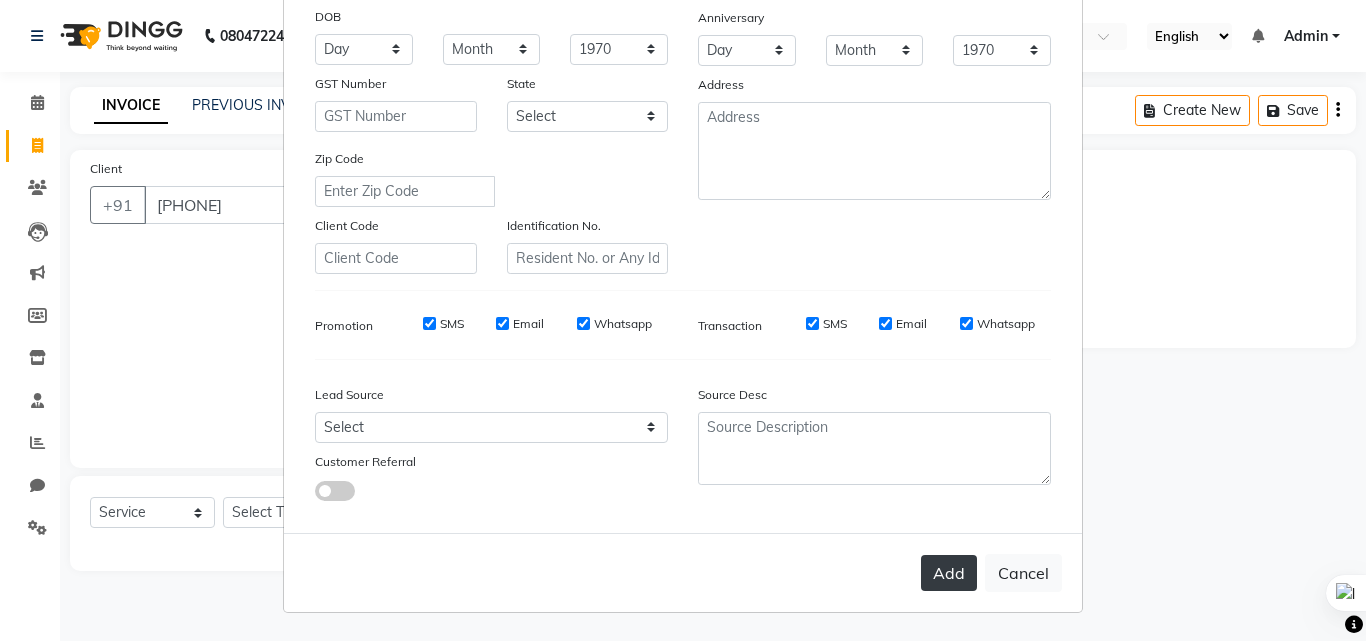 click on "Add" at bounding box center [949, 573] 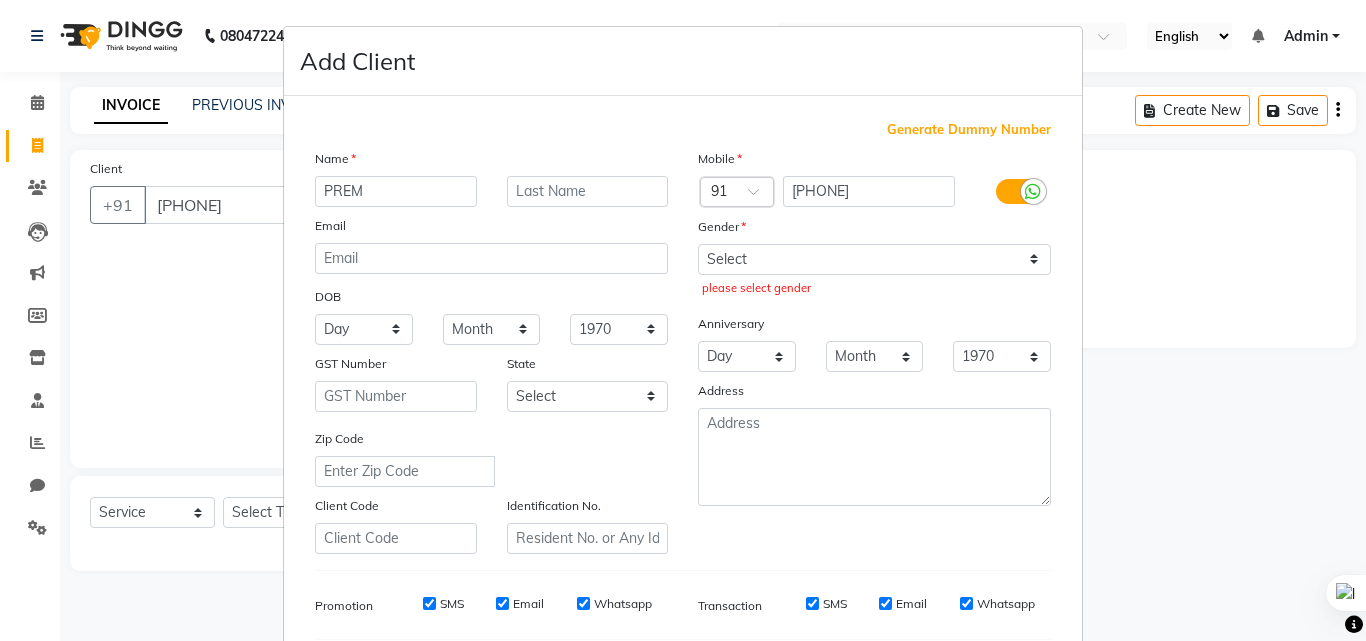 scroll, scrollTop: 0, scrollLeft: 0, axis: both 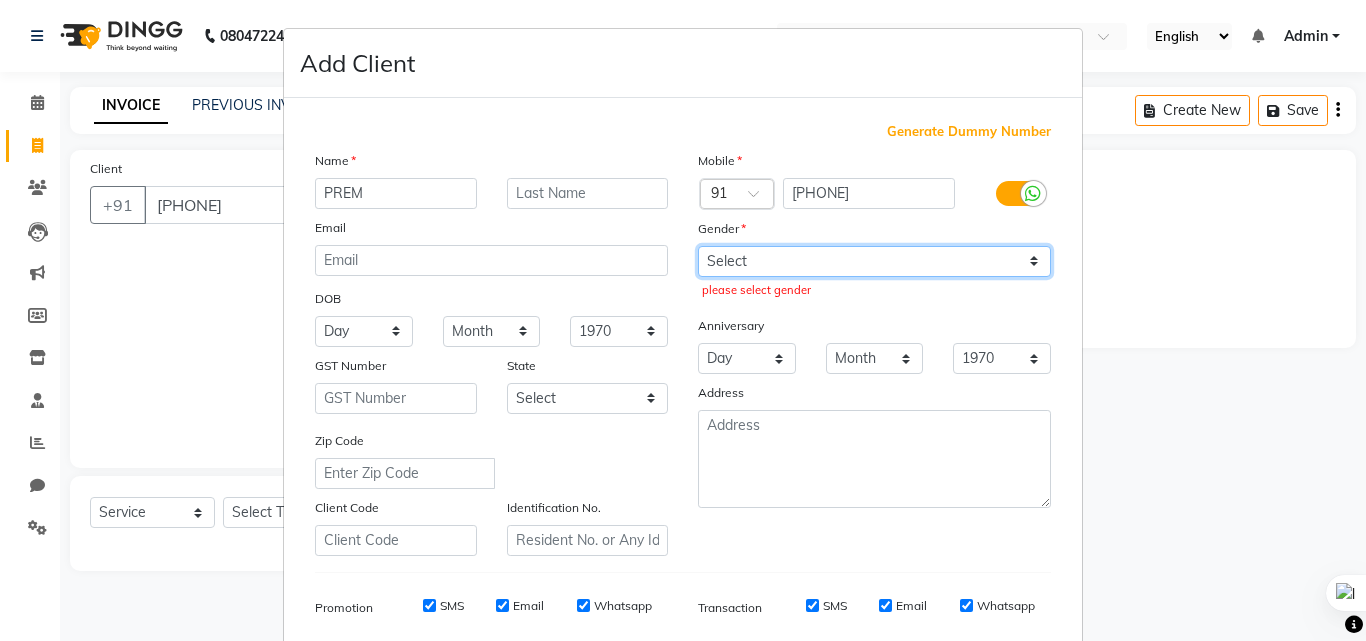 click on "Select Male Female Other Prefer Not To Say" at bounding box center (874, 261) 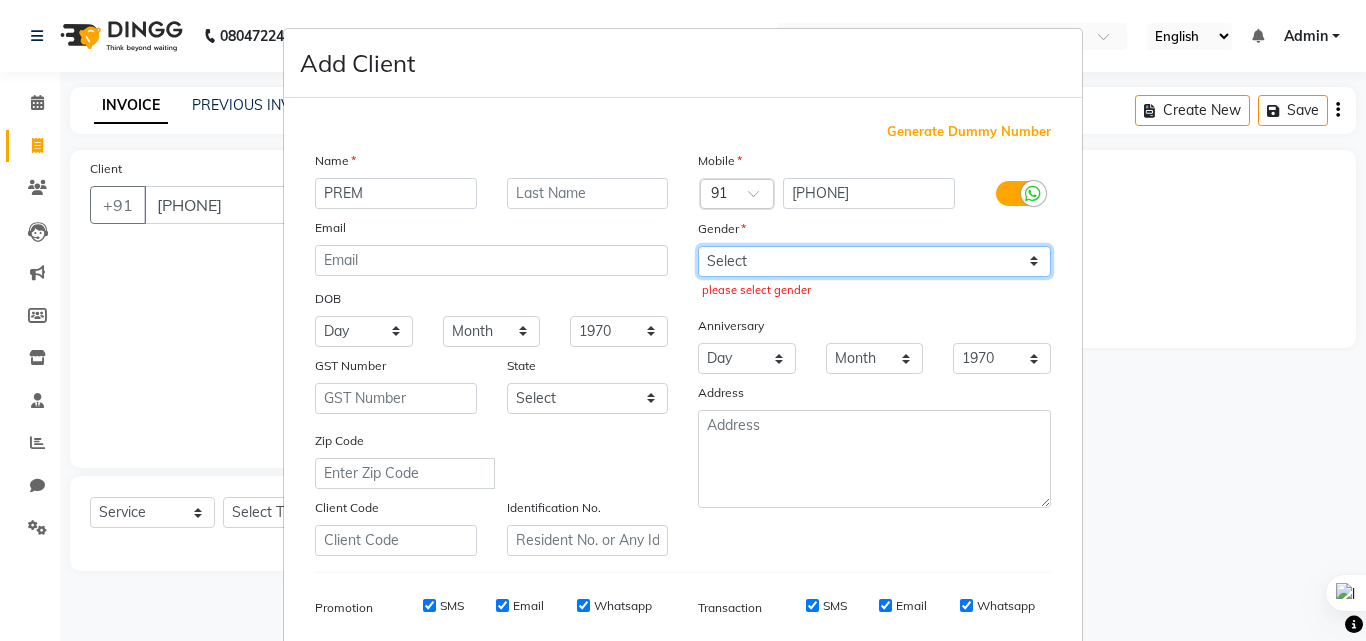 select on "male" 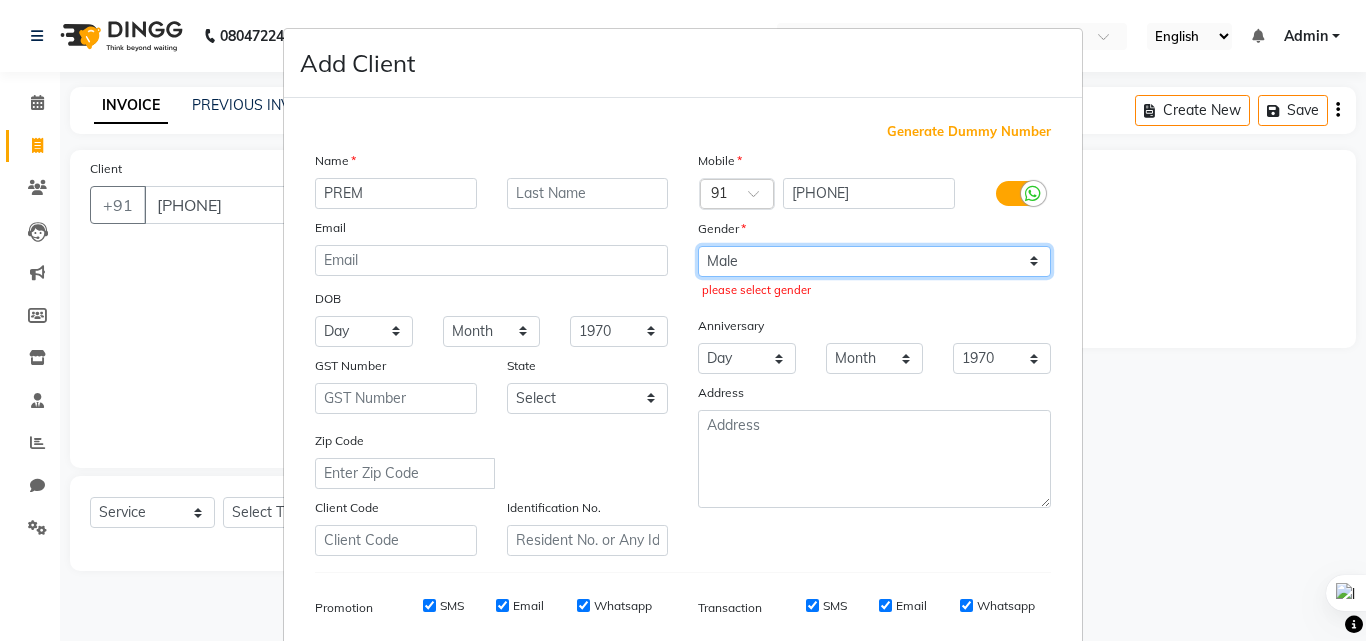 click on "Select Male Female Other Prefer Not To Say" at bounding box center (874, 261) 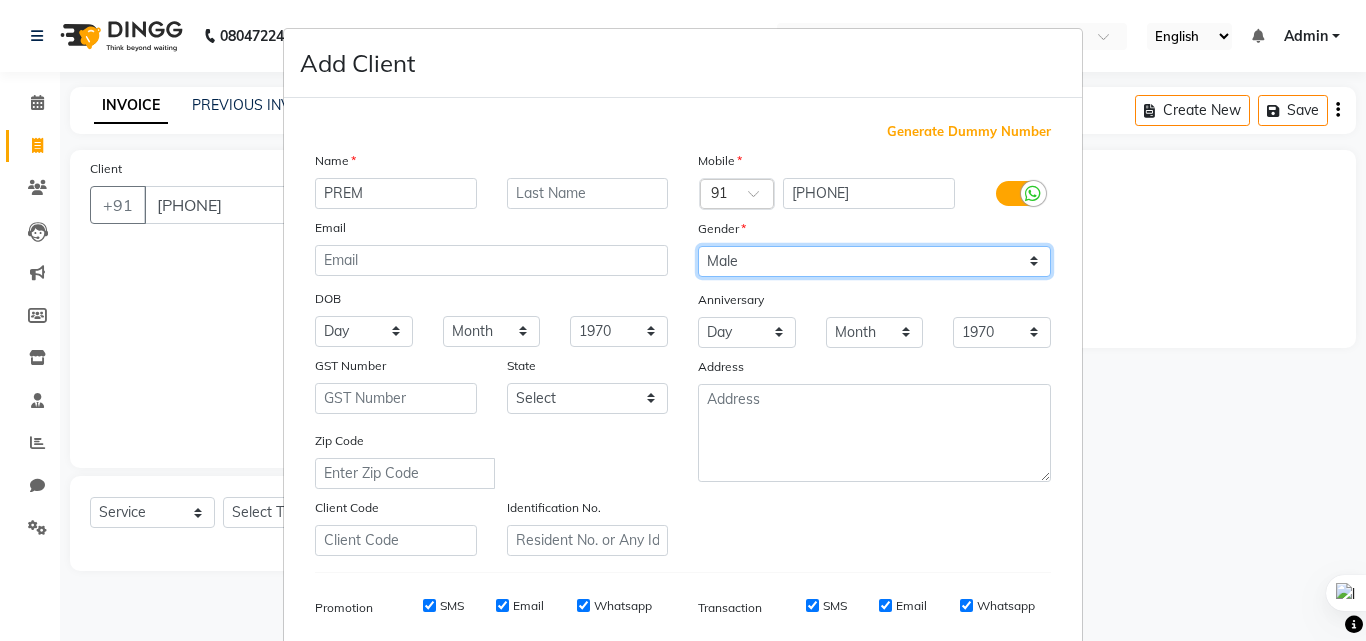 scroll, scrollTop: 282, scrollLeft: 0, axis: vertical 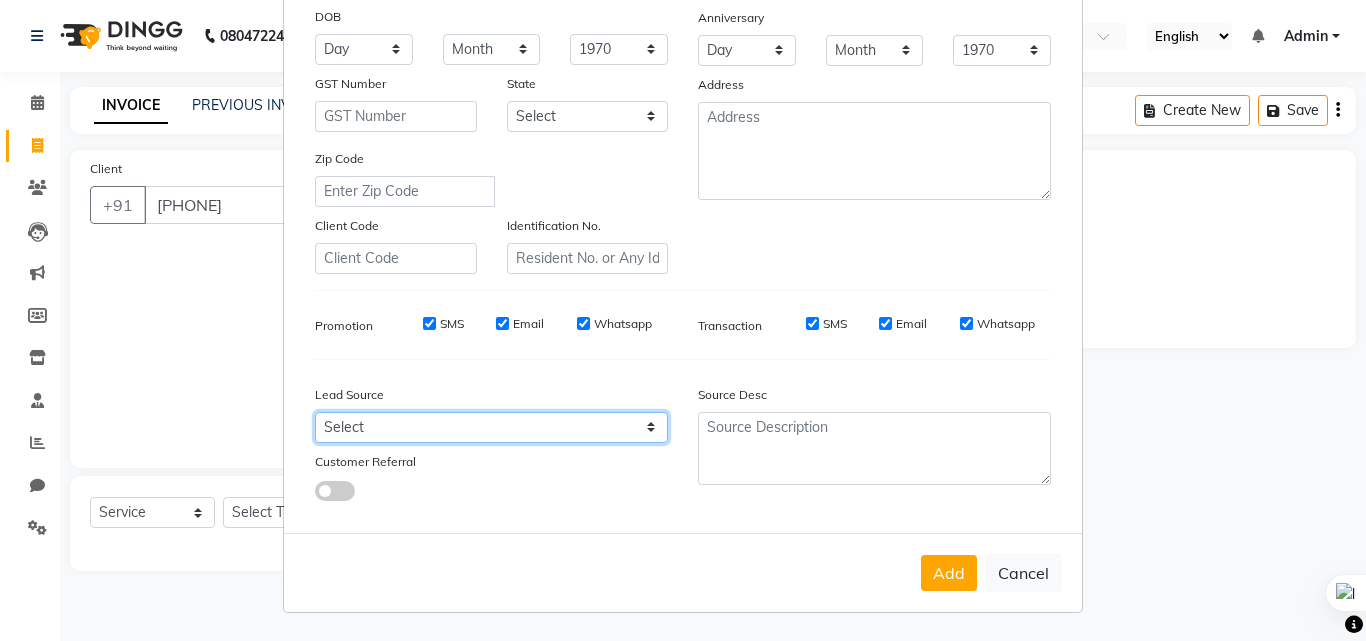 click on "Select Walk-in Referral Internet Friend Word of Mouth Advertisement Facebook JustDial Google Other" at bounding box center [491, 427] 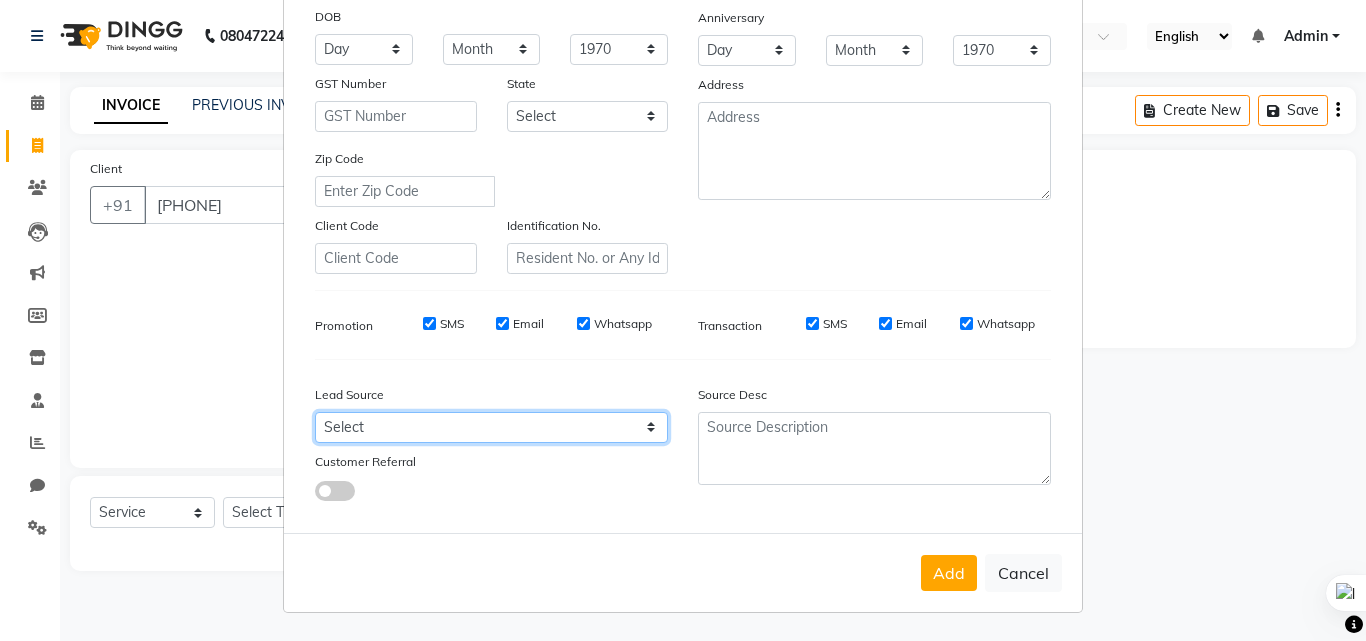 select on "55212" 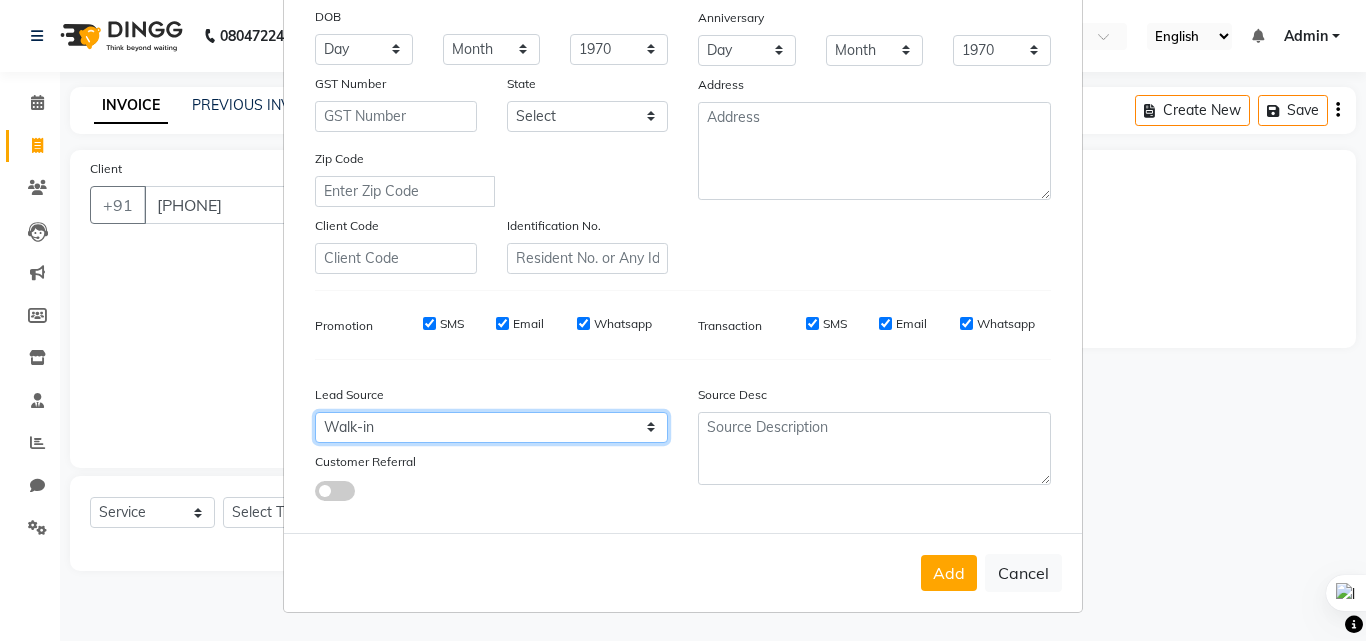click on "Select Walk-in Referral Internet Friend Word of Mouth Advertisement Facebook JustDial Google Other" at bounding box center [491, 427] 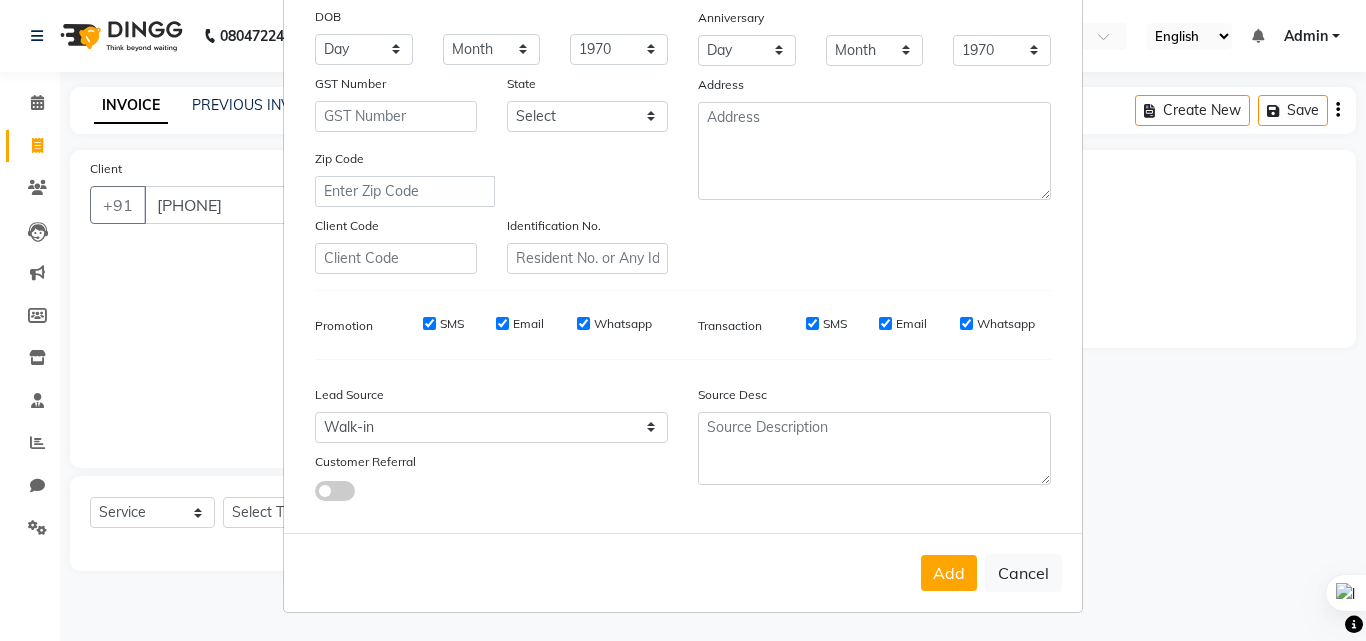 click on "Add Client Generate Dummy Number Name [FIRST] Email DOB Day 01 02 03 04 05 06 07 08 09 10 11 12 13 14 15 16 17 18 19 20 21 22 23 24 25 26 27 28 29 30 31 Month January February March April May June July August September October November December 1940 1941 1942 1943 1944 1945 1946 1947 1948 1949 1950 1951 1952 1953 1954 1955 1956 1957 1958 1959 1960 1961 1962 1963 1964 1965 1966 1967 1968 1969 1970 1971 1972 1973 1974 1975 1976 1977 1978 1979 1980 1981 1982 1983 1984 1985 1986 1987 1988 1989 1990 1991 1992 1993 1994 1995 1996 1997 1998 1999 2000 2001 2002 2003 2004 2005 2006 2007 2008 2009 2010 2011 2012 2013 2014 2015 2016 2017 2018 2019 2020 2021 2022 2023 2024 GST Number [STATE] Select Andaman and Nicobar Islands Andhra Pradesh Arunachal Pradesh Assam Bihar Chandigarh Chhattisgarh Dadra and Nagar Haveli Daman and Diu Delhi Goa Gujarat Haryana Himachal Pradesh Jammu and Kashmir Jharkhand Karnataka Kerala Lakshadweep Madhya Pradesh Maharashtra Manipur Meghalaya Mizoram Nagaland Odisha Pondicherry Punjab Rajasthan" at bounding box center [683, 320] 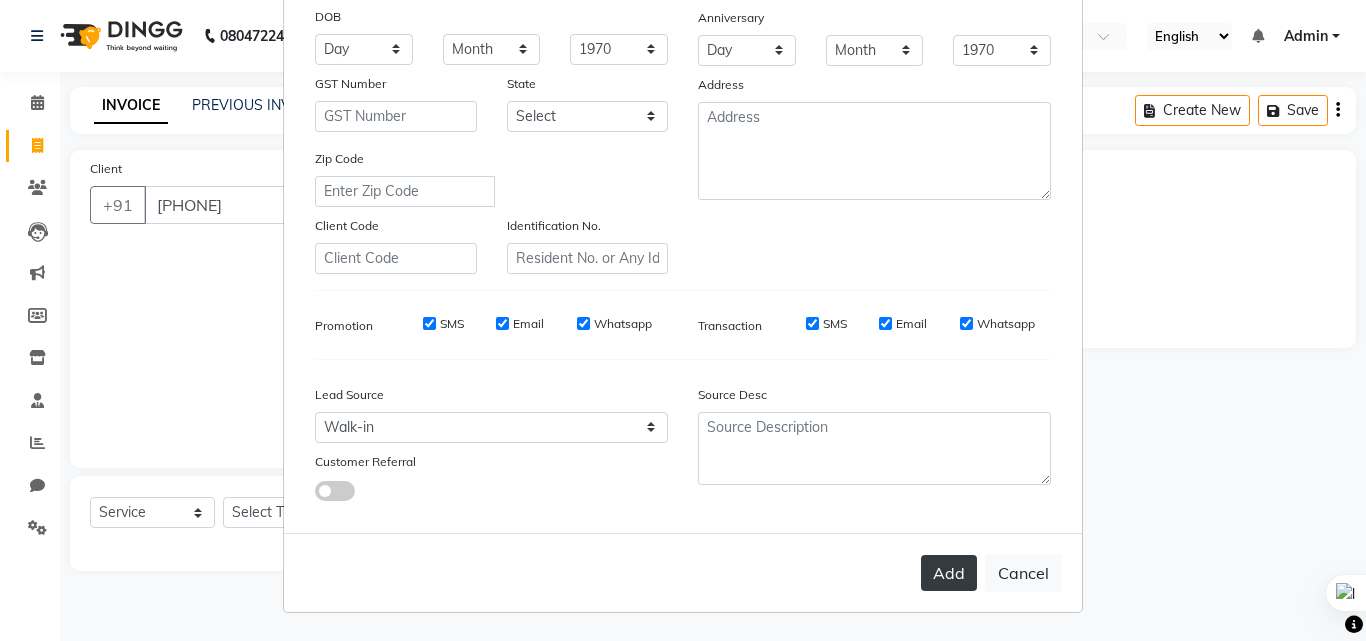 click on "Add" at bounding box center [949, 573] 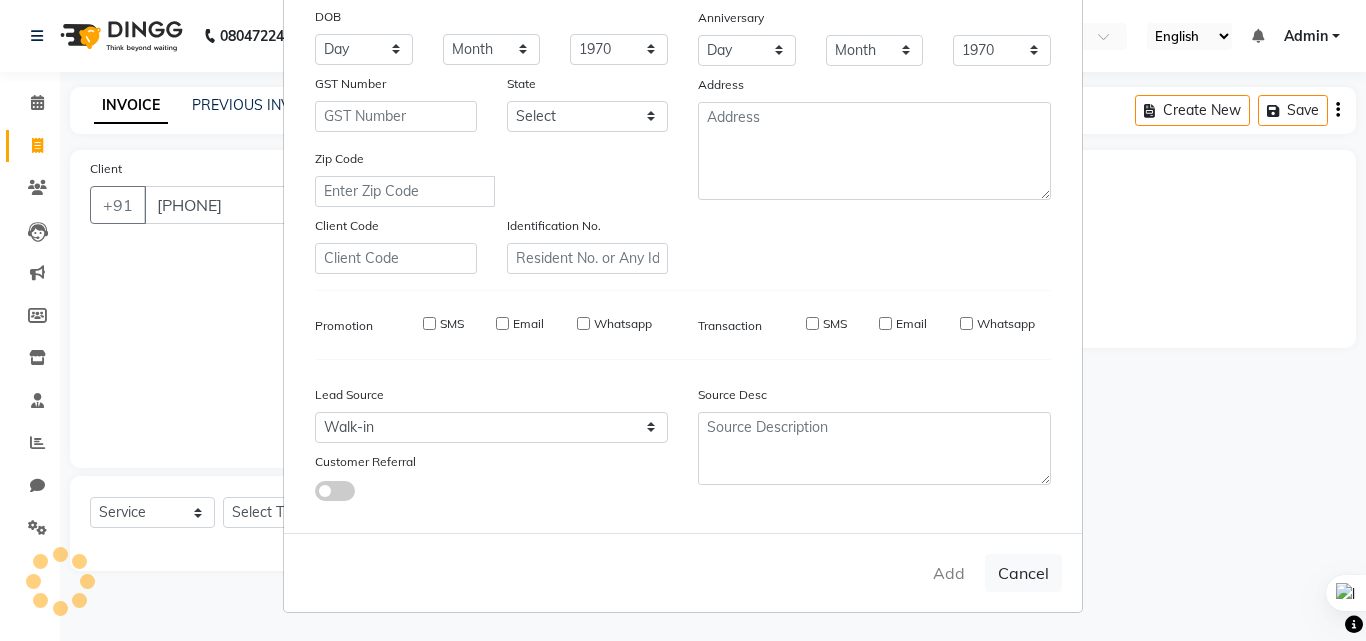 type 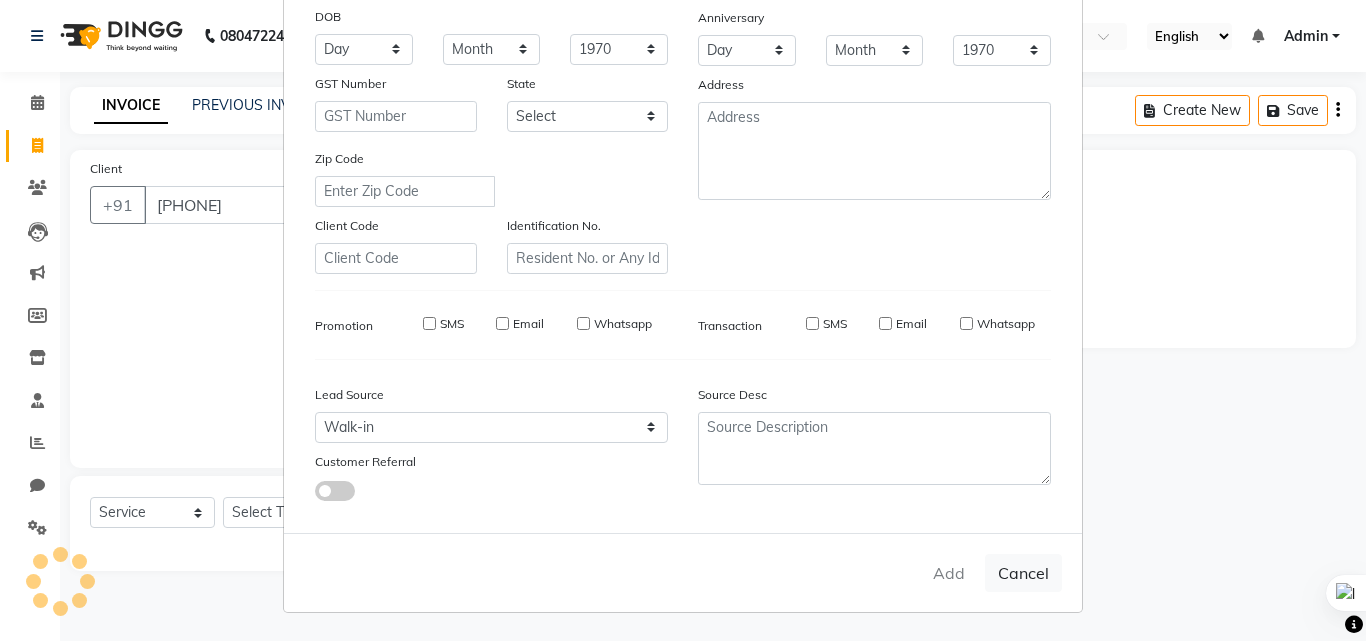 select 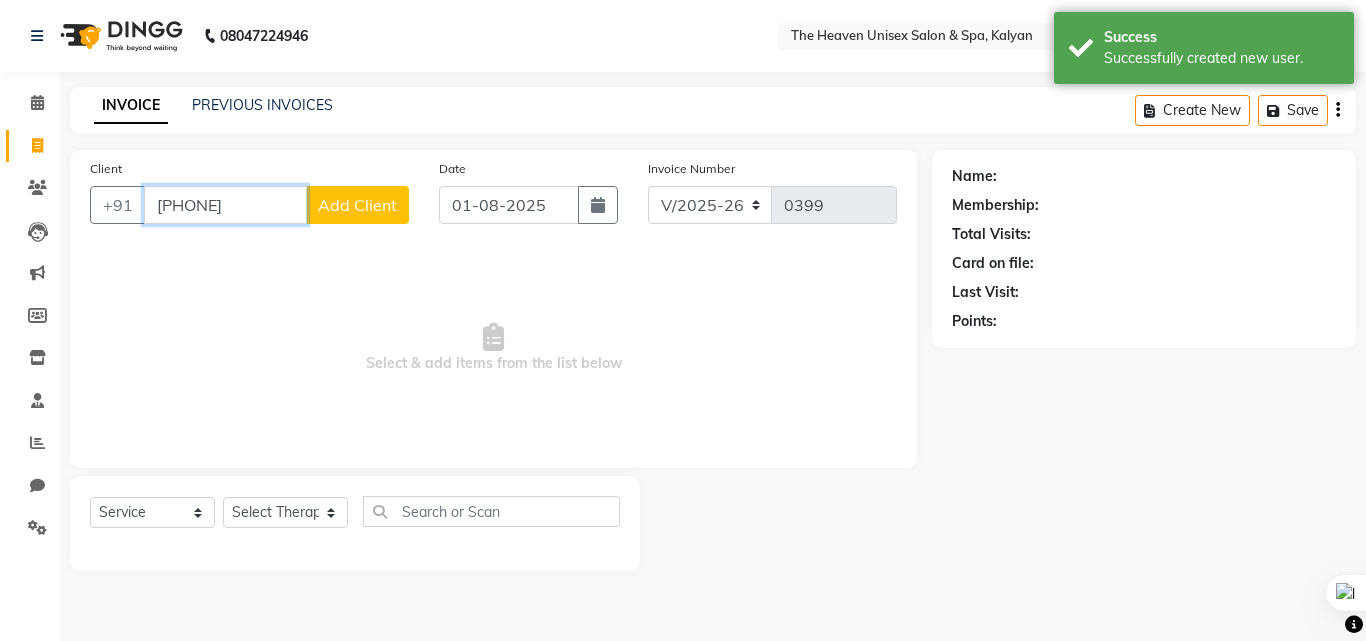 drag, startPoint x: 207, startPoint y: 192, endPoint x: 190, endPoint y: 199, distance: 18.384777 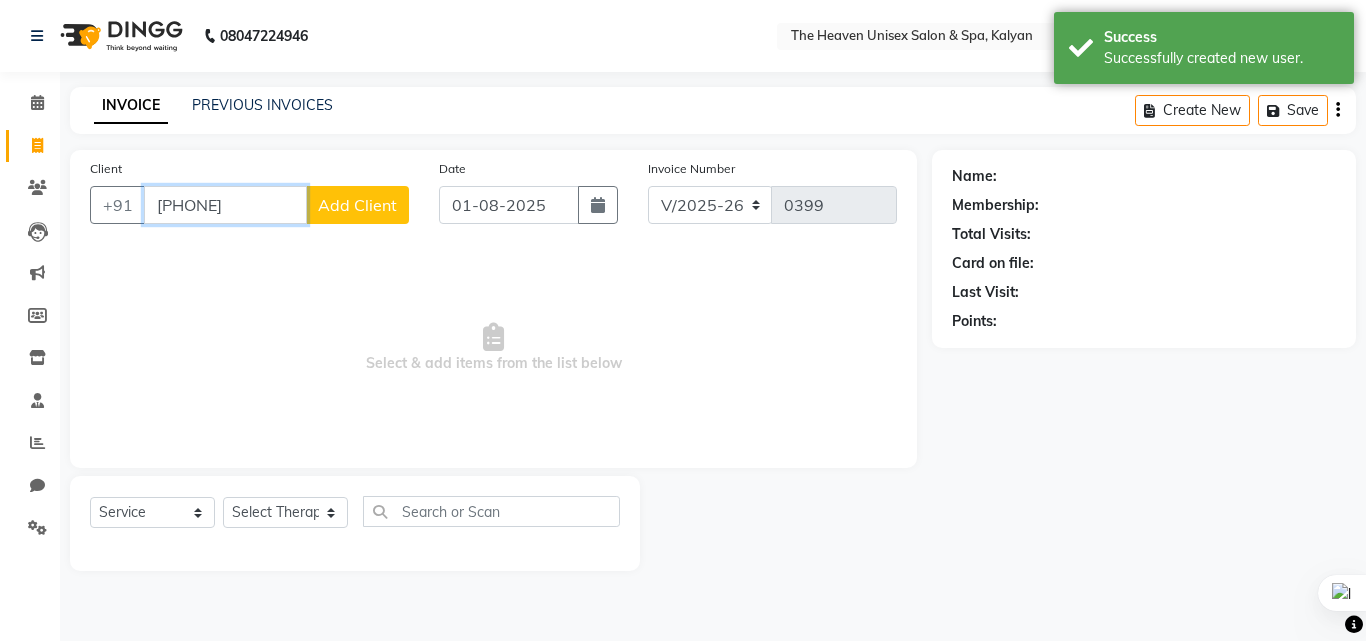 click on "[PHONE]" at bounding box center [225, 205] 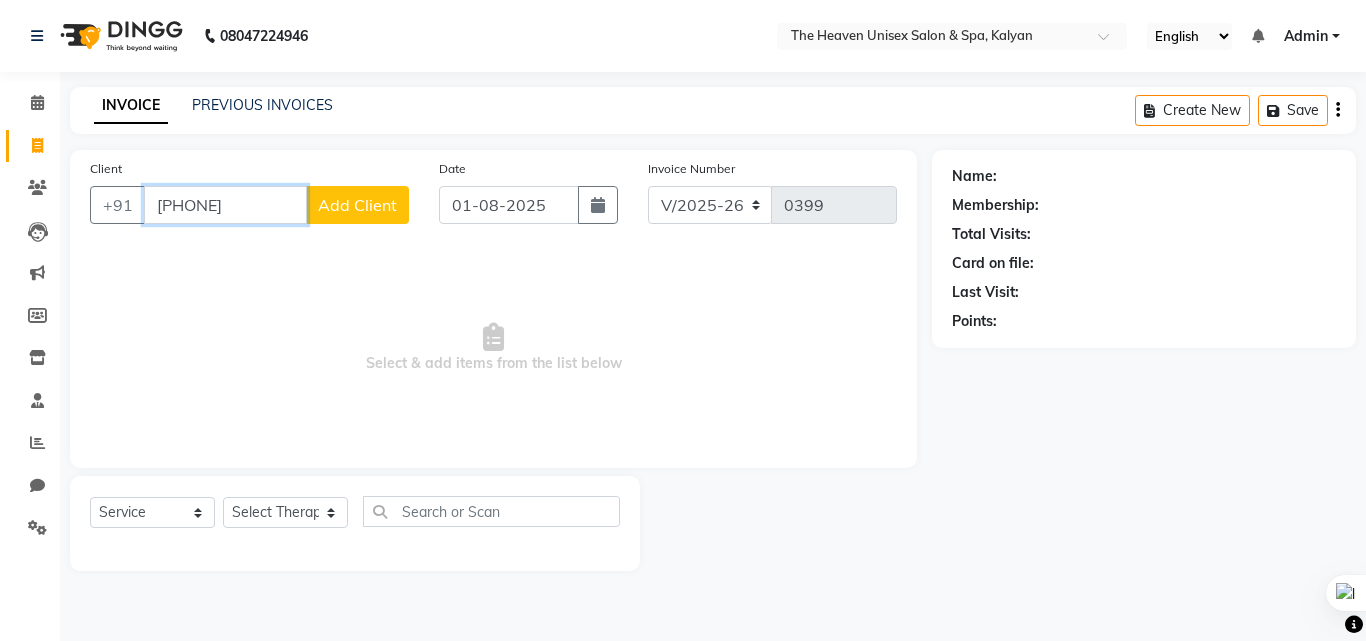 click on "[PHONE]" at bounding box center [225, 205] 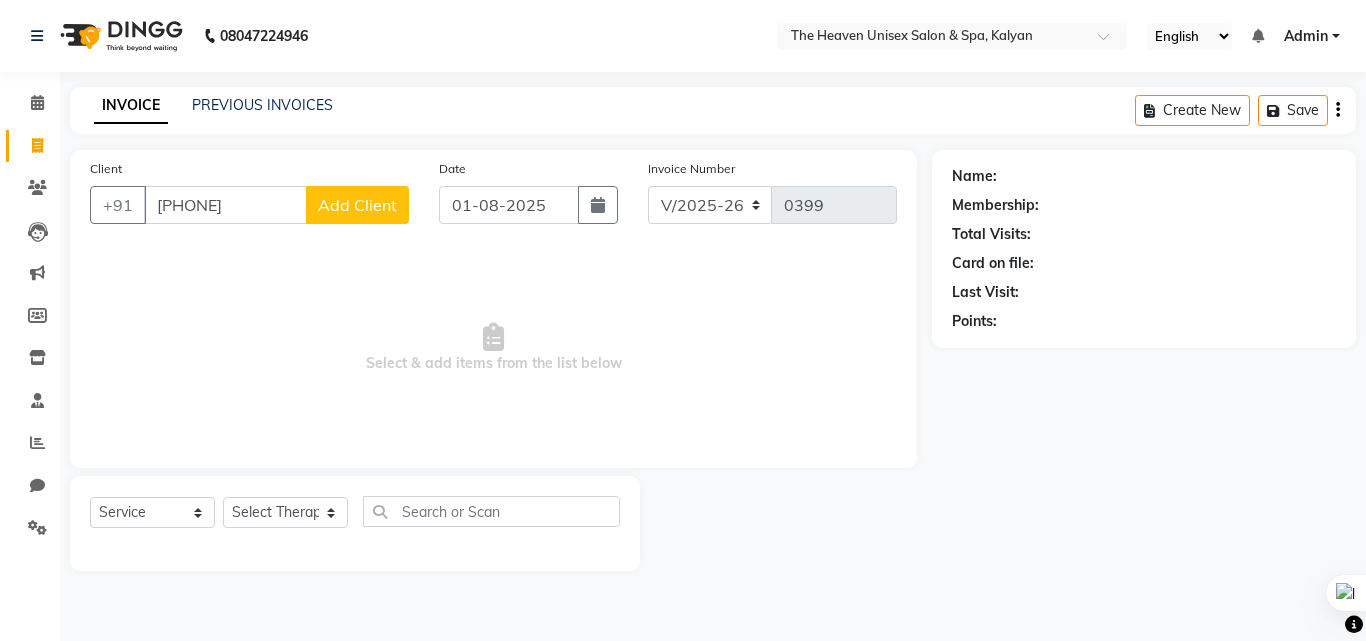 click on "Add Client" 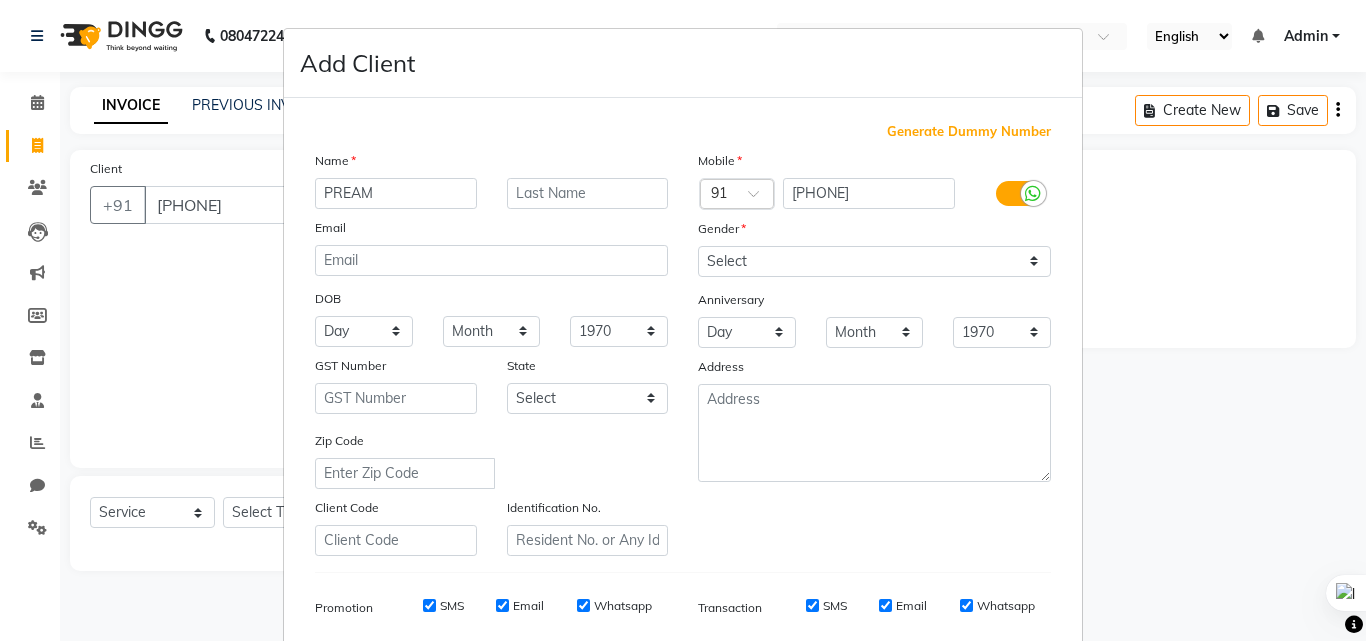 type on "PREAM" 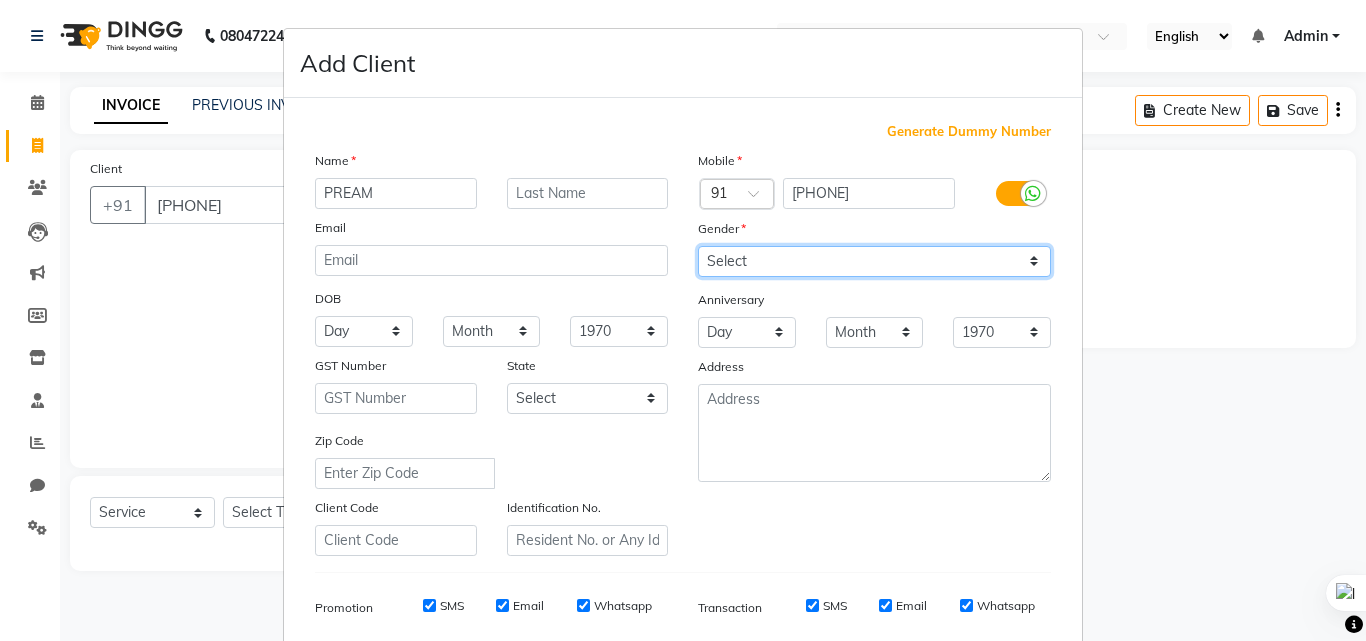 click on "Select Male Female Other Prefer Not To Say" at bounding box center (874, 261) 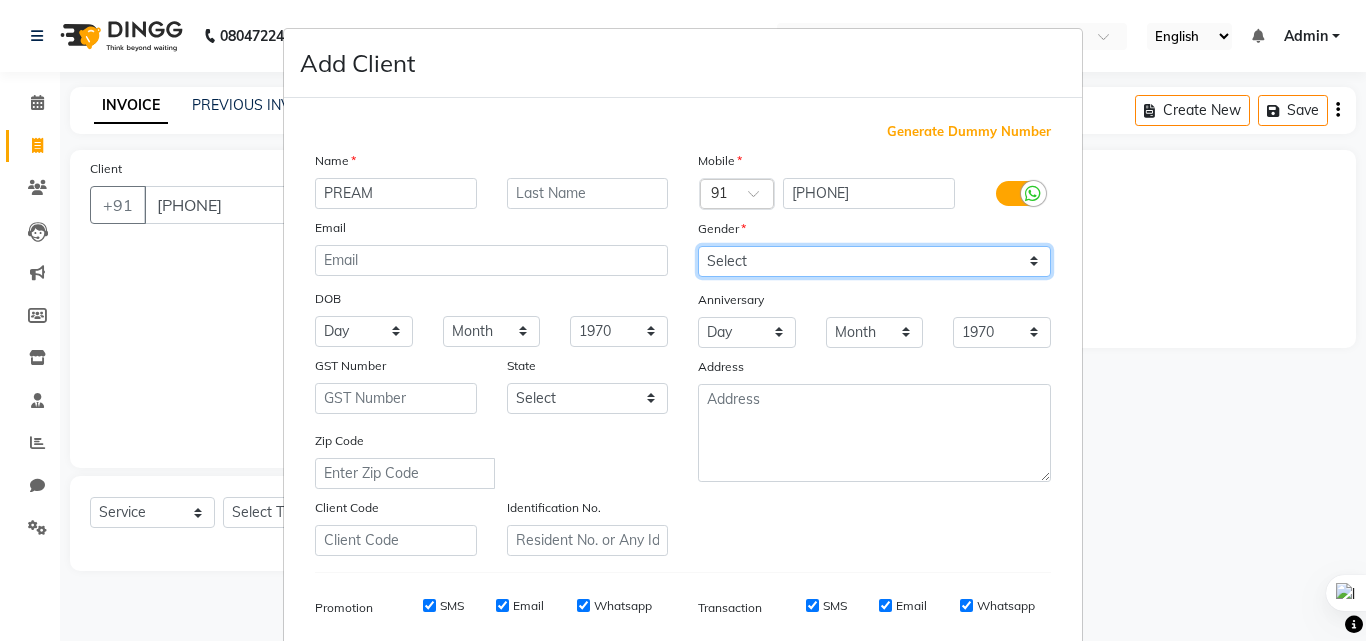 select on "male" 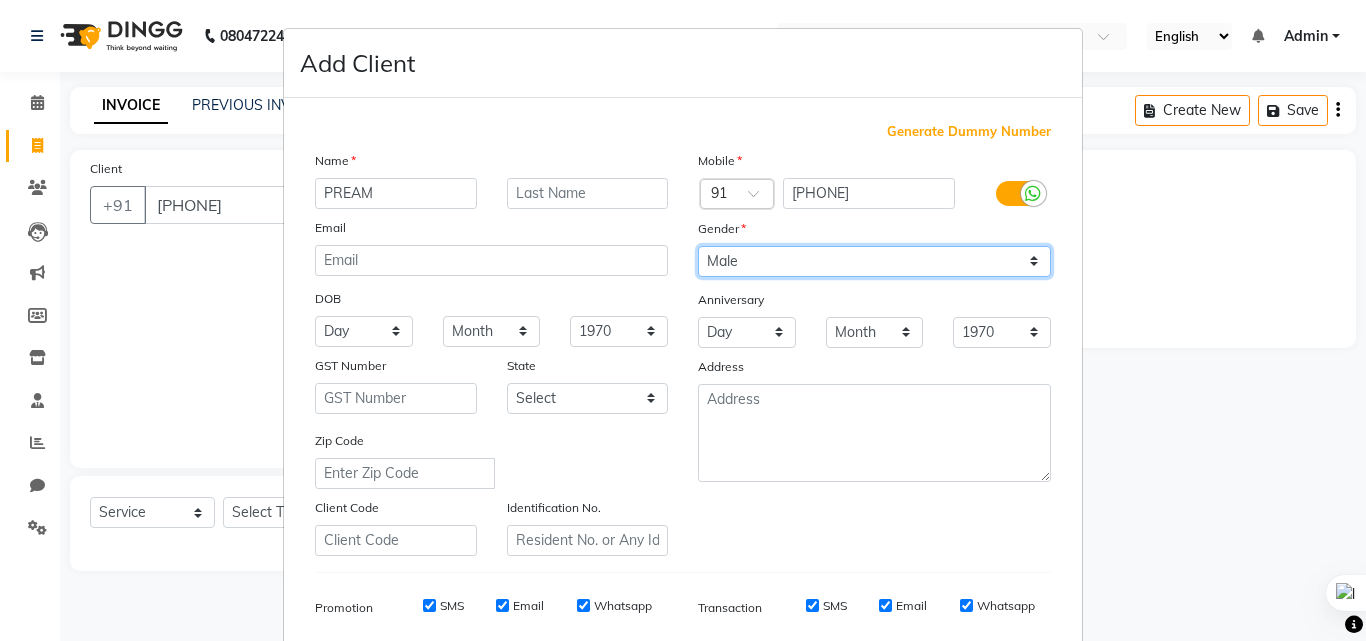 click on "Select Male Female Other Prefer Not To Say" at bounding box center [874, 261] 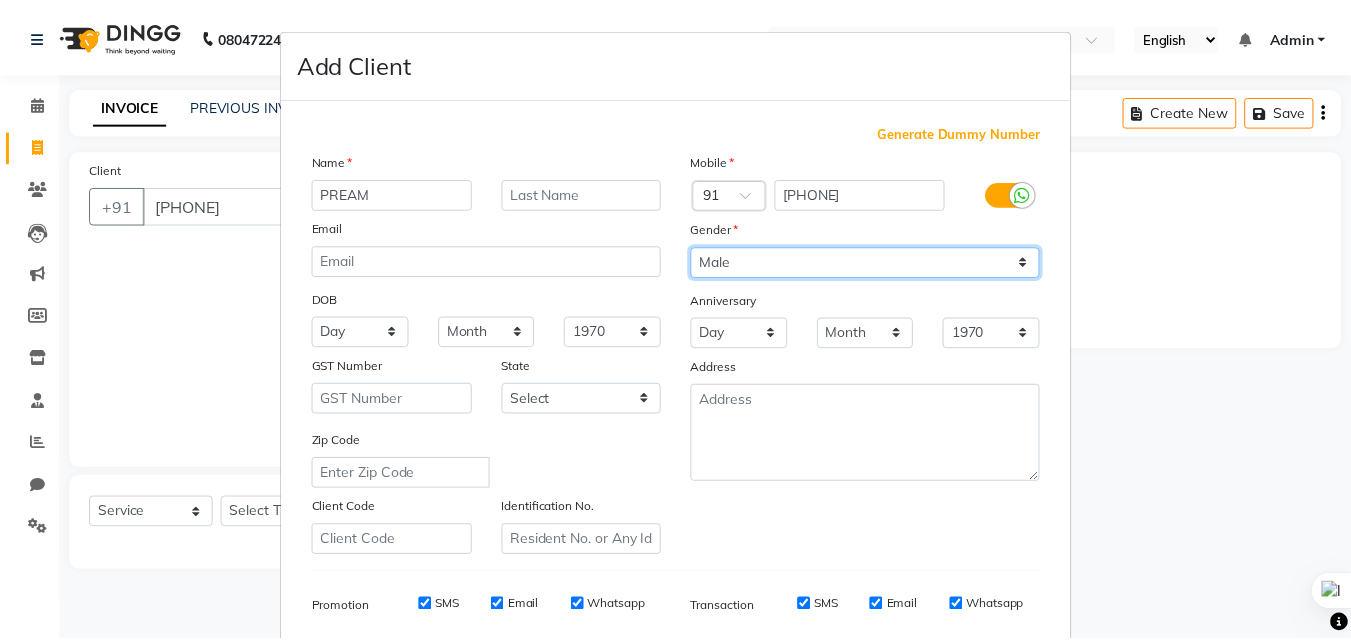 scroll, scrollTop: 282, scrollLeft: 0, axis: vertical 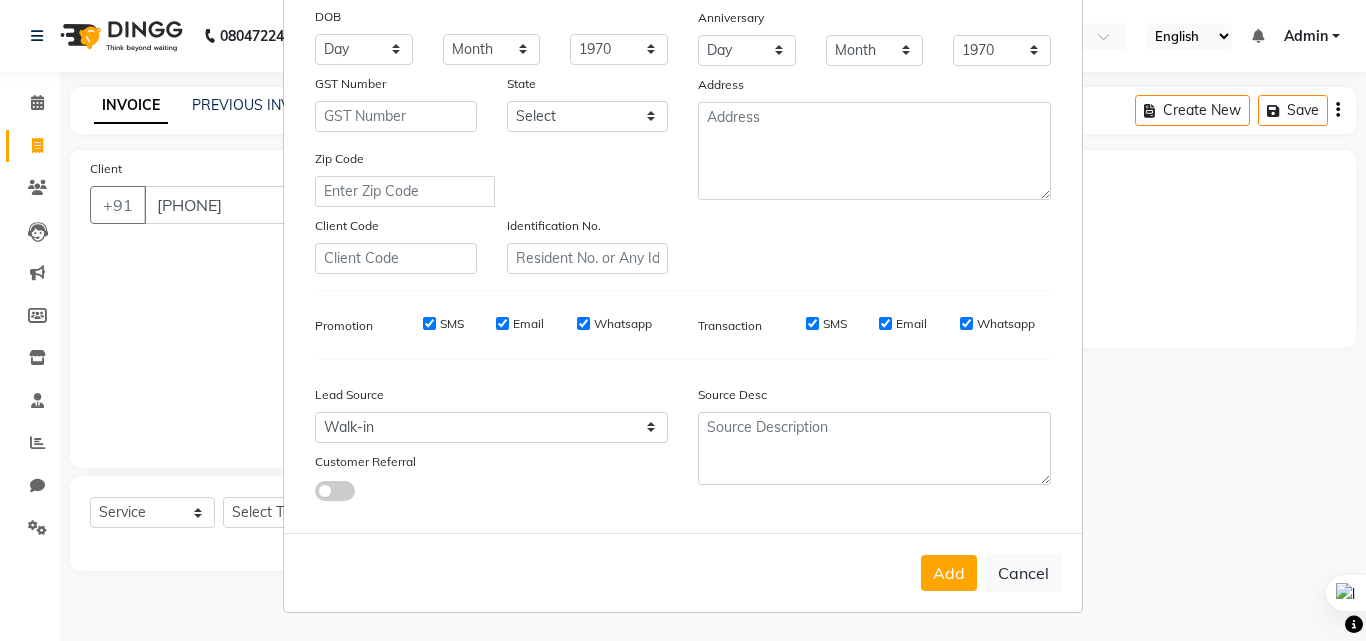 click on "Lead Source" at bounding box center [491, 398] 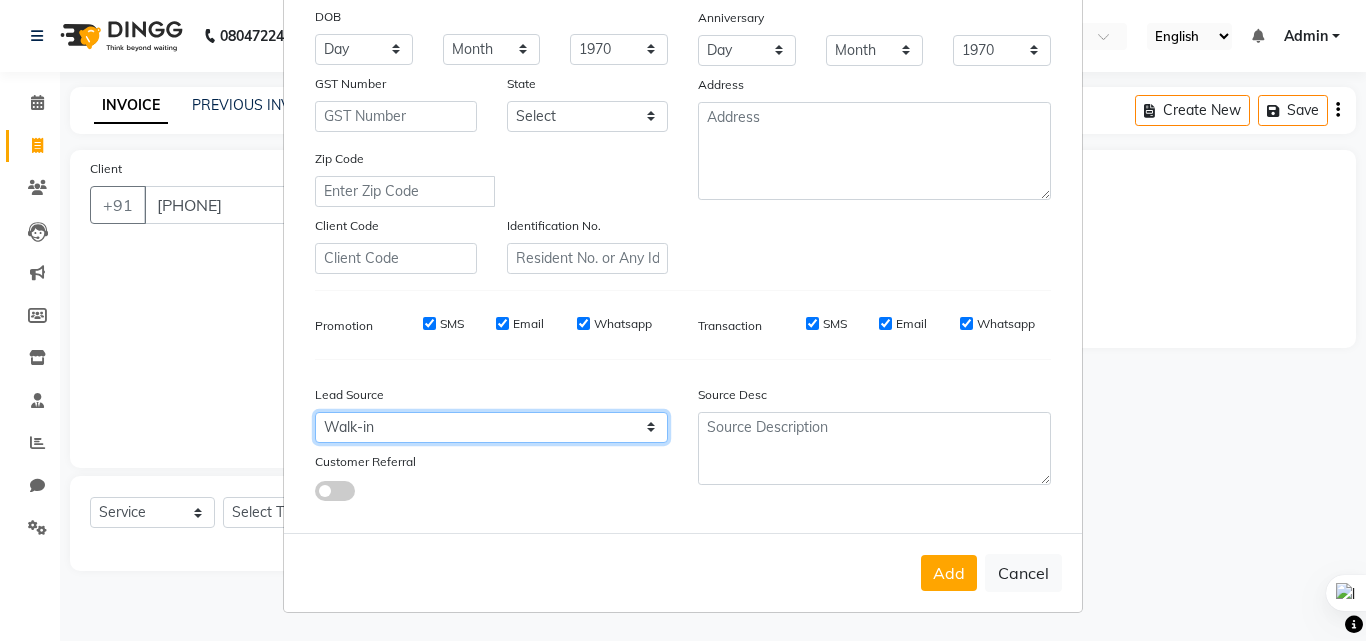 click on "Select Walk-in Referral Internet Friend Word of Mouth Advertisement Facebook JustDial Google Other" at bounding box center (491, 427) 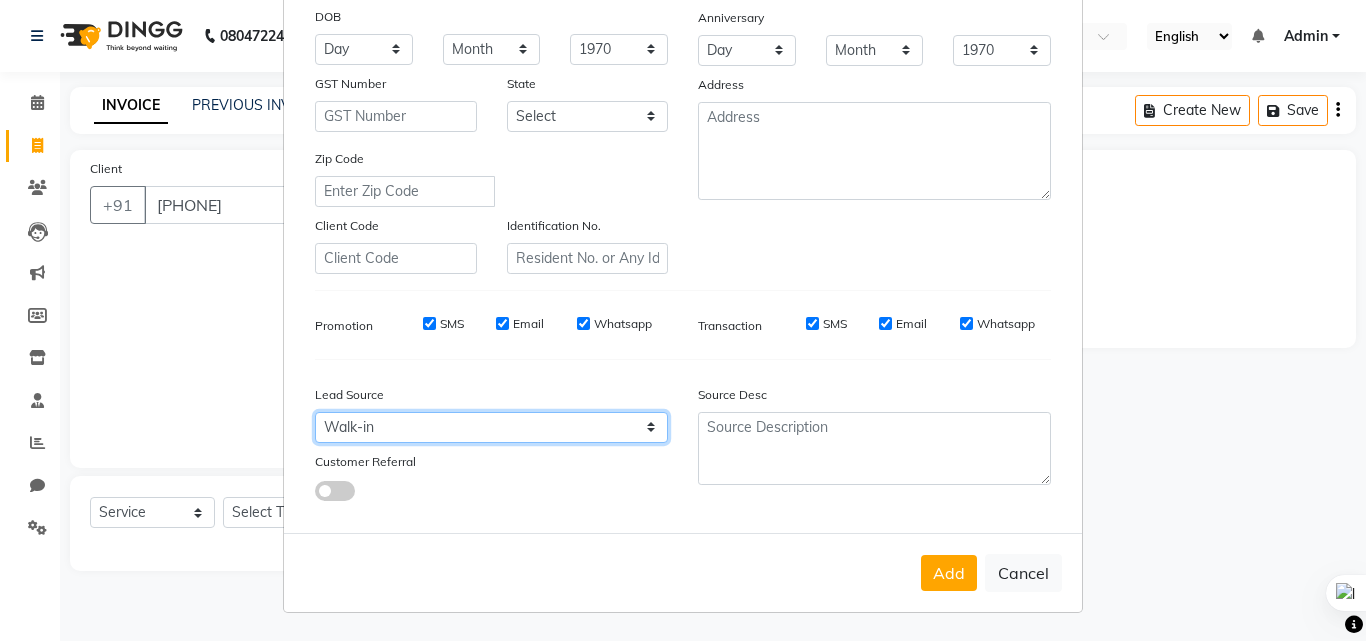click on "Select Walk-in Referral Internet Friend Word of Mouth Advertisement Facebook JustDial Google Other" at bounding box center [491, 427] 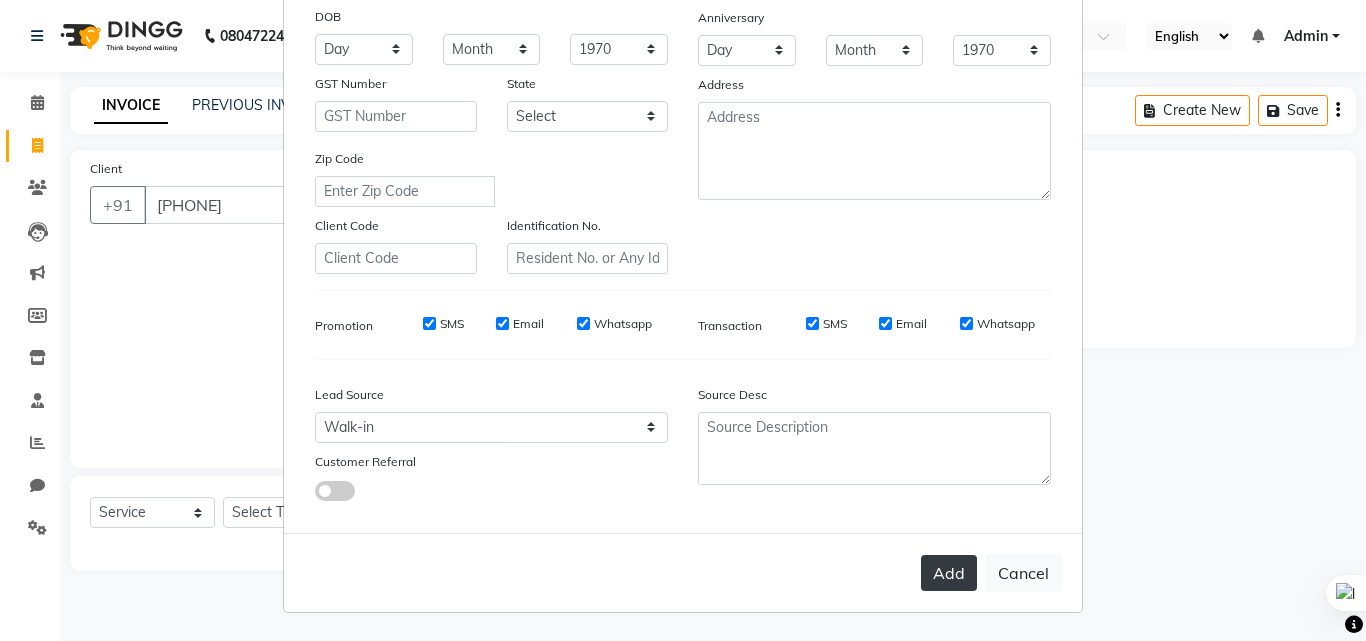 click on "Add" at bounding box center (949, 573) 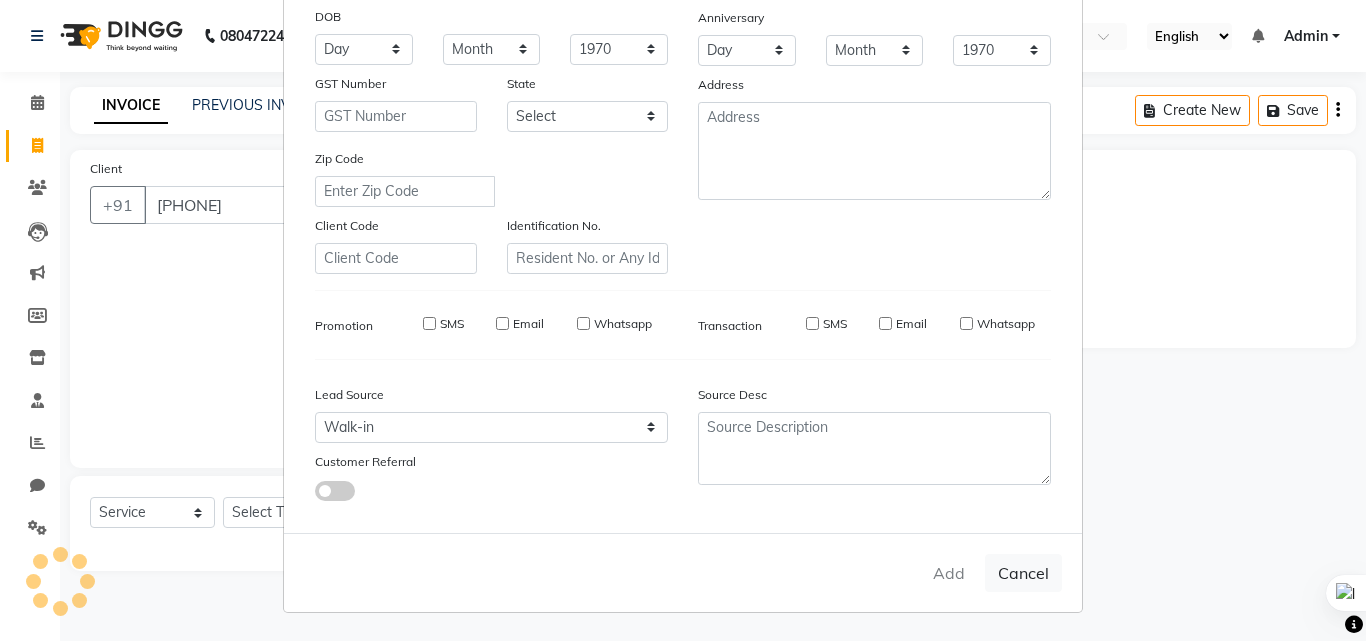 type 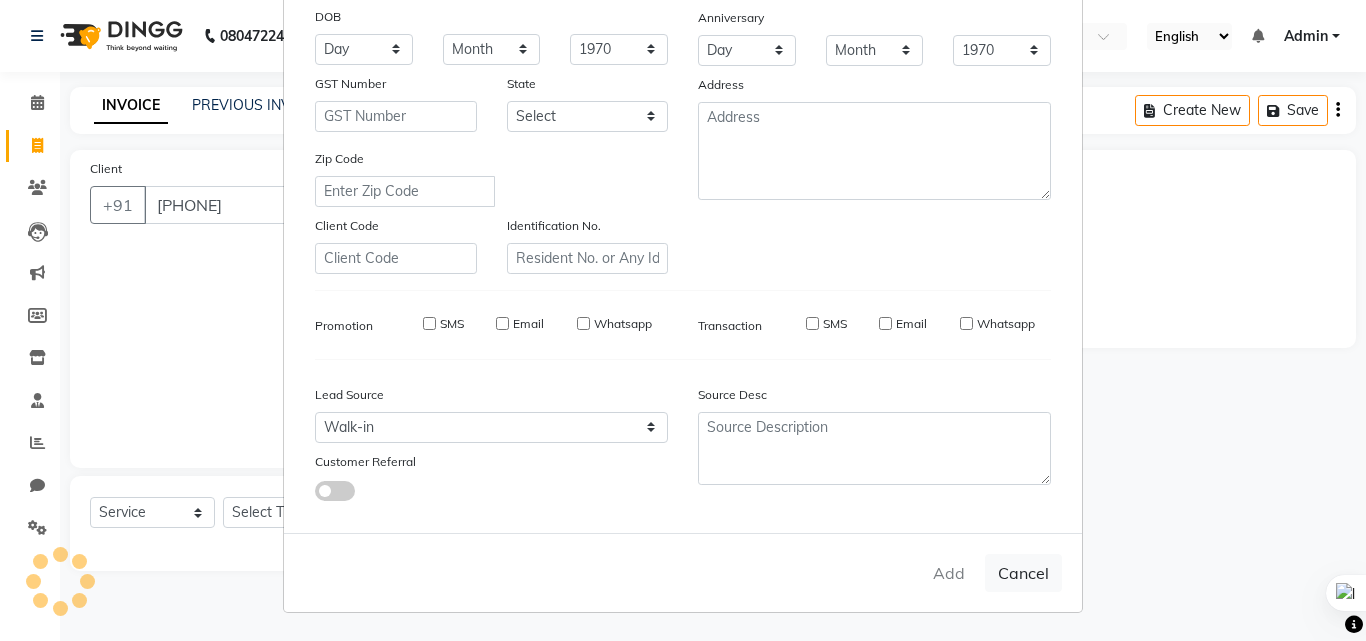 select 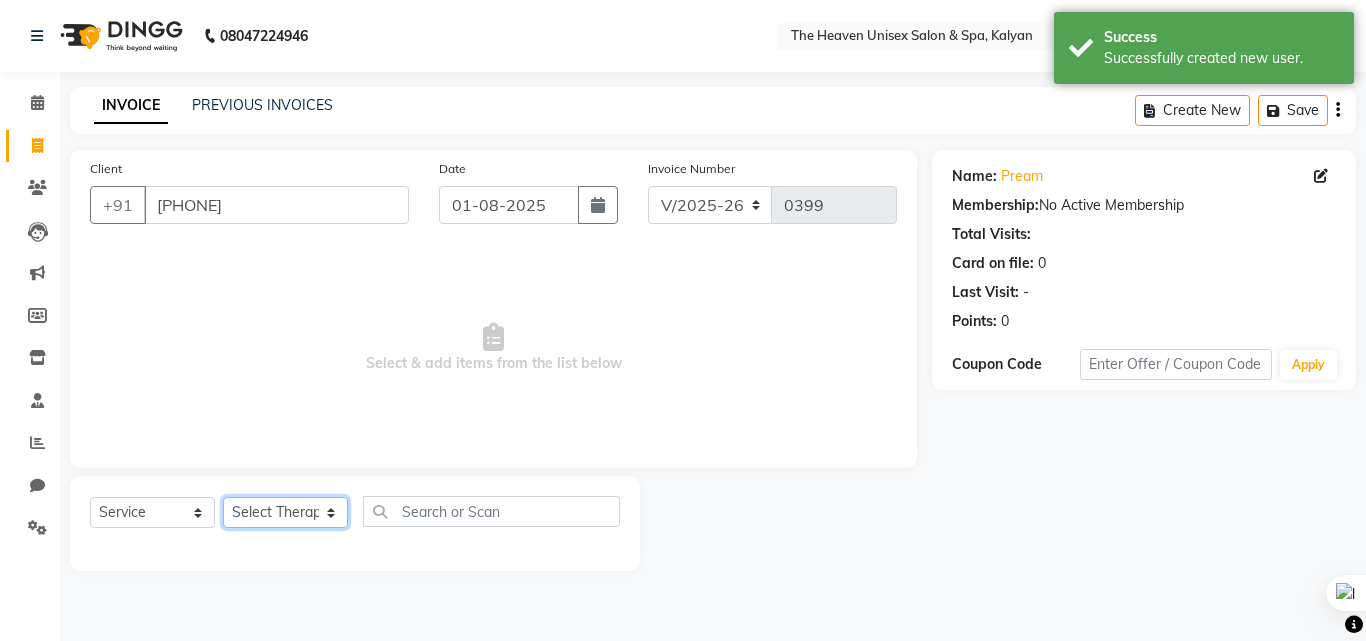 click on "Select Therapist [FIRST] [LAST]  HRS House Leesa  Loriya Mamta Meraj messy pui Rahul Rashmi riddhi" 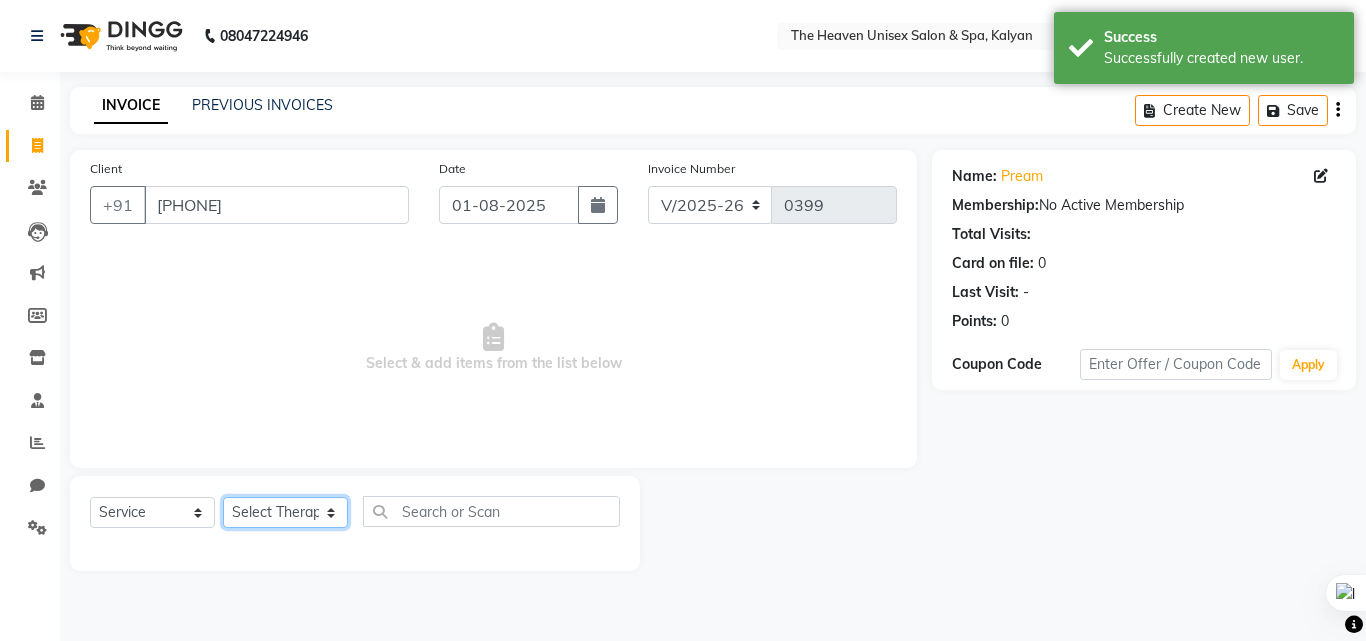 select on "82834" 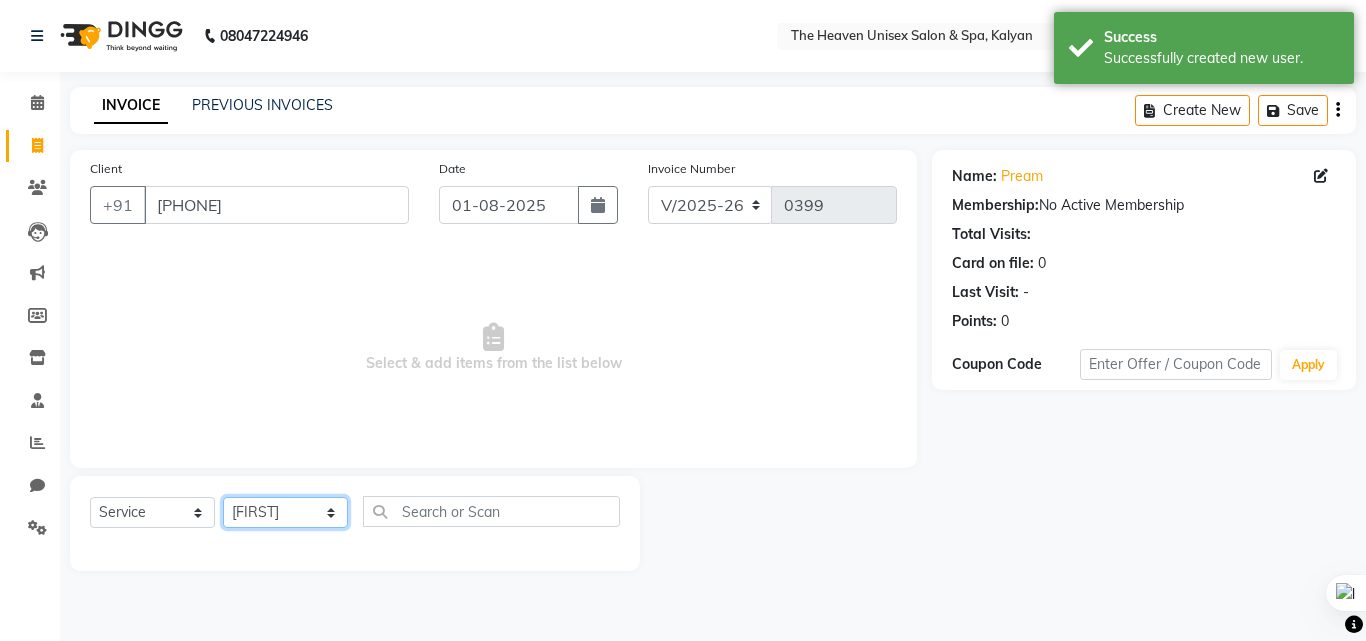 click on "Select Therapist [FIRST] [LAST]  HRS House Leesa  Loriya Mamta Meraj messy pui Rahul Rashmi riddhi" 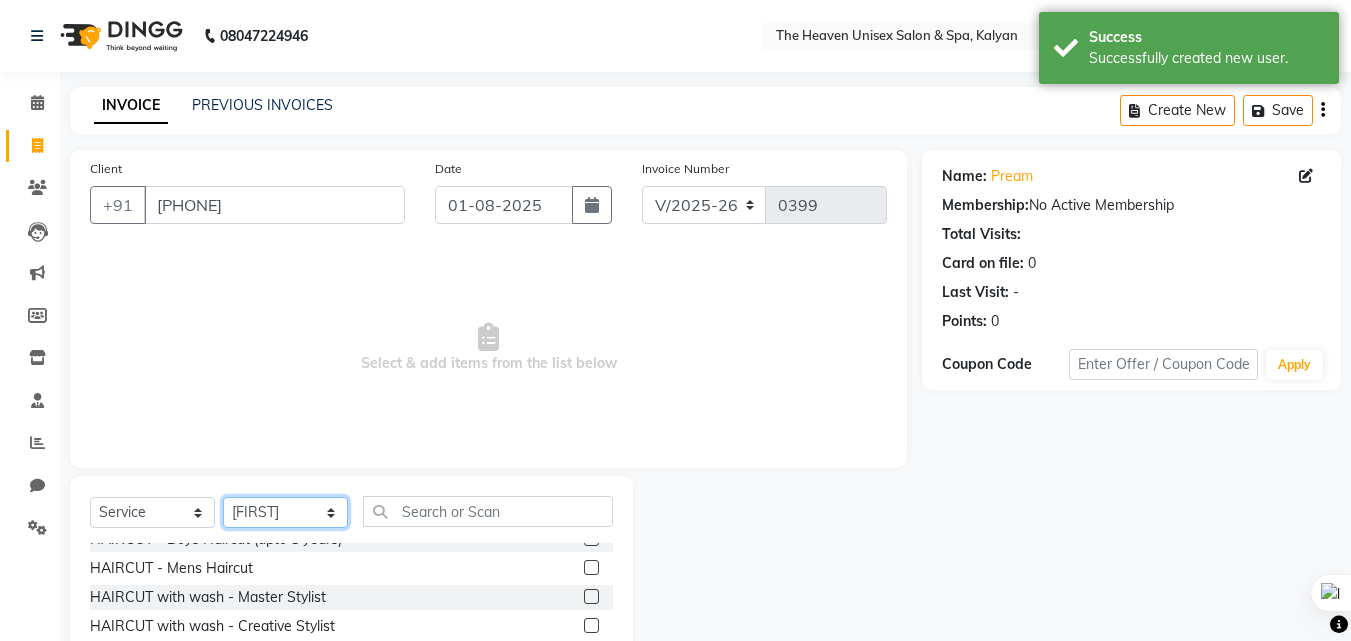 scroll, scrollTop: 100, scrollLeft: 0, axis: vertical 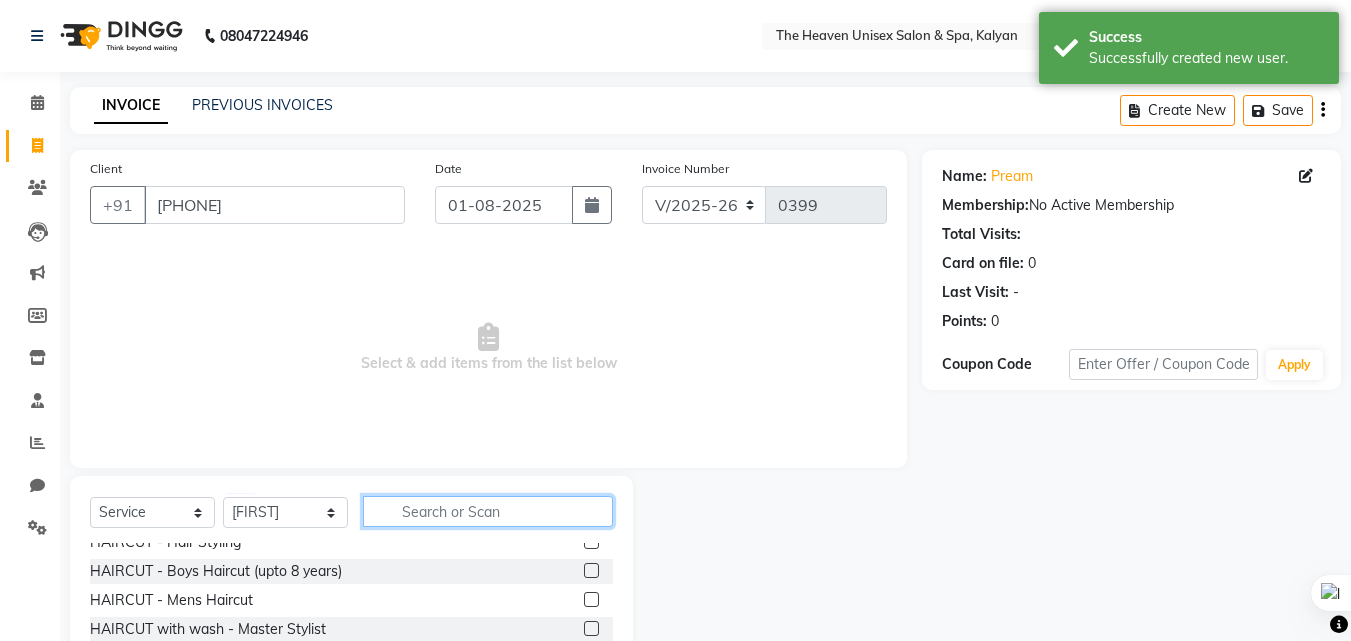 click 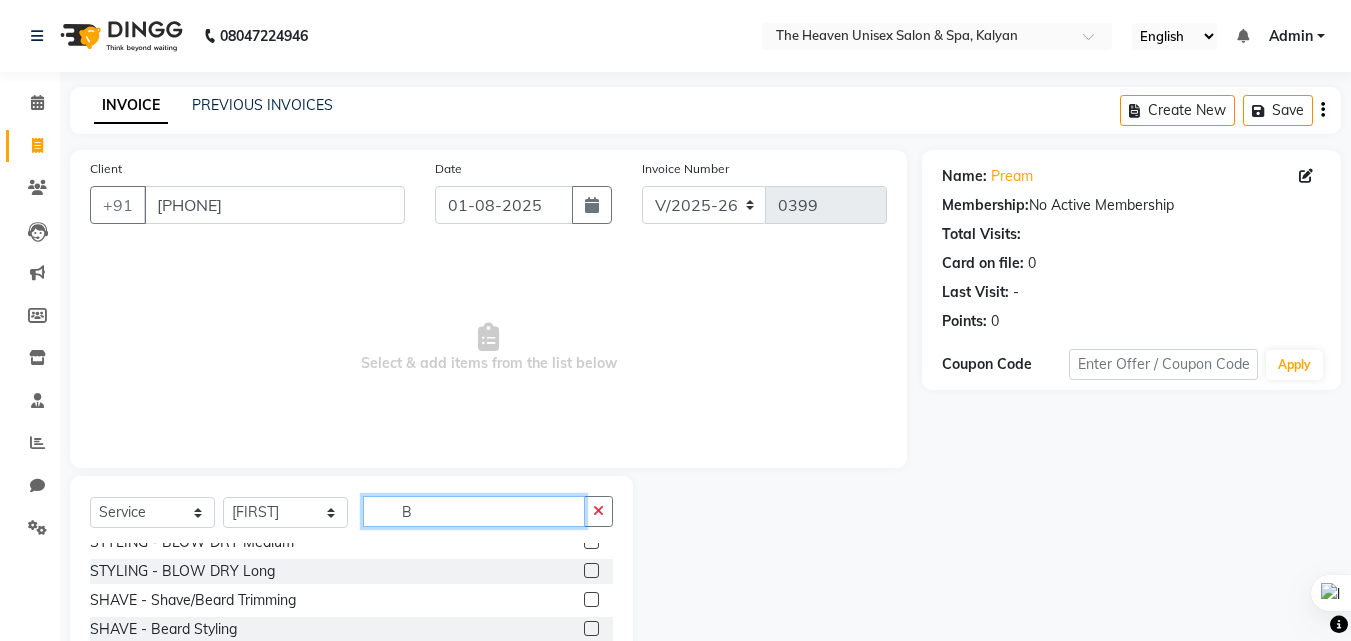scroll, scrollTop: 0, scrollLeft: 0, axis: both 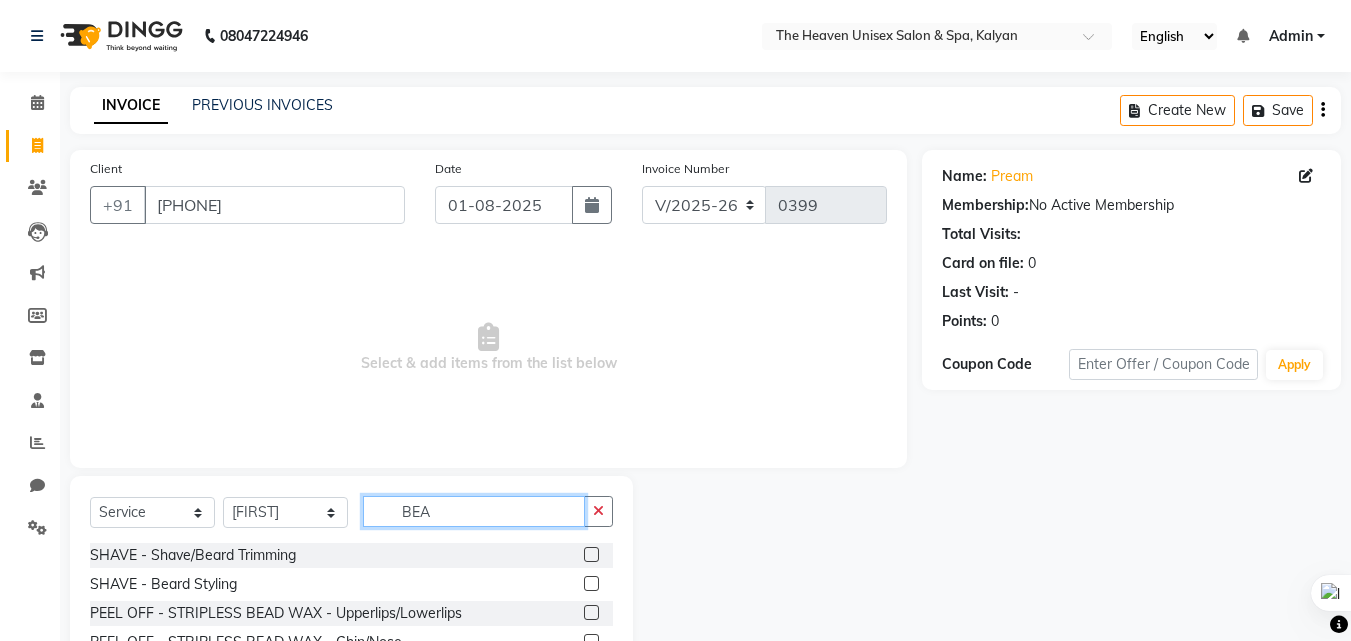 type on "BEA" 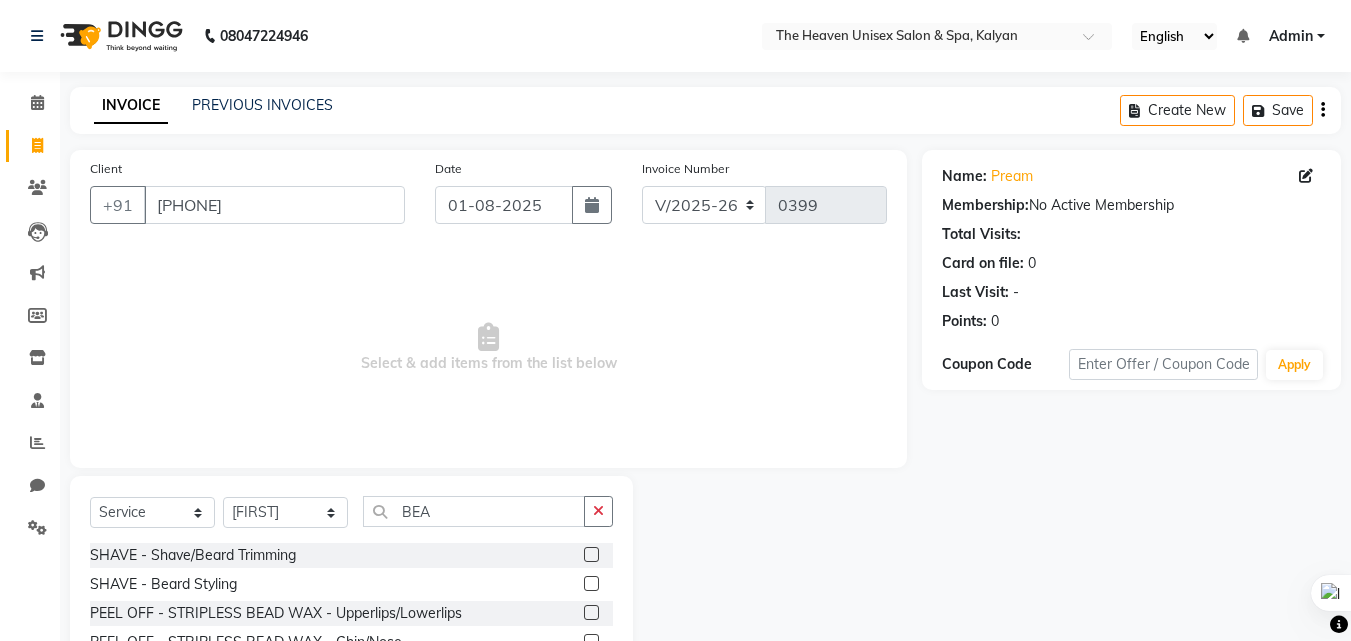 click 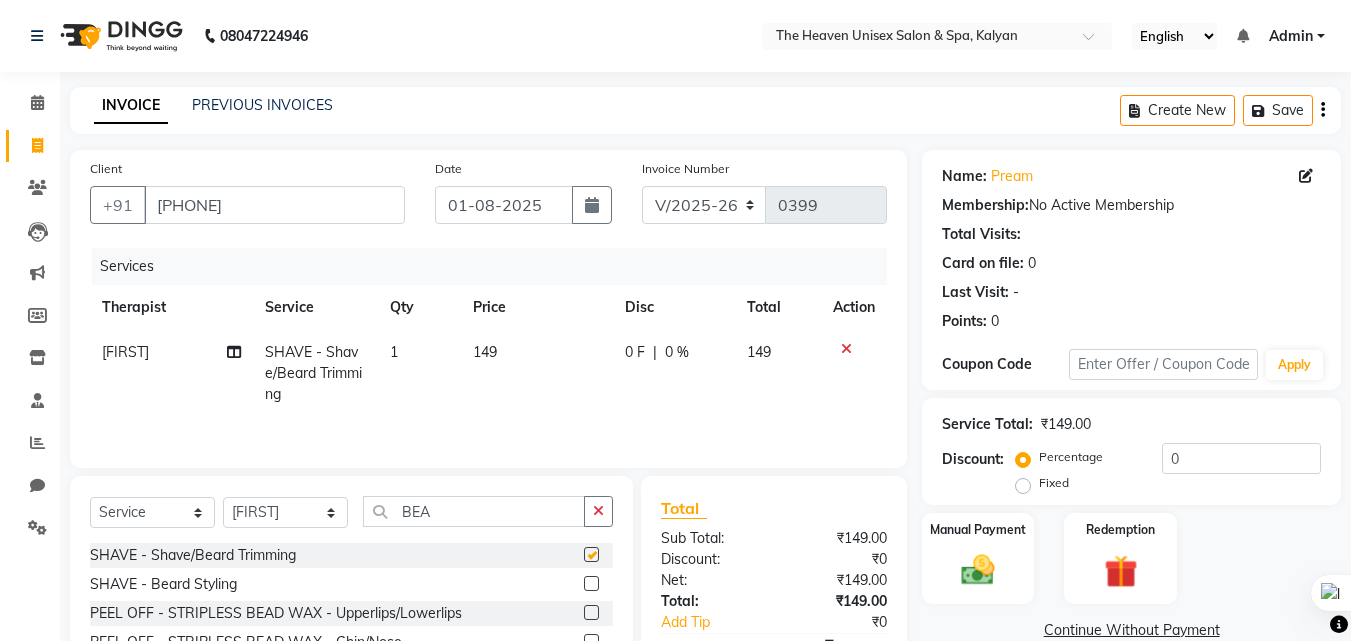 checkbox on "false" 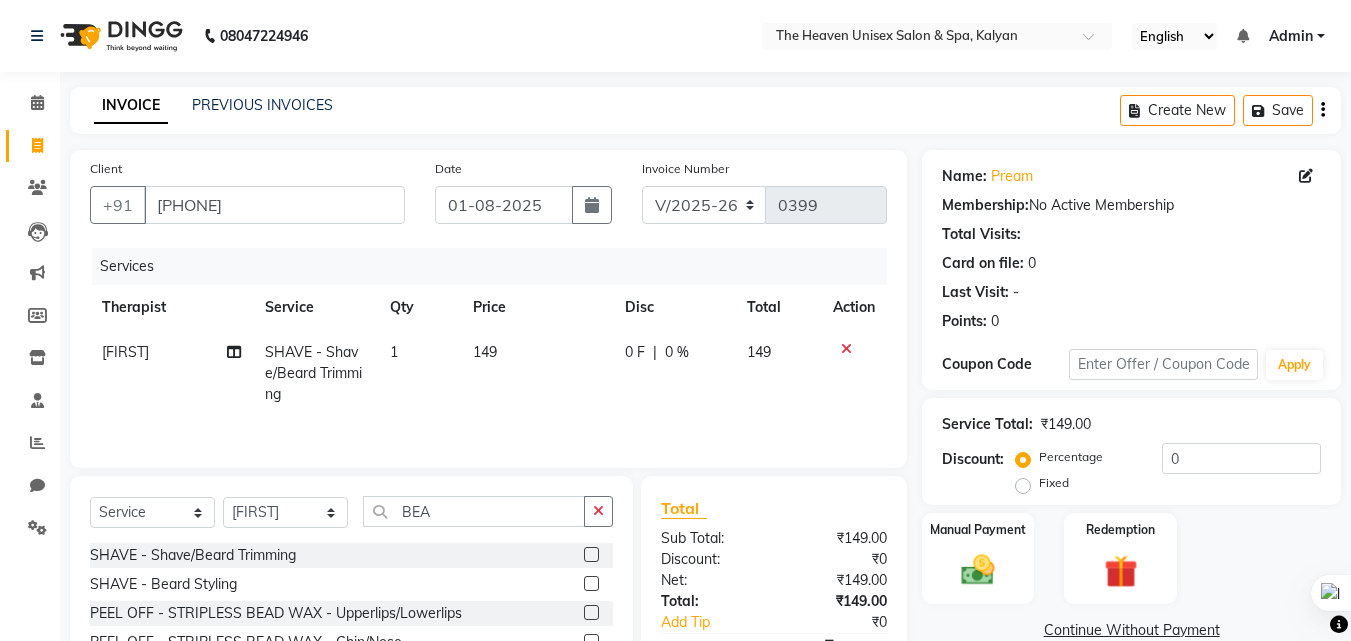 click on "0 %" 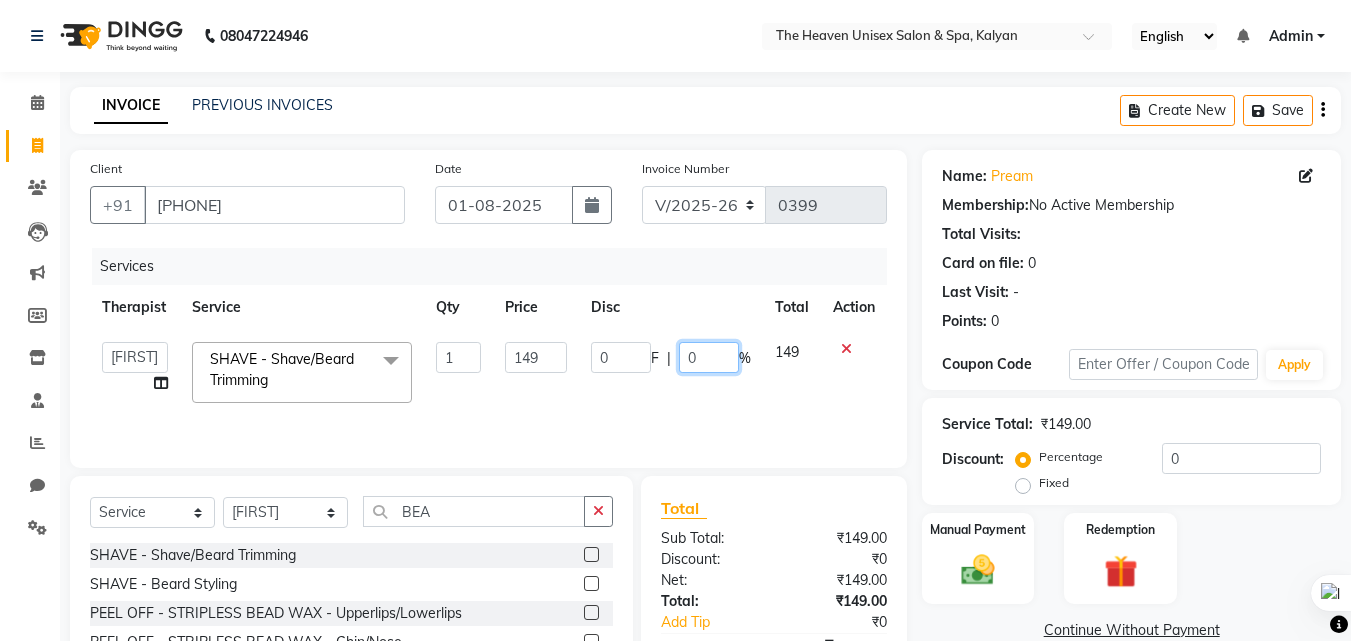click on "0" 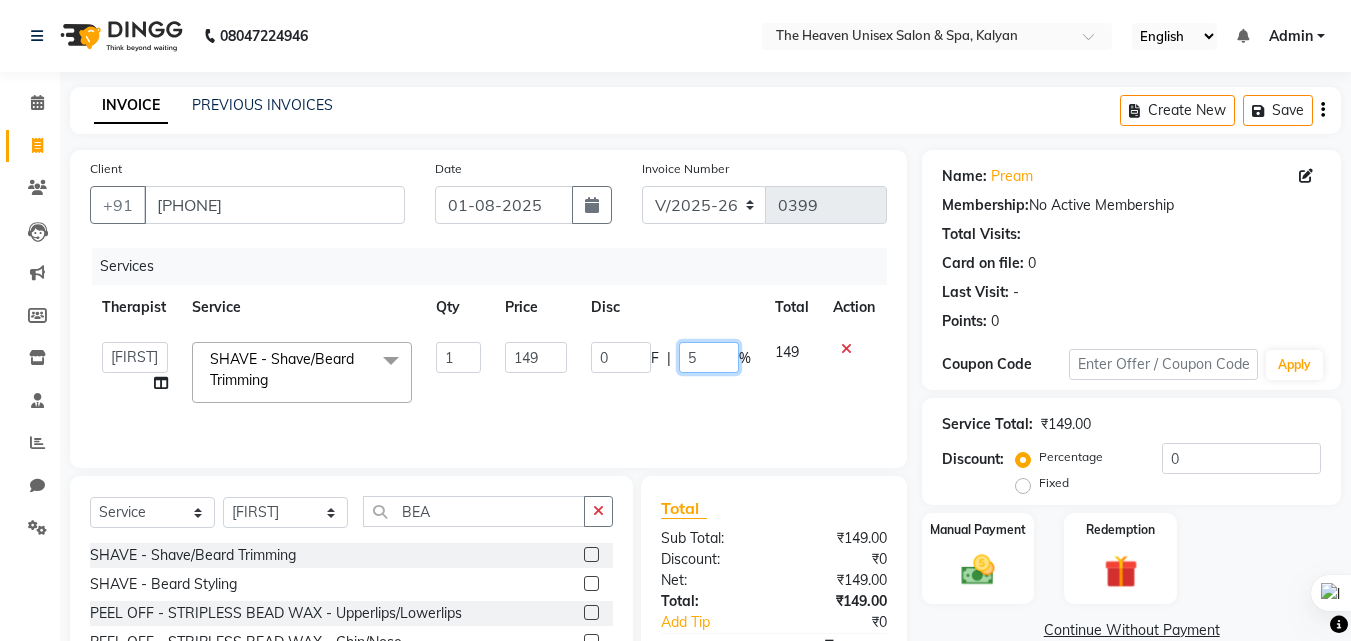 type on "50" 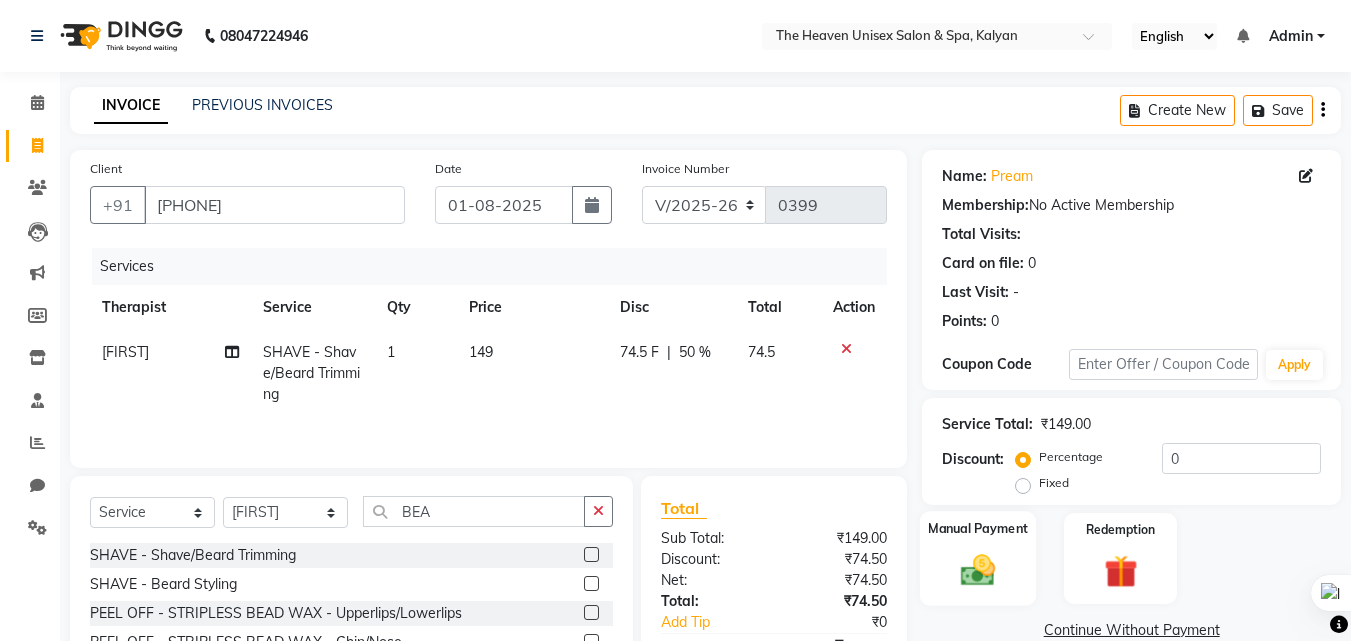 click on "Manual Payment" 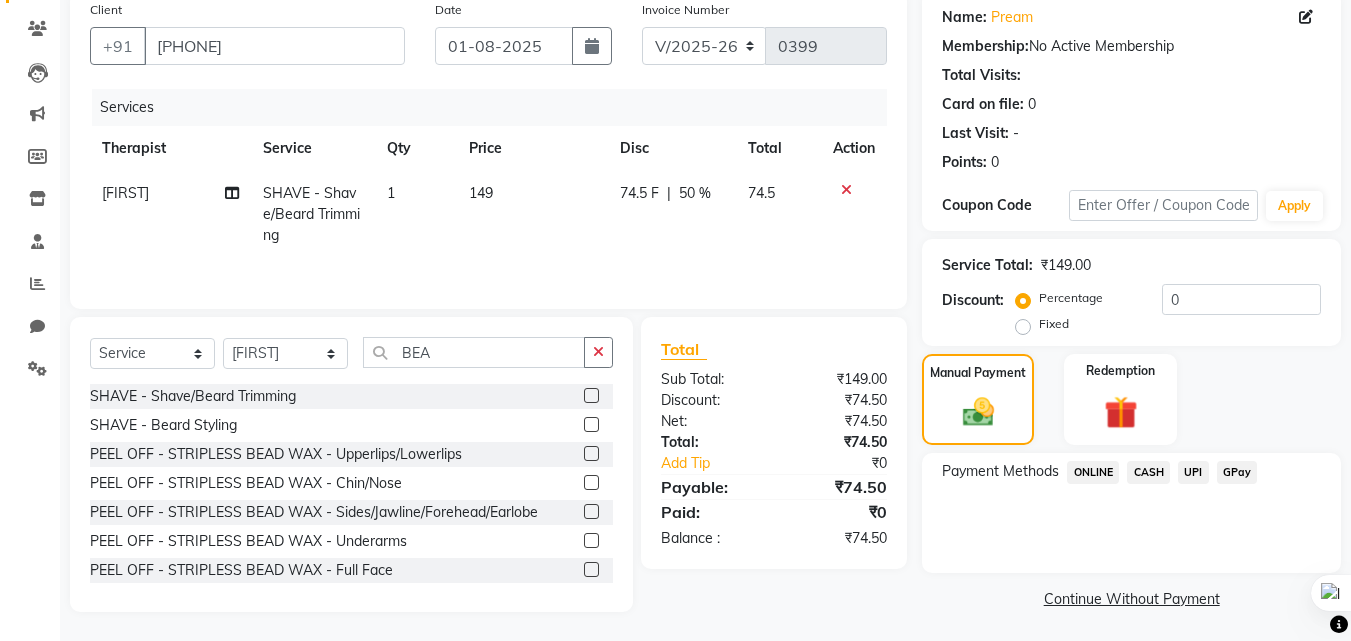scroll, scrollTop: 162, scrollLeft: 0, axis: vertical 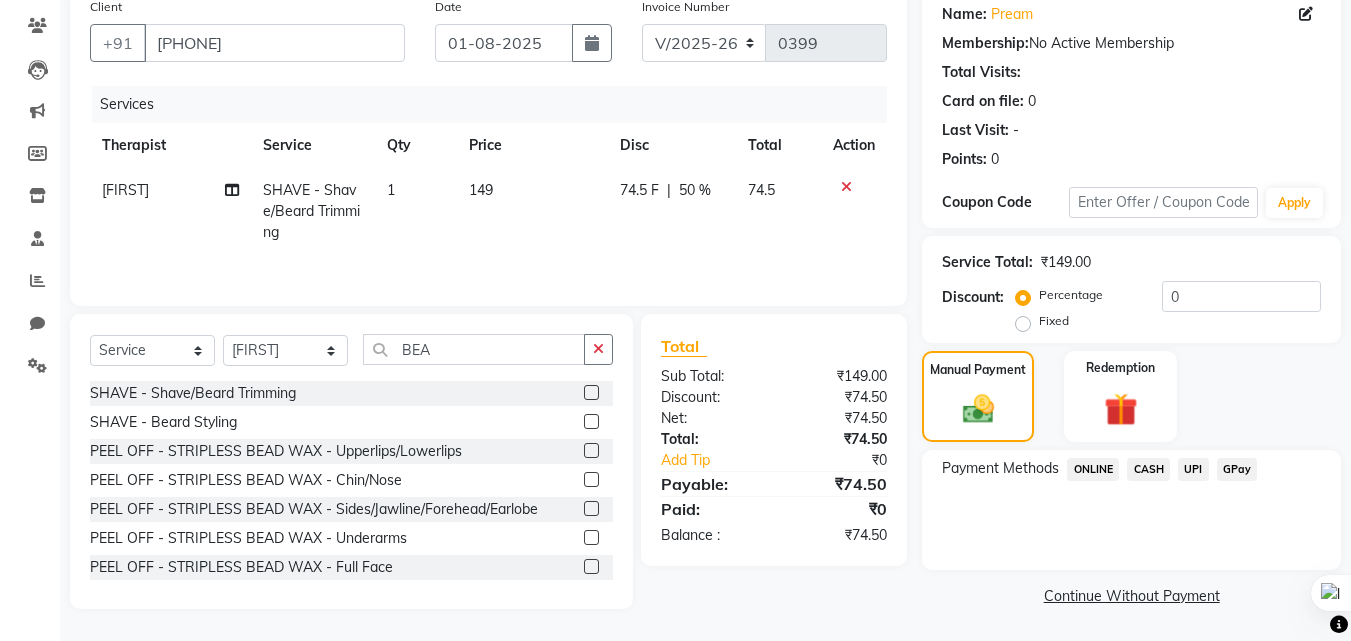 click on "GPay" 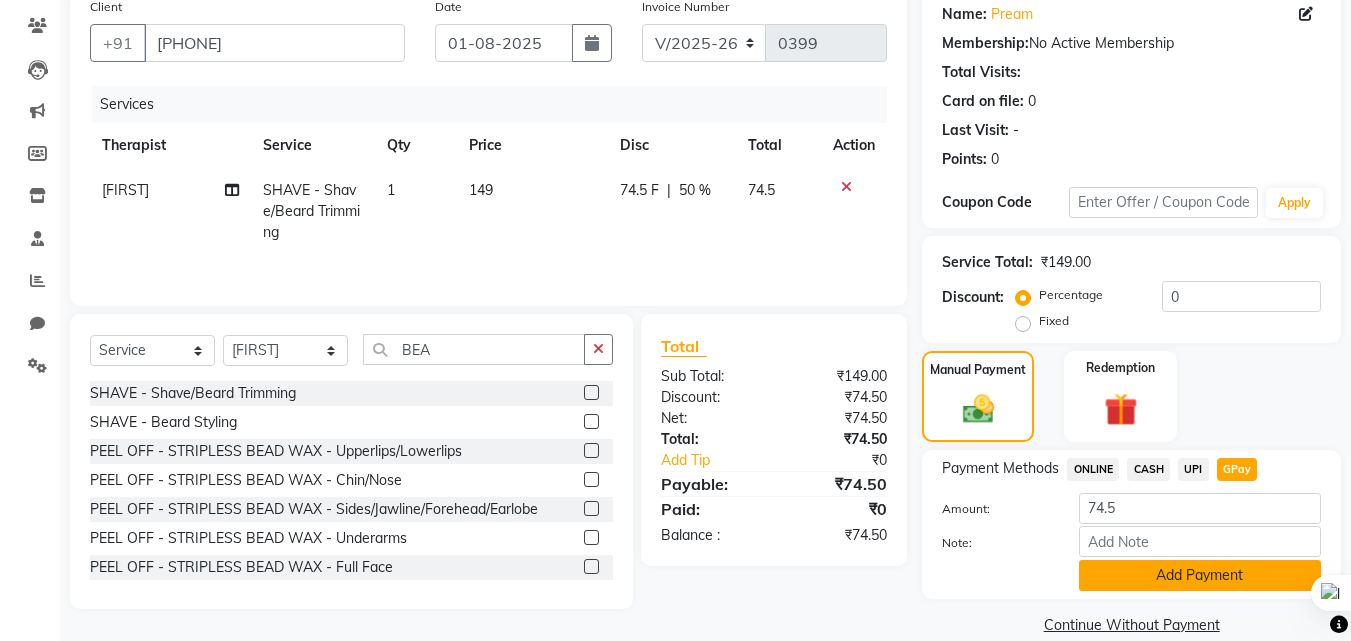 click on "Add Payment" 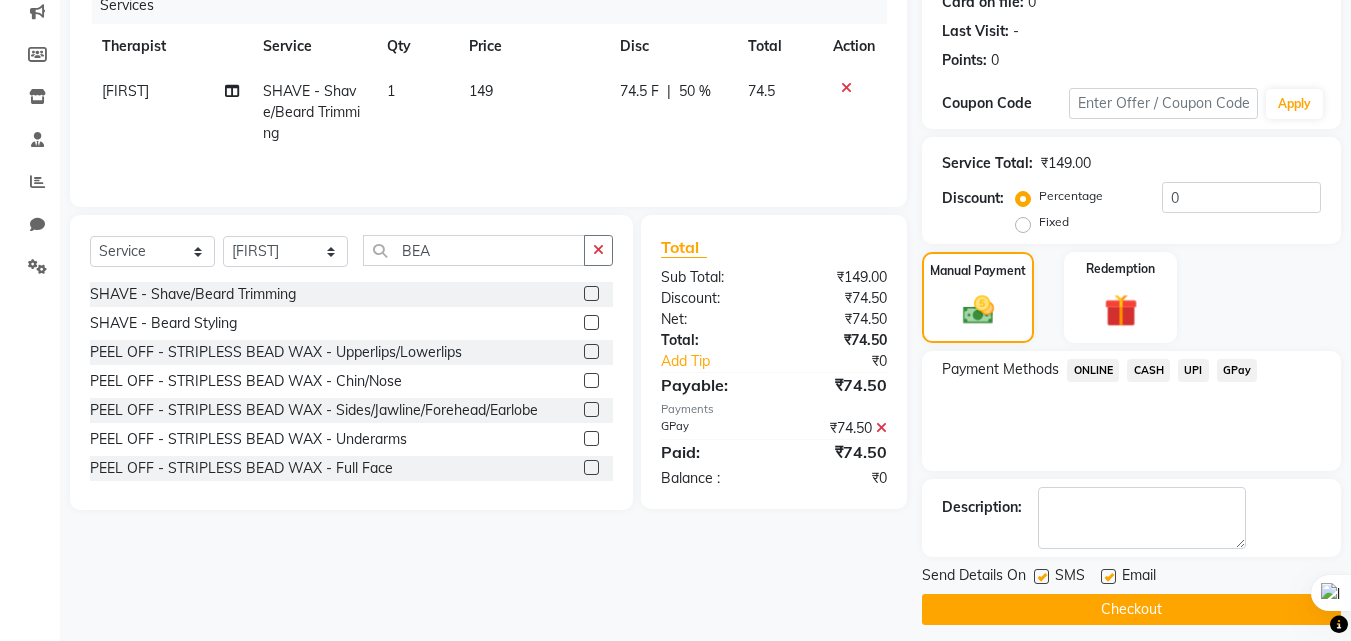 scroll, scrollTop: 275, scrollLeft: 0, axis: vertical 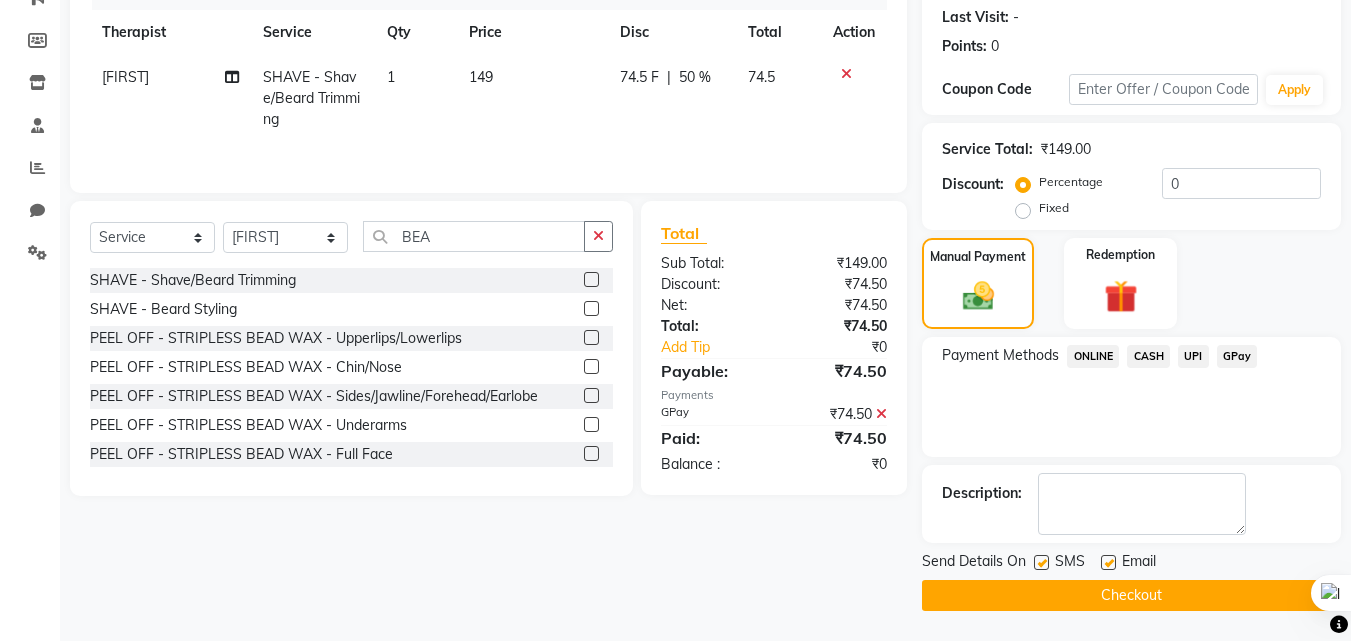 click on "Checkout" 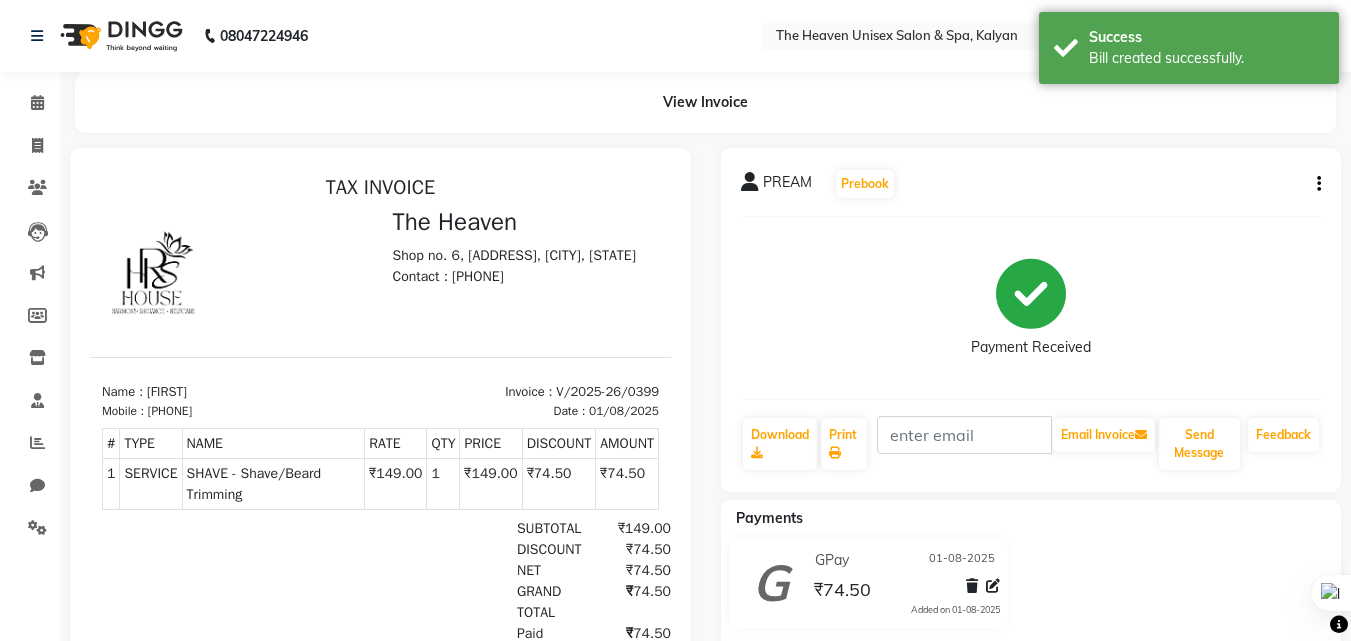 scroll, scrollTop: 0, scrollLeft: 0, axis: both 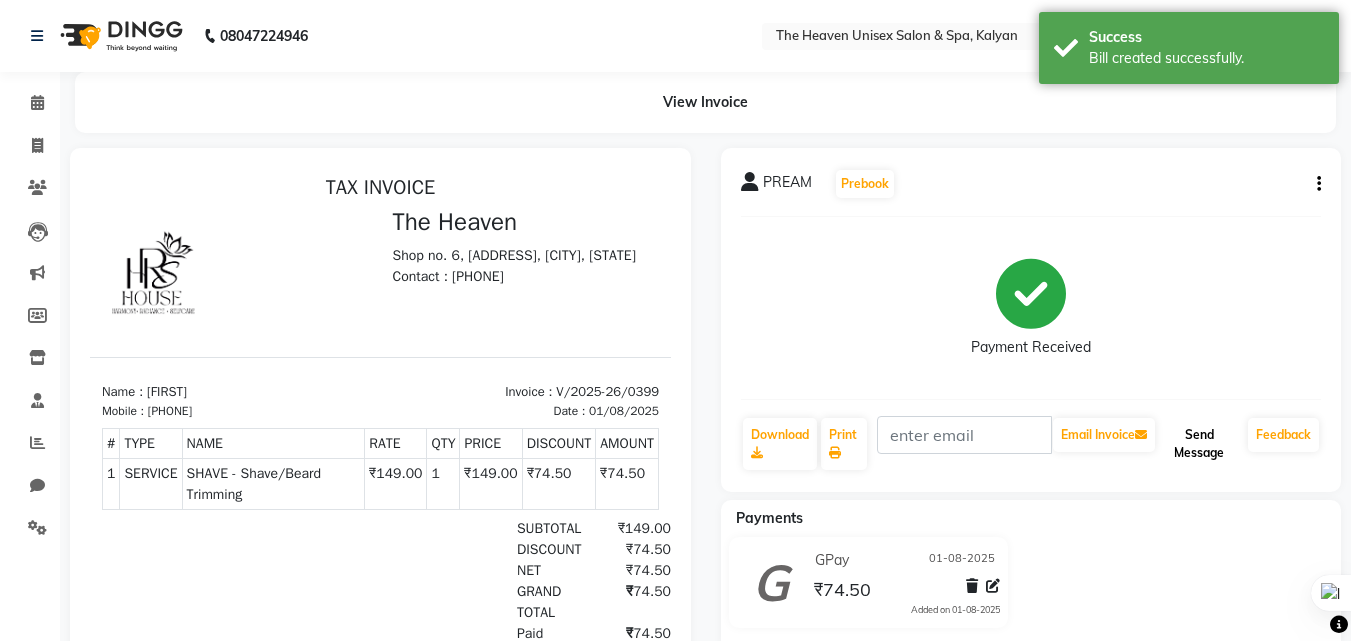 click on "Send Message" 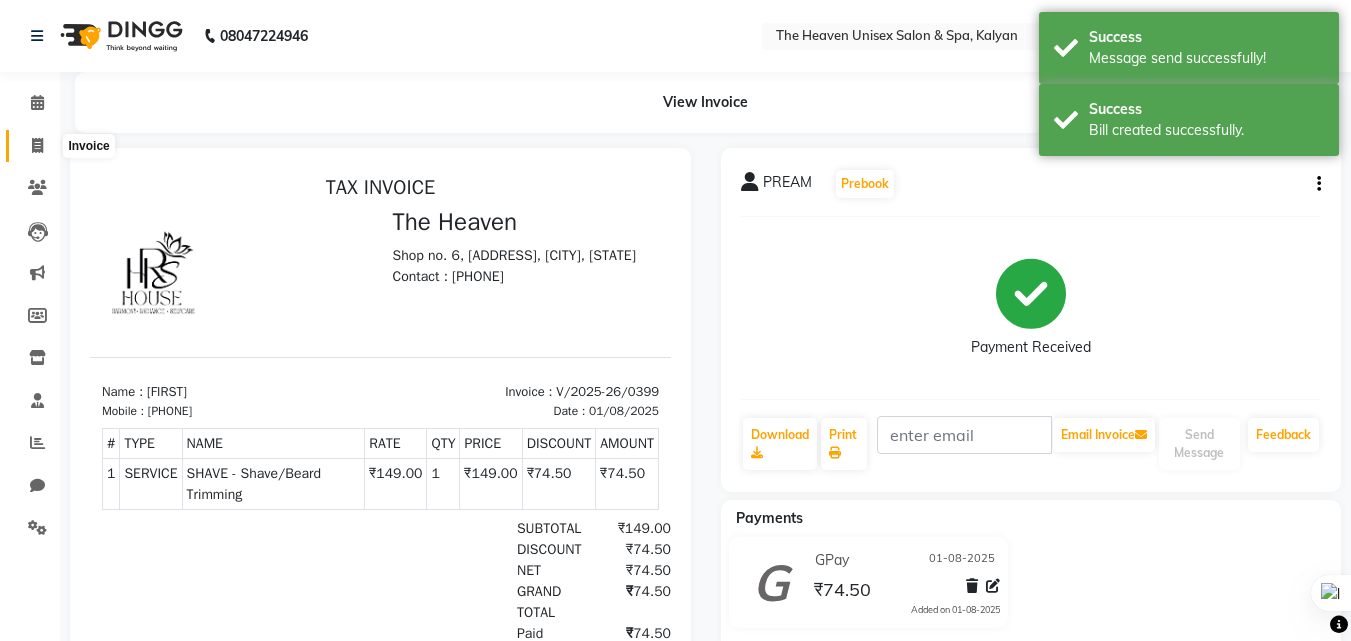 click 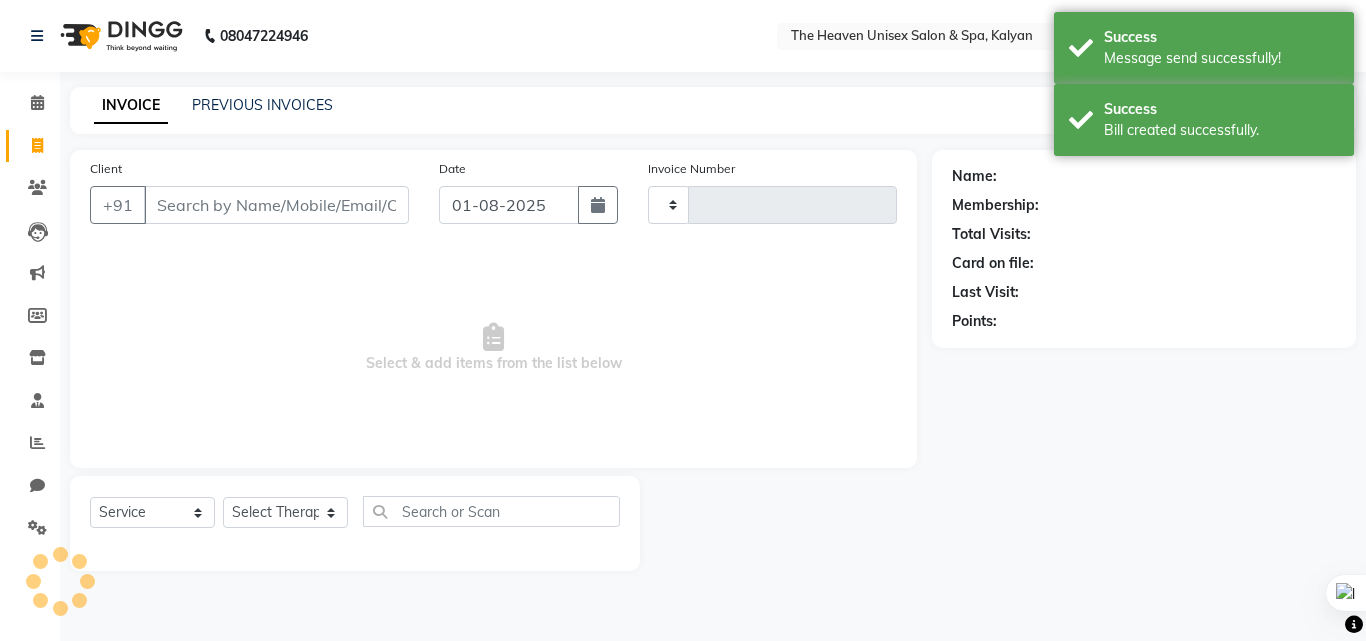 type on "0400" 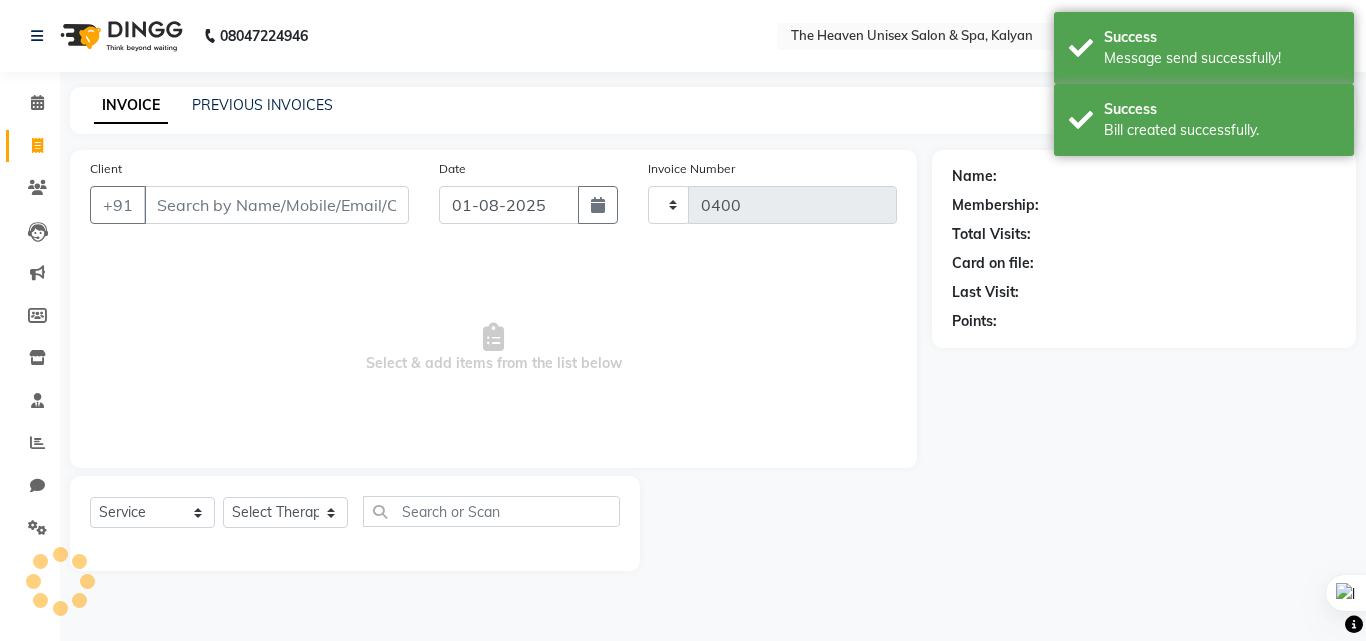 select on "8417" 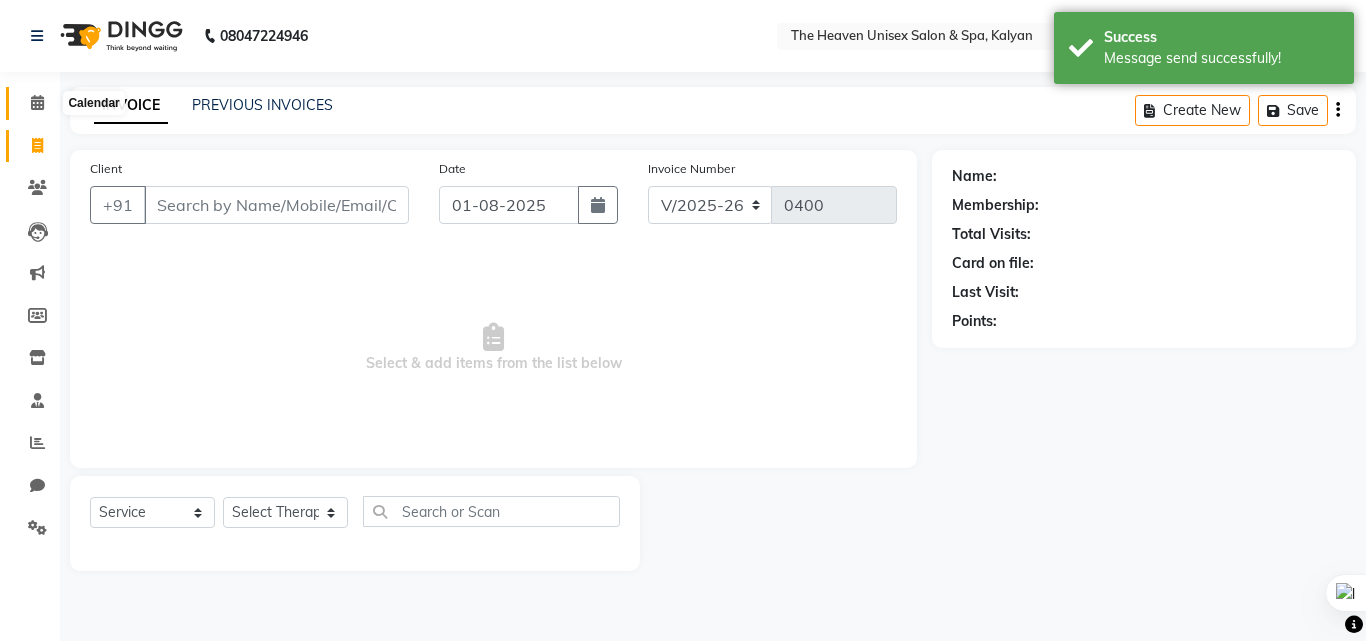 click 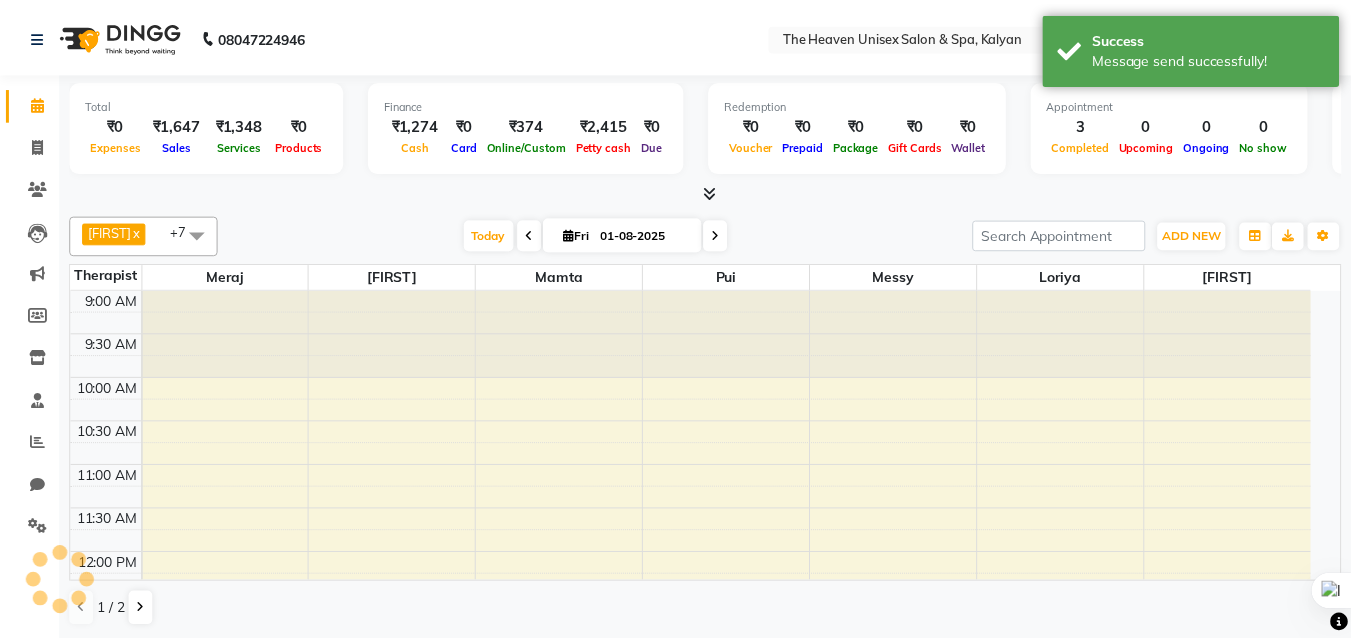scroll, scrollTop: 529, scrollLeft: 0, axis: vertical 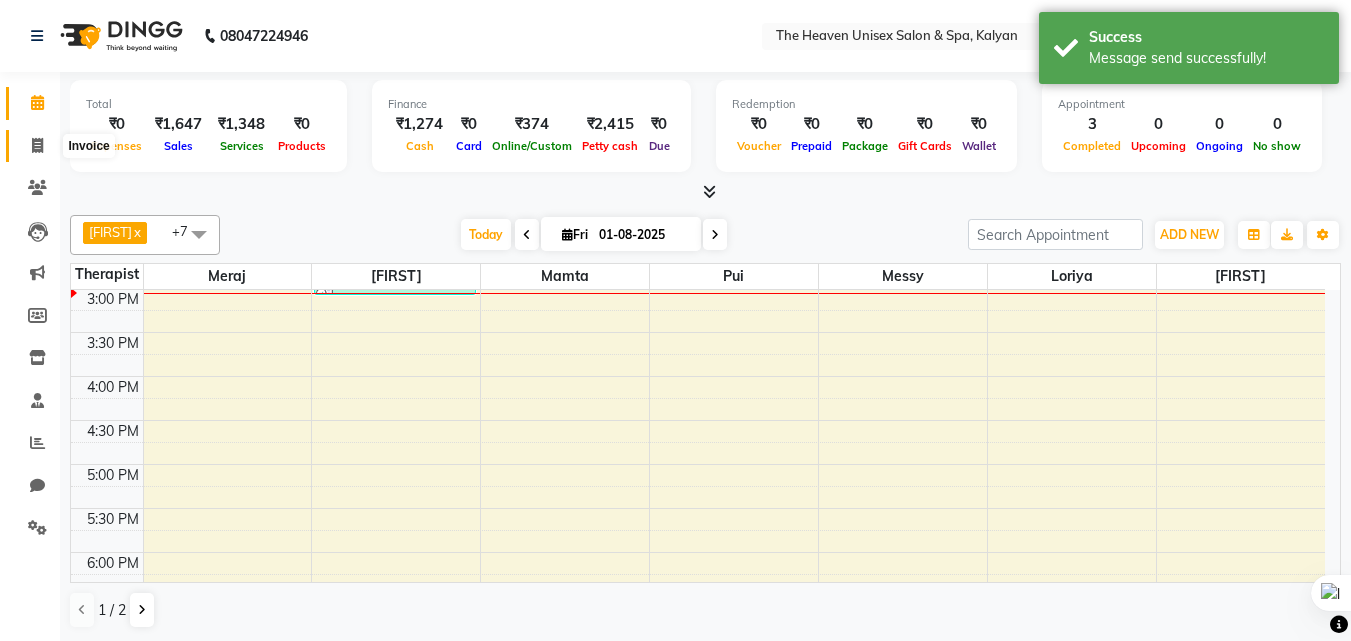 click 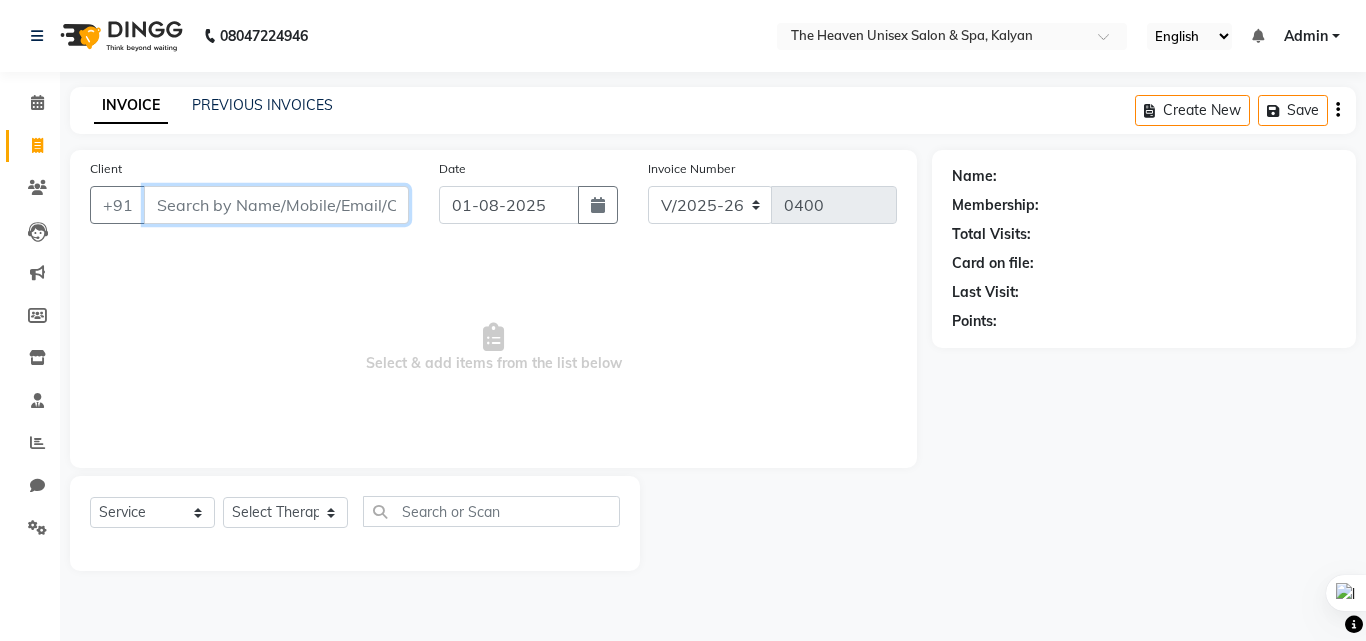 click on "Client" at bounding box center [276, 205] 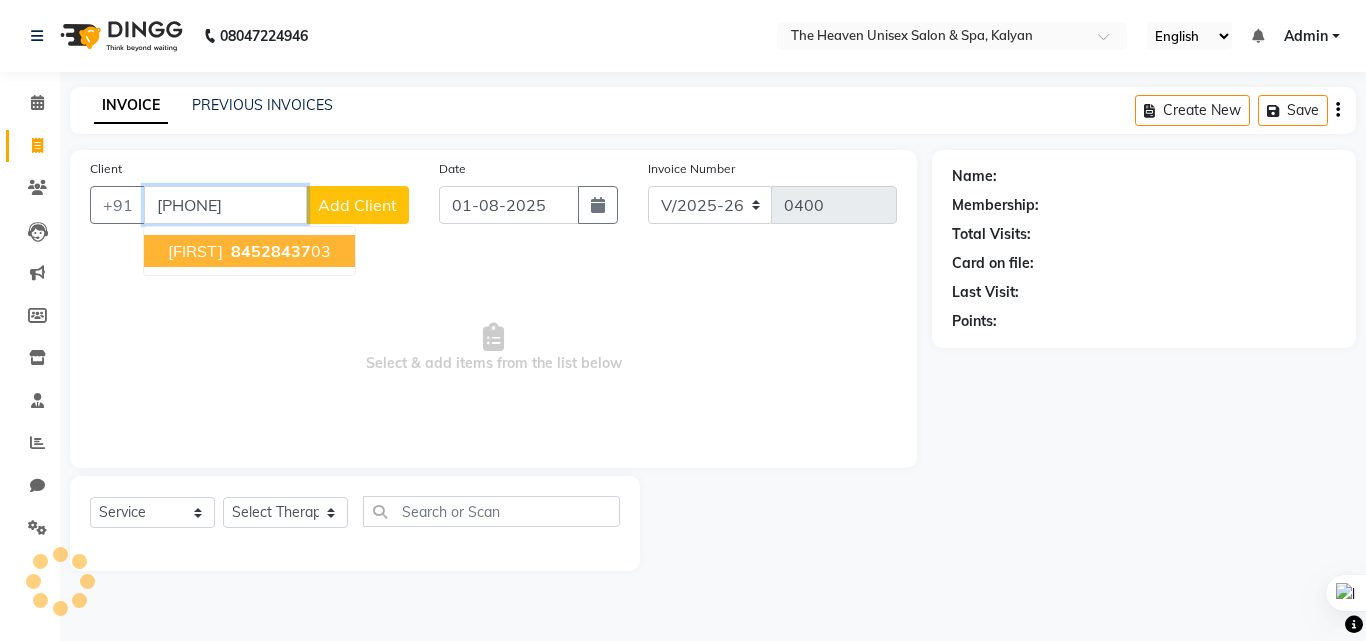 type on "[PHONE]" 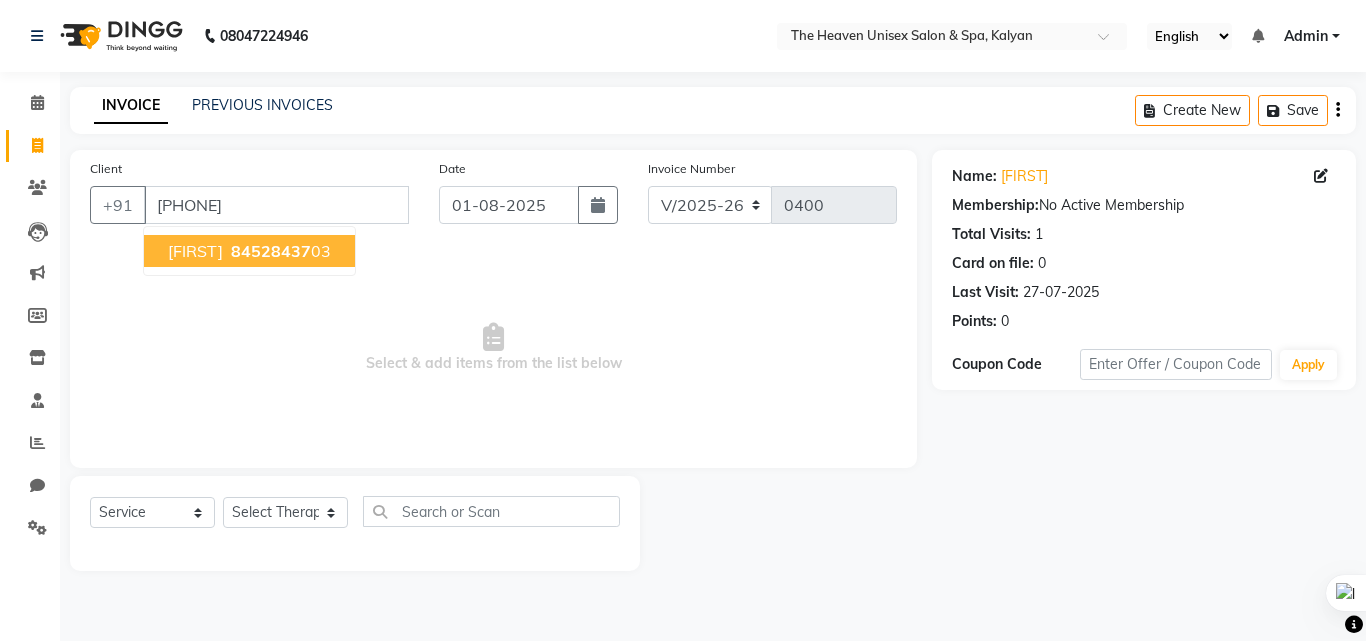 click on "Alroy   84528437 03" at bounding box center [249, 251] 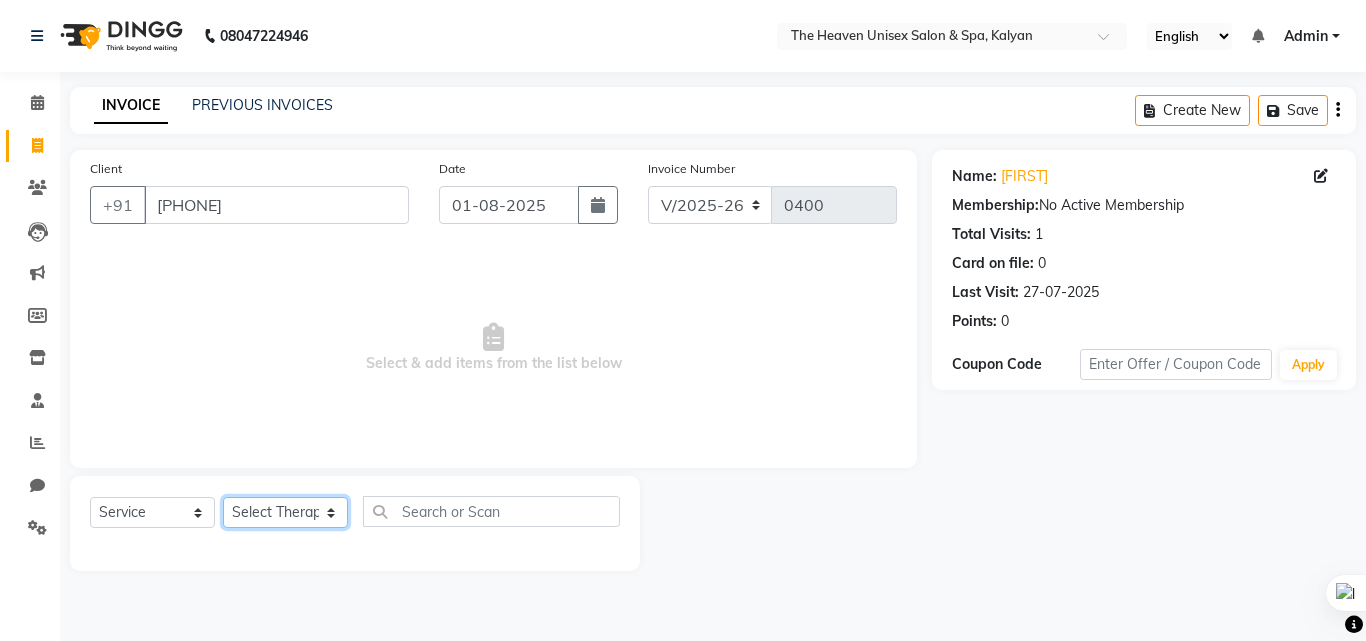 click on "Select Therapist [NAME]  [NAME] [NAME]  [NAME] [NAME] [NAME] [NAME] [NAME] [NAME]" 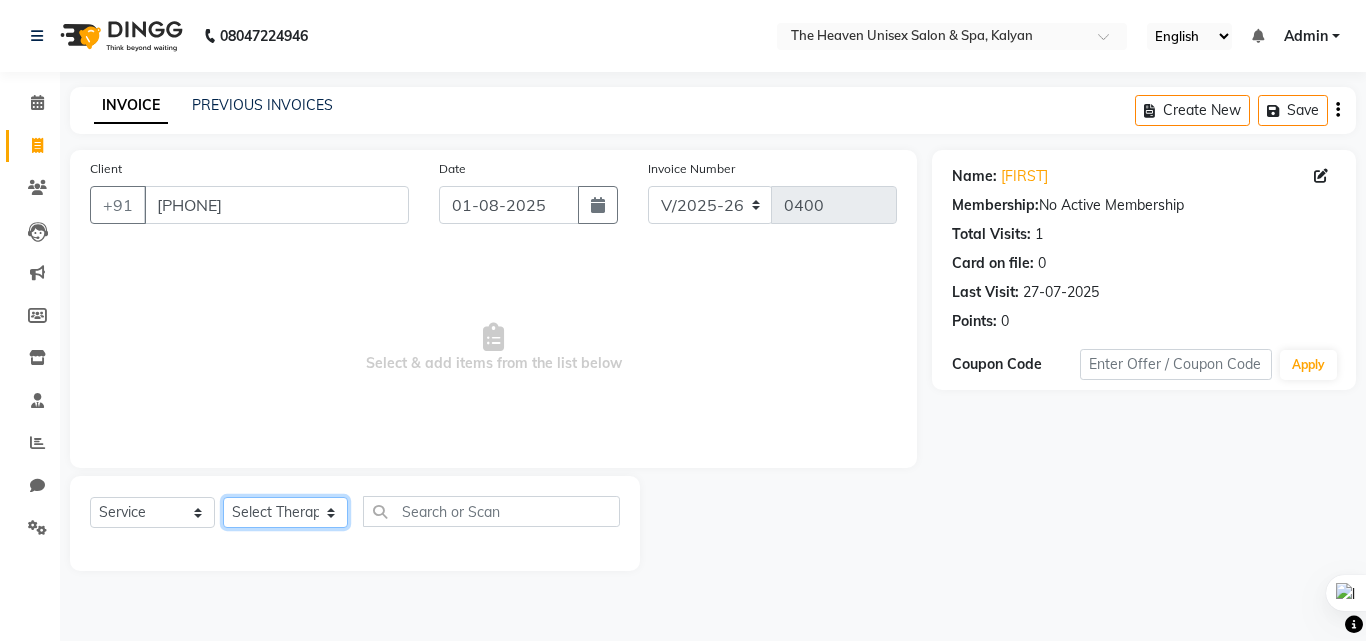 select on "82834" 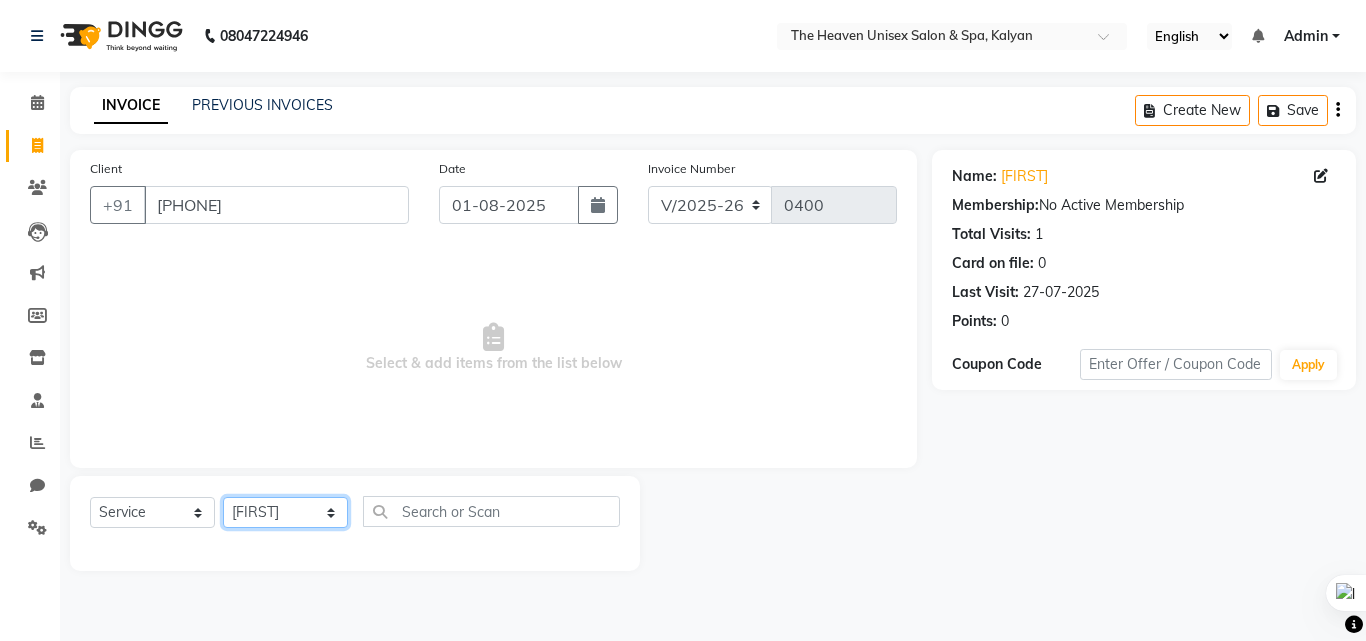 click on "Select Therapist [NAME]  [NAME] [NAME]  [NAME] [NAME] [NAME] [NAME] [NAME] [NAME]" 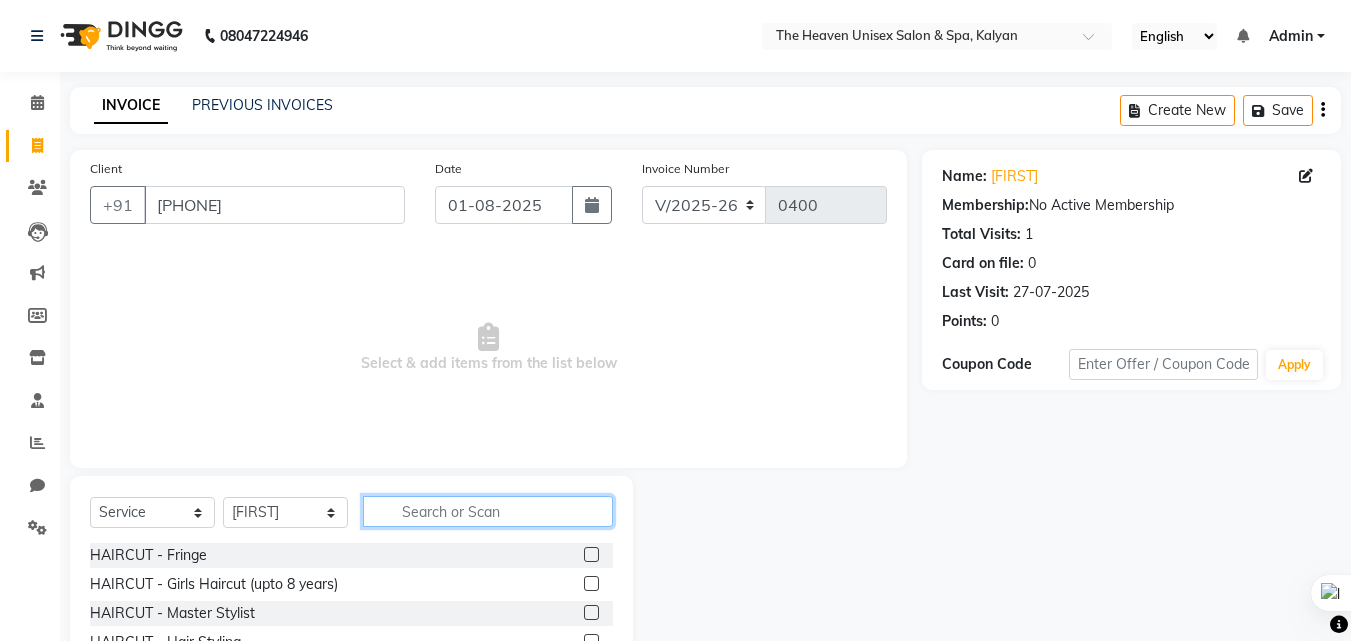click 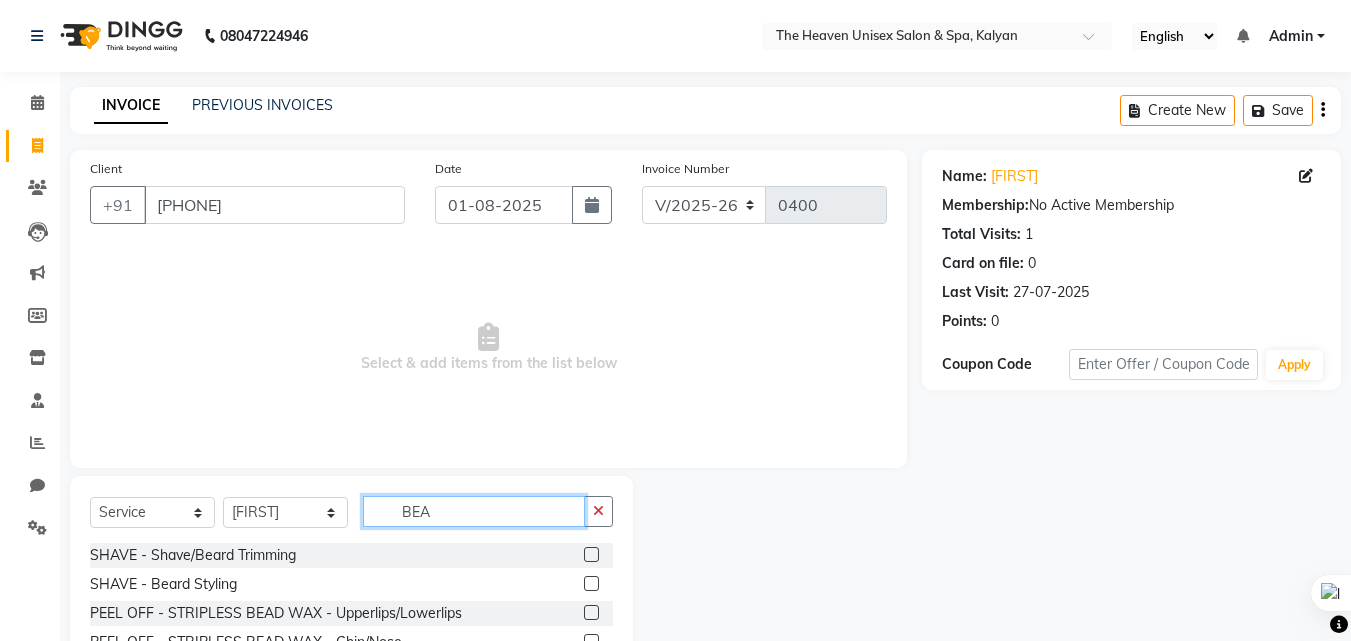 type on "BEA" 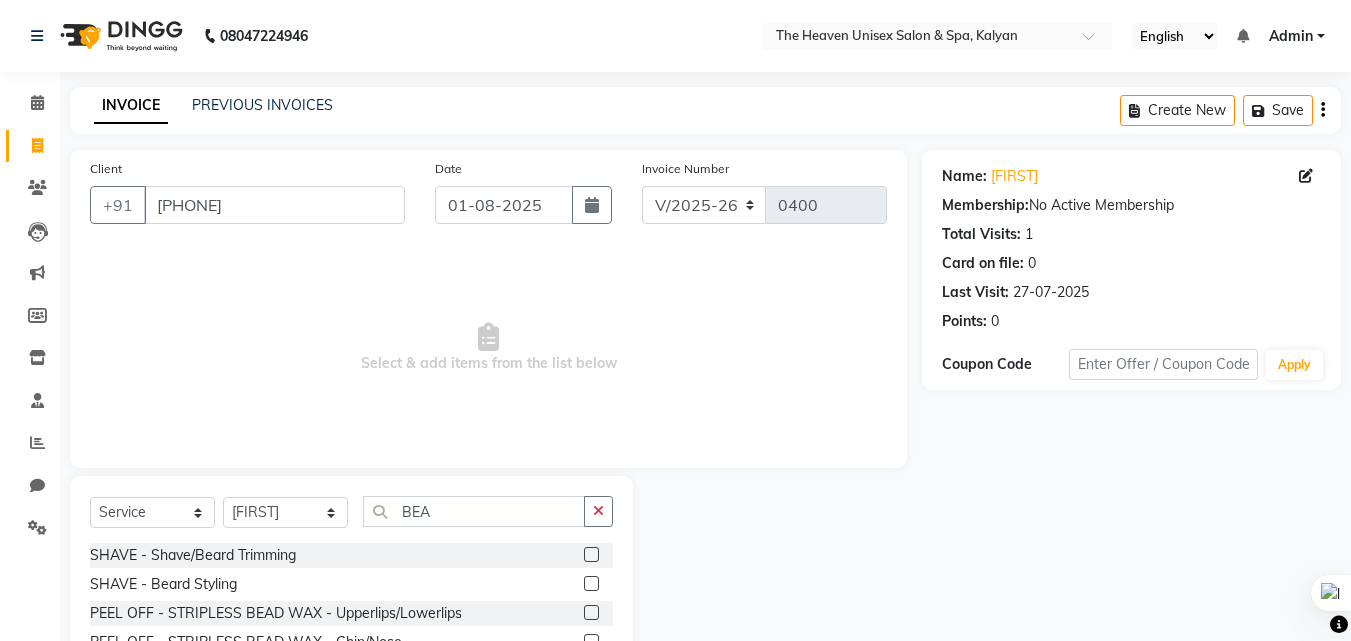 click 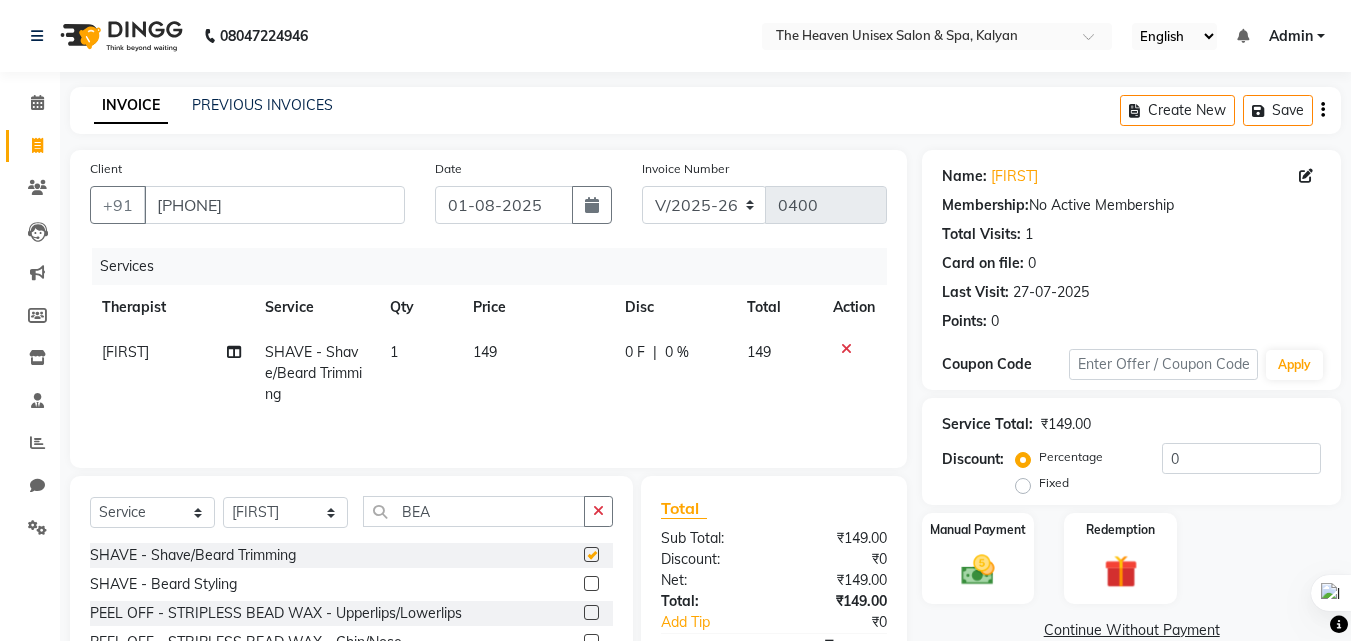 checkbox on "false" 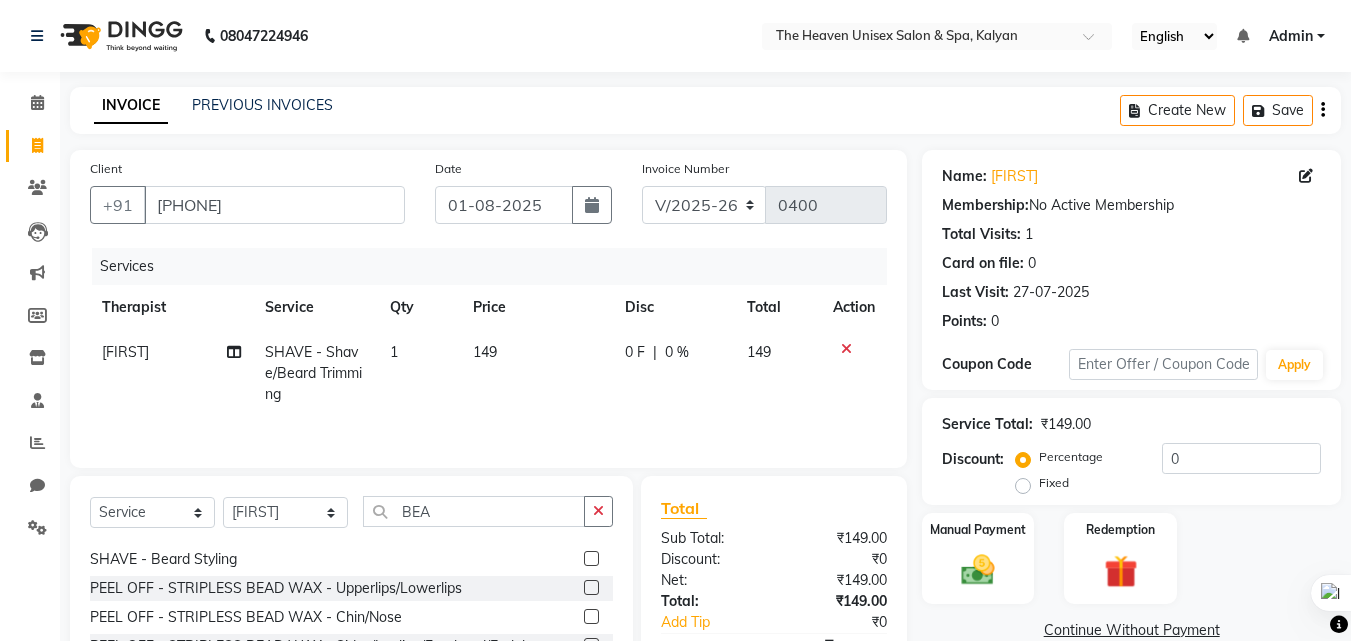 scroll, scrollTop: 32, scrollLeft: 0, axis: vertical 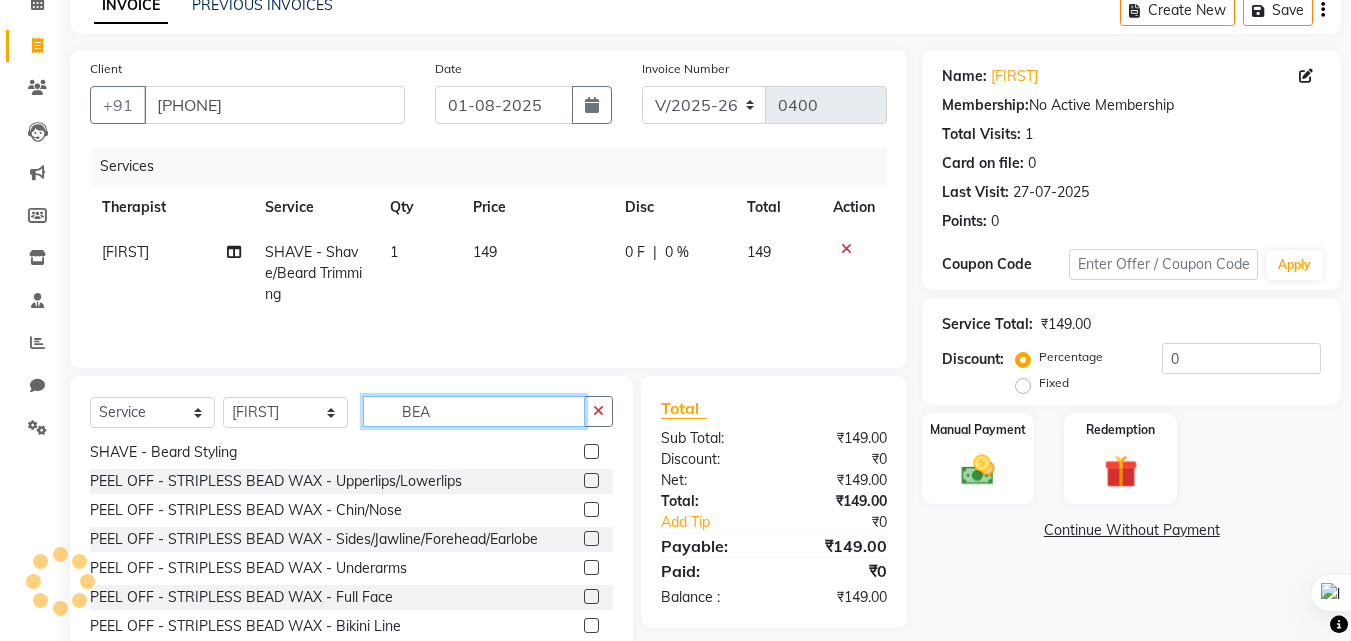 click on "BEA" 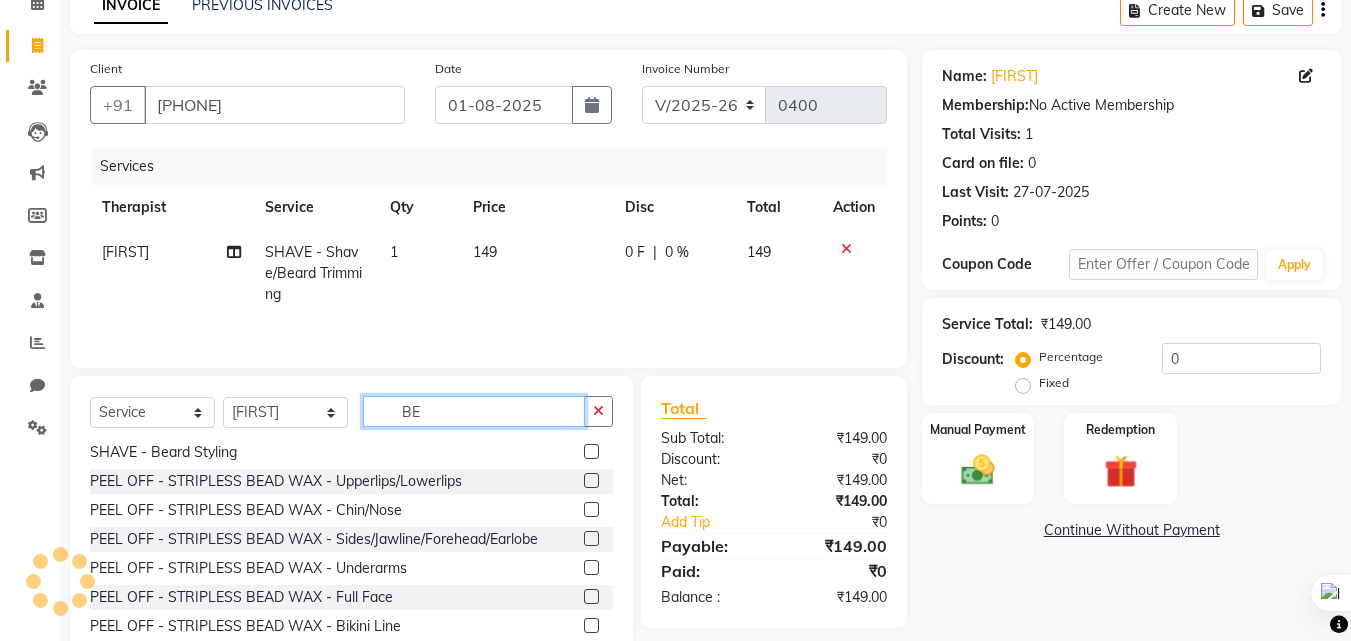 type on "B" 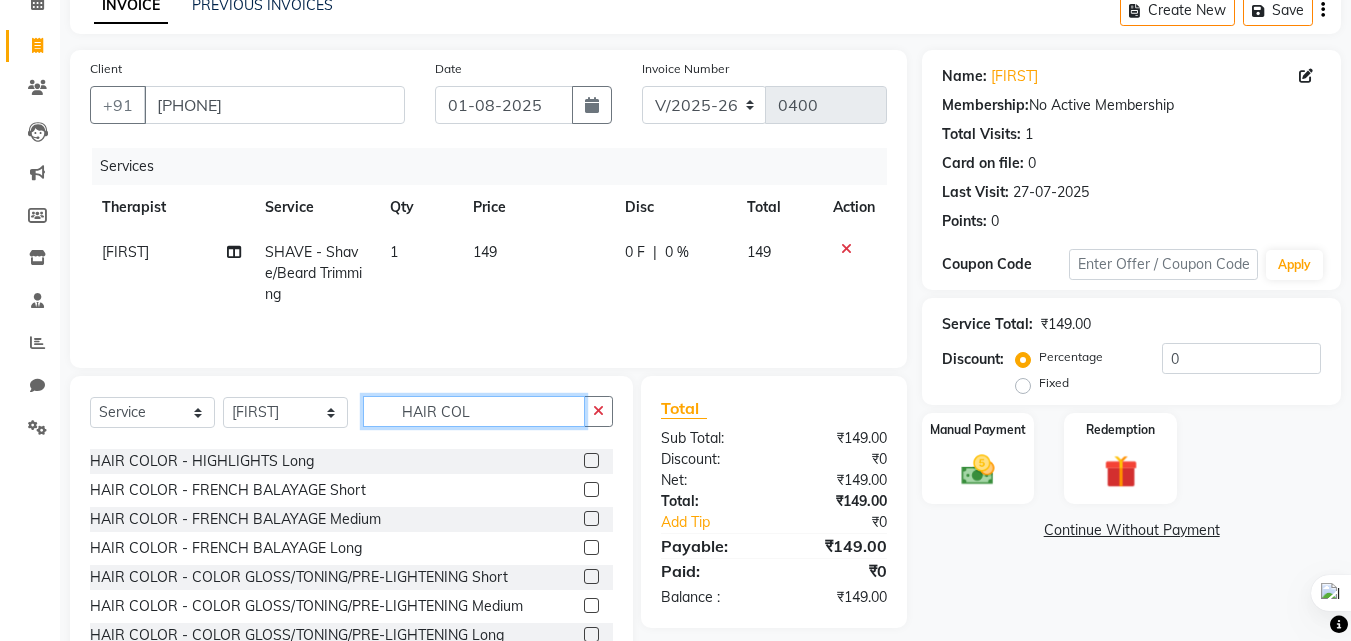 scroll, scrollTop: 0, scrollLeft: 0, axis: both 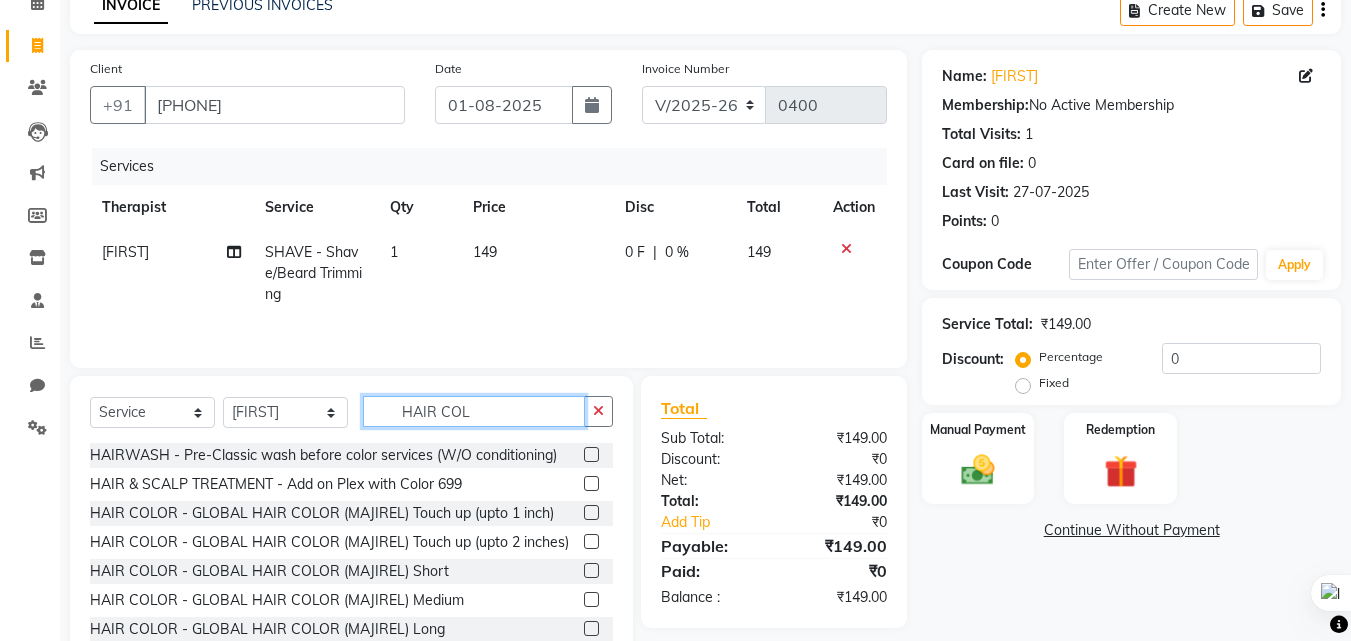click on "HAIR COL" 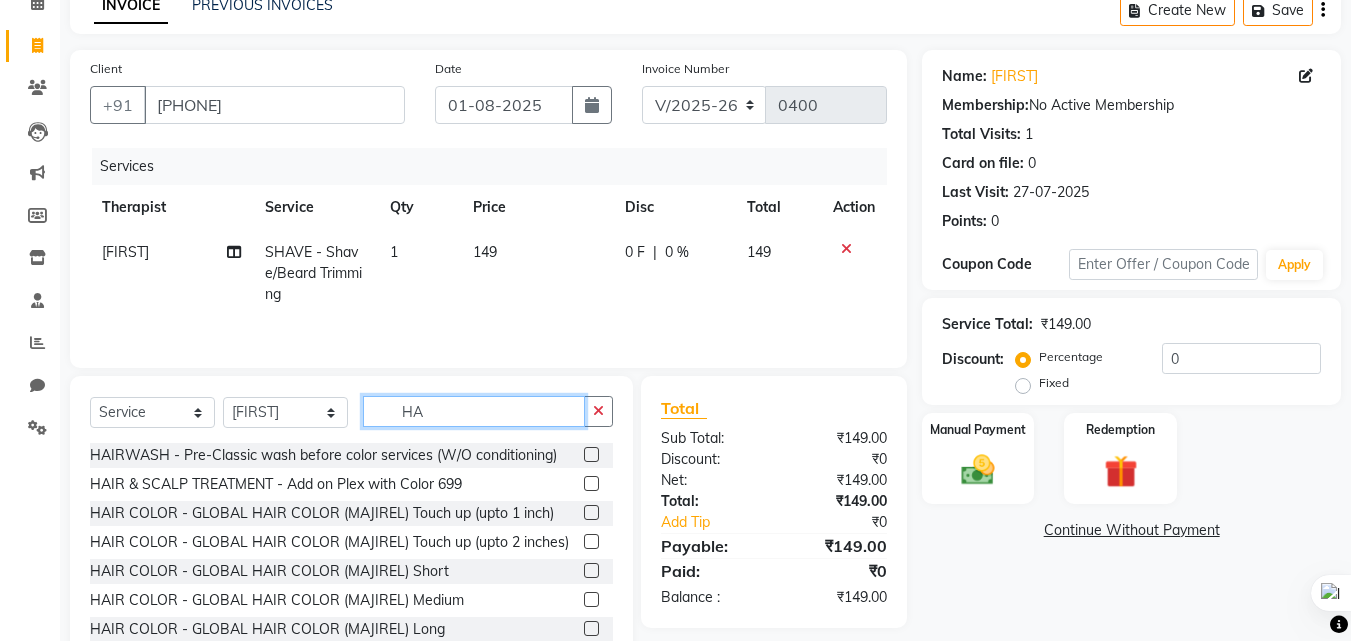 type on "H" 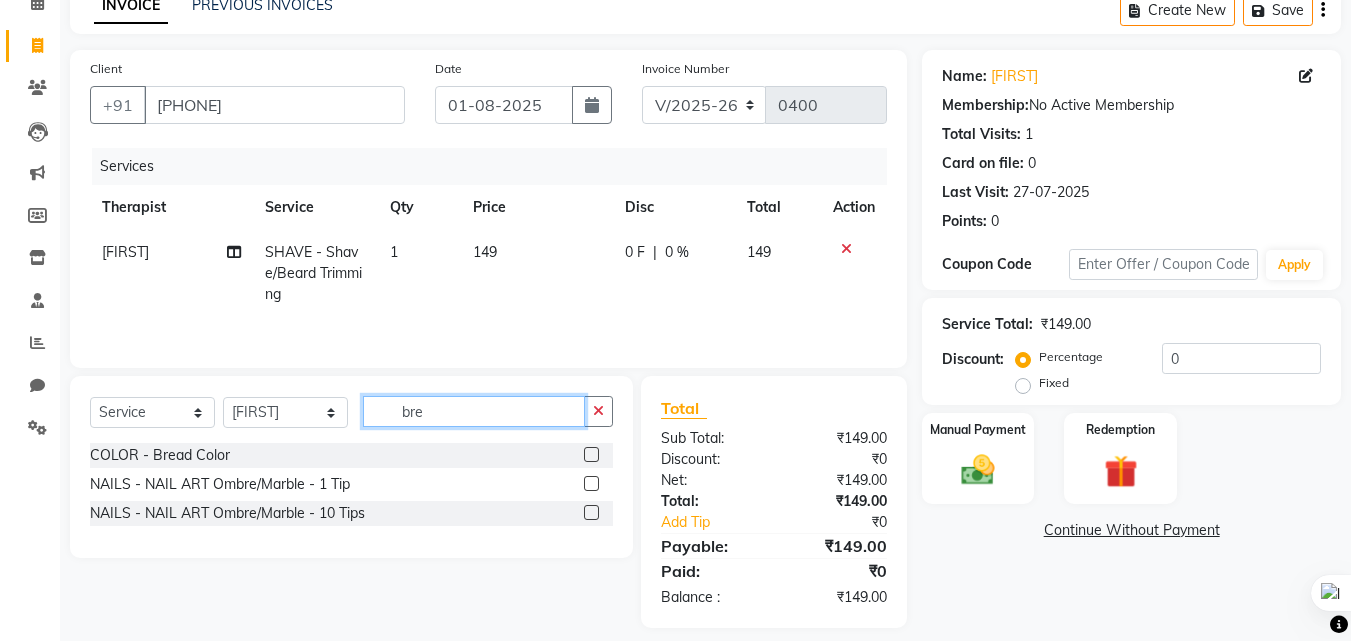 type on "bre" 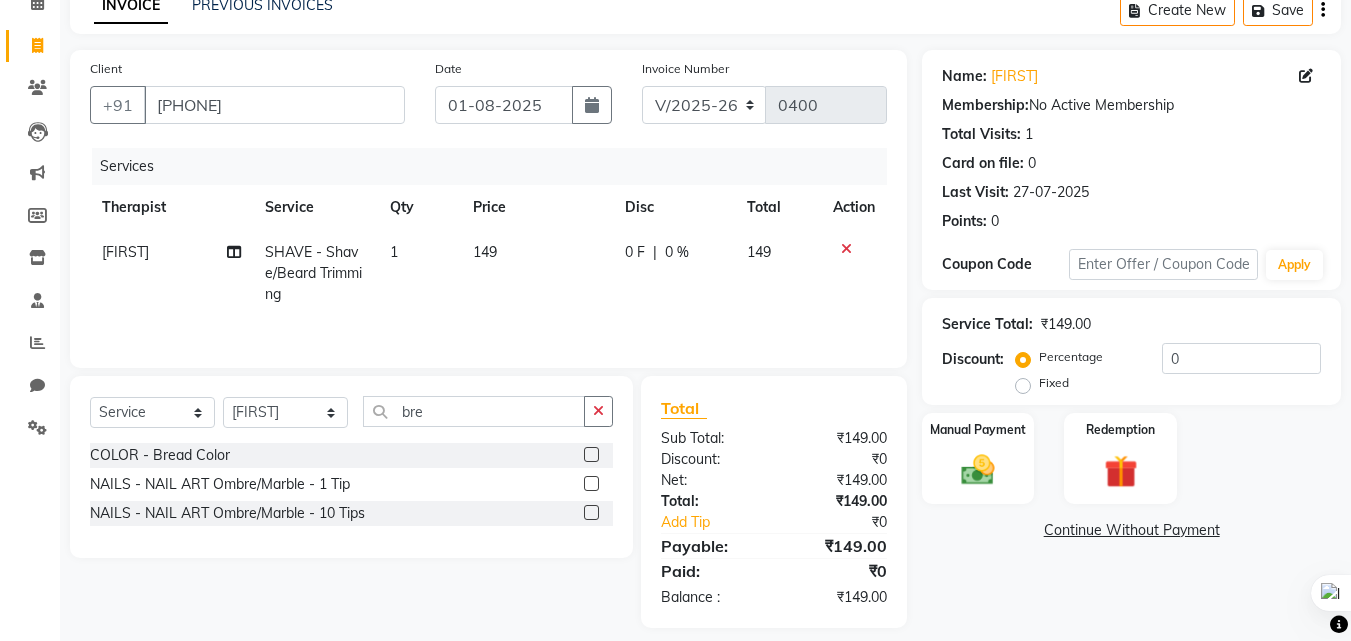 click 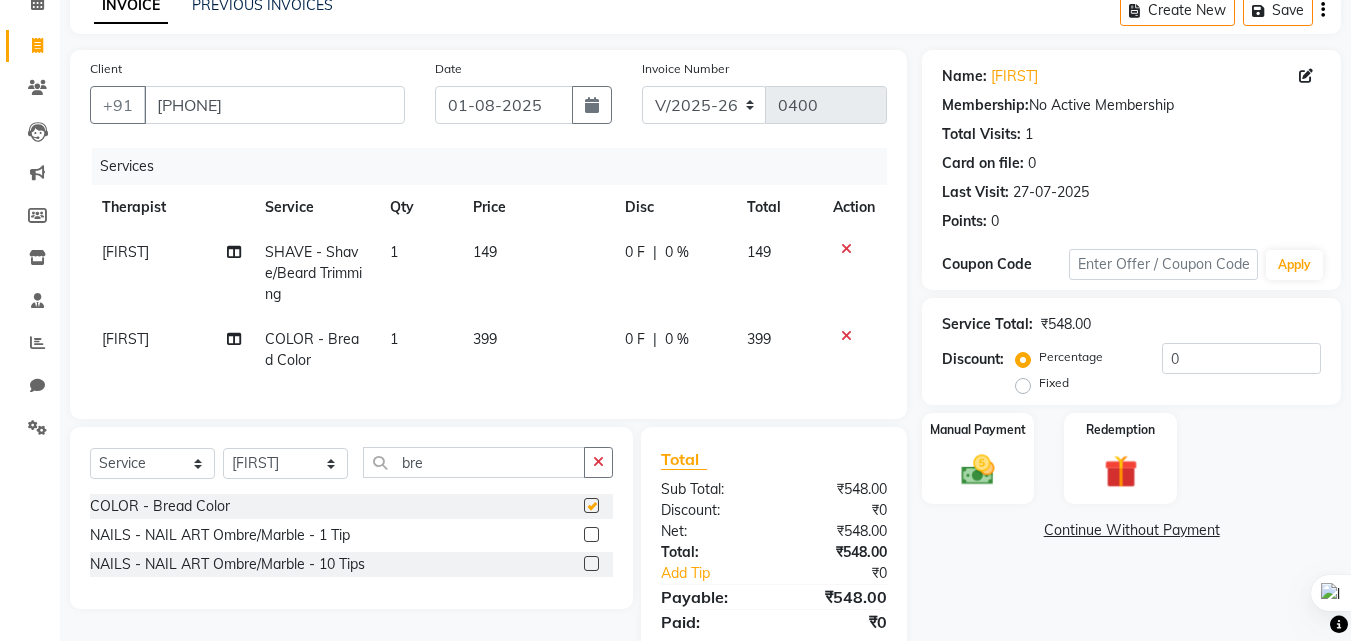 checkbox on "false" 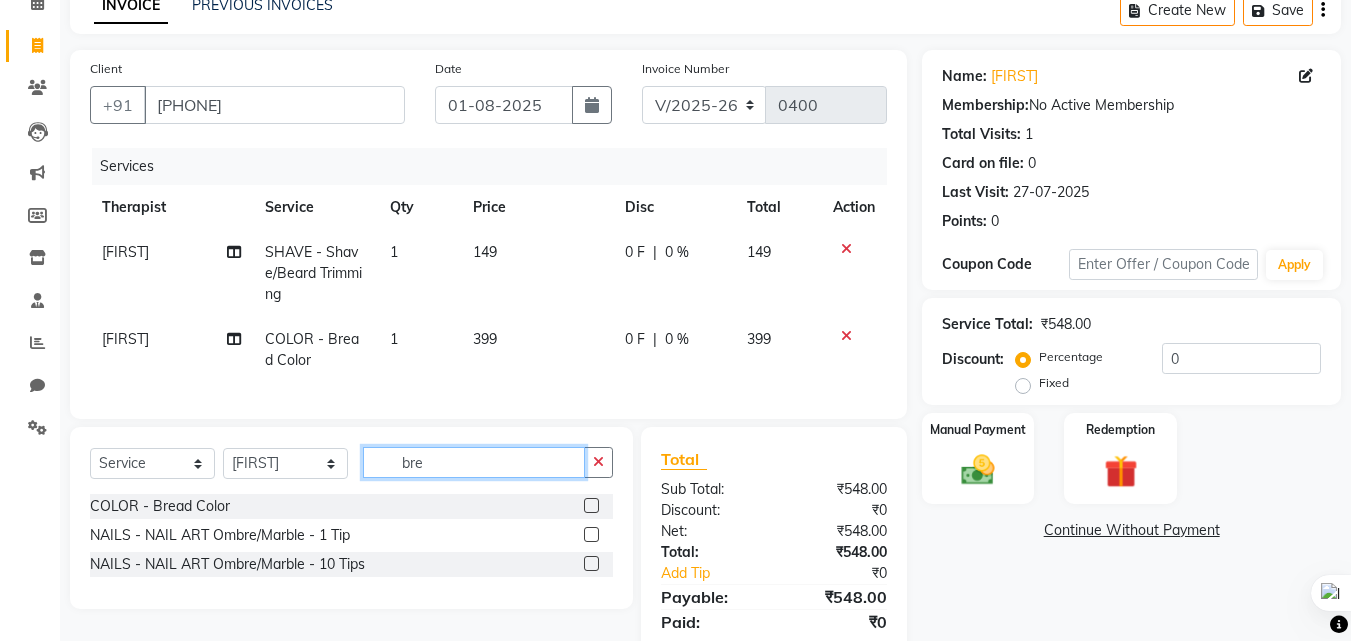 click on "bre" 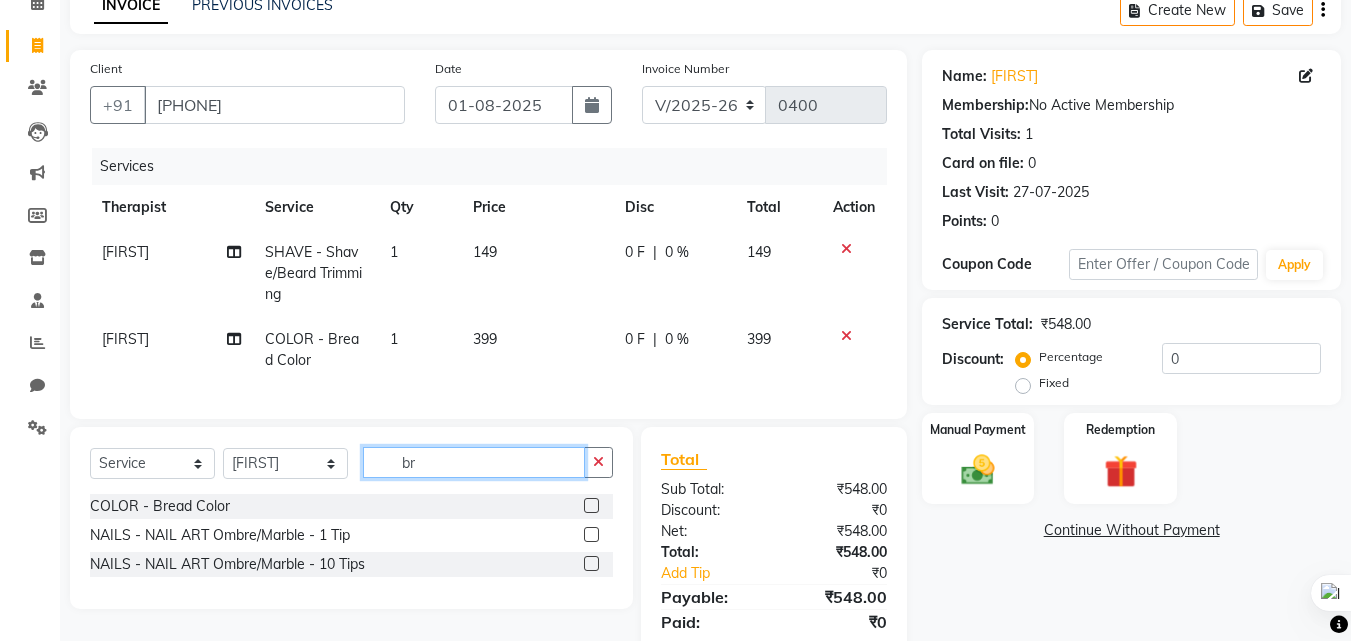 type on "b" 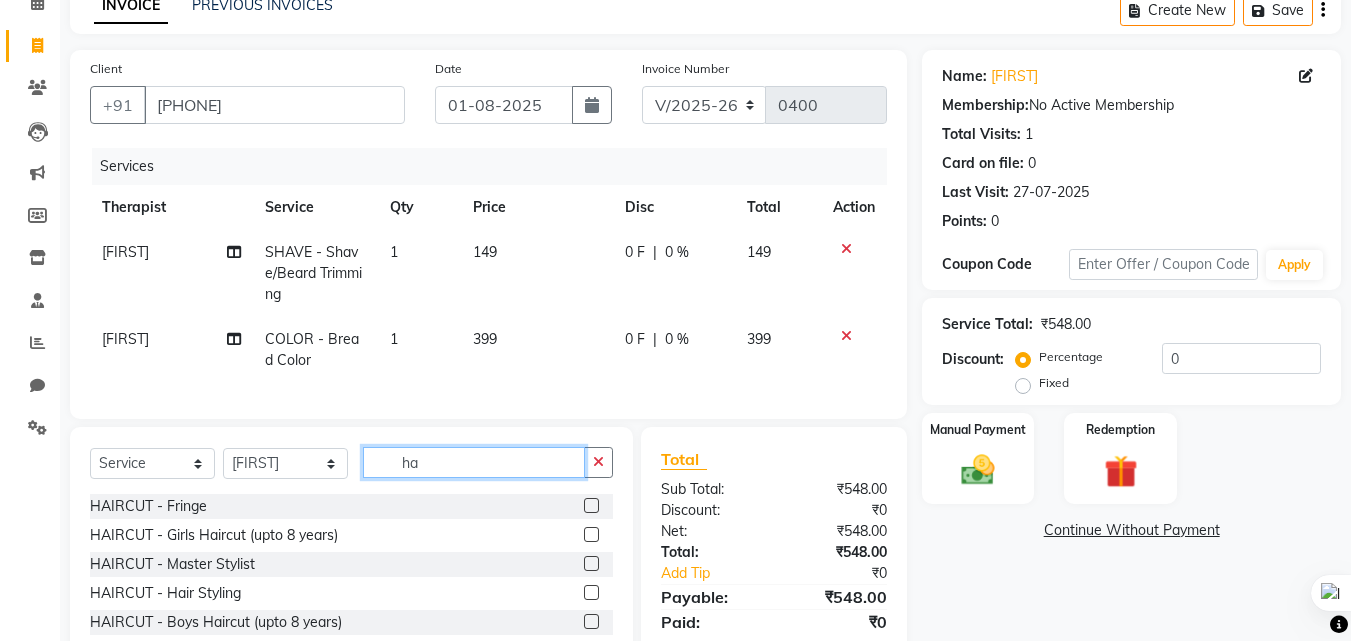 type on "h" 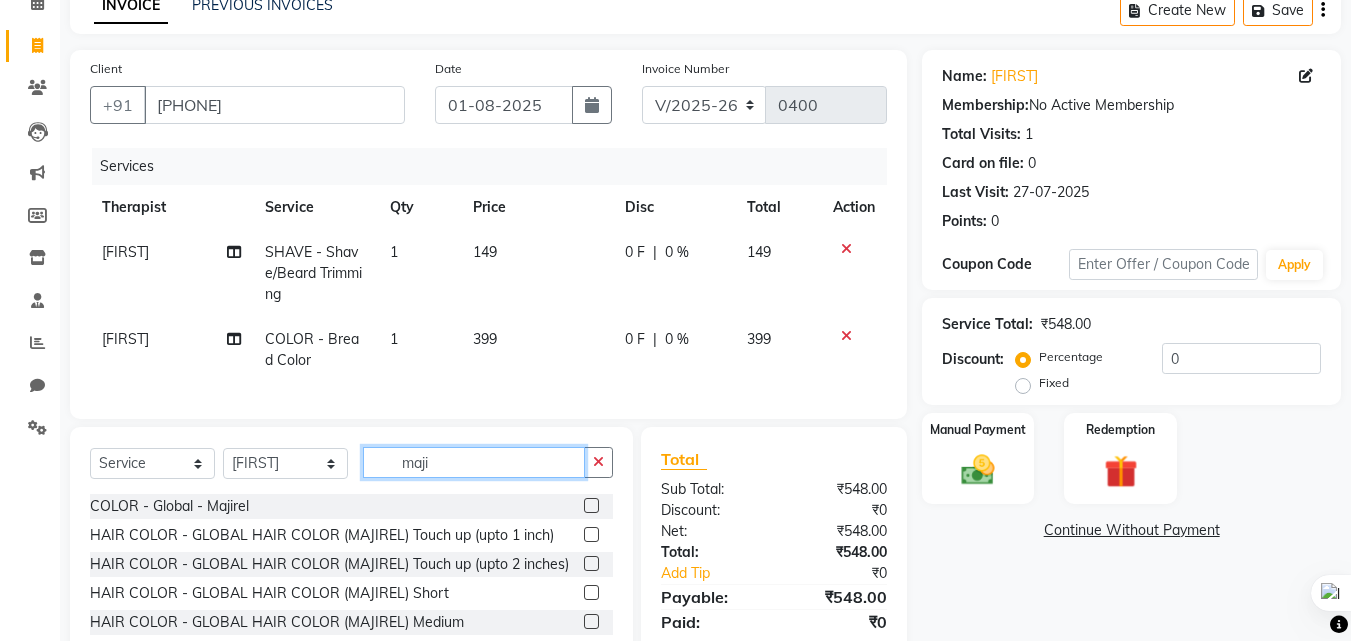 type on "maji" 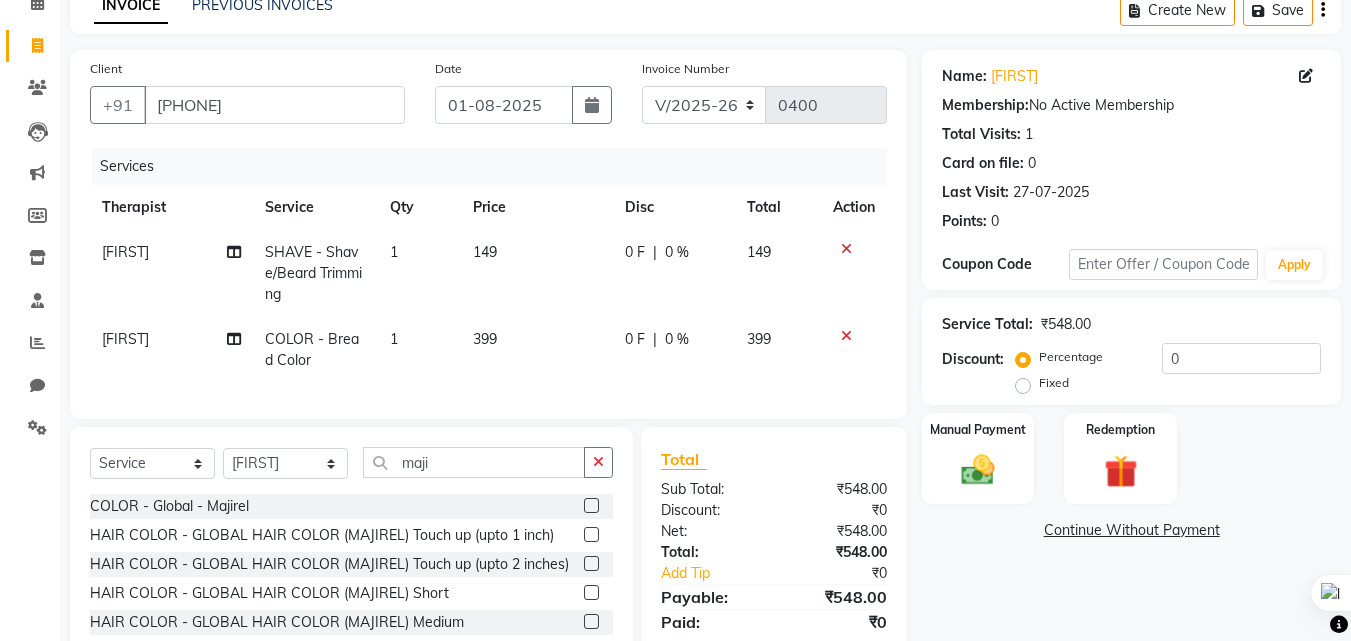click 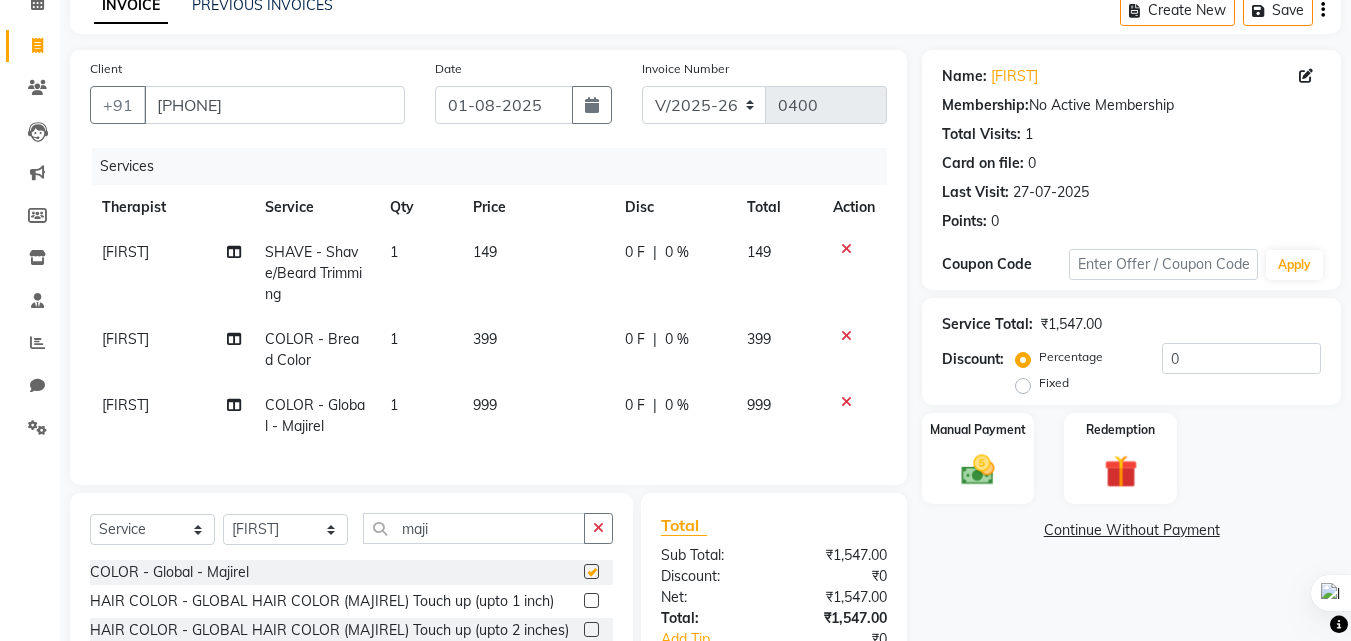 checkbox on "false" 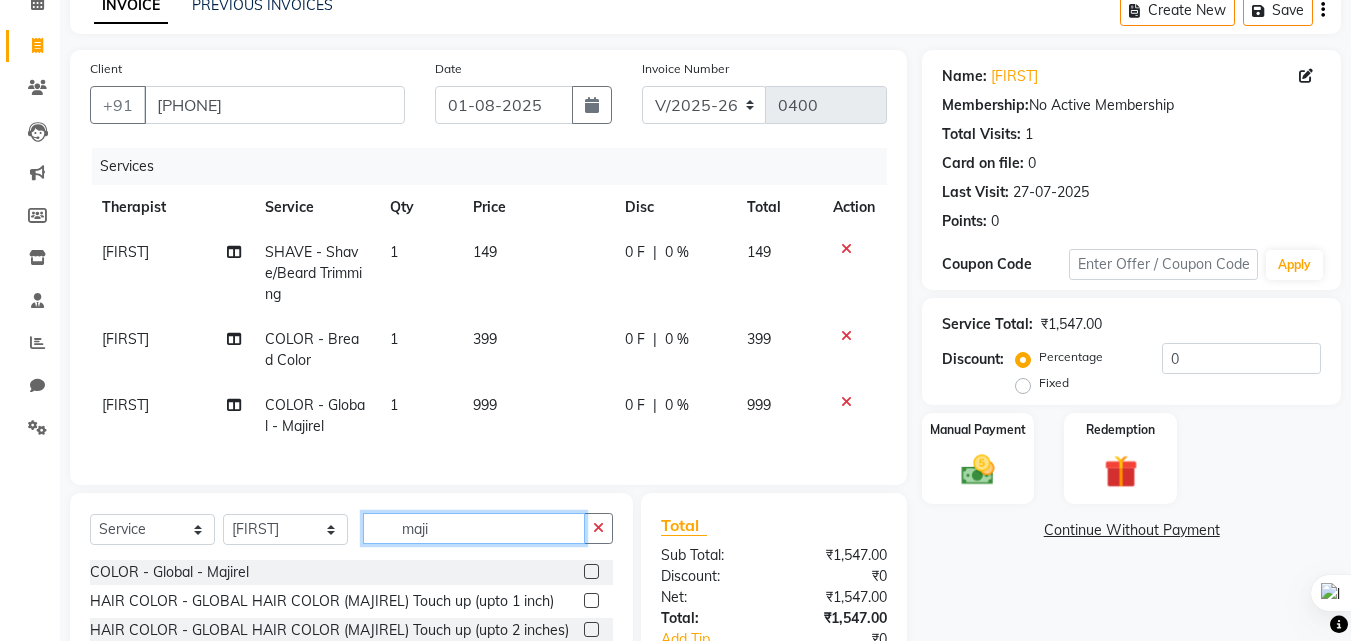 click on "maji" 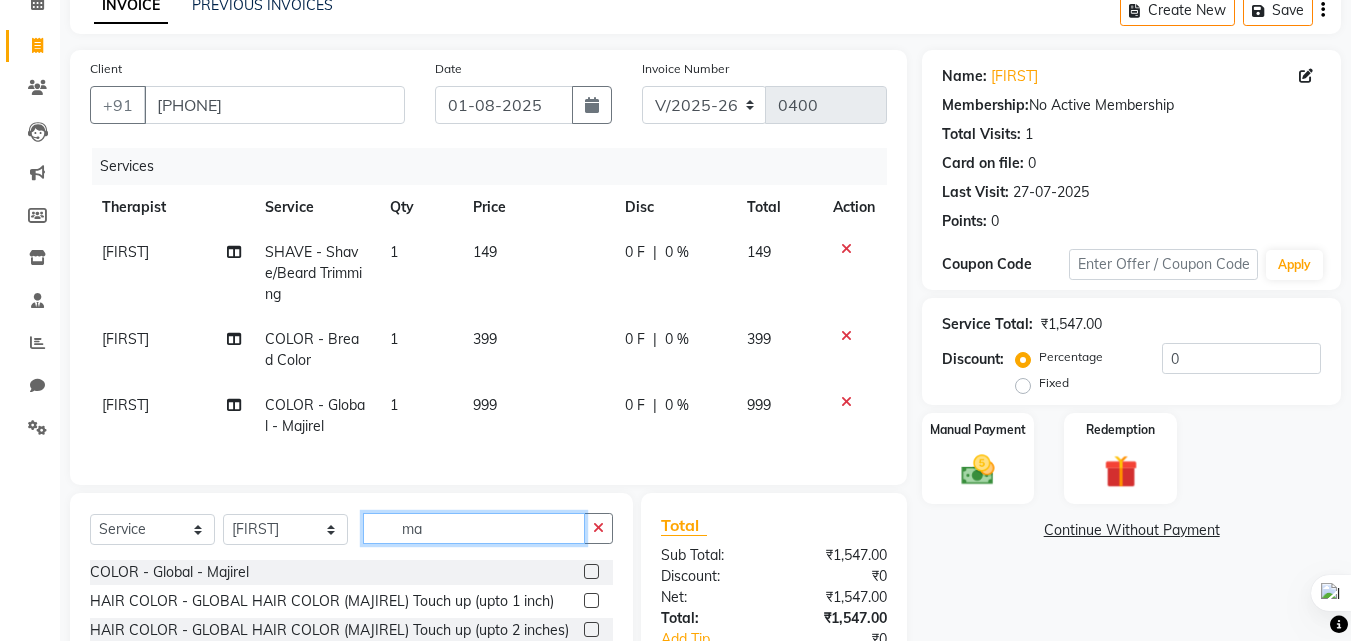 type on "m" 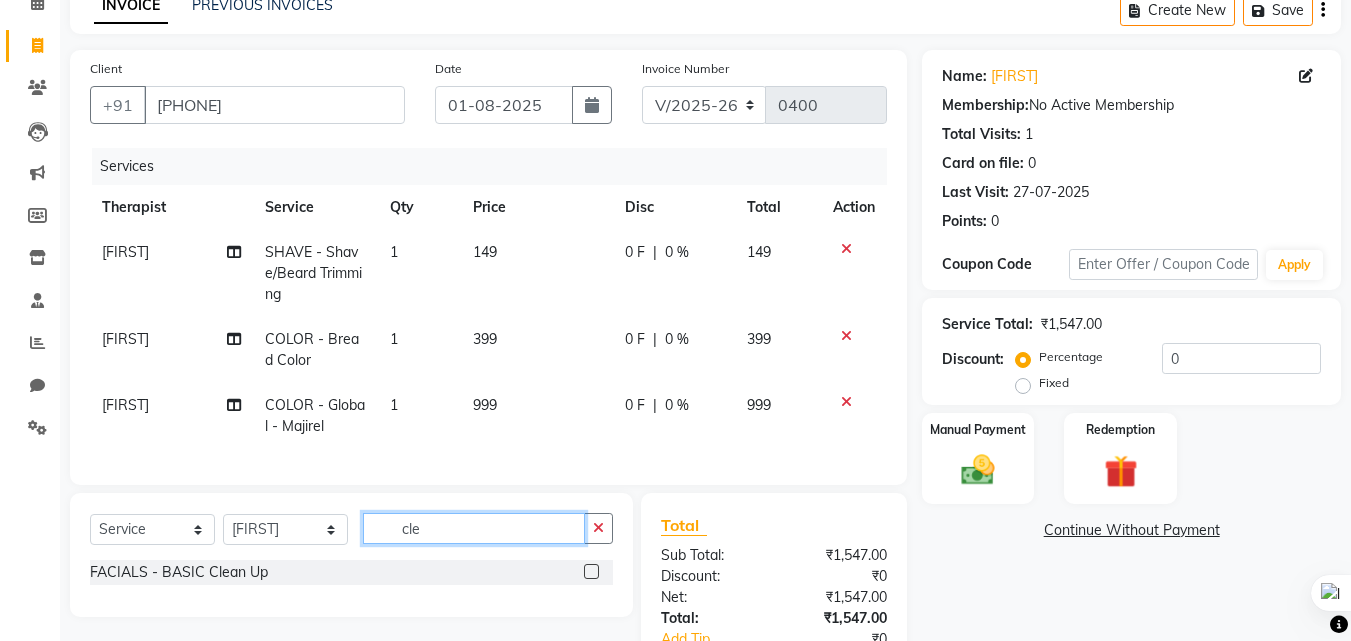 type on "cle" 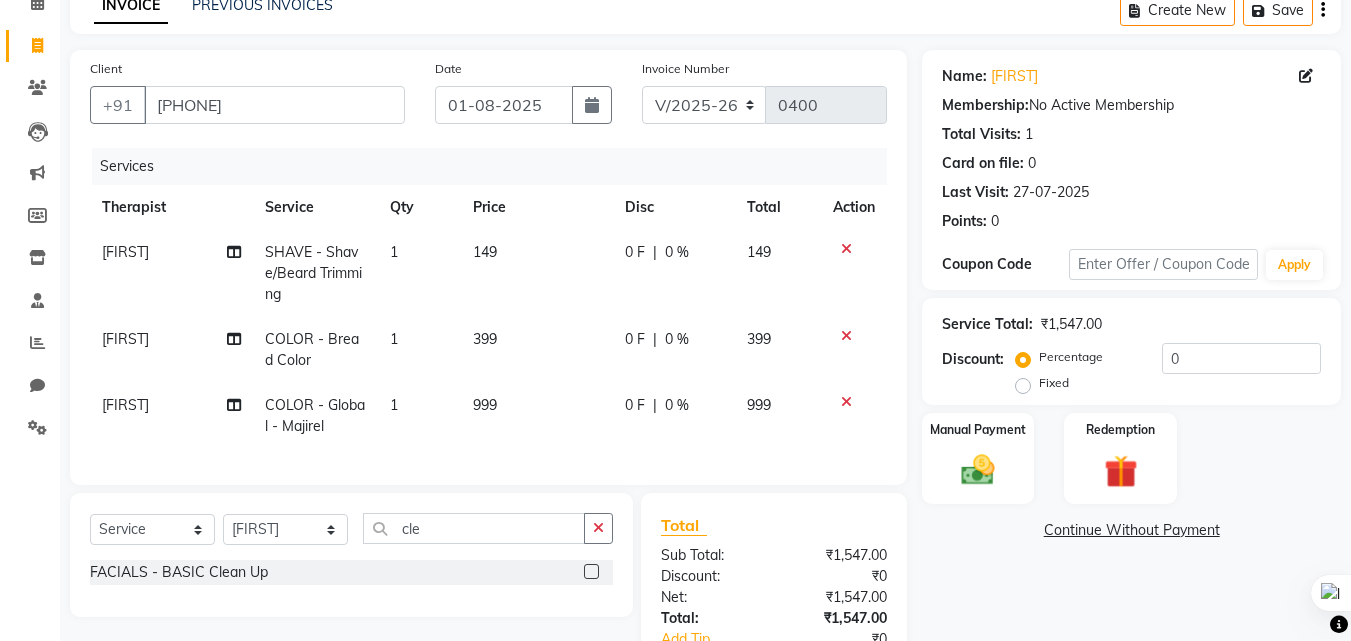 click 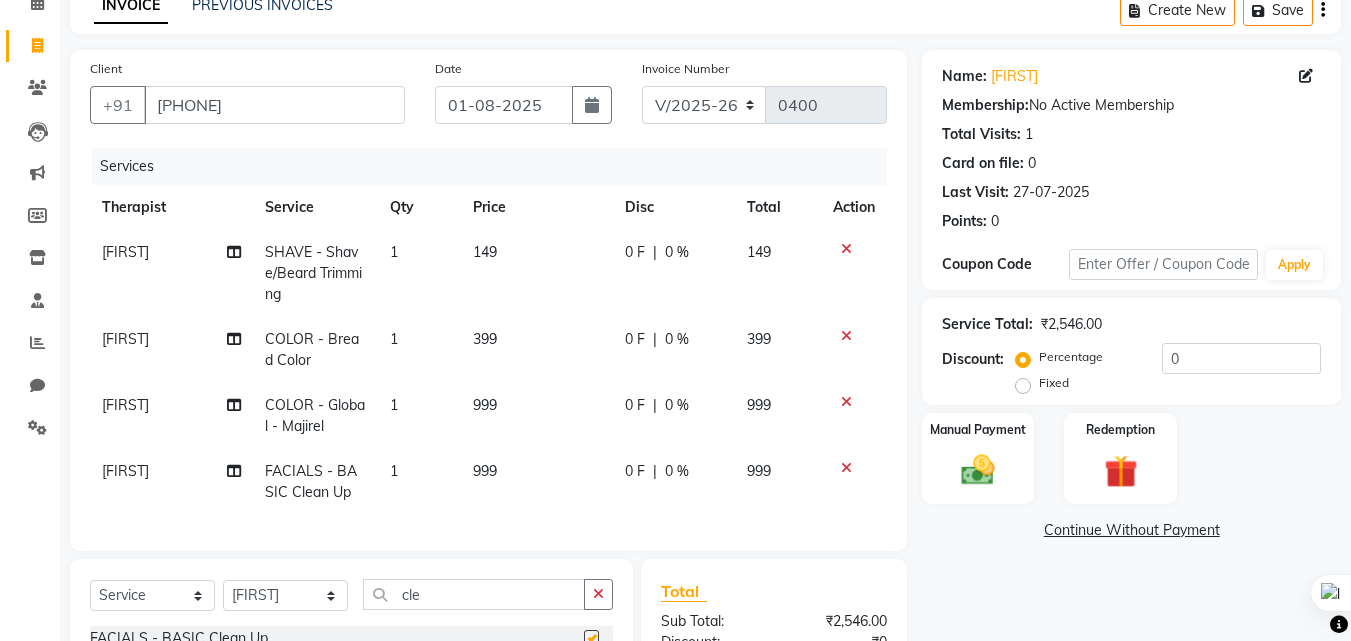 checkbox on "false" 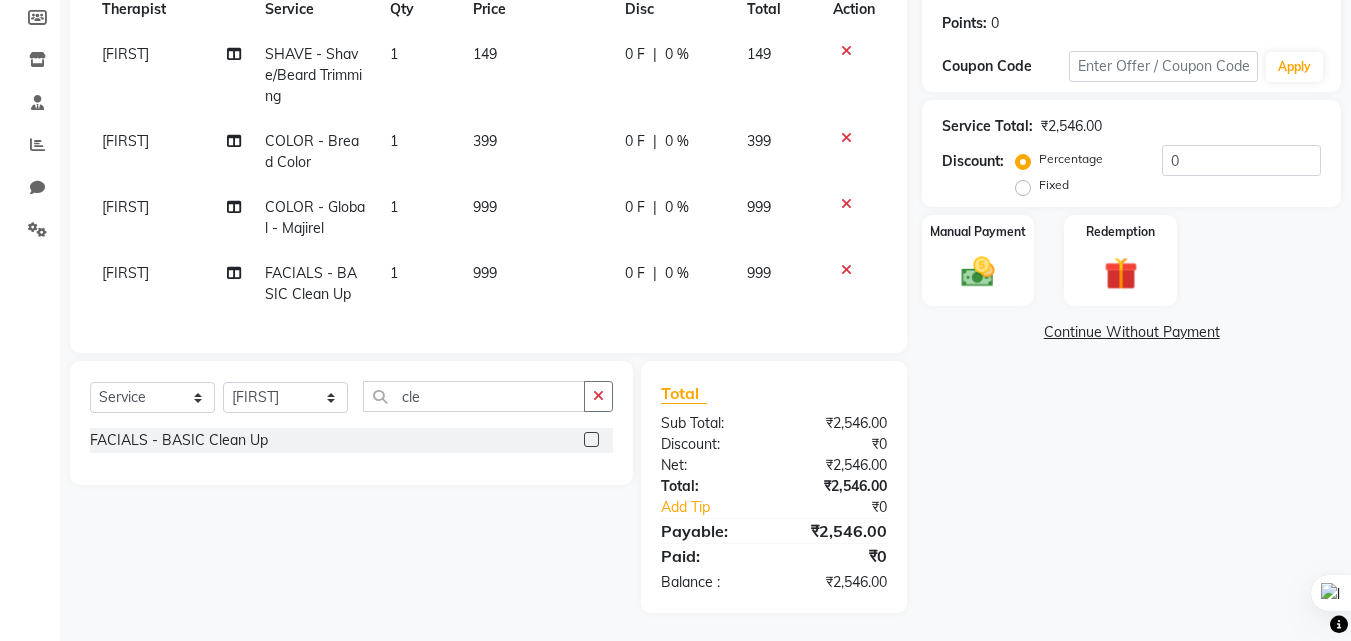 scroll, scrollTop: 300, scrollLeft: 0, axis: vertical 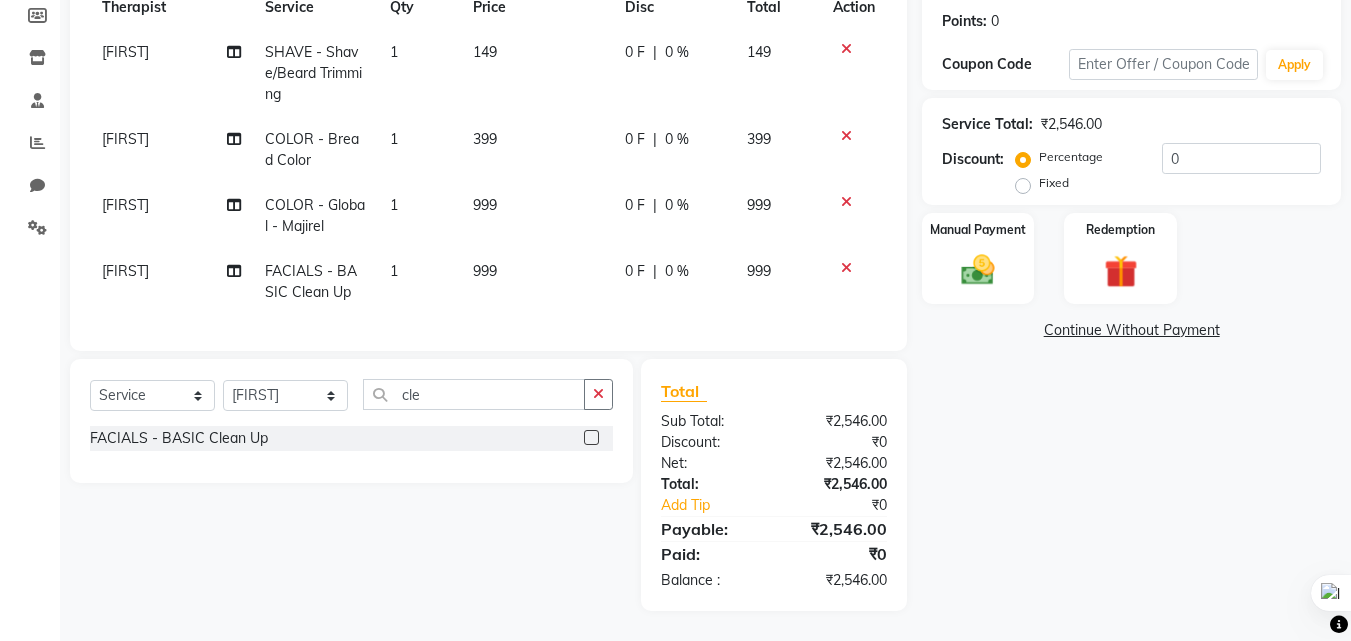 click on "[FIRST]" 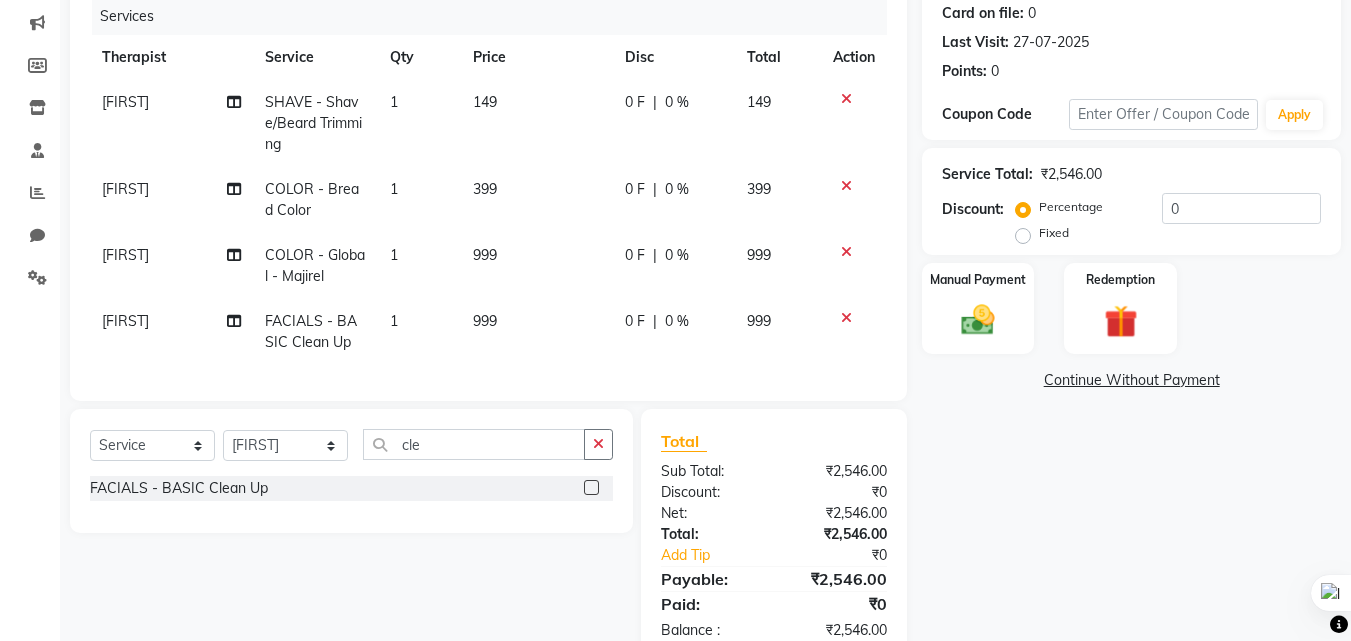 select on "82834" 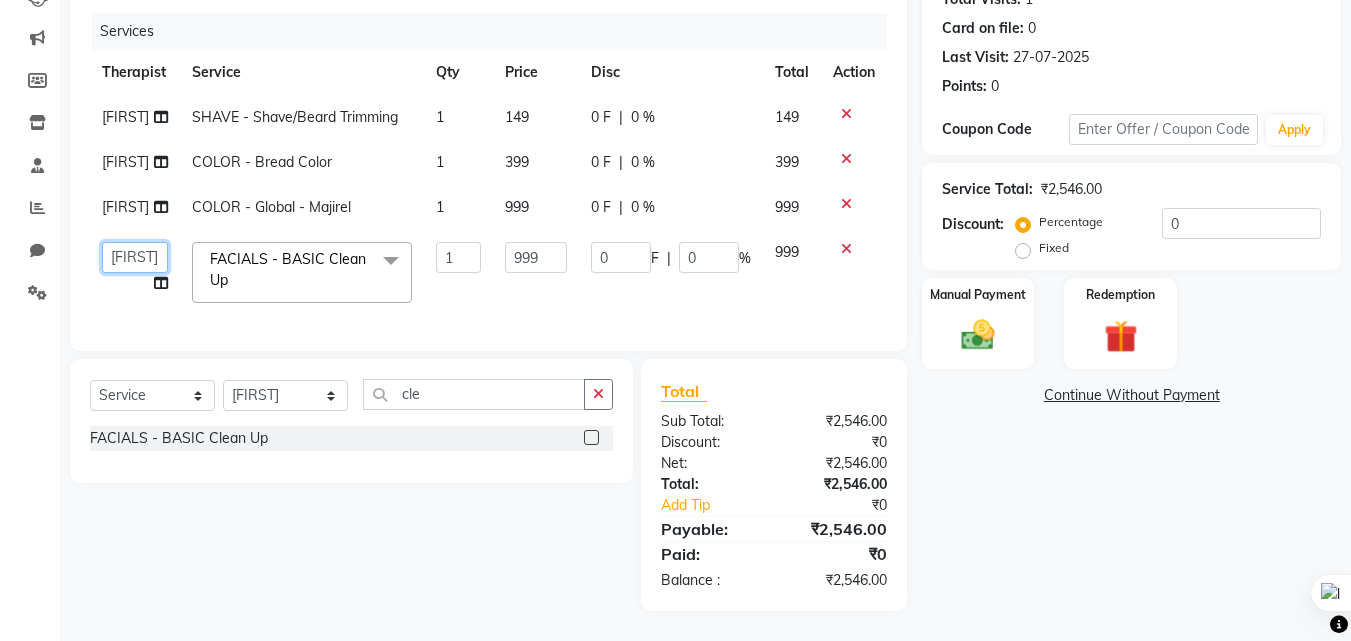click on "Himanshu Singh    HRS House   Leesa    Loriya   Mamta   Meraj   messy   pui   Rahul   Rashmi   riddhi" 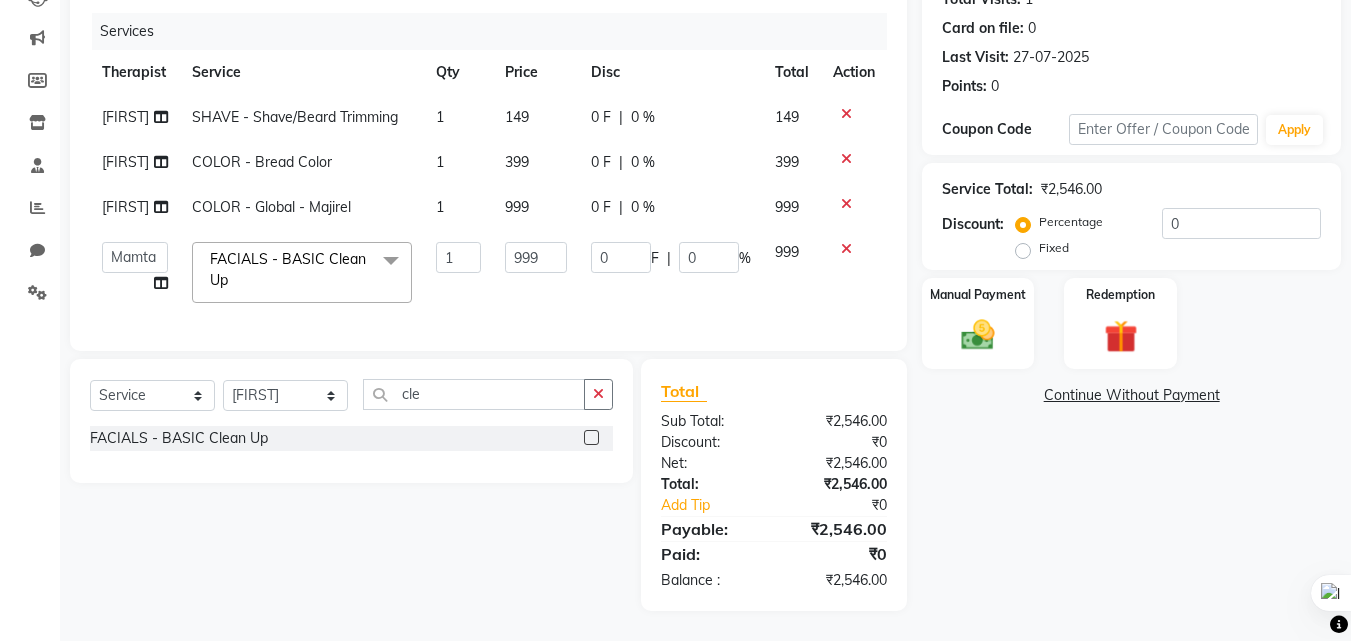 select on "82835" 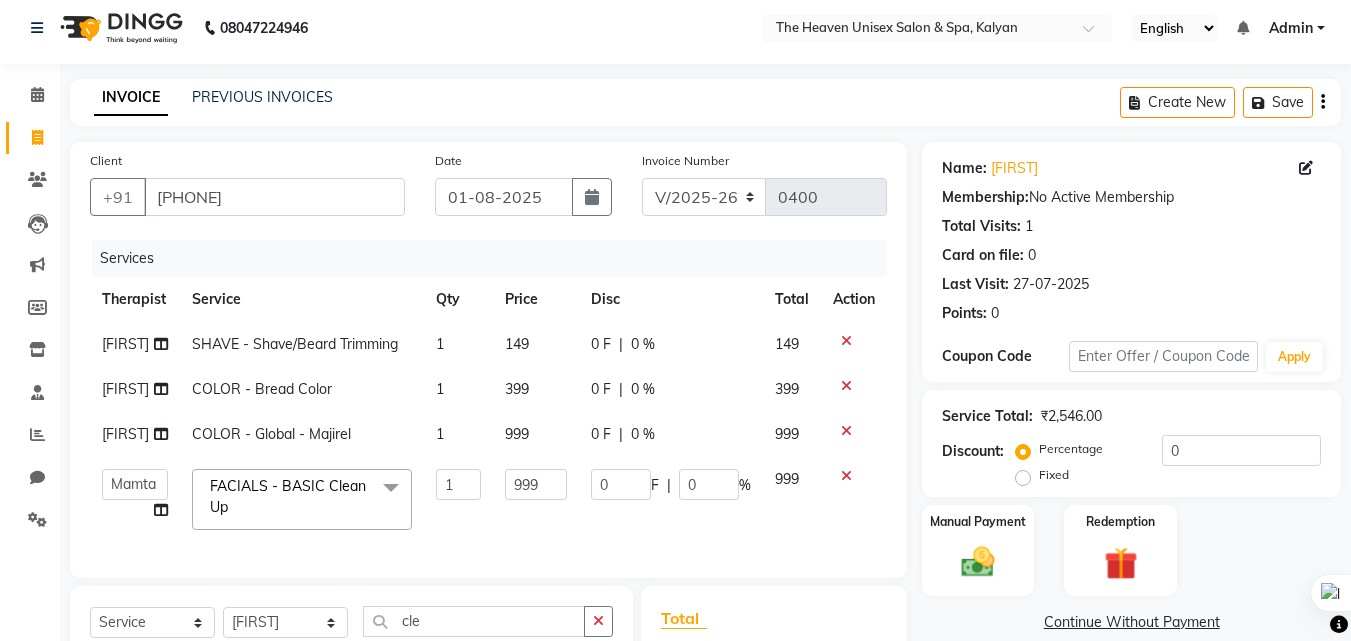 scroll, scrollTop: 0, scrollLeft: 0, axis: both 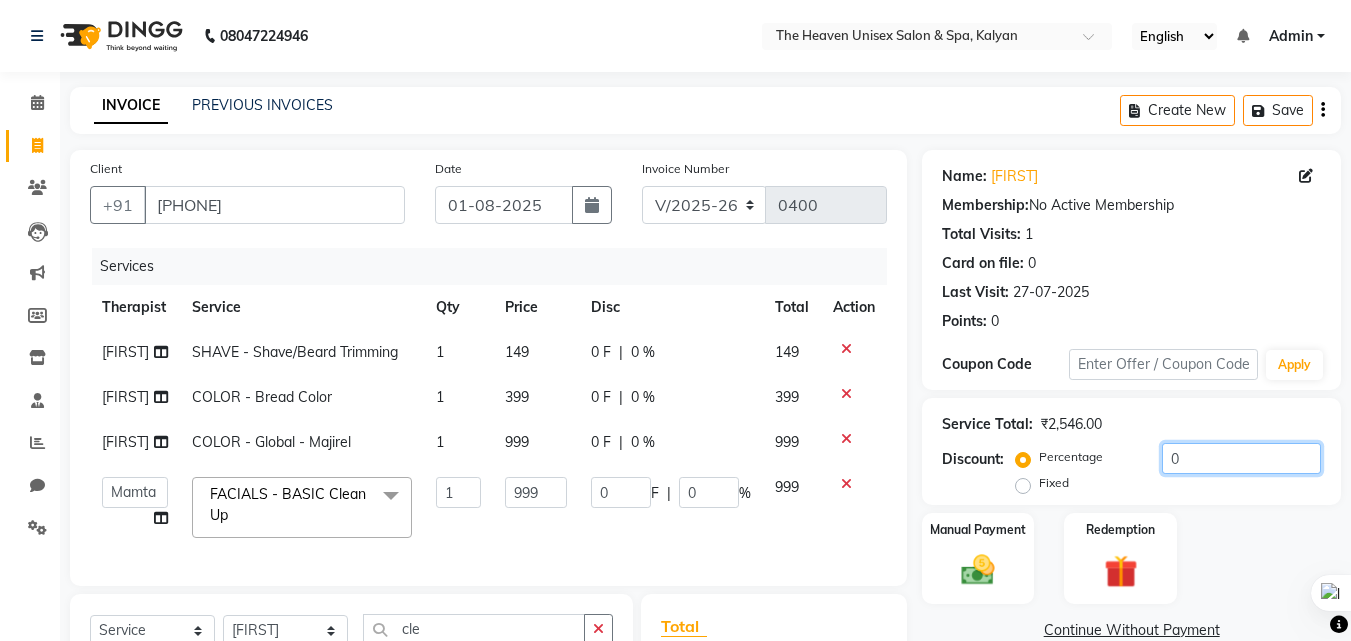click on "0" 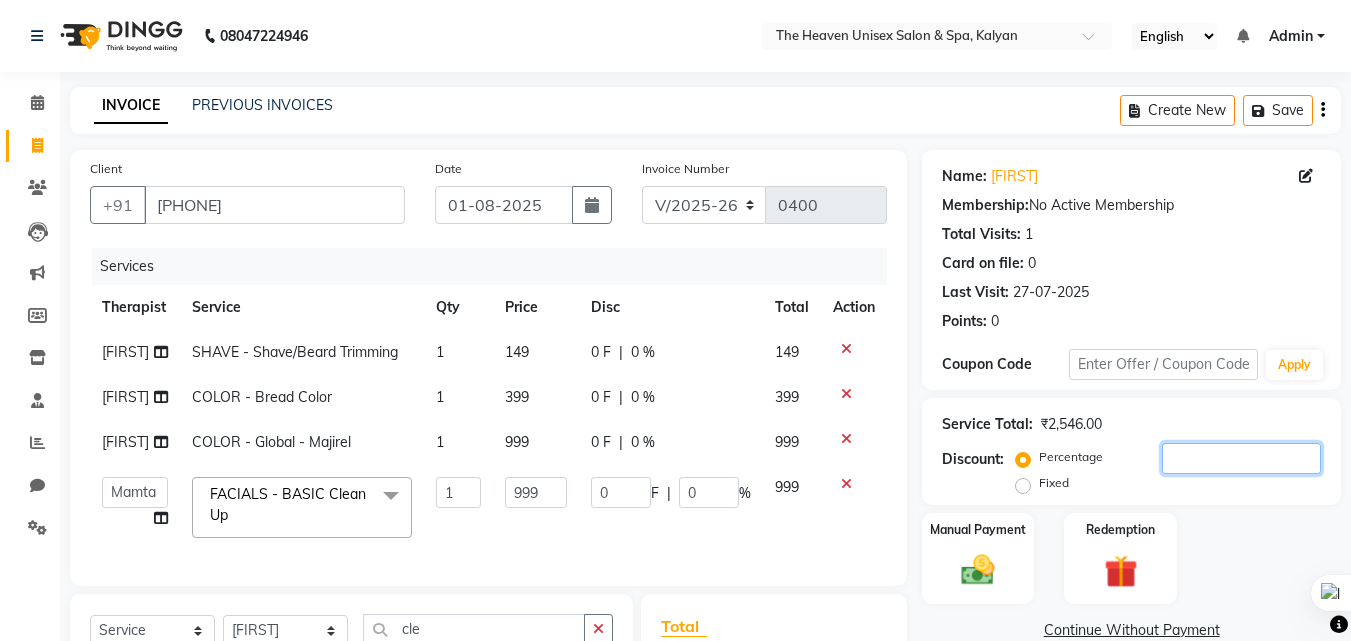 type on "5" 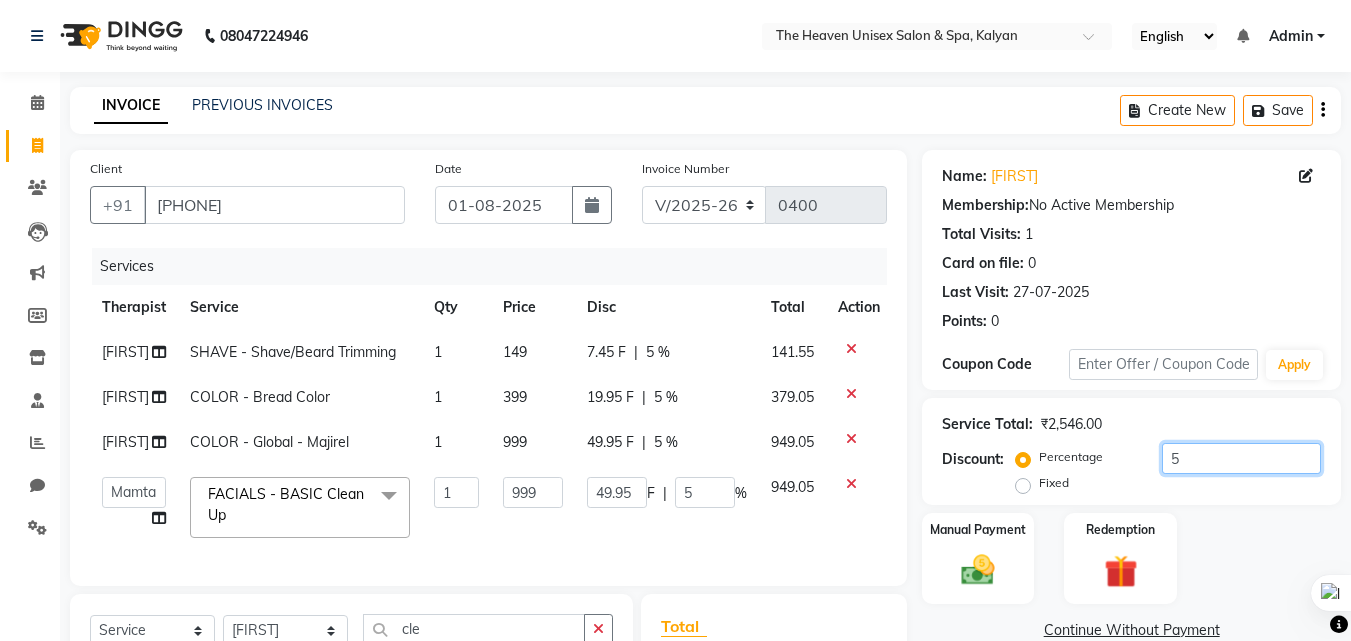 type on "50" 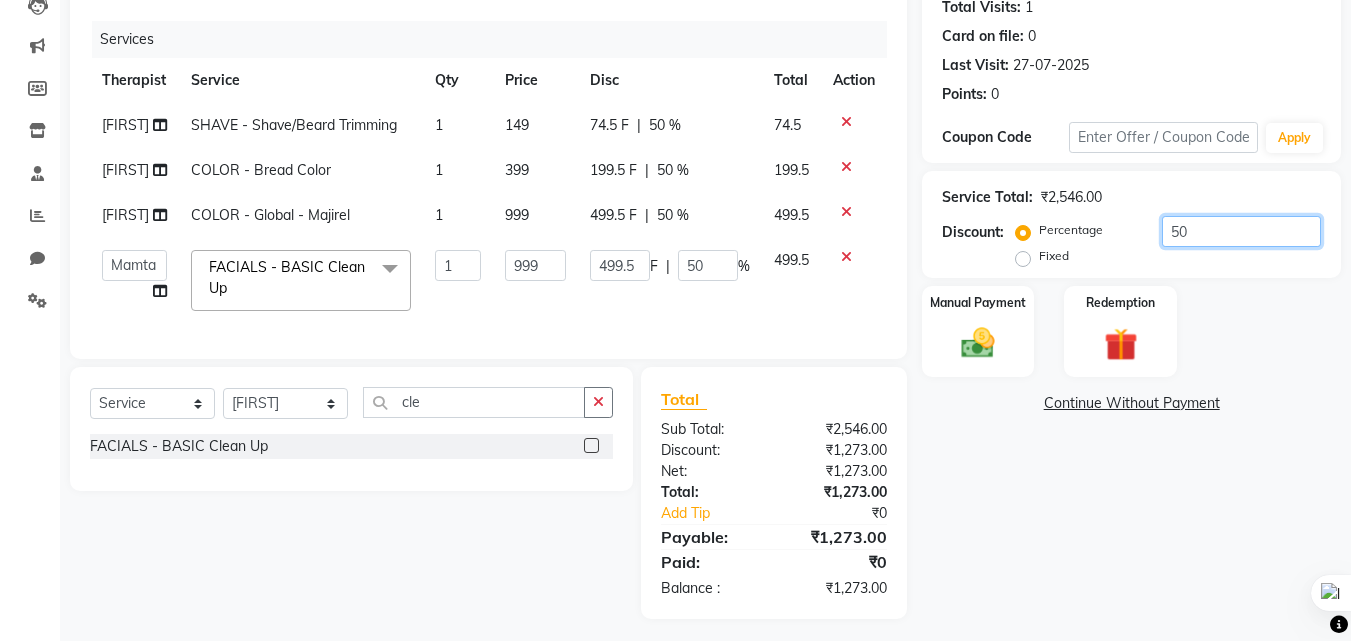 scroll, scrollTop: 250, scrollLeft: 0, axis: vertical 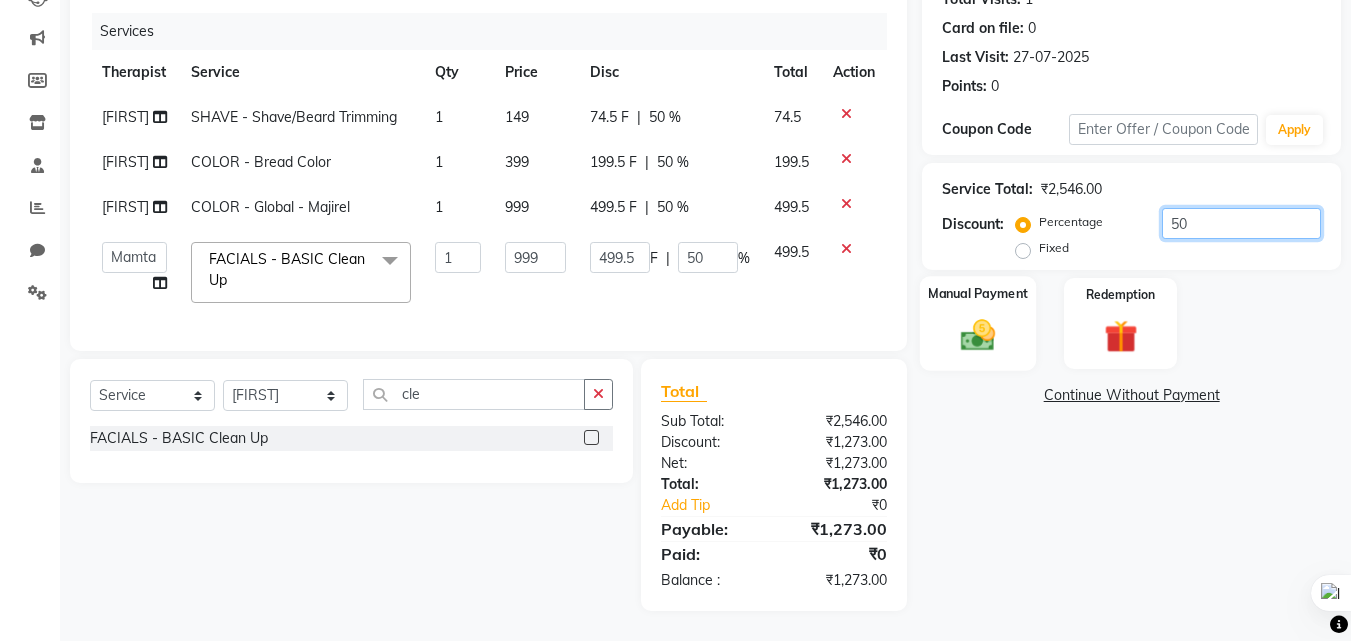 type on "50" 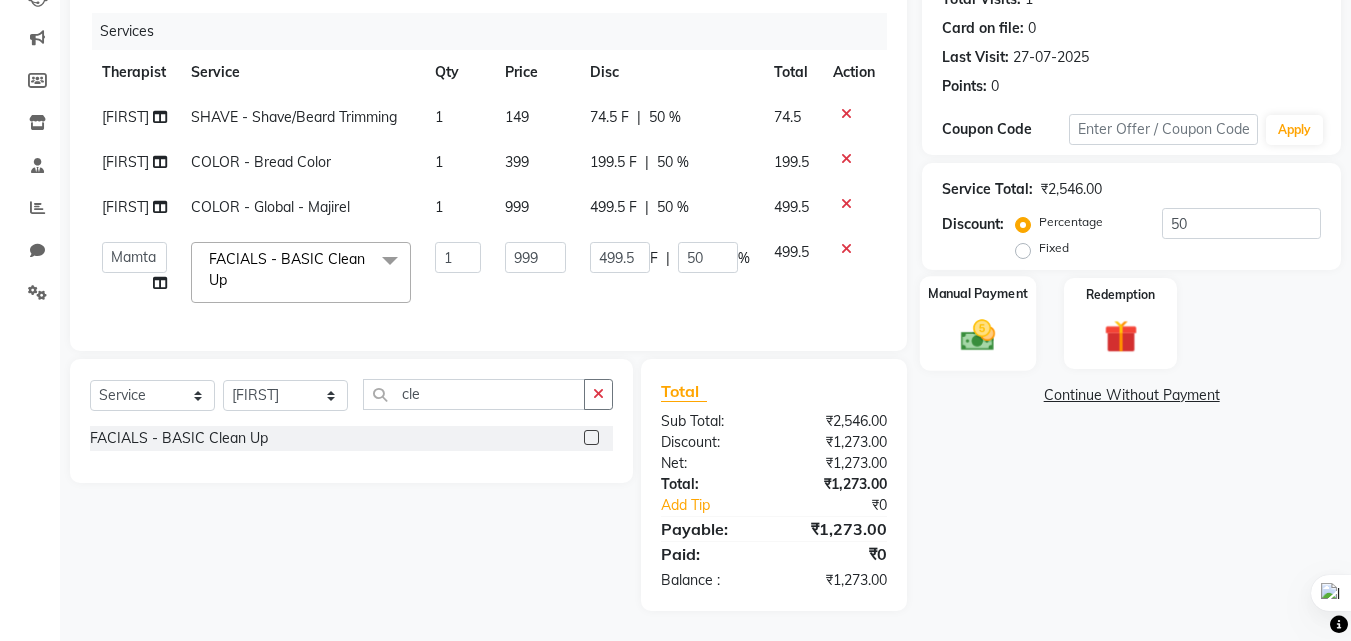 click 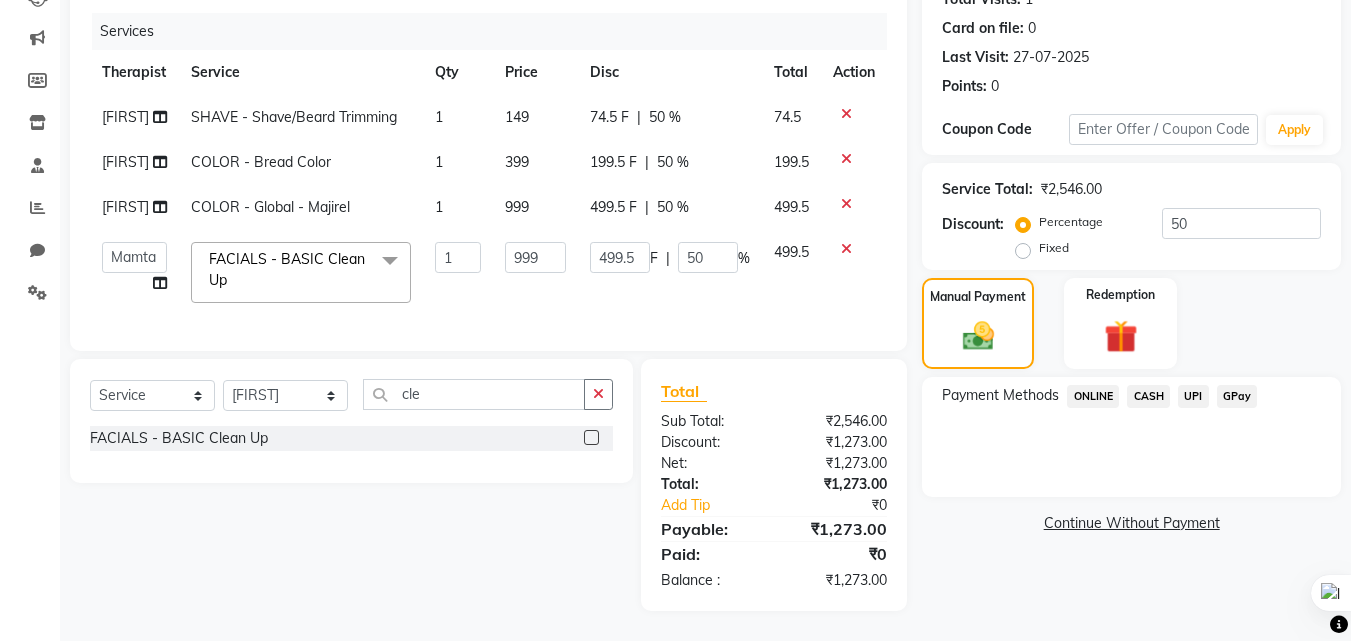 click on "GPay" 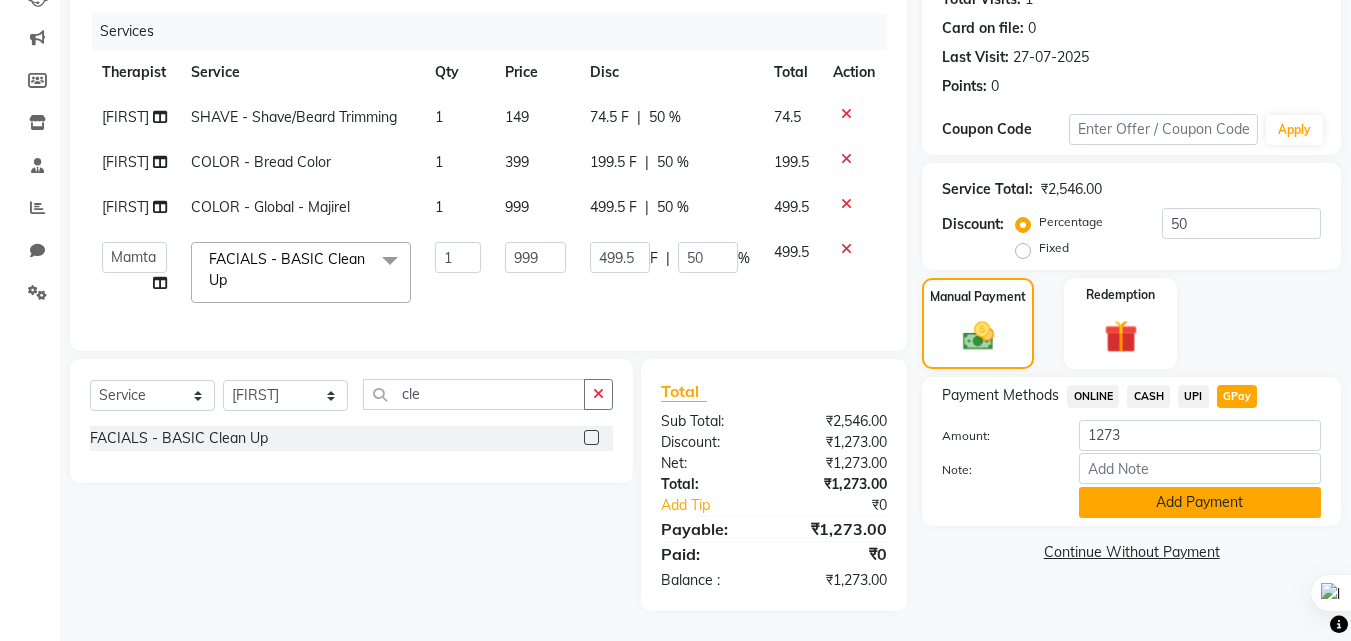 click on "Add Payment" 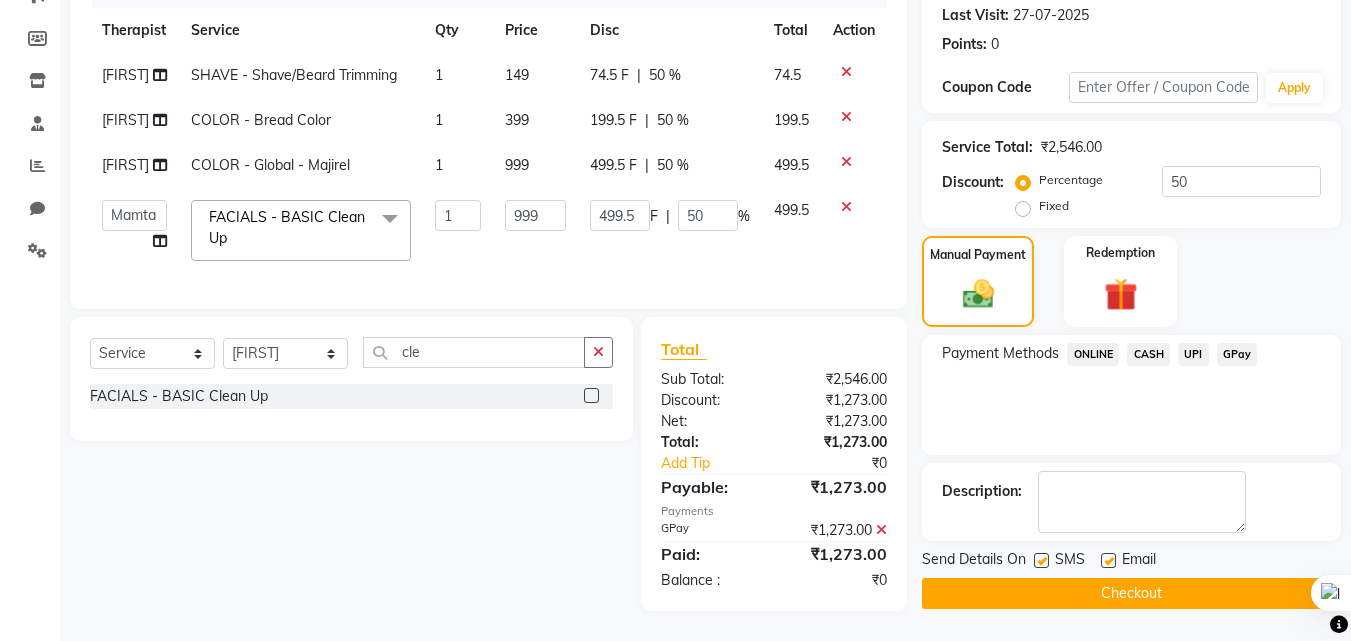 scroll, scrollTop: 292, scrollLeft: 0, axis: vertical 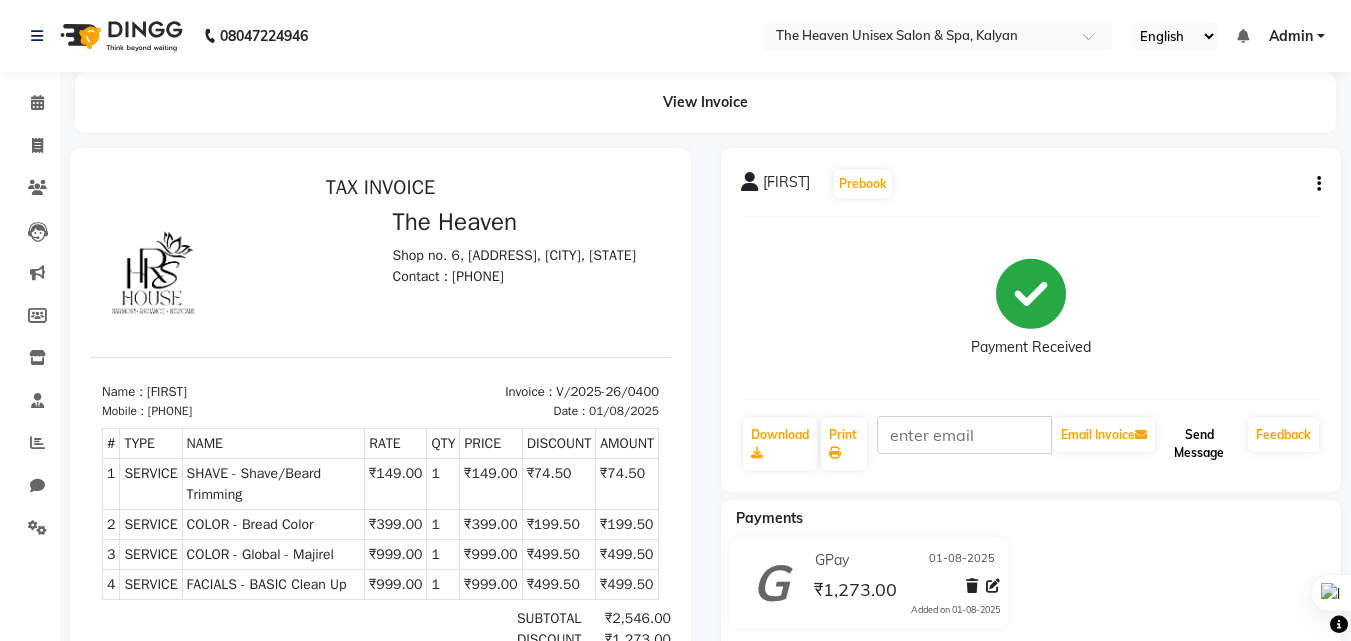 click on "Send Message" 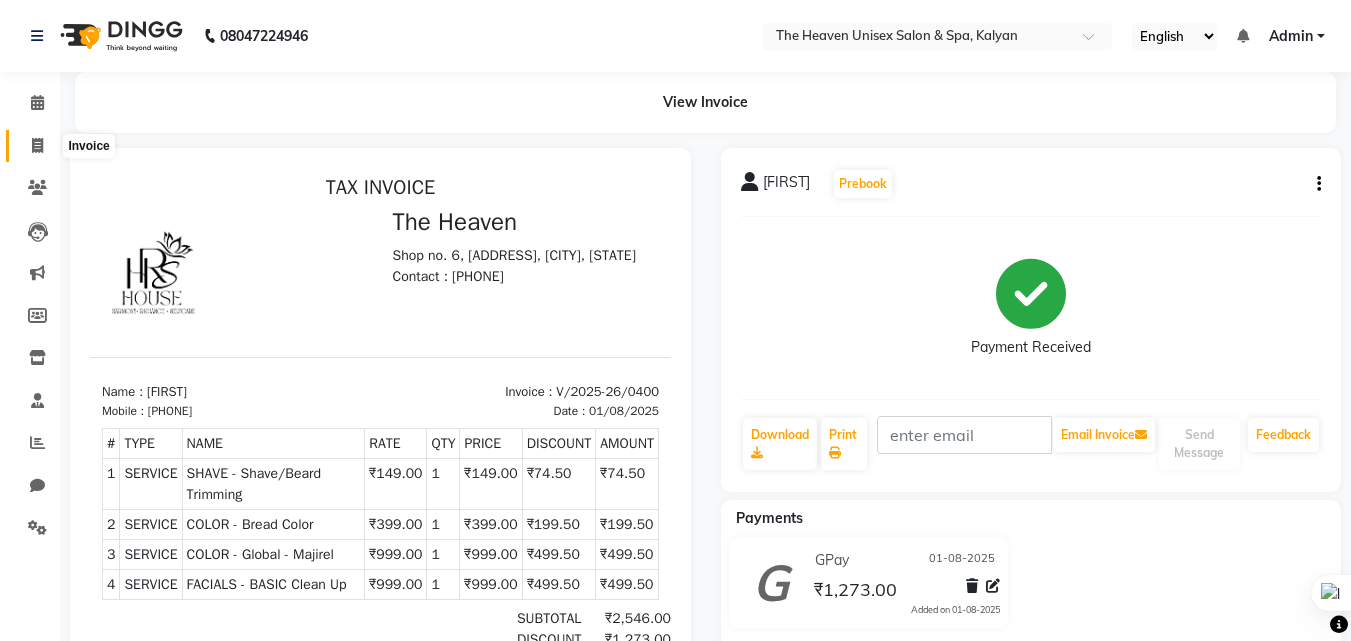click 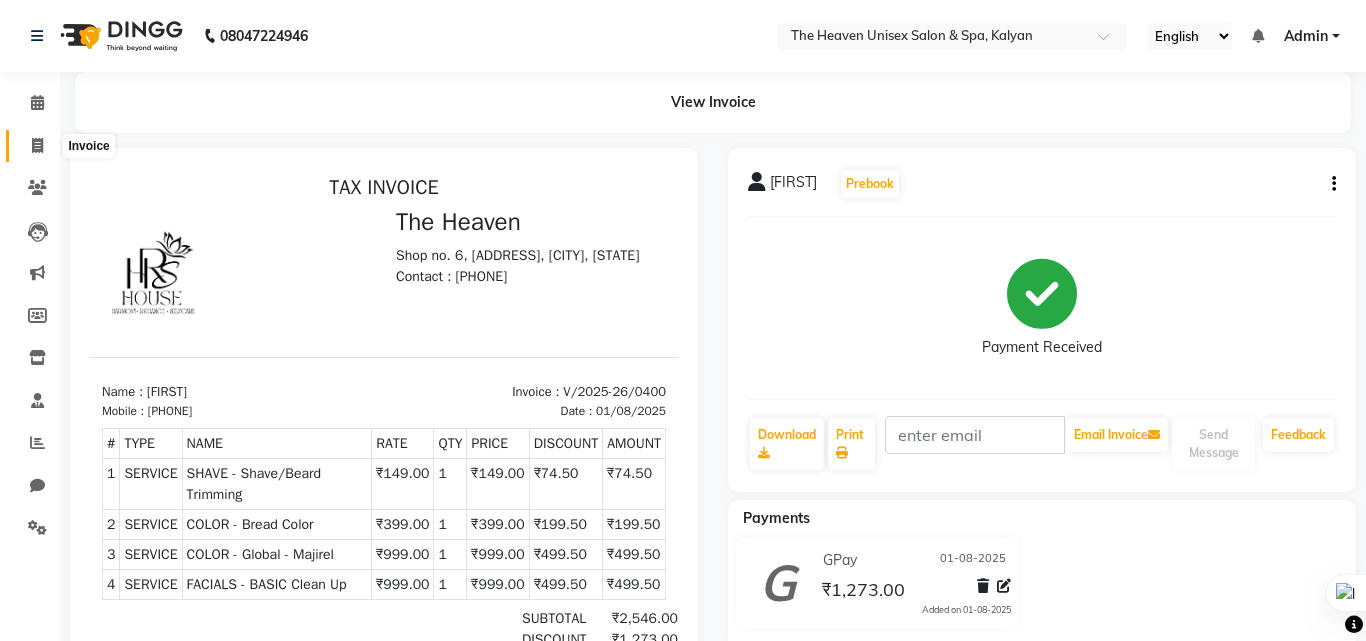 select on "8417" 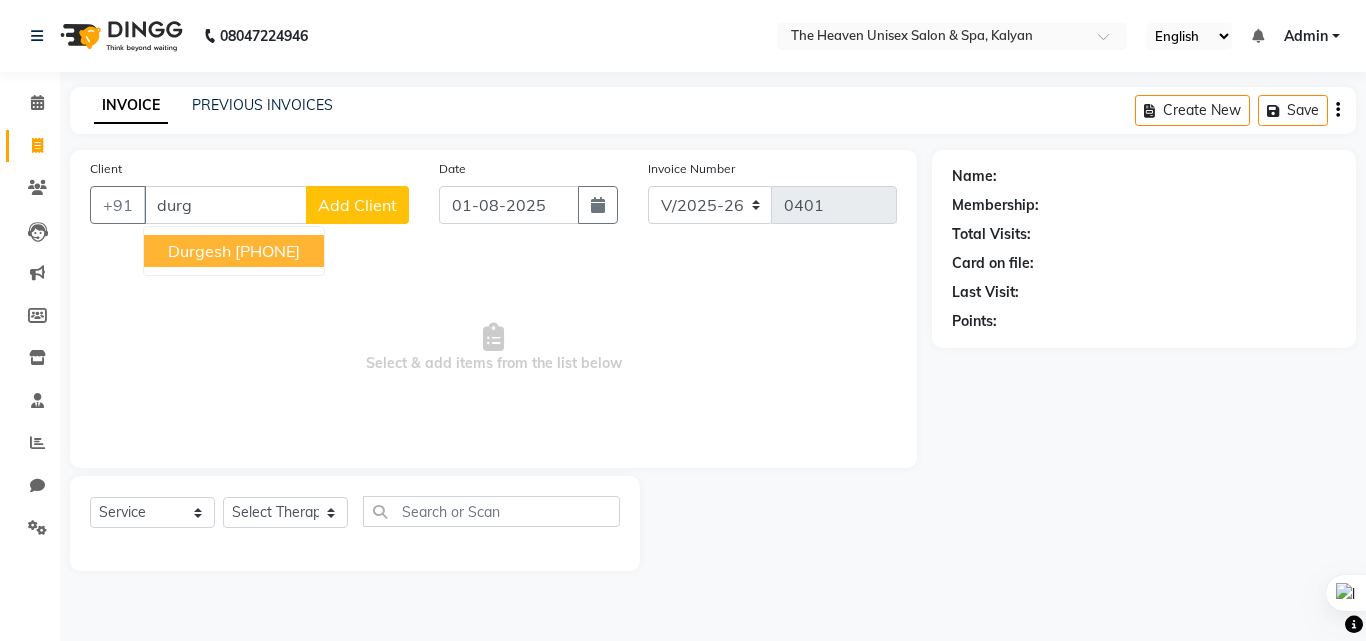 click on "Durgesh  8097733118" at bounding box center [234, 251] 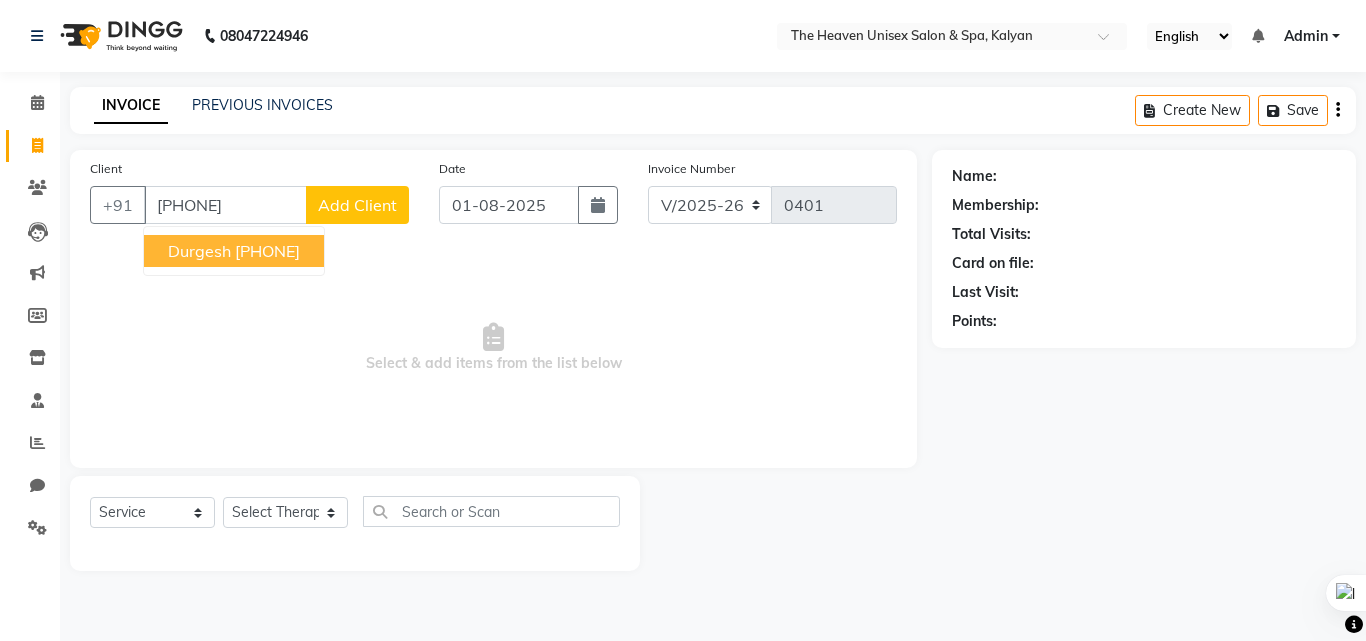 type on "[PHONE]" 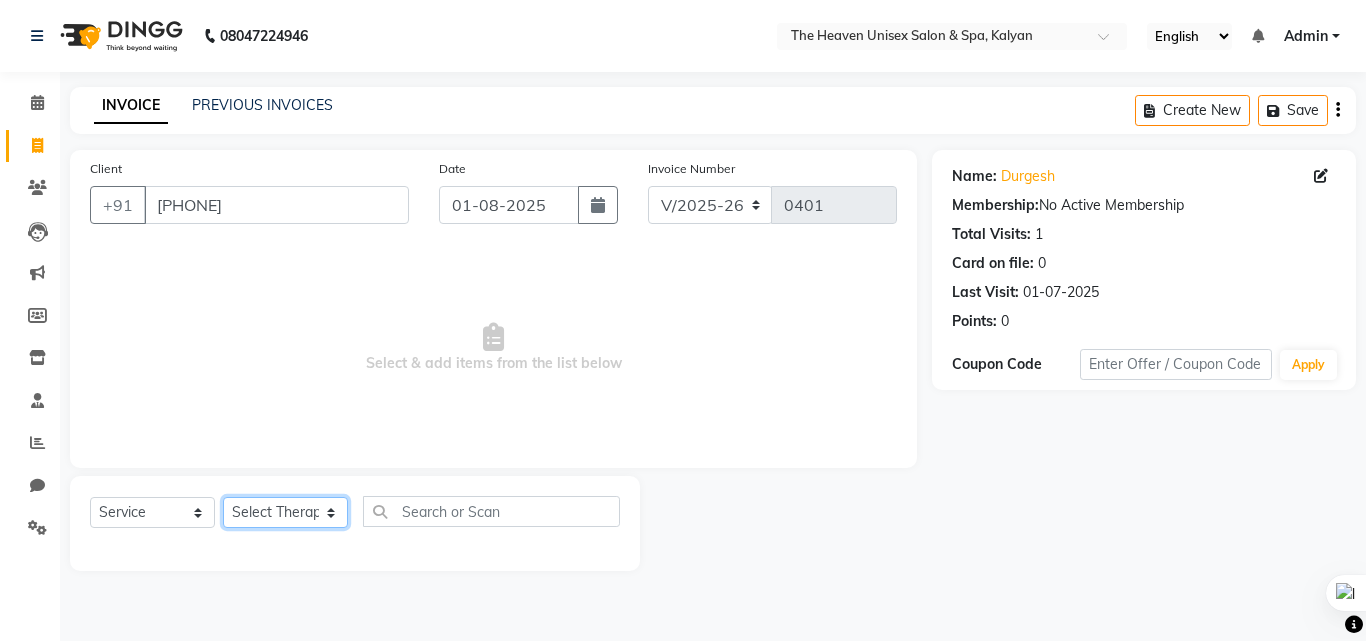 click on "Select Therapist Himanshu Singh  HRS House Leesa  Loriya Mamta Meraj messy pui Rahul Rashmi riddhi" 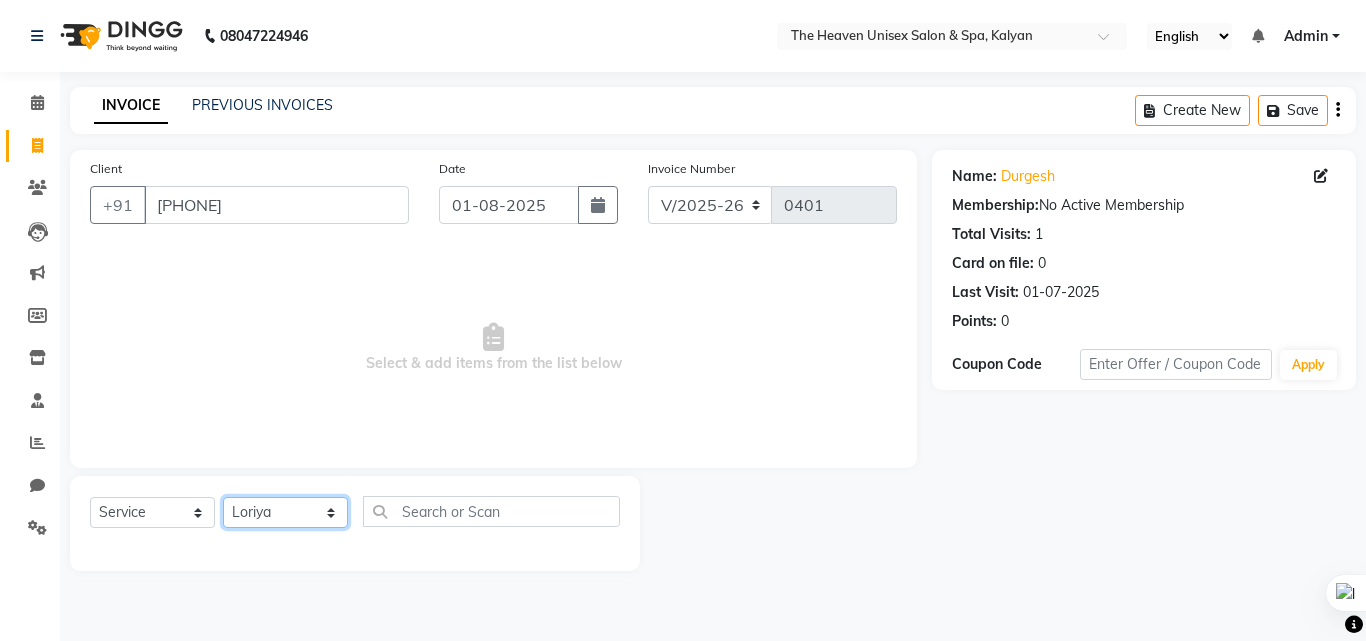 click on "Select Therapist Himanshu Singh  HRS House Leesa  Loriya Mamta Meraj messy pui Rahul Rashmi riddhi" 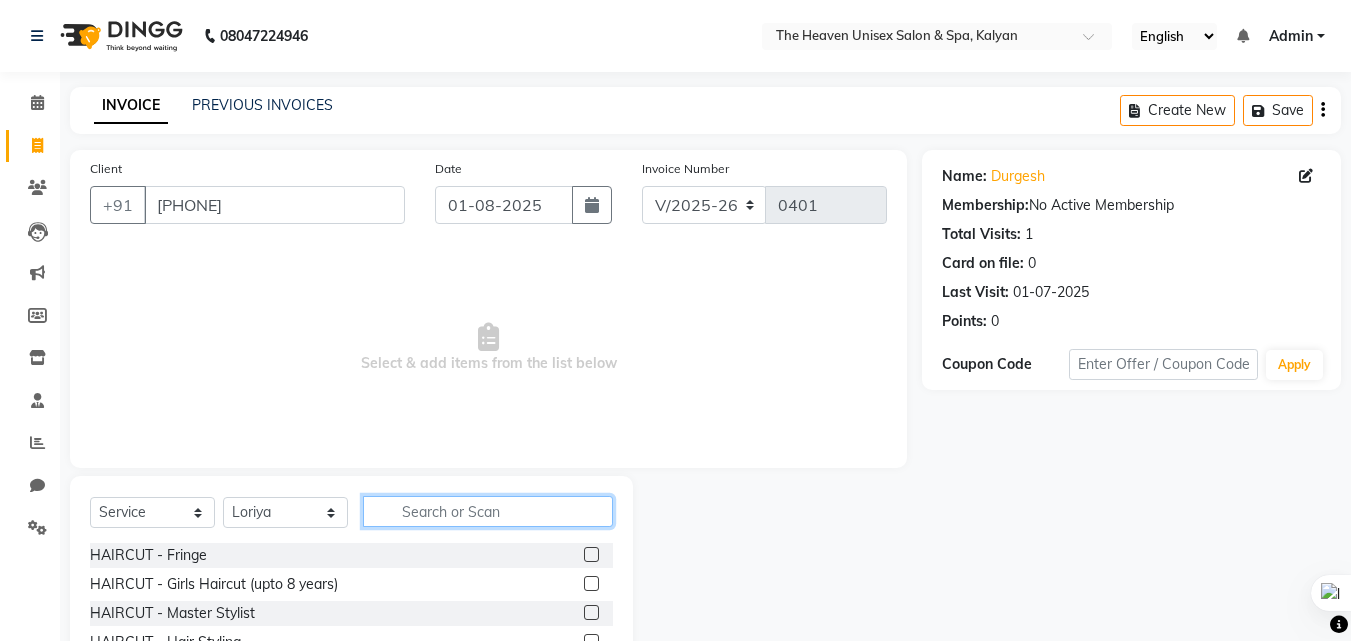 click 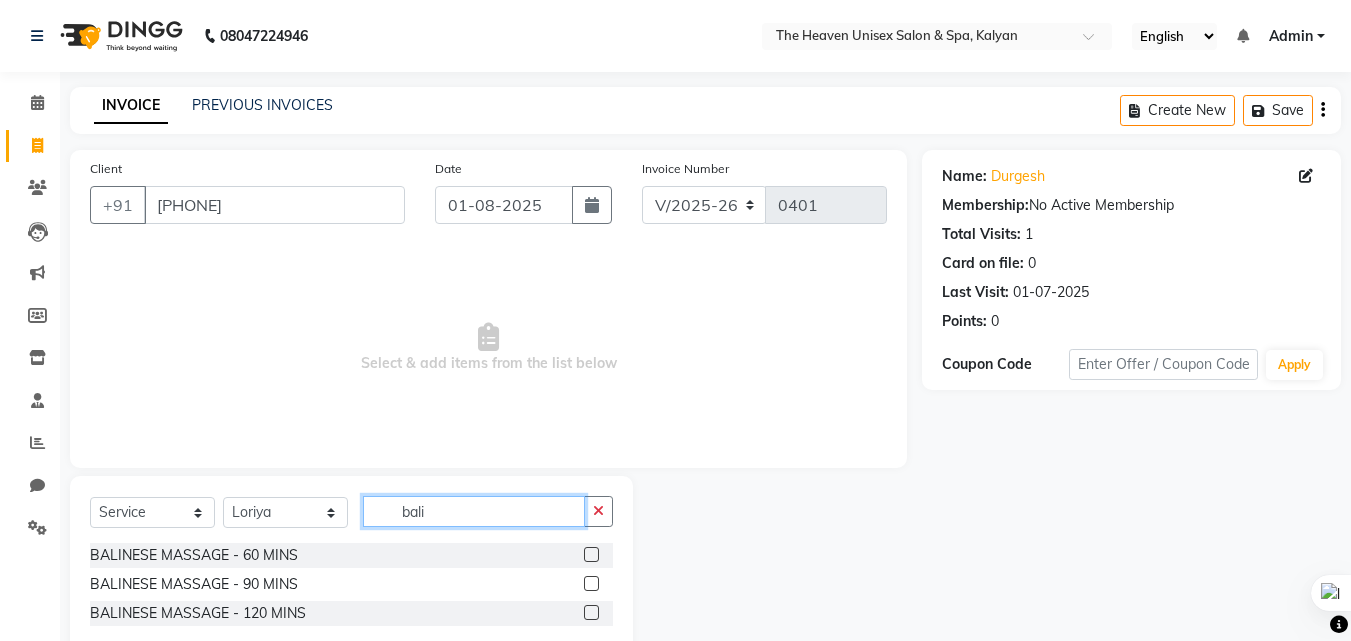 type on "bali" 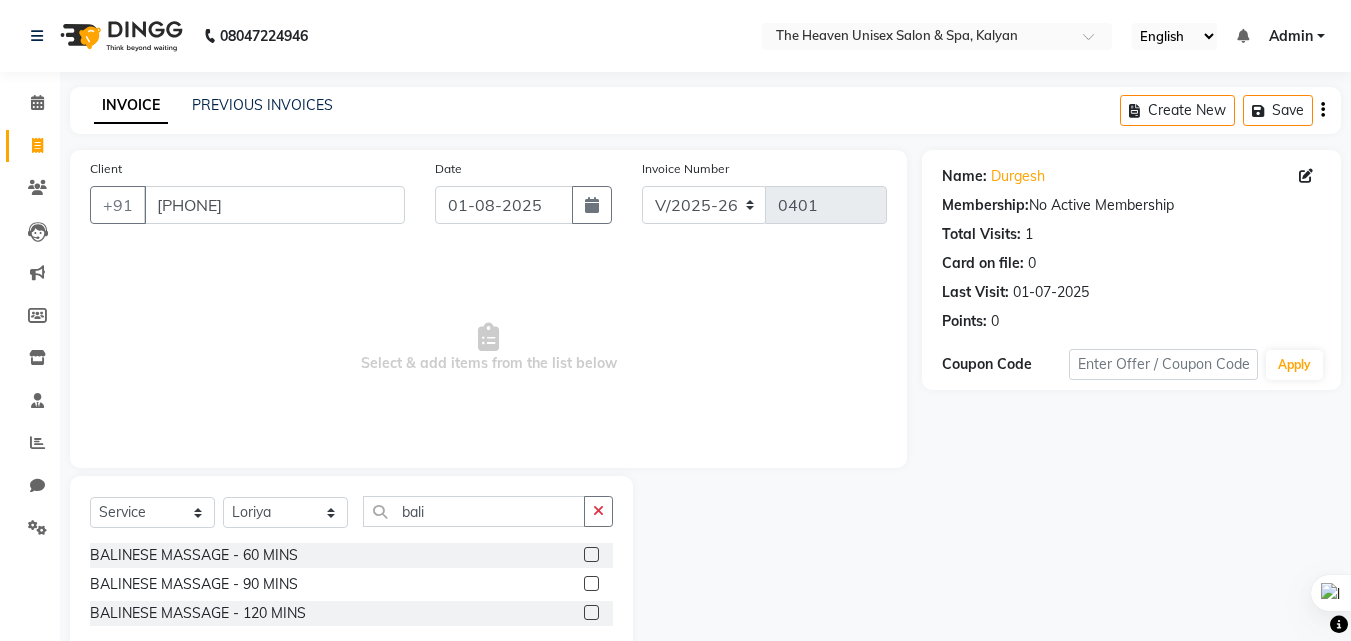 click 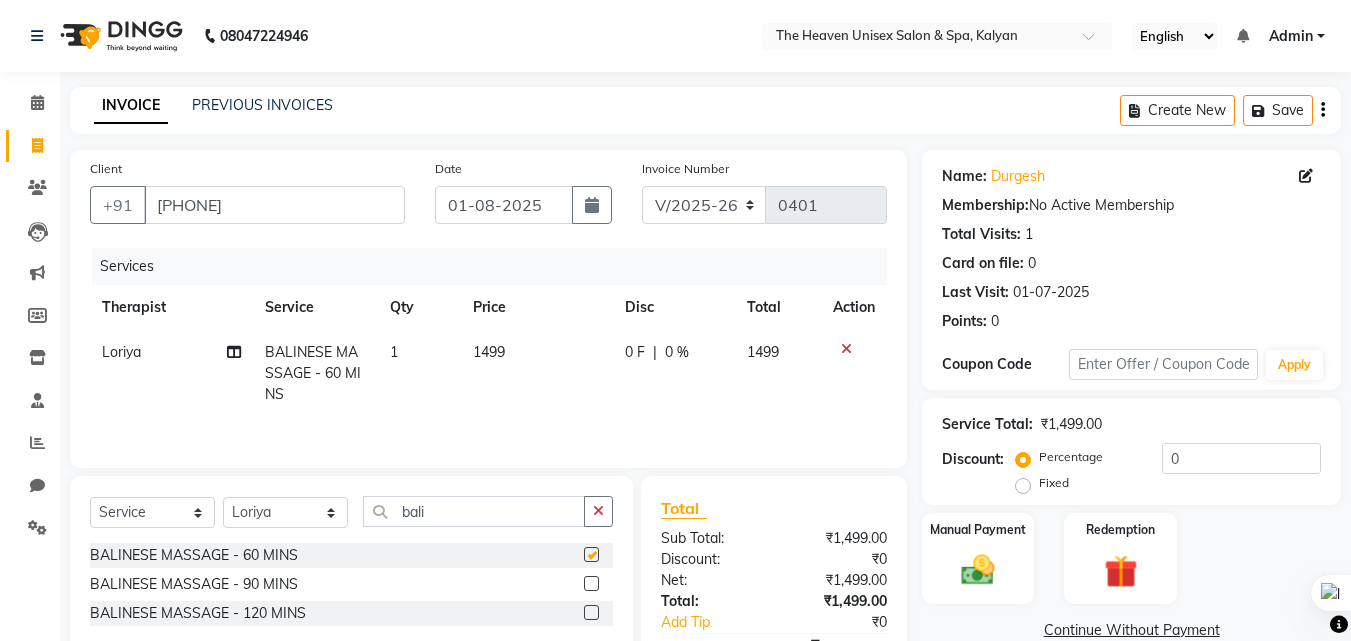 checkbox on "false" 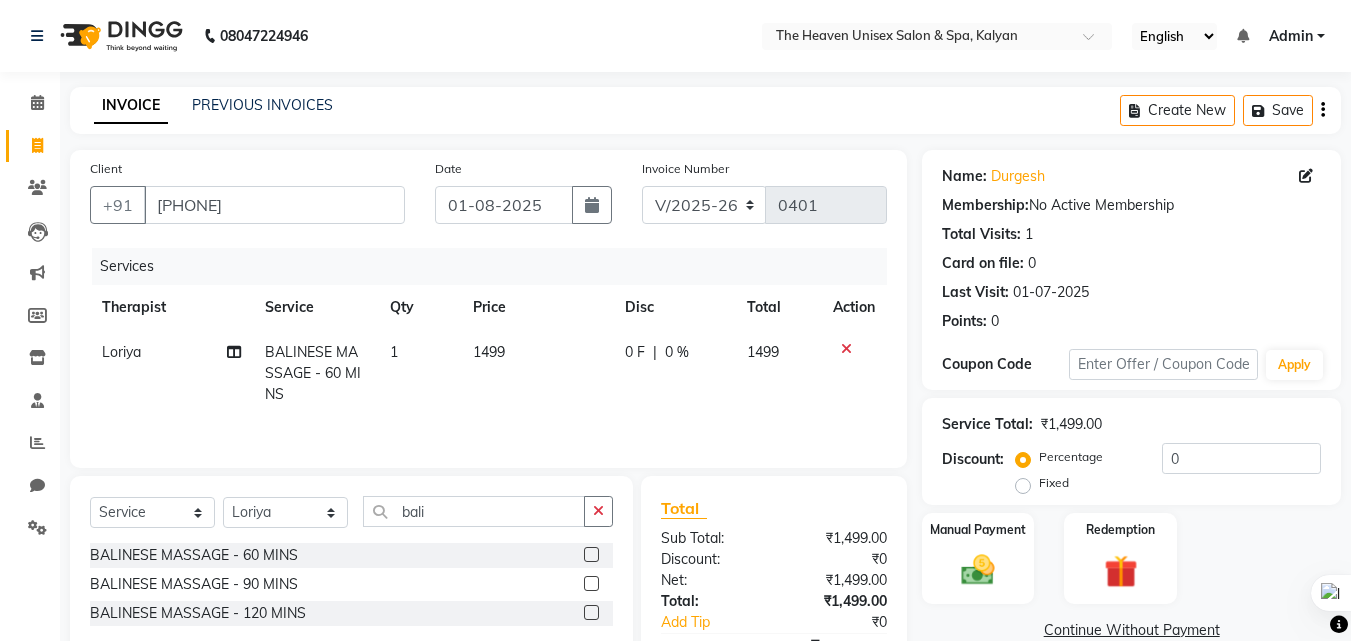 click on "0 F" 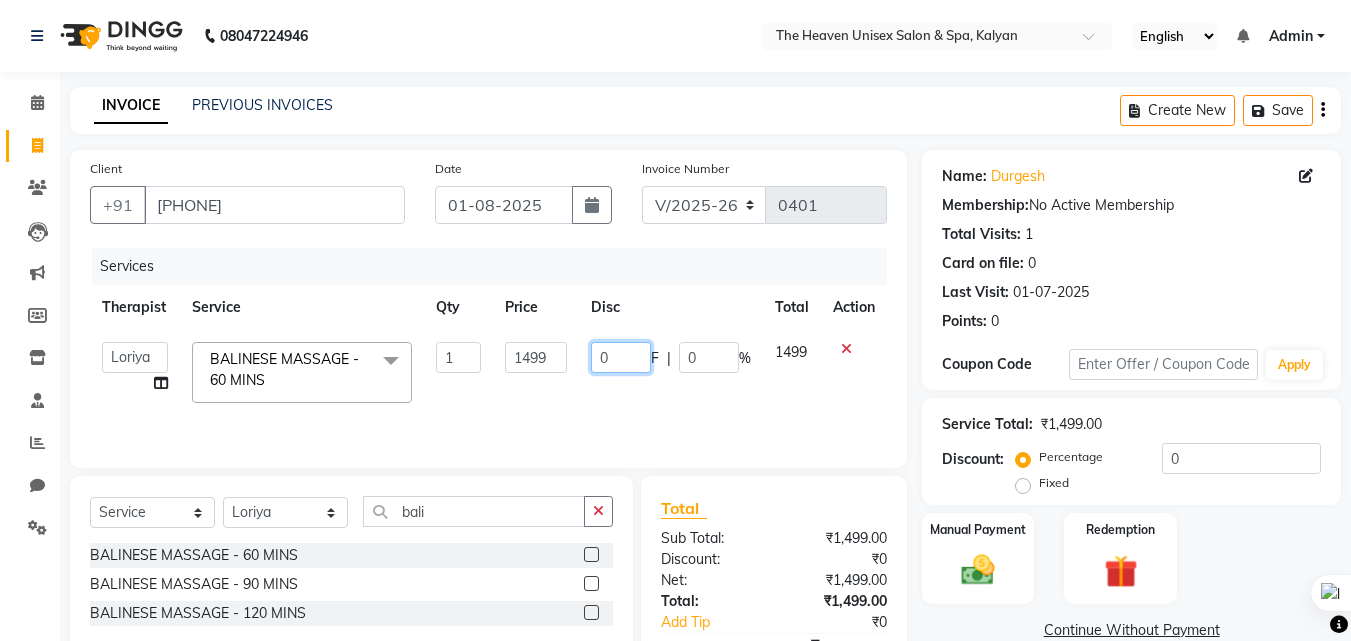 click on "0" 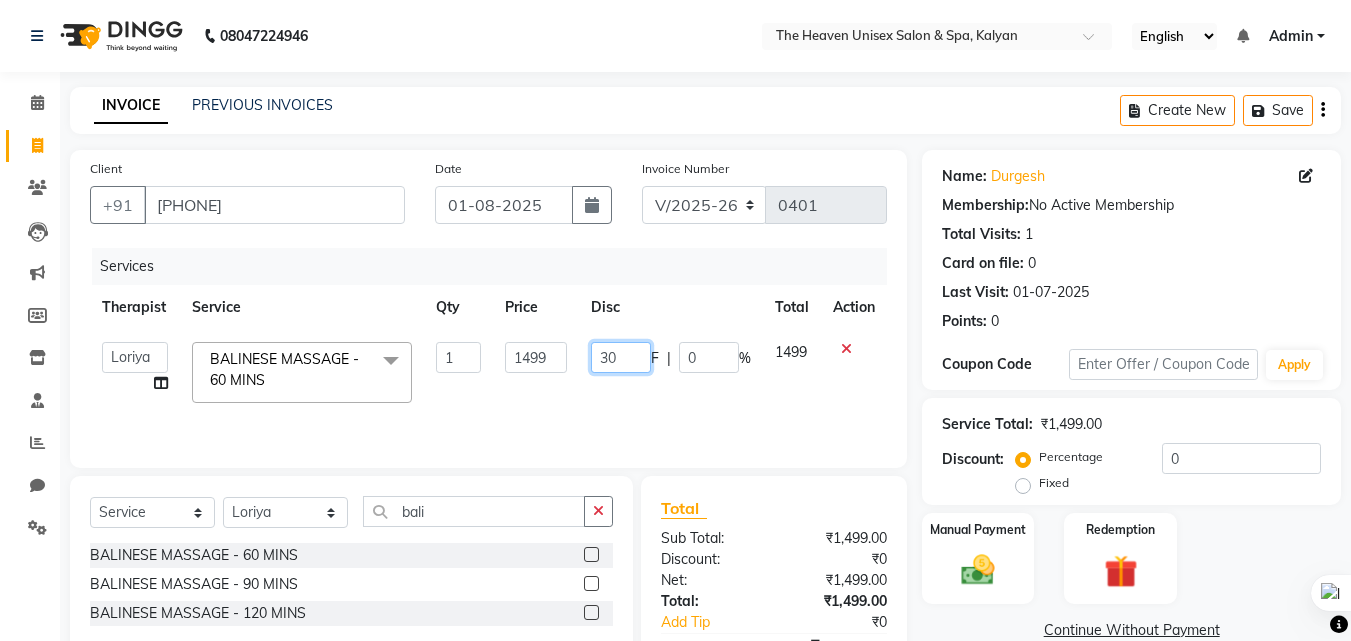type on "3" 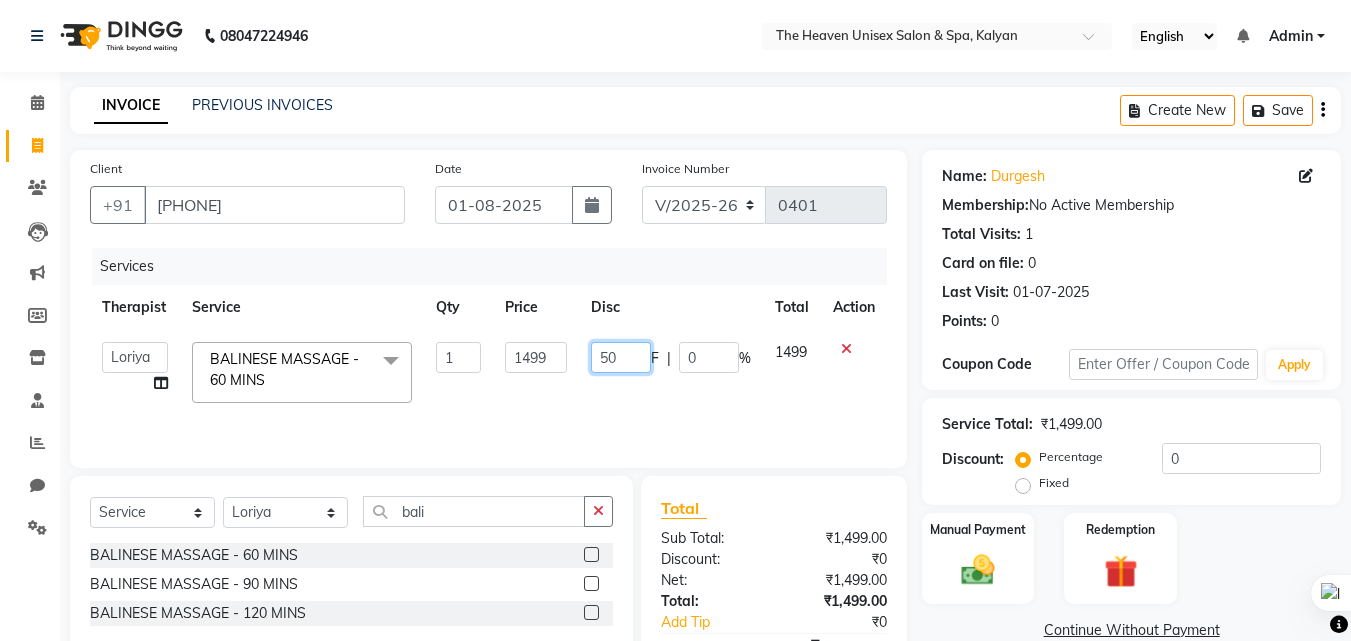 type on "500" 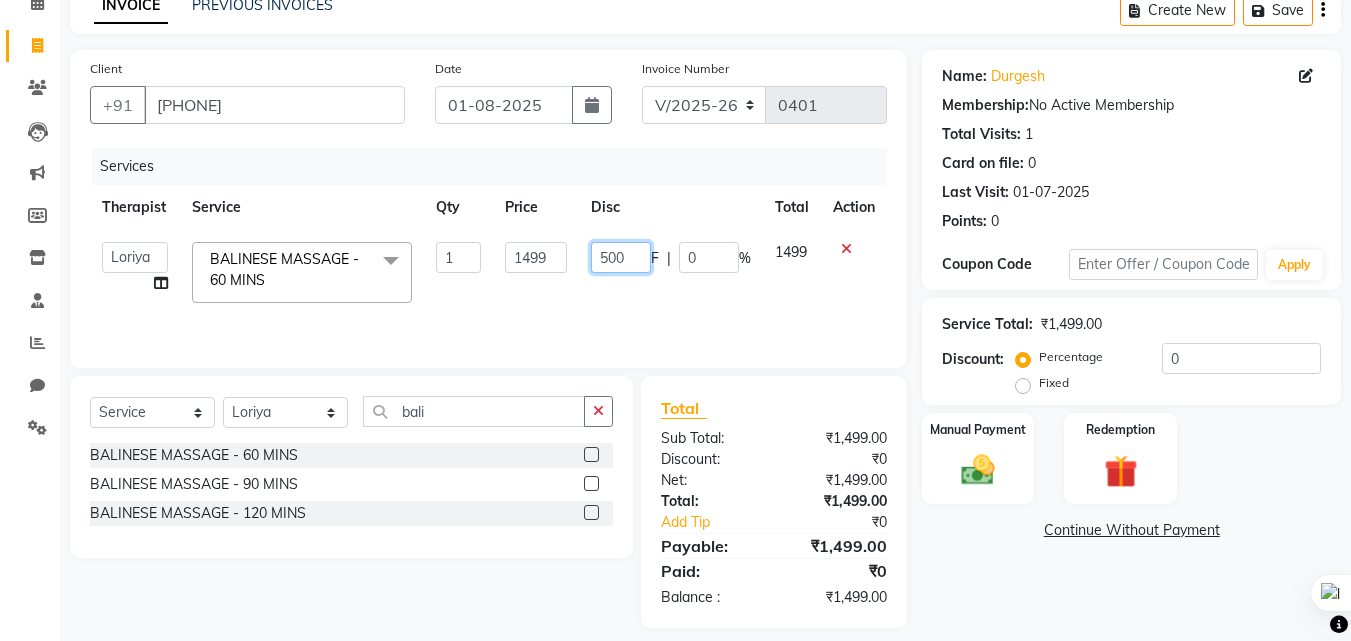 scroll, scrollTop: 117, scrollLeft: 0, axis: vertical 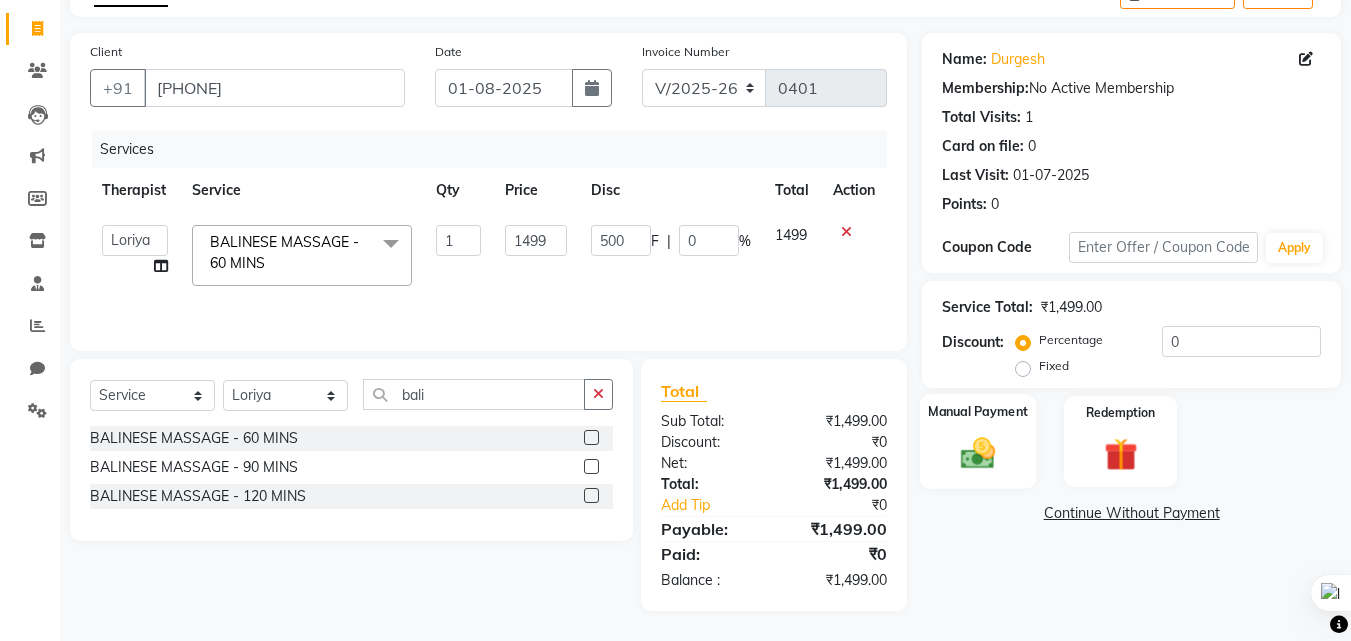 click 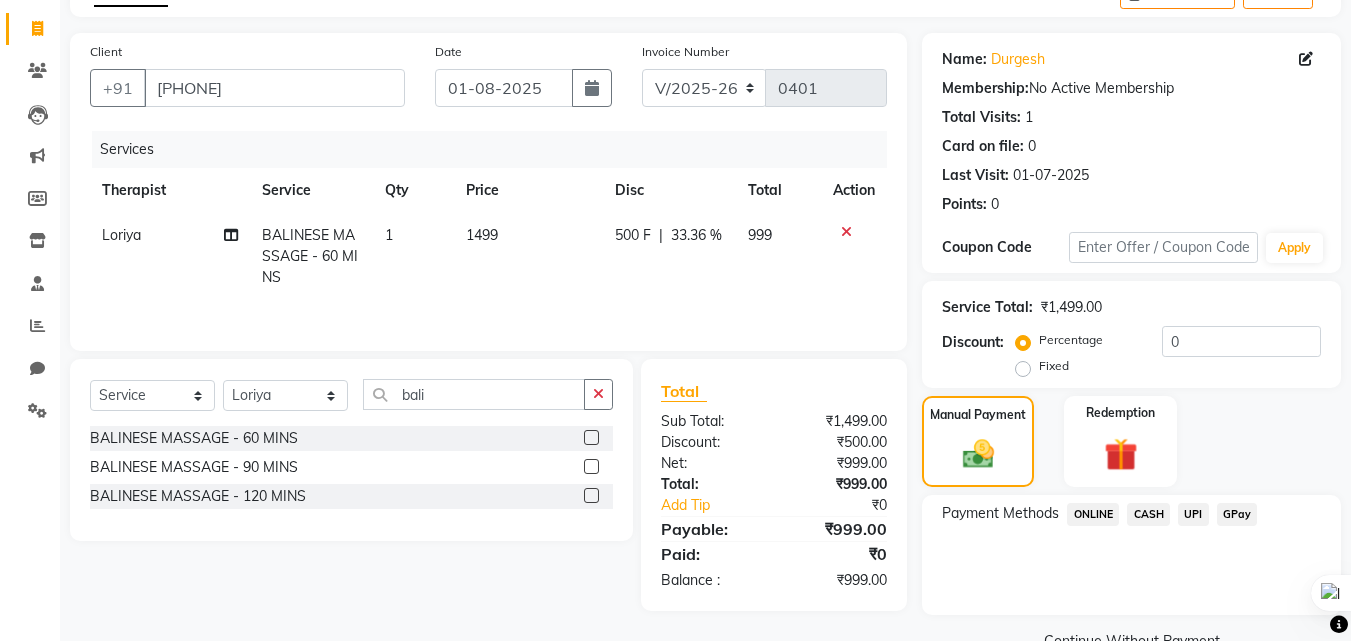 click on "CASH" 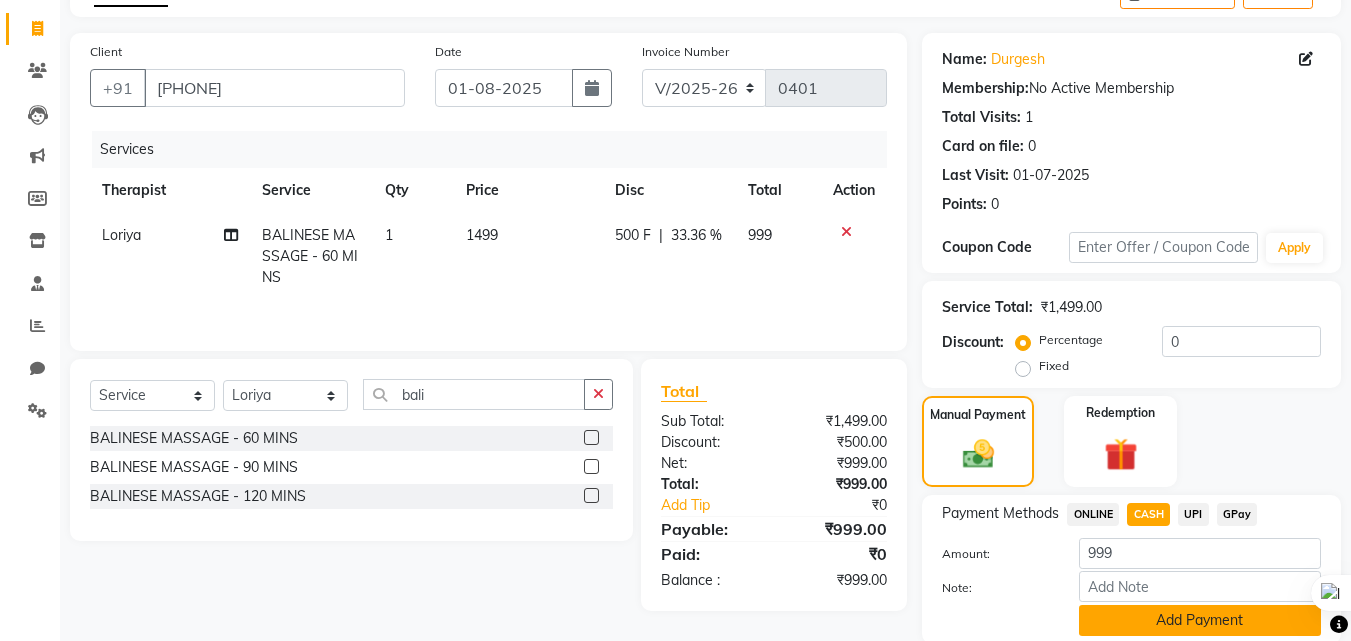 click on "Add Payment" 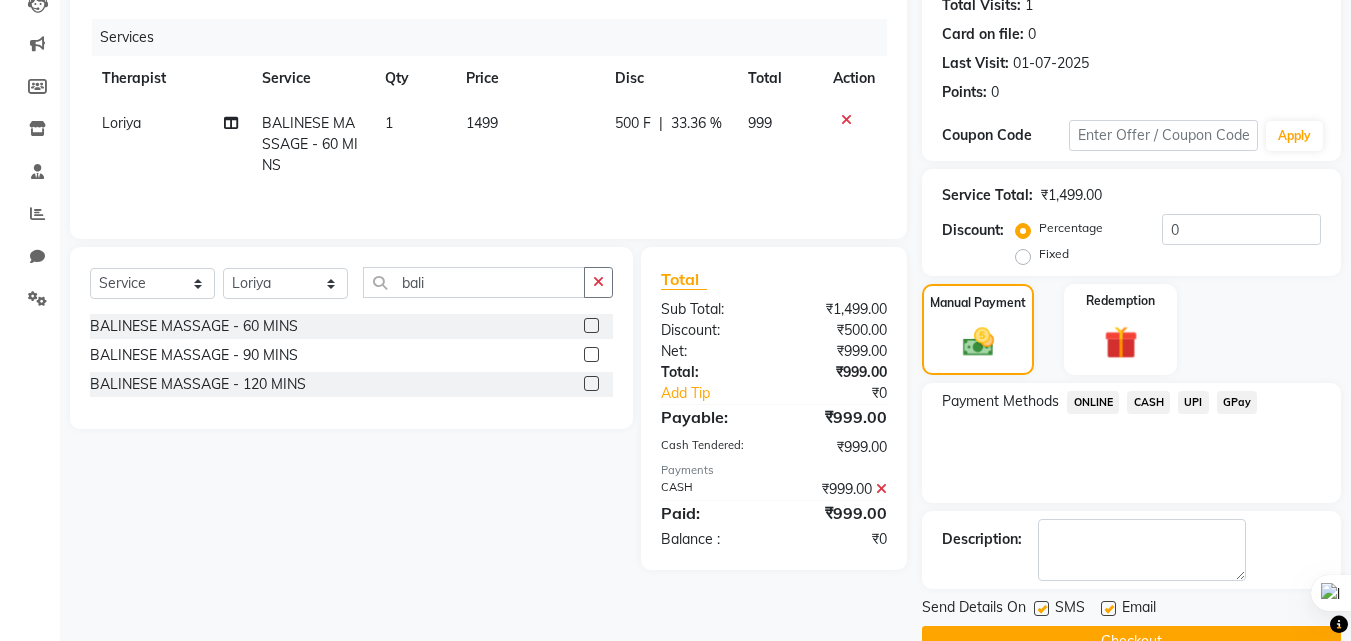 scroll, scrollTop: 275, scrollLeft: 0, axis: vertical 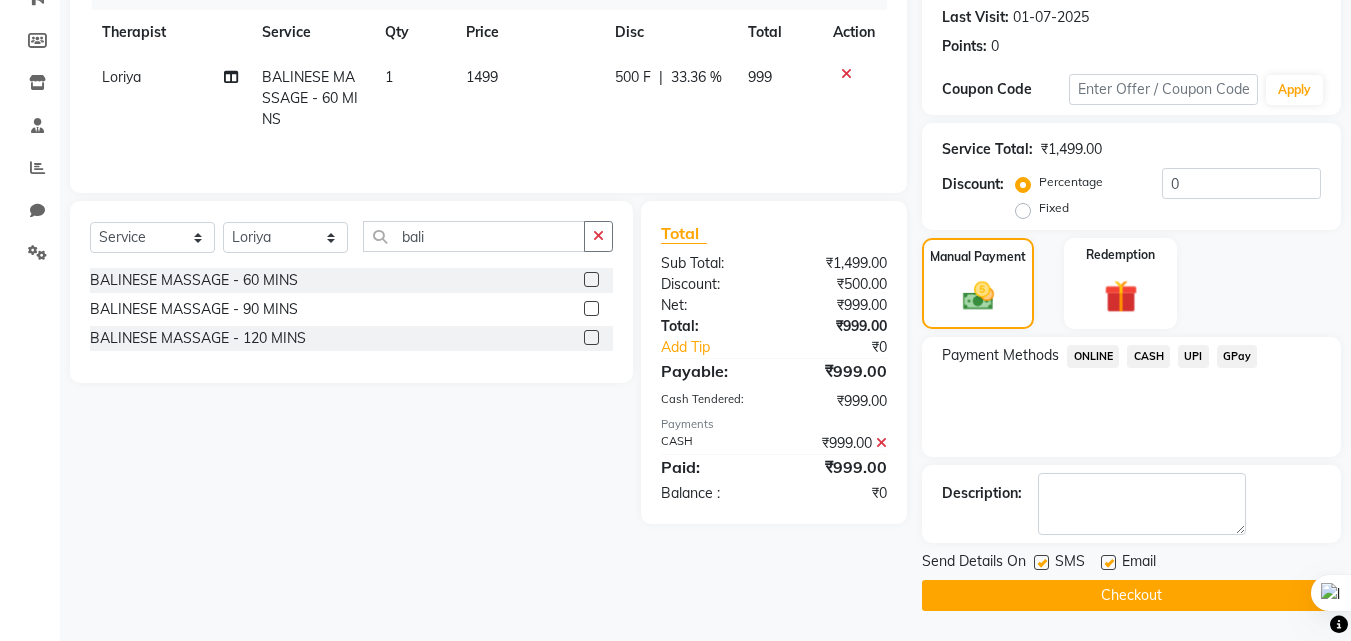 click on "Checkout" 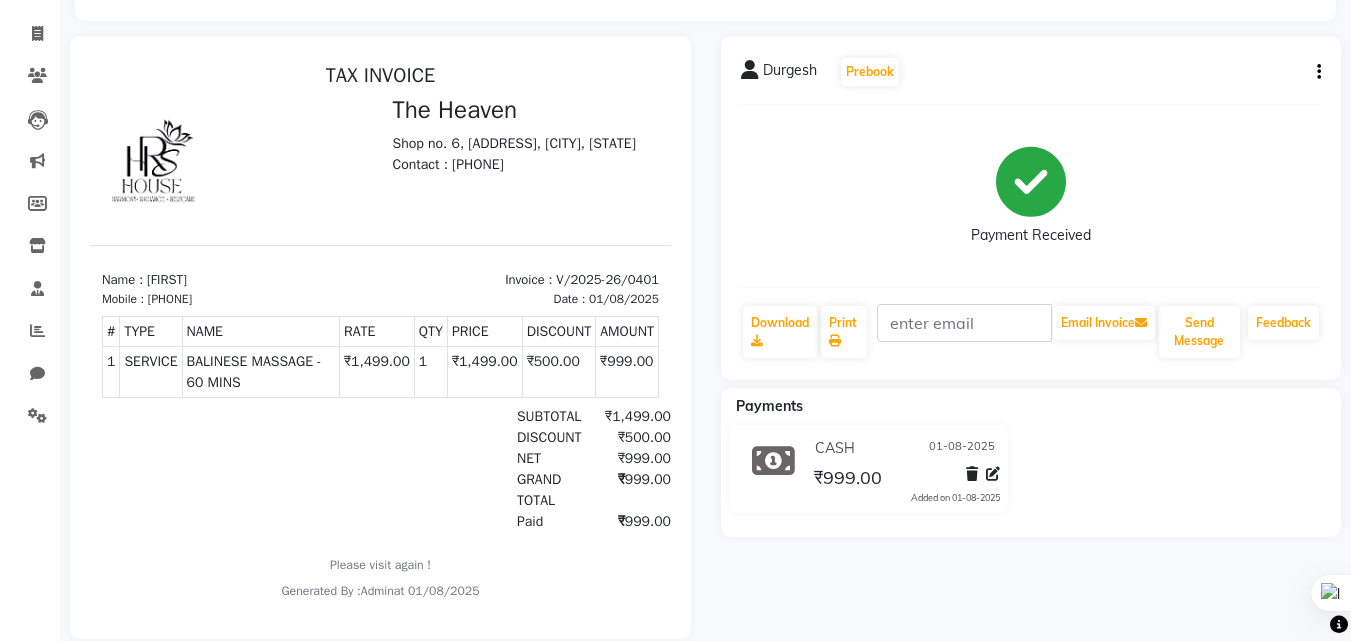 scroll, scrollTop: 155, scrollLeft: 0, axis: vertical 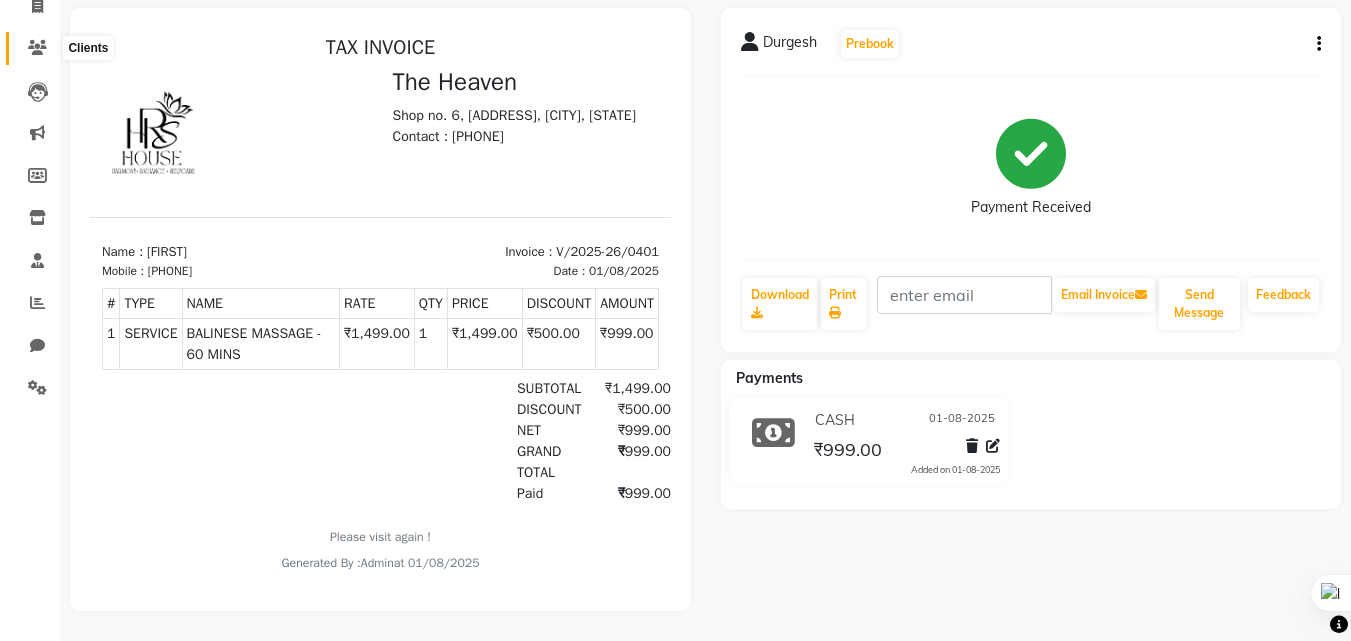click 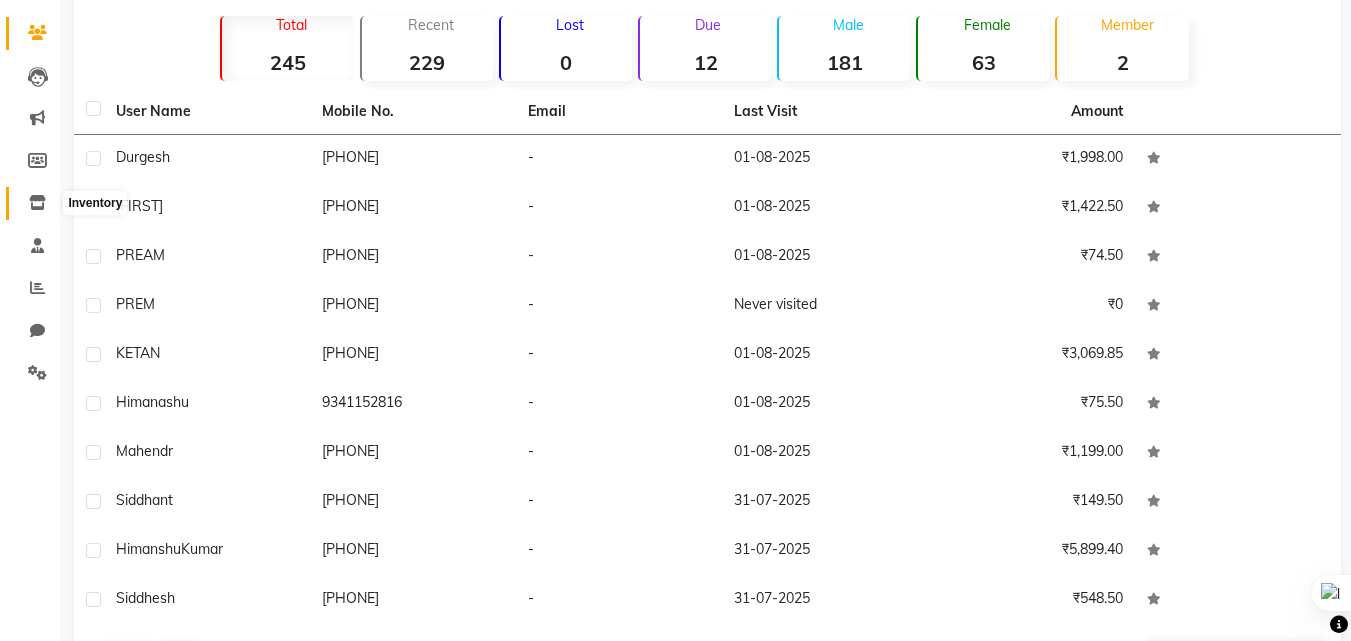 click 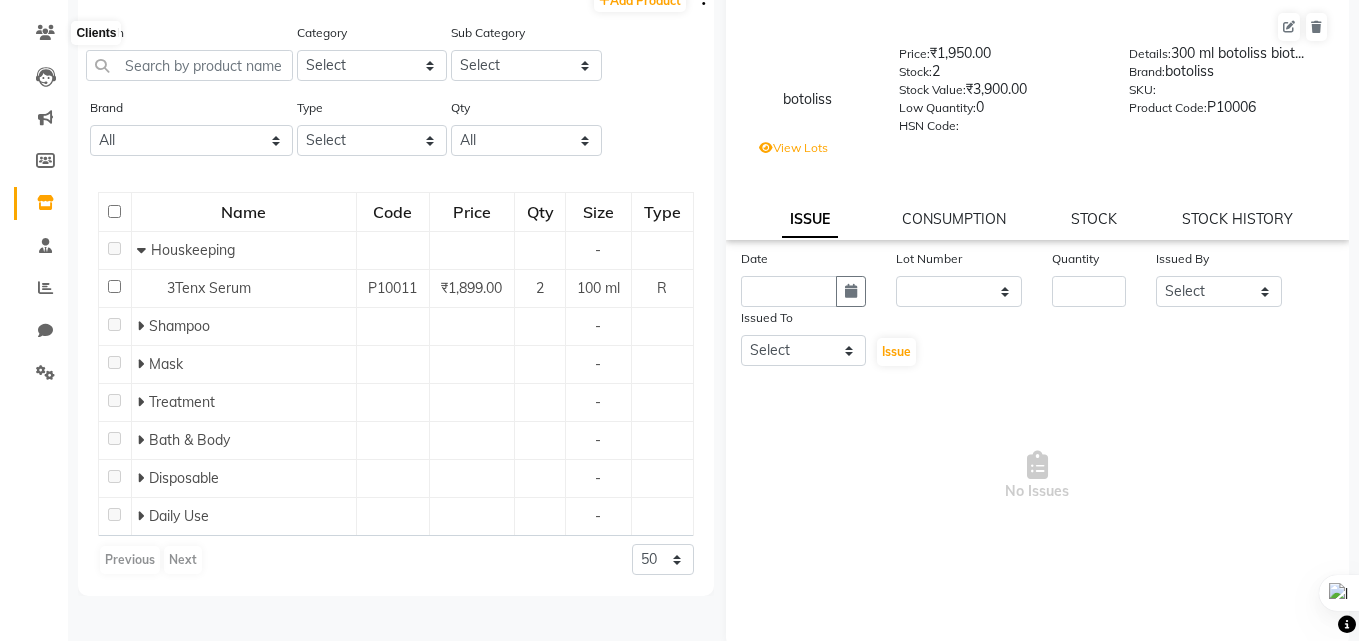 scroll, scrollTop: 0, scrollLeft: 0, axis: both 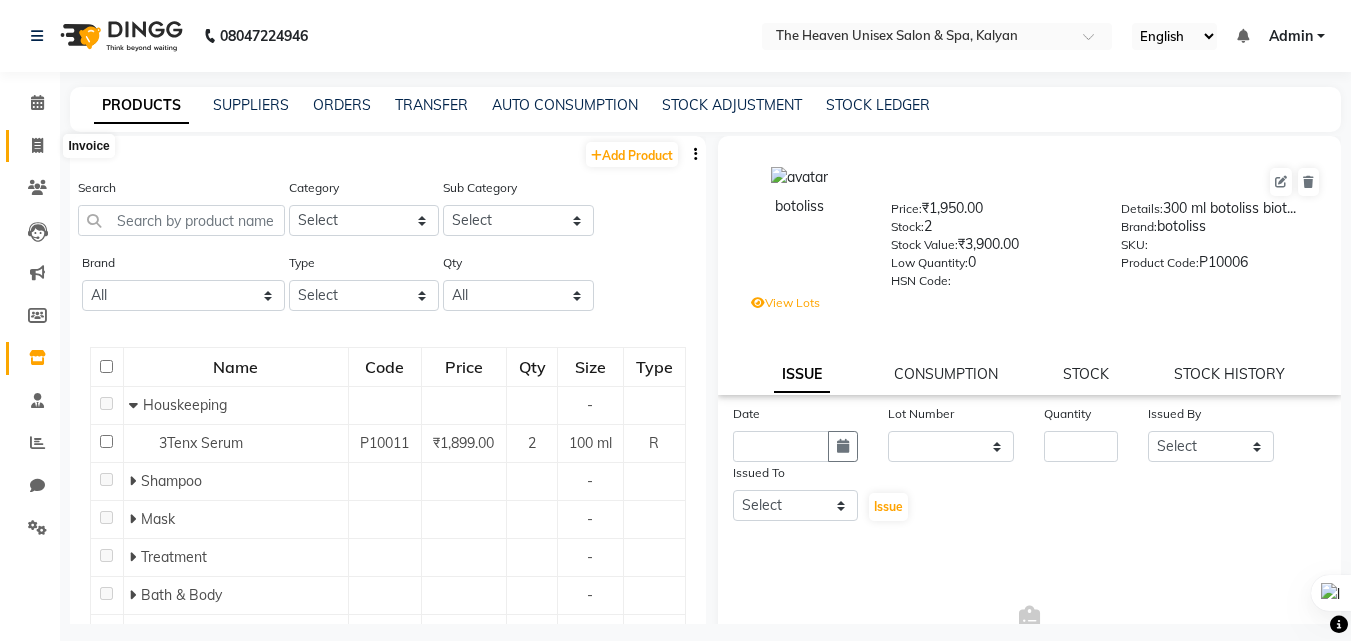click 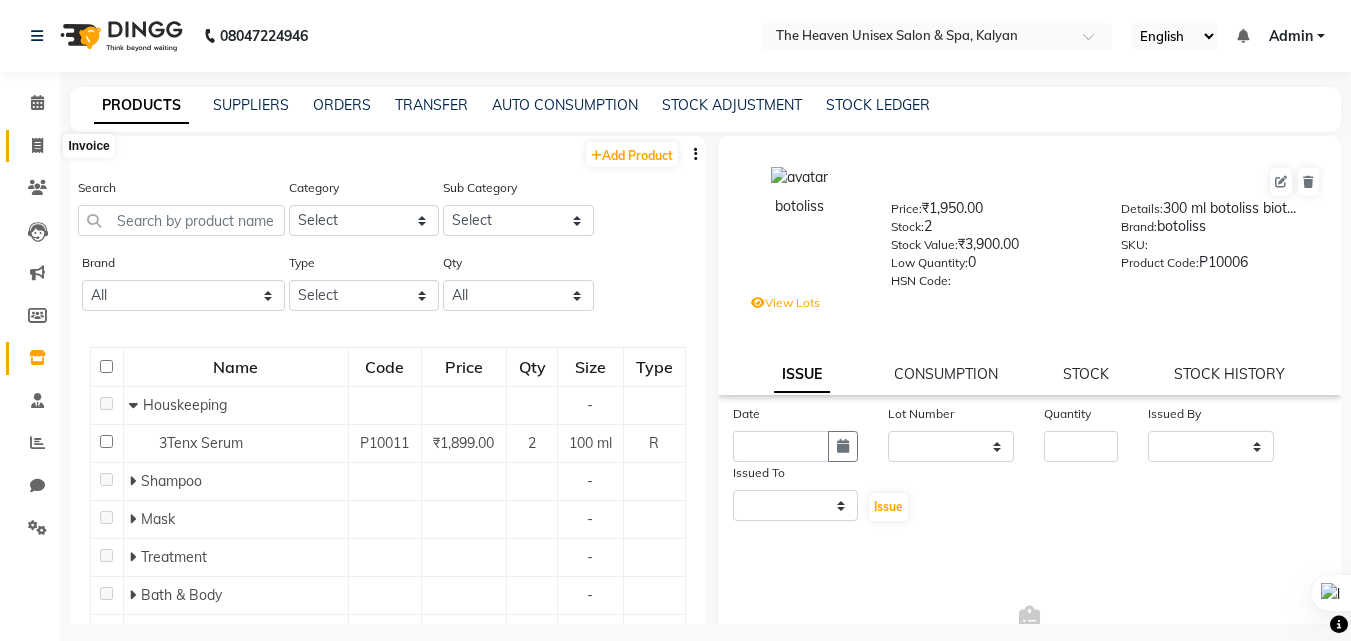 select on "8417" 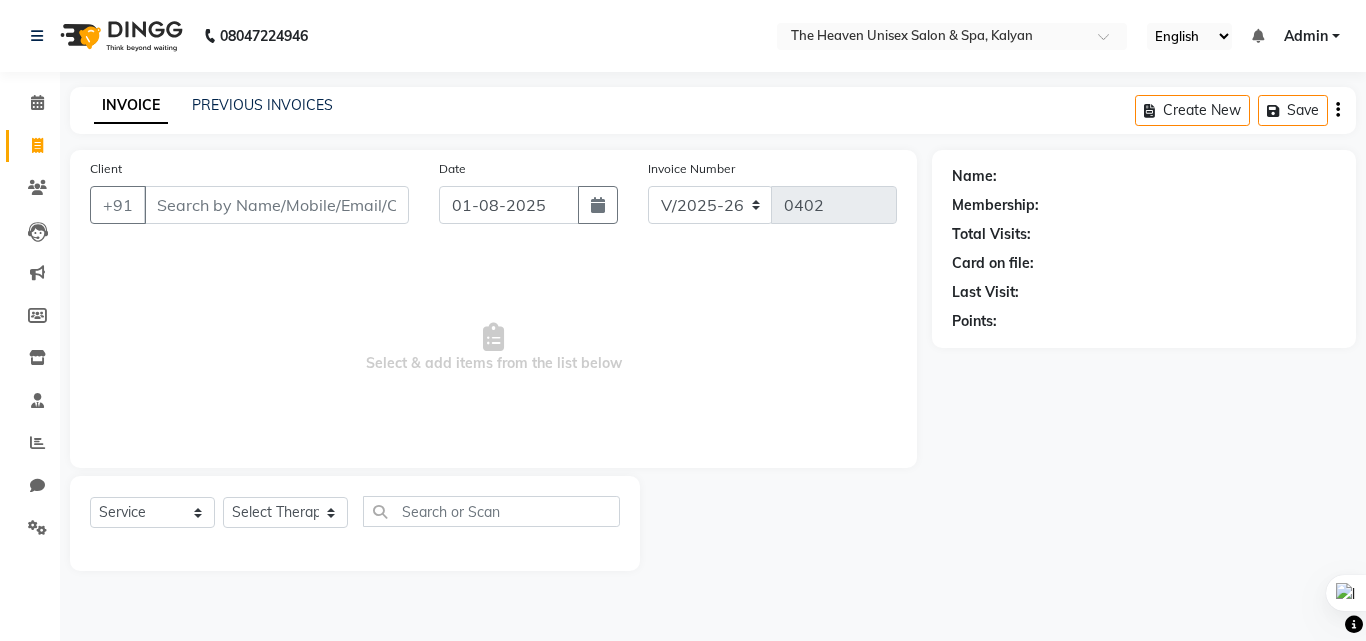click on "Client" at bounding box center (276, 205) 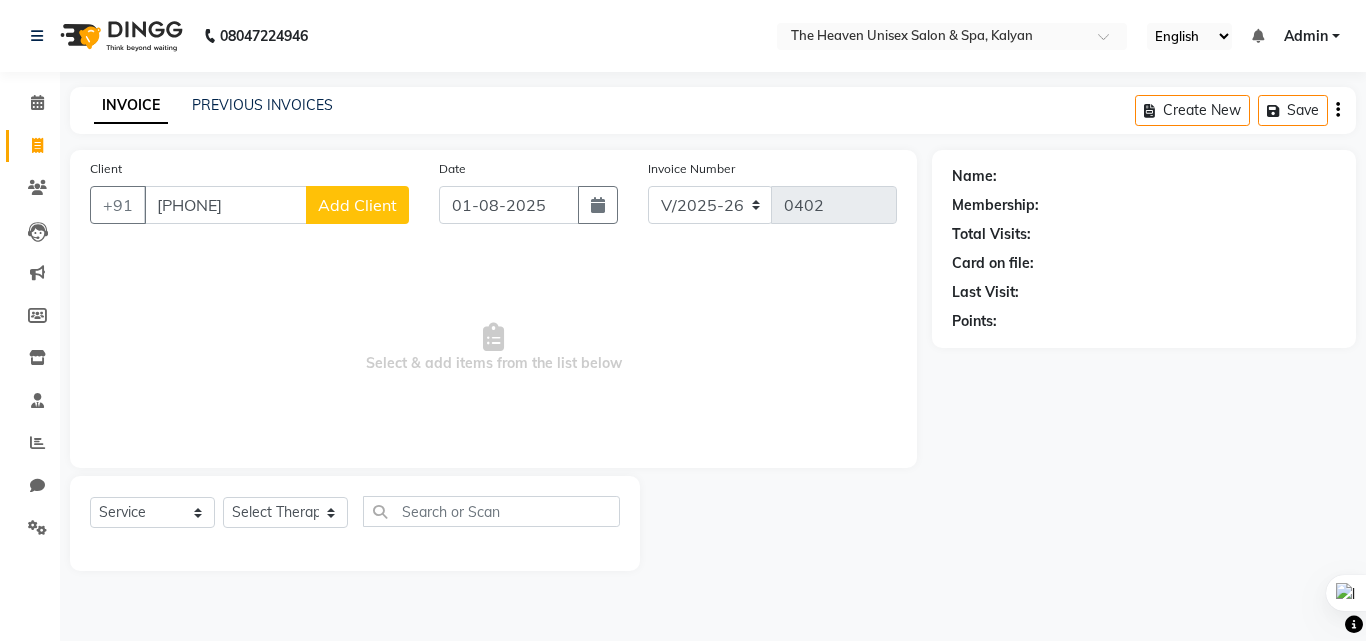 type on "9180824350" 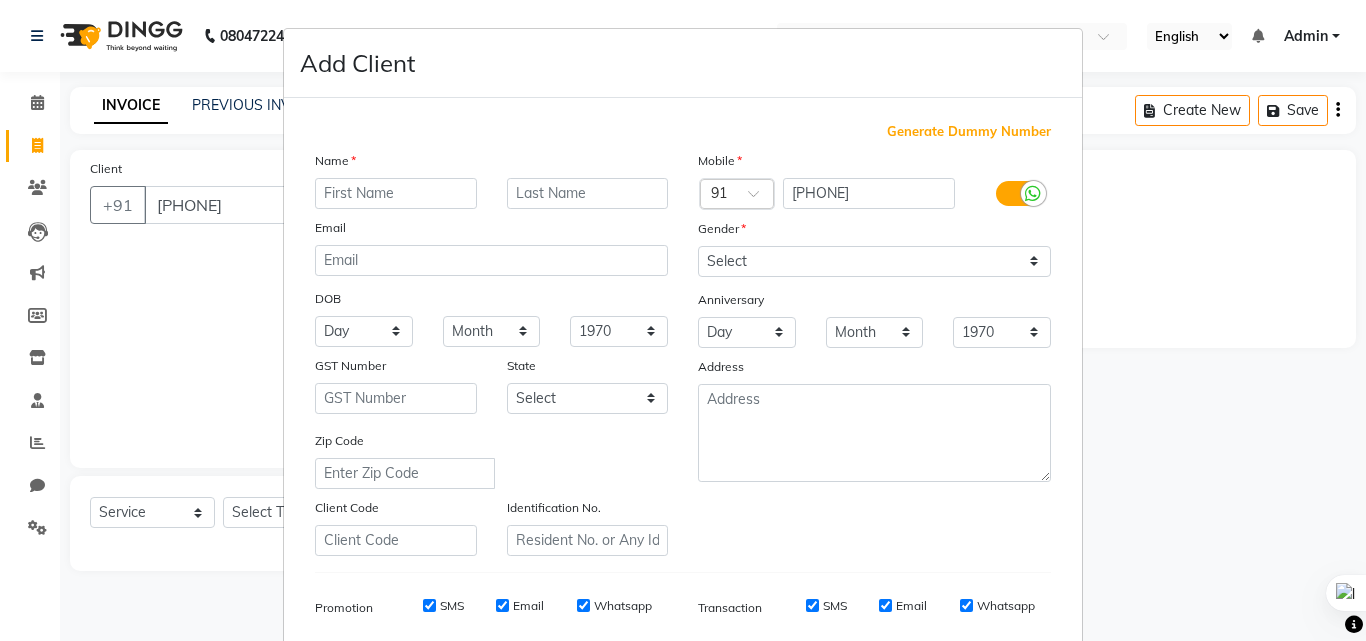 click at bounding box center (396, 193) 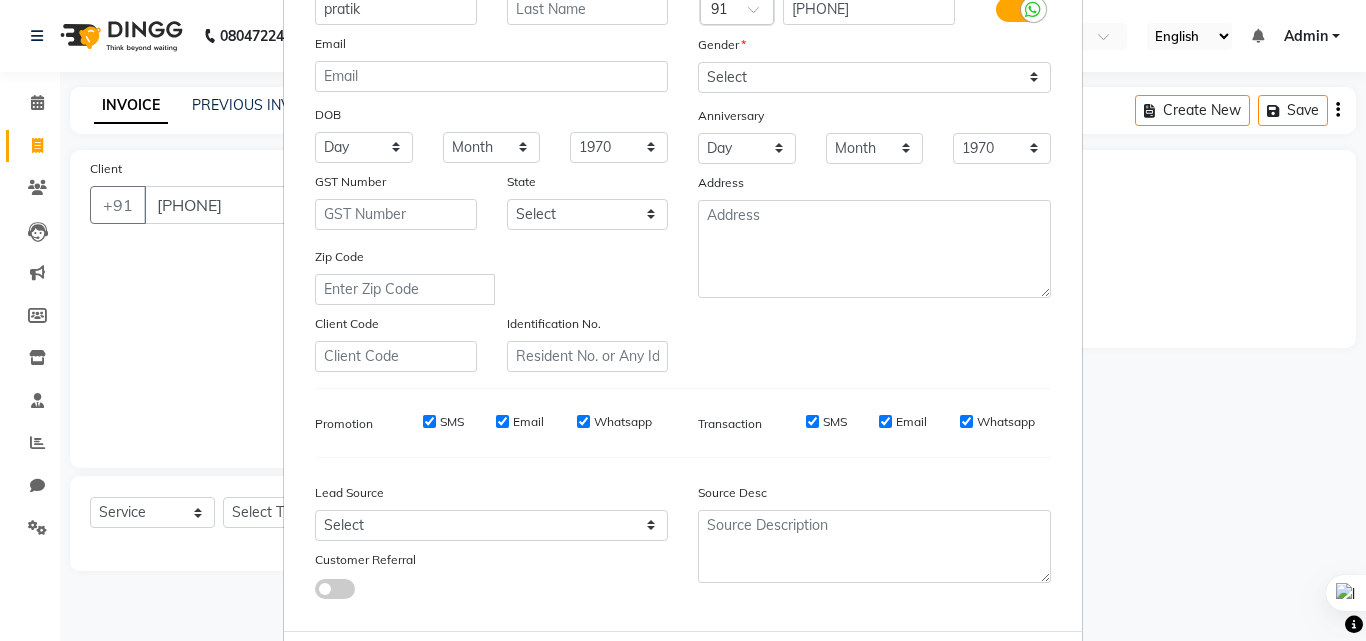 scroll, scrollTop: 182, scrollLeft: 0, axis: vertical 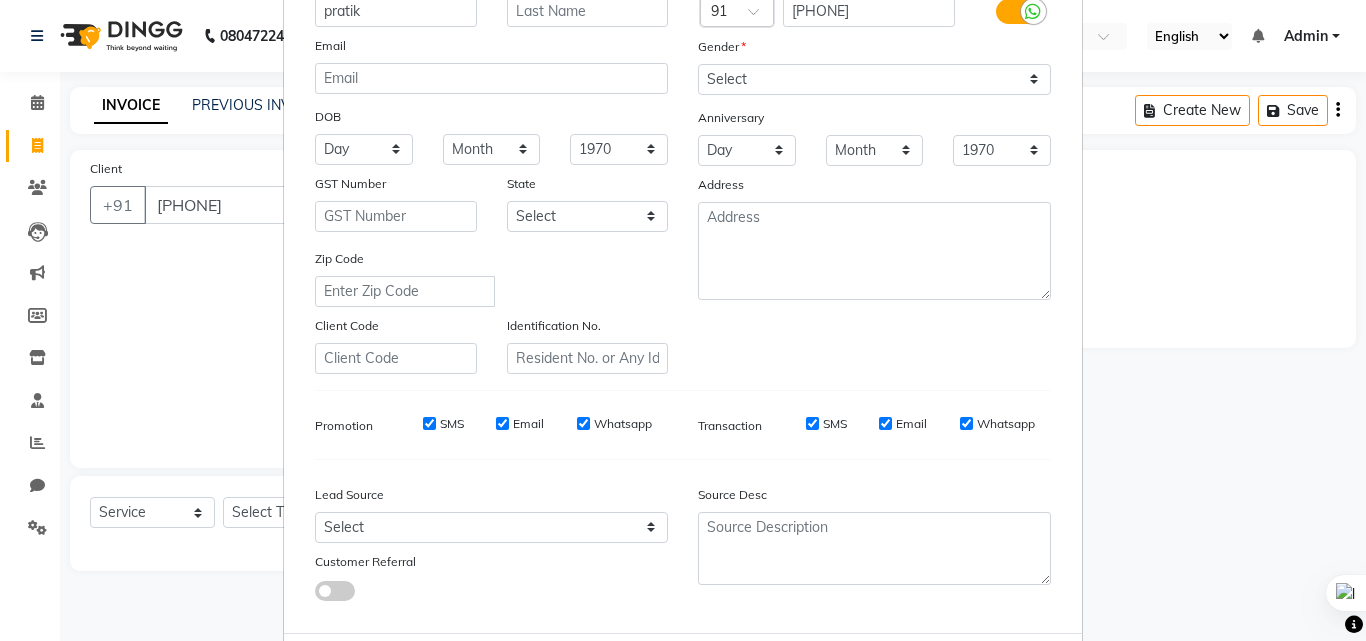 type on "pratik" 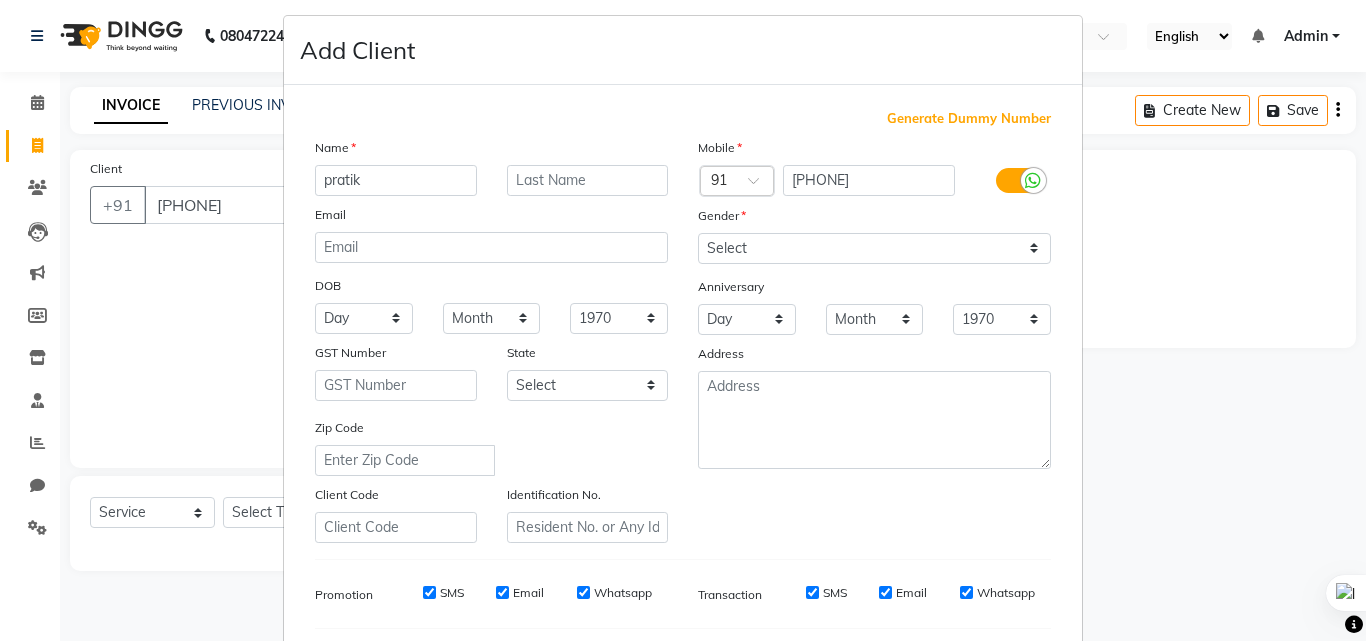 scroll, scrollTop: 0, scrollLeft: 0, axis: both 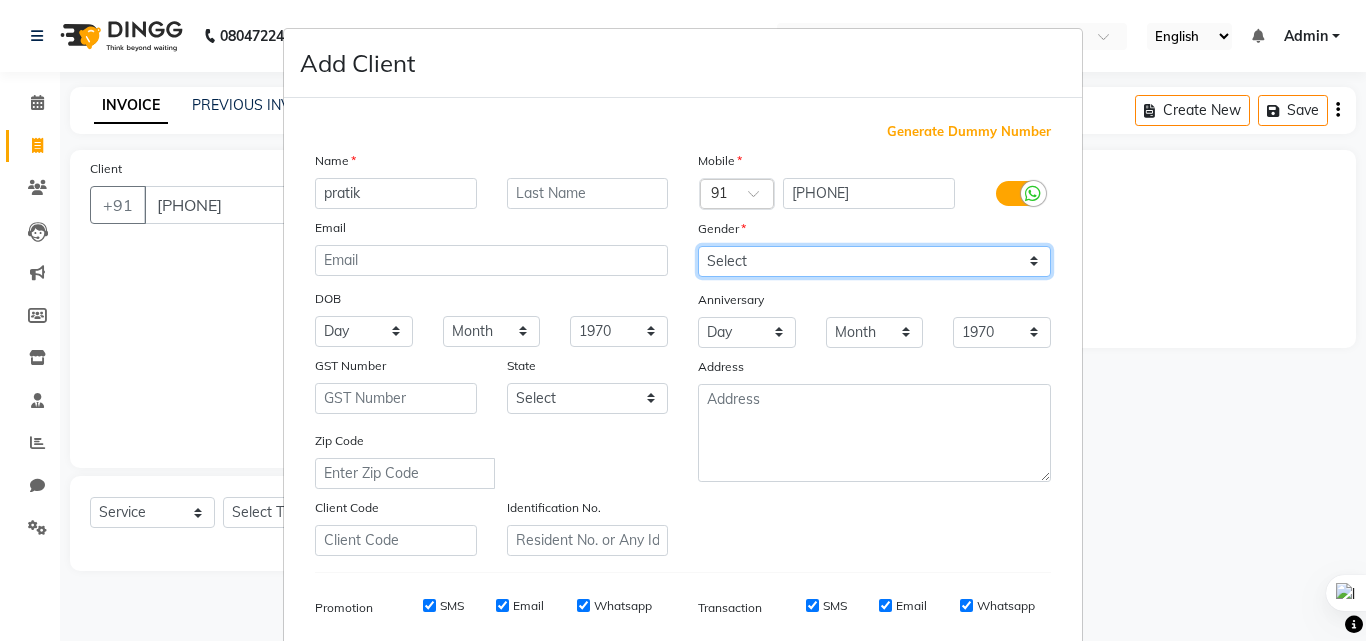 click on "Select Male Female Other Prefer Not To Say" at bounding box center (874, 261) 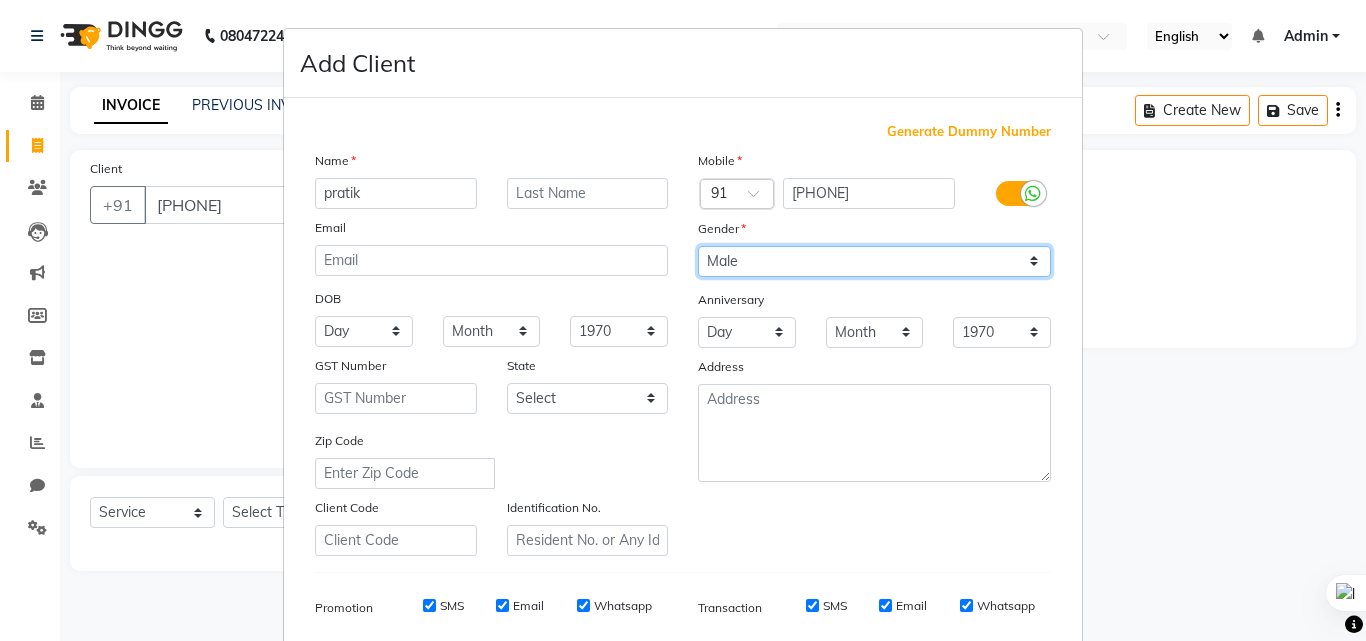 click on "Select Male Female Other Prefer Not To Say" at bounding box center [874, 261] 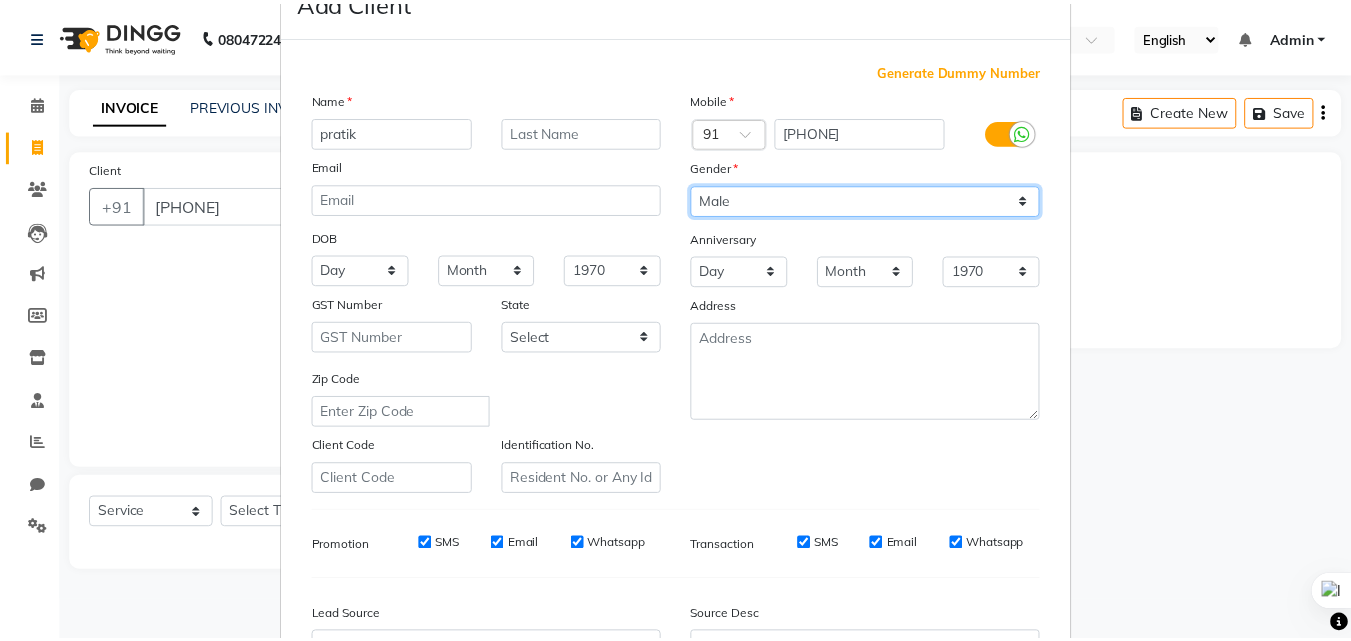 scroll, scrollTop: 282, scrollLeft: 0, axis: vertical 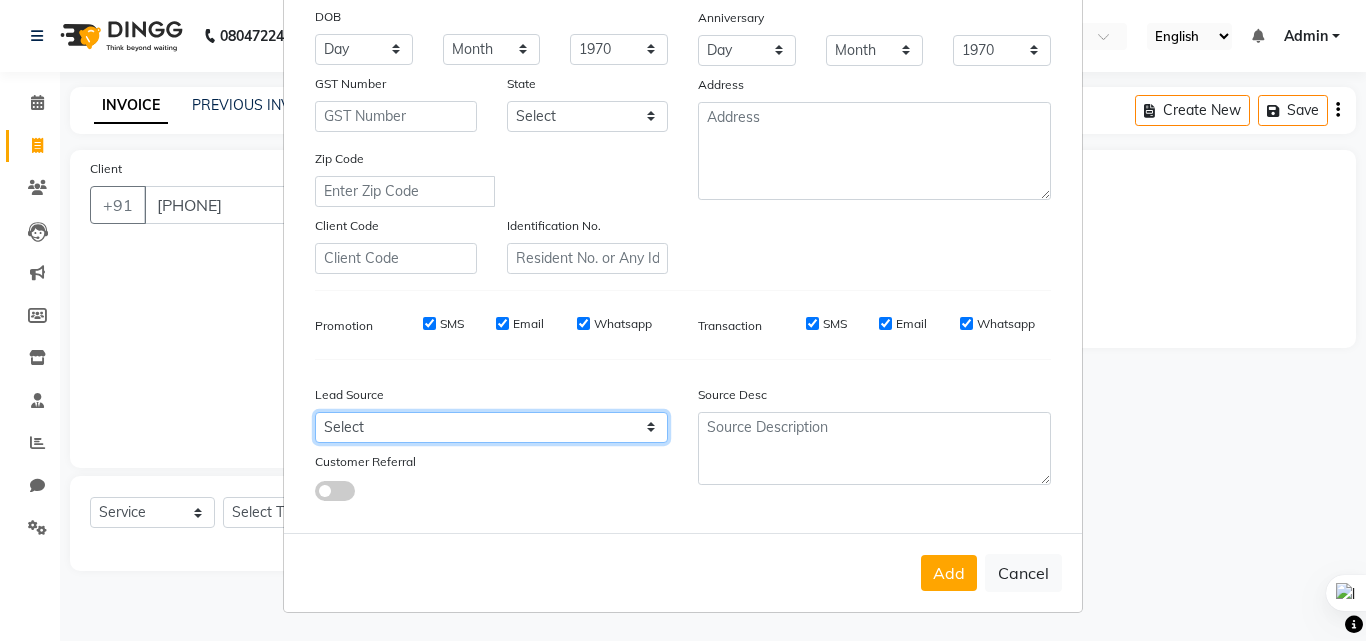 click on "Select Walk-in Referral Internet Friend Word of Mouth Advertisement Facebook JustDial Google Other" at bounding box center [491, 427] 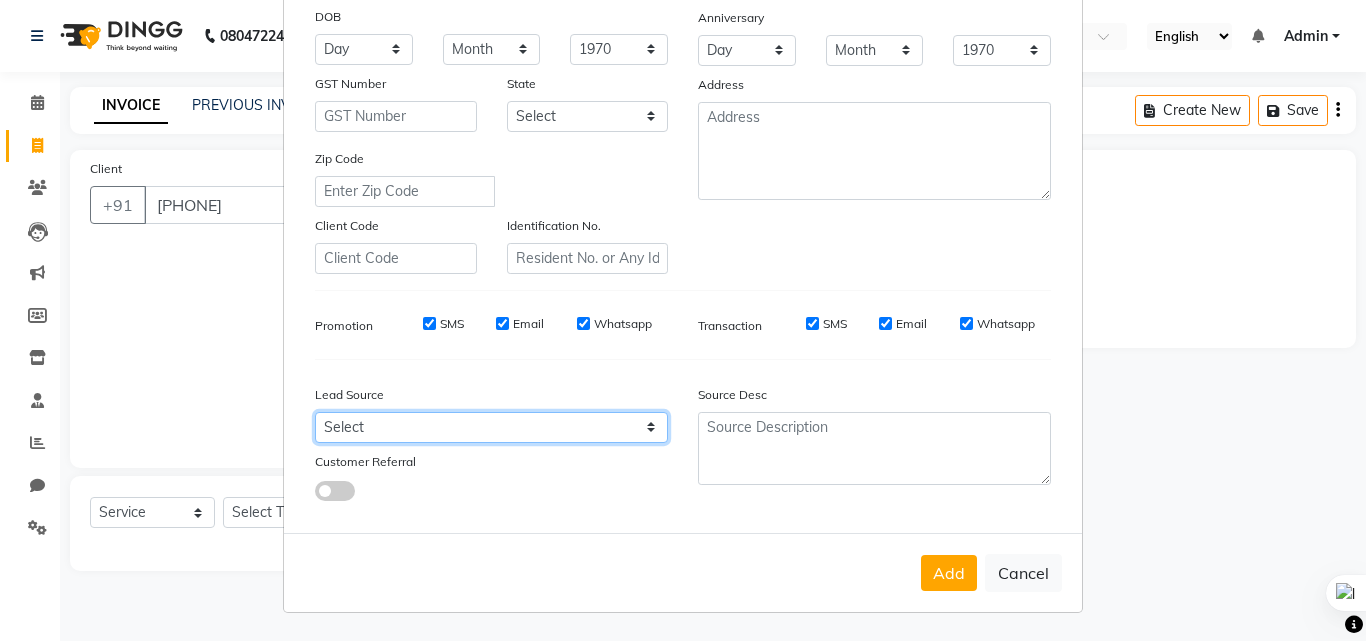 select on "55212" 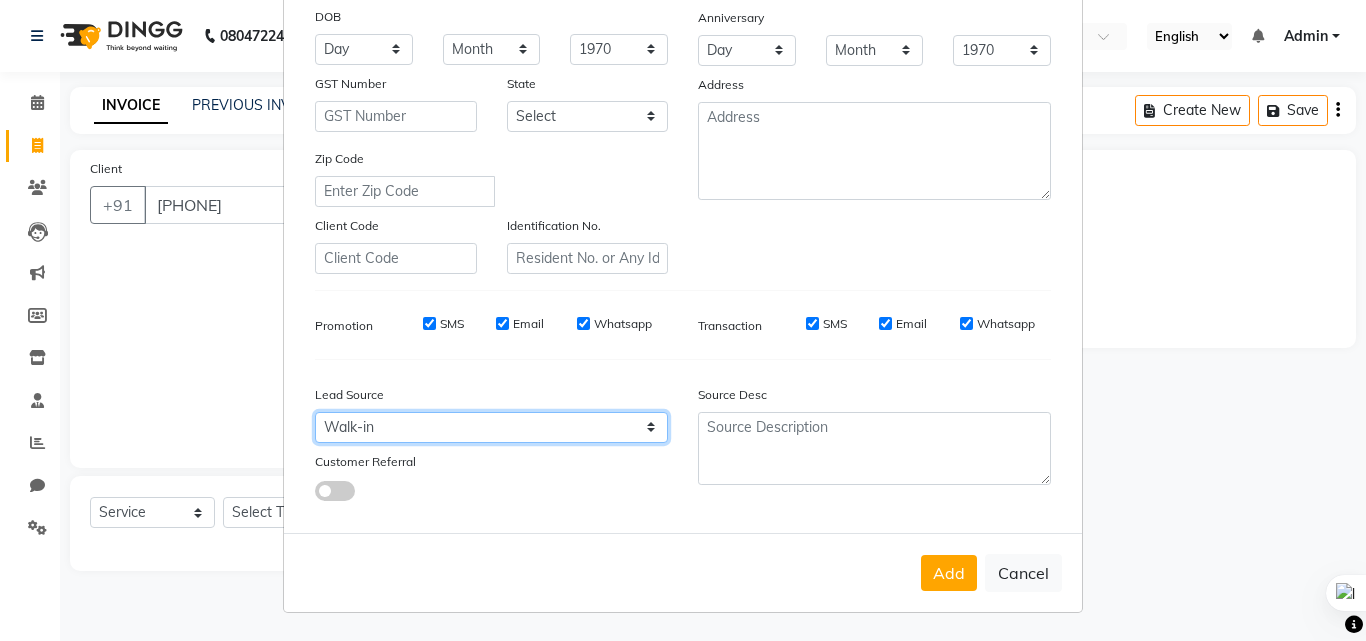 click on "Select Walk-in Referral Internet Friend Word of Mouth Advertisement Facebook JustDial Google Other" at bounding box center (491, 427) 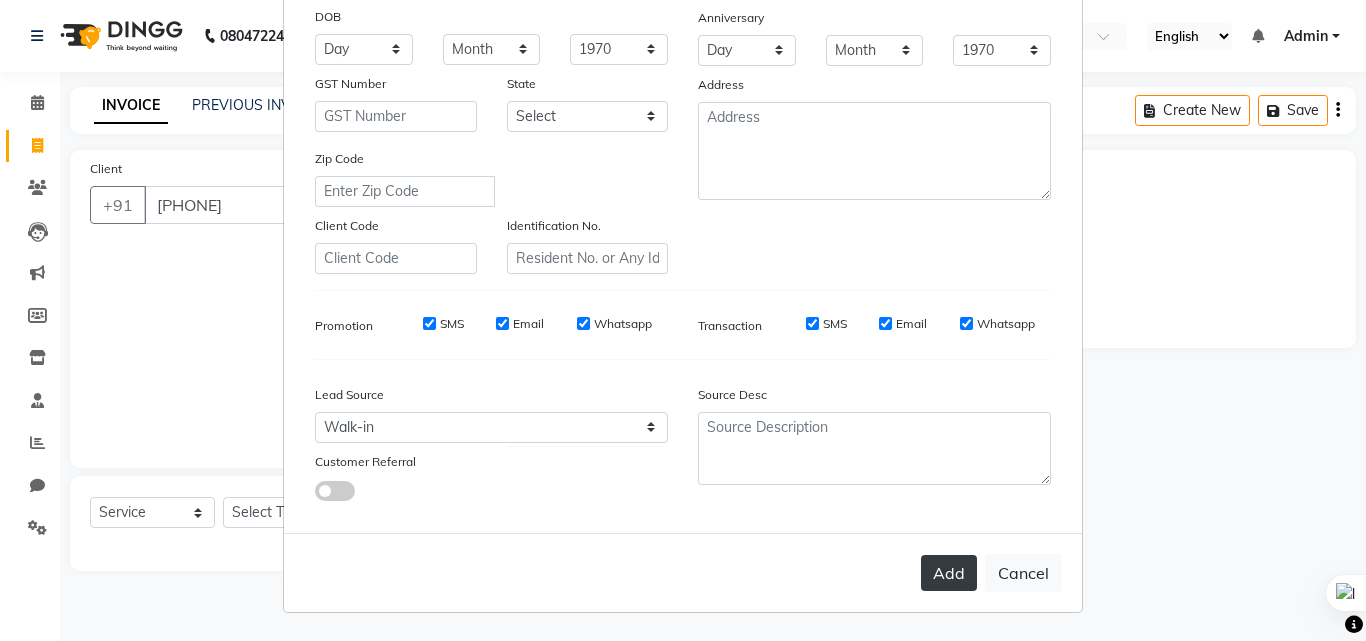 click on "Add" at bounding box center [949, 573] 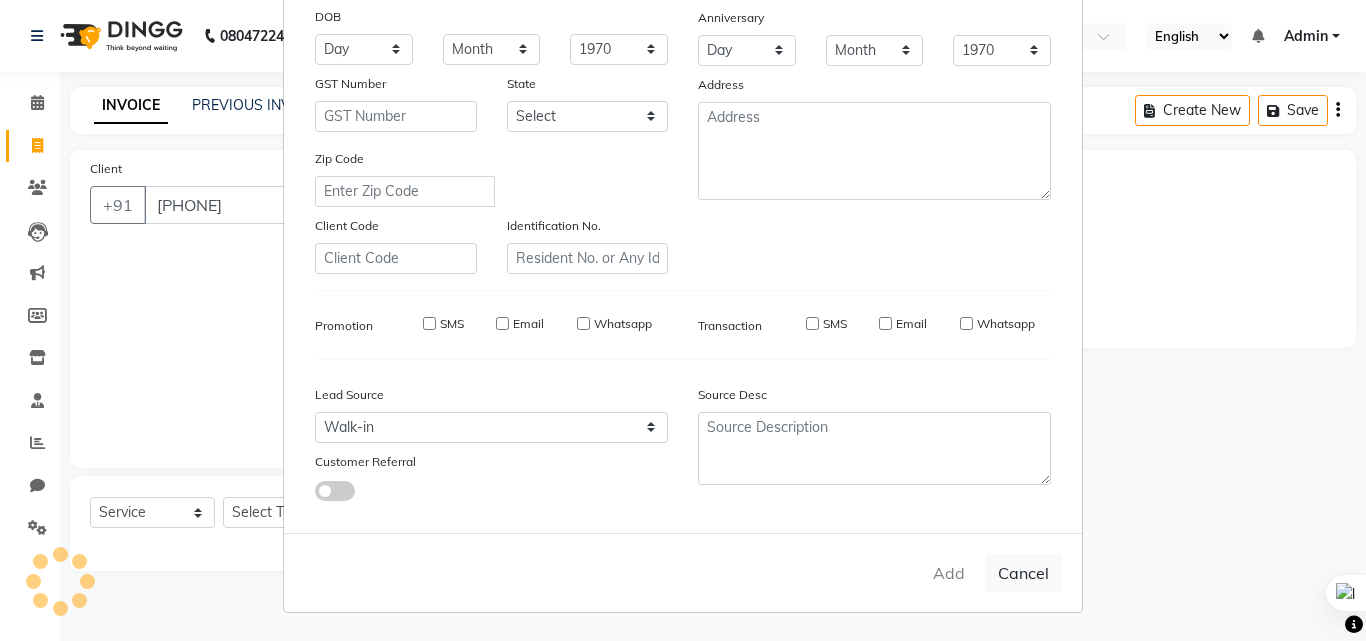 type 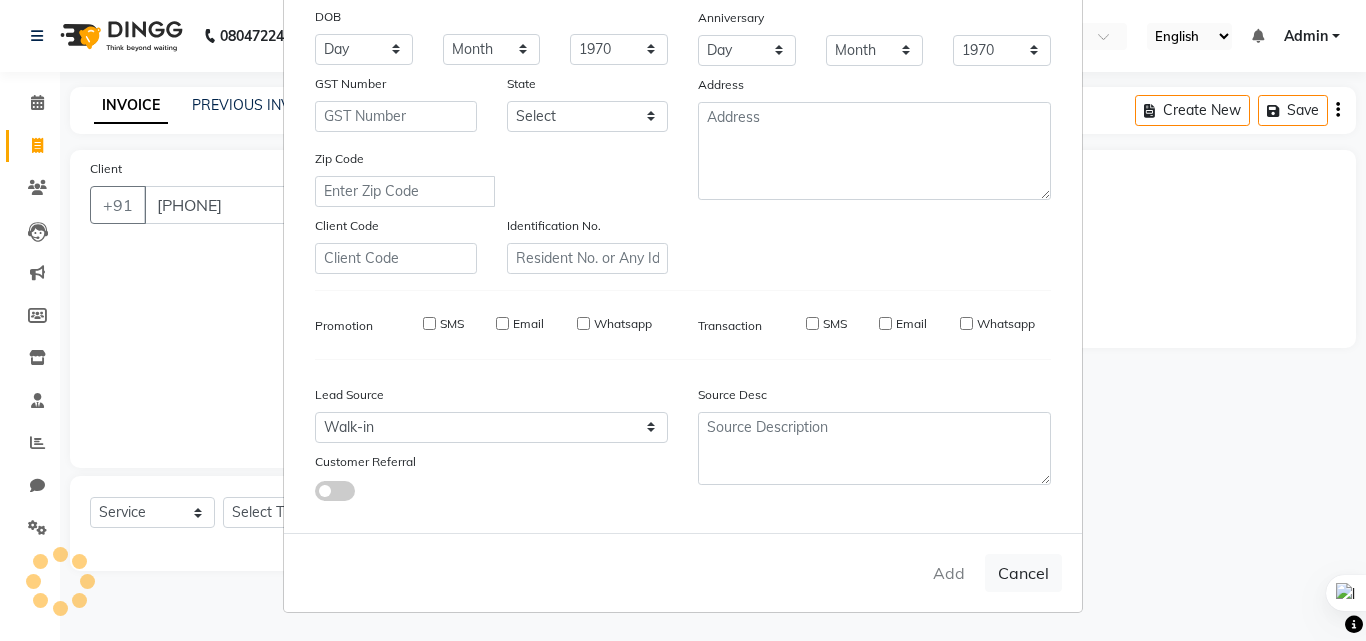 select 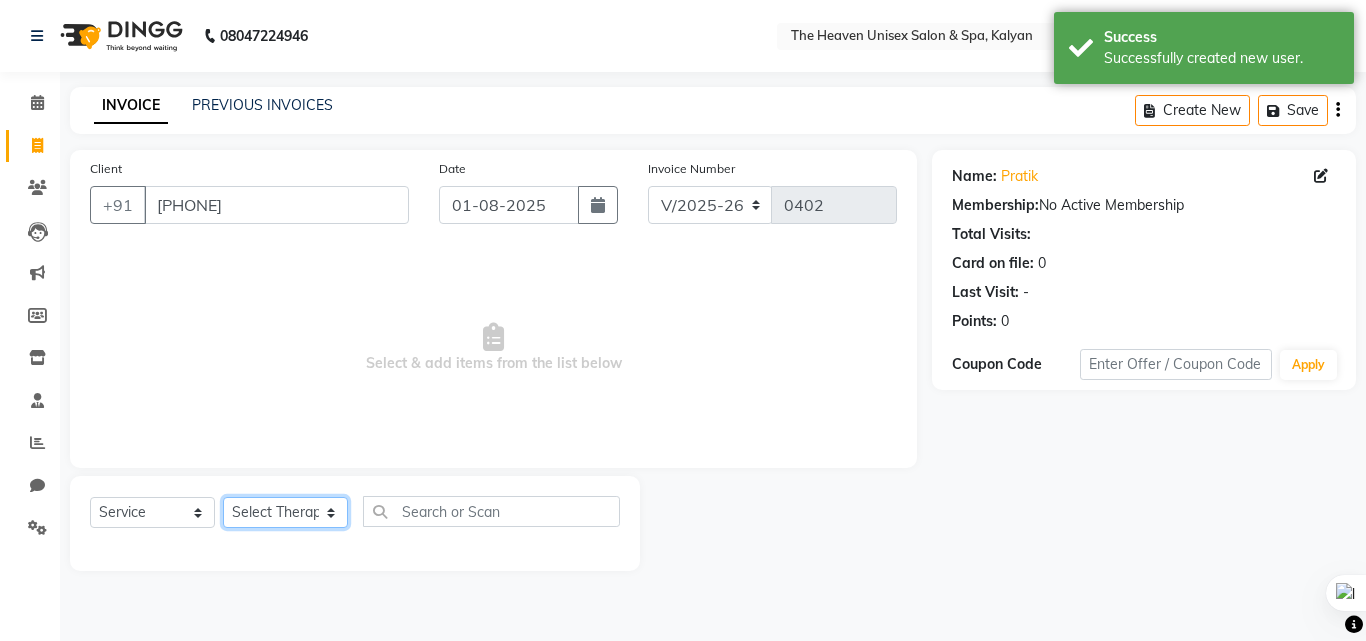 click on "Select Therapist Himanshu Singh  HRS House Leesa  Loriya Mamta Meraj messy pui Rahul Rashmi riddhi" 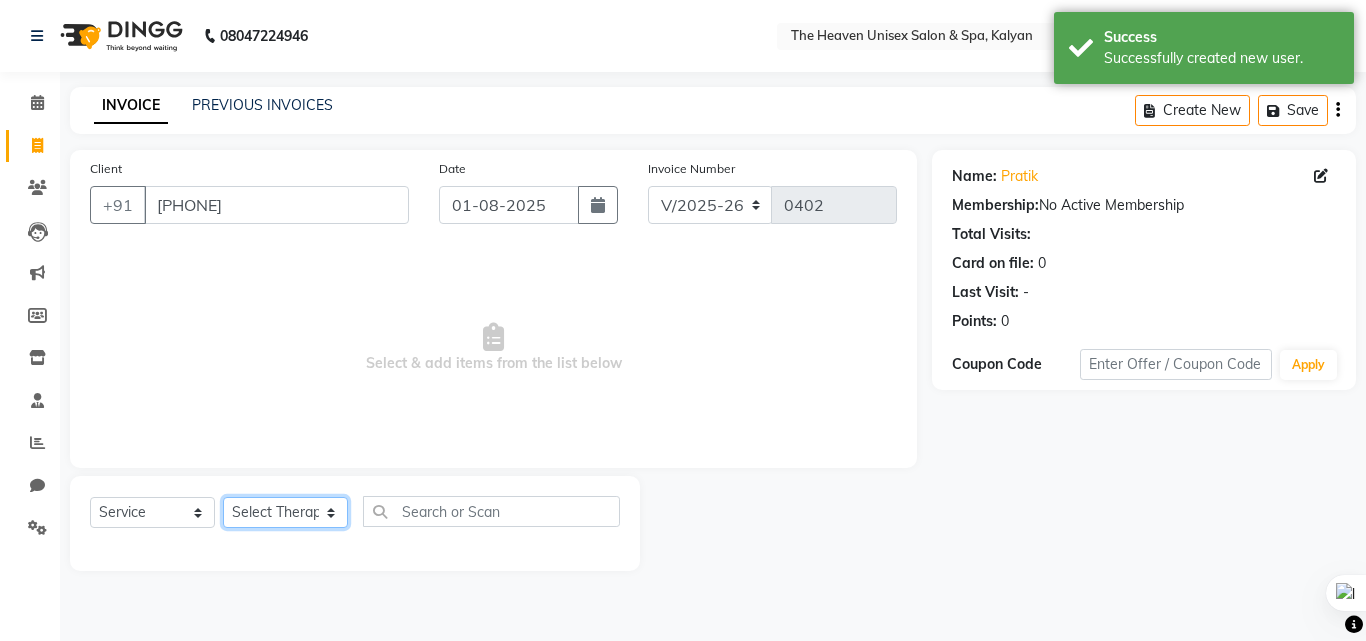 select on "86058" 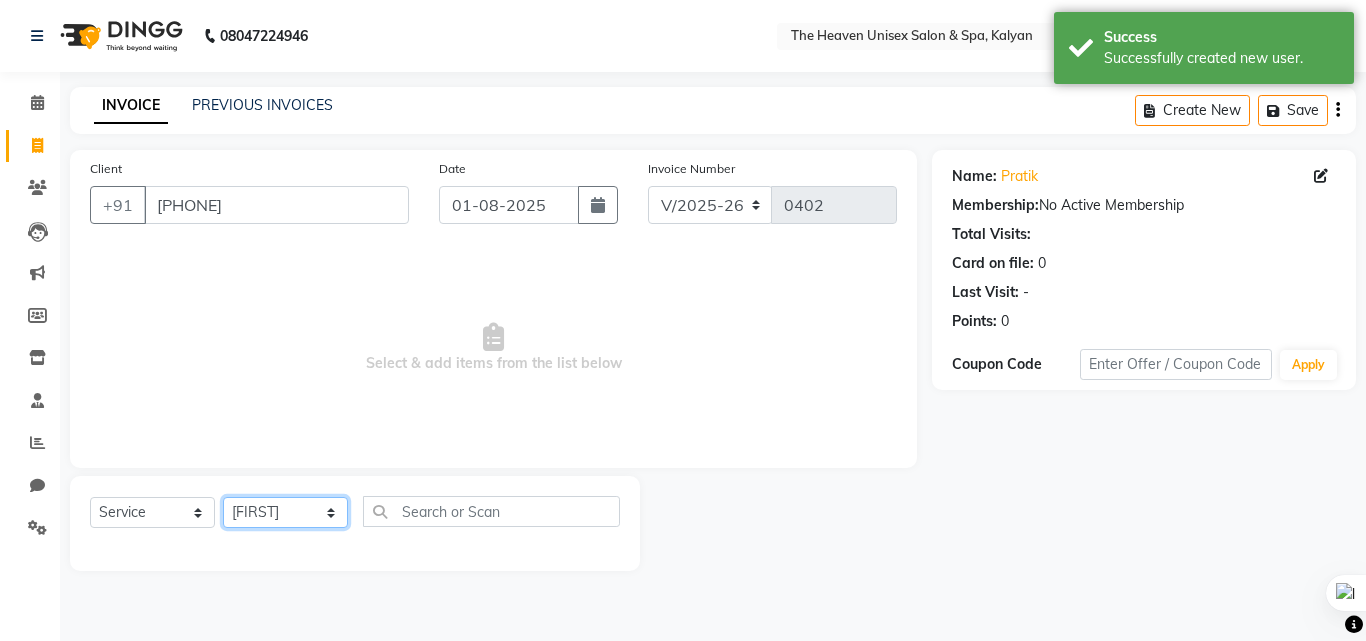 click on "Select Therapist Himanshu Singh  HRS House Leesa  Loriya Mamta Meraj messy pui Rahul Rashmi riddhi" 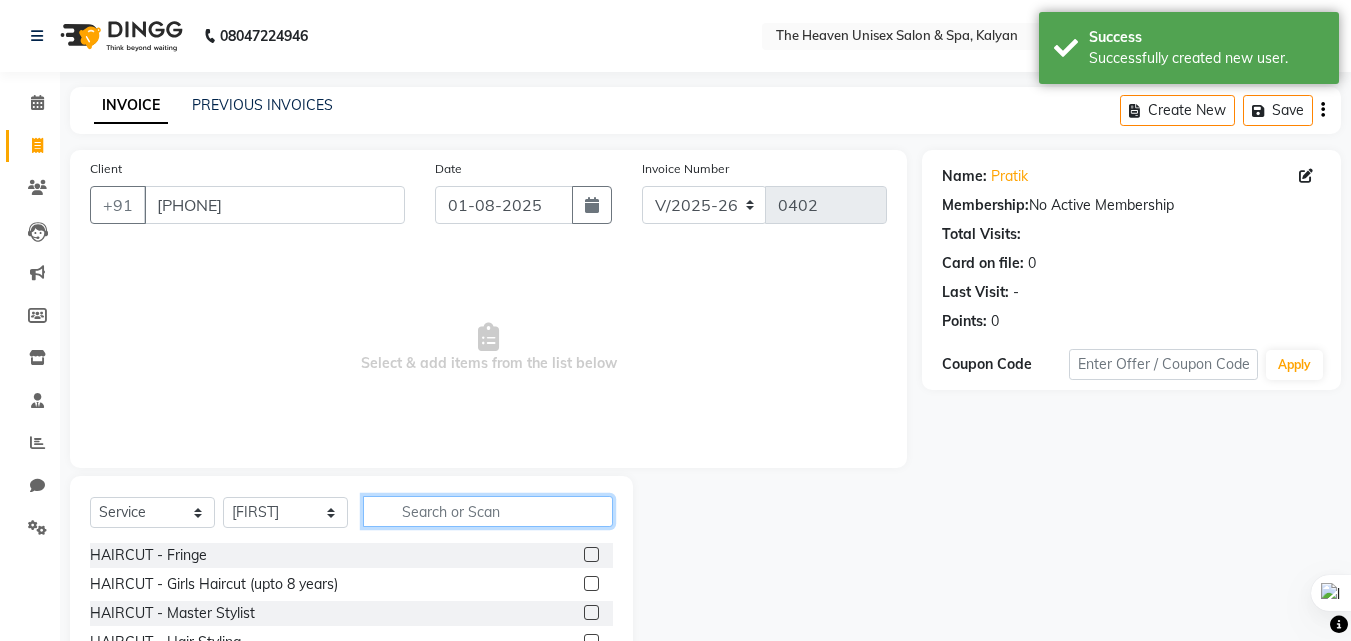 click 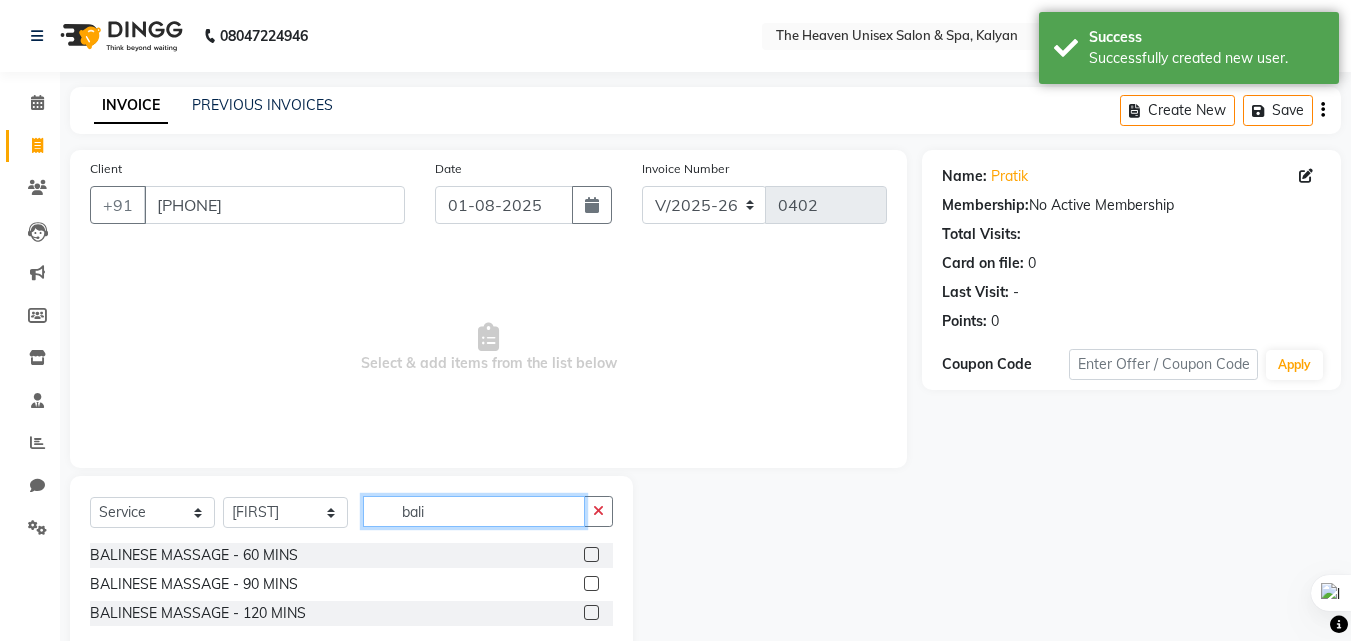 type on "bali" 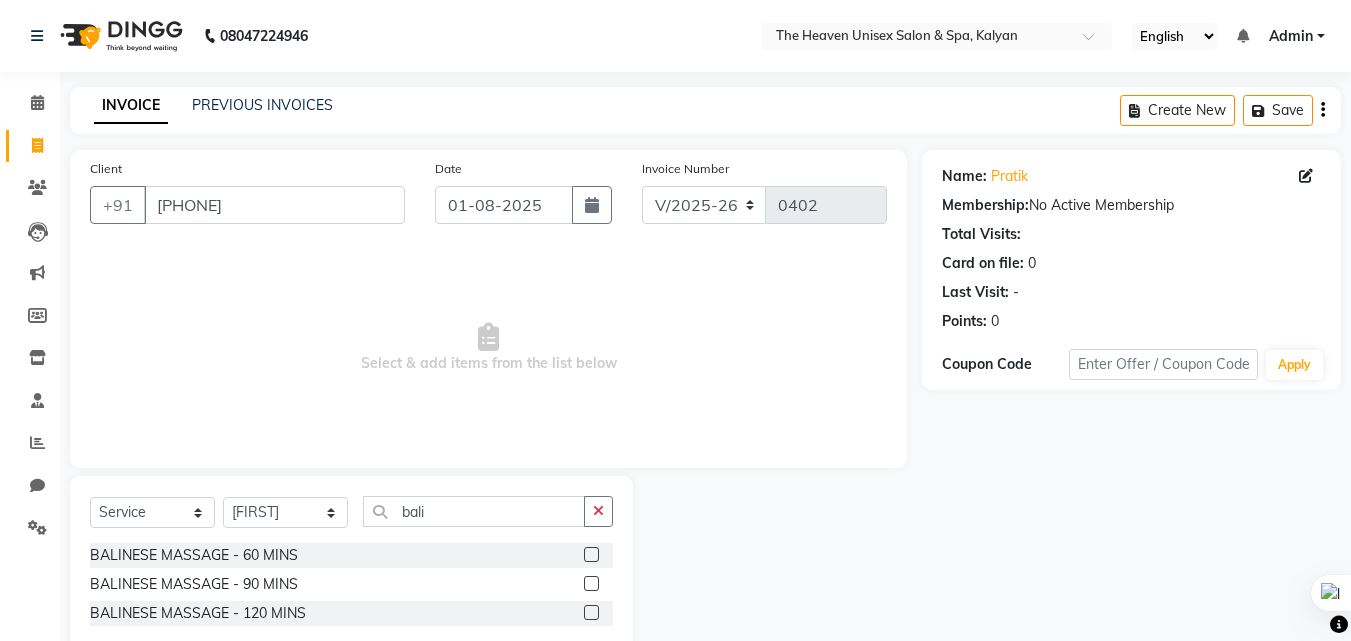 click 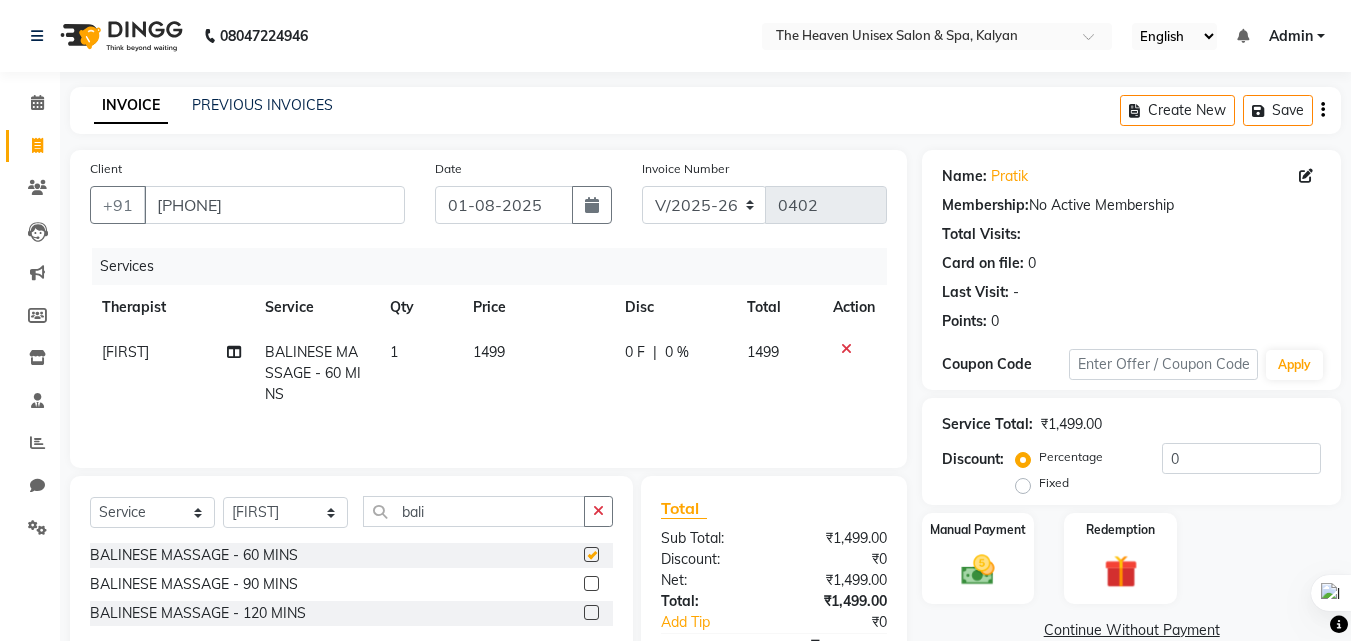 checkbox on "false" 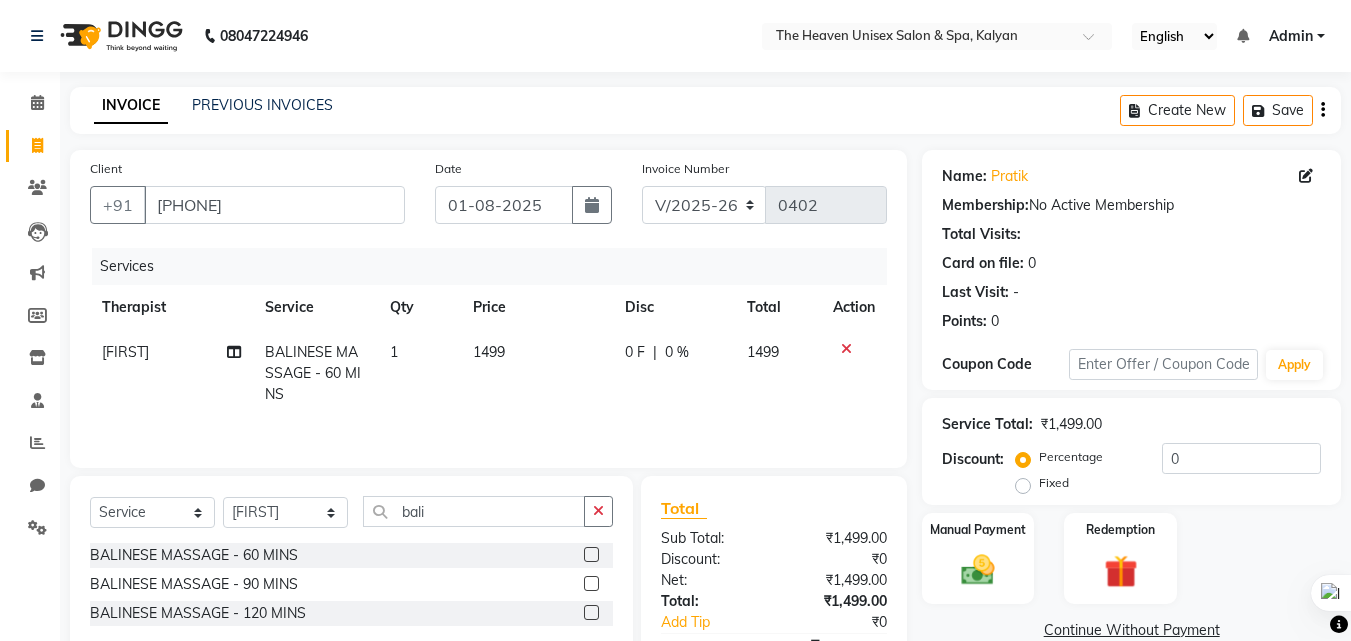 click on "0 F" 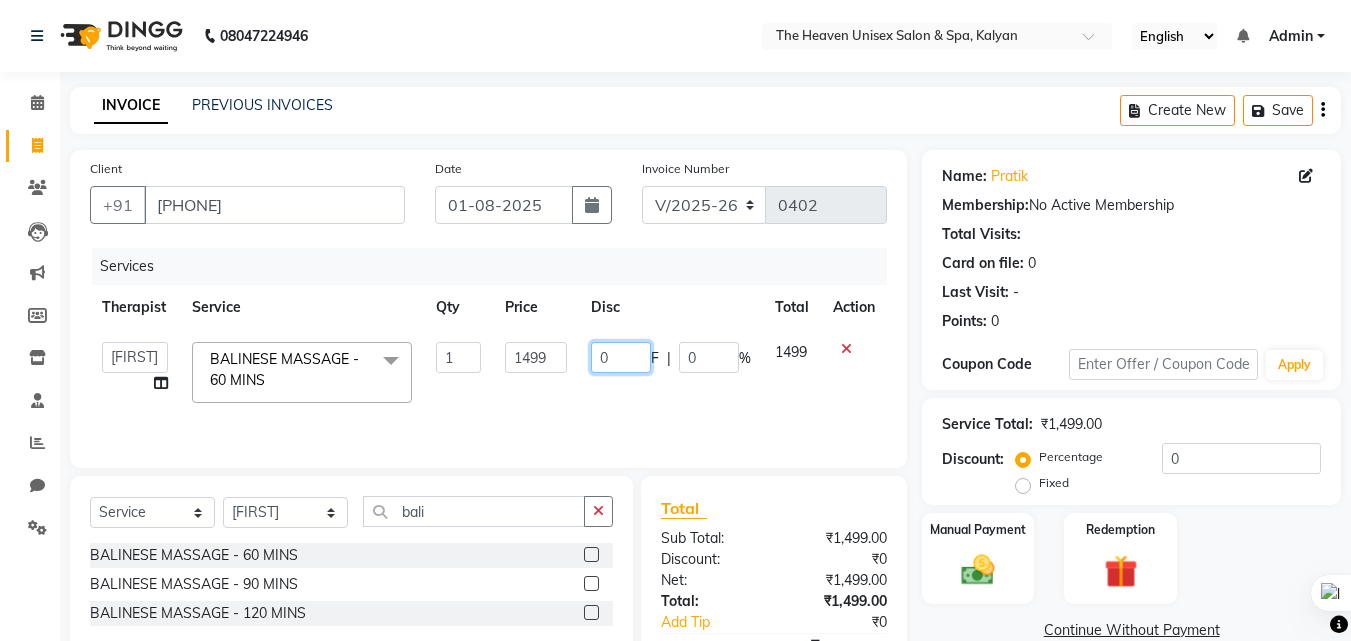 click on "0" 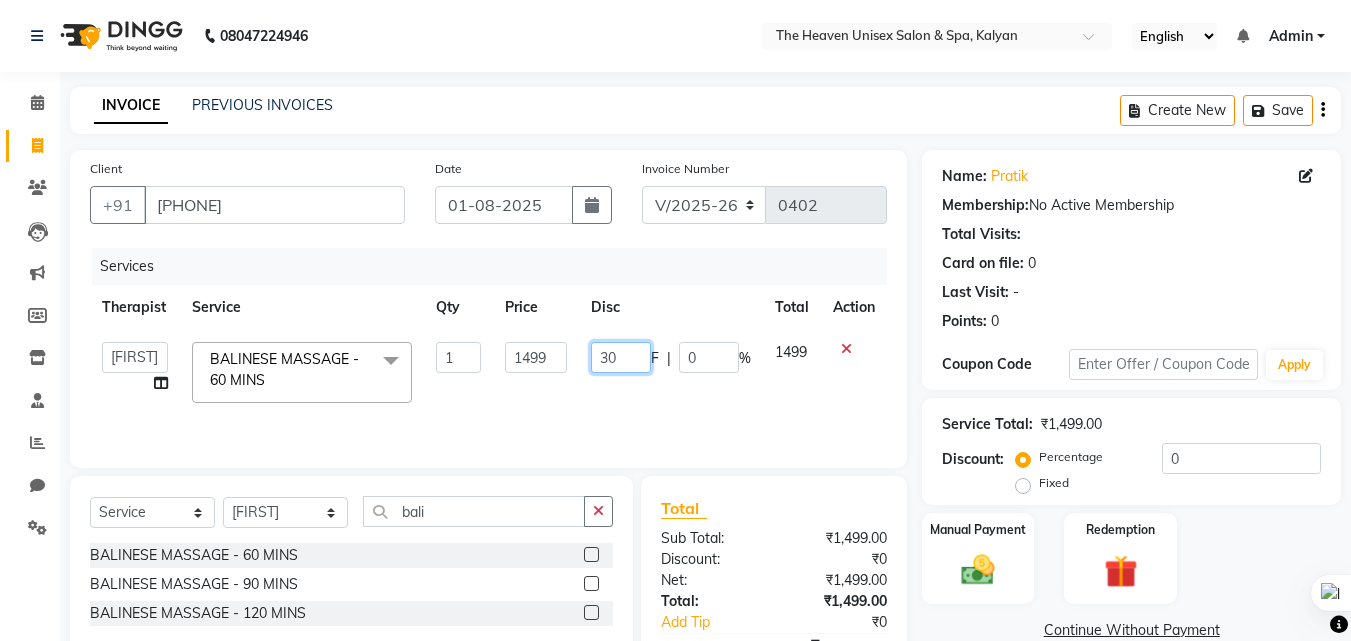 type on "300" 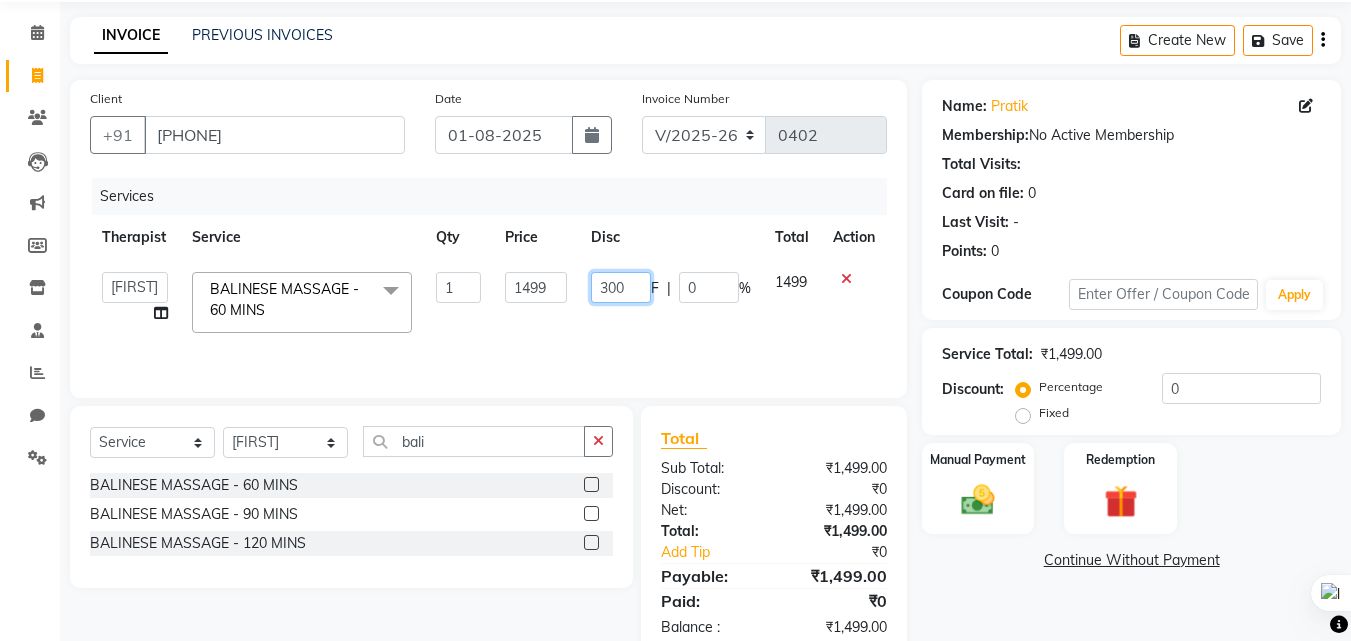scroll, scrollTop: 117, scrollLeft: 0, axis: vertical 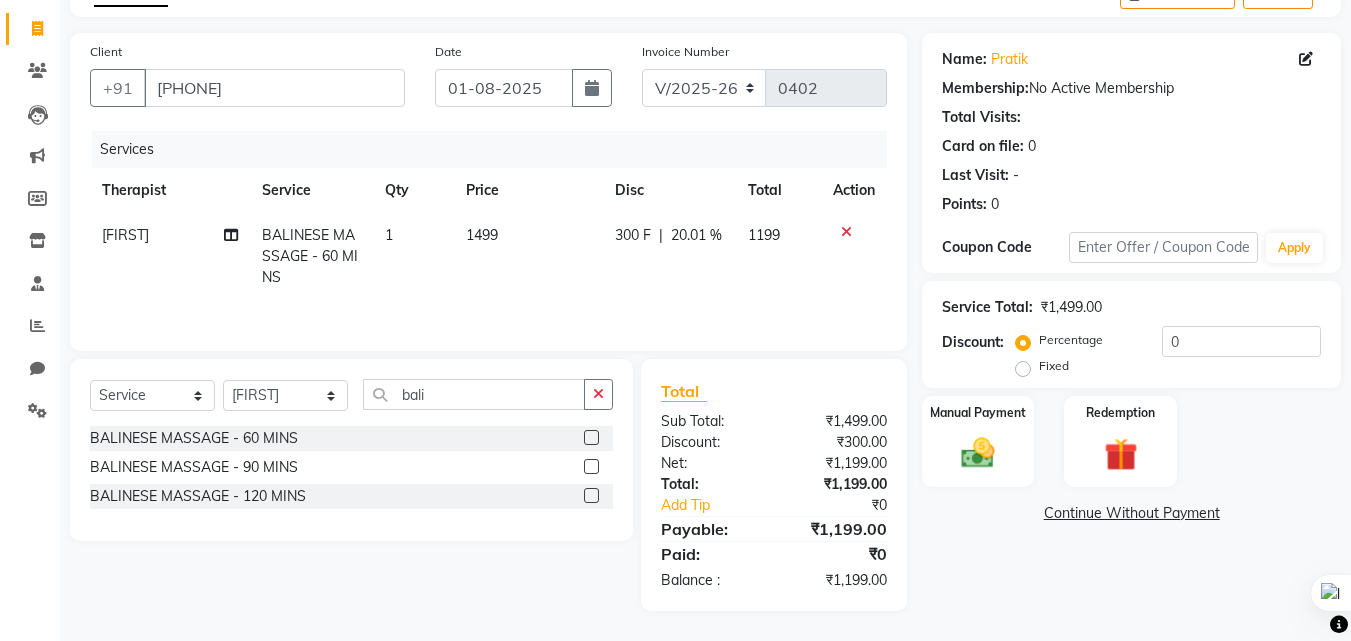 click on "Name: Pratik  Membership:  No Active Membership  Total Visits:   Card on file:  0 Last Visit:   - Points:   0  Coupon Code Apply Service Total:  ₹1,499.00  Discount:  Percentage   Fixed  0 Manual Payment Redemption  Continue Without Payment" 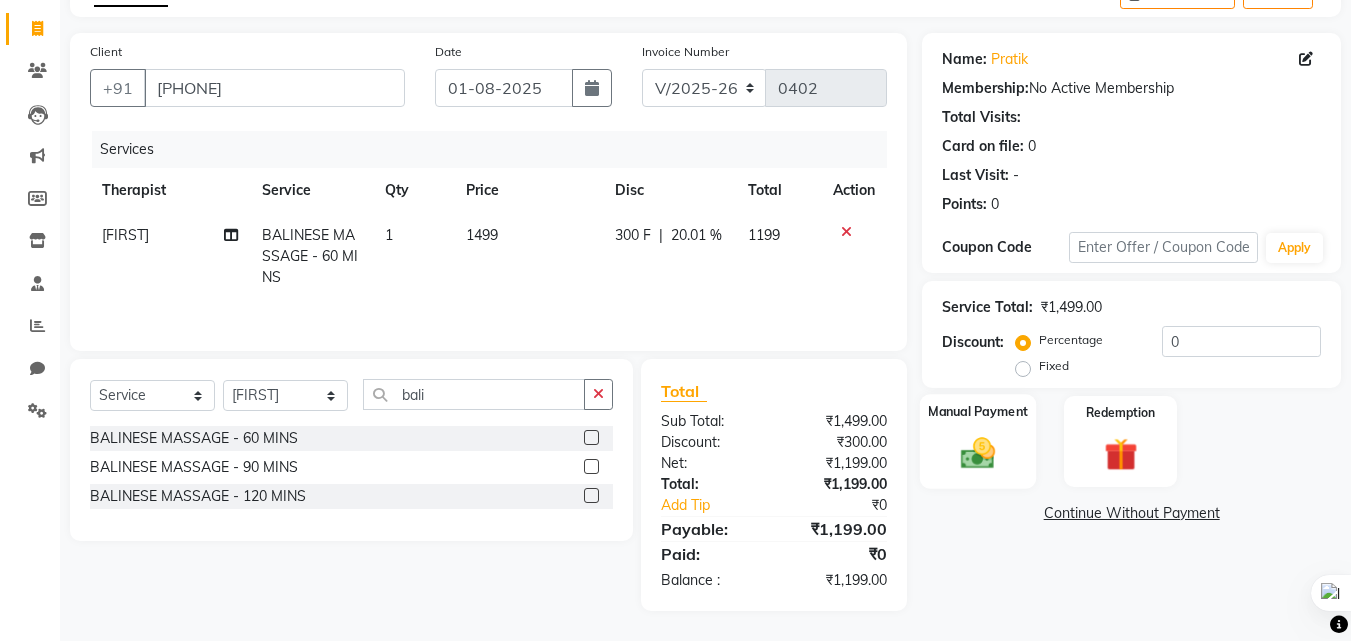 click on "Manual Payment" 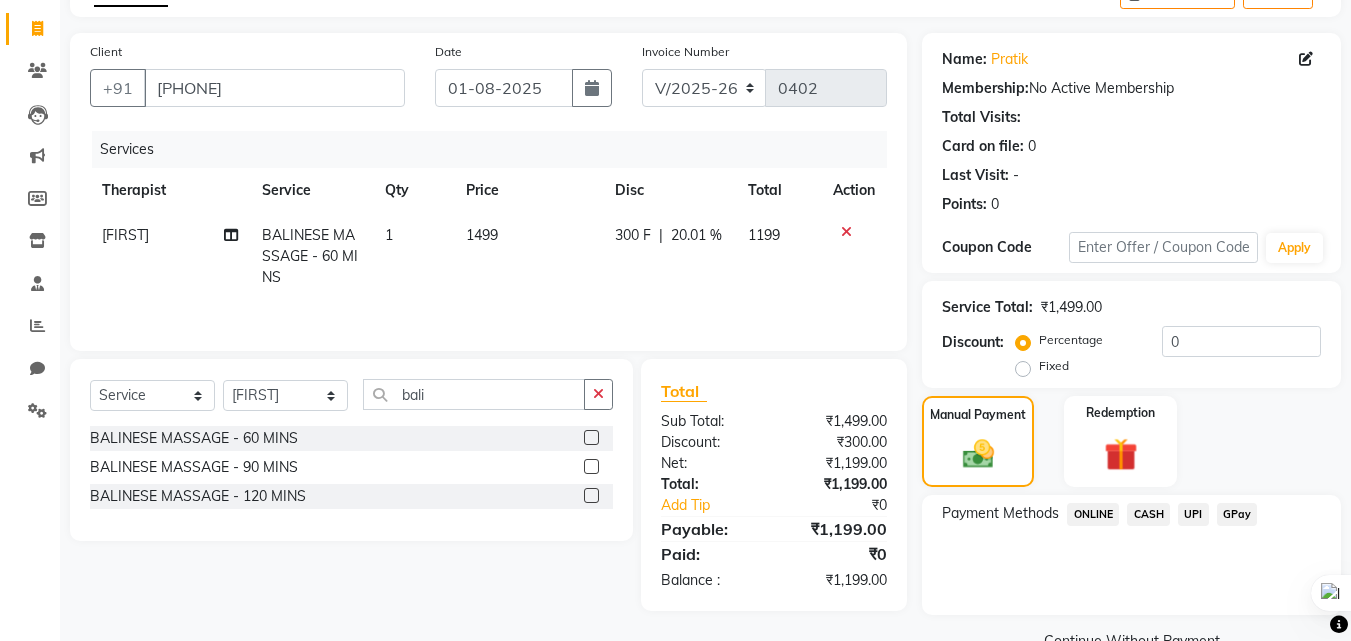 click on "CASH" 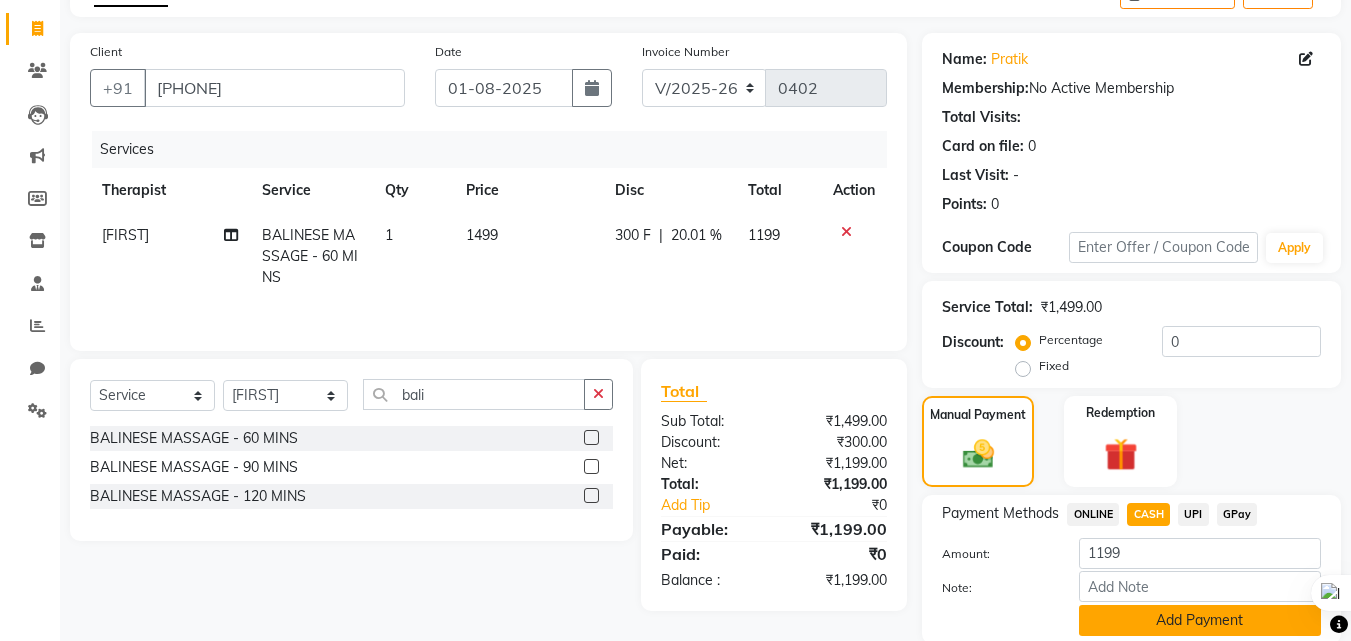 click on "Add Payment" 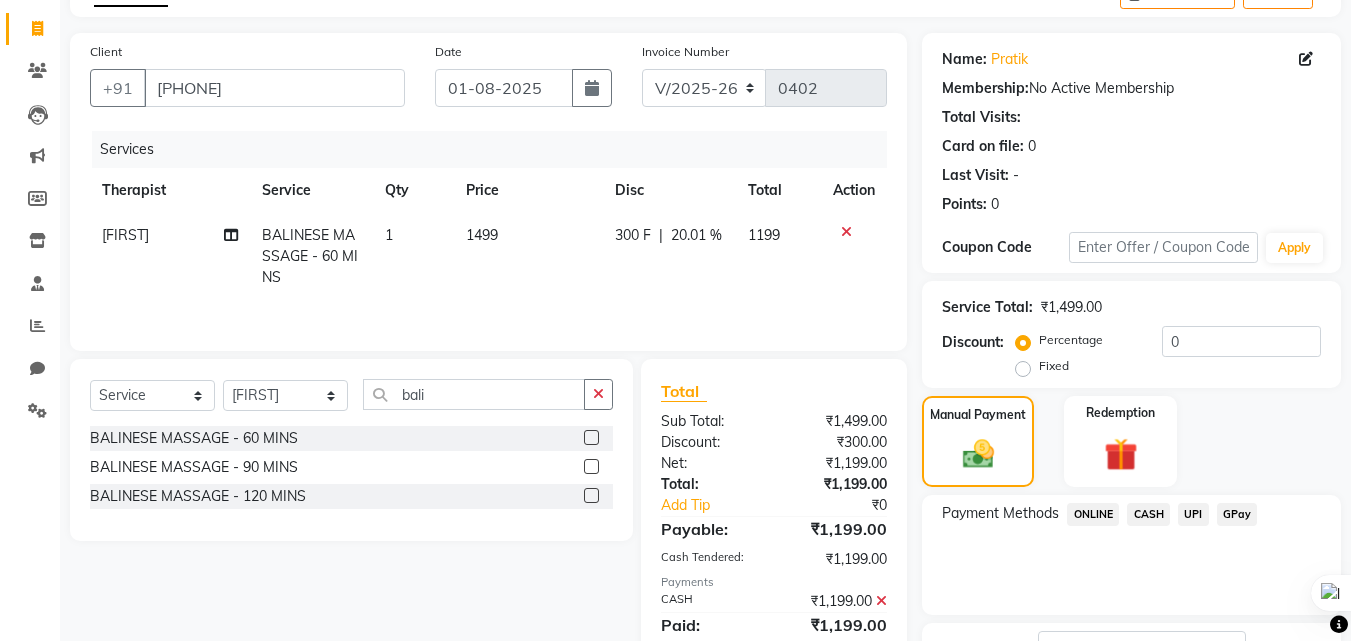 click on "CASH" 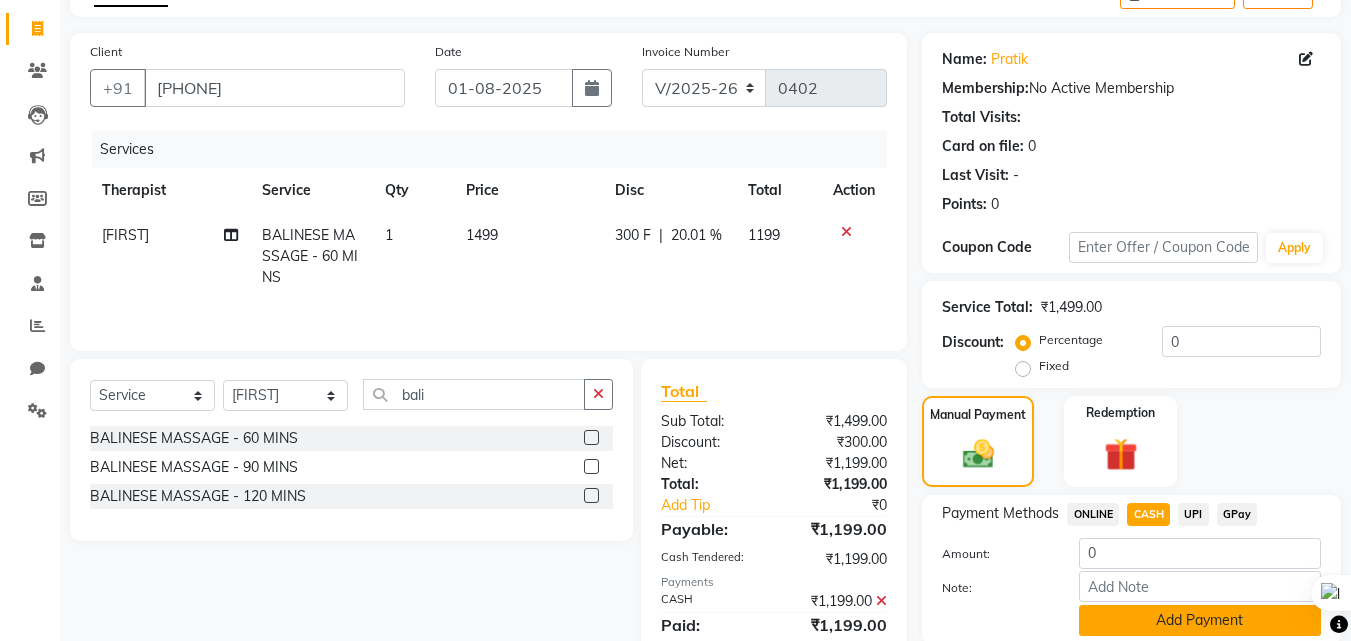 click on "Add Payment" 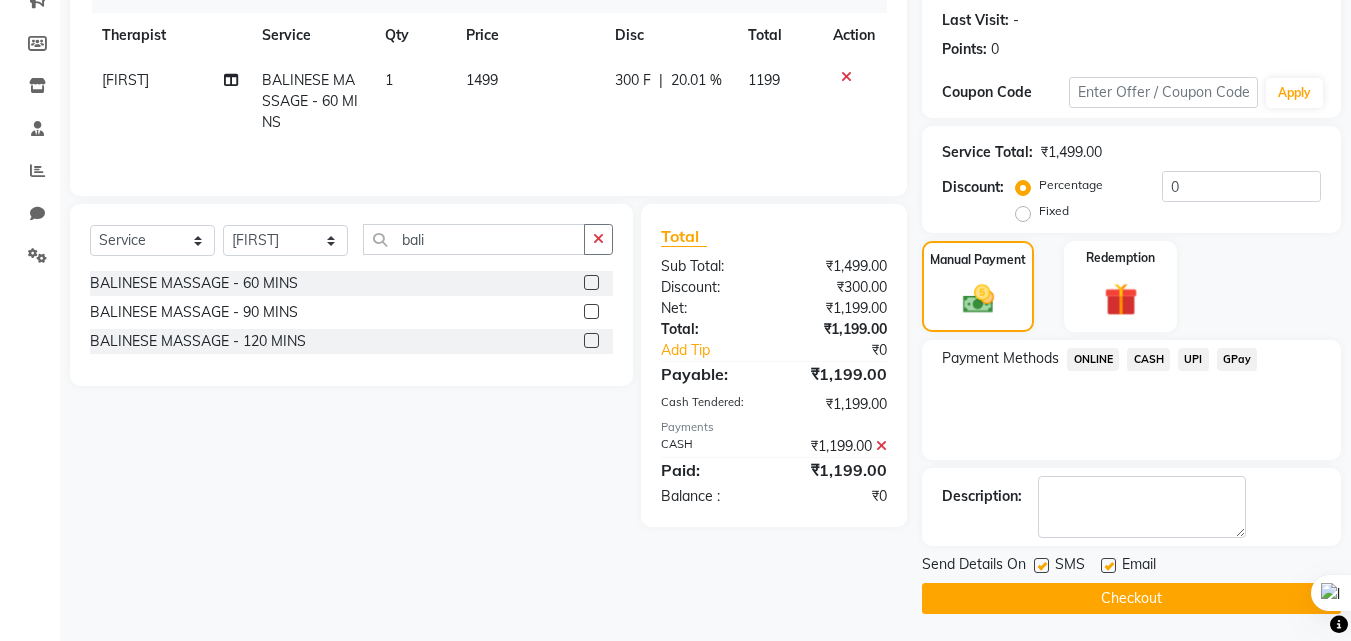 scroll, scrollTop: 275, scrollLeft: 0, axis: vertical 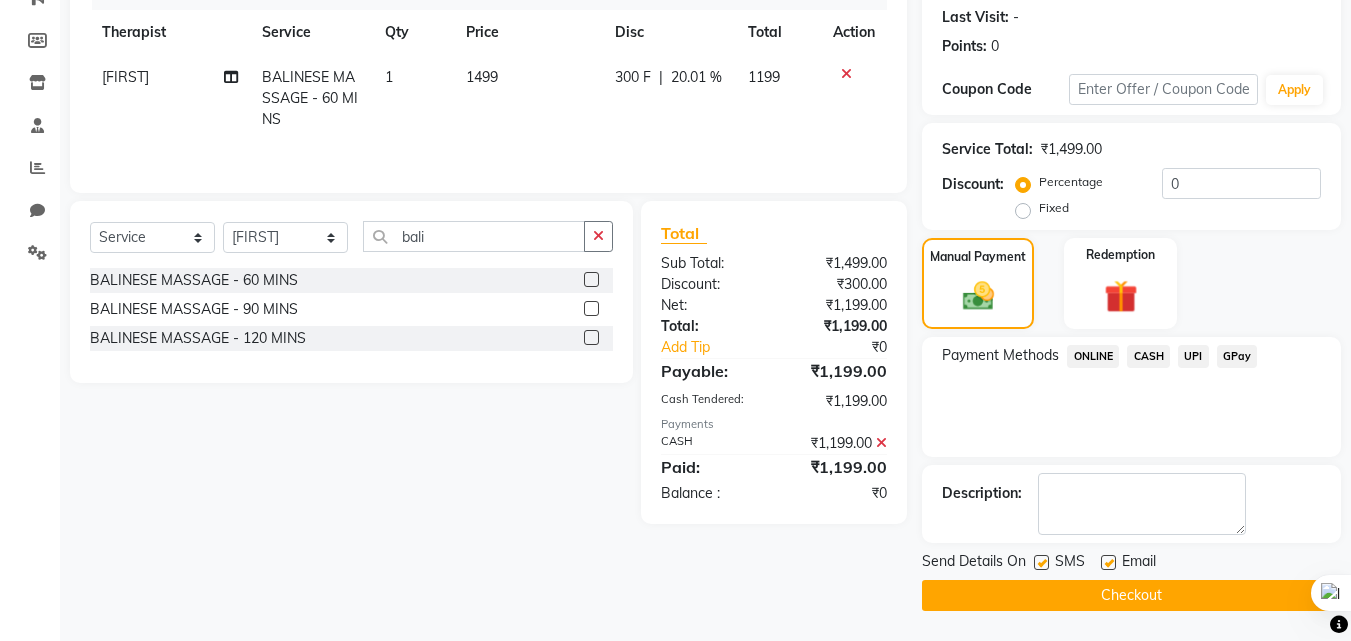 click on "Checkout" 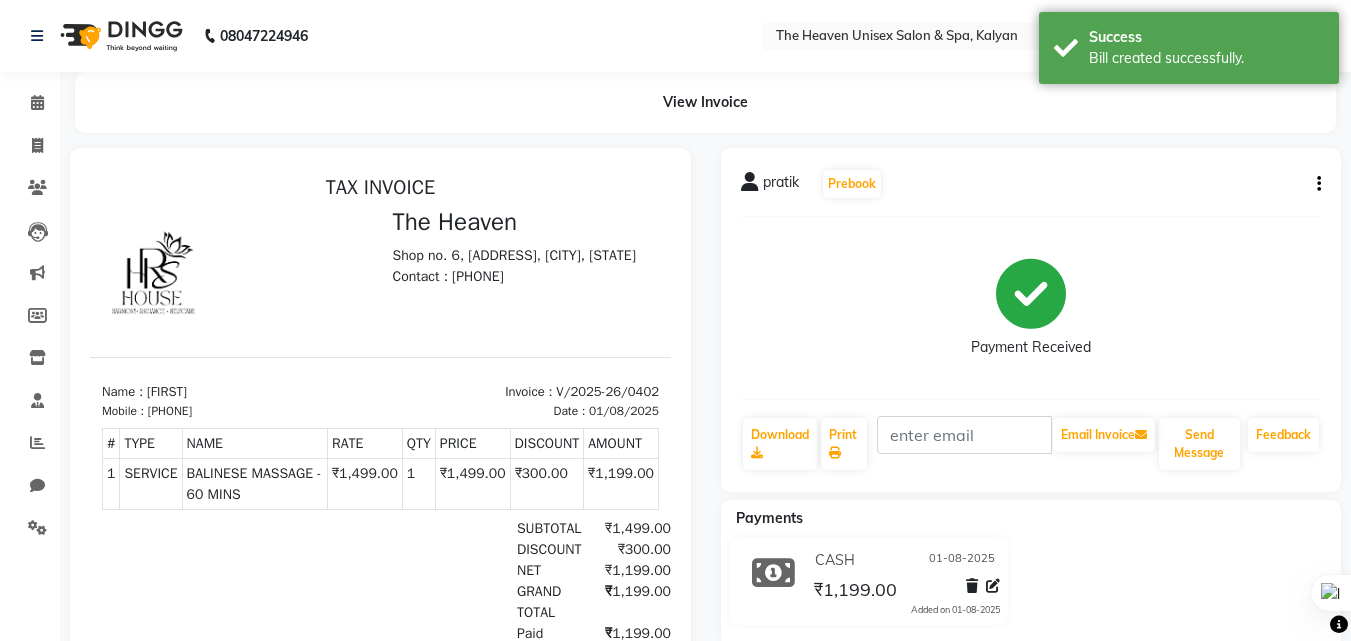 scroll, scrollTop: 0, scrollLeft: 0, axis: both 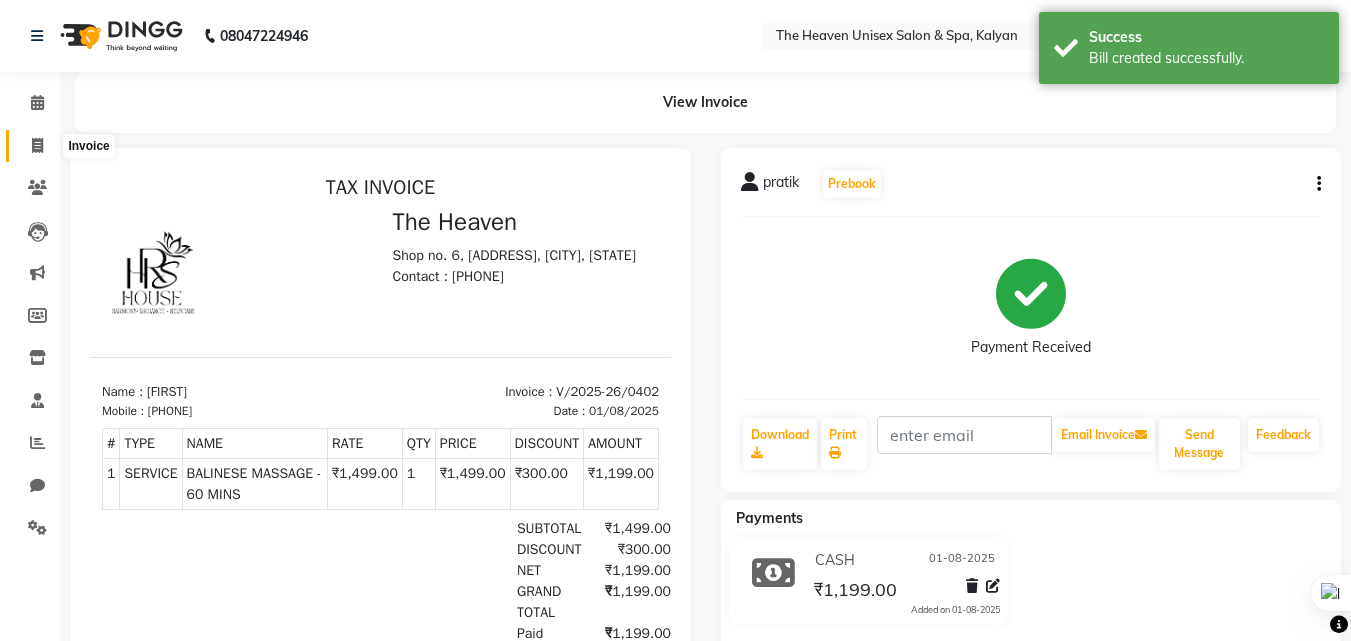 click 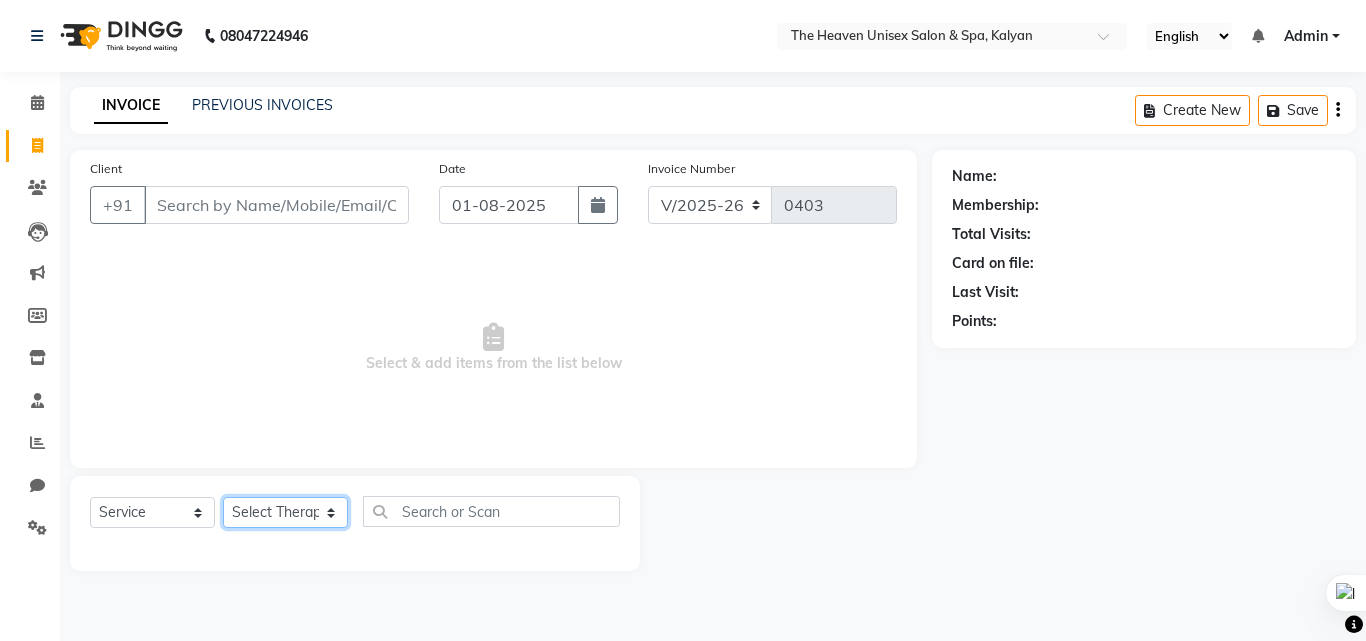 click on "Select Therapist Himanshu Singh  HRS House Leesa  Loriya Mamta Meraj messy pui Rahul Rashmi riddhi" 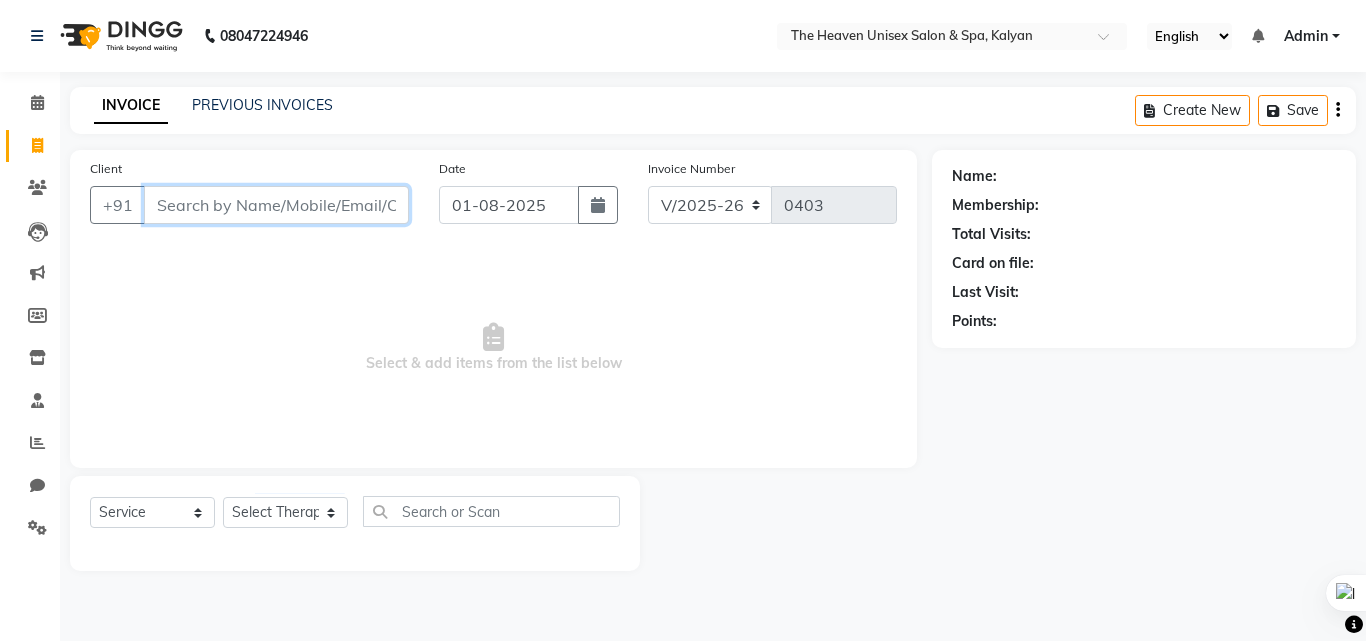 click on "Client" at bounding box center (276, 205) 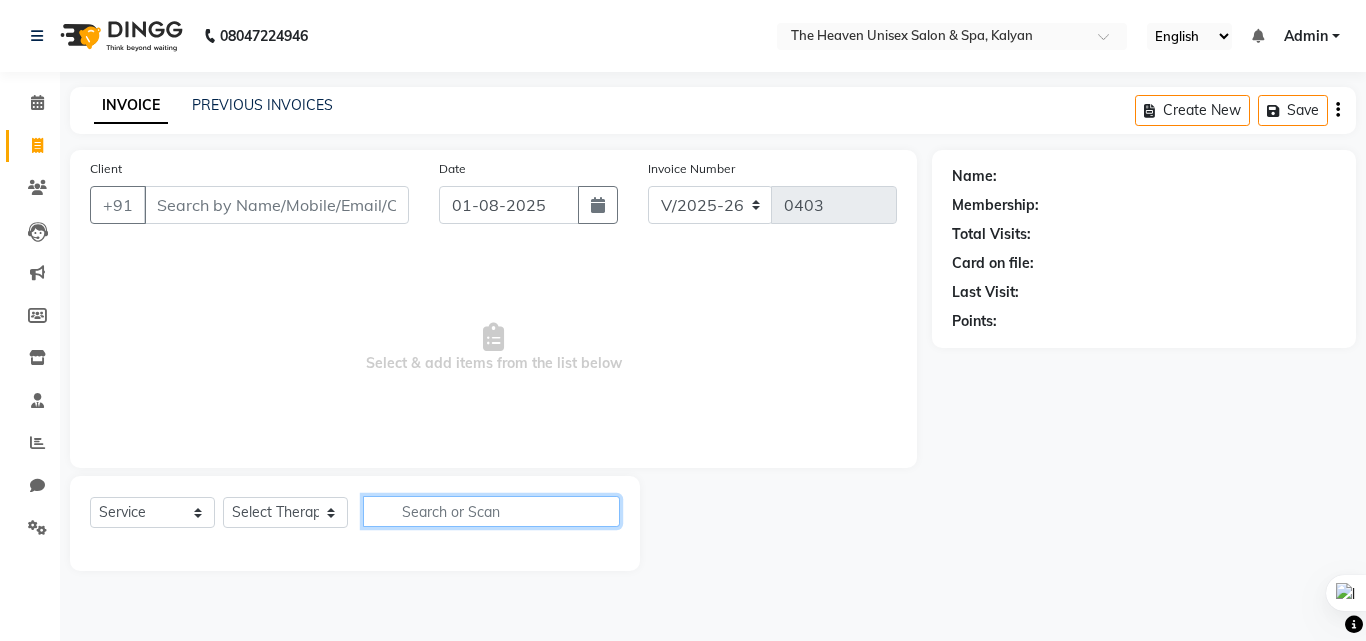 click 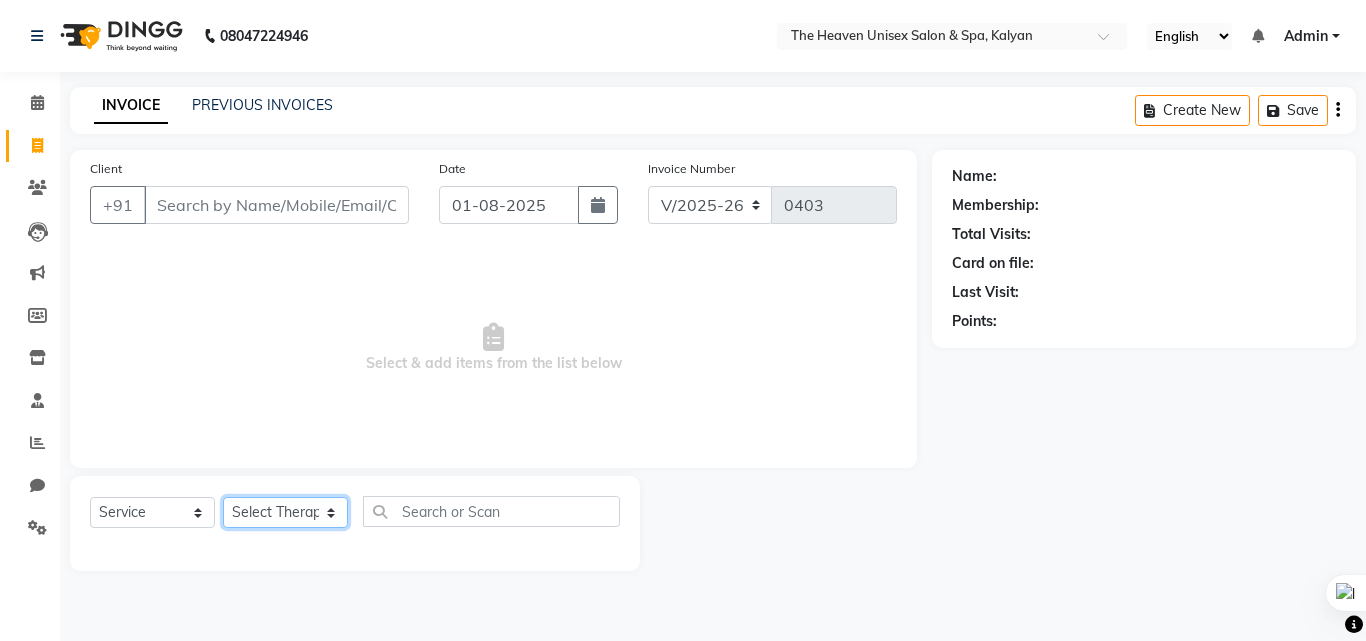 click on "Select Therapist Himanshu Singh  HRS House Leesa  Loriya Mamta Meraj messy pui Rahul Rashmi riddhi" 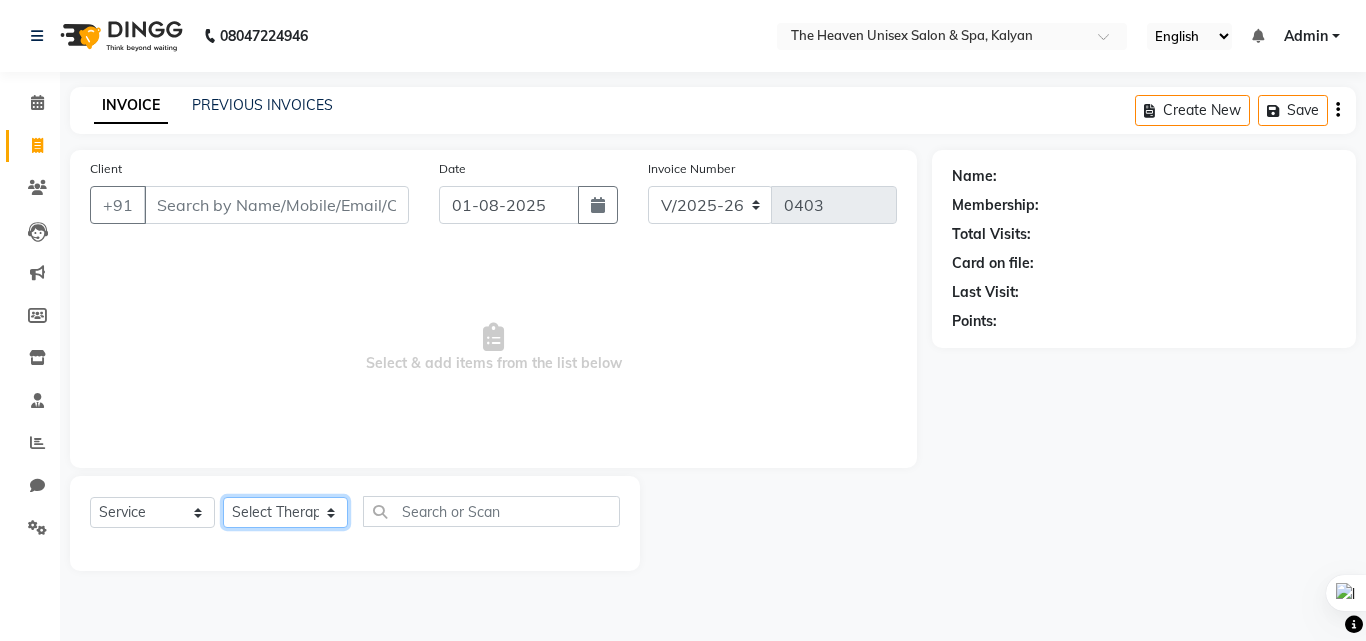 select on "83297" 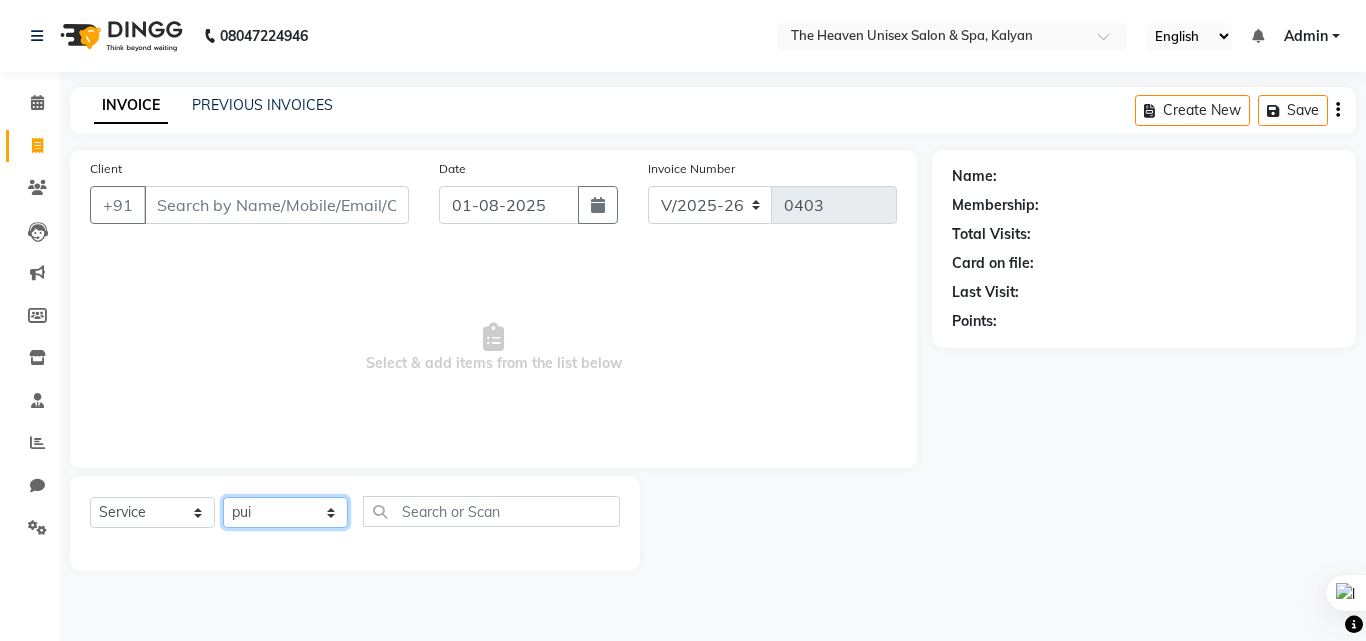 click on "Select Therapist Himanshu Singh  HRS House Leesa  Loriya Mamta Meraj messy pui Rahul Rashmi riddhi" 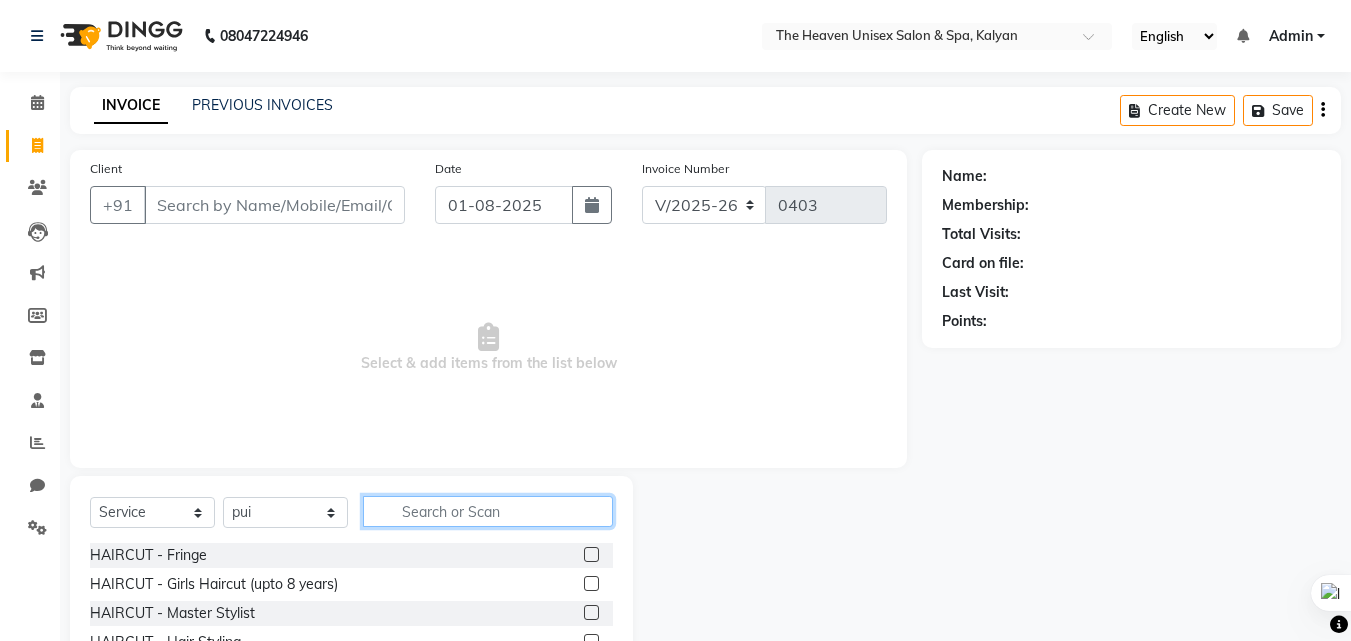 drag, startPoint x: 388, startPoint y: 519, endPoint x: 378, endPoint y: 510, distance: 13.453624 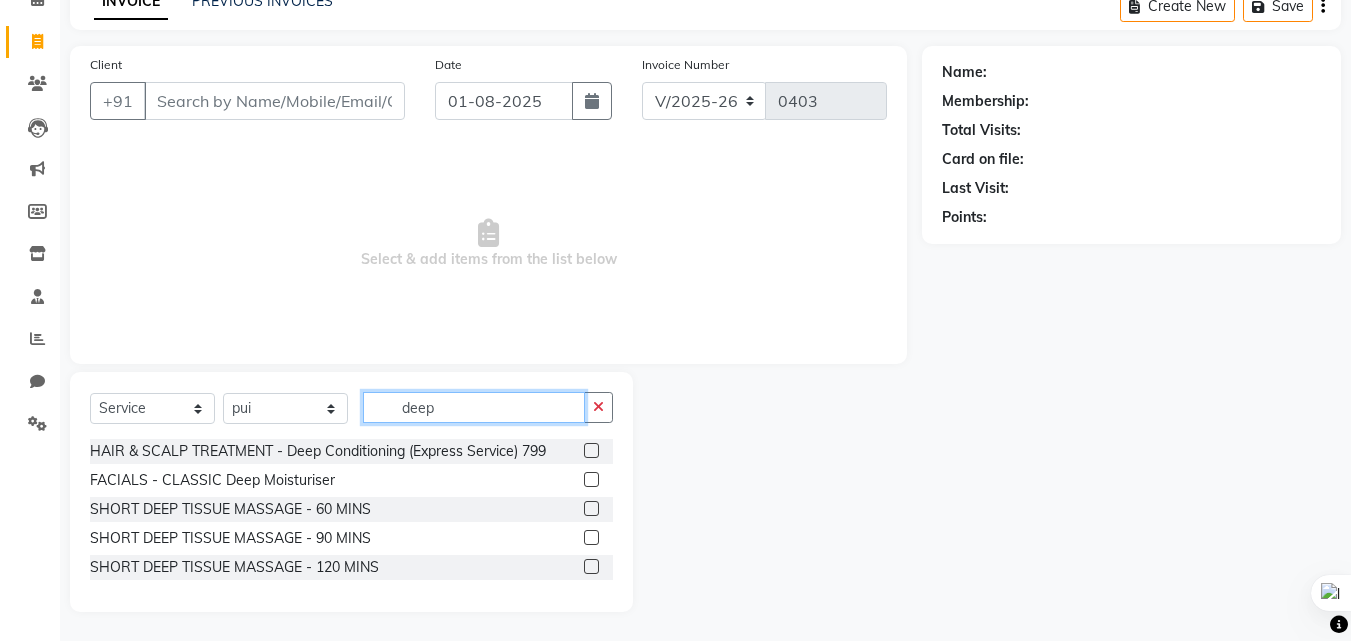 scroll, scrollTop: 105, scrollLeft: 0, axis: vertical 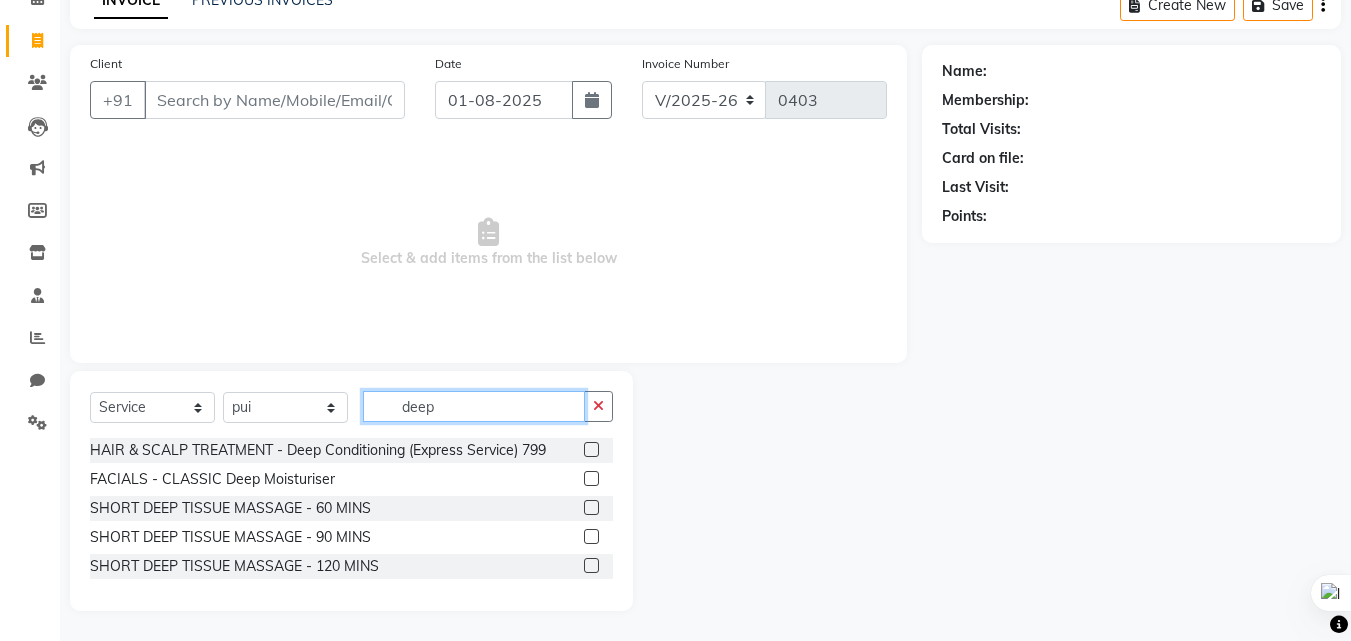 type on "deep" 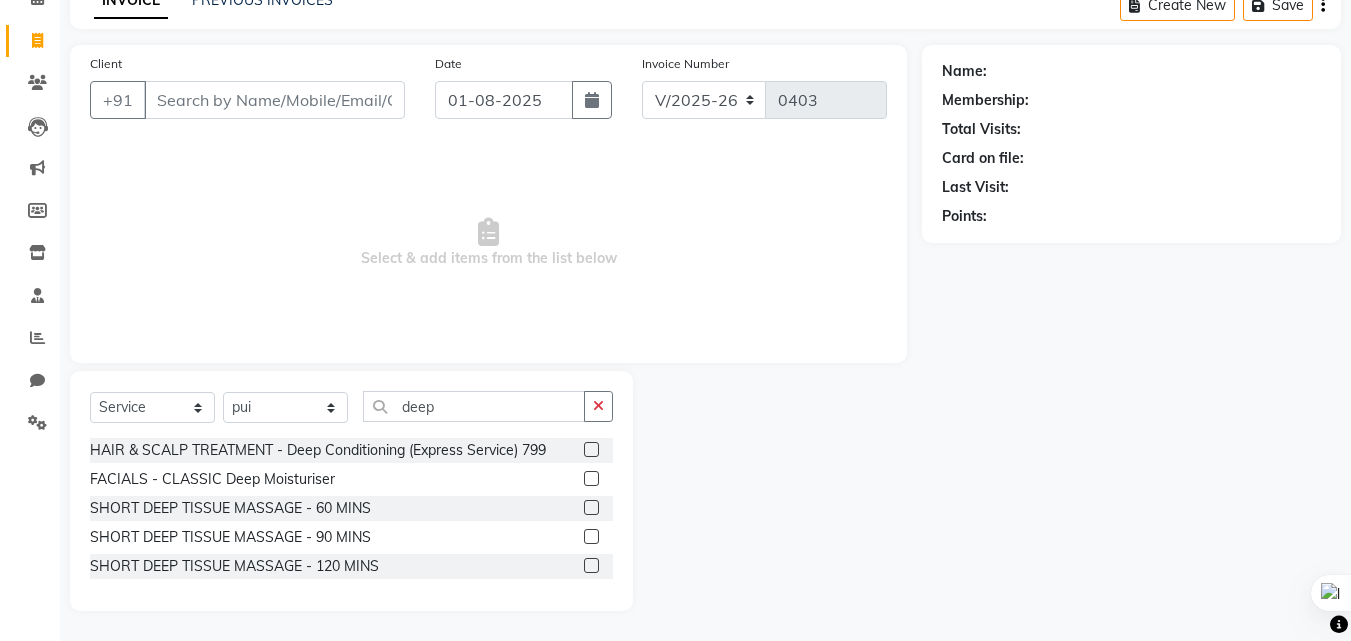 click 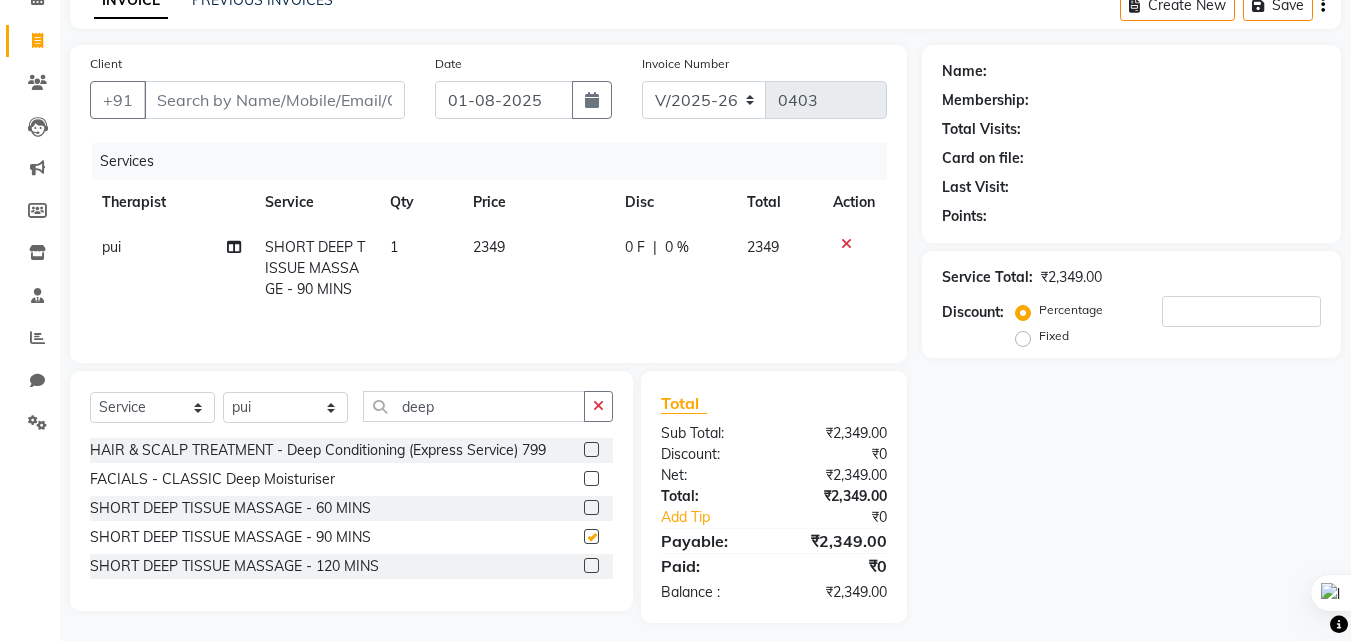 checkbox on "false" 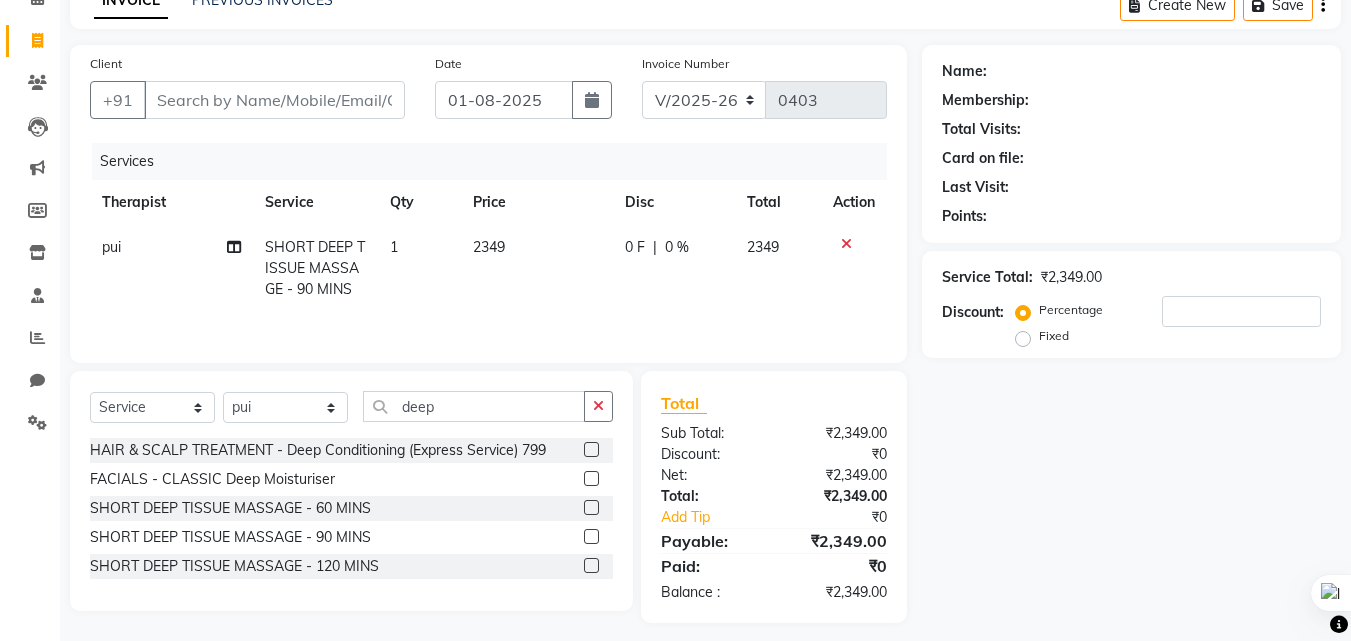 click on "0 F" 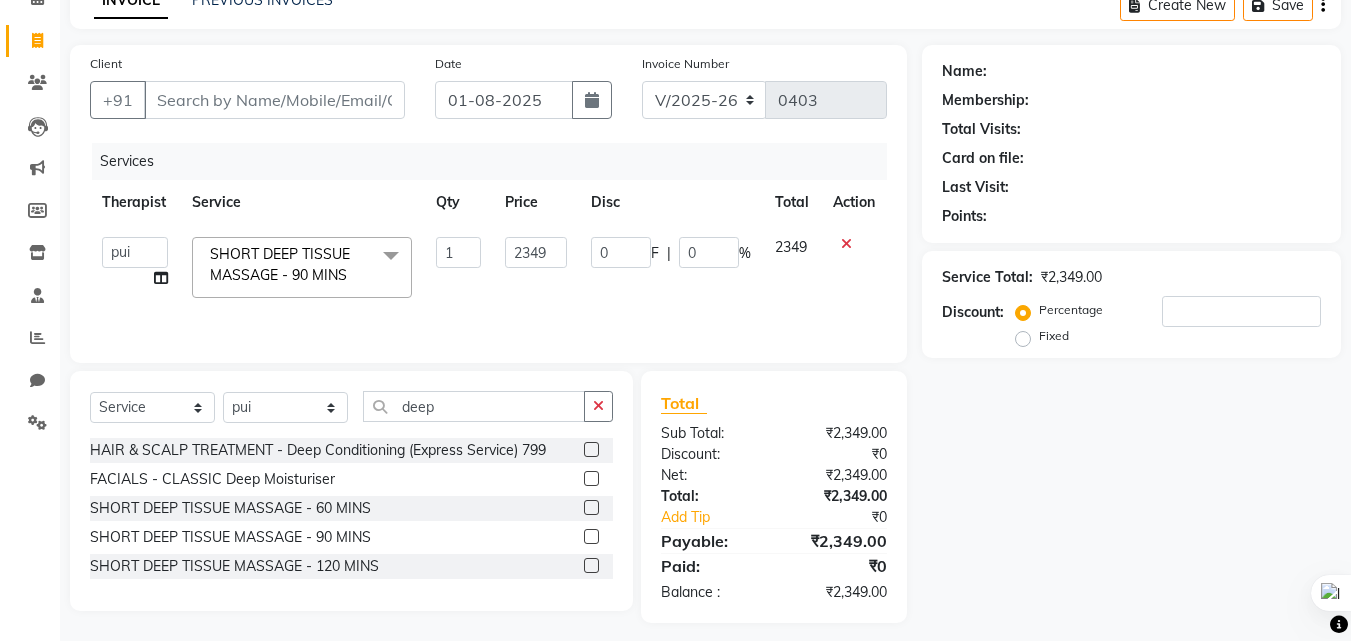 click on "F" 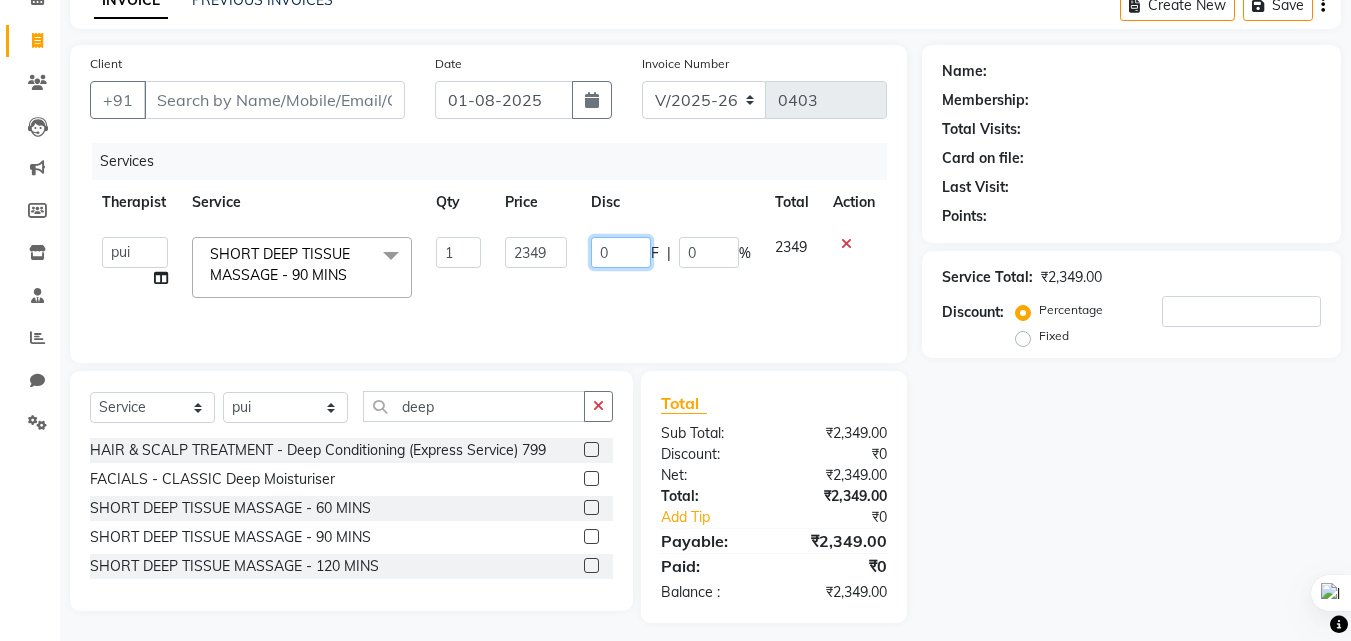 click on "0" 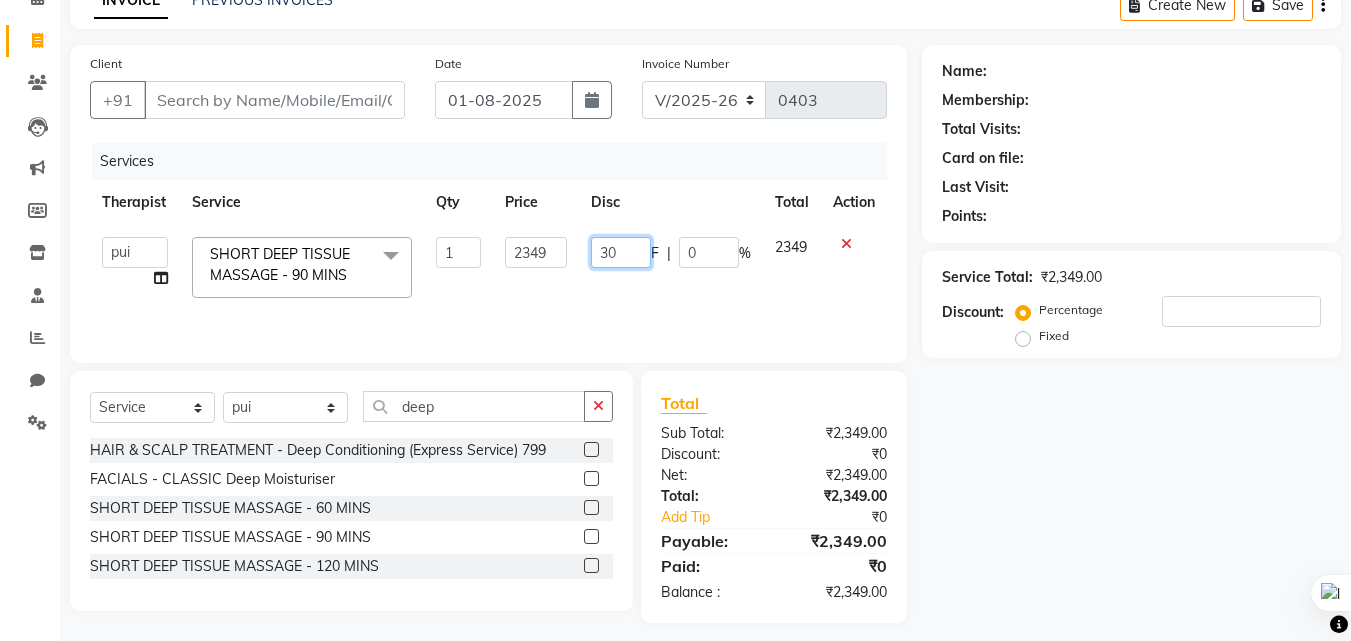 type on "300" 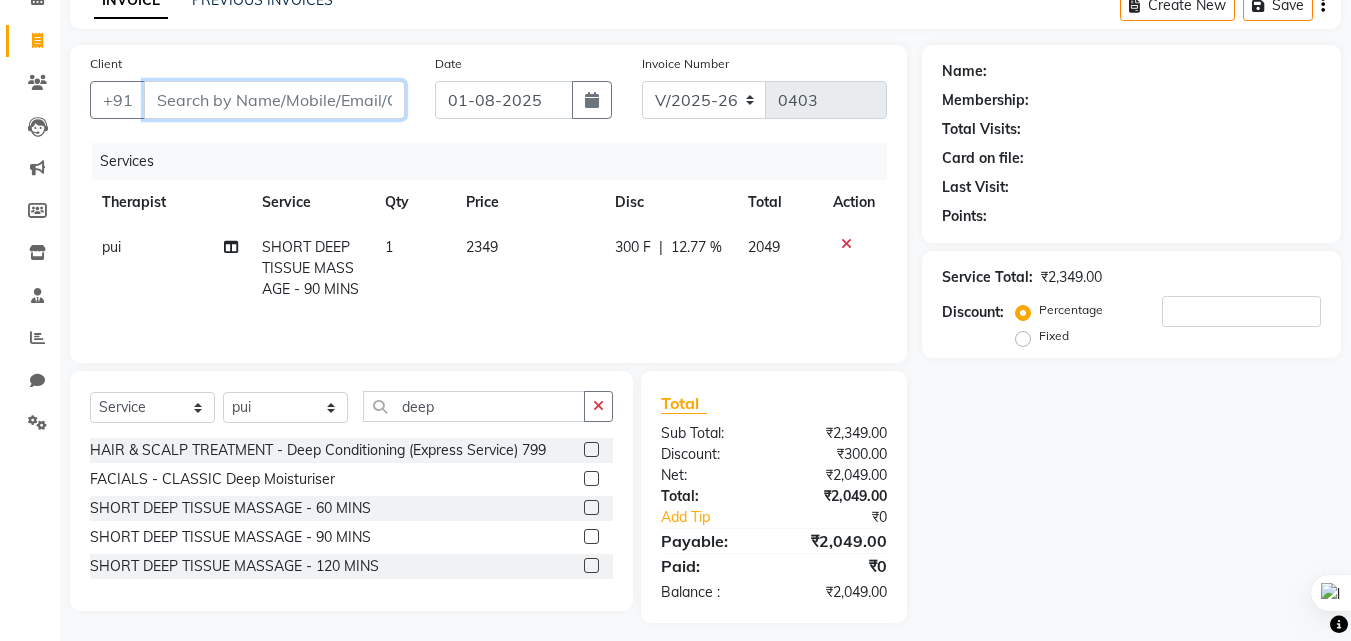 click on "Client" at bounding box center [274, 100] 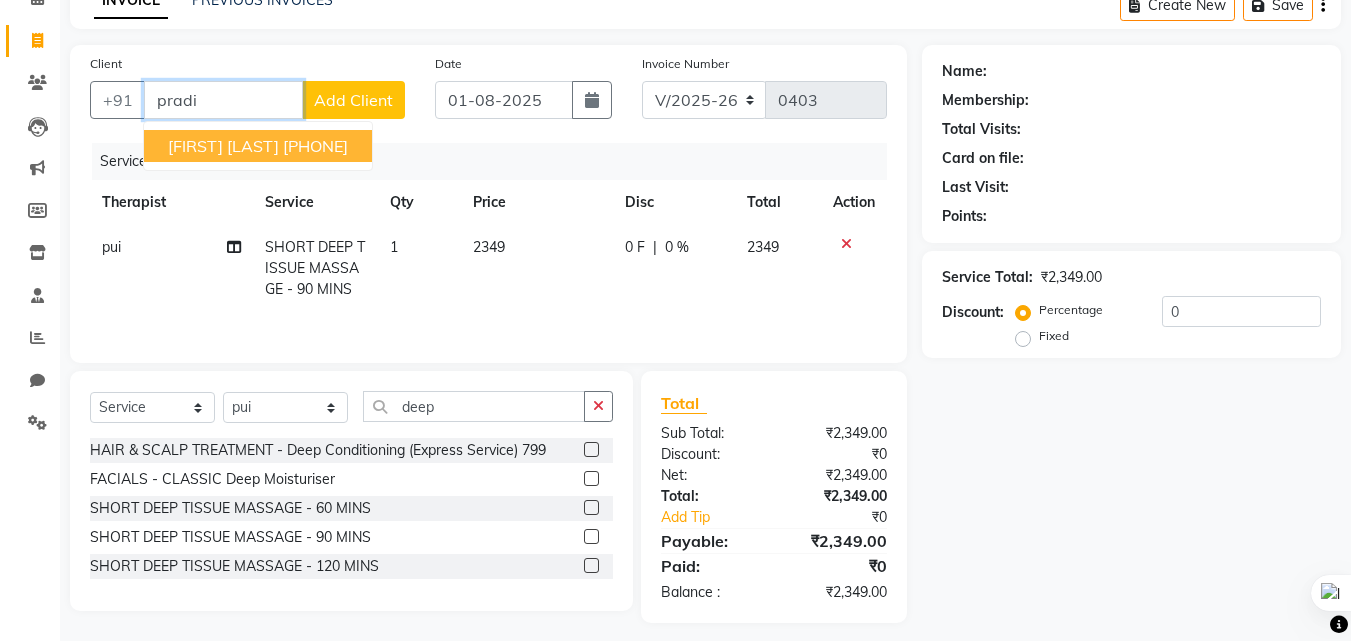 click on "8421918000" at bounding box center (315, 146) 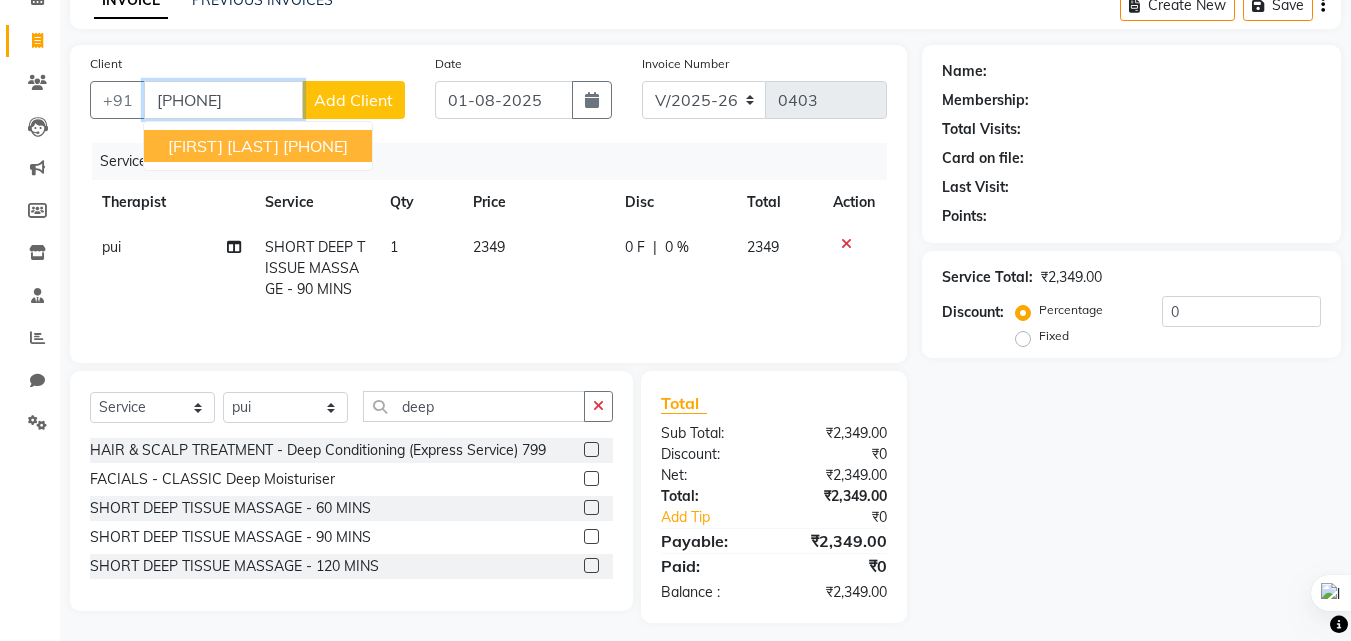 type on "8421918000" 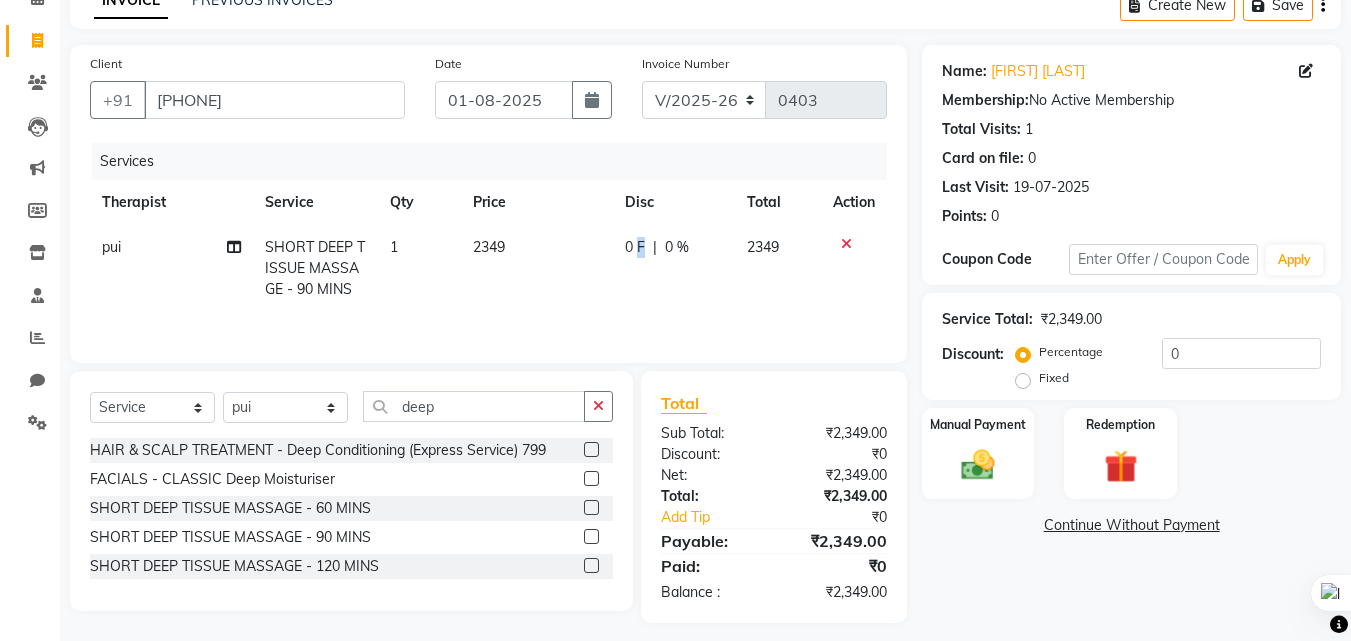 click on "0 F" 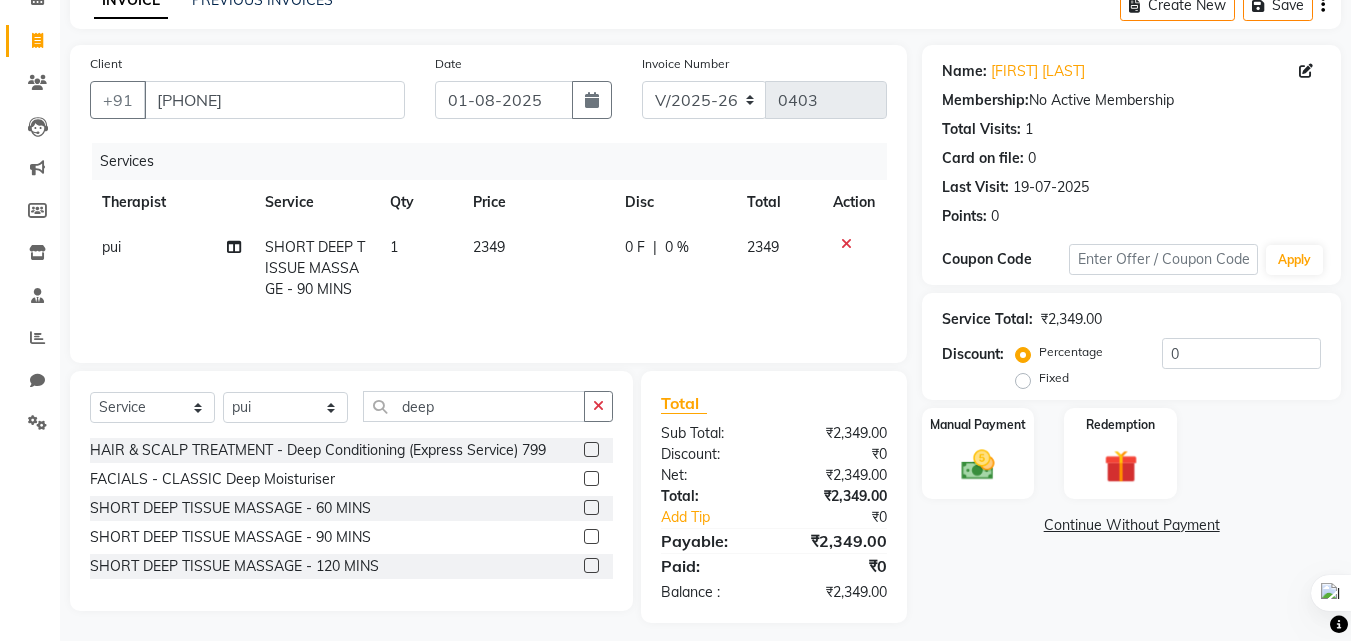 select on "83297" 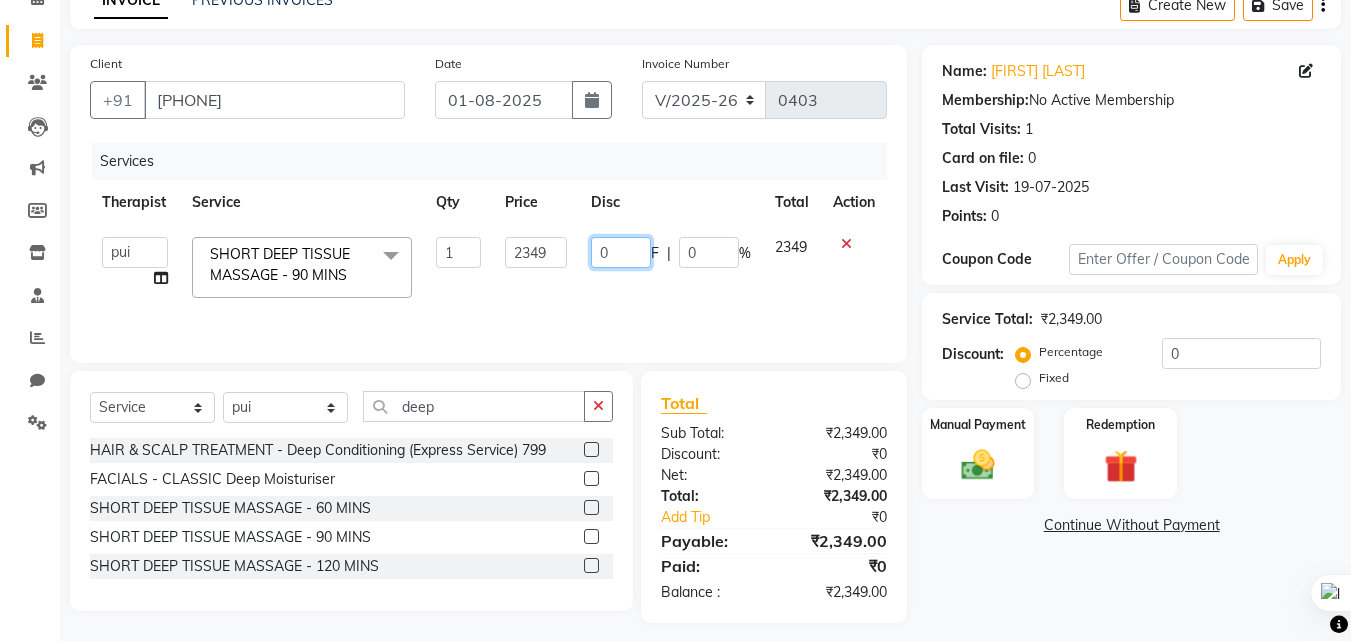 click on "0" 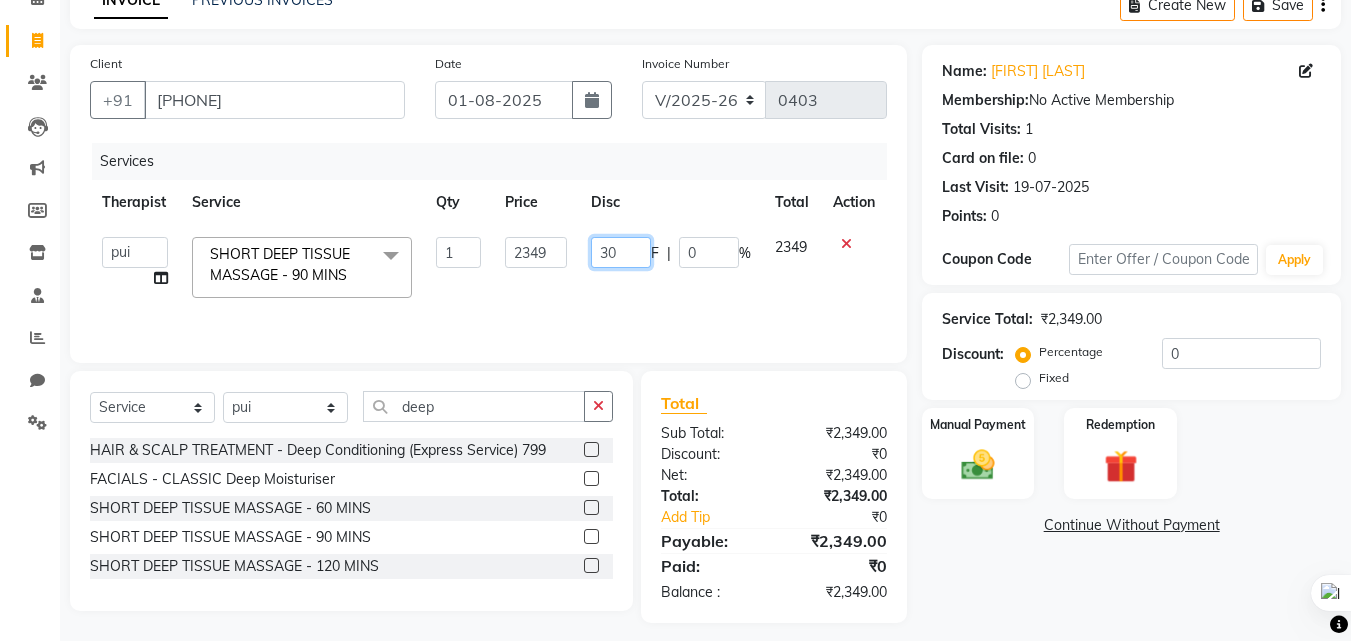 type on "300" 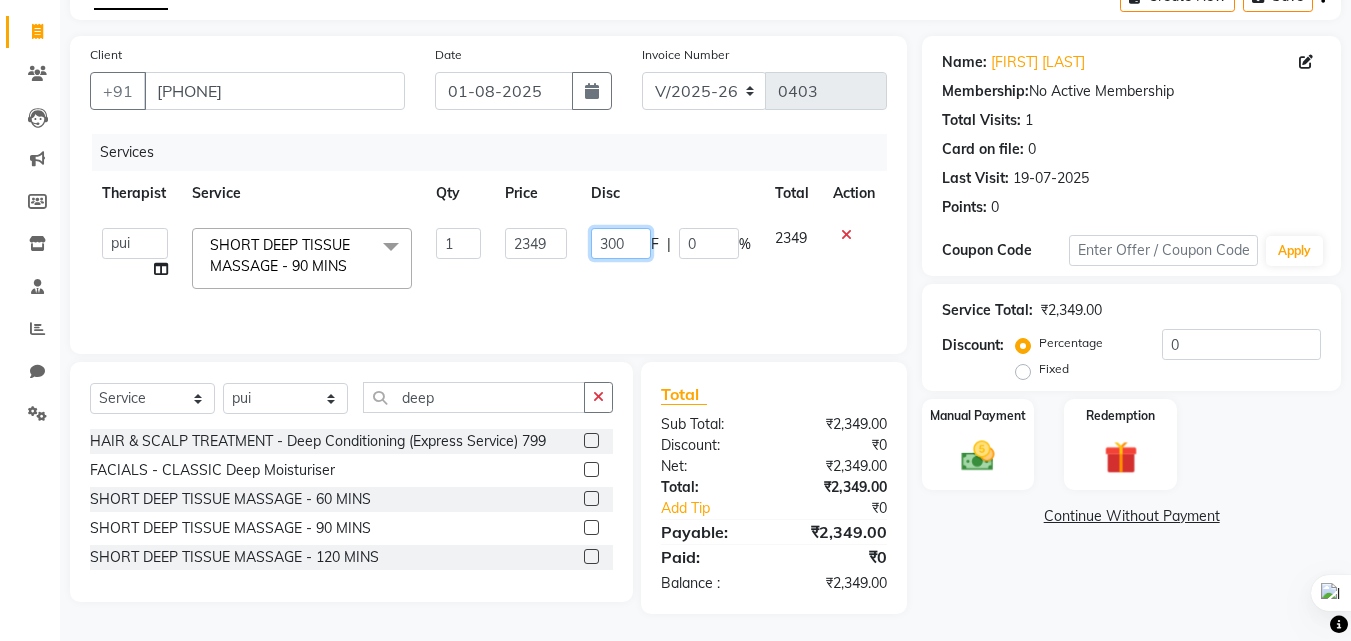 scroll, scrollTop: 117, scrollLeft: 0, axis: vertical 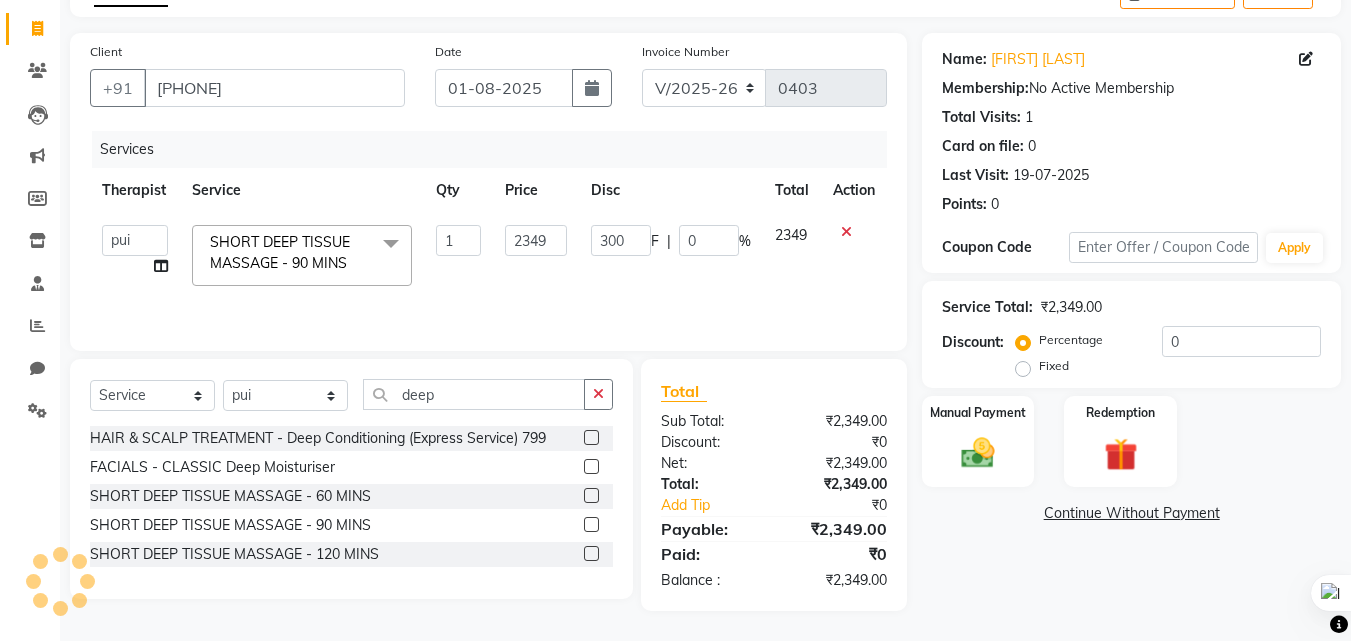 click on "Name: Pradibp Panja  Membership:  No Active Membership  Total Visits:  1 Card on file:  0 Last Visit:   19-07-2025 Points:   0  Coupon Code Apply Service Total:  ₹2,349.00  Discount:  Percentage   Fixed  0 Manual Payment Redemption  Continue Without Payment" 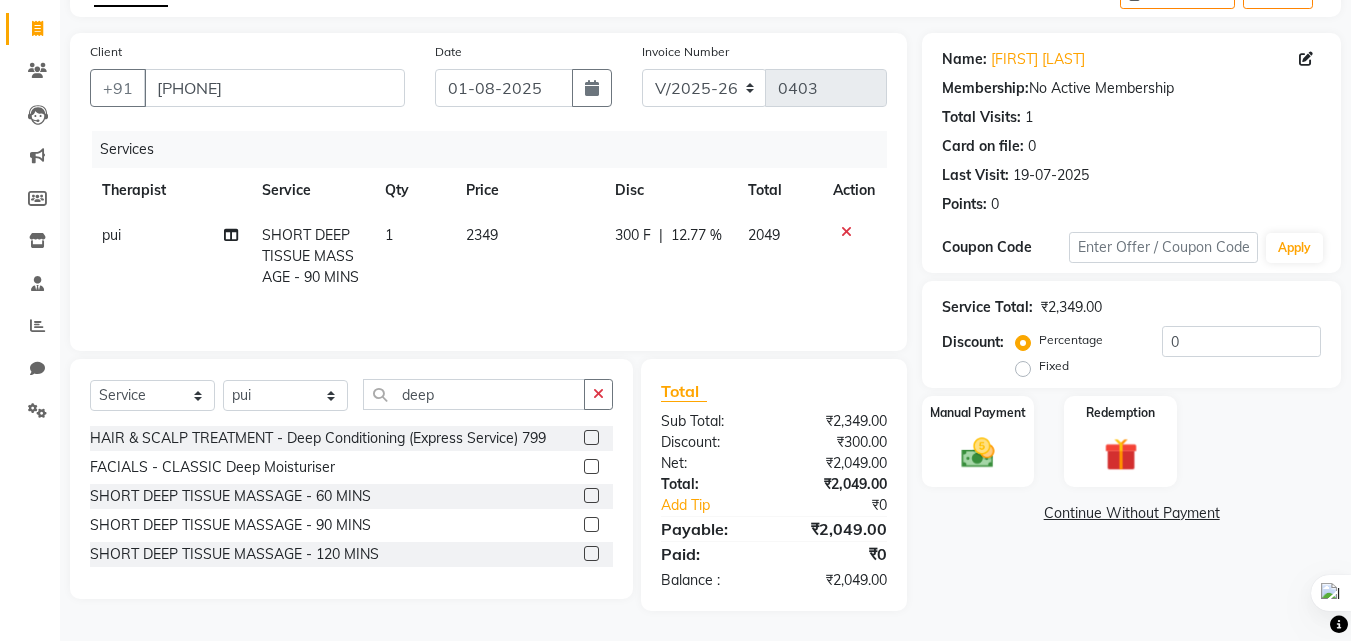 click on "12.77 %" 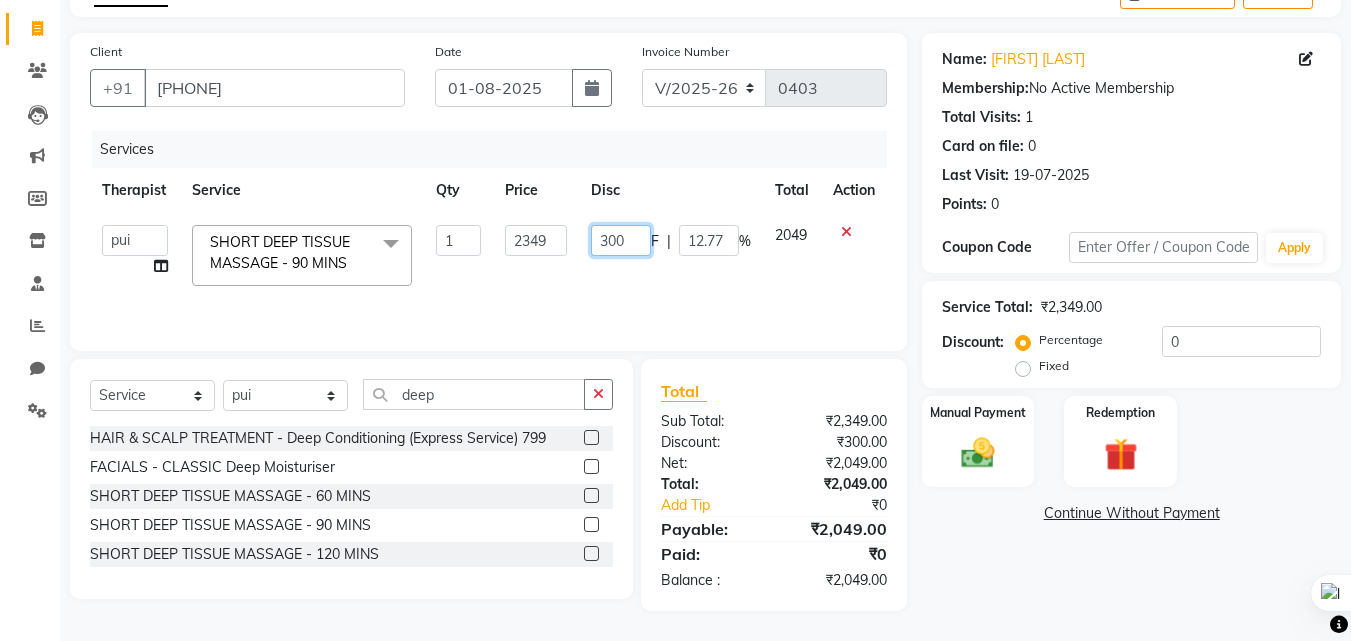 click on "300" 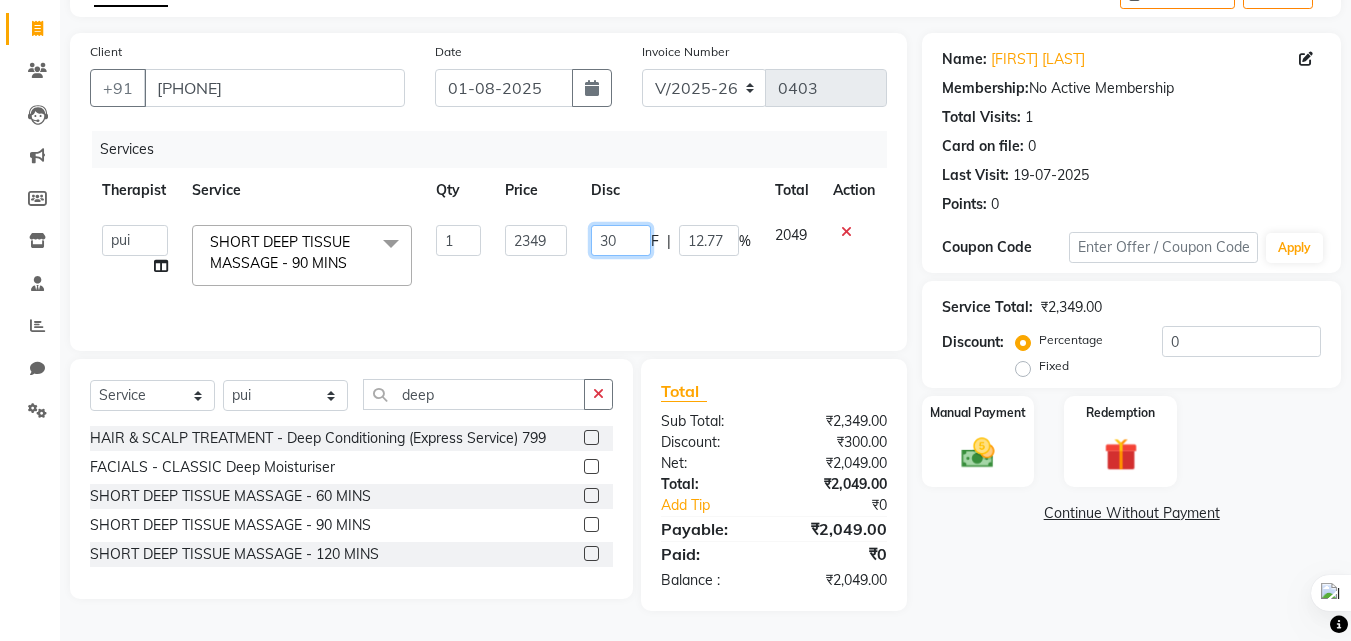 type on "3" 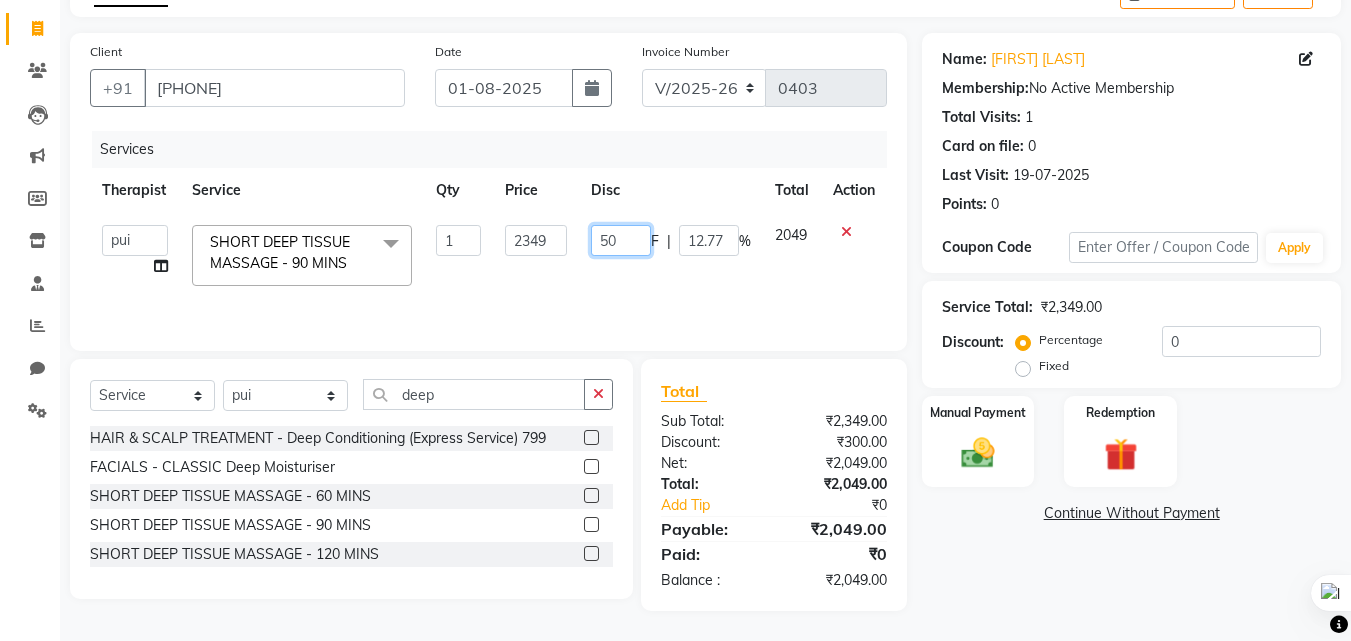 type on "500" 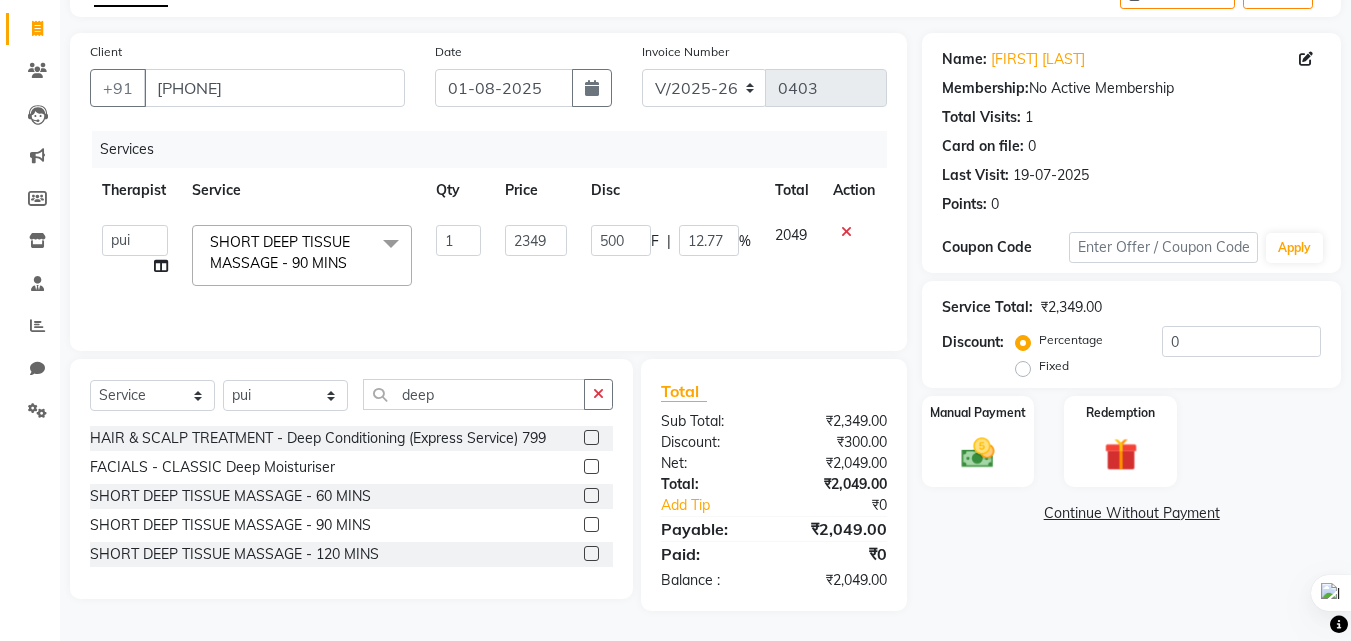 click on "Name: Pradibp Panja  Membership:  No Active Membership  Total Visits:  1 Card on file:  0 Last Visit:   19-07-2025 Points:   0  Coupon Code Apply Service Total:  ₹2,349.00  Discount:  Percentage   Fixed  0 Manual Payment Redemption  Continue Without Payment" 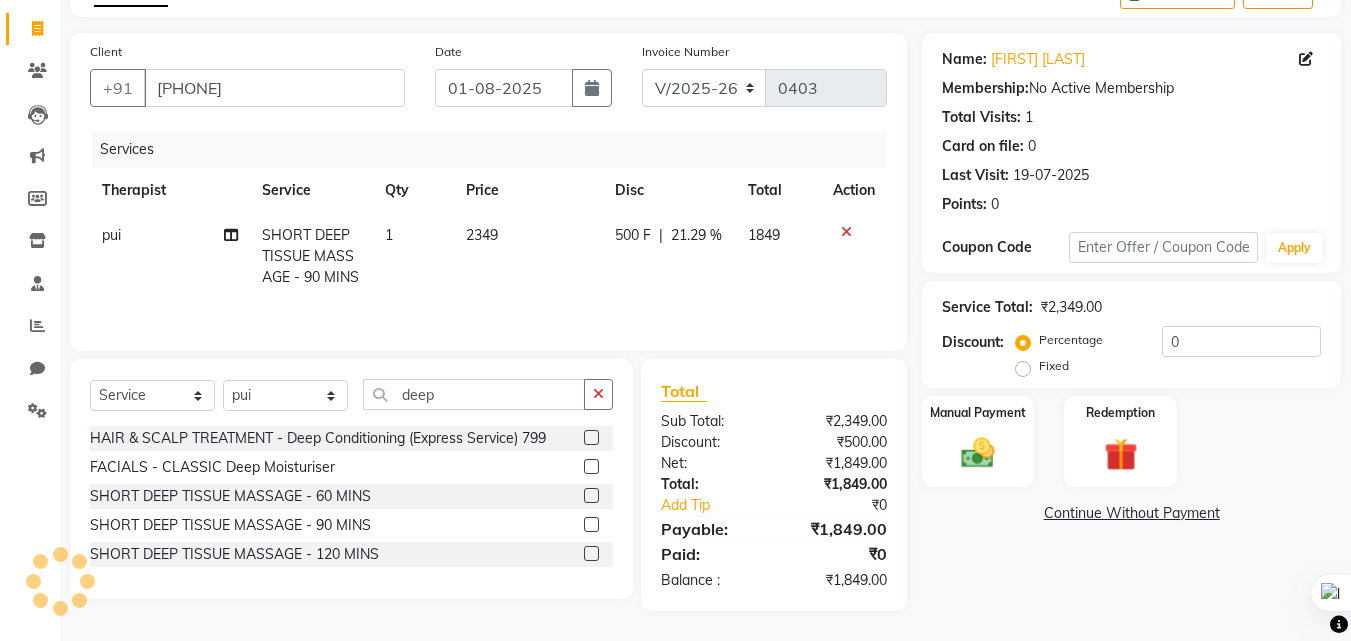 click on "500 F" 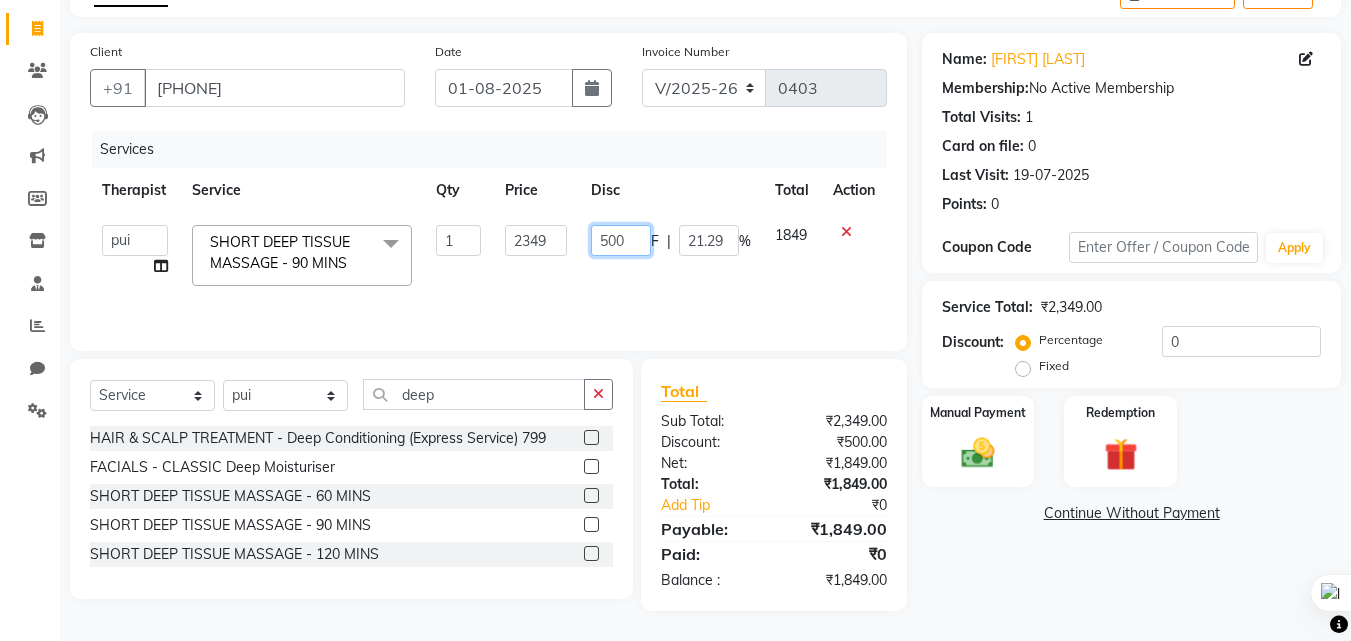 click on "500" 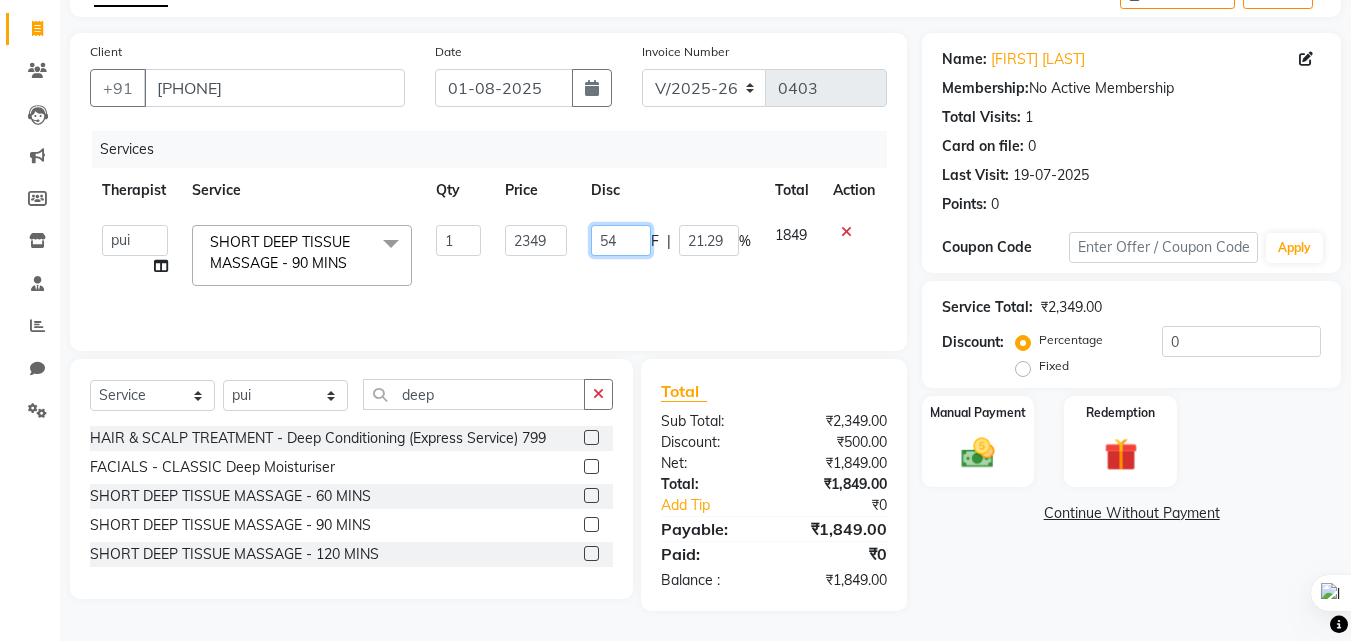 type on "549" 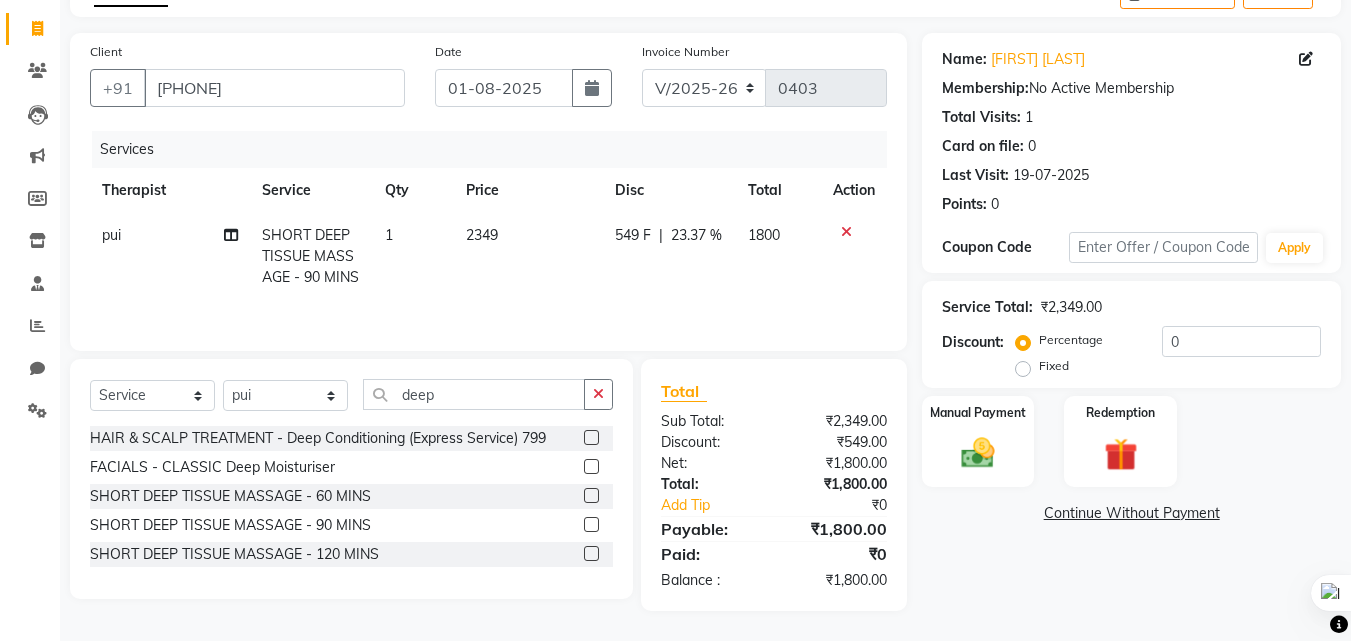 click on "Continue Without Payment" 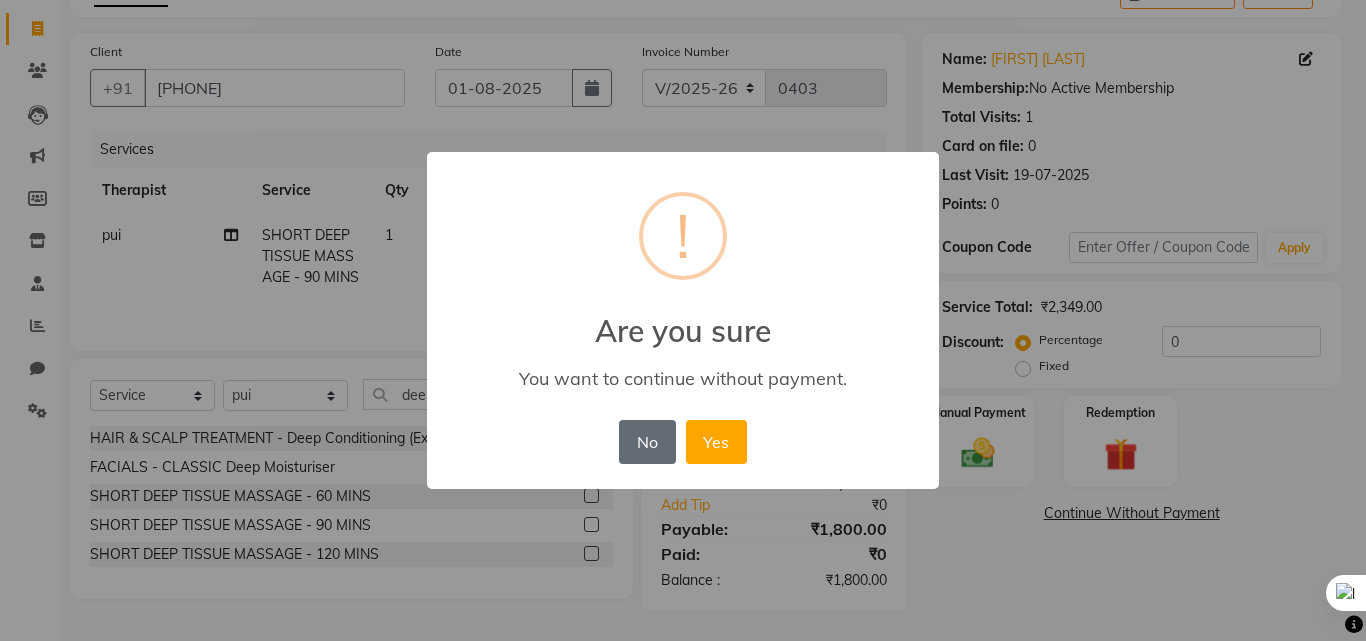 click on "No" at bounding box center [647, 442] 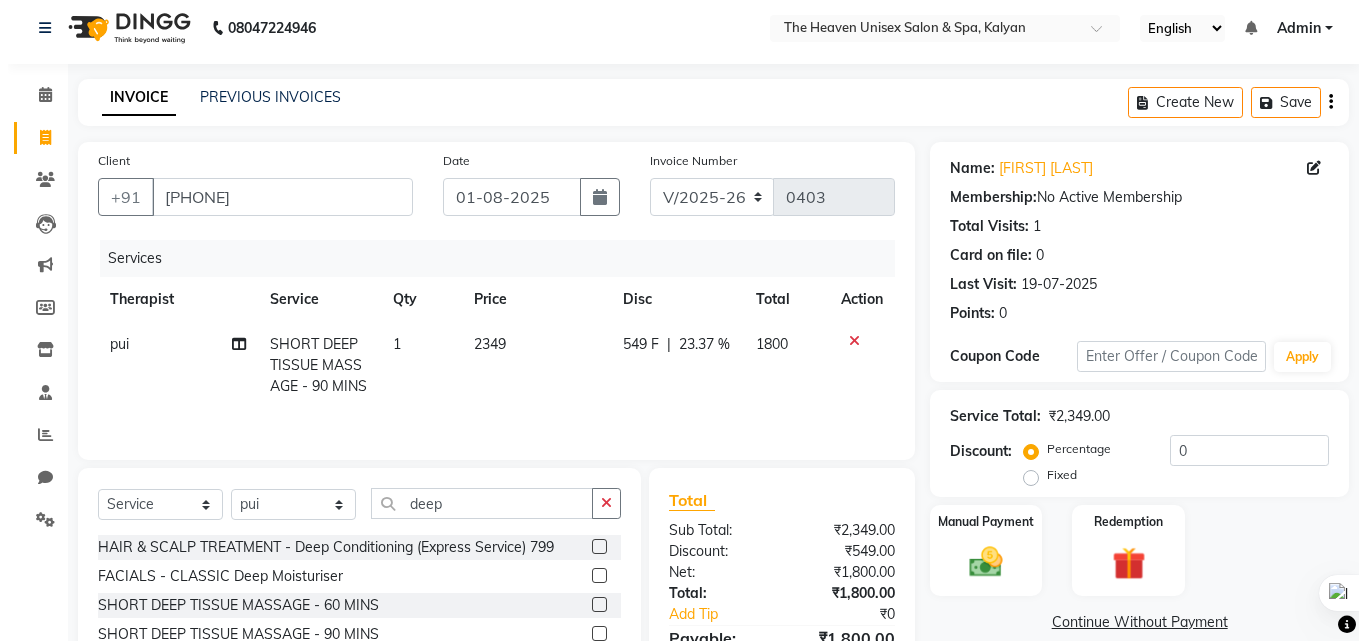 scroll, scrollTop: 0, scrollLeft: 0, axis: both 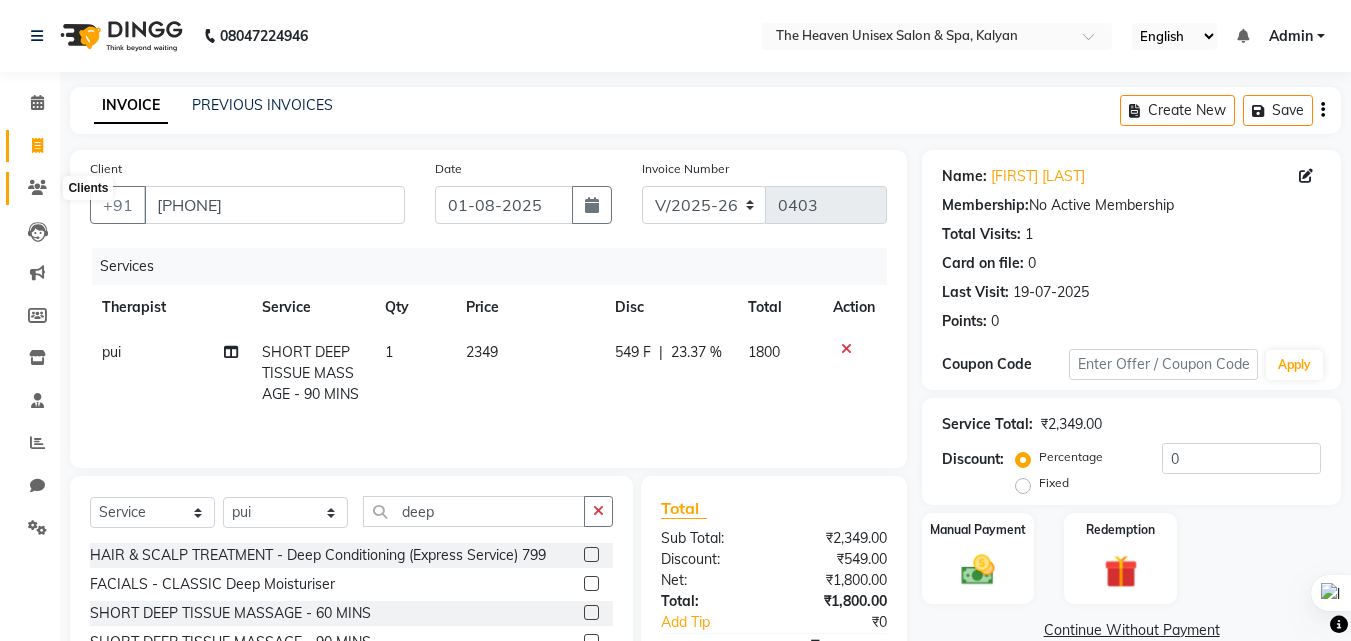 click 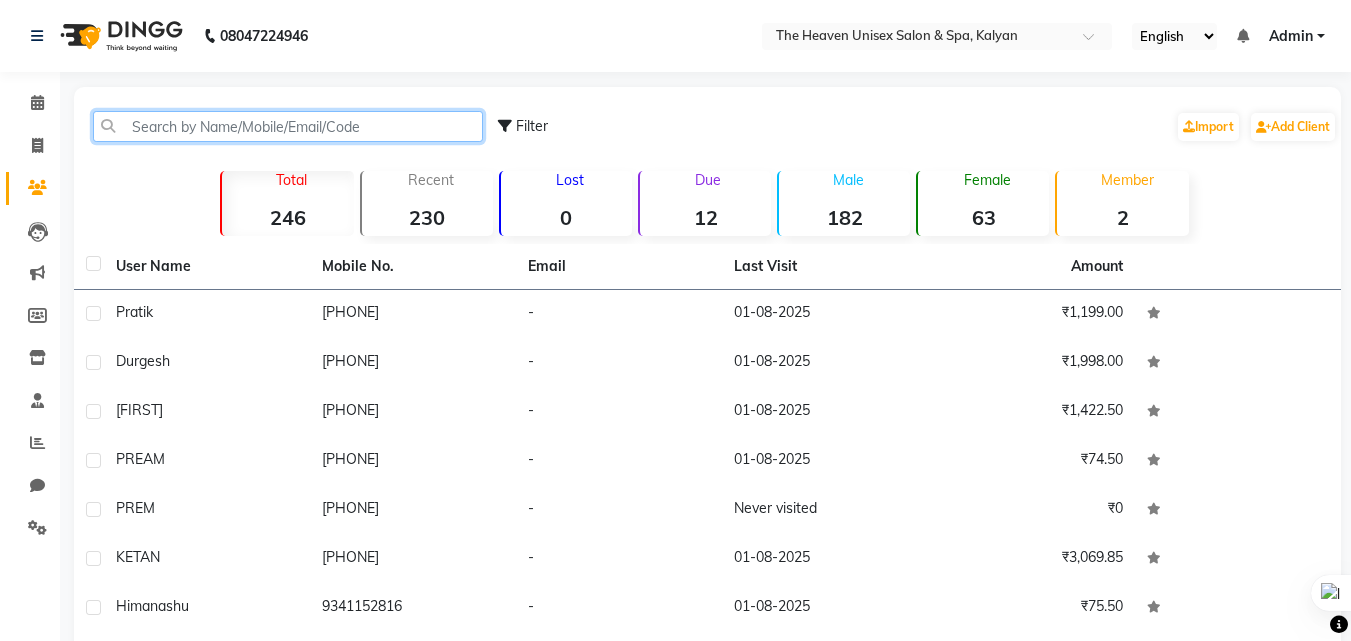 click 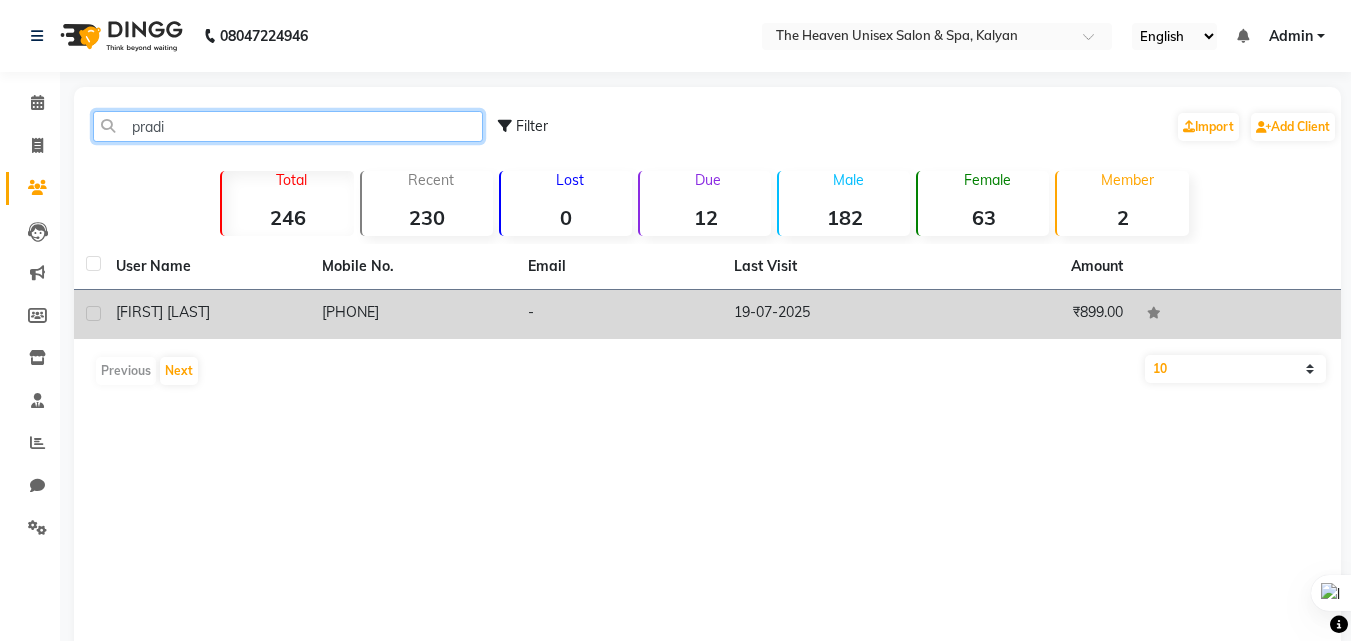 type on "pradi" 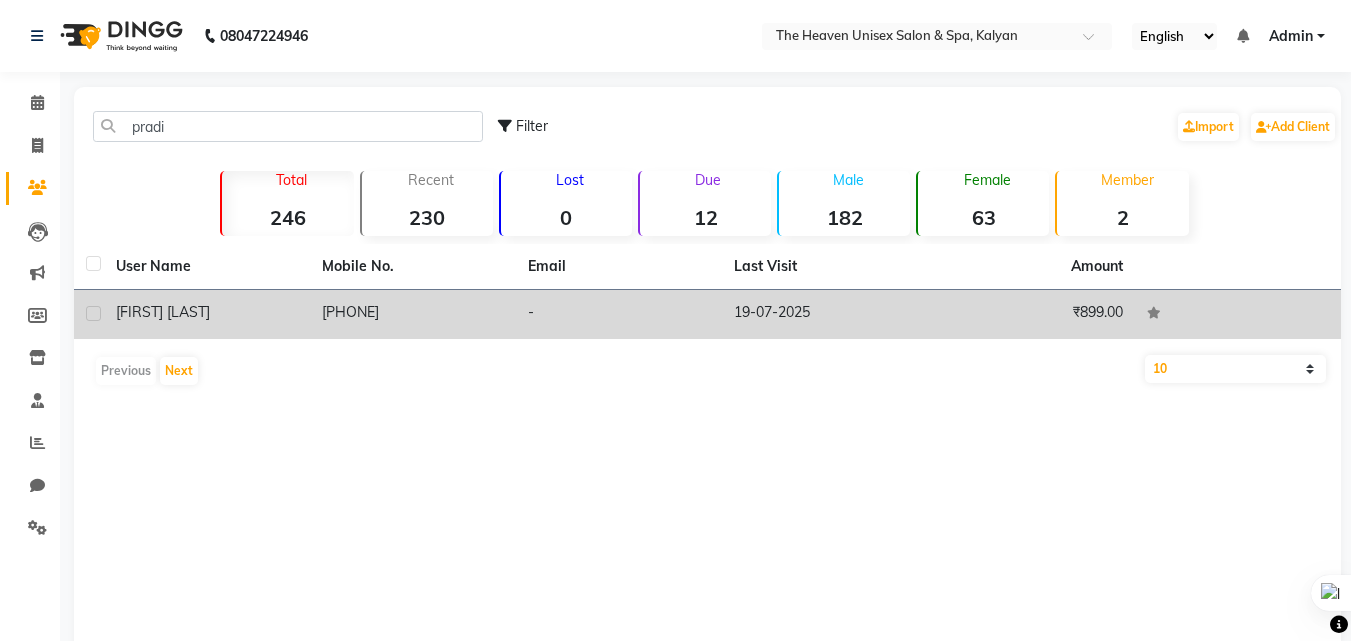 click on "8421918000" 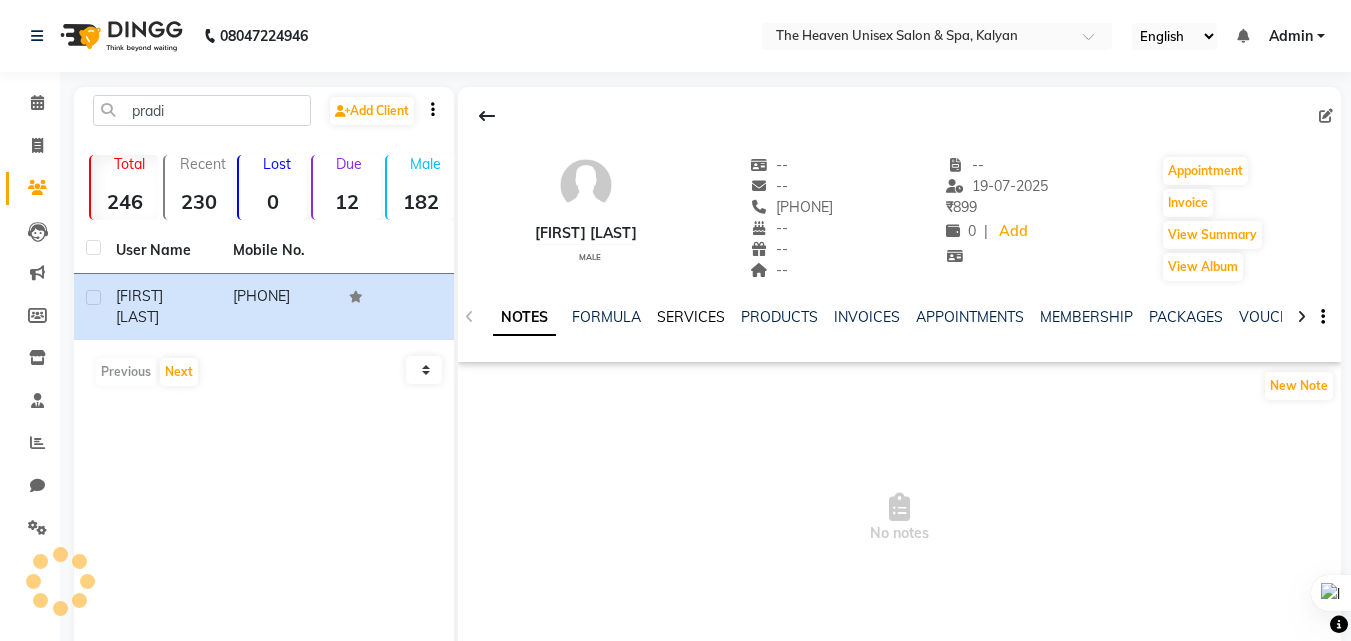 click on "SERVICES" 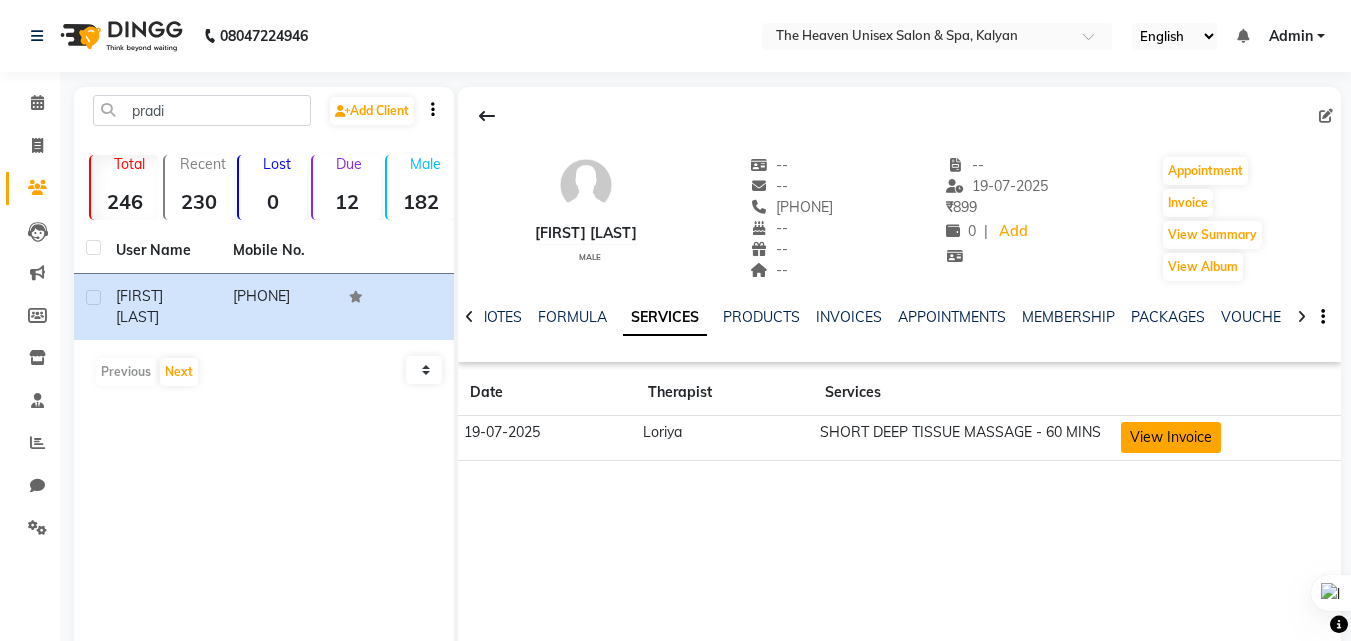 click on "View Invoice" 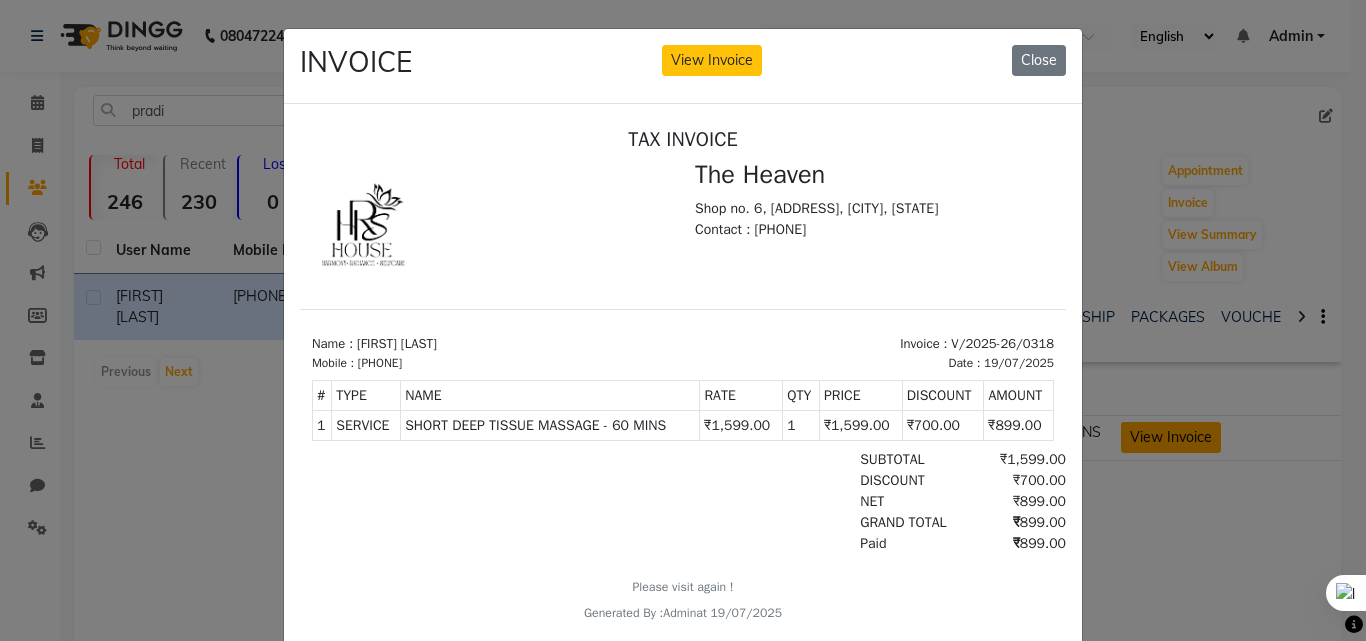 scroll, scrollTop: 16, scrollLeft: 0, axis: vertical 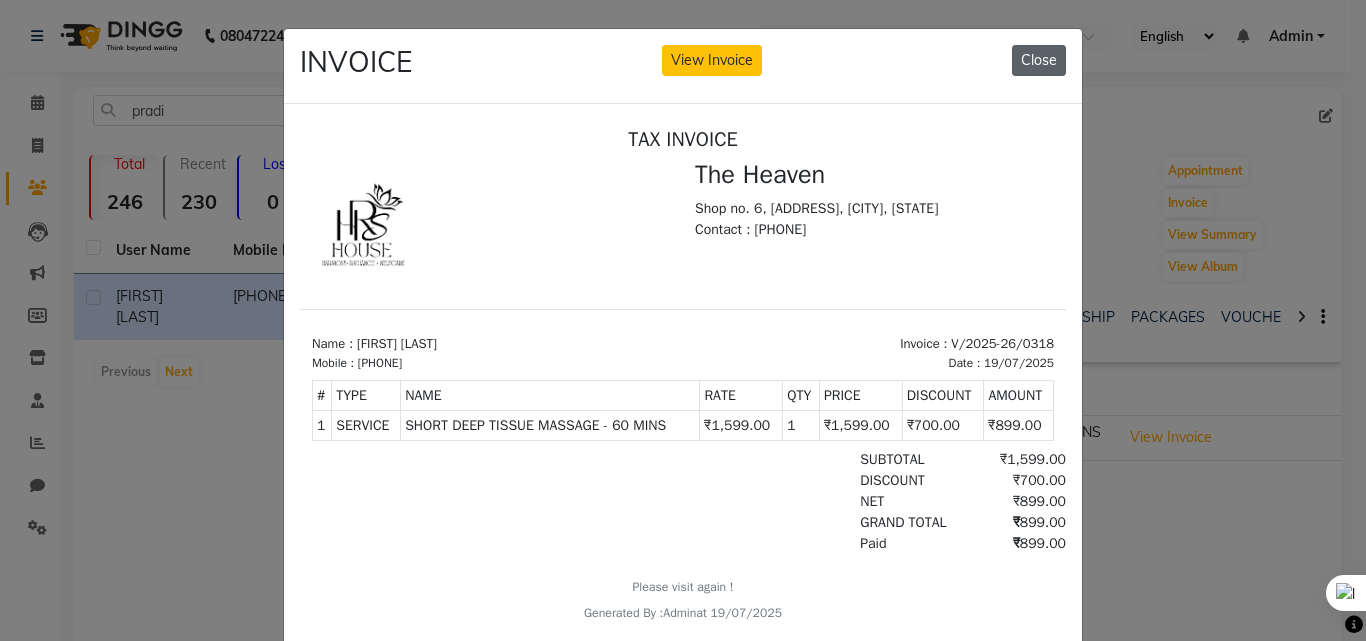 click on "Close" 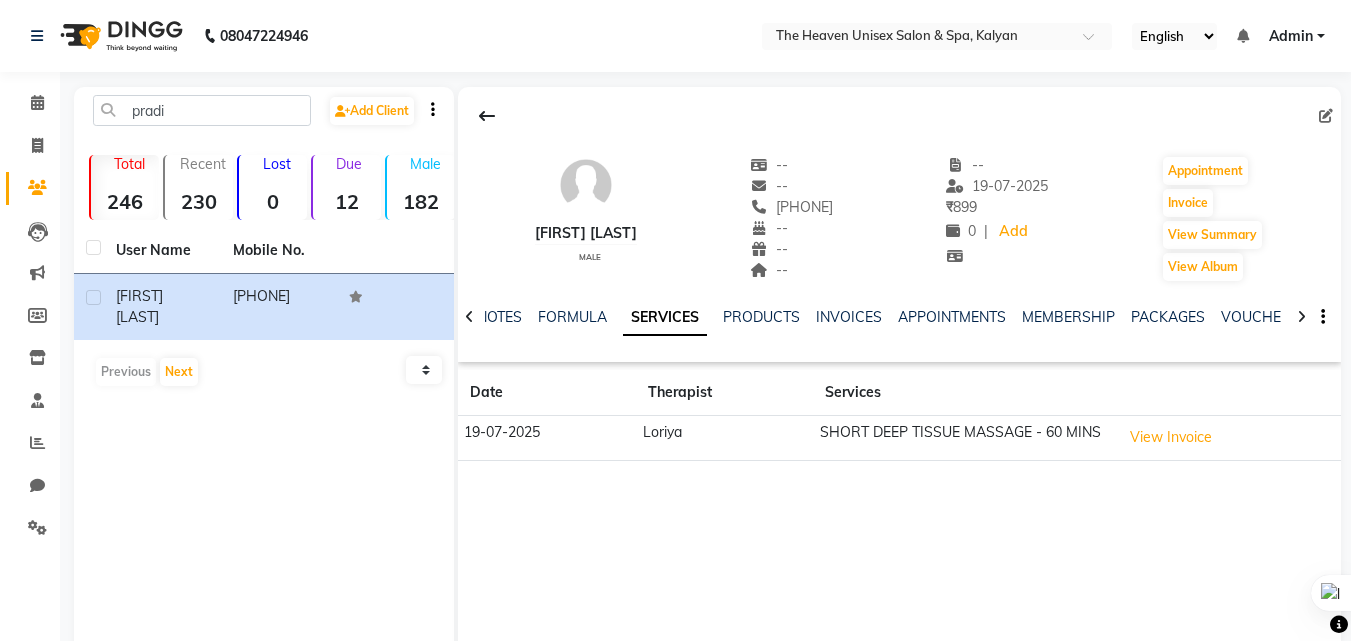click on "Invoice" 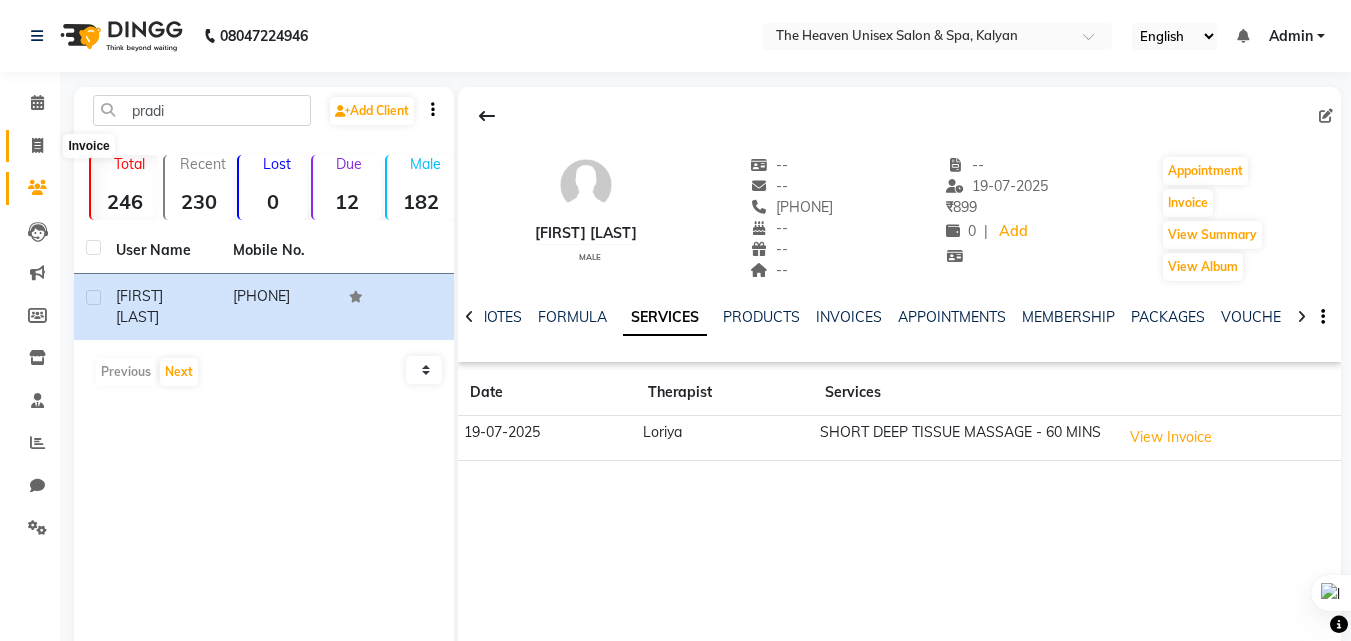 click 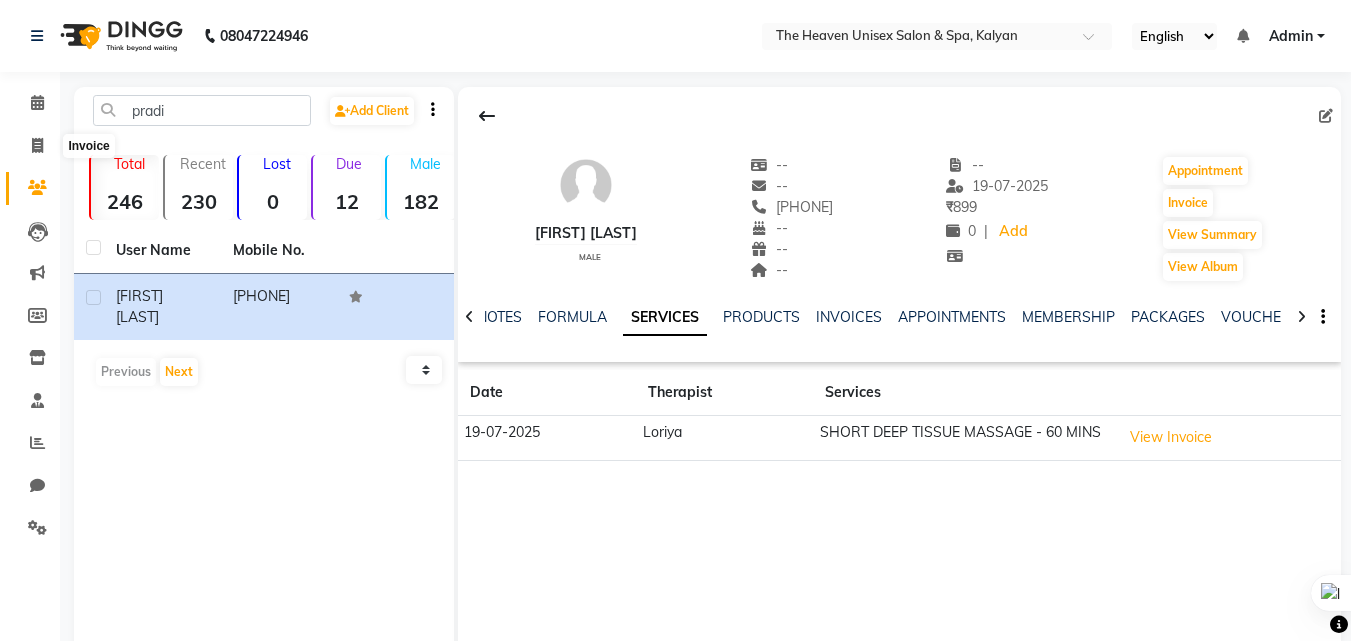 select on "service" 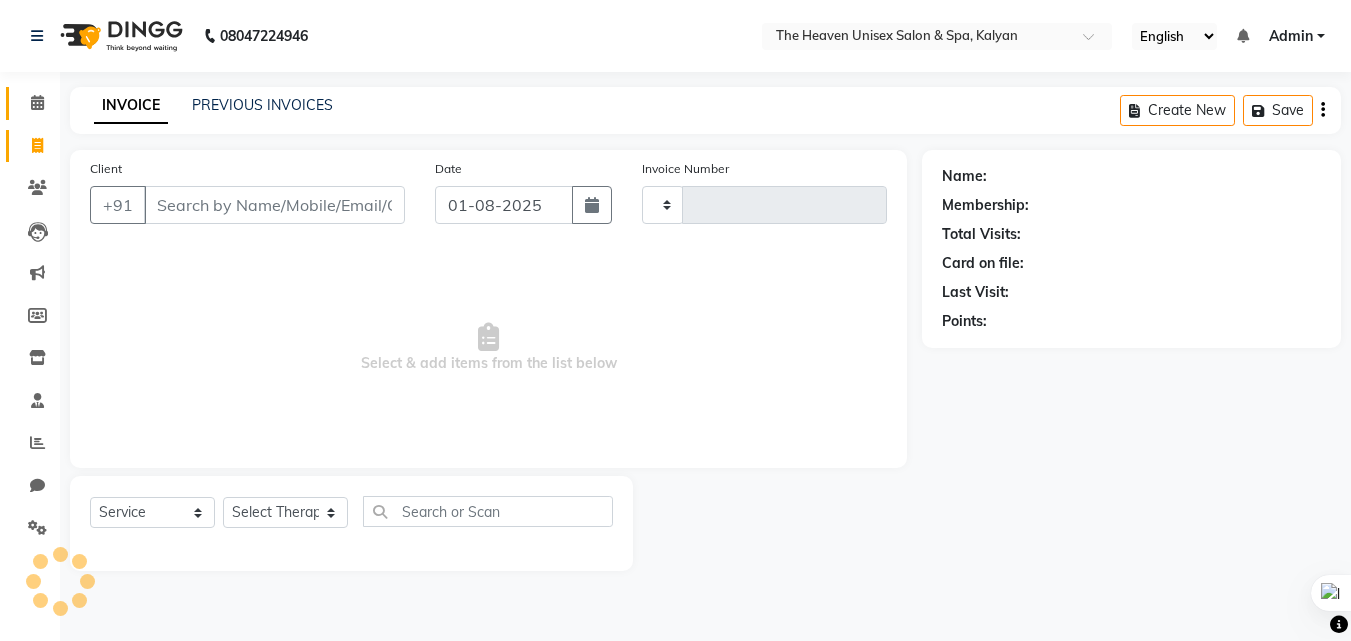 type on "0403" 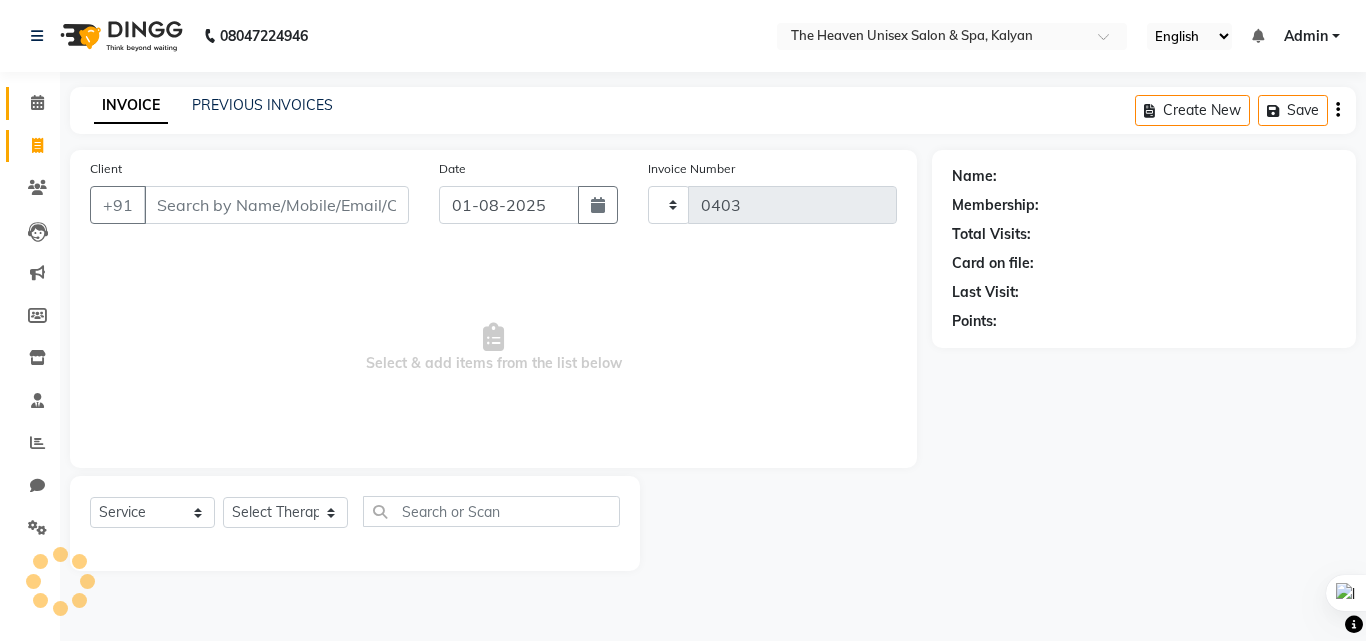 select on "8417" 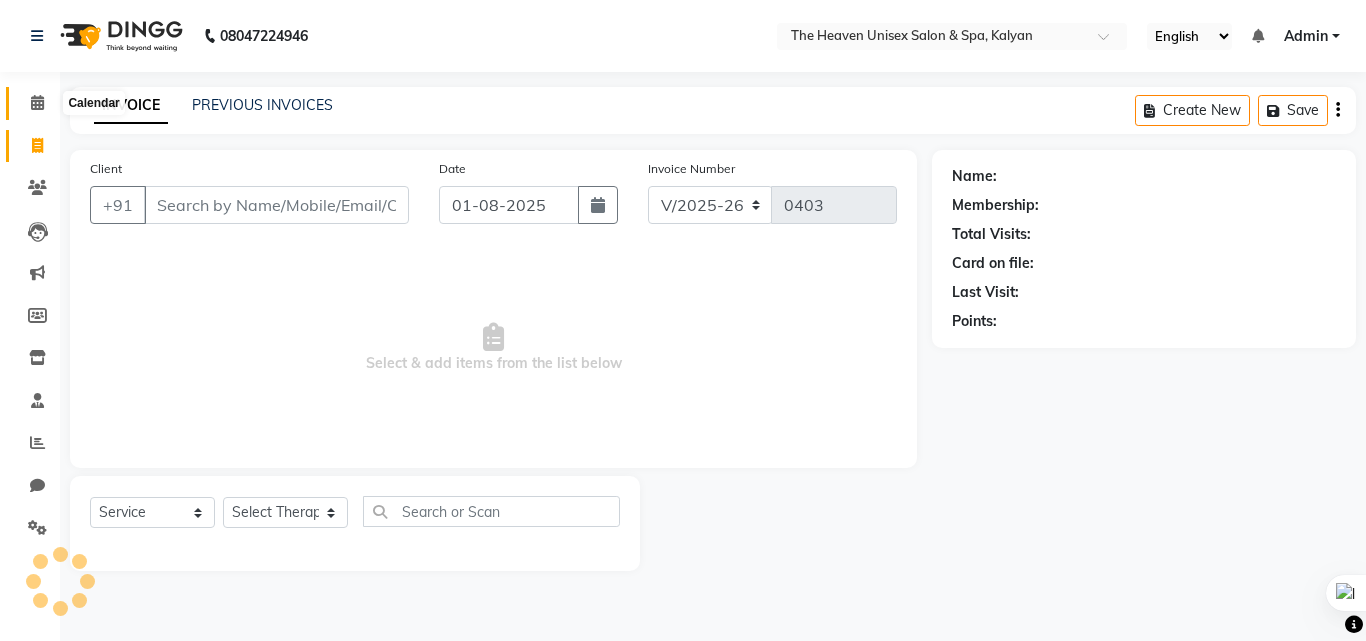 click 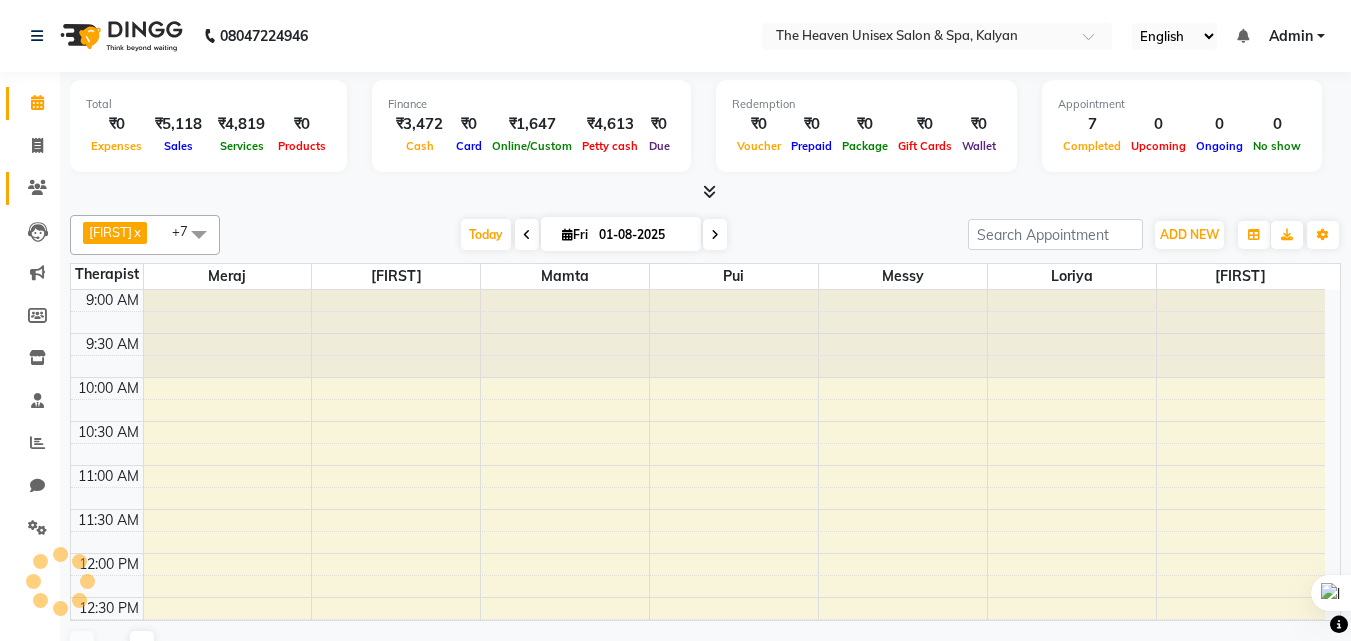 click on "Clients" 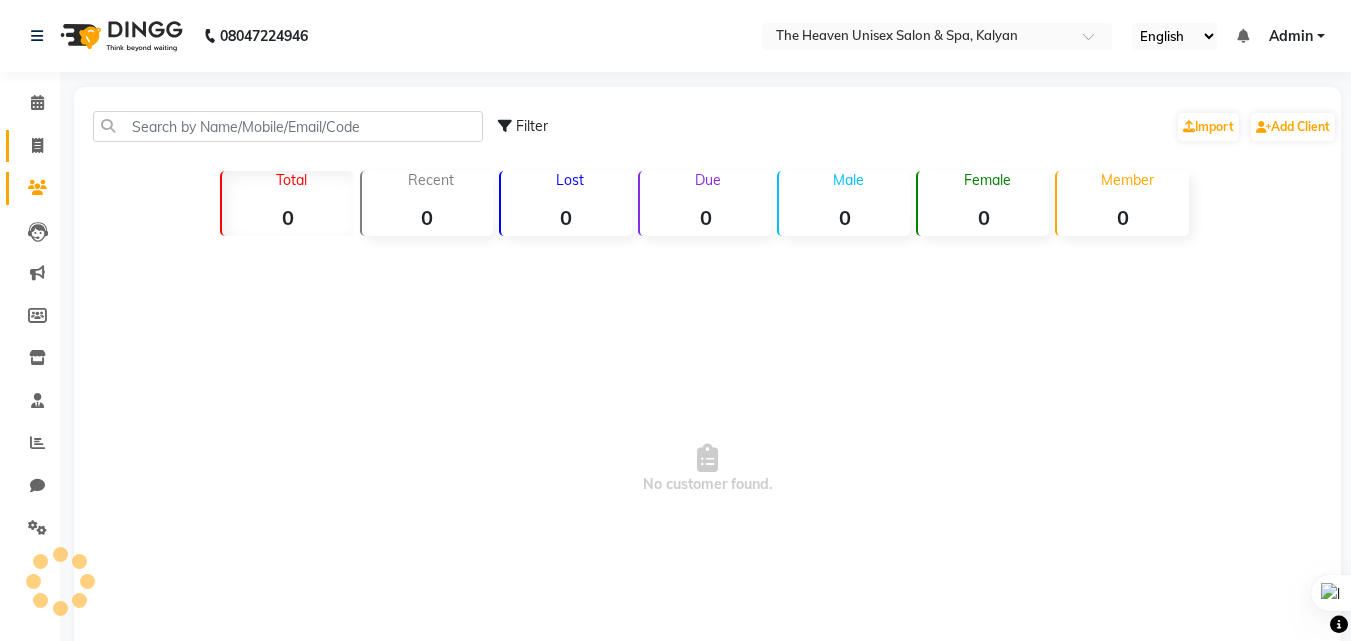 click 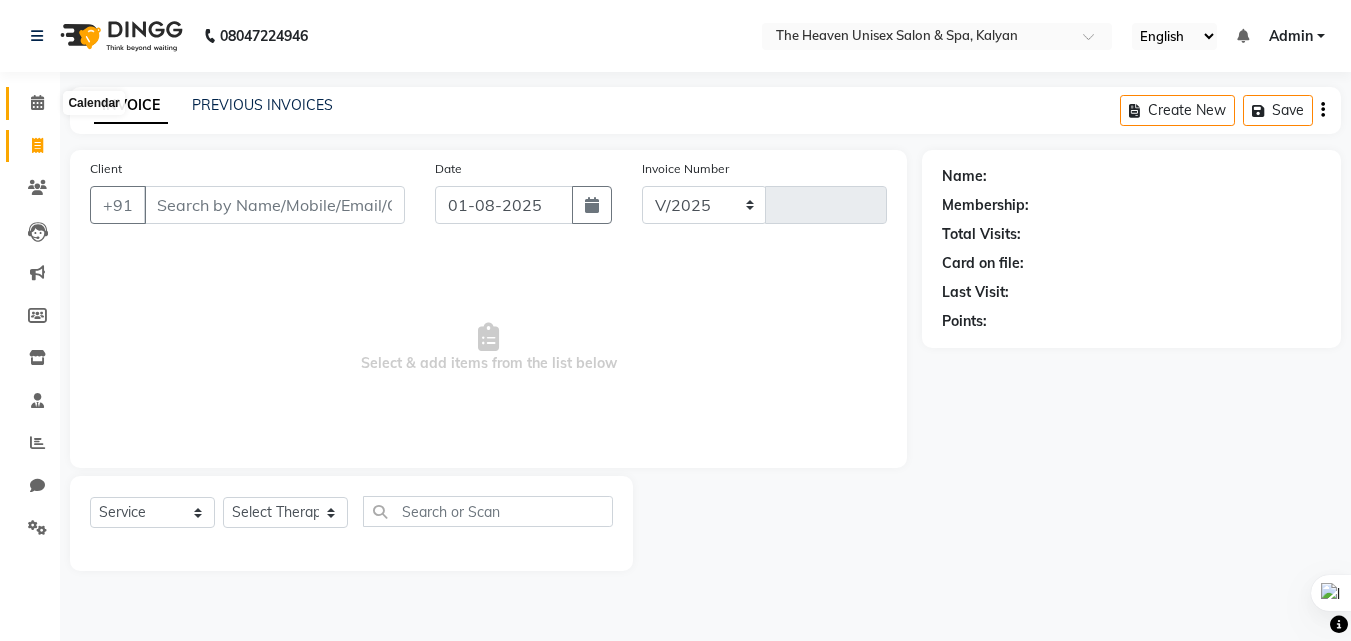 select on "8417" 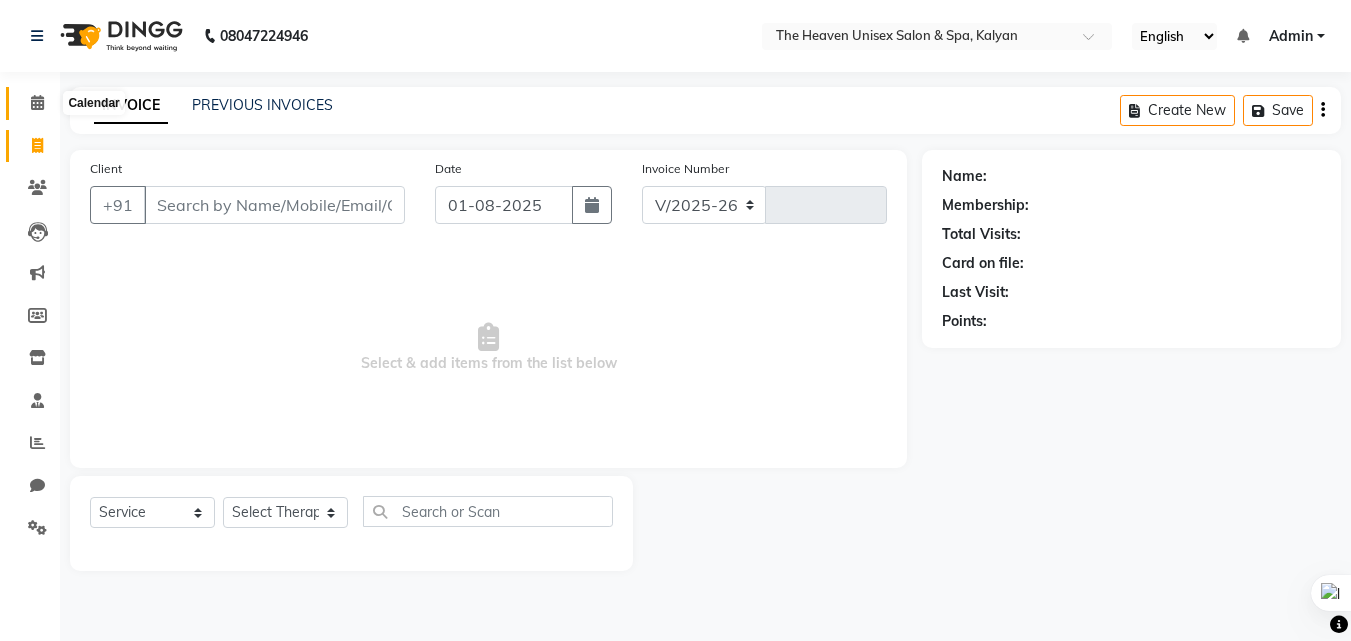 type on "0403" 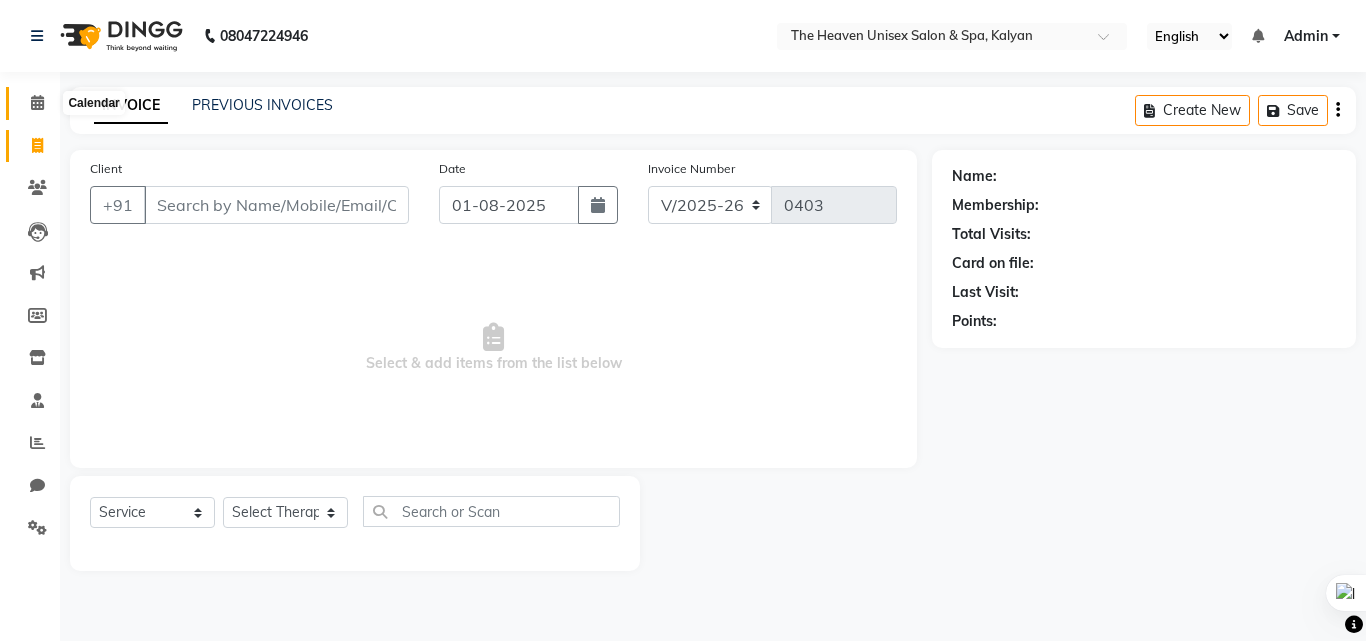 click 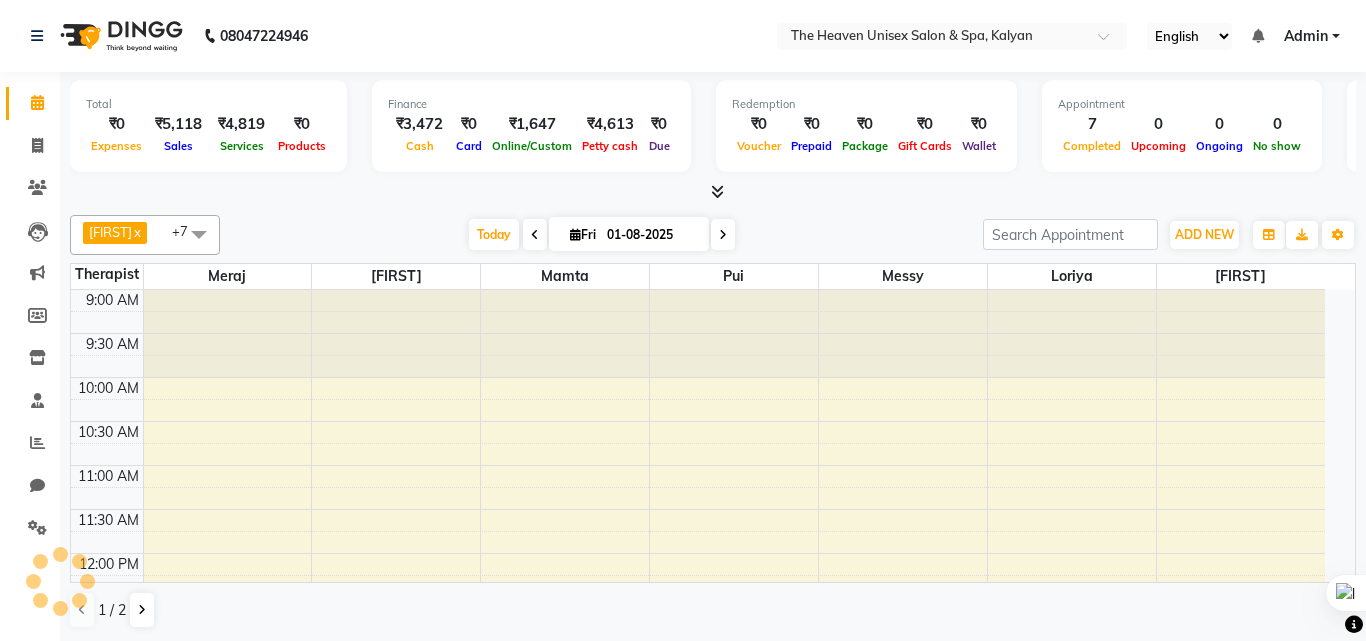 scroll, scrollTop: 0, scrollLeft: 0, axis: both 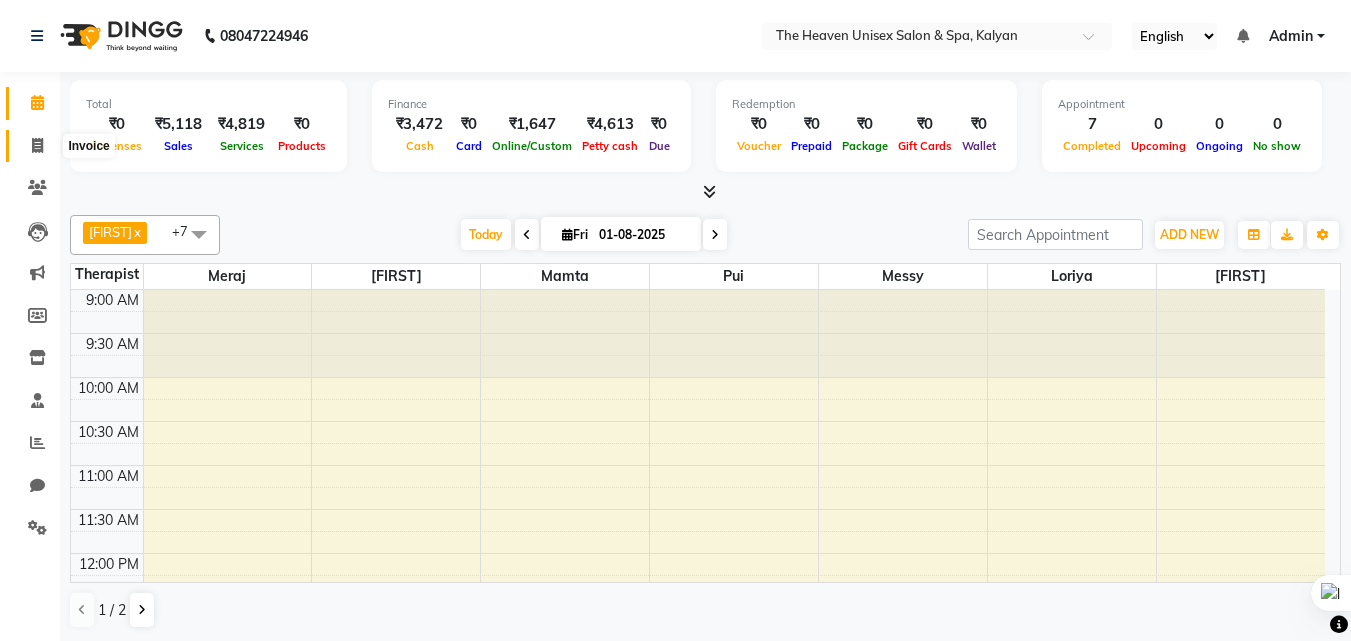 click 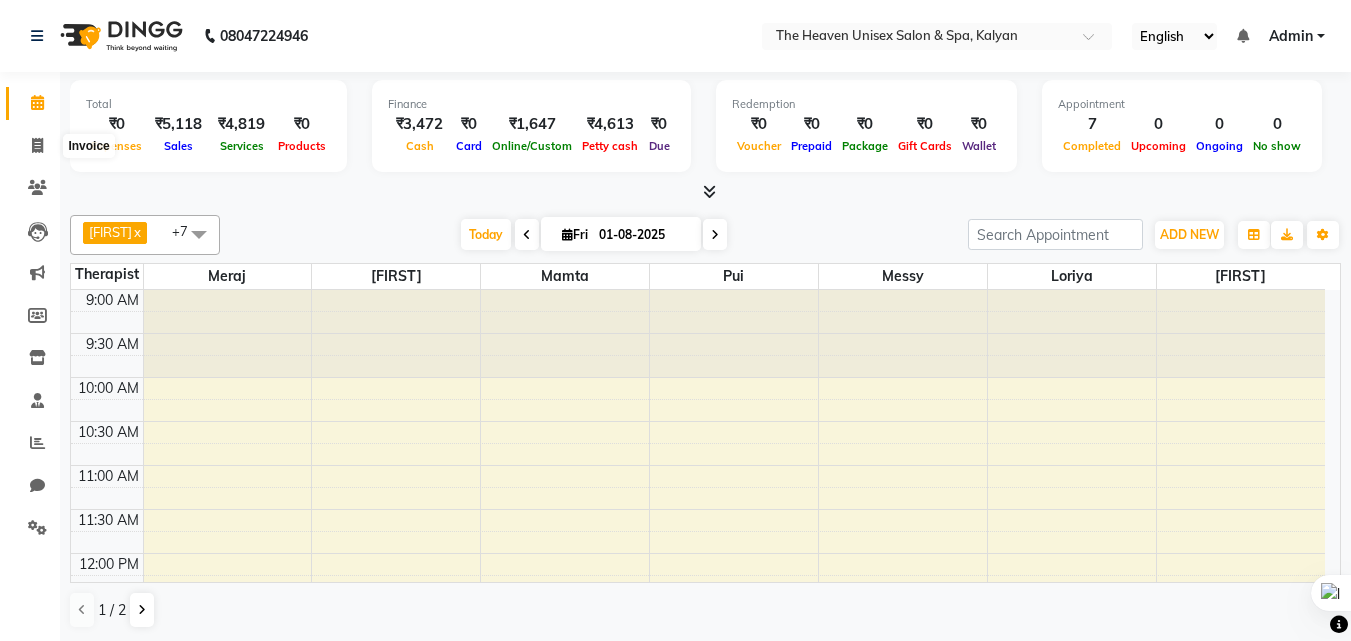 select on "8417" 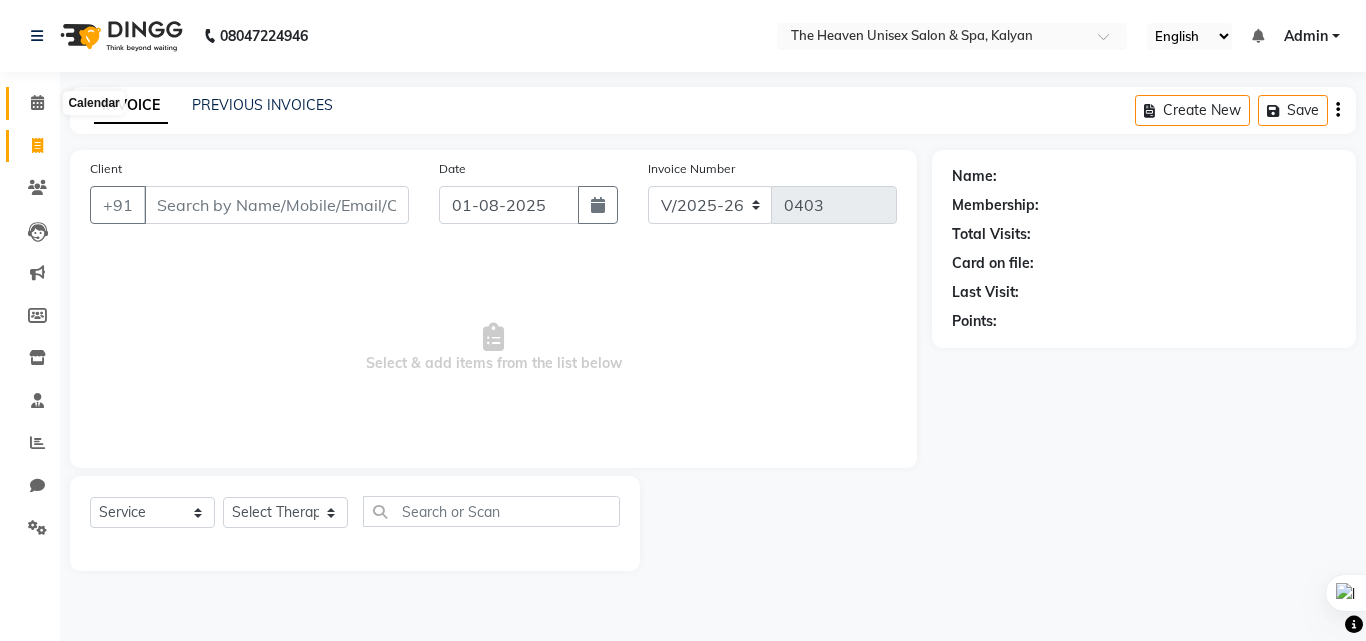 click 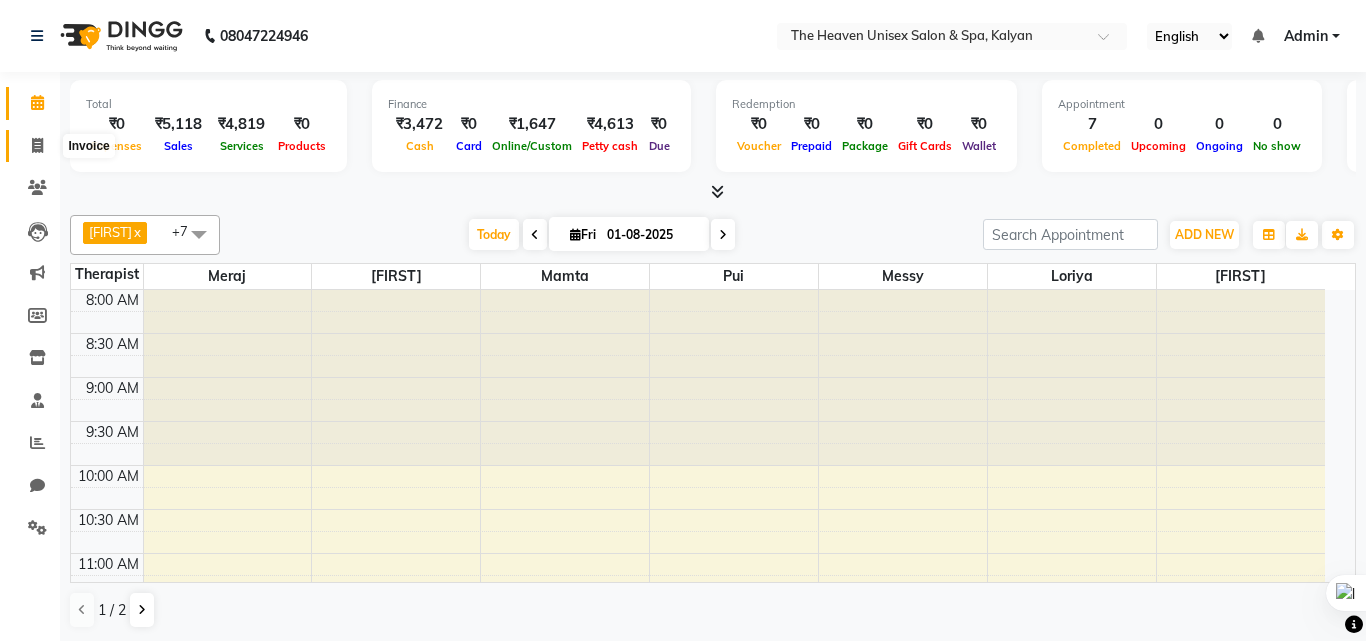 click 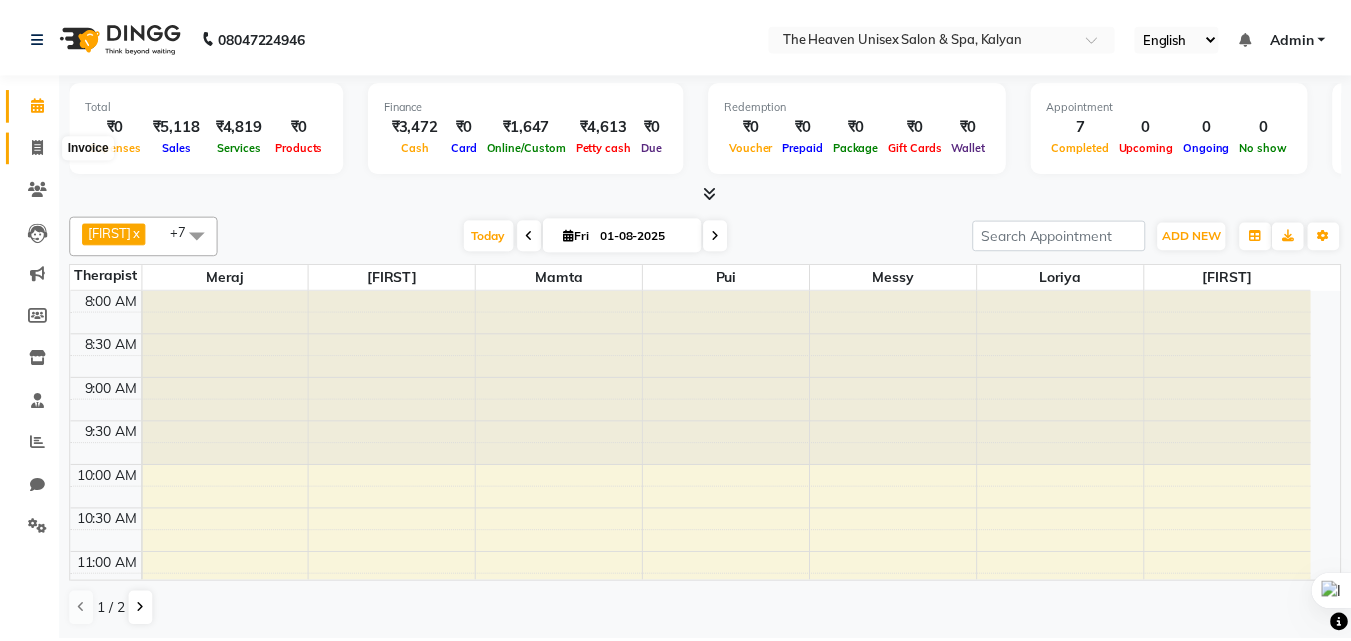 scroll, scrollTop: 0, scrollLeft: 0, axis: both 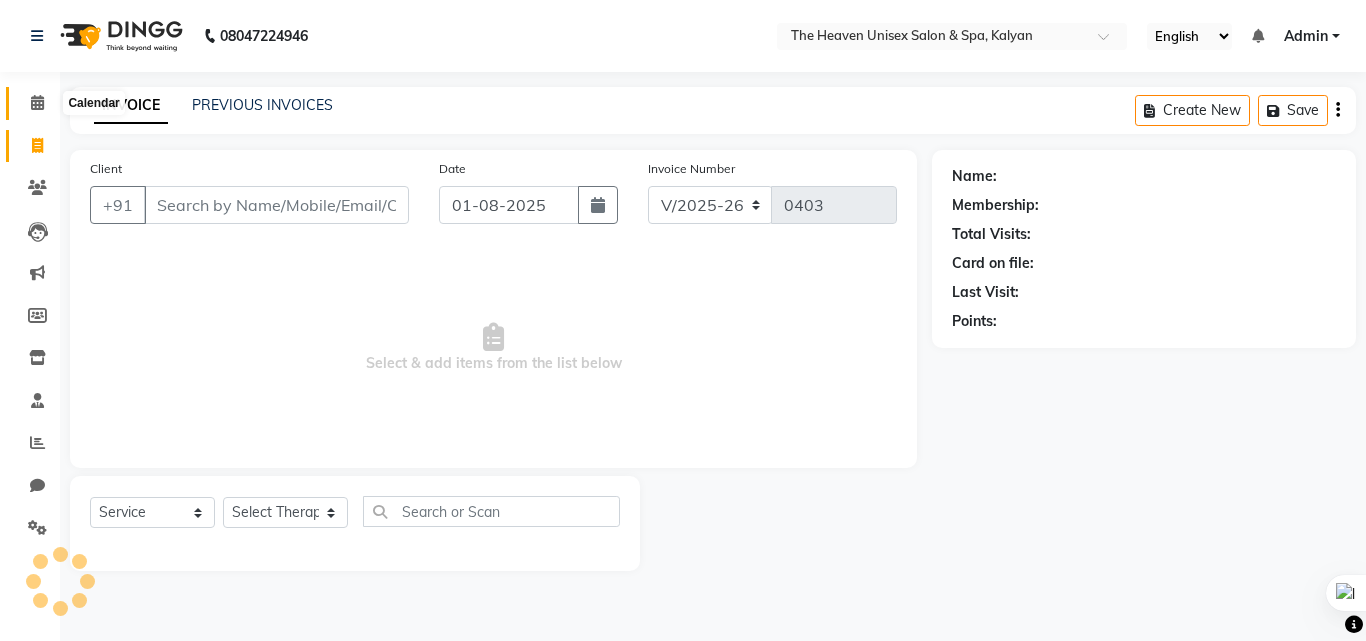 click 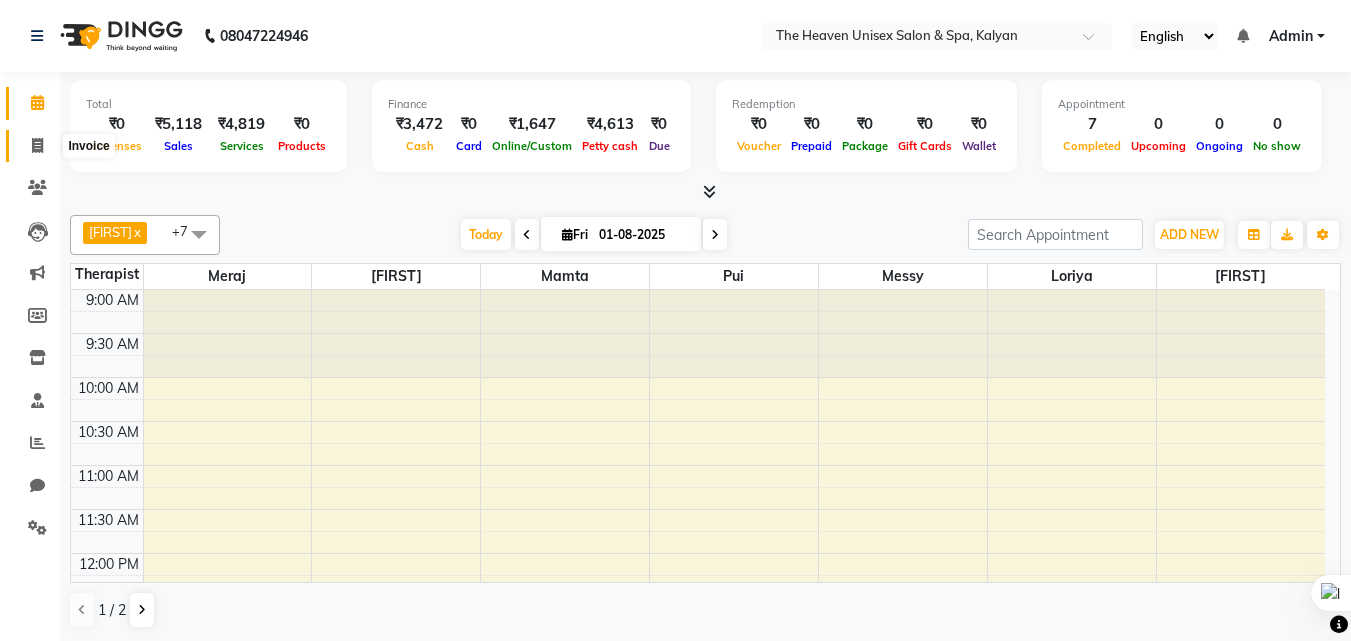 click 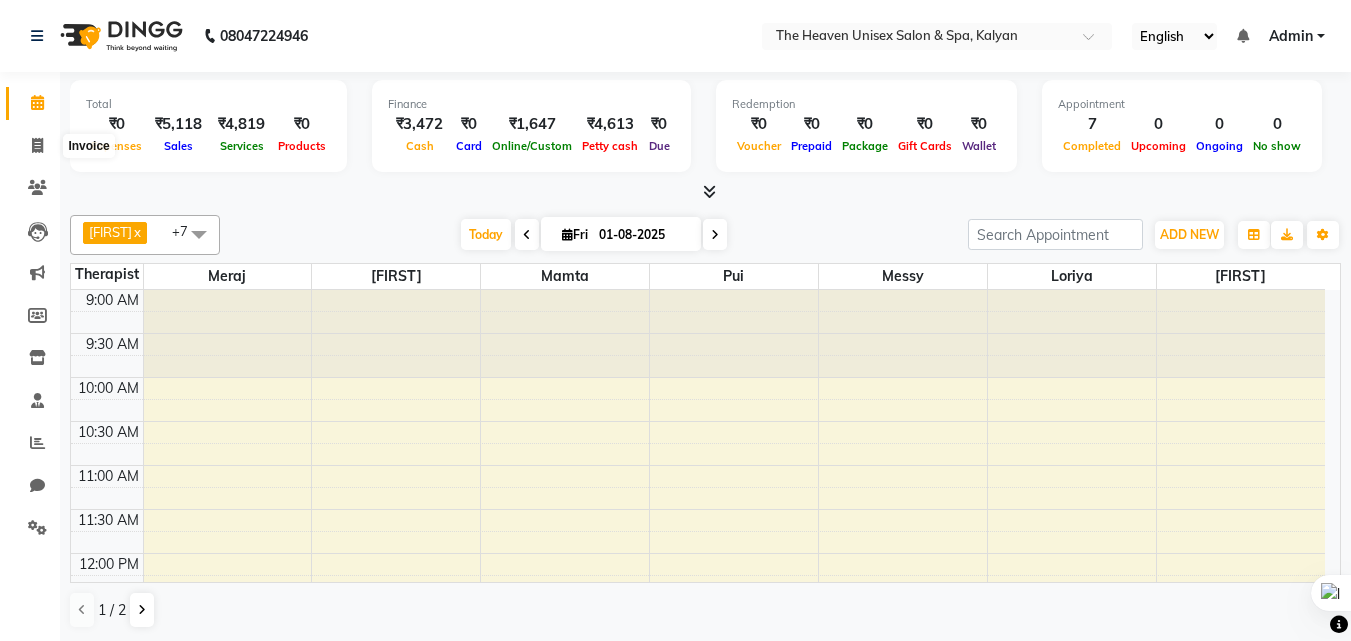 select on "service" 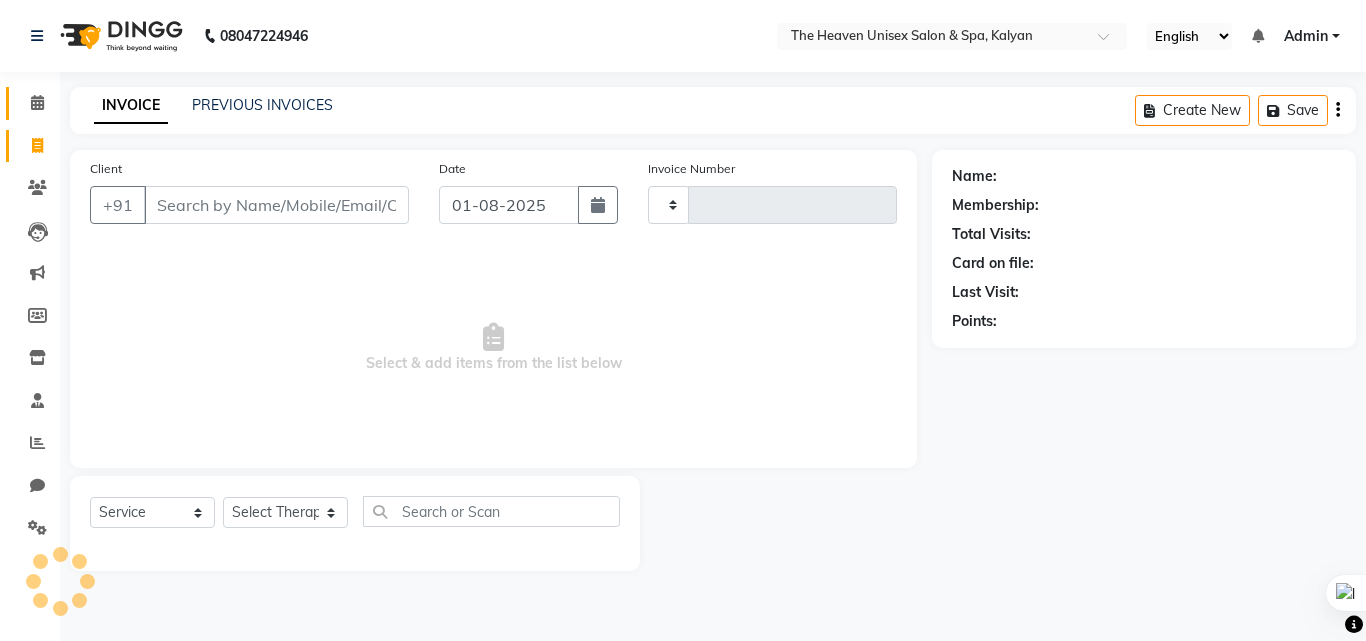 type on "0403" 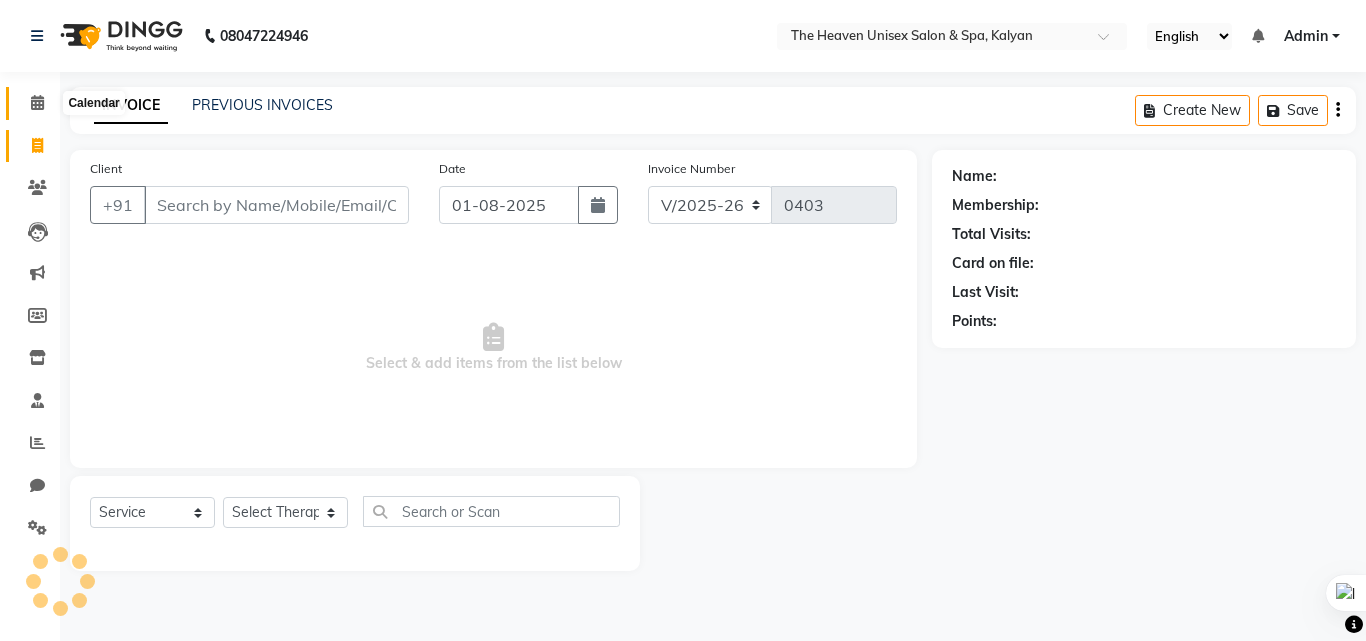 click 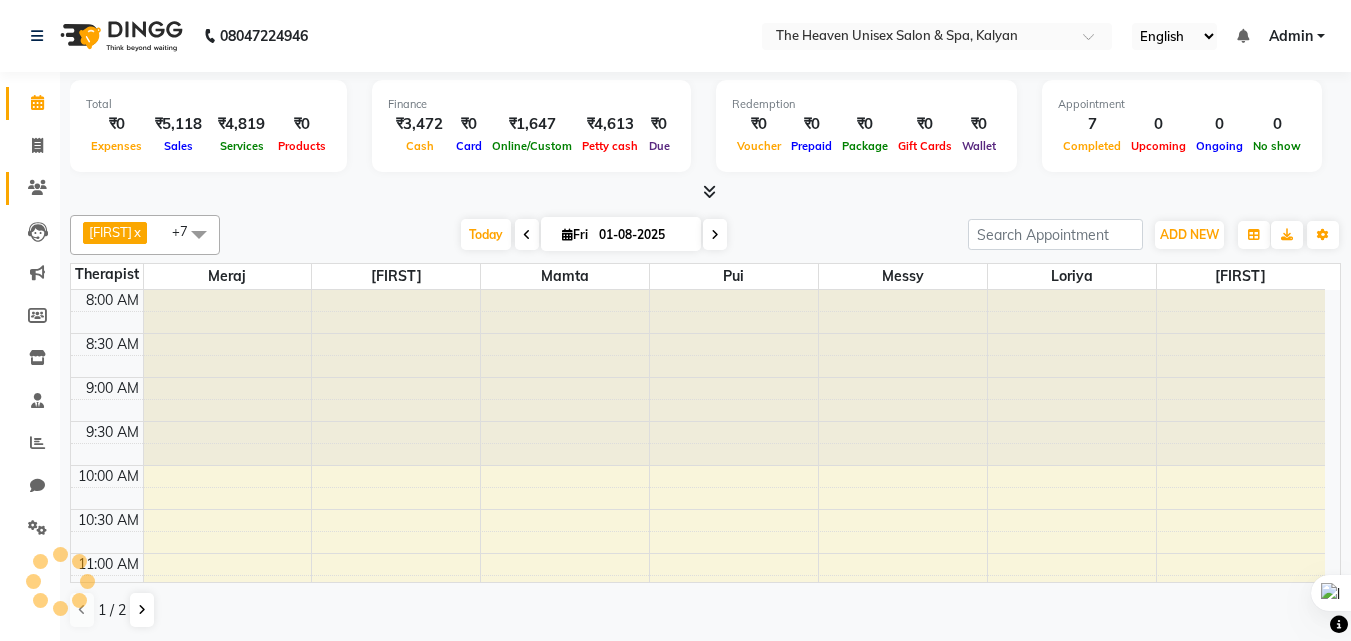 scroll, scrollTop: 0, scrollLeft: 0, axis: both 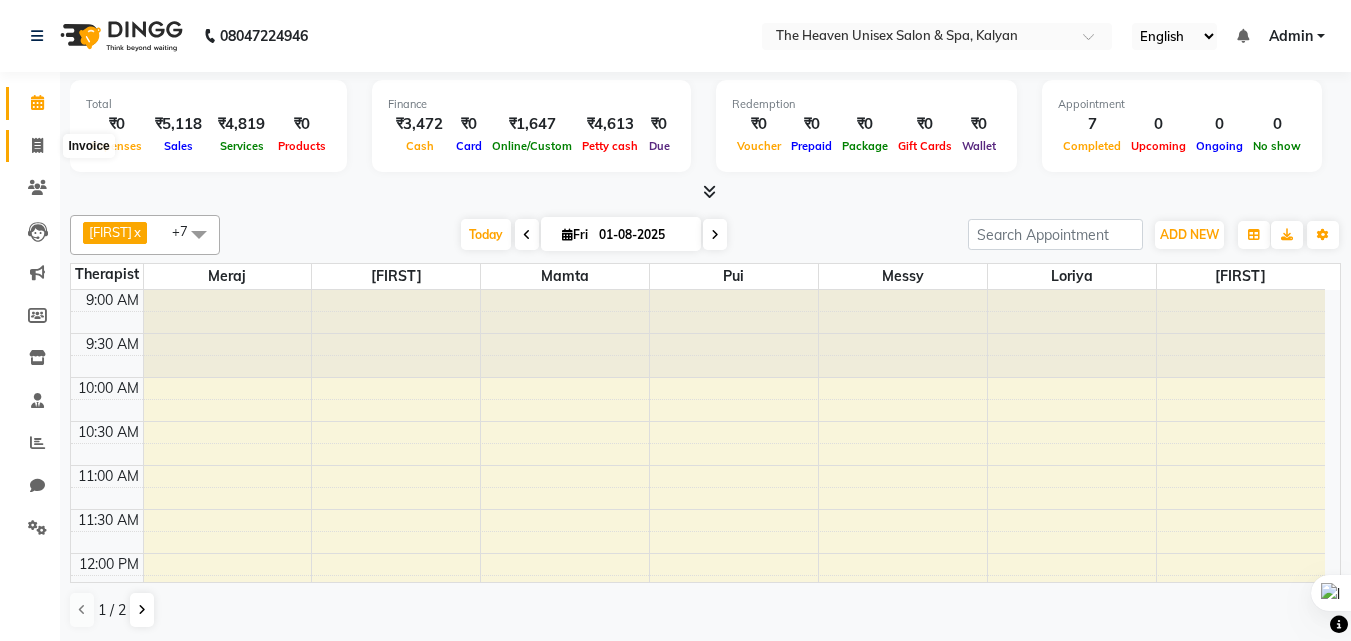 click 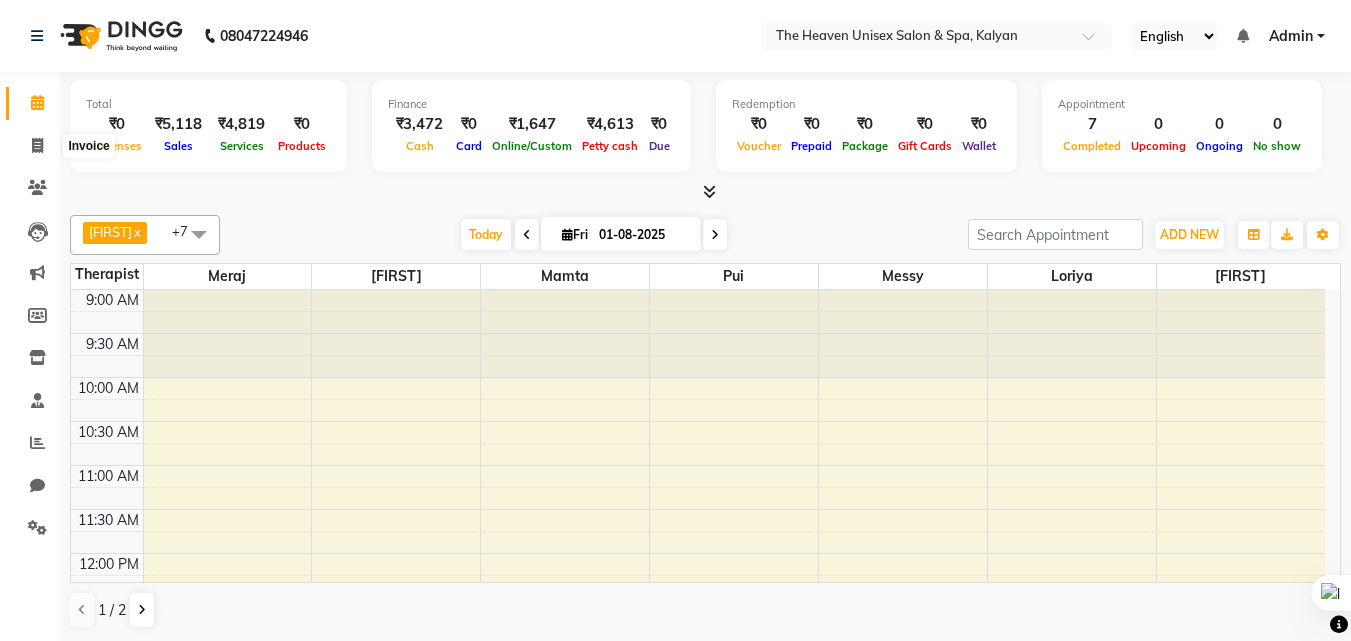 select on "8417" 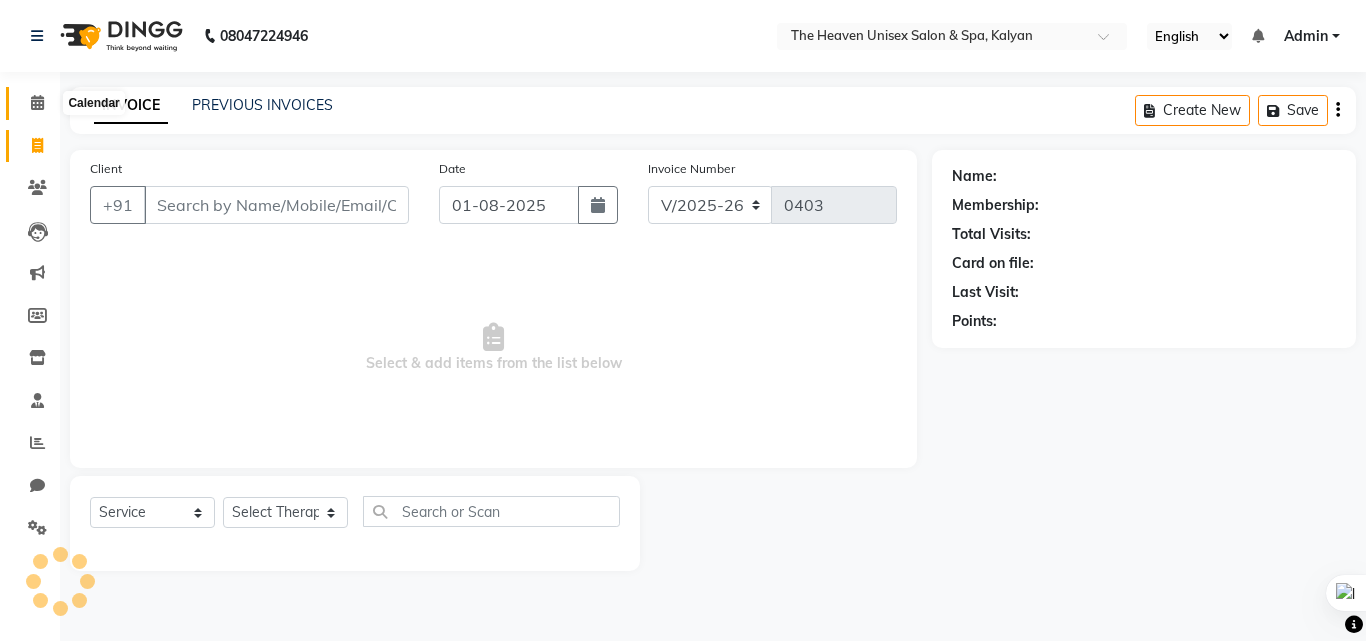 click 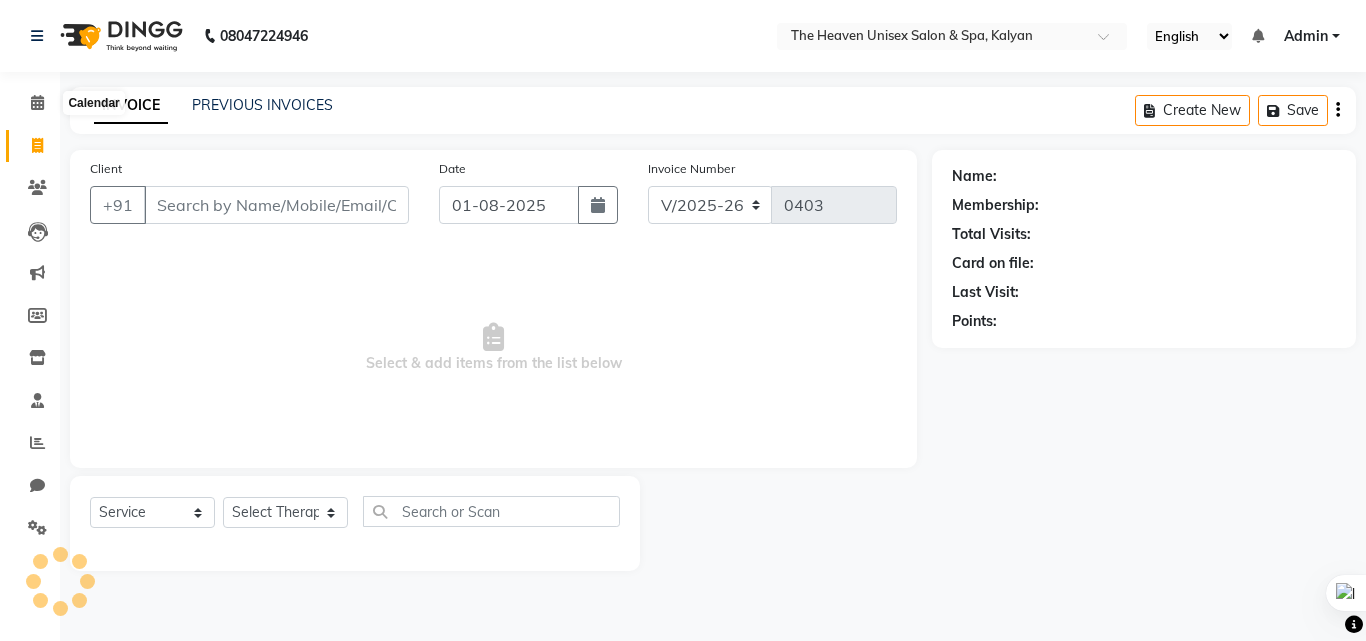 click 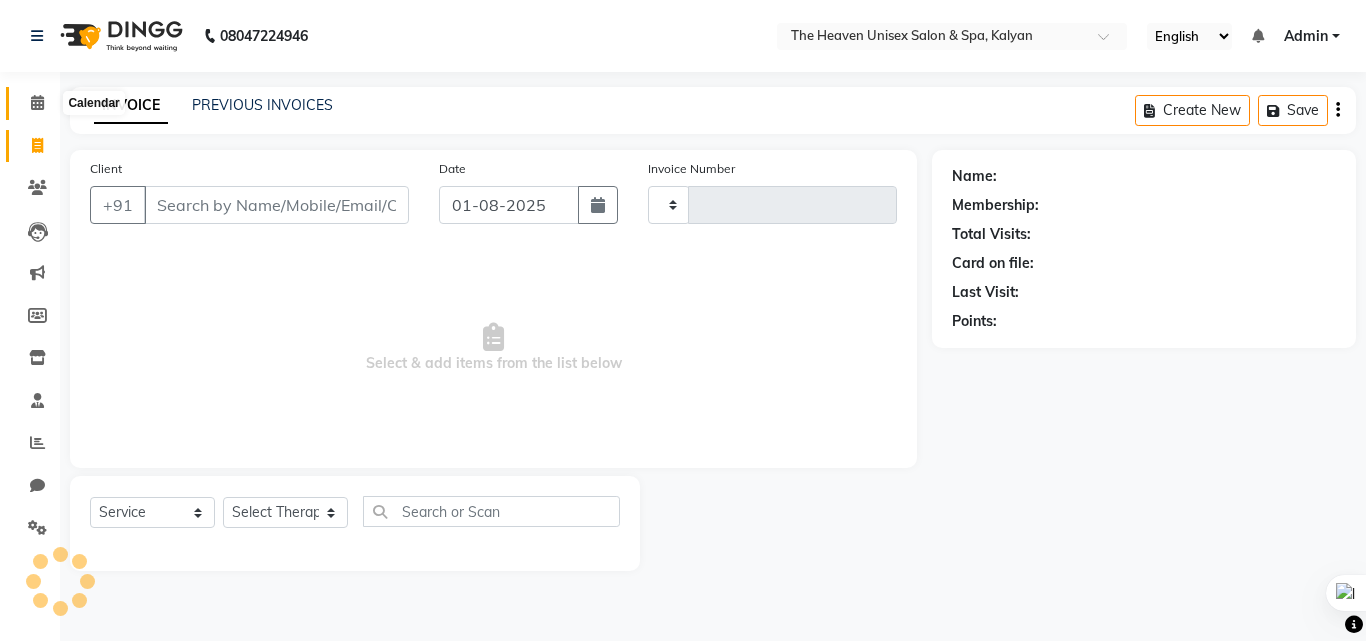 click 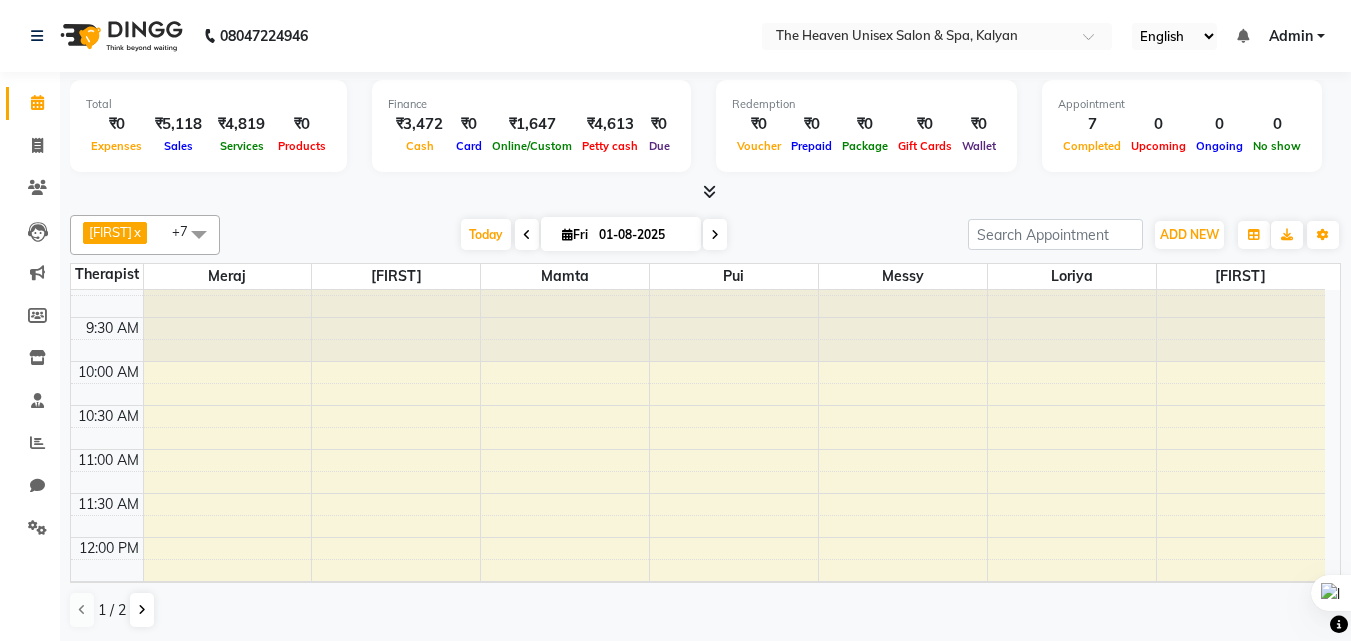 scroll, scrollTop: 0, scrollLeft: 0, axis: both 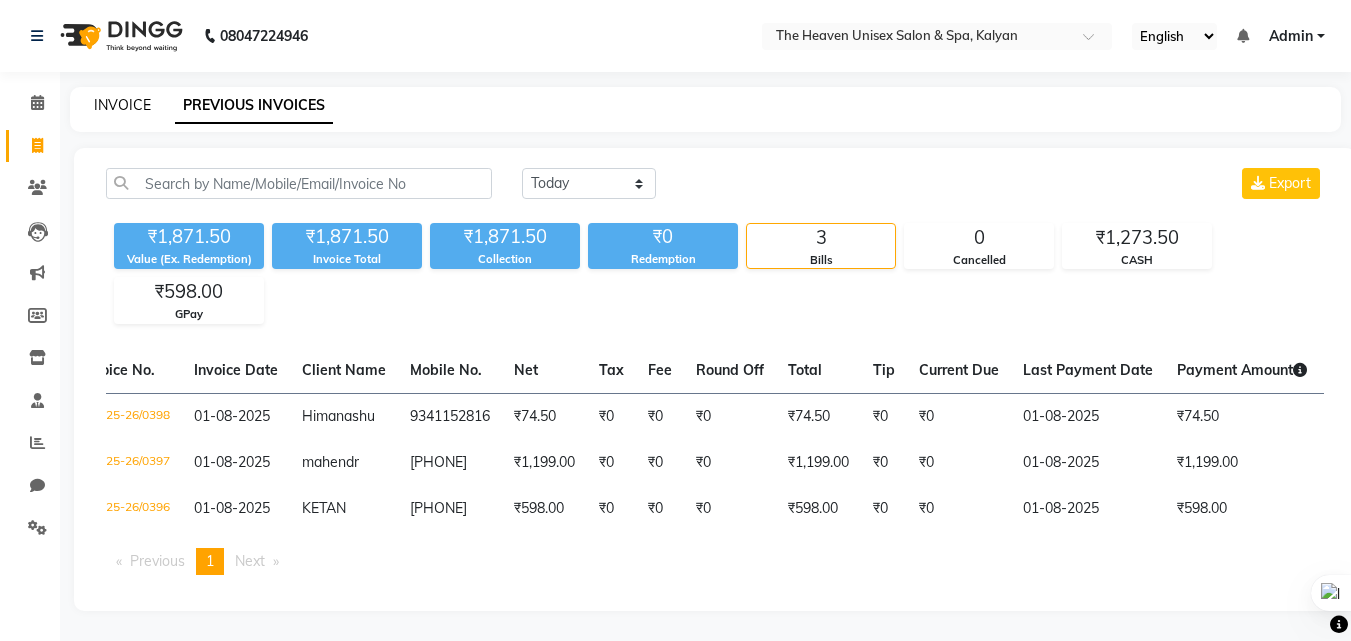 drag, startPoint x: 113, startPoint y: 103, endPoint x: 8, endPoint y: 117, distance: 105.92922 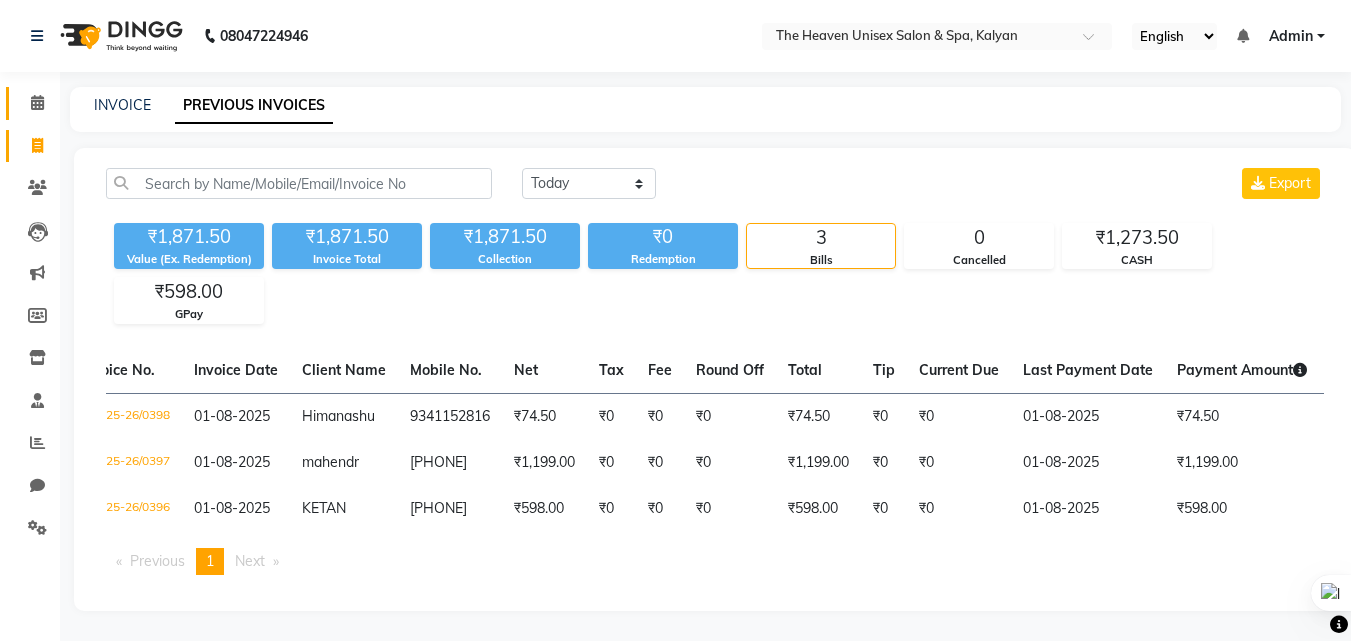 select on "service" 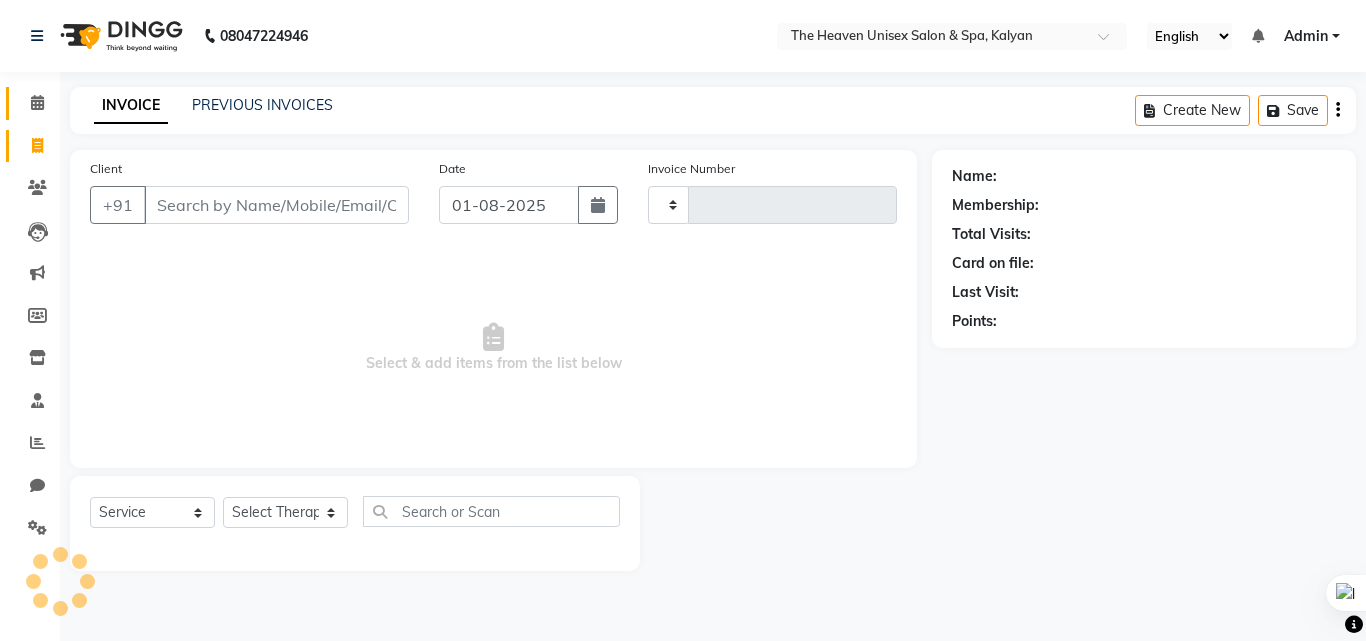 type on "0403" 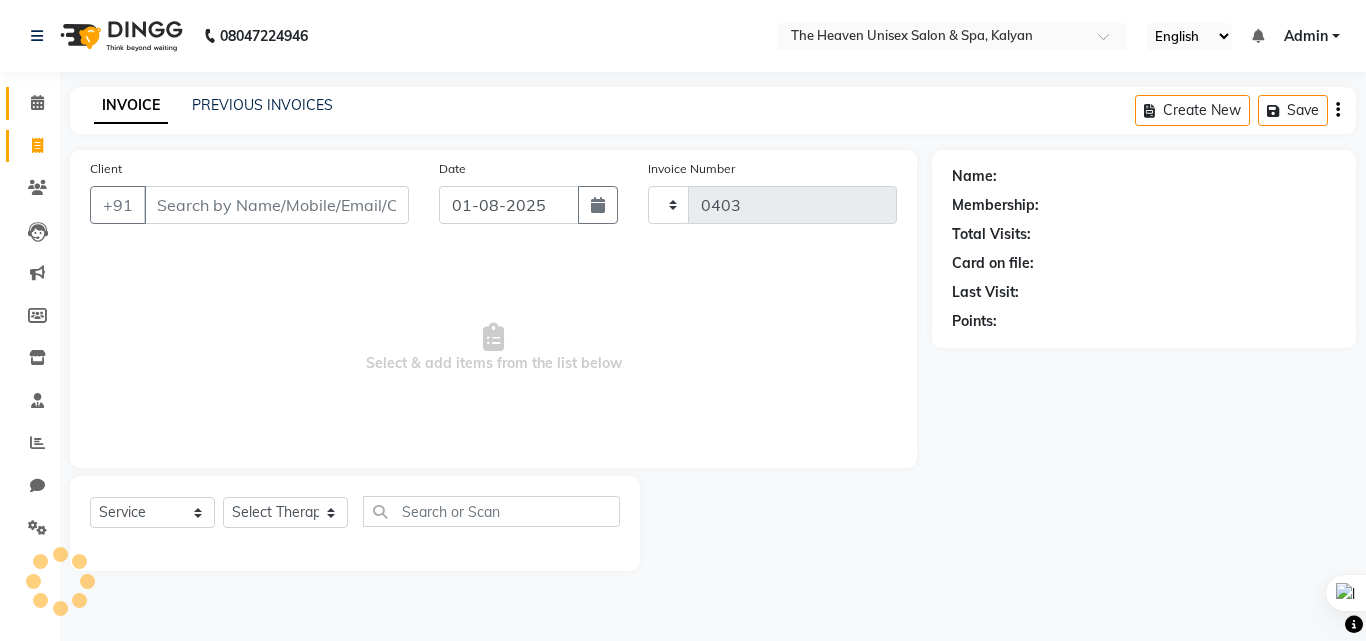 select on "8417" 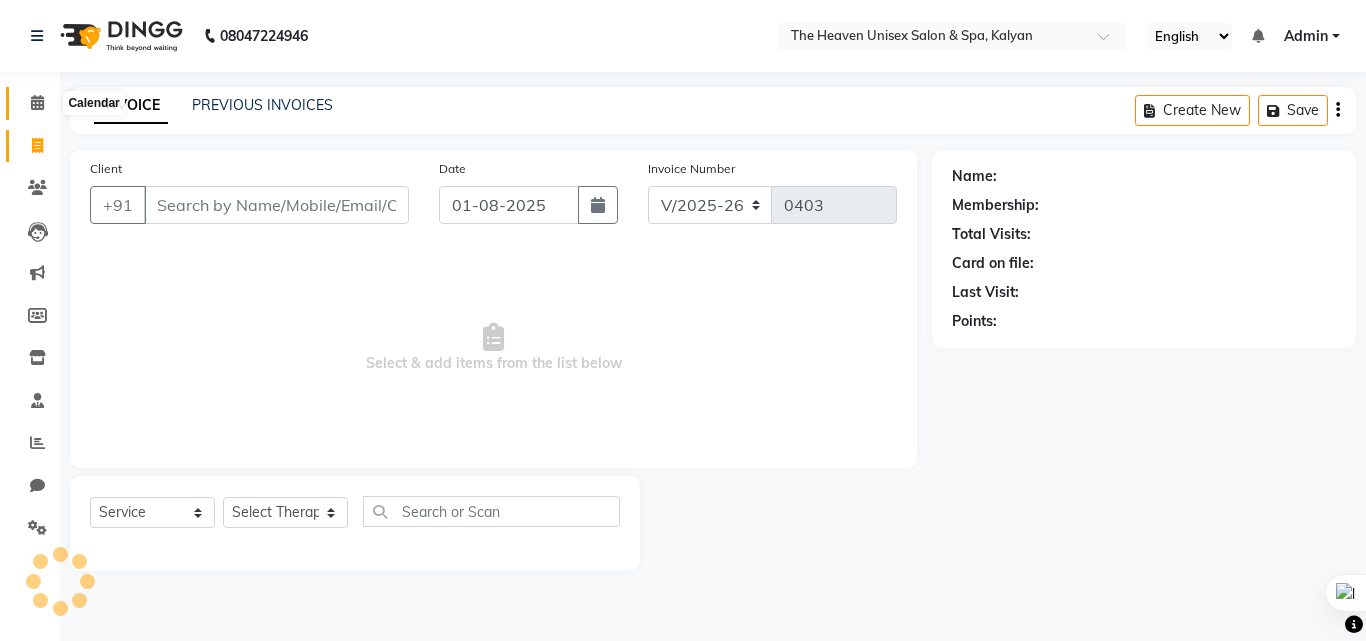 click 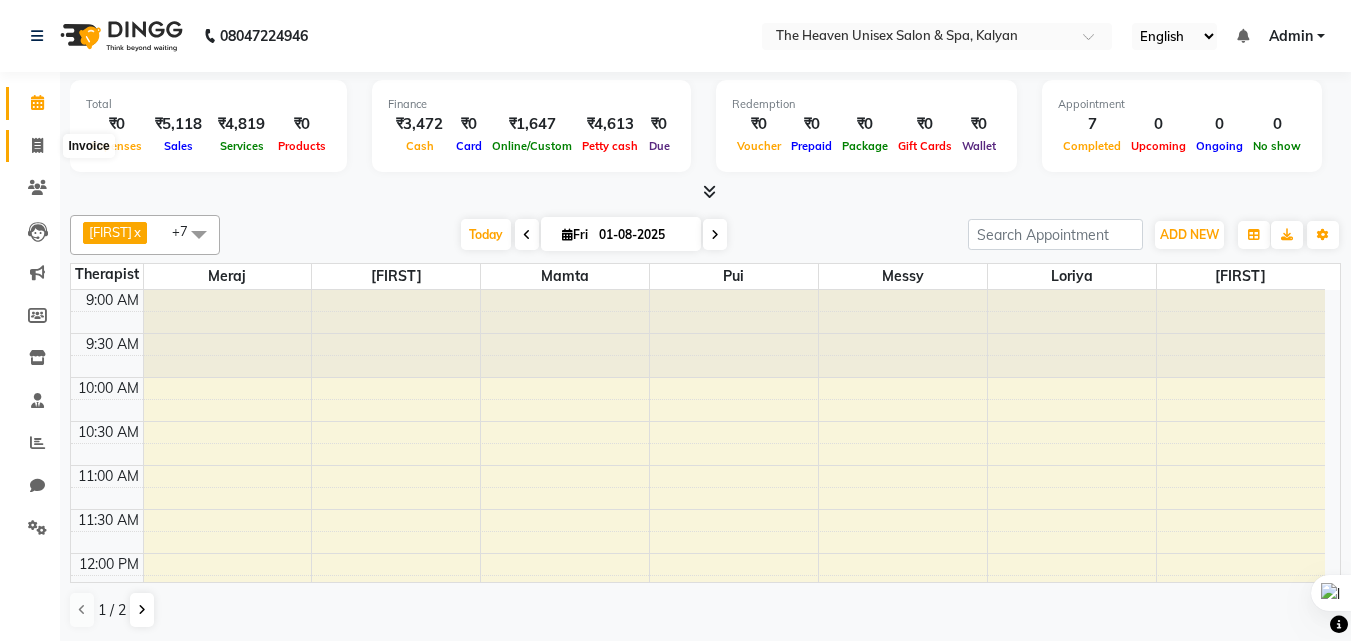click 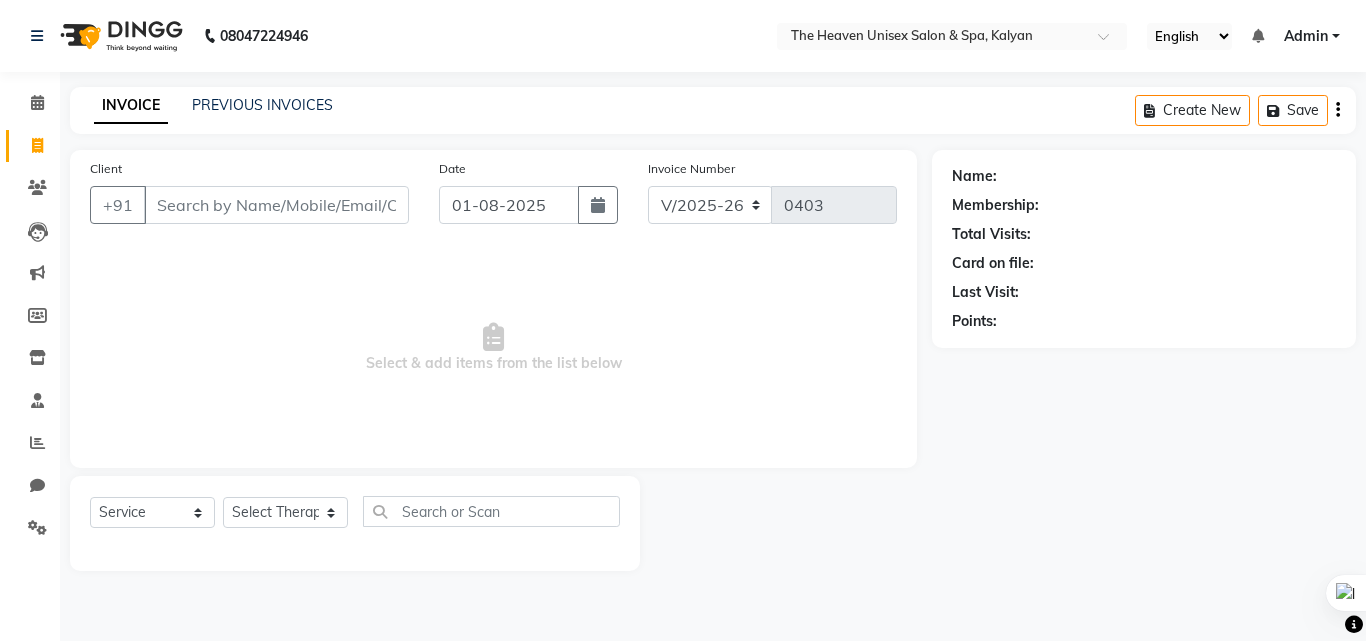 click on "INVOICE PREVIOUS INVOICES Create New   Save" 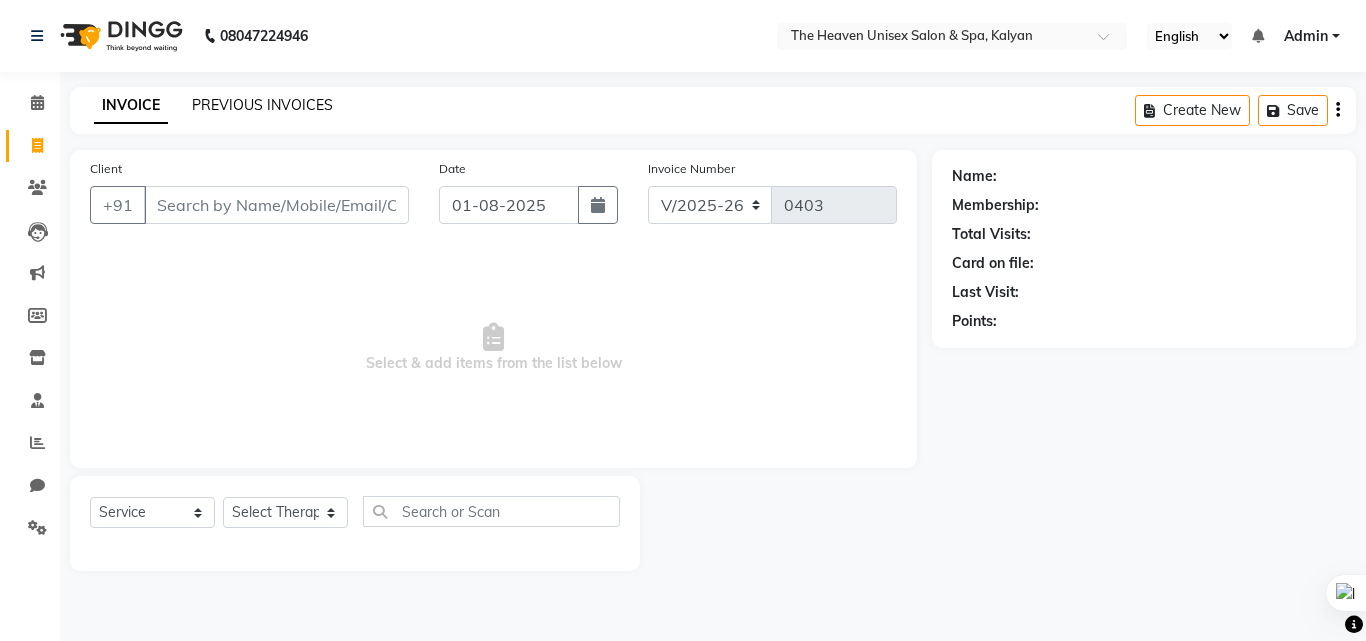 click on "PREVIOUS INVOICES" 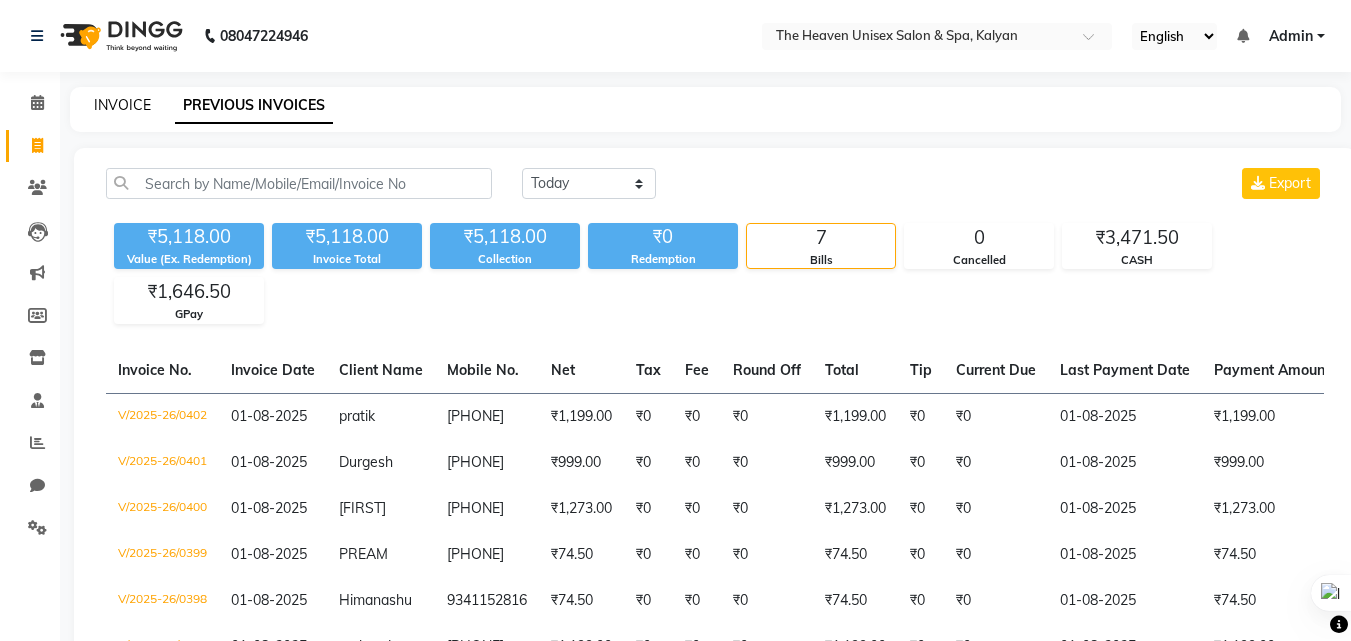 click on "INVOICE" 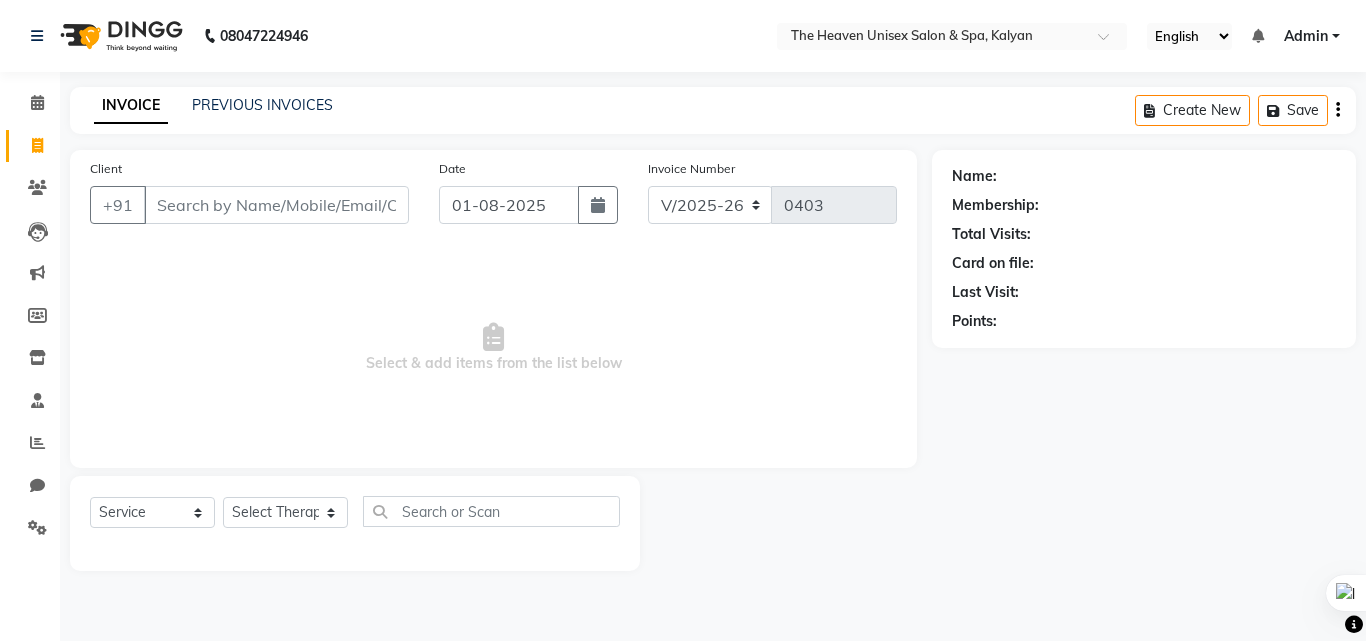 click on "Client" at bounding box center (276, 205) 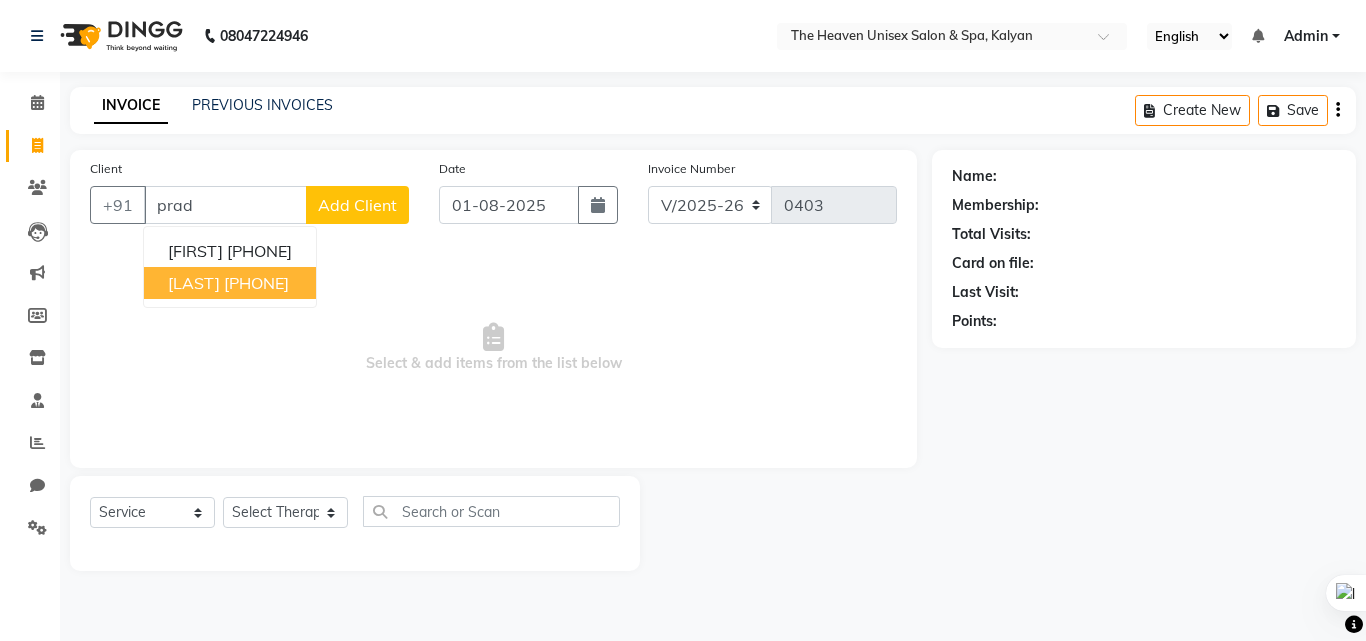 click on "[FIRST] [LAST]" at bounding box center (194, 283) 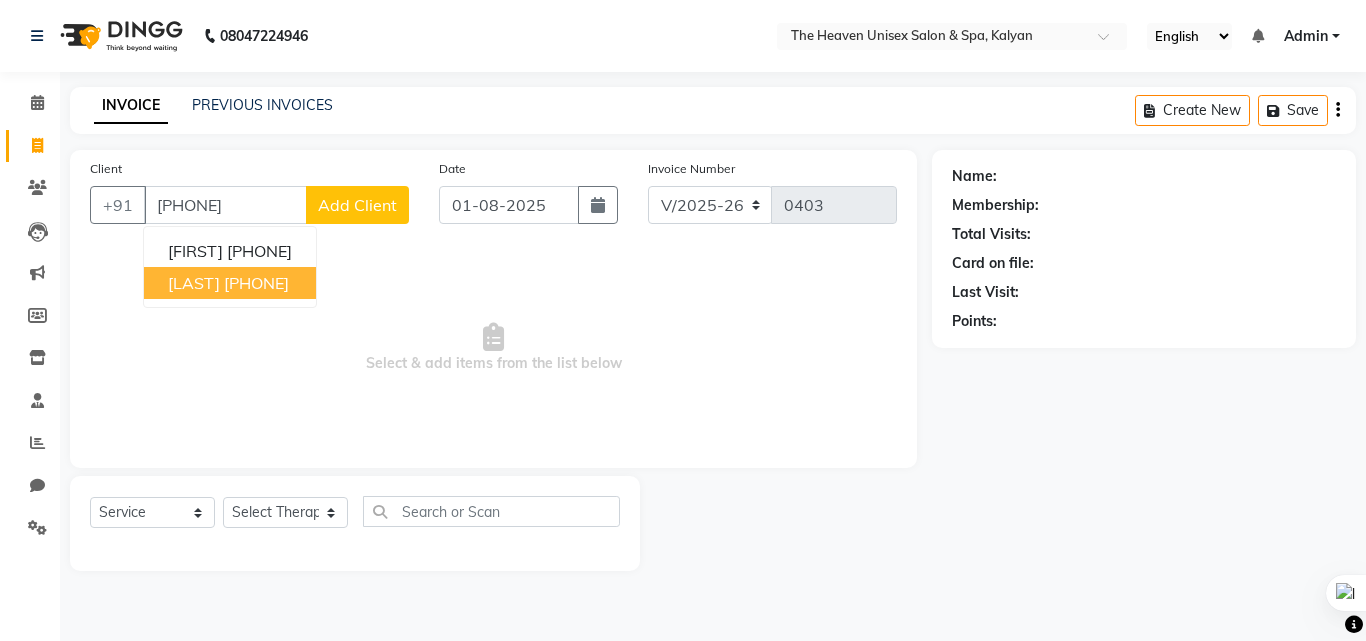 type on "[PHONE]" 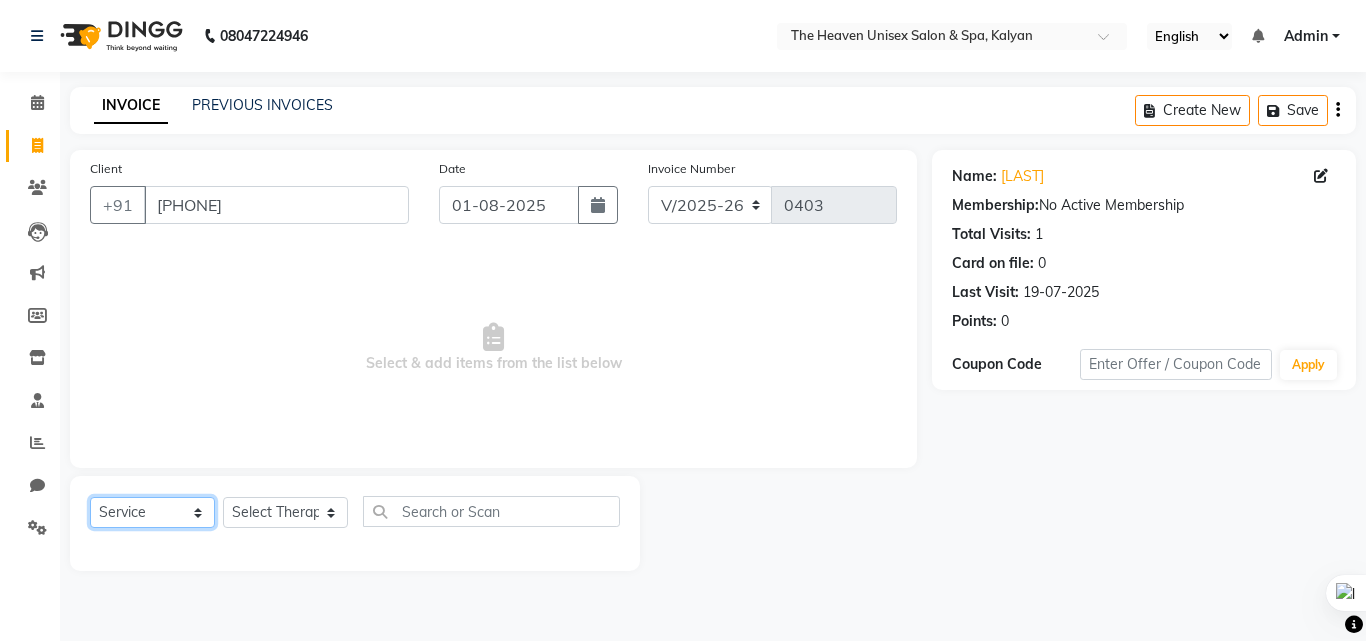 click on "Select  Service  Product  Membership  Package Voucher Prepaid Gift Card" 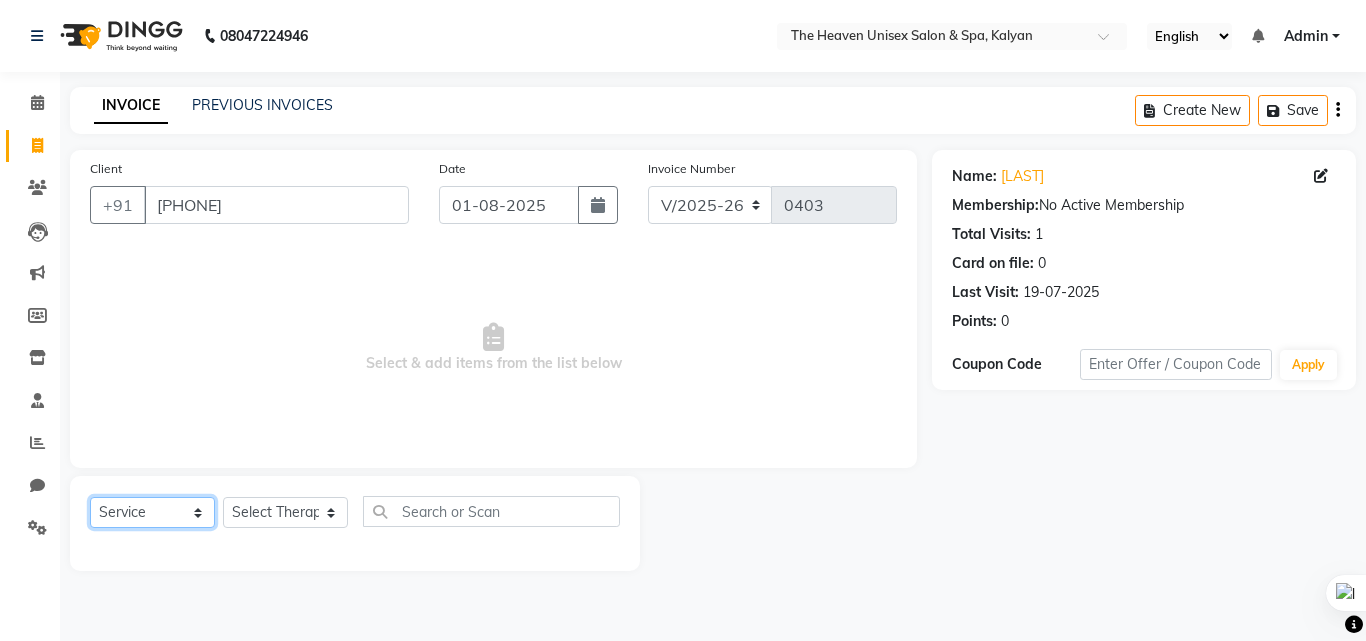 click on "Select  Service  Product  Membership  Package Voucher Prepaid Gift Card" 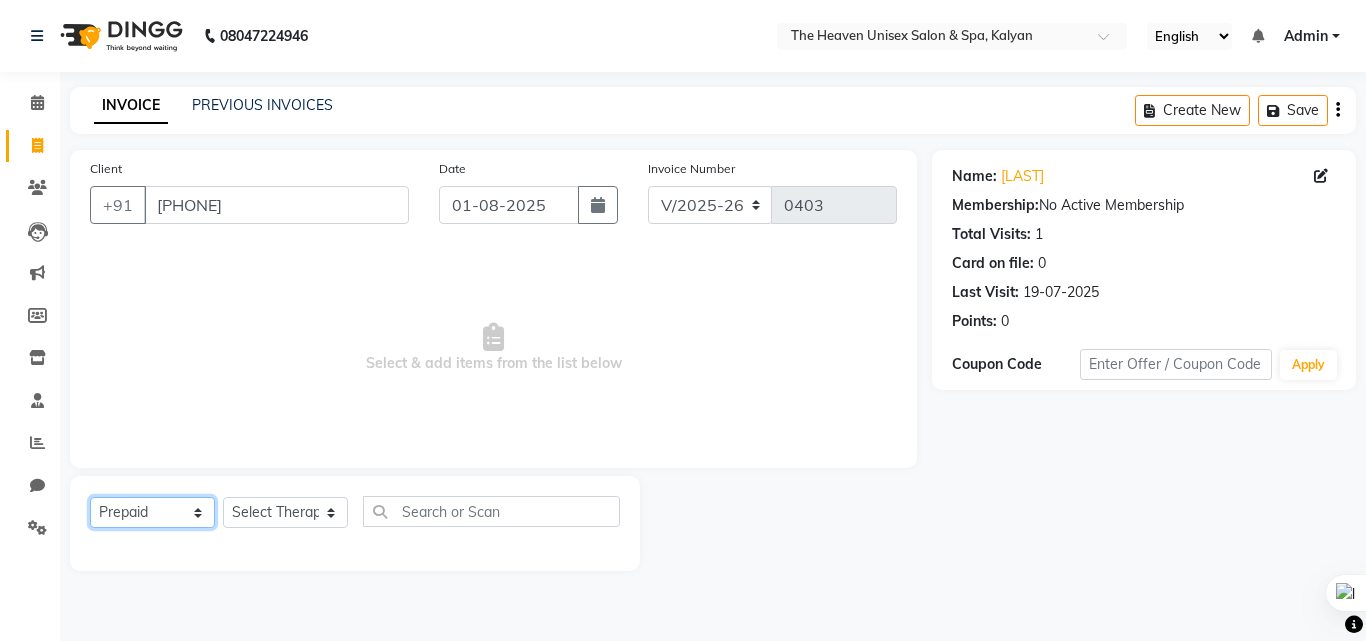 click on "Select  Service  Product  Membership  Package Voucher Prepaid Gift Card" 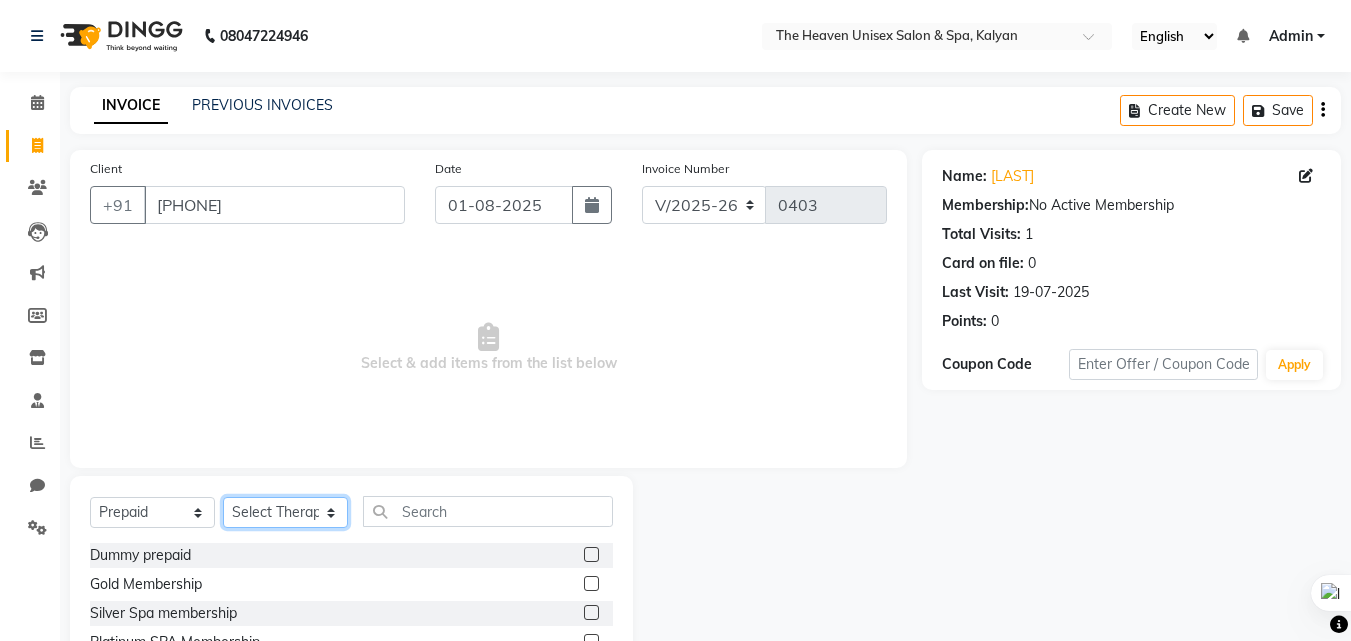click on "Select Therapist [FIRST] [LAST]  HRS House Leesa  Loriya Mamta Meraj messy pui Rahul Rashmi riddhi" 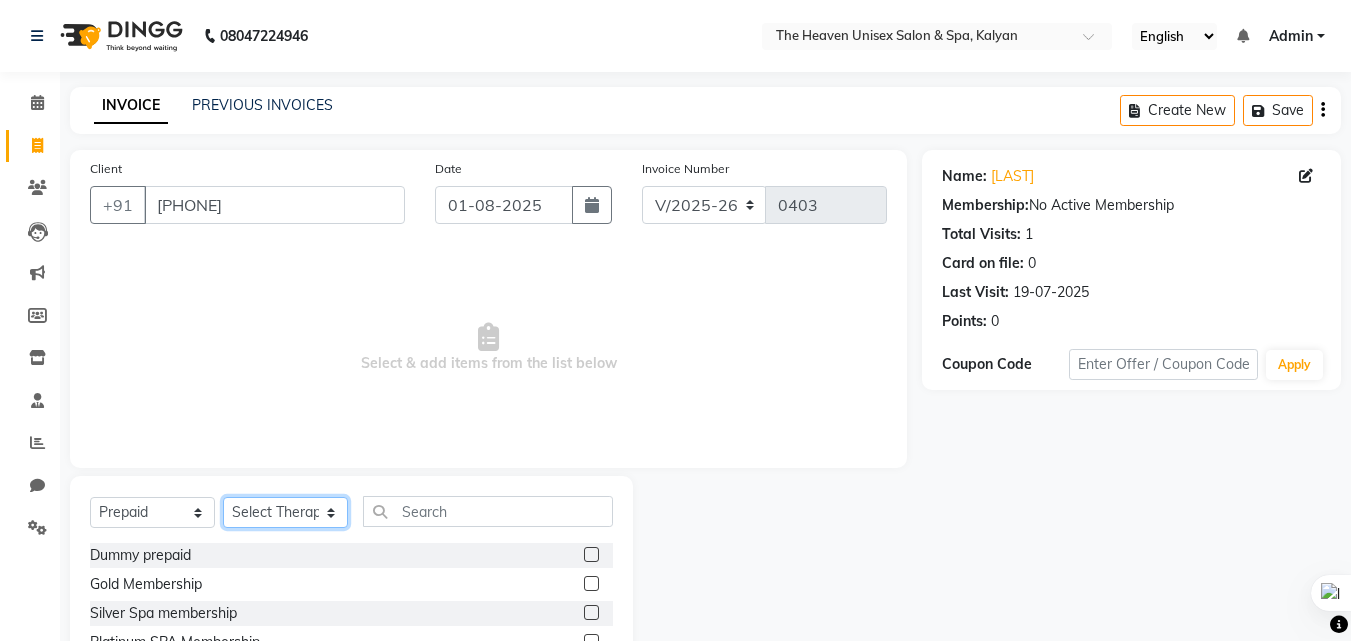 select on "83960" 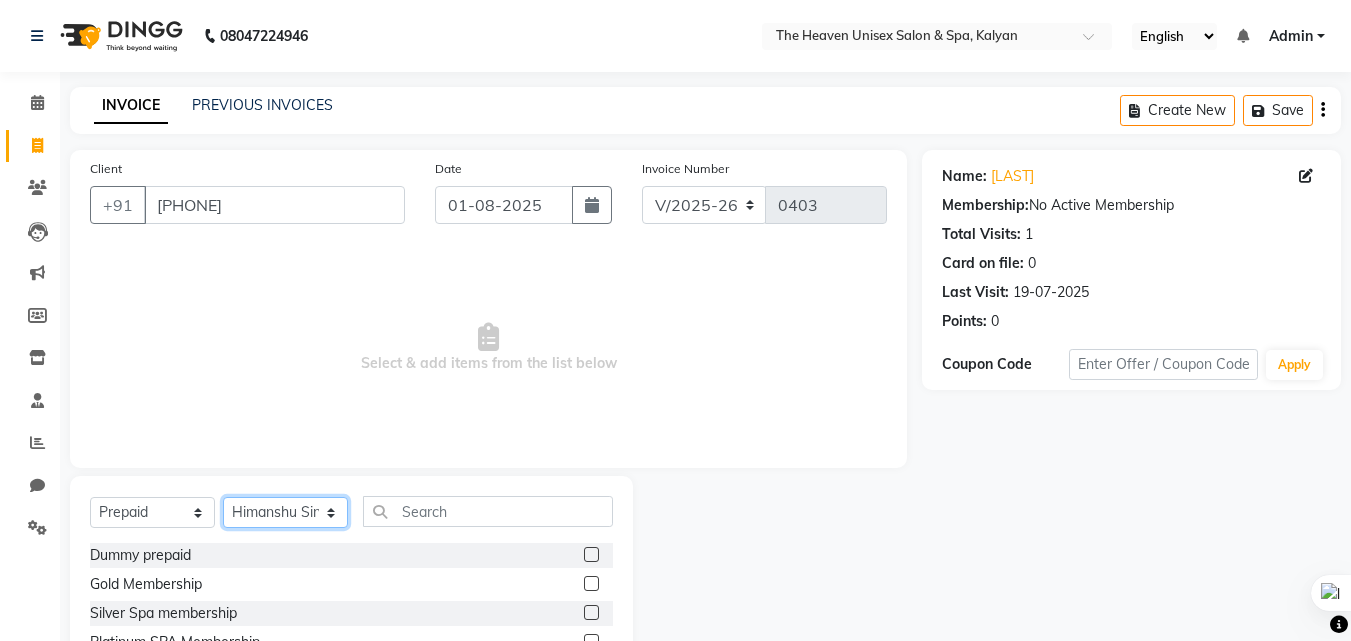 click on "Select Therapist [FIRST] [LAST]  HRS House Leesa  Loriya Mamta Meraj messy pui Rahul Rashmi riddhi" 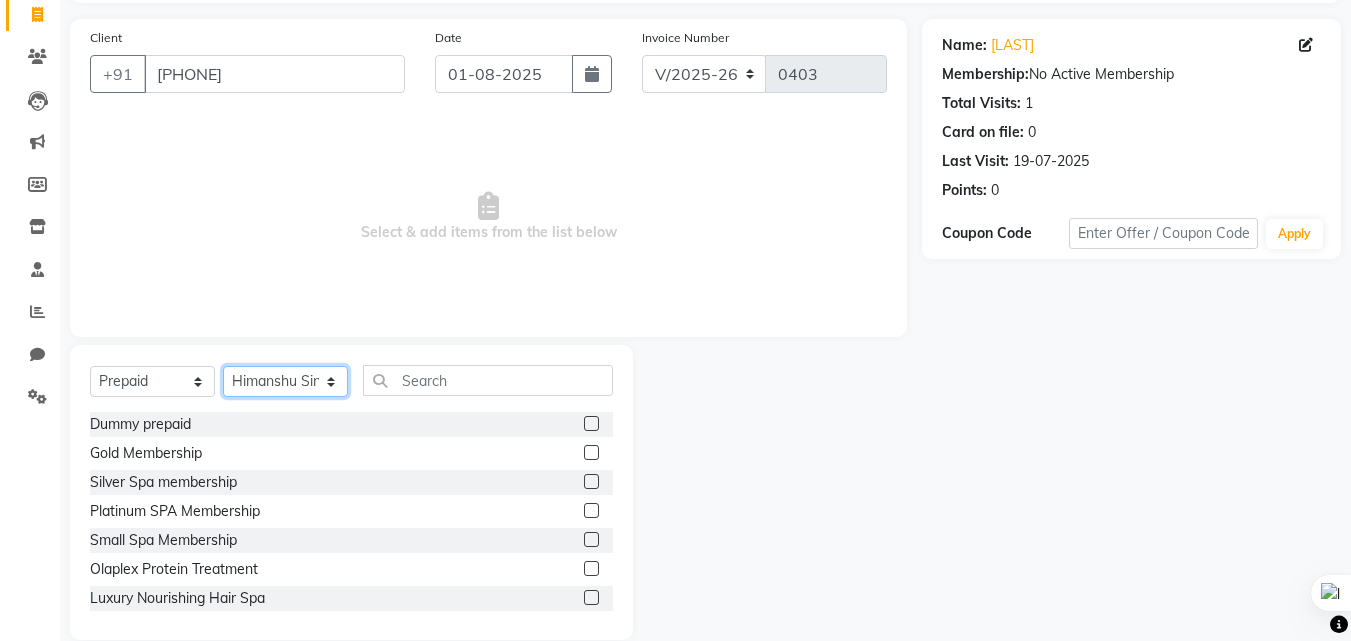 scroll, scrollTop: 160, scrollLeft: 0, axis: vertical 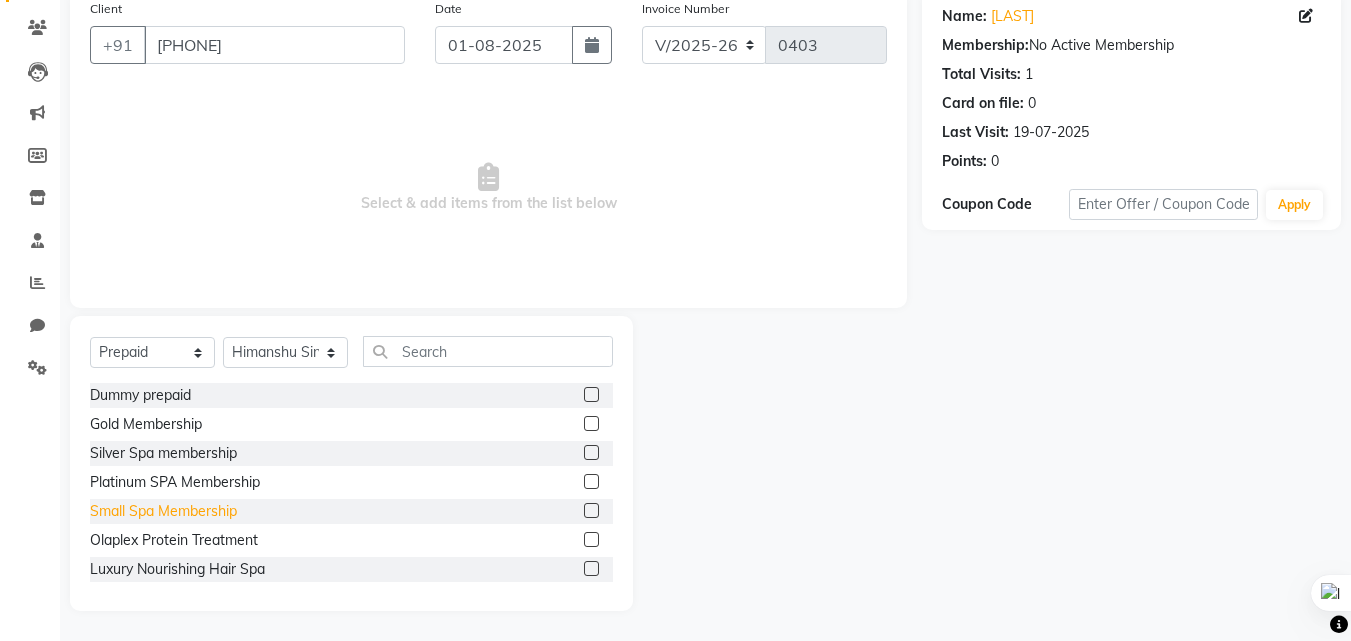 click on "Small Spa Membership" 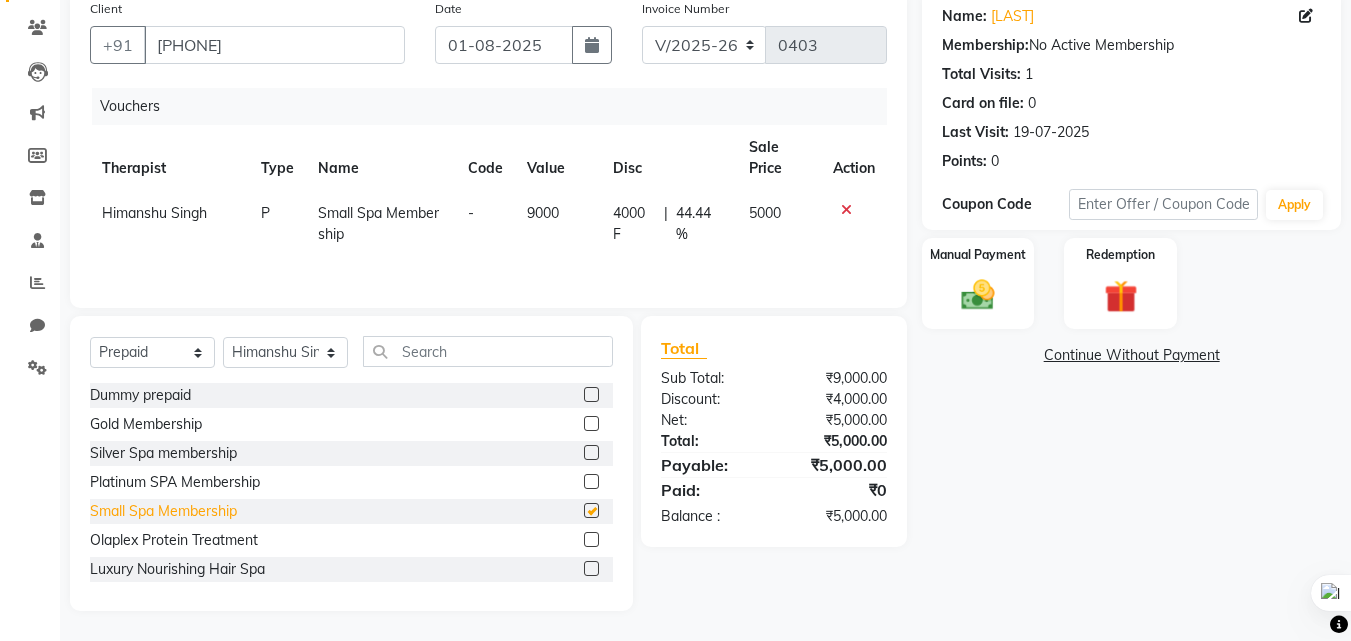checkbox on "false" 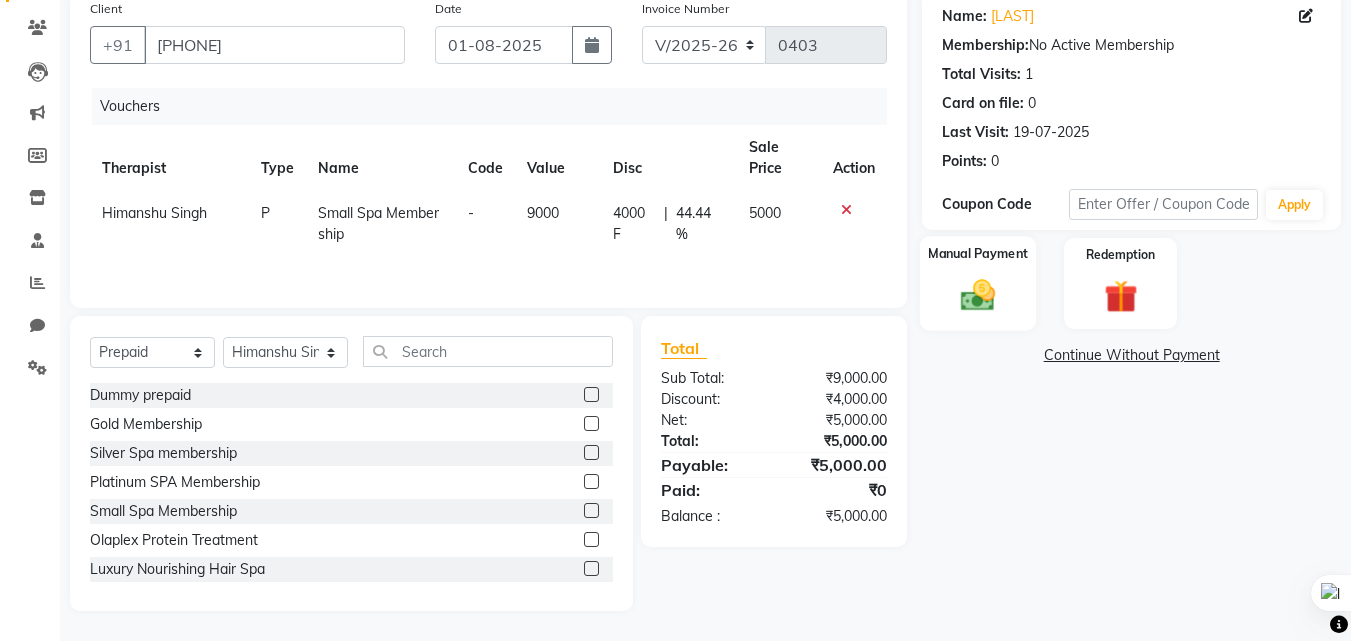 click 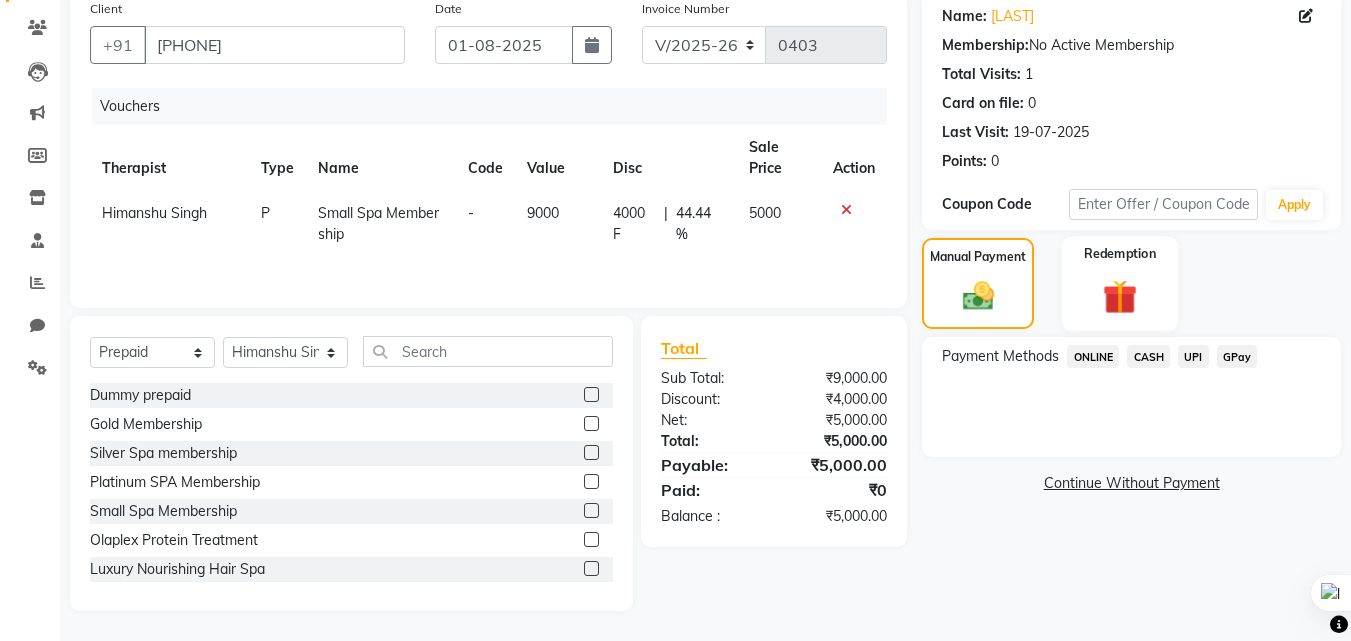 click on "Redemption" 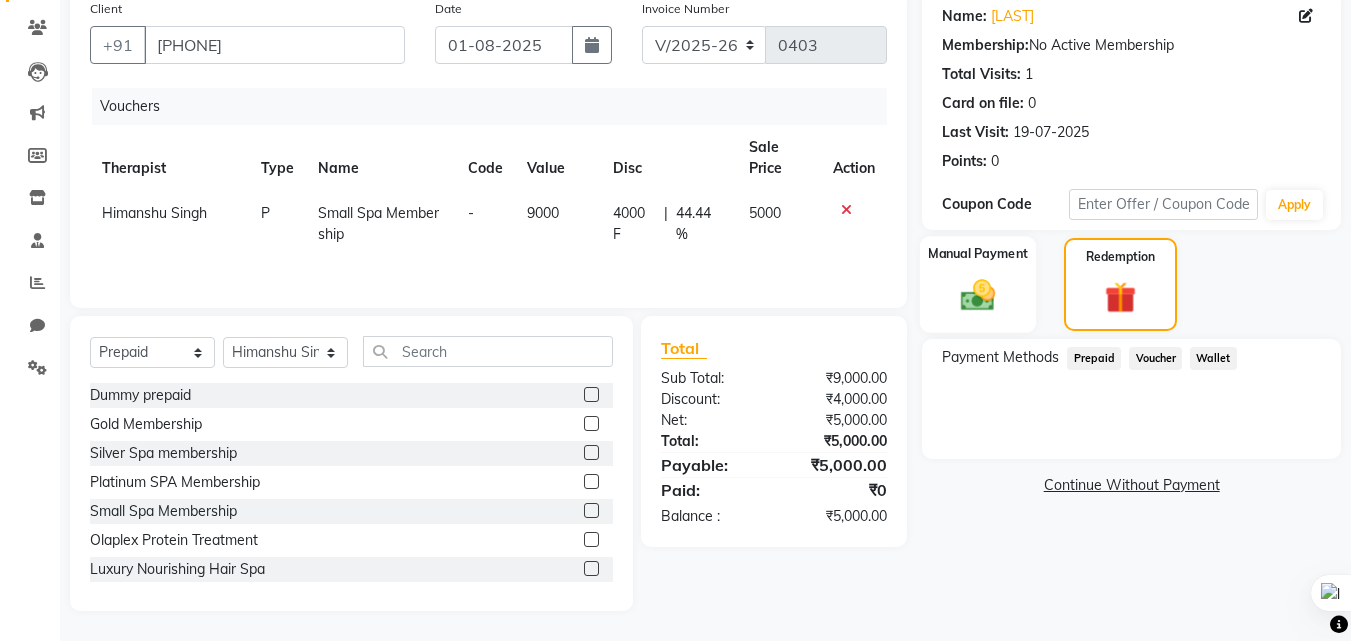 click 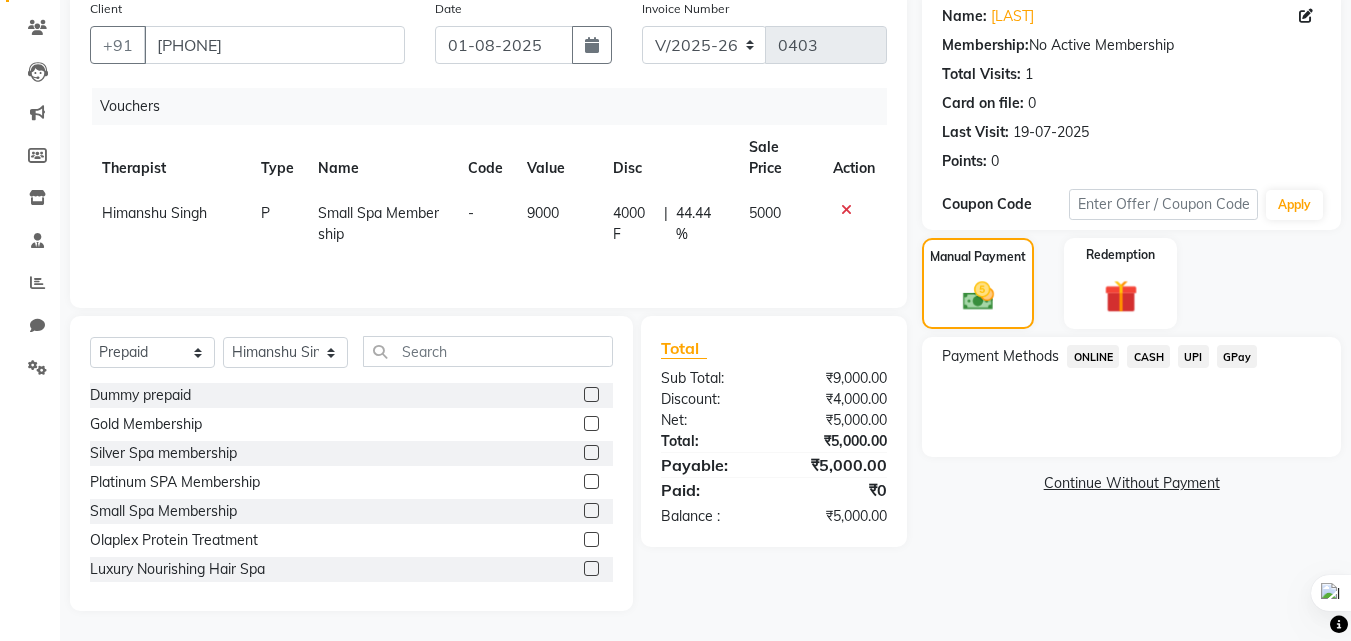 click on "CASH" 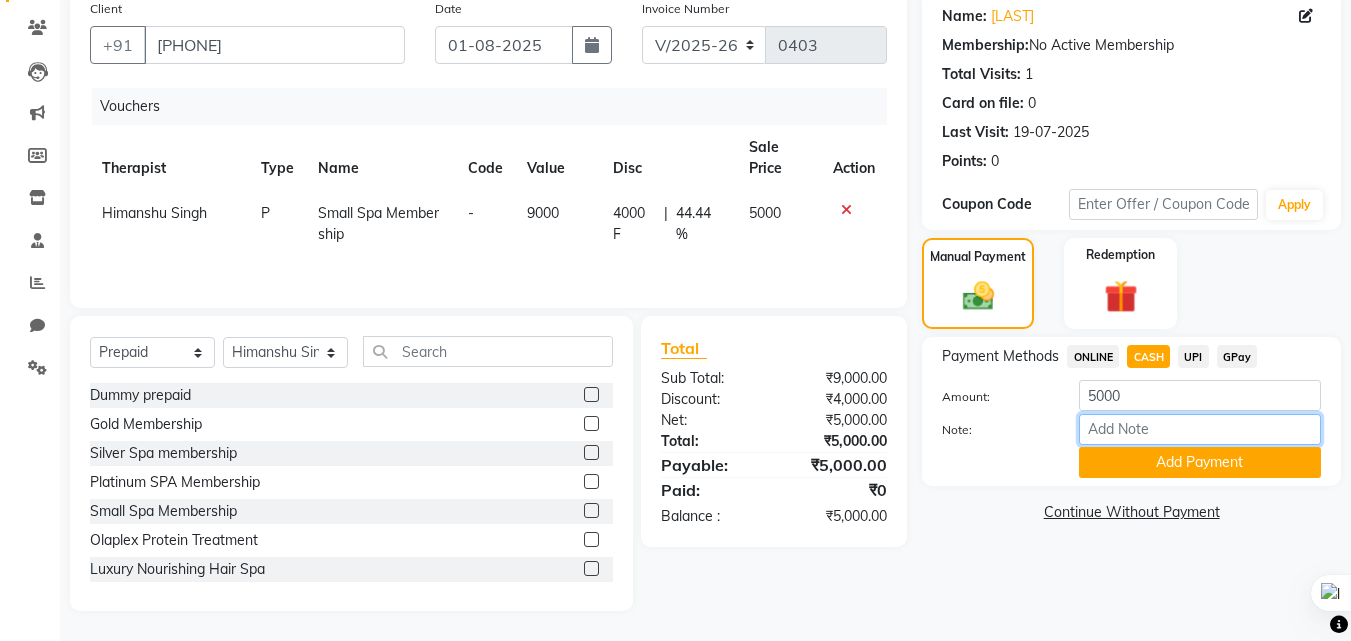 click on "Note:" at bounding box center [1200, 429] 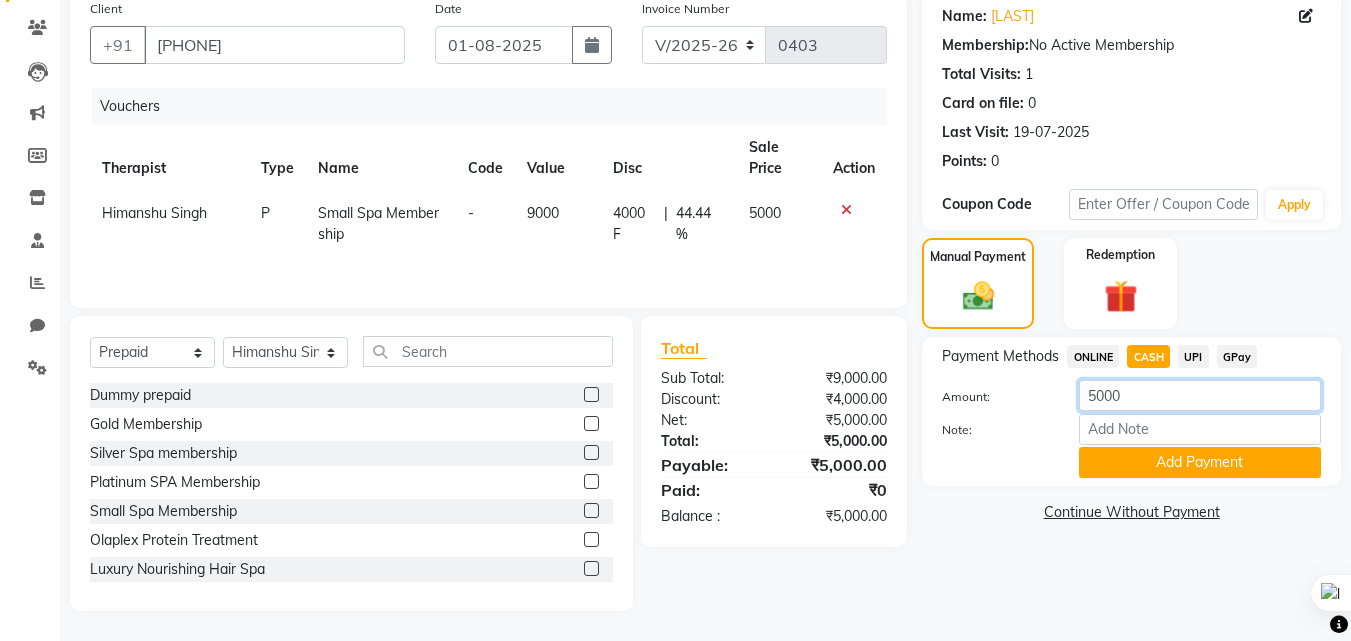 click on "5000" 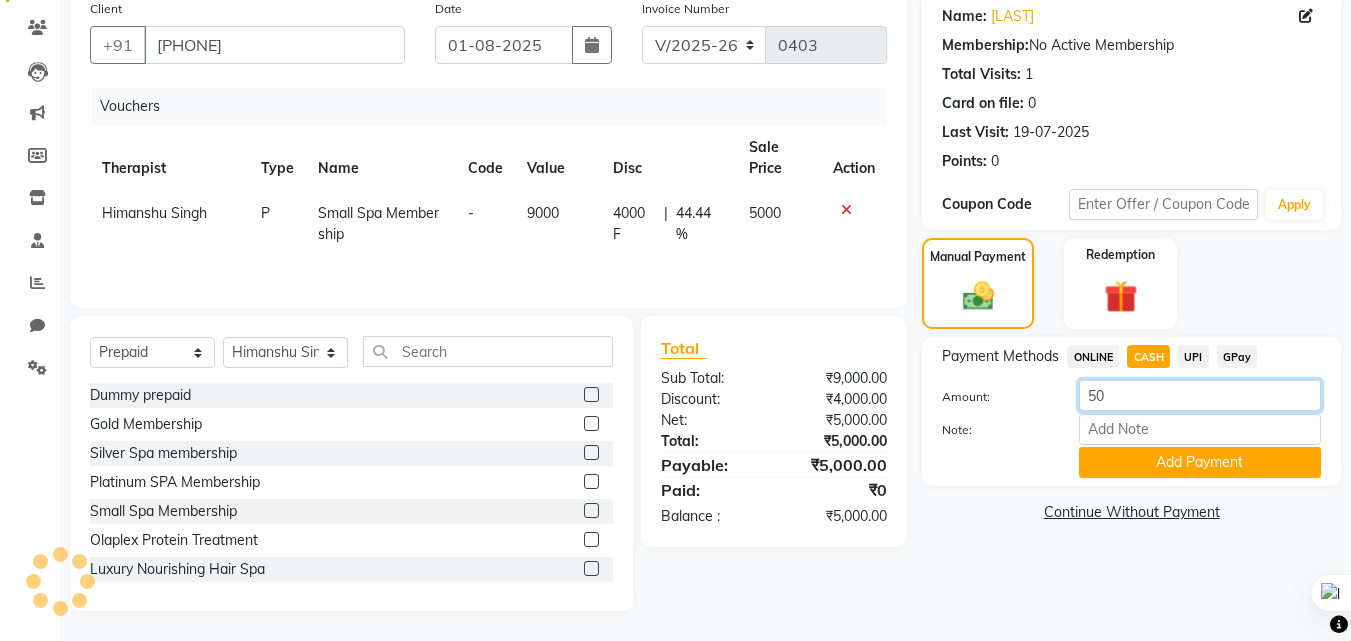 type on "5" 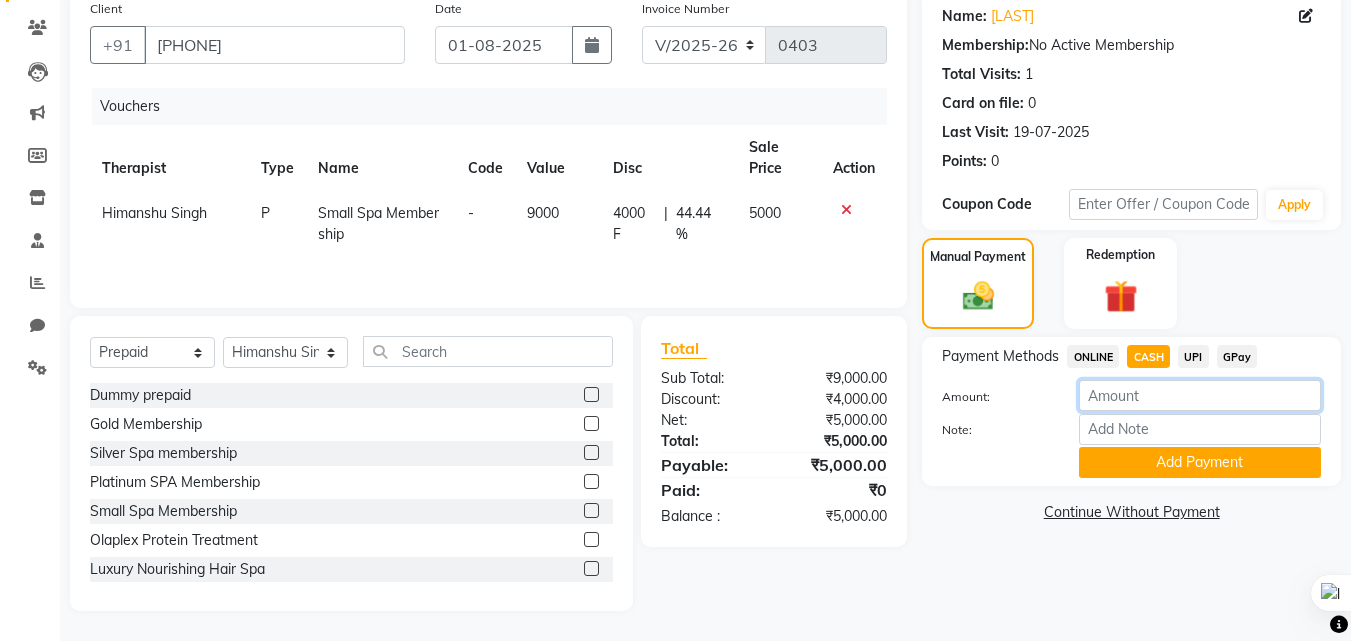 type on "3" 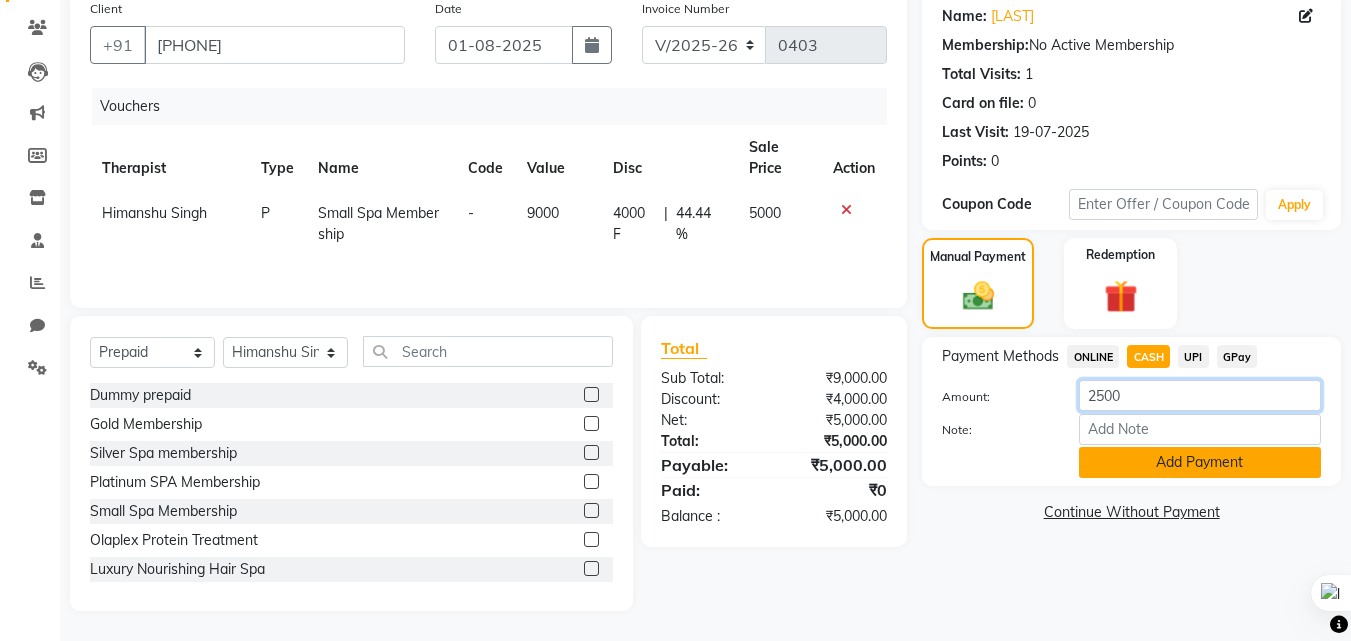 type on "2500" 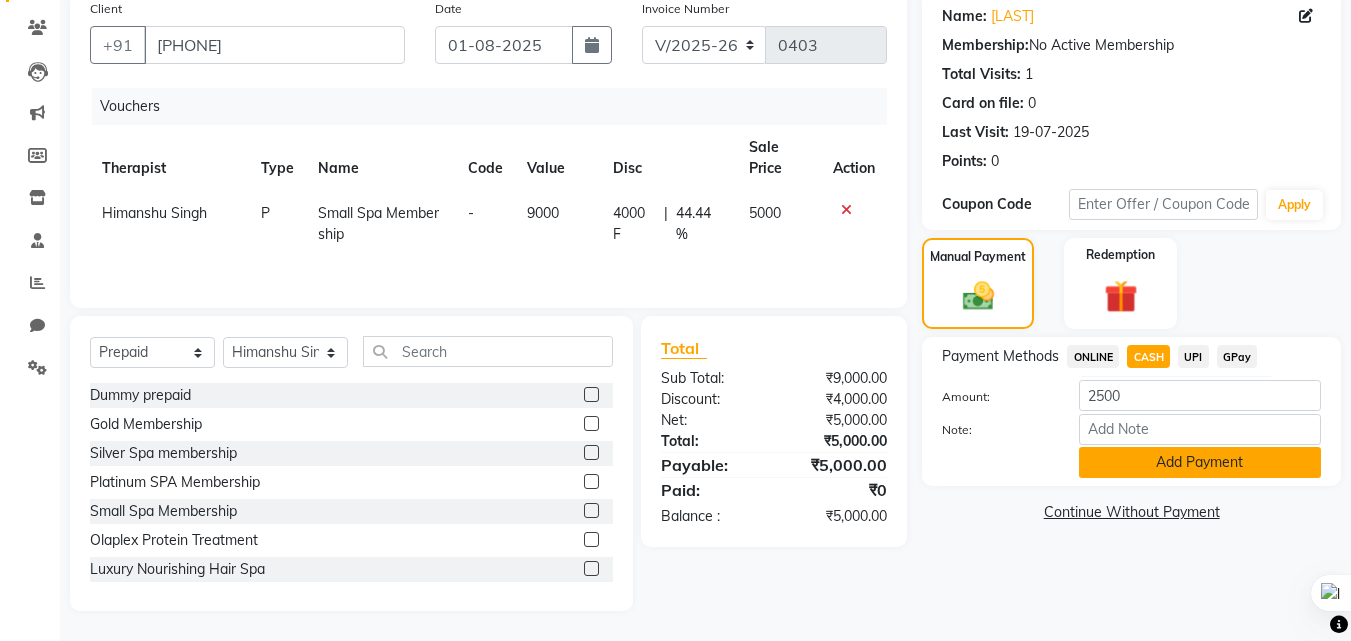 click on "Add Payment" 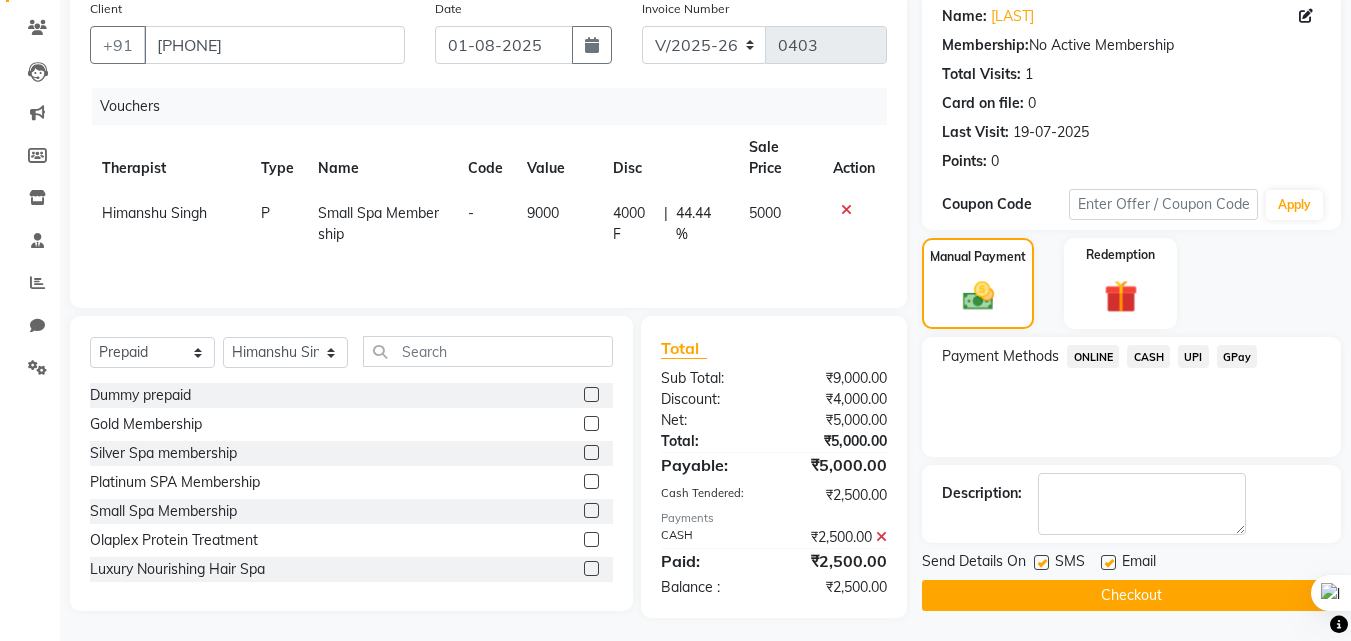 click on "Checkout" 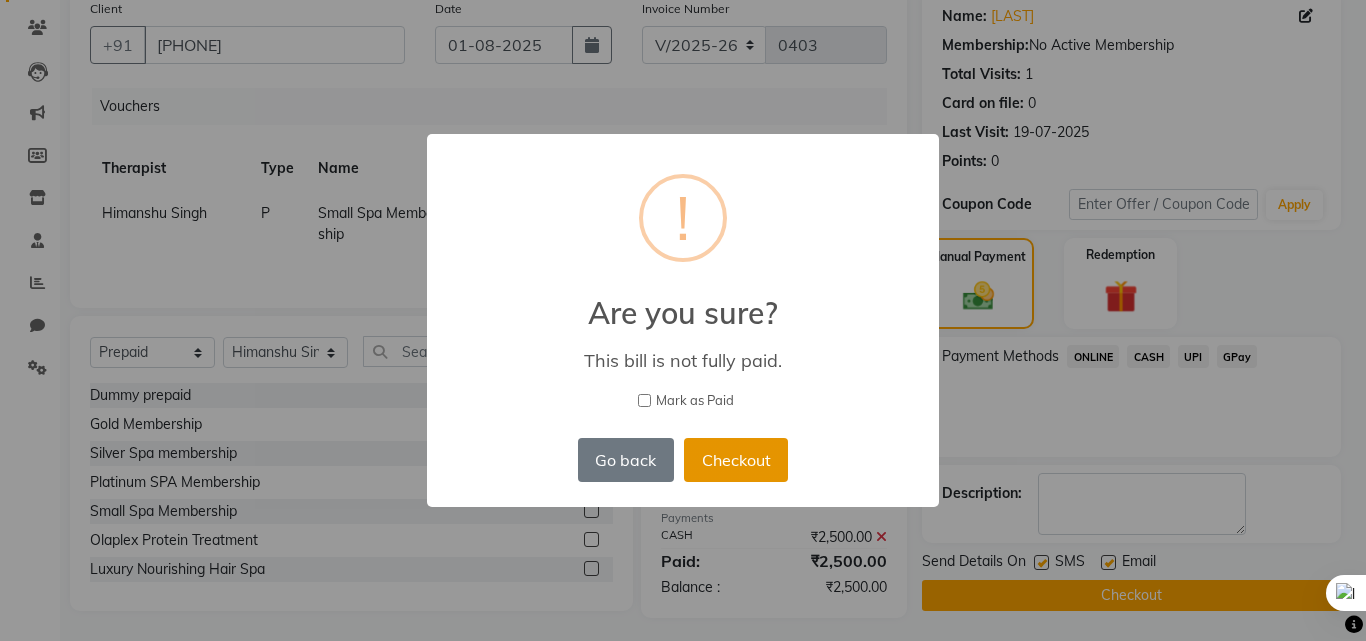 click on "Checkout" at bounding box center (736, 460) 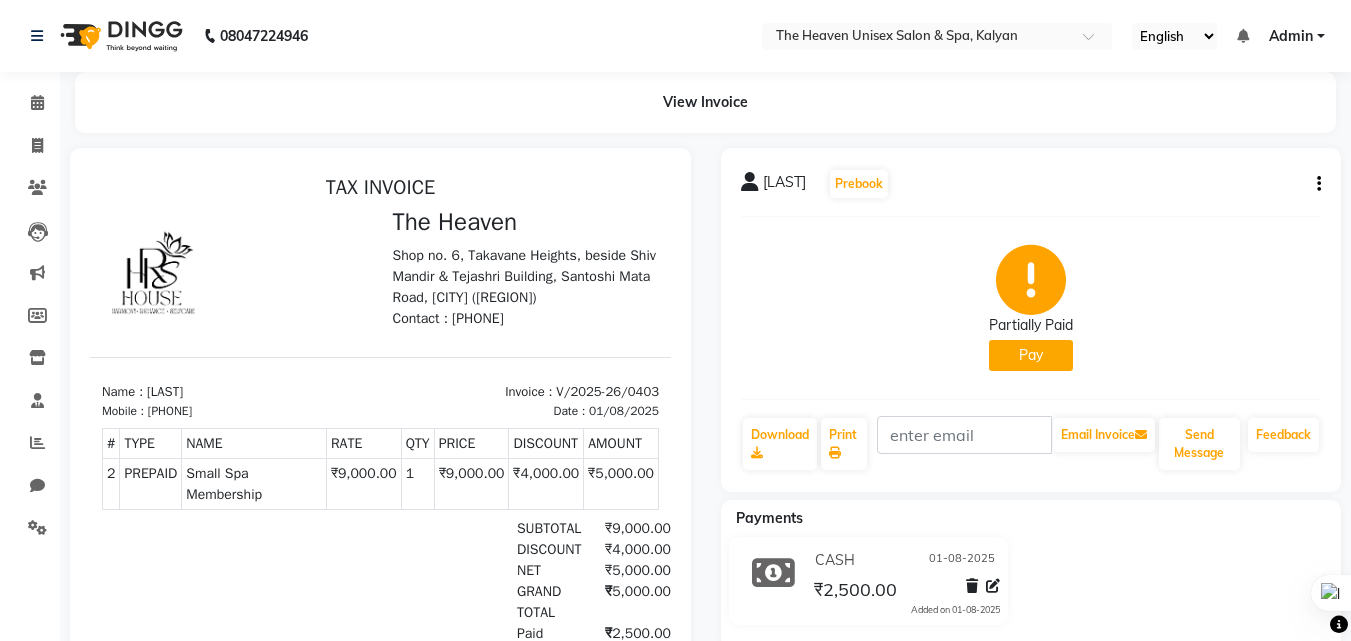 scroll, scrollTop: 155, scrollLeft: 0, axis: vertical 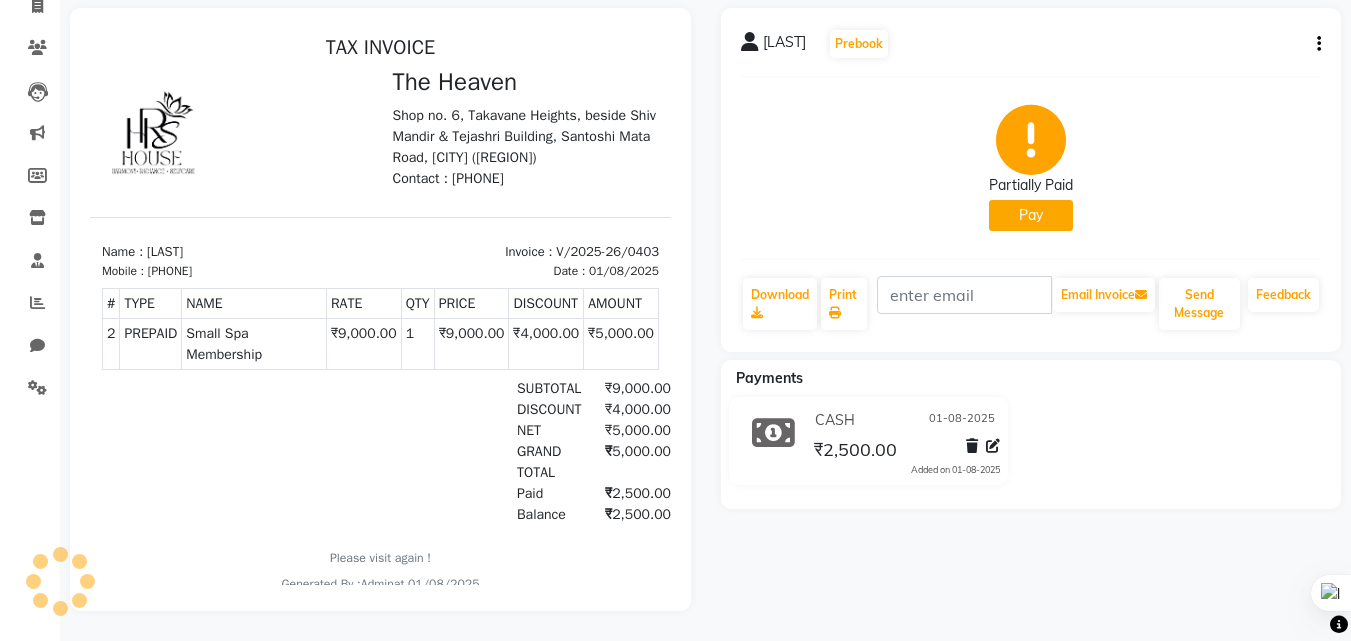 click at bounding box center [235, 130] 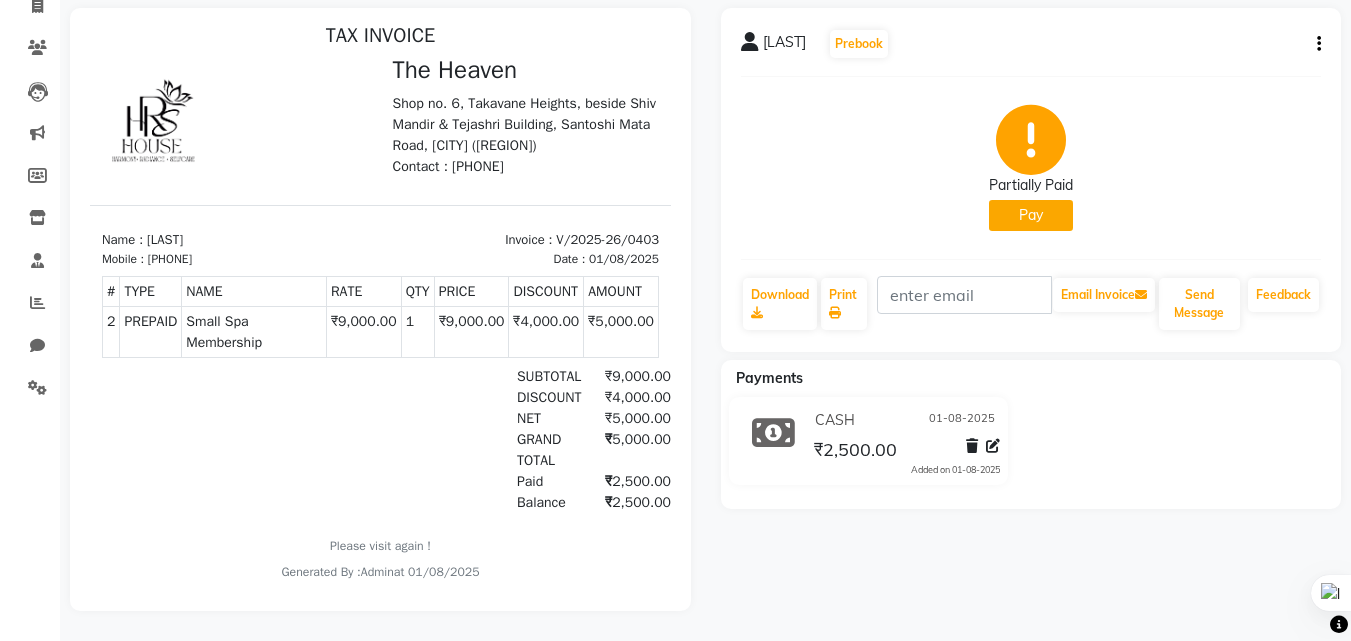 scroll, scrollTop: 16, scrollLeft: 0, axis: vertical 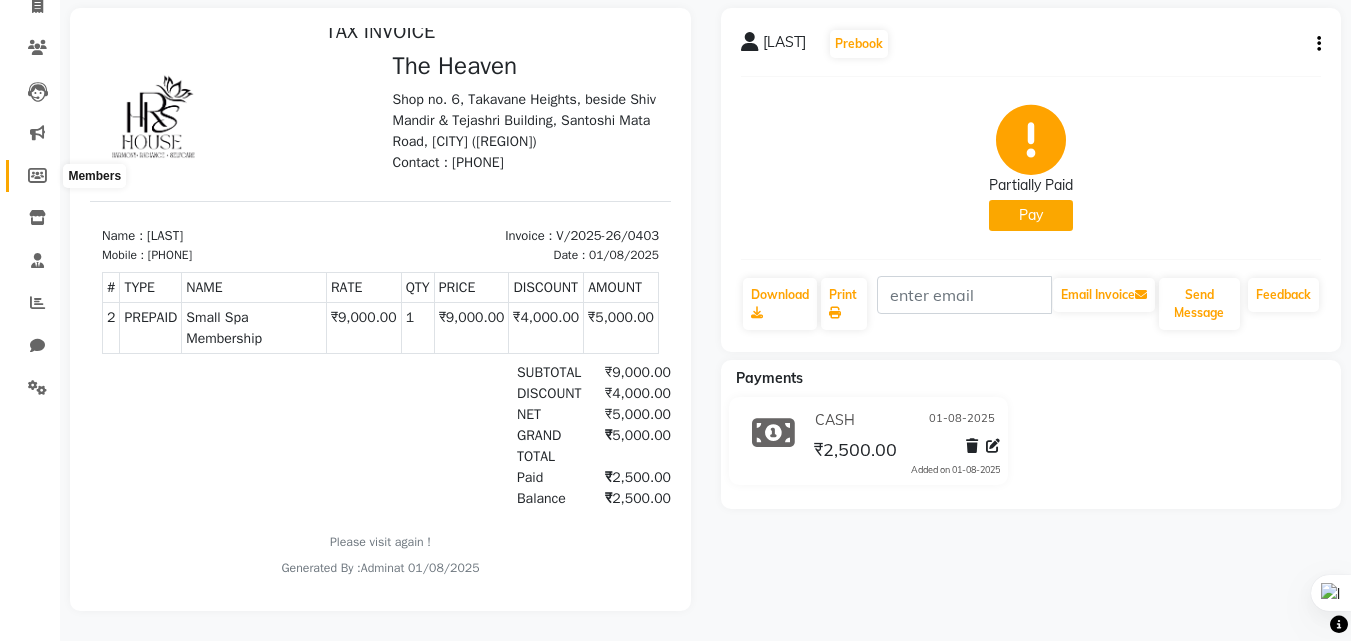 click 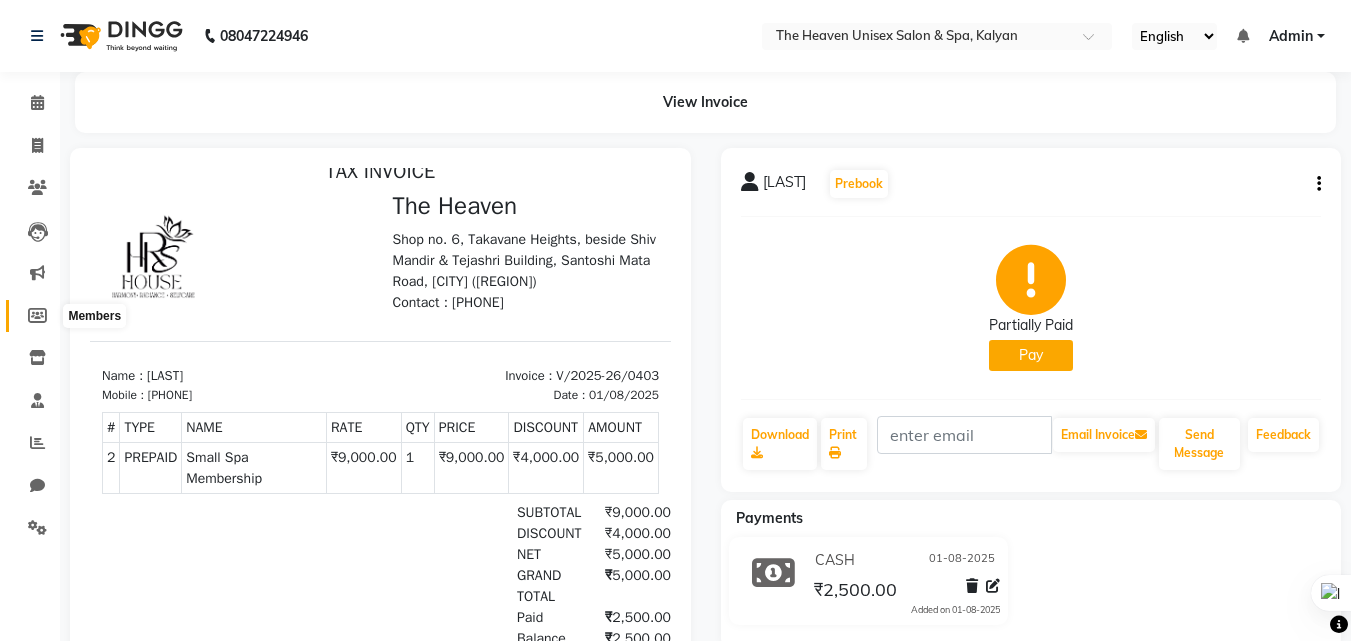select 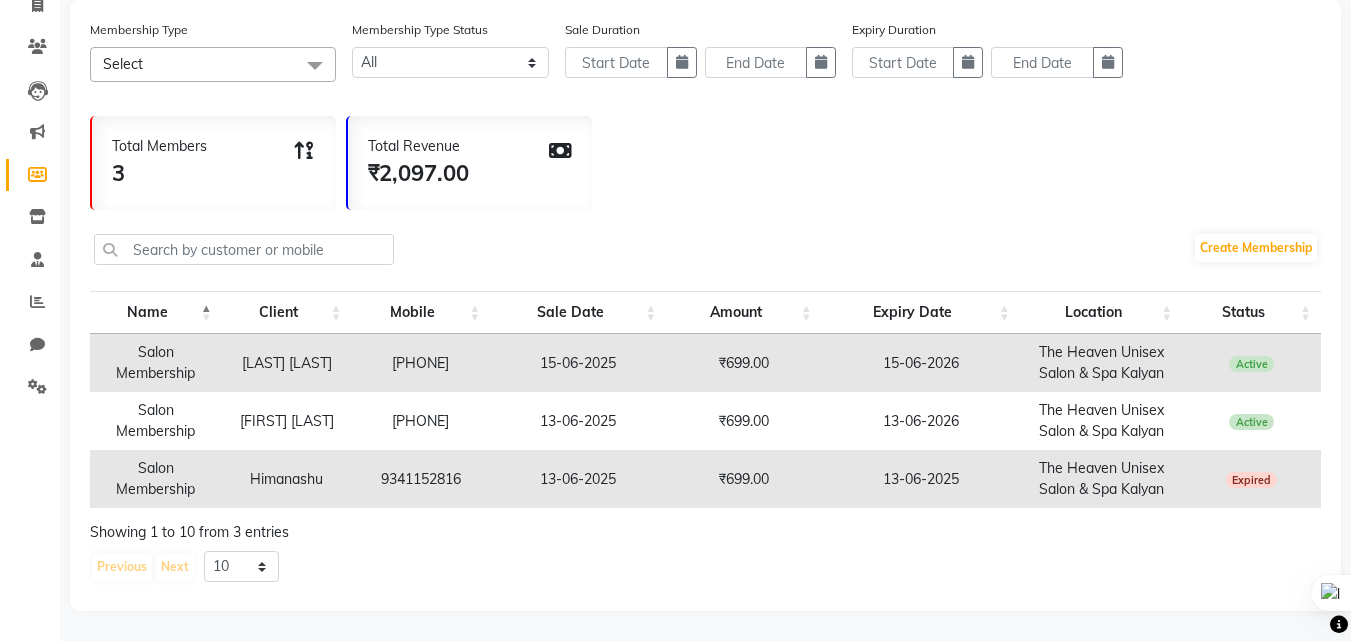 scroll, scrollTop: 0, scrollLeft: 0, axis: both 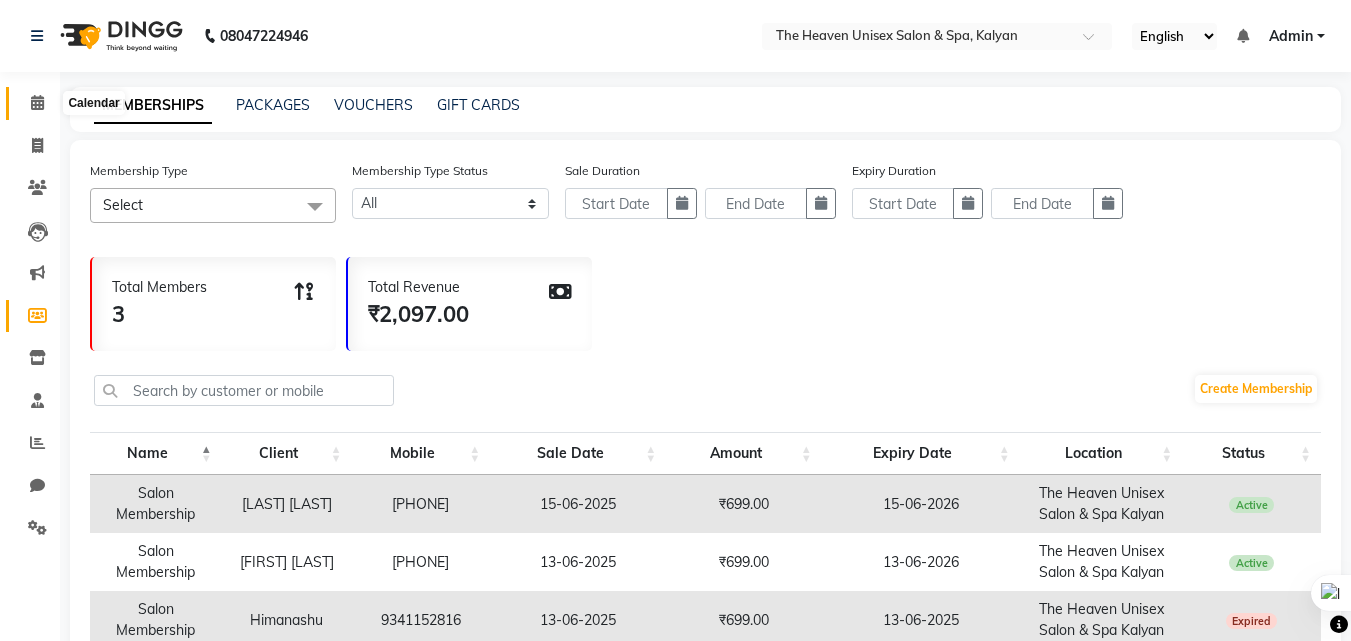 click 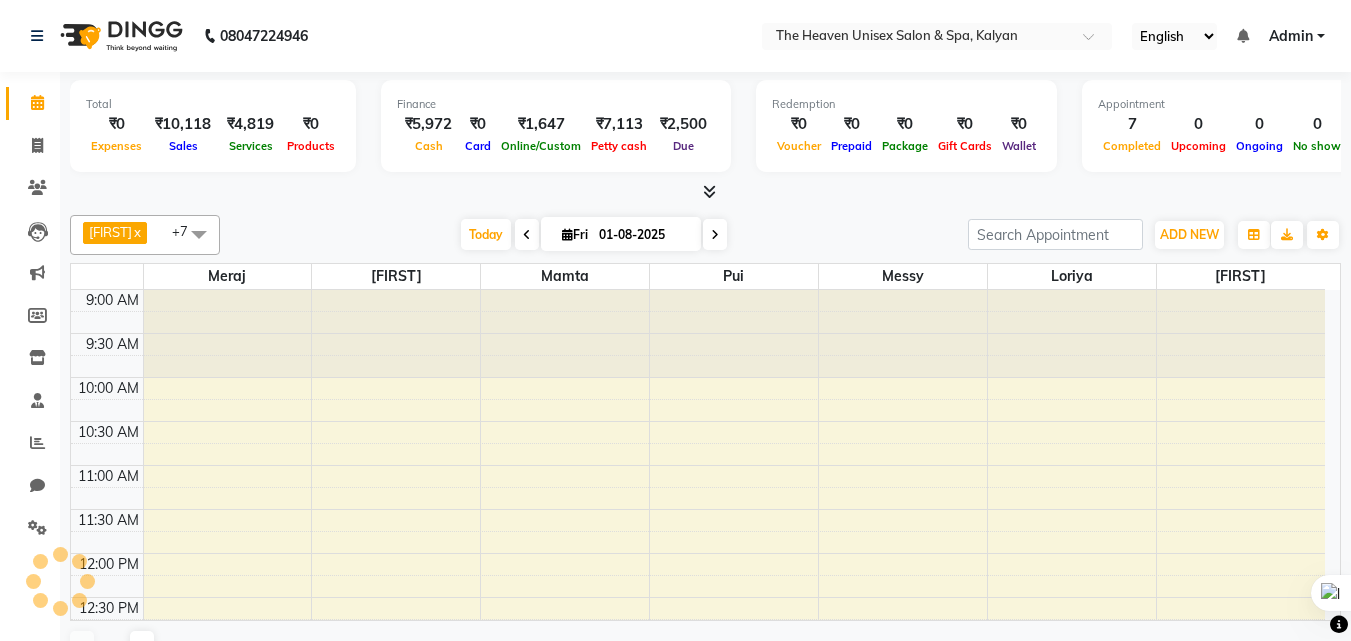 scroll, scrollTop: 0, scrollLeft: 0, axis: both 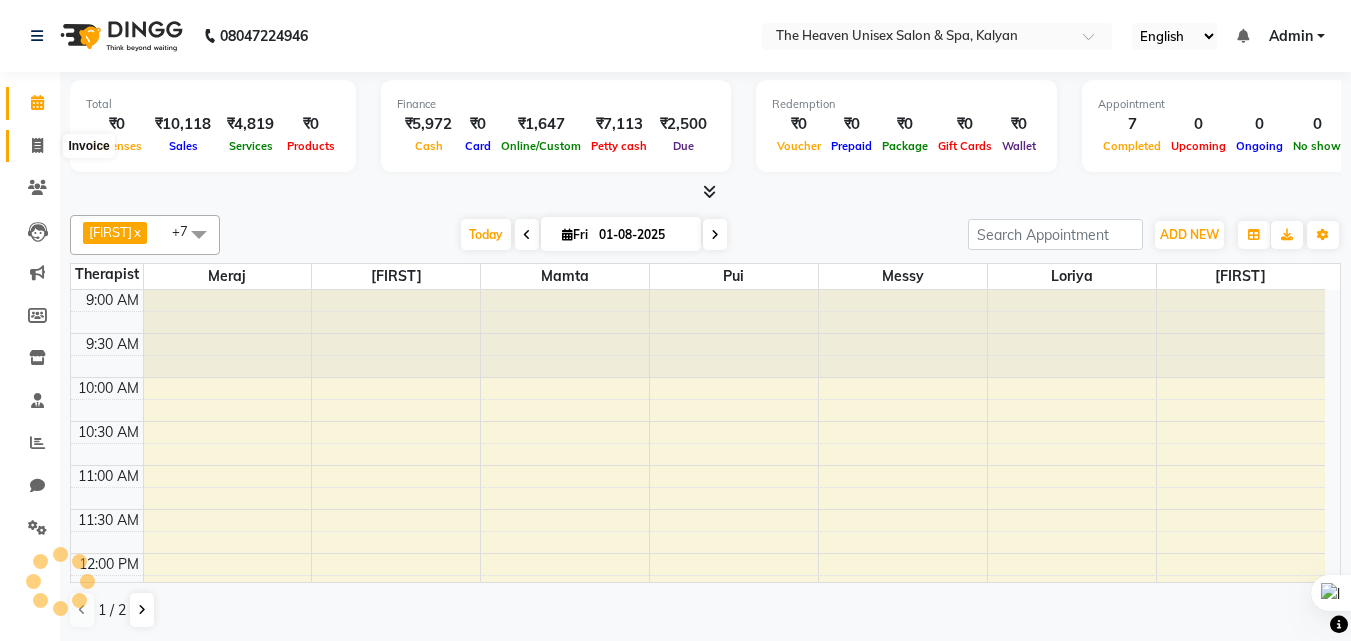 click 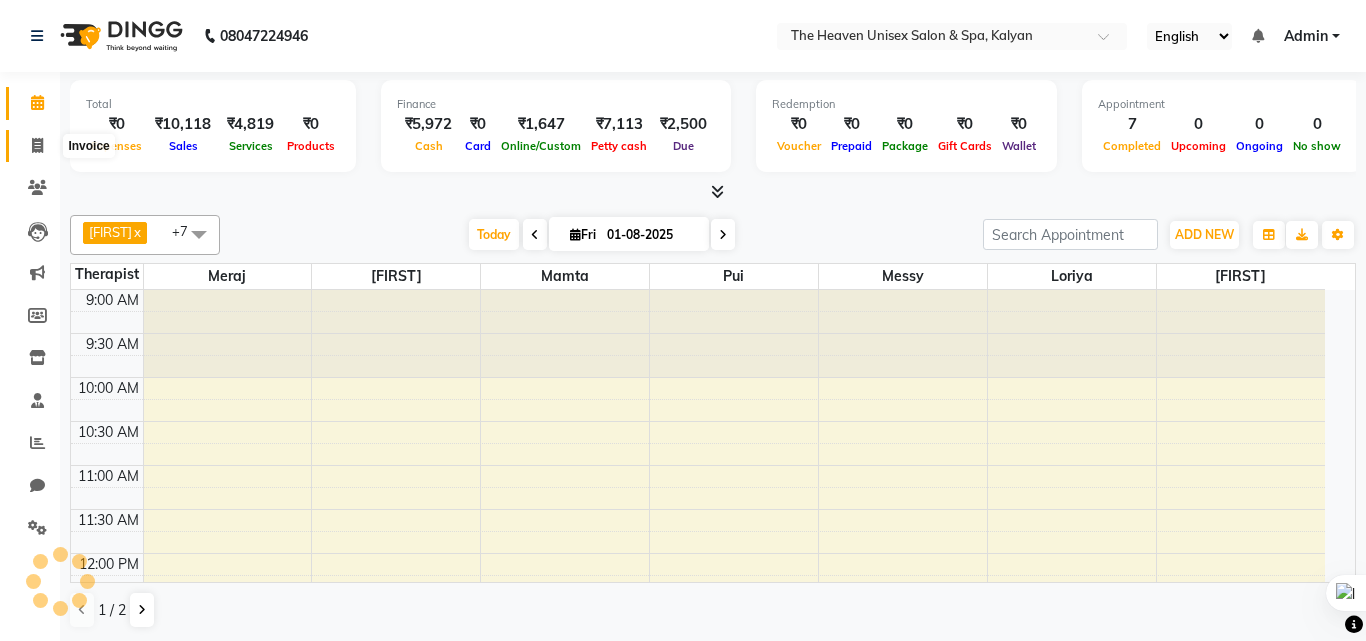 select on "8417" 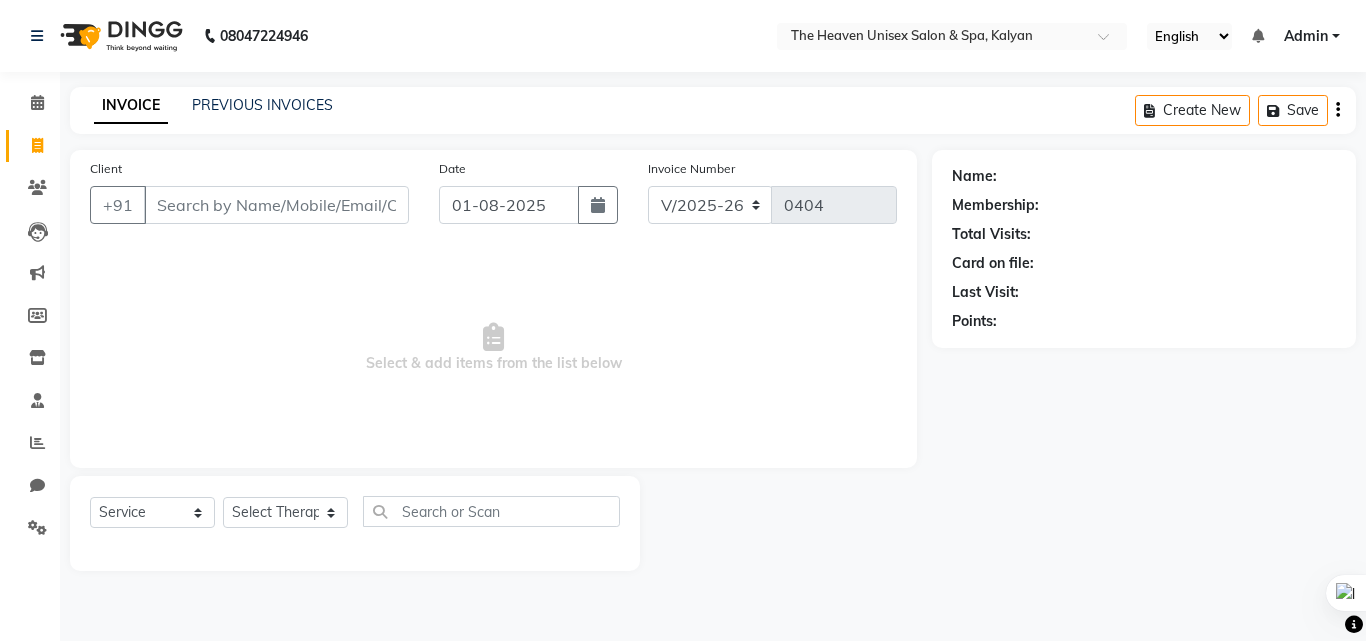 click on "Client" at bounding box center (276, 205) 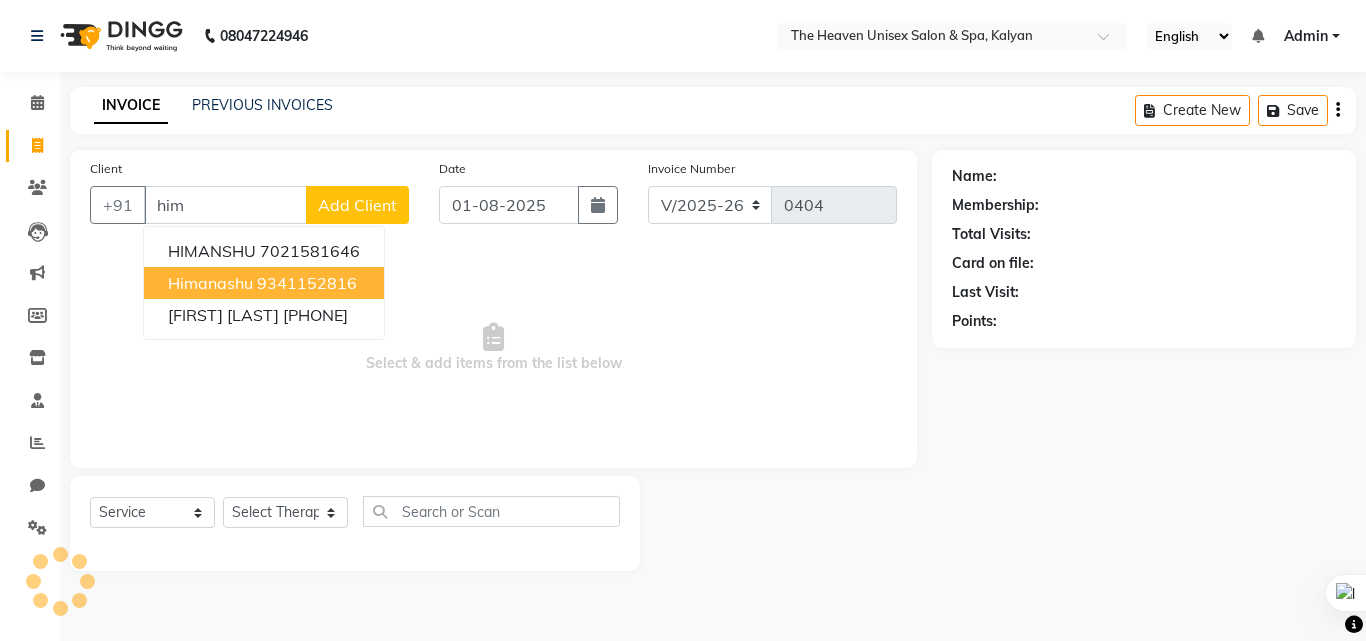 click on "Himanashu" at bounding box center (210, 283) 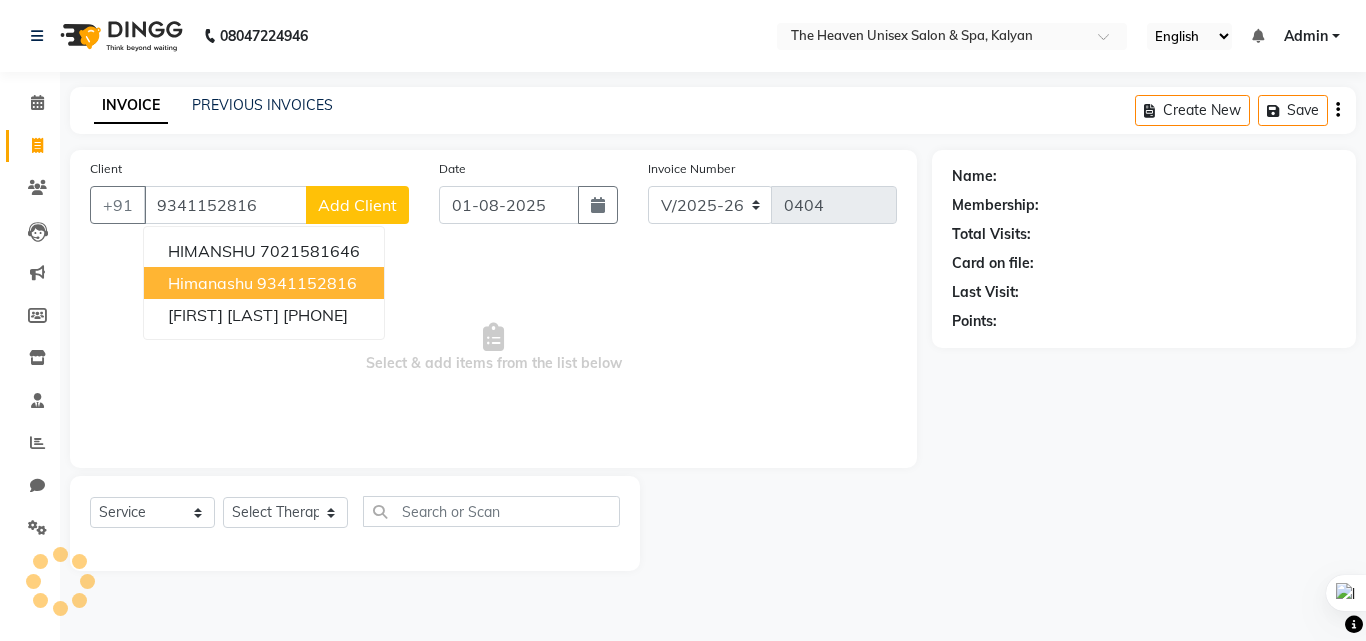 type on "9341152816" 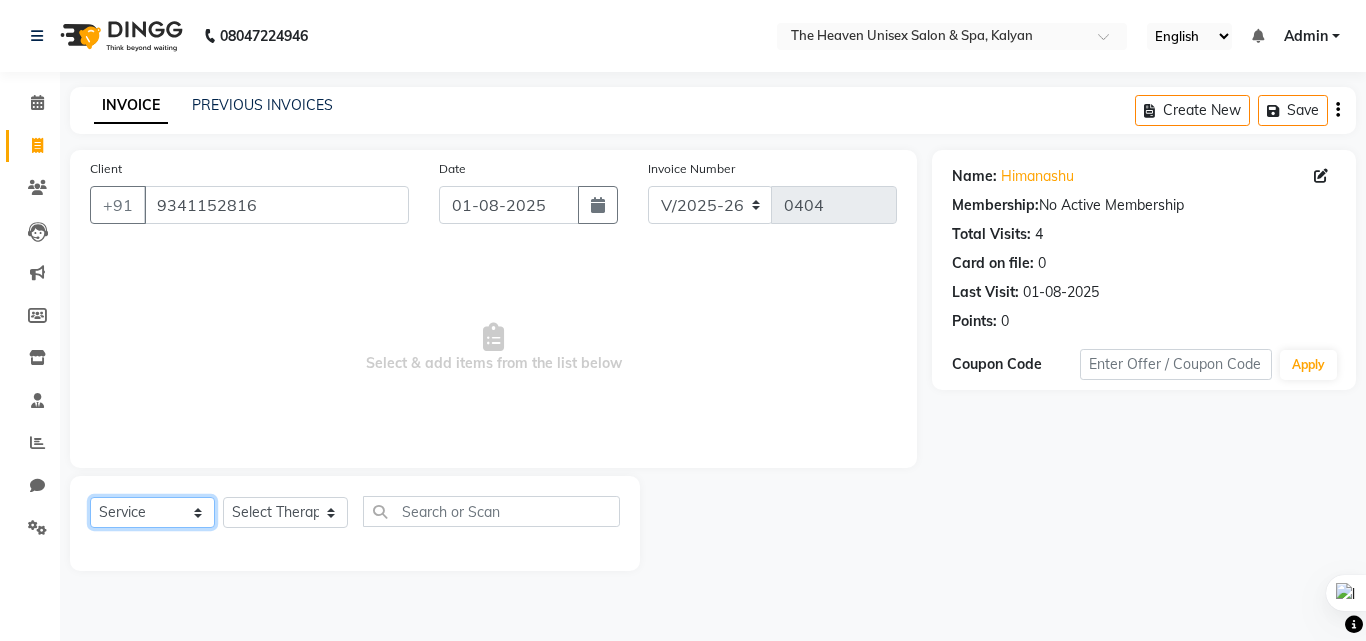 click on "Select  Service  Product  Membership  Package Voucher Prepaid Gift Card" 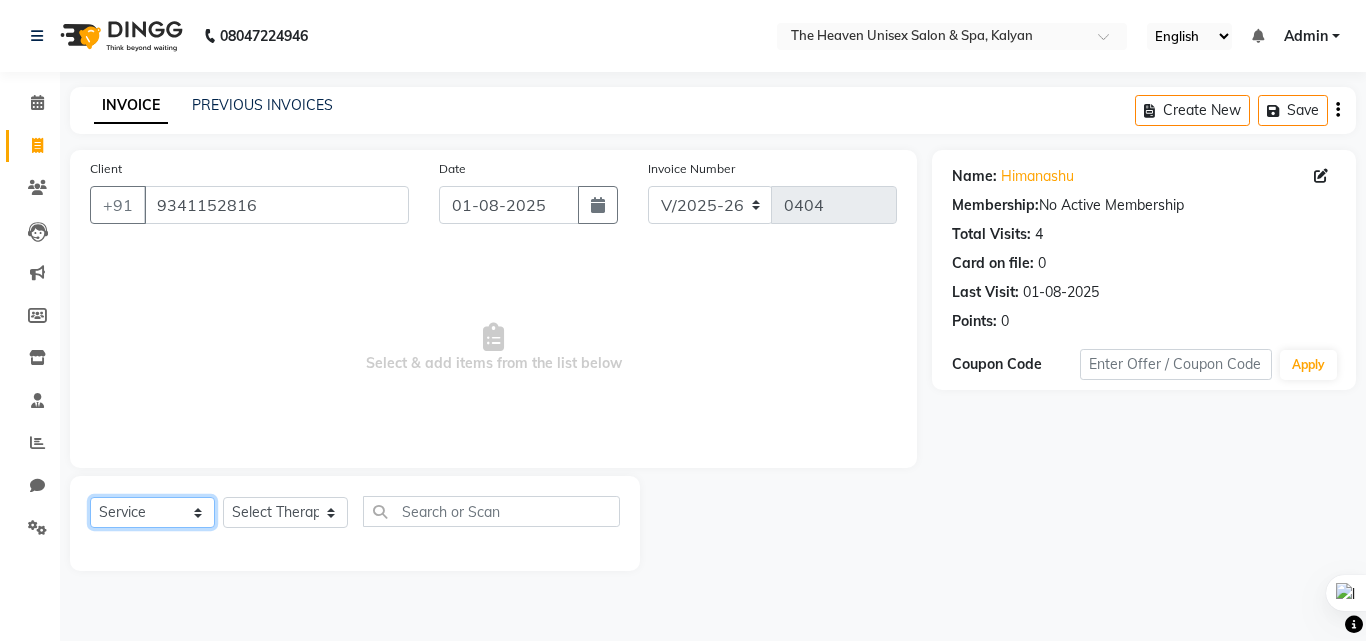 select on "P" 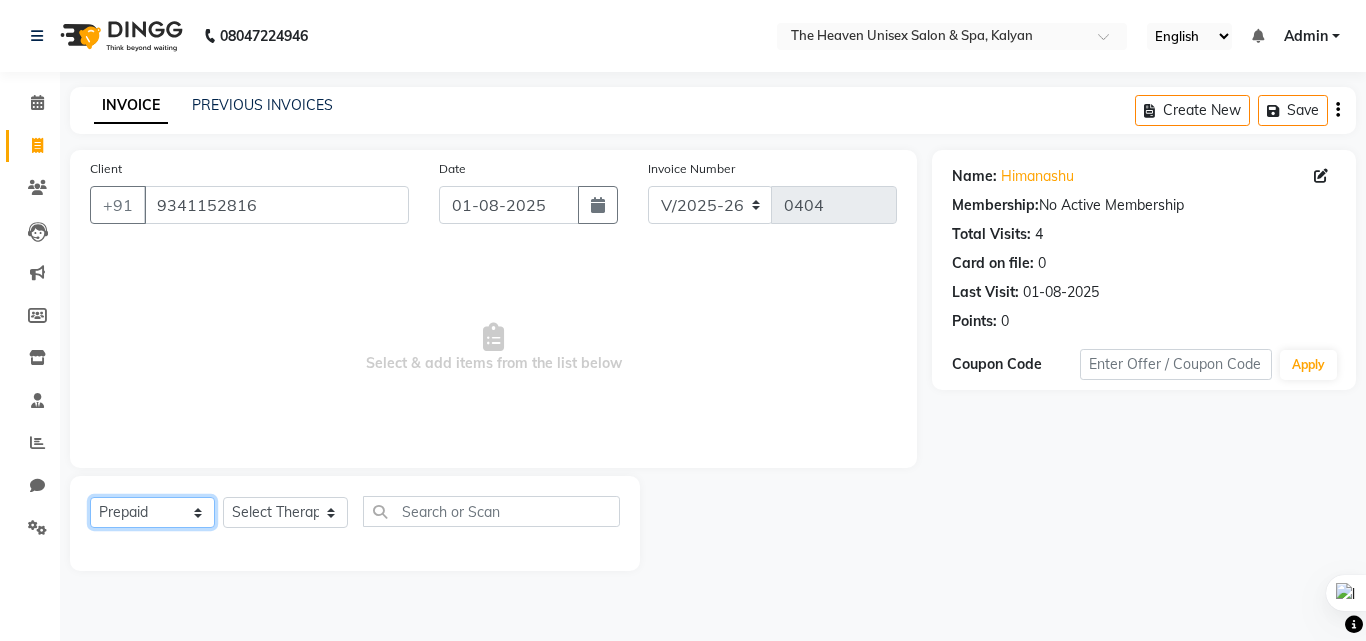 click on "Select  Service  Product  Membership  Package Voucher Prepaid Gift Card" 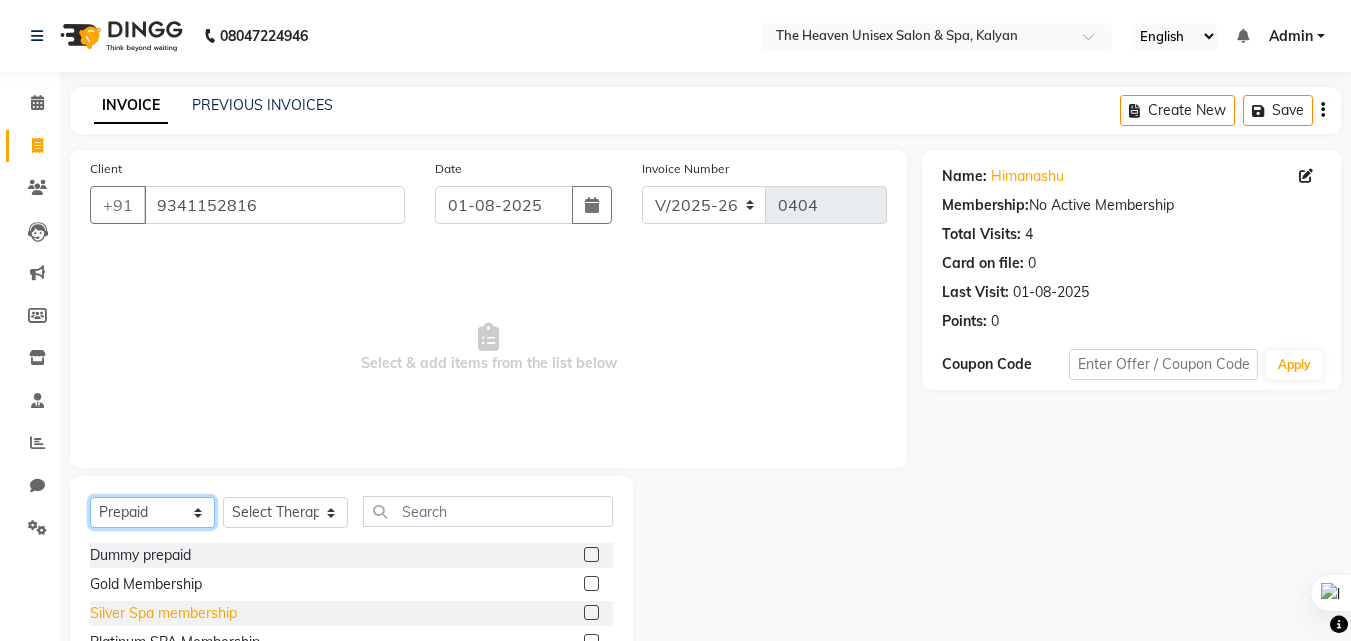 scroll, scrollTop: 3, scrollLeft: 0, axis: vertical 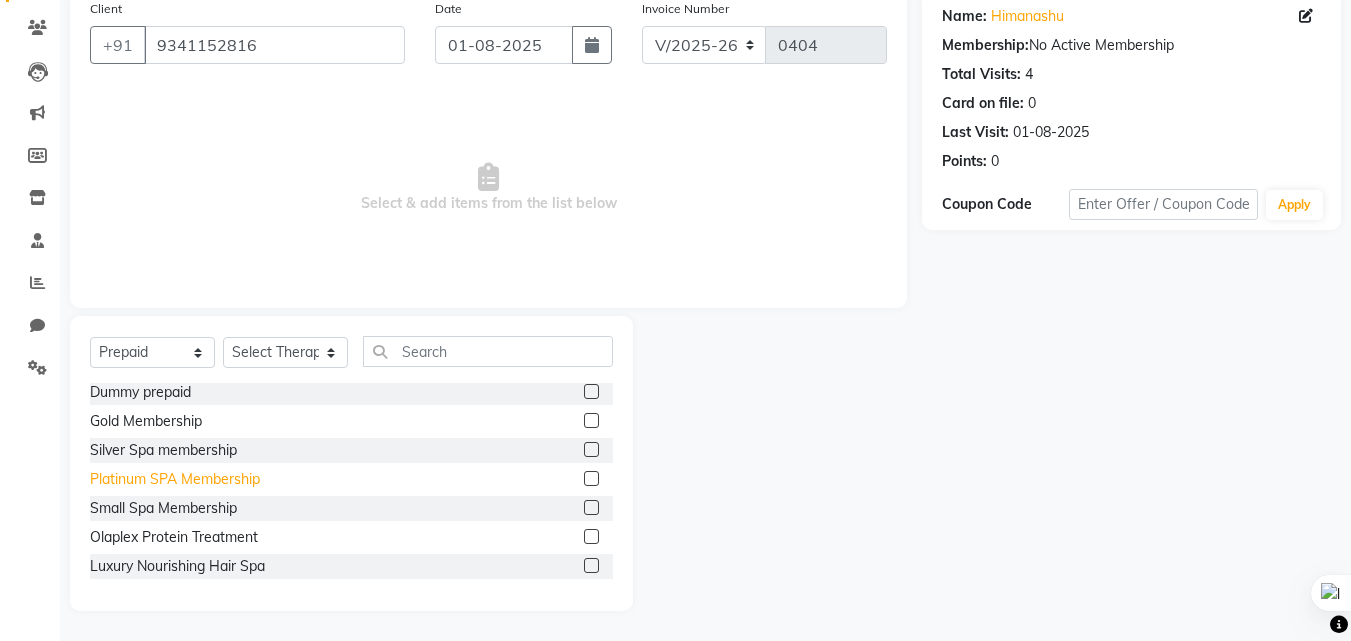 click on "Platinum SPA Membership" 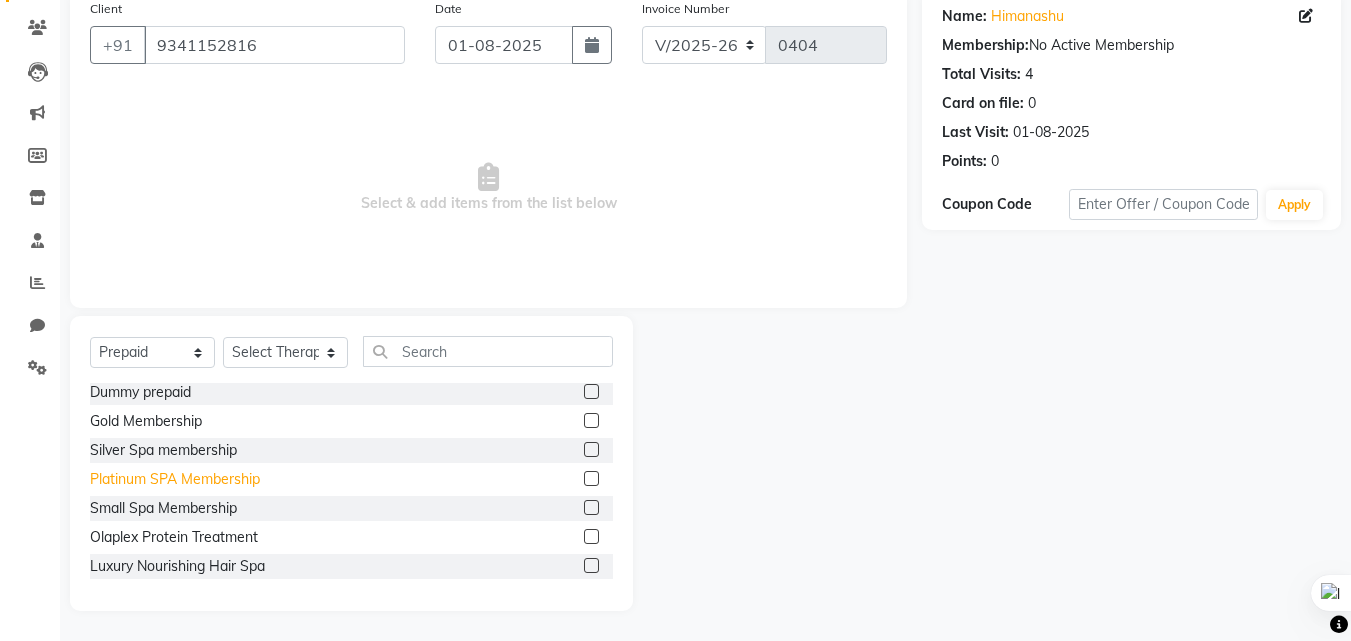 click on "Platinum SPA Membership" 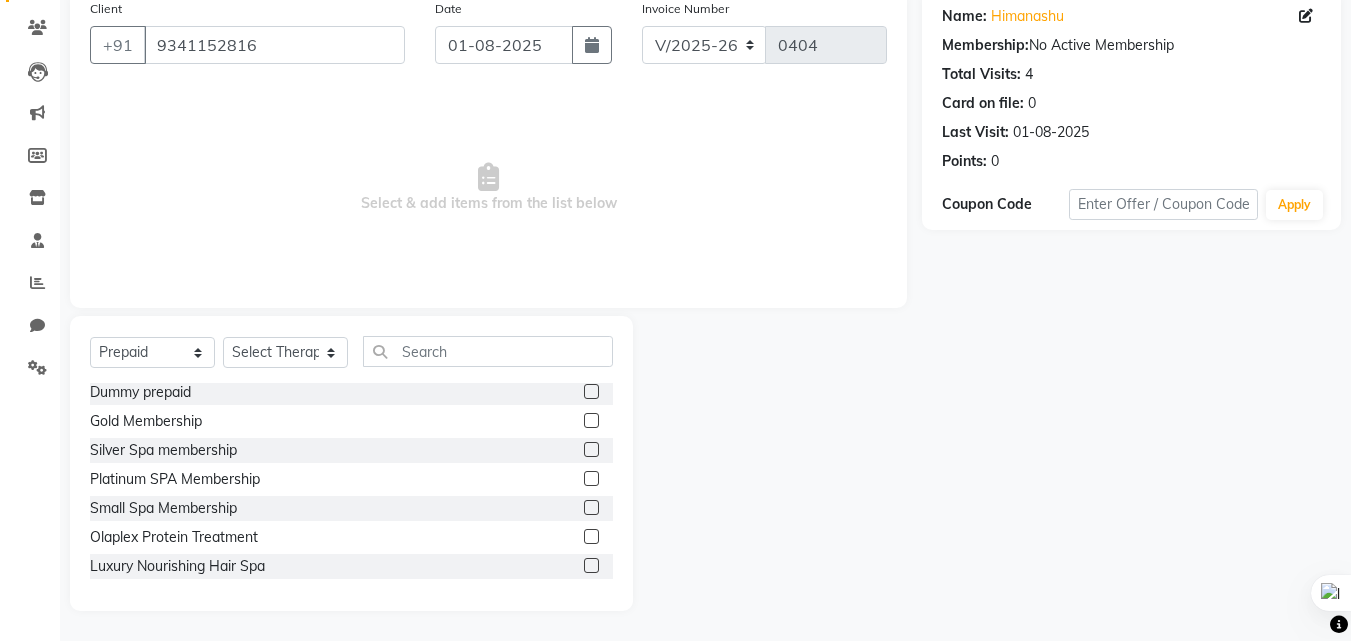 click on "Platinum SPA Membership" 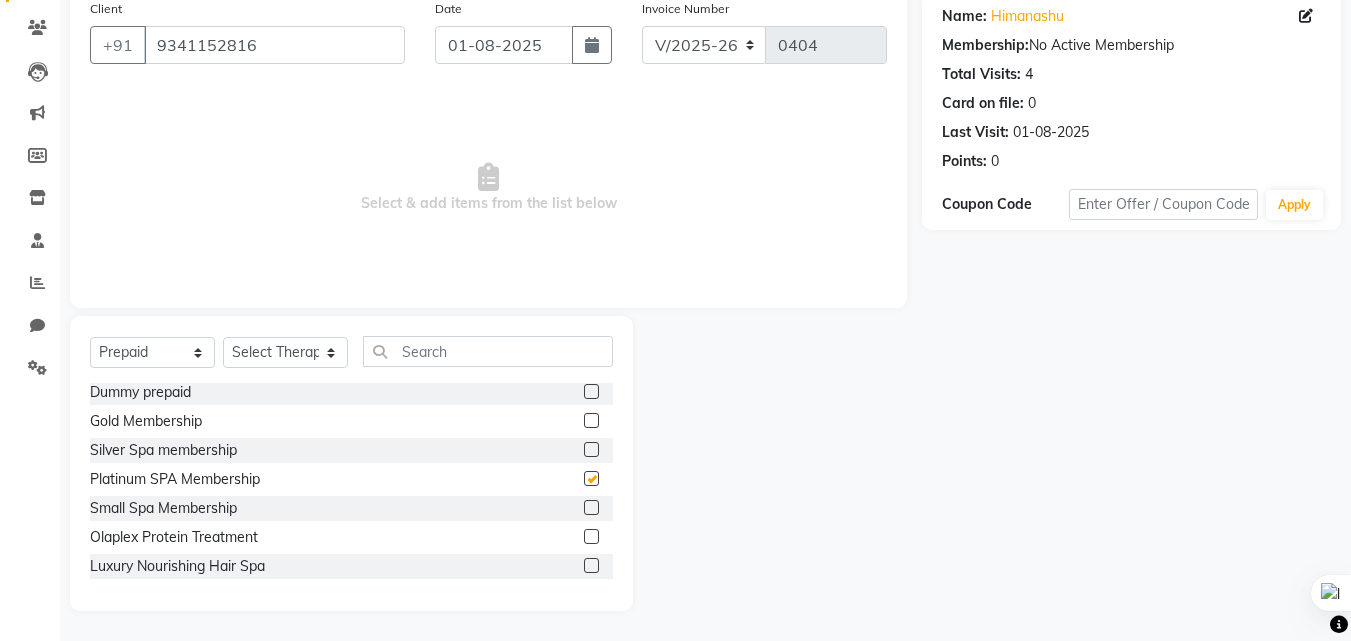 checkbox on "false" 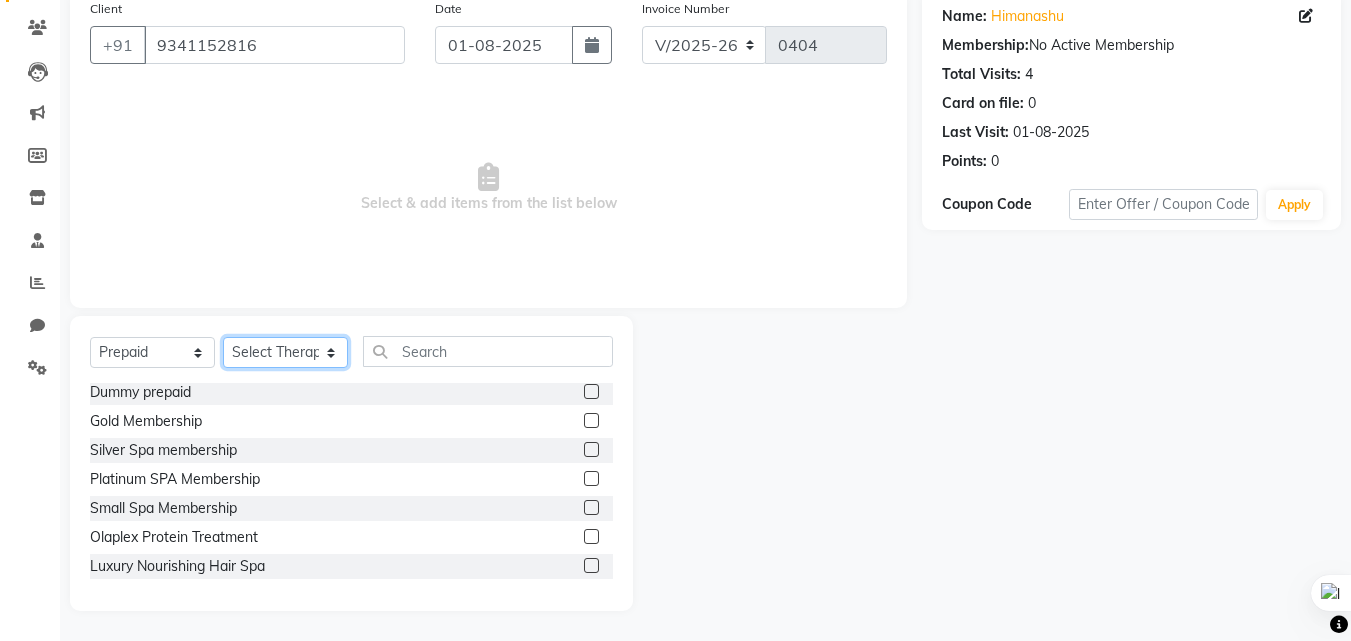 click on "Select Therapist [FIRST] [LAST]  HRS House Leesa  Loriya Mamta Meraj messy pui Rahul Rashmi riddhi" 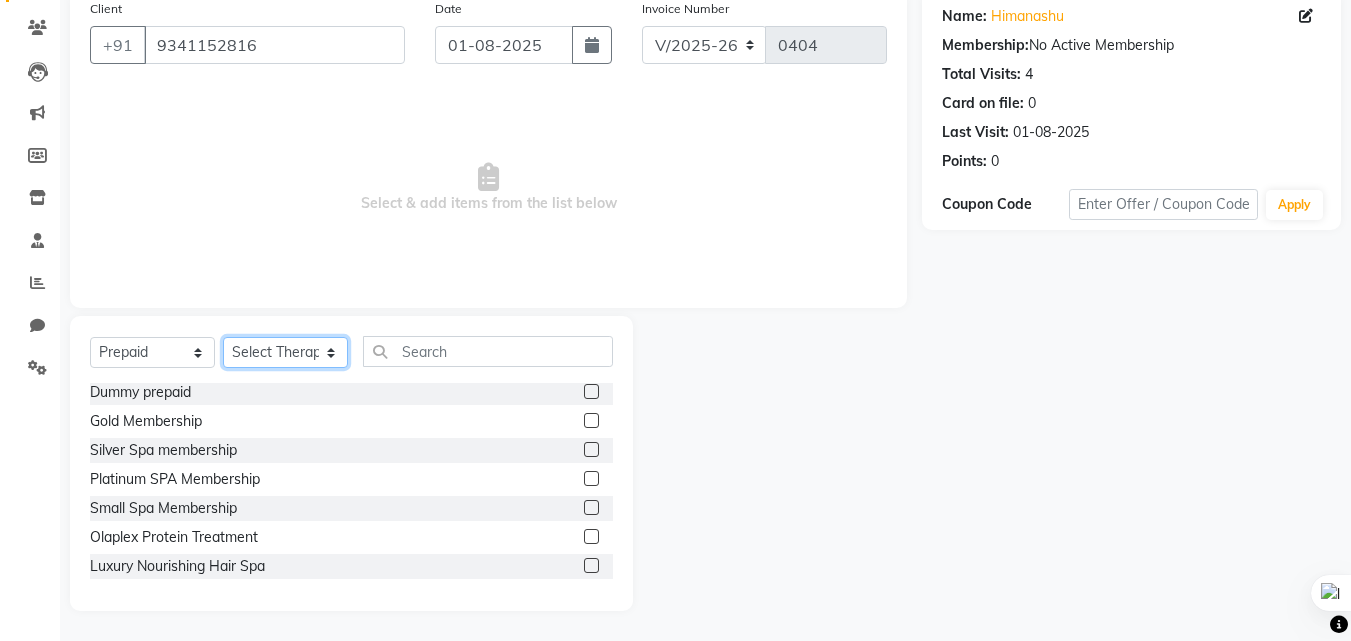 select on "83454" 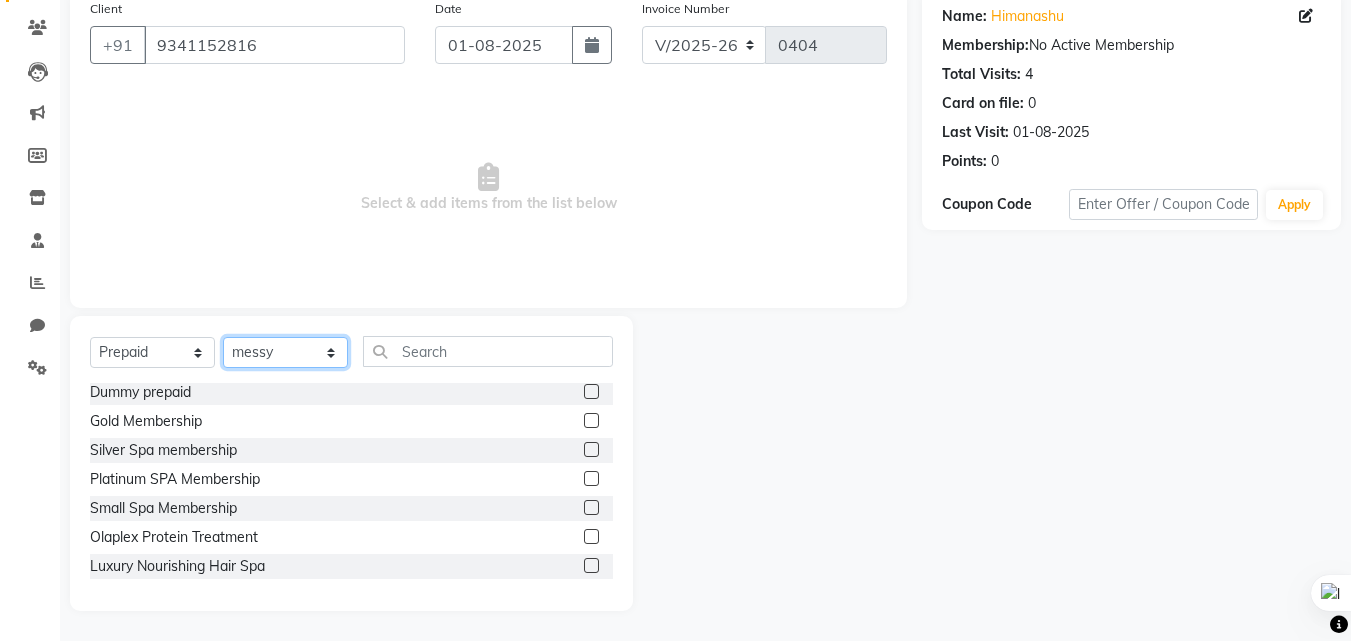 click on "Select Therapist [FIRST] [LAST]  HRS House Leesa  Loriya Mamta Meraj messy pui Rahul Rashmi riddhi" 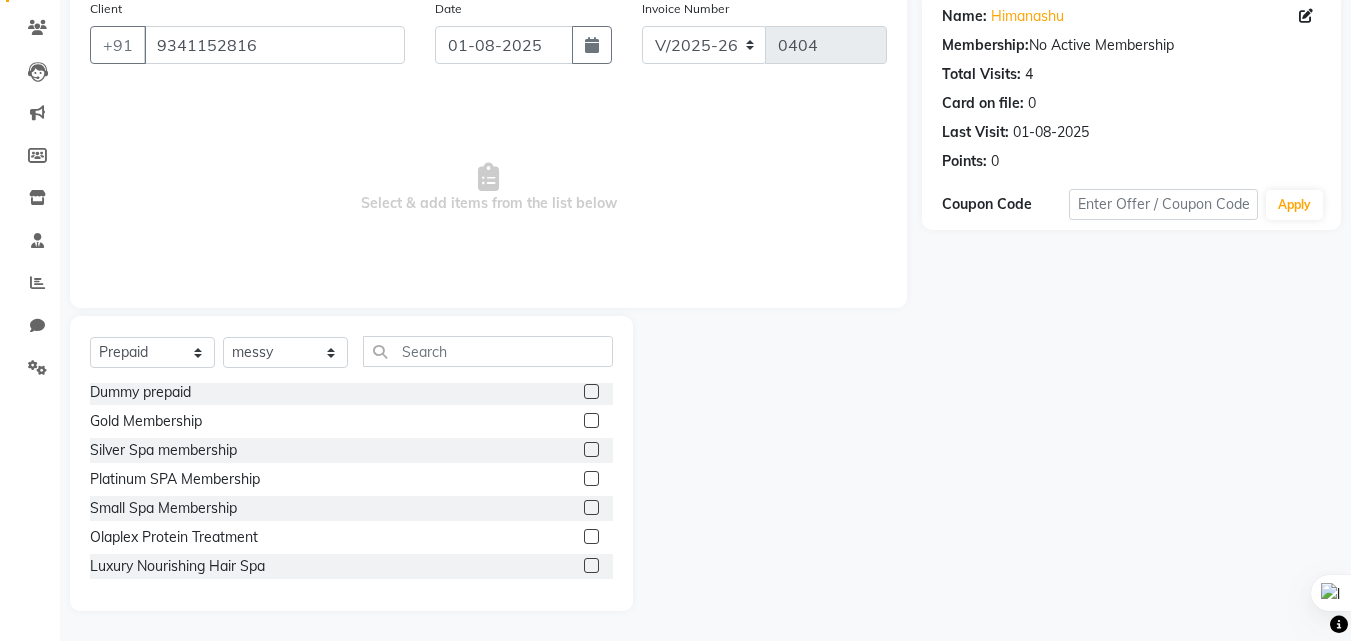 click on "Platinum SPA Membership" 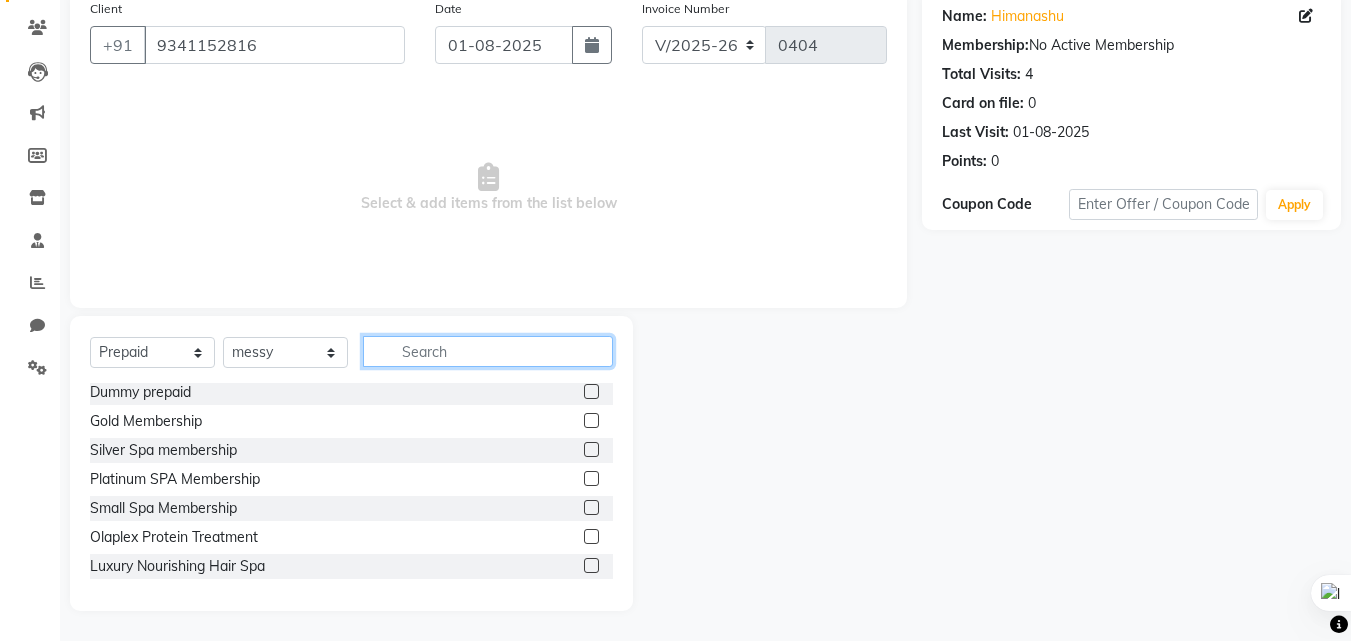 click 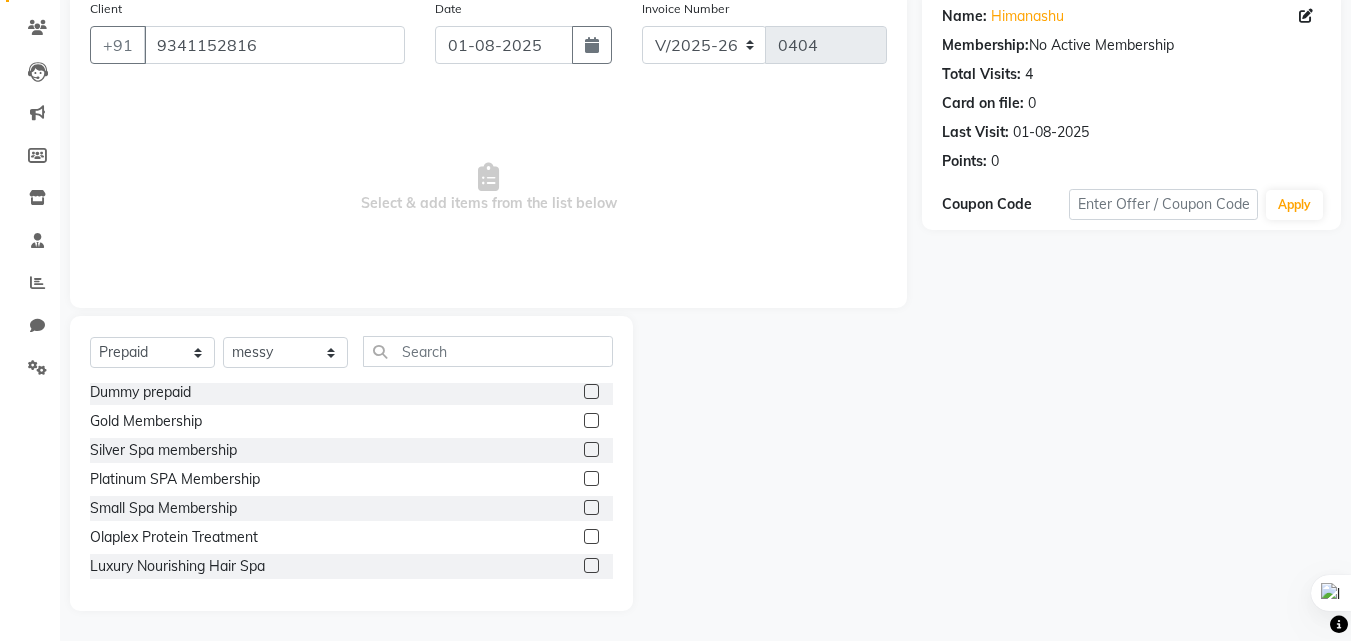 click 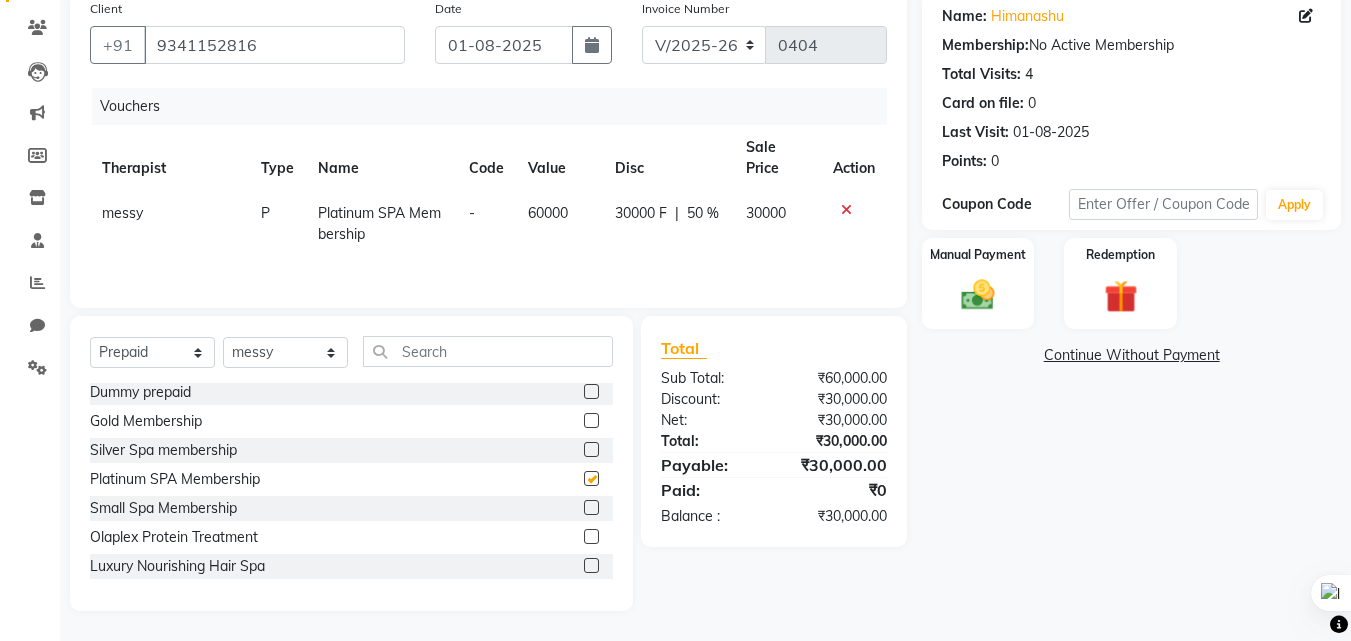 checkbox on "false" 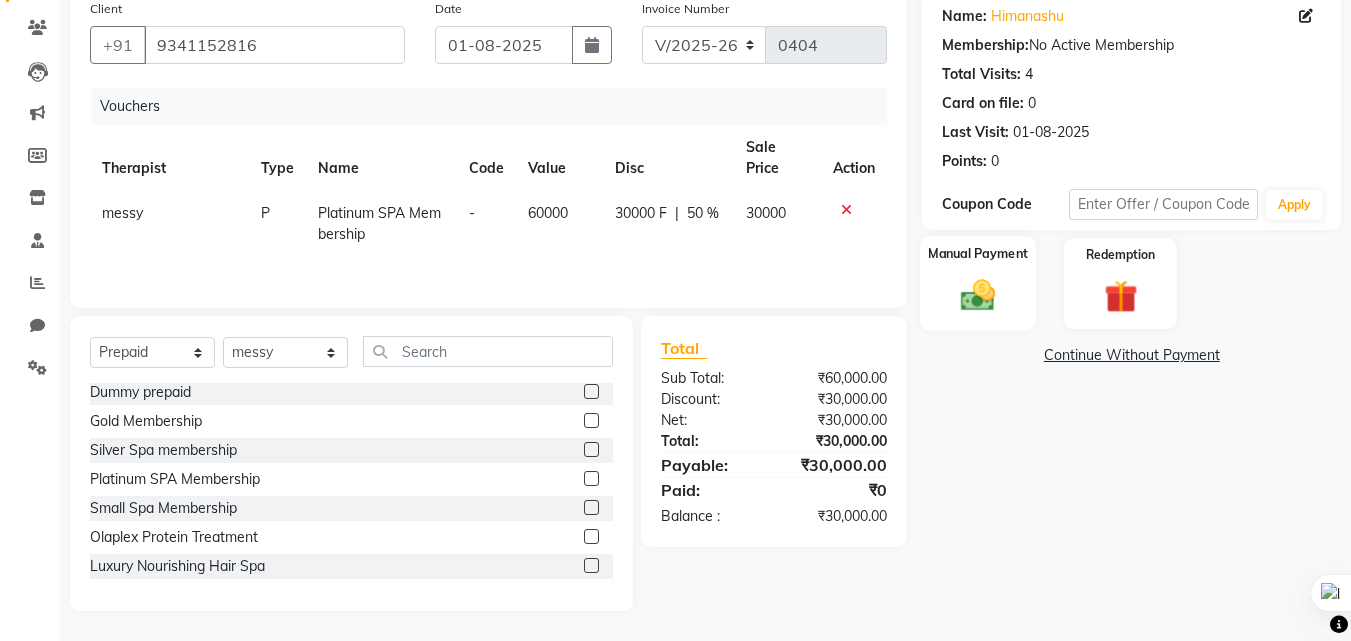 click 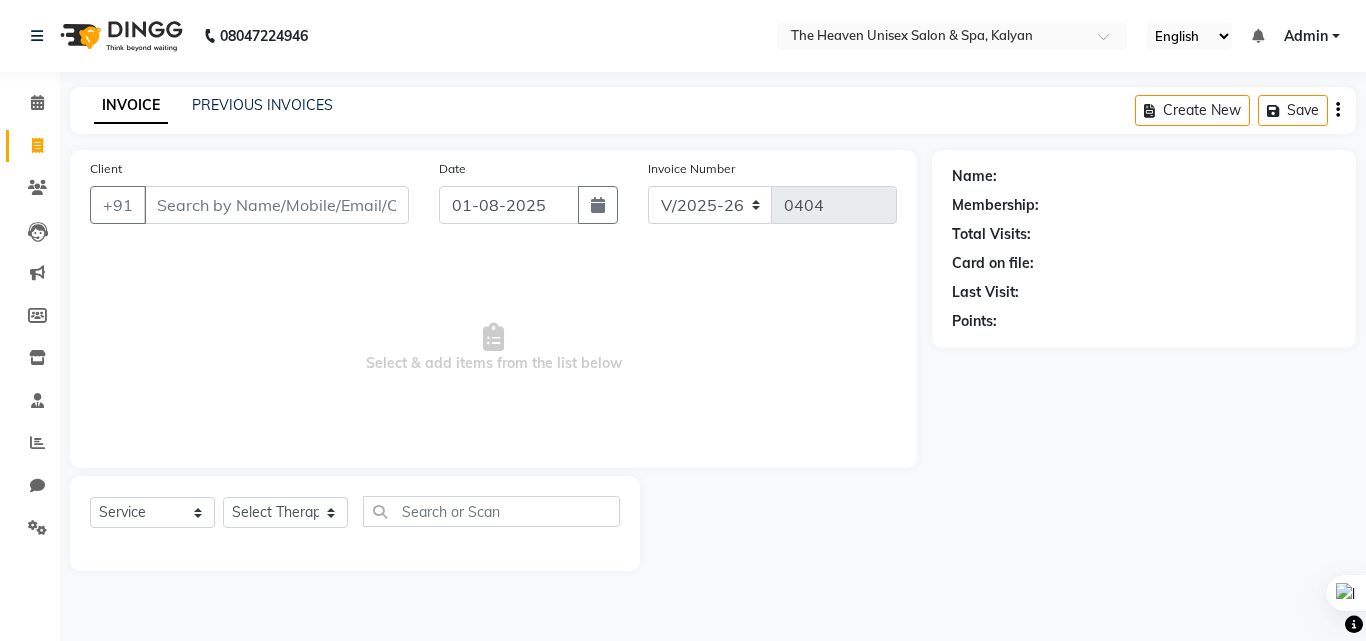 select on "8417" 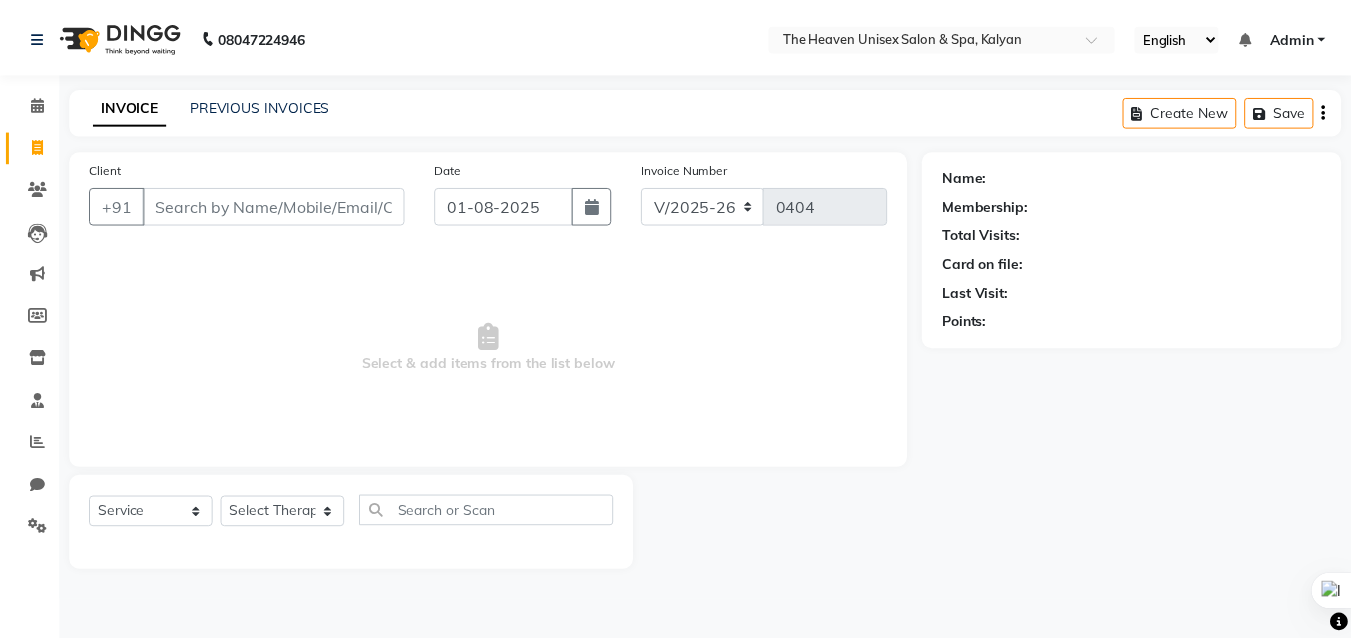 scroll, scrollTop: 0, scrollLeft: 0, axis: both 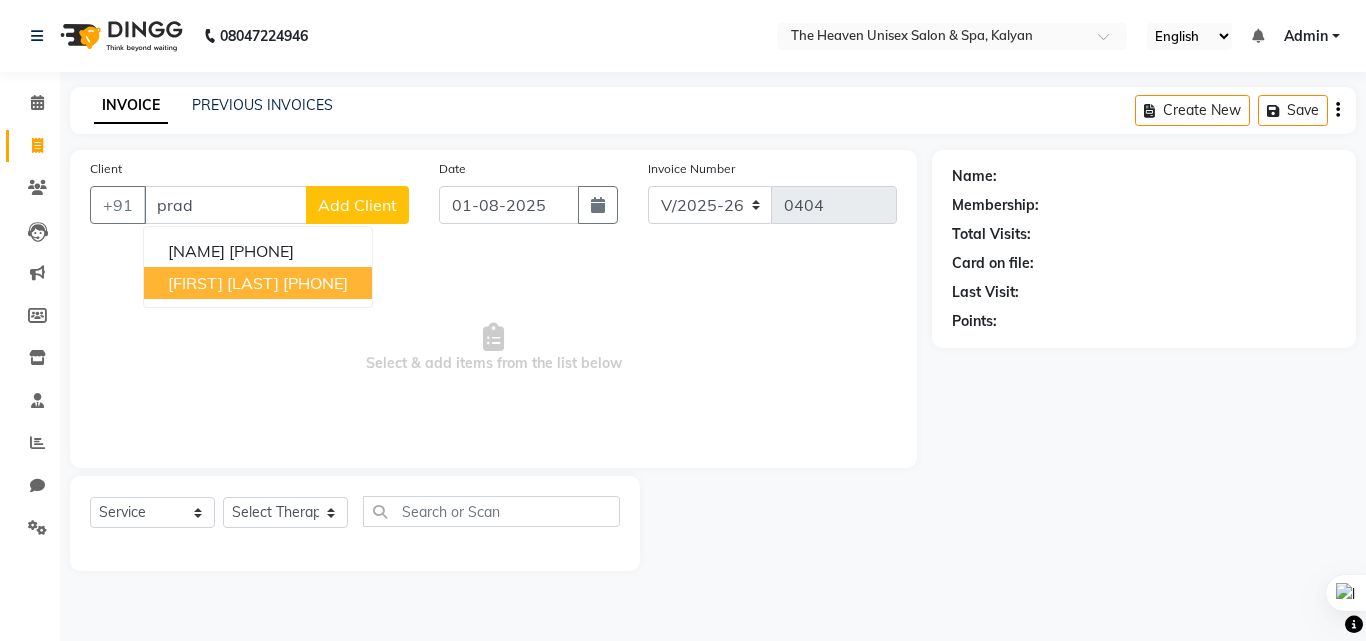 click on "[FIRST] [LAST]" at bounding box center (223, 283) 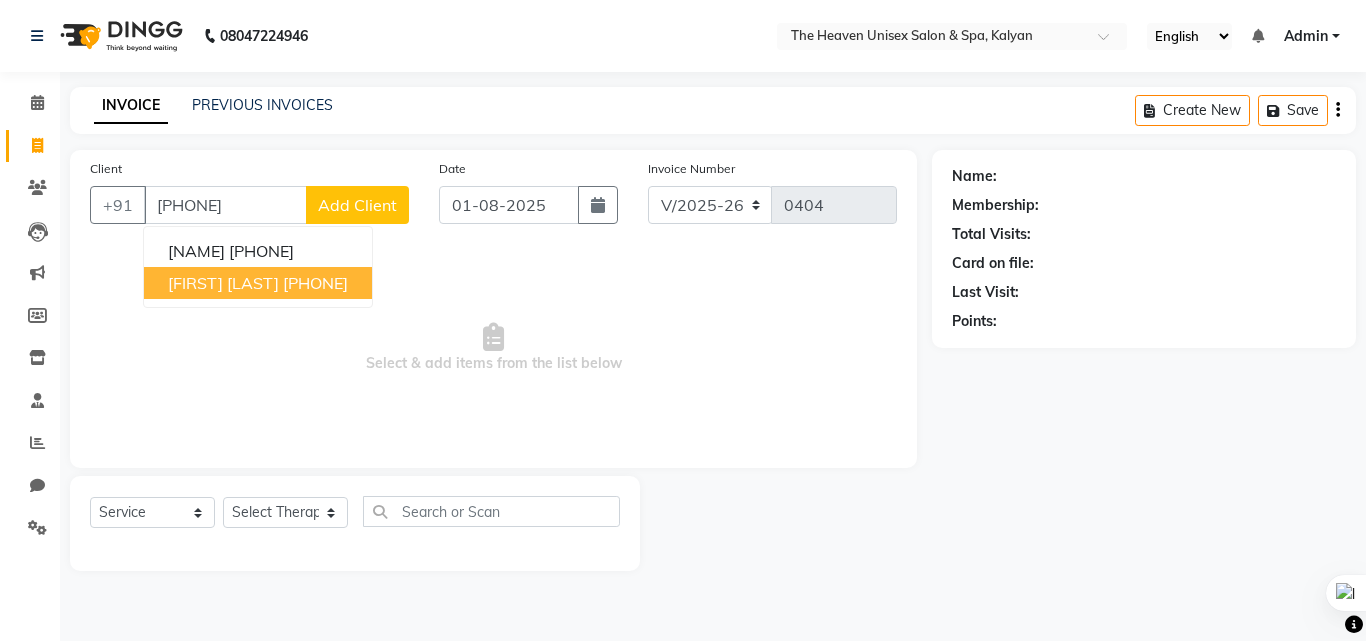 type on "[PHONE]" 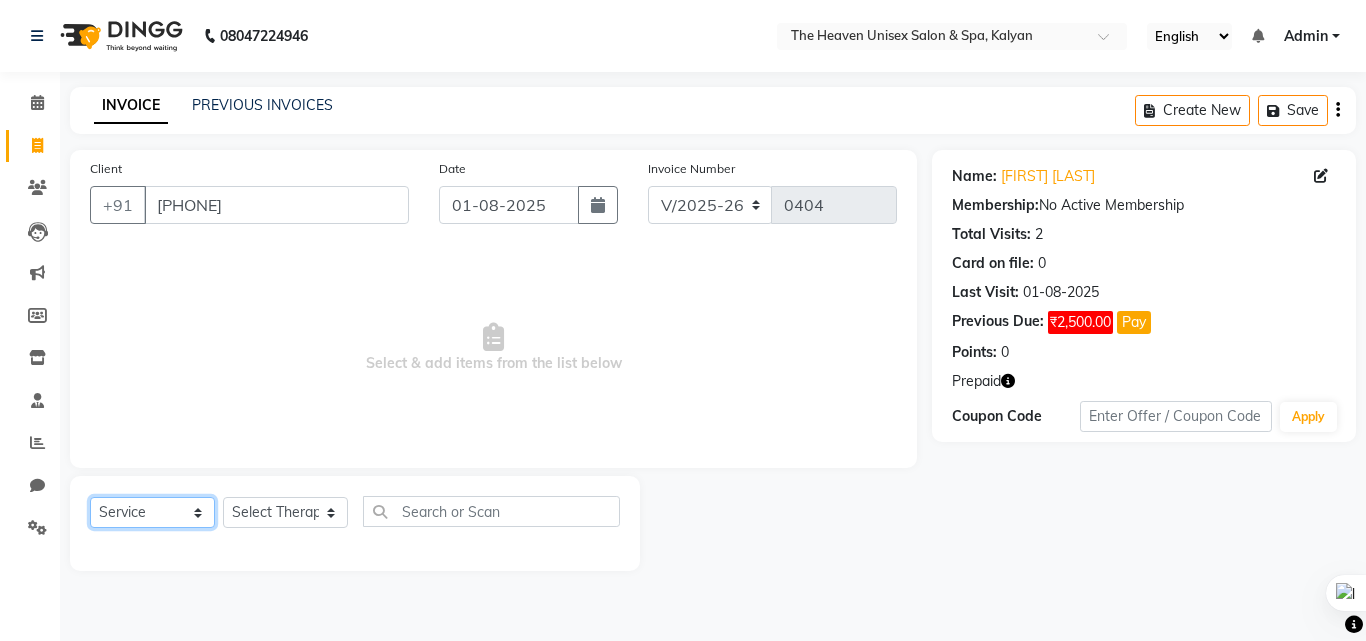 click on "Select  Service  Product  Membership  Package Voucher Prepaid Gift Card" 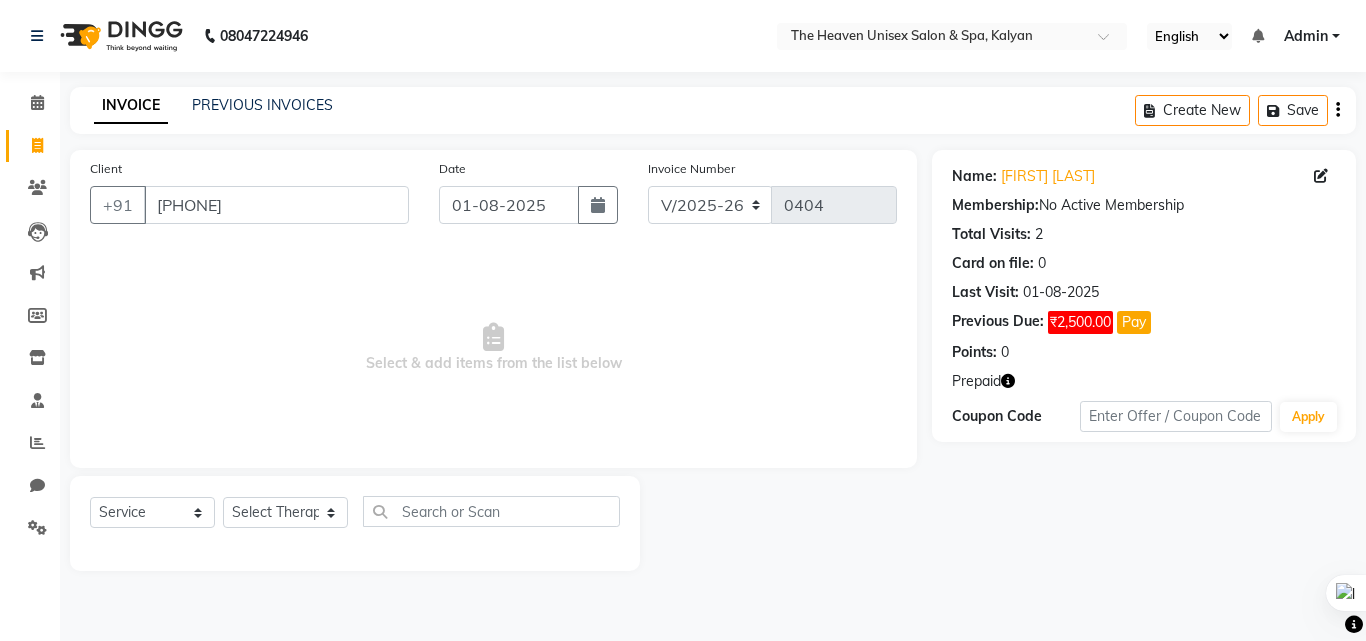 click on "Select & add items from the list below" at bounding box center (493, 348) 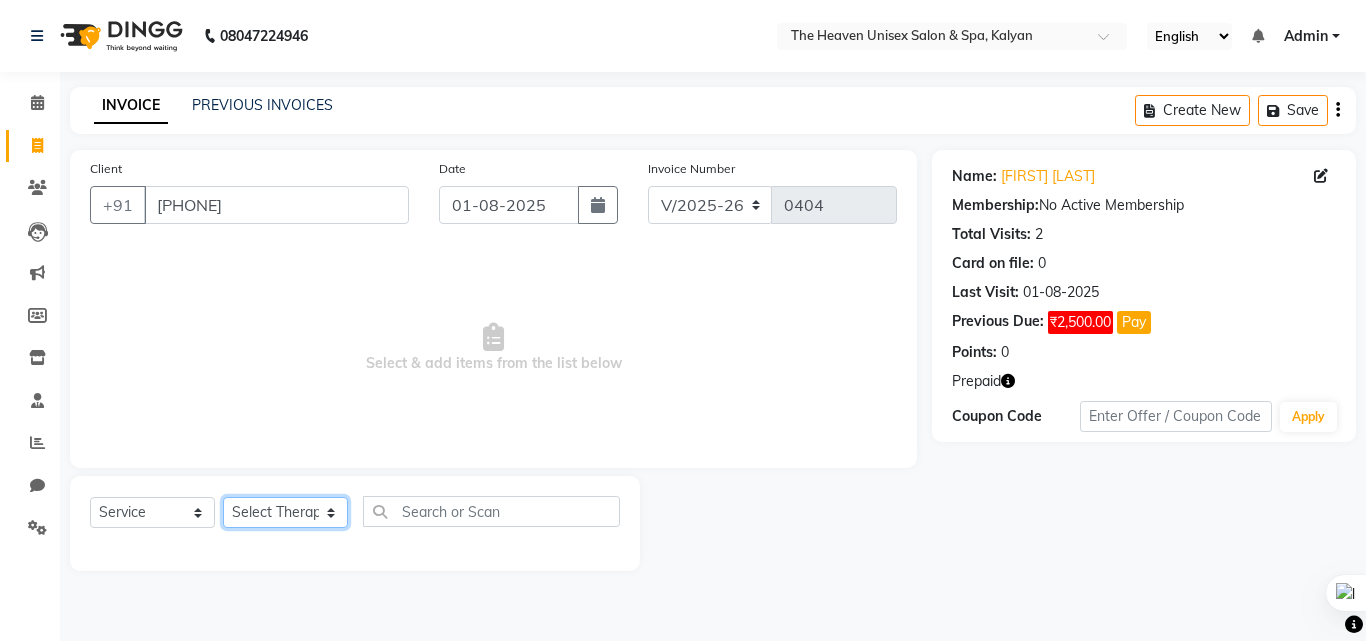 click on "Select Therapist [NAME]  [NAME] [NAME]  [NAME] [NAME] [NAME] [NAME] [NAME] [NAME]" 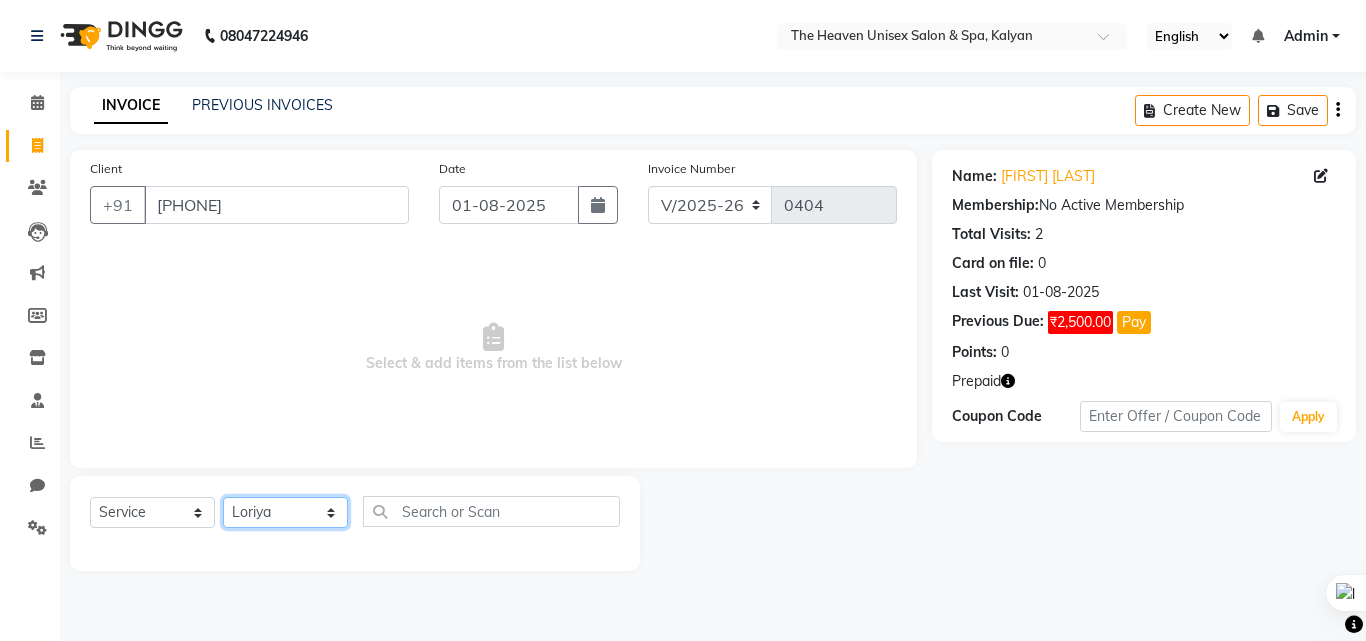 click on "Select Therapist [NAME]  [NAME] [NAME]  [NAME] [NAME] [NAME] [NAME] [NAME] [NAME]" 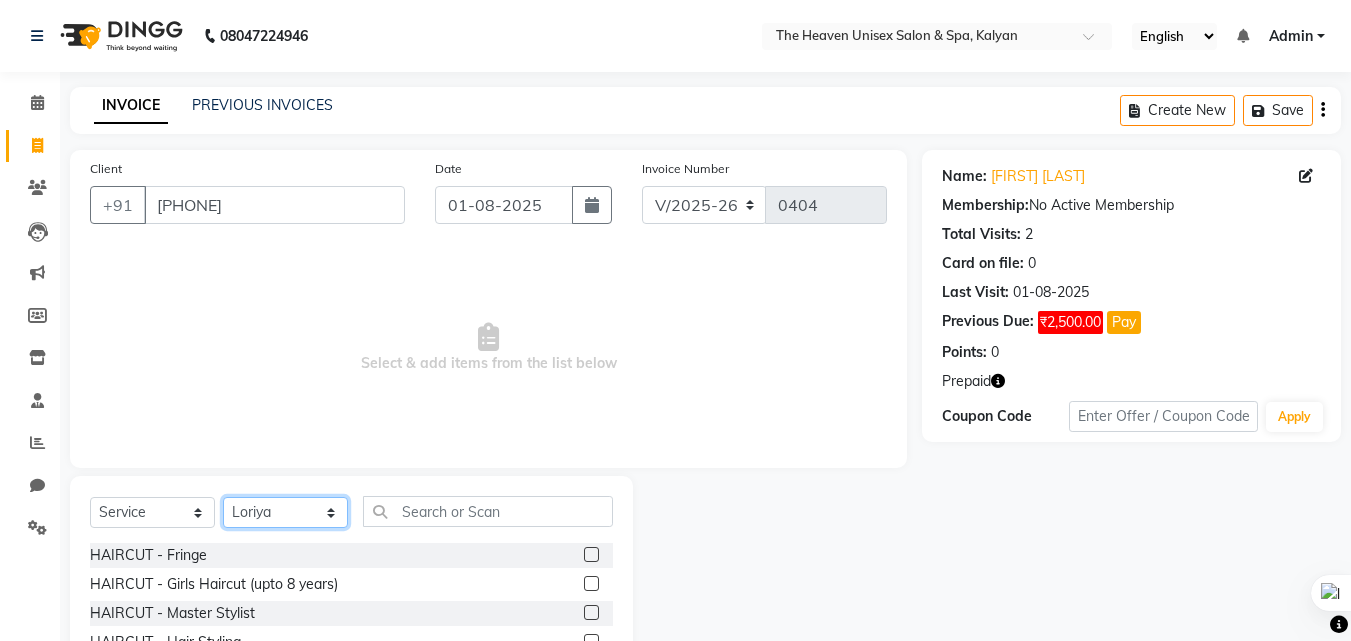 scroll, scrollTop: 100, scrollLeft: 0, axis: vertical 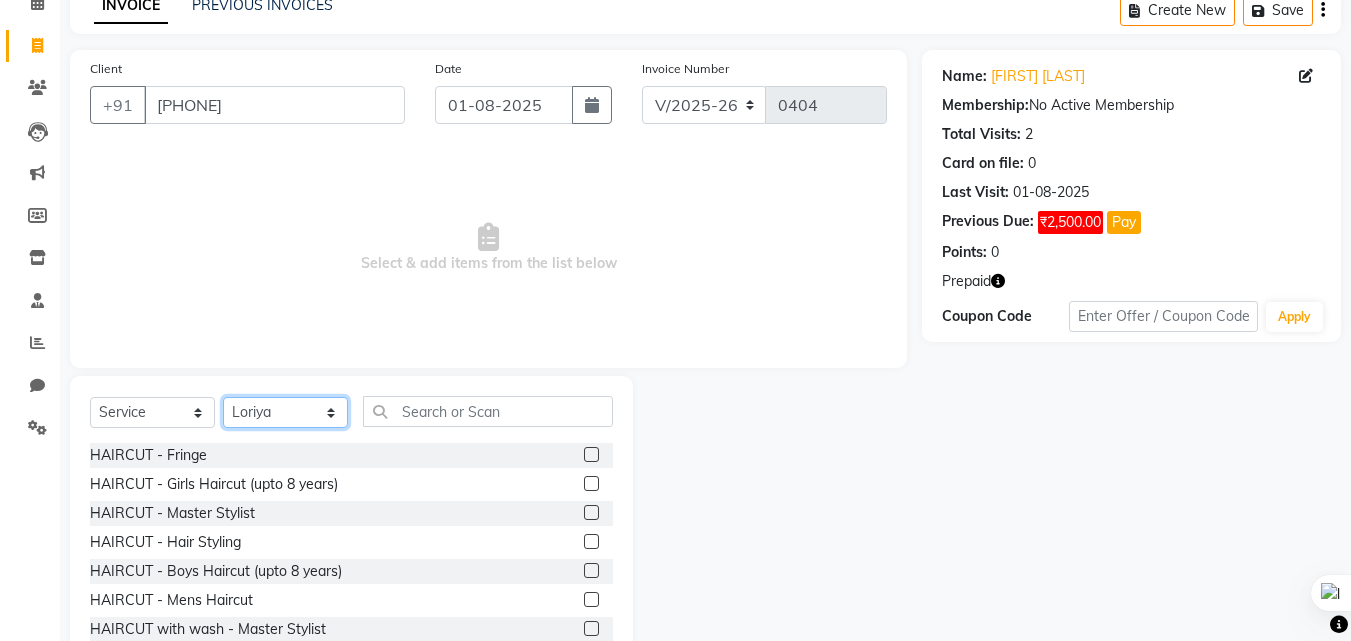click on "Select Therapist [NAME]  [NAME] [NAME]  [NAME] [NAME] [NAME] [NAME] [NAME] [NAME]" 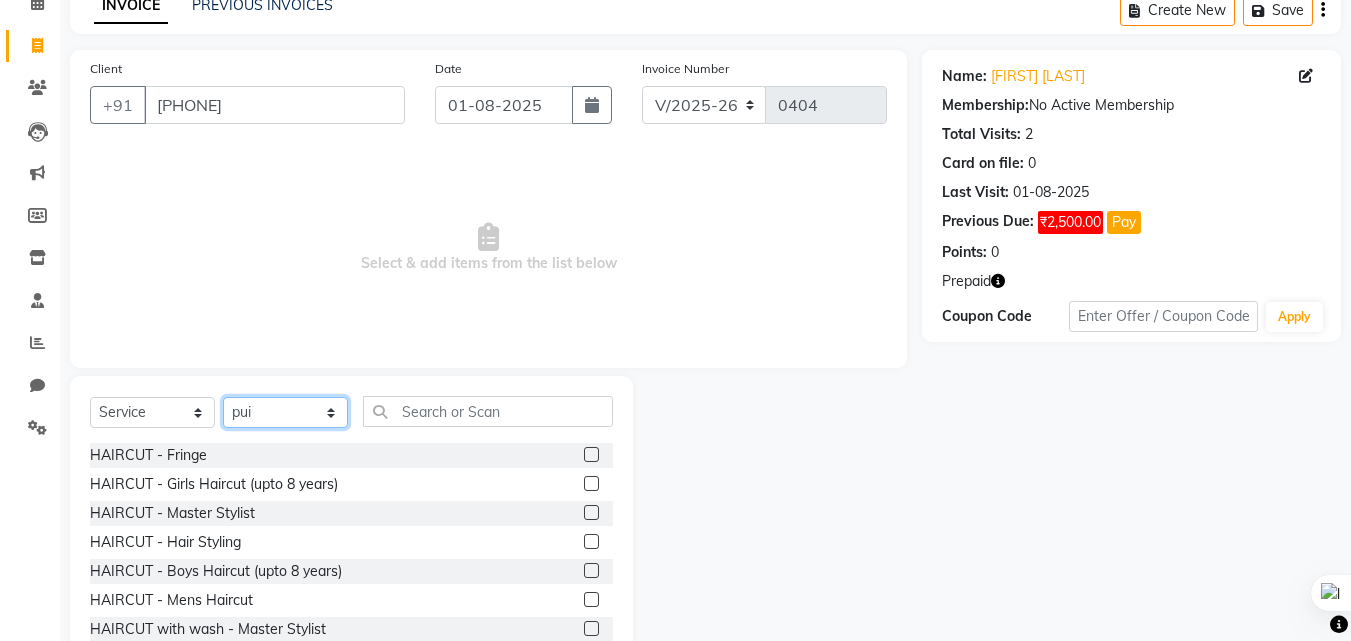 click on "Select Therapist Himanshu Singh  HRS House Leesa  Loriya Mamta Meraj messy pui Rahul Rashmi riddhi" 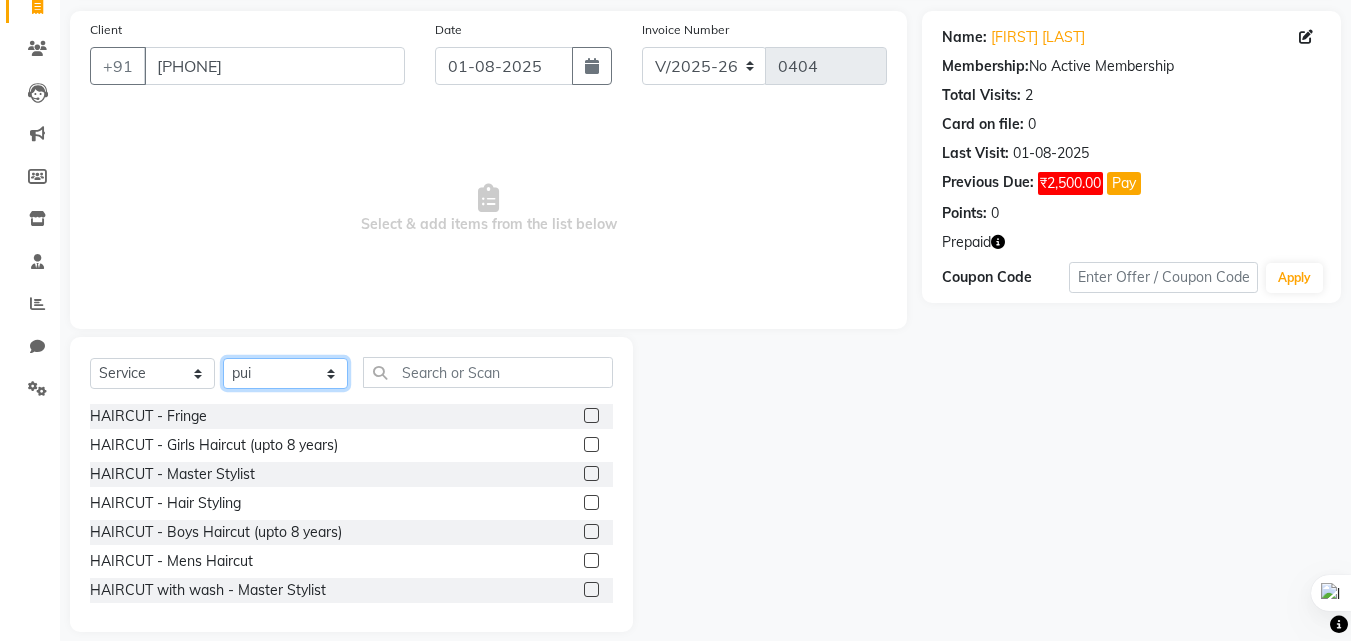scroll, scrollTop: 160, scrollLeft: 0, axis: vertical 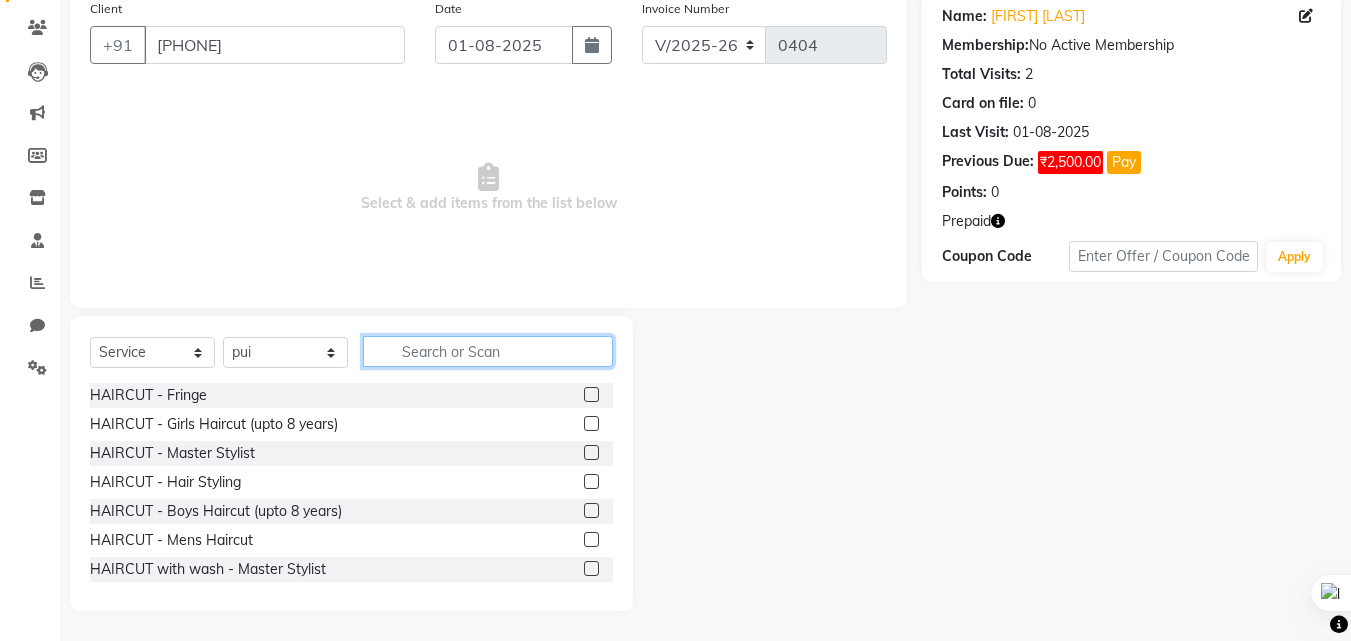 click 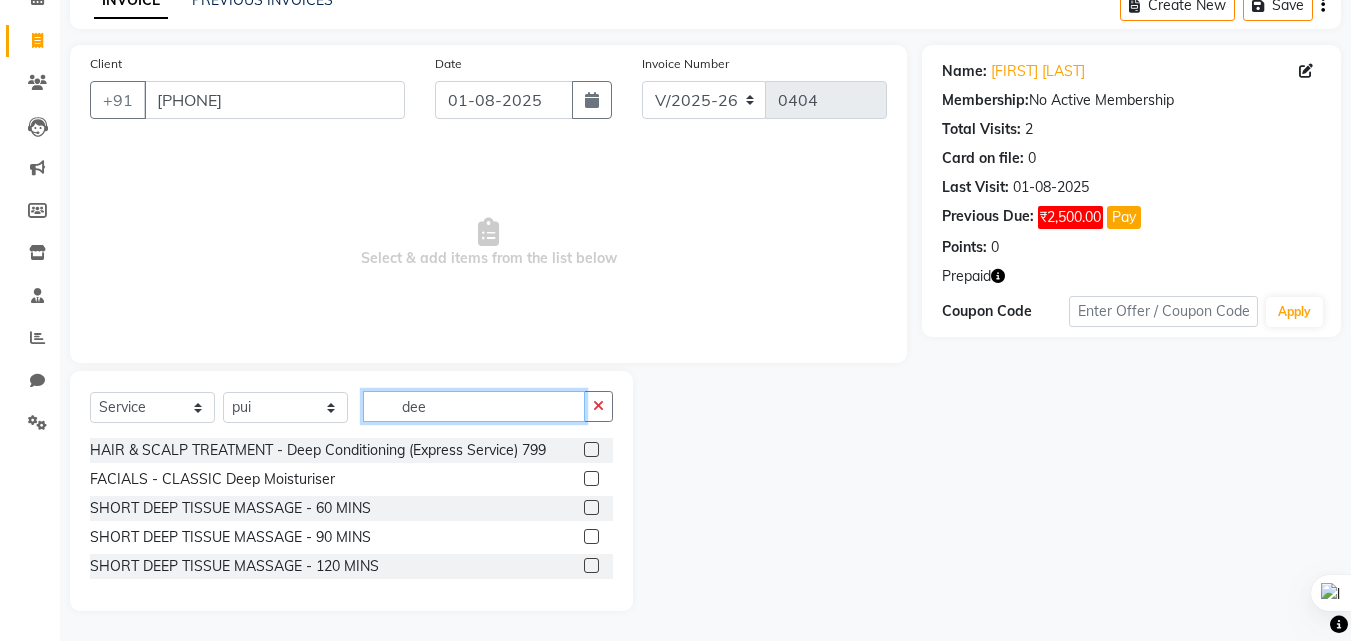 scroll, scrollTop: 105, scrollLeft: 0, axis: vertical 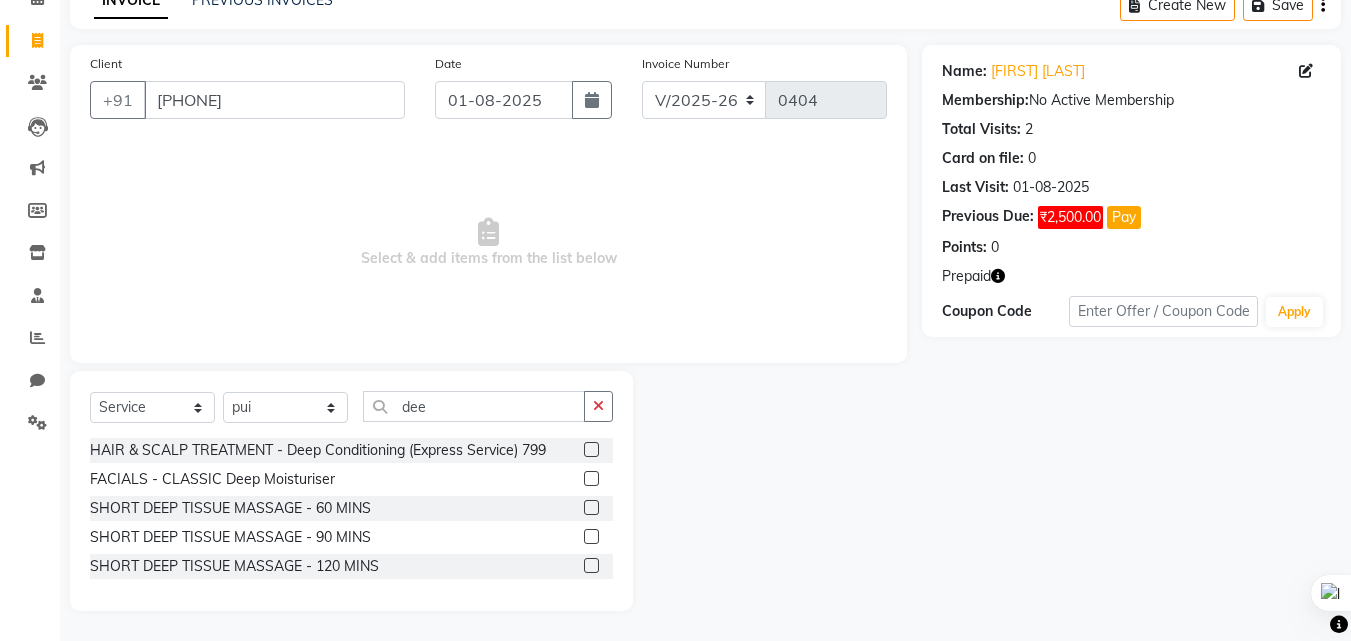 click on "SHORT DEEP TISSUE MASSAGE - 60 MINS" 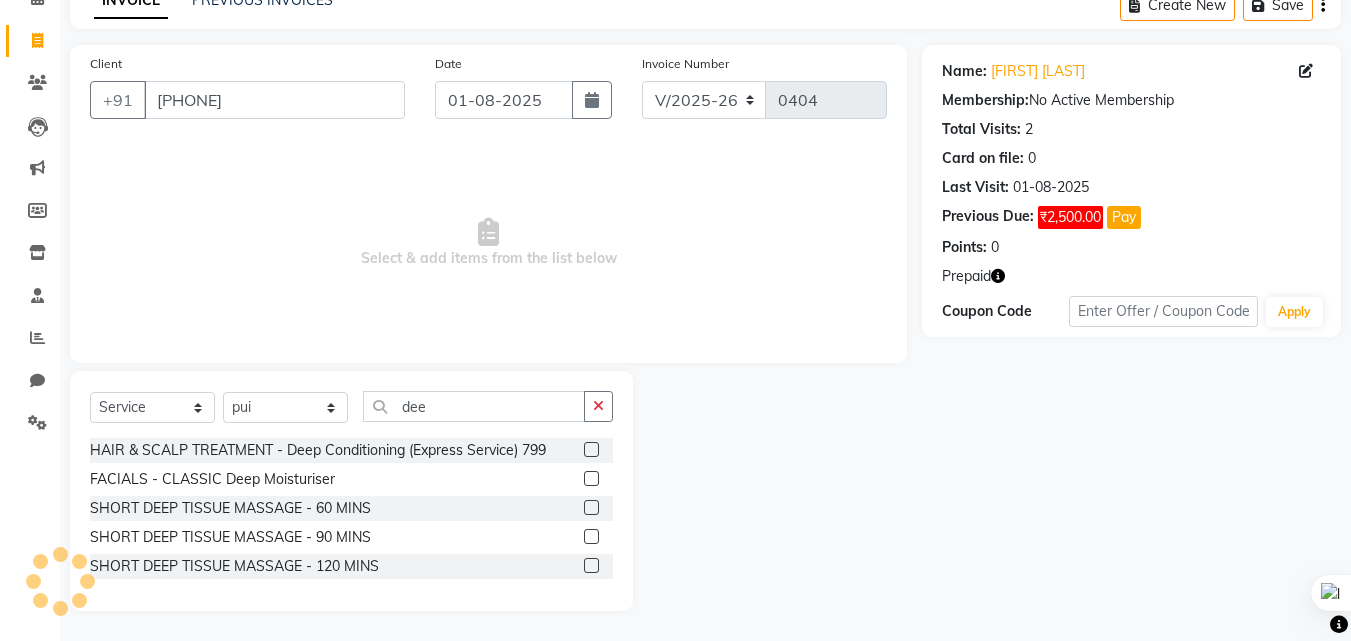 click 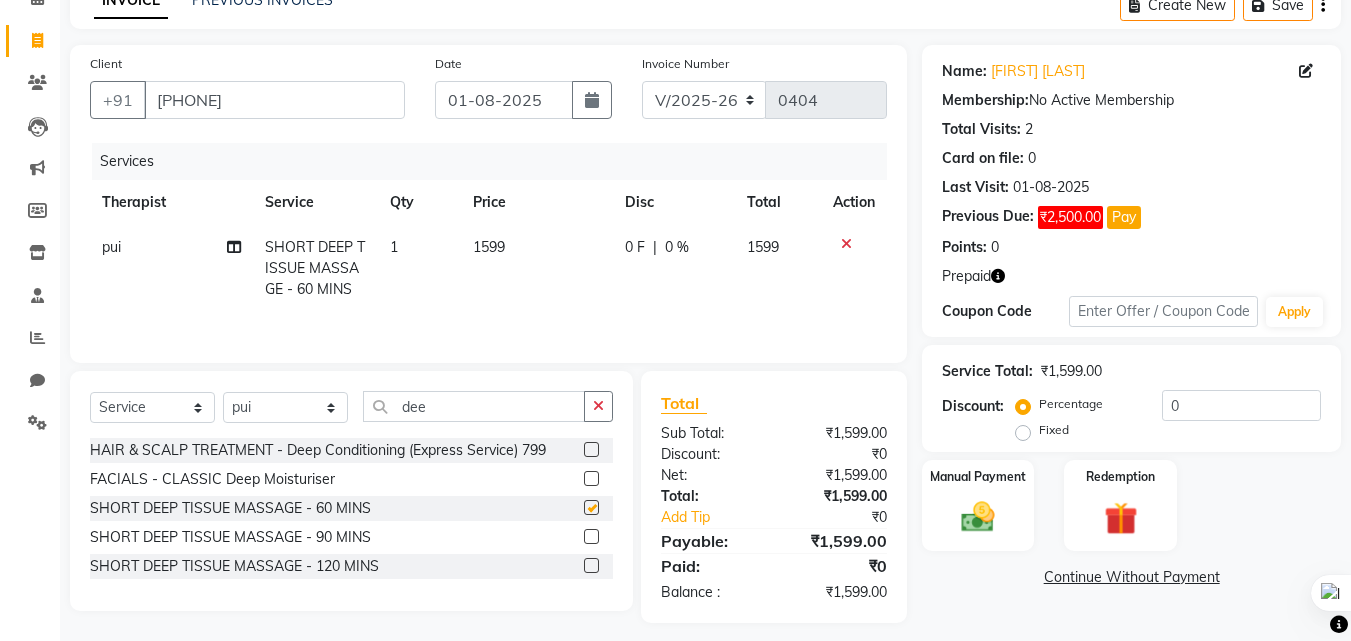 checkbox on "false" 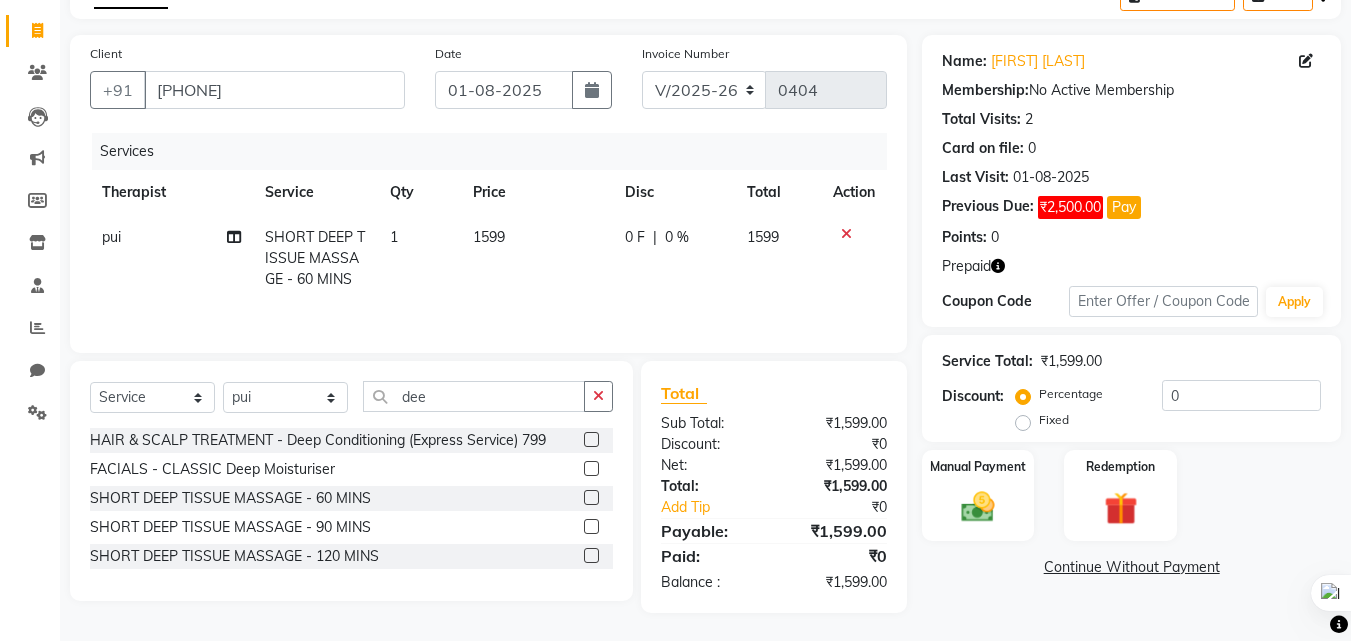 scroll, scrollTop: 117, scrollLeft: 0, axis: vertical 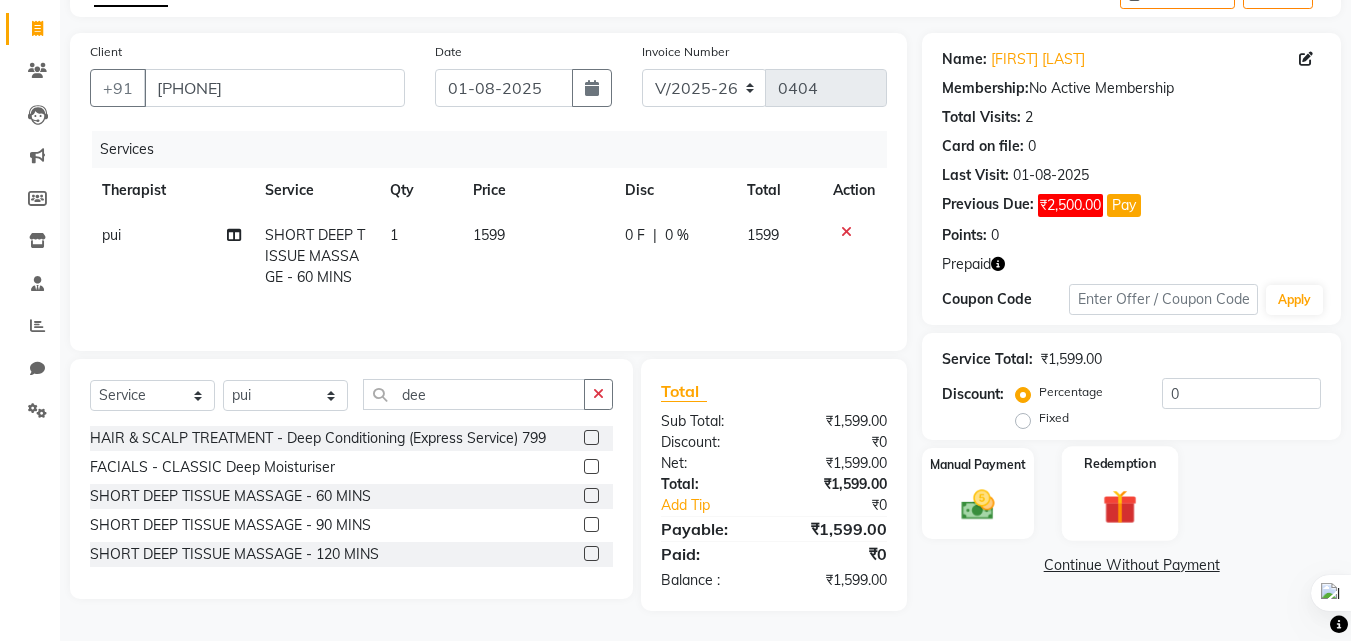 click 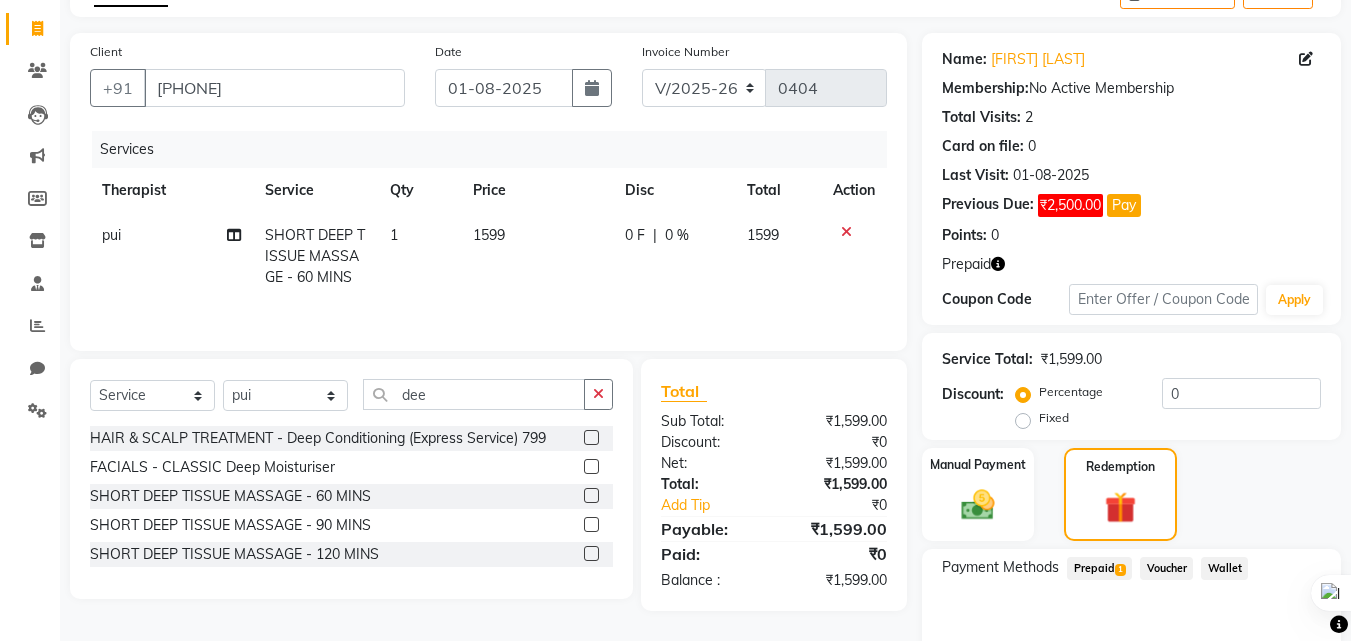 click on "Prepaid  1" 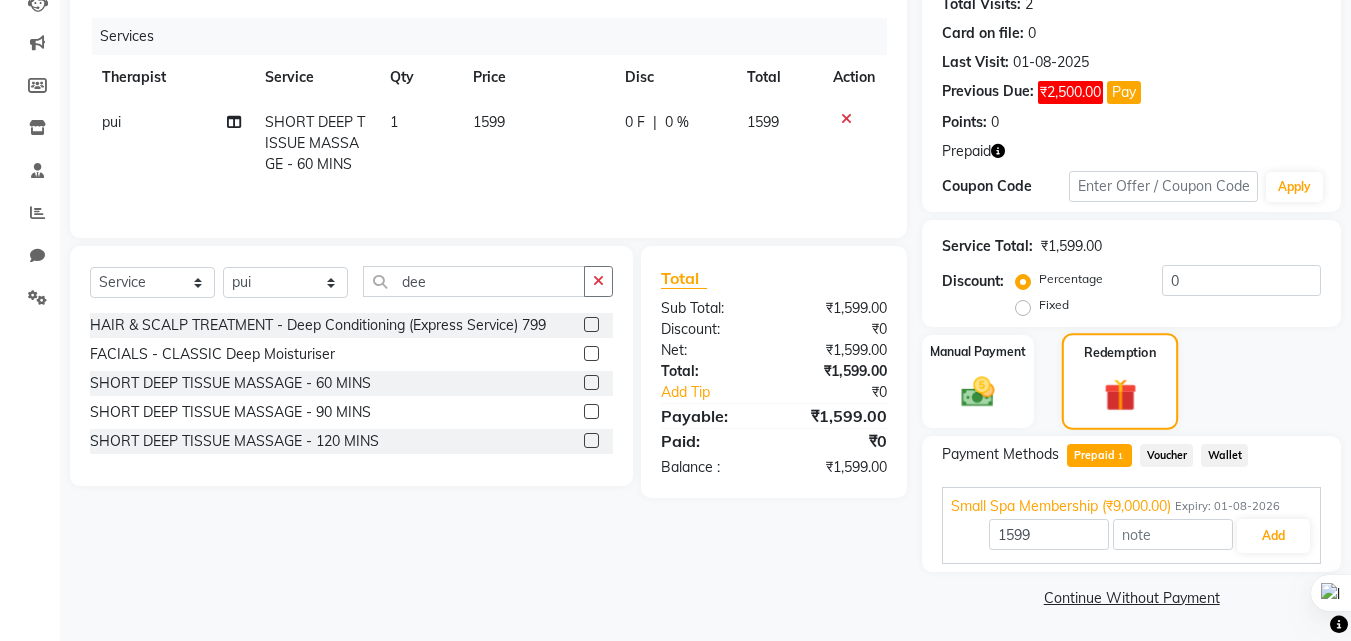 scroll, scrollTop: 232, scrollLeft: 0, axis: vertical 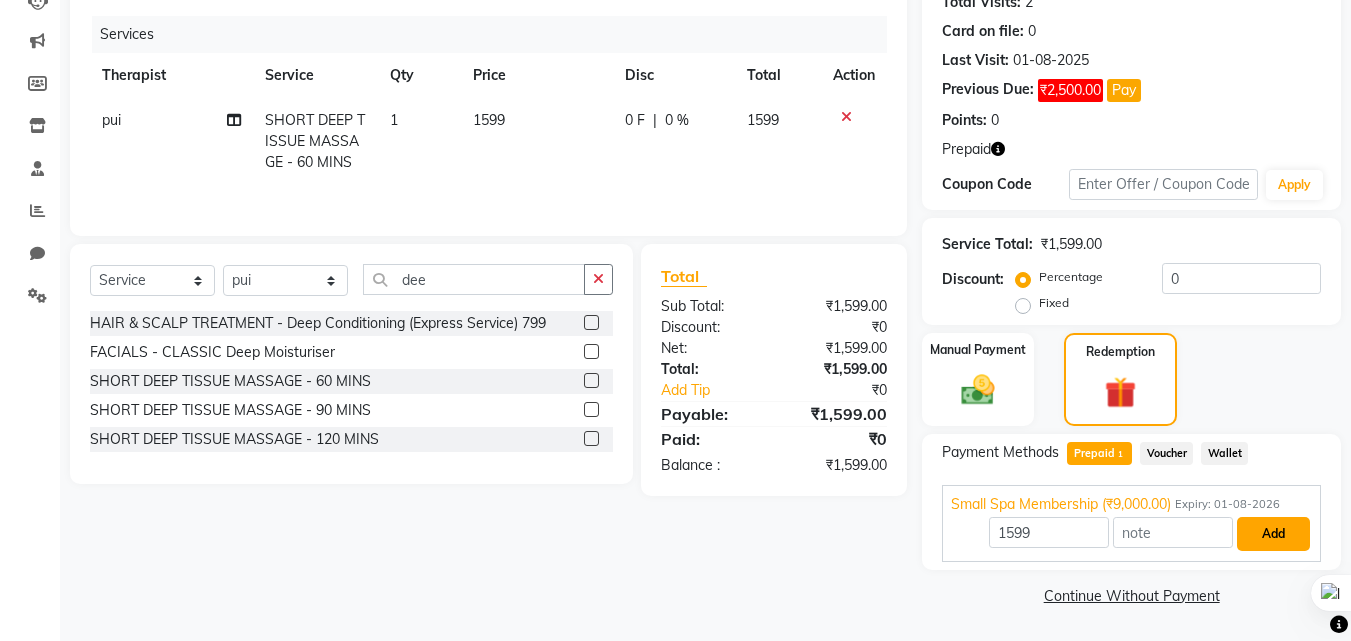 click on "Add" at bounding box center (1273, 534) 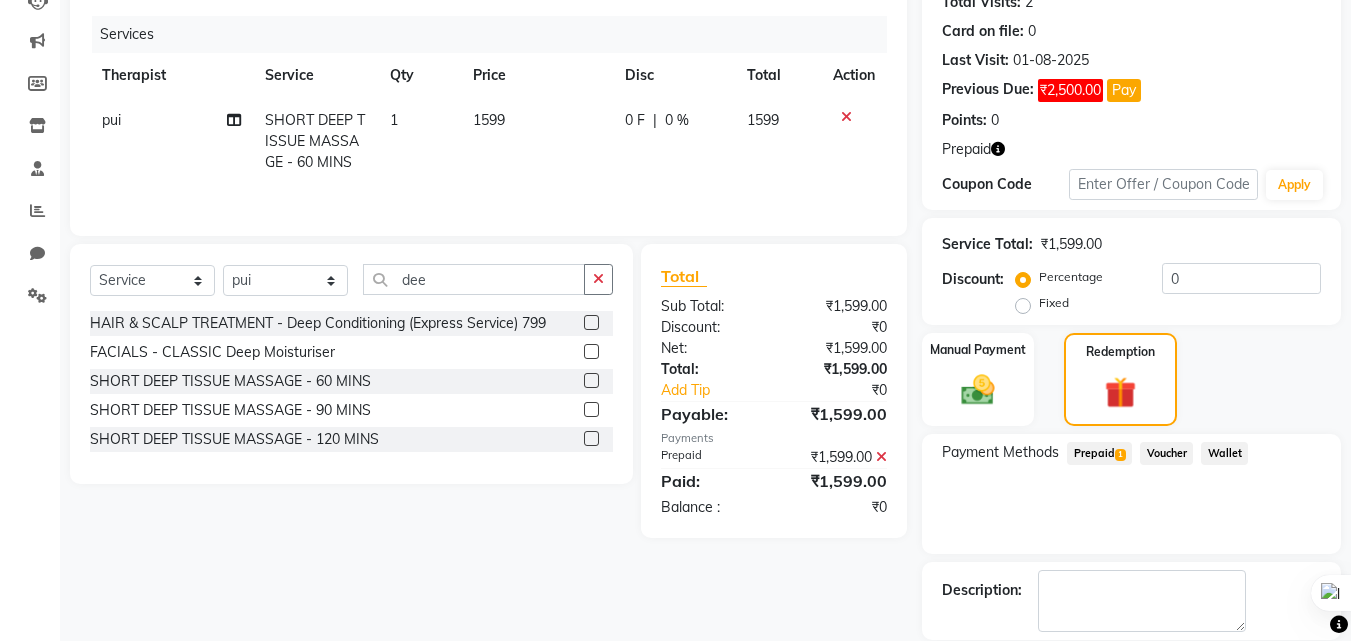 scroll, scrollTop: 329, scrollLeft: 0, axis: vertical 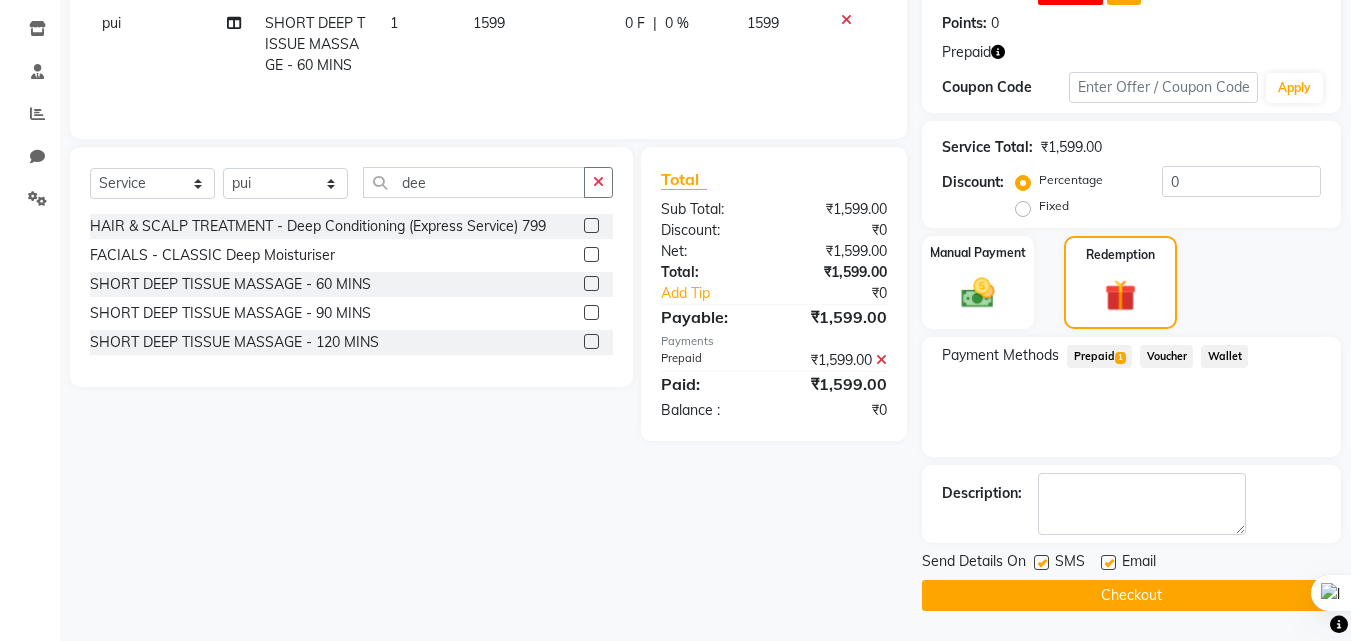 click on "Checkout" 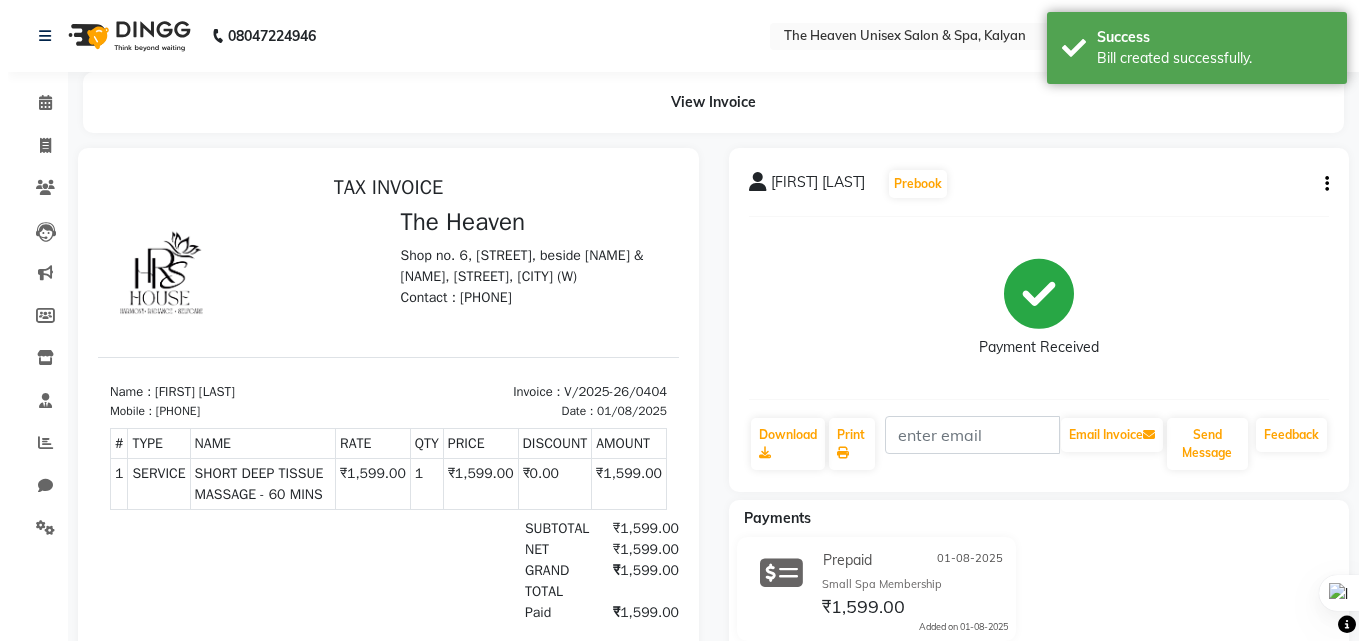 scroll, scrollTop: 0, scrollLeft: 0, axis: both 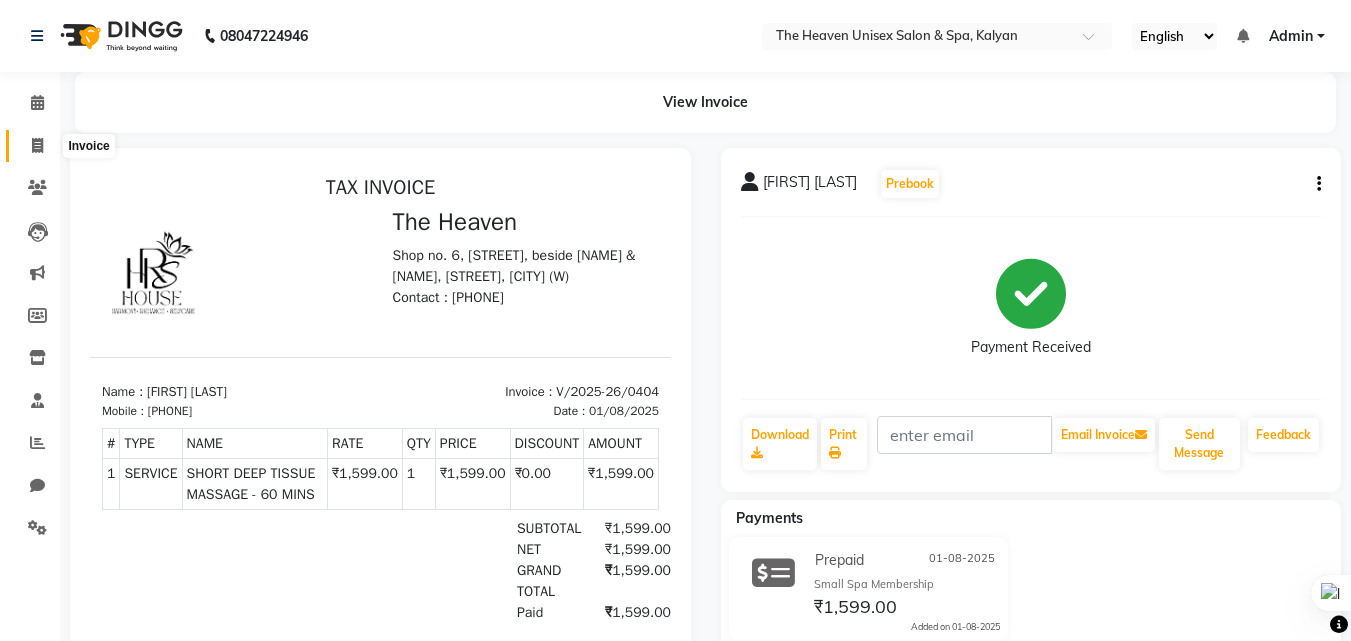 click 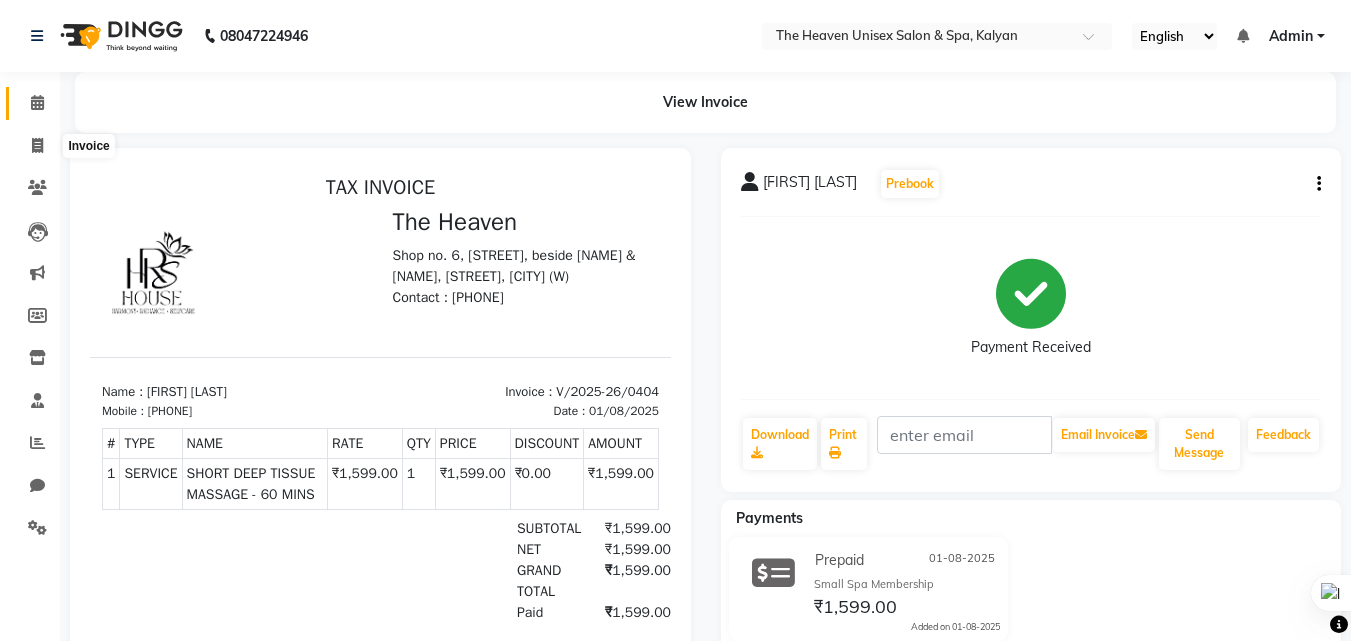 select on "service" 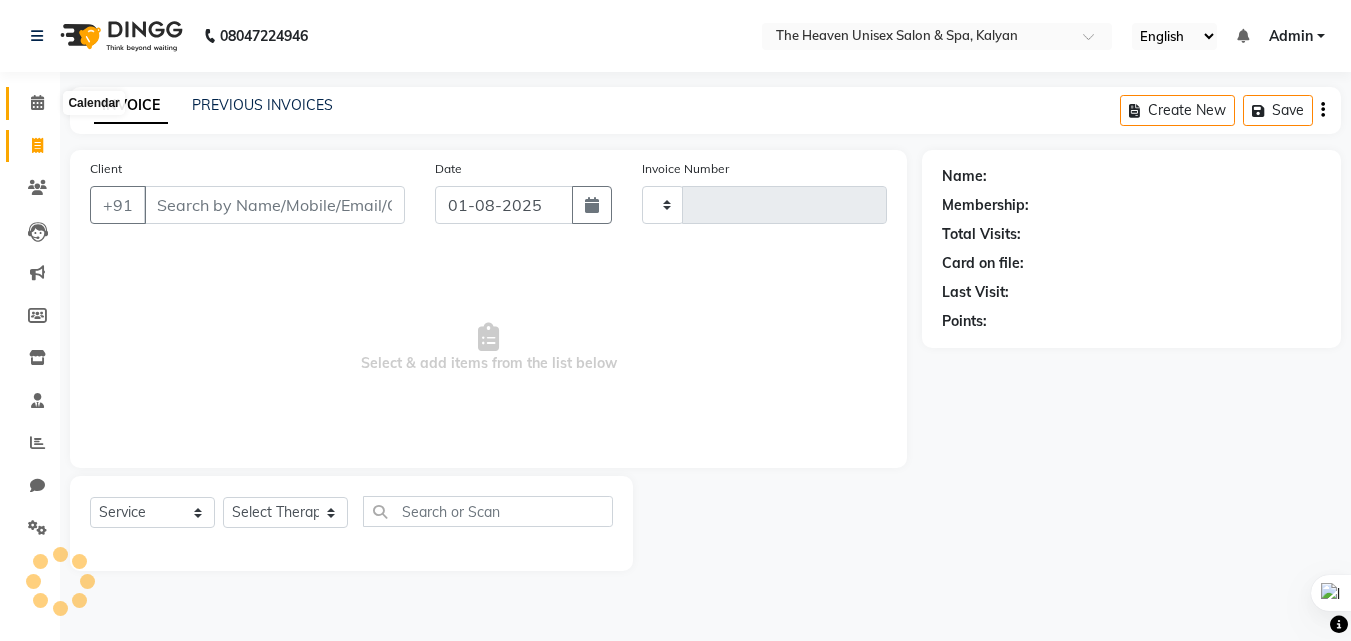 type on "0405" 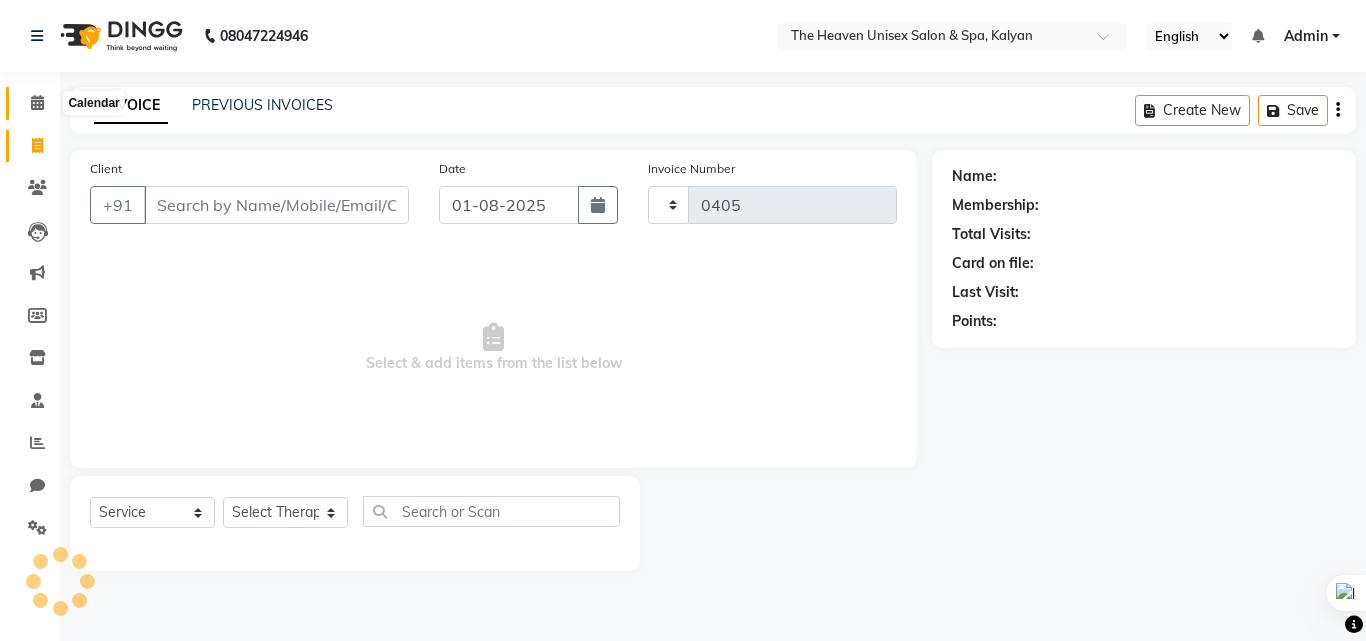 select on "8417" 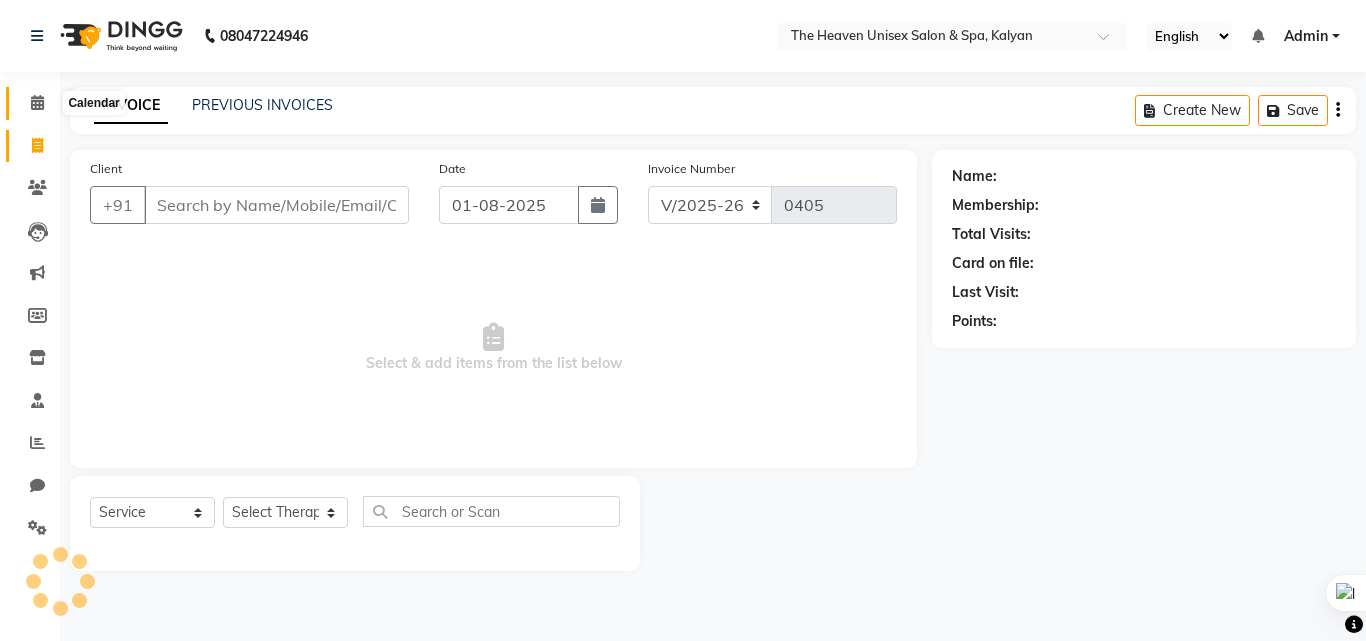 click 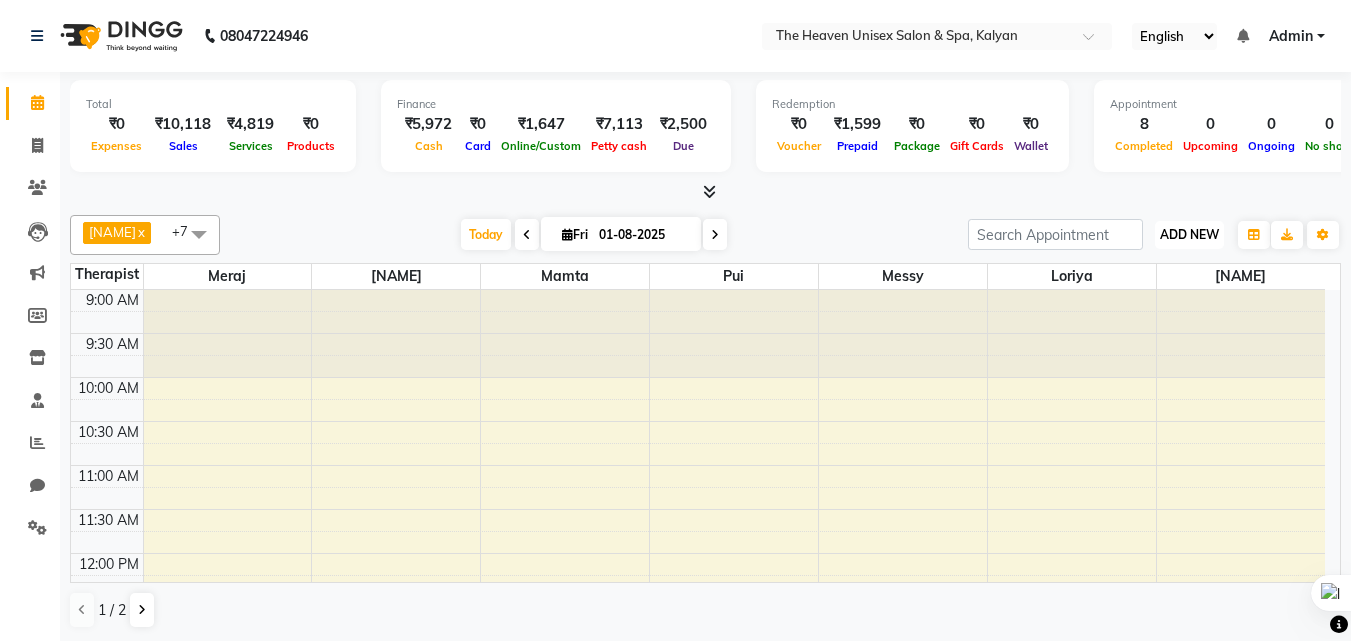 click on "ADD NEW" at bounding box center [1189, 234] 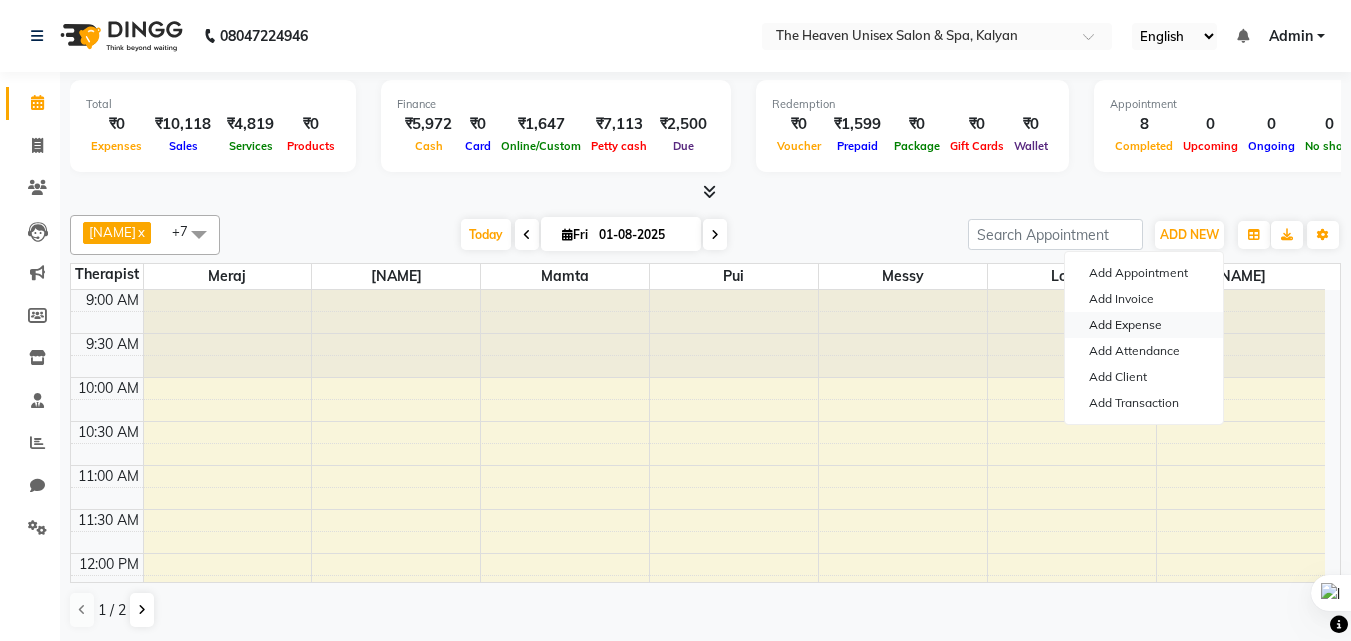 click on "Add Expense" at bounding box center (1144, 325) 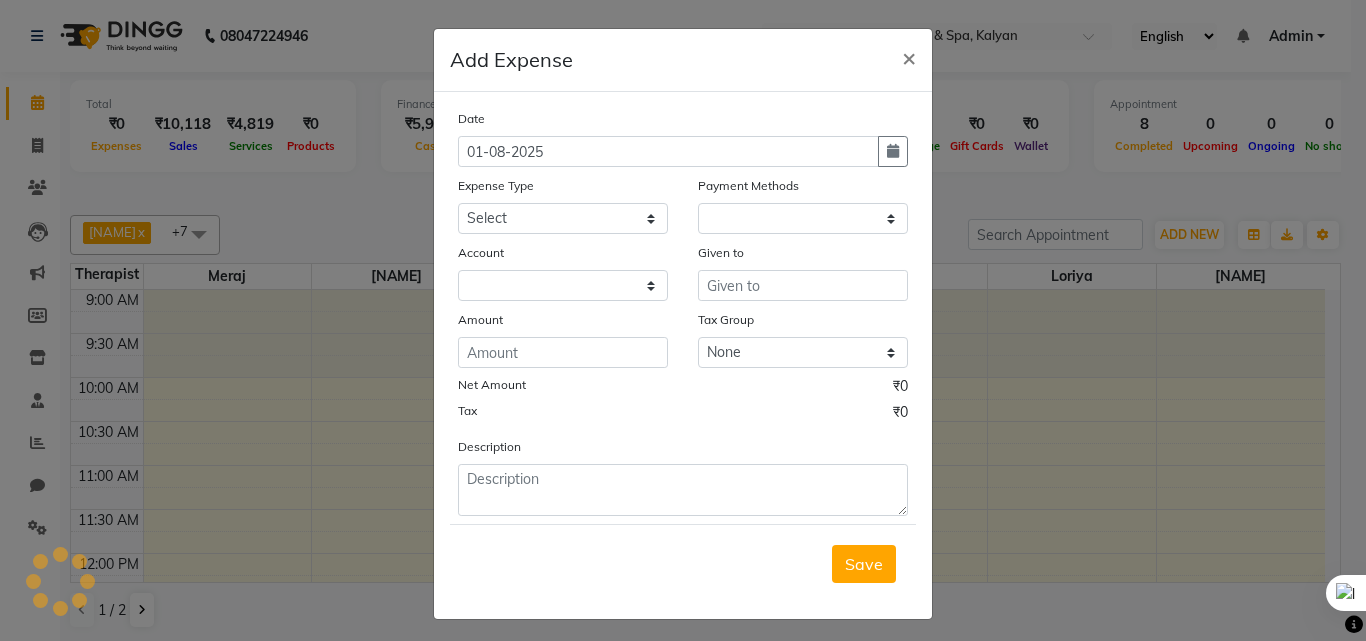 select on "1" 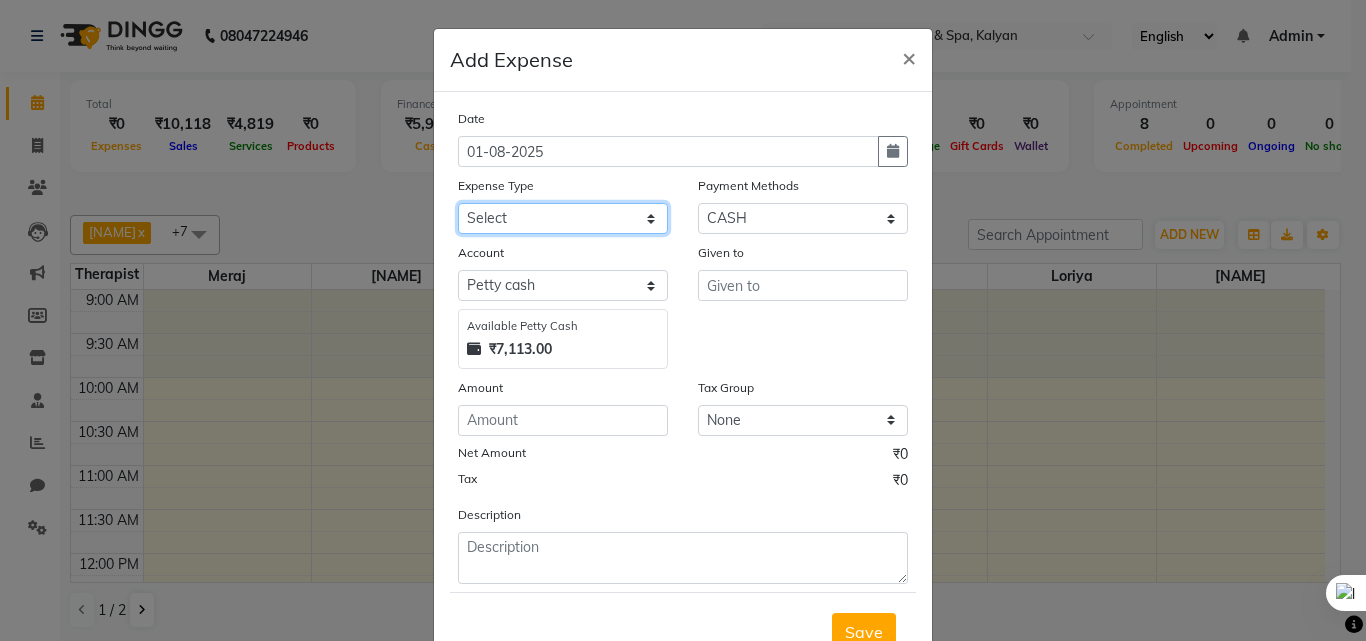 click on "Select Advance Salary Bank charges Car maintenance  Cash transfer to bank Cash transfer to hub Client Snacks Clinical charges Equipment Fuel Govt fee Incentive Insurance International purchase Loan Repayment Maintenance Marketing Miscellaneous MRA Other Pantry Product Rent Salary Staff Snacks Tax Tea & Refreshment Utilities" 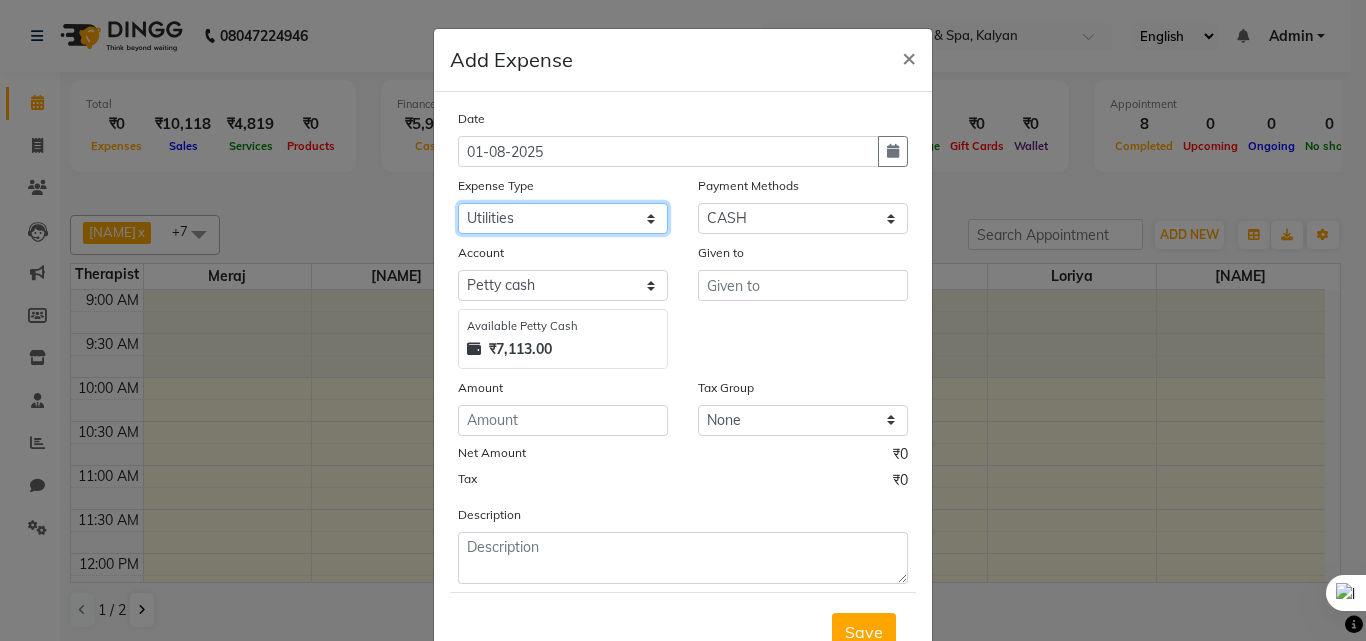 click on "Select Advance Salary Bank charges Car maintenance  Cash transfer to bank Cash transfer to hub Client Snacks Clinical charges Equipment Fuel Govt fee Incentive Insurance International purchase Loan Repayment Maintenance Marketing Miscellaneous MRA Other Pantry Product Rent Salary Staff Snacks Tax Tea & Refreshment Utilities" 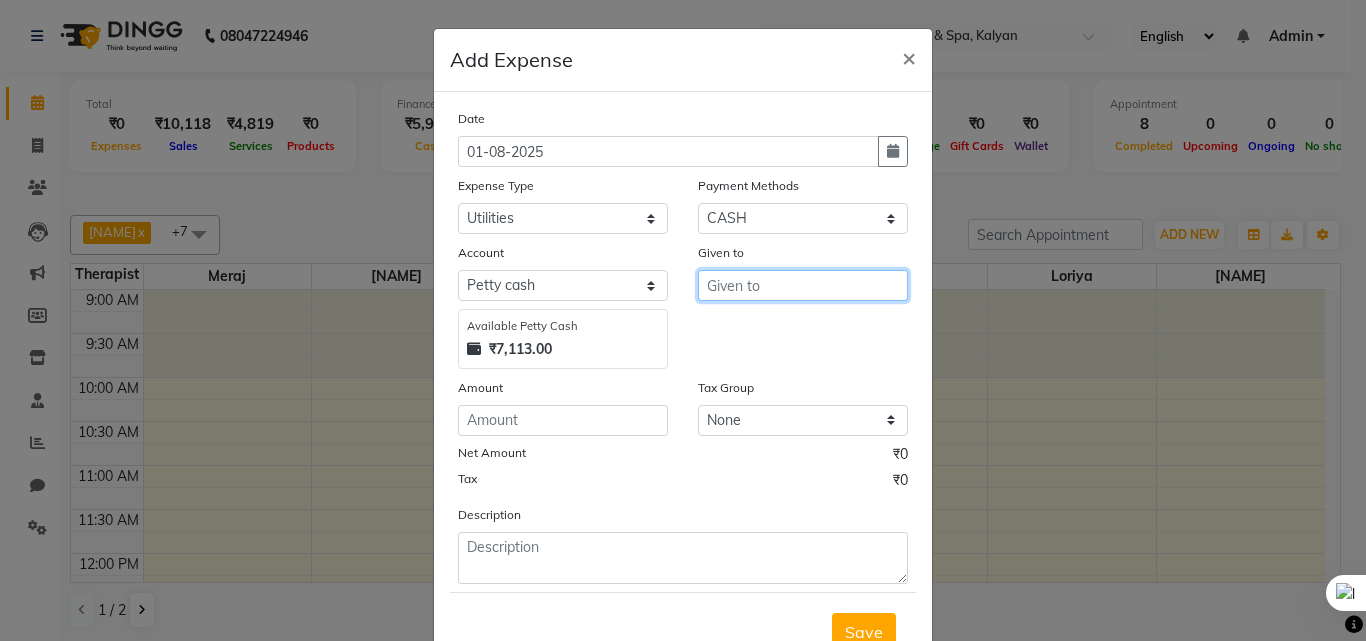click at bounding box center [803, 285] 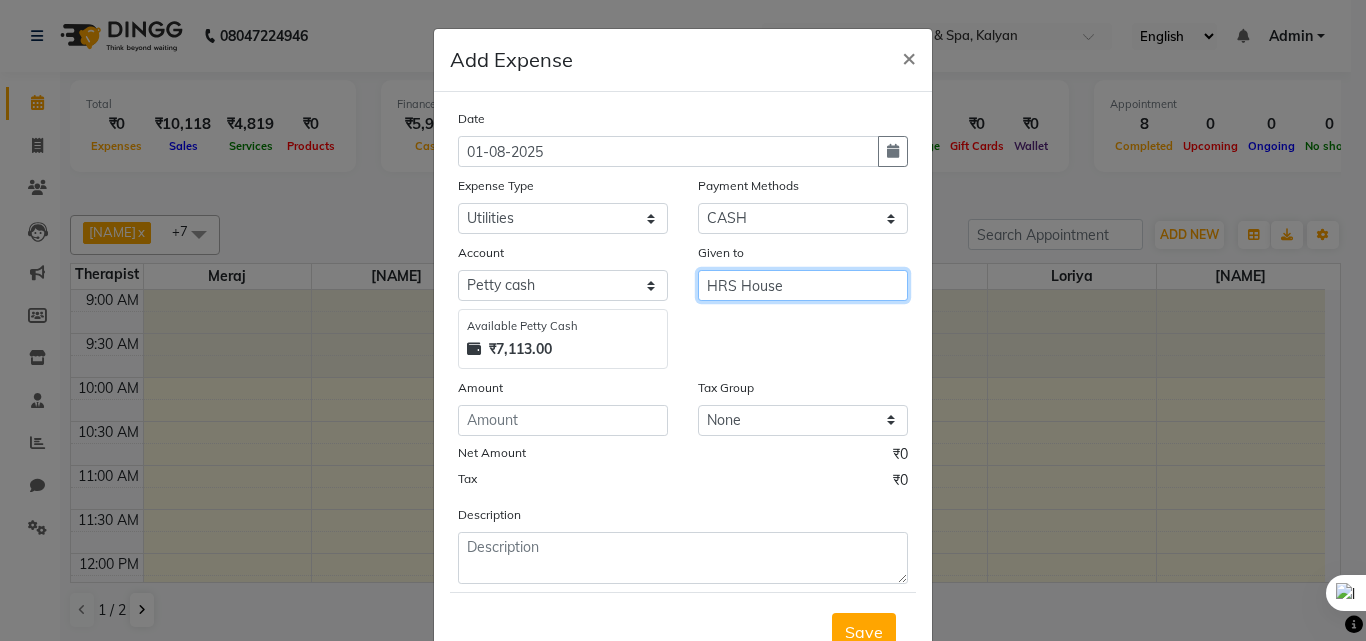 type on "HRS House" 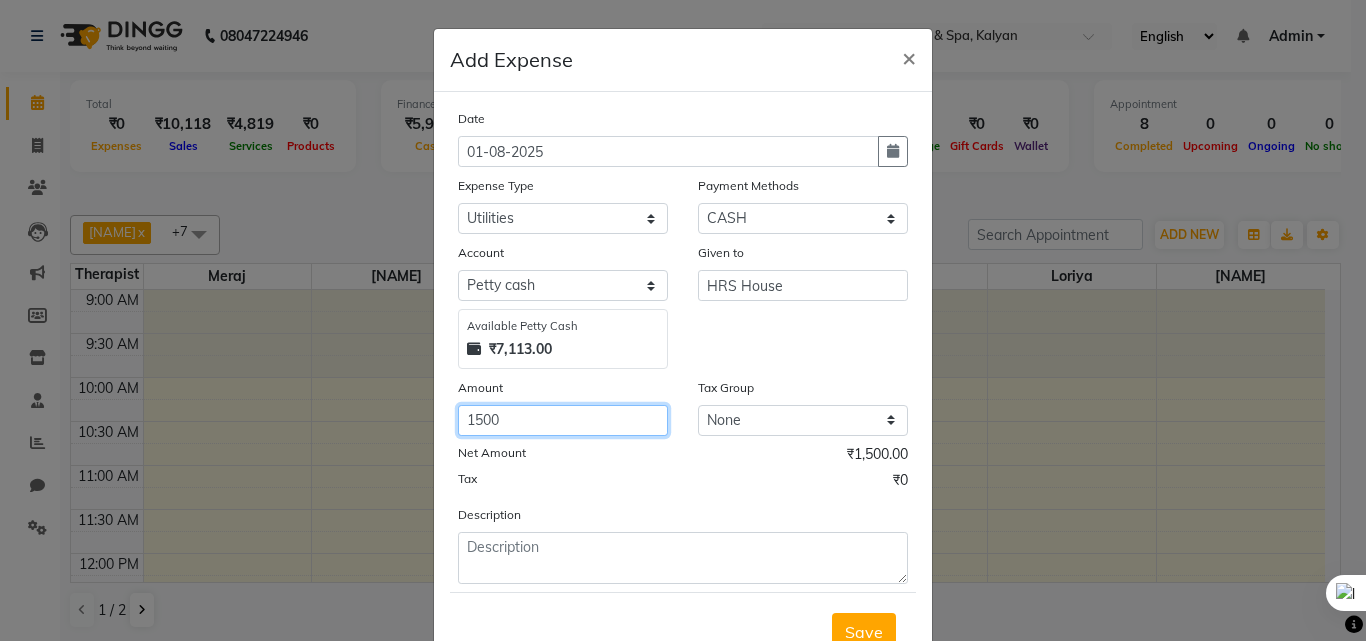 type on "1500" 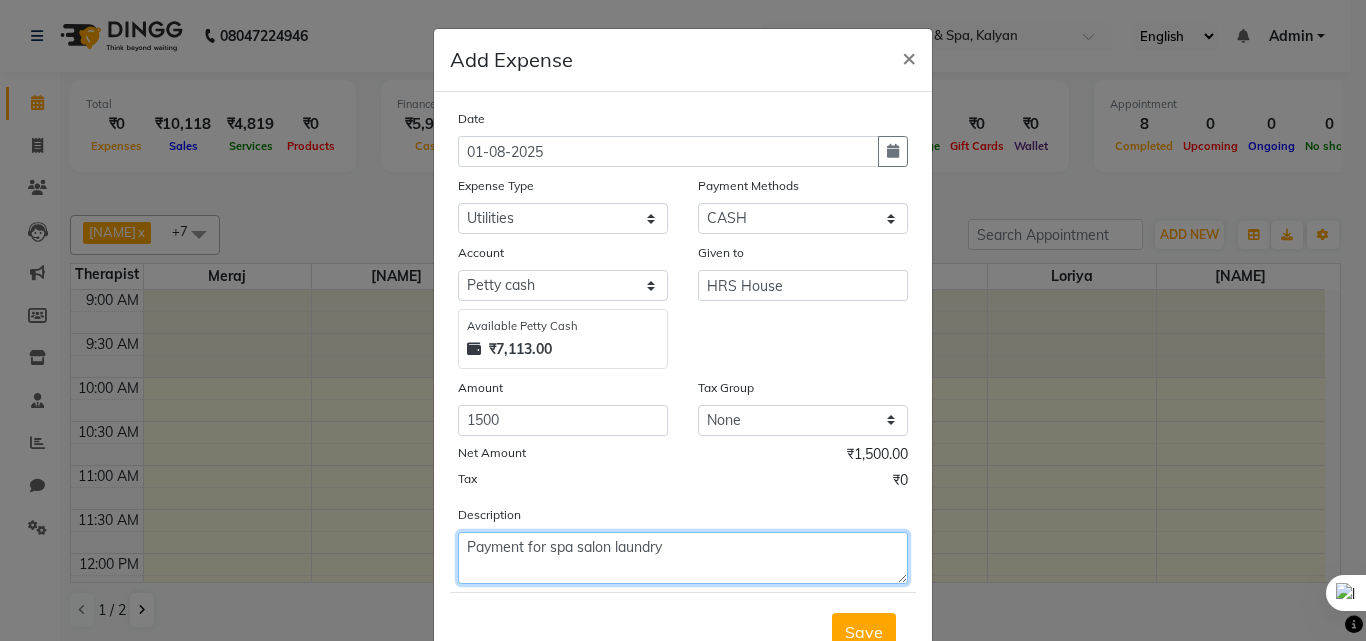 type on "Payment for spa salon laundry" 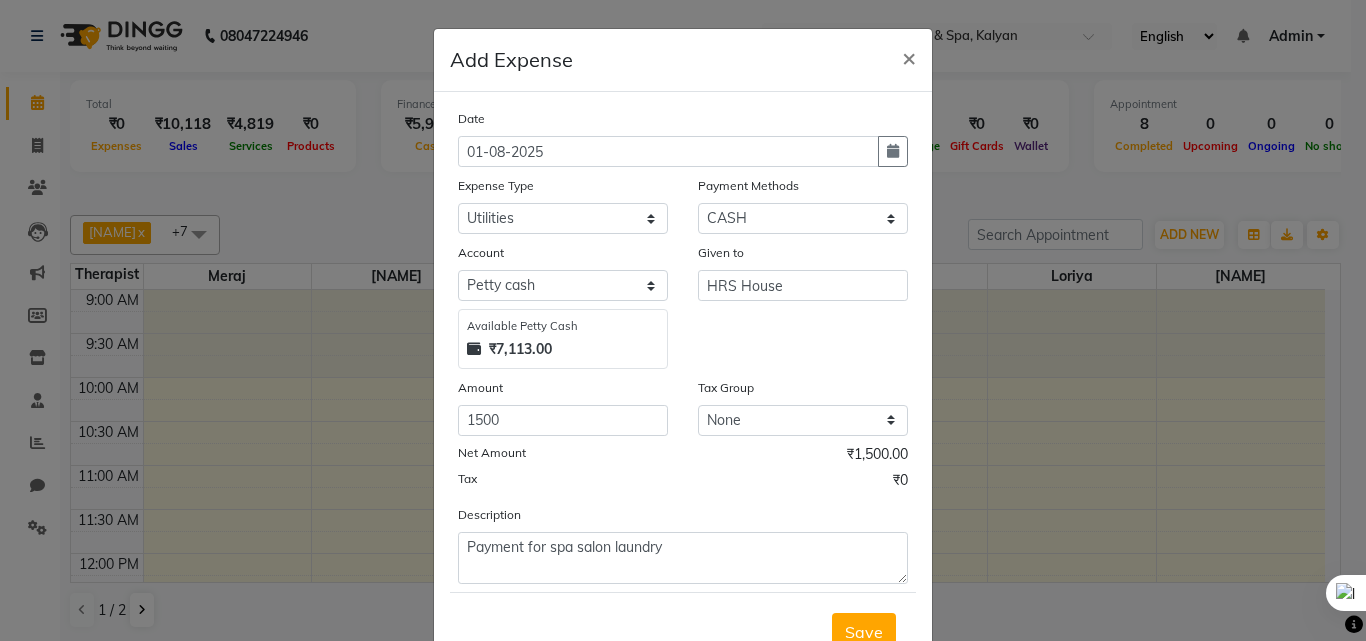 type 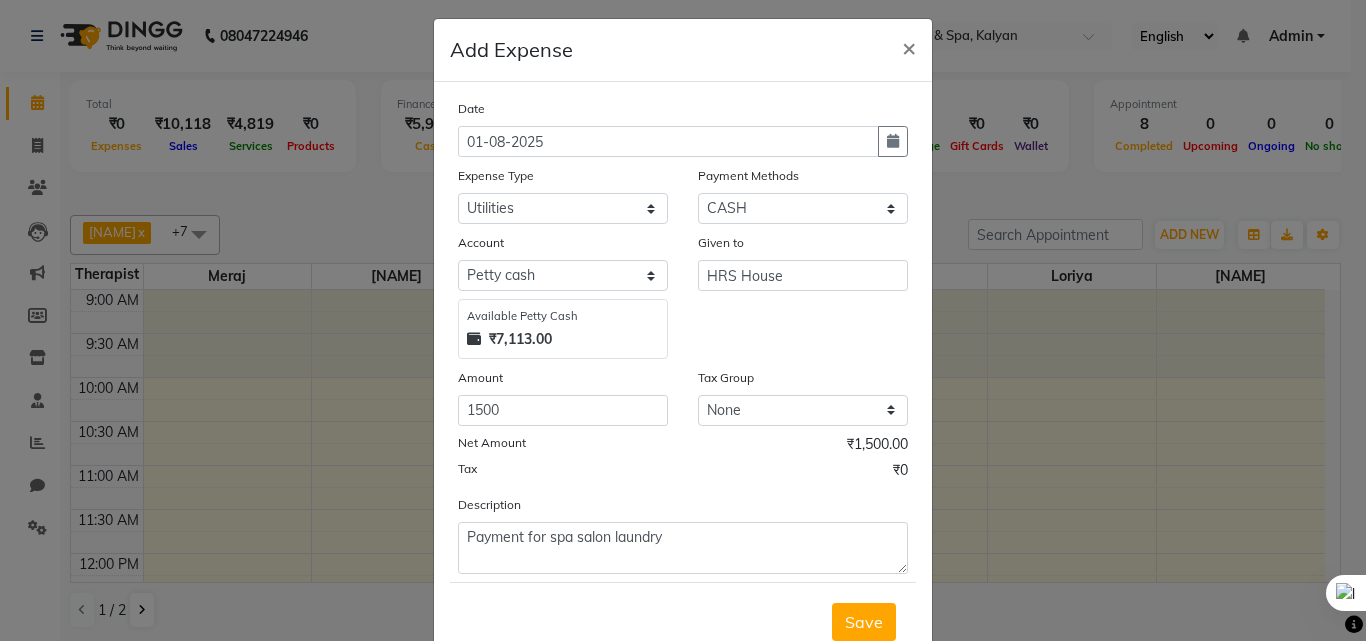 click on "Save" at bounding box center (864, 622) 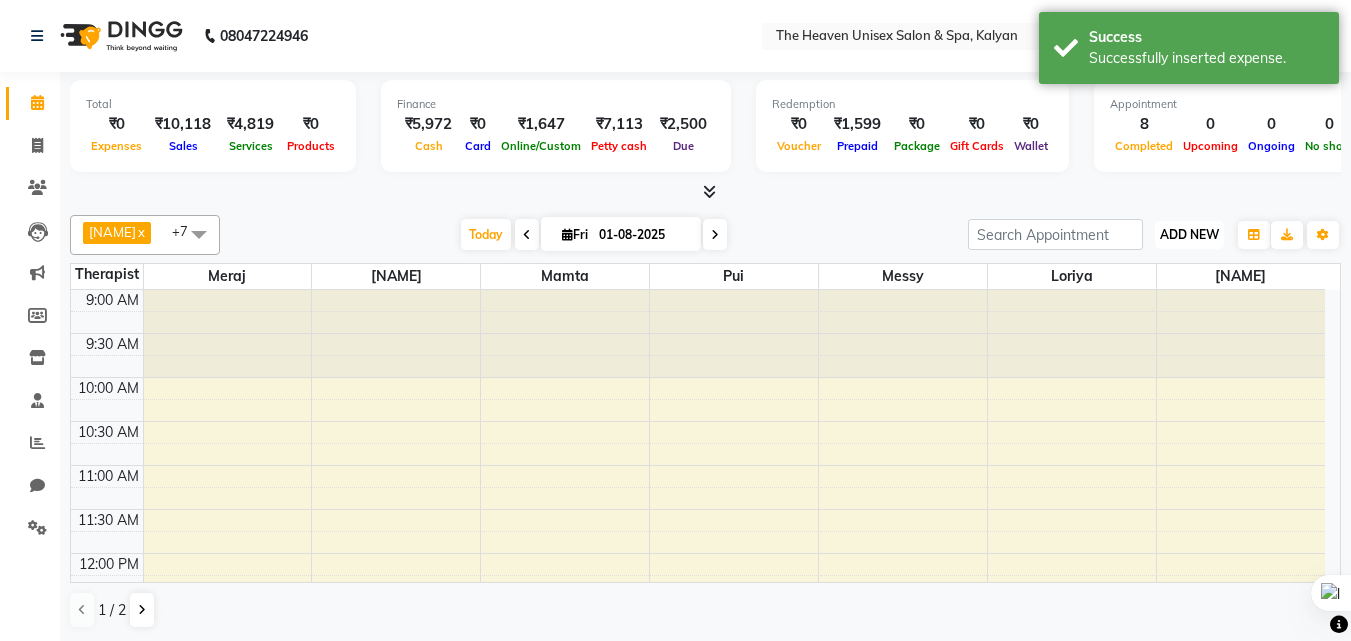 click on "ADD NEW" at bounding box center (1189, 234) 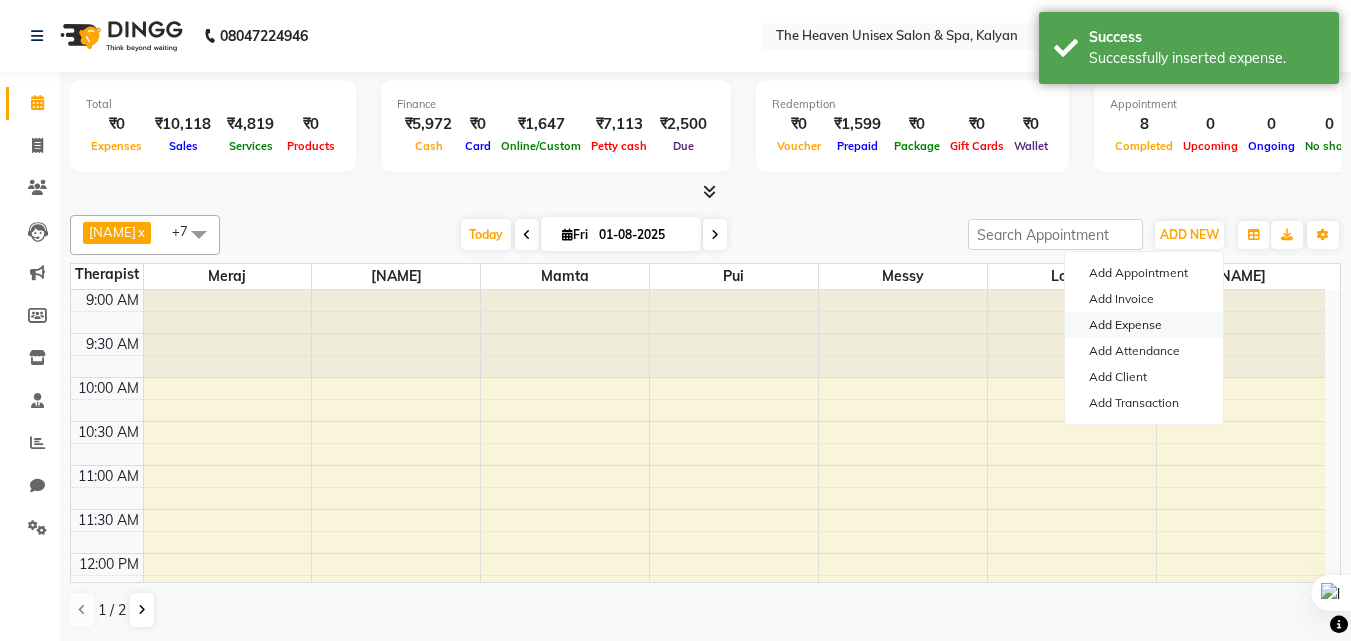 click on "Add Expense" at bounding box center [1144, 325] 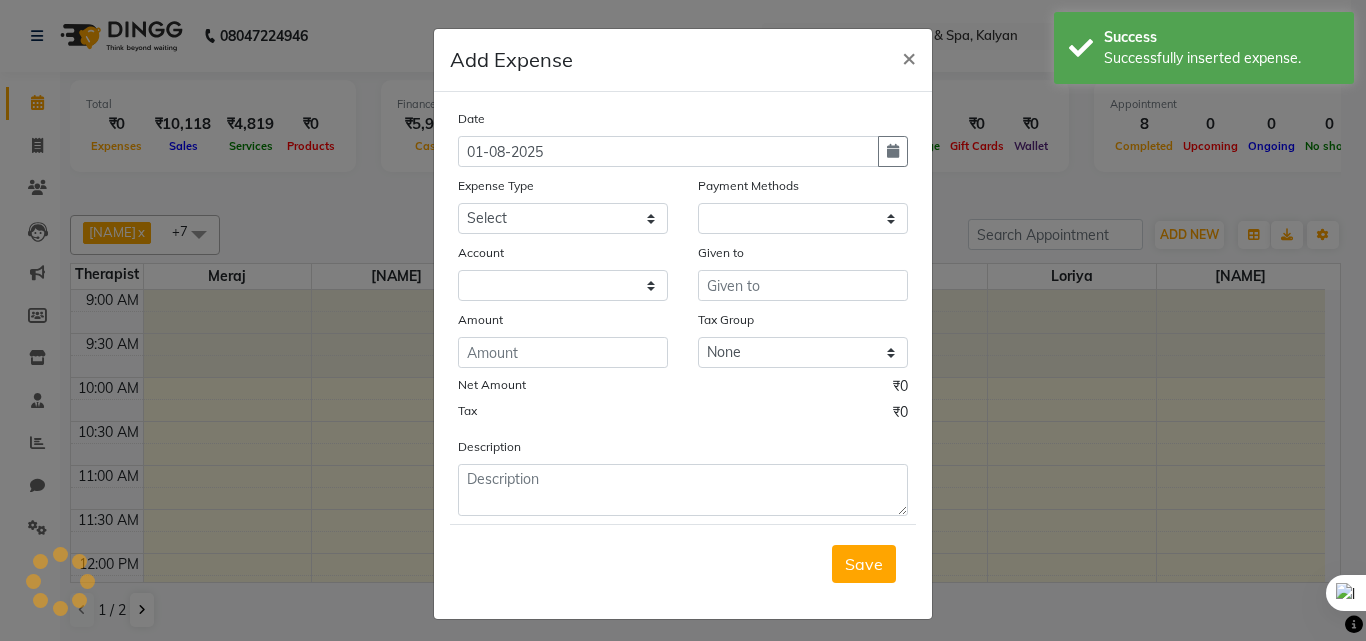 select on "1" 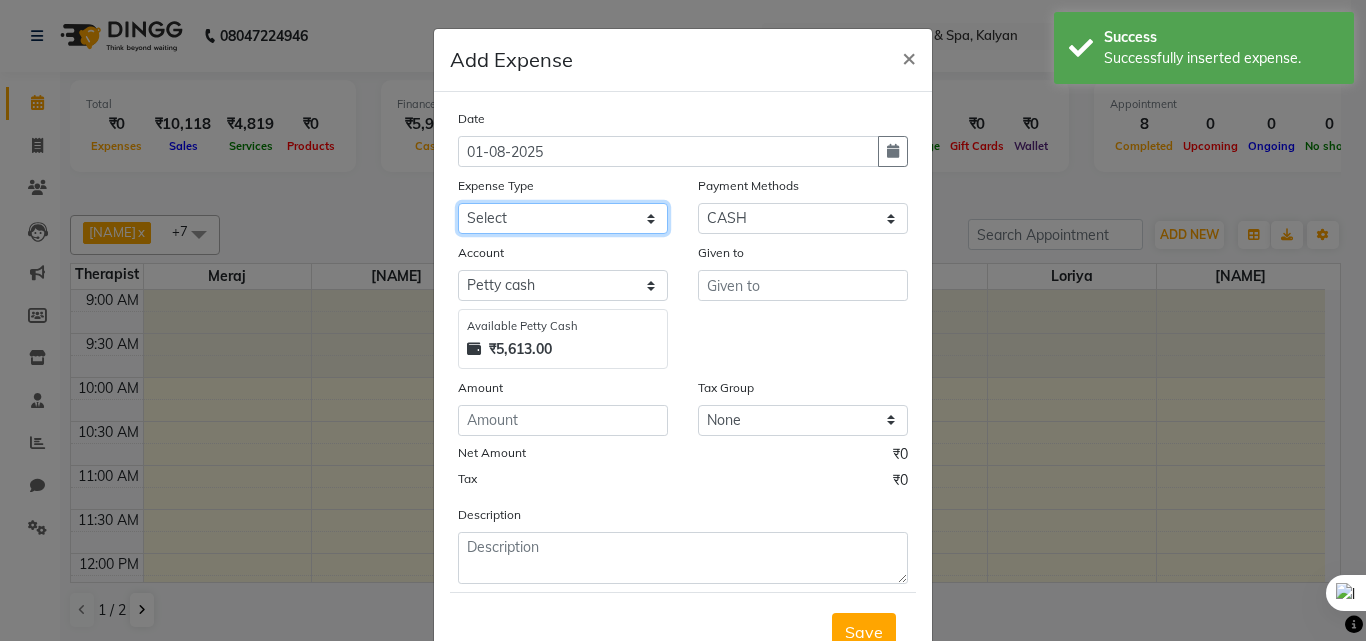 click on "Select Advance Salary Bank charges Car maintenance  Cash transfer to bank Cash transfer to hub Client Snacks Clinical charges Equipment Fuel Govt fee Incentive Insurance International purchase Loan Repayment Maintenance Marketing Miscellaneous MRA Other Pantry Product Rent Salary Staff Snacks Tax Tea & Refreshment Utilities" 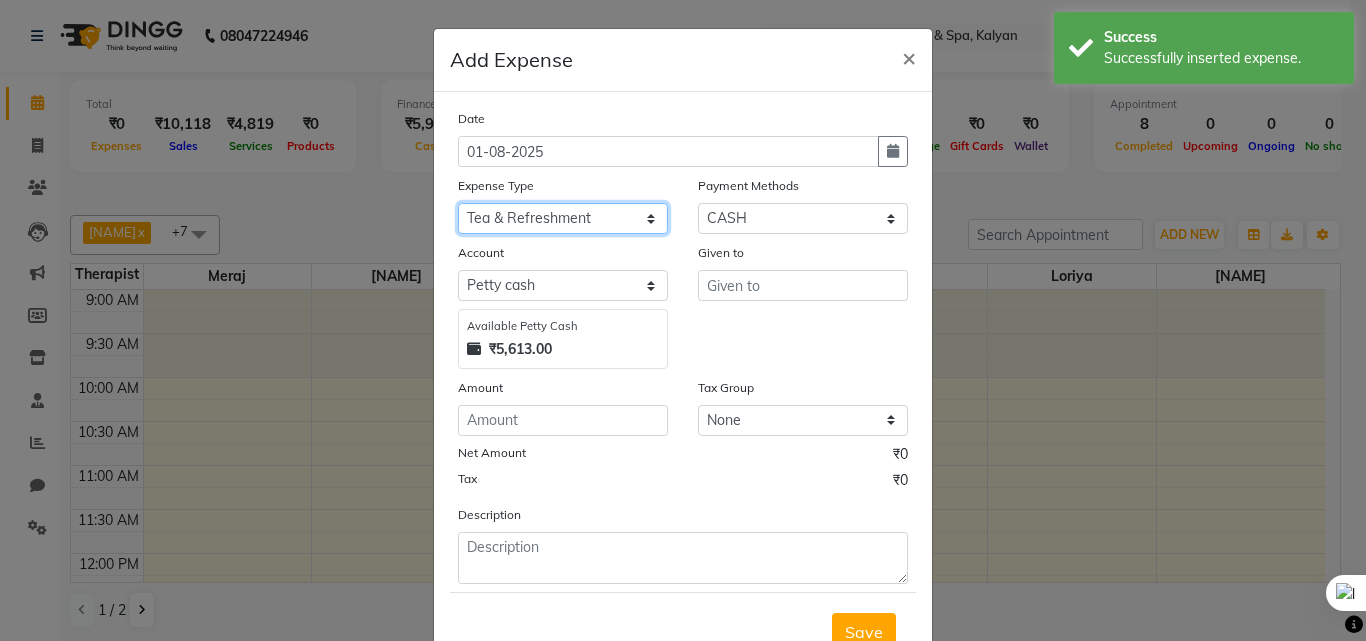 click on "Select Advance Salary Bank charges Car maintenance  Cash transfer to bank Cash transfer to hub Client Snacks Clinical charges Equipment Fuel Govt fee Incentive Insurance International purchase Loan Repayment Maintenance Marketing Miscellaneous MRA Other Pantry Product Rent Salary Staff Snacks Tax Tea & Refreshment Utilities" 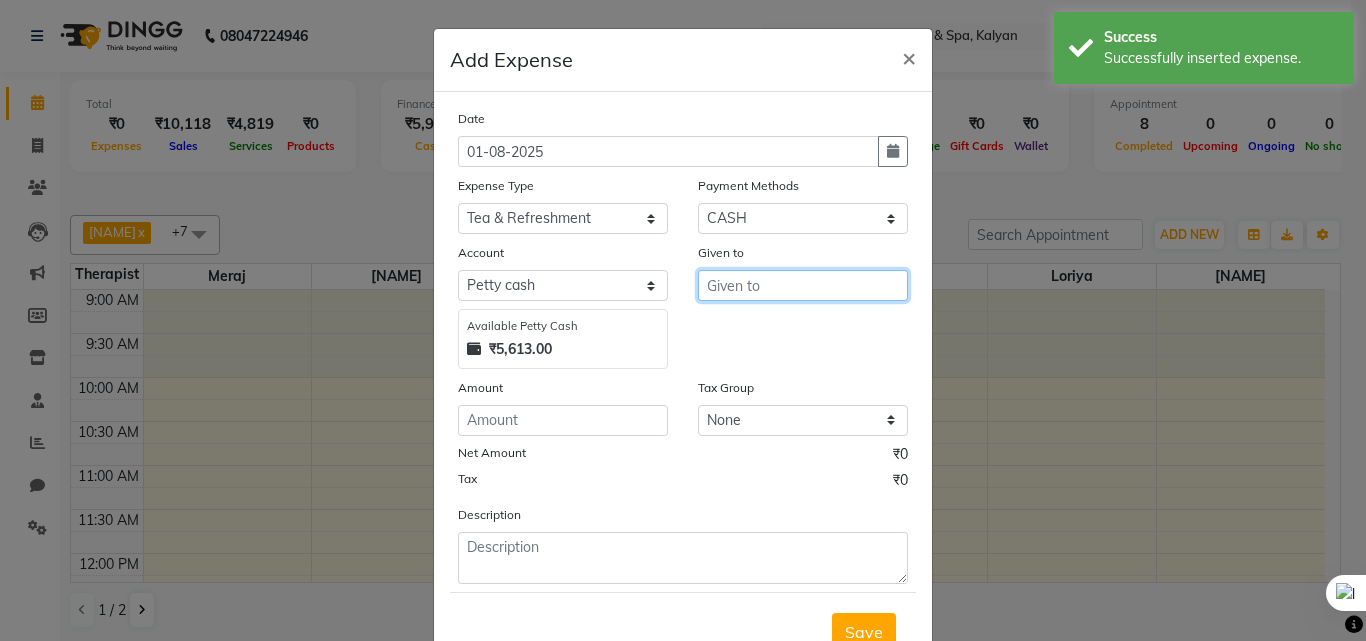 click at bounding box center [803, 285] 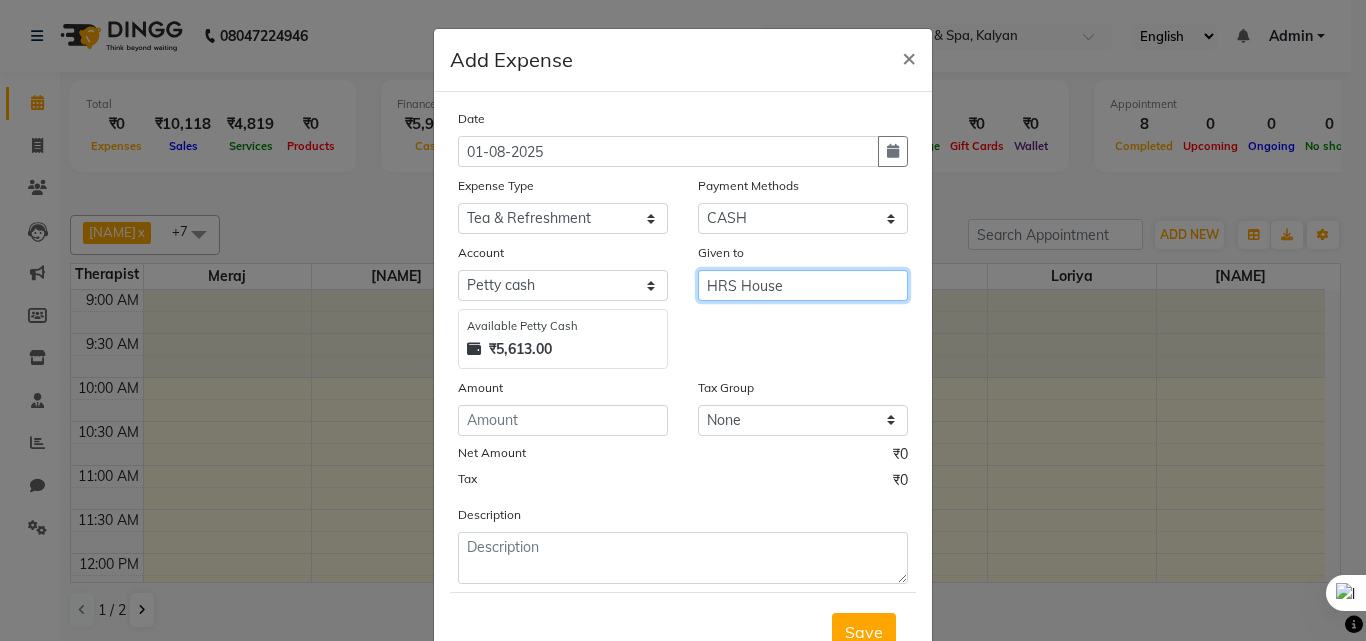 type on "HRS House" 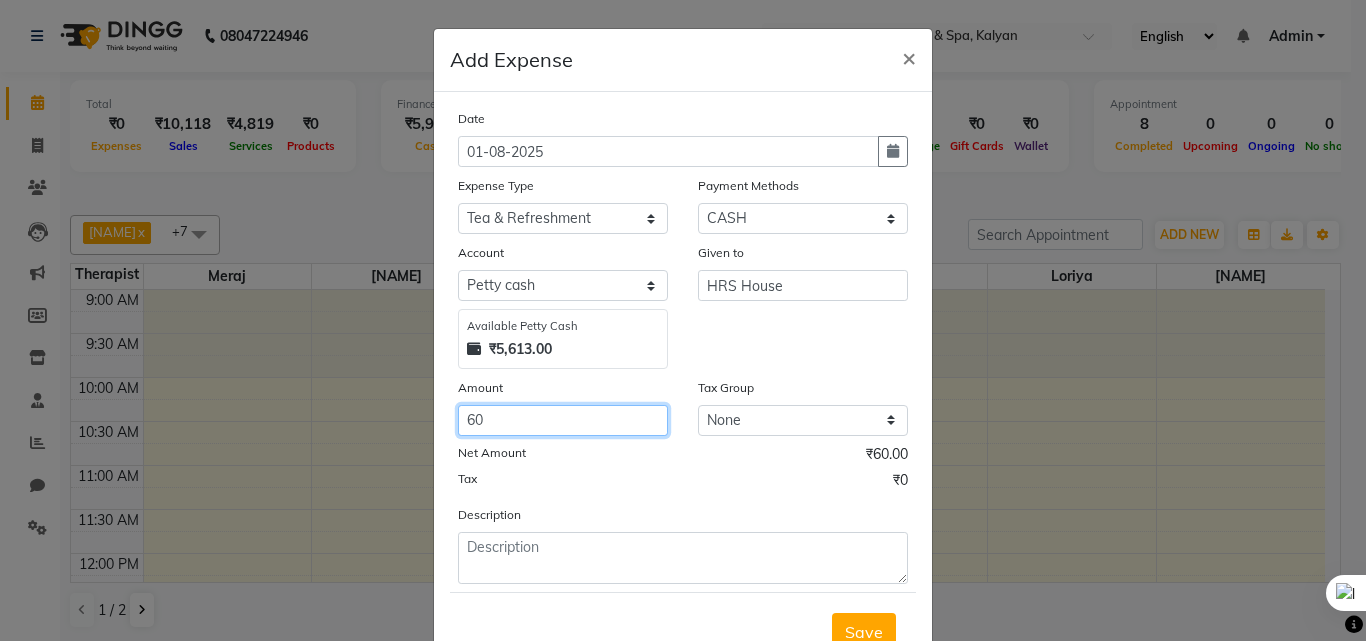 type on "60" 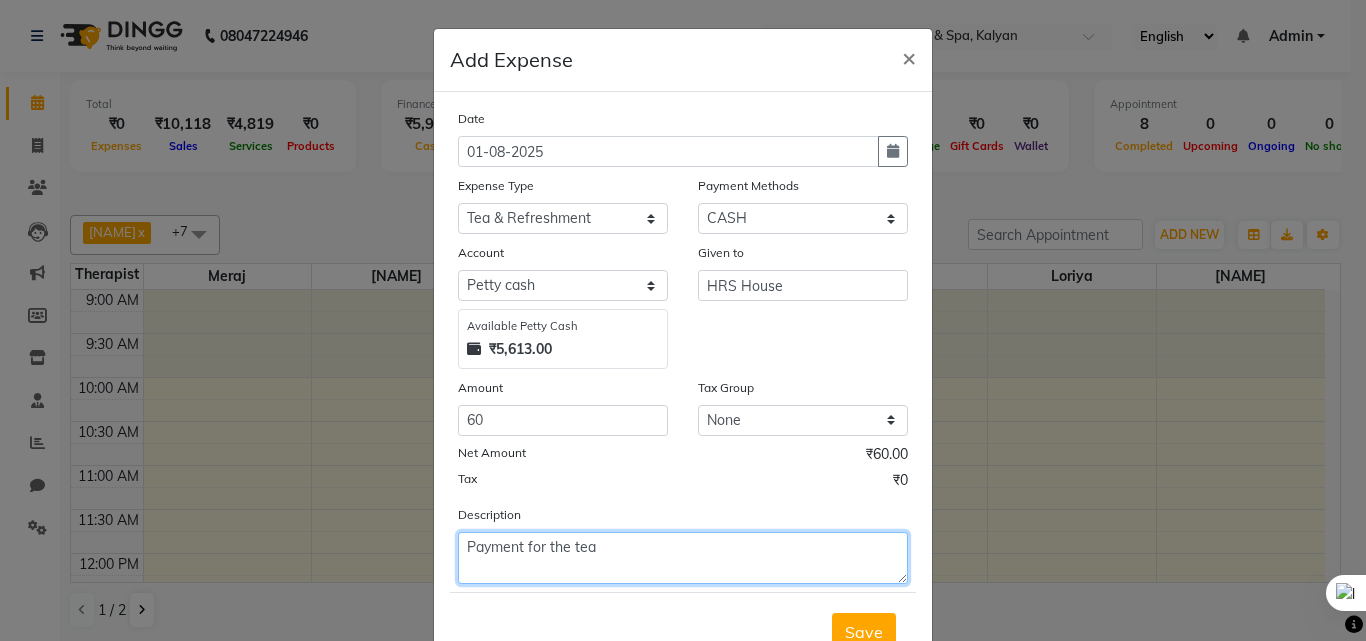 type on "Payment for the tea" 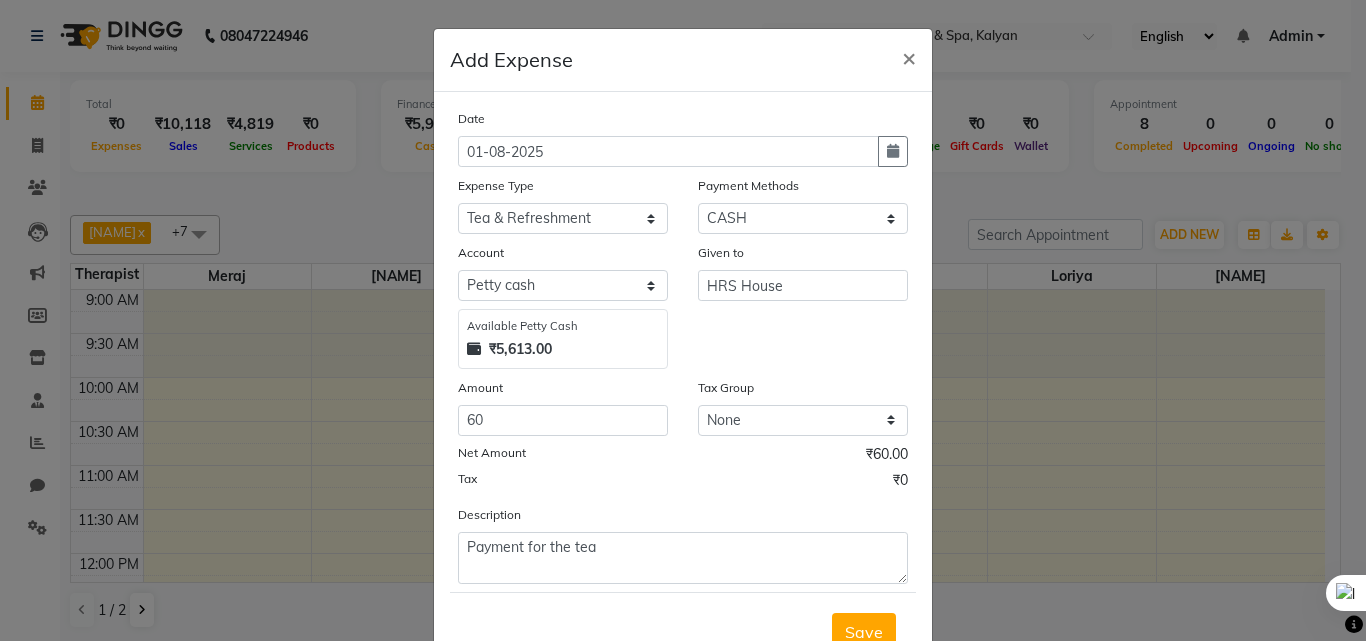 type 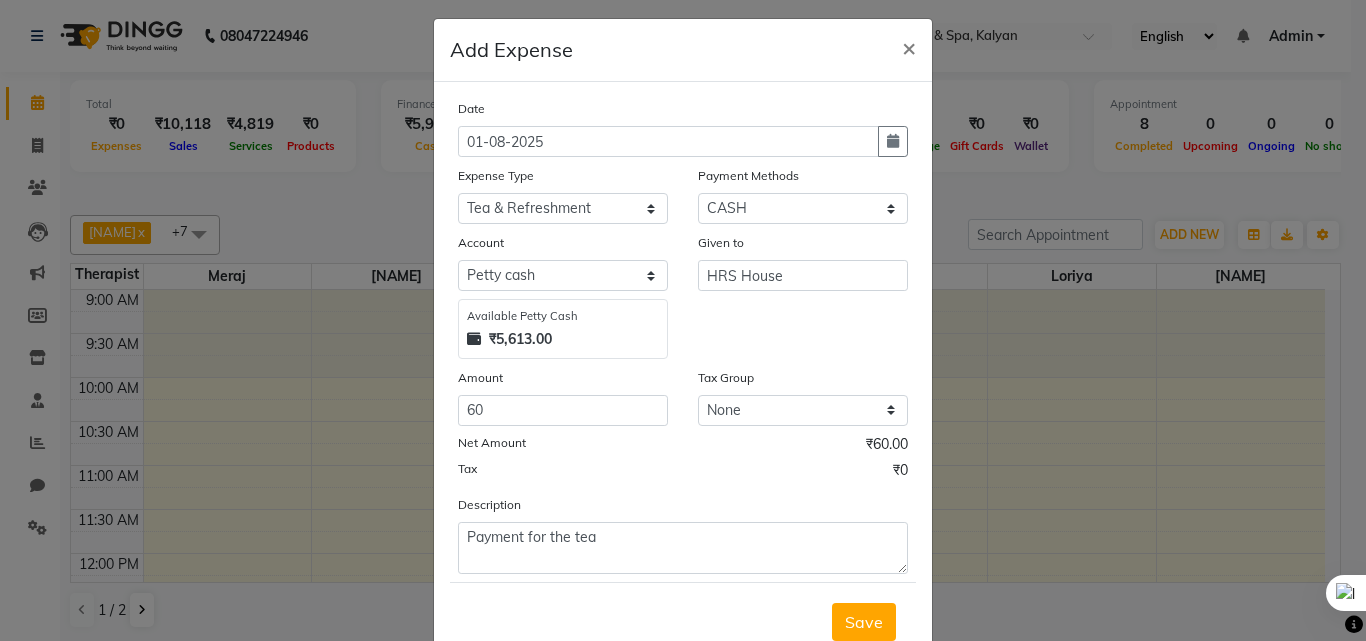 click on "Save" at bounding box center (864, 622) 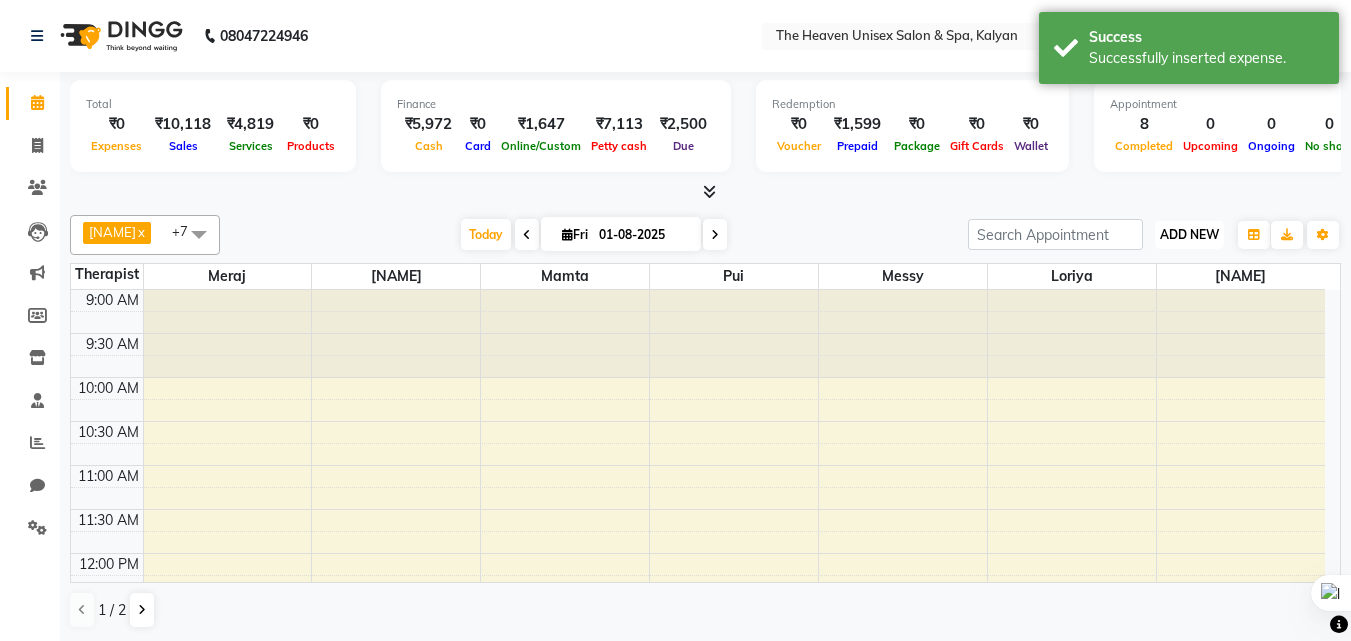 click on "ADD NEW Toggle Dropdown" at bounding box center (1189, 235) 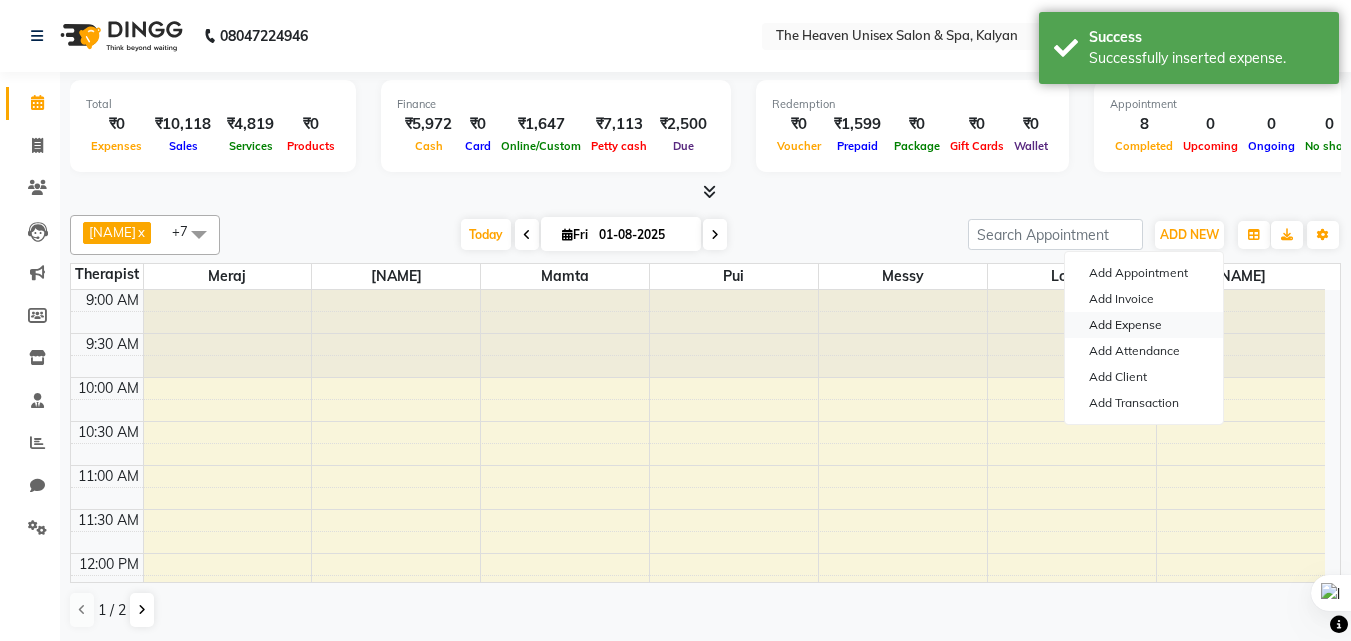 click on "Add Expense" at bounding box center [1144, 325] 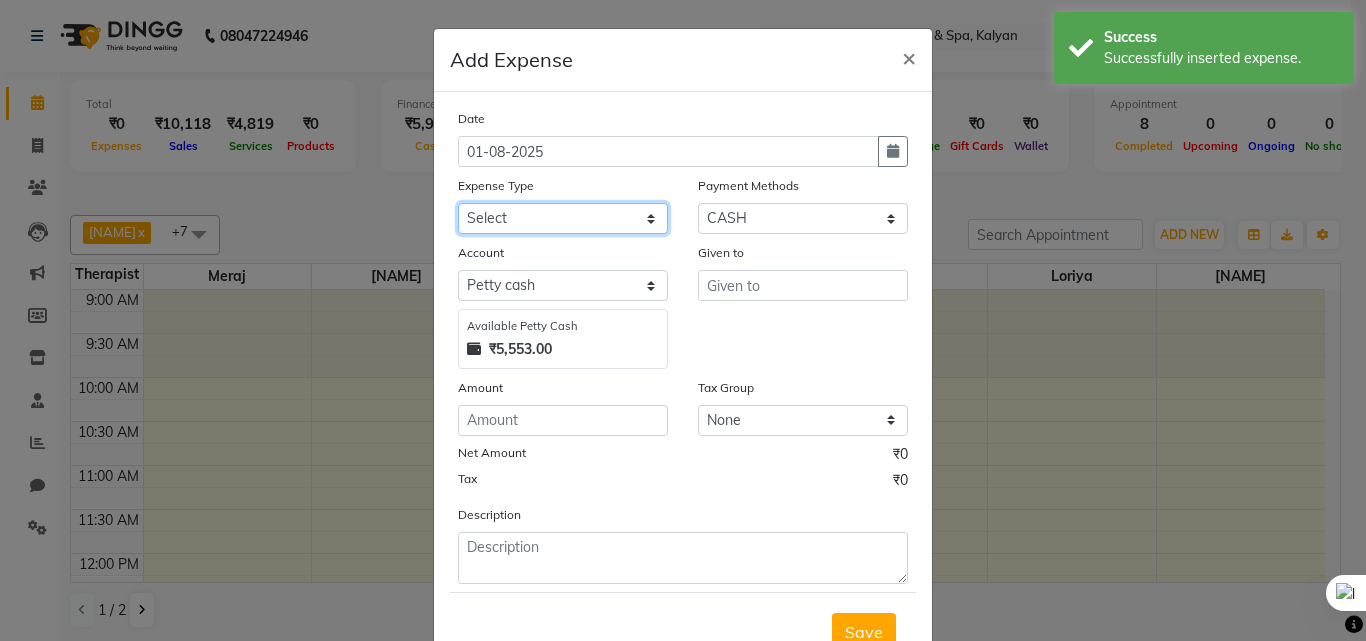 click on "Select Advance Salary Bank charges Car maintenance  Cash transfer to bank Cash transfer to hub Client Snacks Clinical charges Equipment Fuel Govt fee Incentive Insurance International purchase Loan Repayment Maintenance Marketing Miscellaneous MRA Other Pantry Product Rent Salary Staff Snacks Tax Tea & Refreshment Utilities" 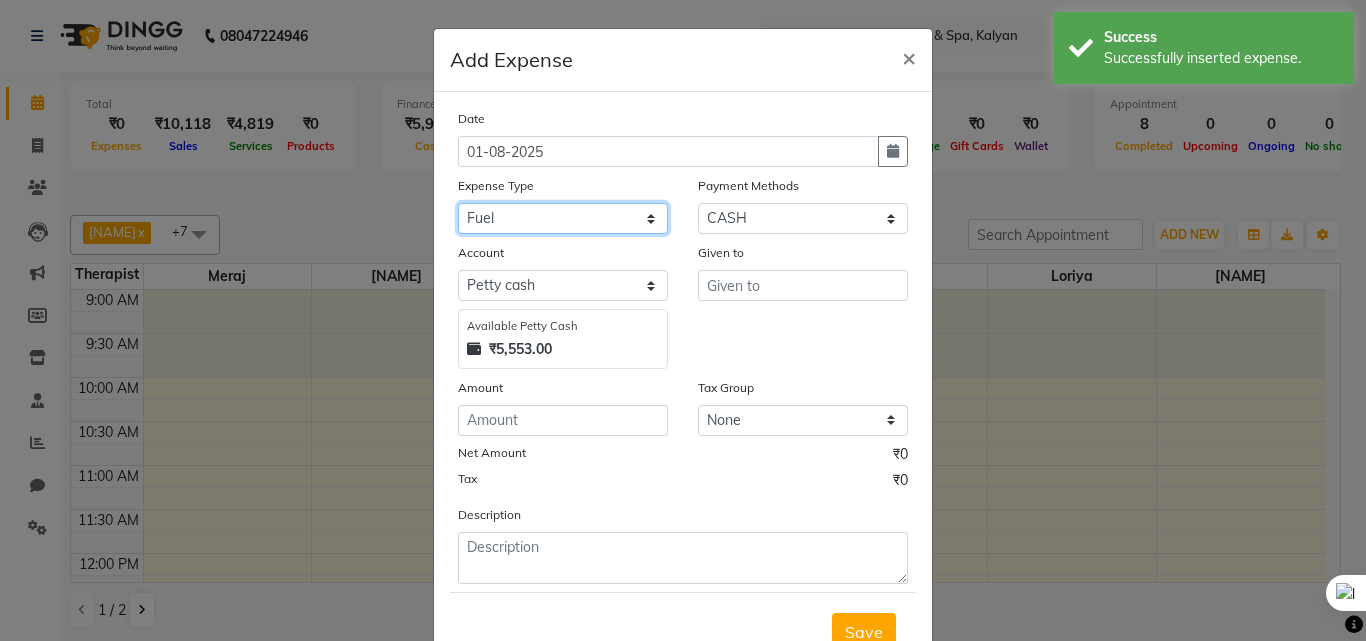 click on "Select Advance Salary Bank charges Car maintenance  Cash transfer to bank Cash transfer to hub Client Snacks Clinical charges Equipment Fuel Govt fee Incentive Insurance International purchase Loan Repayment Maintenance Marketing Miscellaneous MRA Other Pantry Product Rent Salary Staff Snacks Tax Tea & Refreshment Utilities" 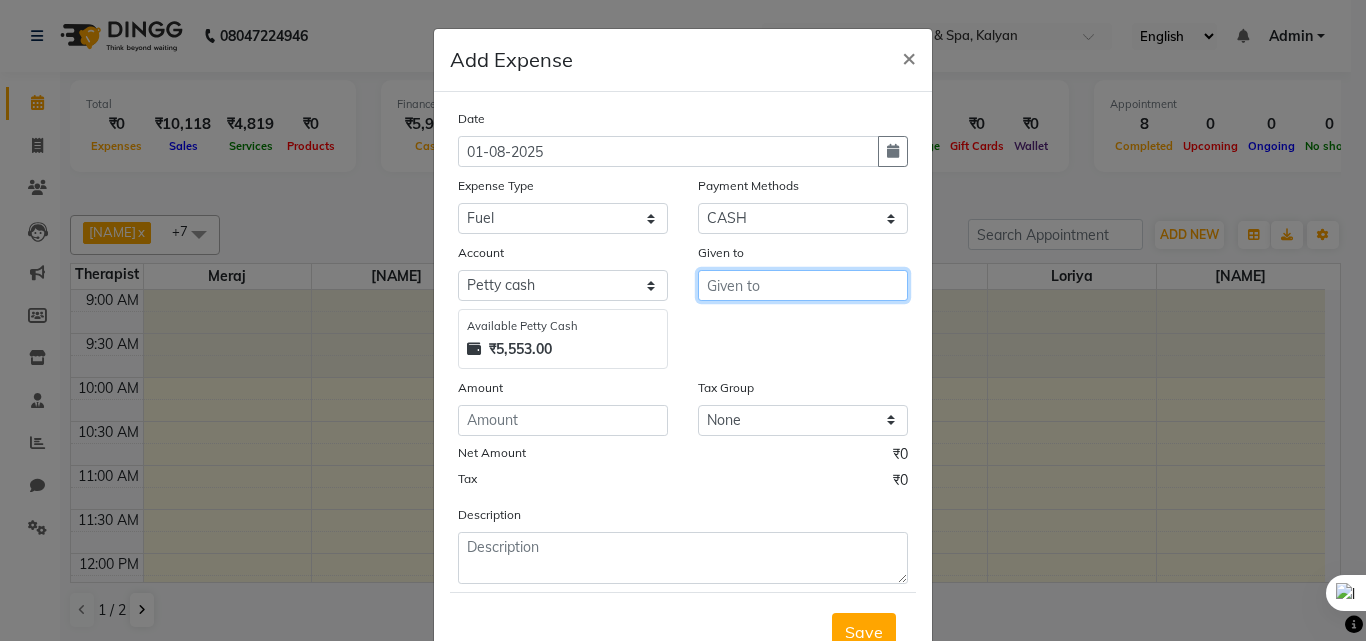 click at bounding box center [803, 285] 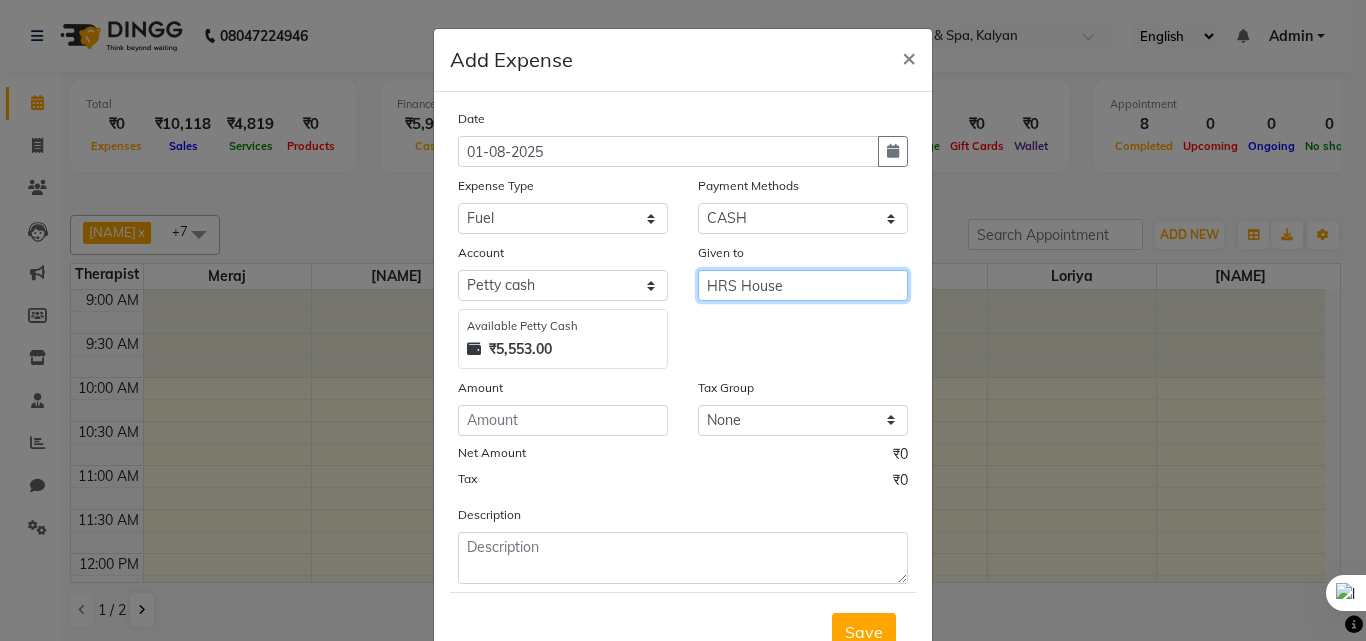 type on "HRS House" 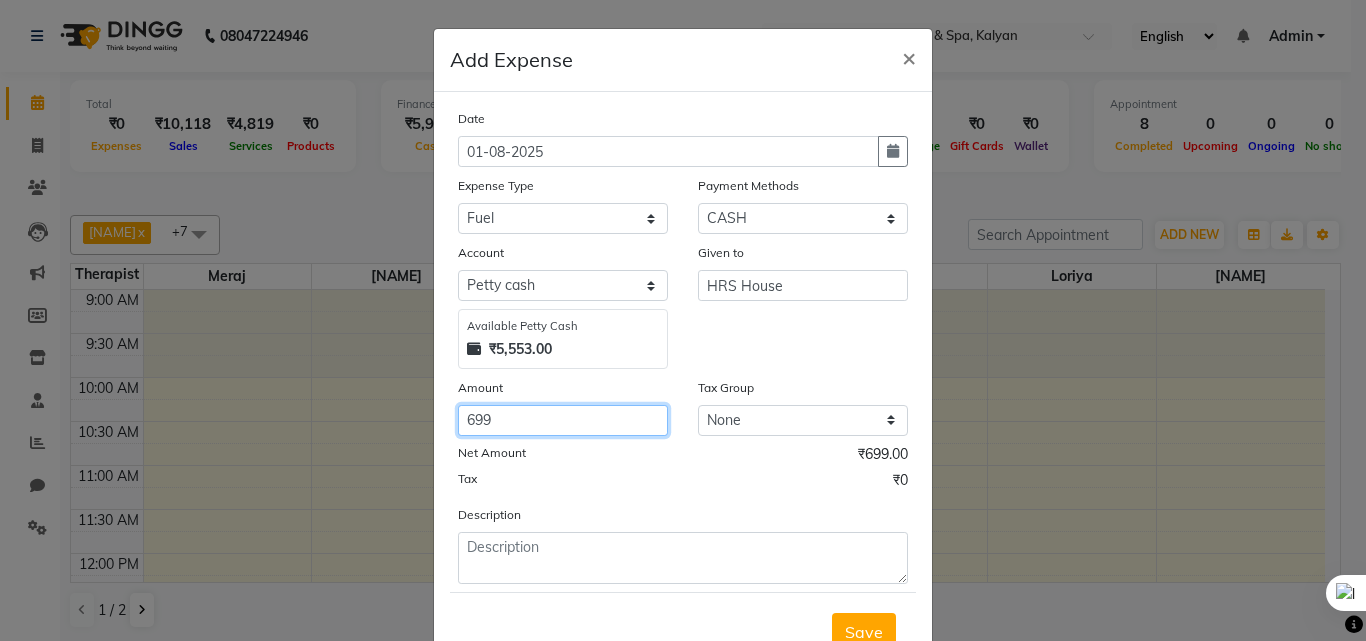 type on "699" 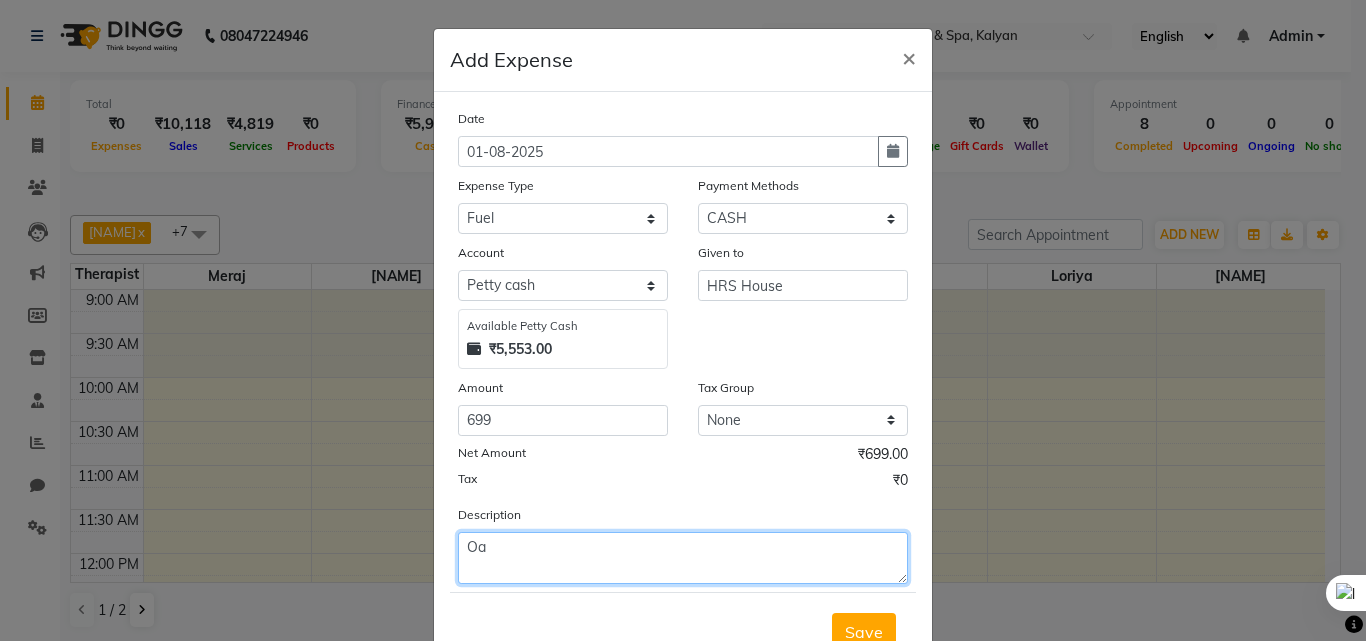 type on "O" 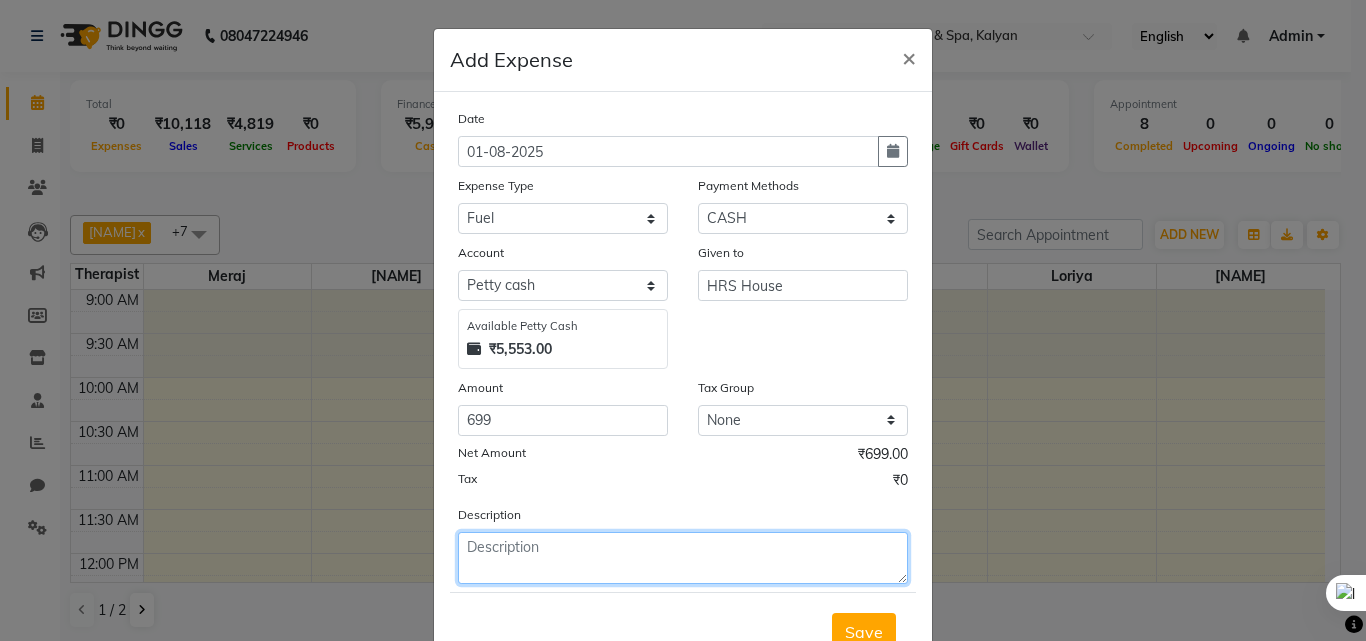 type on "O" 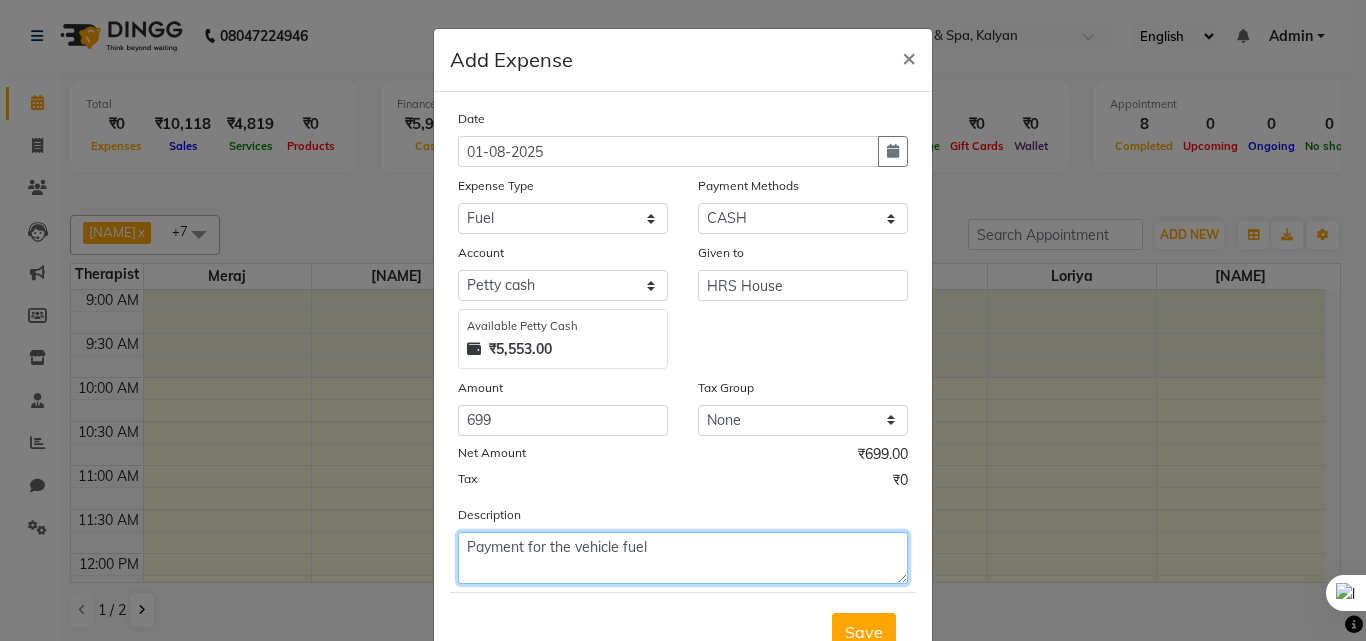 type on "Payment for the vehicle fuel" 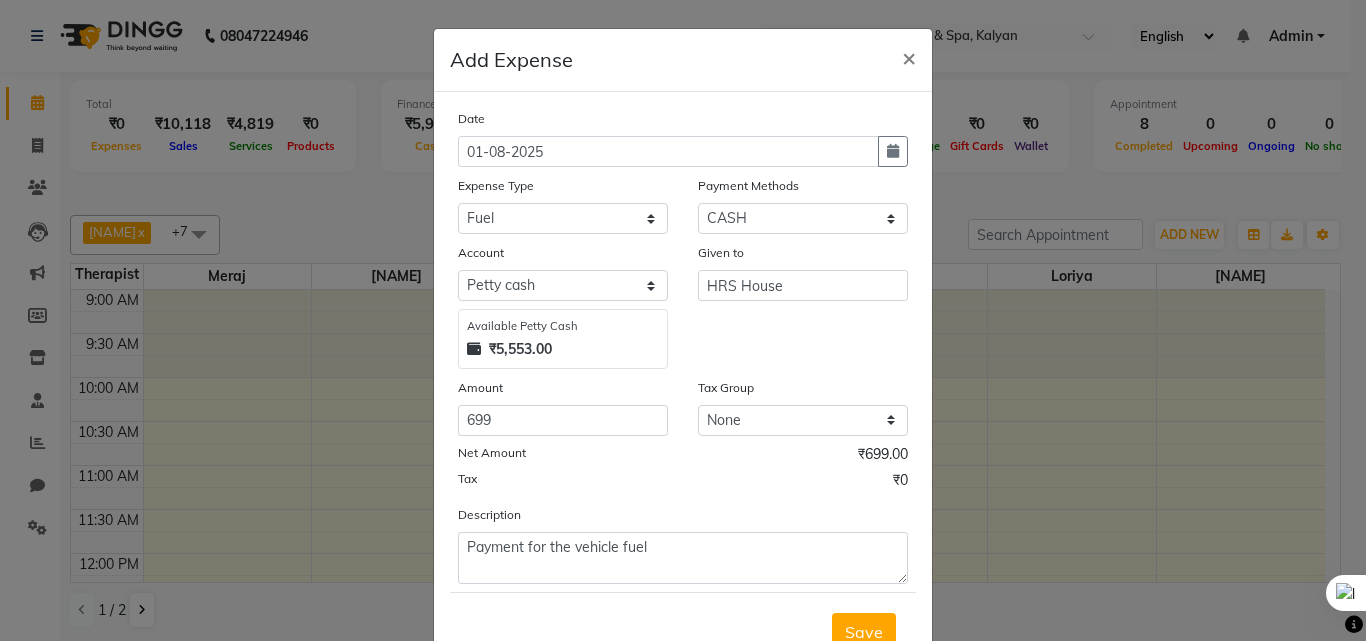 type 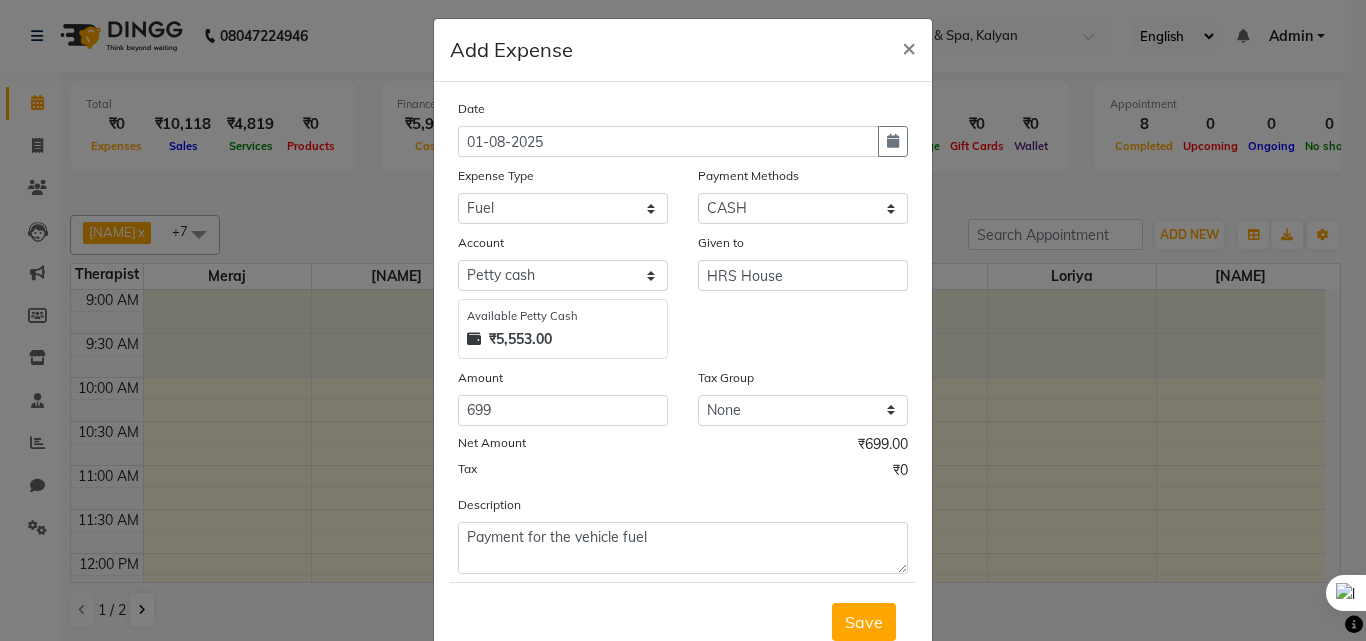 click on "Save" at bounding box center [864, 622] 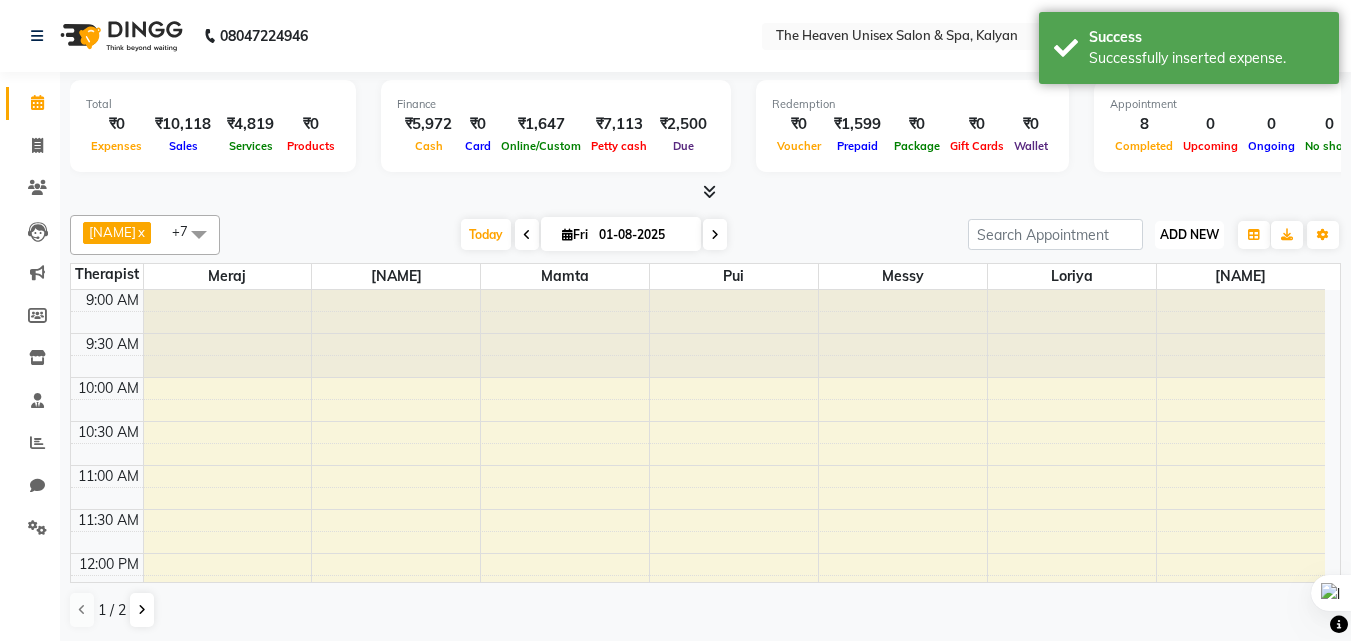 click on "ADD NEW" at bounding box center (1189, 234) 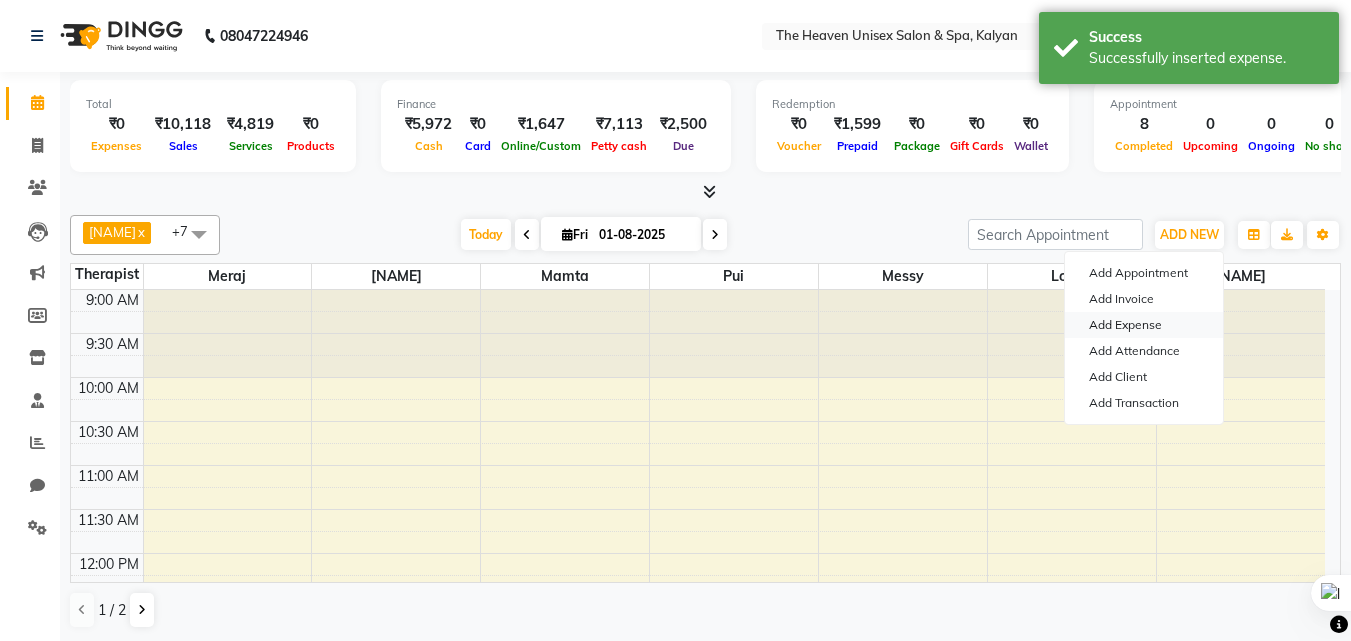 click on "Add Expense" at bounding box center [1144, 325] 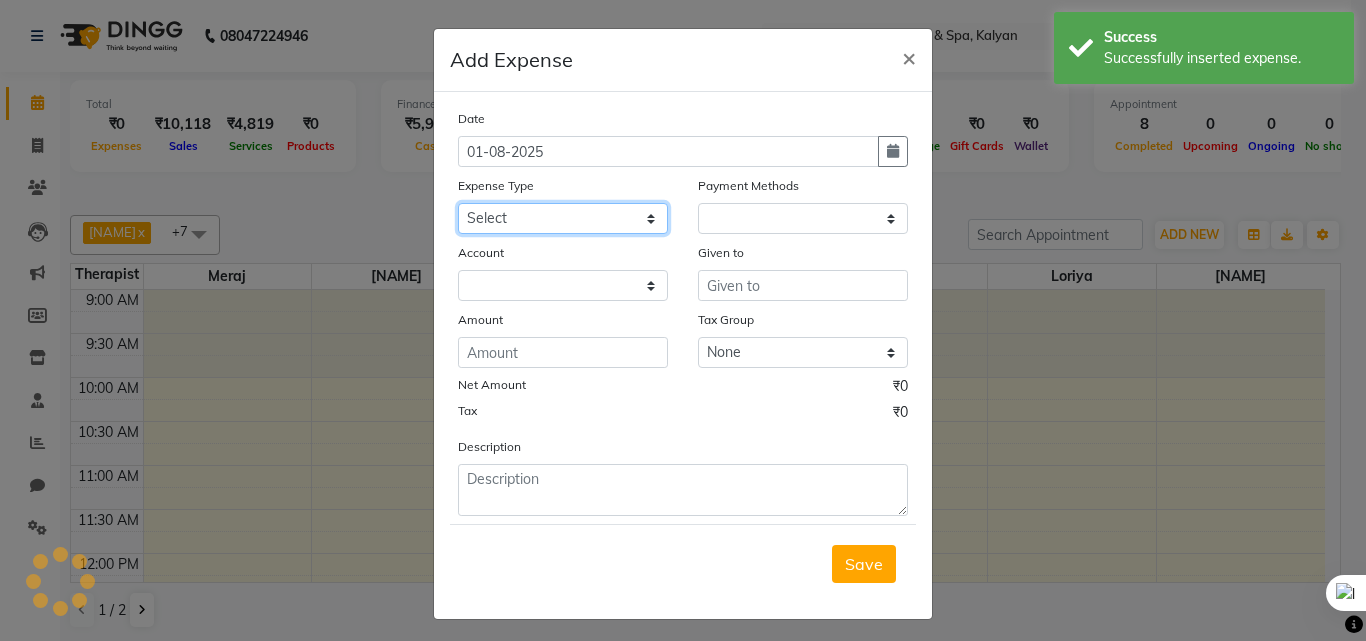 select on "1" 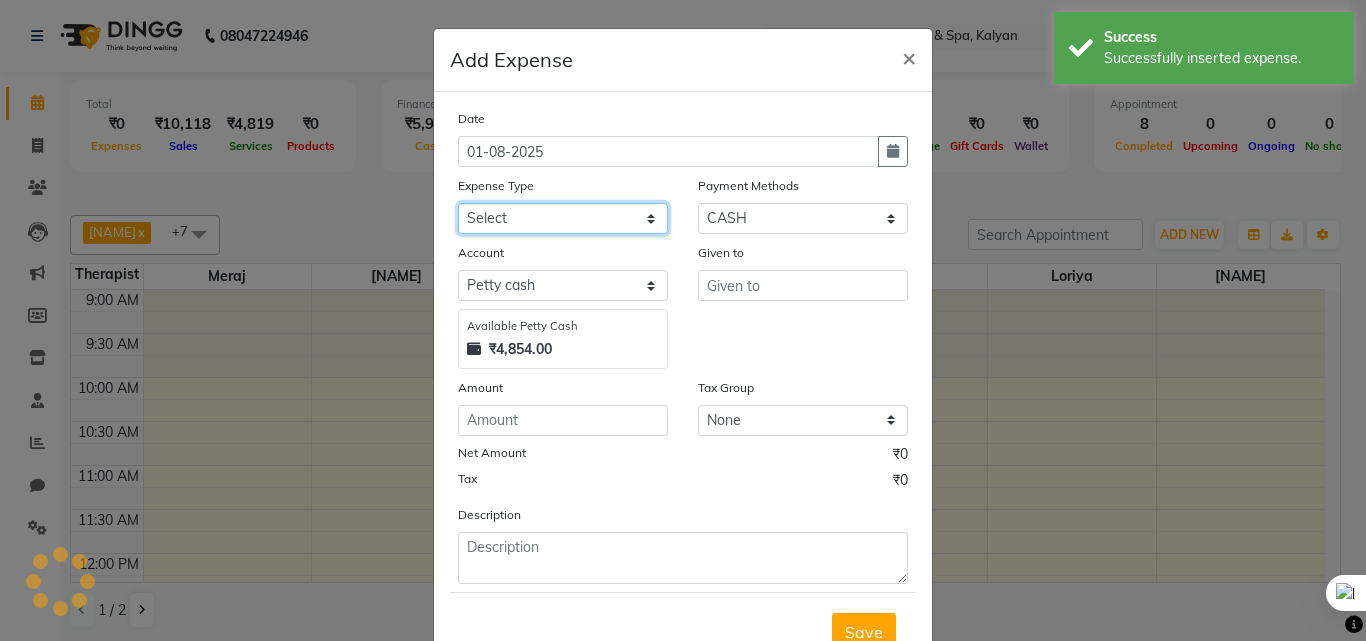 click on "Select Advance Salary Bank charges Car maintenance  Cash transfer to bank Cash transfer to hub Client Snacks Clinical charges Equipment Fuel Govt fee Incentive Insurance International purchase Loan Repayment Maintenance Marketing Miscellaneous MRA Other Pantry Product Rent Salary Staff Snacks Tax Tea & Refreshment Utilities" 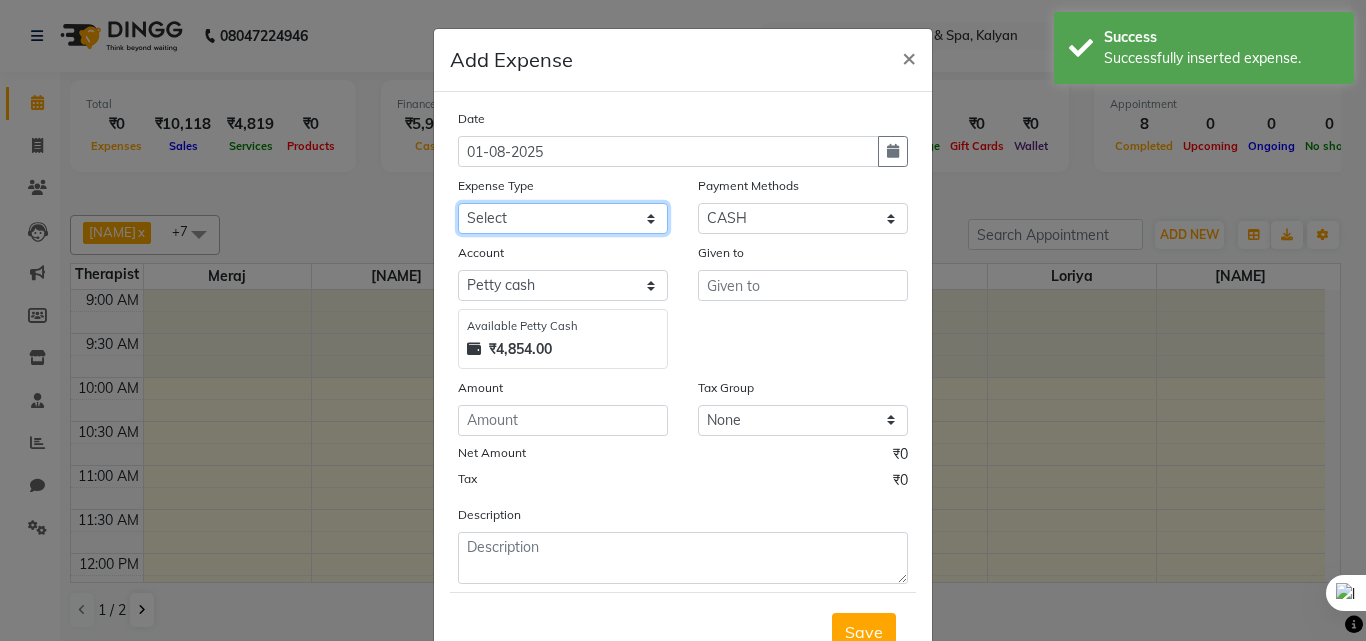 select on "18" 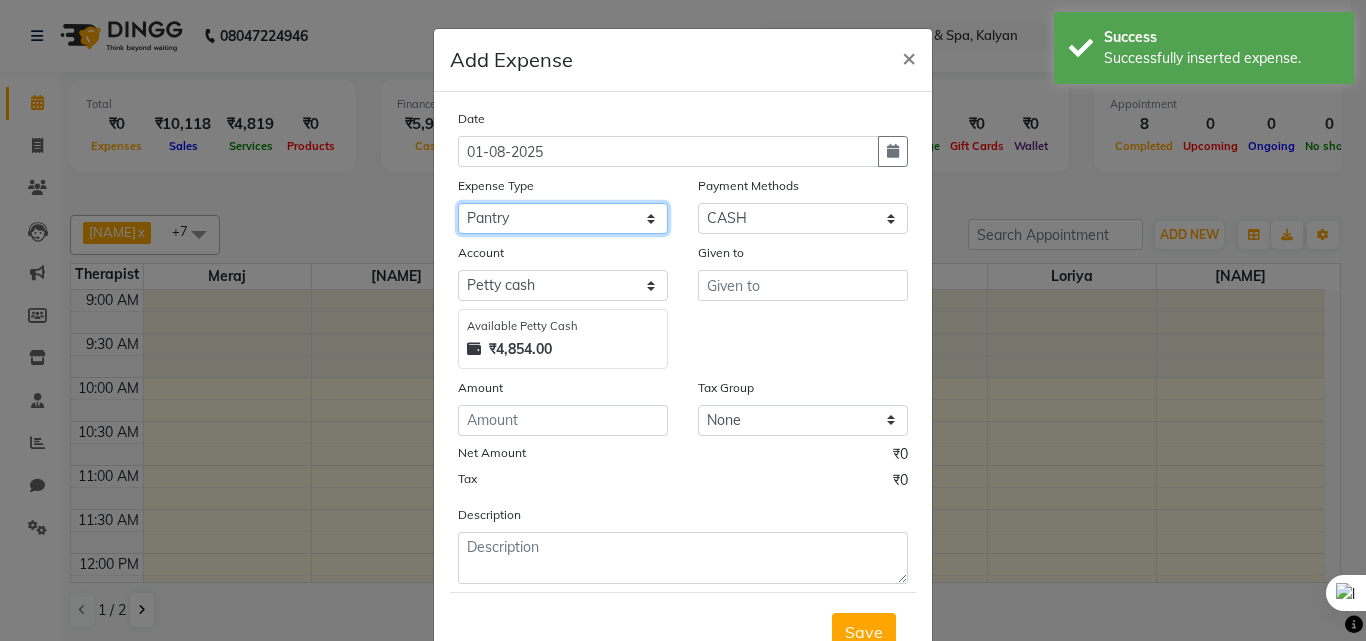 click on "Select Advance Salary Bank charges Car maintenance  Cash transfer to bank Cash transfer to hub Client Snacks Clinical charges Equipment Fuel Govt fee Incentive Insurance International purchase Loan Repayment Maintenance Marketing Miscellaneous MRA Other Pantry Product Rent Salary Staff Snacks Tax Tea & Refreshment Utilities" 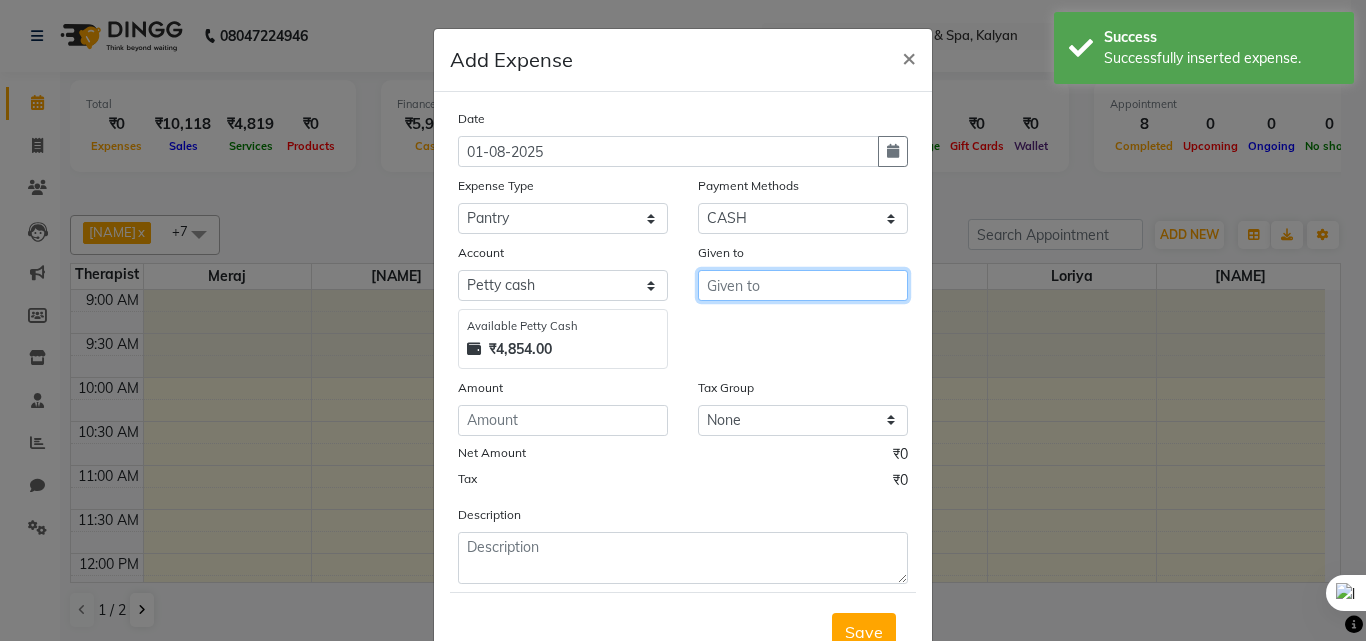click at bounding box center (803, 285) 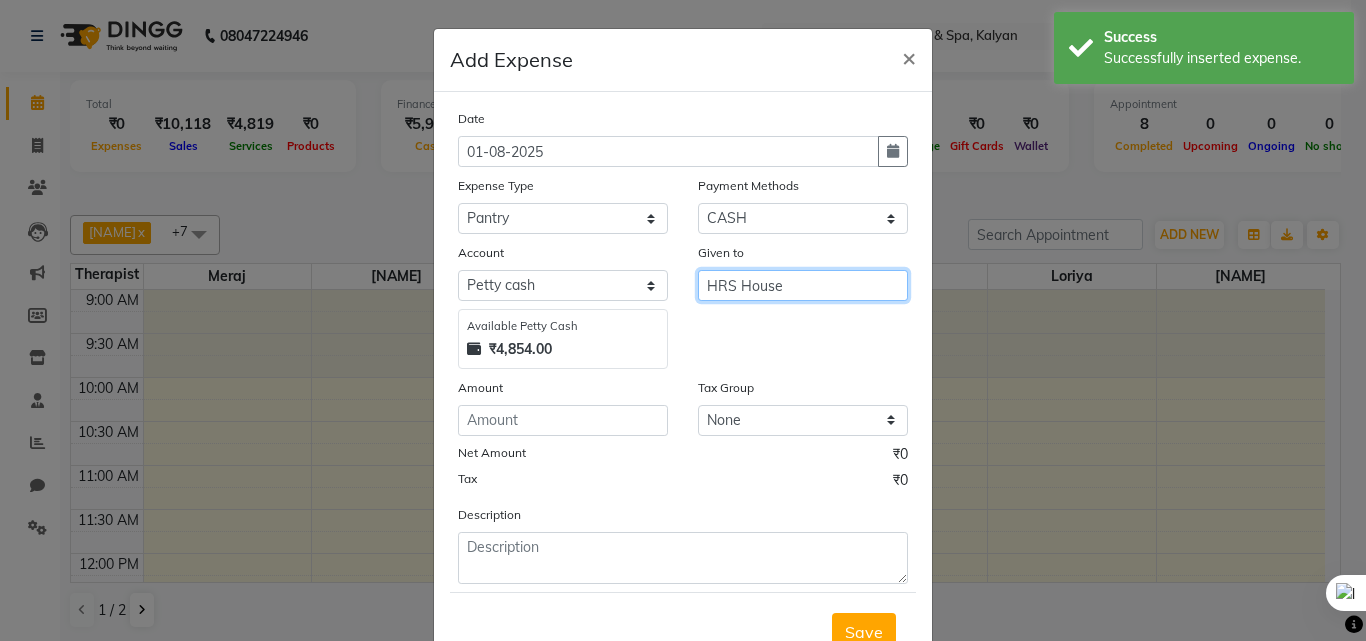 type on "HRS House" 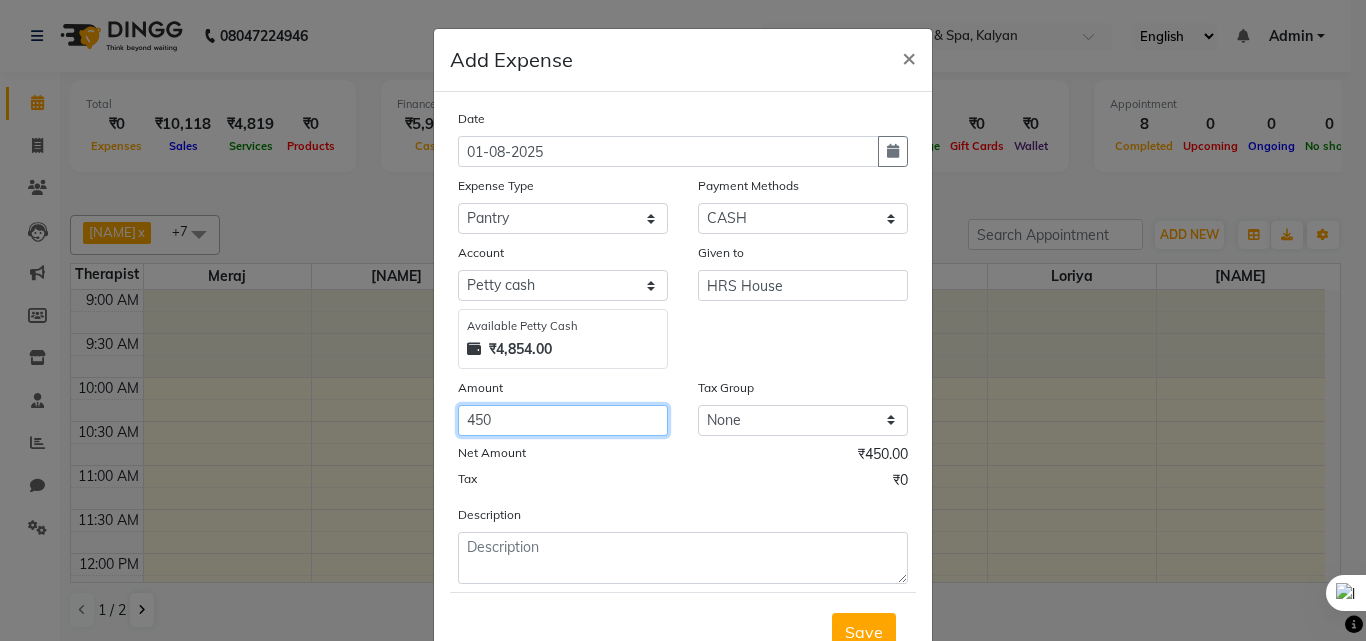 type on "450" 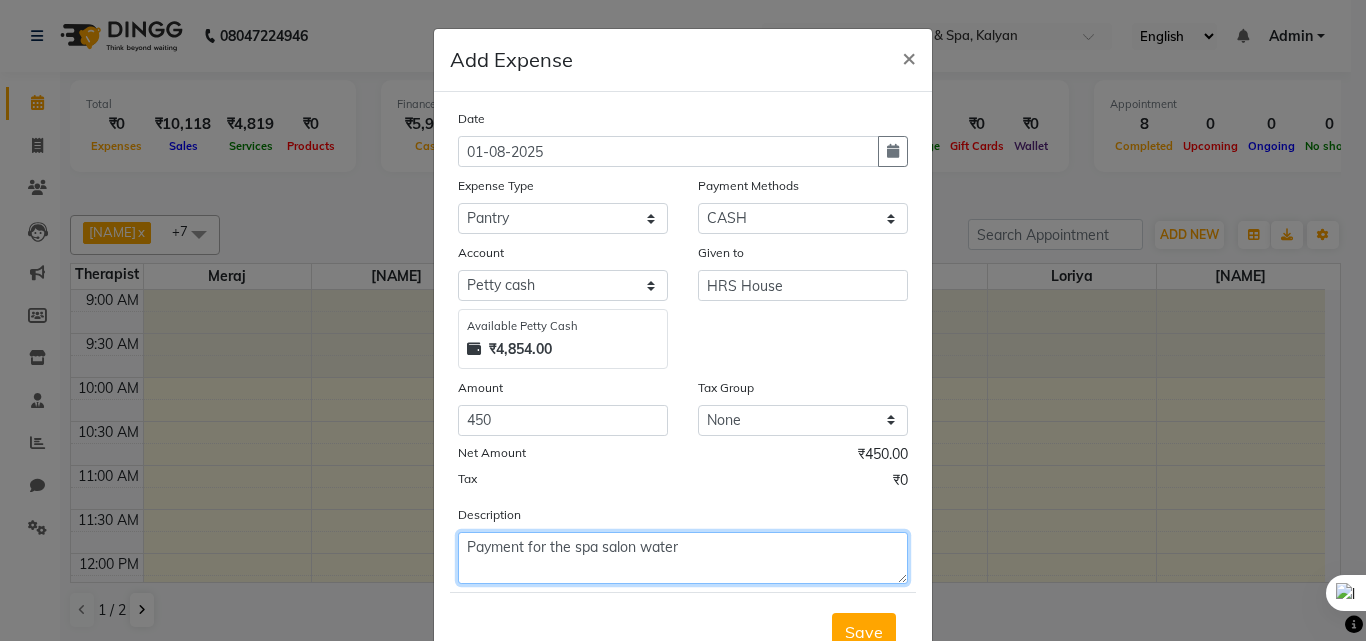 type on "Payment for the spa salon water" 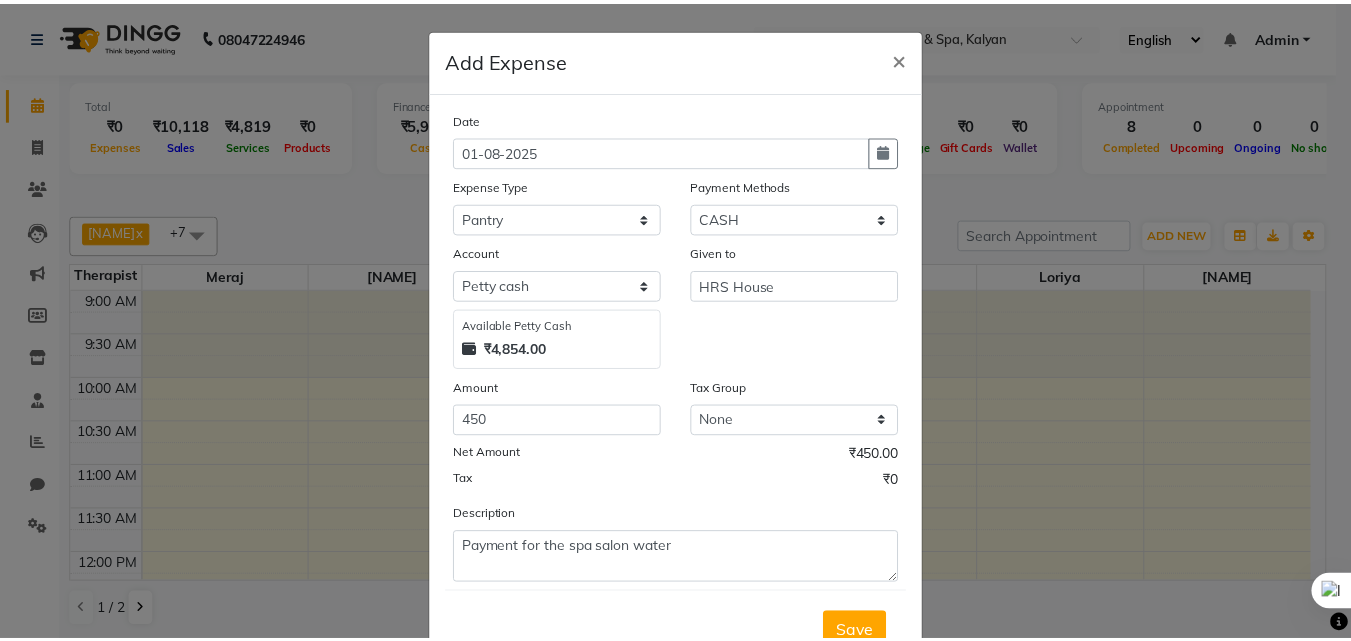 scroll, scrollTop: 10, scrollLeft: 0, axis: vertical 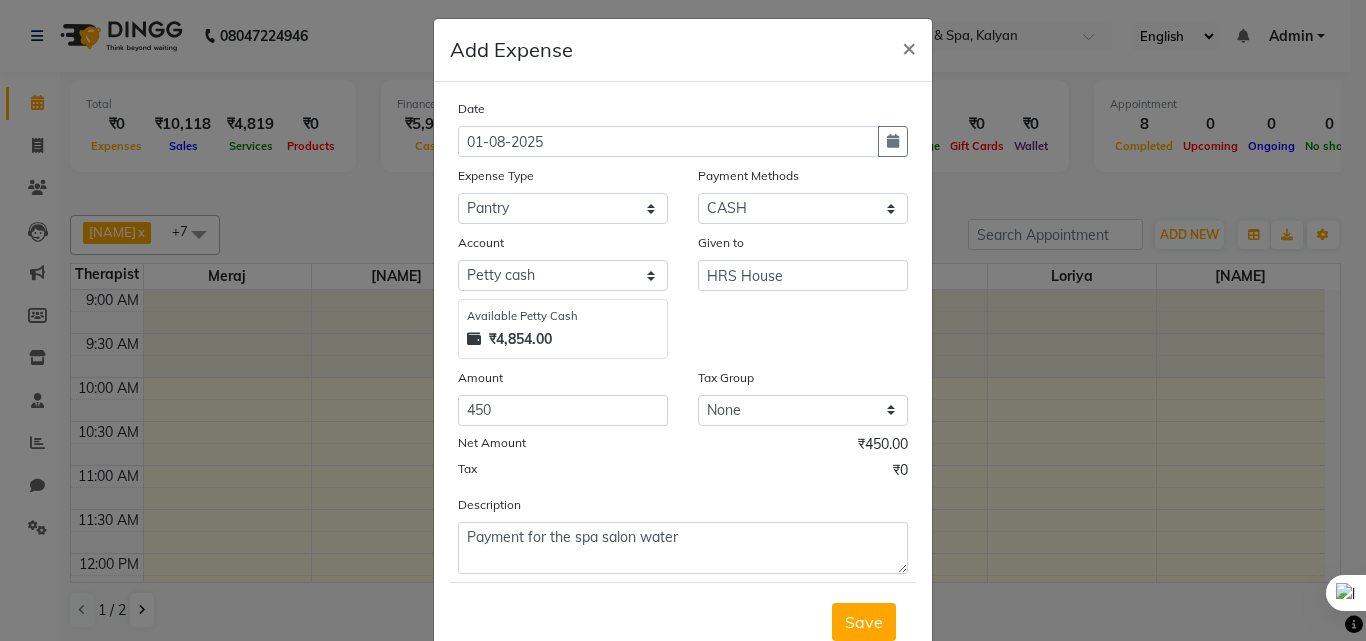 type 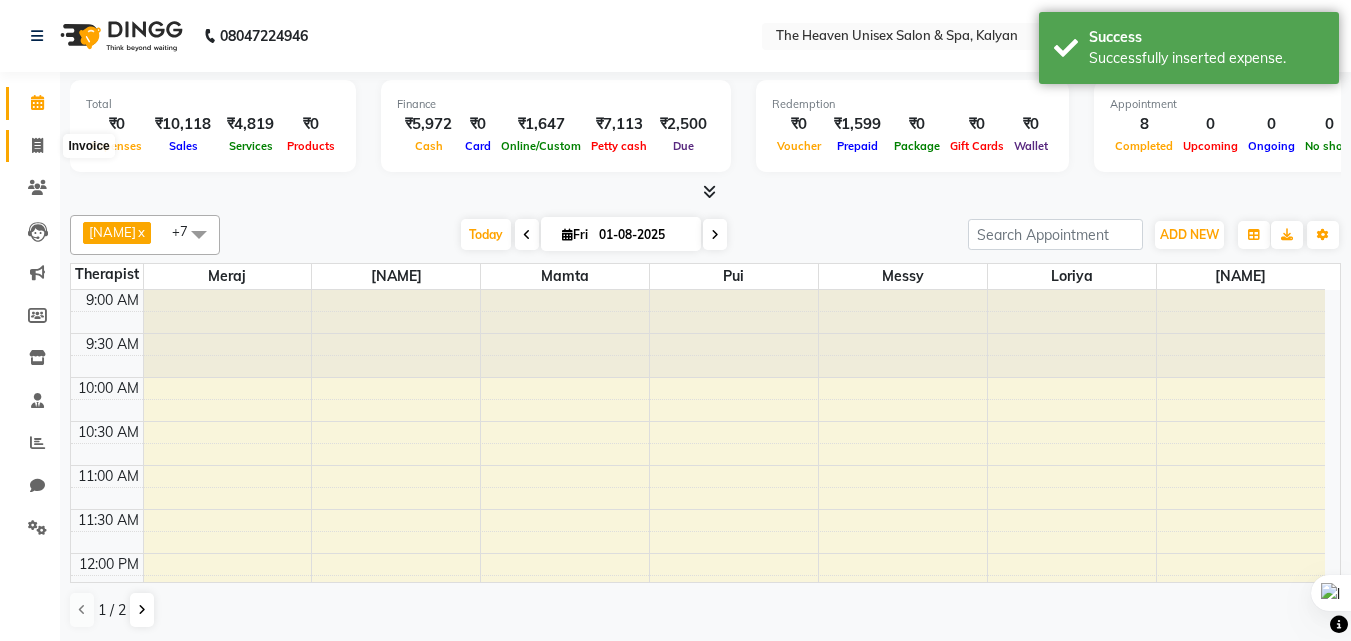 click 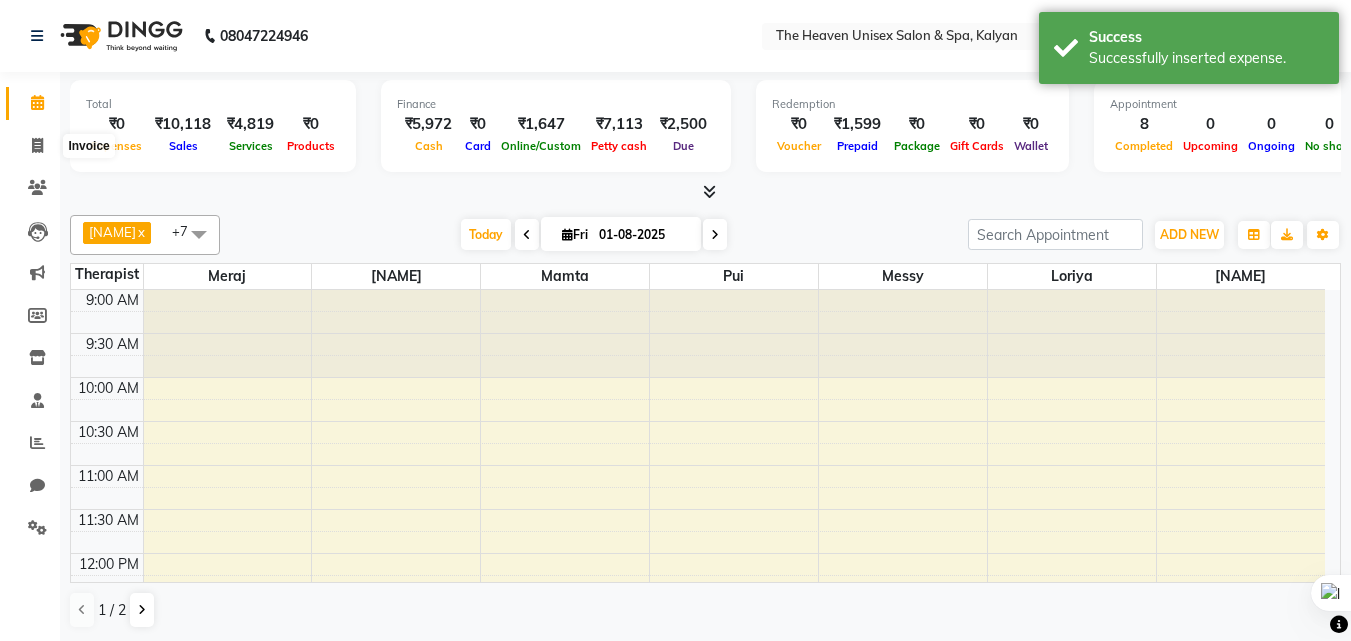select on "8417" 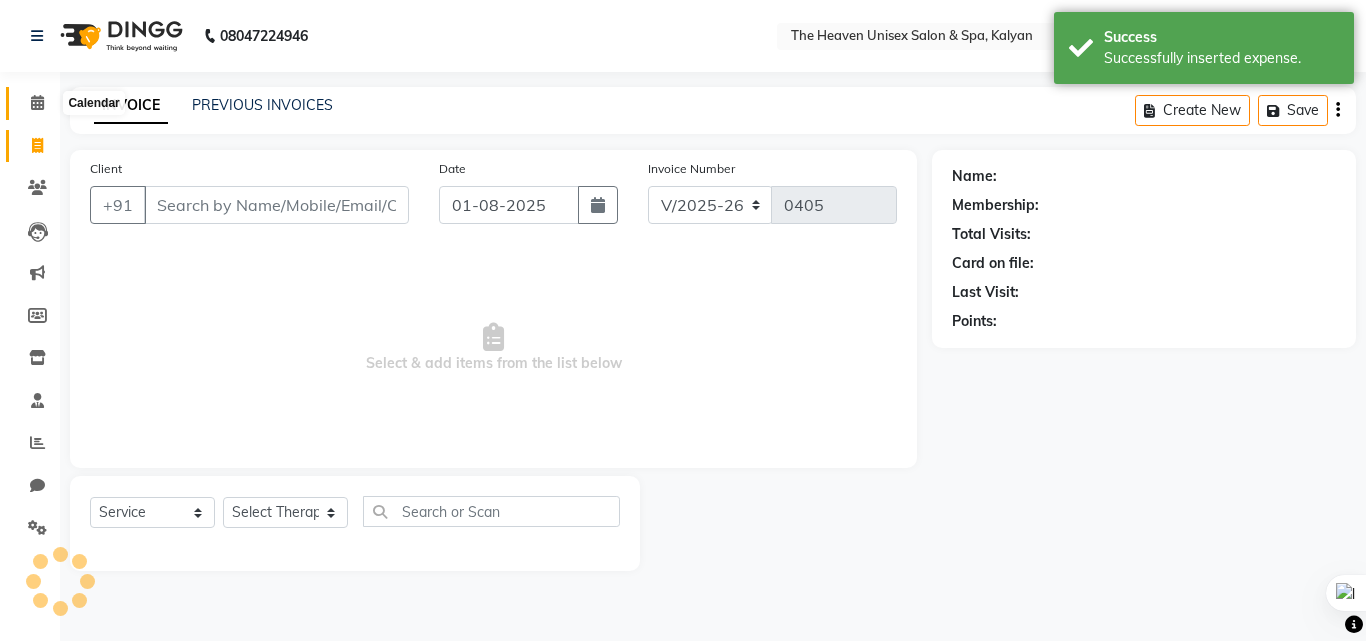 click 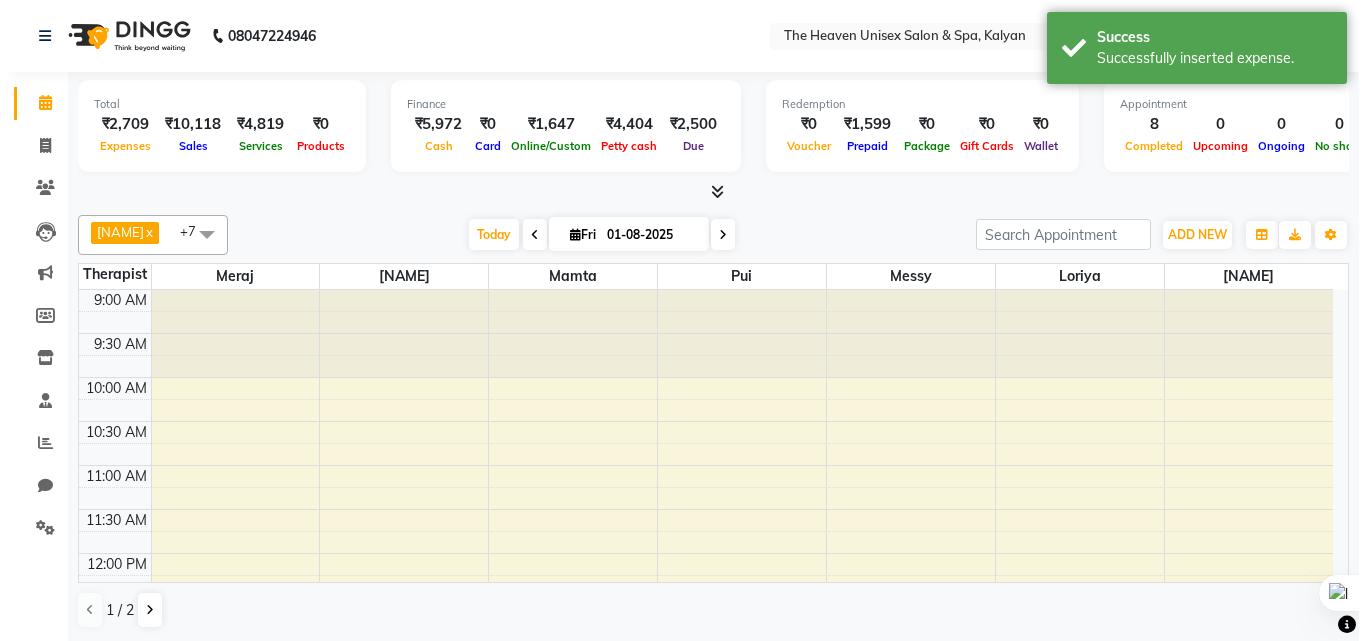 scroll, scrollTop: 793, scrollLeft: 0, axis: vertical 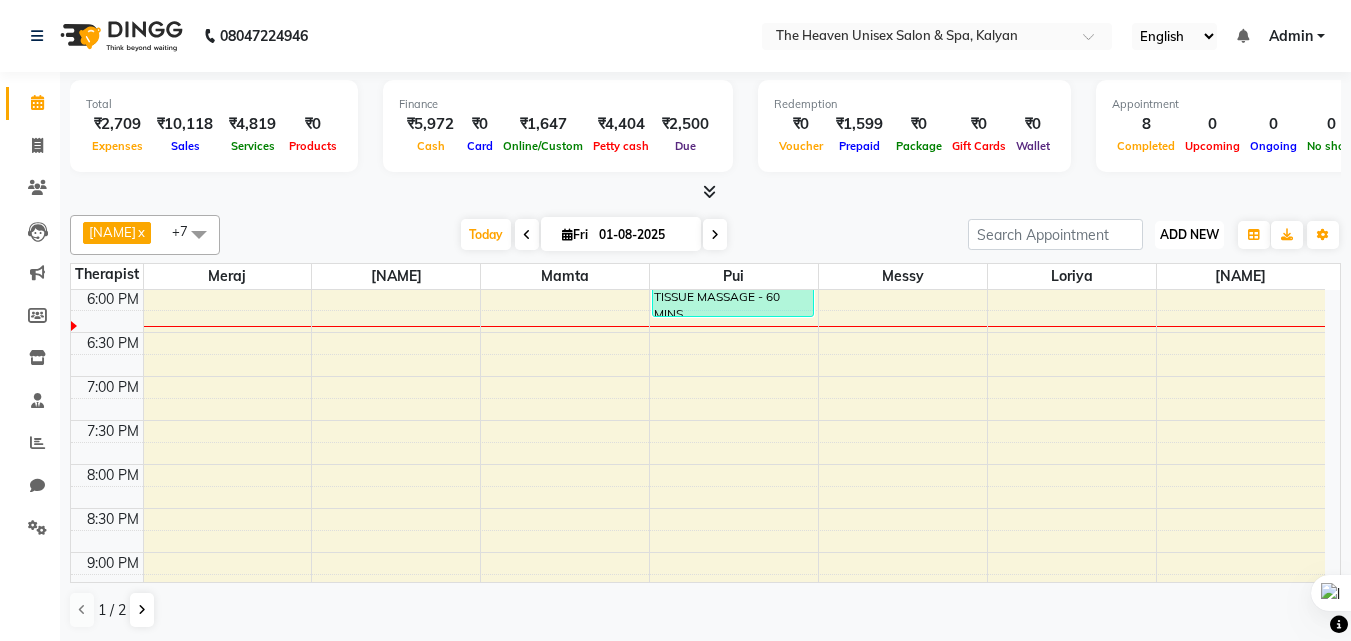 click on "ADD NEW Toggle Dropdown" at bounding box center [1189, 235] 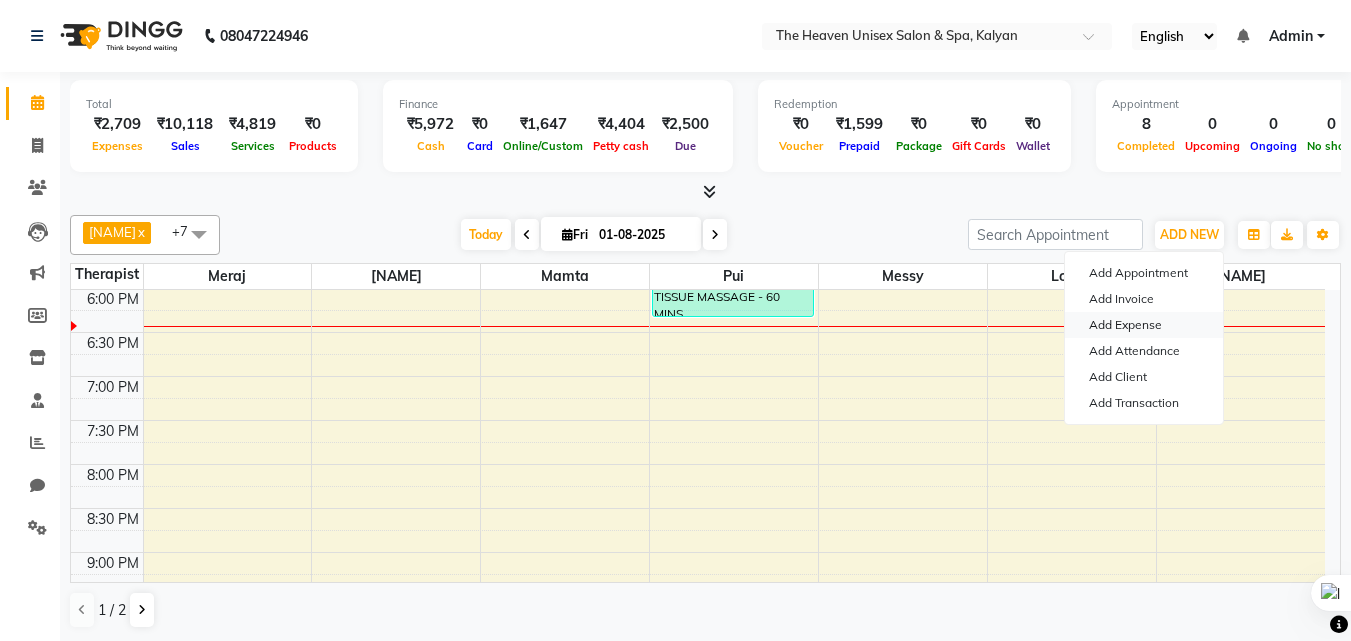 click on "Add Expense" at bounding box center (1144, 325) 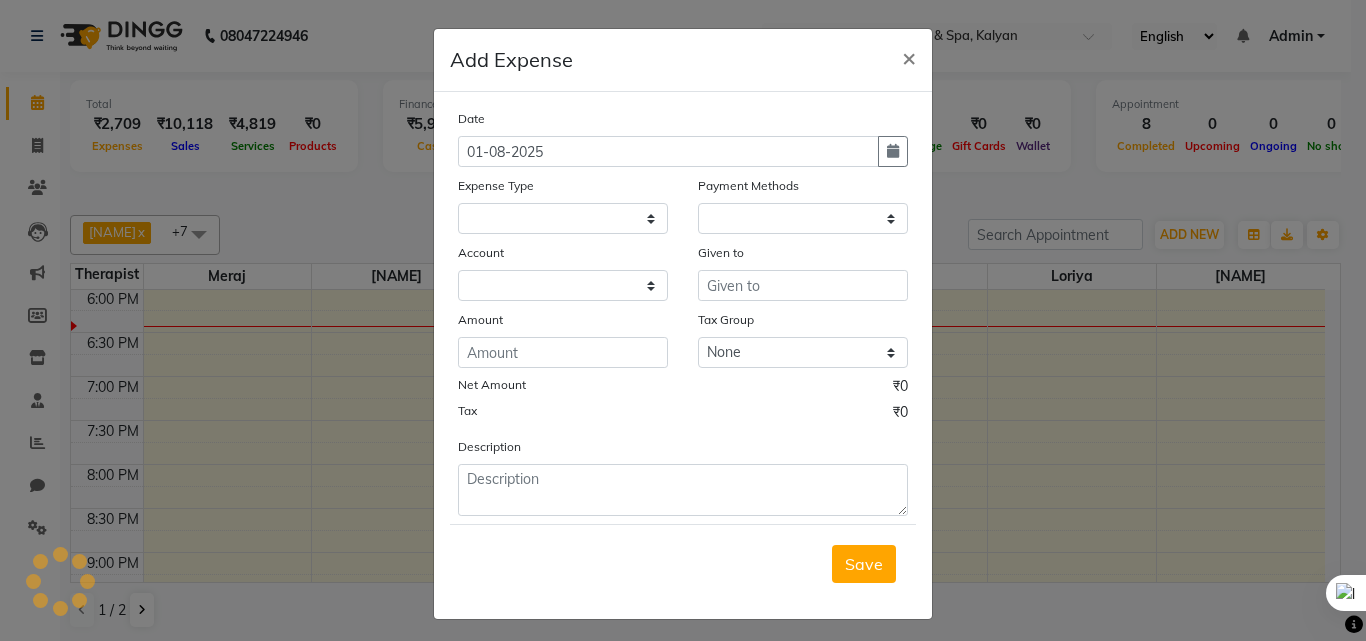 select on "1" 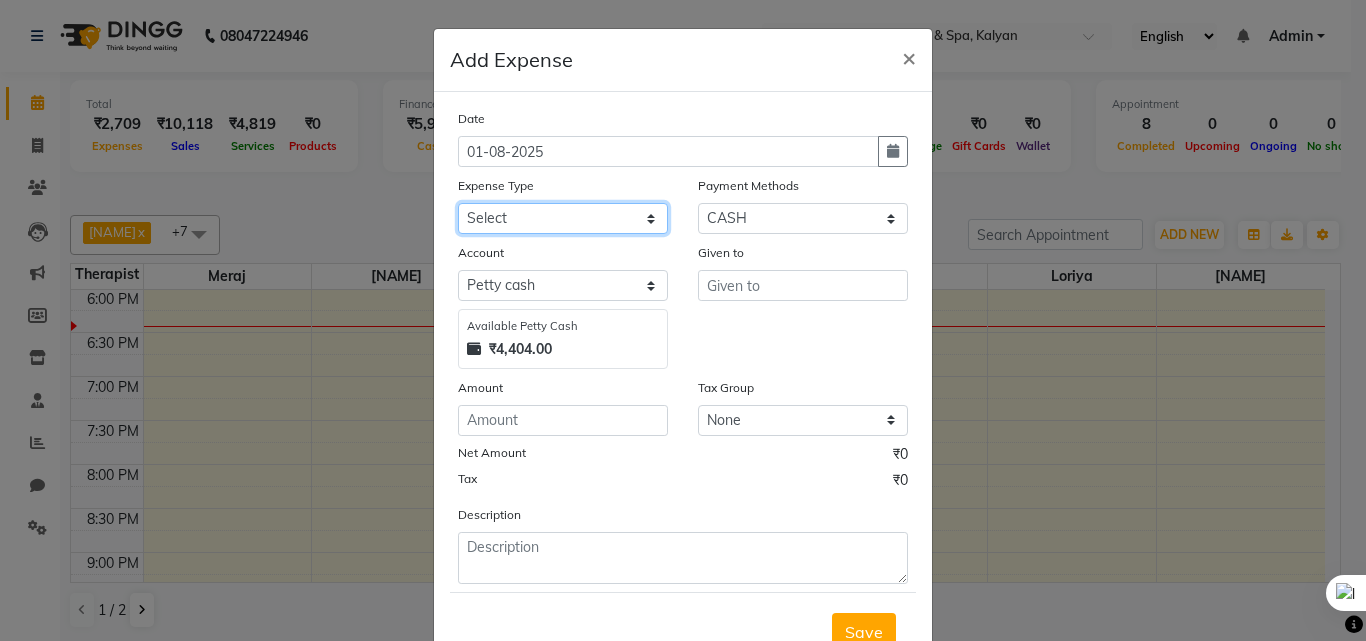 click on "Select Advance Salary Bank charges Car maintenance  Cash transfer to bank Cash transfer to hub Client Snacks Clinical charges Equipment Fuel Govt fee Incentive Insurance International purchase Loan Repayment Maintenance Marketing Miscellaneous MRA Other Pantry Product Rent Salary Staff Snacks Tax Tea & Refreshment Utilities" 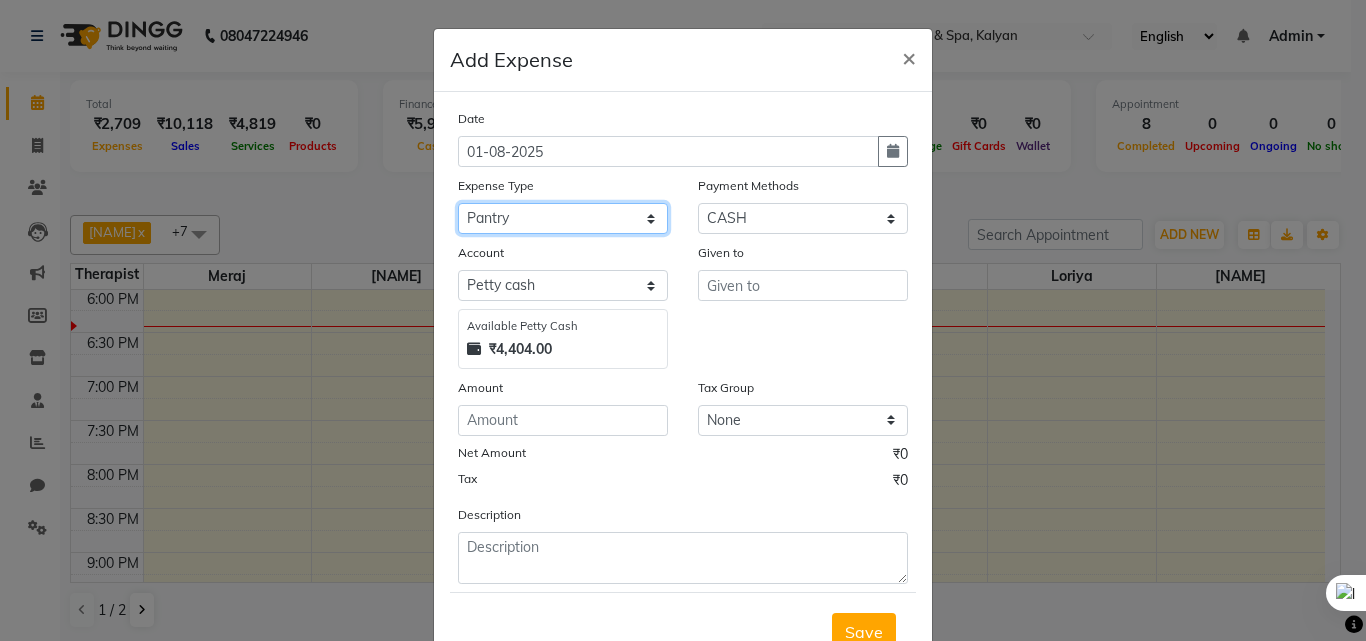 click on "Select Advance Salary Bank charges Car maintenance  Cash transfer to bank Cash transfer to hub Client Snacks Clinical charges Equipment Fuel Govt fee Incentive Insurance International purchase Loan Repayment Maintenance Marketing Miscellaneous MRA Other Pantry Product Rent Salary Staff Snacks Tax Tea & Refreshment Utilities" 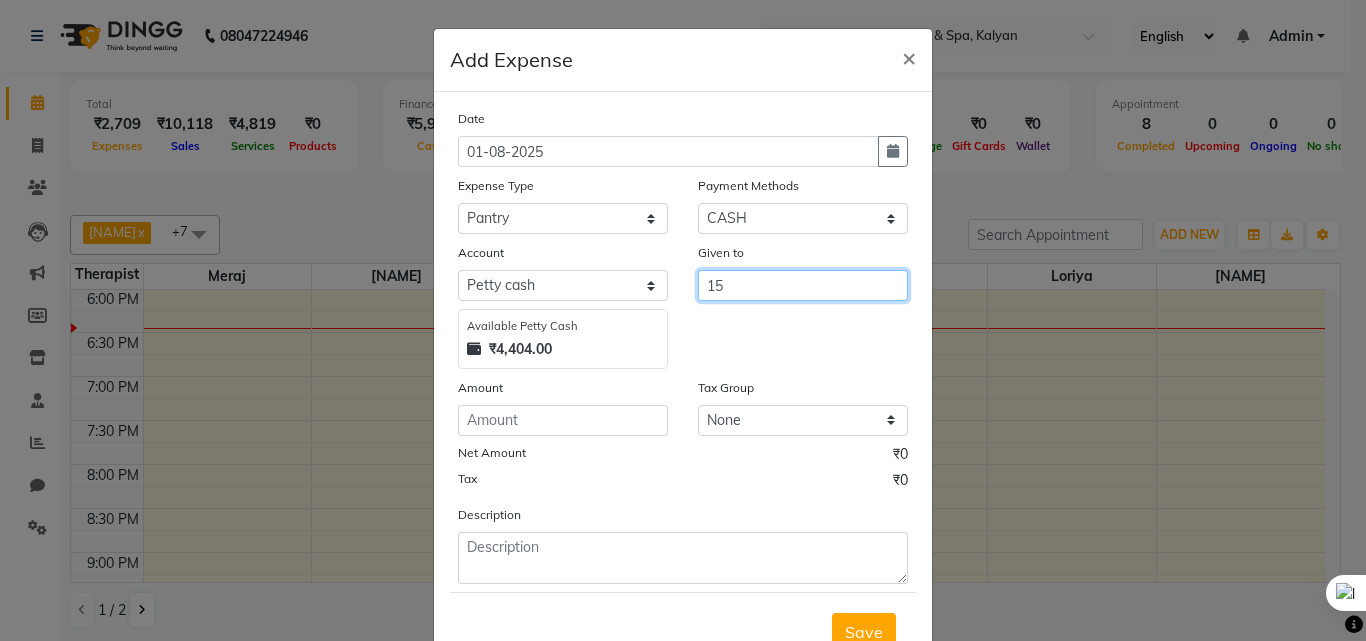type on "1" 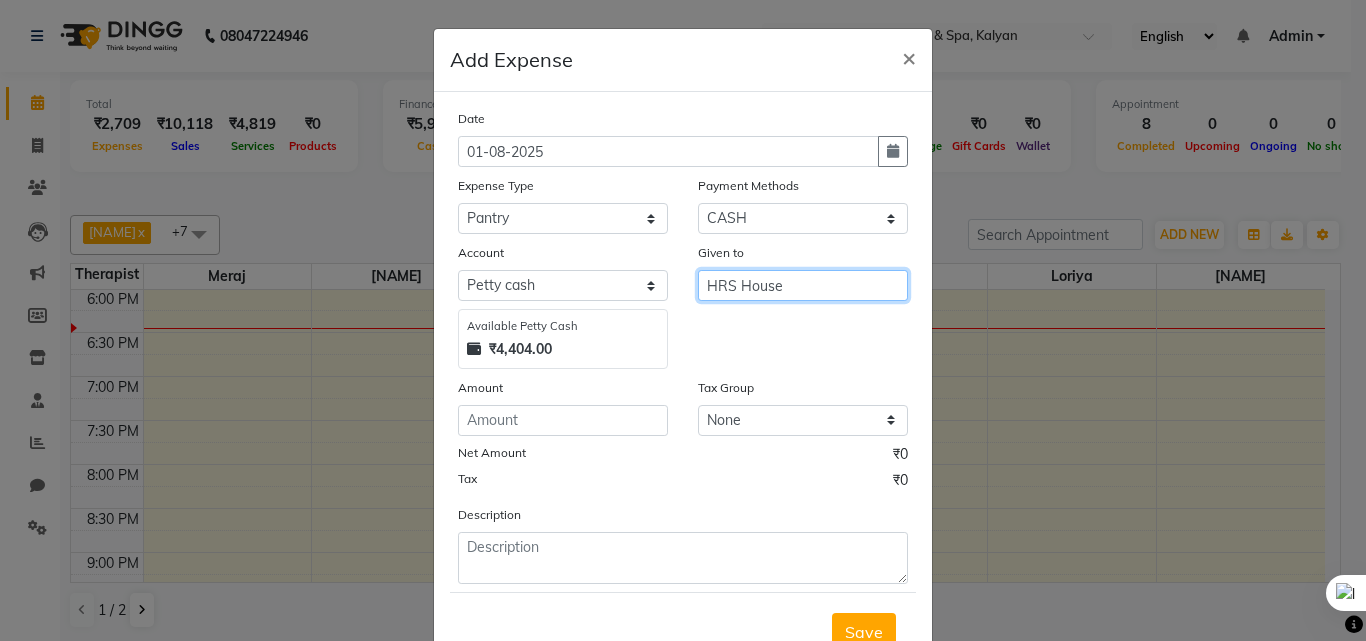 type on "HRS House" 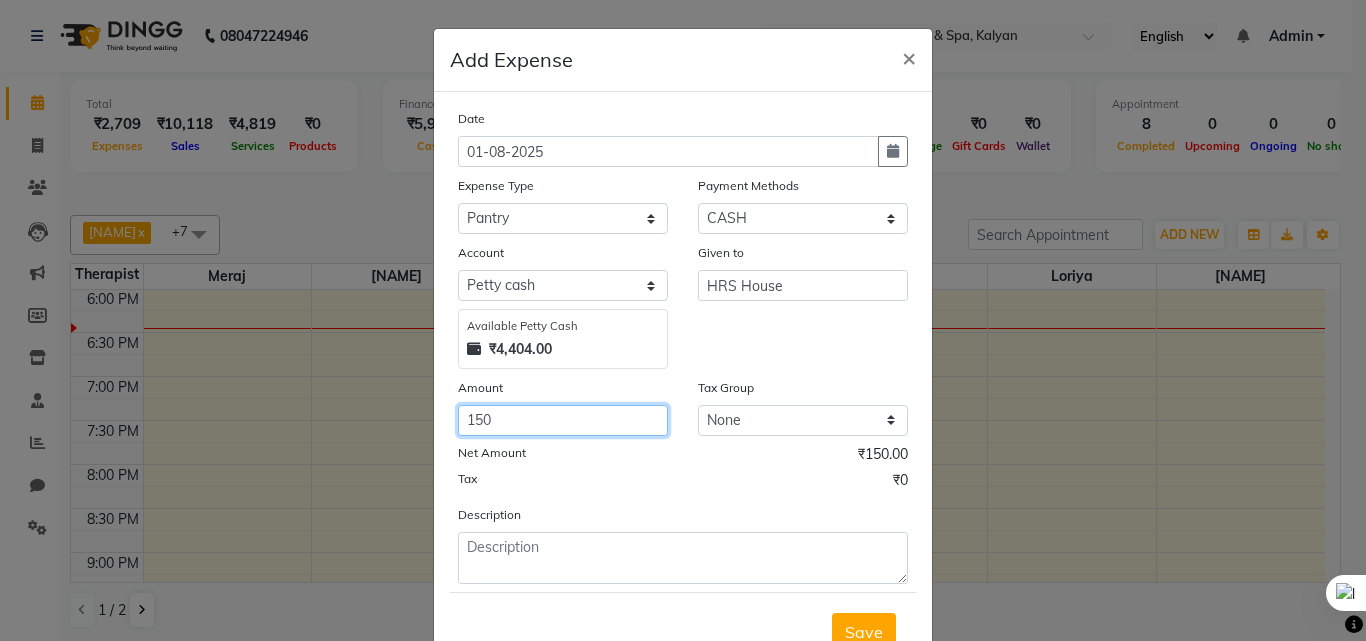 type on "150" 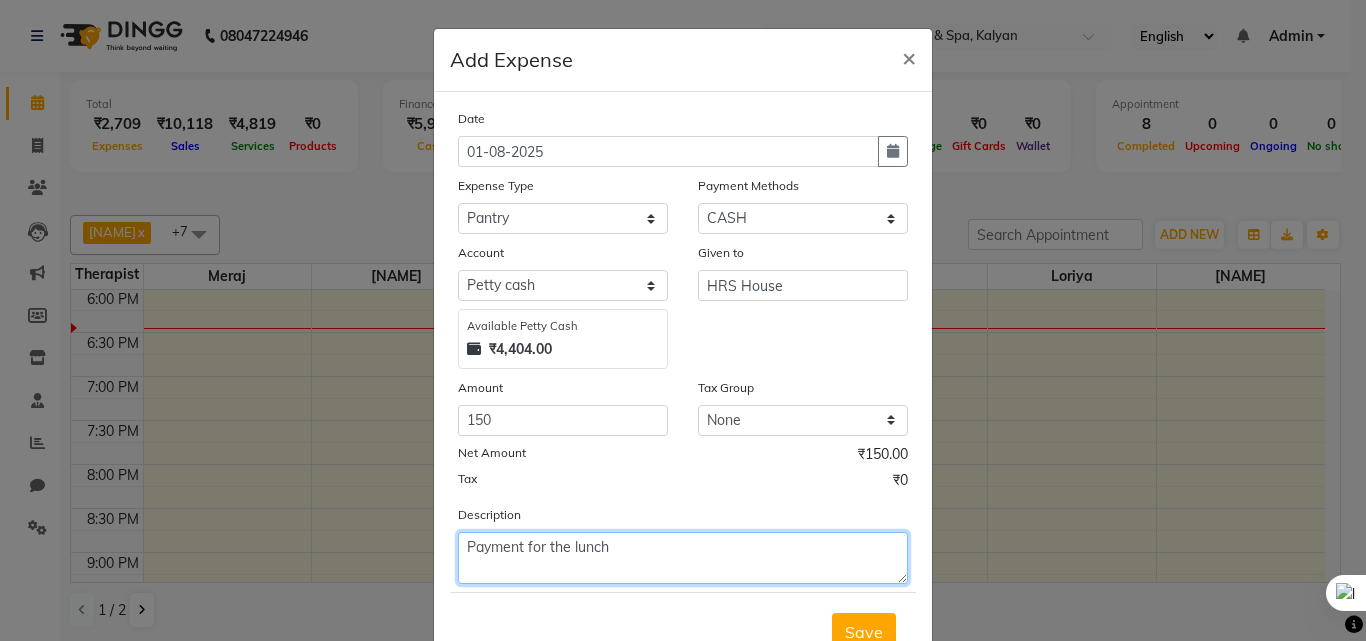 type on "Payment for the lunch" 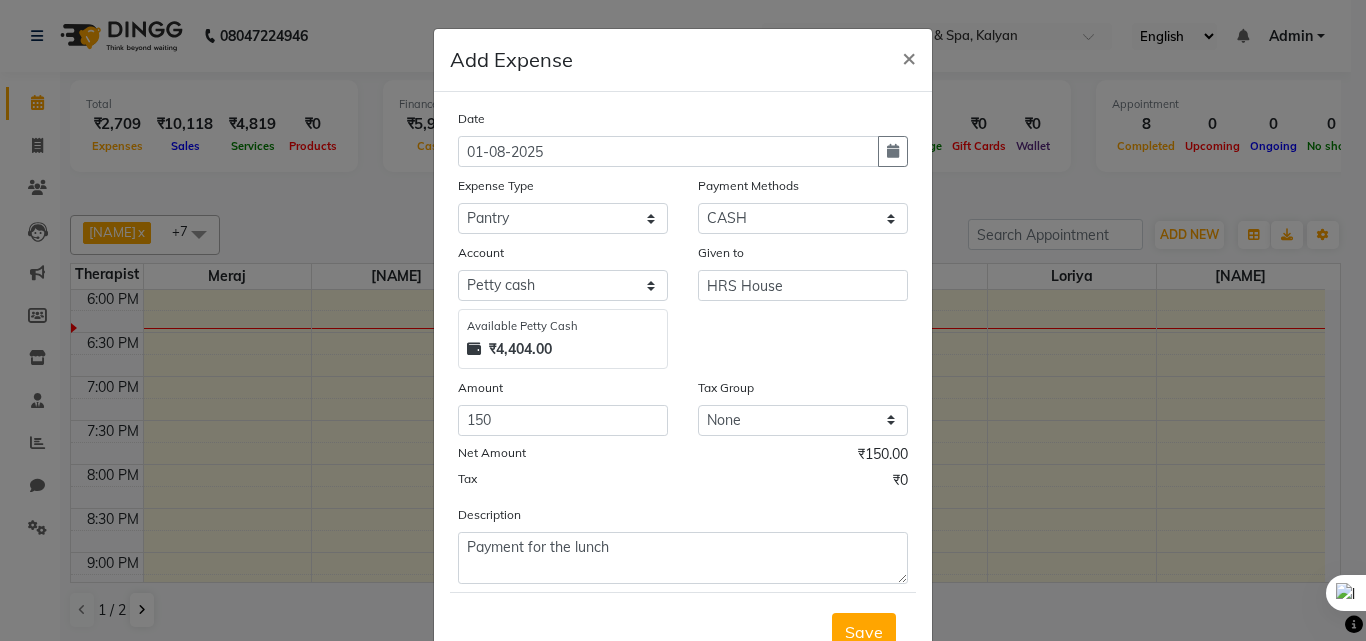 type 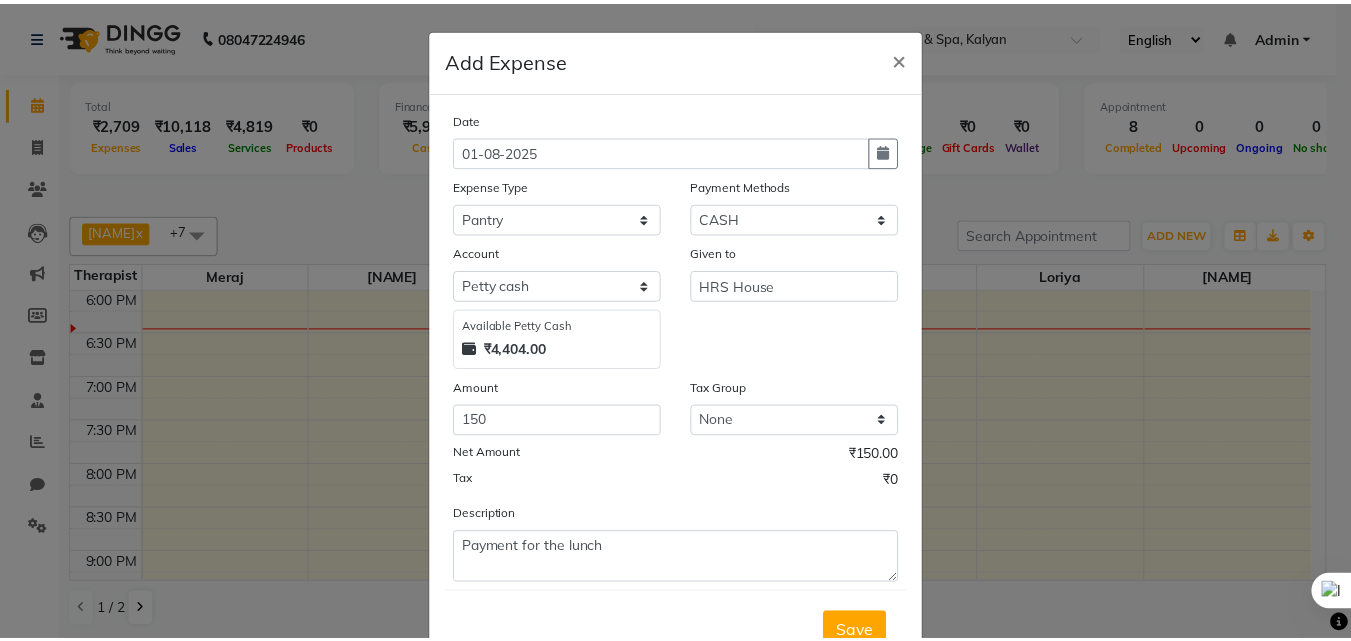 scroll, scrollTop: 10, scrollLeft: 0, axis: vertical 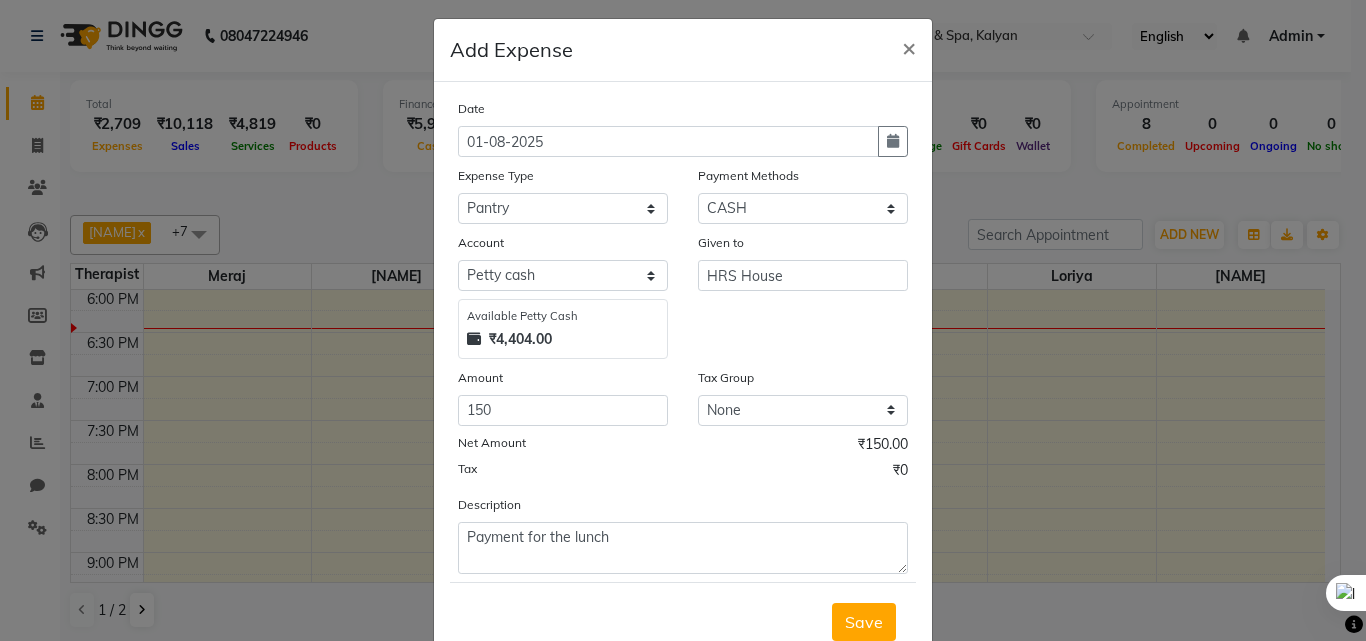 click on "Save" at bounding box center (864, 622) 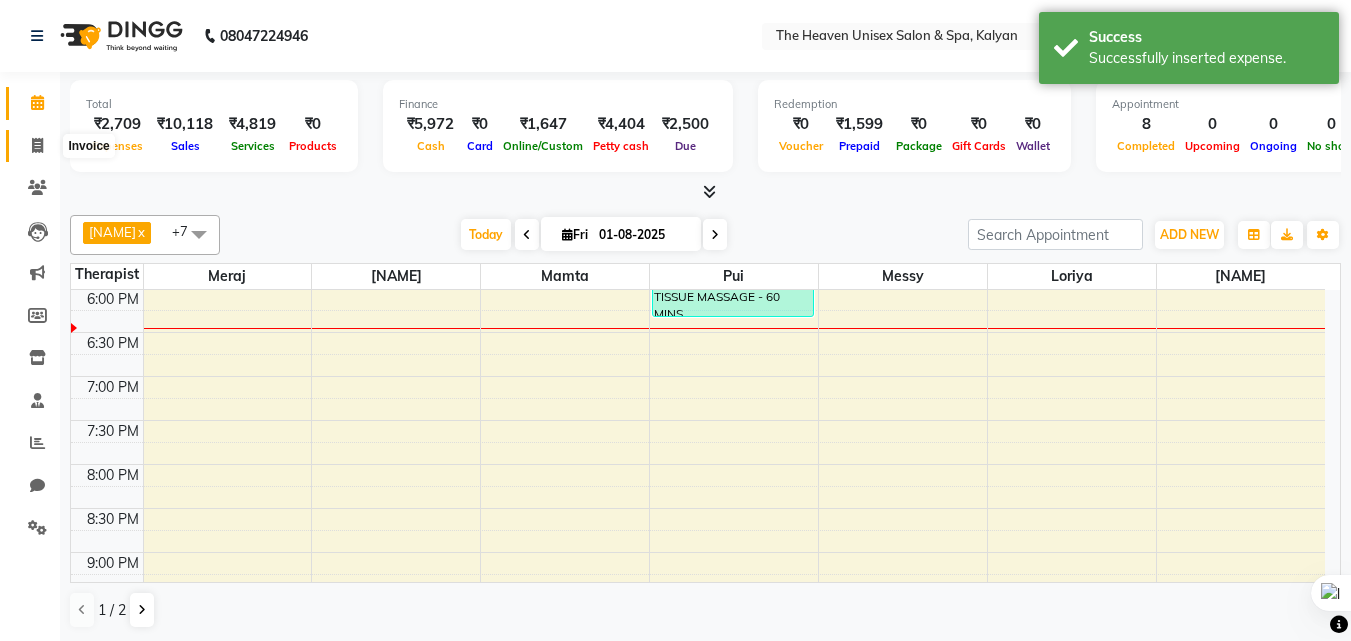 click 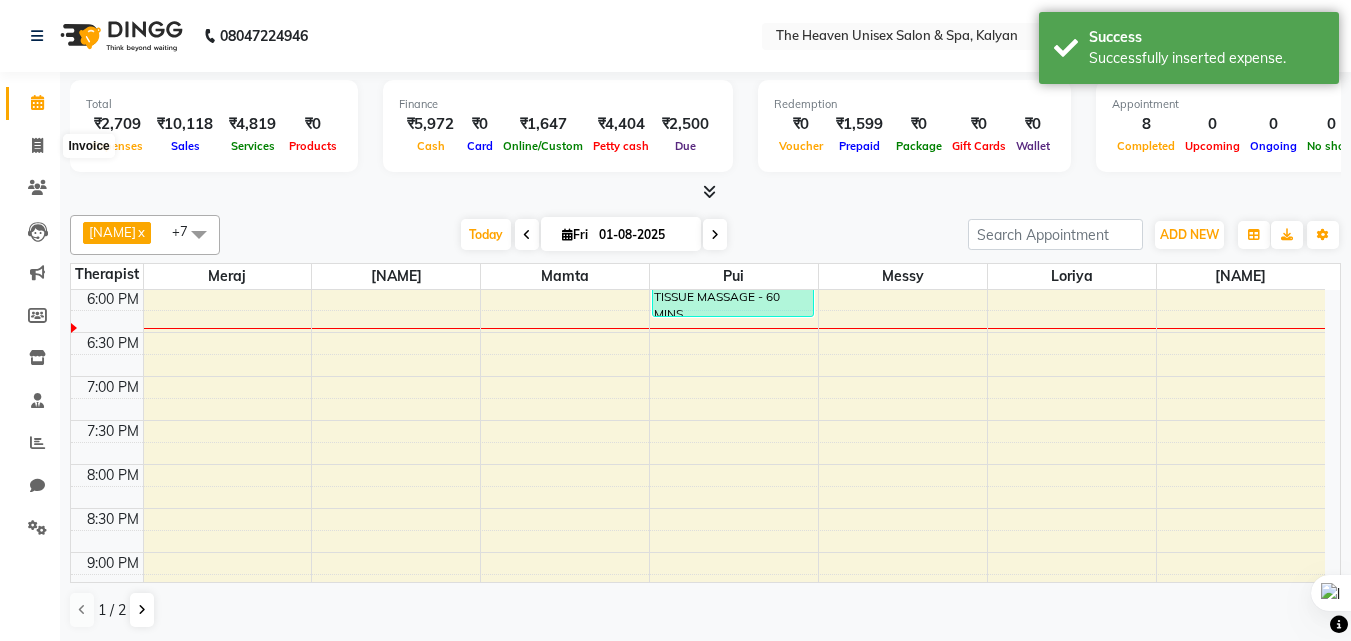 select on "8417" 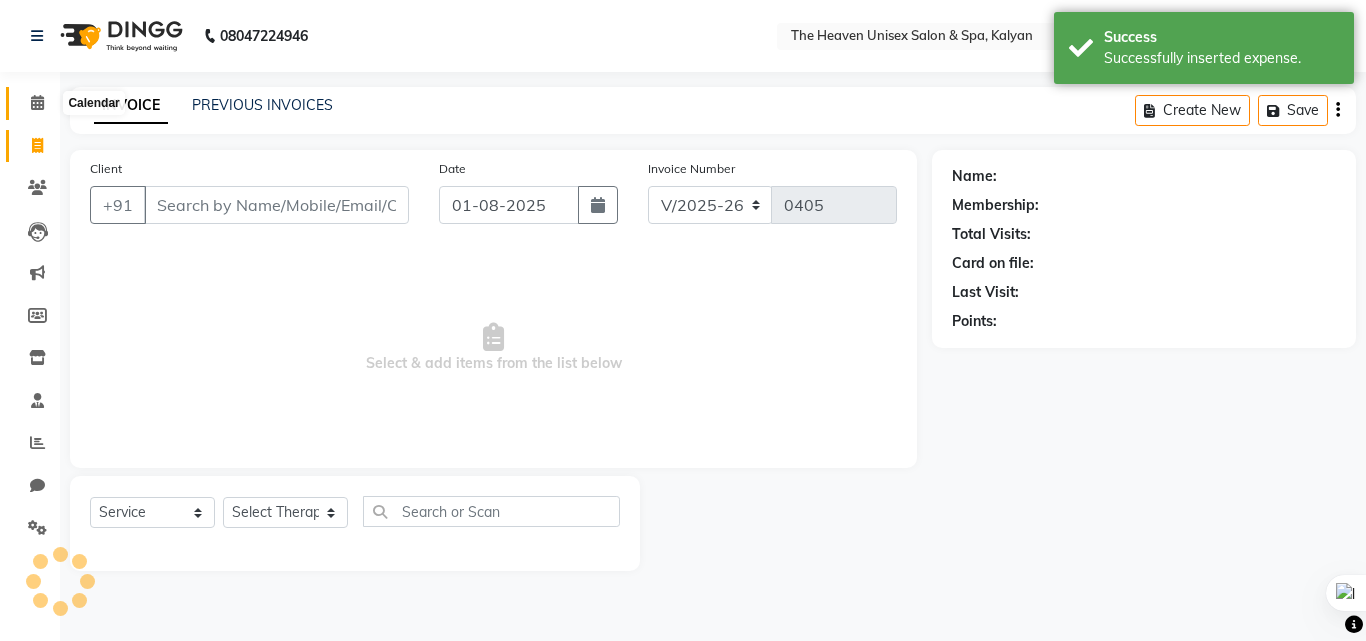 click 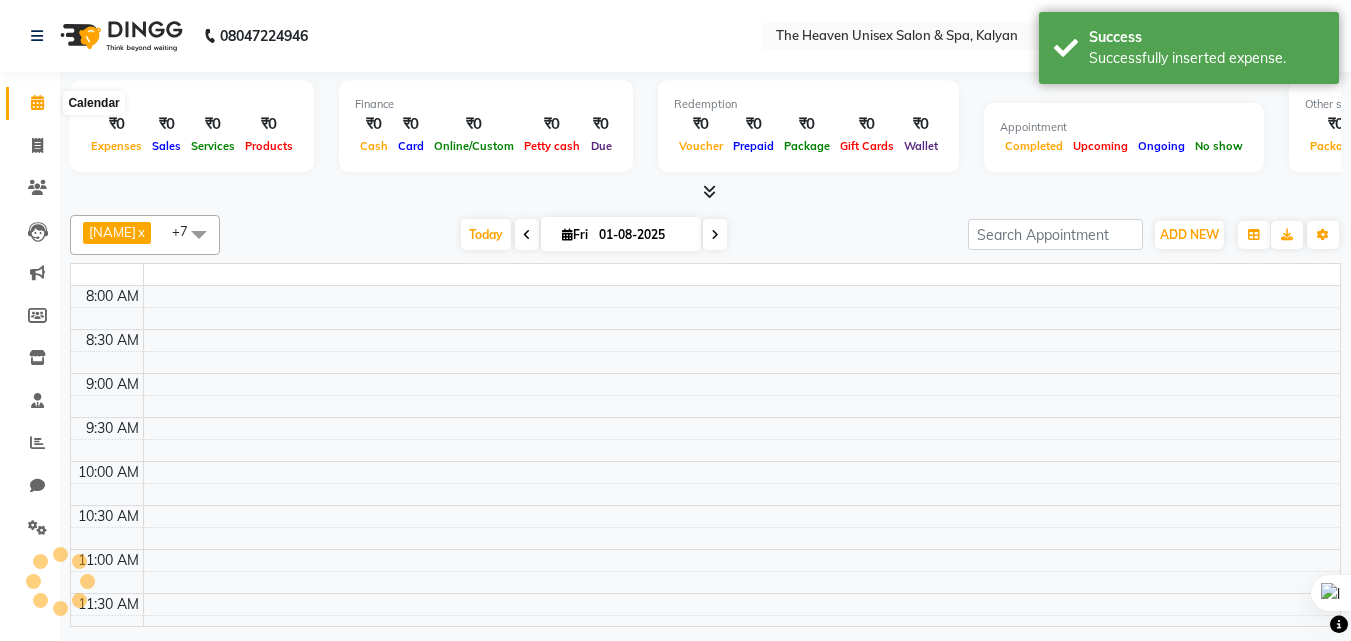 scroll, scrollTop: 0, scrollLeft: 0, axis: both 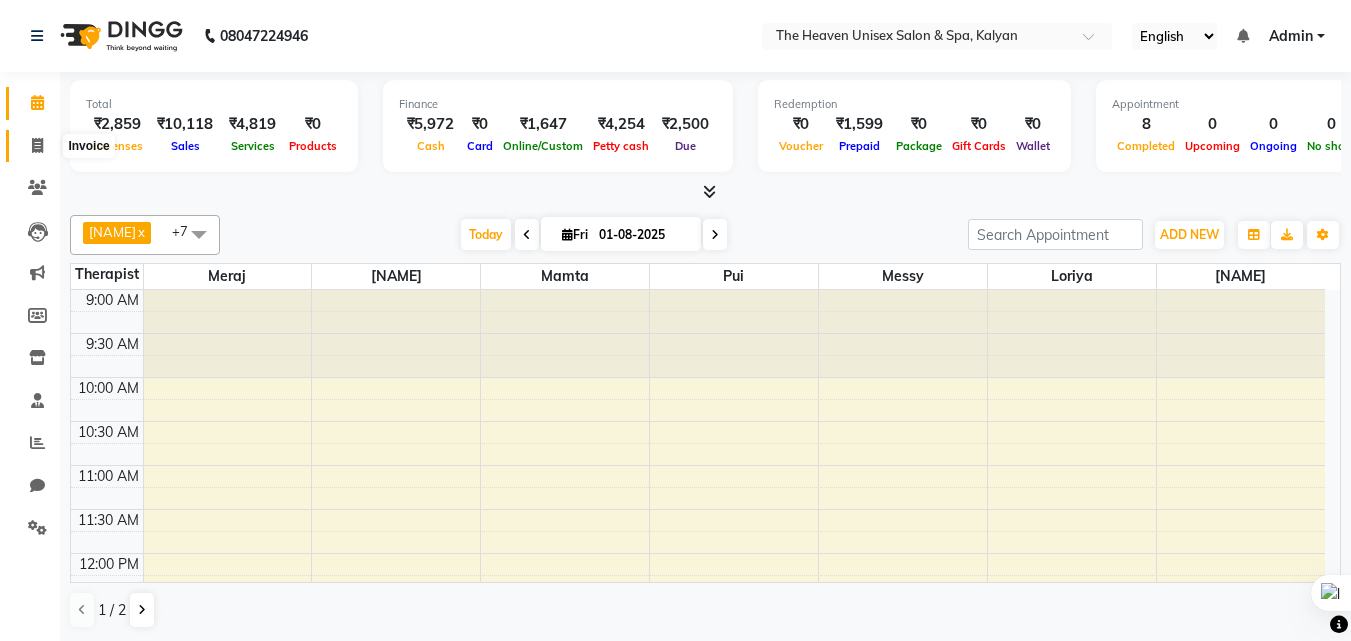 click 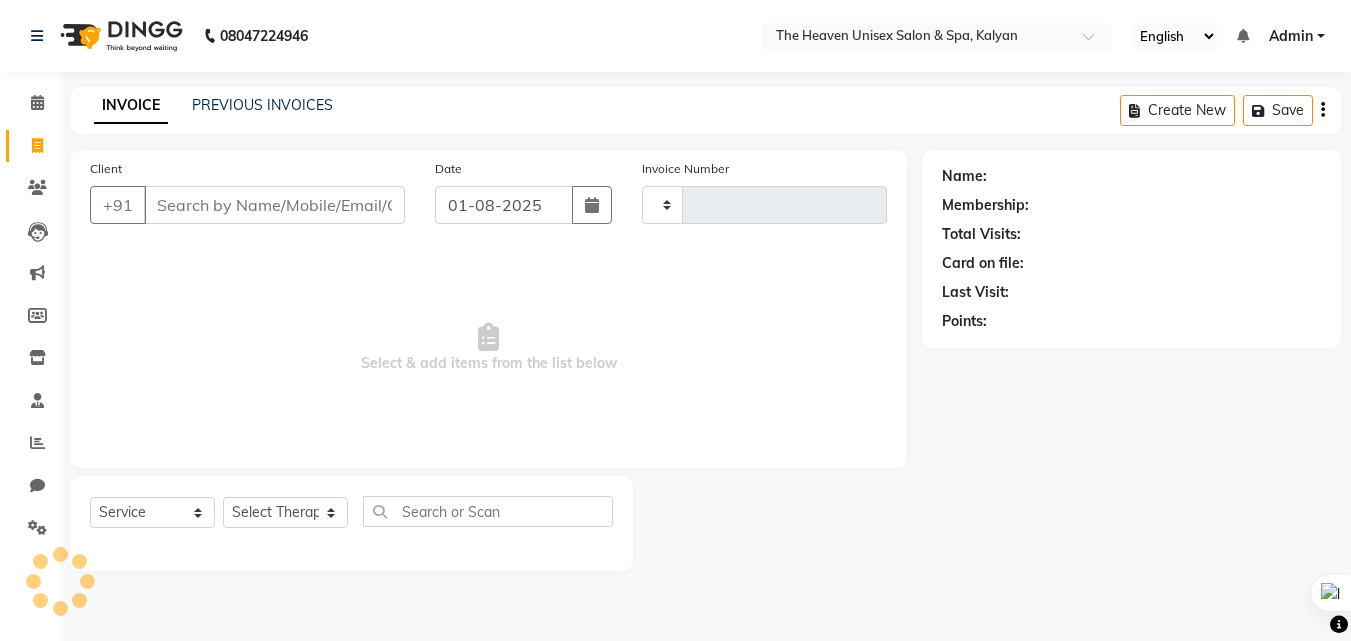 type on "0405" 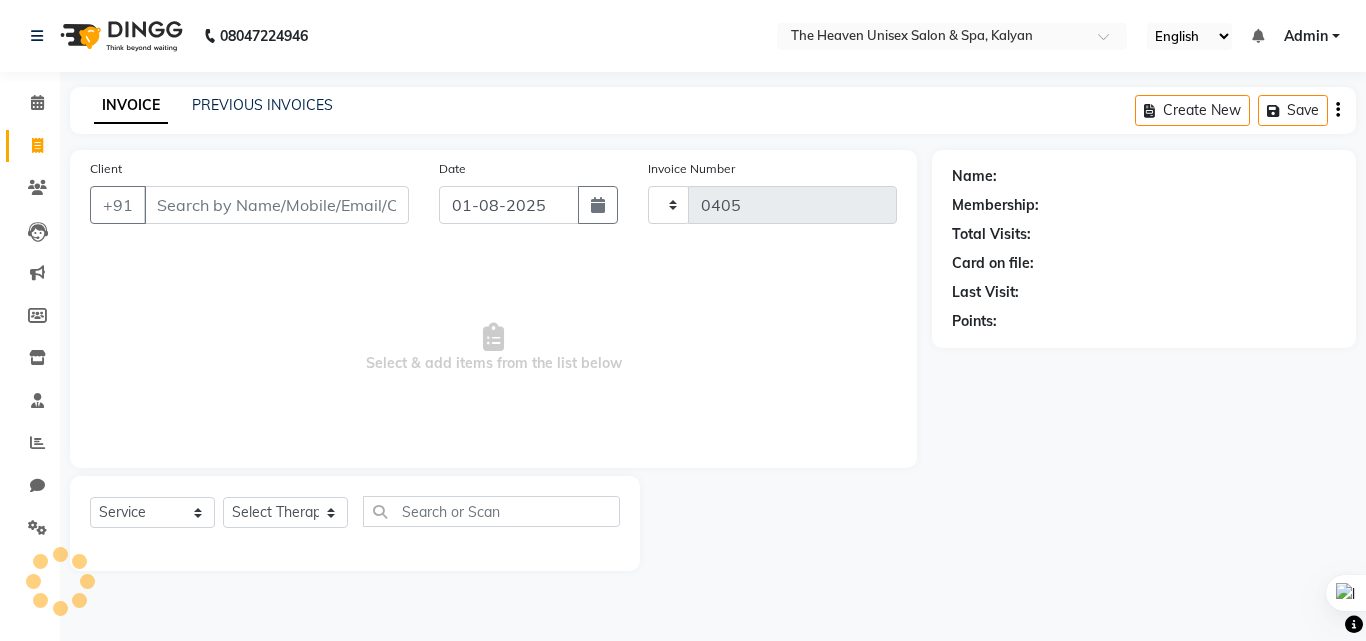 select on "8417" 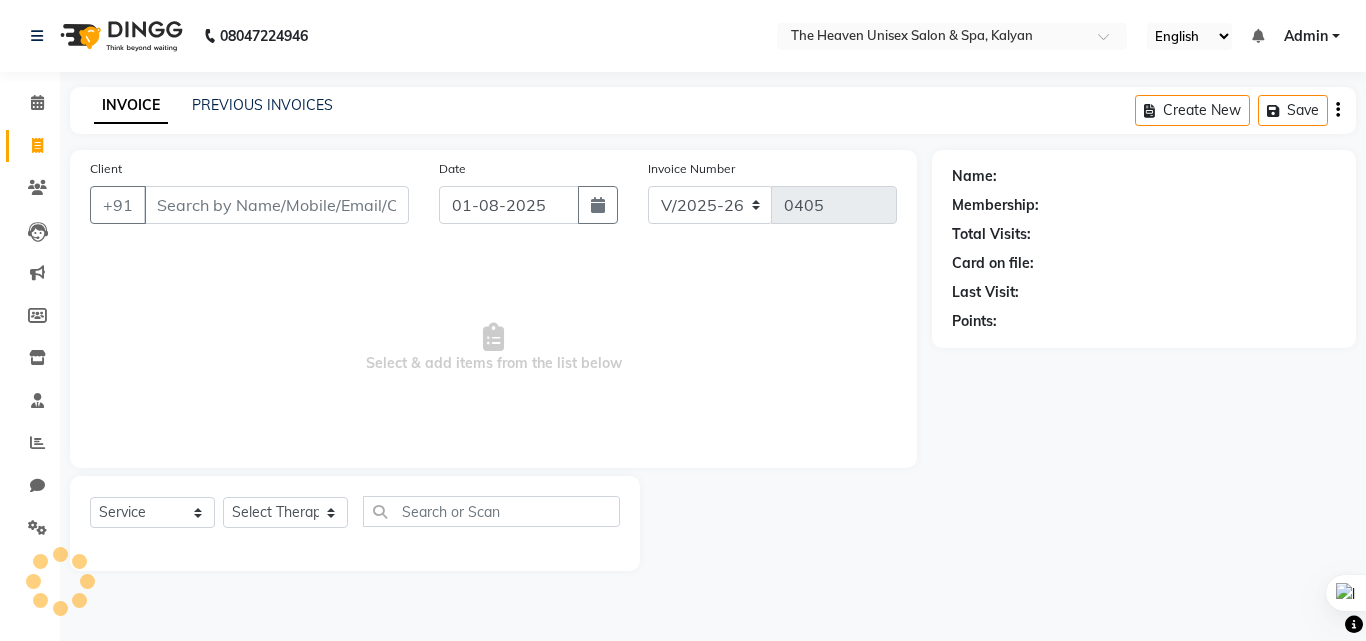 click on "INVOICE PREVIOUS INVOICES Create New   Save" 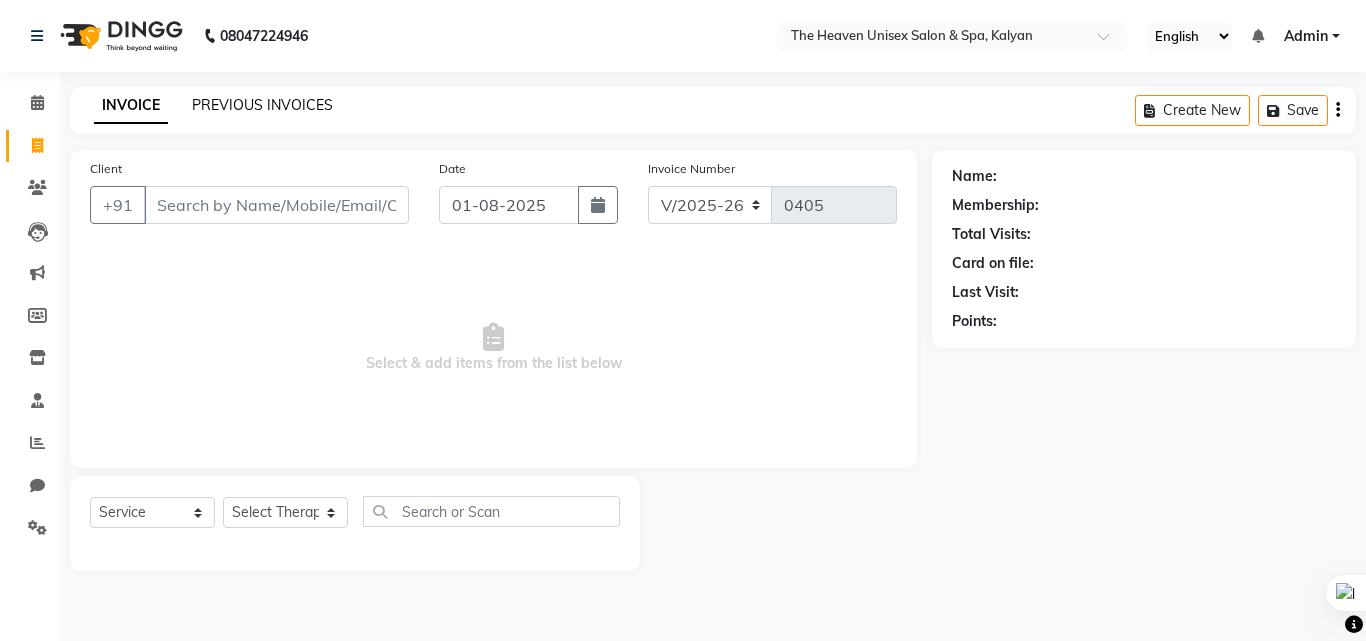 click on "PREVIOUS INVOICES" 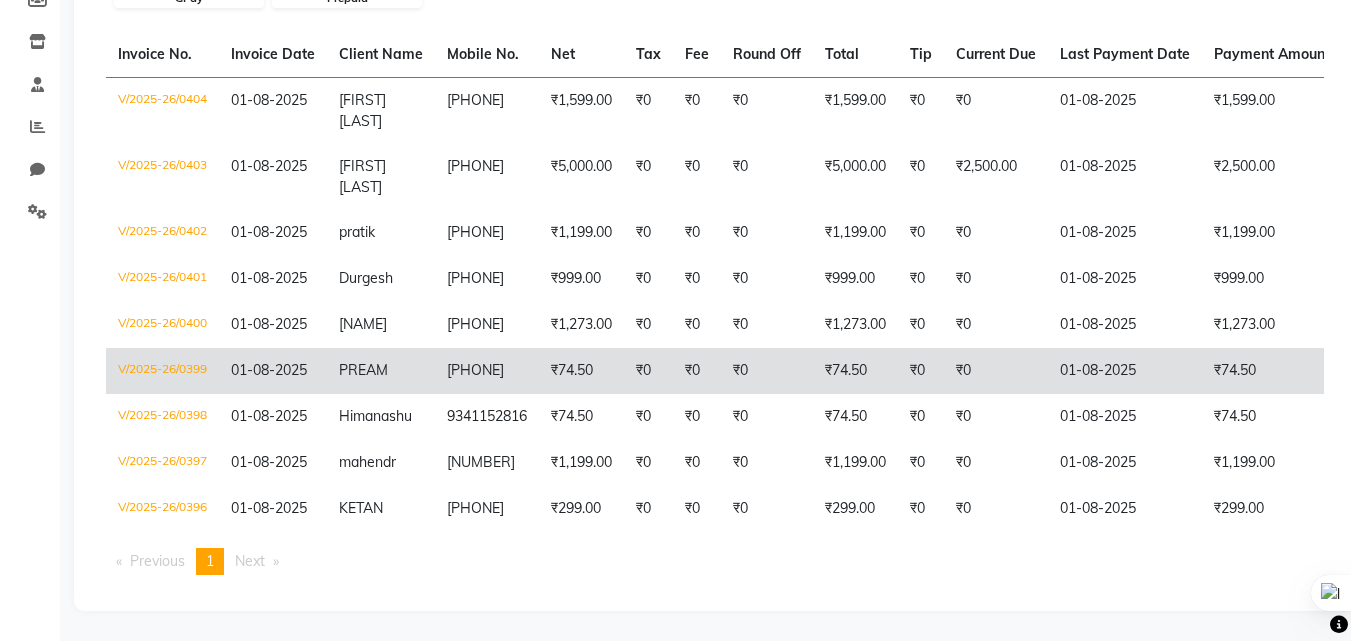 scroll, scrollTop: 331, scrollLeft: 0, axis: vertical 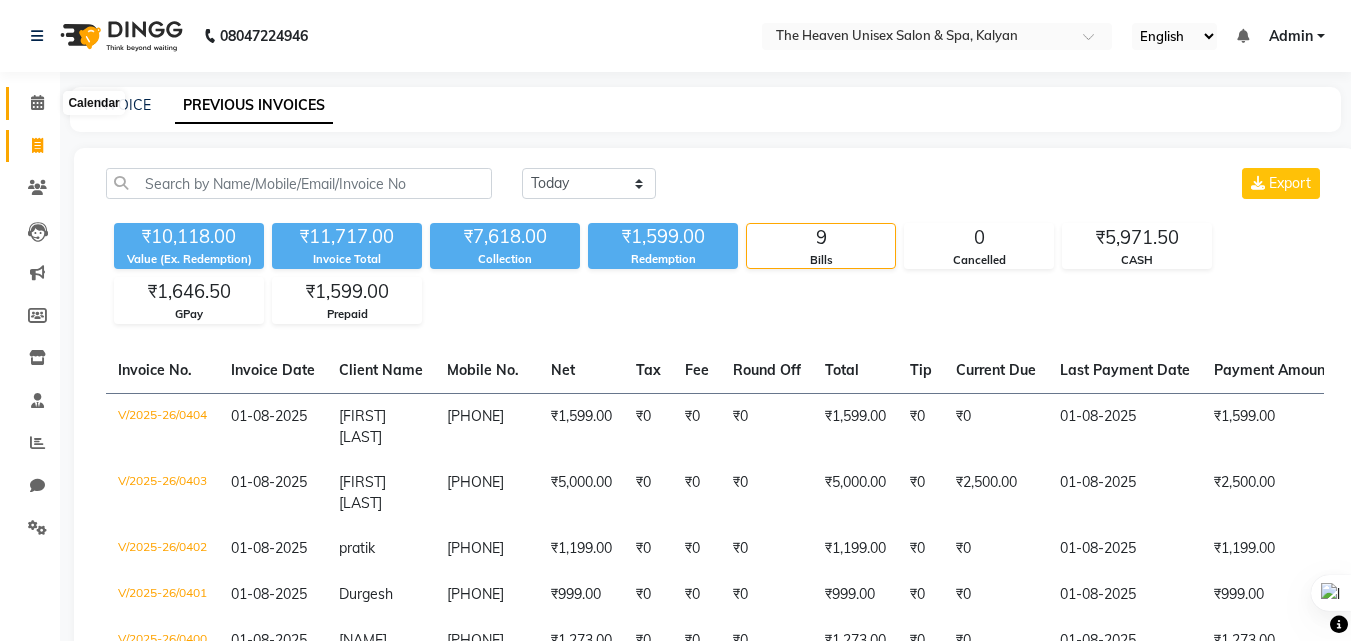 click 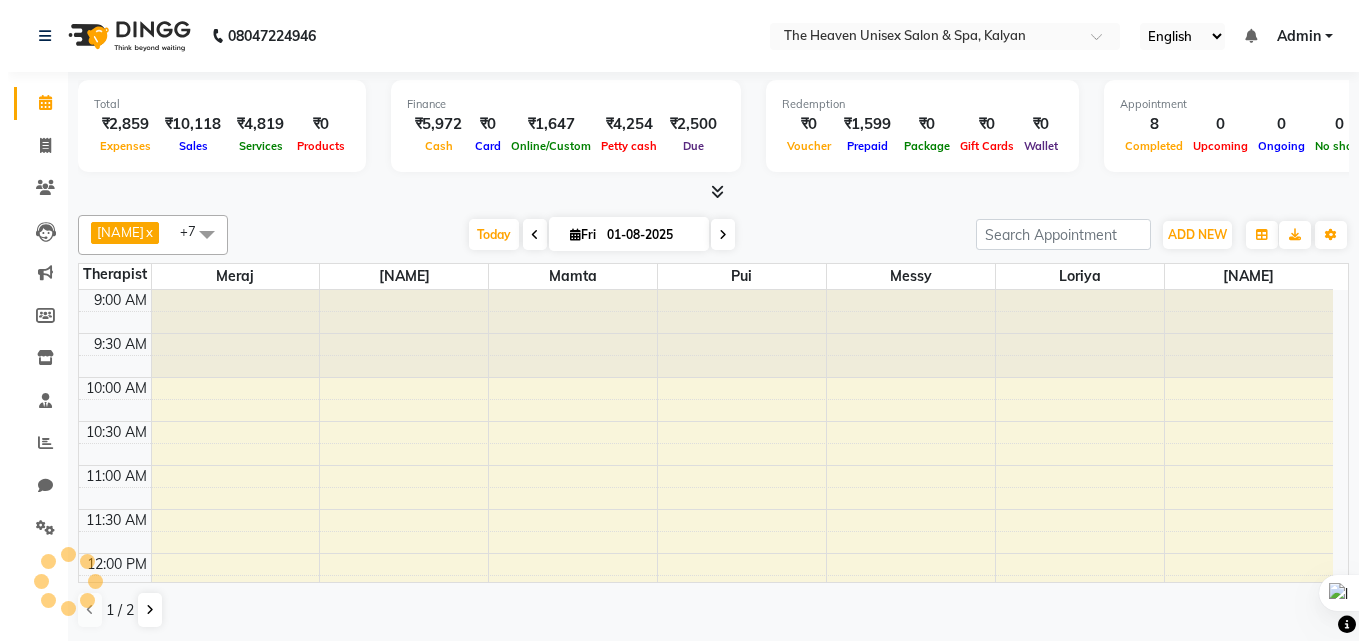 scroll, scrollTop: 0, scrollLeft: 0, axis: both 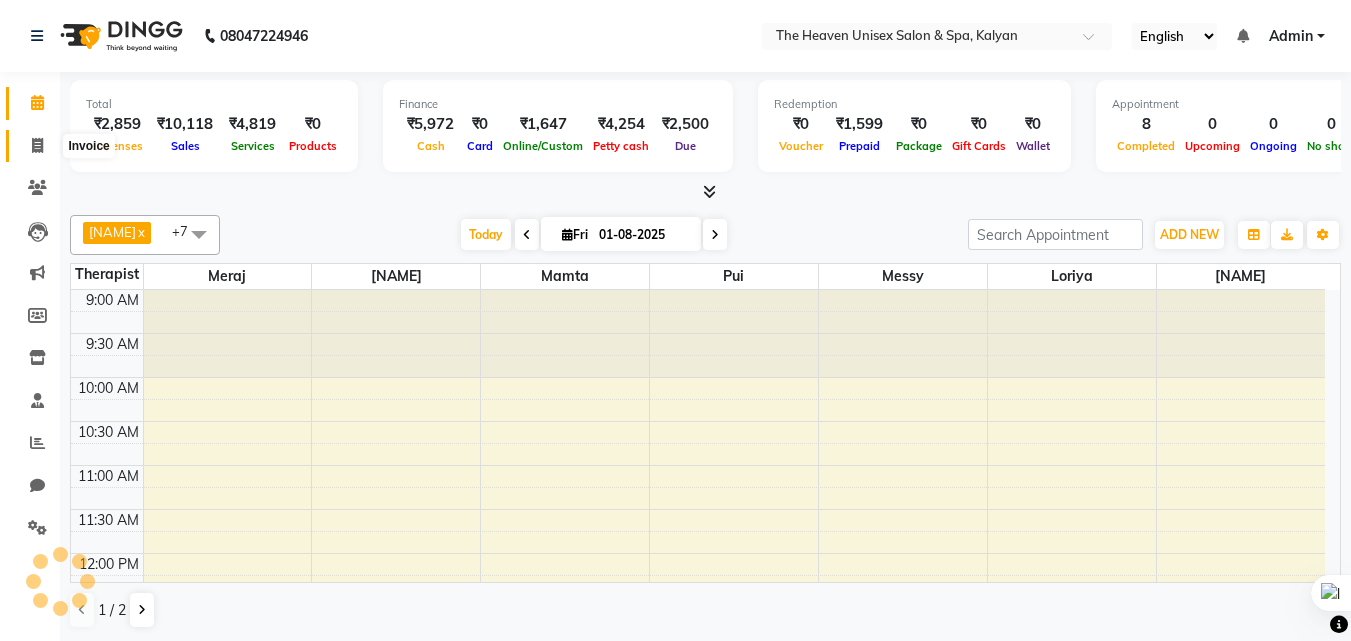 click 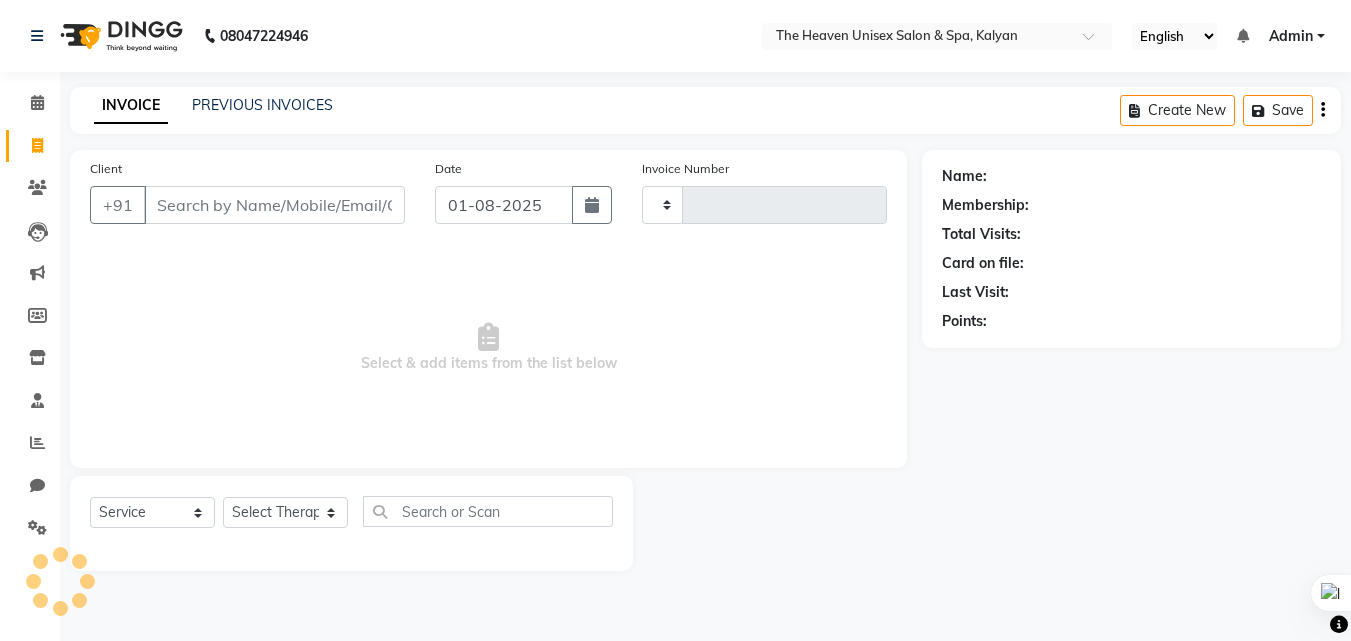 type on "0405" 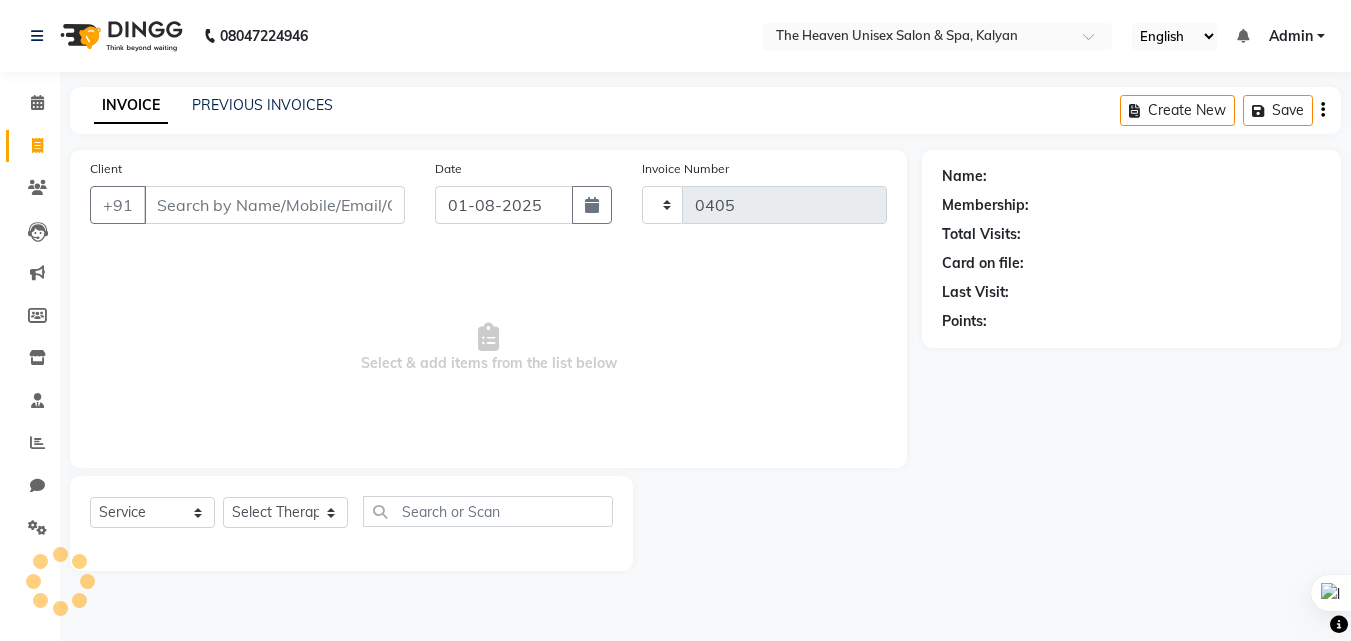 select on "8417" 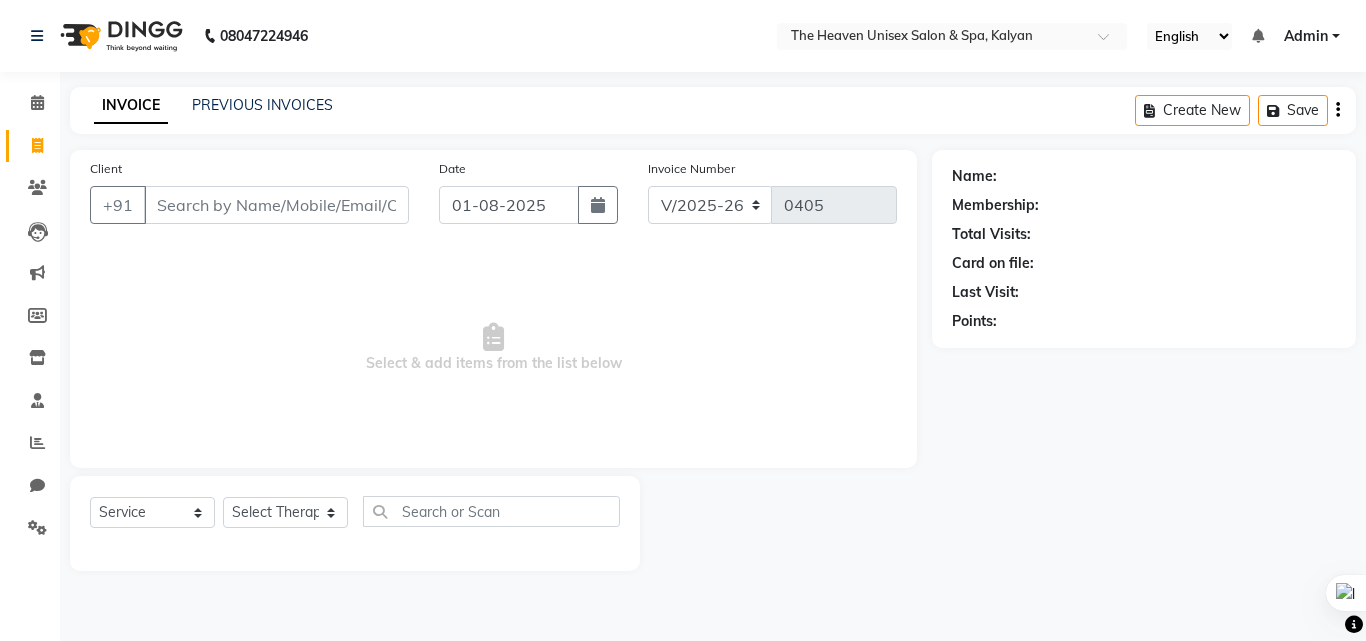 click on "Client" at bounding box center [276, 205] 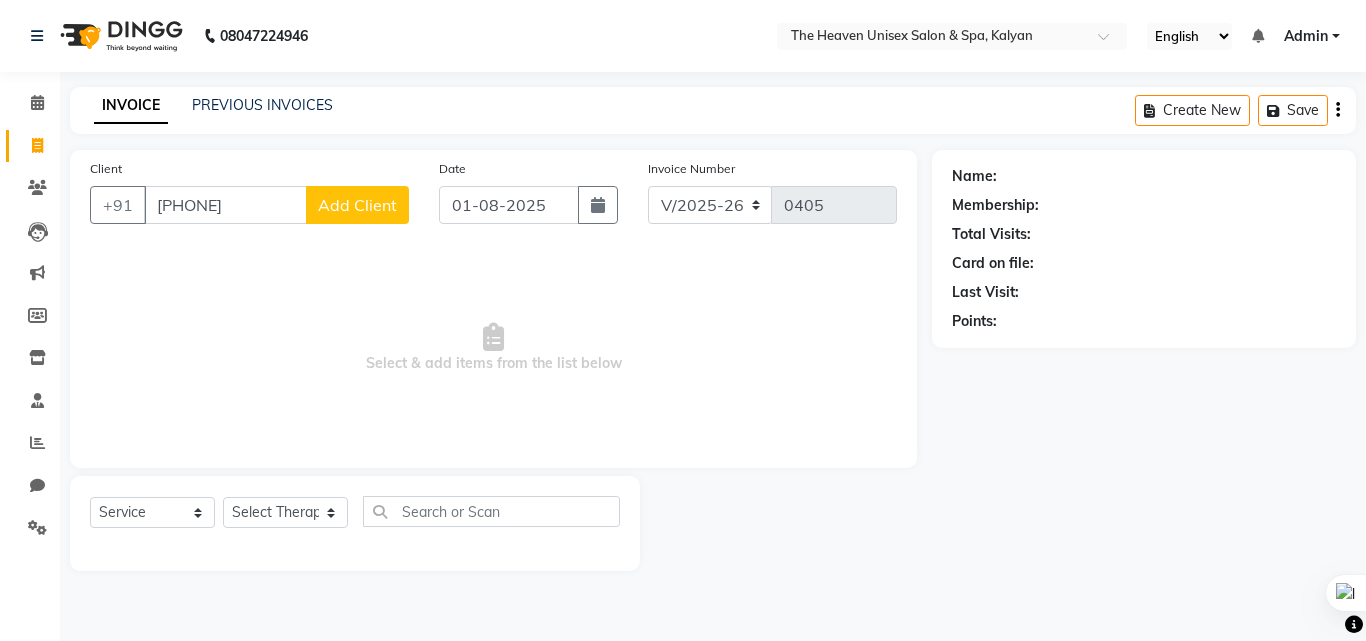 type on "8850627211" 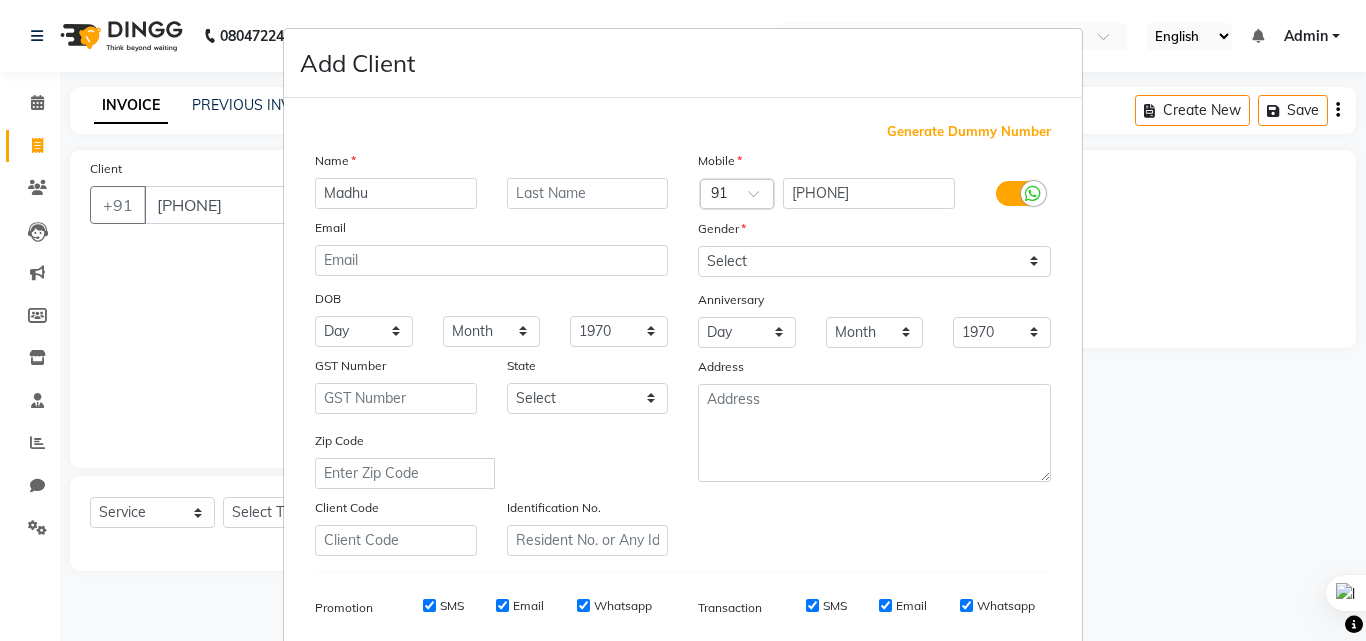 type on "Madhu" 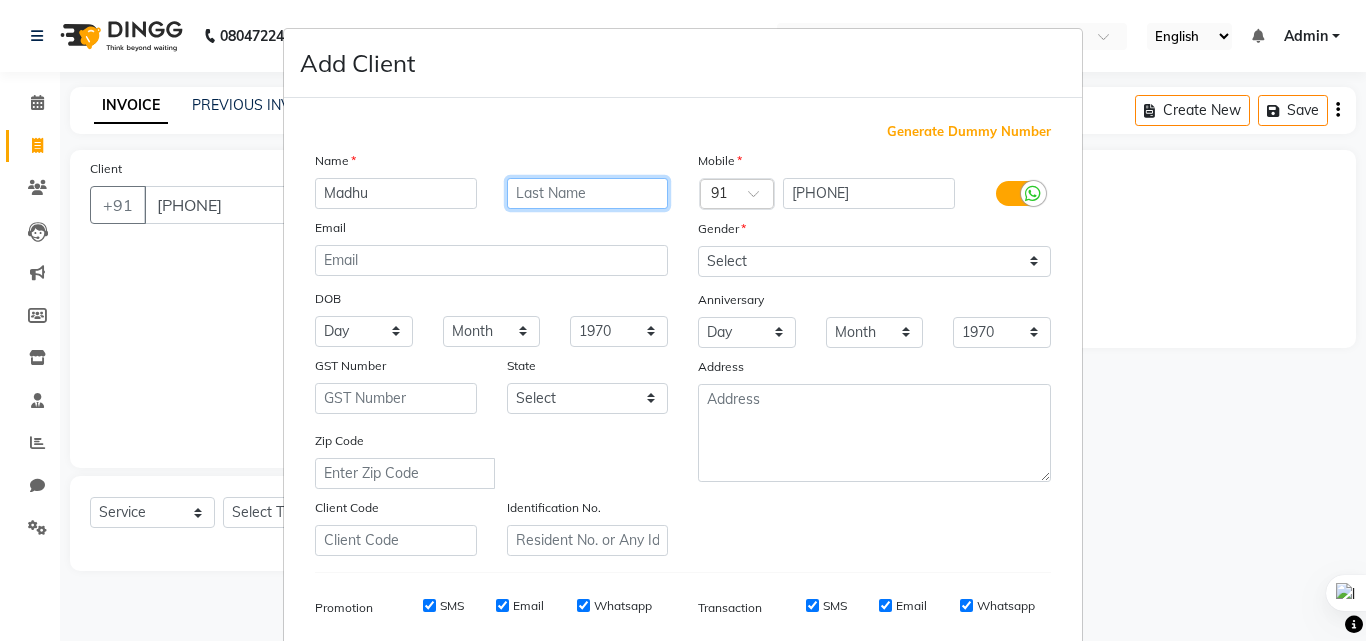 type on "s" 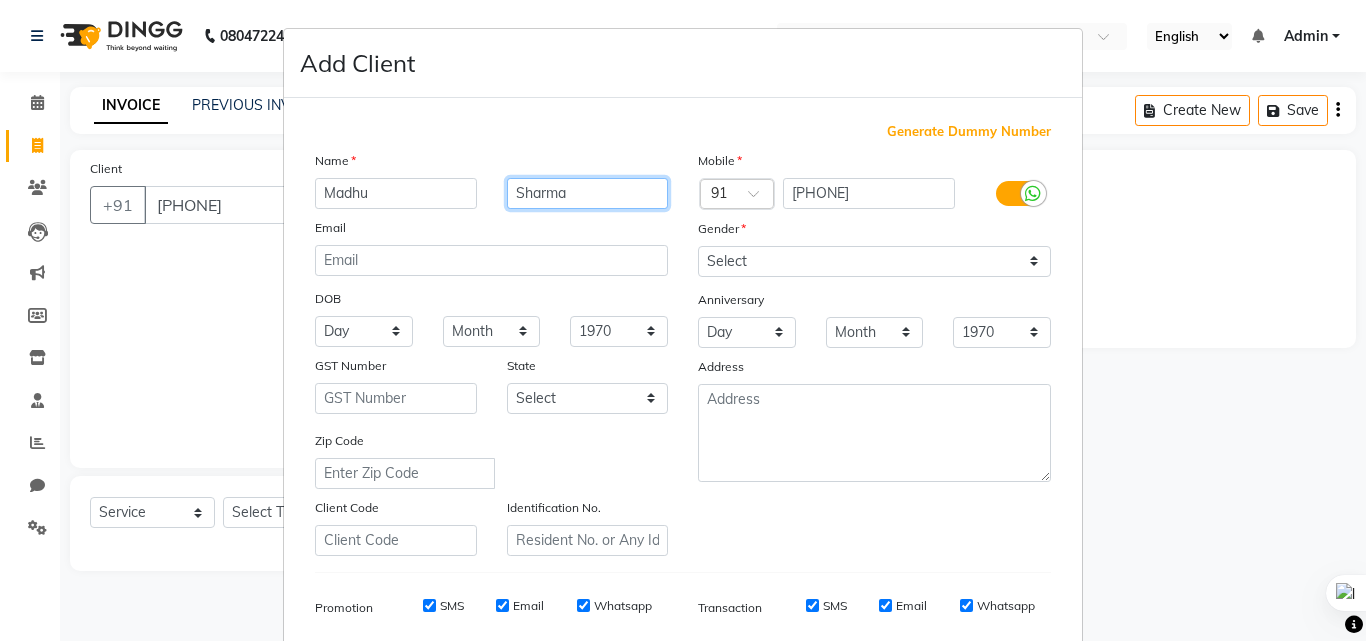 type on "Sharma" 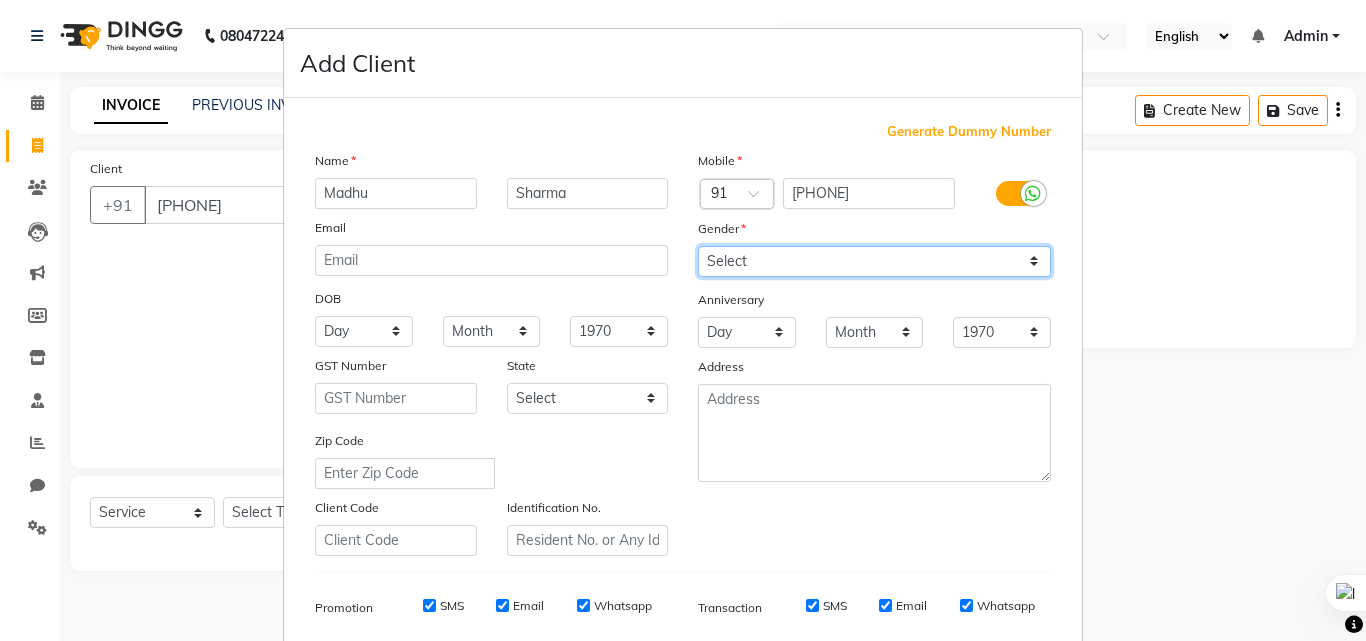 click on "Select Male Female Other Prefer Not To Say" at bounding box center (874, 261) 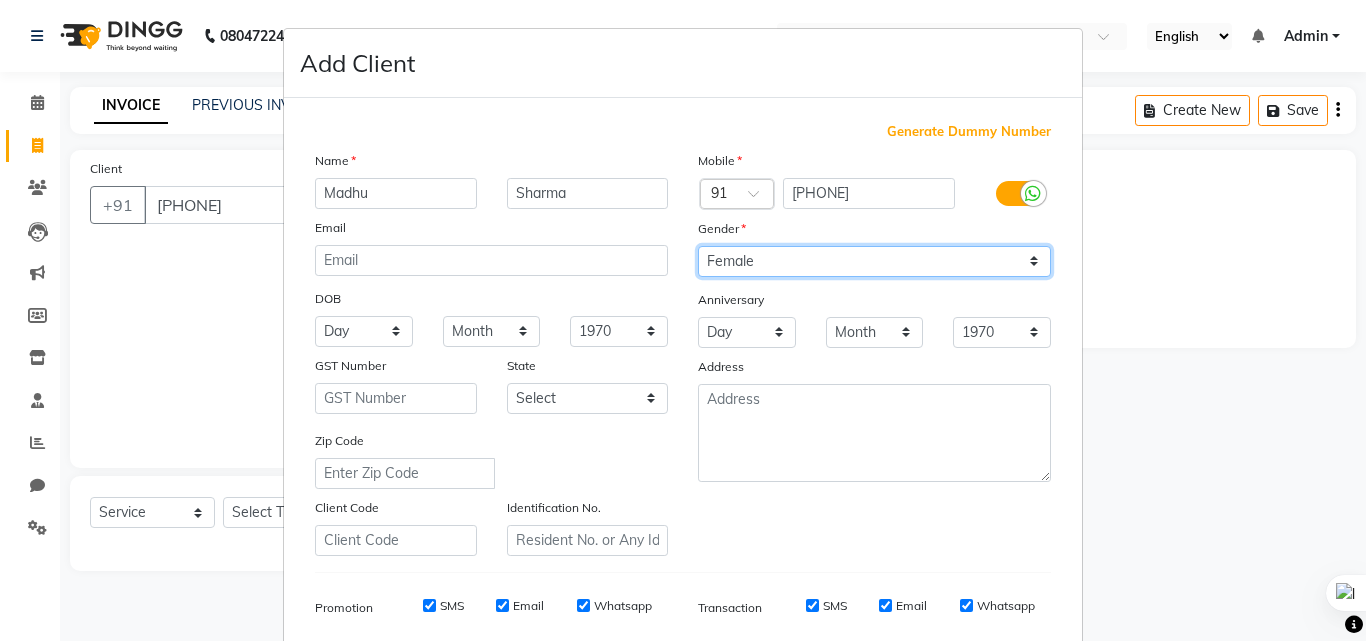click on "Select Male Female Other Prefer Not To Say" at bounding box center [874, 261] 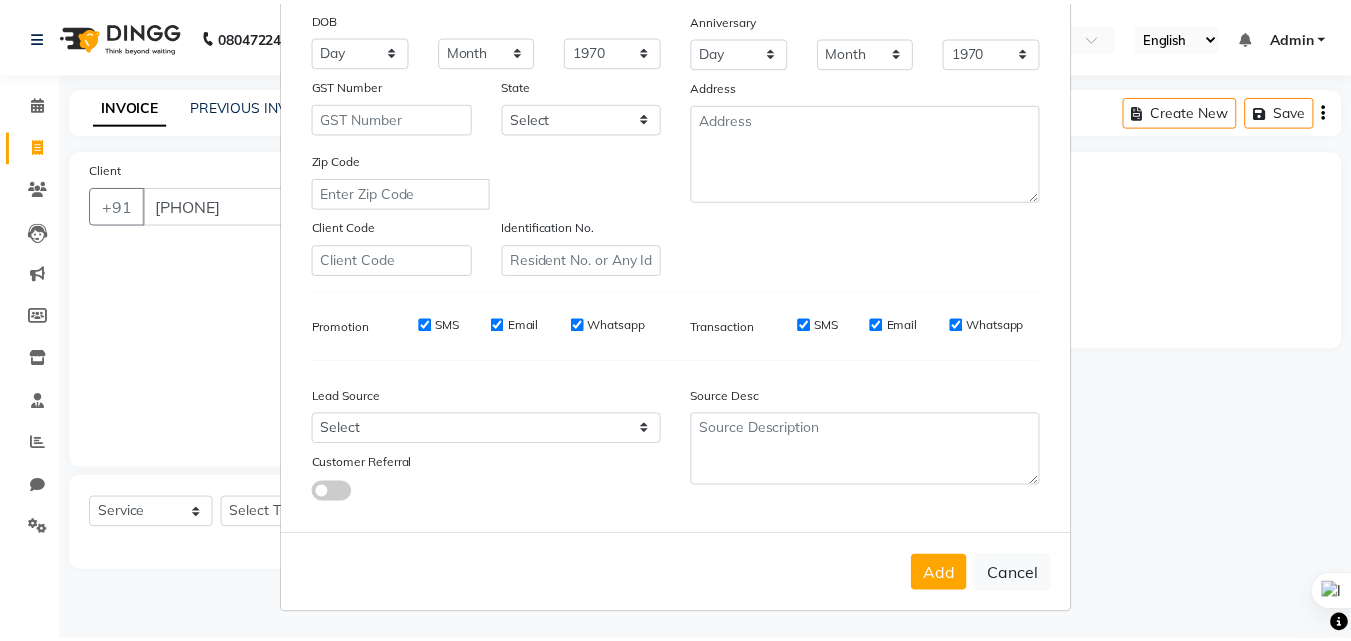 scroll, scrollTop: 282, scrollLeft: 0, axis: vertical 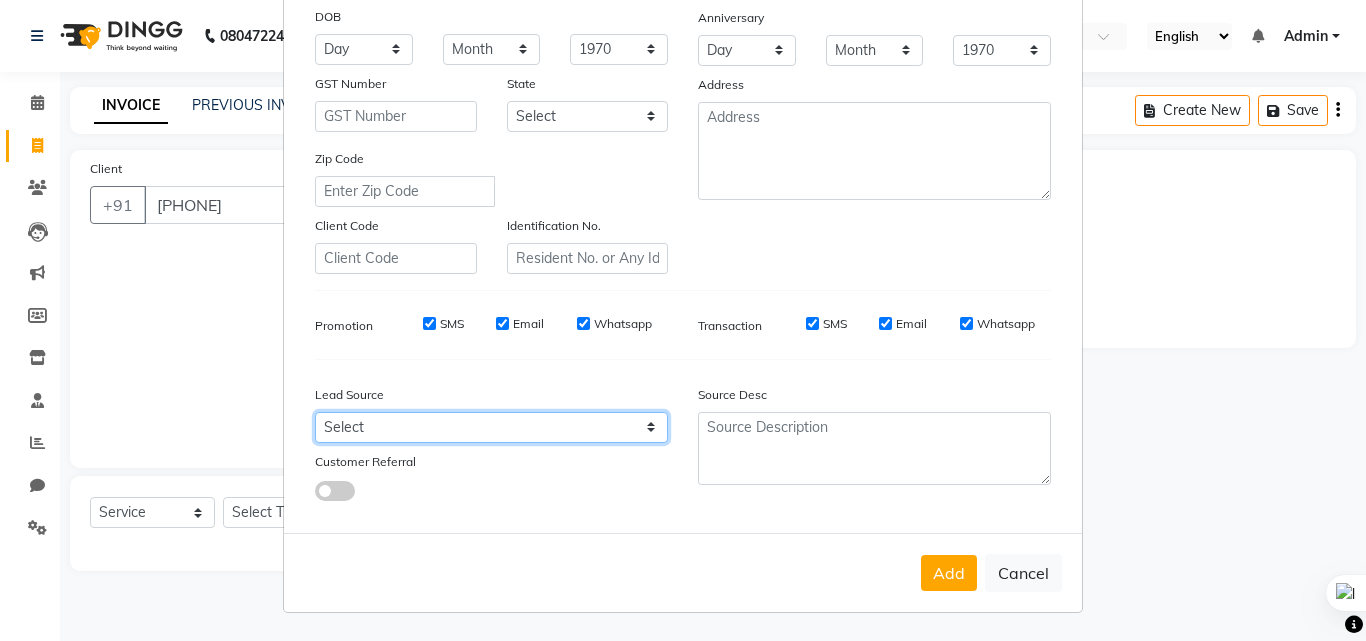 click on "Select Walk-in Referral Internet Friend Word of Mouth Advertisement Facebook JustDial Google Other" at bounding box center (491, 427) 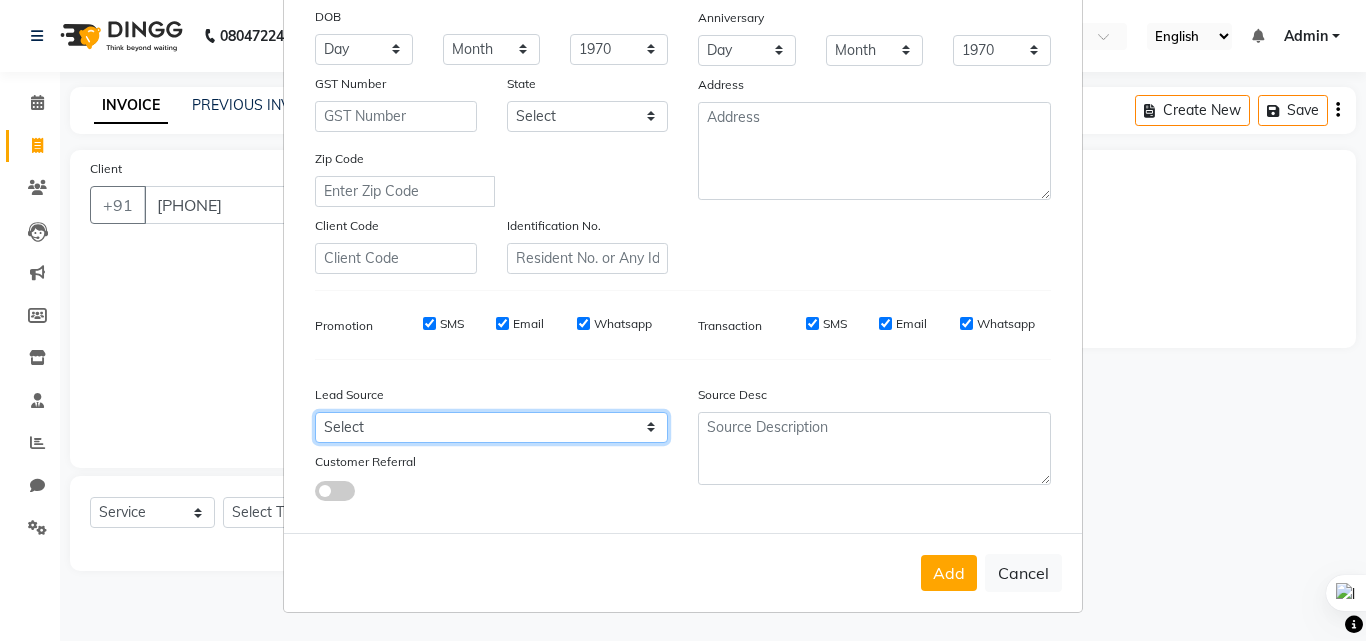 select on "55212" 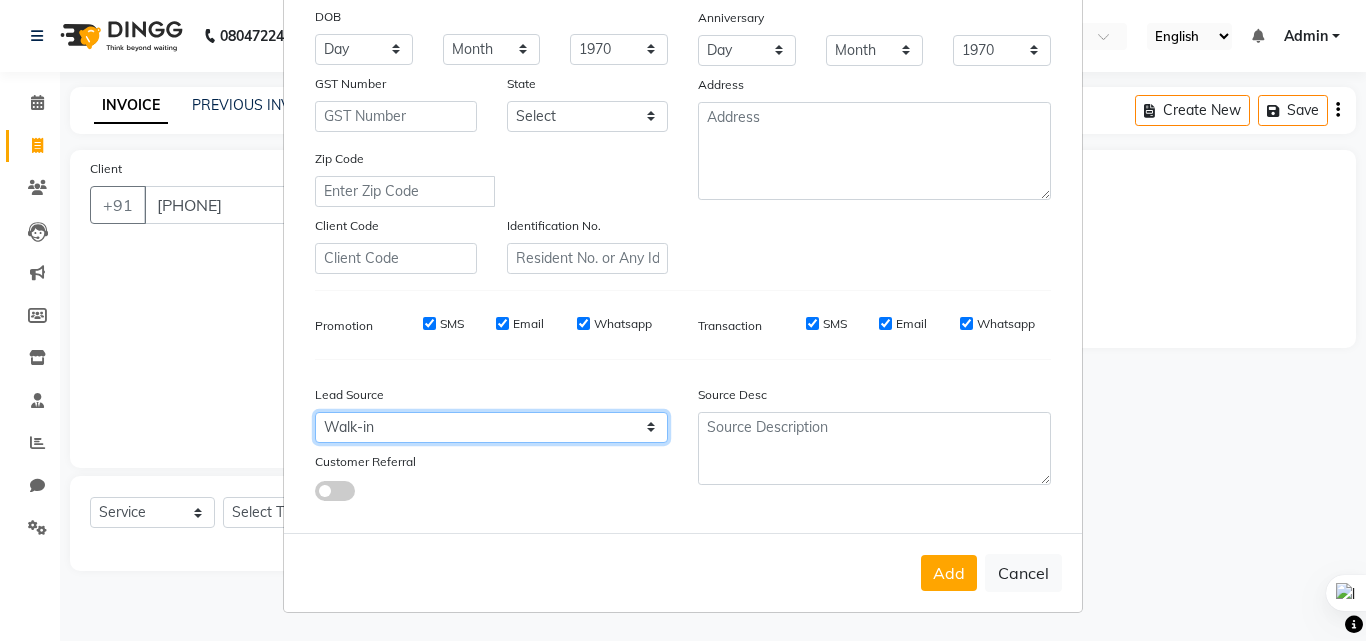 click on "Select Walk-in Referral Internet Friend Word of Mouth Advertisement Facebook JustDial Google Other" at bounding box center [491, 427] 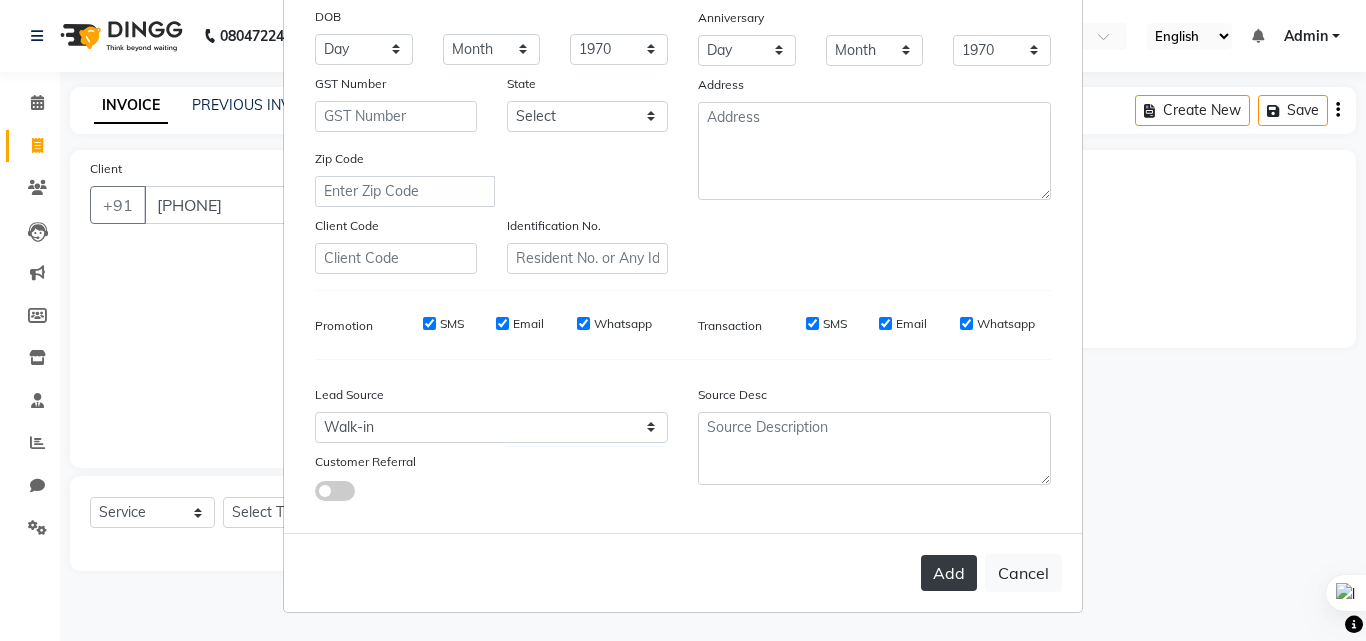 click on "Add" at bounding box center (949, 573) 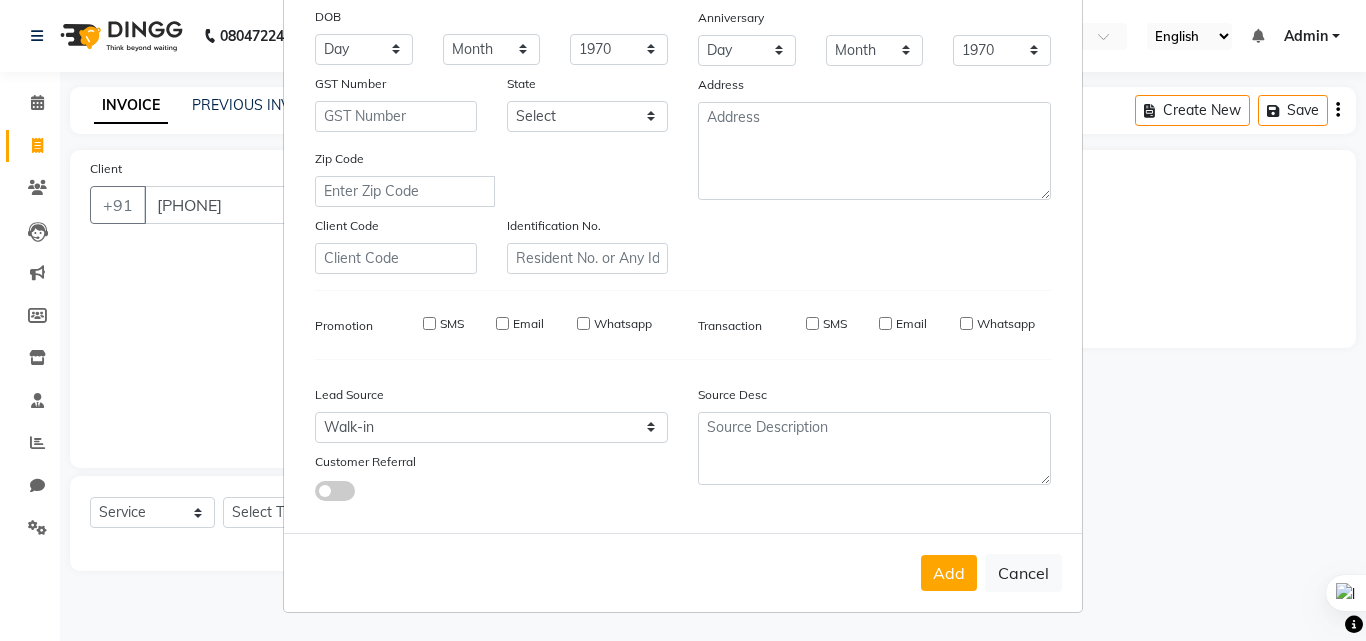 type 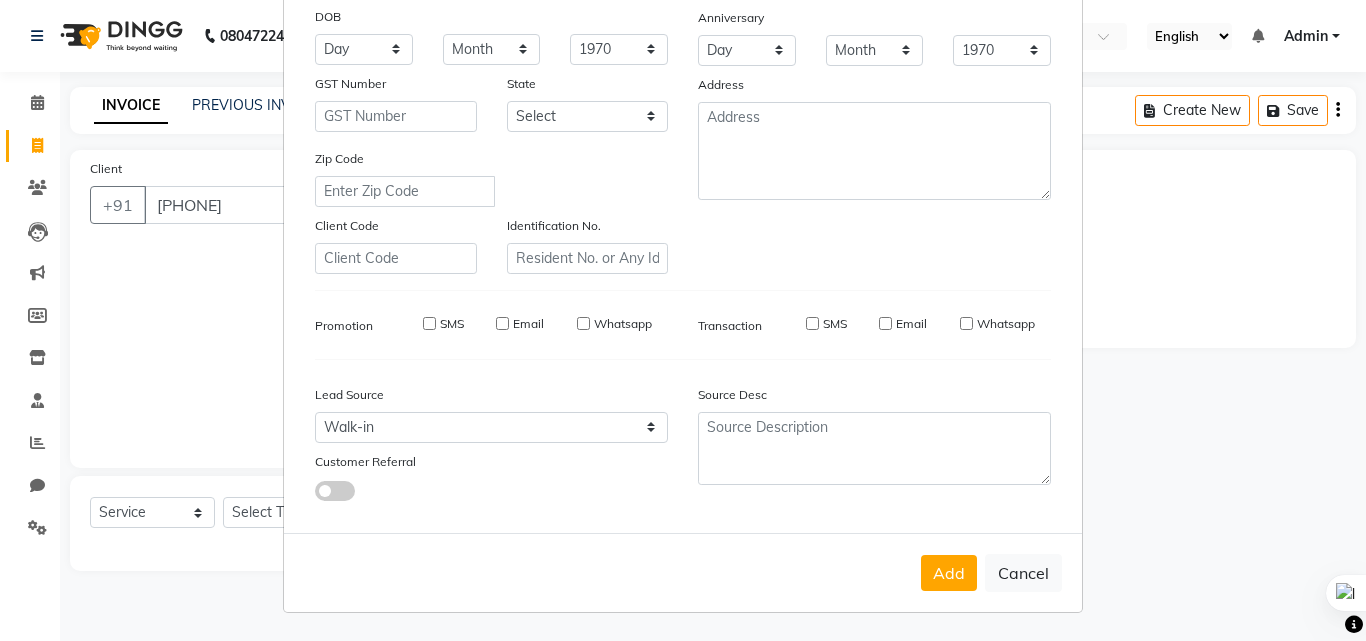 type 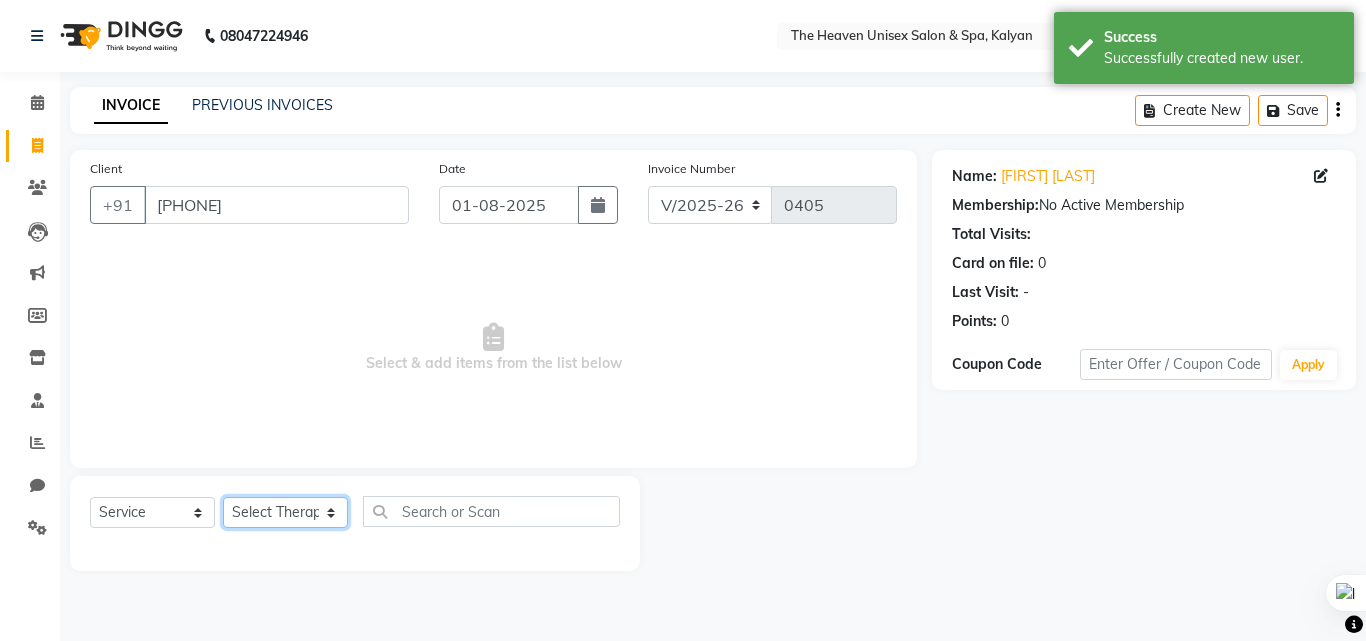 click on "Select Therapist Himanshu Singh  HRS House Leesa  Loriya Mamta Meraj messy pui Rahul Rashmi riddhi" 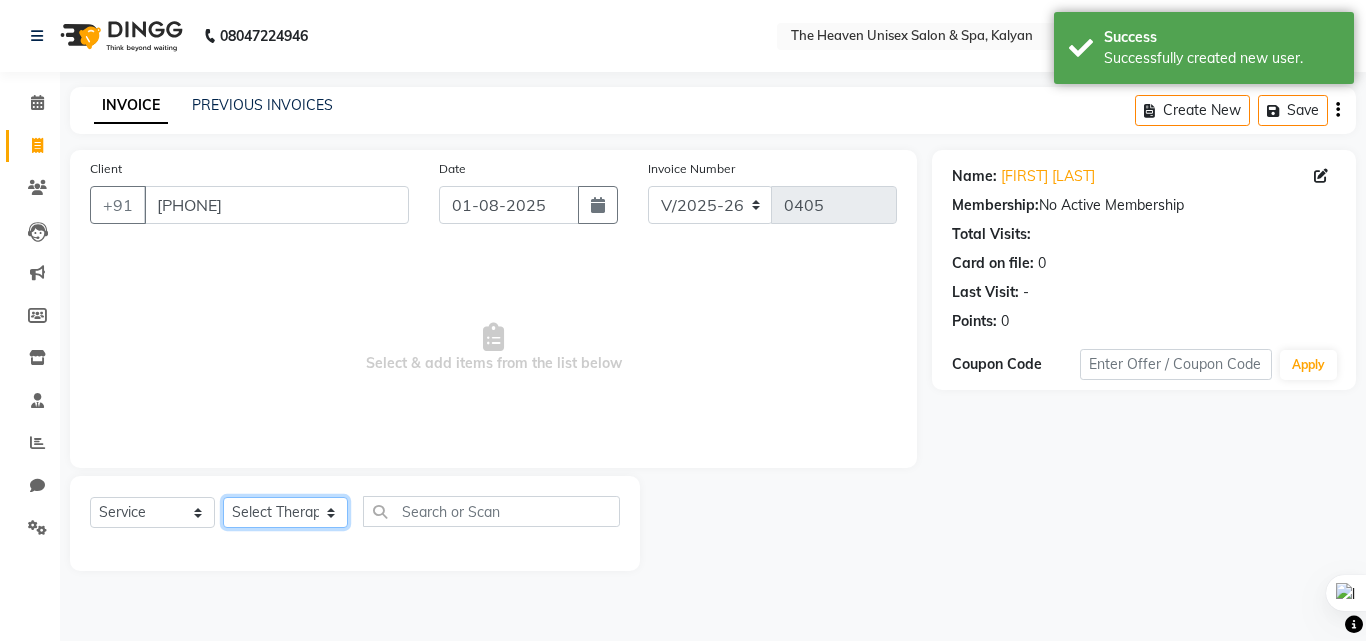 select on "82834" 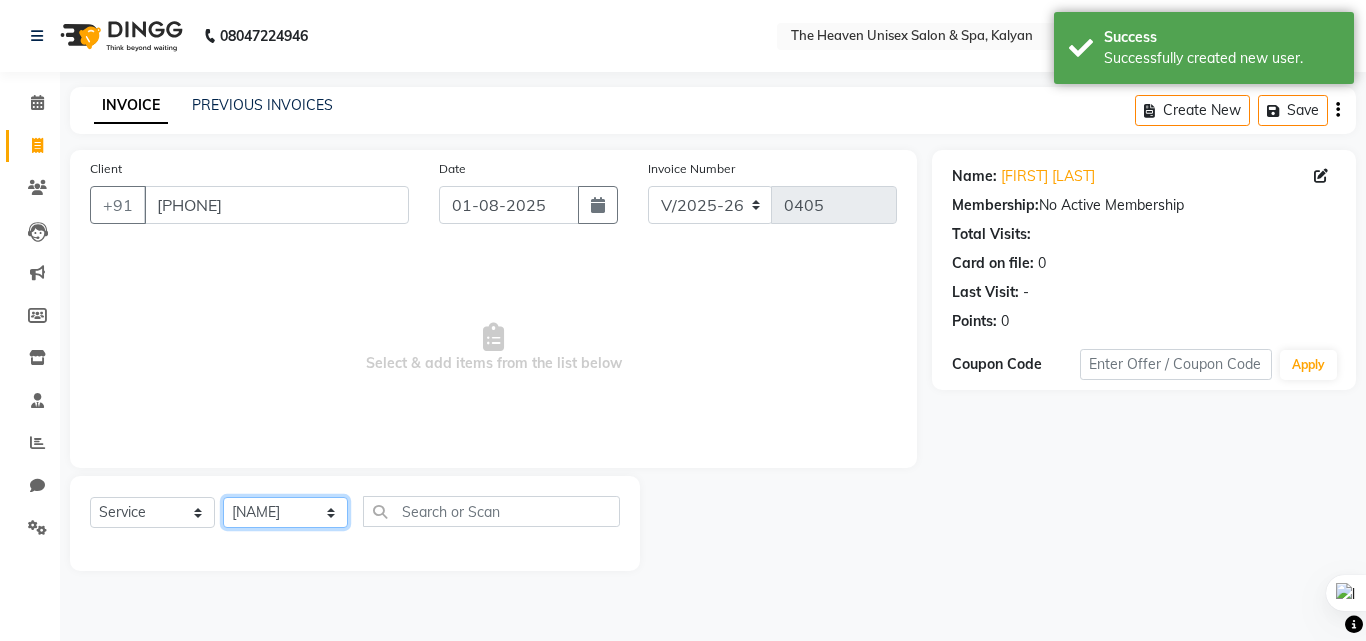 click on "Select Therapist Himanshu Singh  HRS House Leesa  Loriya Mamta Meraj messy pui Rahul Rashmi riddhi" 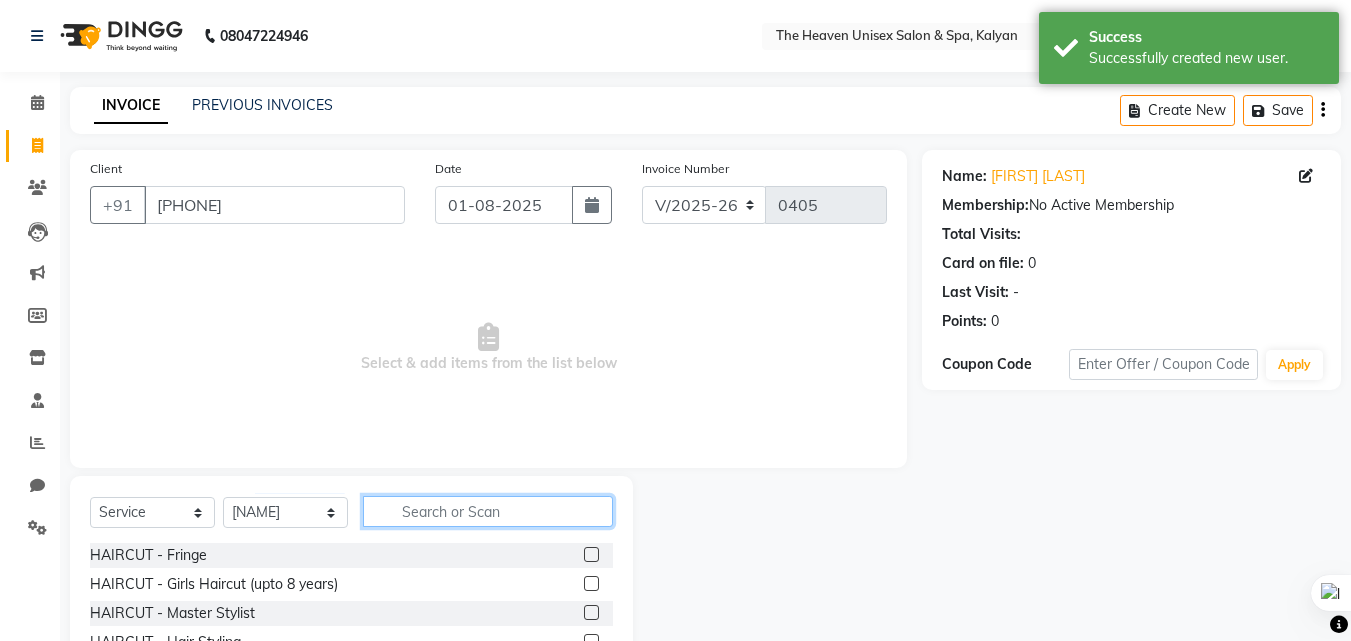 click 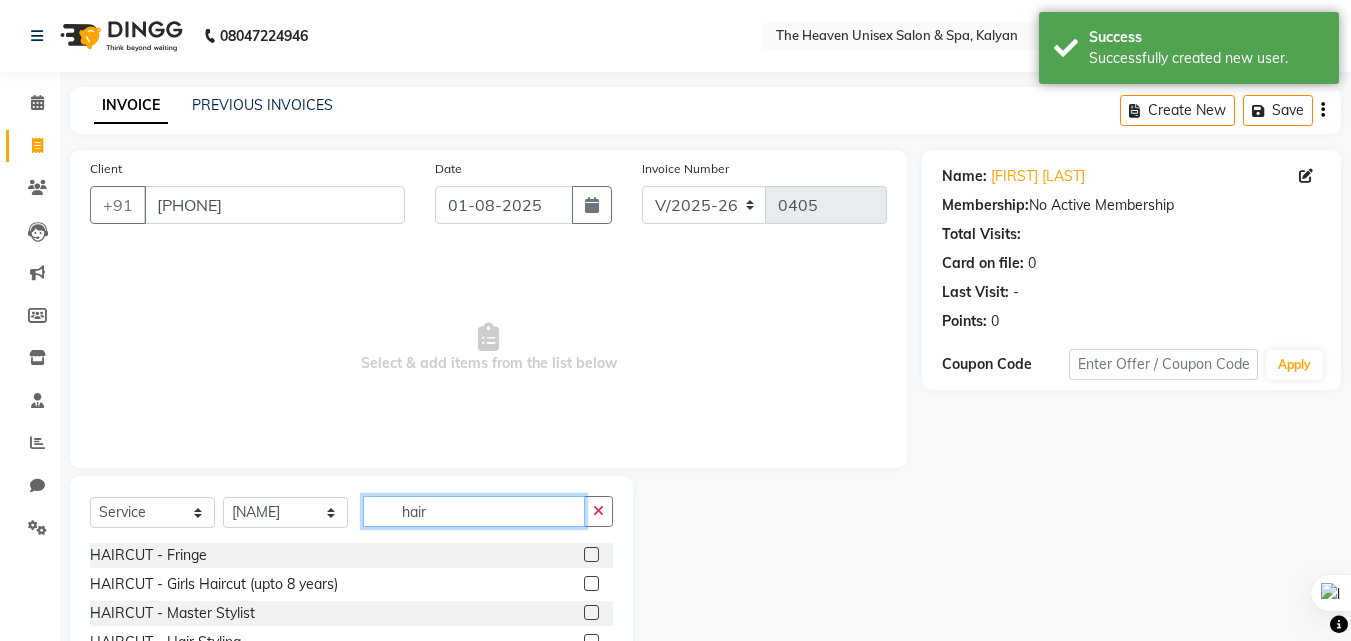 scroll, scrollTop: 160, scrollLeft: 0, axis: vertical 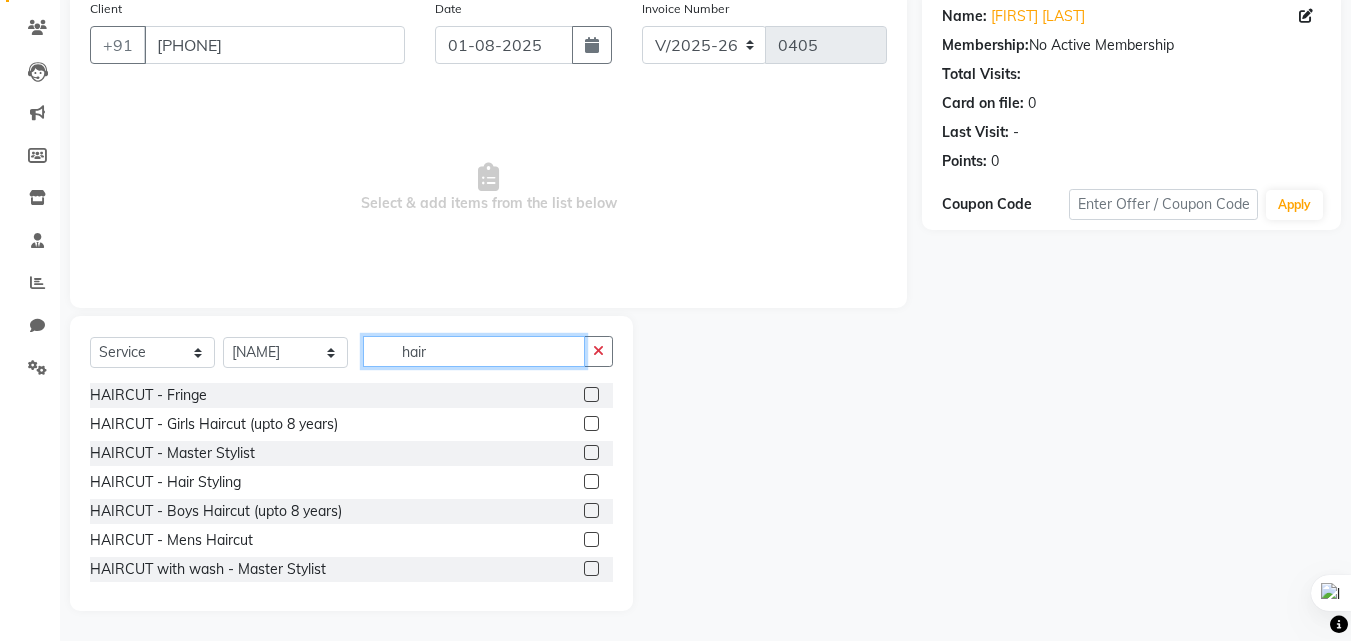 type on "hair" 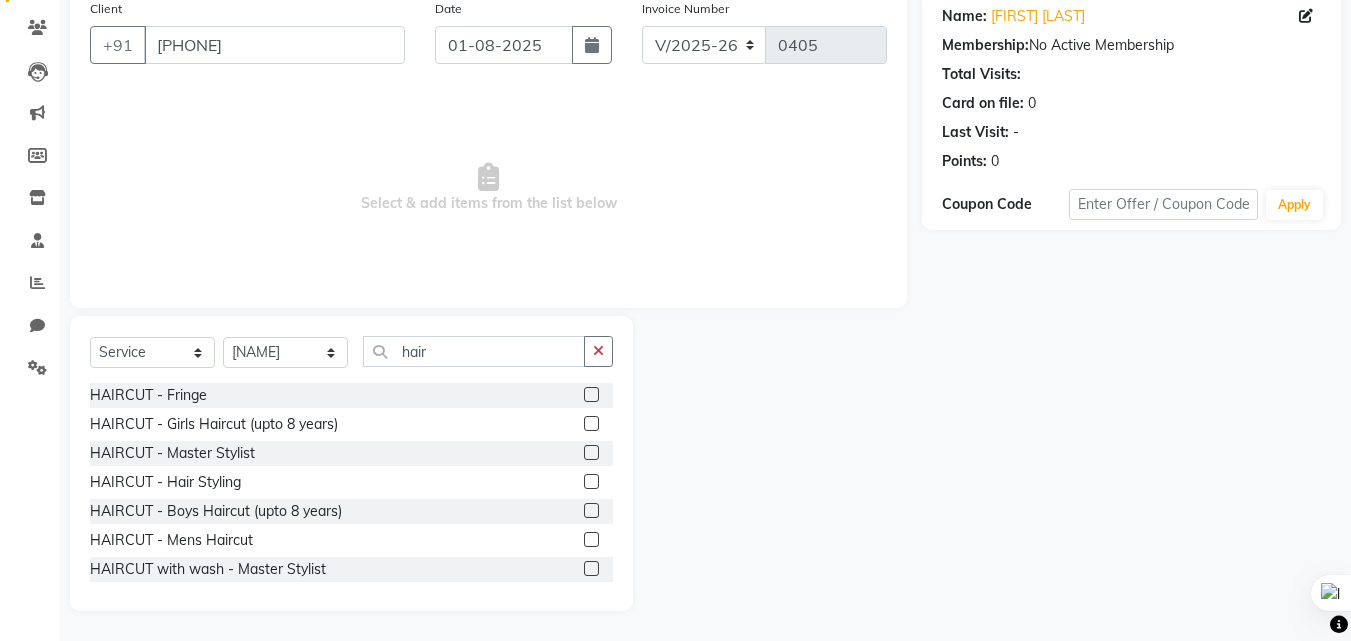 click 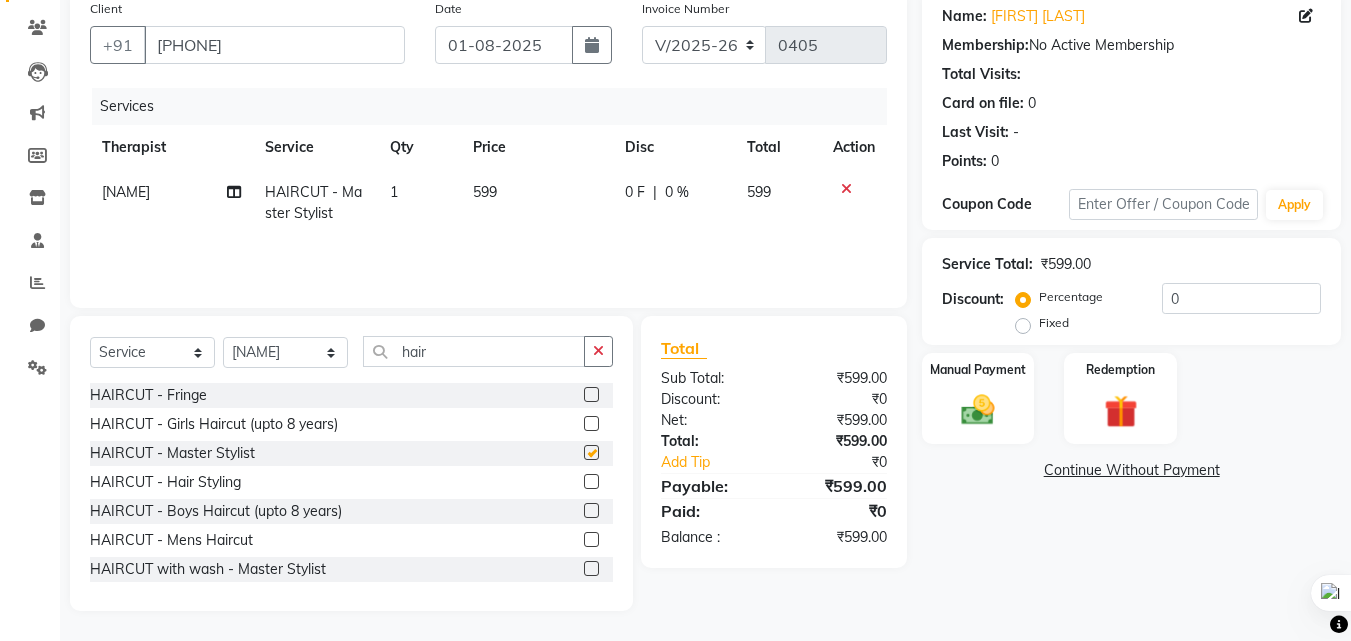 checkbox on "false" 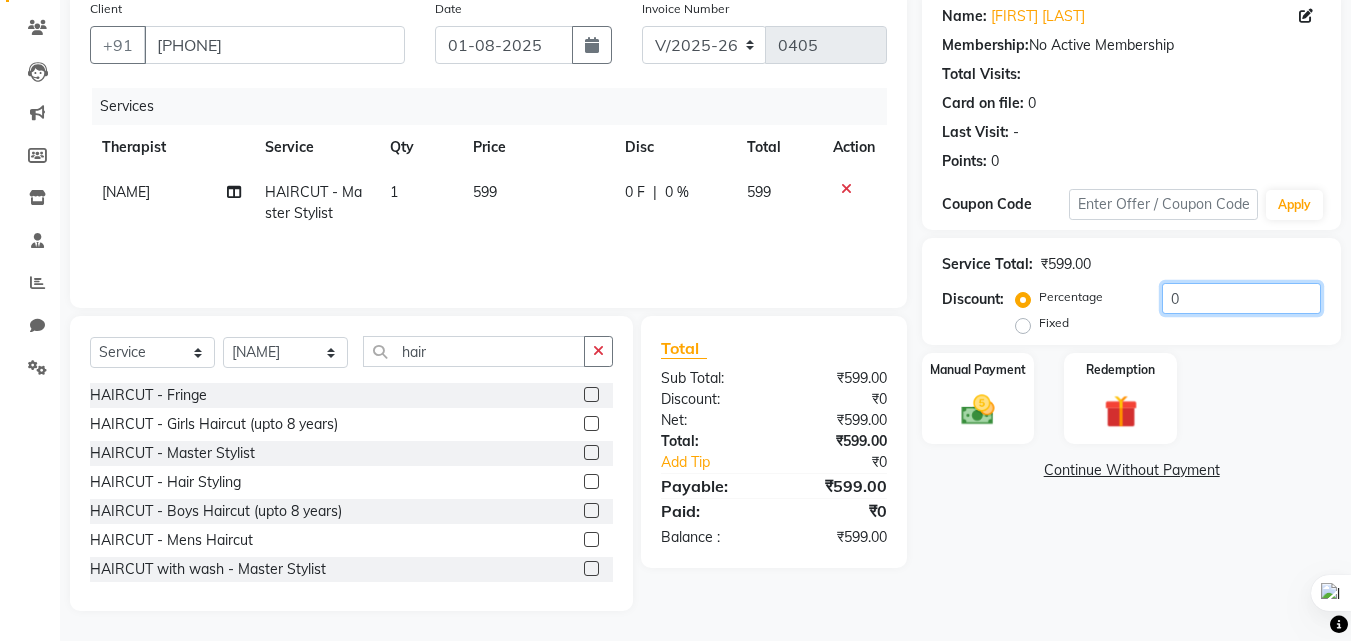 click on "0" 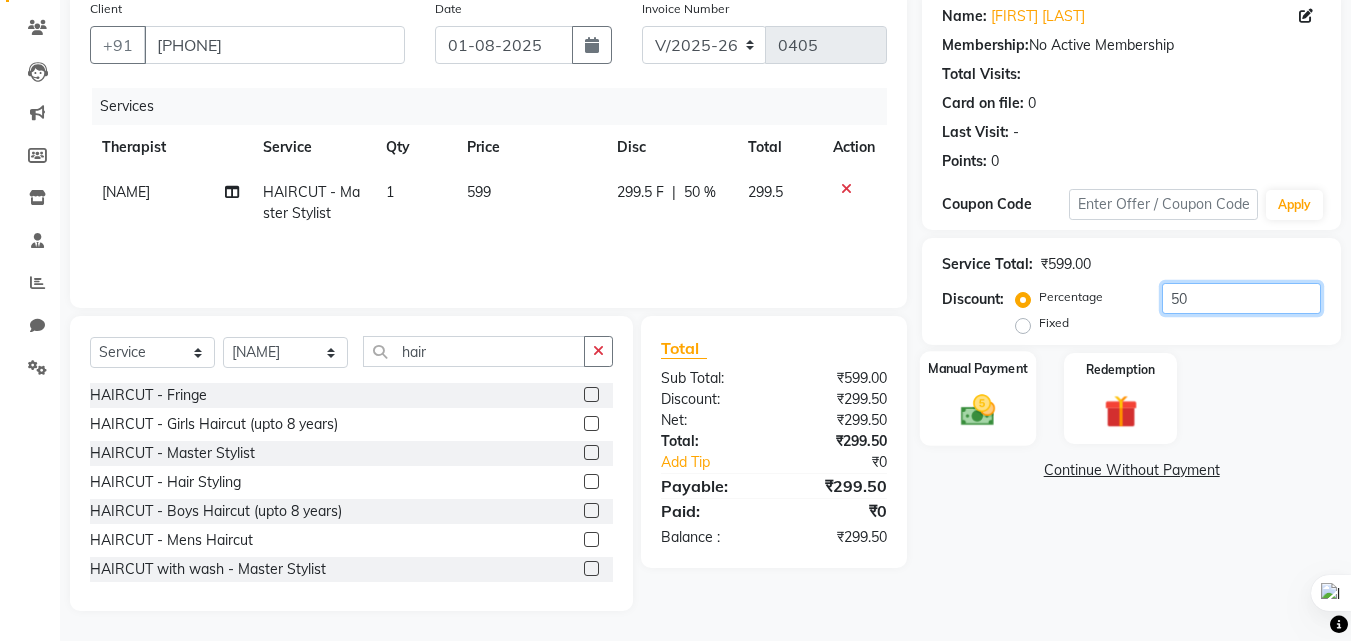 type on "50" 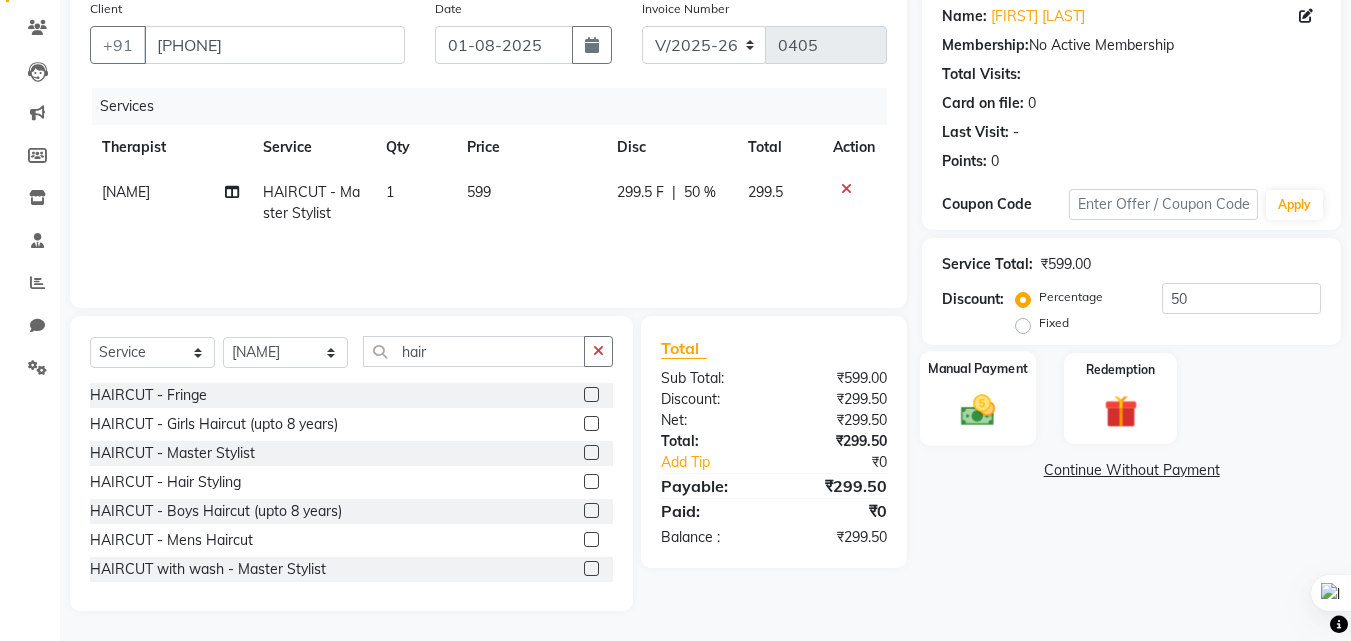 click 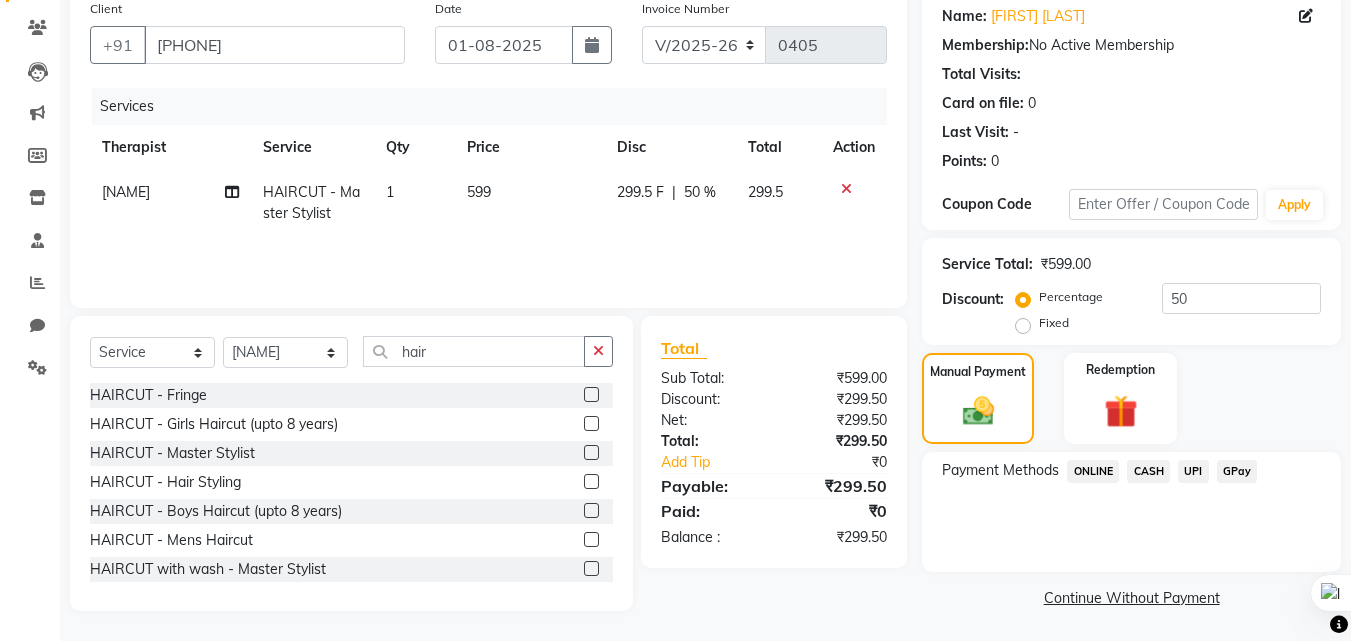 click on "GPay" 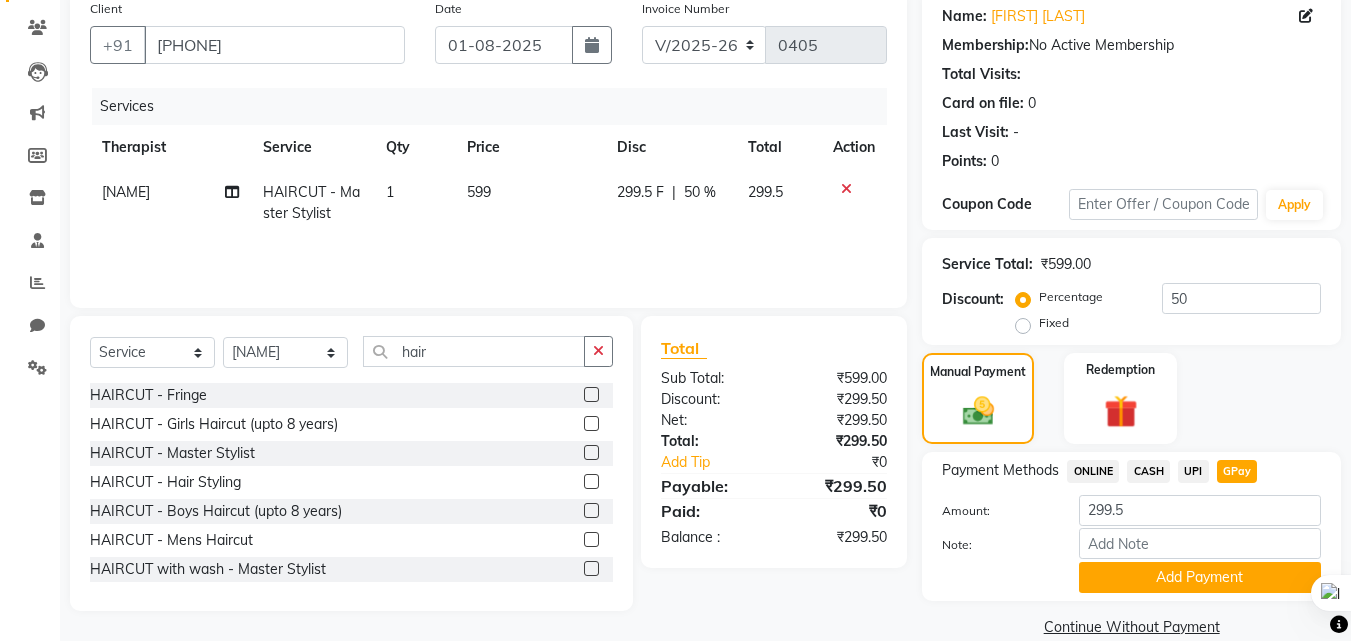 scroll, scrollTop: 191, scrollLeft: 0, axis: vertical 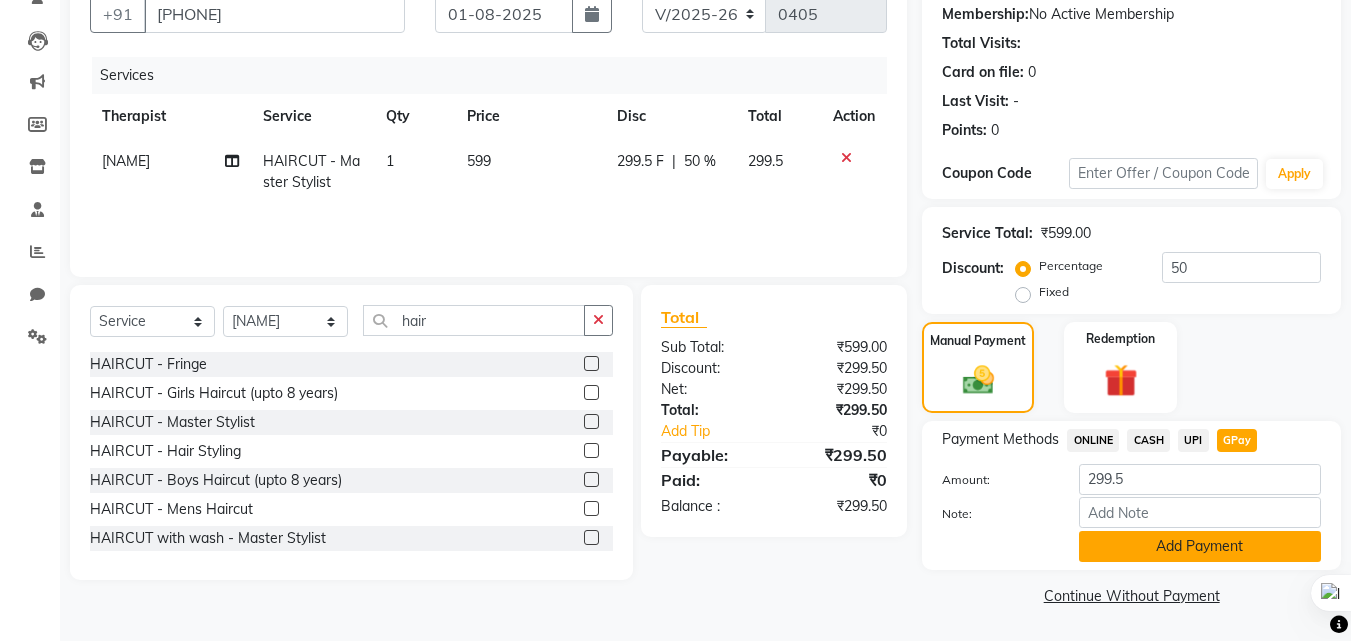 click on "Add Payment" 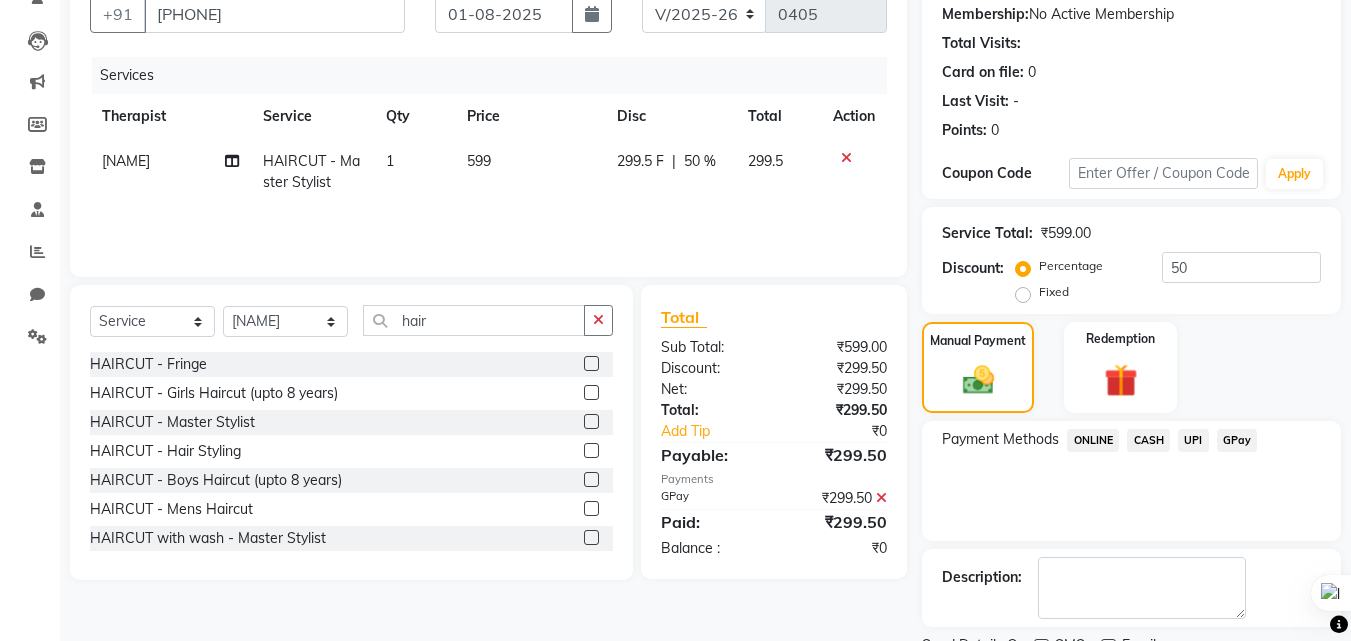 scroll, scrollTop: 275, scrollLeft: 0, axis: vertical 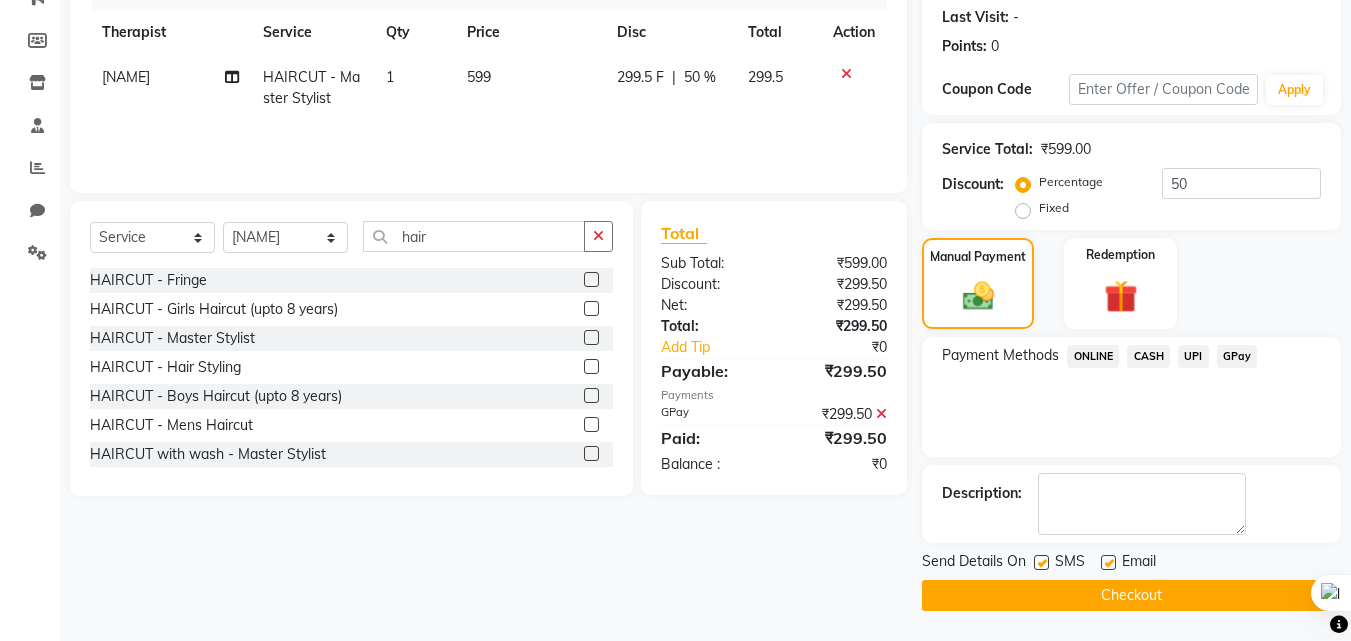 click on "Checkout" 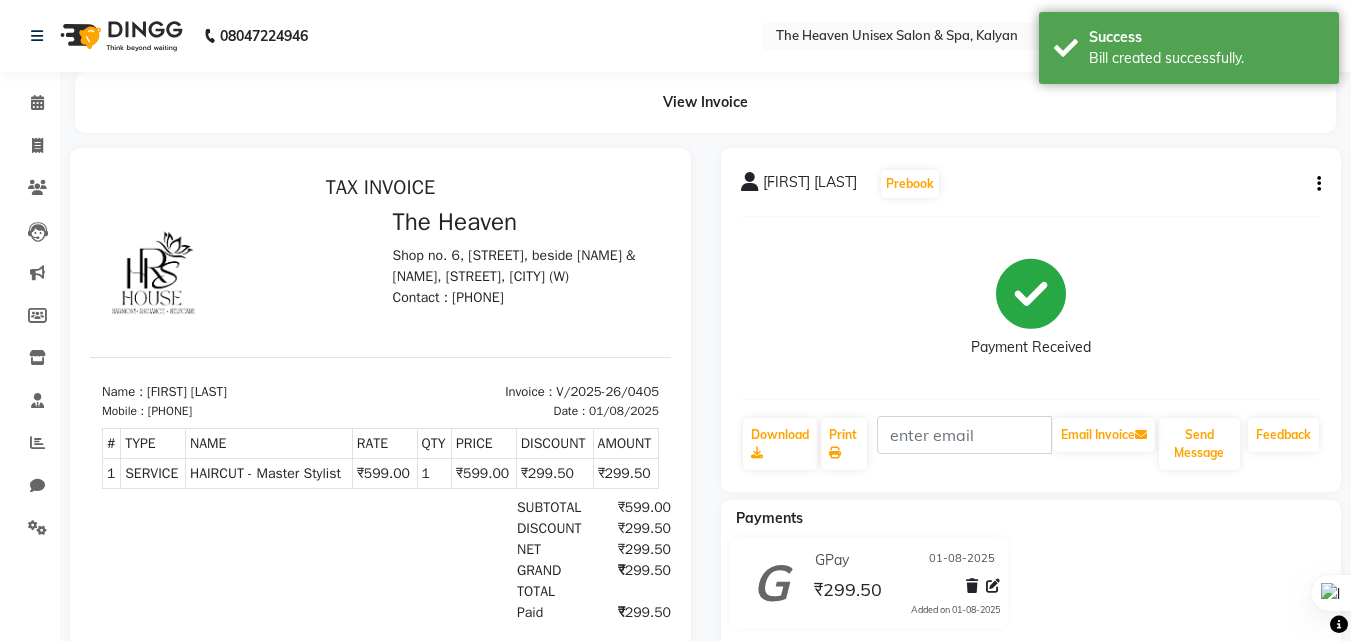 scroll, scrollTop: 0, scrollLeft: 0, axis: both 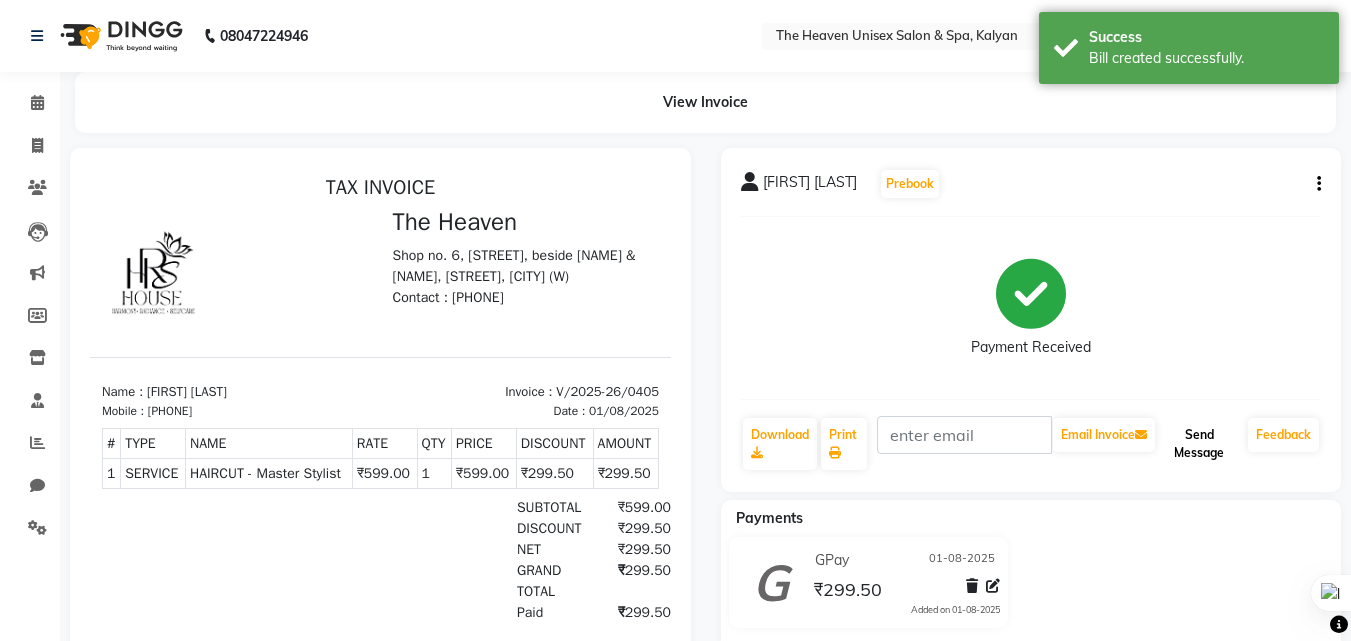 click on "Send Message" 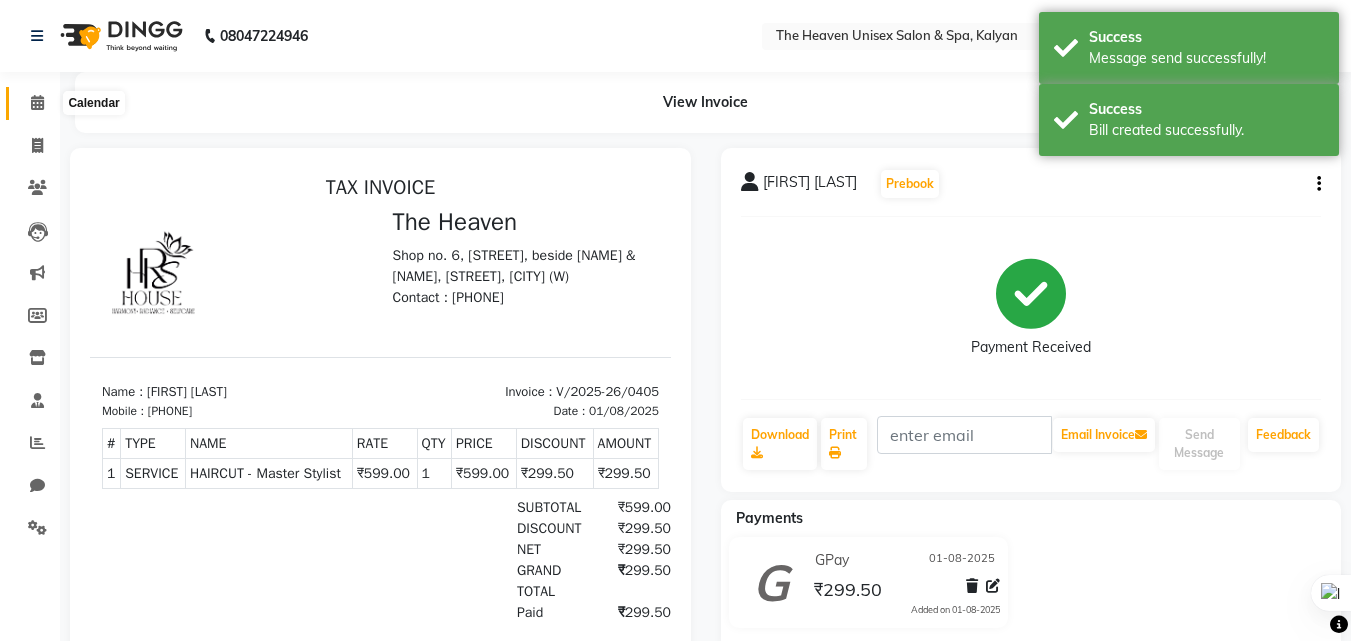 click 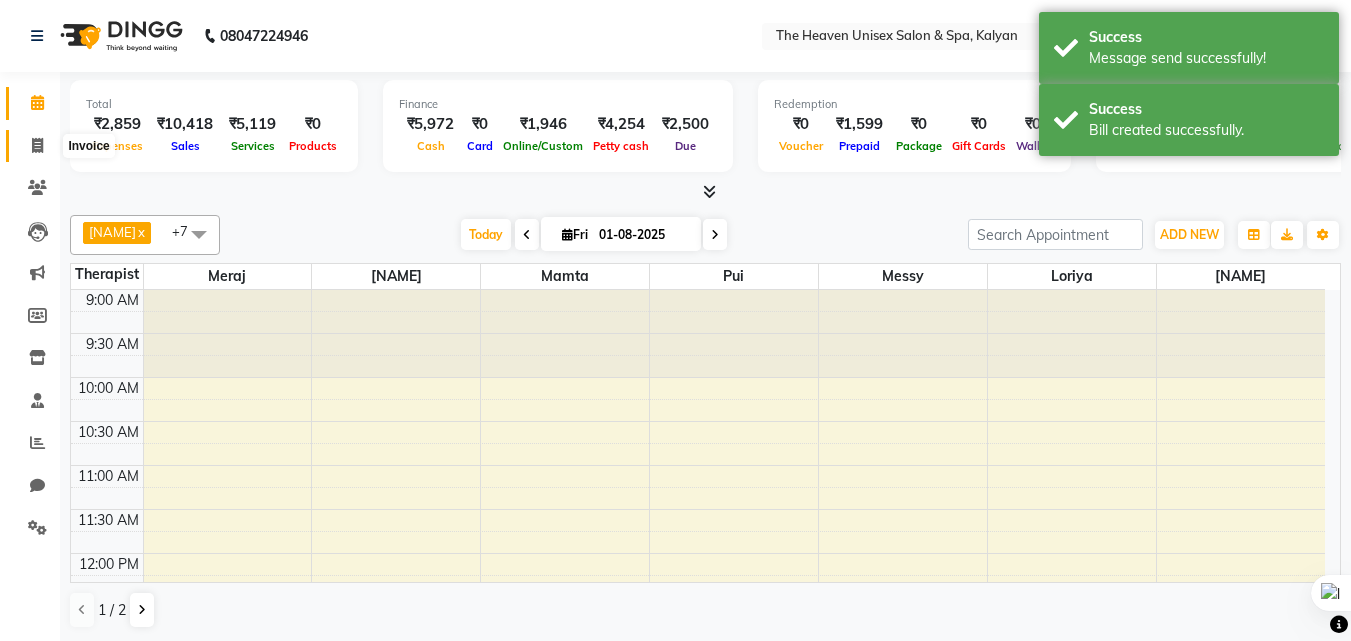 click 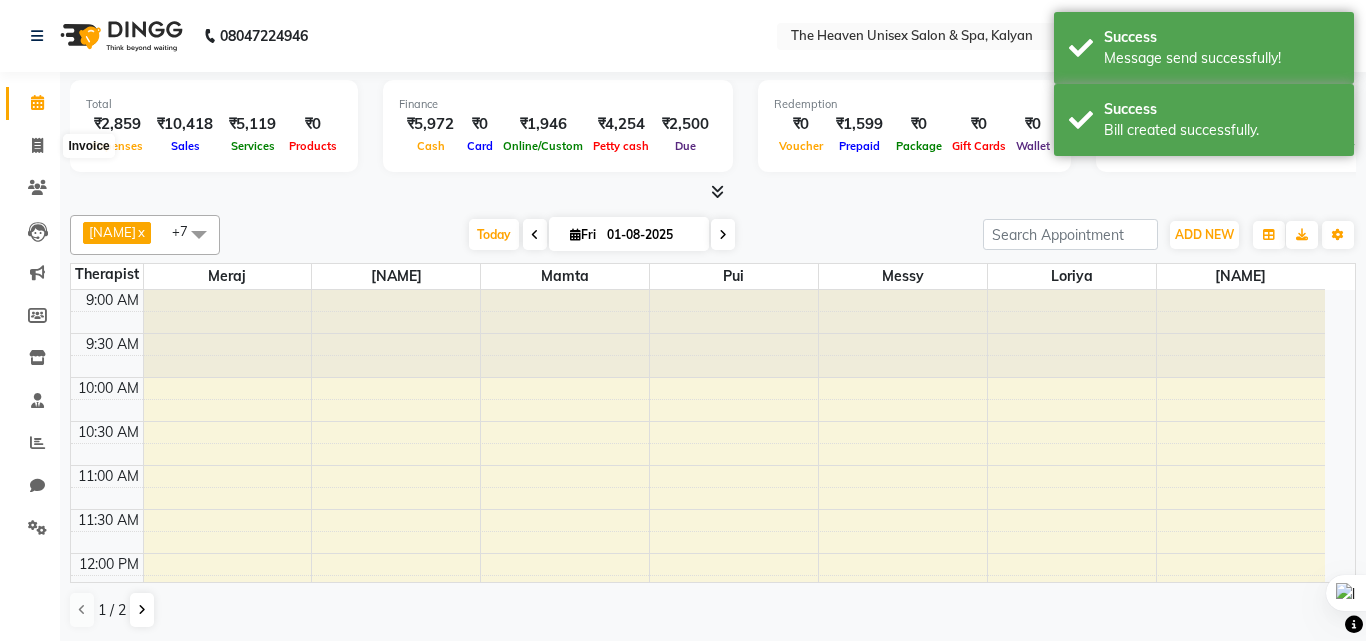 select on "8417" 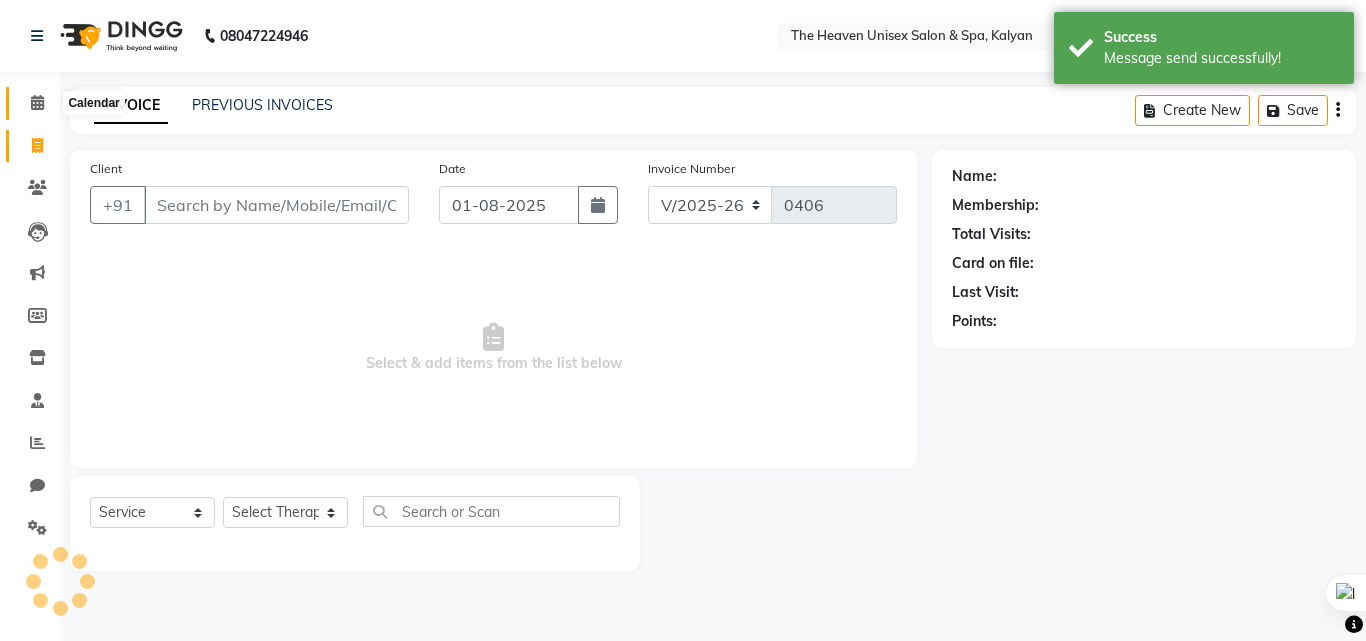 click 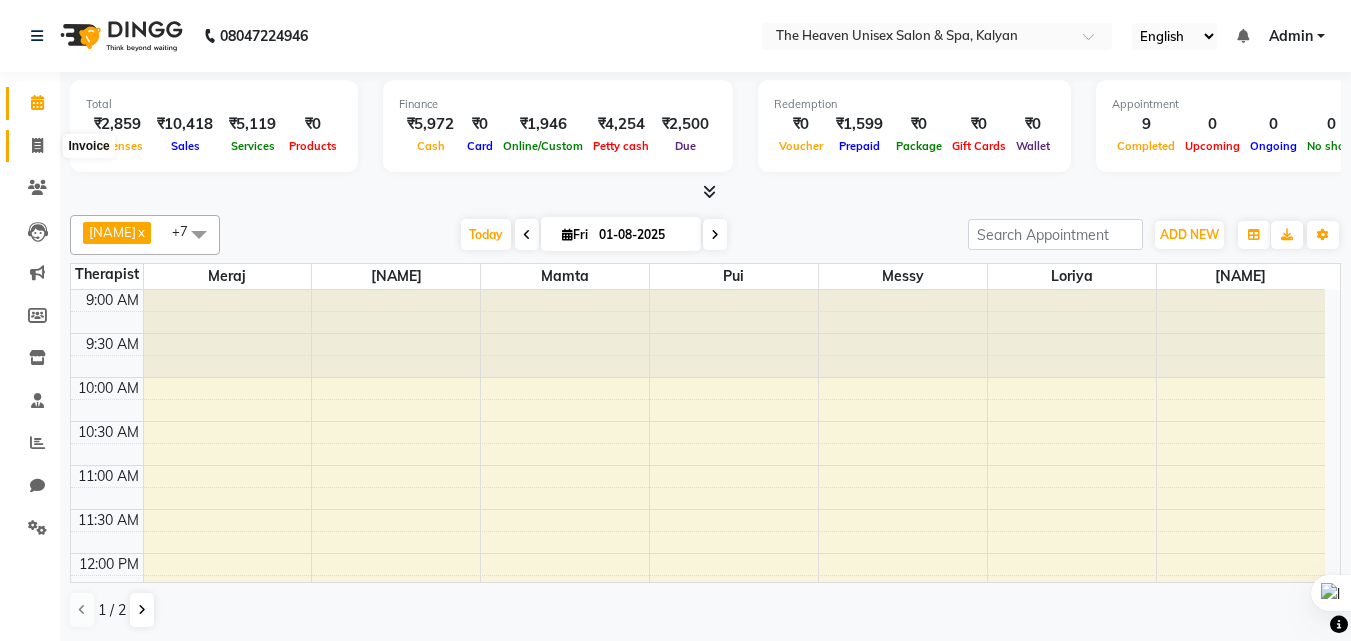 click 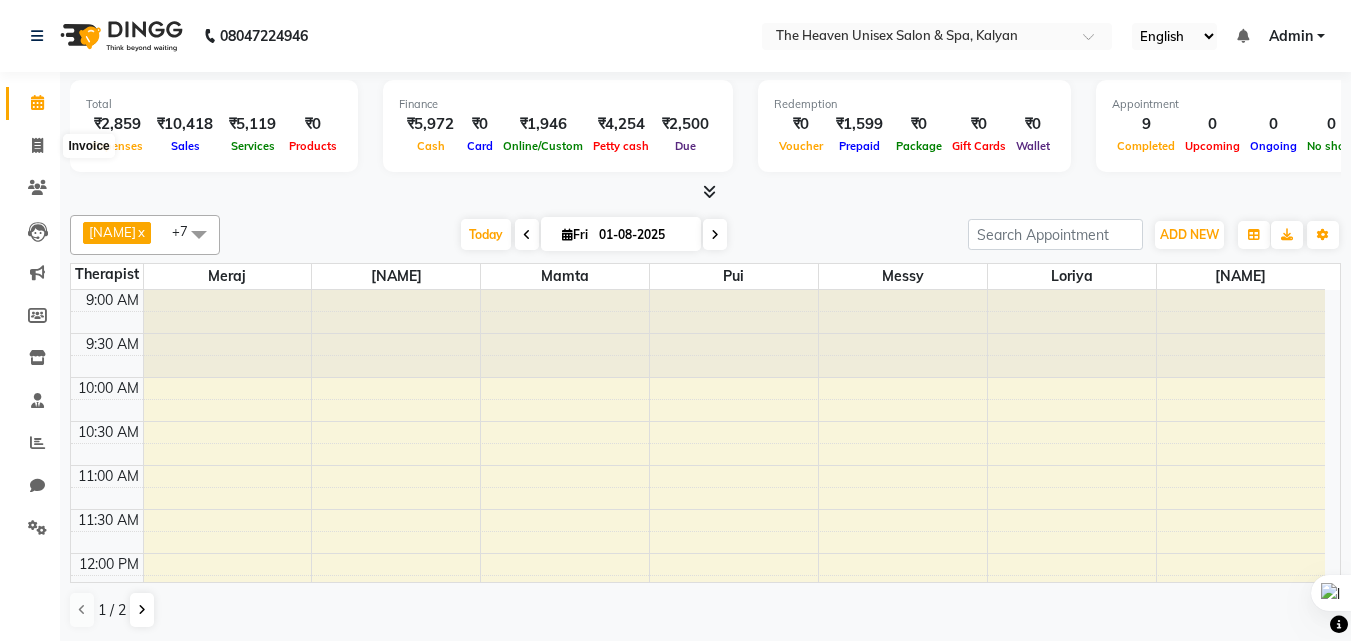 select on "8417" 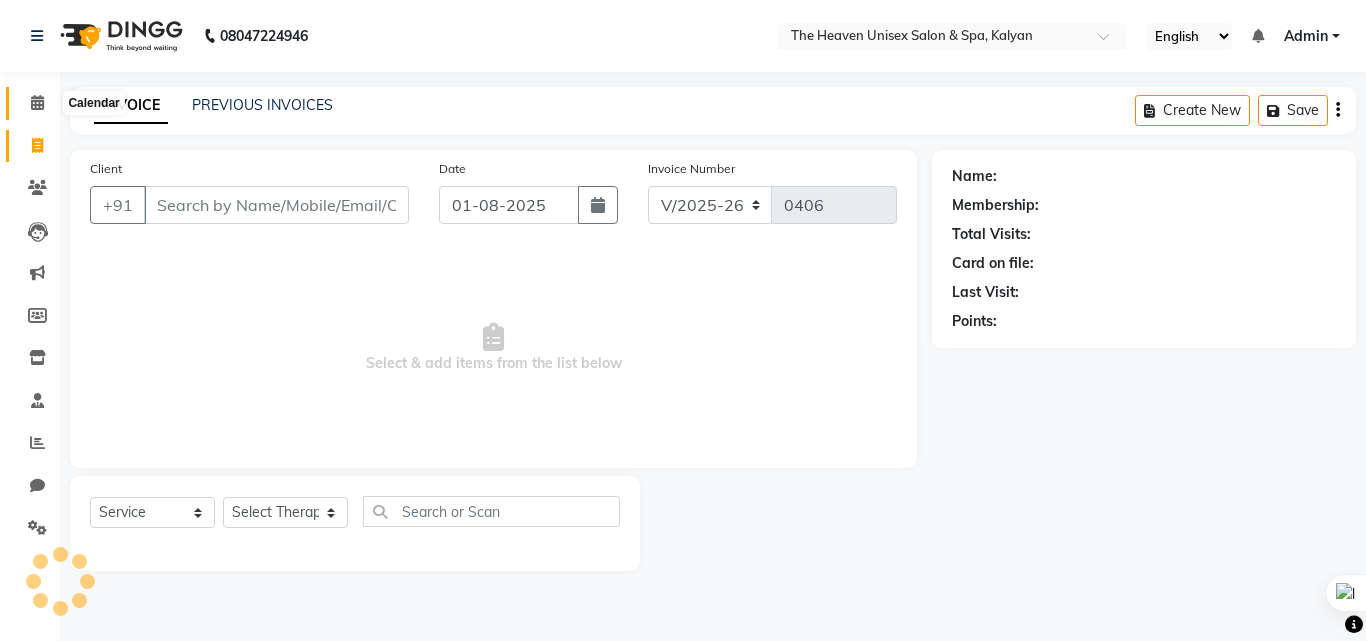 click 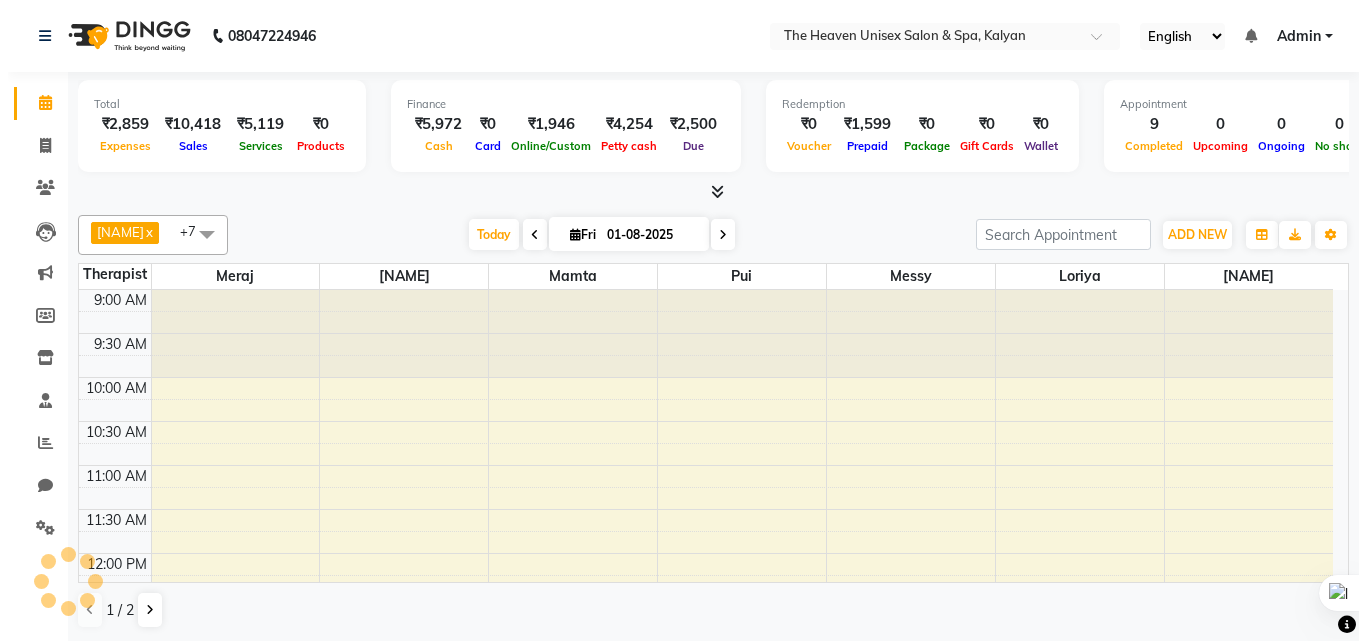 scroll, scrollTop: 0, scrollLeft: 0, axis: both 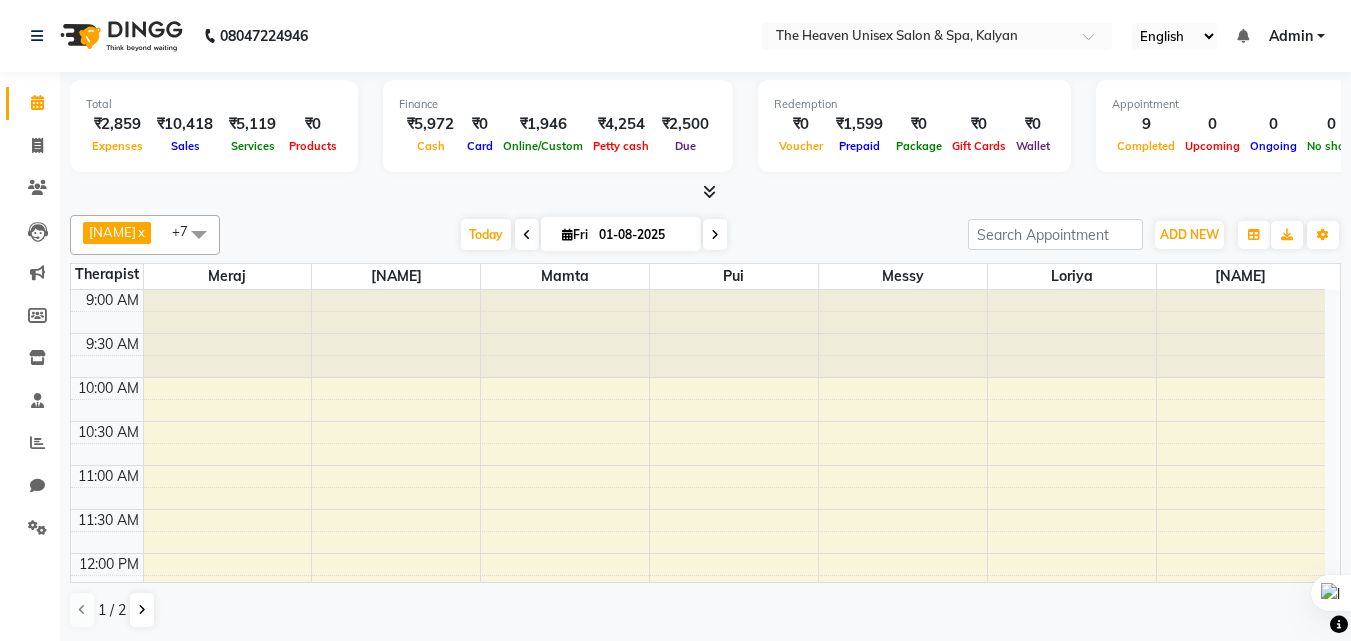click on "Total  ₹2,859  Expenses ₹10,418  Sales ₹5,119  Services ₹0  Products" at bounding box center [214, 126] 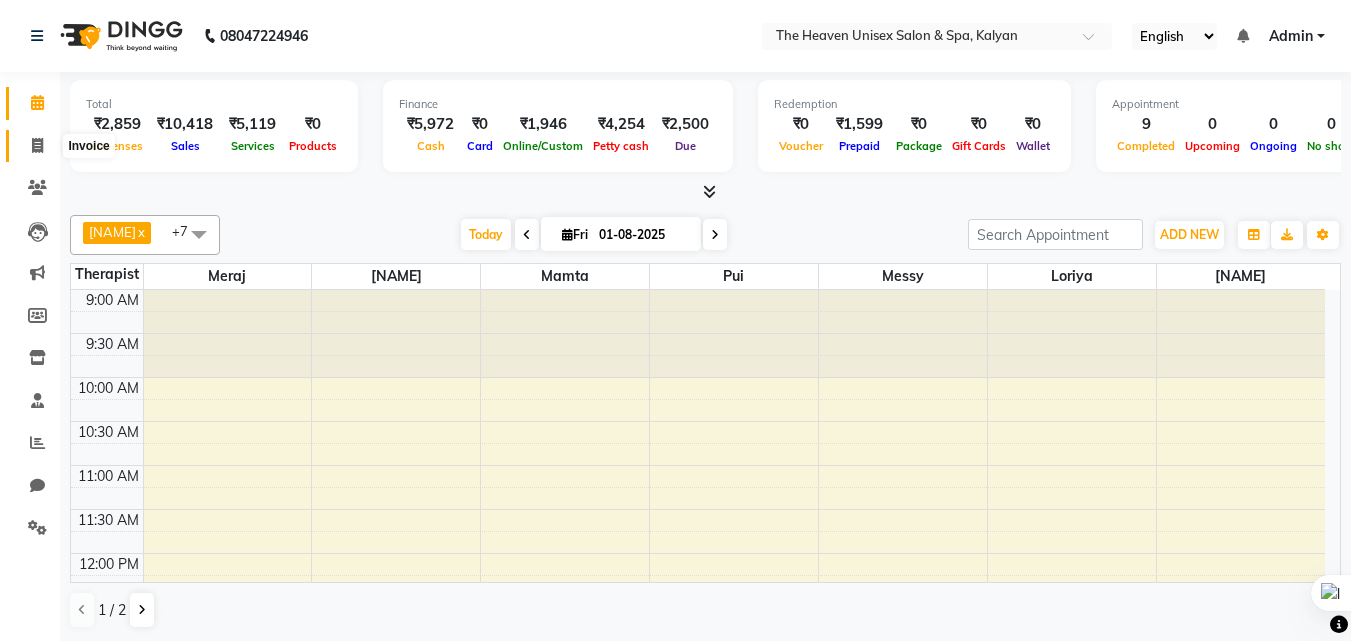 click 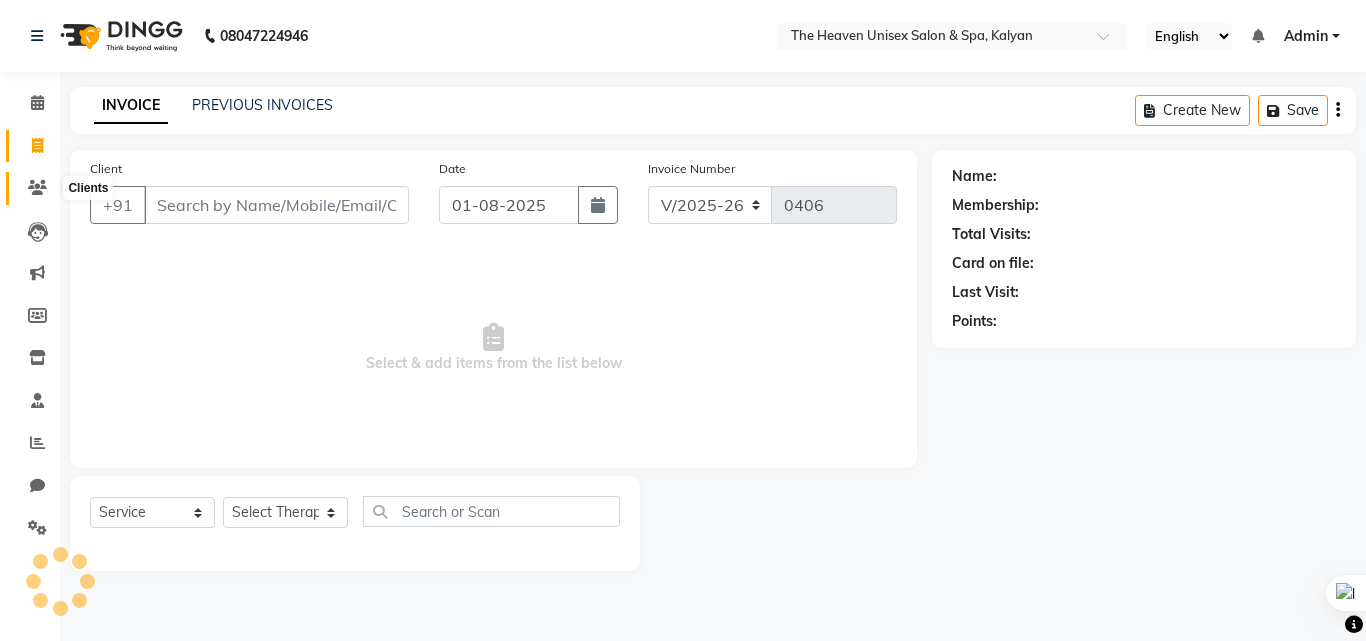 click 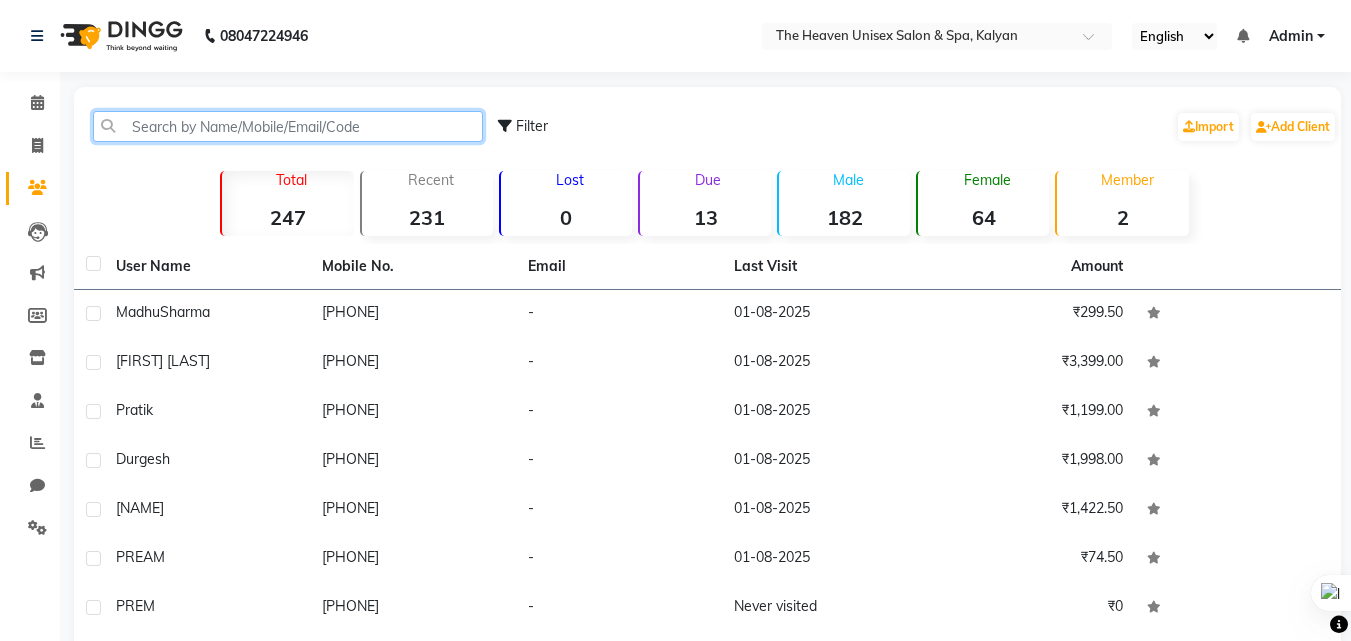 click 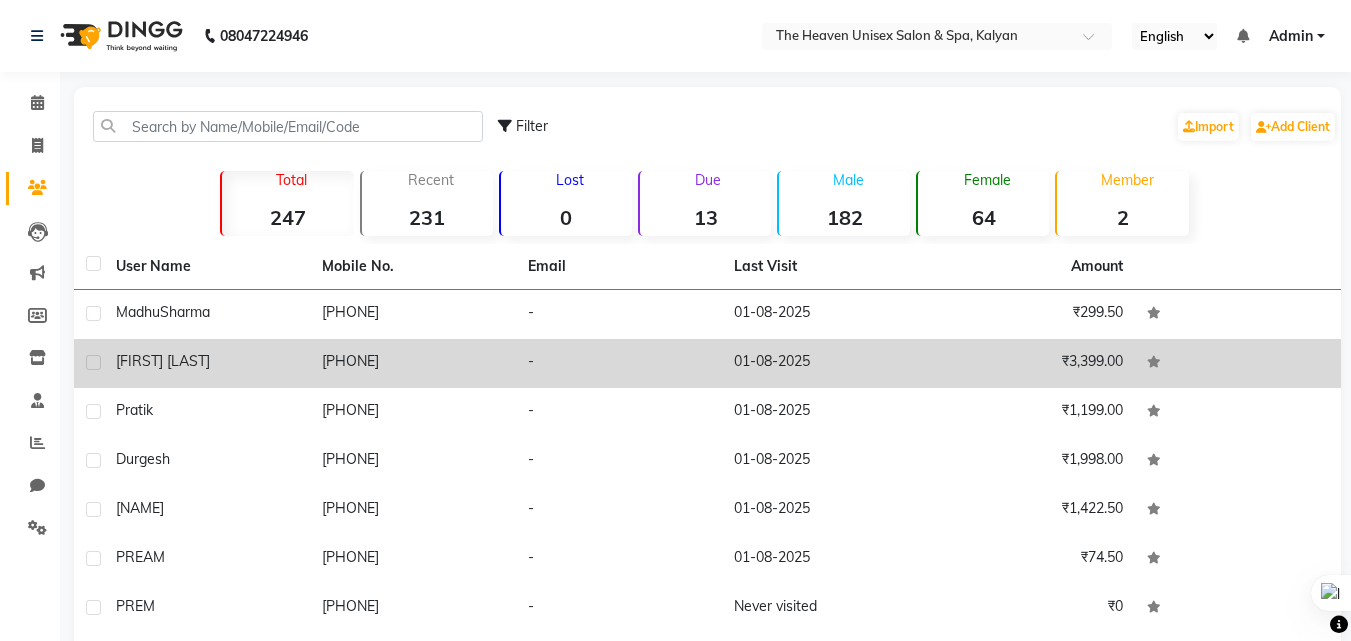 click on "pradibp panja" 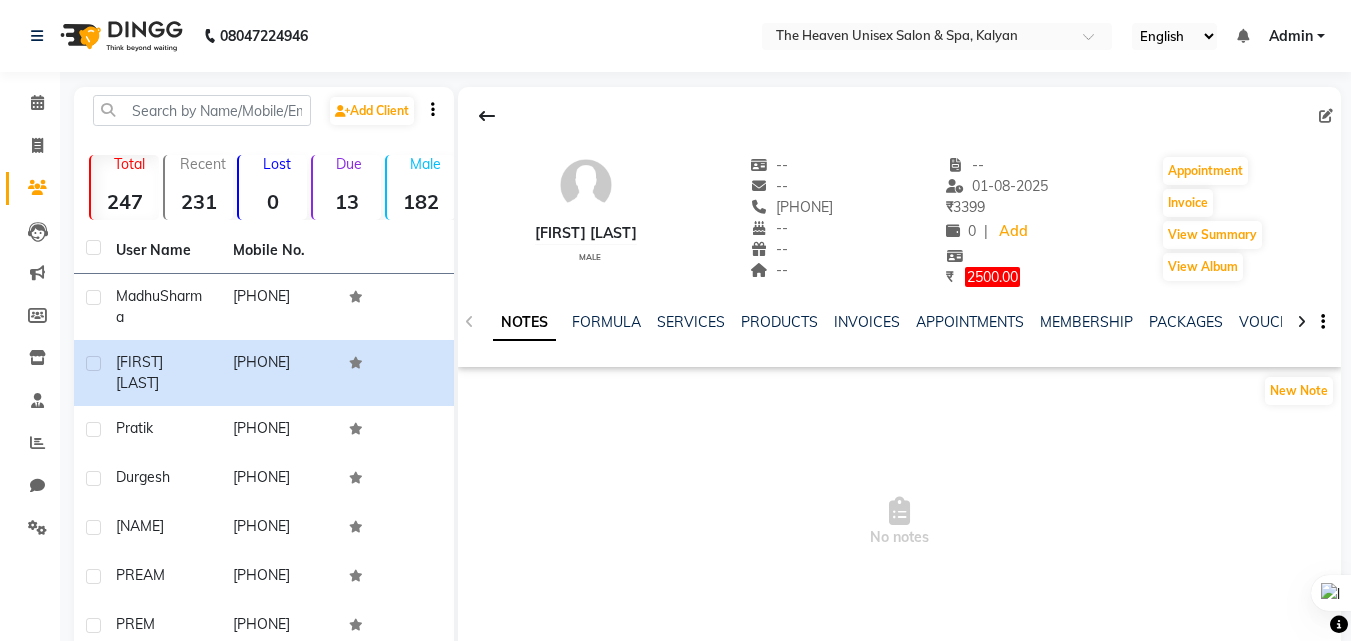 click on "pradibp panja" 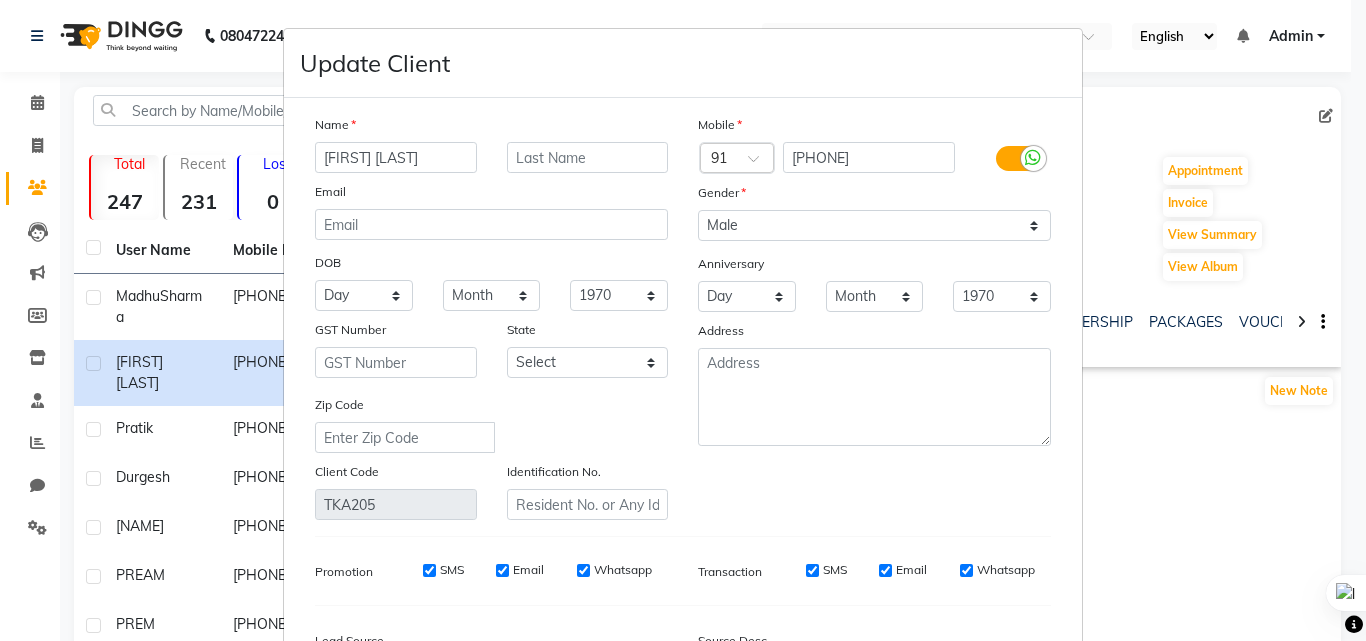 click on "pradibp panja" at bounding box center (396, 157) 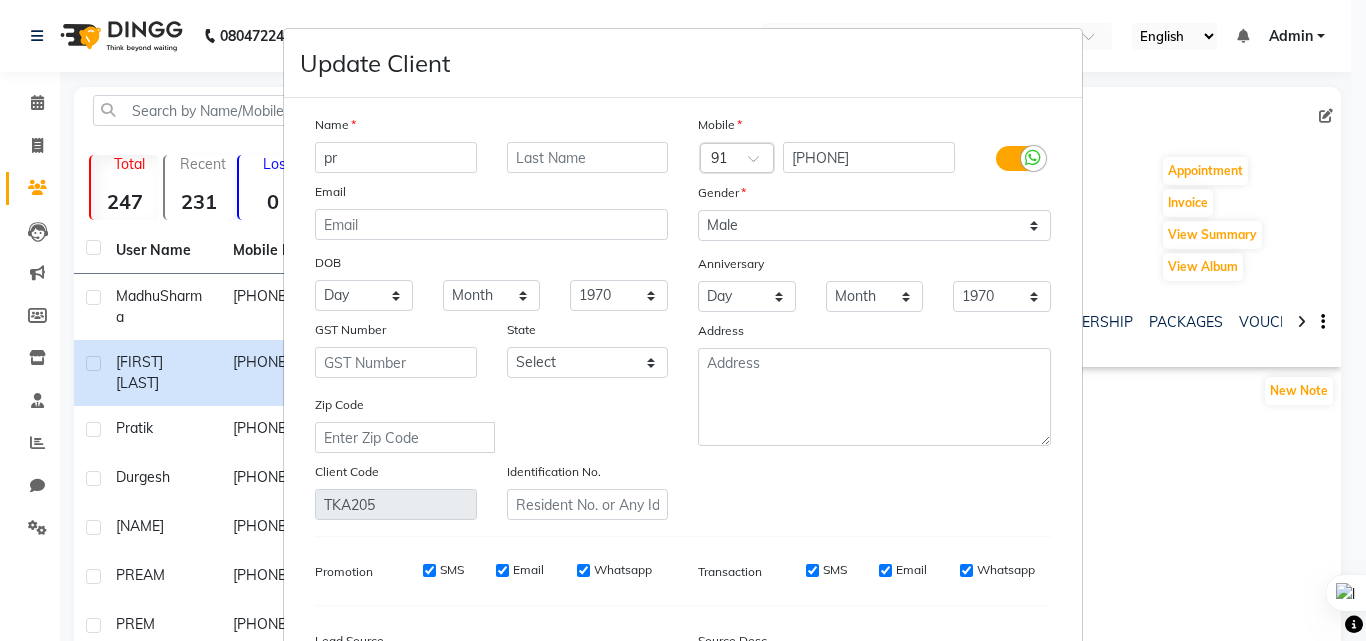 type on "p" 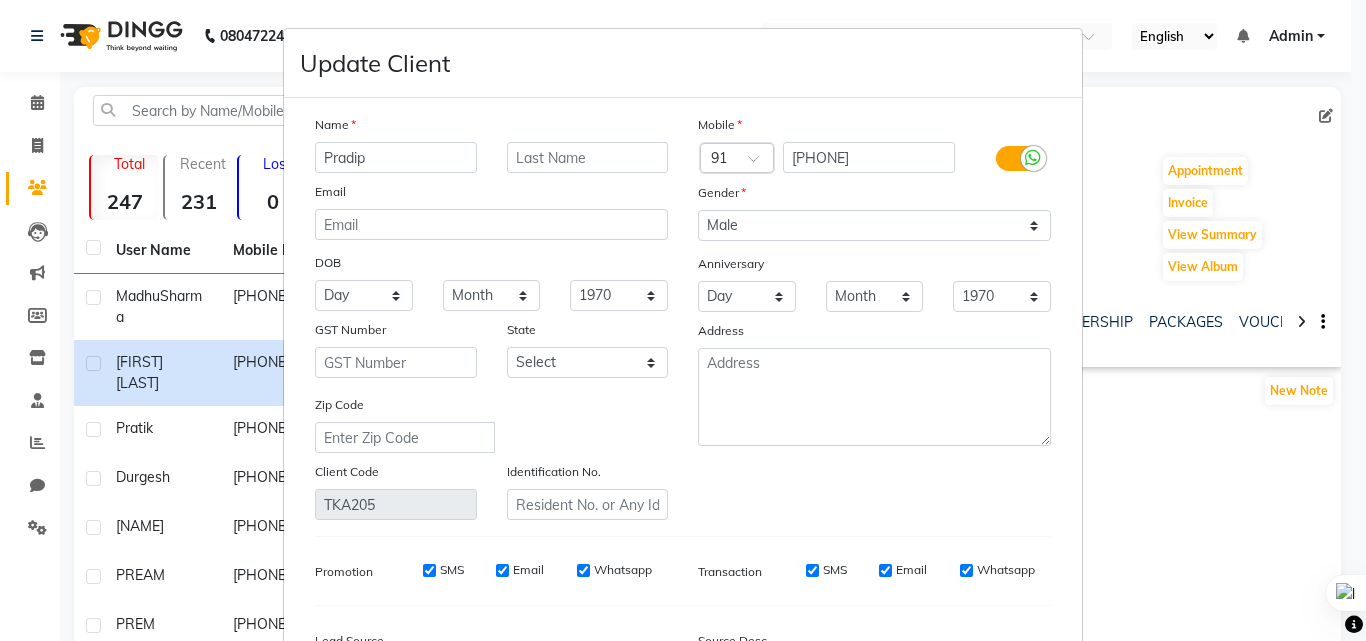 type on "Pradip" 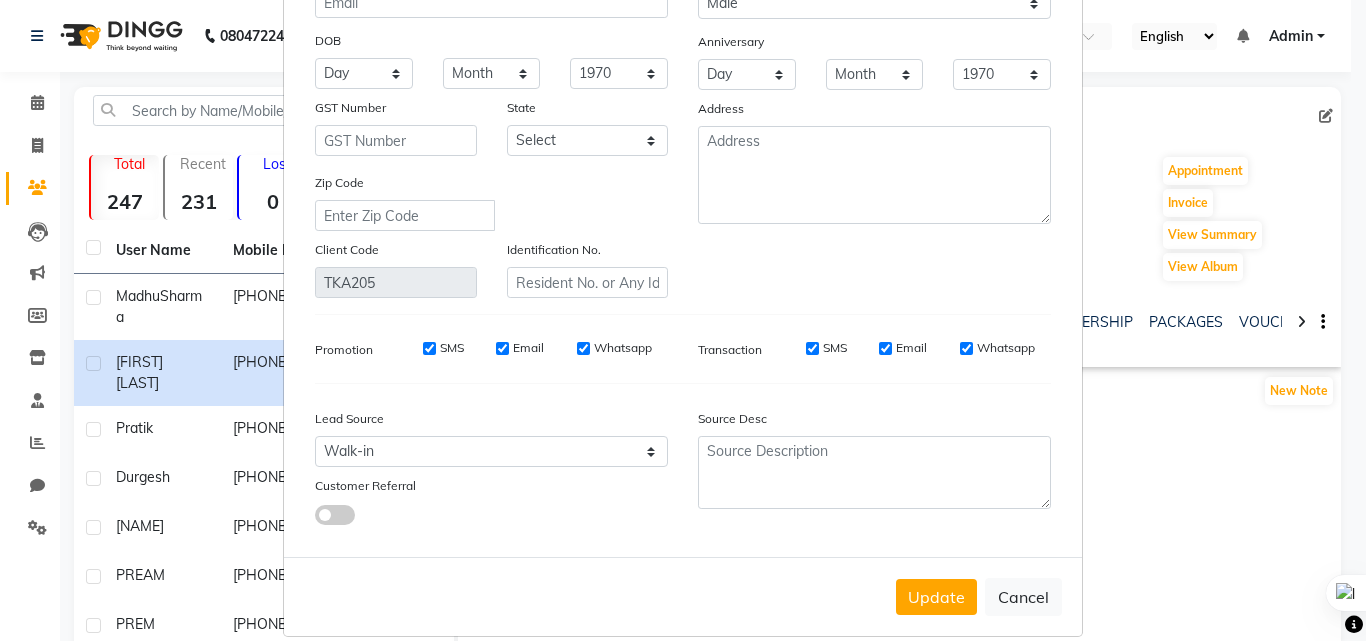 scroll, scrollTop: 246, scrollLeft: 0, axis: vertical 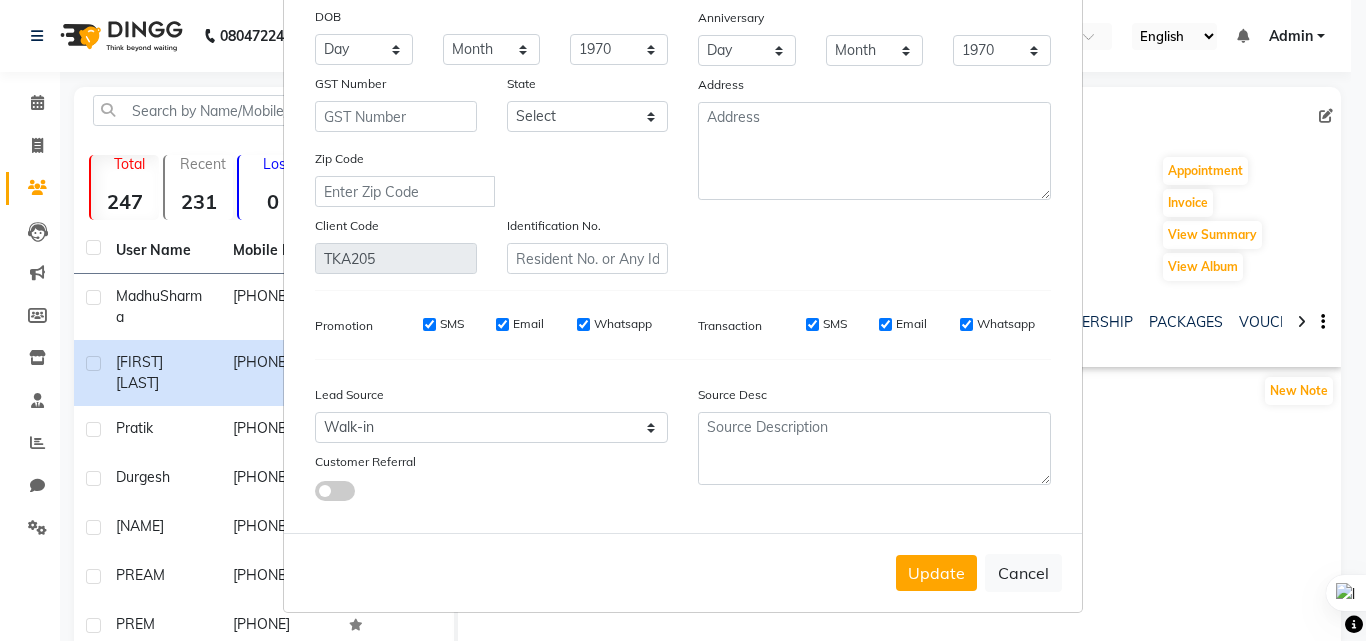type on "Punjabi" 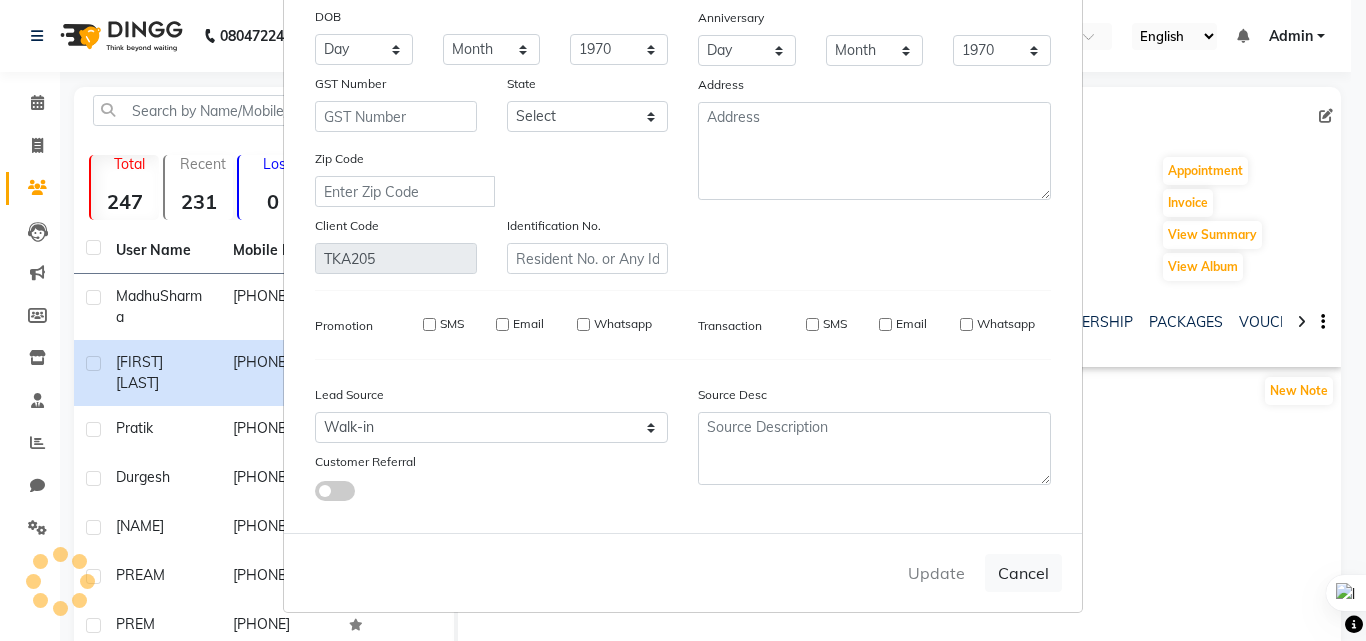 type 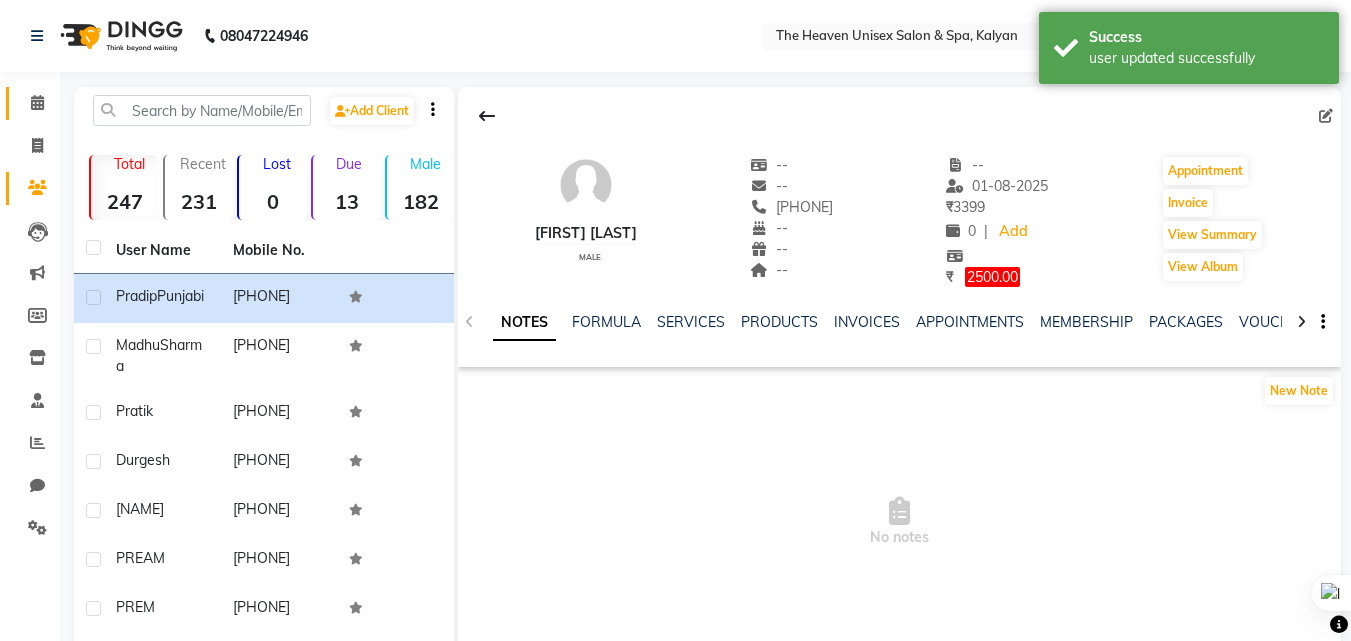 click on "Calendar" 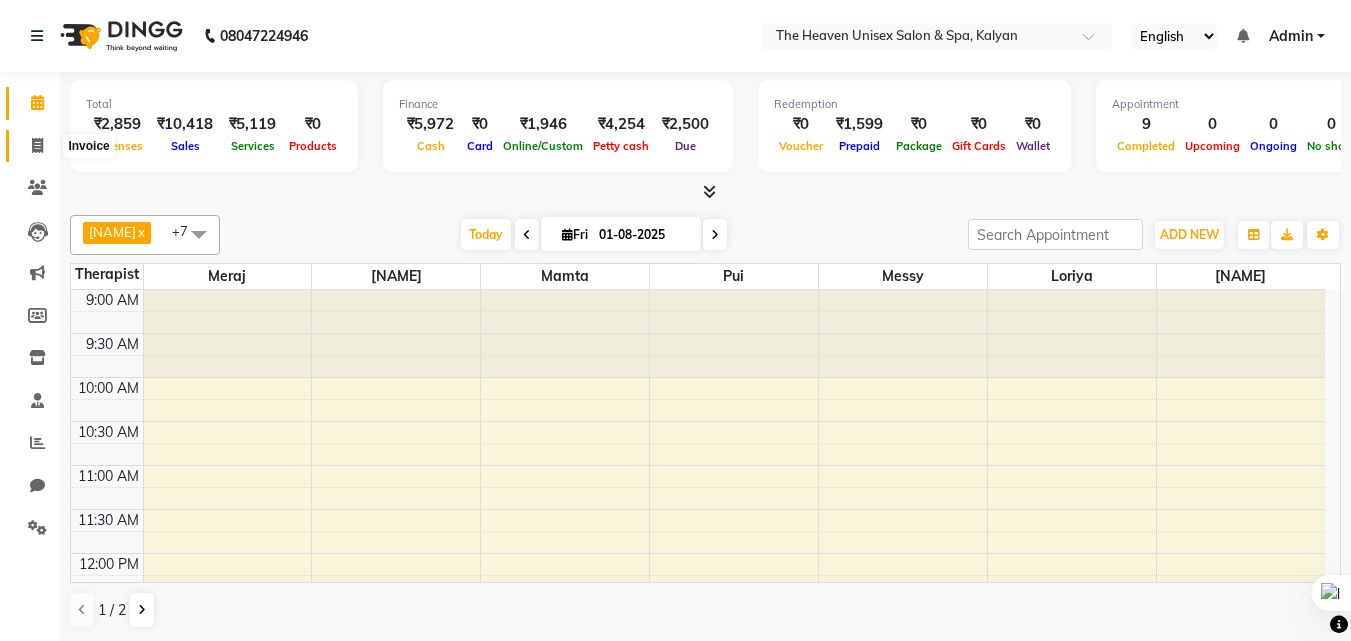 click 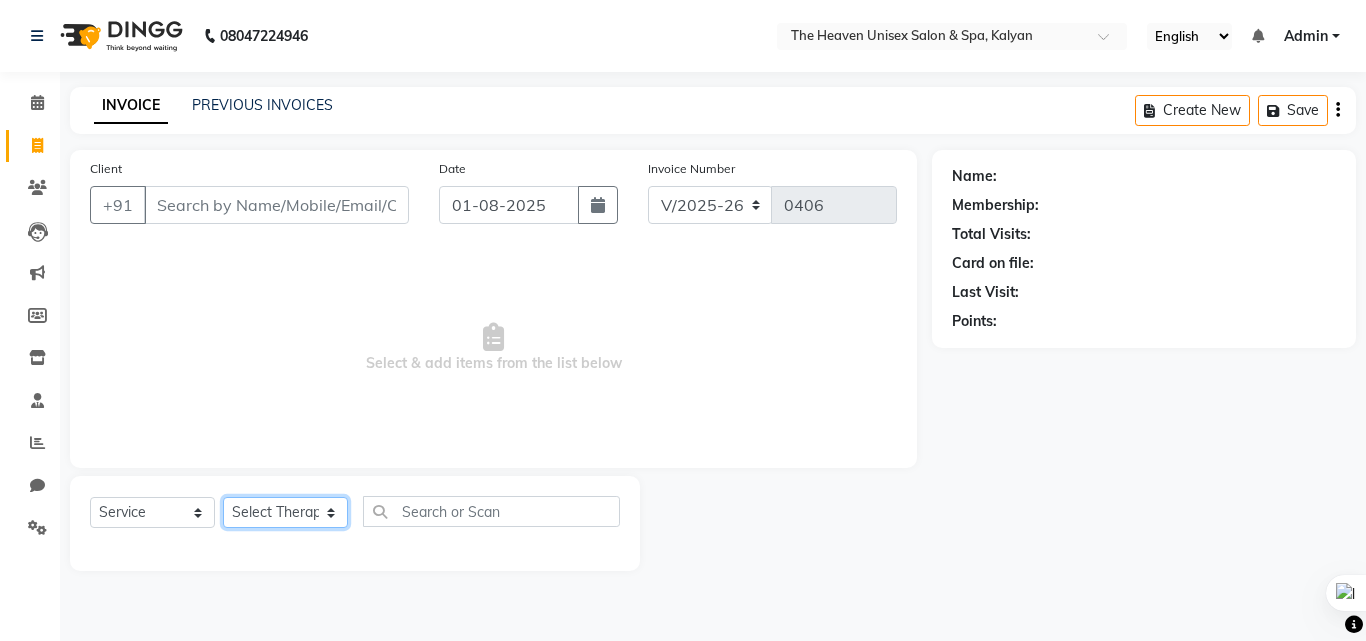 click on "Select Therapist Himanshu Singh  HRS House Leesa  Loriya Mamta Meraj messy pui Rahul Rashmi riddhi" 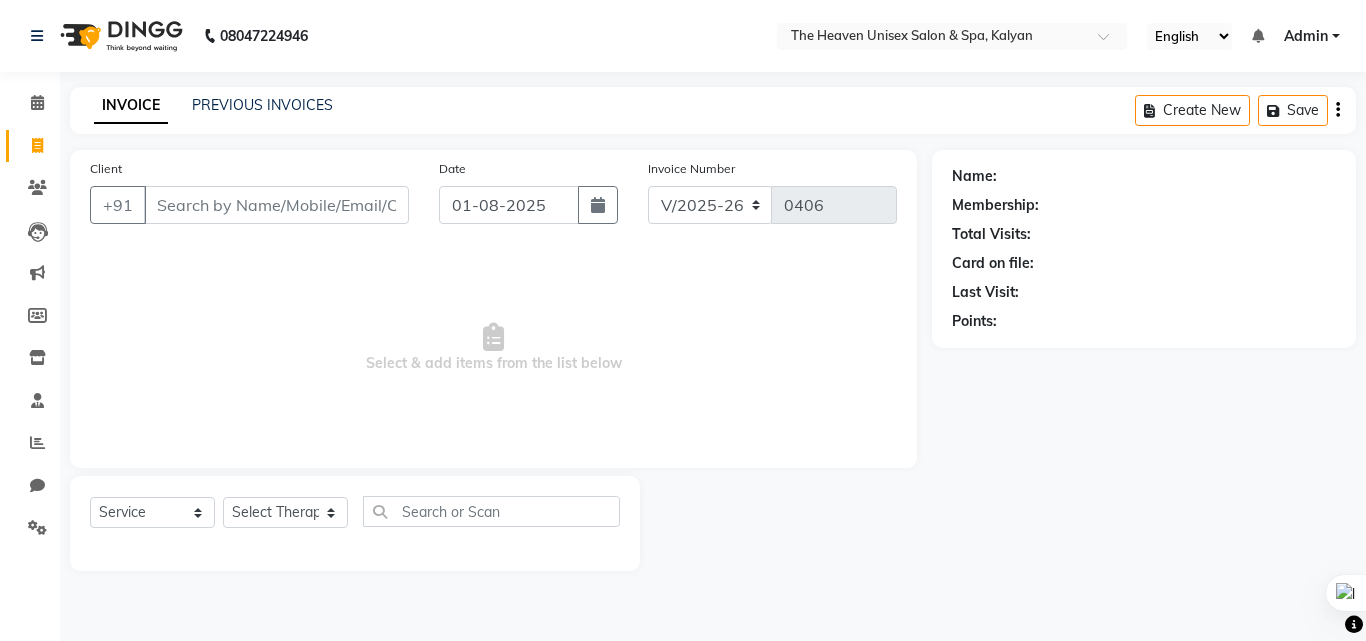 click on "Select & add items from the list below" at bounding box center [493, 348] 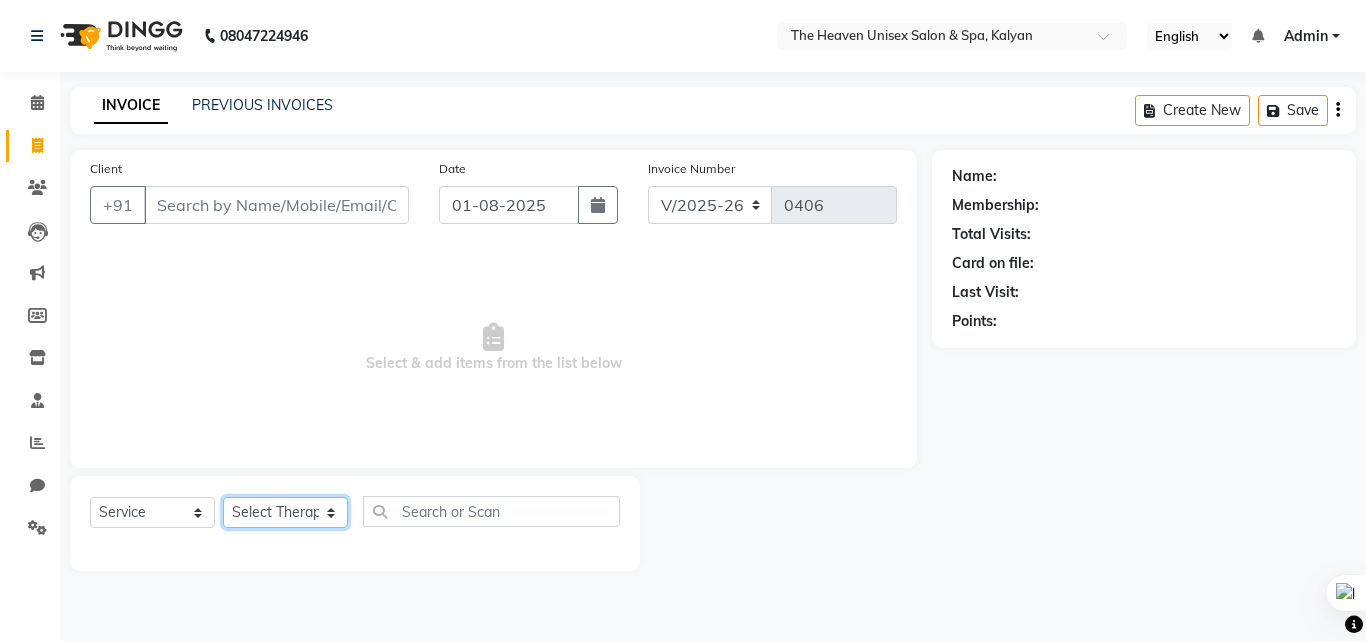 click on "Select Therapist Himanshu Singh  HRS House Leesa  Loriya Mamta Meraj messy pui Rahul Rashmi riddhi" 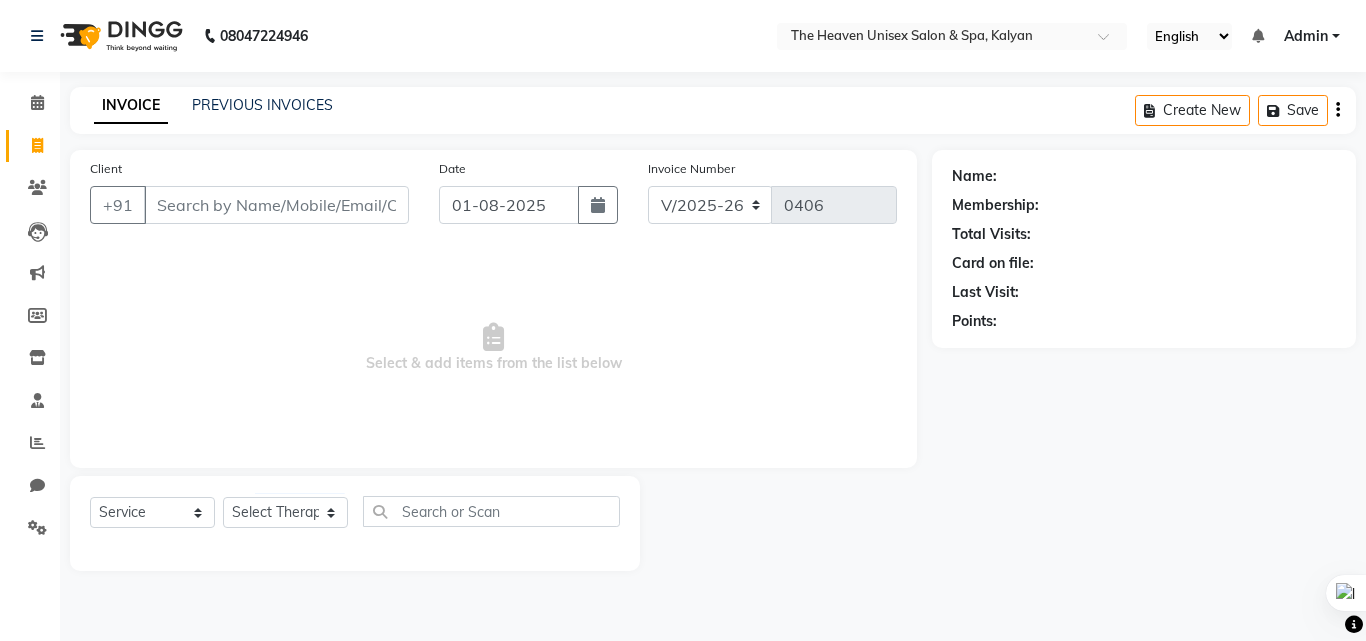 click on "Select & add items from the list below" at bounding box center (493, 348) 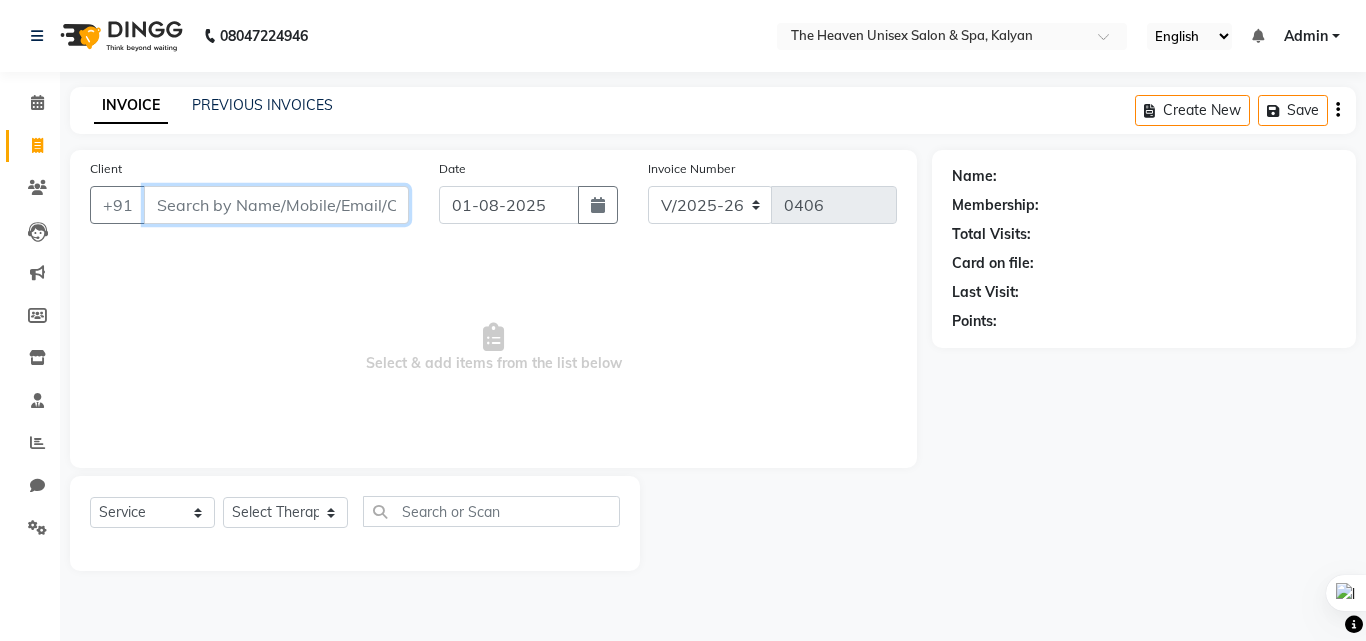 click on "Client" at bounding box center (276, 205) 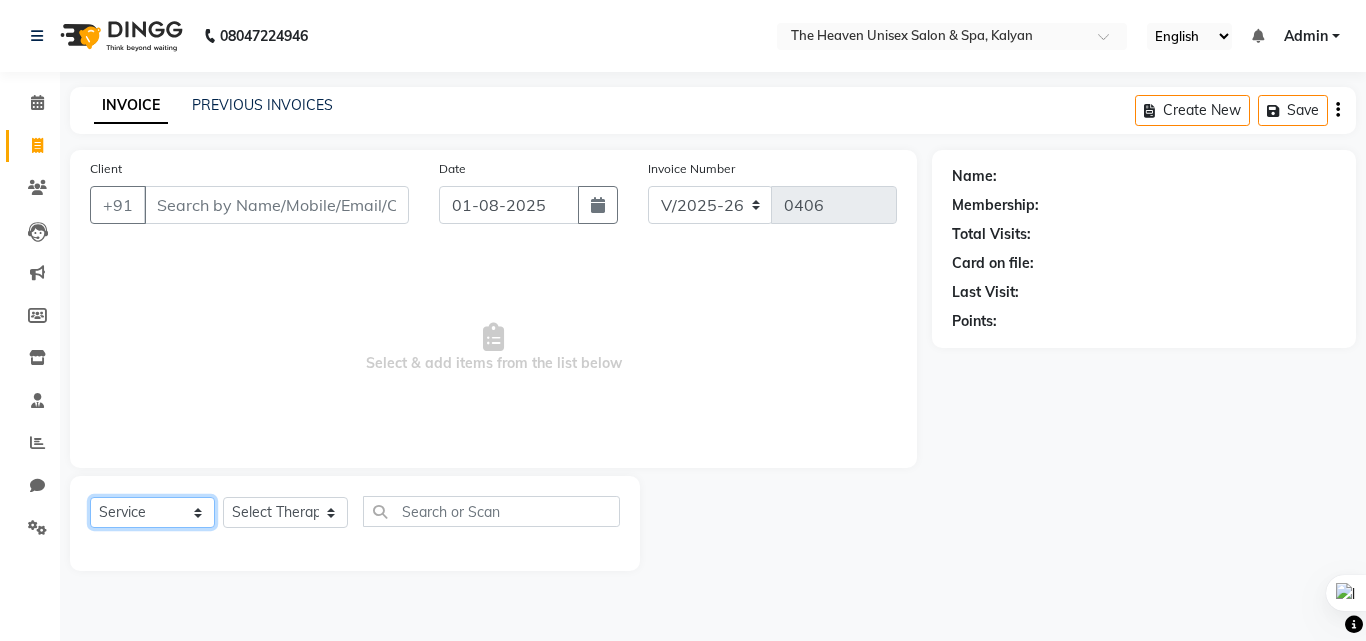 click on "Select  Service  Product  Membership  Package Voucher Prepaid Gift Card" 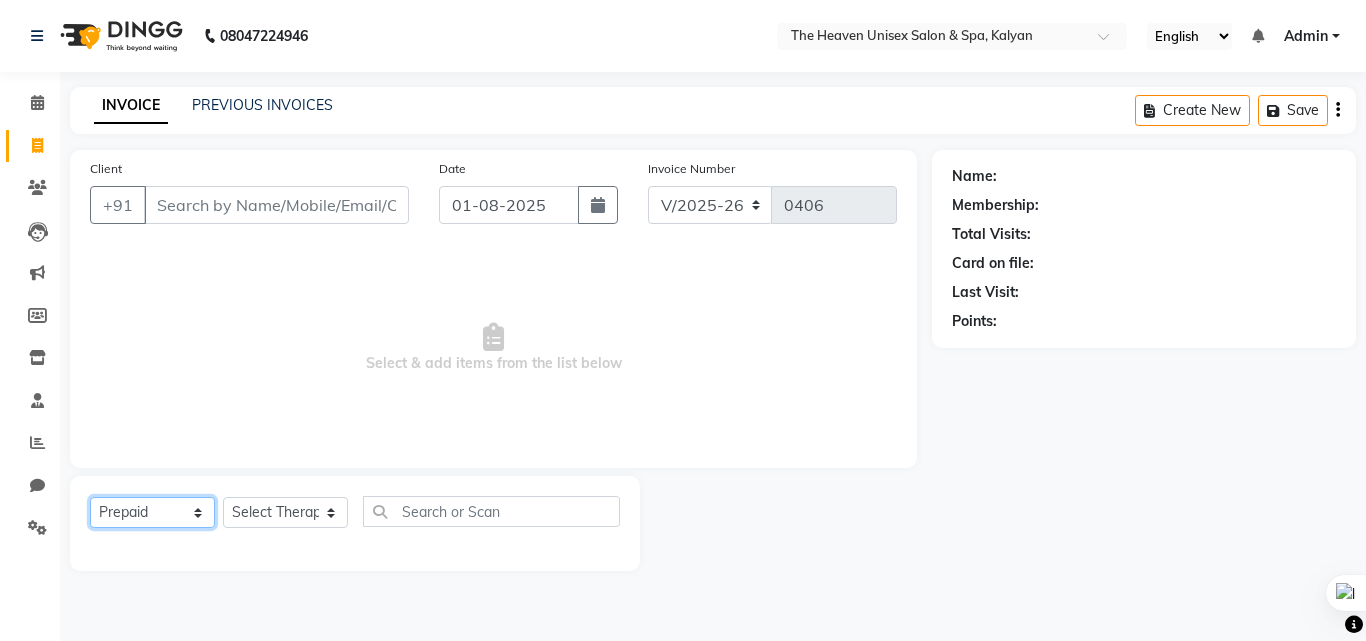 click on "Select  Service  Product  Membership  Package Voucher Prepaid Gift Card" 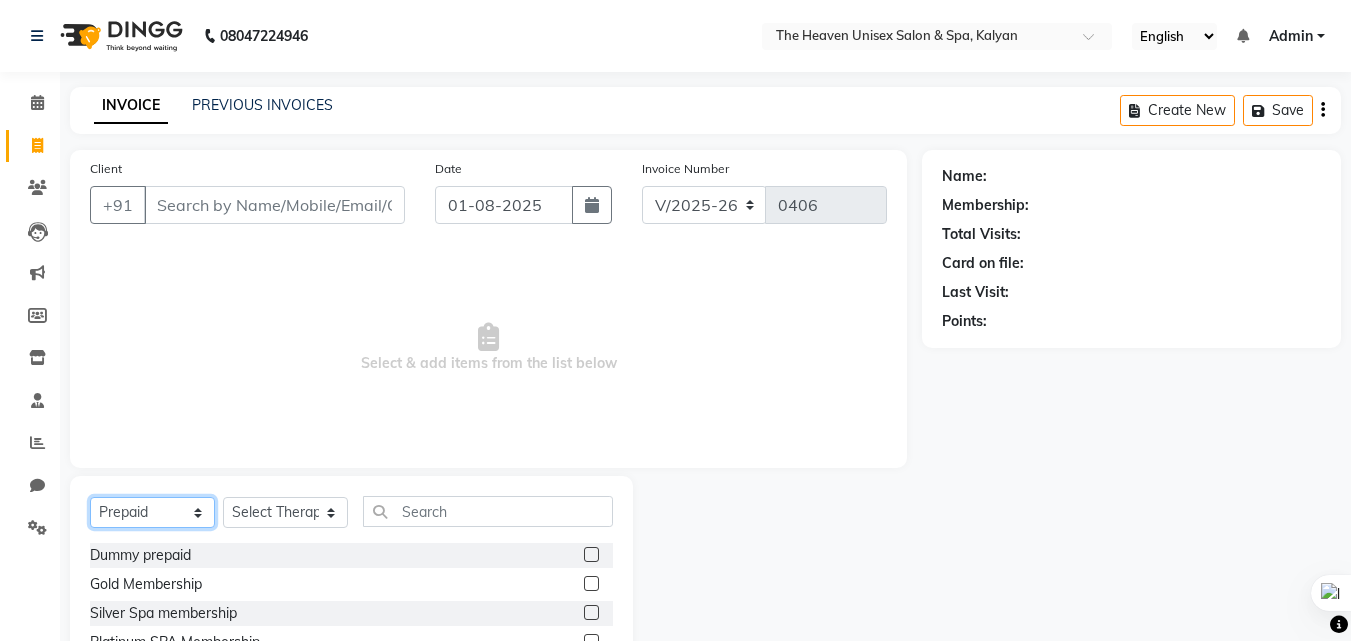 click on "Select  Service  Product  Membership  Package Voucher Prepaid Gift Card" 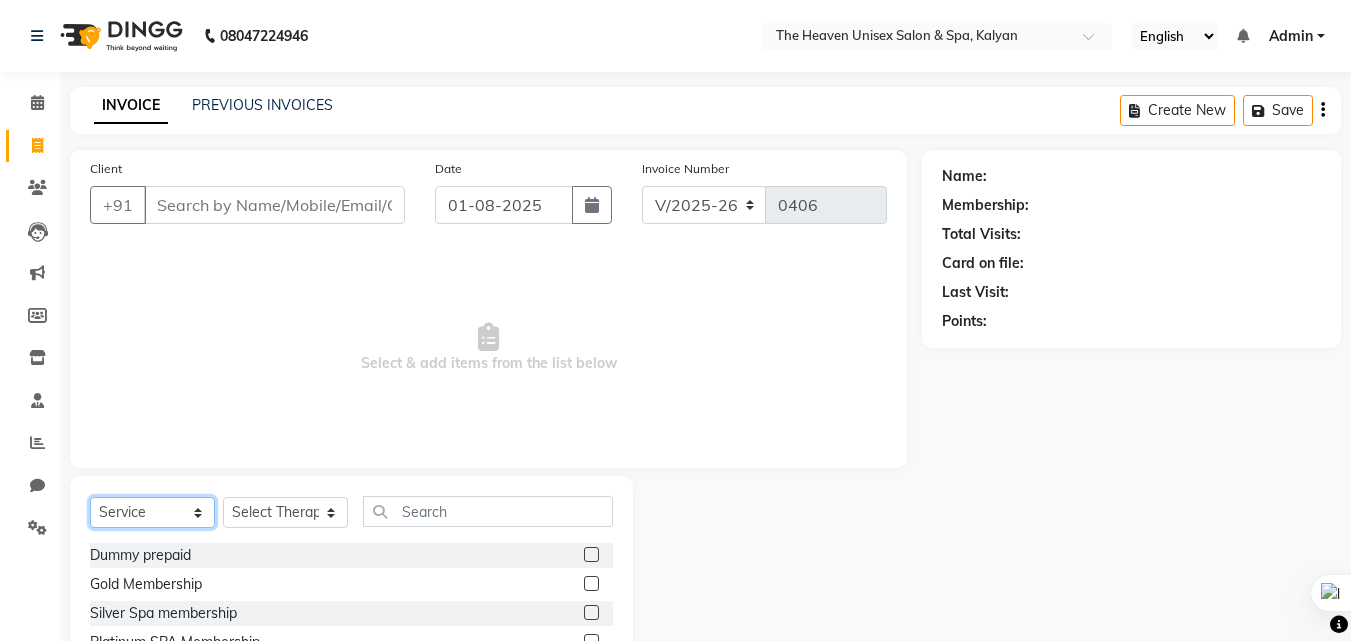 click on "Select  Service  Product  Membership  Package Voucher Prepaid Gift Card" 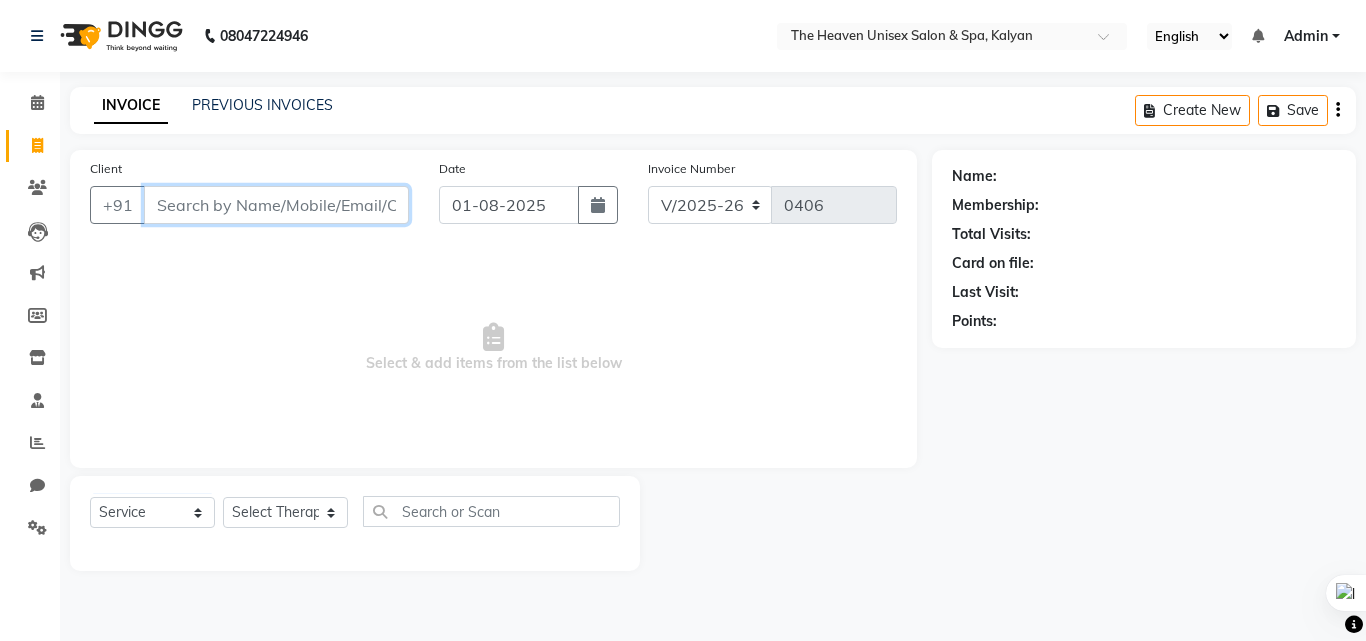 click on "Client" at bounding box center (276, 205) 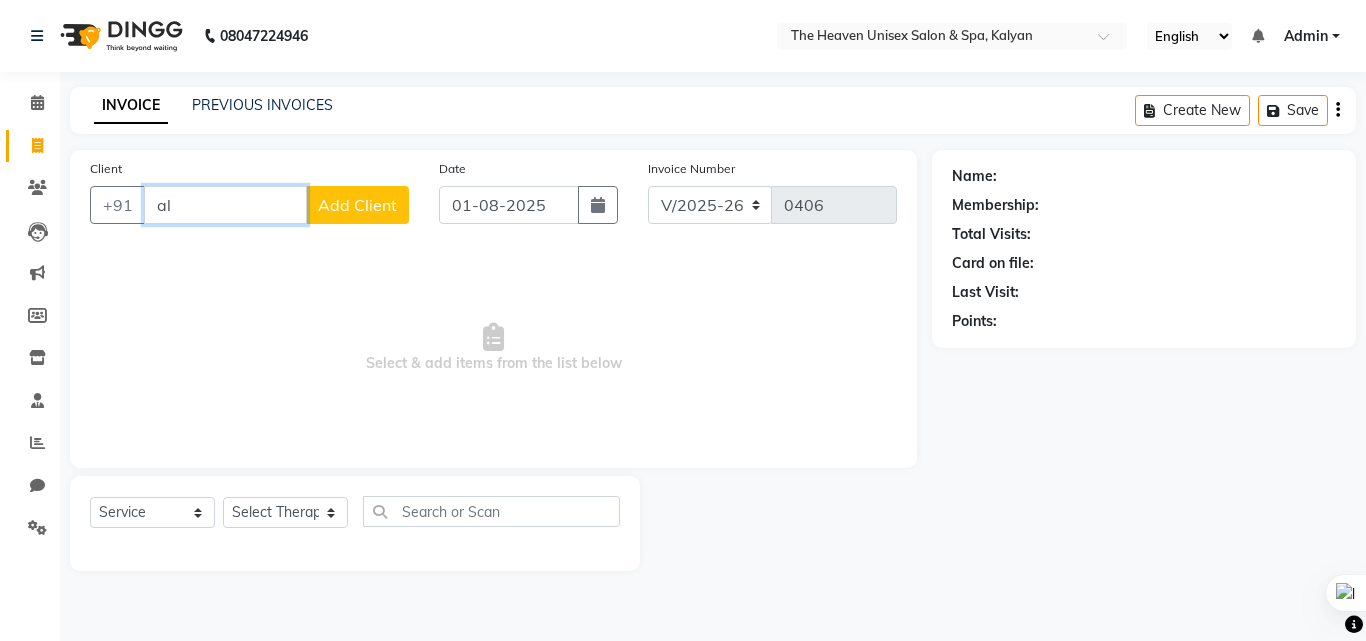 type on "a" 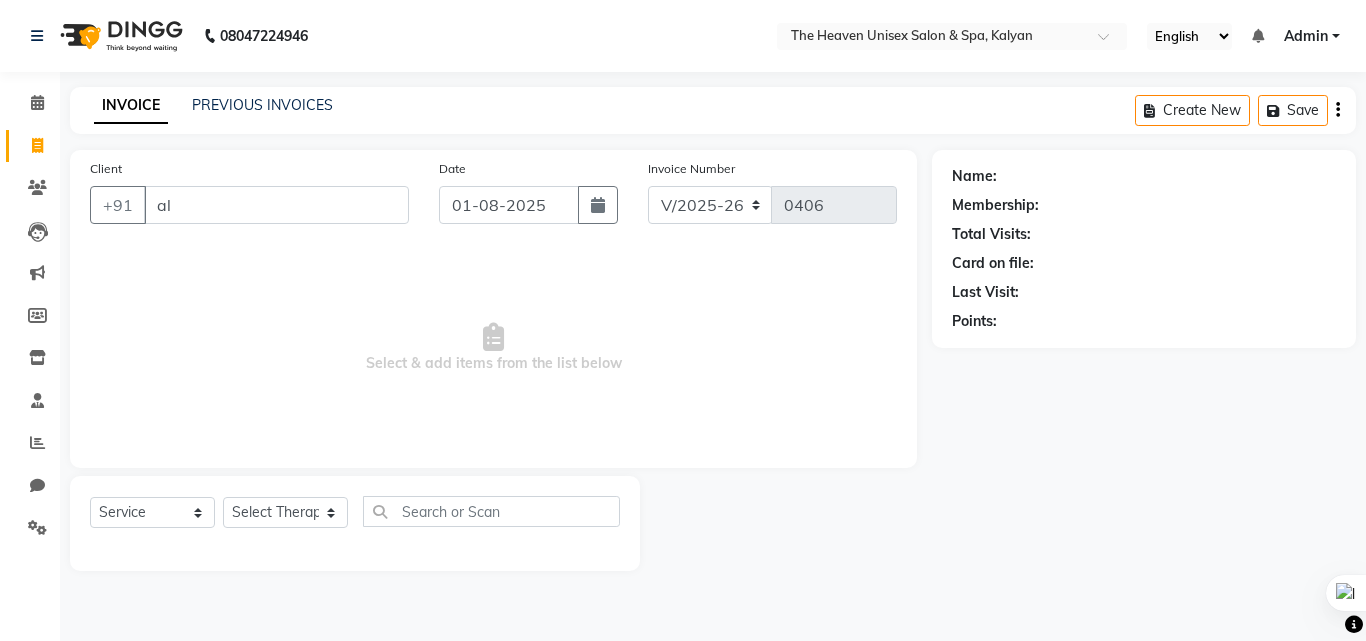 click on "Client +91 al Date 01-08-2025 Invoice Number V/2025 V/2025-26 0406  Select & add items from the list below" 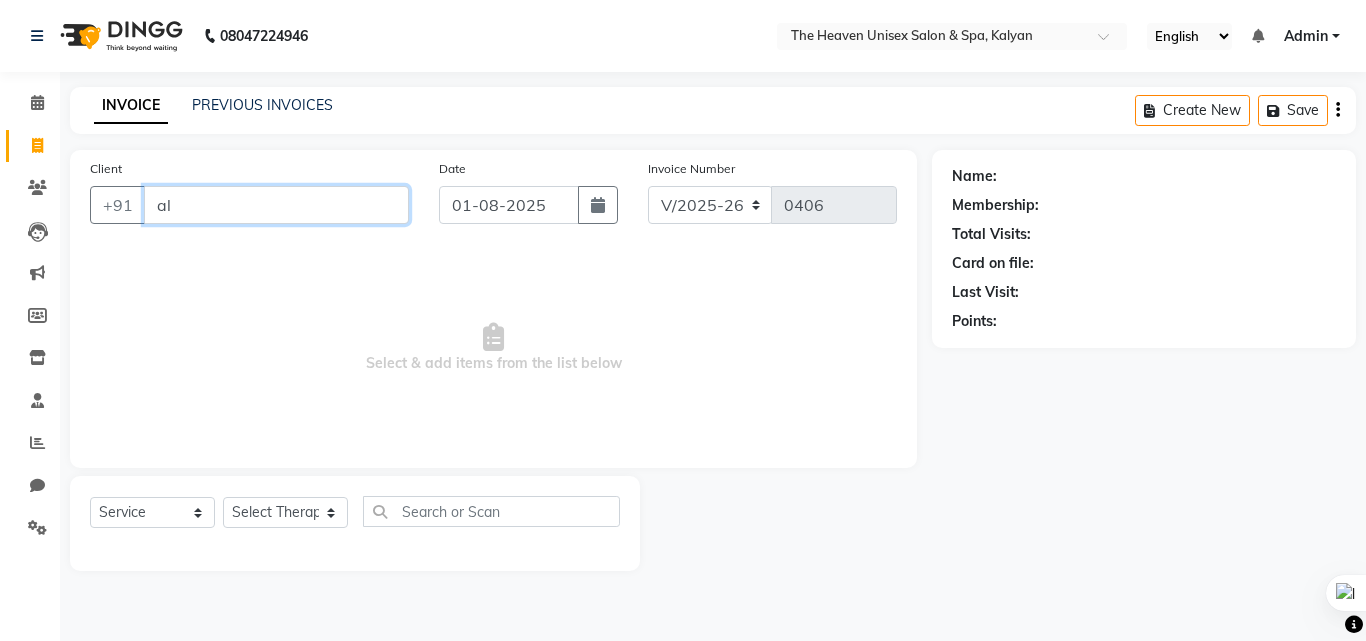 click on "al" at bounding box center (276, 205) 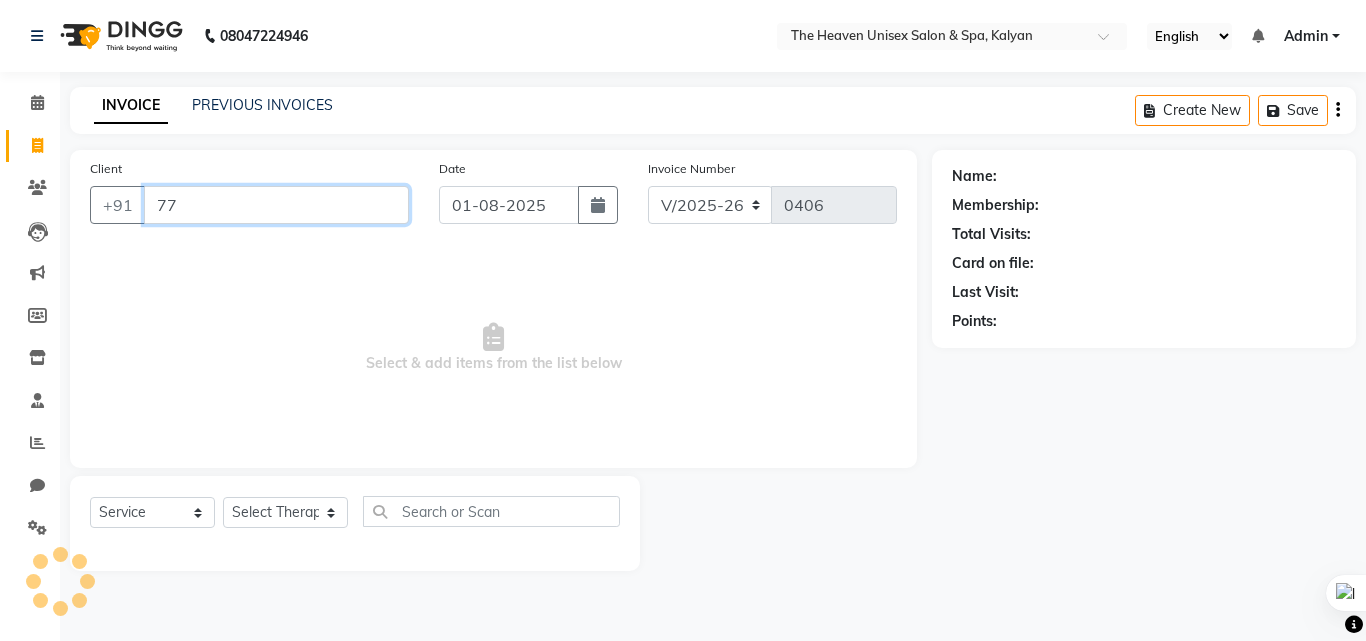 type on "7" 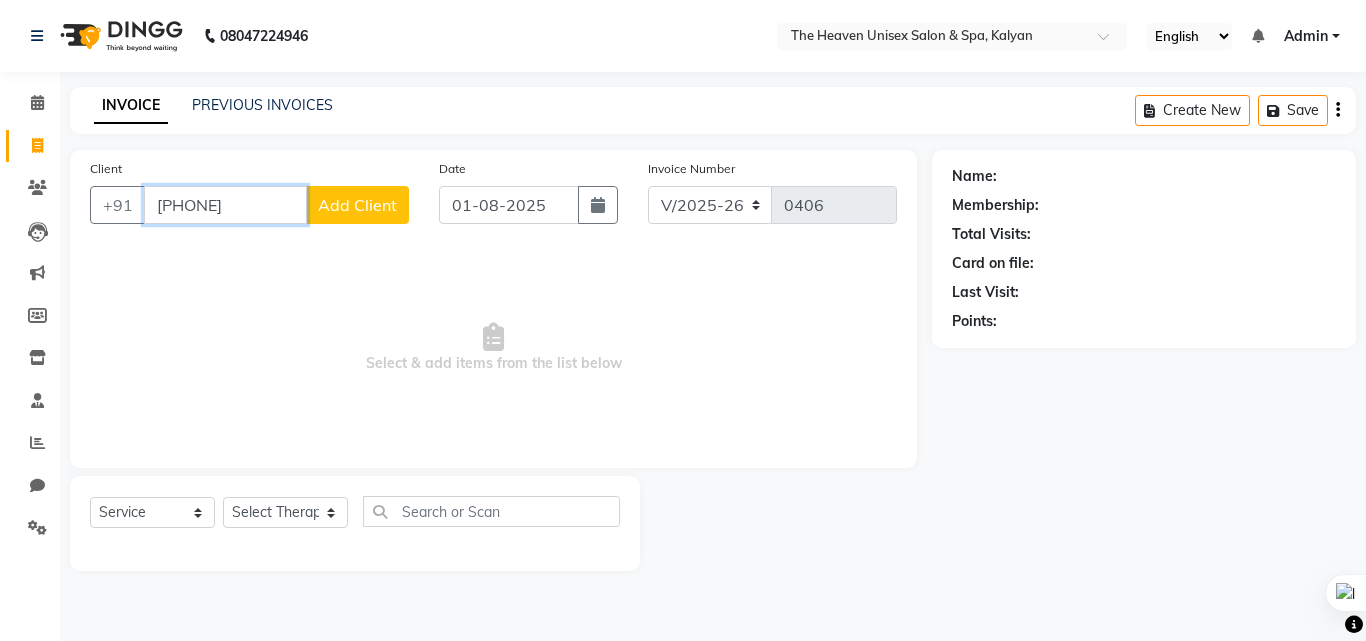 type on "9819244541" 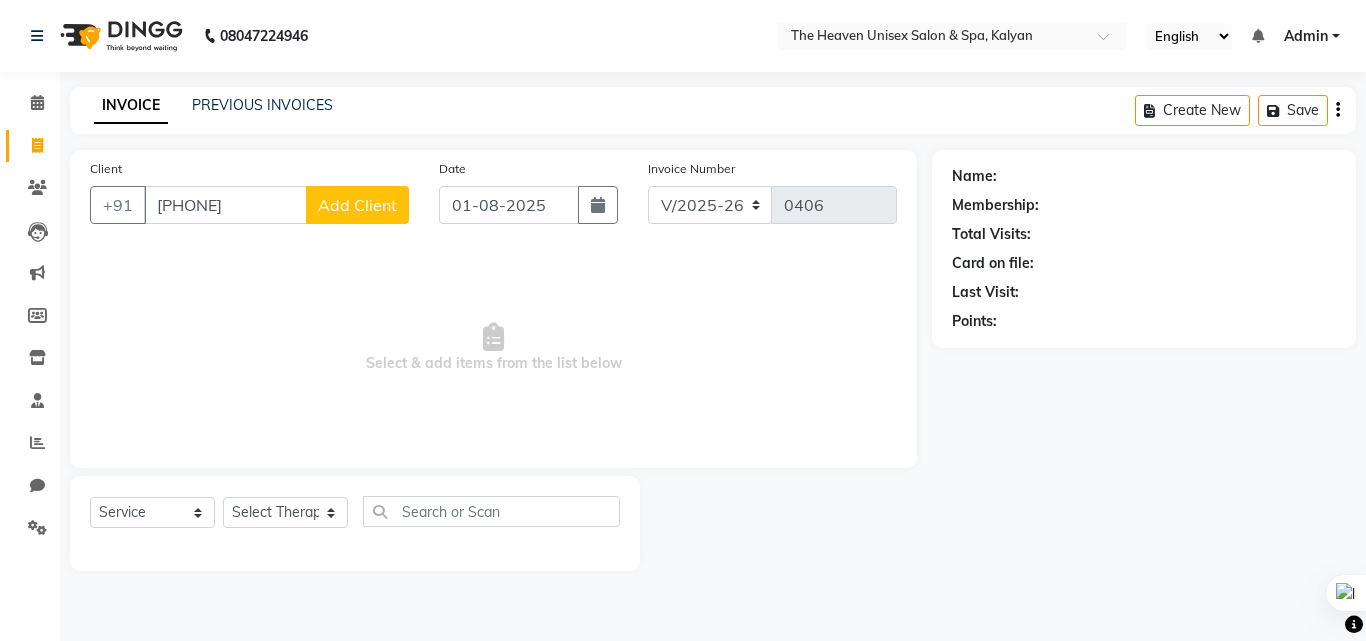 click on "Add Client" 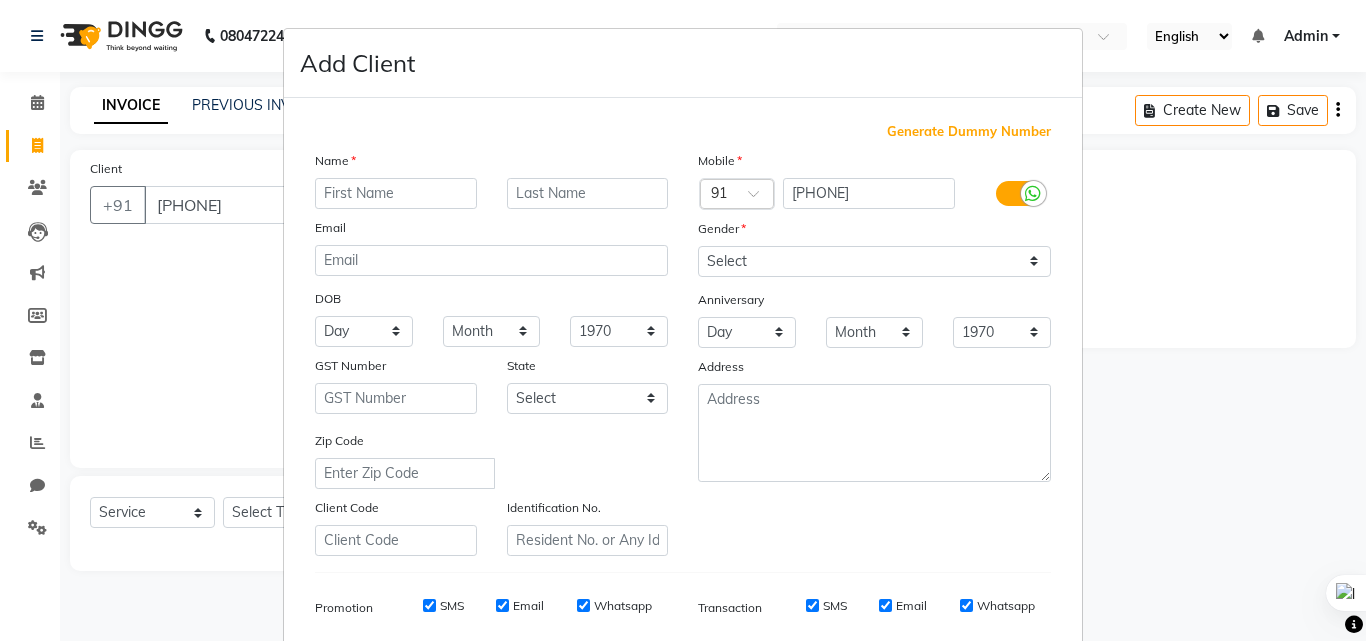 click at bounding box center [396, 193] 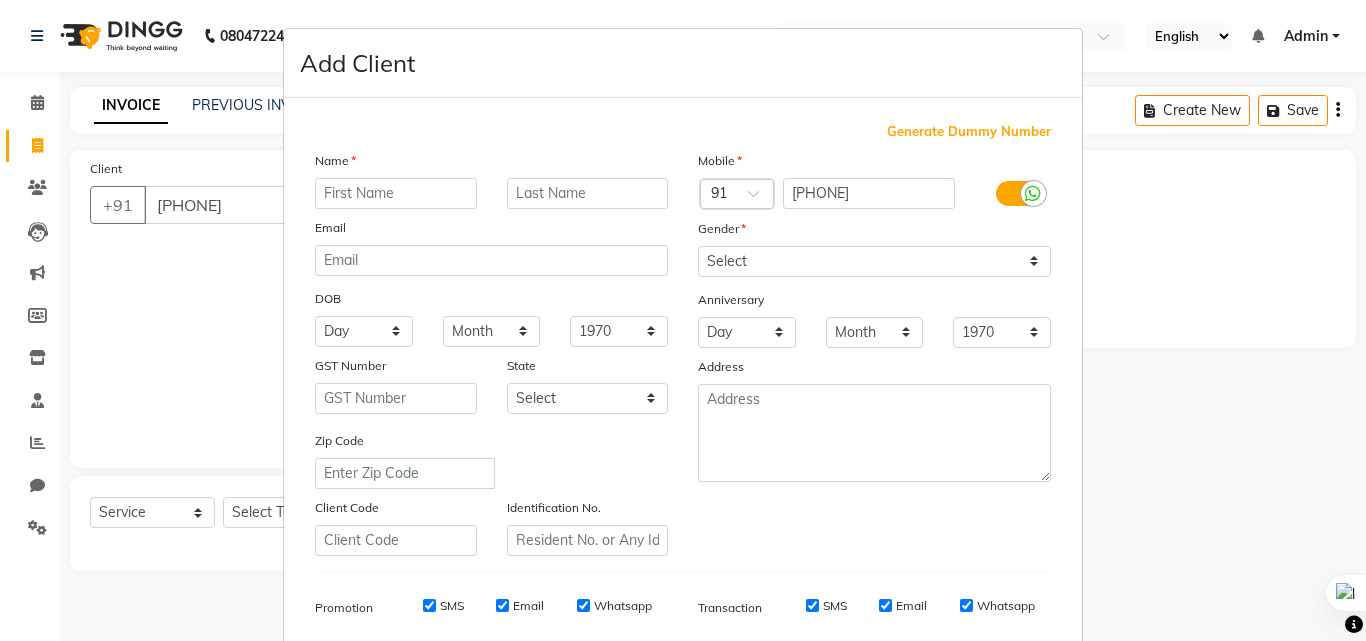 click on "Add Client Generate Dummy Number Name Email DOB Day 01 02 03 04 05 06 07 08 09 10 11 12 13 14 15 16 17 18 19 20 21 22 23 24 25 26 27 28 29 30 31 Month January February March April May June July August September October November December 1940 1941 1942 1943 1944 1945 1946 1947 1948 1949 1950 1951 1952 1953 1954 1955 1956 1957 1958 1959 1960 1961 1962 1963 1964 1965 1966 1967 1968 1969 1970 1971 1972 1973 1974 1975 1976 1977 1978 1979 1980 1981 1982 1983 1984 1985 1986 1987 1988 1989 1990 1991 1992 1993 1994 1995 1996 1997 1998 1999 2000 2001 2002 2003 2004 2005 2006 2007 2008 2009 2010 2011 2012 2013 2014 2015 2016 2017 2018 2019 2020 2021 2022 2023 2024 GST Number State Select Andaman and Nicobar Islands Andhra Pradesh Arunachal Pradesh Assam Bihar Chandigarh Chhattisgarh Dadra and Nagar Haveli Daman and Diu Delhi Goa Gujarat Haryana Himachal Pradesh Jammu and Kashmir Jharkhand Karnataka Kerala Lakshadweep Madhya Pradesh Maharashtra Manipur Meghalaya Mizoram Nagaland Odisha Pondicherry Punjab Rajasthan Sikkim" at bounding box center (683, 320) 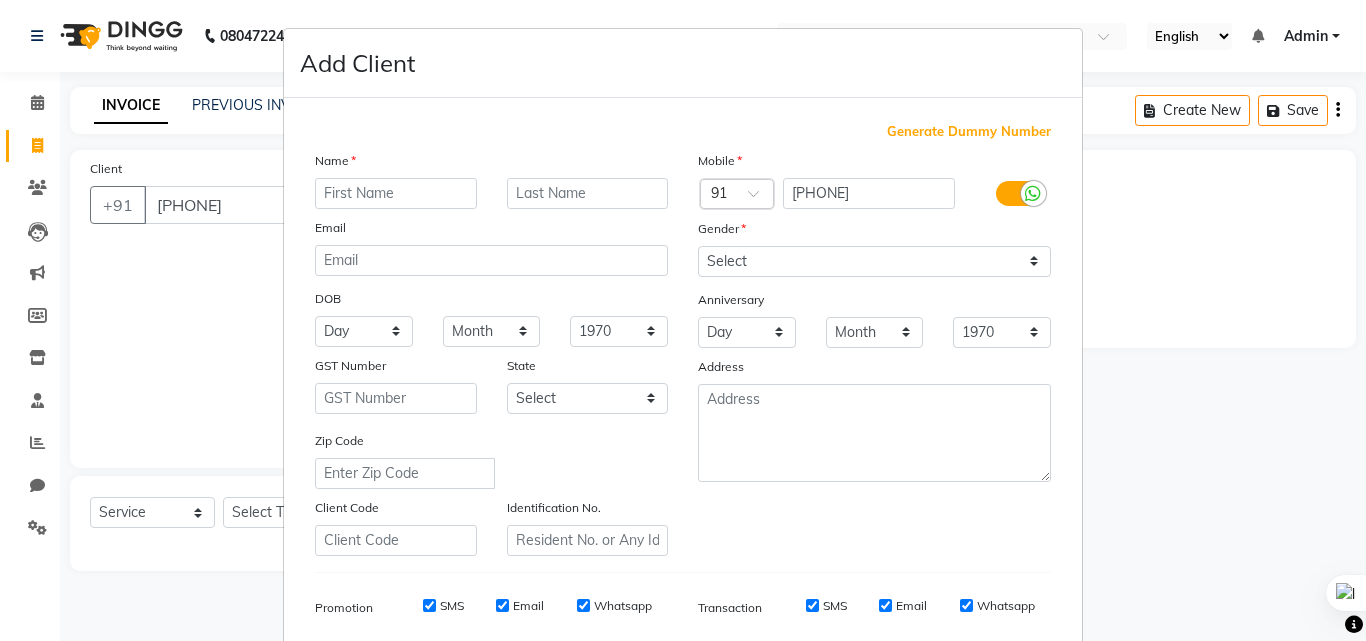 click on "Add Client Generate Dummy Number Name Email DOB Day 01 02 03 04 05 06 07 08 09 10 11 12 13 14 15 16 17 18 19 20 21 22 23 24 25 26 27 28 29 30 31 Month January February March April May June July August September October November December 1940 1941 1942 1943 1944 1945 1946 1947 1948 1949 1950 1951 1952 1953 1954 1955 1956 1957 1958 1959 1960 1961 1962 1963 1964 1965 1966 1967 1968 1969 1970 1971 1972 1973 1974 1975 1976 1977 1978 1979 1980 1981 1982 1983 1984 1985 1986 1987 1988 1989 1990 1991 1992 1993 1994 1995 1996 1997 1998 1999 2000 2001 2002 2003 2004 2005 2006 2007 2008 2009 2010 2011 2012 2013 2014 2015 2016 2017 2018 2019 2020 2021 2022 2023 2024 GST Number State Select Andaman and Nicobar Islands Andhra Pradesh Arunachal Pradesh Assam Bihar Chandigarh Chhattisgarh Dadra and Nagar Haveli Daman and Diu Delhi Goa Gujarat Haryana Himachal Pradesh Jammu and Kashmir Jharkhand Karnataka Kerala Lakshadweep Madhya Pradesh Maharashtra Manipur Meghalaya Mizoram Nagaland Odisha Pondicherry Punjab Rajasthan Sikkim" at bounding box center [683, 320] 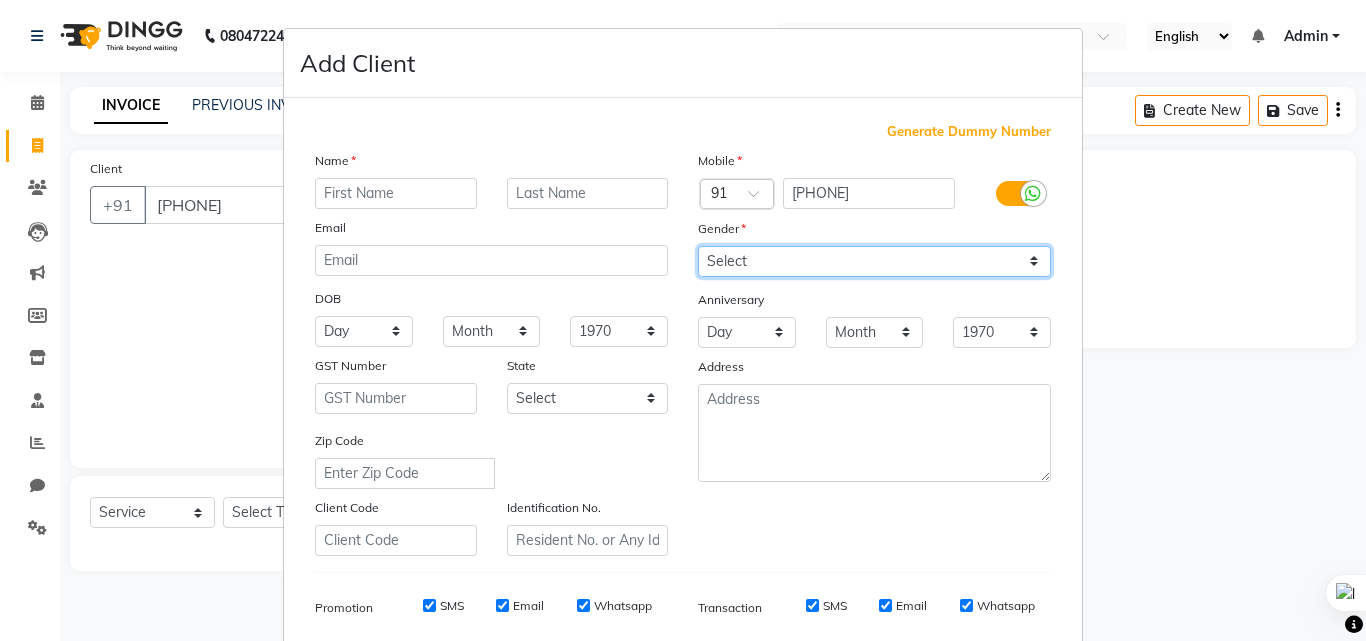 click on "Select Male Female Other Prefer Not To Say" at bounding box center (874, 261) 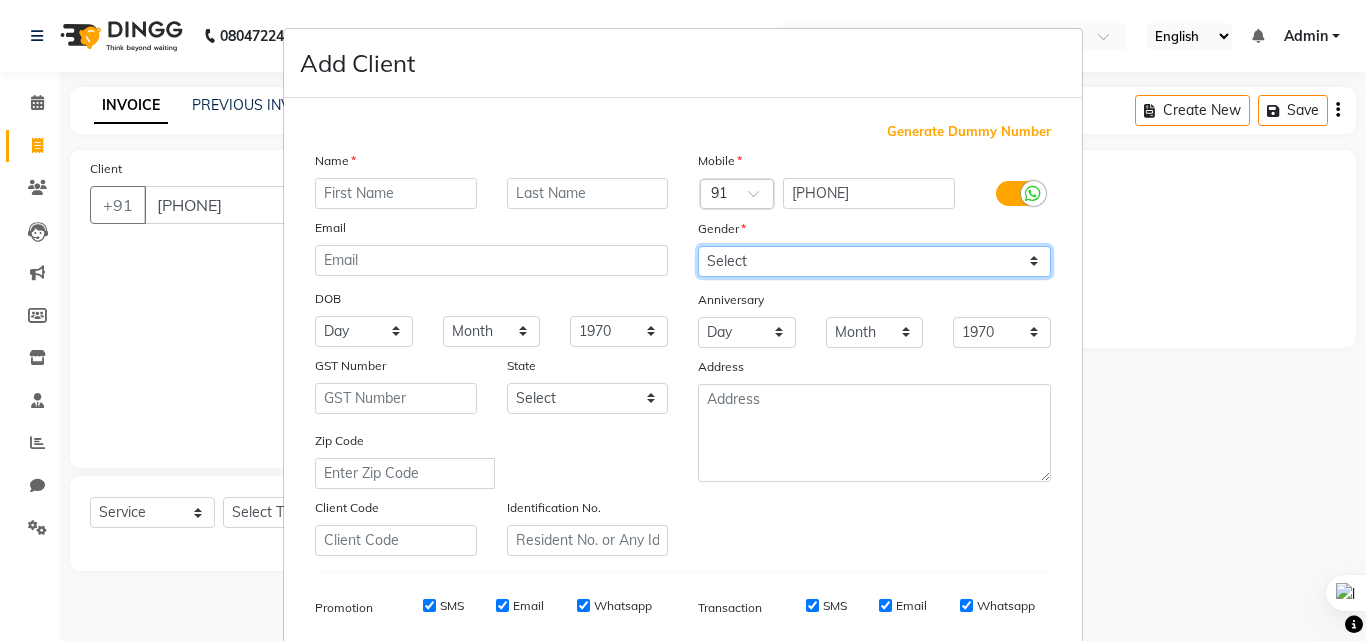select on "male" 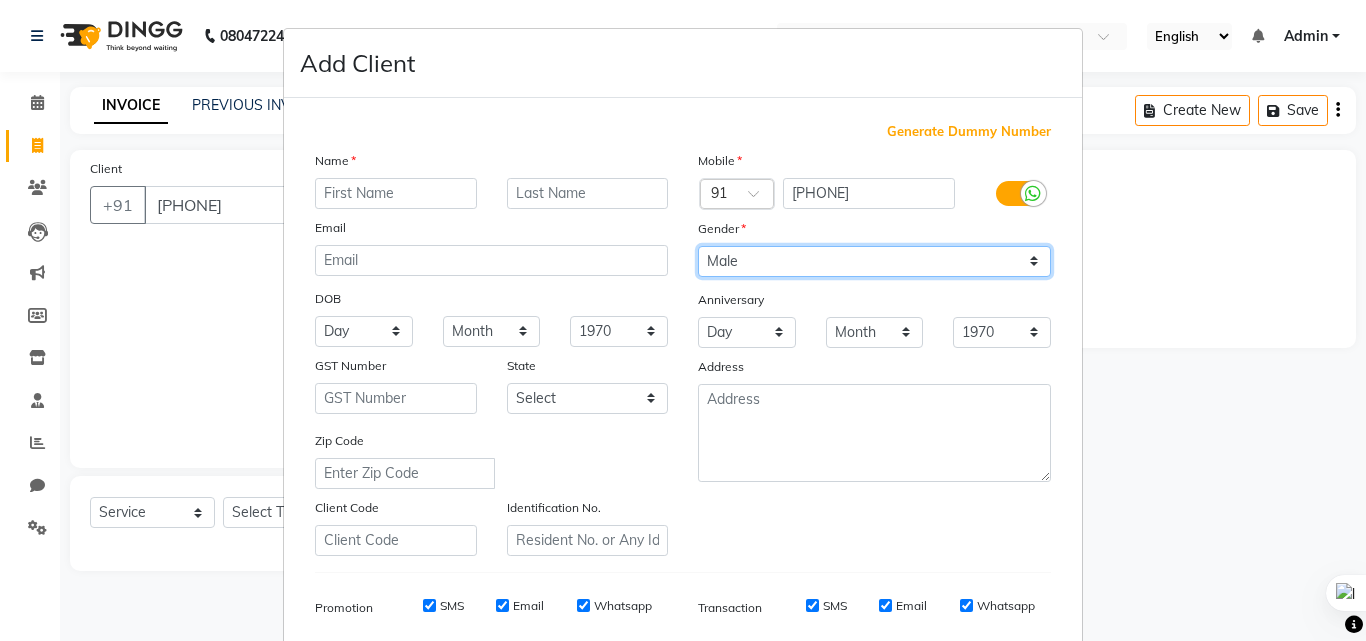 click on "Select Male Female Other Prefer Not To Say" at bounding box center [874, 261] 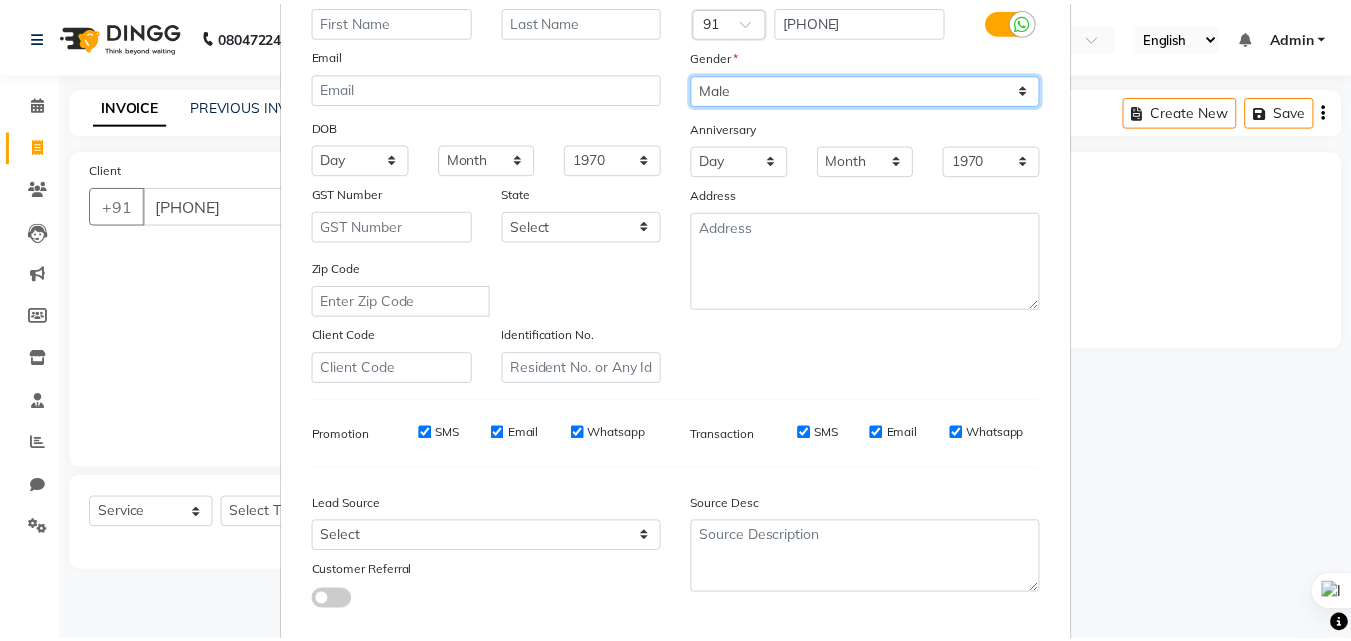 scroll, scrollTop: 282, scrollLeft: 0, axis: vertical 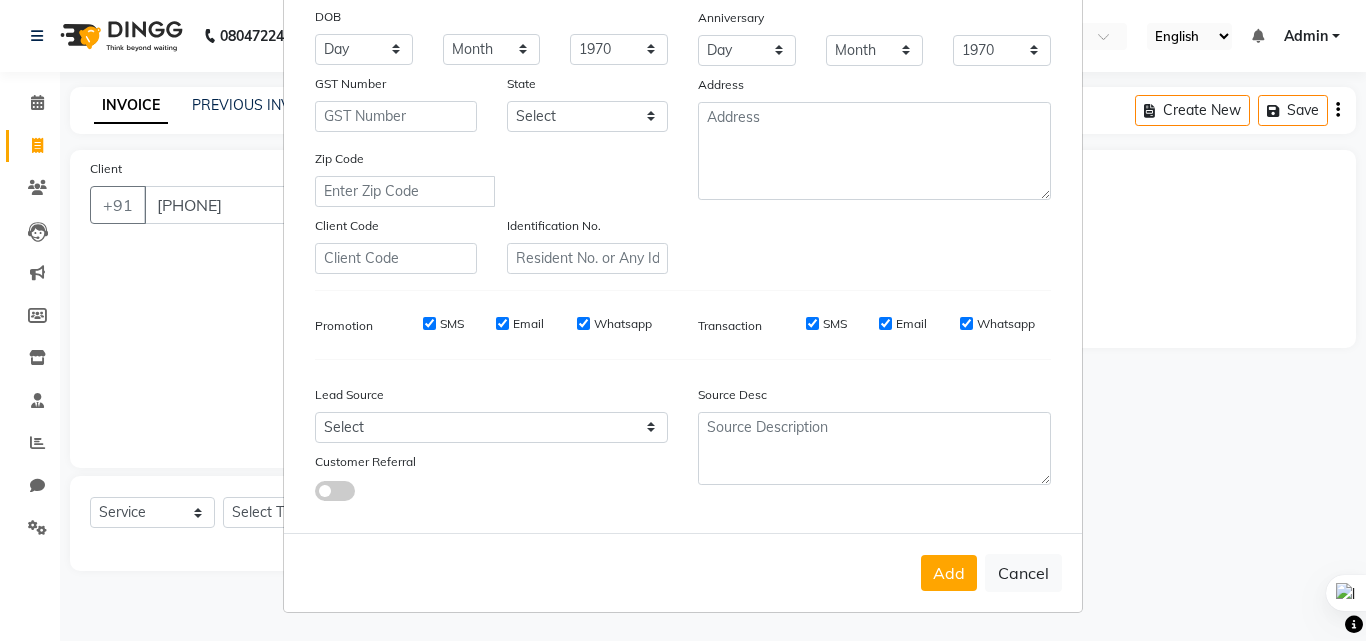 click on "Add Client Generate Dummy Number Name Email DOB Day 01 02 03 04 05 06 07 08 09 10 11 12 13 14 15 16 17 18 19 20 21 22 23 24 25 26 27 28 29 30 31 Month January February March April May June July August September October November December 1940 1941 1942 1943 1944 1945 1946 1947 1948 1949 1950 1951 1952 1953 1954 1955 1956 1957 1958 1959 1960 1961 1962 1963 1964 1965 1966 1967 1968 1969 1970 1971 1972 1973 1974 1975 1976 1977 1978 1979 1980 1981 1982 1983 1984 1985 1986 1987 1988 1989 1990 1991 1992 1993 1994 1995 1996 1997 1998 1999 2000 2001 2002 2003 2004 2005 2006 2007 2008 2009 2010 2011 2012 2013 2014 2015 2016 2017 2018 2019 2020 2021 2022 2023 2024 GST Number State Select Andaman and Nicobar Islands Andhra Pradesh Arunachal Pradesh Assam Bihar Chandigarh Chhattisgarh Dadra and Nagar Haveli Daman and Diu Delhi Goa Gujarat Haryana Himachal Pradesh Jammu and Kashmir Jharkhand Karnataka Kerala Lakshadweep Madhya Pradesh Maharashtra Manipur Meghalaya Mizoram Nagaland Odisha Pondicherry Punjab Rajasthan Sikkim" at bounding box center [683, 320] 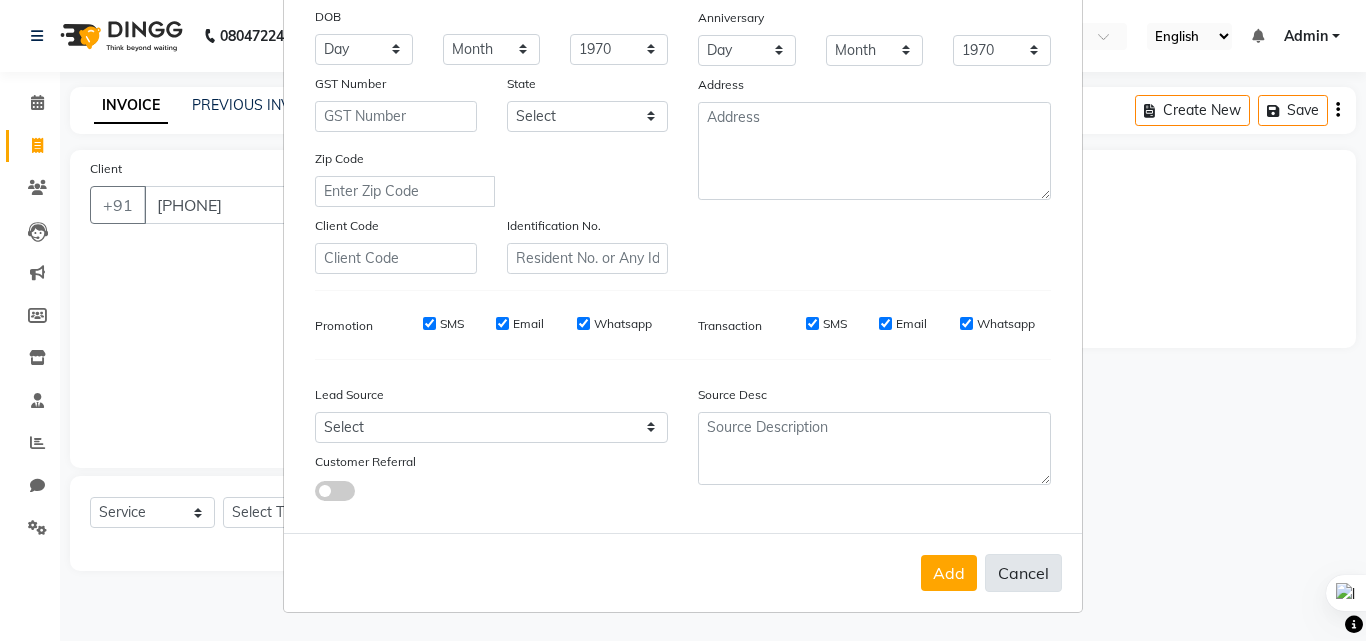 click on "Cancel" at bounding box center (1023, 573) 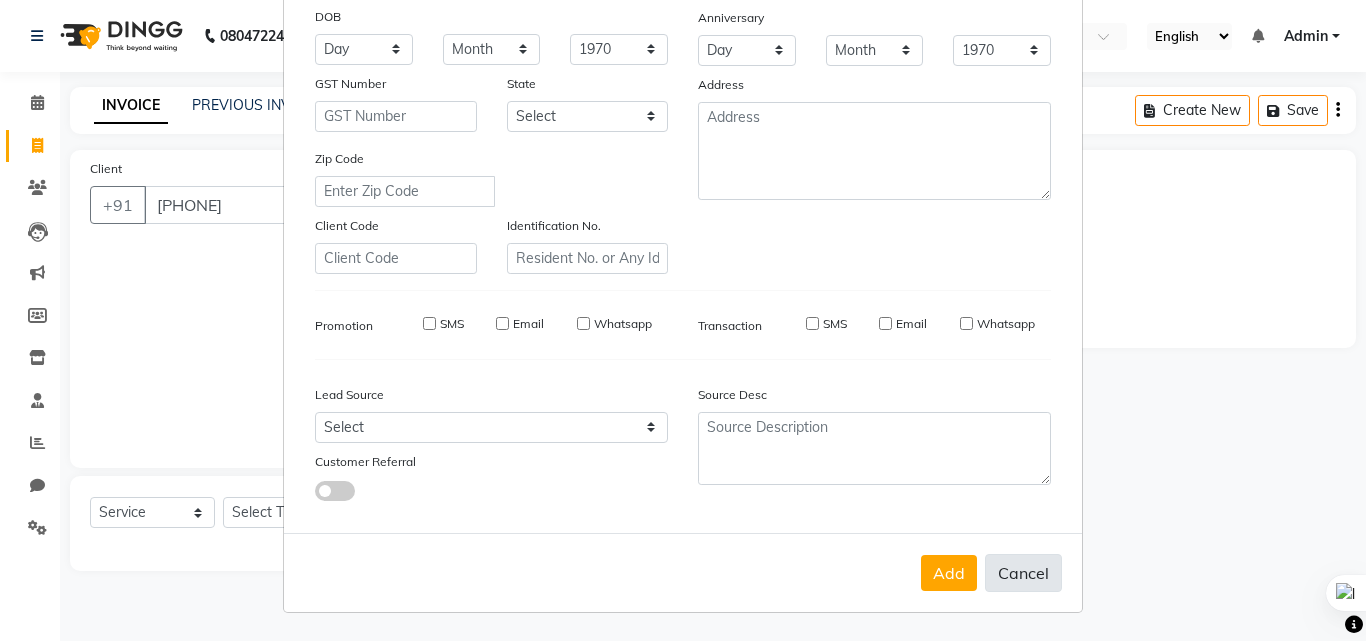 select 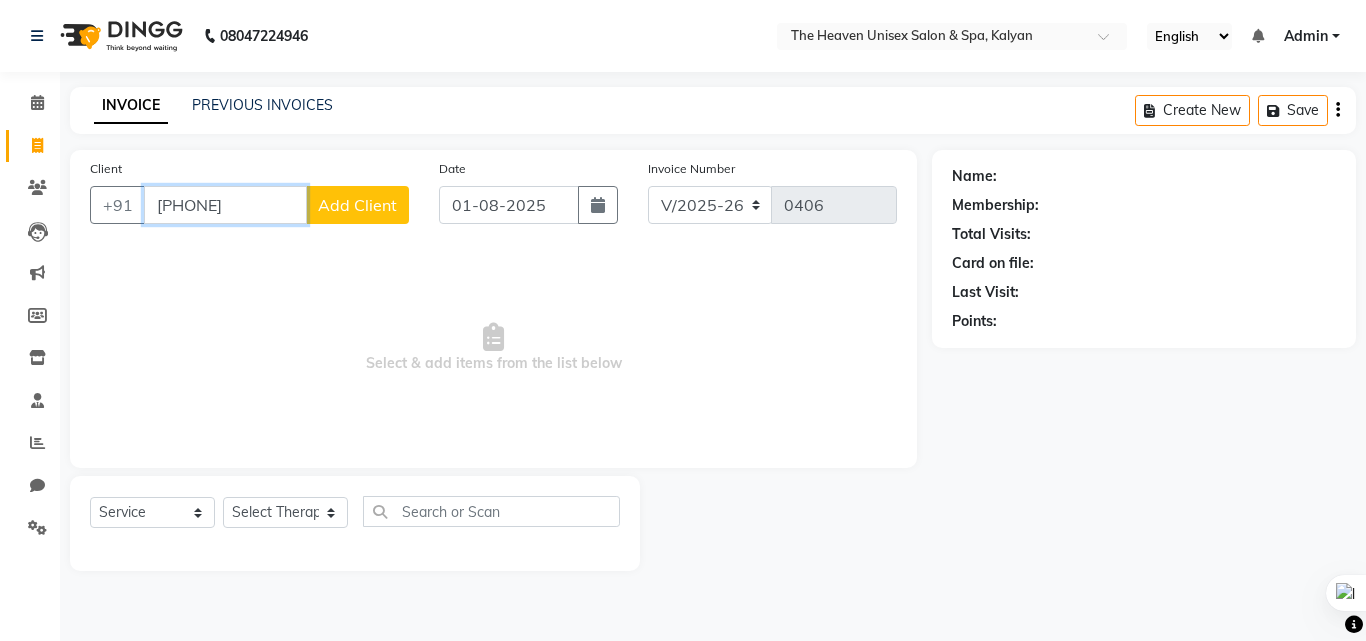 click on "9819244541" at bounding box center (225, 205) 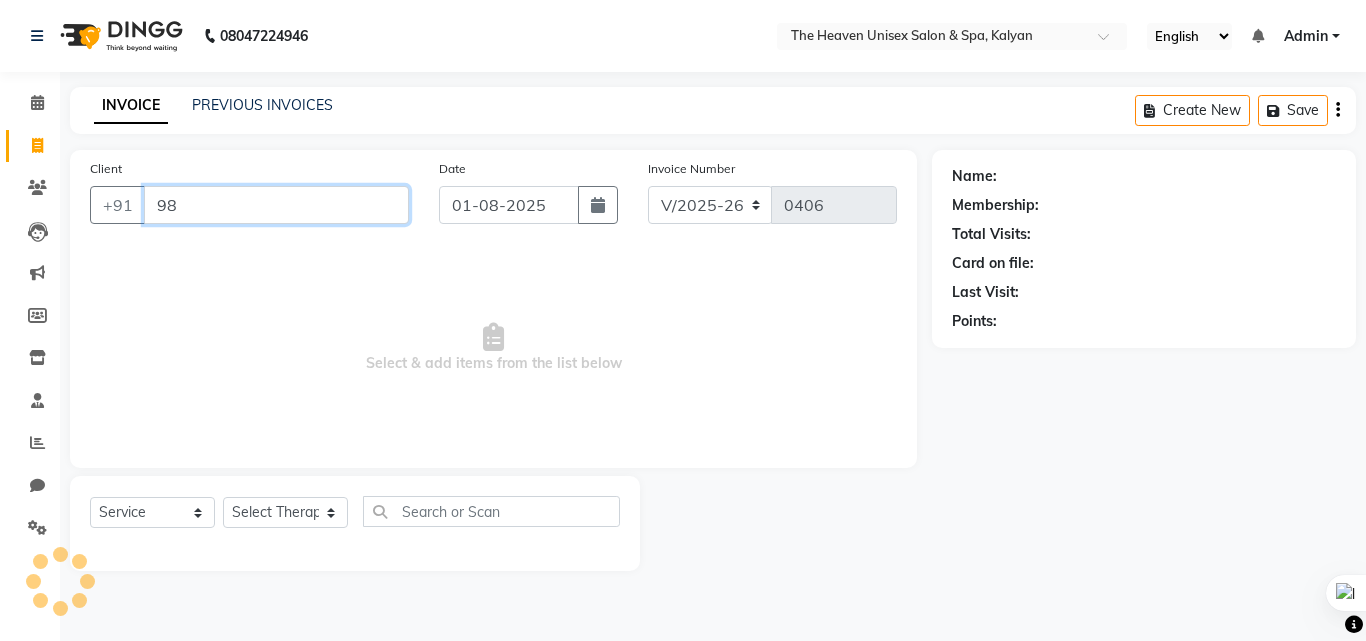 type on "9" 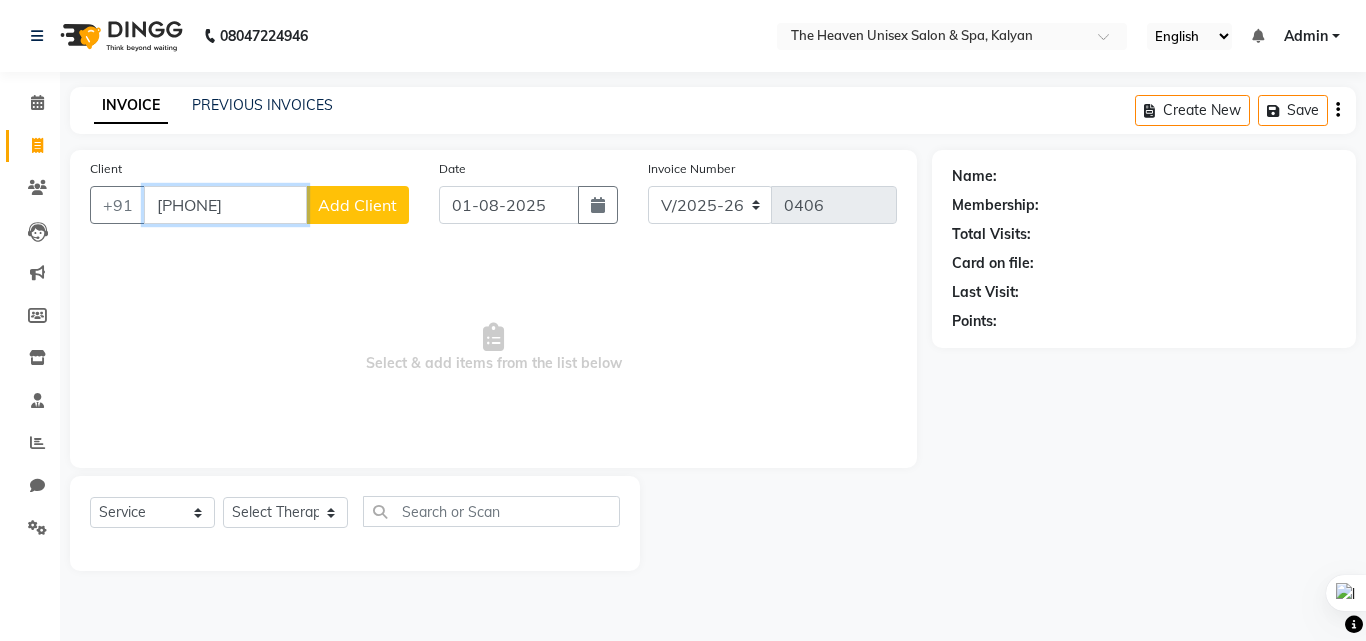 type on "9321457033" 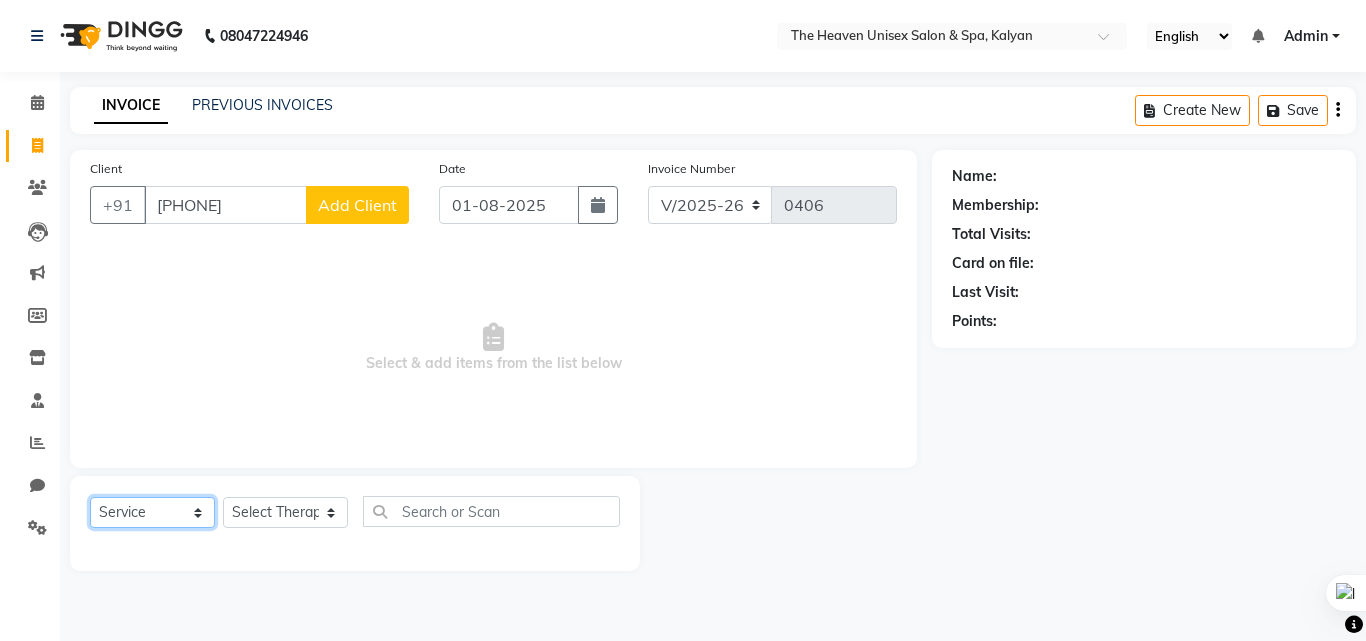 click on "Select  Service  Product  Membership  Package Voucher Prepaid Gift Card" 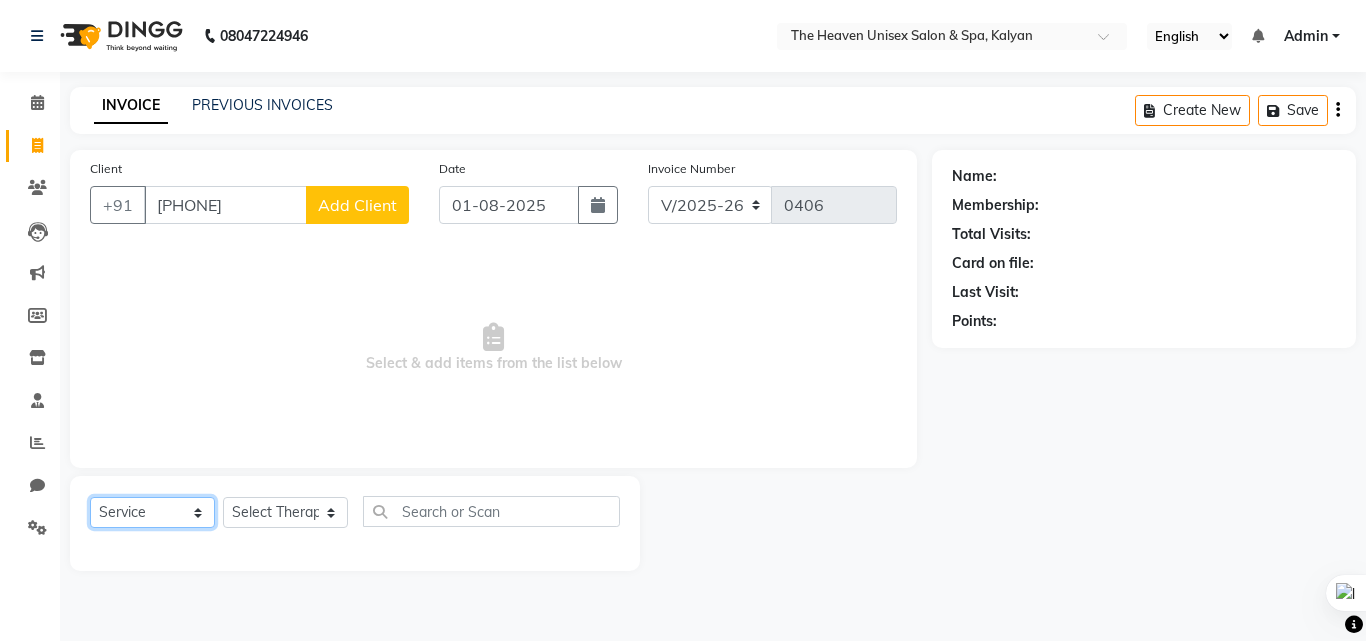 click on "Select  Service  Product  Membership  Package Voucher Prepaid Gift Card" 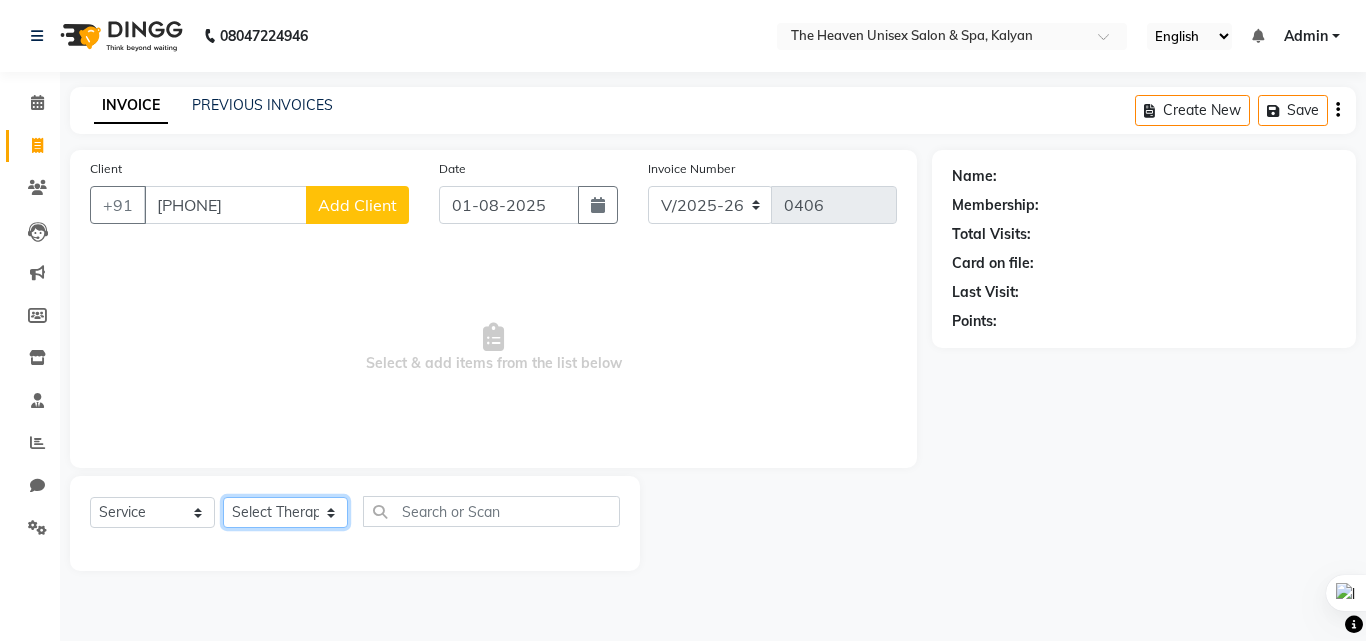 click on "Select Therapist Himanshu Singh  HRS House Leesa  Loriya Mamta Meraj messy pui Rahul Rashmi riddhi" 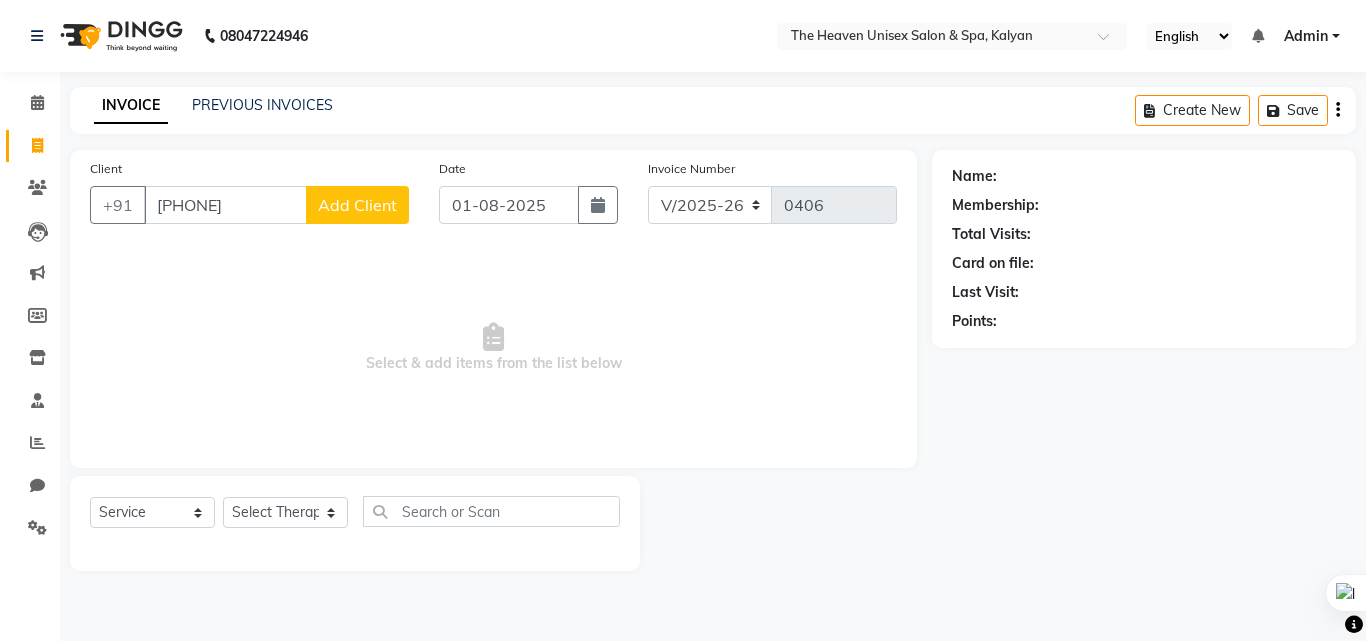 click on "Select & add items from the list below" at bounding box center (493, 348) 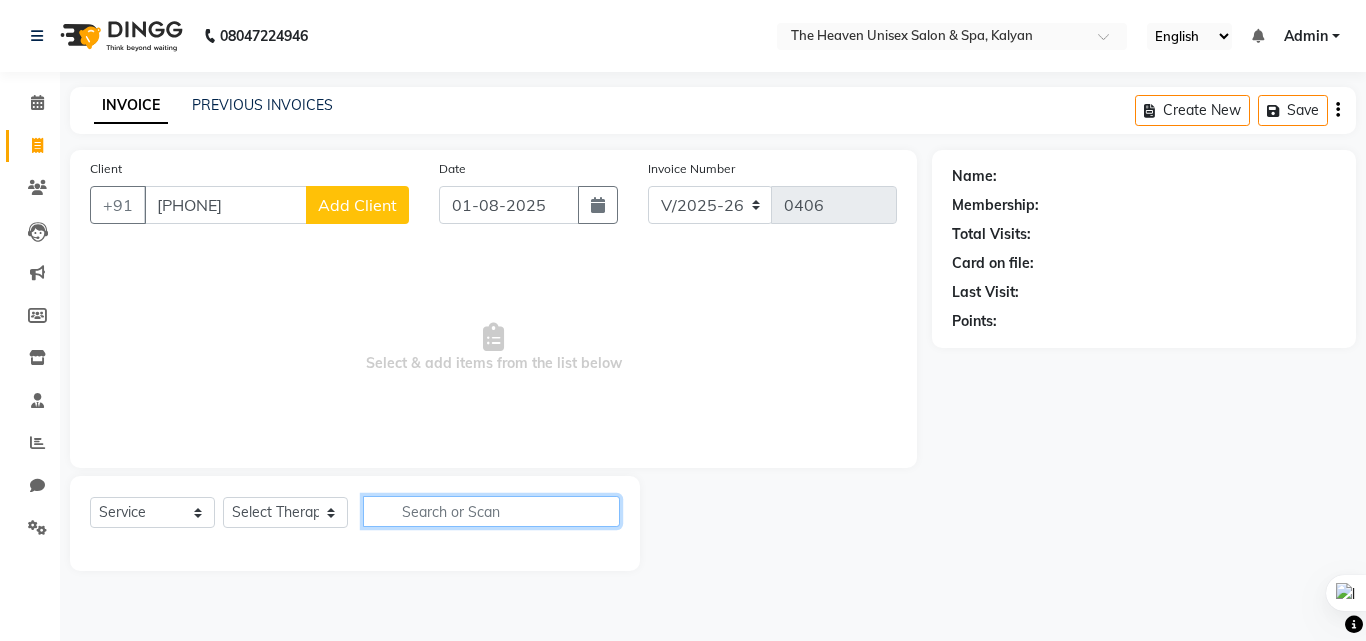 click 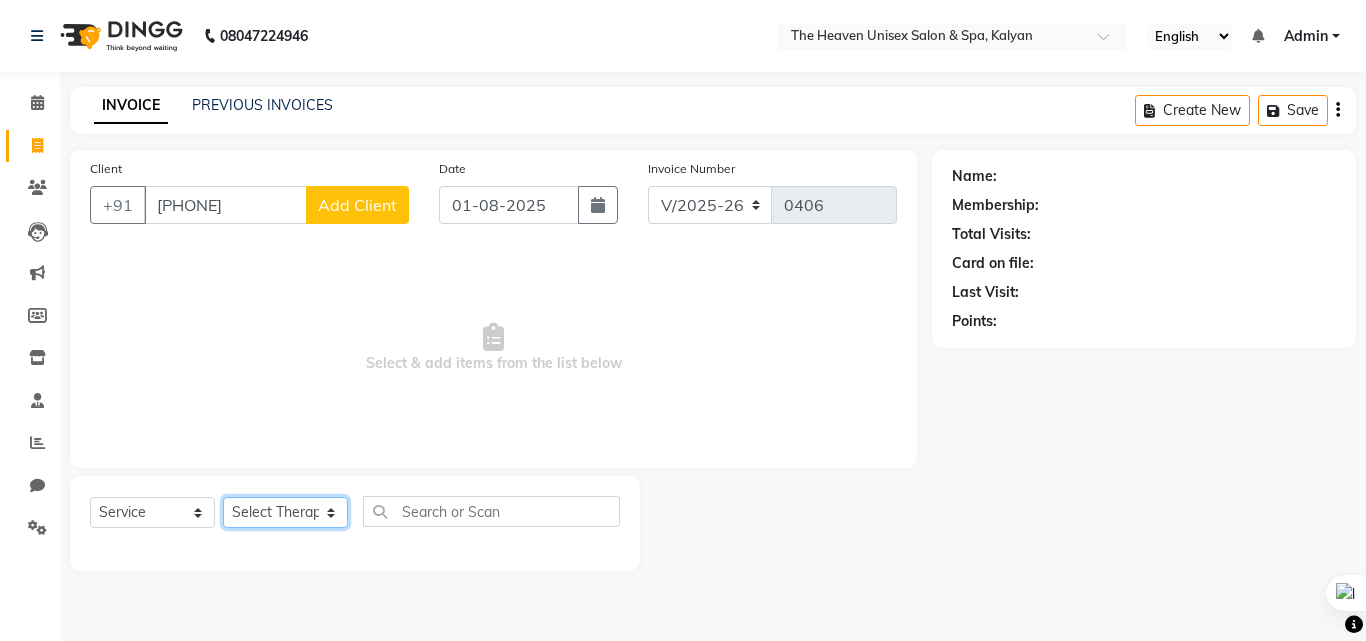 click on "Select Therapist Himanshu Singh  HRS House Leesa  Loriya Mamta Meraj messy pui Rahul Rashmi riddhi" 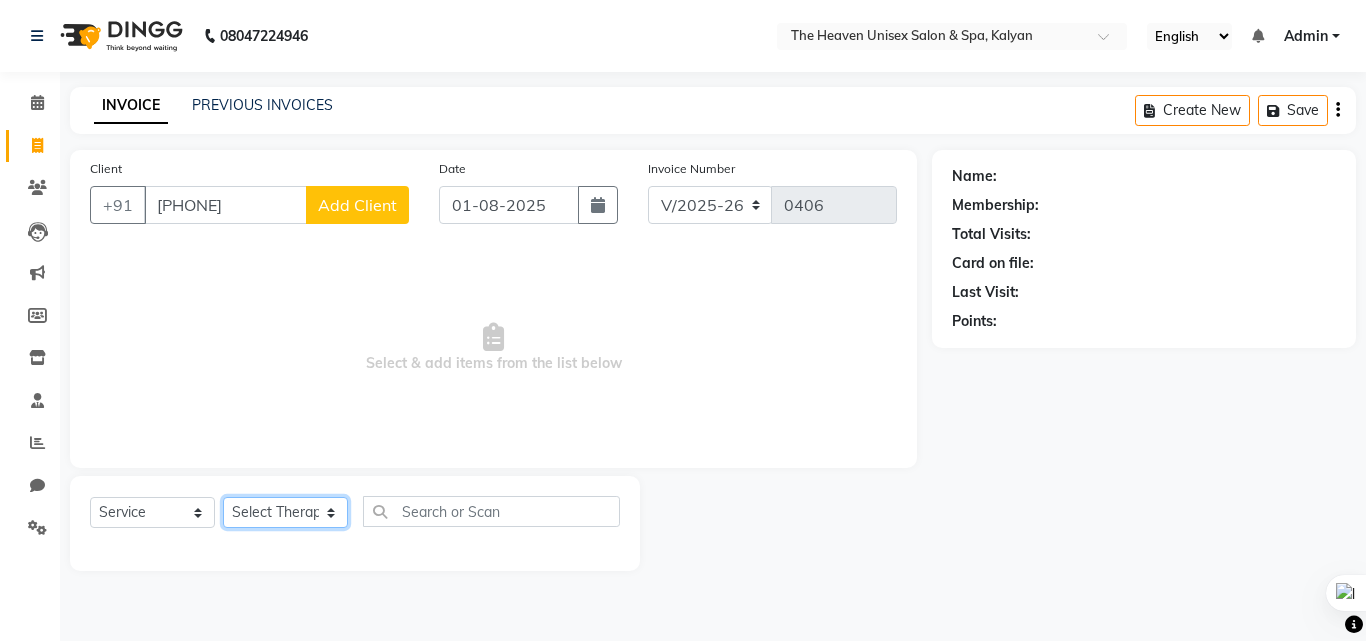 select on "86058" 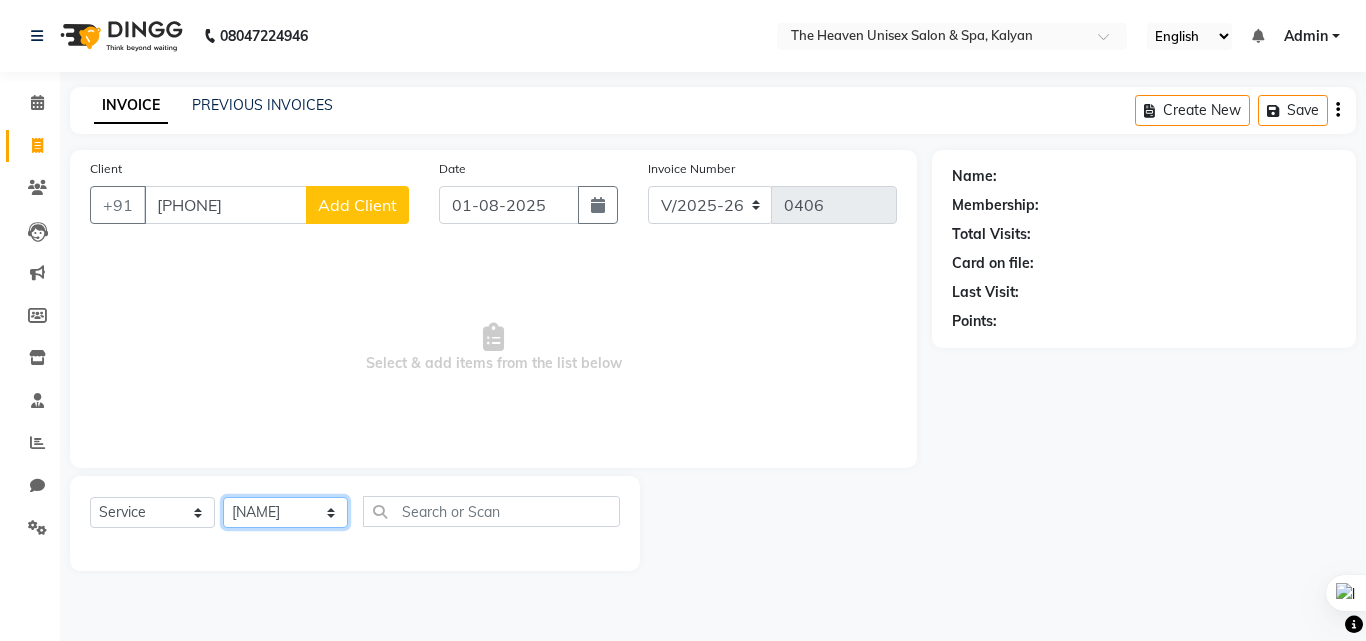 click on "Select Therapist Himanshu Singh  HRS House Leesa  Loriya Mamta Meraj messy pui Rahul Rashmi riddhi" 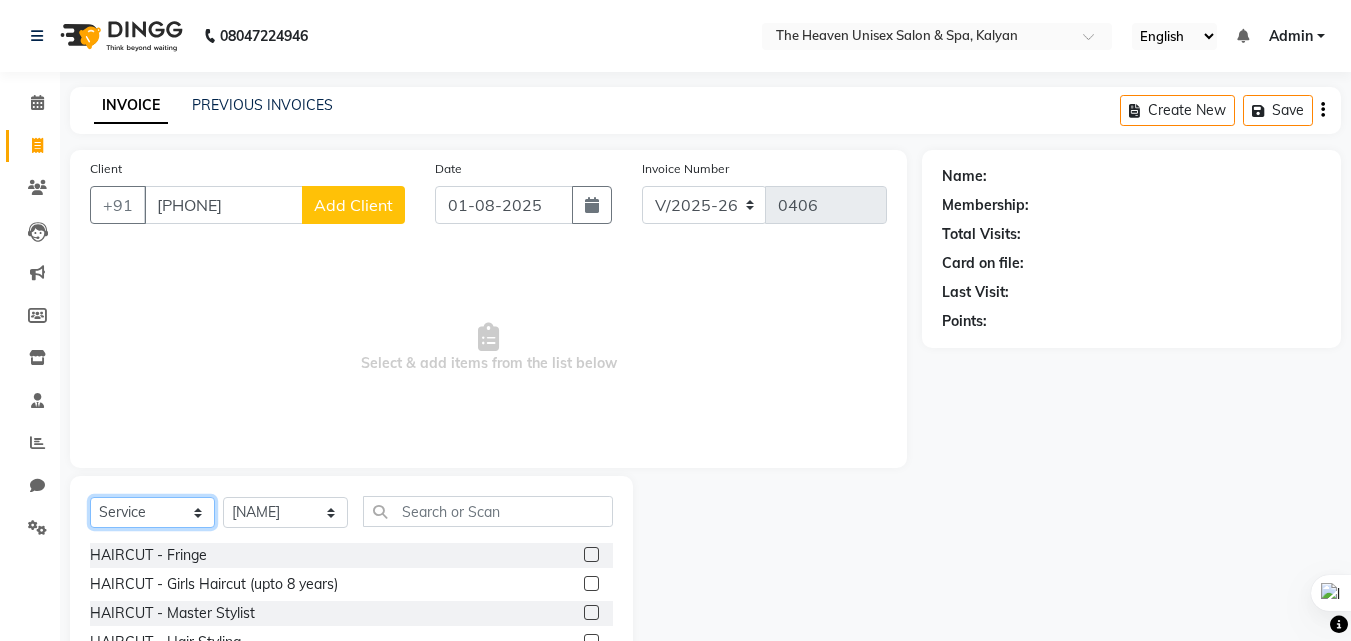 click on "Select  Service  Product  Membership  Package Voucher Prepaid Gift Card" 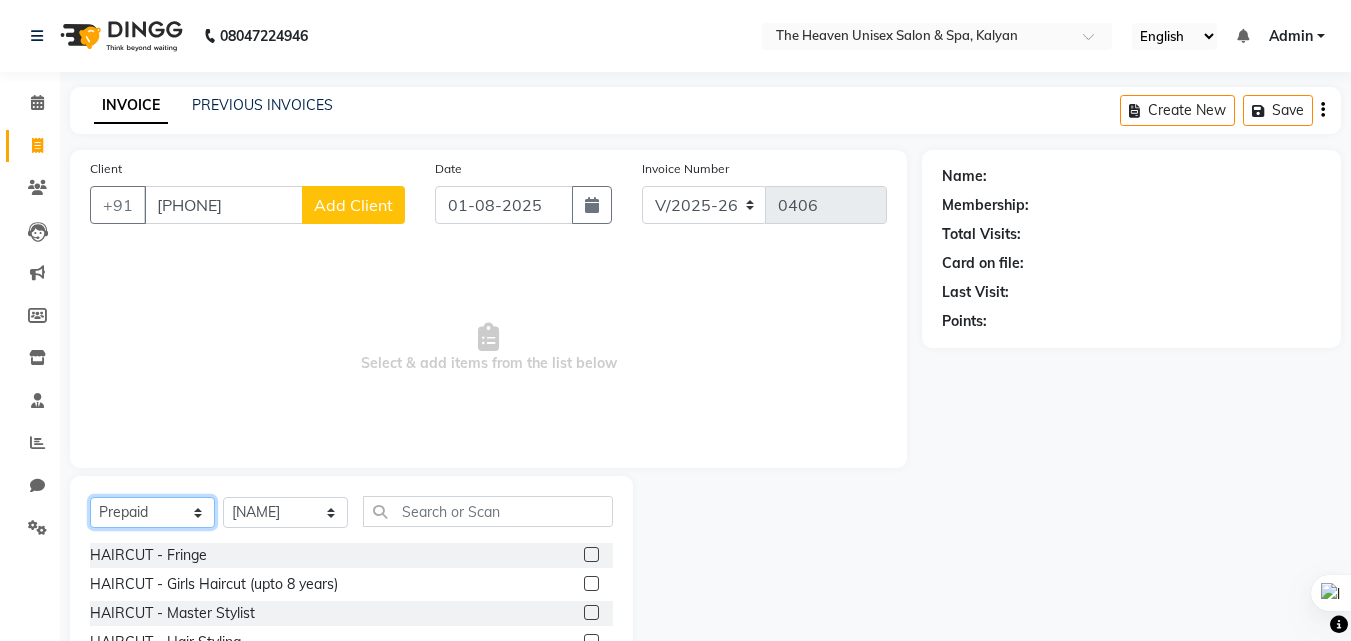 click on "Select  Service  Product  Membership  Package Voucher Prepaid Gift Card" 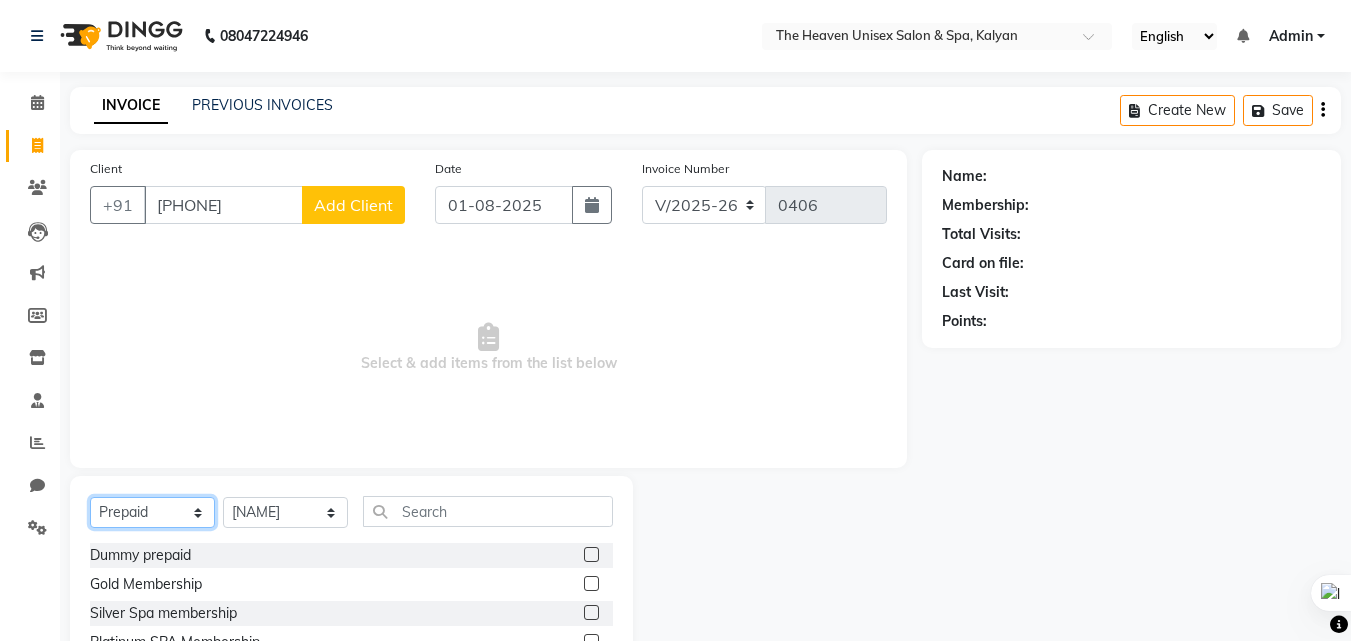 click on "Select  Service  Product  Membership  Package Voucher Prepaid Gift Card" 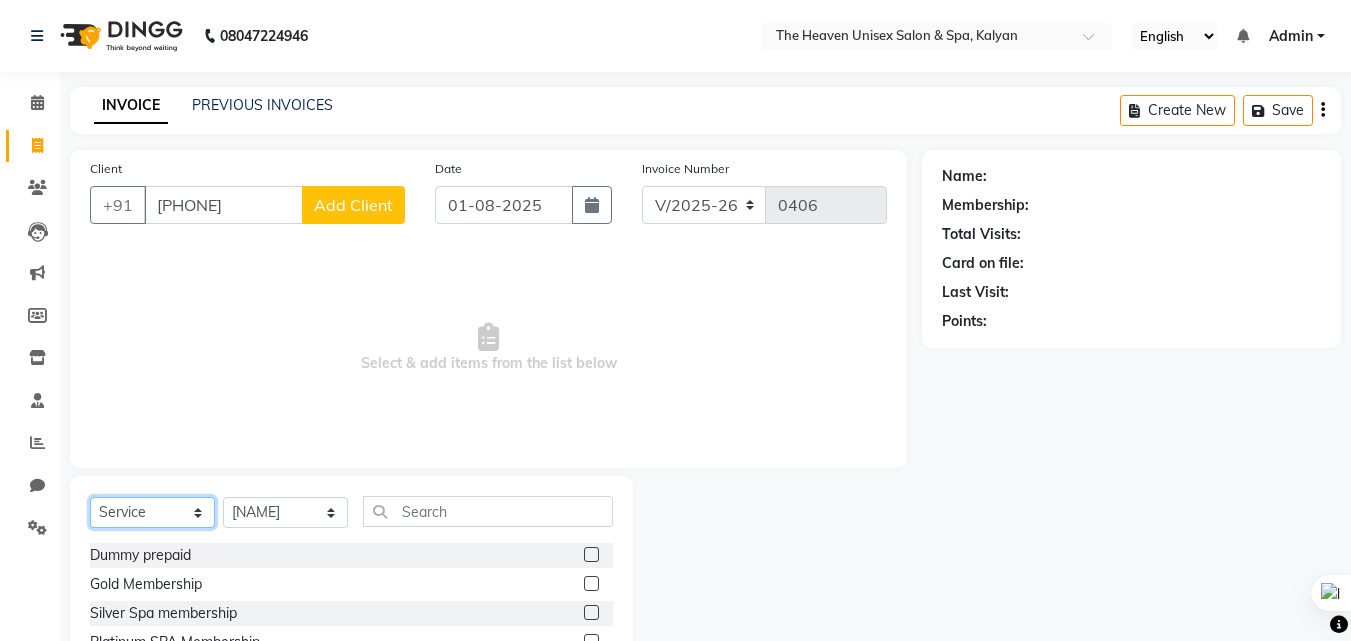 click on "Select  Service  Product  Membership  Package Voucher Prepaid Gift Card" 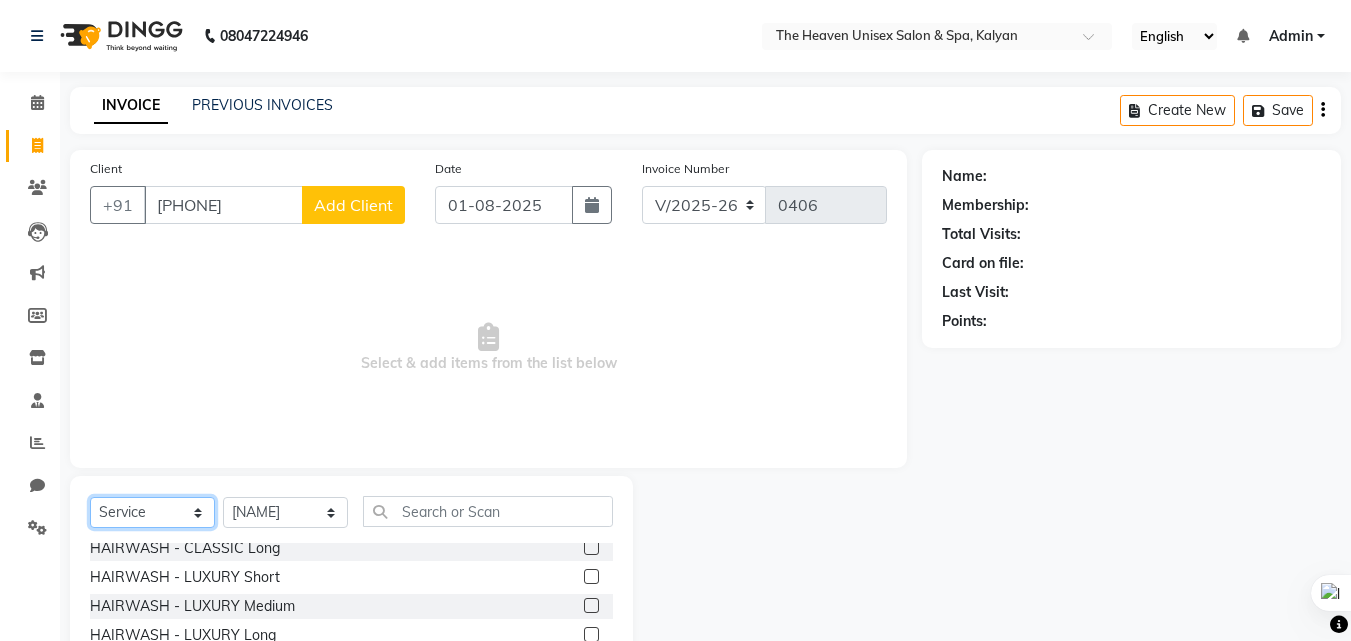scroll, scrollTop: 300, scrollLeft: 0, axis: vertical 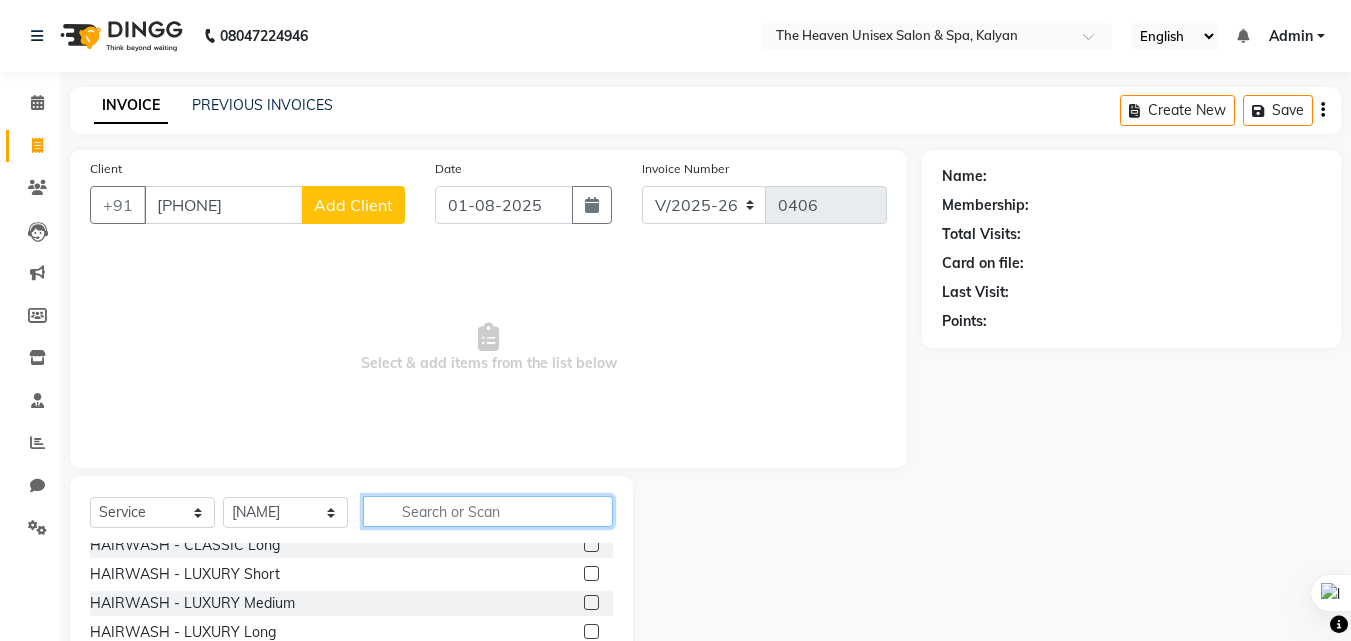 click 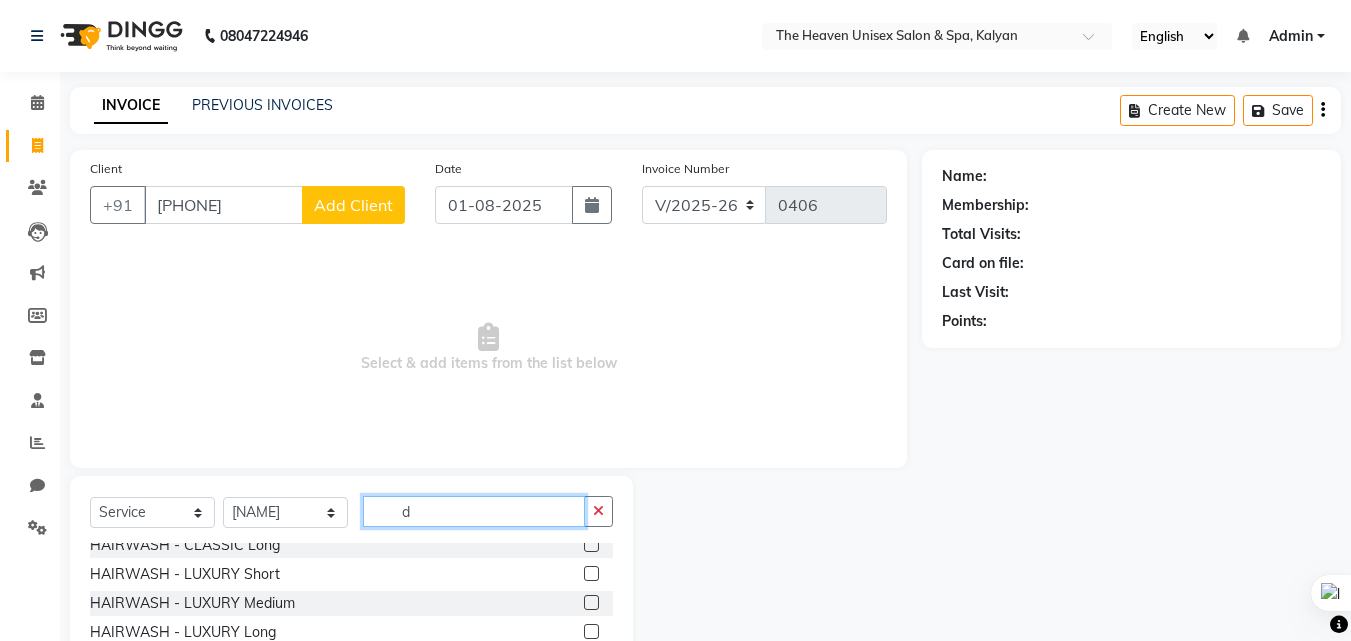 scroll, scrollTop: 0, scrollLeft: 0, axis: both 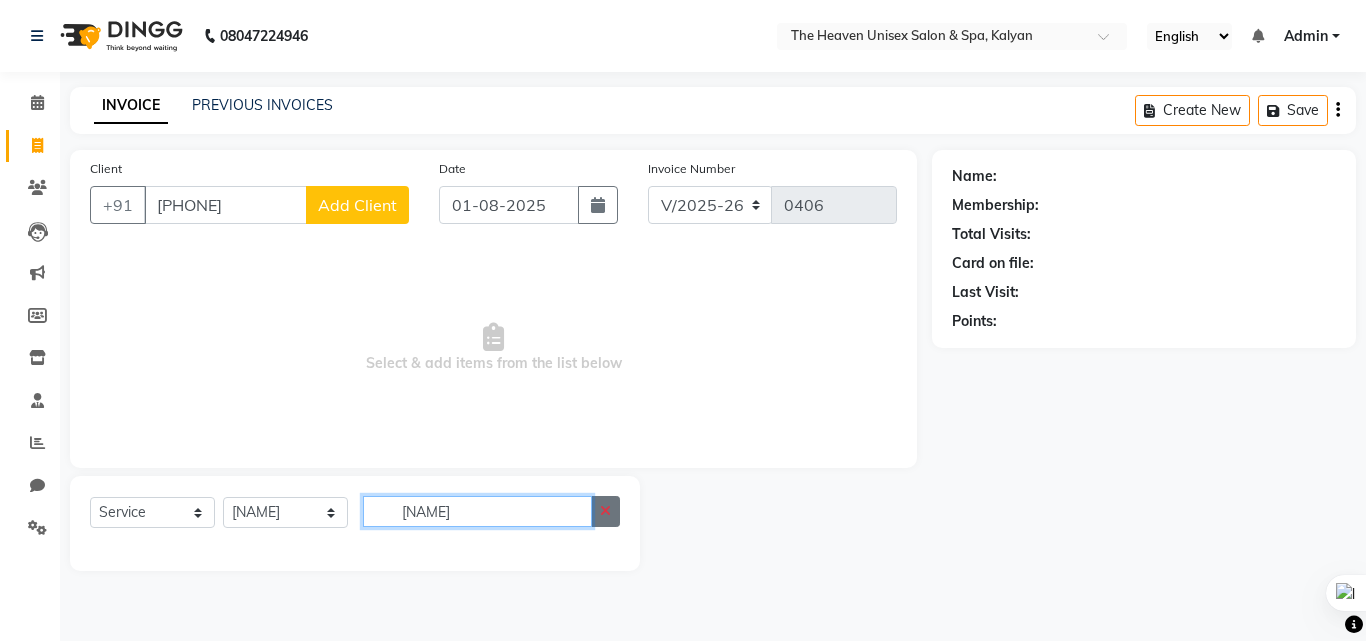 type on "deepdi" 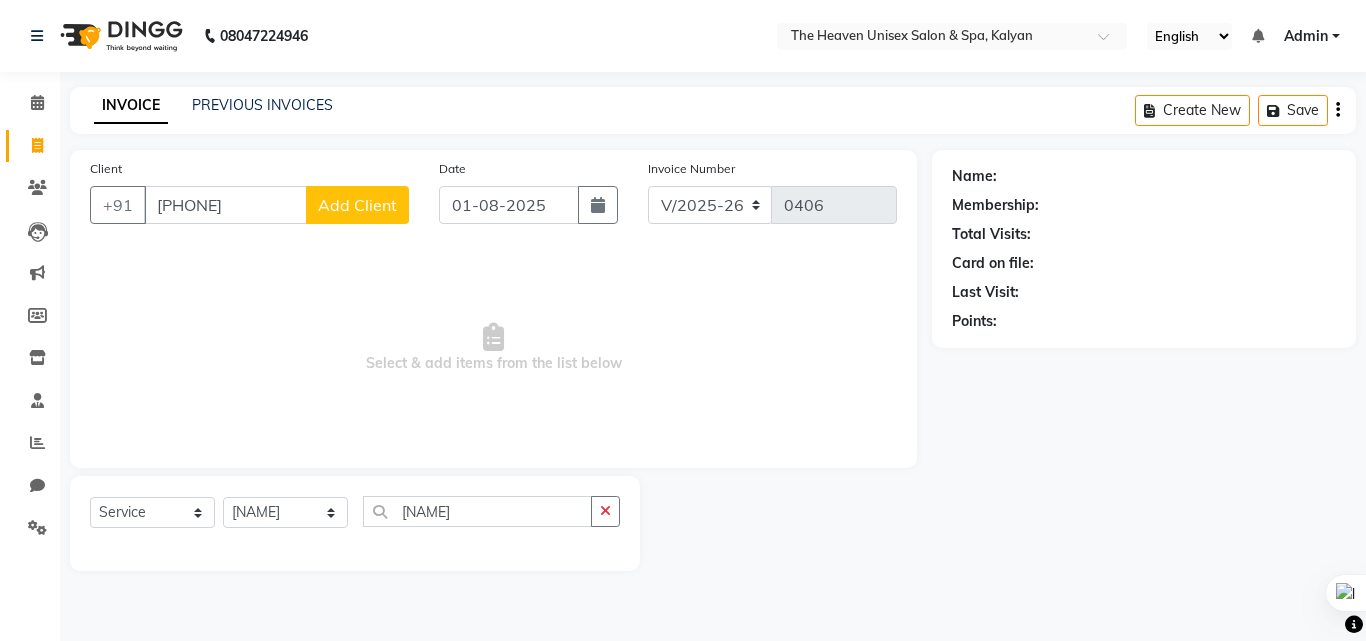 click 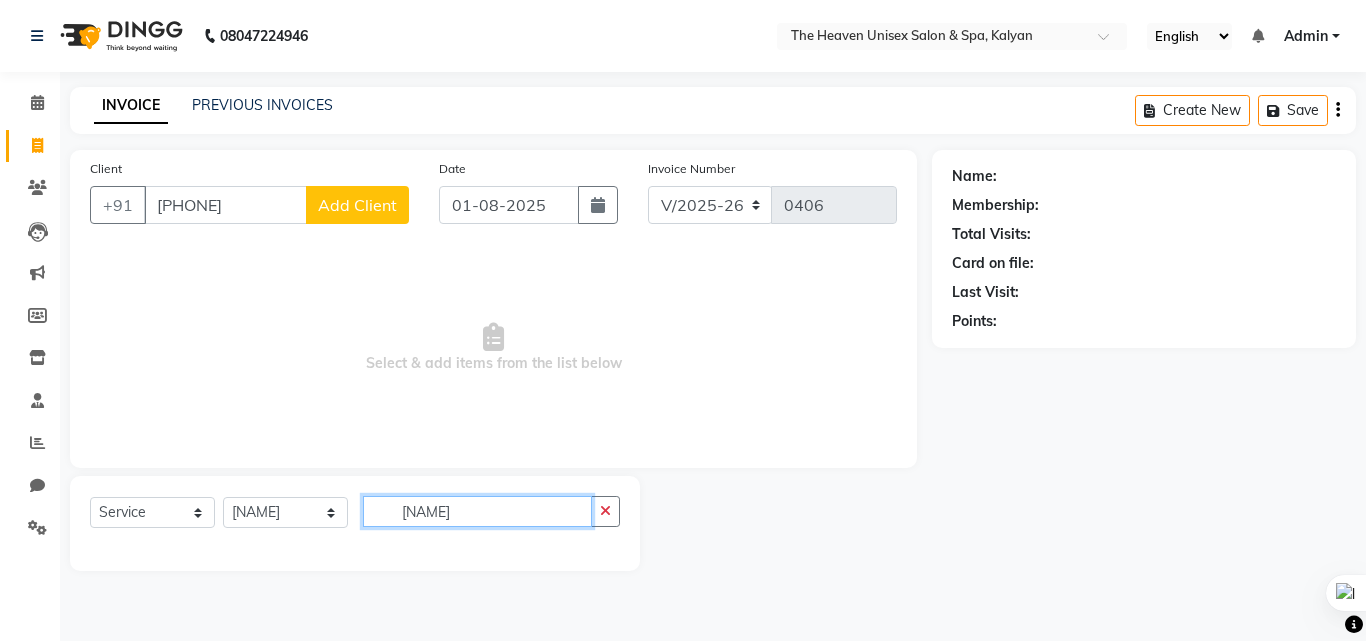 type 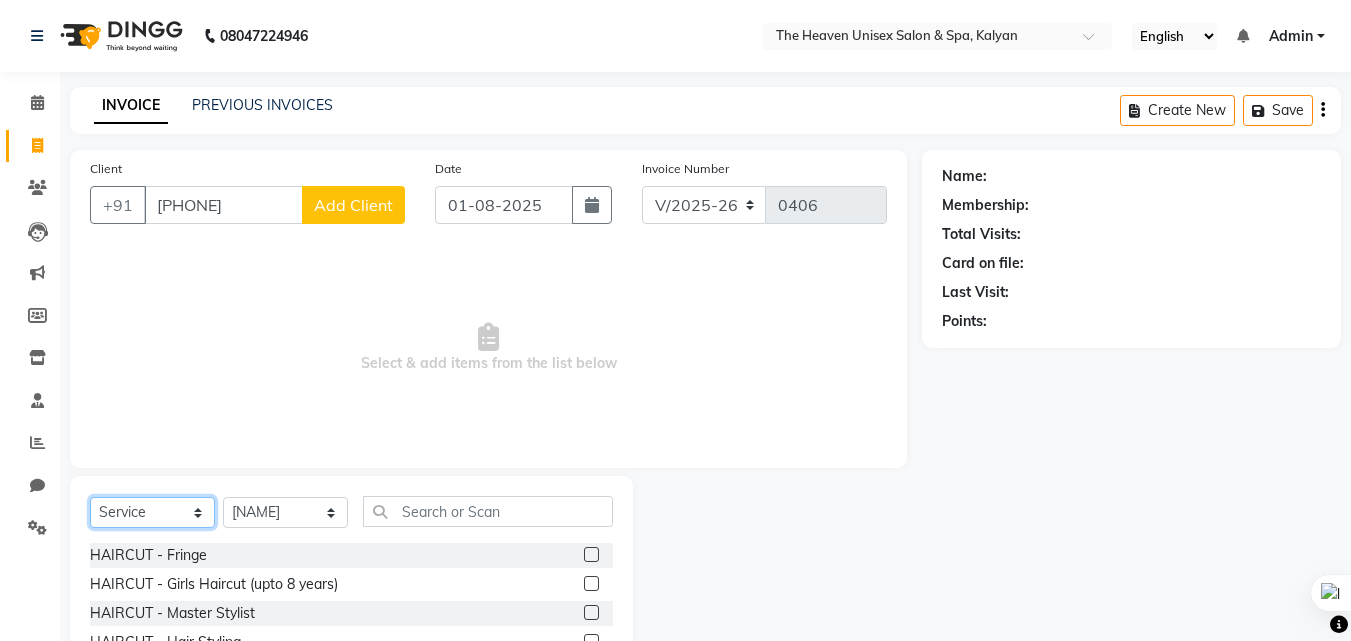 click on "Select  Service  Product  Membership  Package Voucher Prepaid Gift Card" 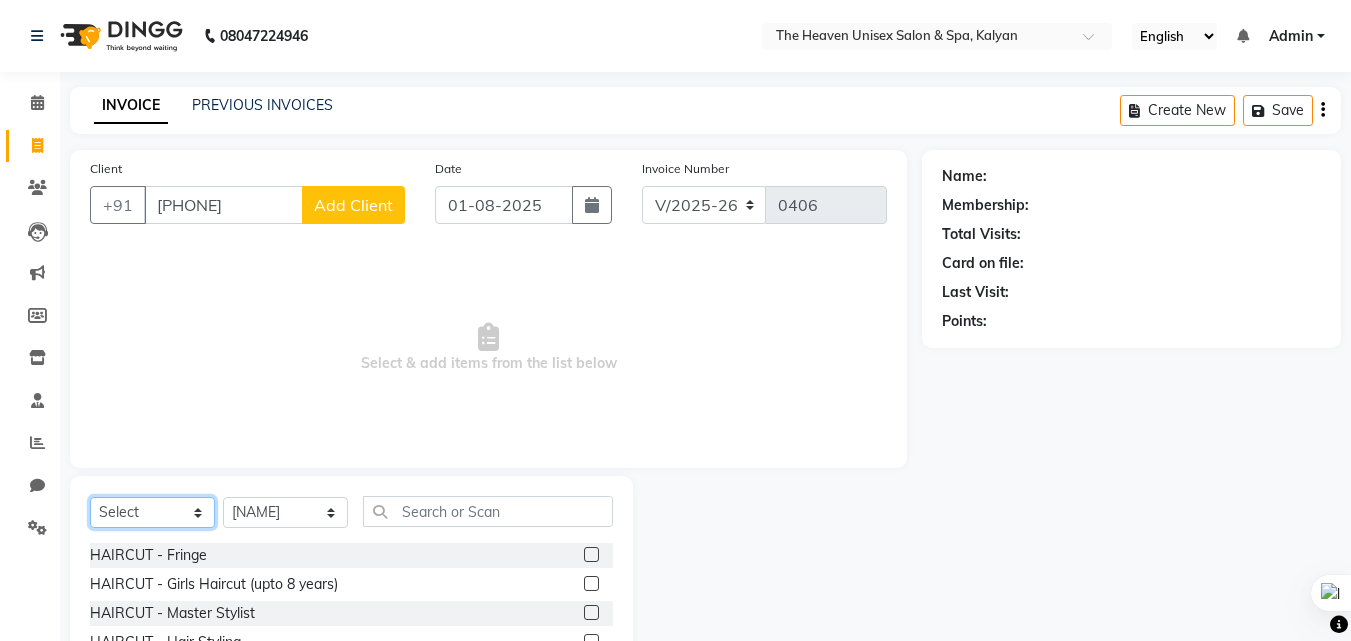 click on "Select  Service  Product  Membership  Package Voucher Prepaid Gift Card" 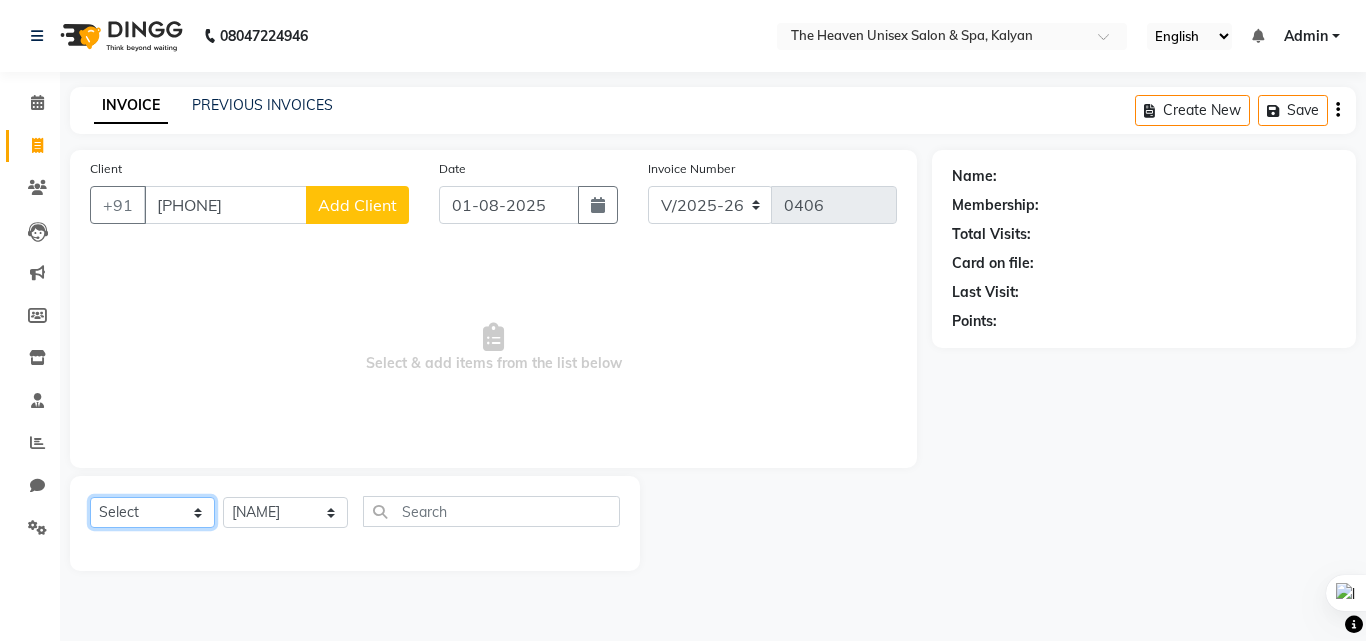 click on "Select  Service  Product  Membership  Package Voucher Prepaid Gift Card" 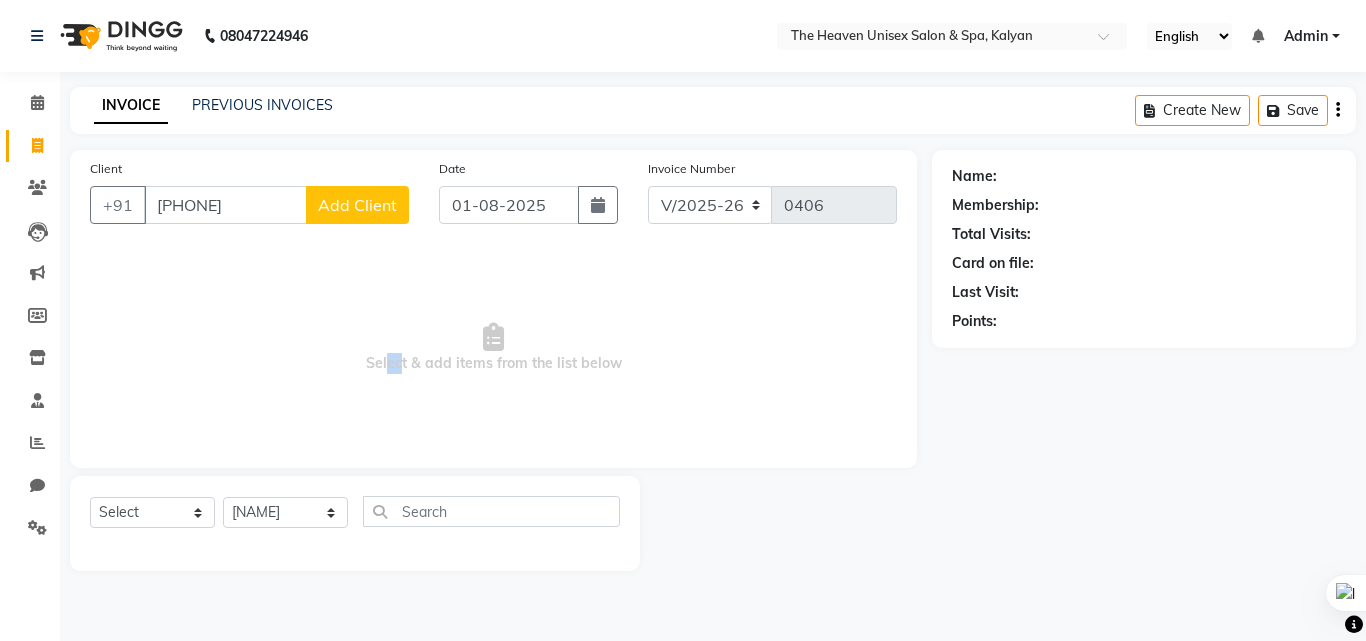 drag, startPoint x: 387, startPoint y: 362, endPoint x: 398, endPoint y: 361, distance: 11.045361 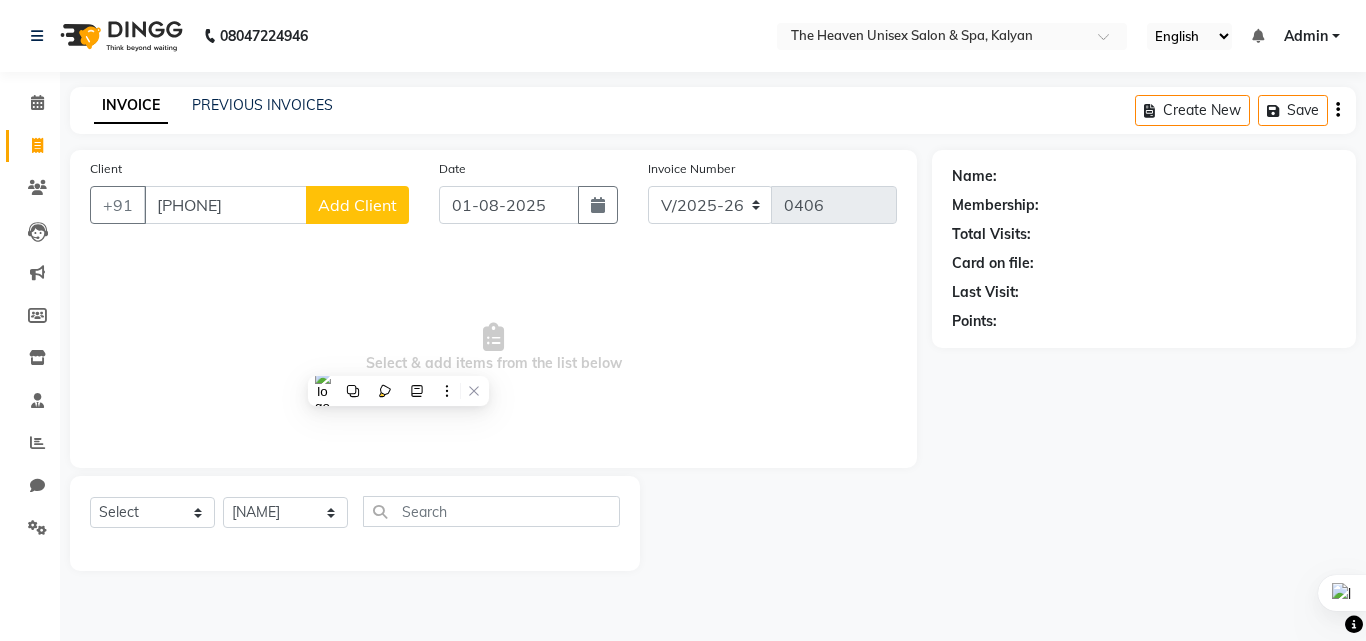 click on "Select & add items from the list below" at bounding box center (493, 348) 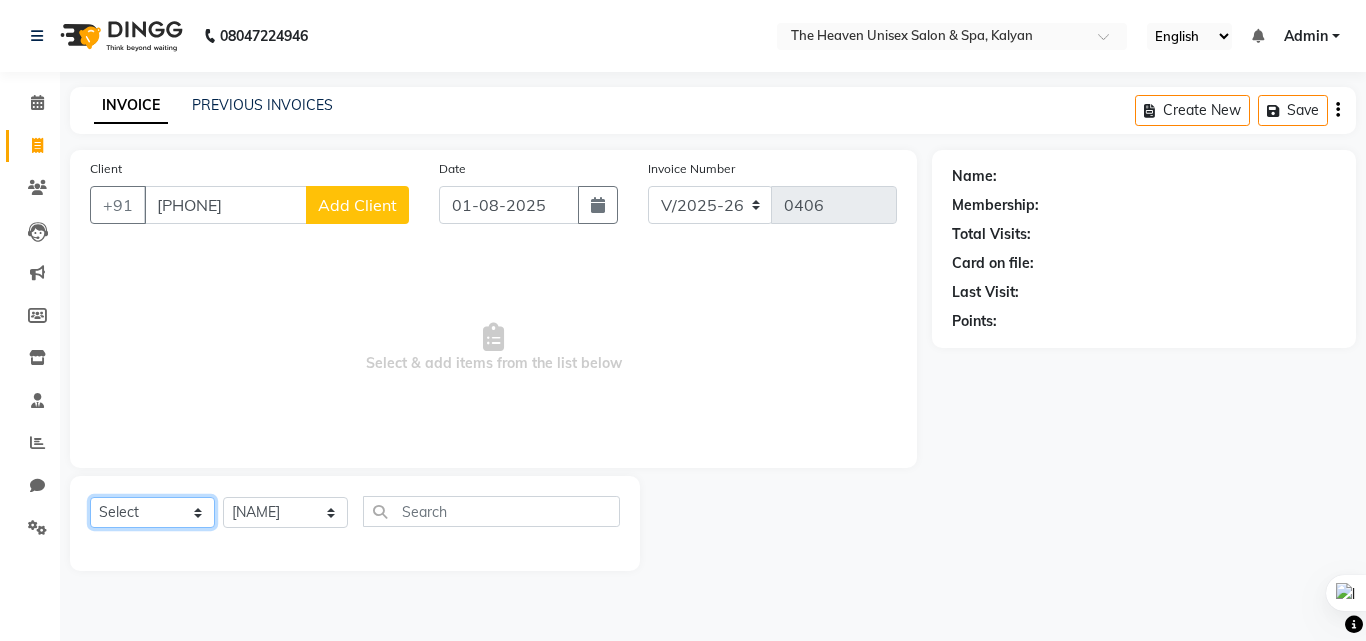 click on "Select  Service  Product  Membership  Package Voucher Prepaid Gift Card" 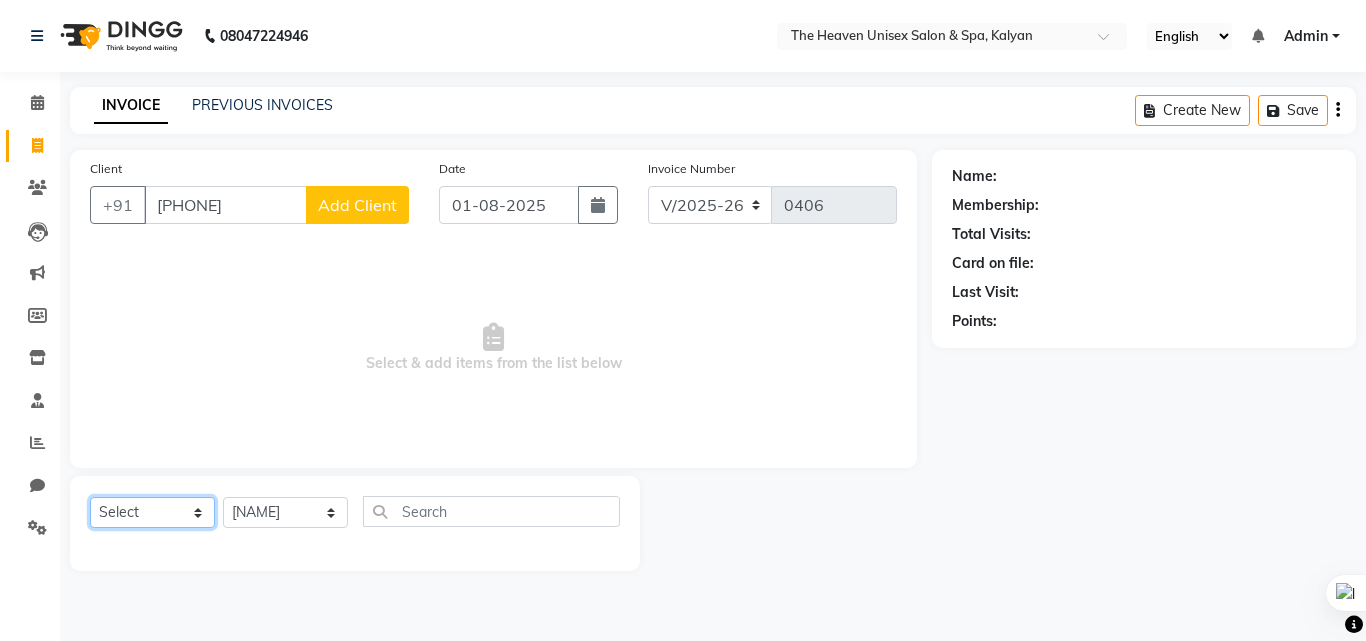 select on "service" 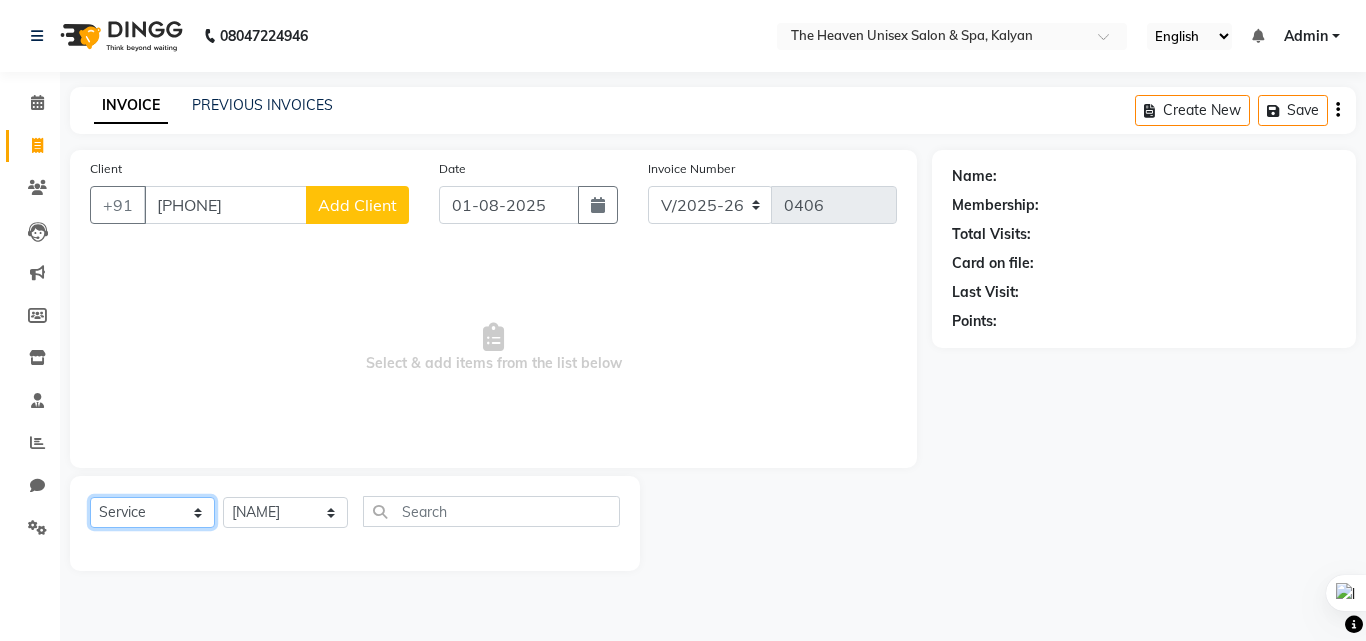 click on "Select  Service  Product  Membership  Package Voucher Prepaid Gift Card" 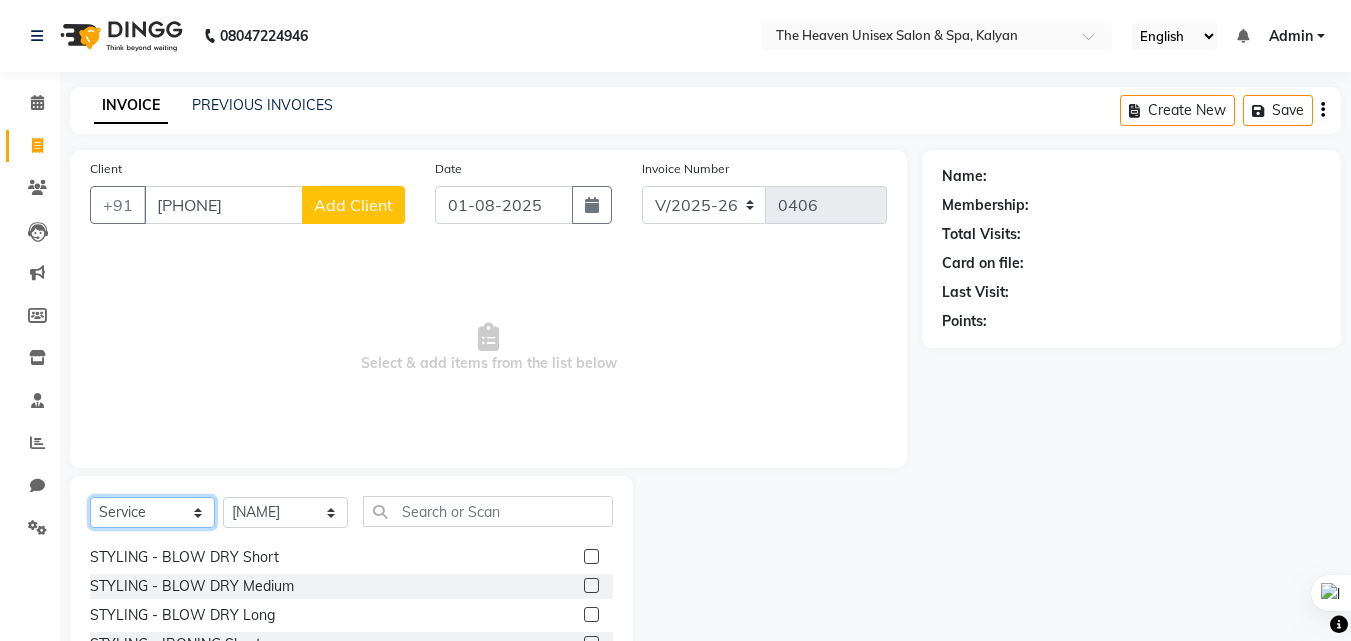 scroll, scrollTop: 500, scrollLeft: 0, axis: vertical 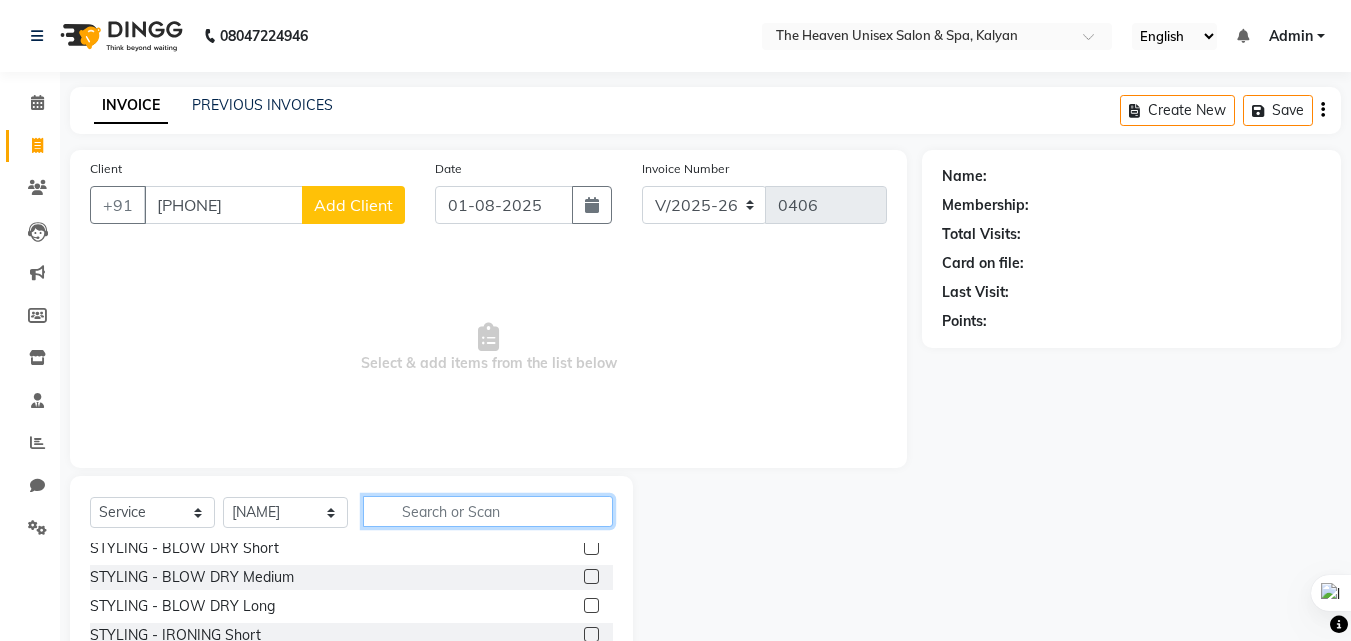 click 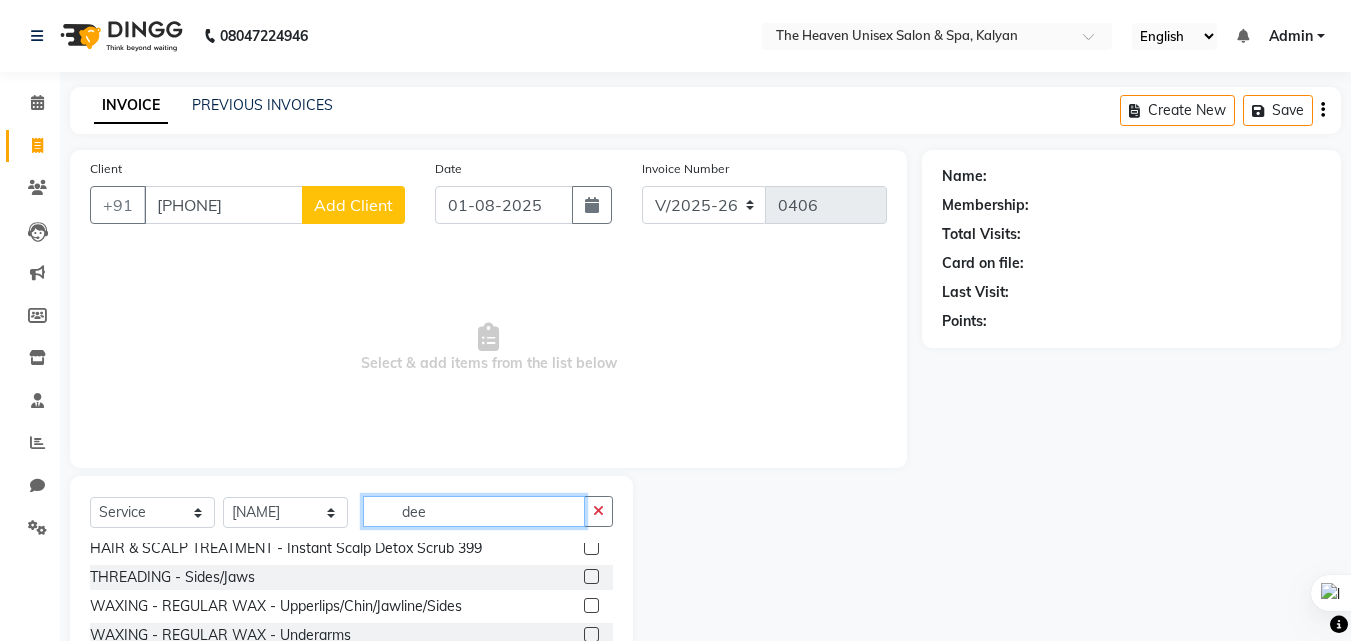 scroll, scrollTop: 0, scrollLeft: 0, axis: both 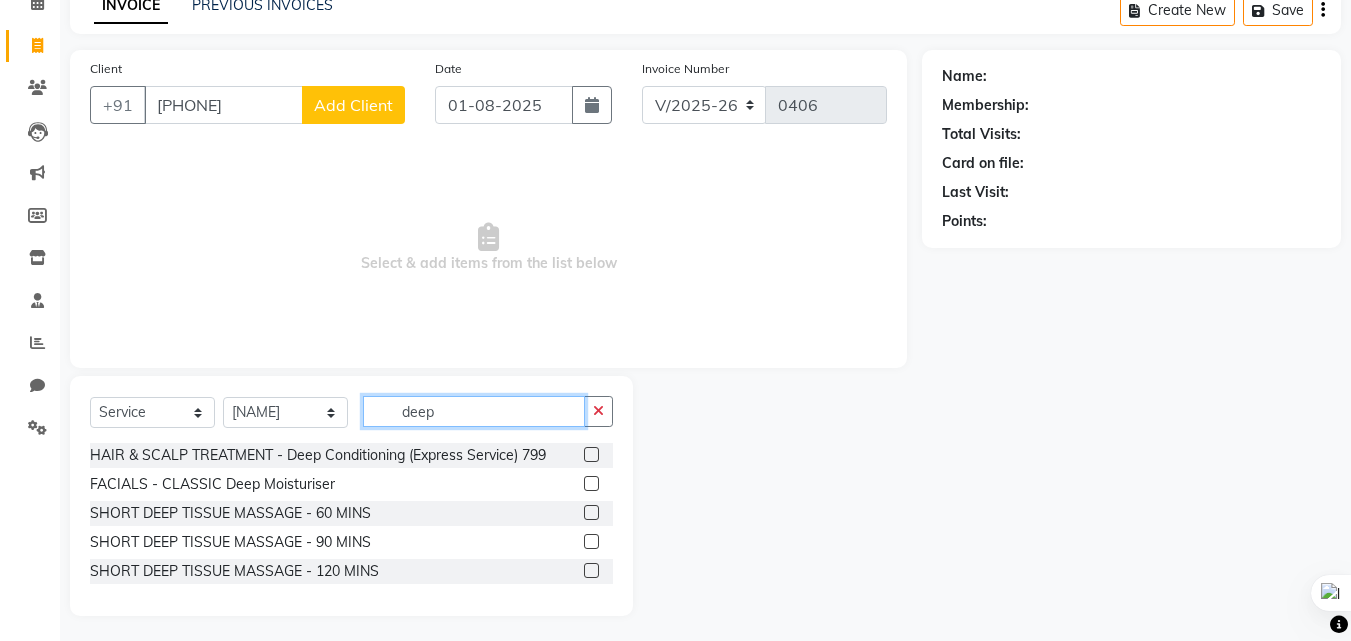 type on "deep" 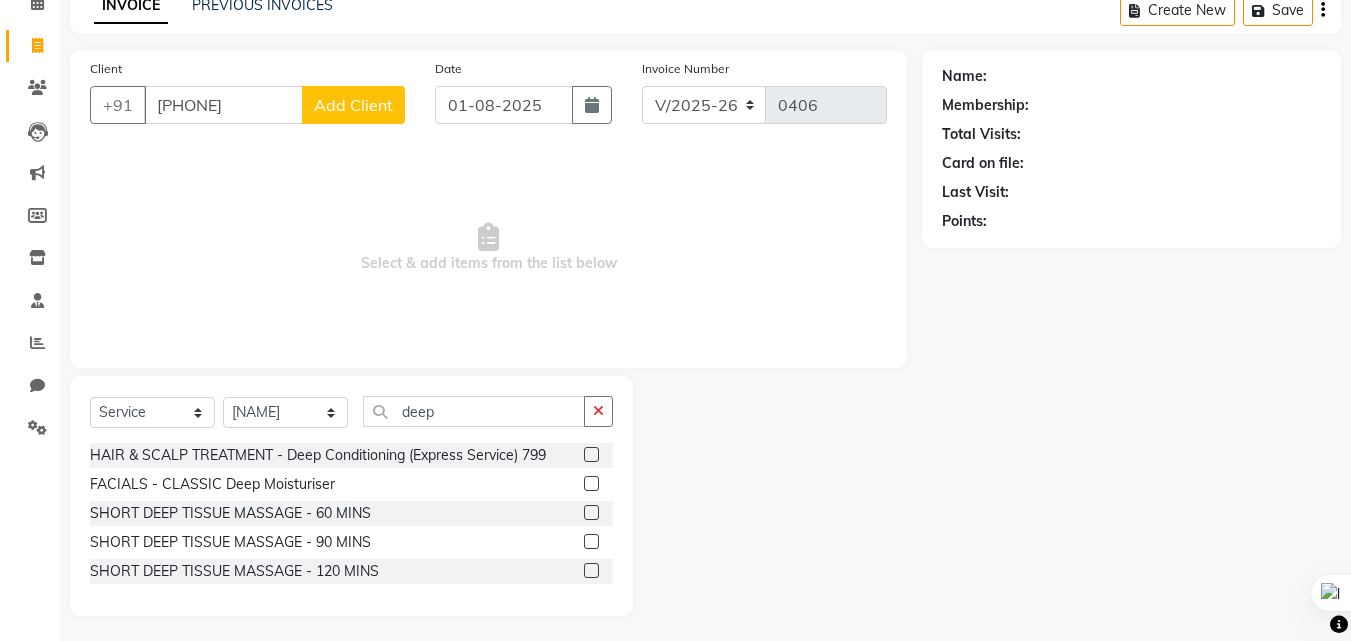 click 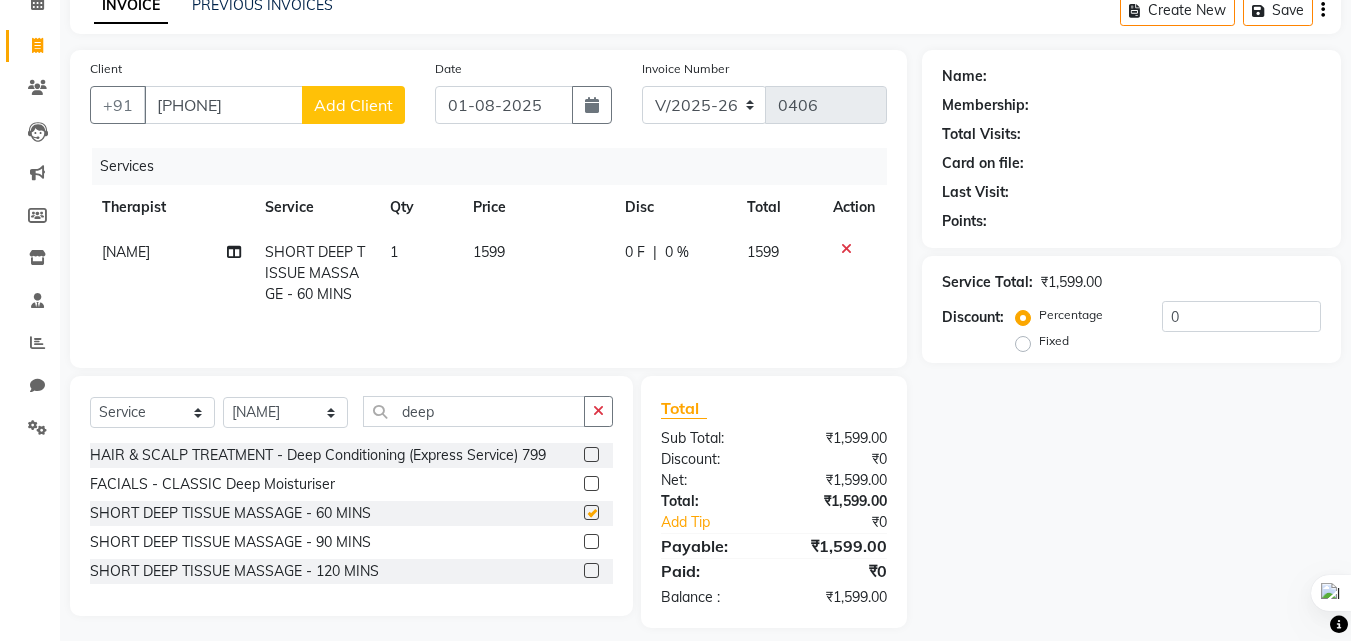 checkbox on "false" 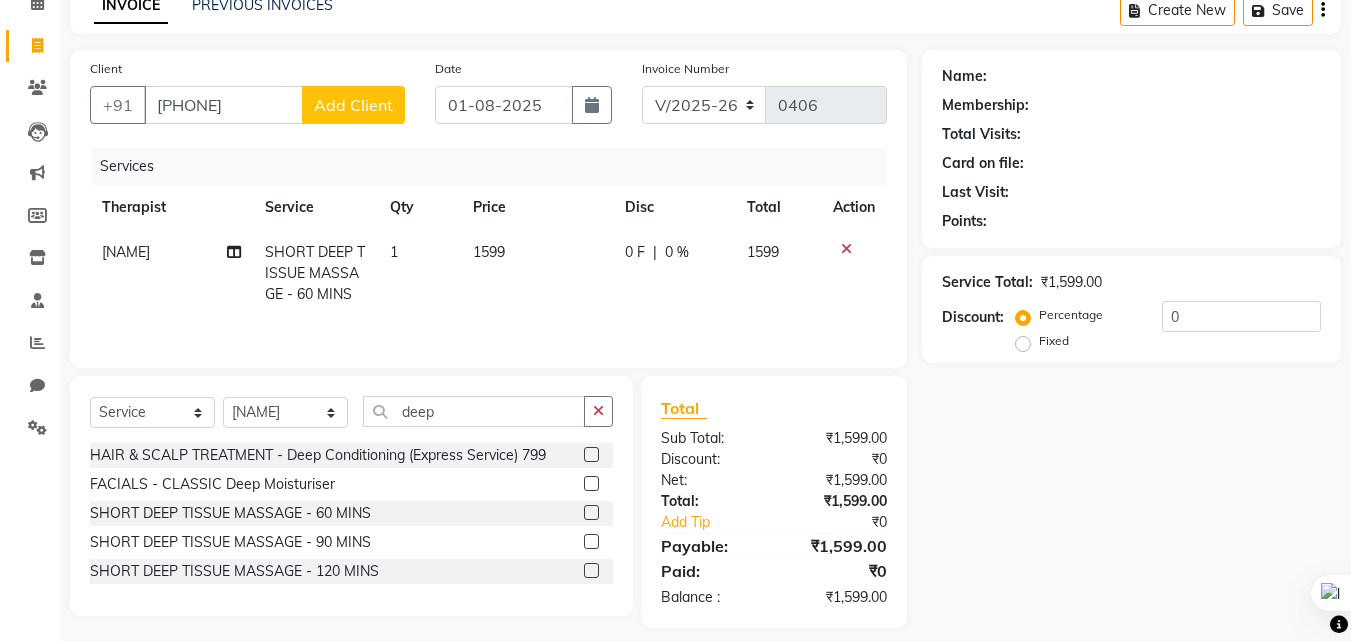 click on "0 %" 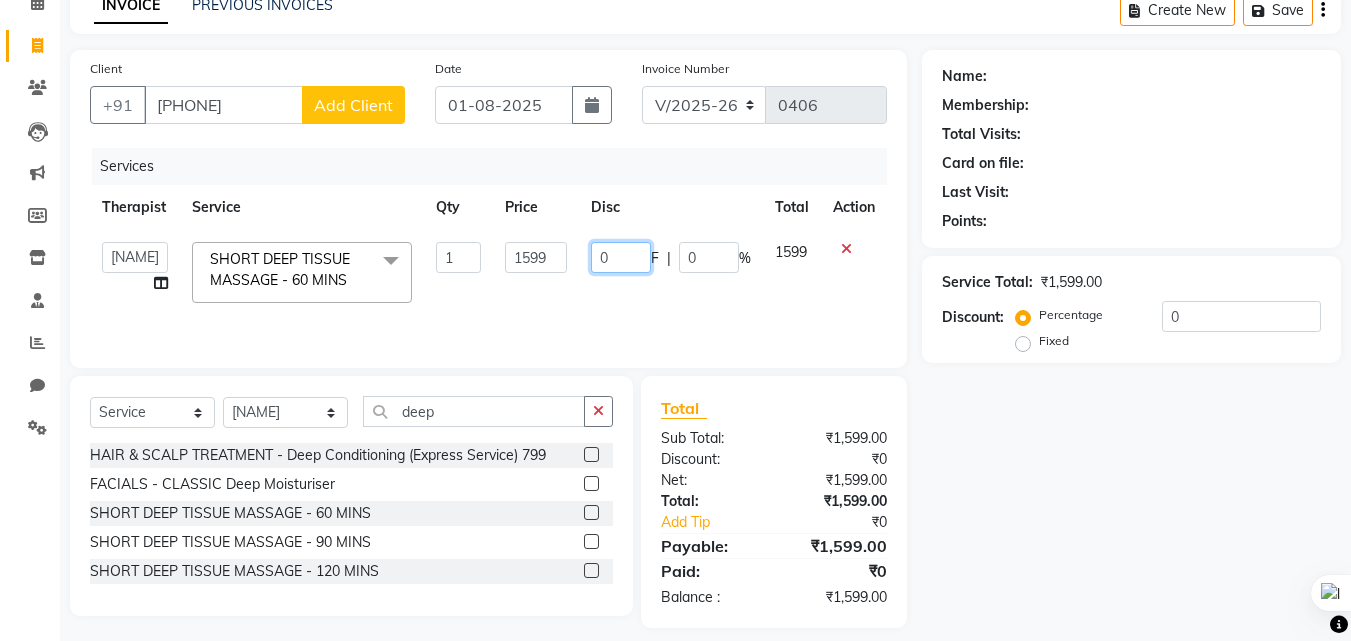 click on "0" 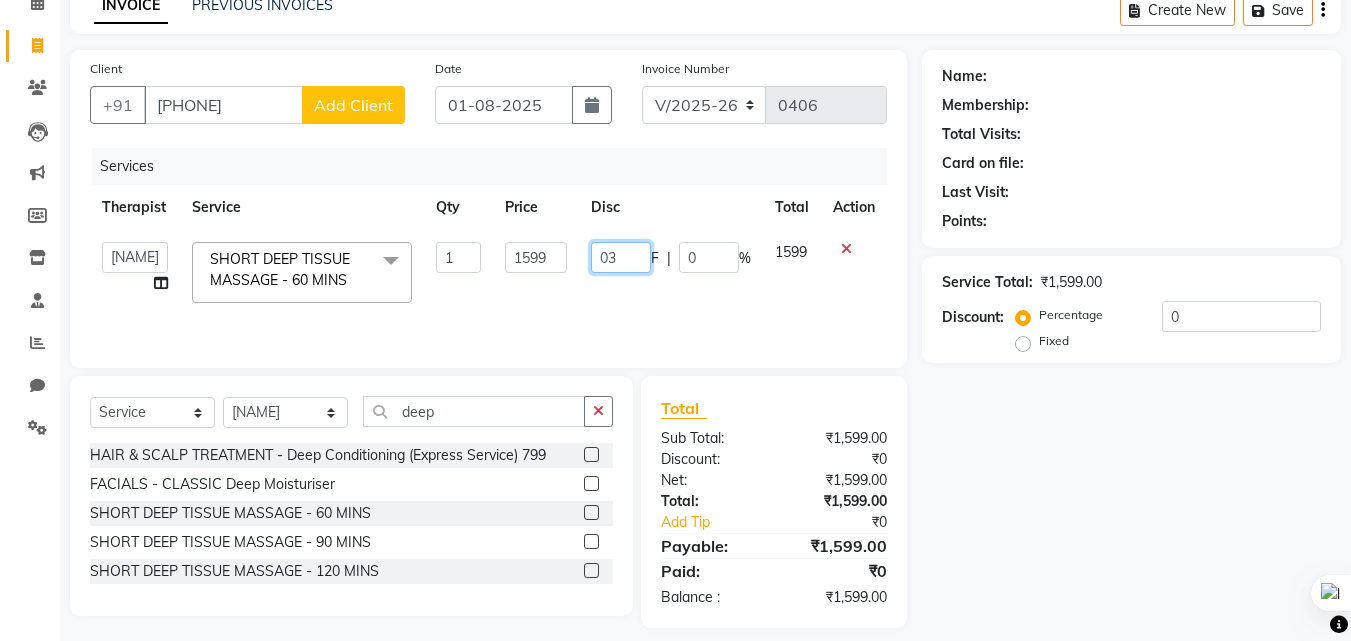 type on "0" 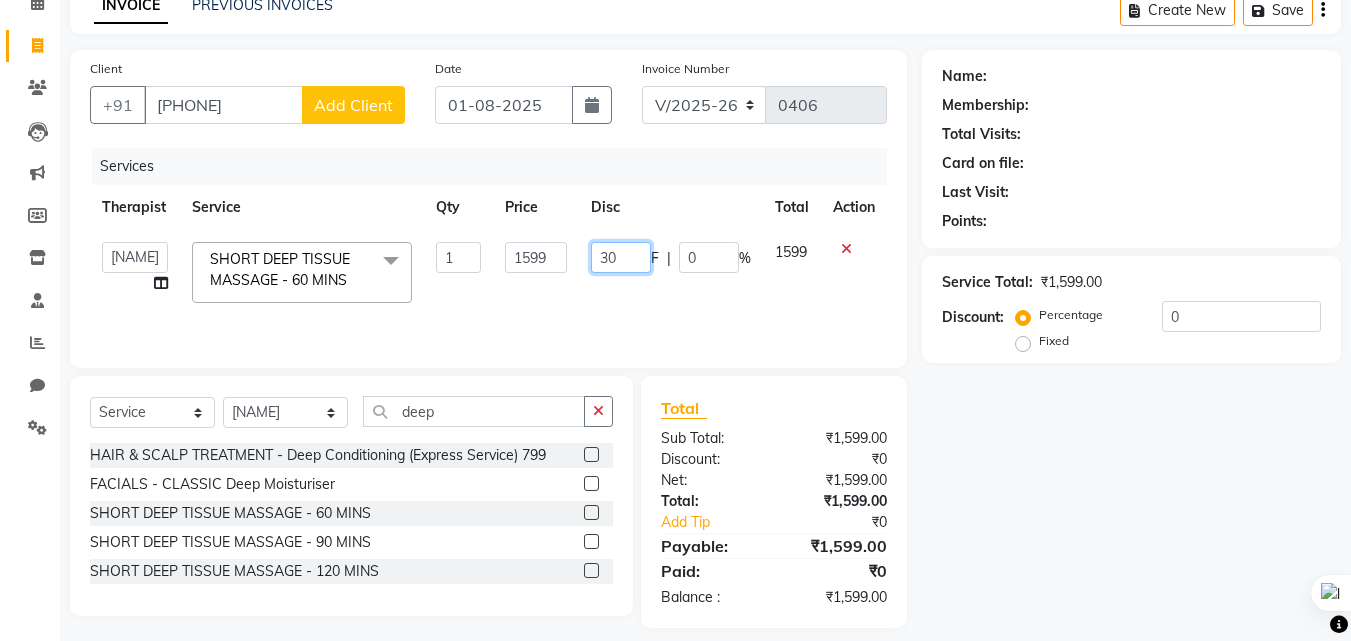 type on "300" 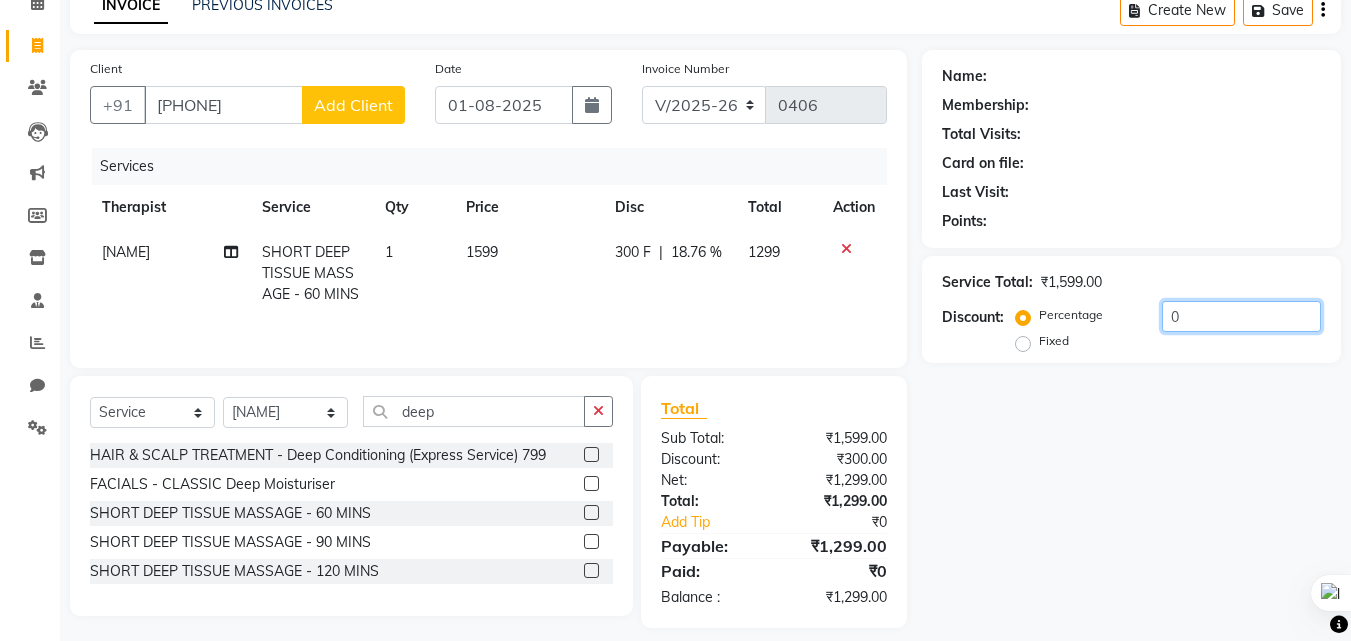 click on "0" 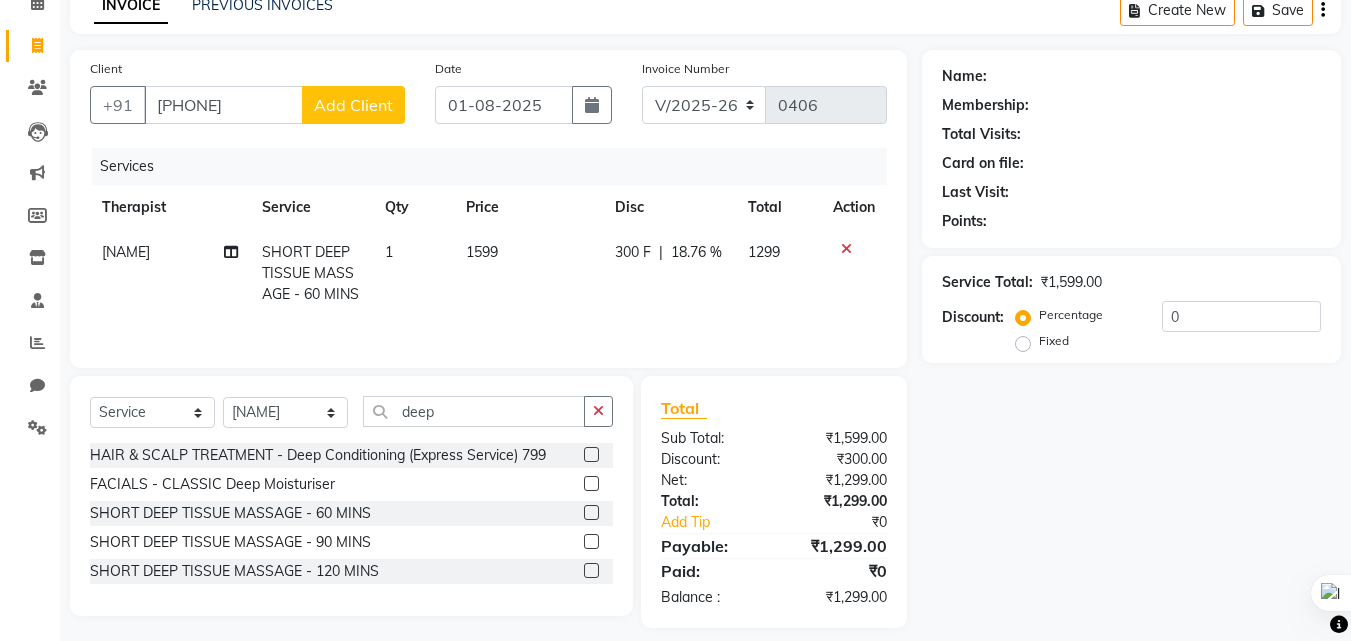 click on "300 F" 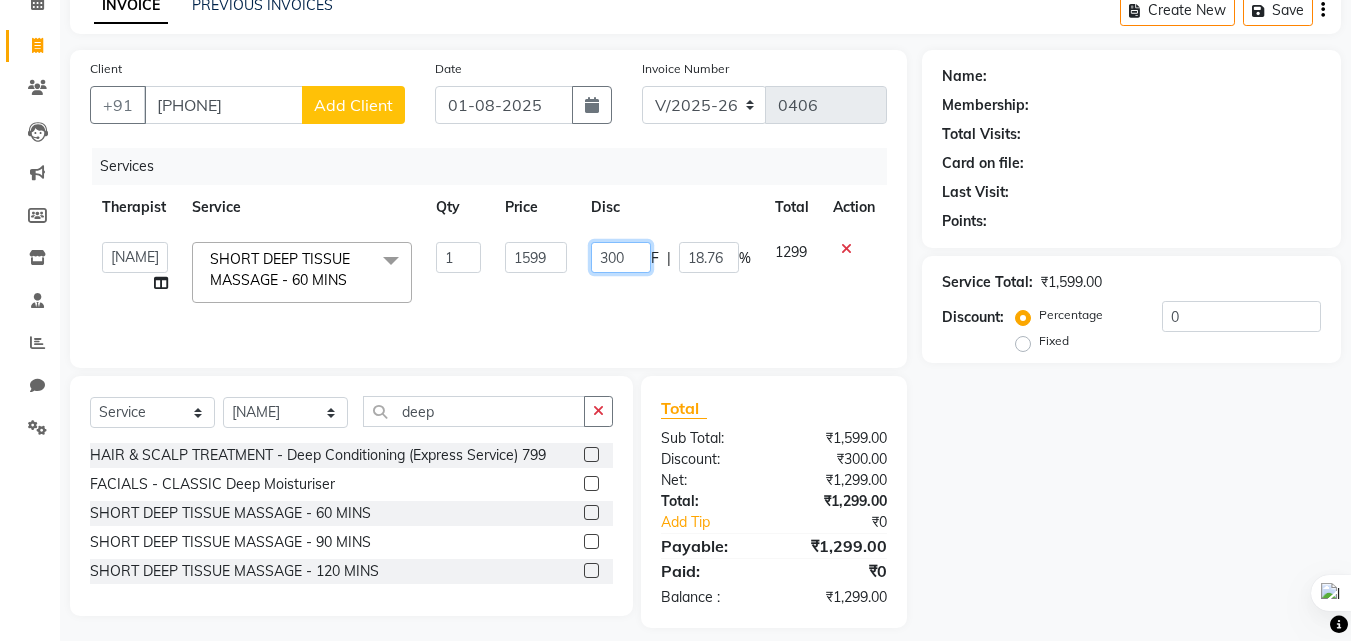 click on "300" 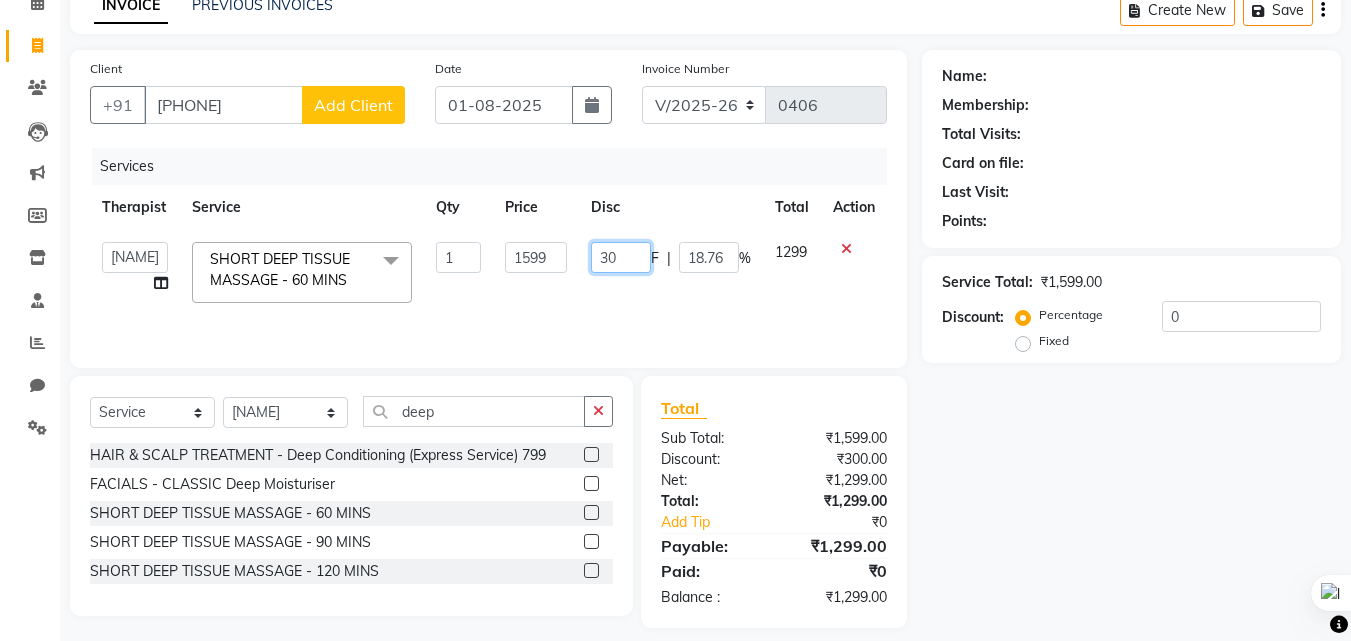 type on "3" 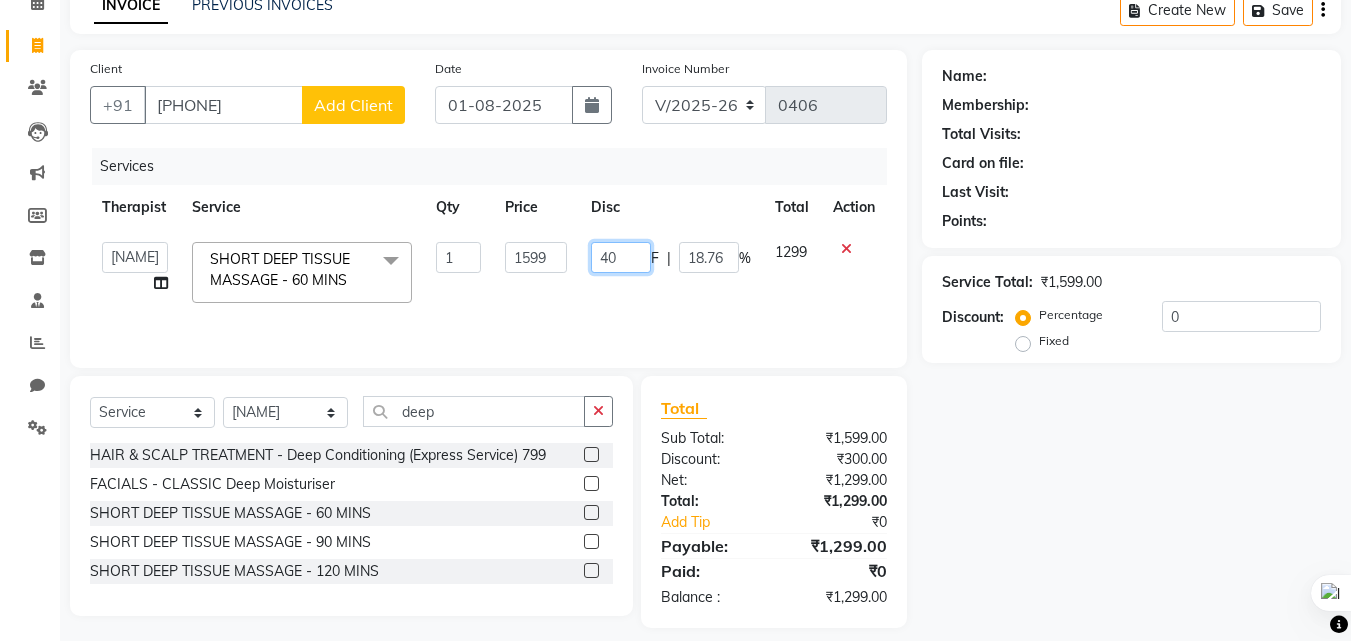 type on "4" 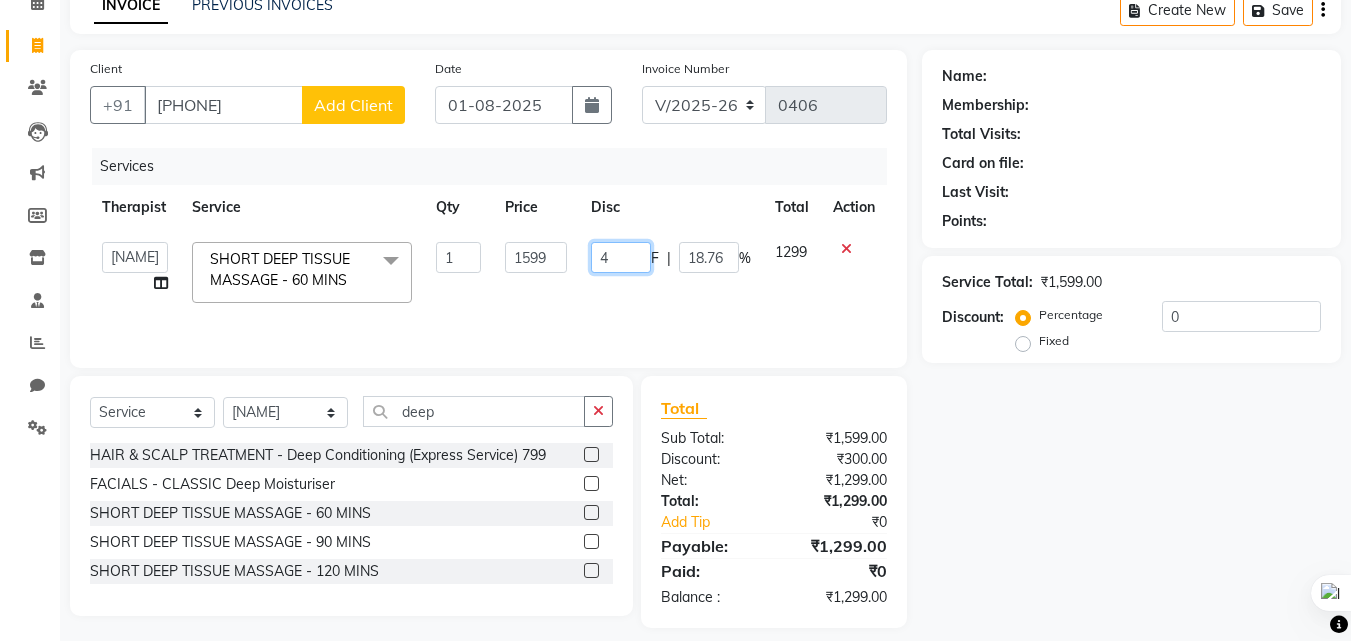 type 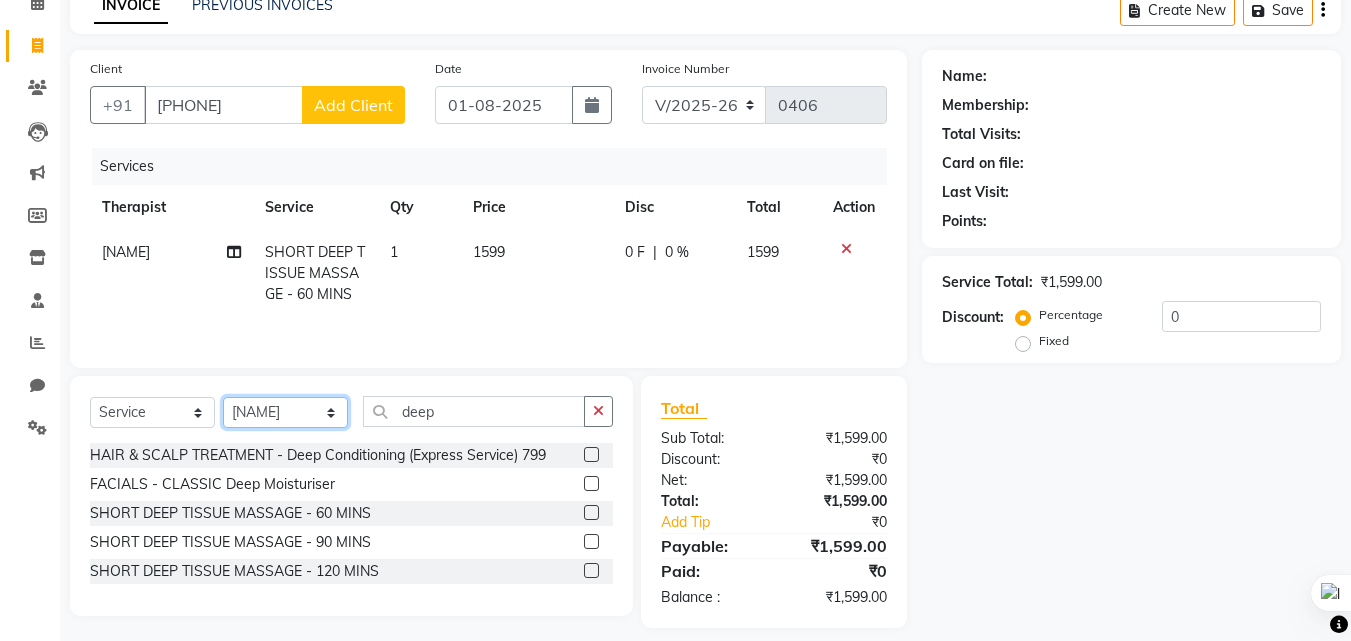 click on "Select Therapist Himanshu Singh  HRS House Leesa  Loriya Mamta Meraj messy pui Rahul Rashmi riddhi" 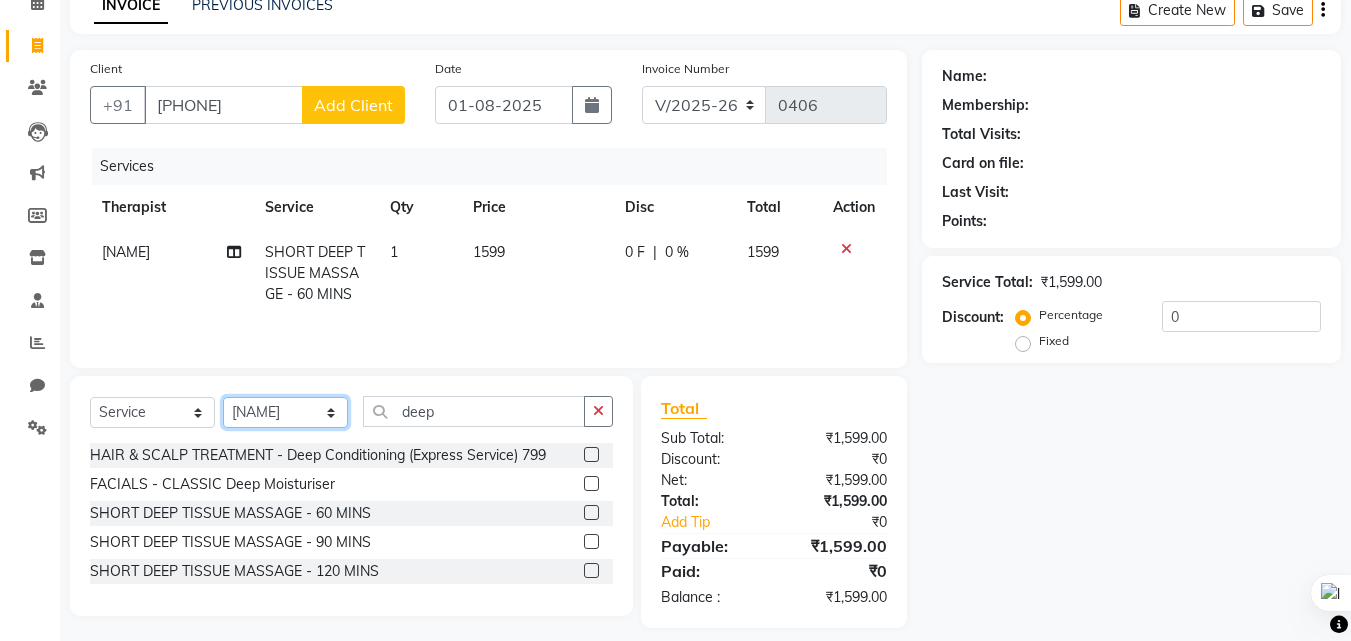 select on "83959" 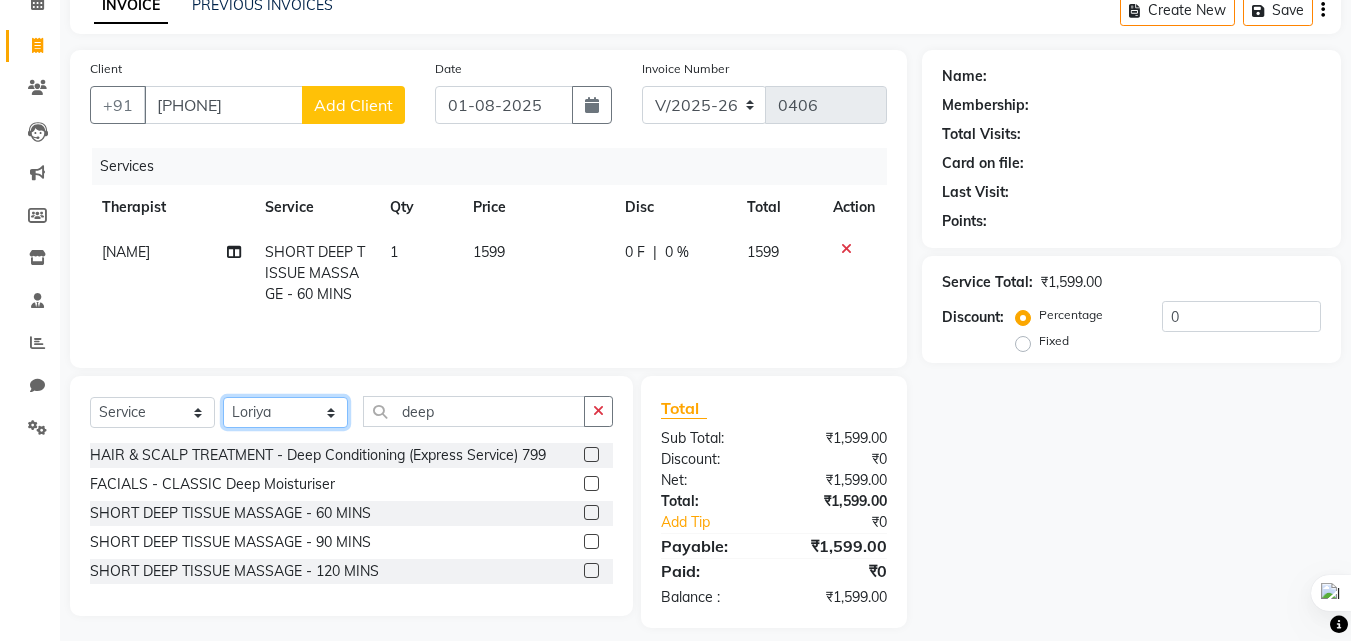click on "Select Therapist Himanshu Singh  HRS House Leesa  Loriya Mamta Meraj messy pui Rahul Rashmi riddhi" 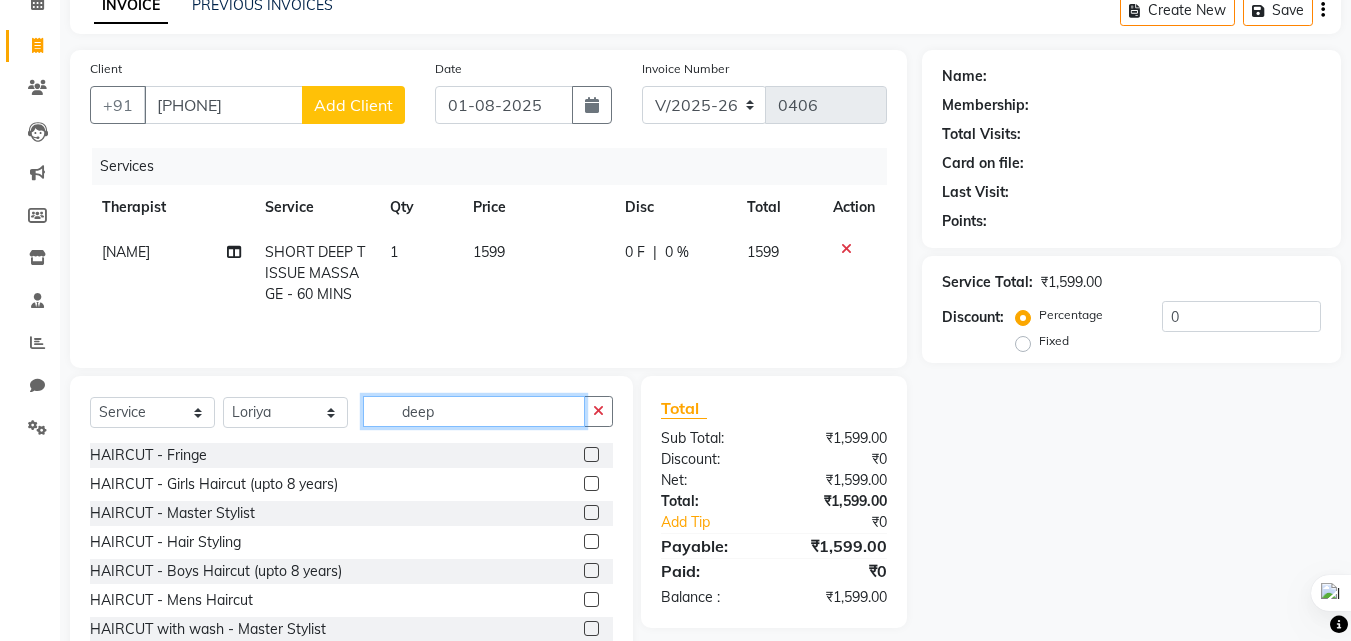 click on "deep" 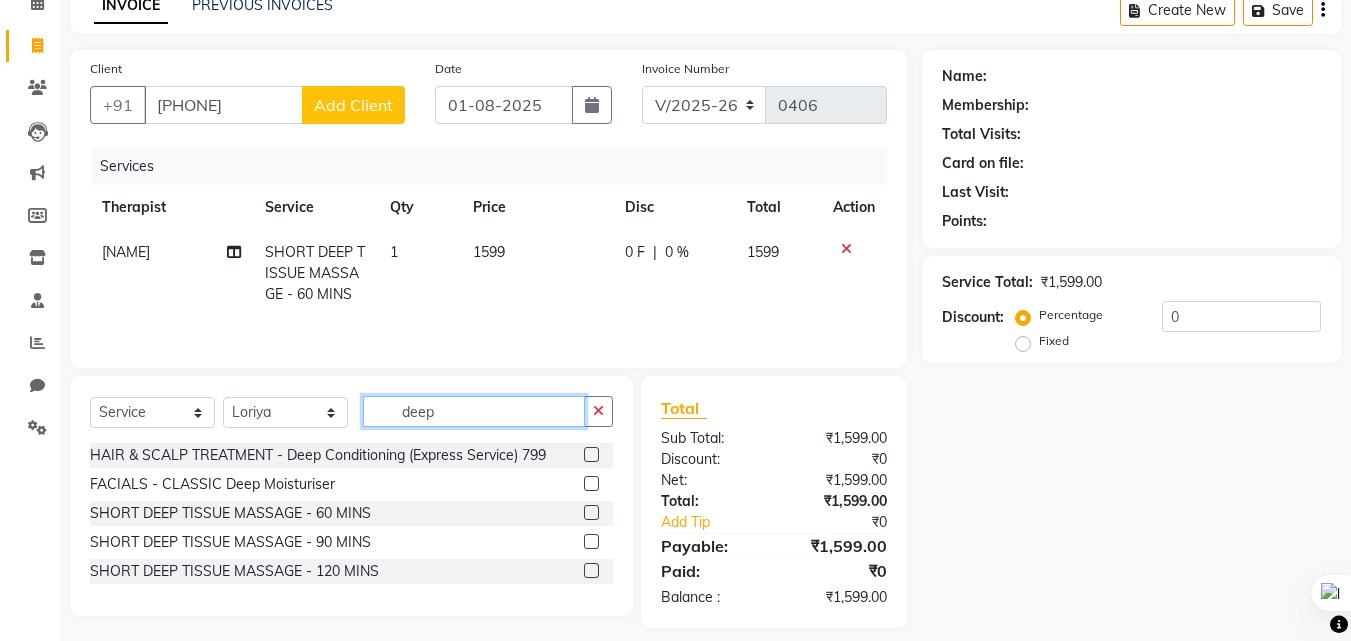 type on "deep" 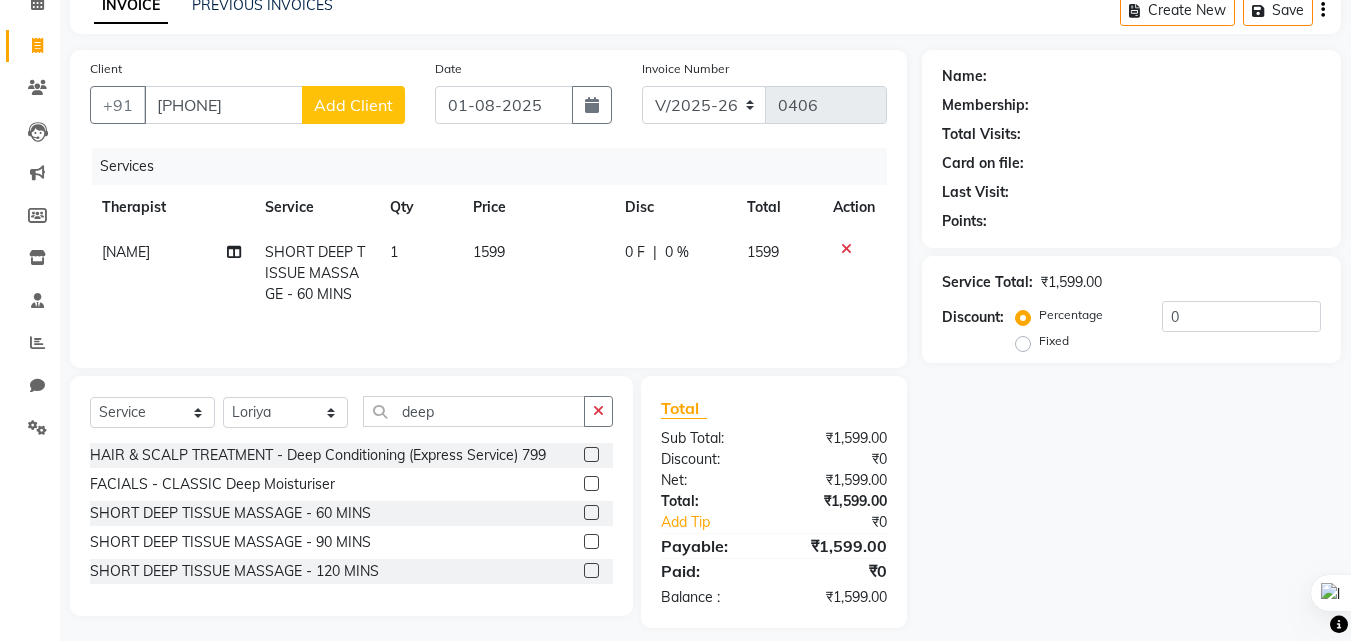 click 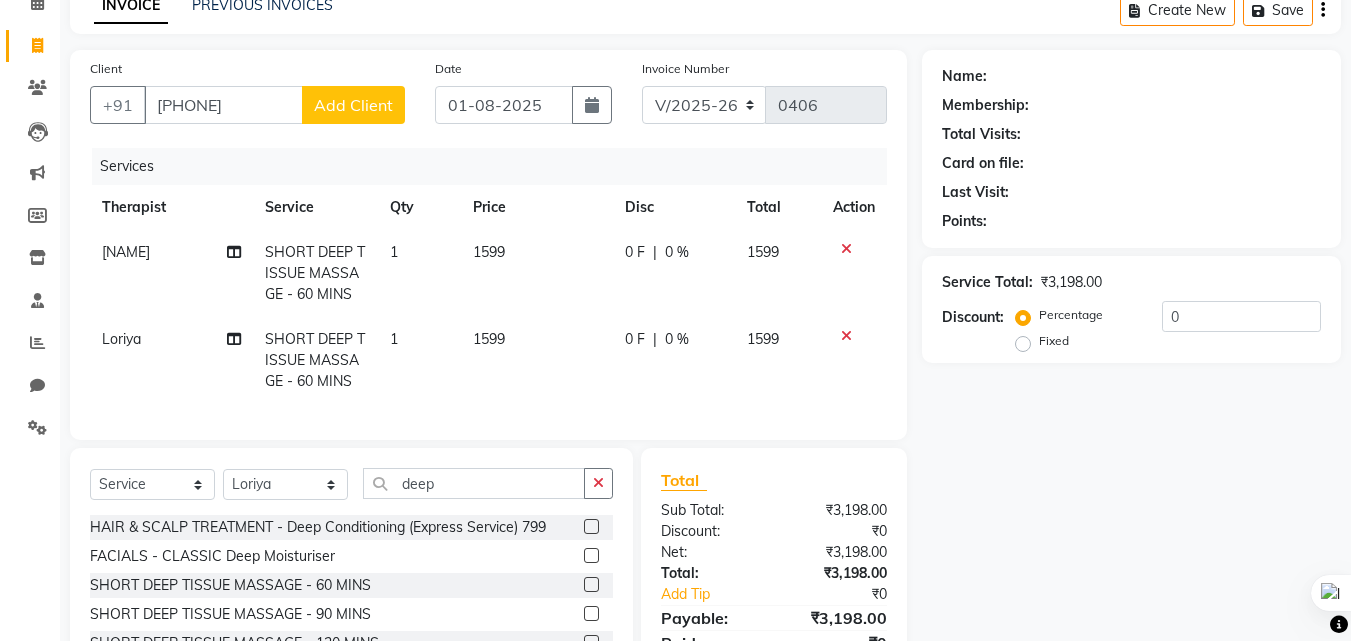 click 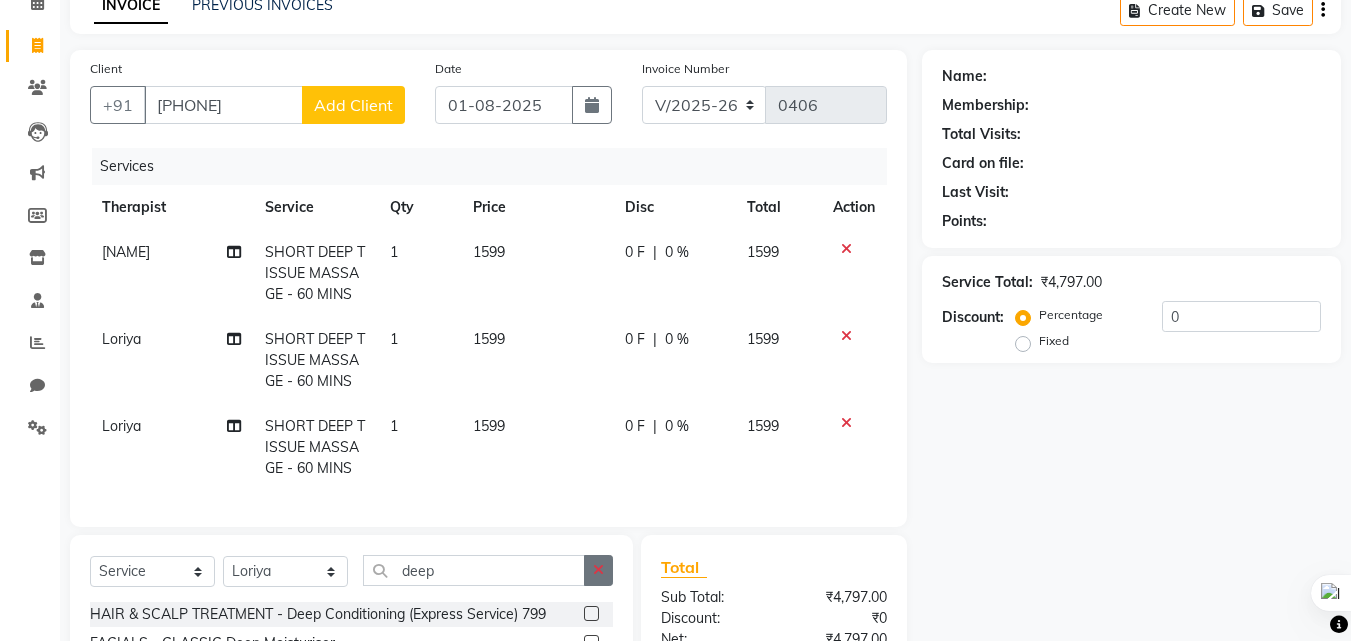 checkbox on "false" 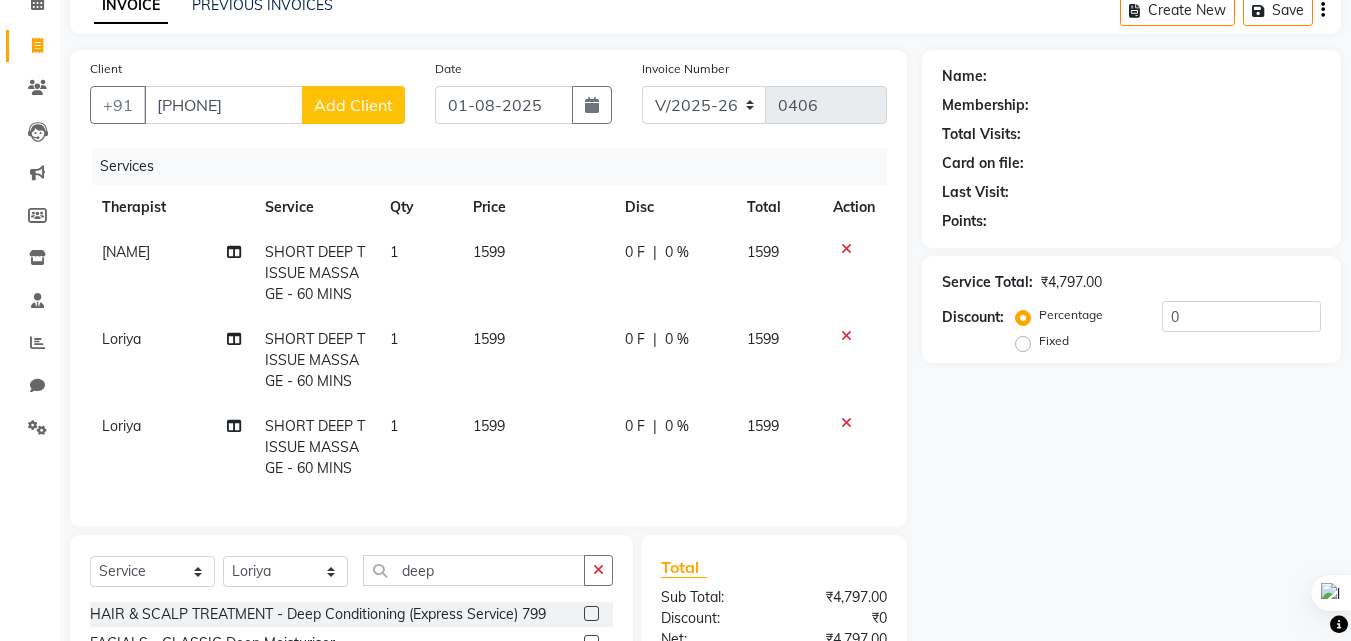 click 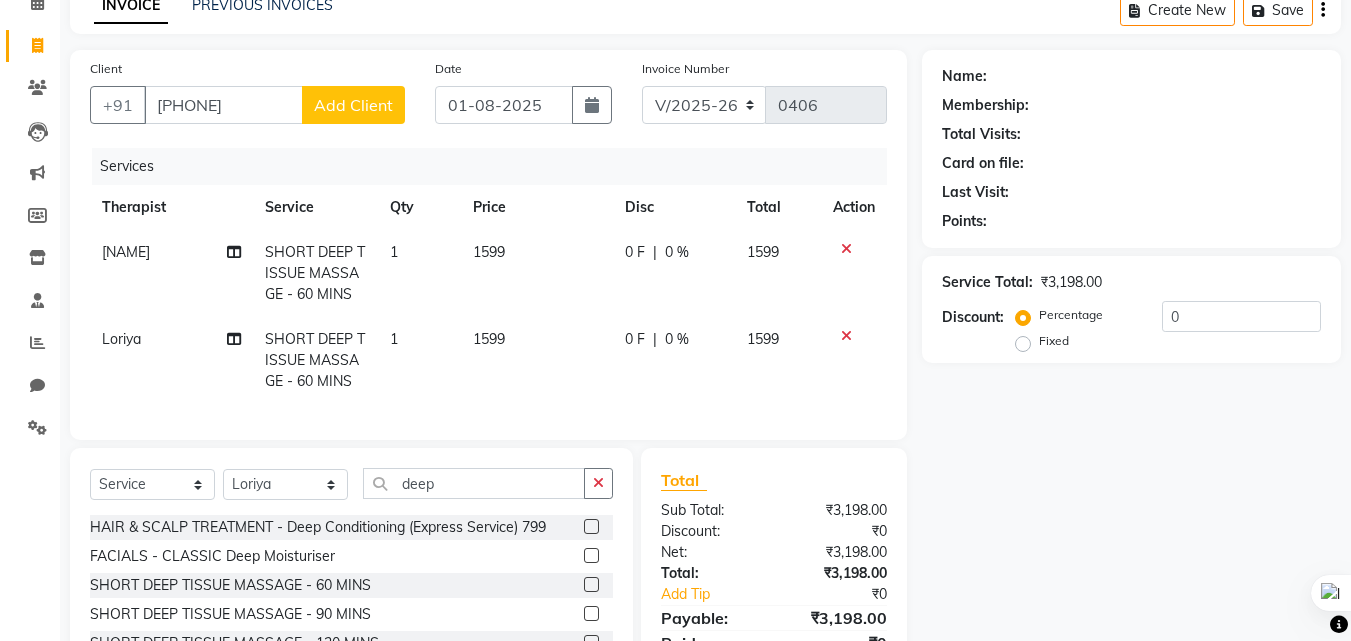 click on "Add Client" 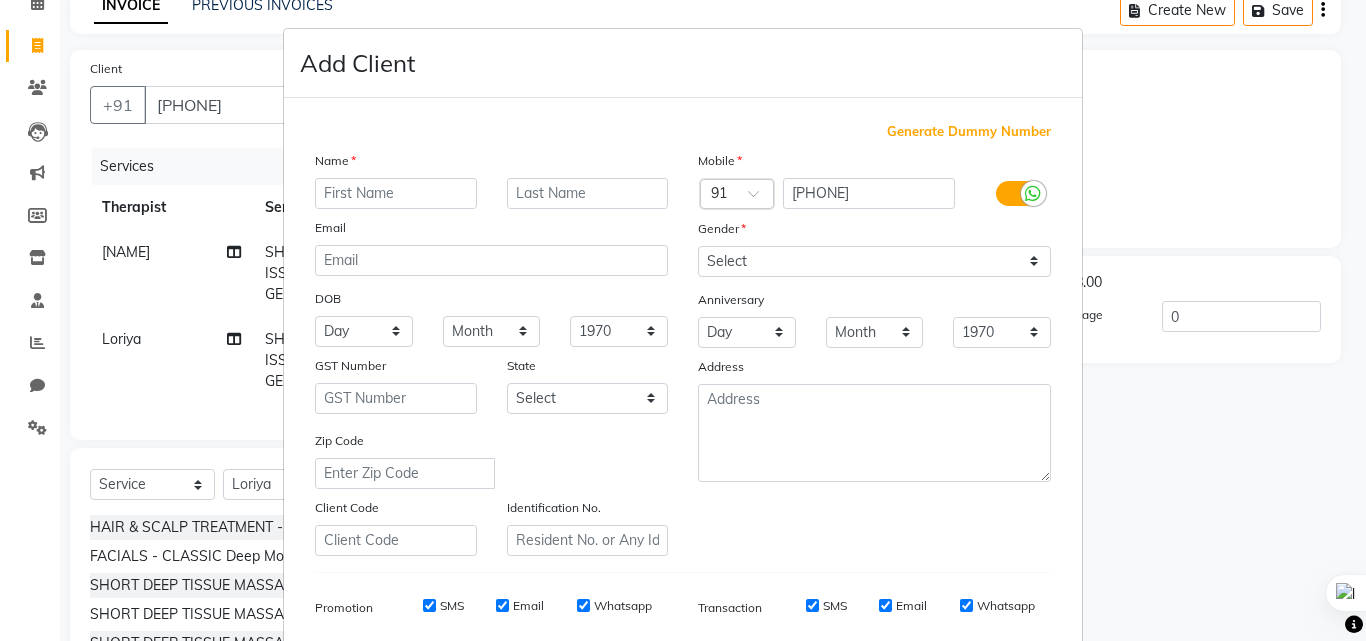 click at bounding box center (396, 193) 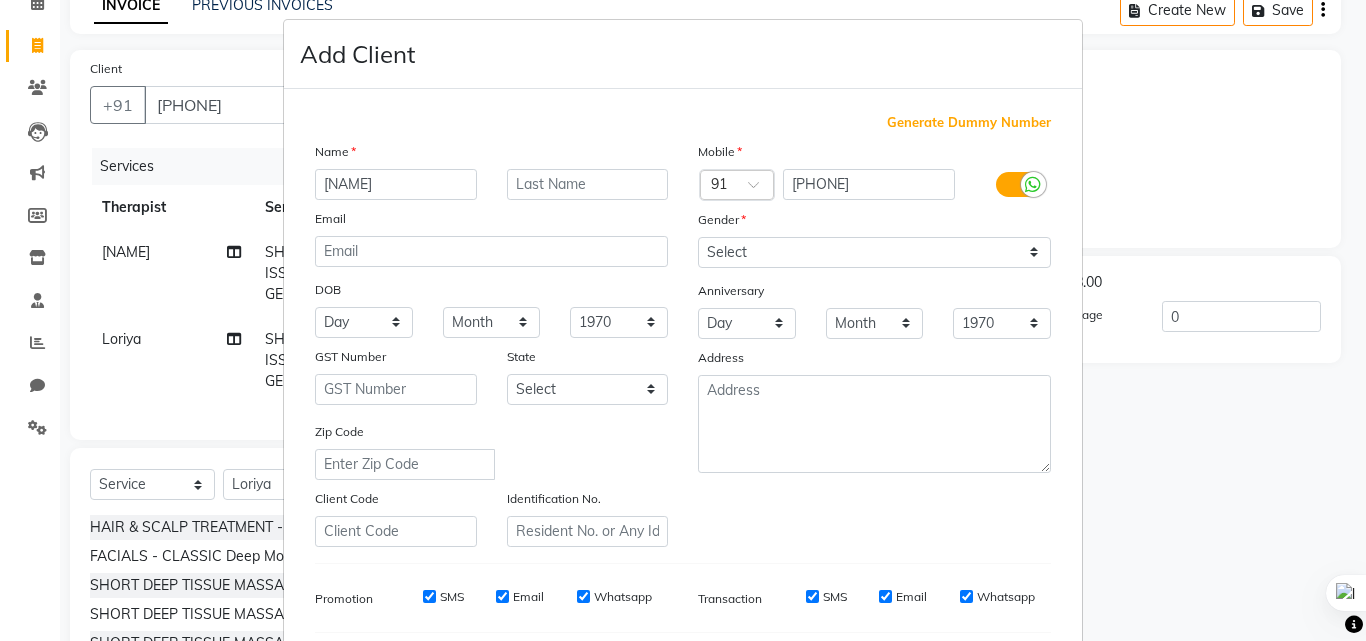 scroll, scrollTop: 0, scrollLeft: 0, axis: both 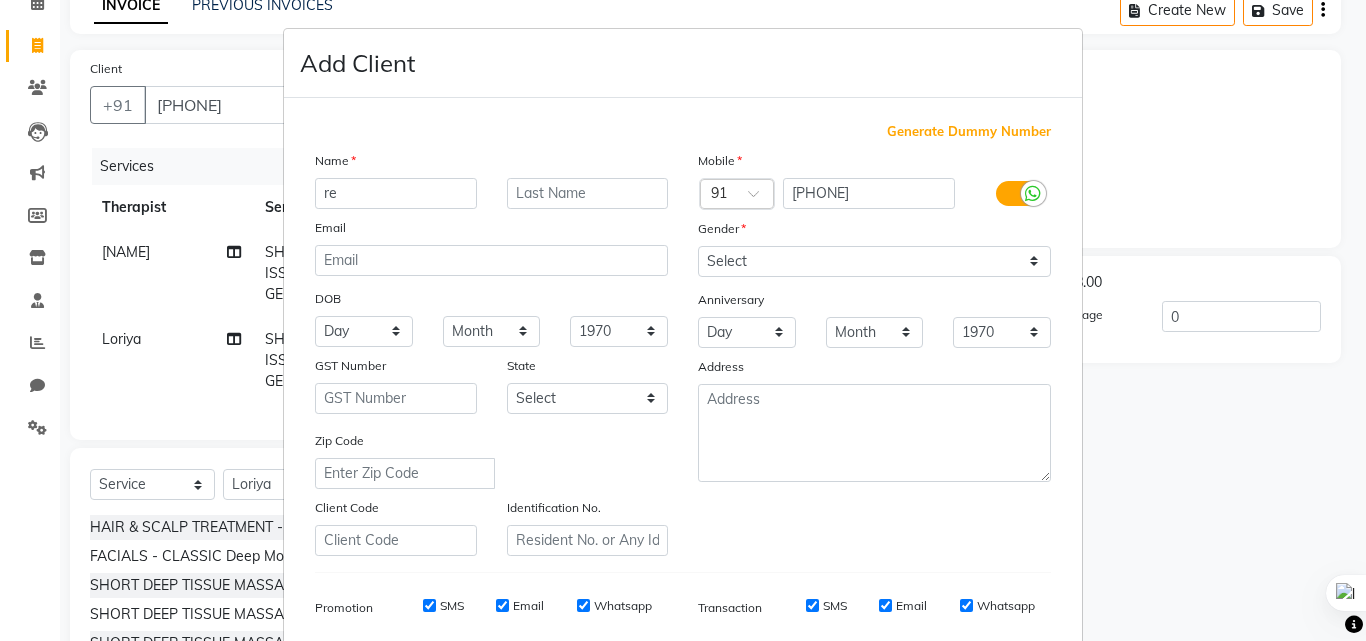 type on "r" 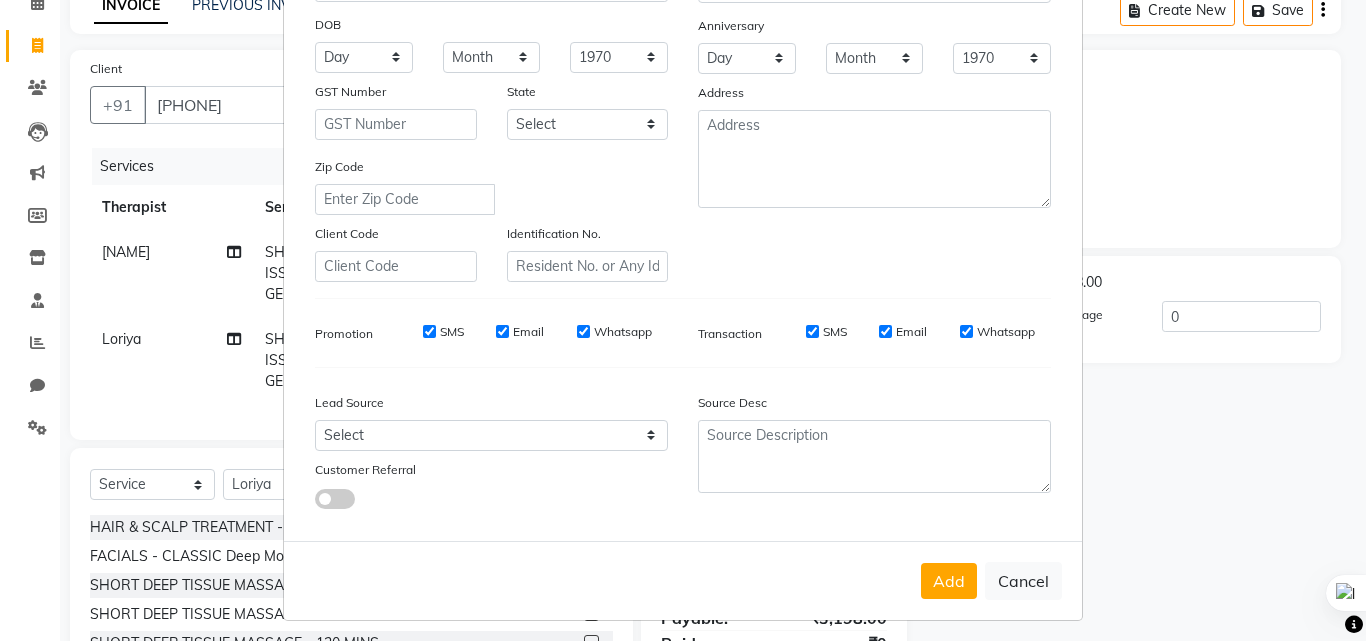 scroll, scrollTop: 282, scrollLeft: 0, axis: vertical 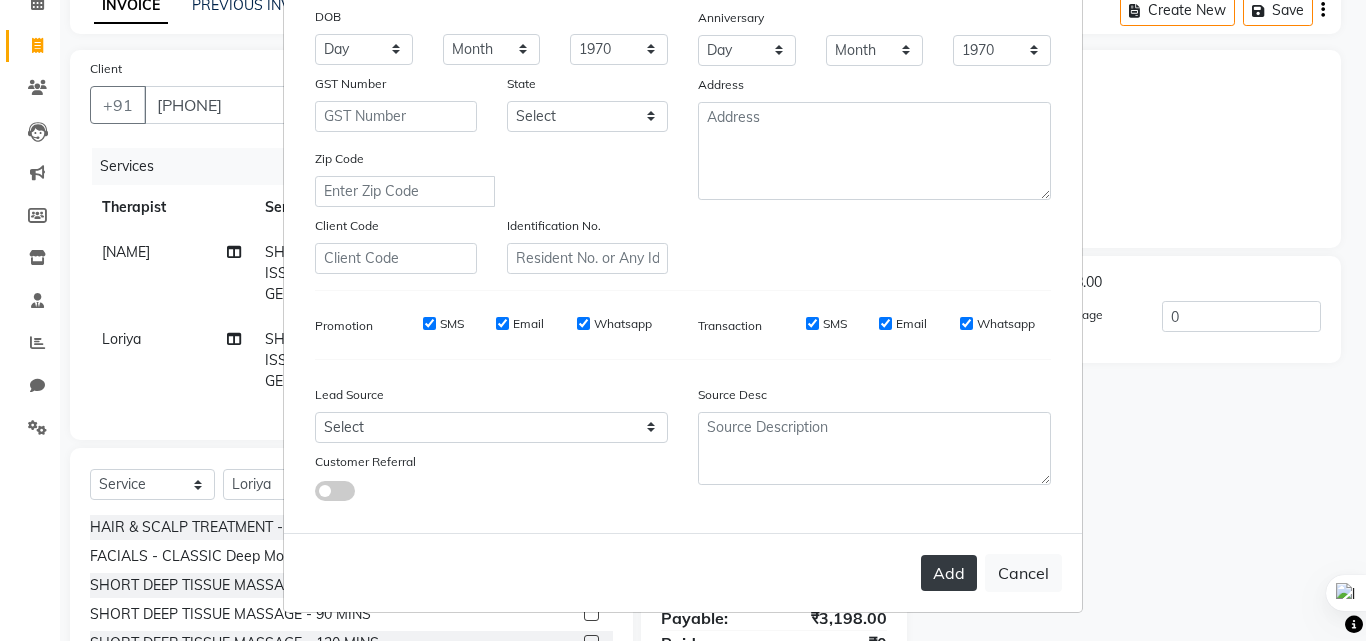 type on "riyaz" 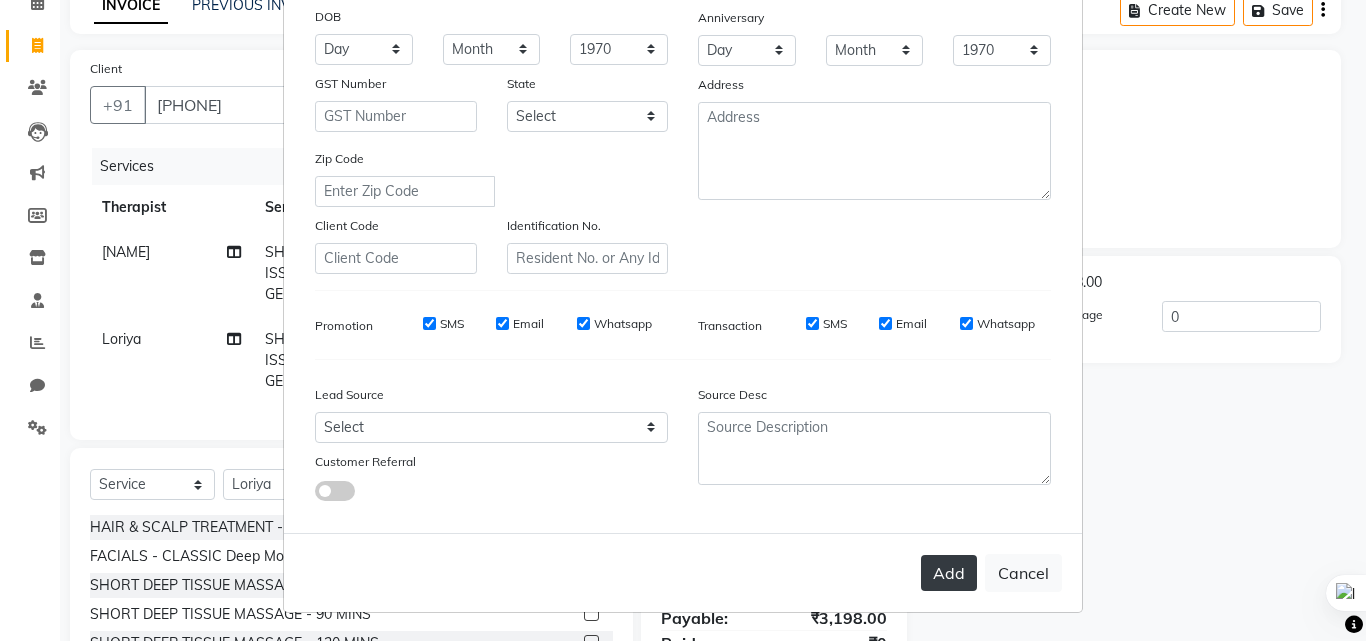 click on "Add" at bounding box center (949, 573) 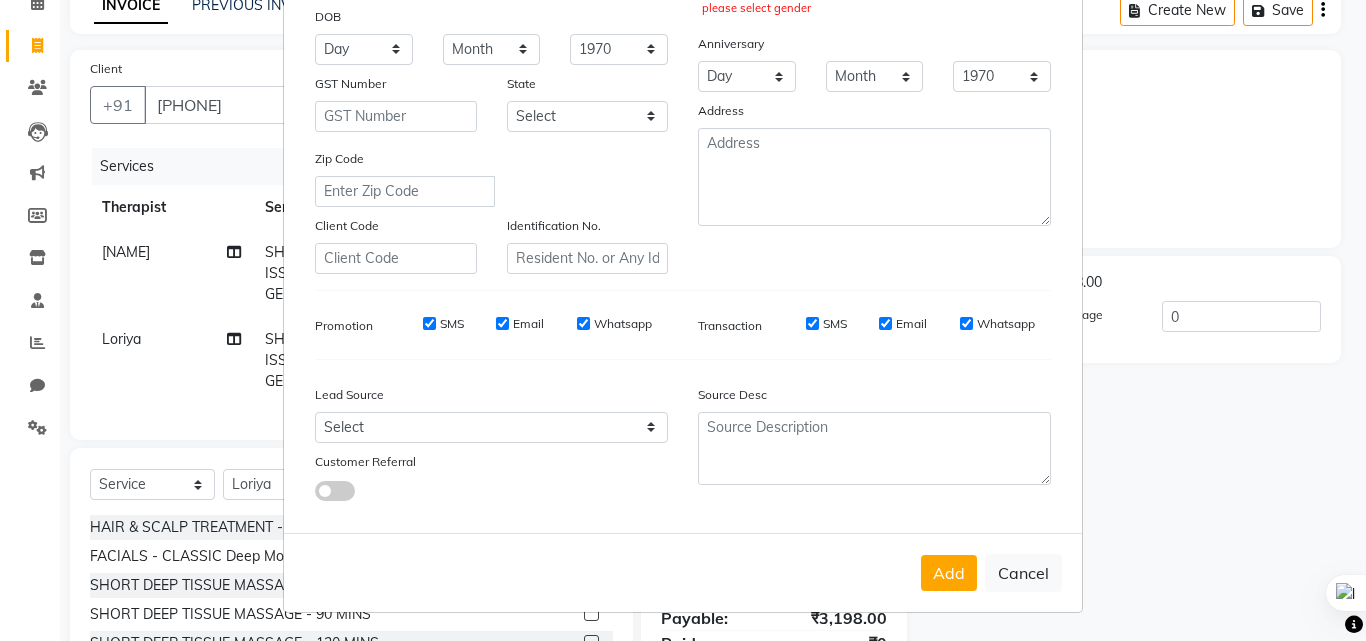 scroll, scrollTop: 0, scrollLeft: 0, axis: both 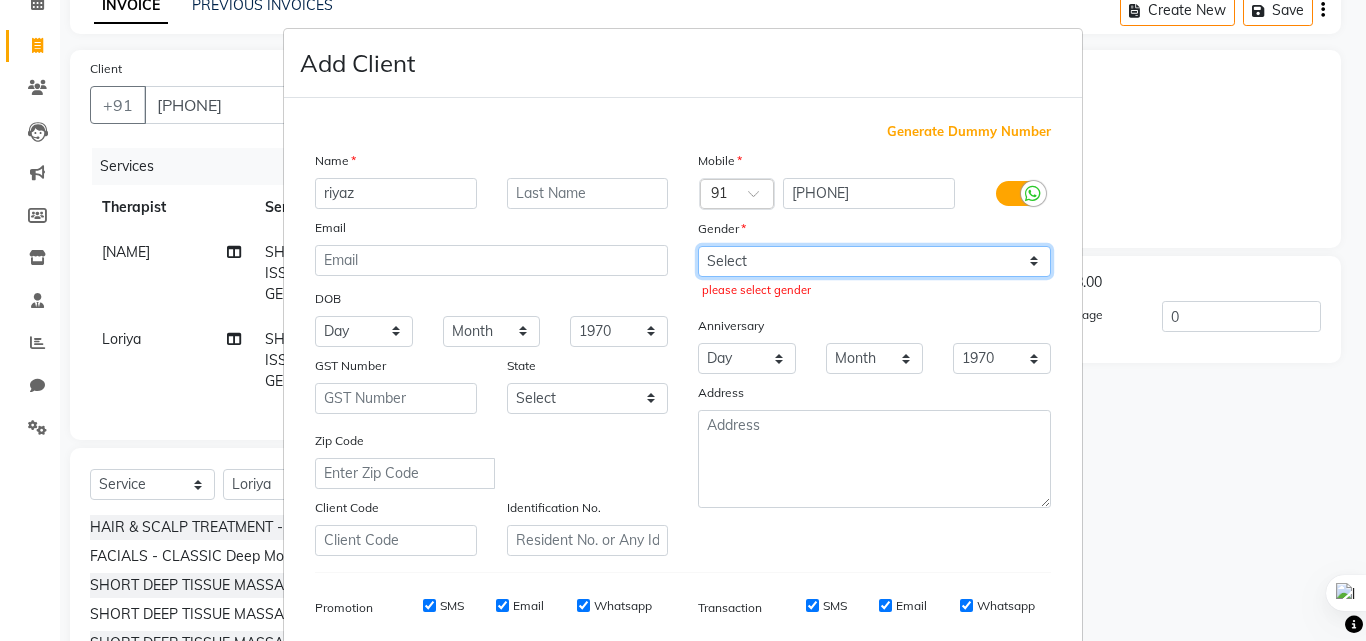 click on "Select Male Female Other Prefer Not To Say" at bounding box center (874, 261) 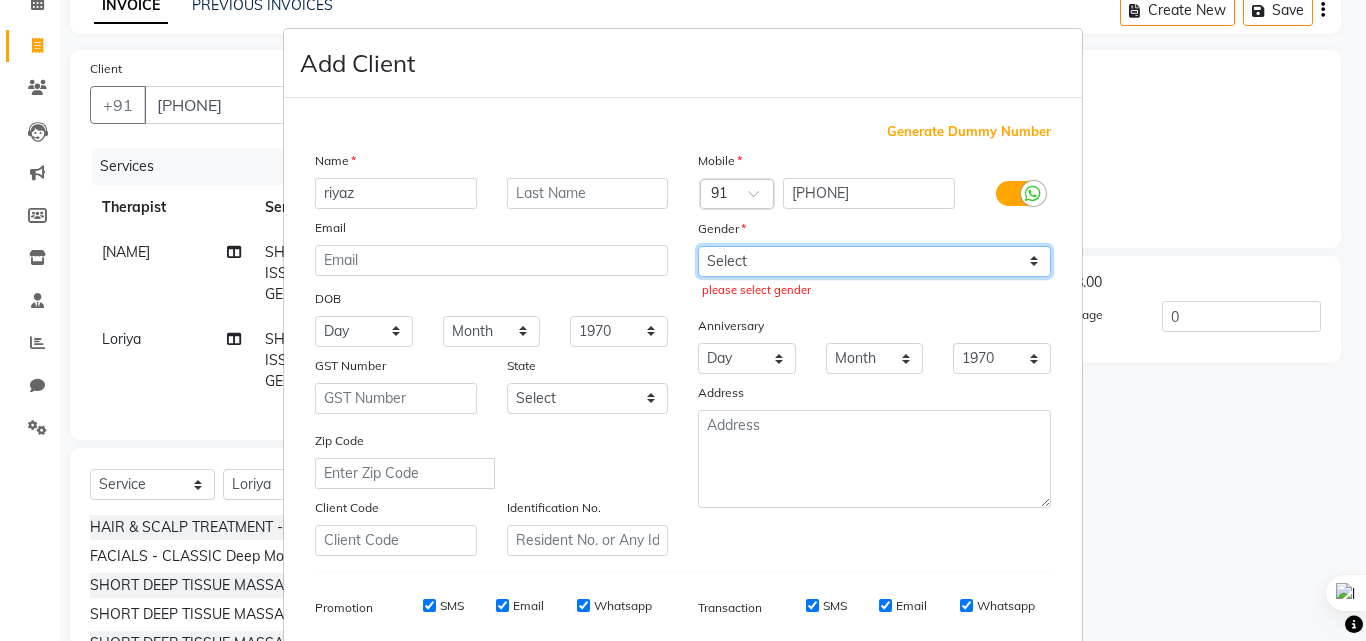 select on "male" 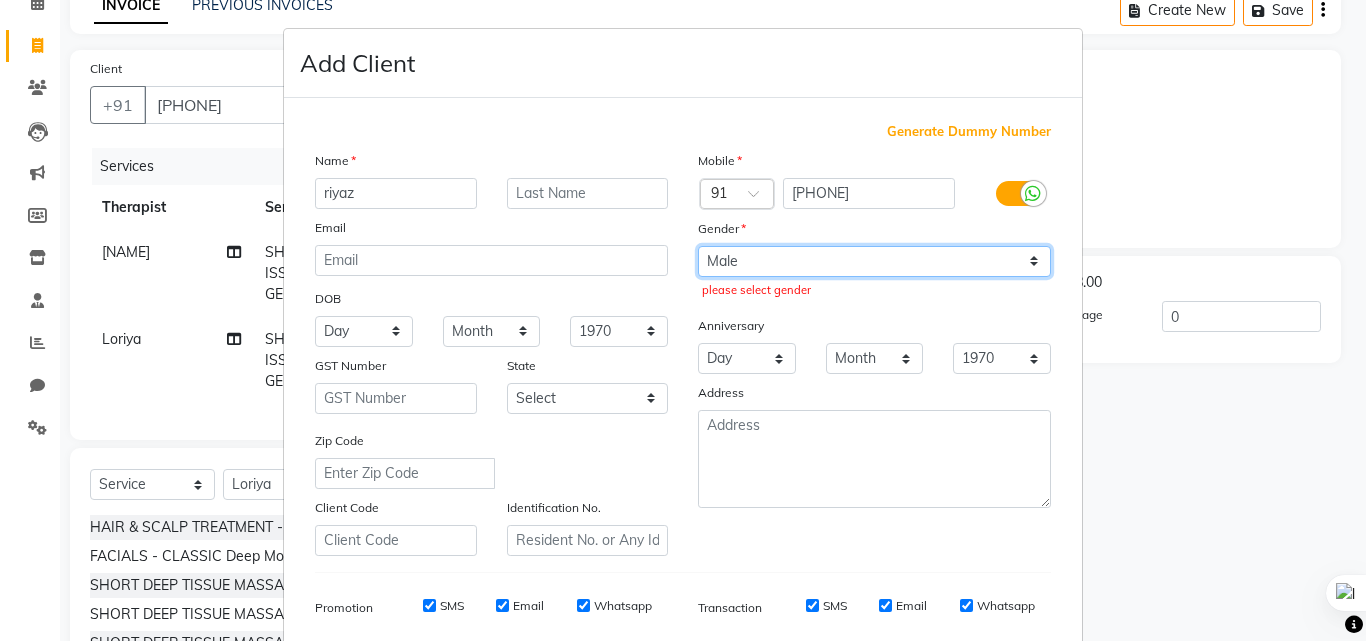 click on "Select Male Female Other Prefer Not To Say" at bounding box center [874, 261] 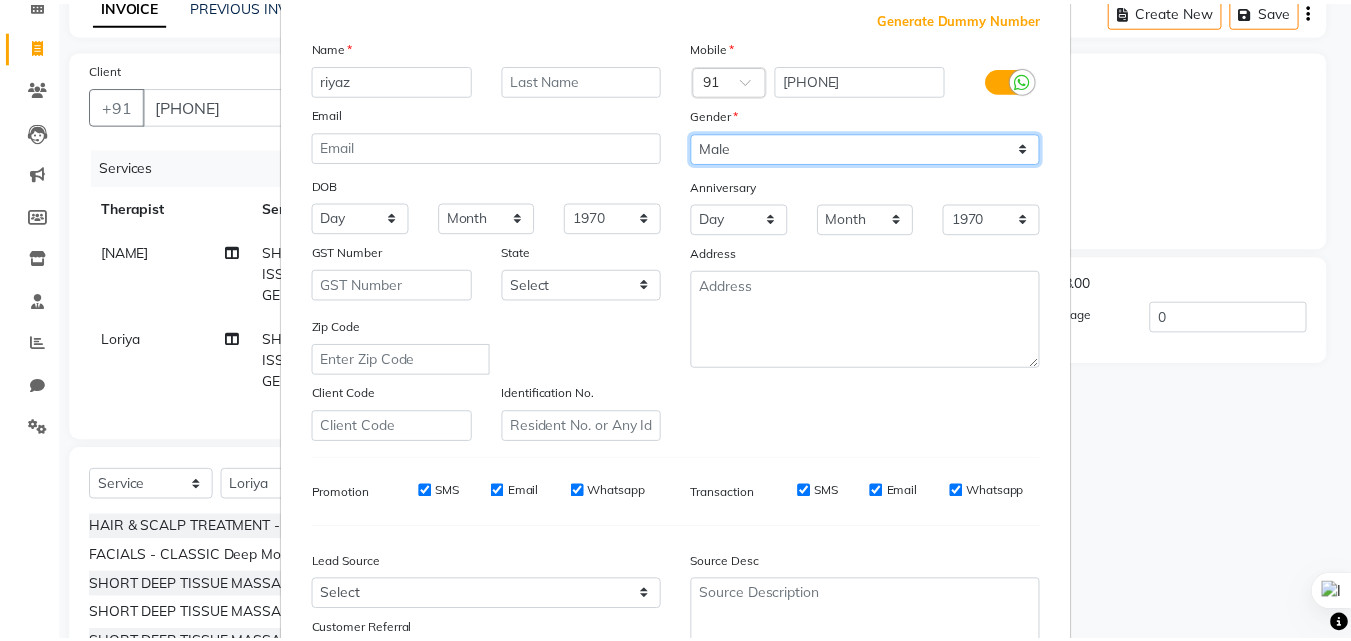 scroll, scrollTop: 282, scrollLeft: 0, axis: vertical 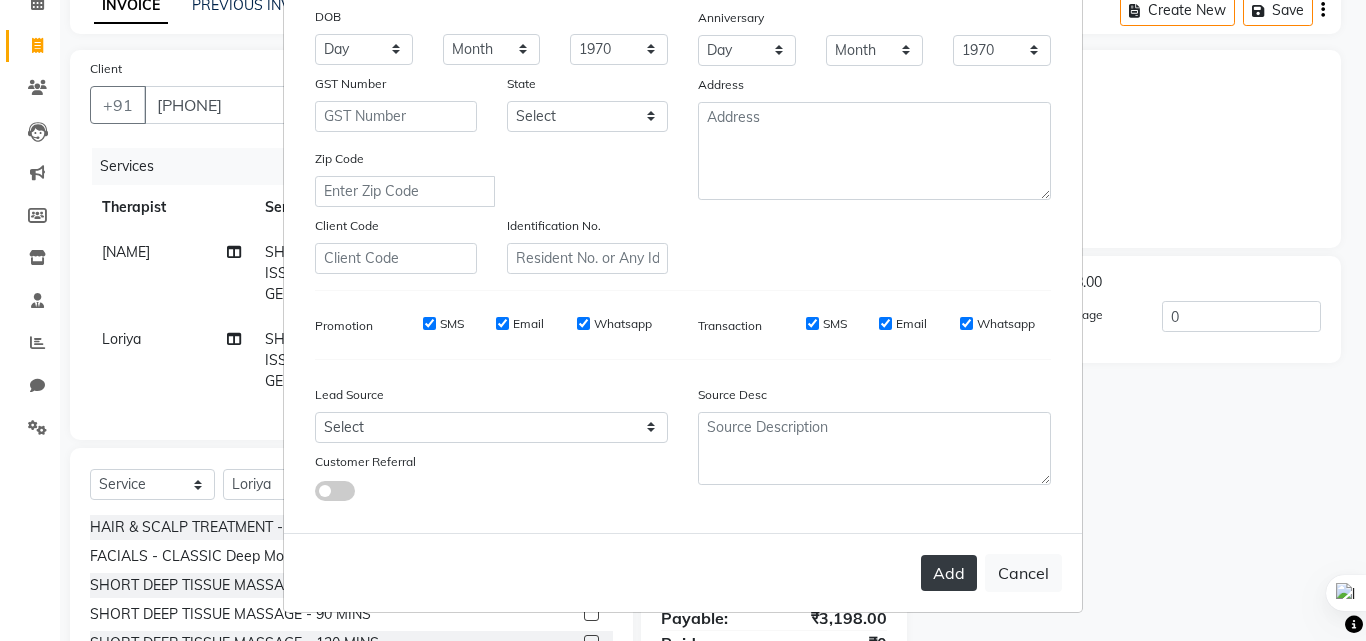 click on "Add" at bounding box center [949, 573] 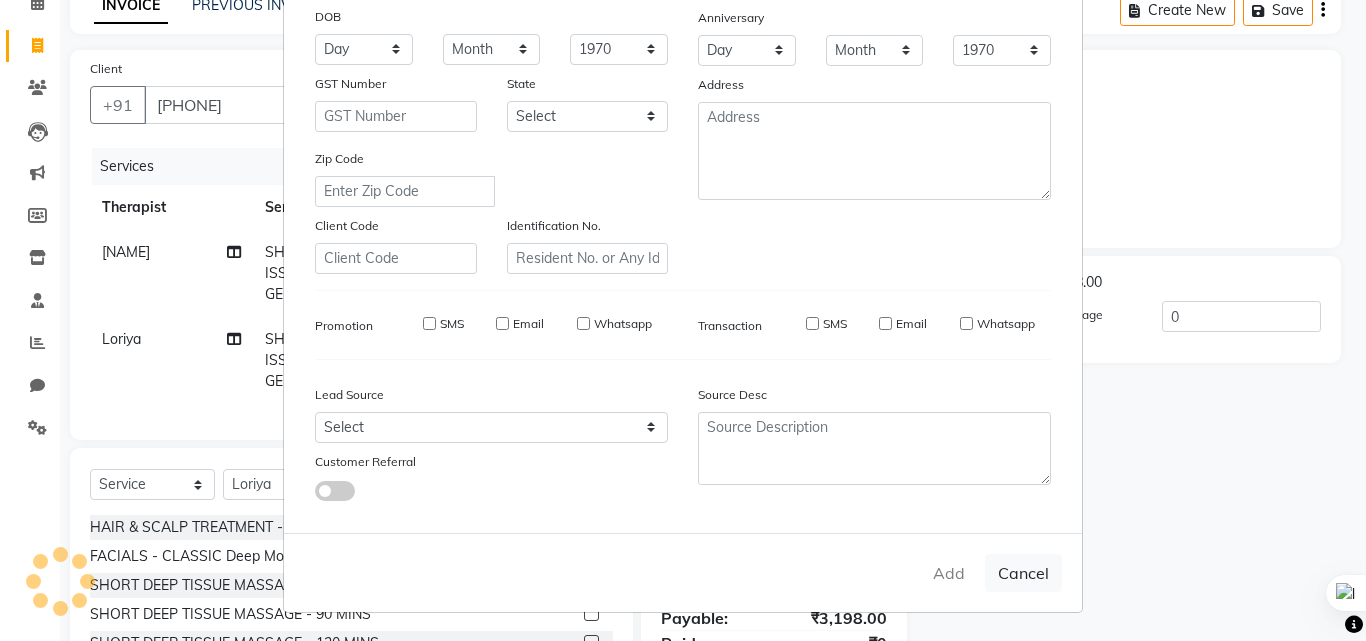 type 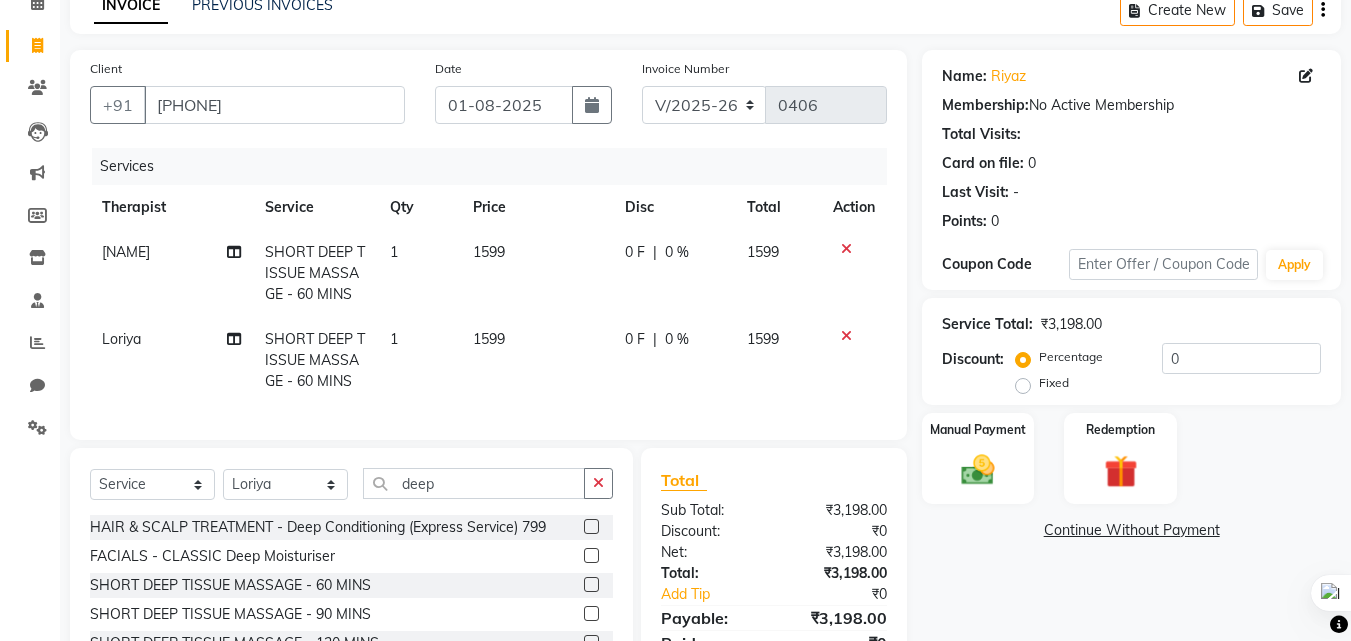 click on "Fixed" 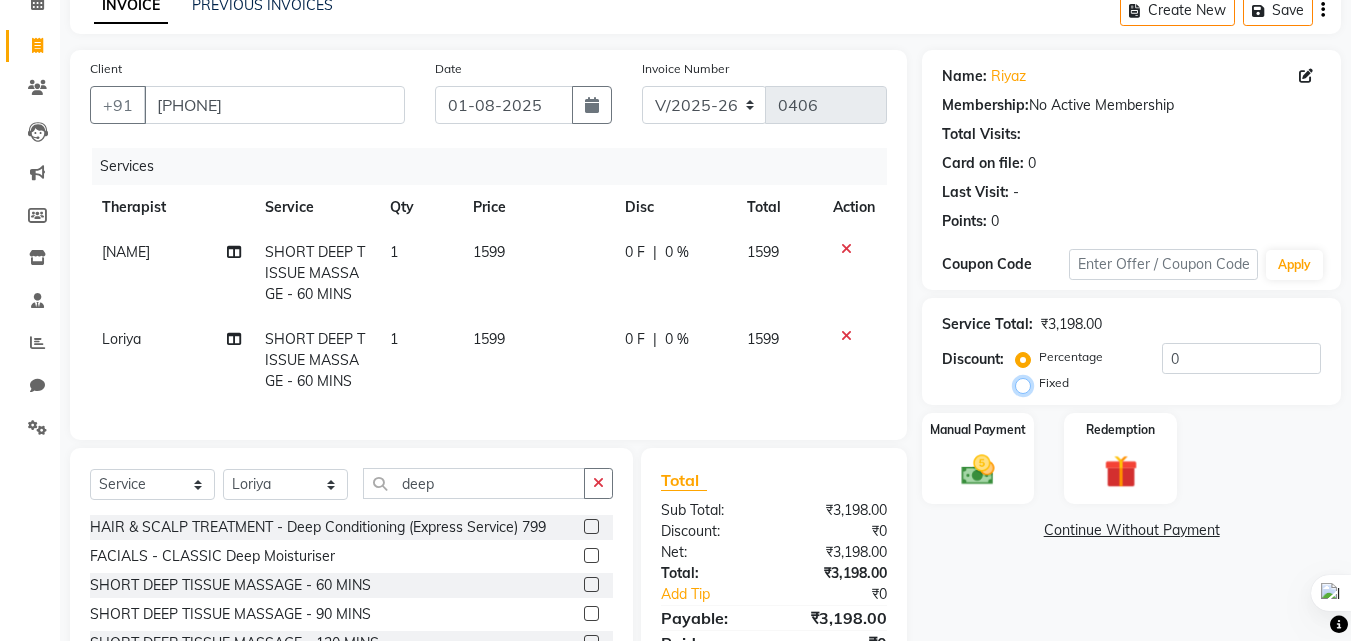 click on "Fixed" at bounding box center [1027, 383] 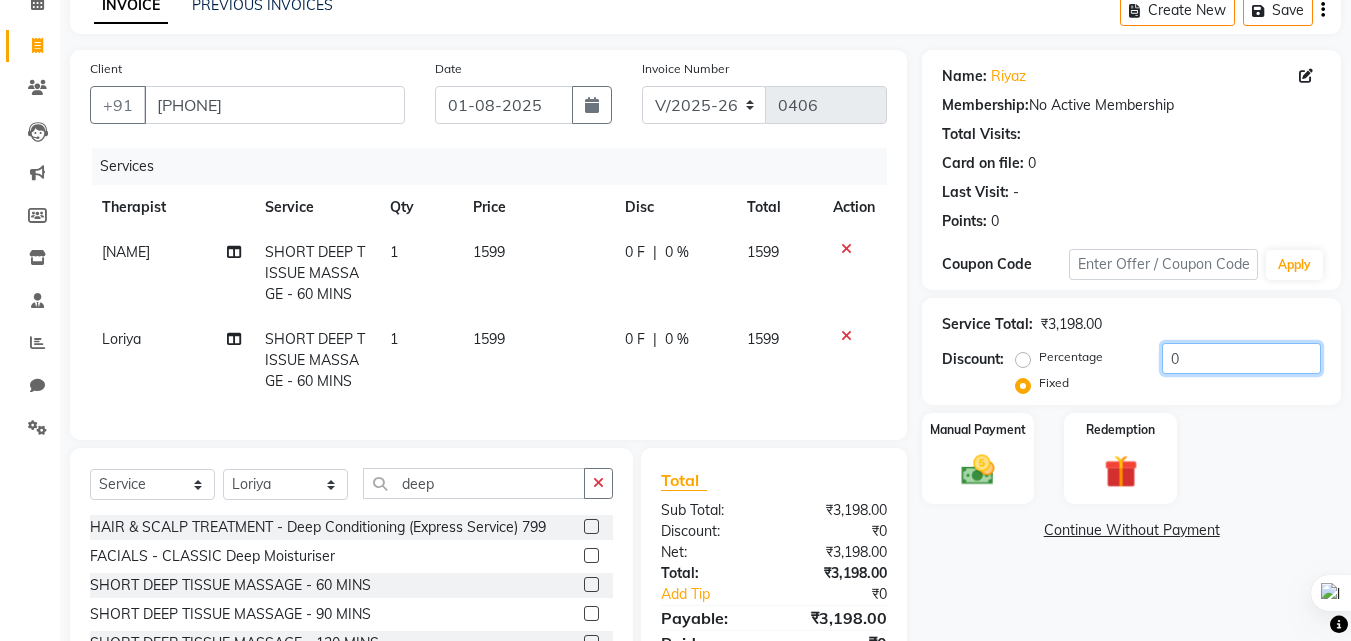 click on "0" 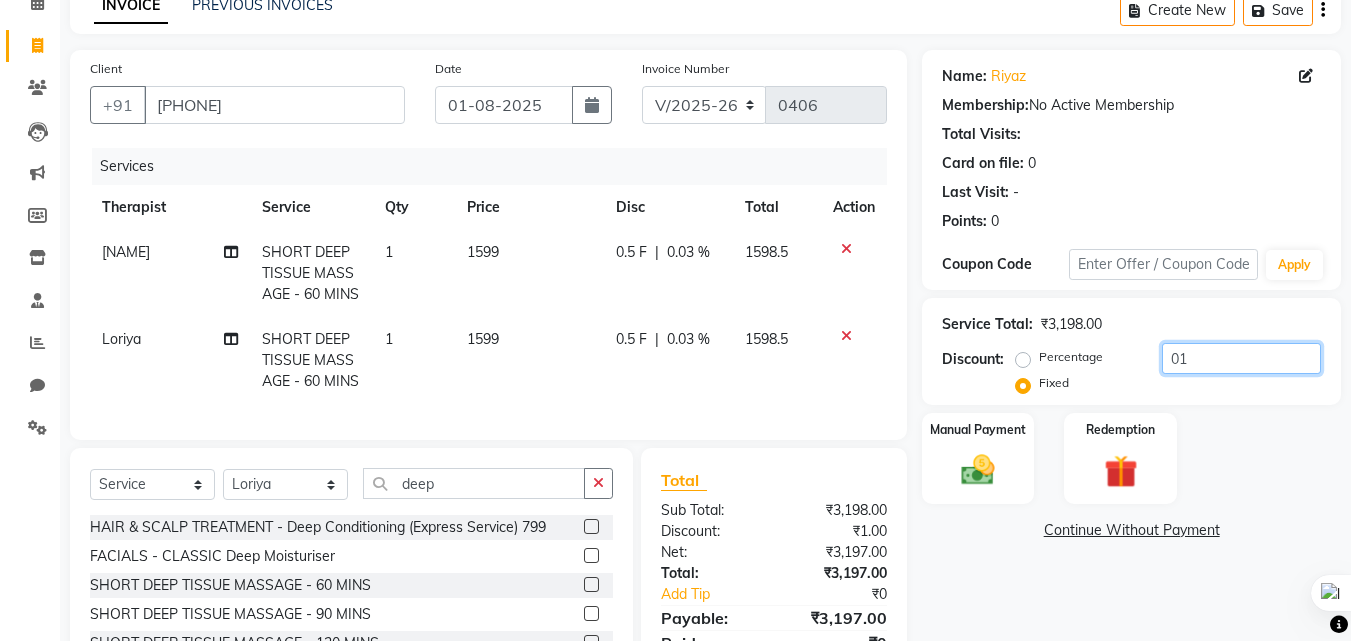 type on "0" 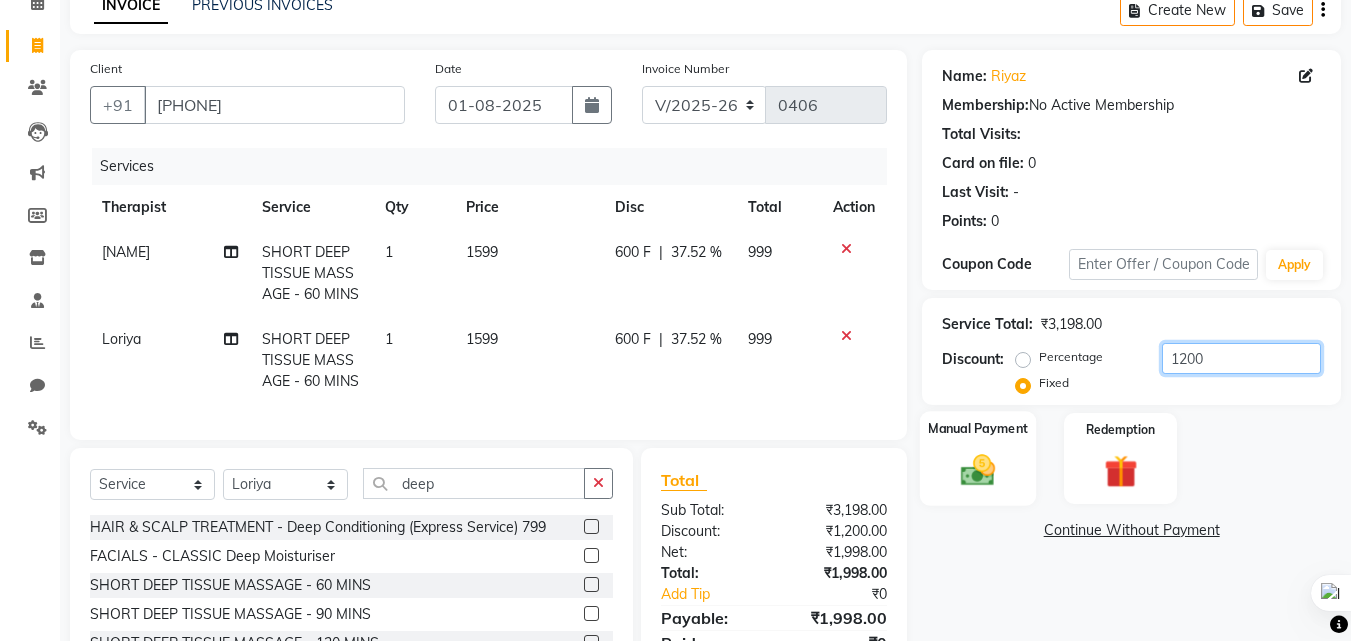 type on "1200" 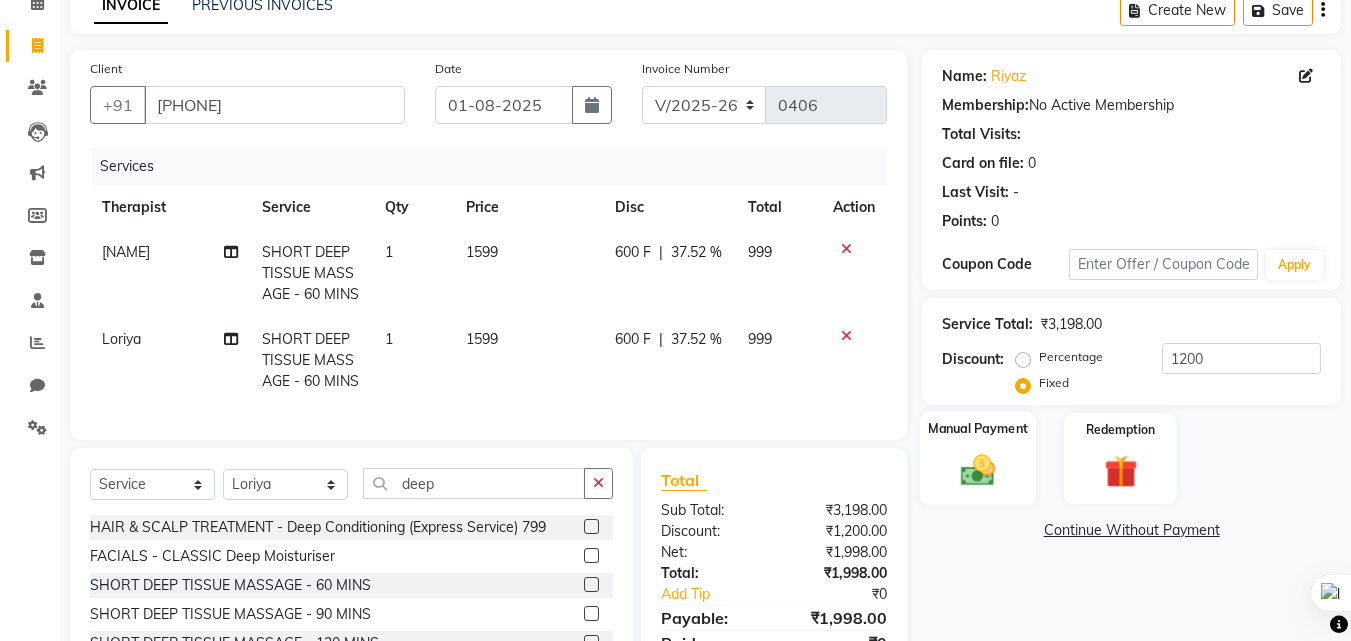 click 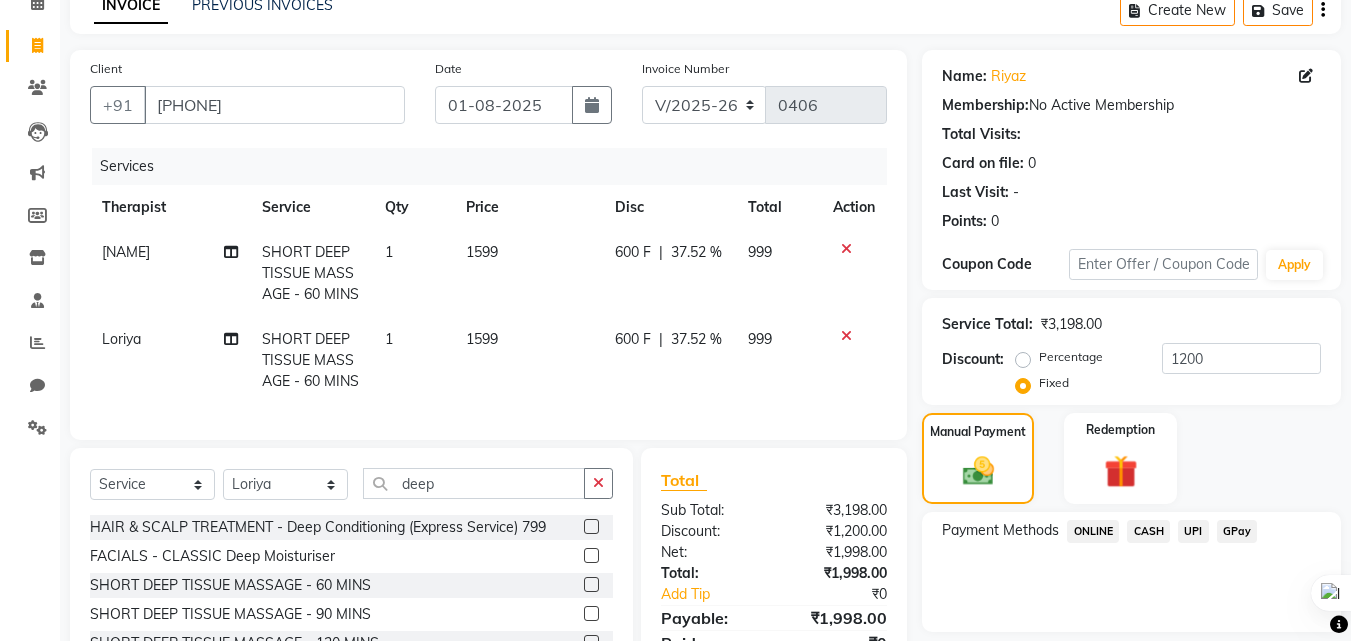 click on "CASH" 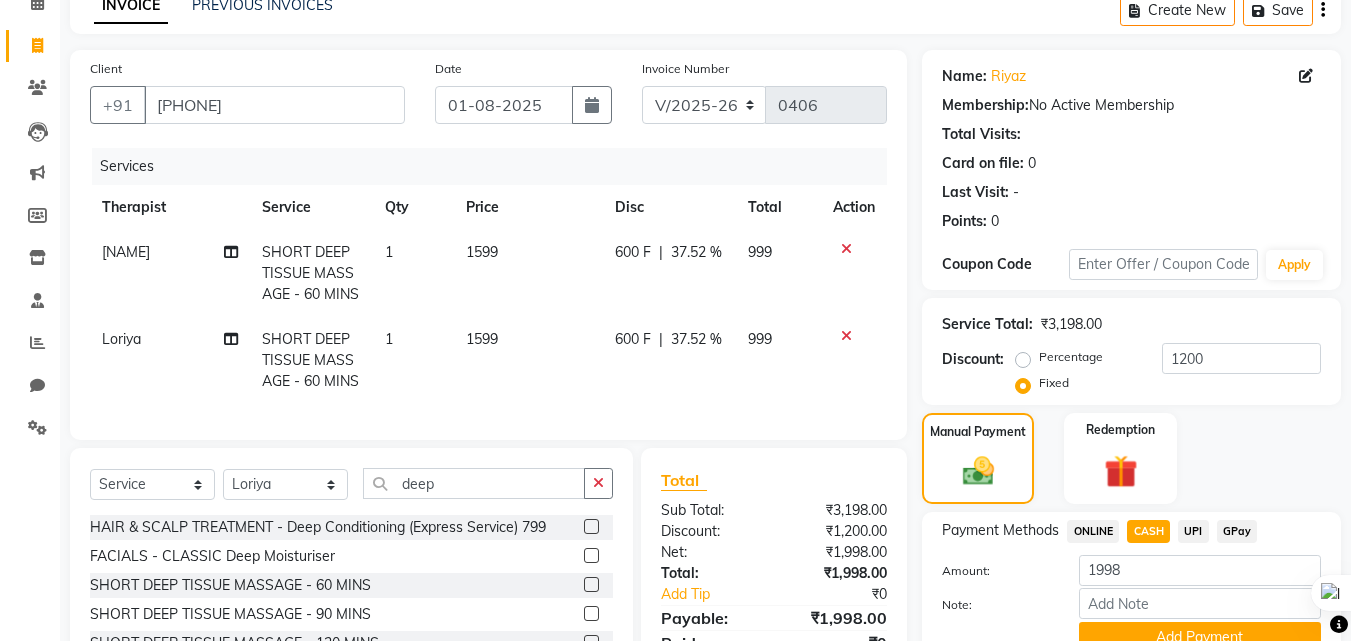scroll, scrollTop: 204, scrollLeft: 0, axis: vertical 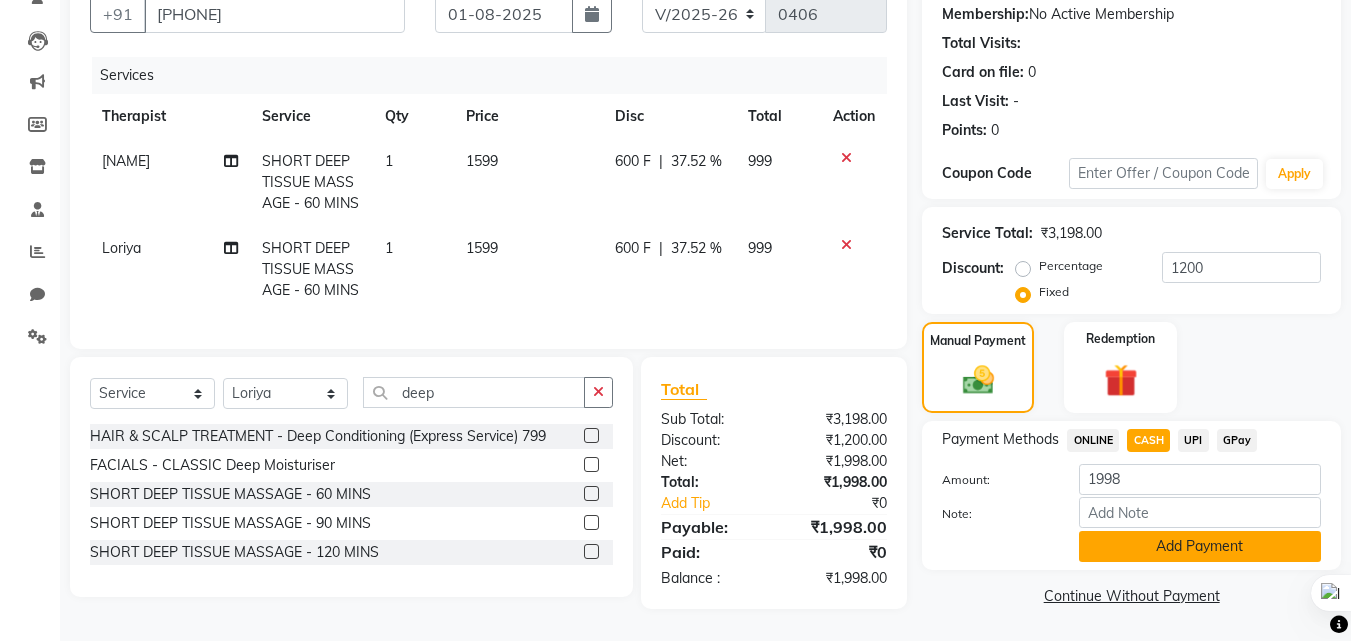 click on "Add Payment" 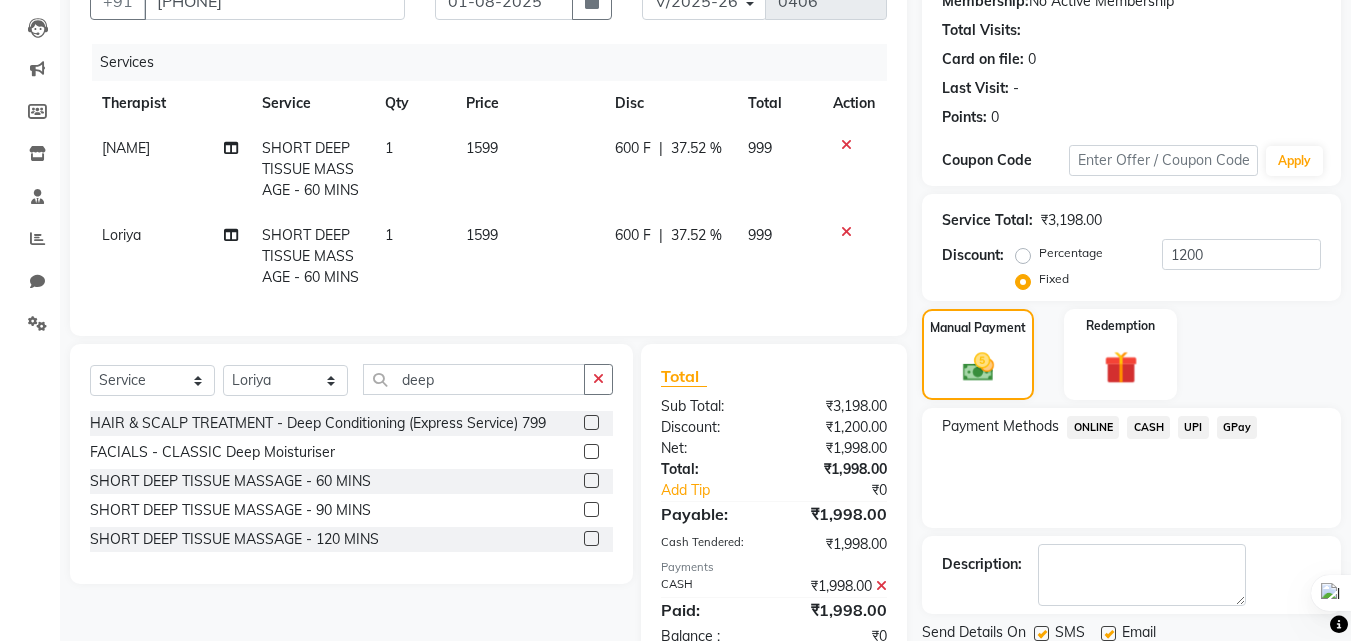 scroll, scrollTop: 275, scrollLeft: 0, axis: vertical 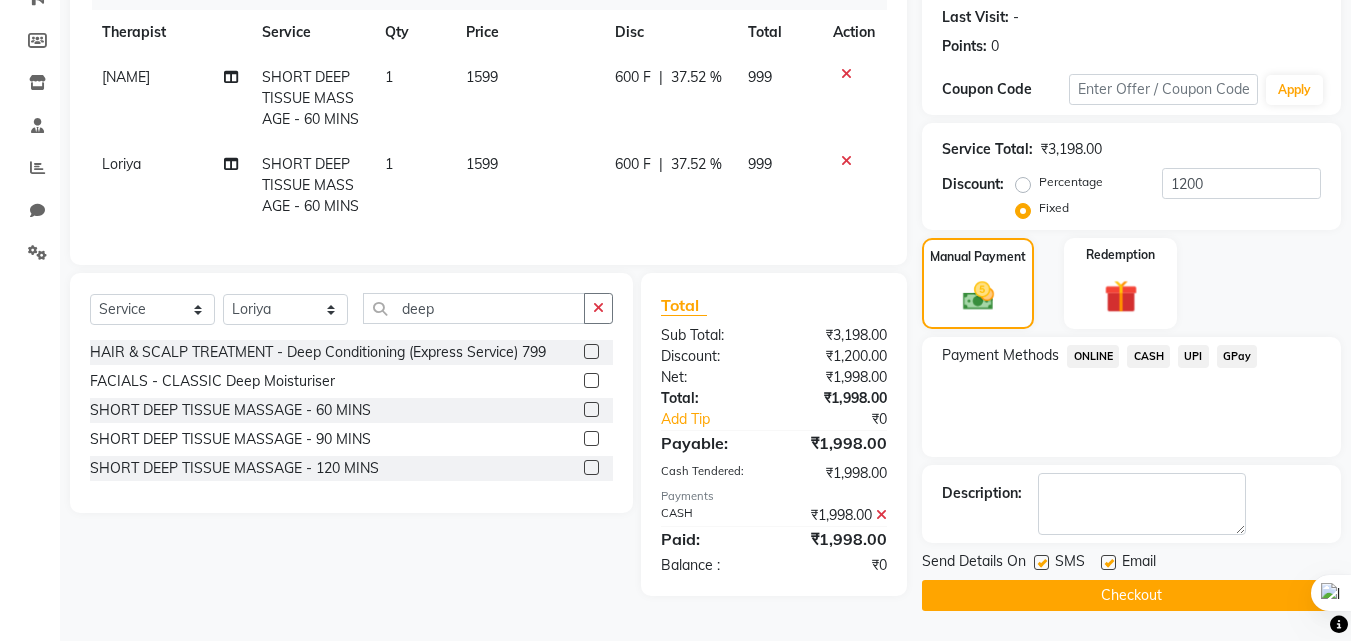 click on "Checkout" 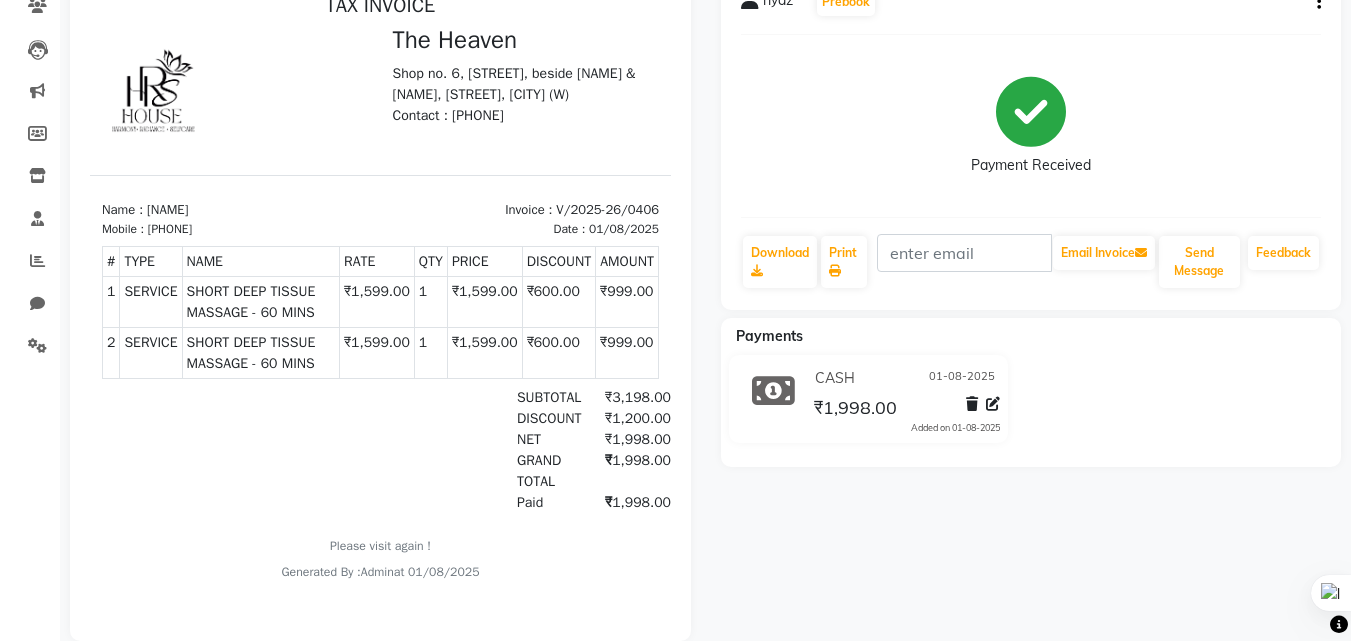 scroll, scrollTop: 227, scrollLeft: 0, axis: vertical 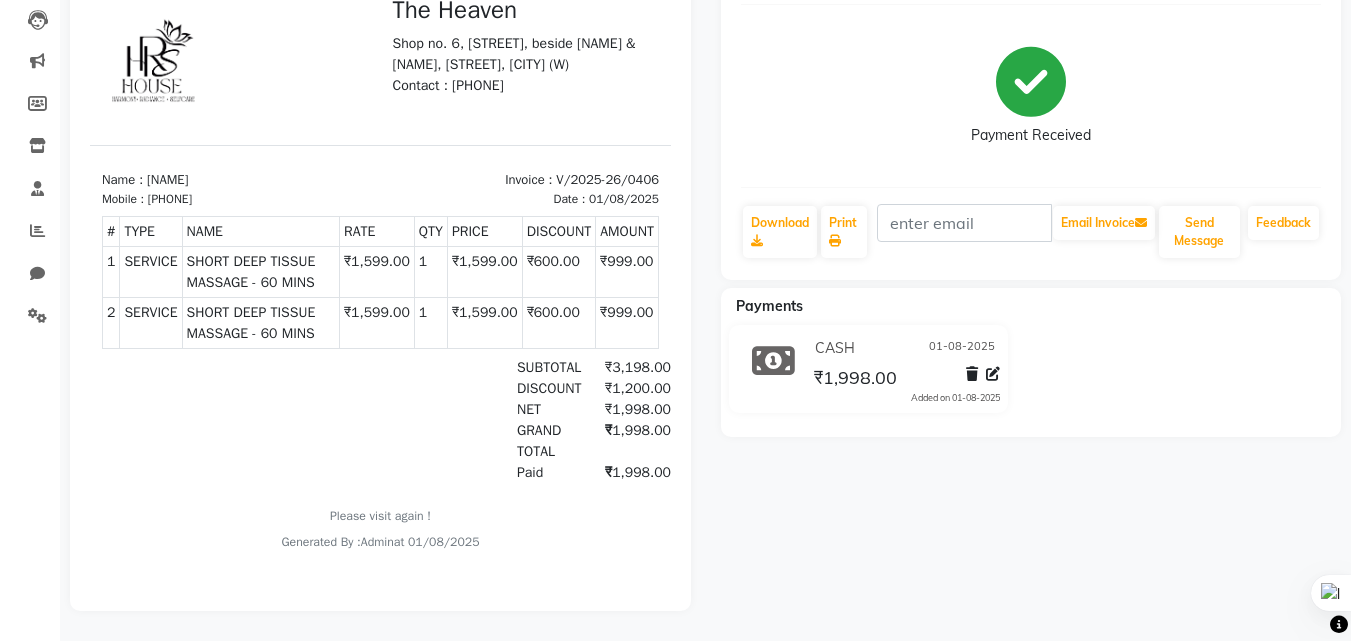 drag, startPoint x: 930, startPoint y: 470, endPoint x: 945, endPoint y: 469, distance: 15.033297 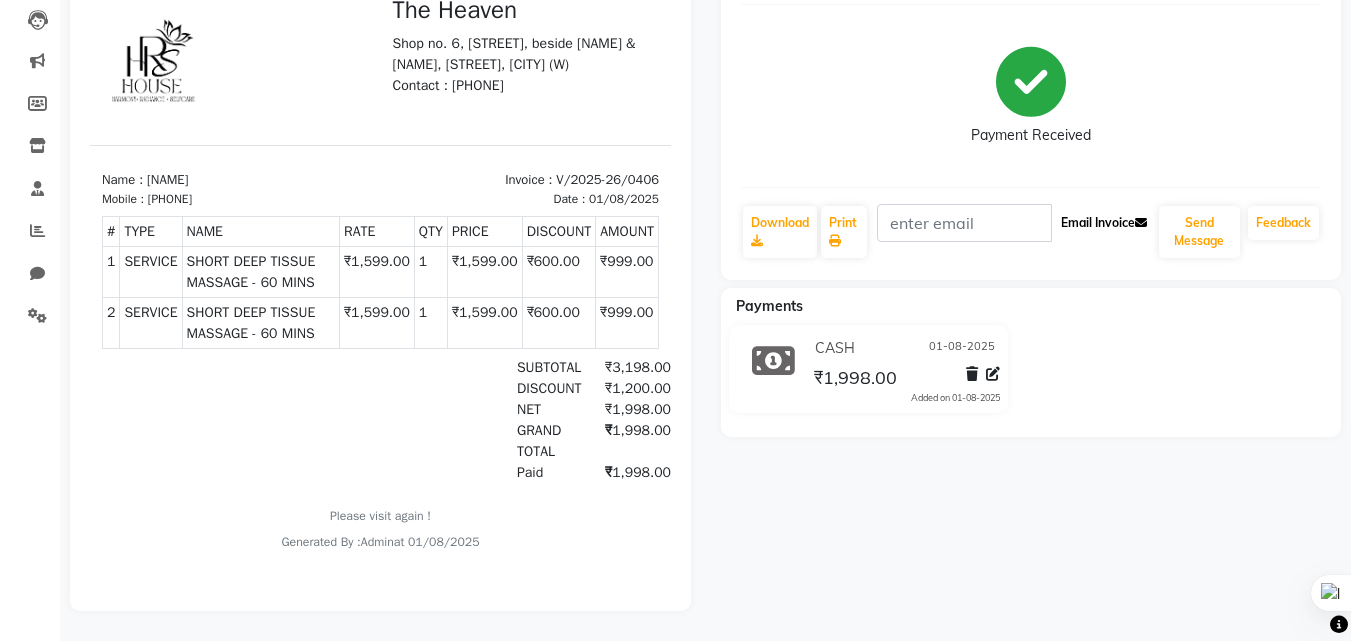 click on "Email Invoice" 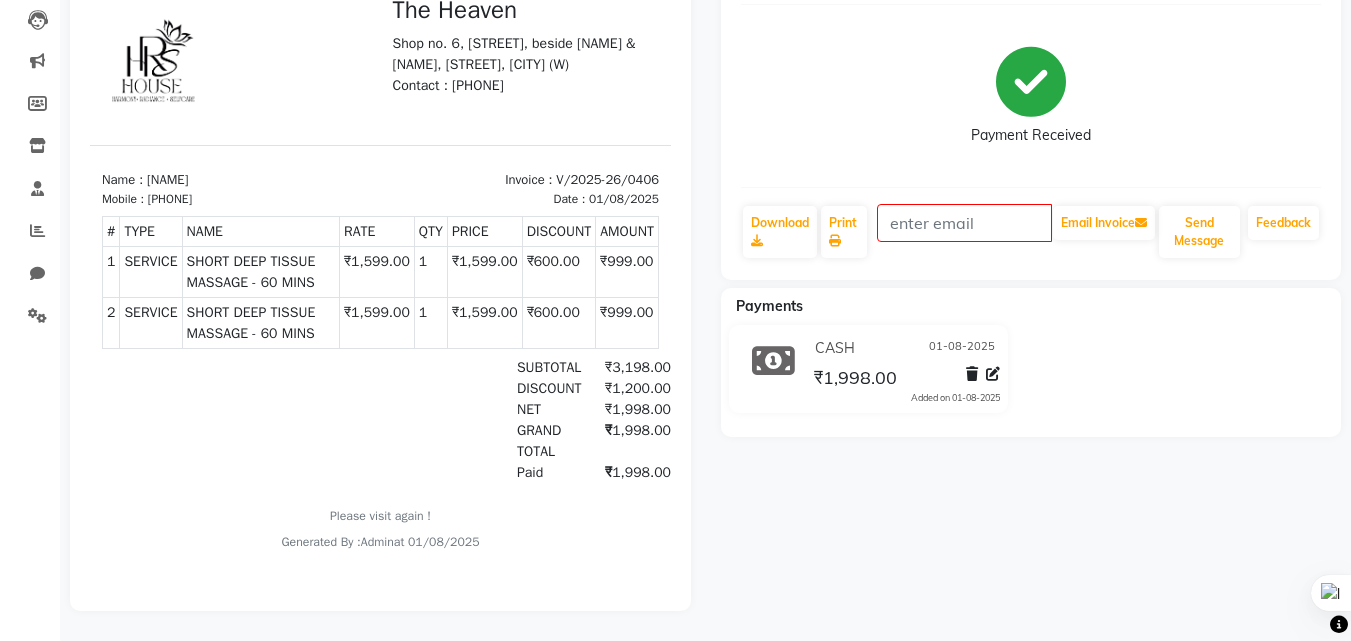 click on "Payment Received" 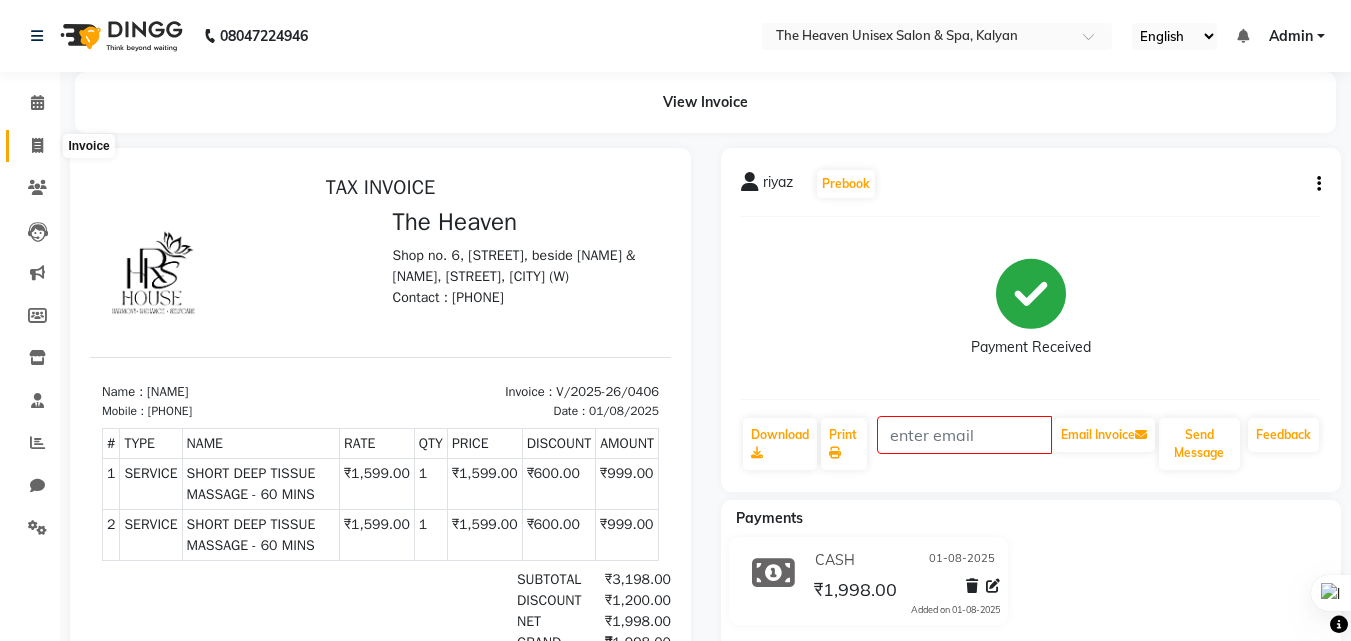 click 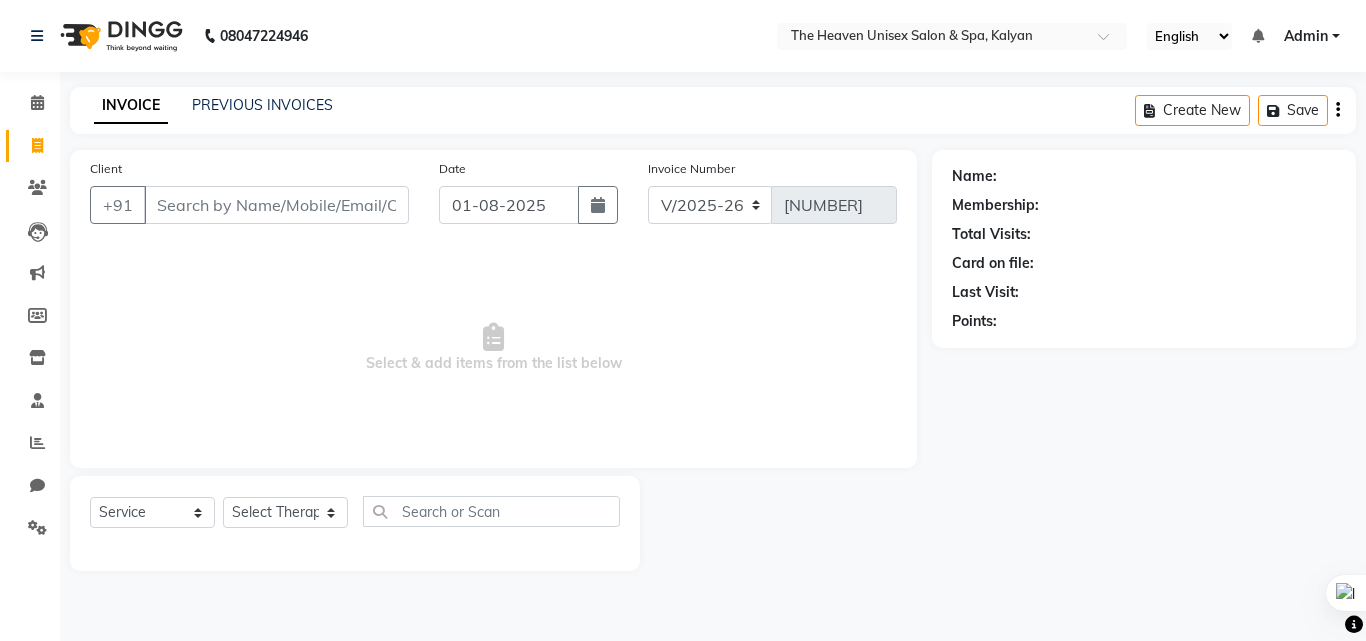 click on "Client" at bounding box center [276, 205] 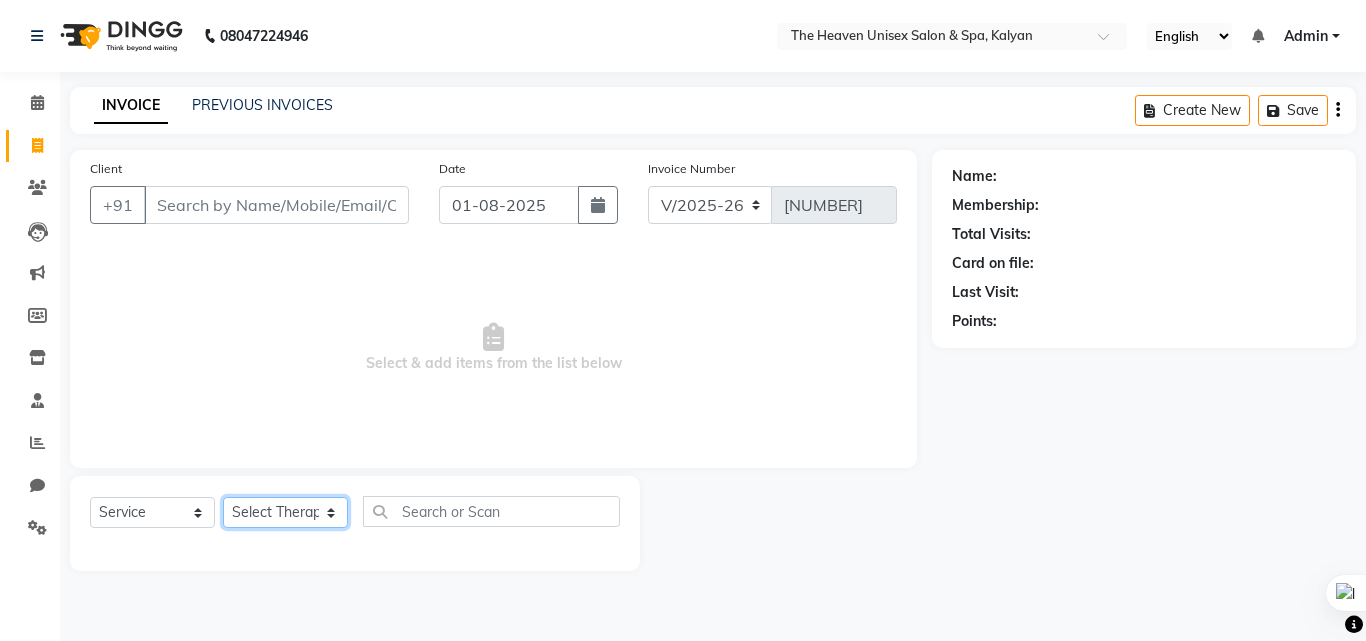 click on "Select Therapist Himanshu Singh  HRS House Leesa  Loriya Mamta Meraj messy pui Rahul Rashmi riddhi" 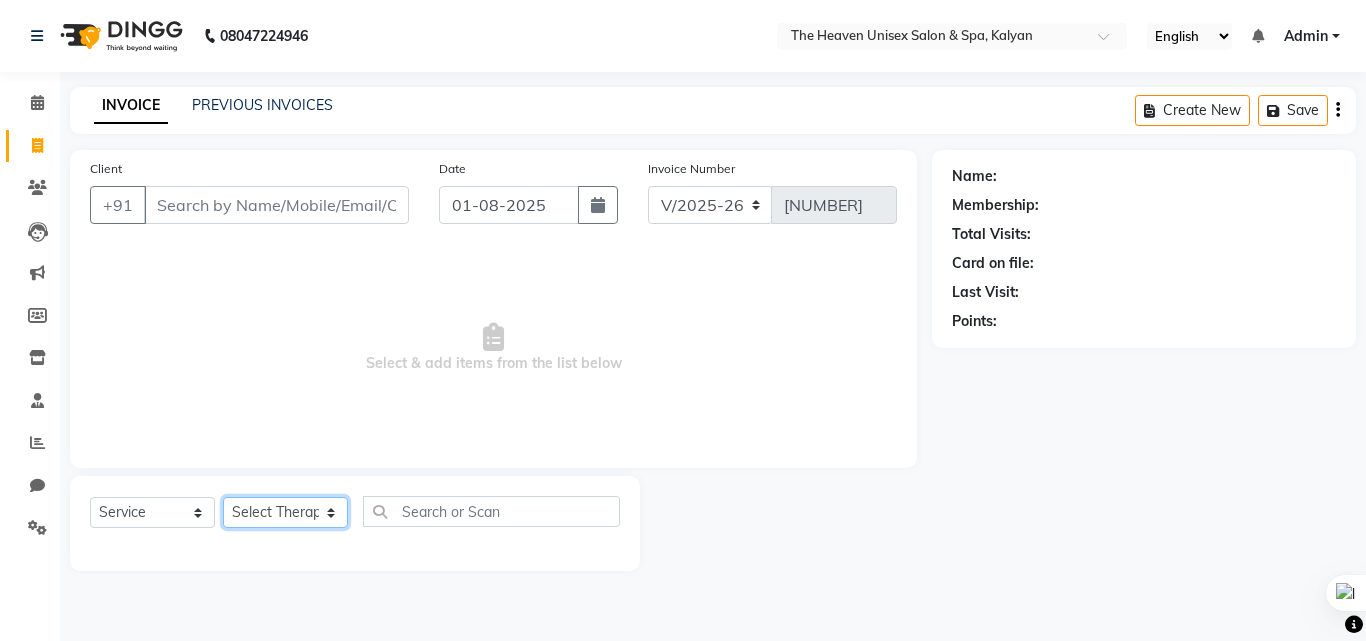 select on "82851" 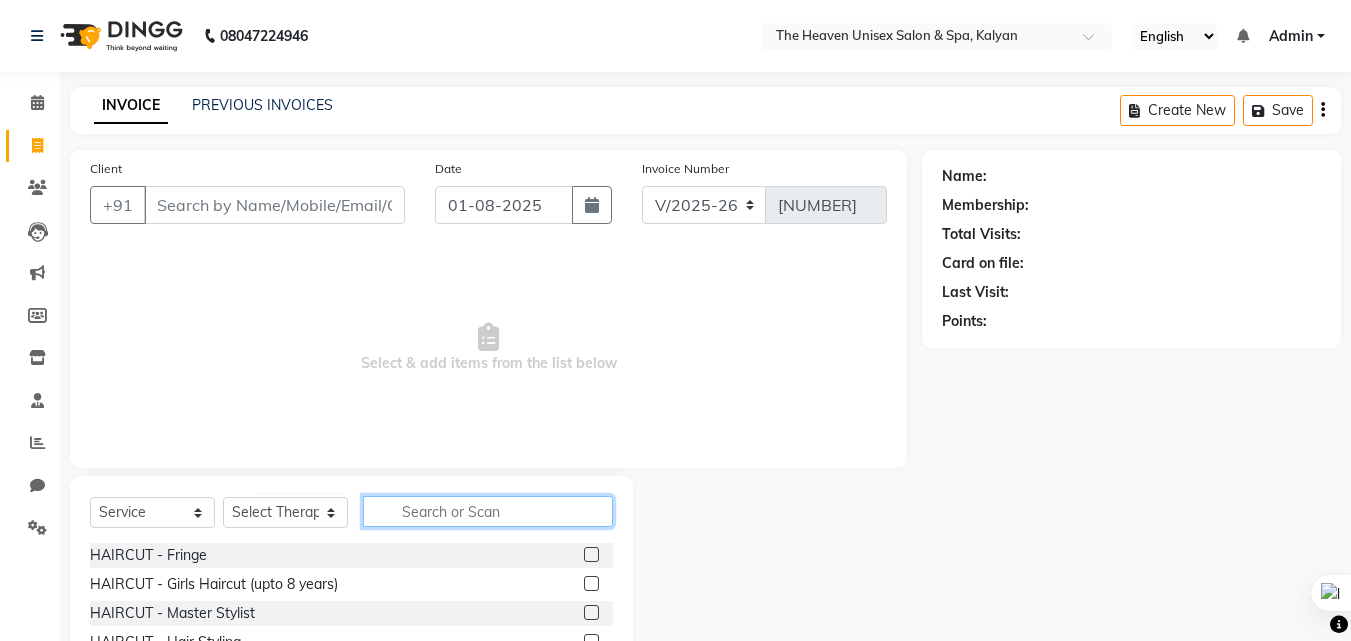 click 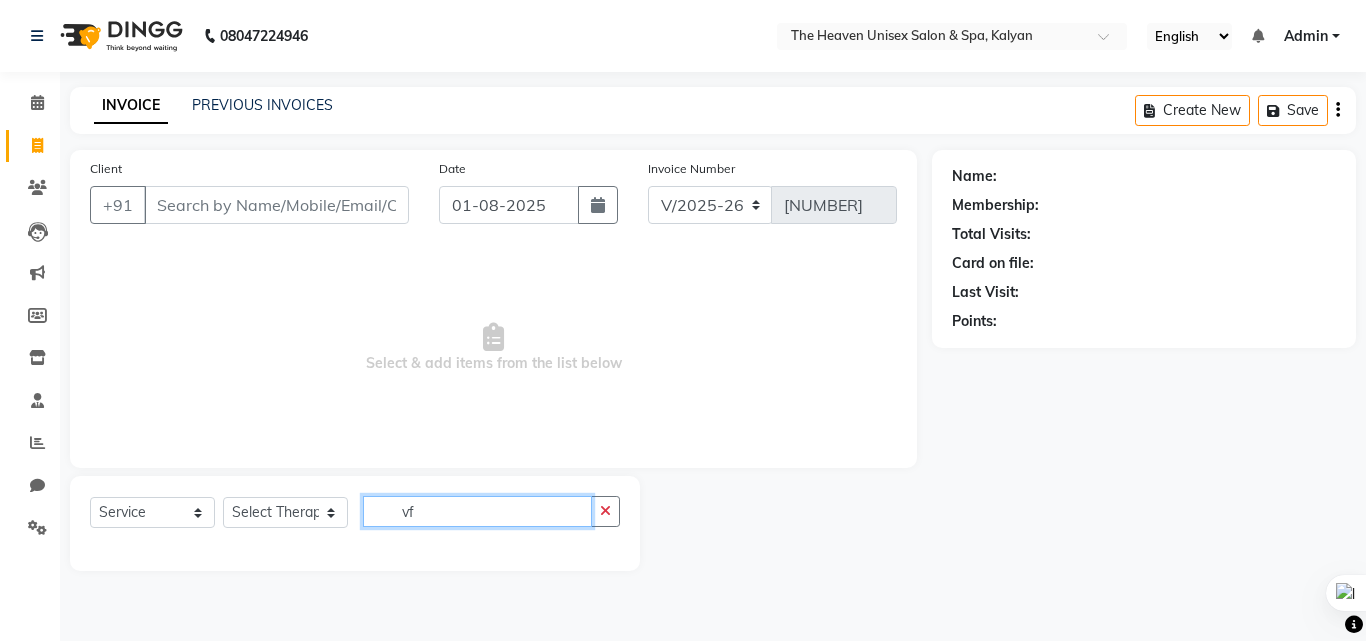 type on "v" 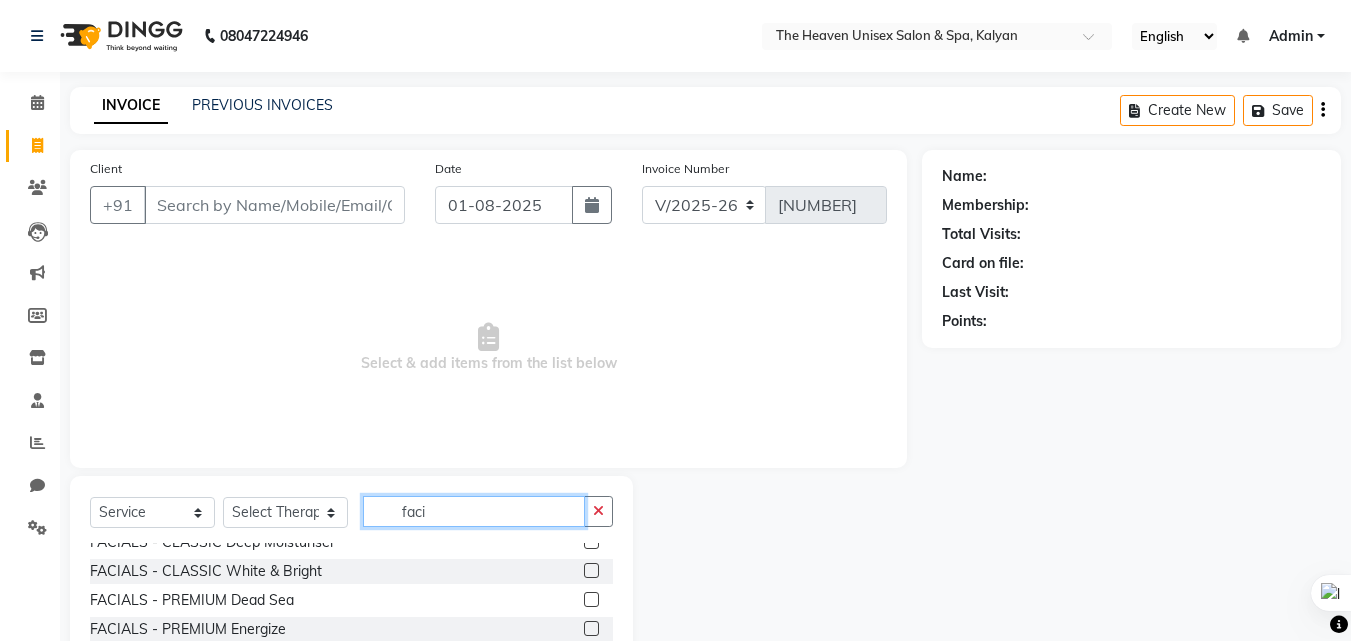 scroll, scrollTop: 148, scrollLeft: 0, axis: vertical 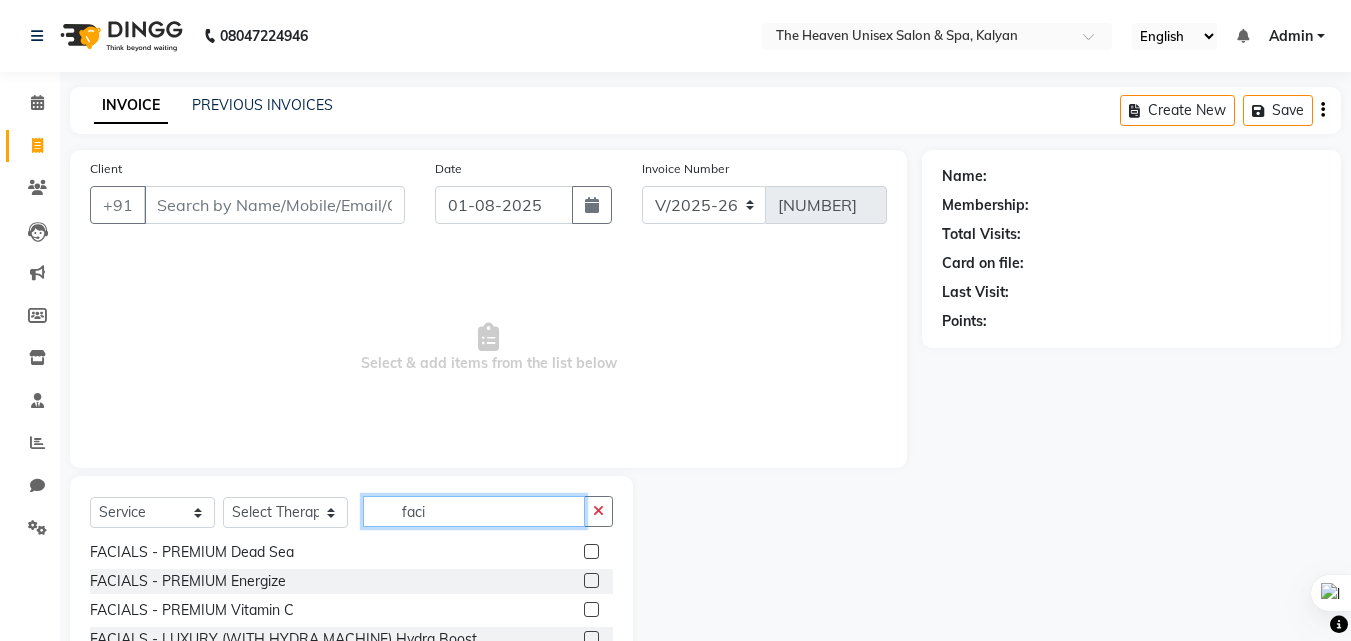 type on "faci" 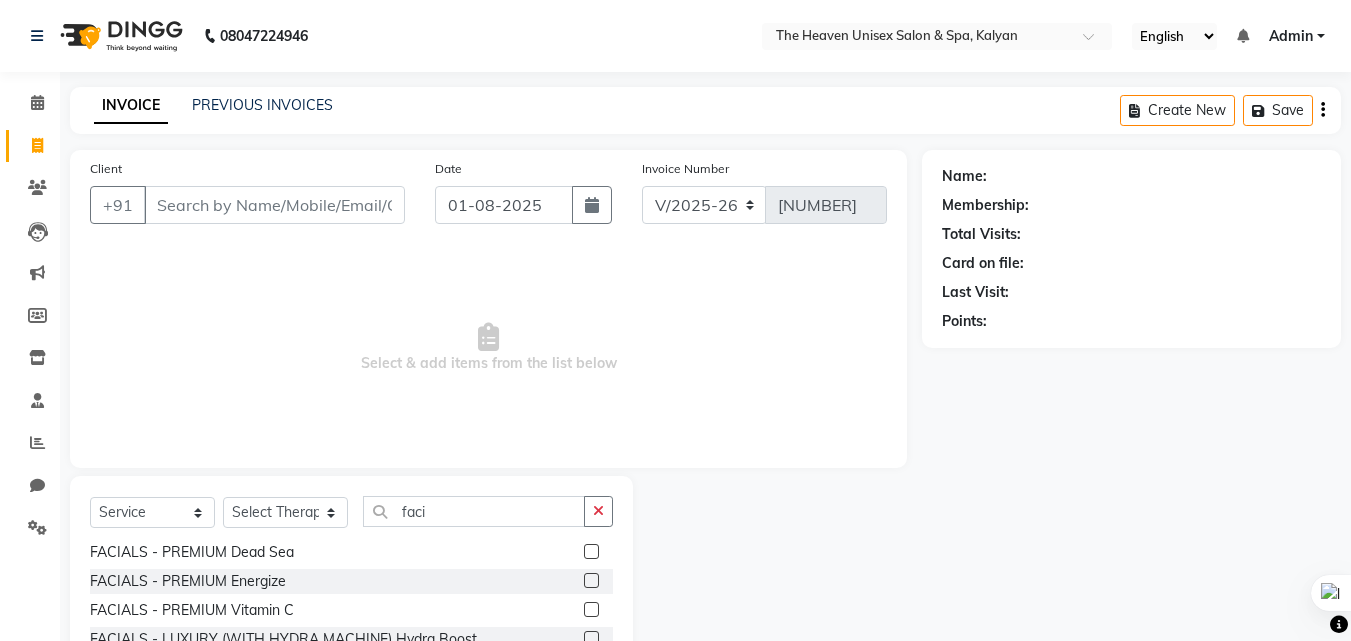 click 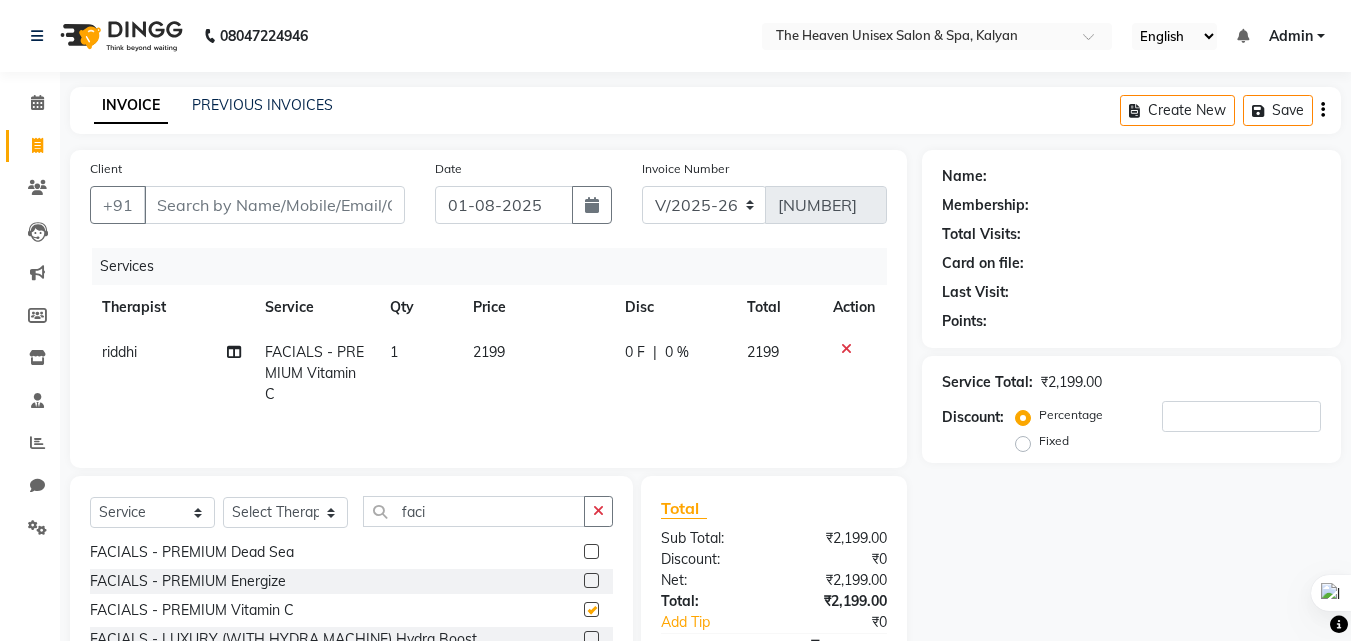 checkbox on "false" 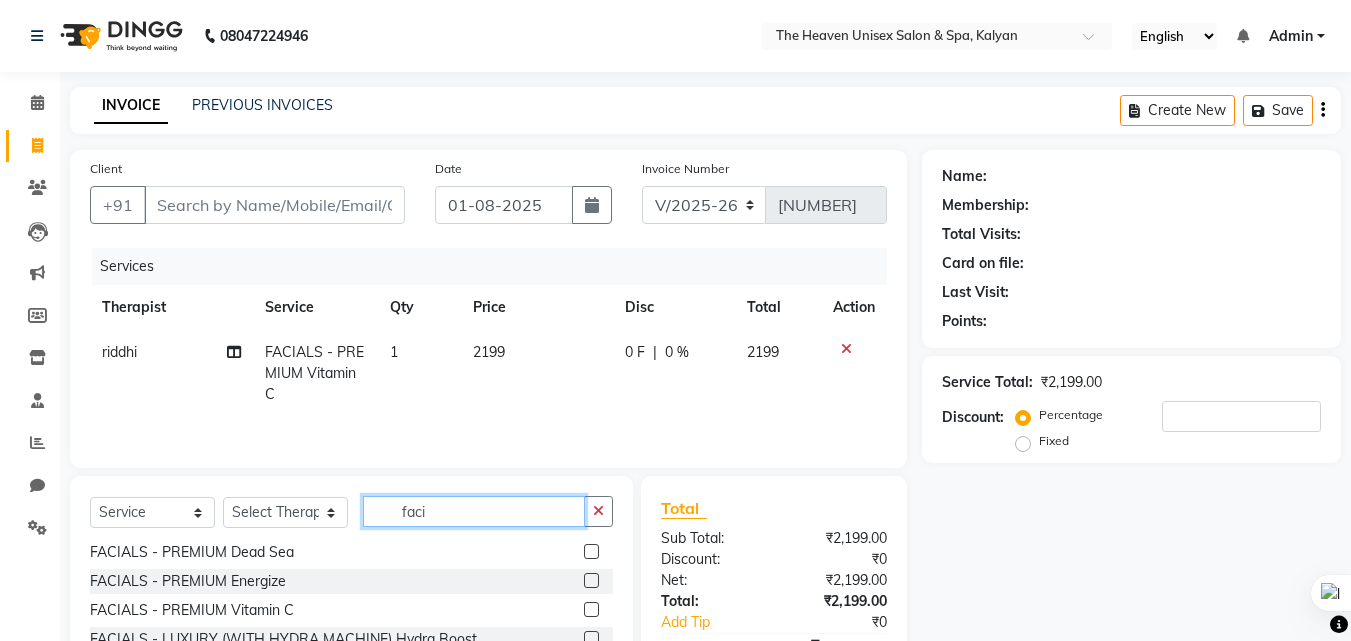 click on "faci" 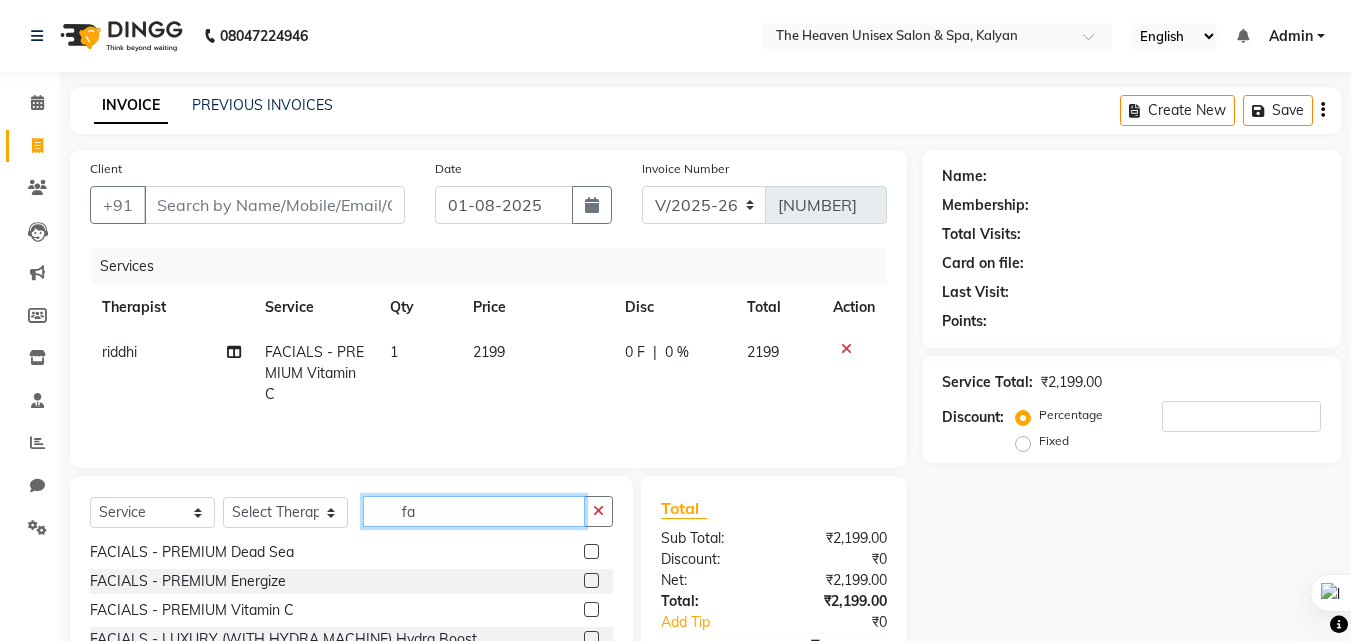 type on "f" 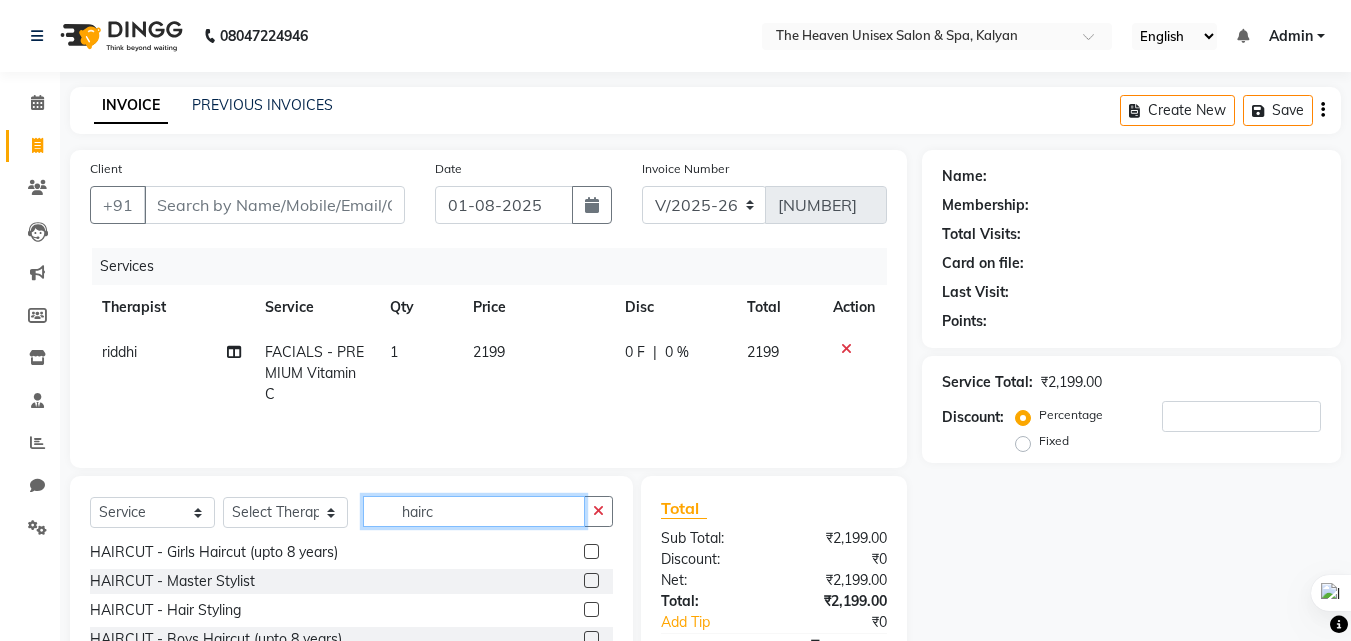 scroll, scrollTop: 32, scrollLeft: 0, axis: vertical 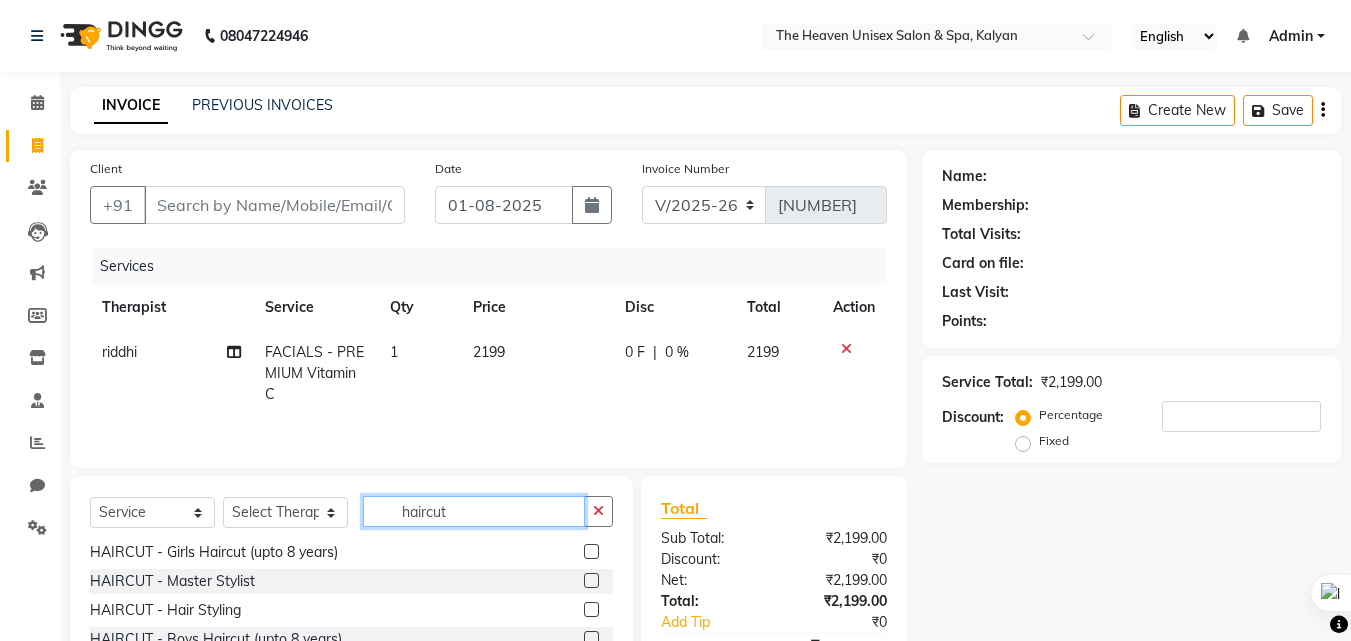 type on "haircut" 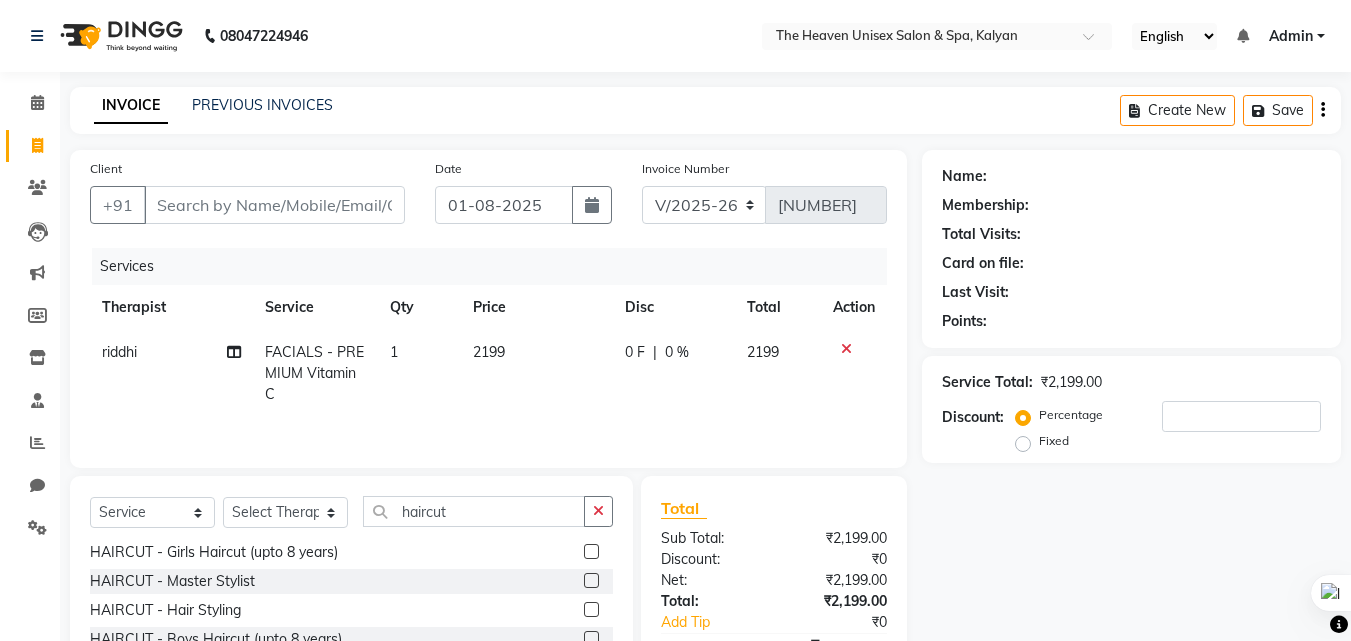 click 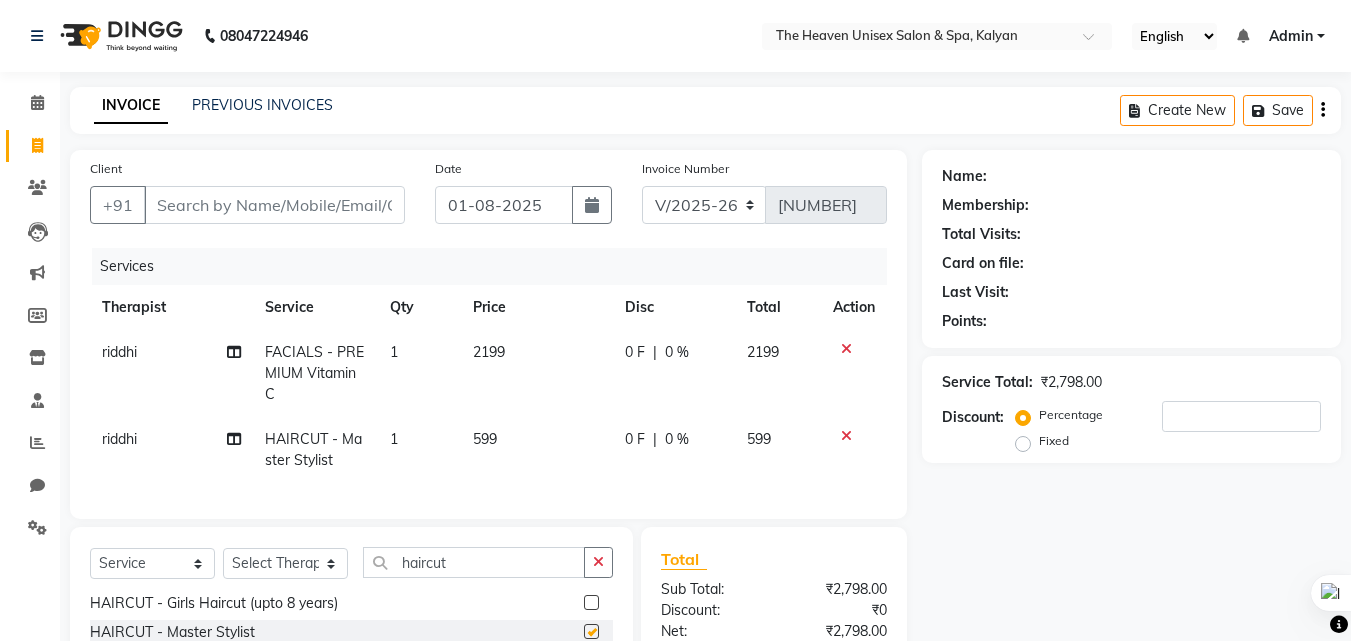 checkbox on "false" 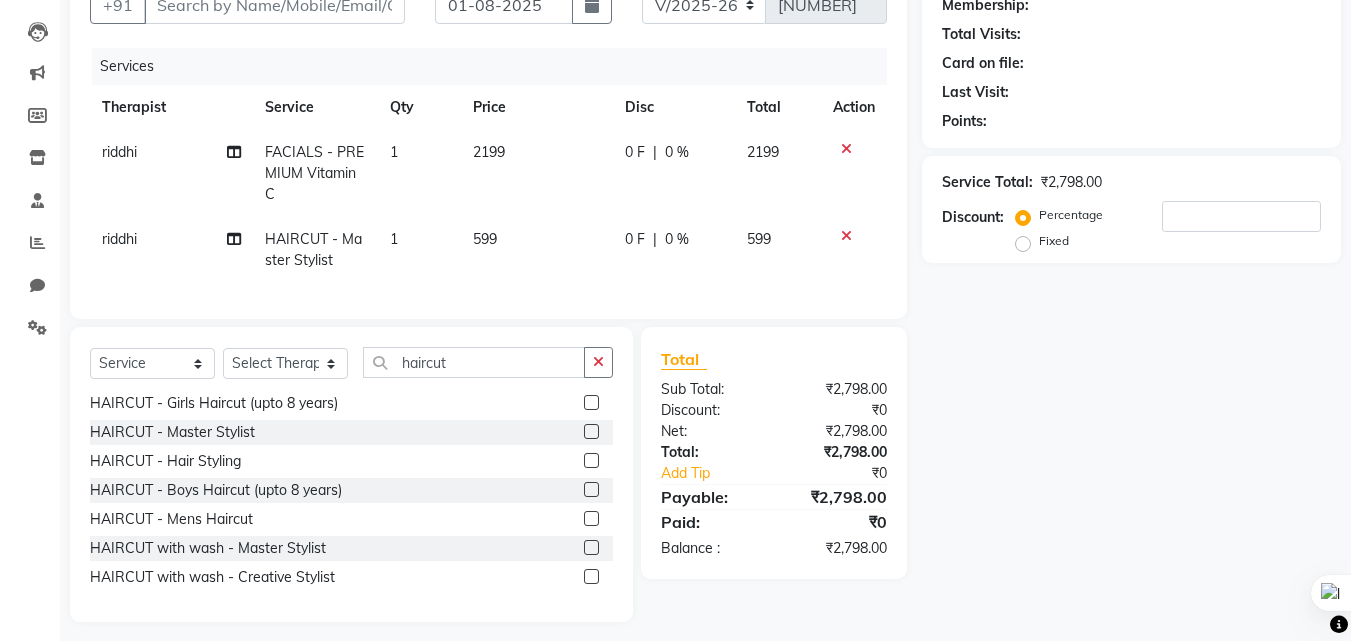 scroll, scrollTop: 226, scrollLeft: 0, axis: vertical 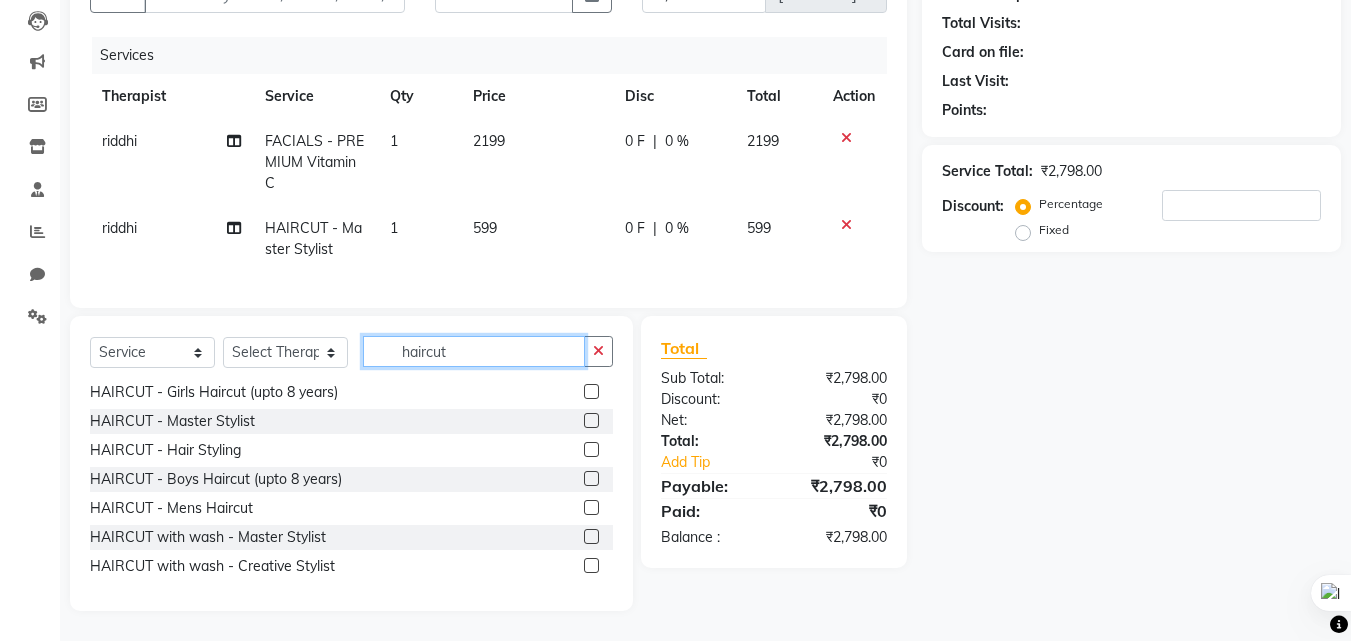 click on "haircut" 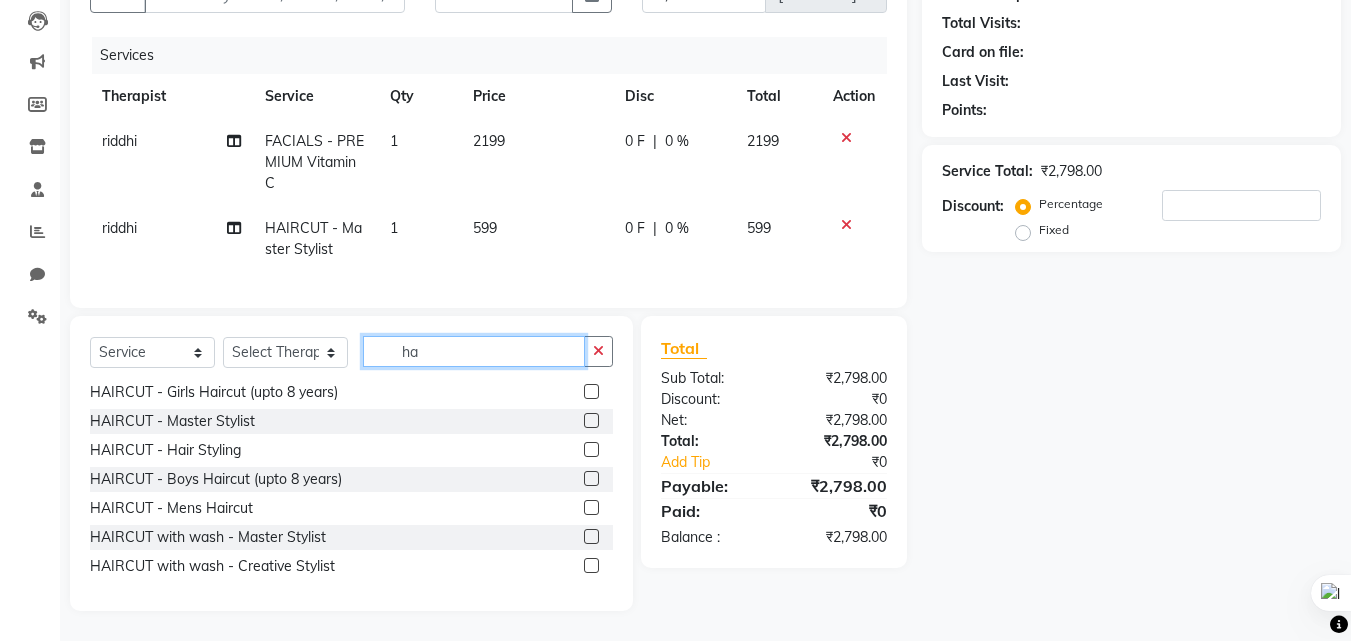 type on "h" 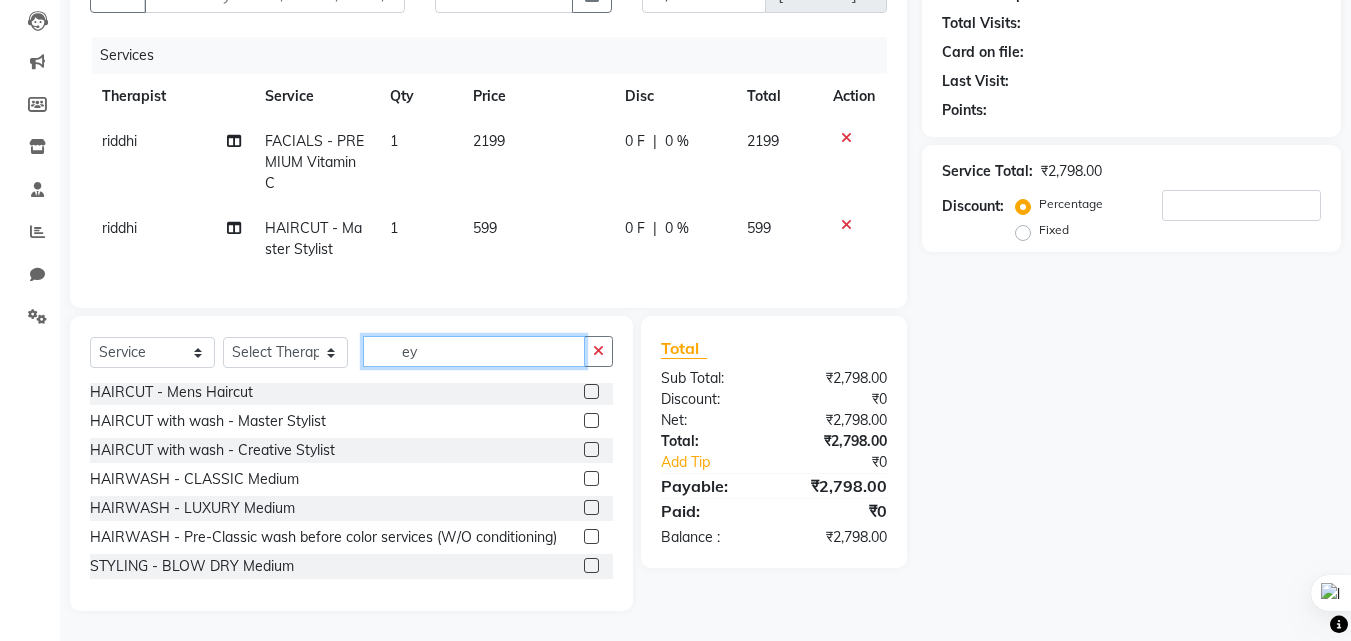 scroll, scrollTop: 0, scrollLeft: 0, axis: both 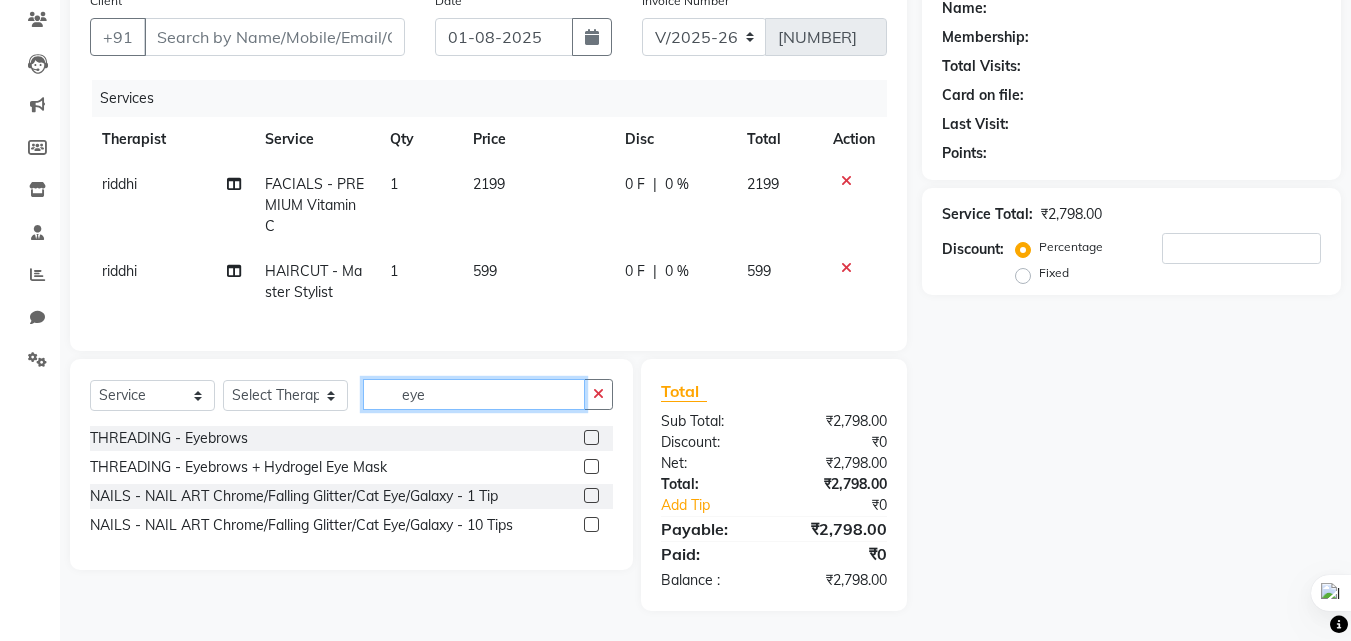 type on "eye" 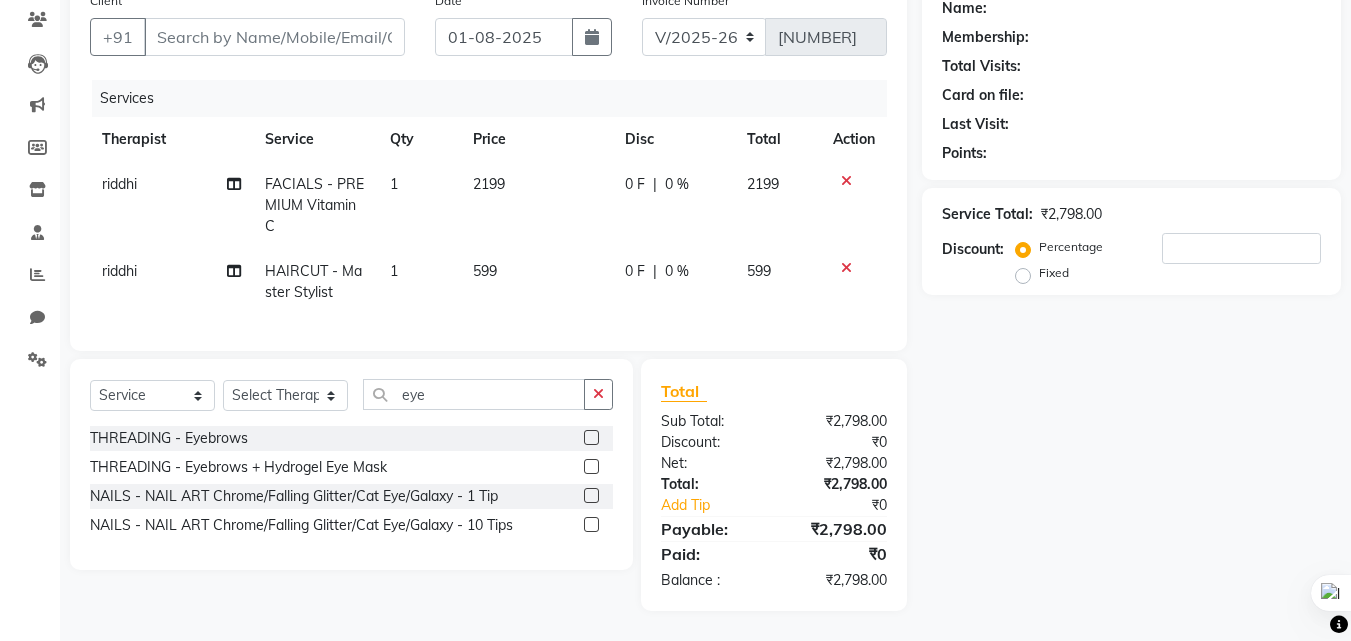 click 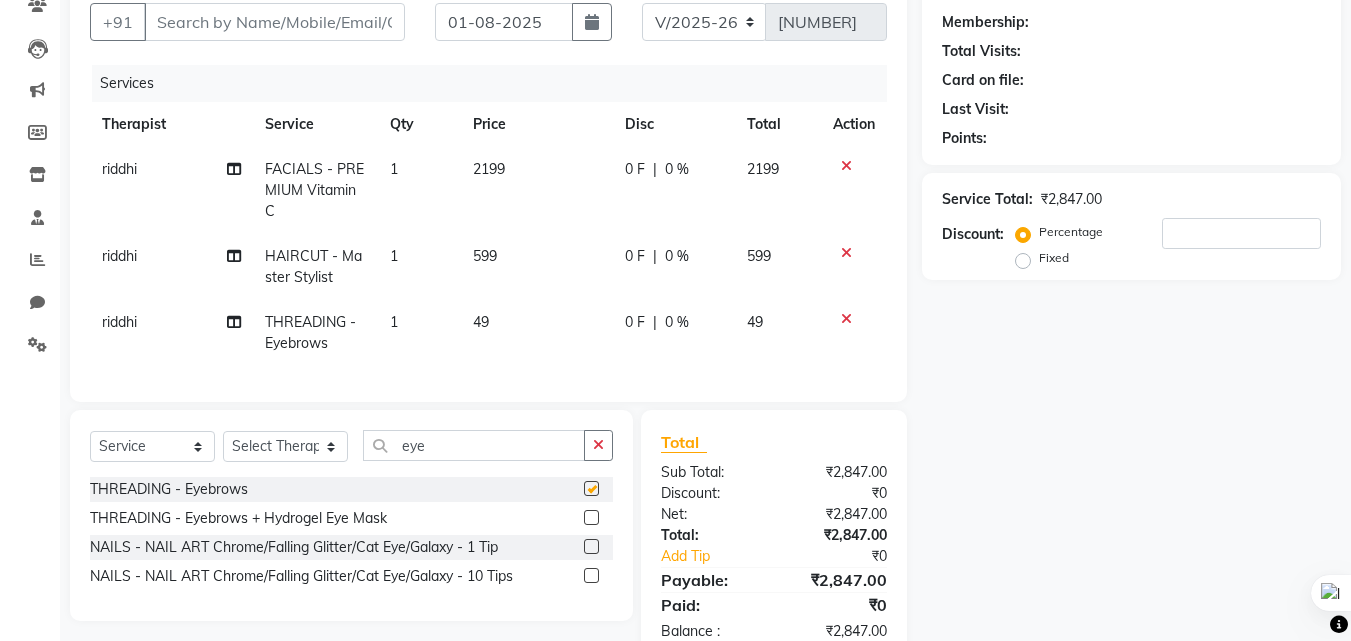 checkbox on "false" 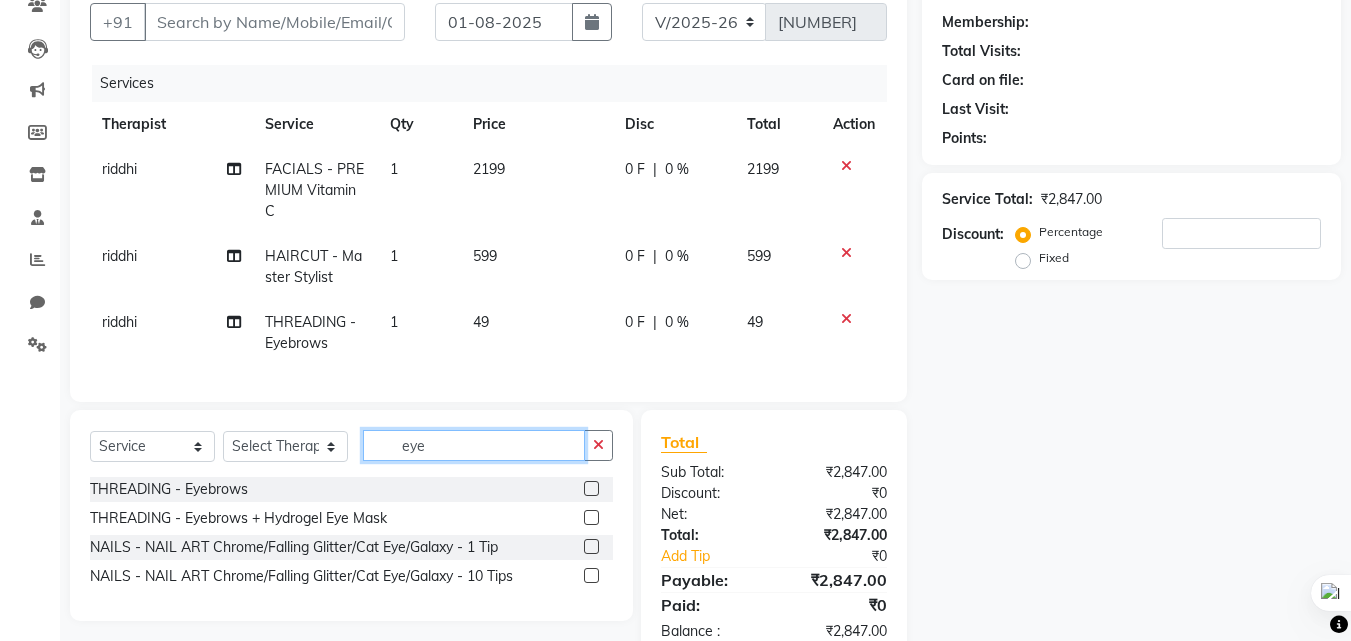 click on "eye" 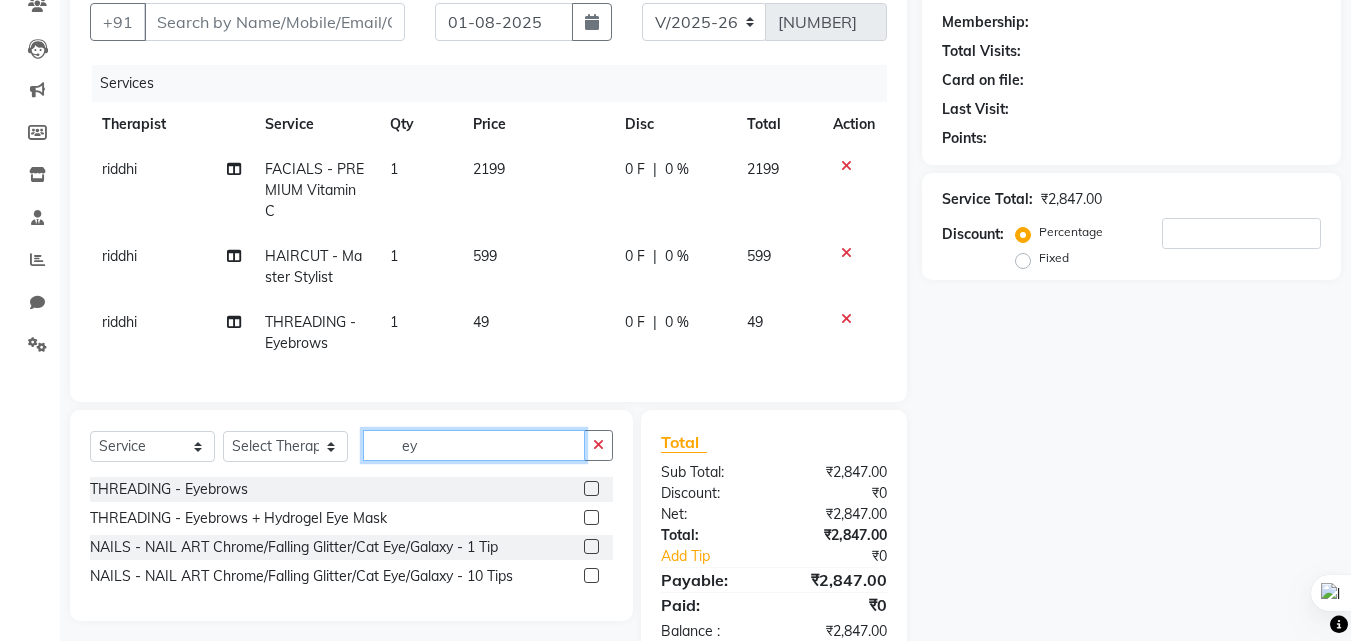 type on "e" 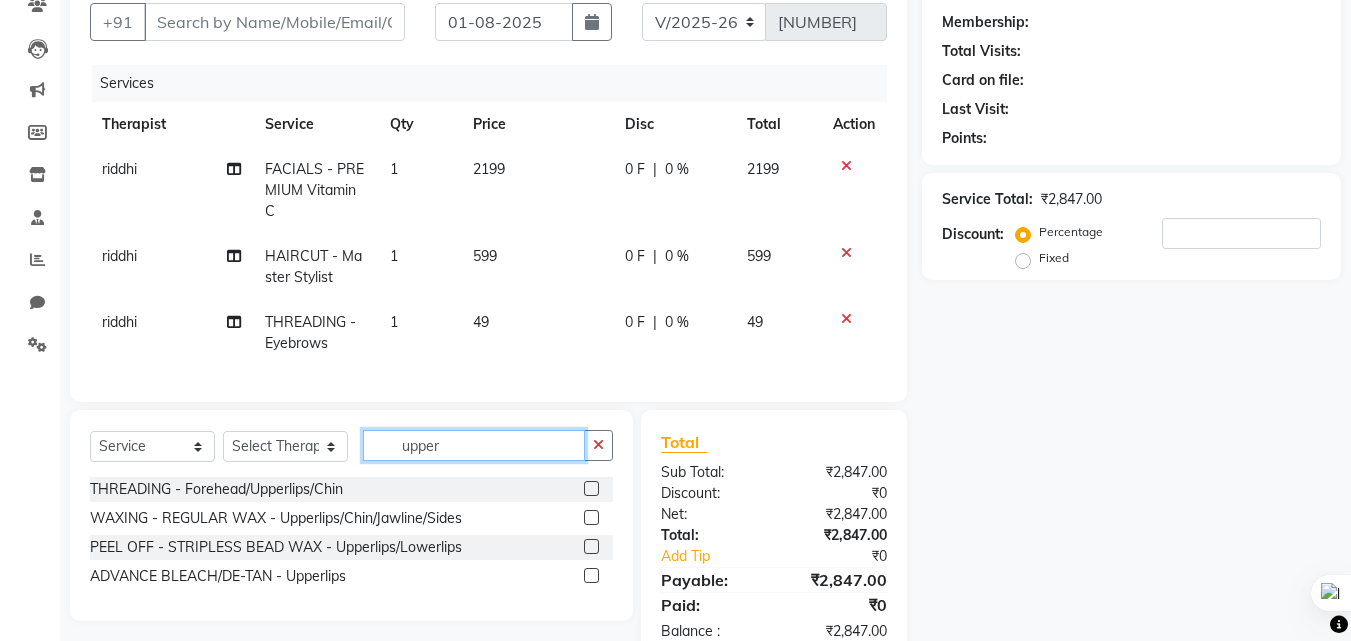 type on "upper" 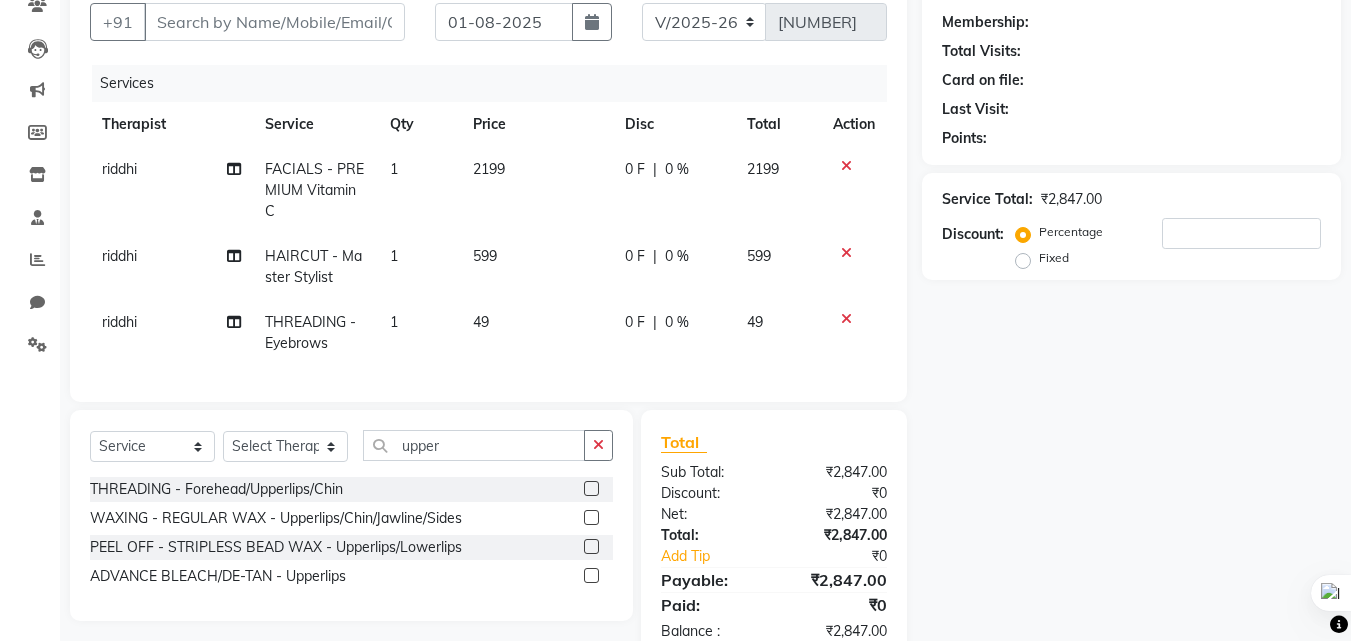 click 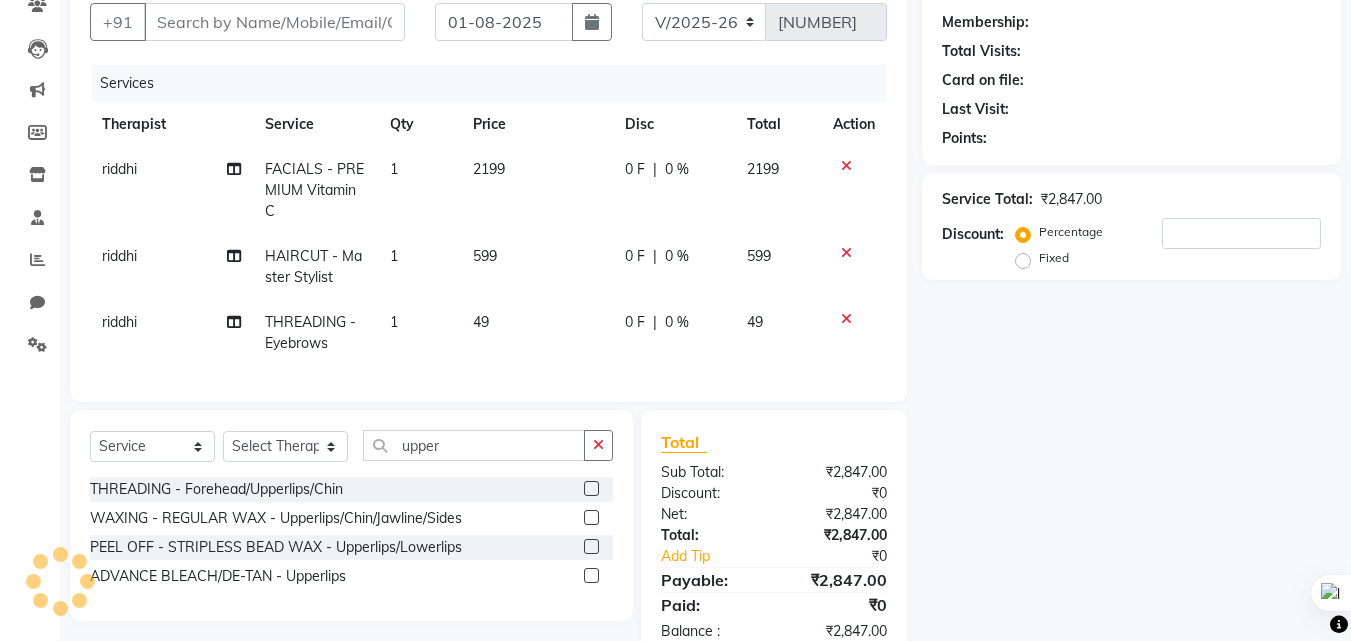 click 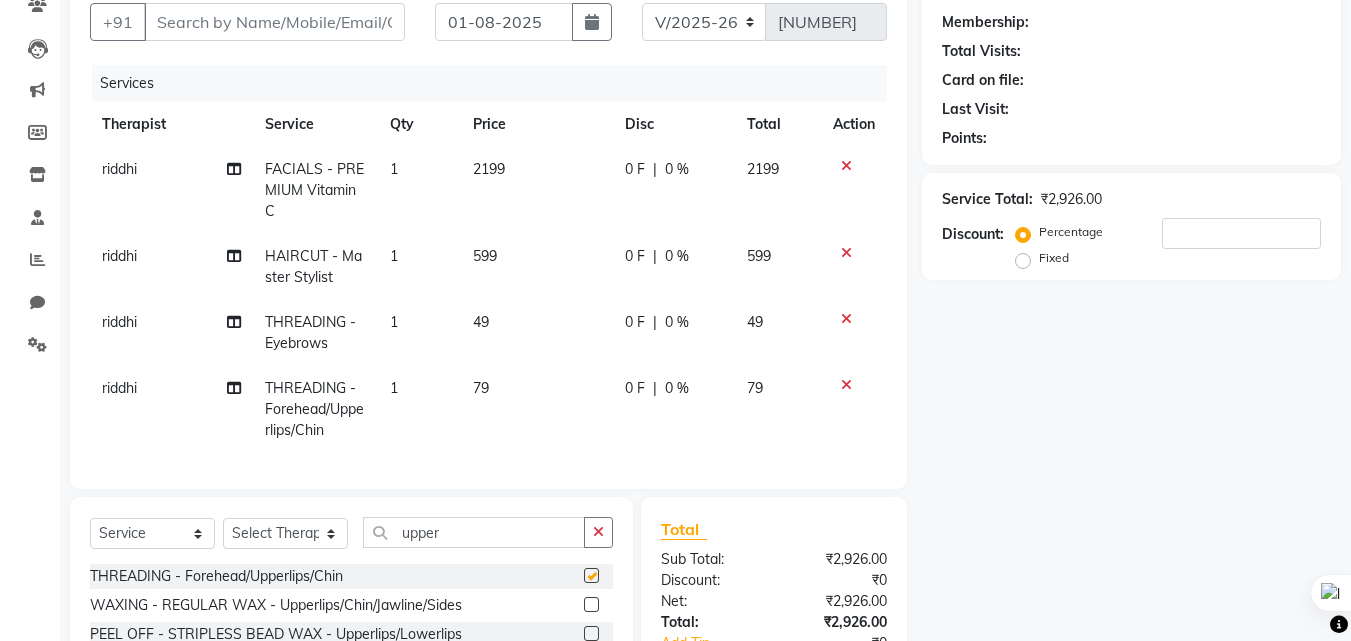 checkbox on "false" 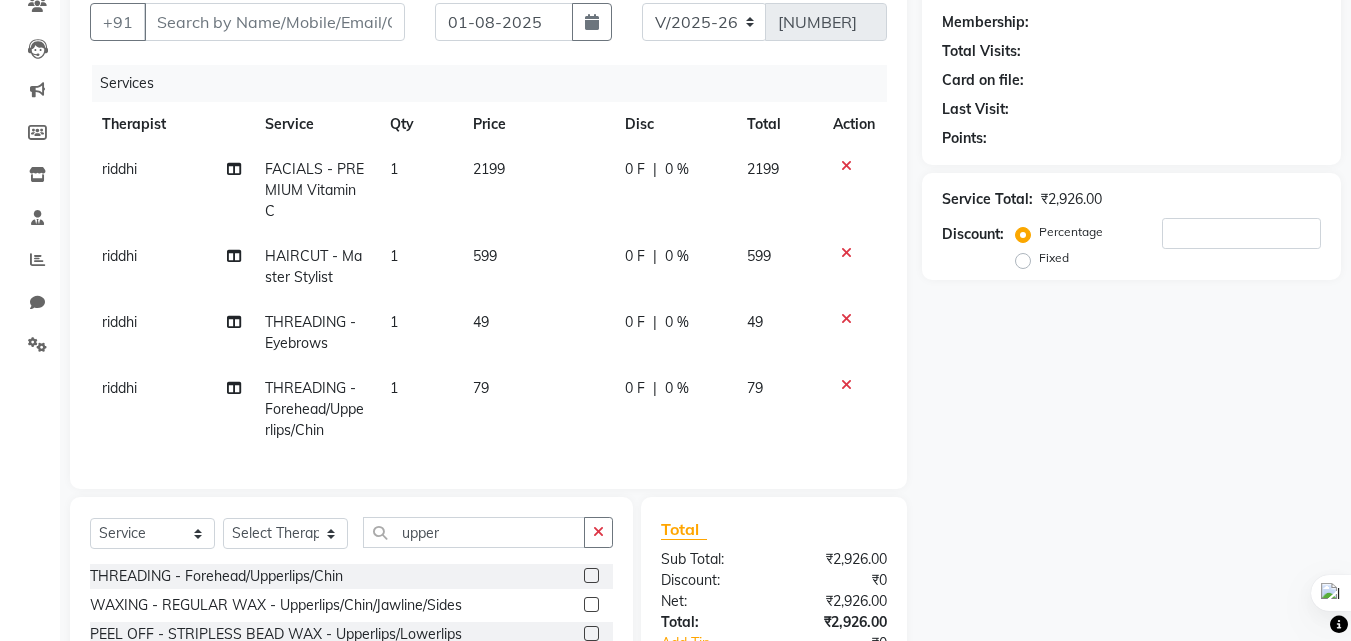 click on "HAIRCUT - Master Stylist" 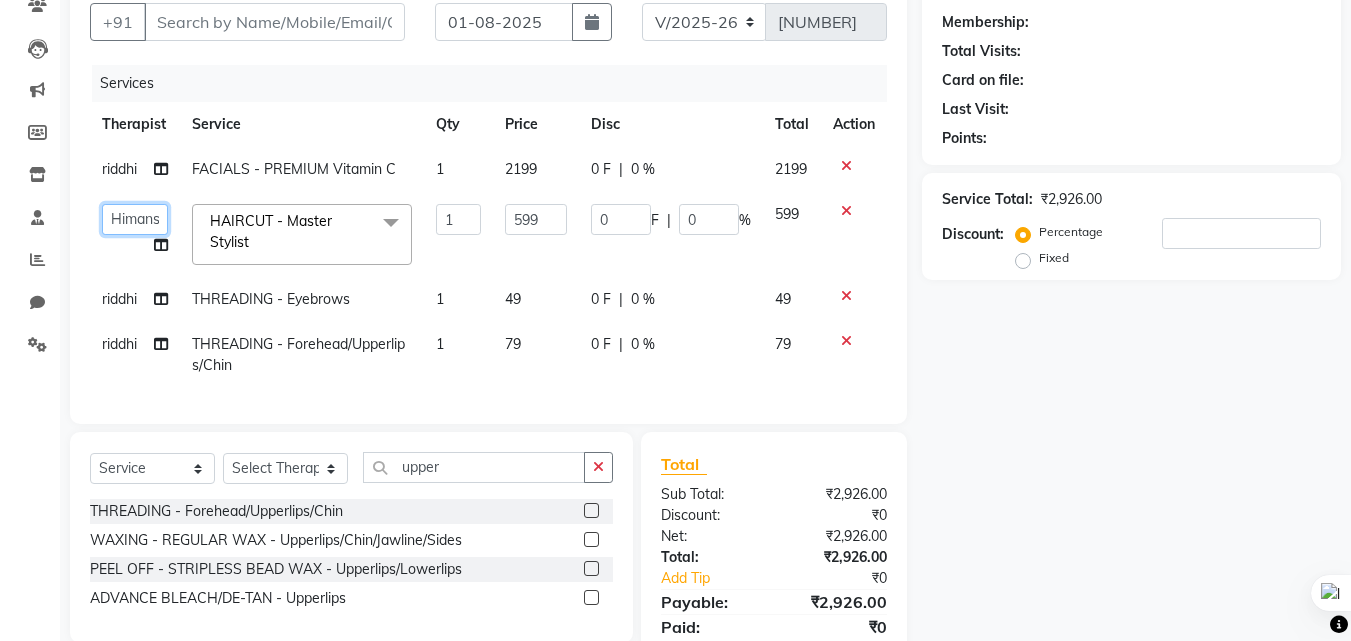 click on "Himanshu Singh    HRS House   Leesa    Loriya   Mamta   Meraj   messy   pui   Rahul   Rashmi   riddhi" 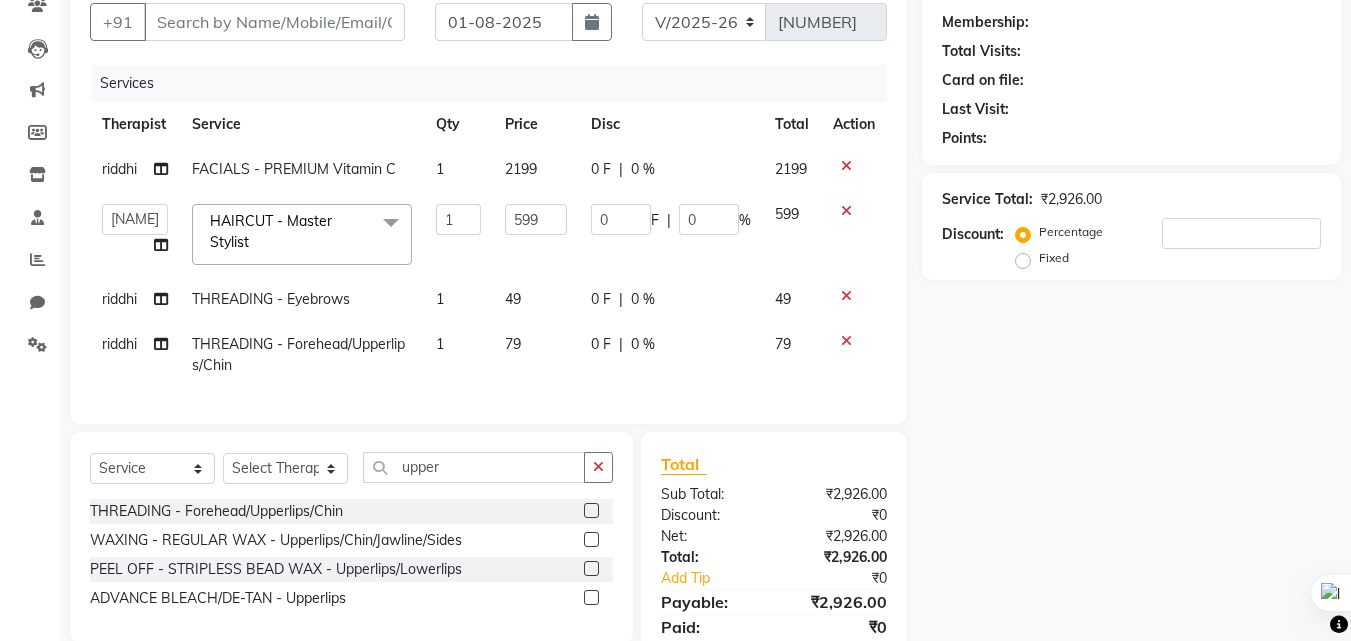 select on "82834" 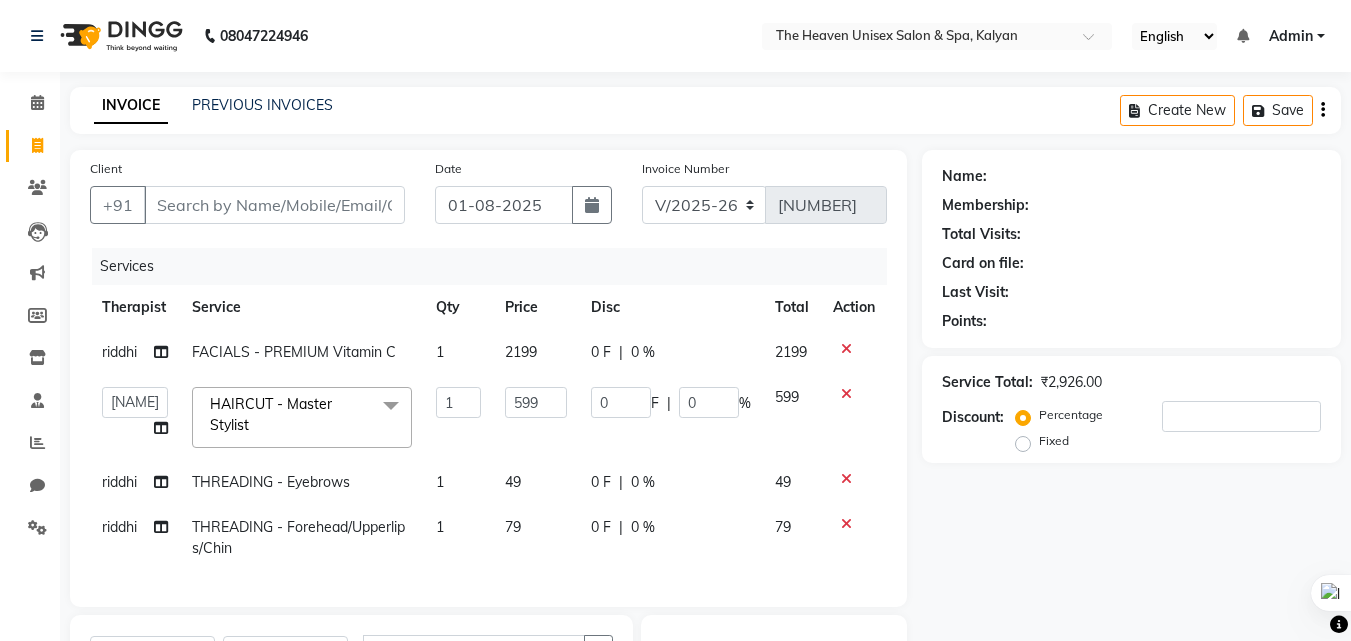click on "Client +91" 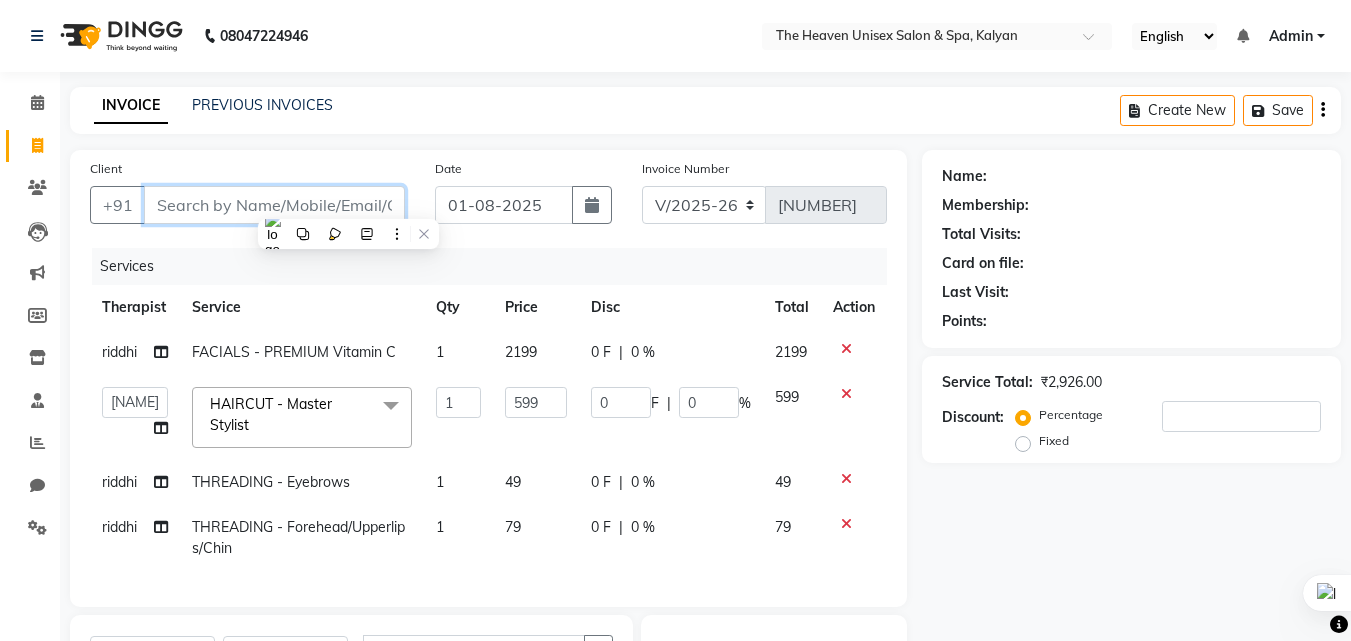 click on "Client" at bounding box center [274, 205] 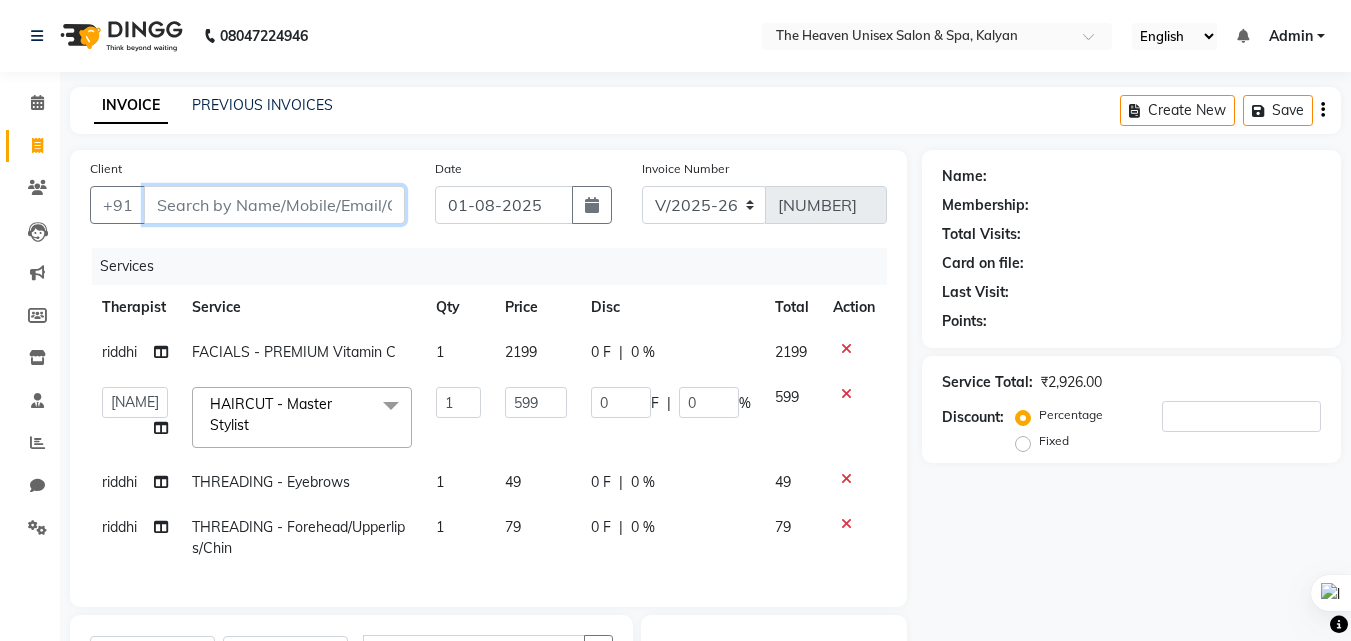 type on "u" 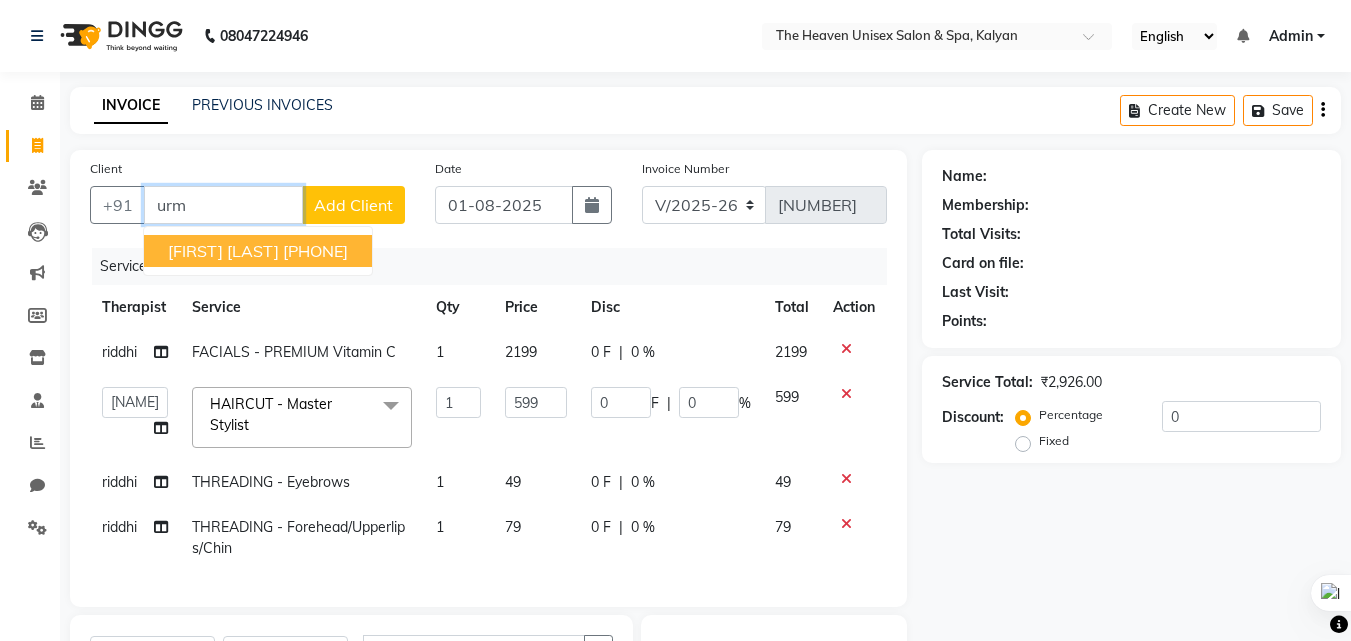 click on "9833382078" at bounding box center [315, 251] 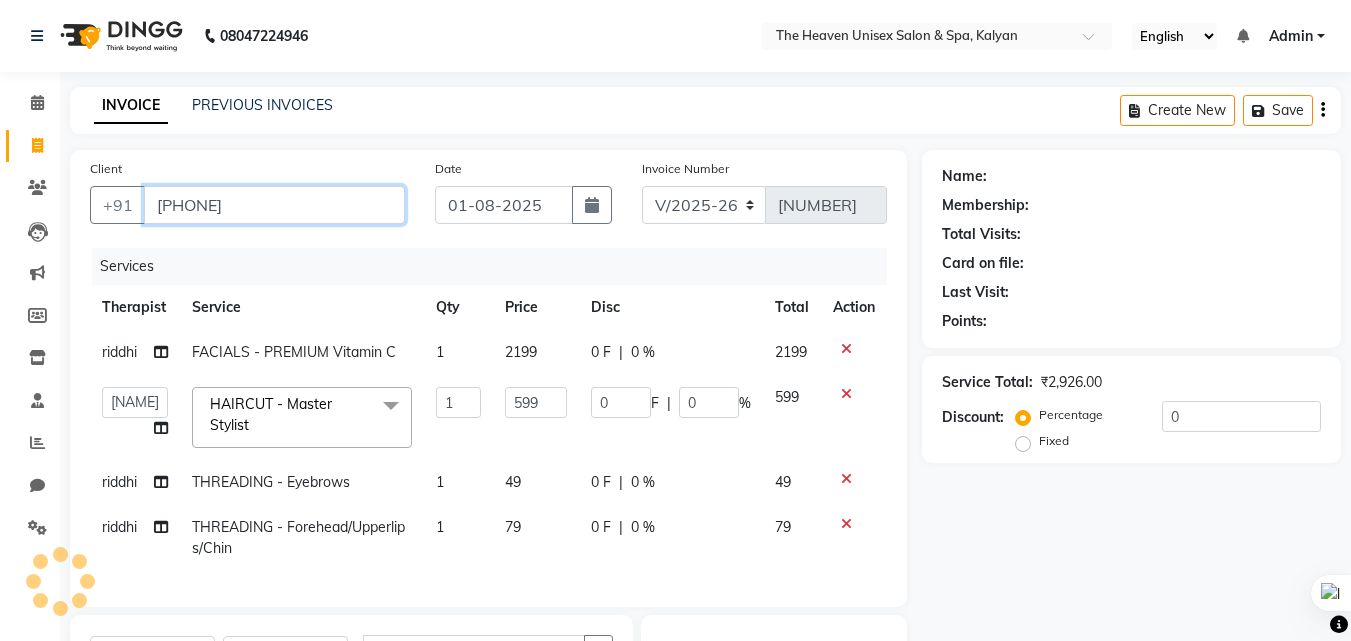 type on "9833382078" 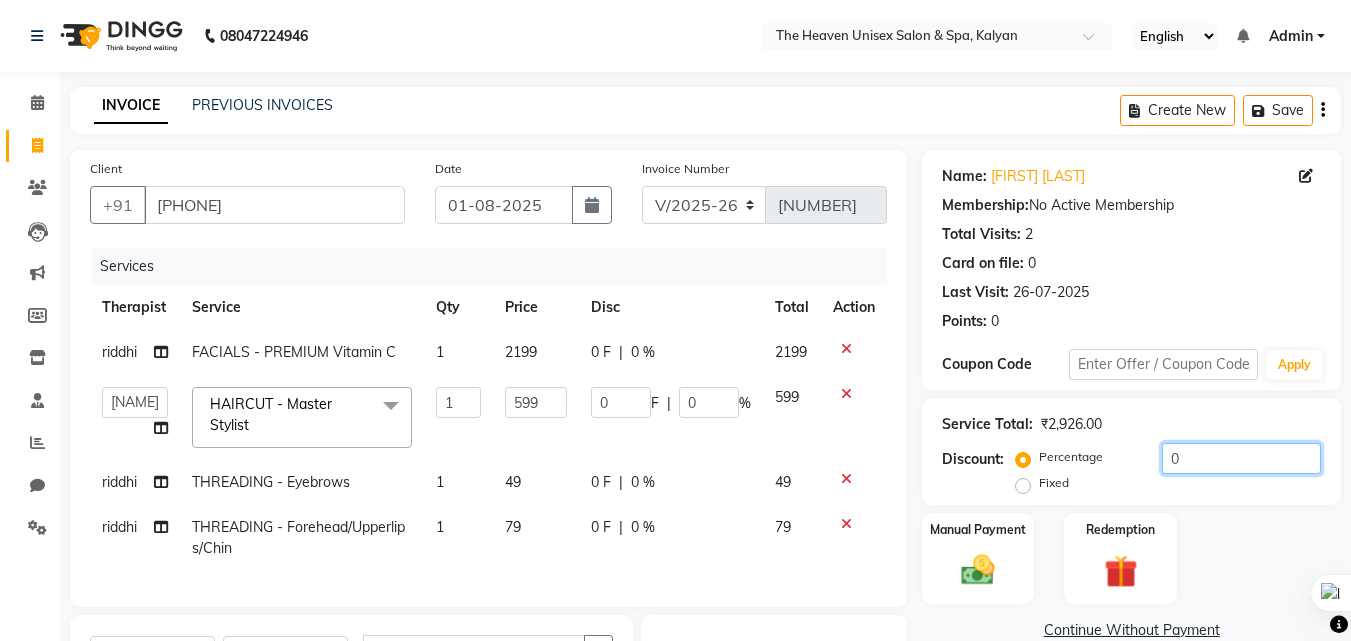 click on "0" 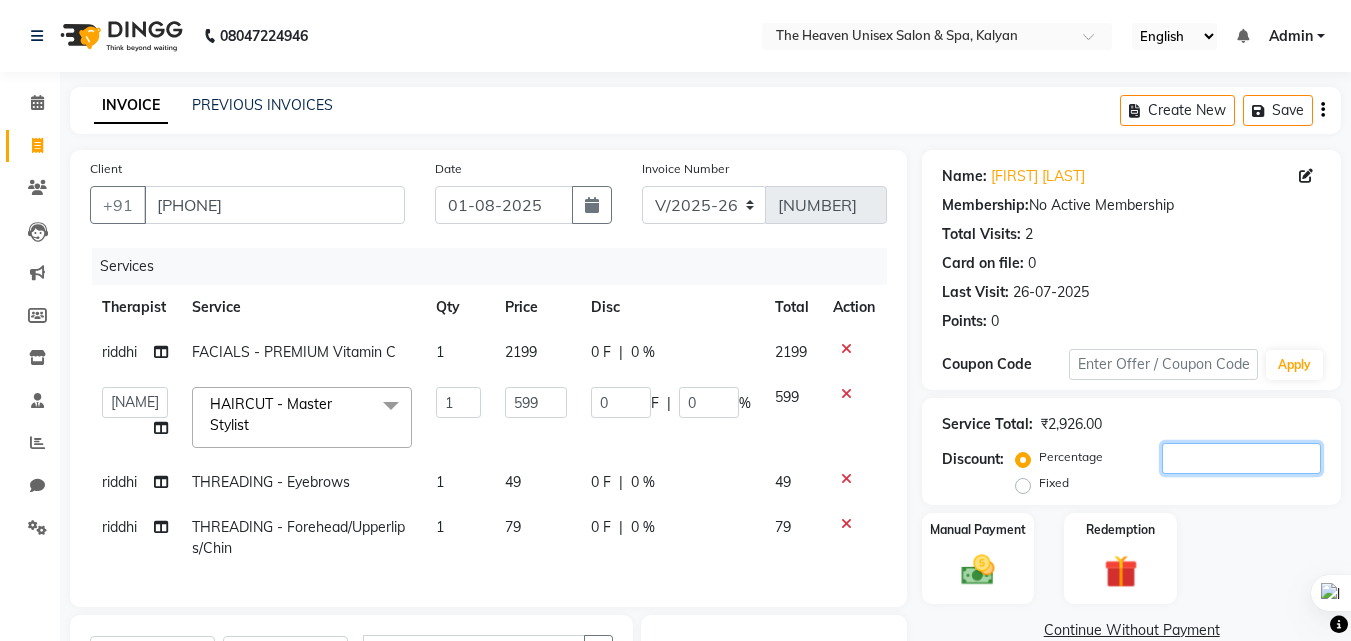 type on "5" 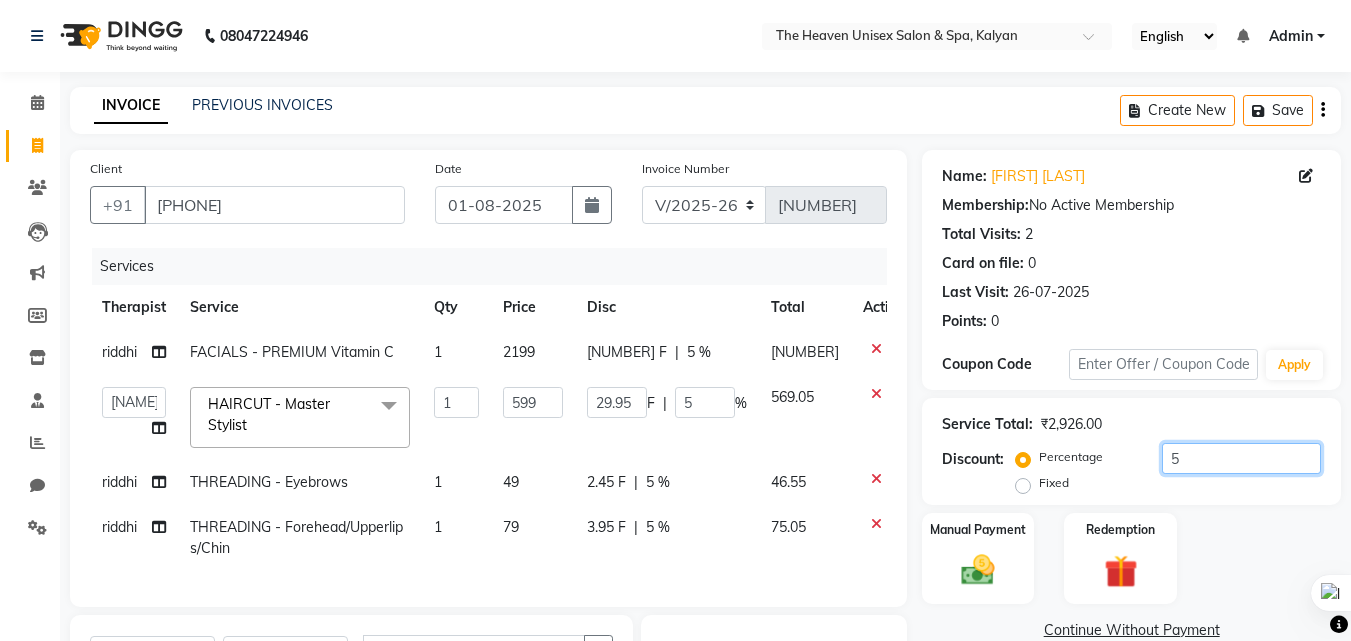 type on "50" 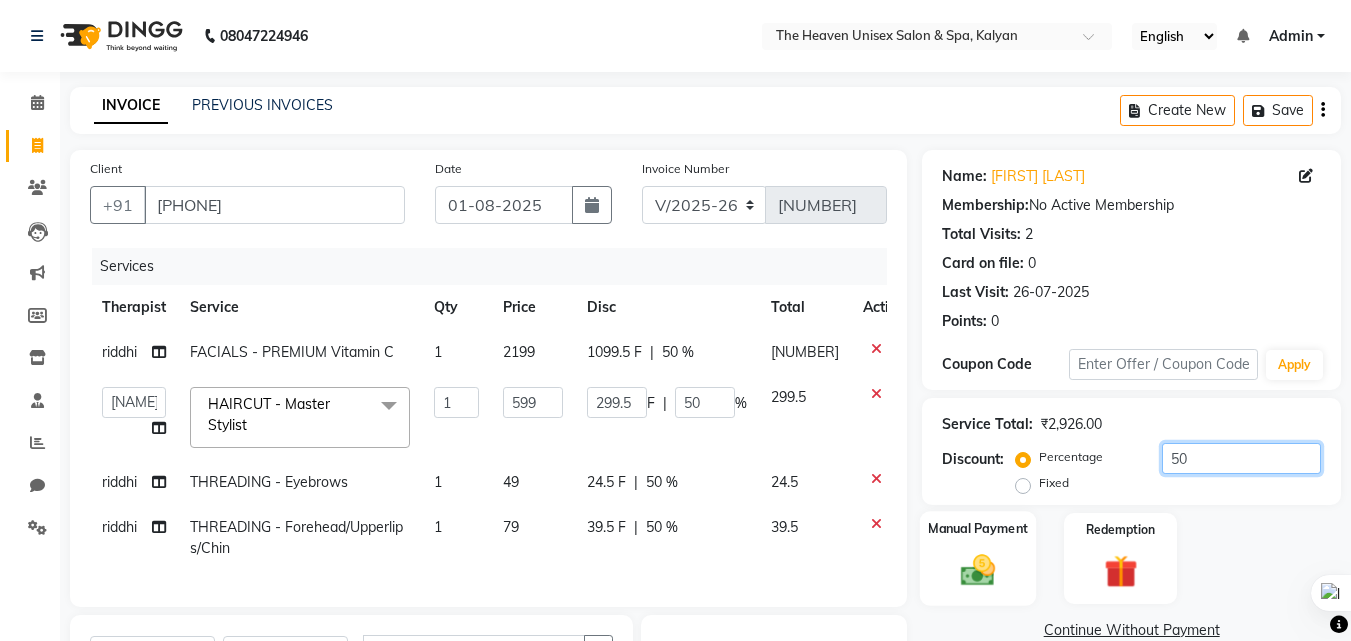 type on "50" 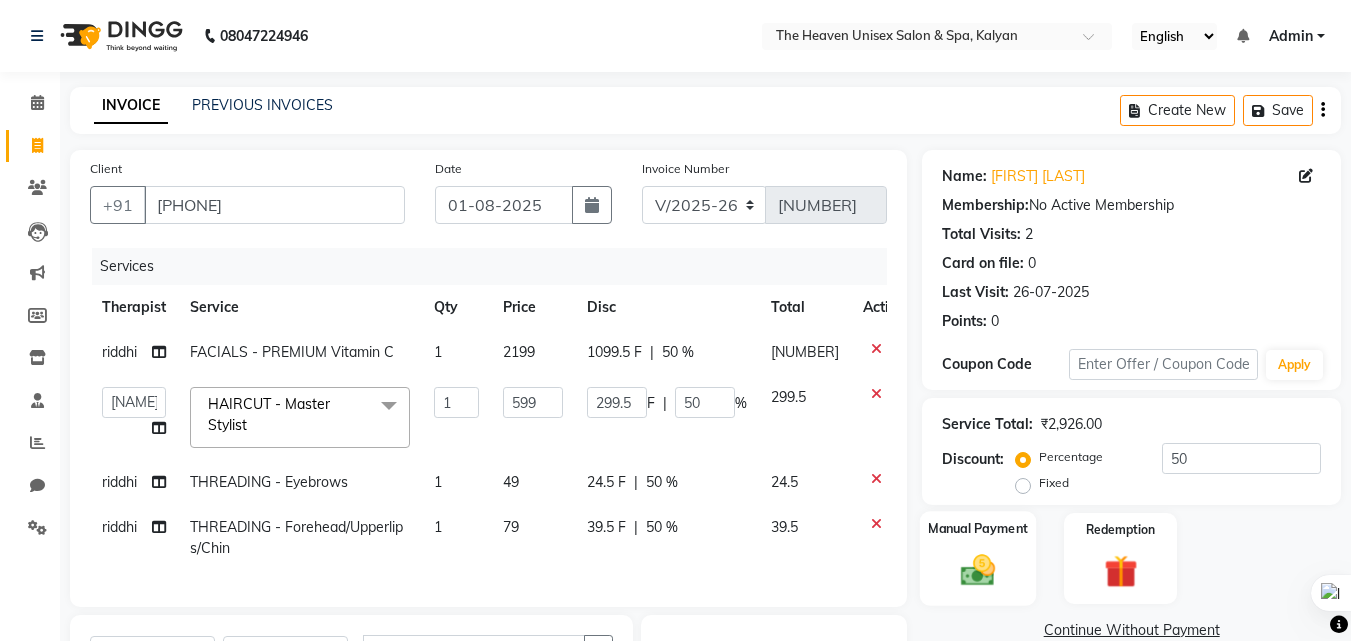 click 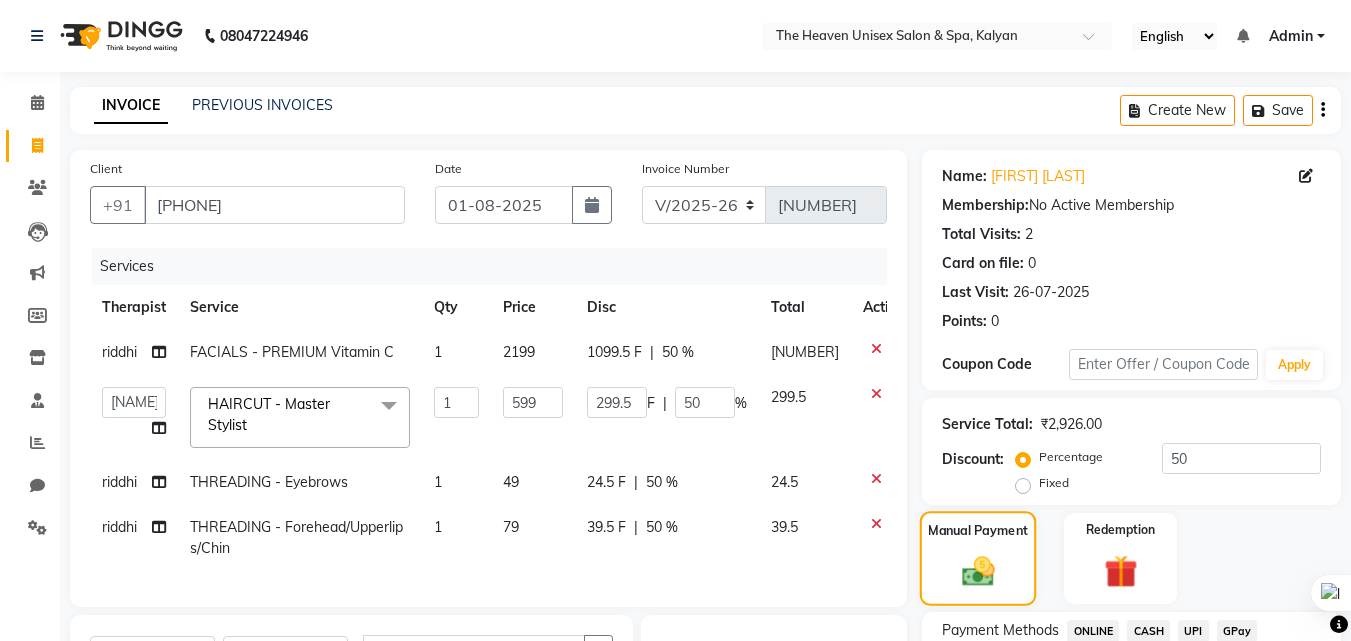 scroll, scrollTop: 271, scrollLeft: 0, axis: vertical 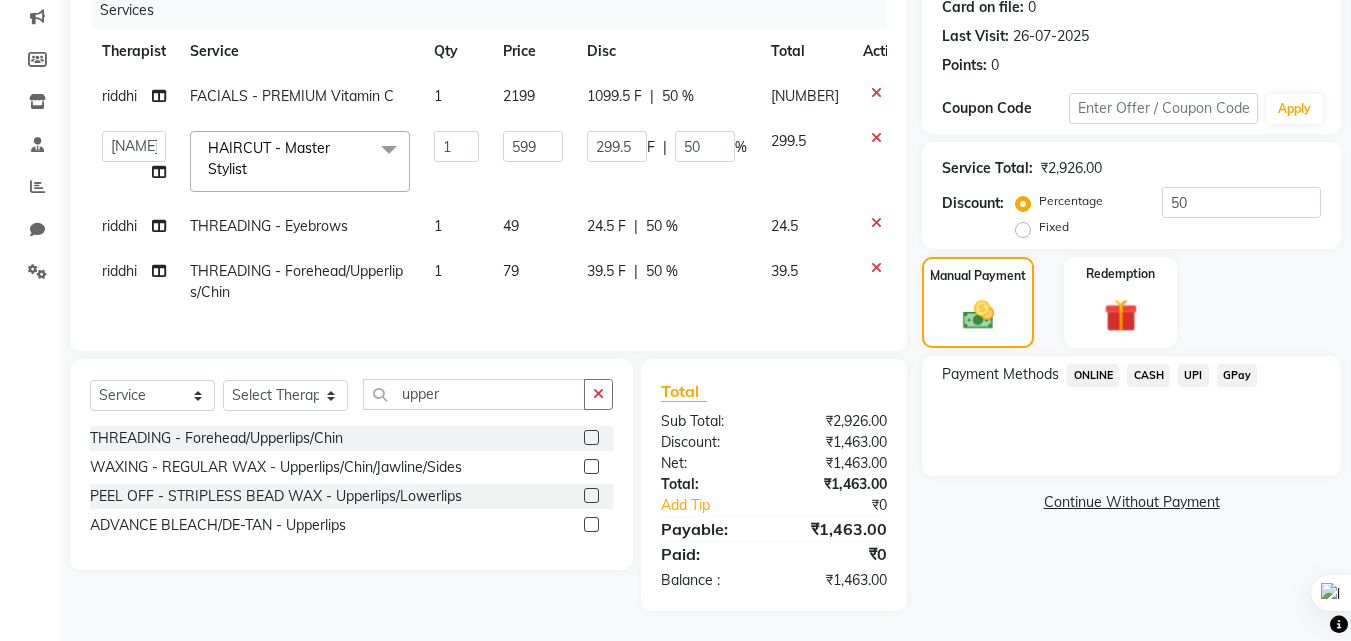 click on "GPay" 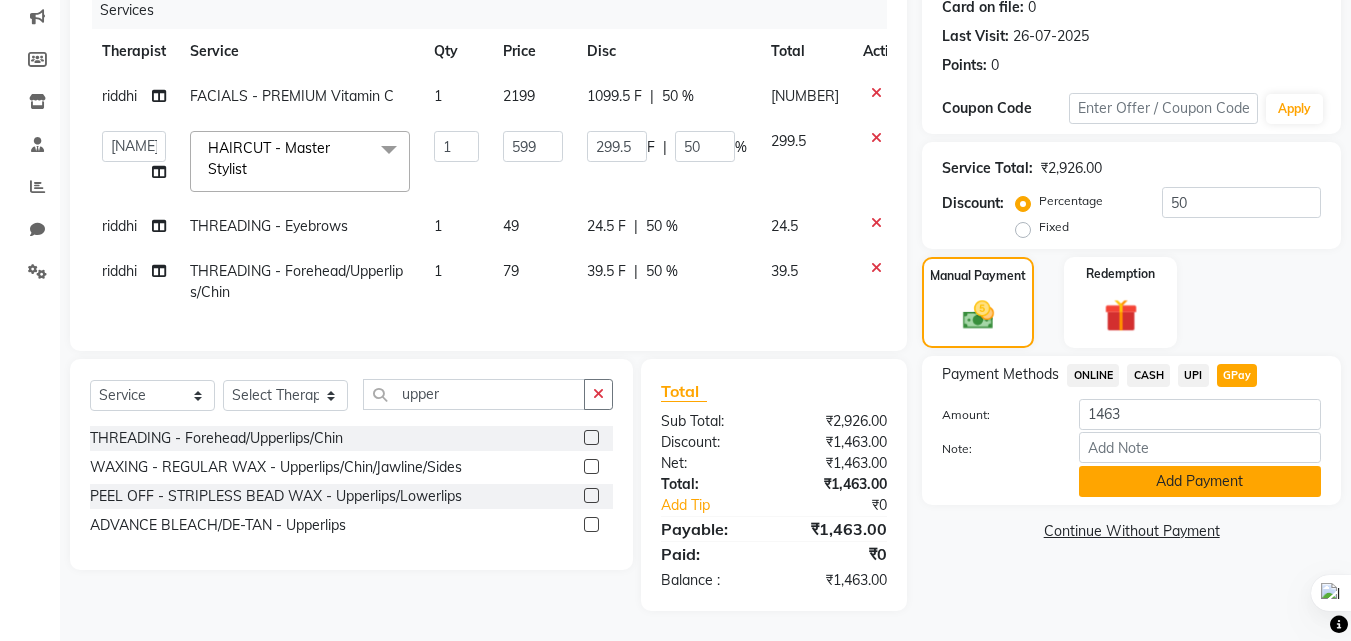 click on "Add Payment" 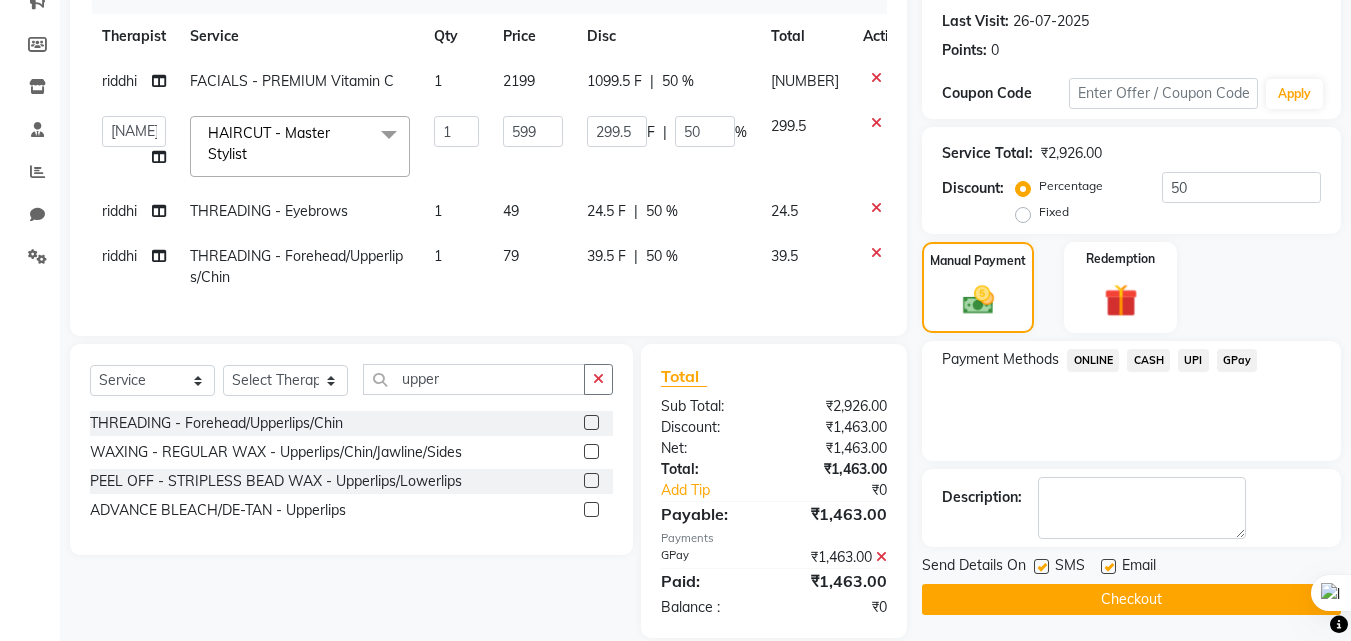 click on "Checkout" 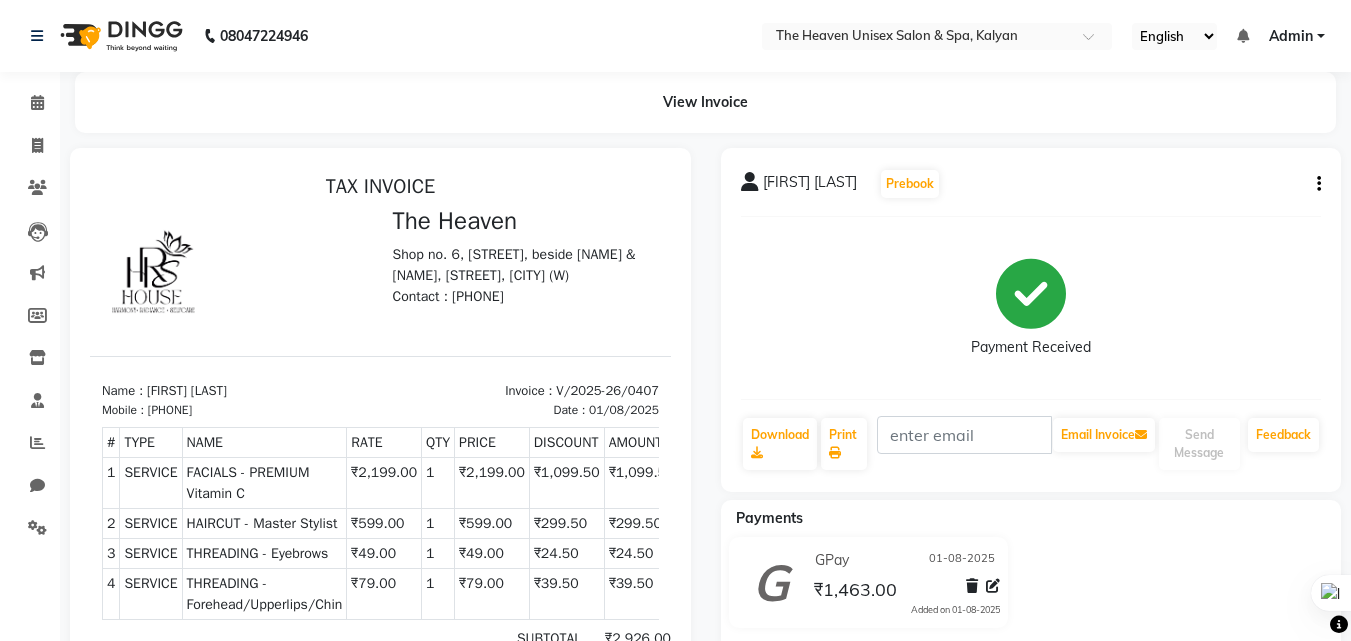 scroll, scrollTop: 16, scrollLeft: 0, axis: vertical 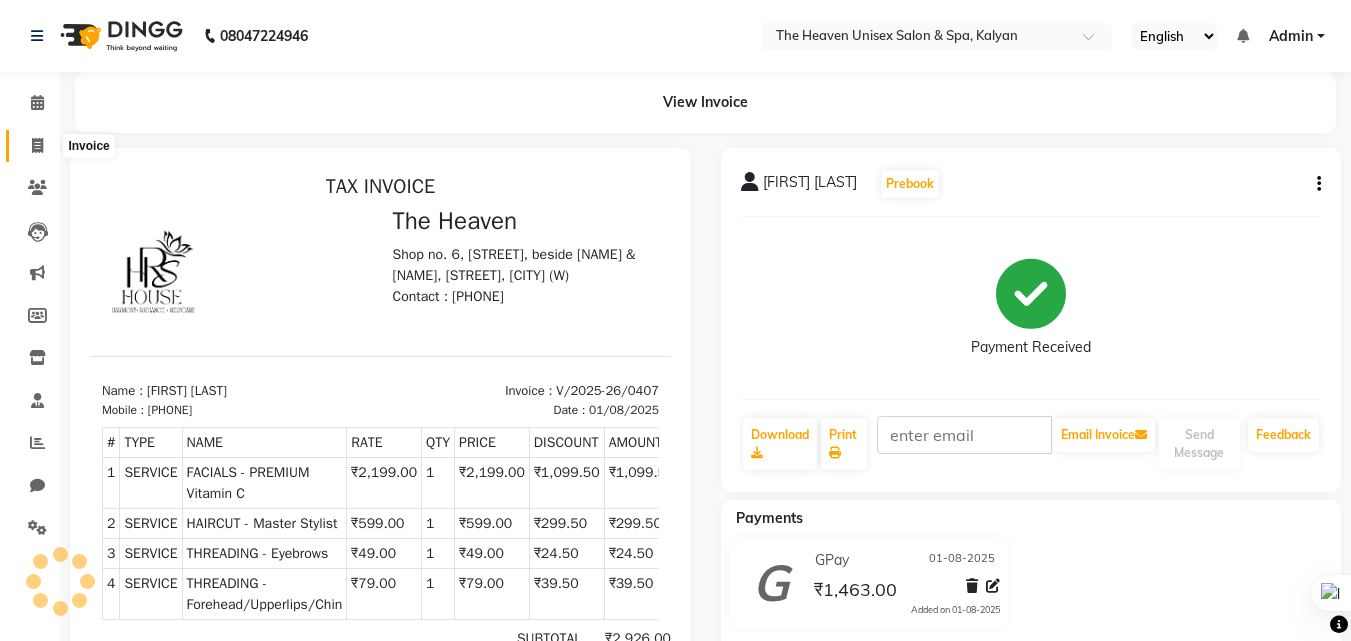 click 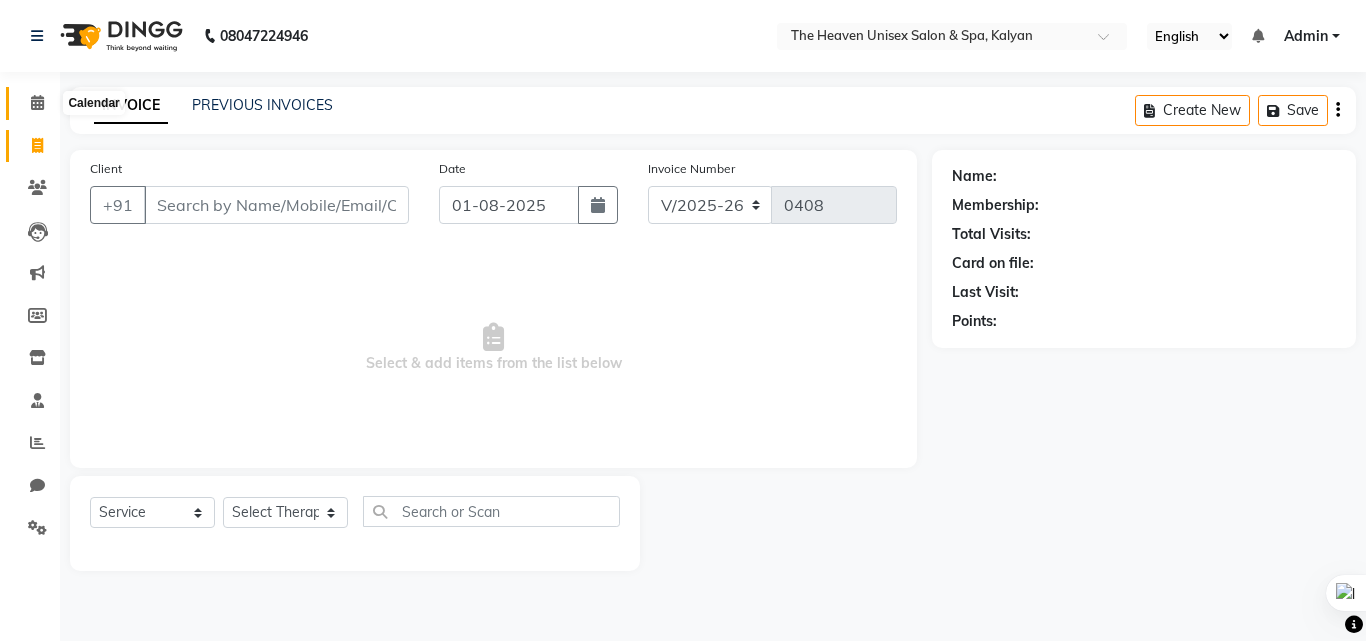 click 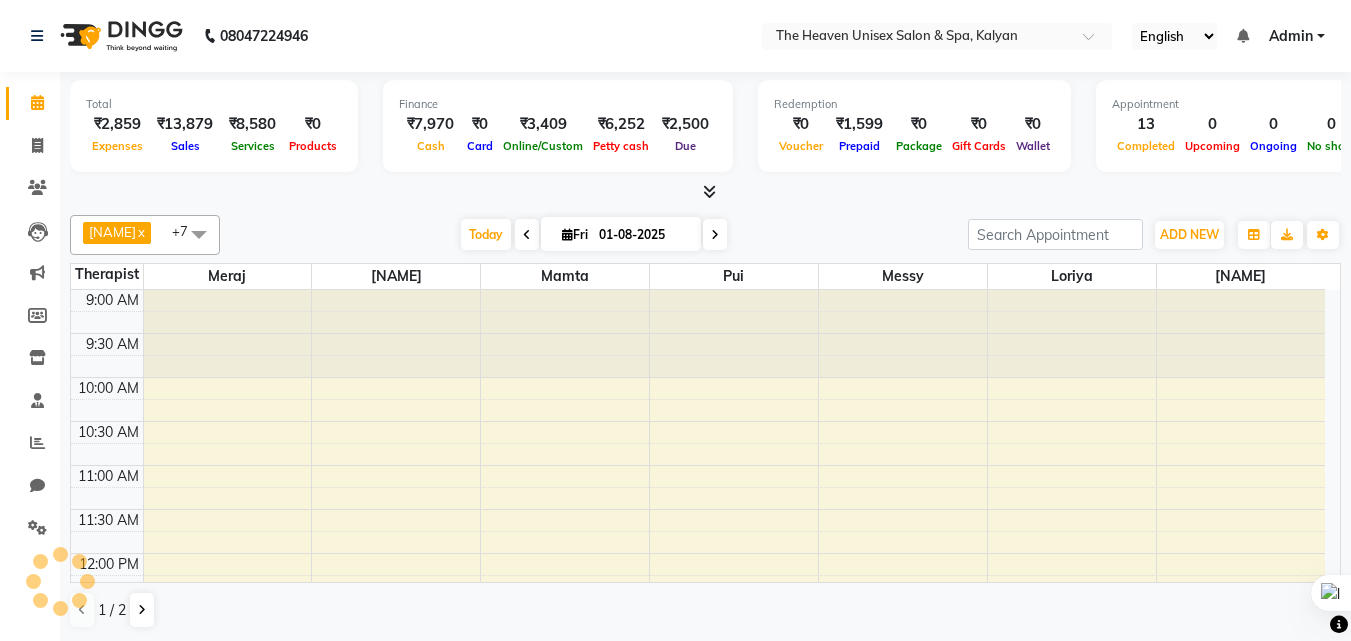 scroll, scrollTop: 0, scrollLeft: 0, axis: both 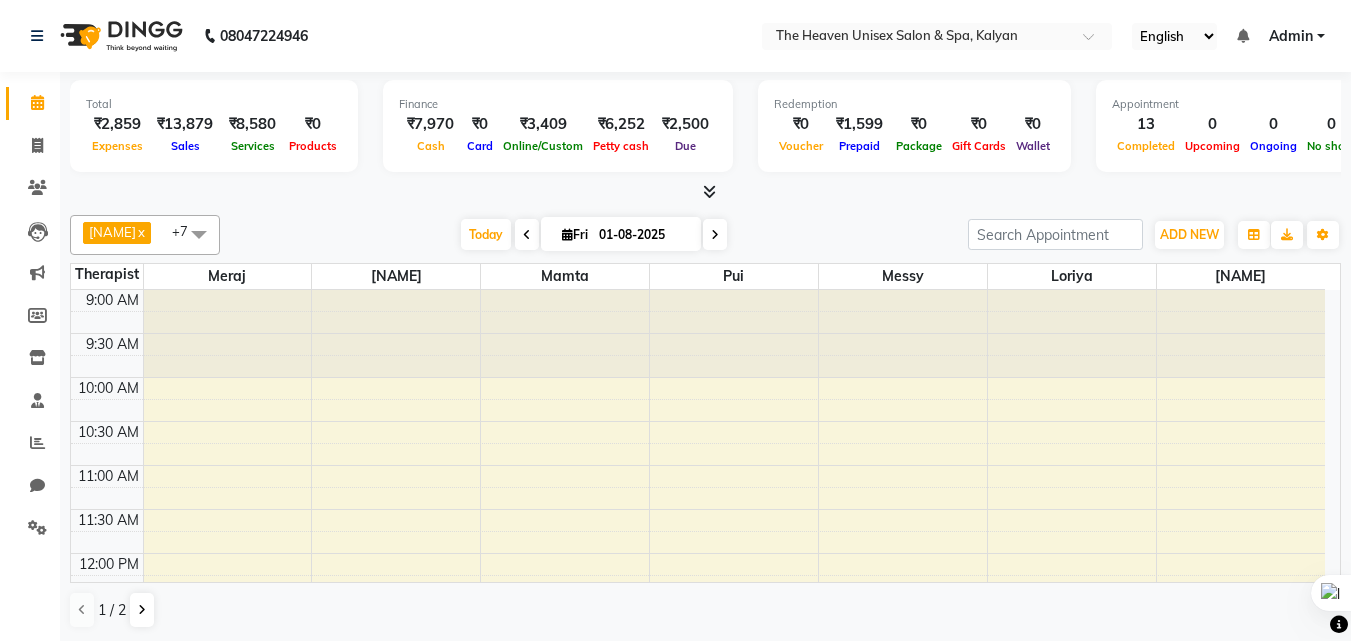 click on "Leesa   x Loriya  x Mamta  x Meraj  x messy  x pui  x Rahul  x riddhi  x +7 UnSelect All Leesa  Loriya Mamta Meraj messy pui Rahul riddhi Today  Fri 01-08-2025 Toggle Dropdown Add Appointment Add Invoice Add Expense Add Attendance Add Client Add Transaction Toggle Dropdown Add Appointment Add Invoice Add Expense Add Attendance Add Client ADD NEW Toggle Dropdown Add Appointment Add Invoice Add Expense Add Attendance Add Client Add Transaction Leesa   x Loriya  x Mamta  x Meraj  x messy  x pui  x Rahul  x riddhi  x +7 UnSelect All Leesa  Loriya Mamta Meraj messy pui Rahul riddhi Group By  Staff View   Room View  View as Vertical  Vertical - Week View  Horizontal  Horizontal - Week View  List  Toggle Dropdown Calendar Settings Manage Tags   Arrange Therapists   Reset Therapists  Full Screen  Show Available Stylist  Appointment Form Zoom 100% Staff/Room Display Count 7" at bounding box center [705, 235] 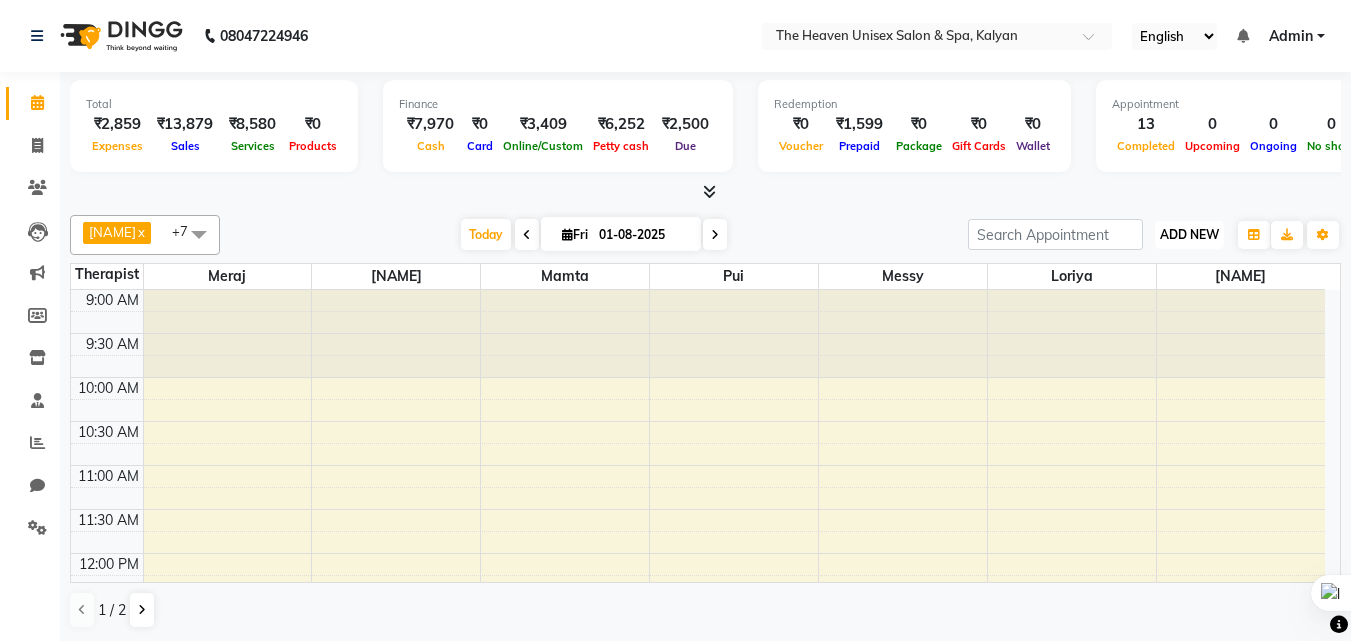 click on "ADD NEW" at bounding box center (1189, 234) 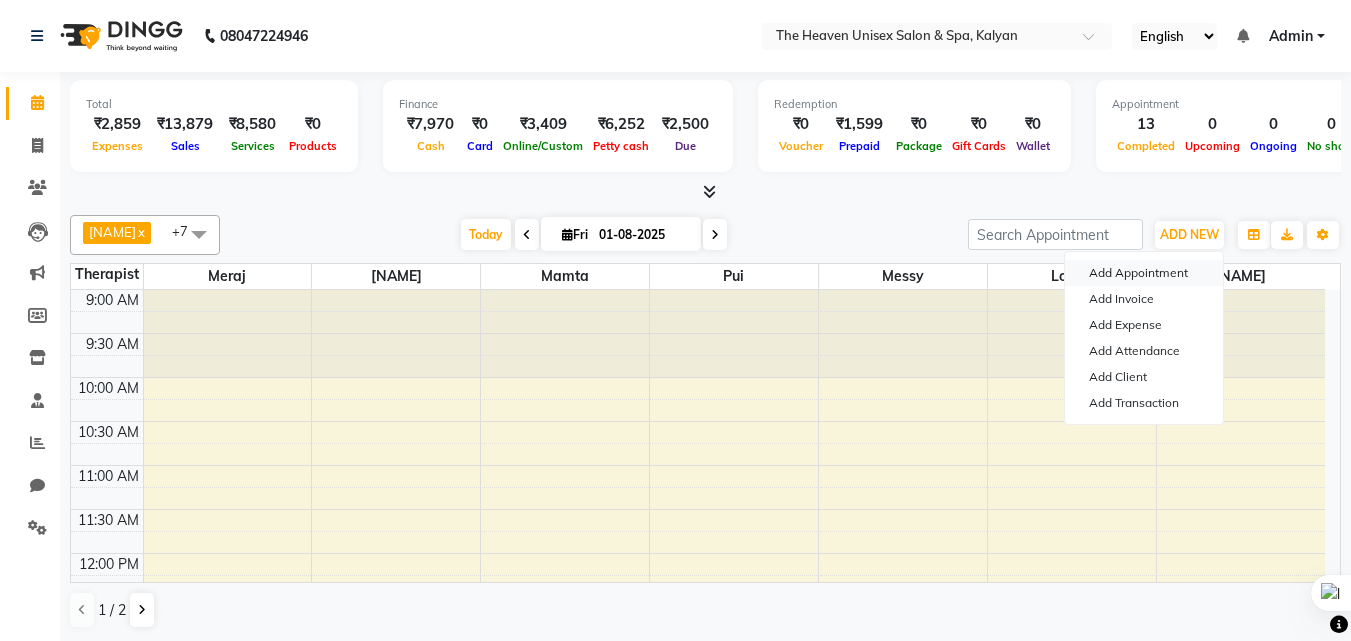 click on "Add Appointment" at bounding box center (1144, 273) 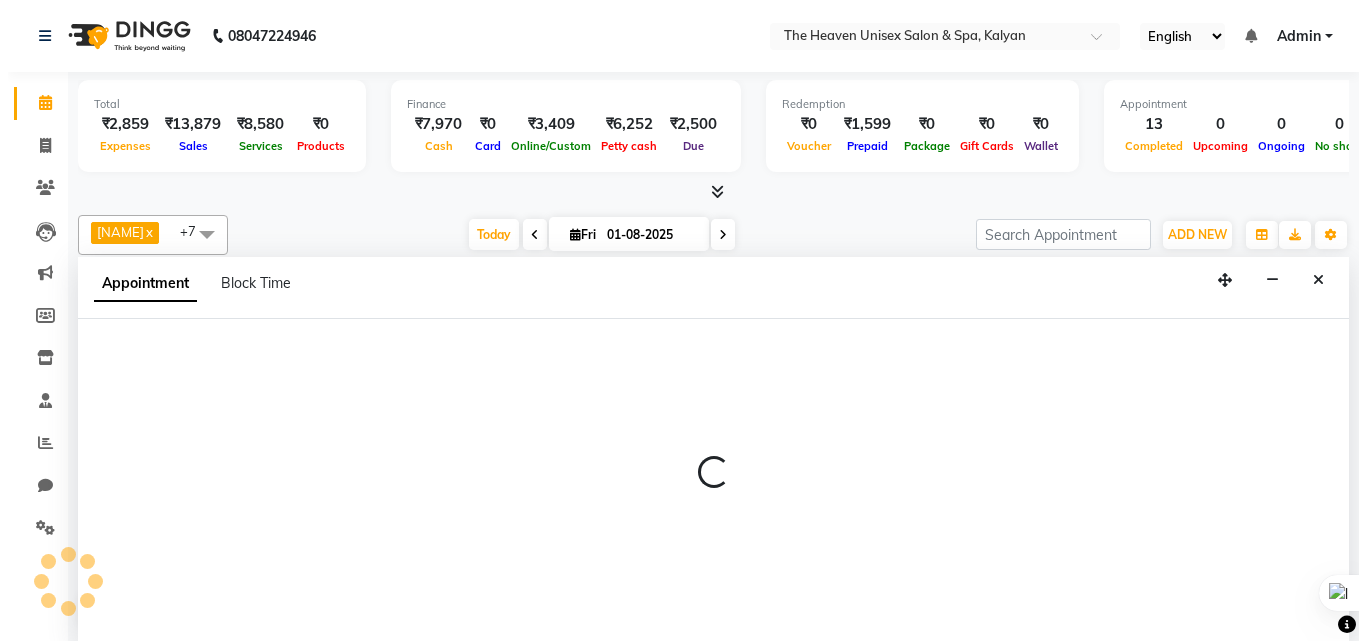 scroll, scrollTop: 1, scrollLeft: 0, axis: vertical 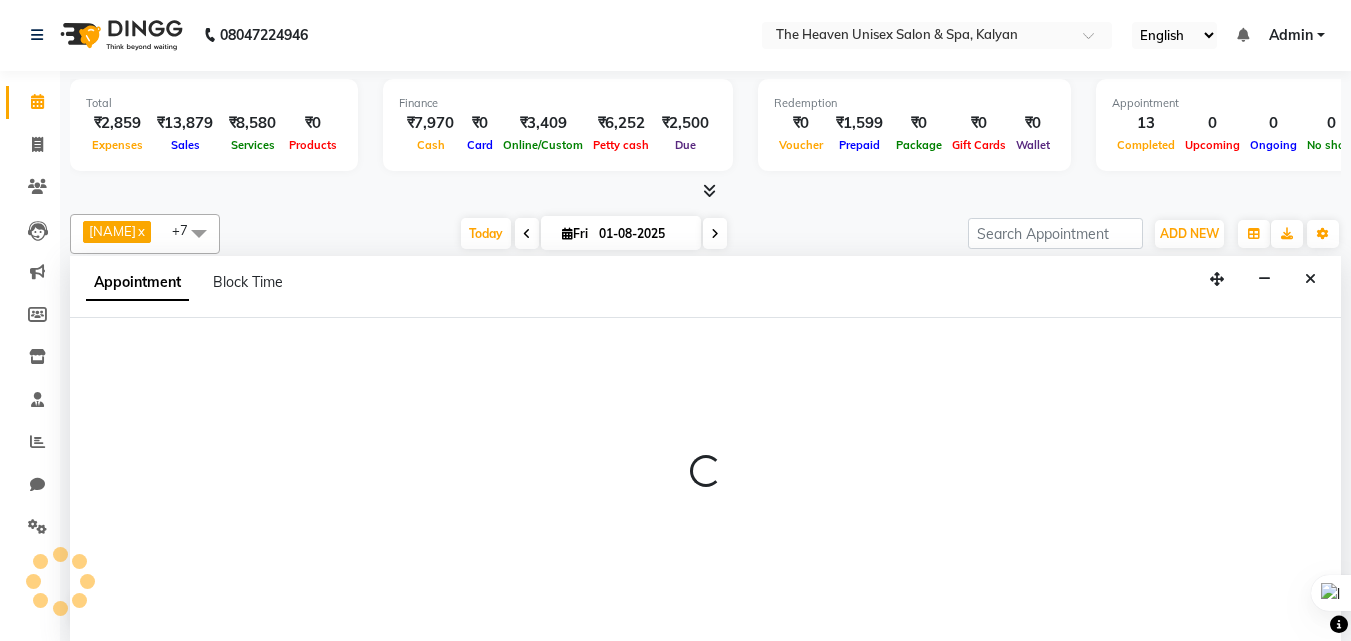select on "600" 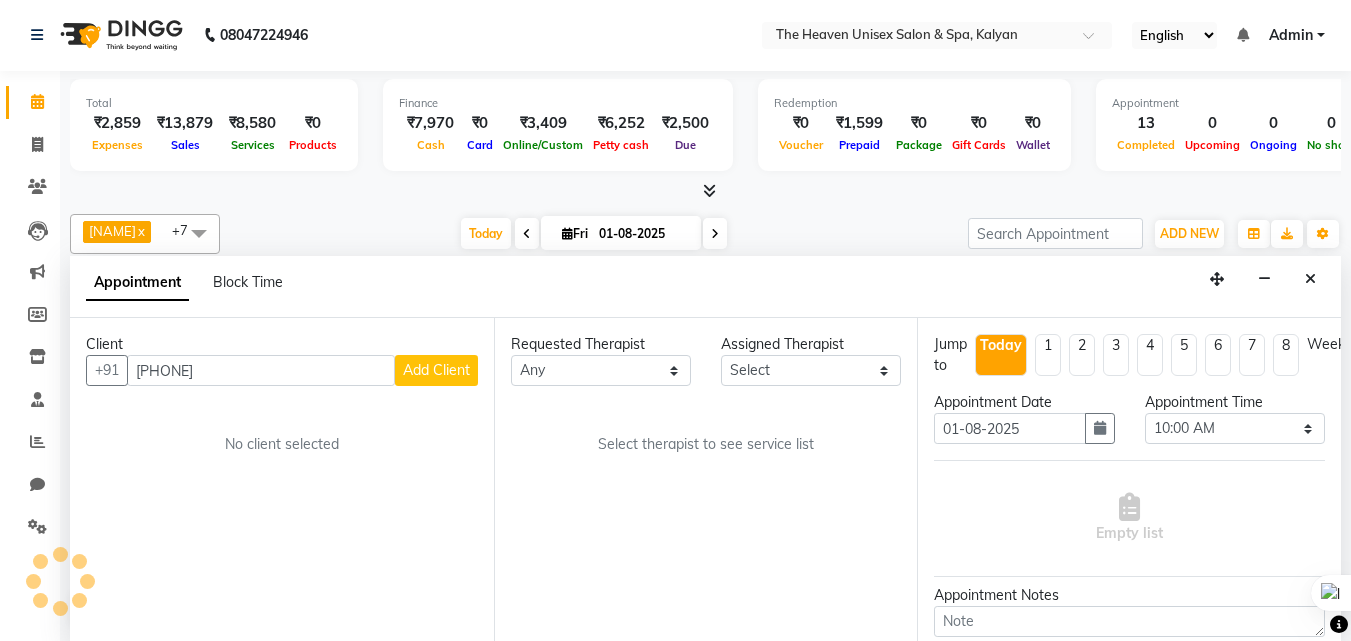 type on "7517382324" 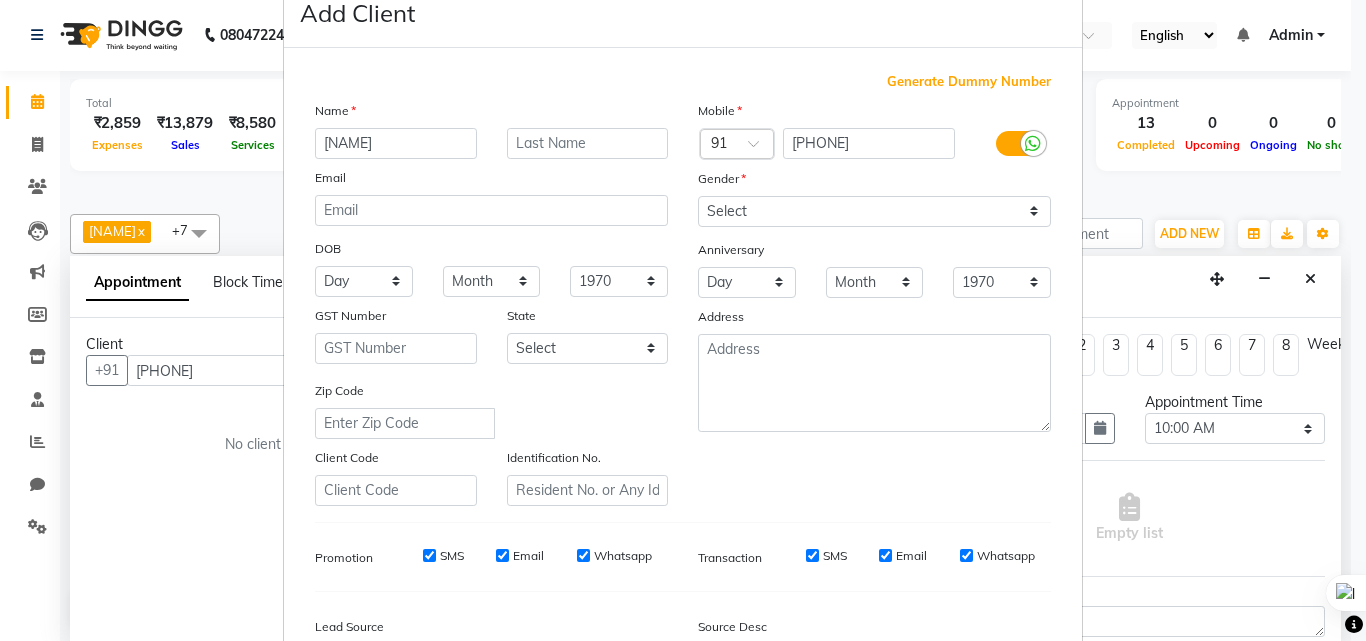 scroll, scrollTop: 100, scrollLeft: 0, axis: vertical 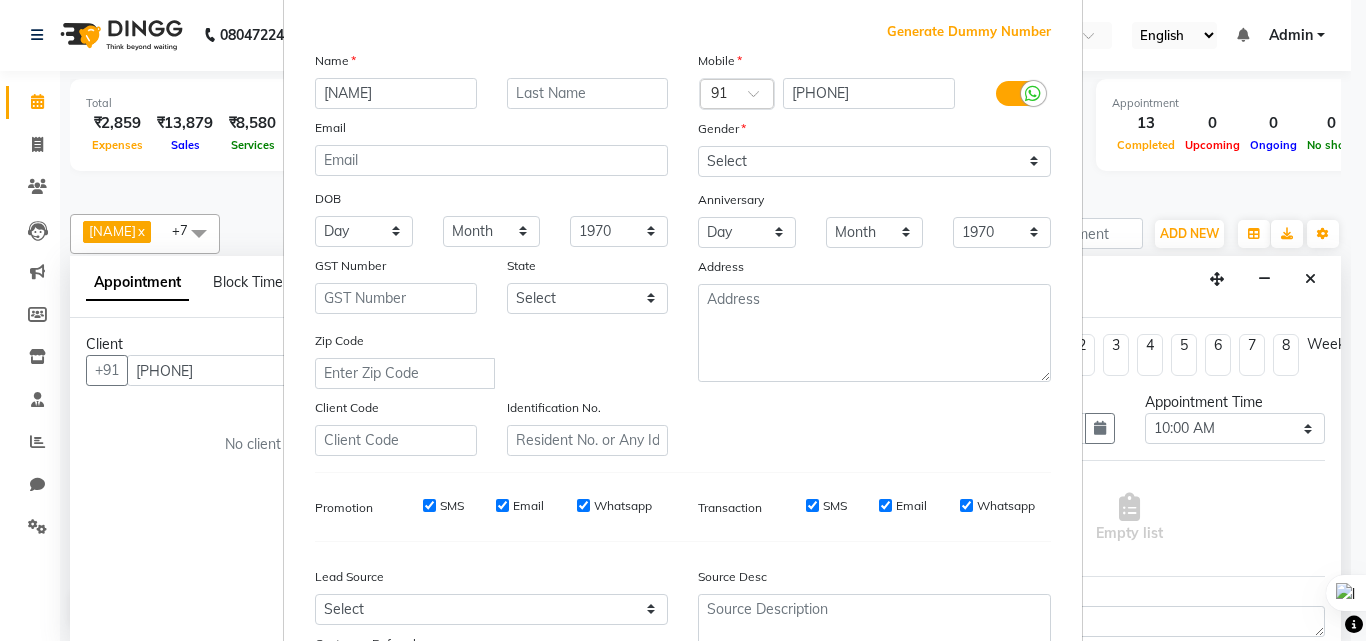 type on "manjushree" 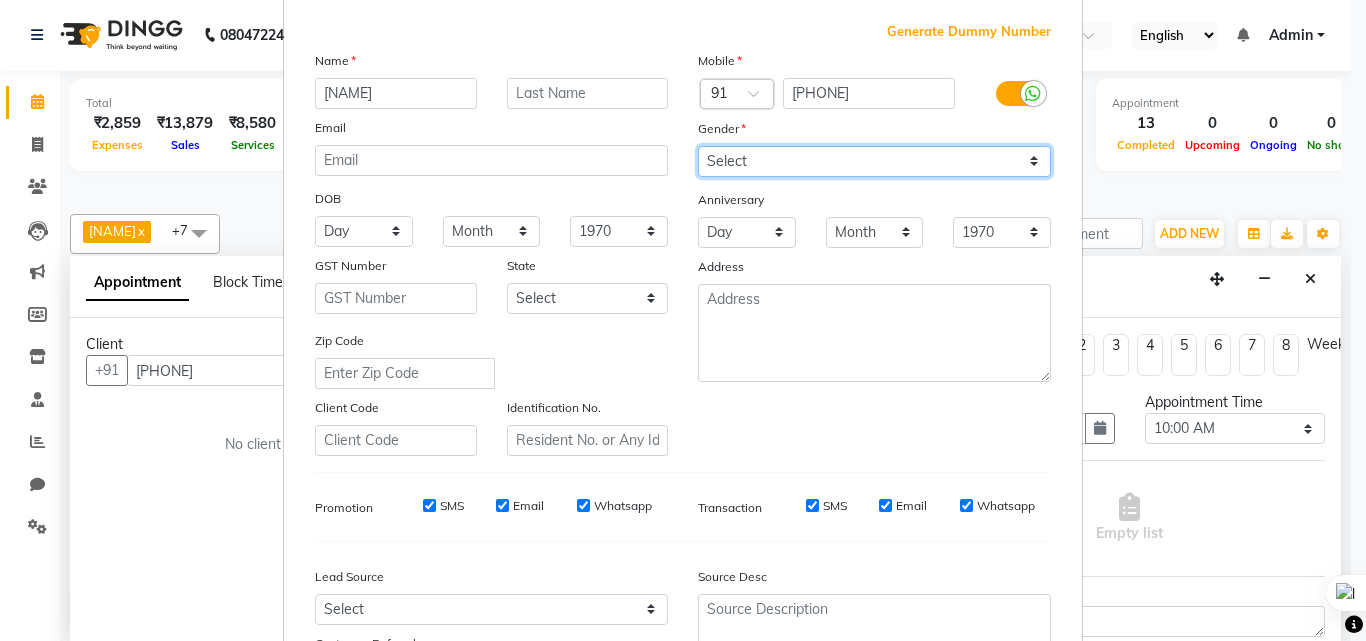 click on "Select Male Female Other Prefer Not To Say" at bounding box center [874, 161] 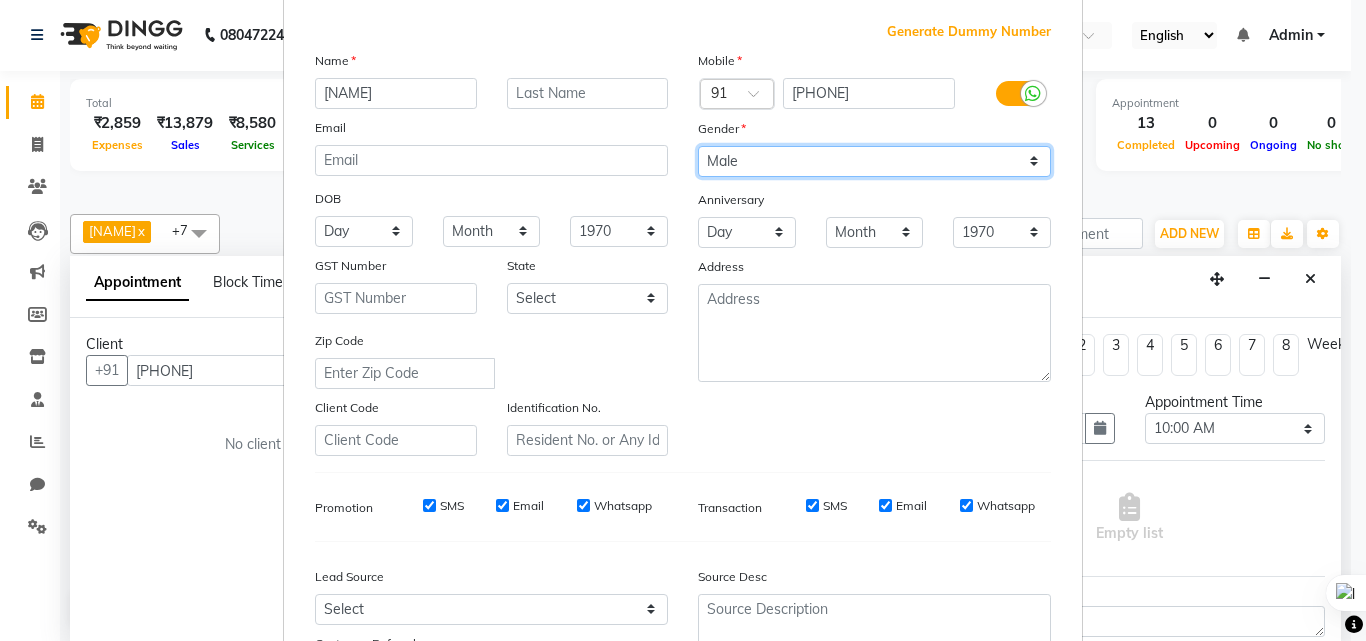 click on "Select Male Female Other Prefer Not To Say" at bounding box center [874, 161] 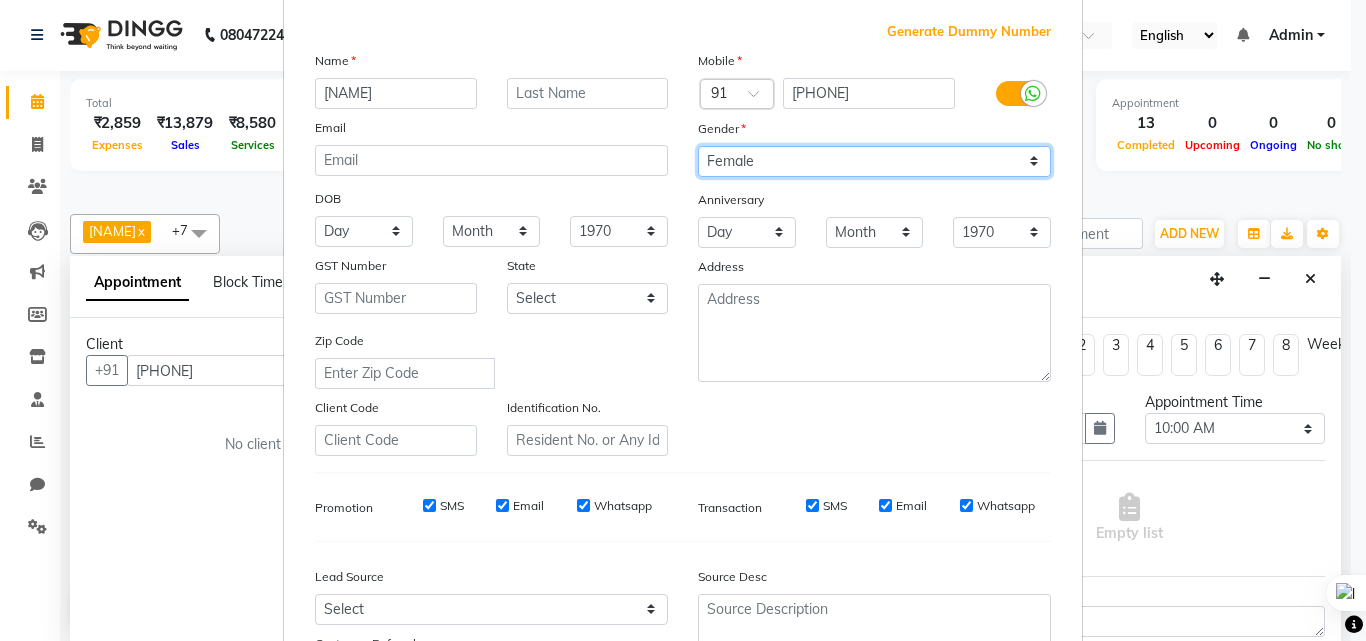 click on "Select Male Female Other Prefer Not To Say" at bounding box center (874, 161) 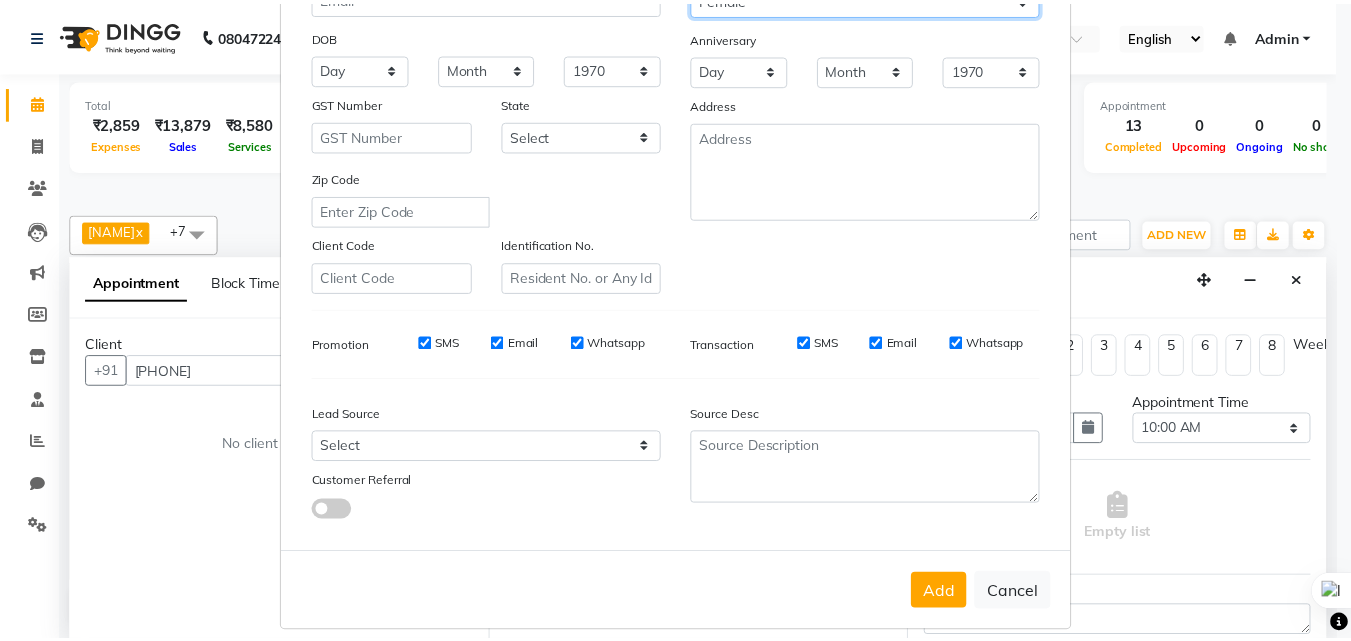 scroll, scrollTop: 282, scrollLeft: 0, axis: vertical 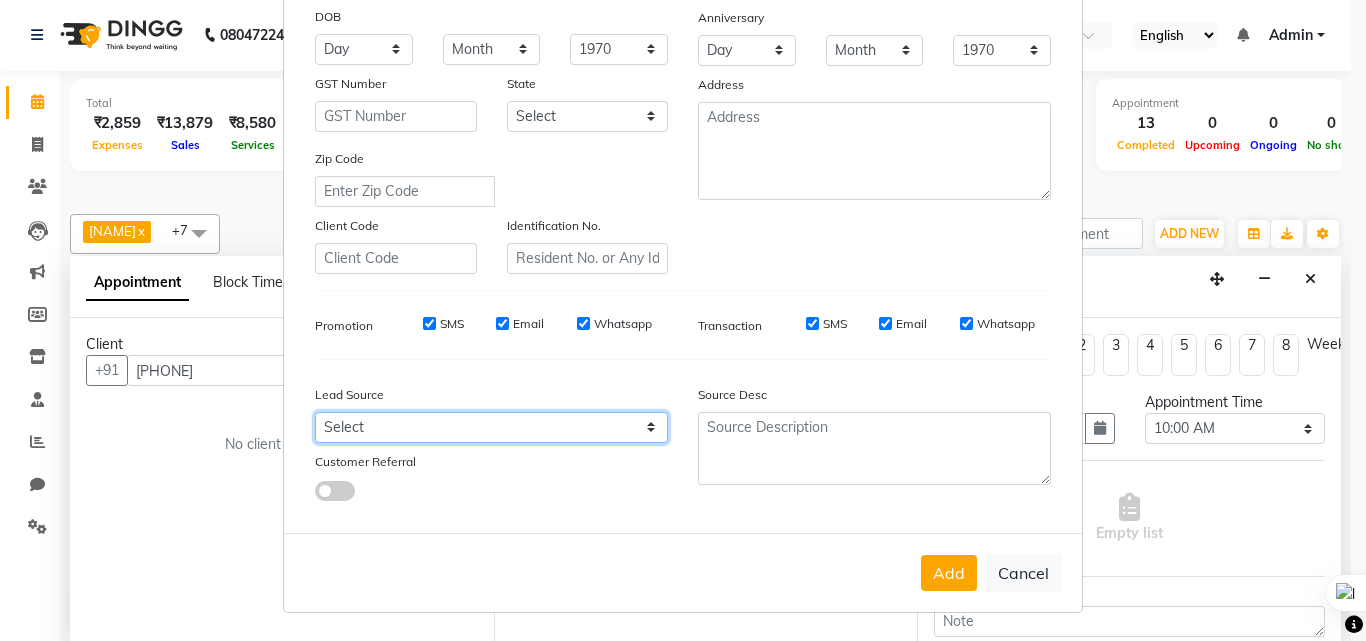 click on "Select Walk-in Referral Internet Friend Word of Mouth Advertisement Facebook JustDial Google Other" at bounding box center [491, 427] 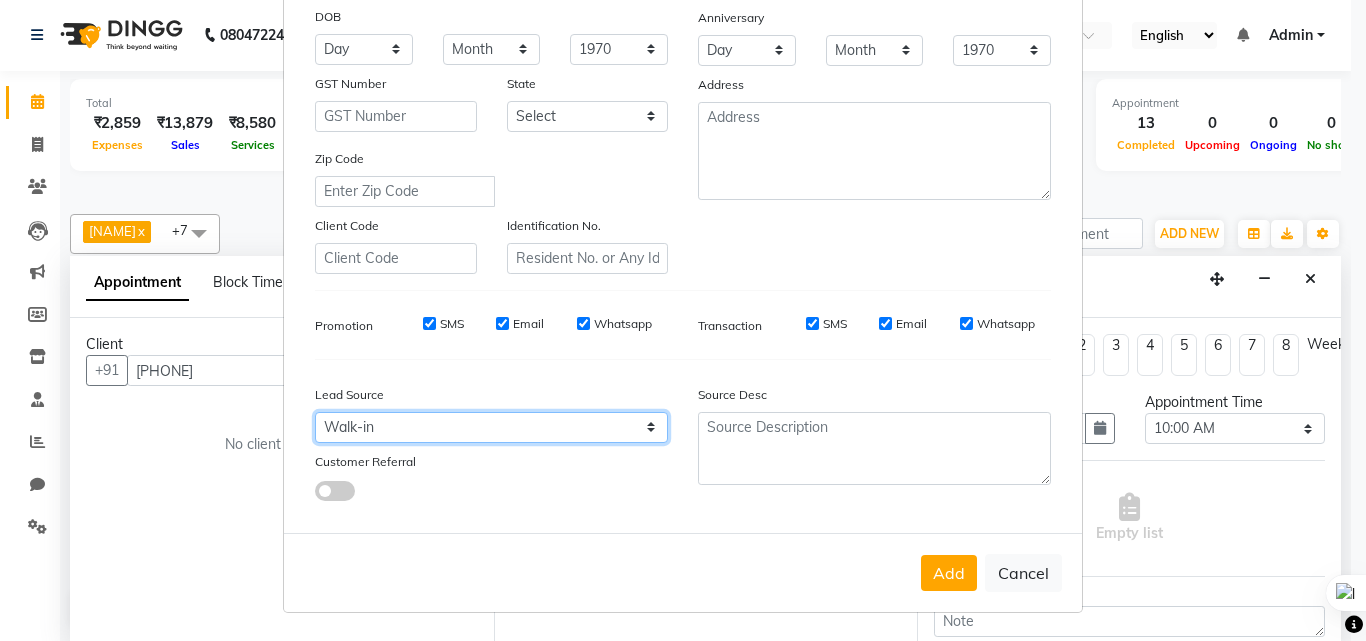 click on "Select Walk-in Referral Internet Friend Word of Mouth Advertisement Facebook JustDial Google Other" at bounding box center (491, 427) 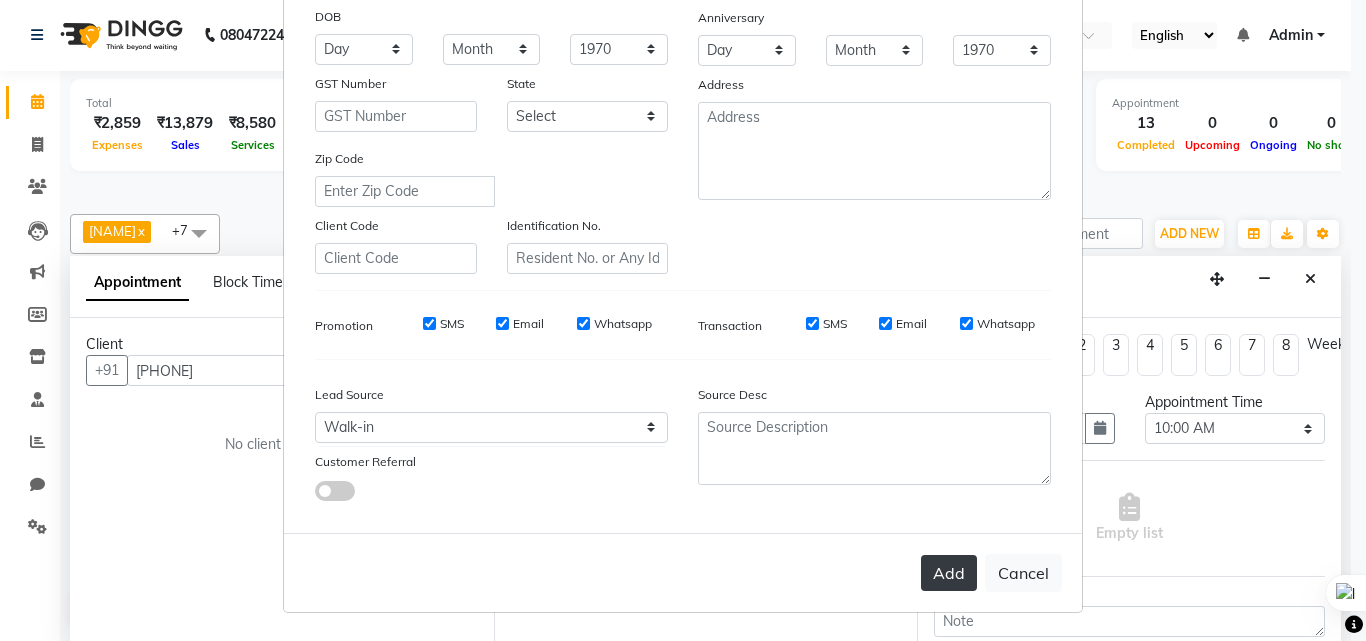 click on "Add" at bounding box center [949, 573] 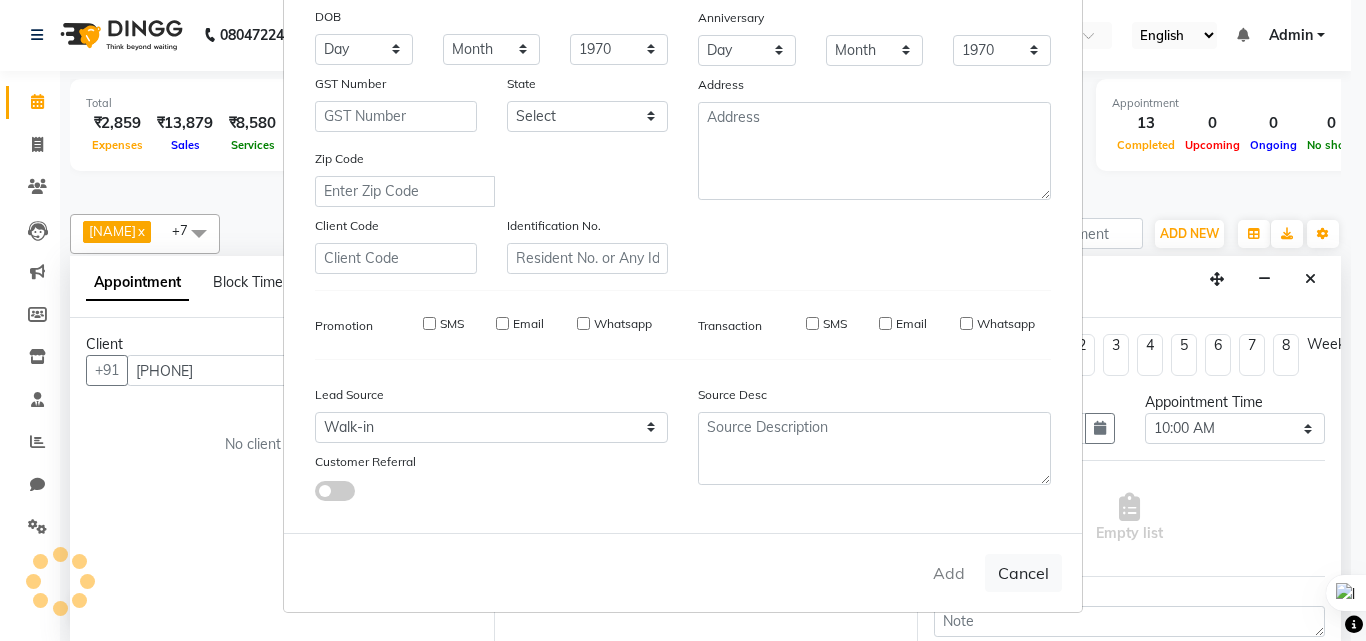 type 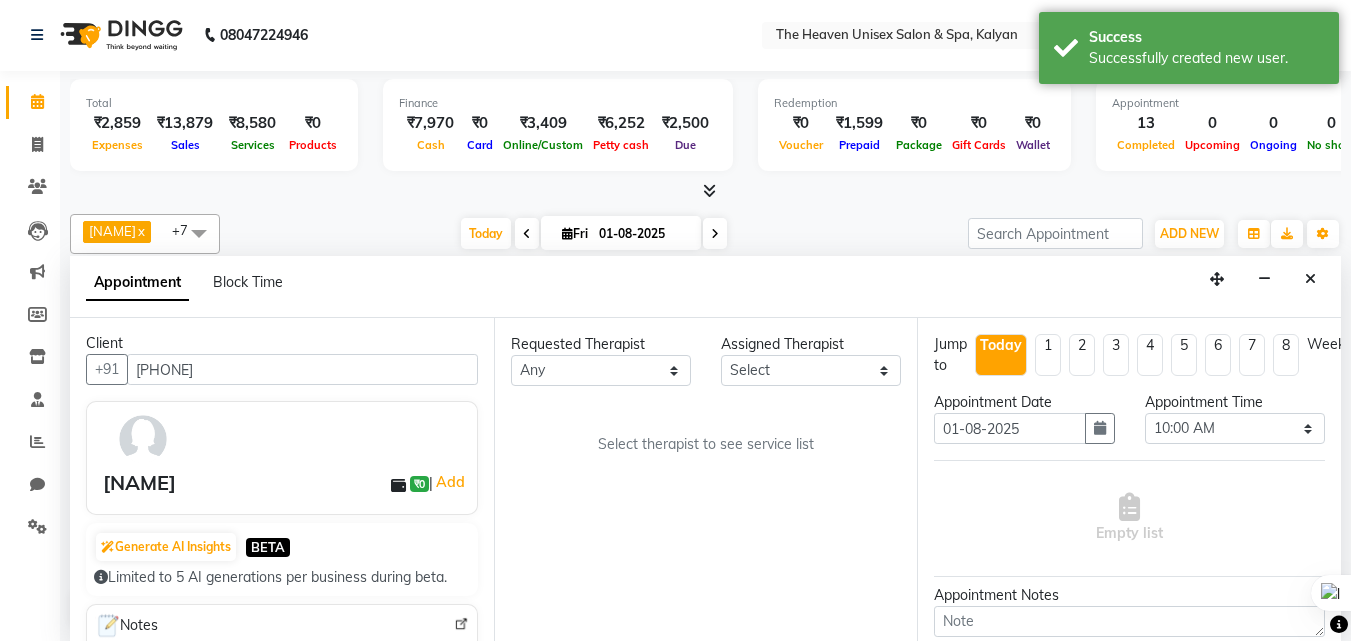 scroll, scrollTop: 0, scrollLeft: 0, axis: both 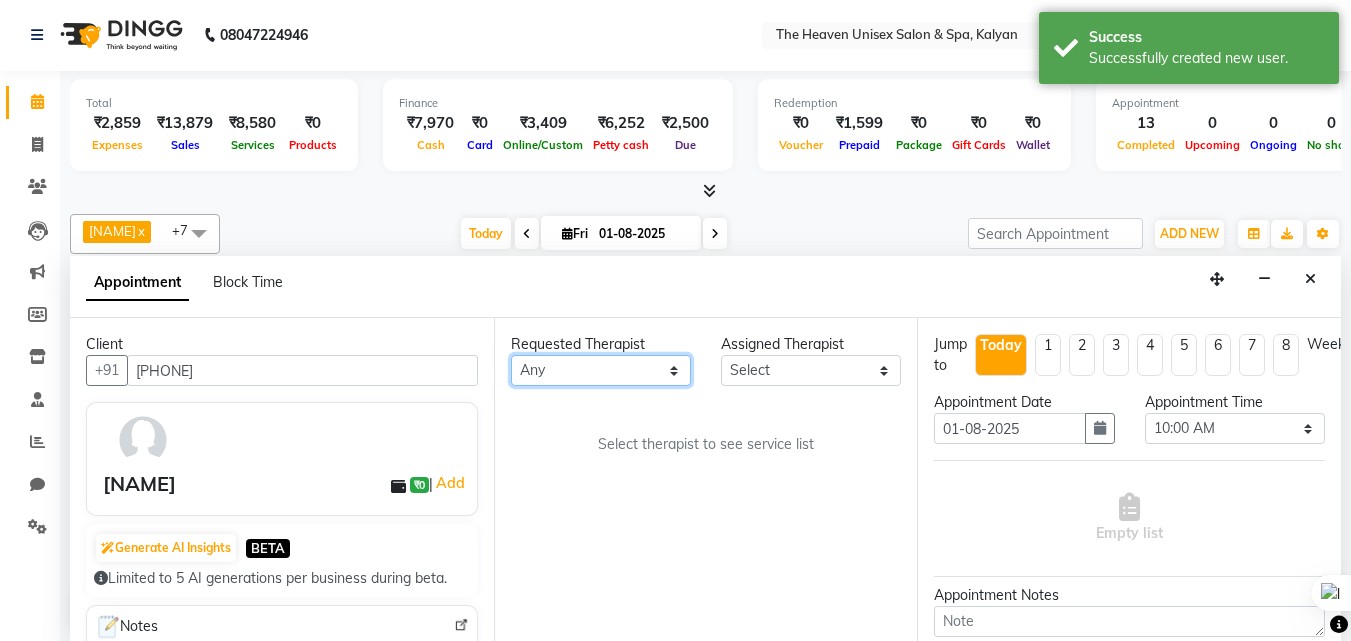 click on "Any Leesa  Loriya Mamta Meraj messy pui Rahul riddhi" at bounding box center [601, 370] 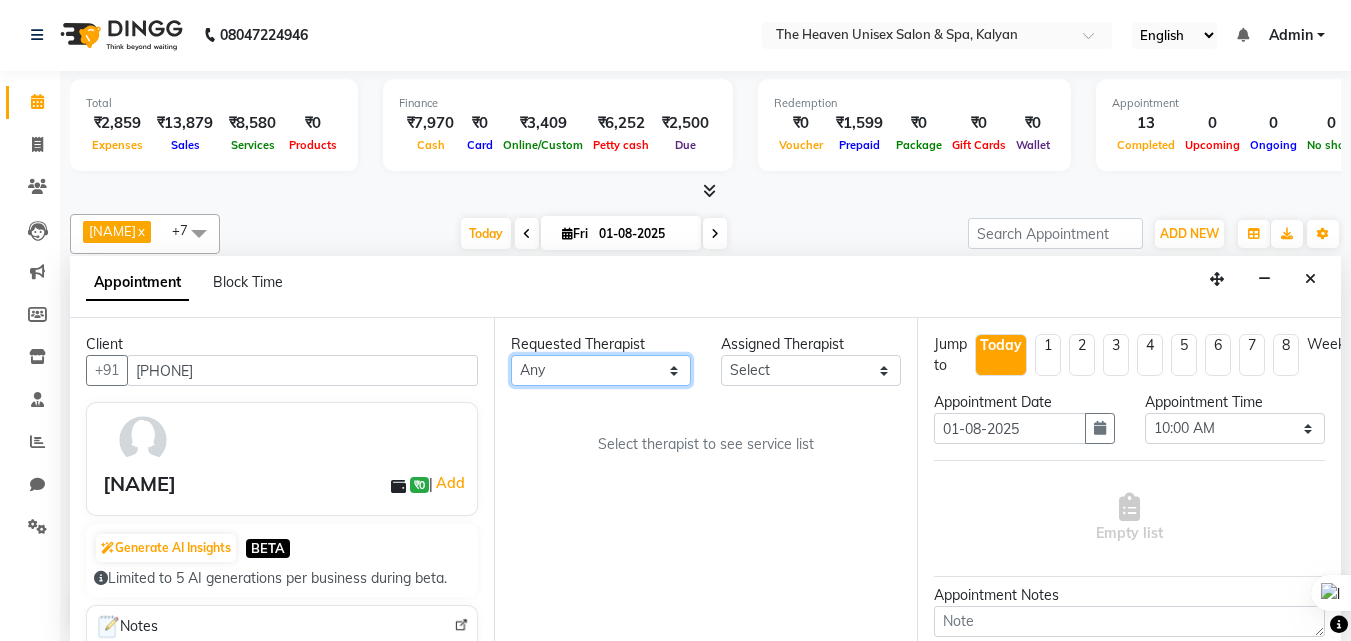 click on "Any Leesa  Loriya Mamta Meraj messy pui Rahul riddhi" at bounding box center [601, 370] 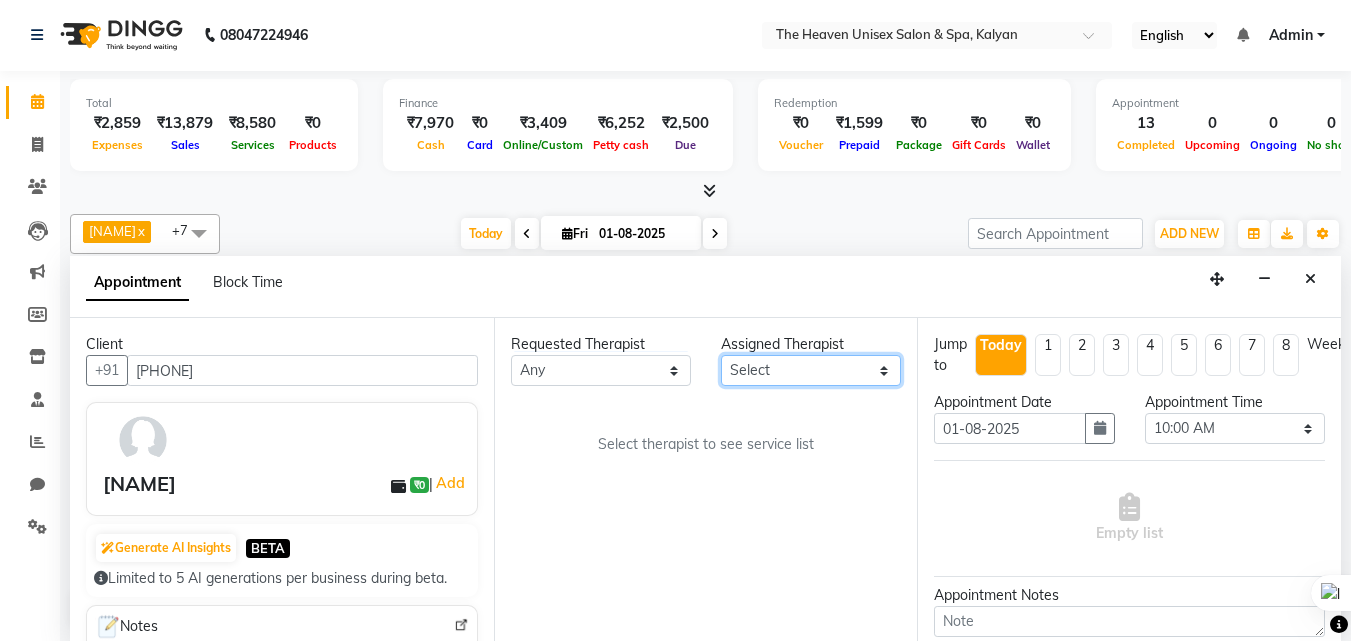 click on "Select Leesa  Loriya Mamta Meraj messy pui Rahul riddhi" at bounding box center [811, 370] 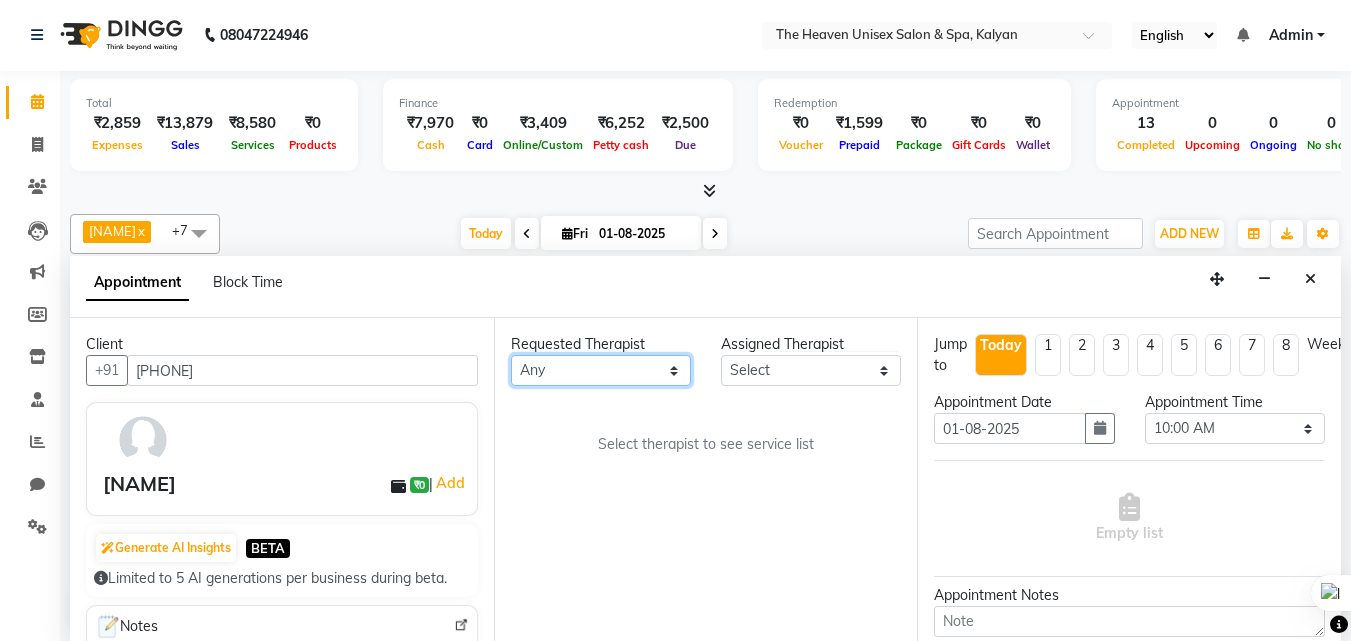 click on "Any Leesa  Loriya Mamta Meraj messy pui Rahul riddhi" at bounding box center (601, 370) 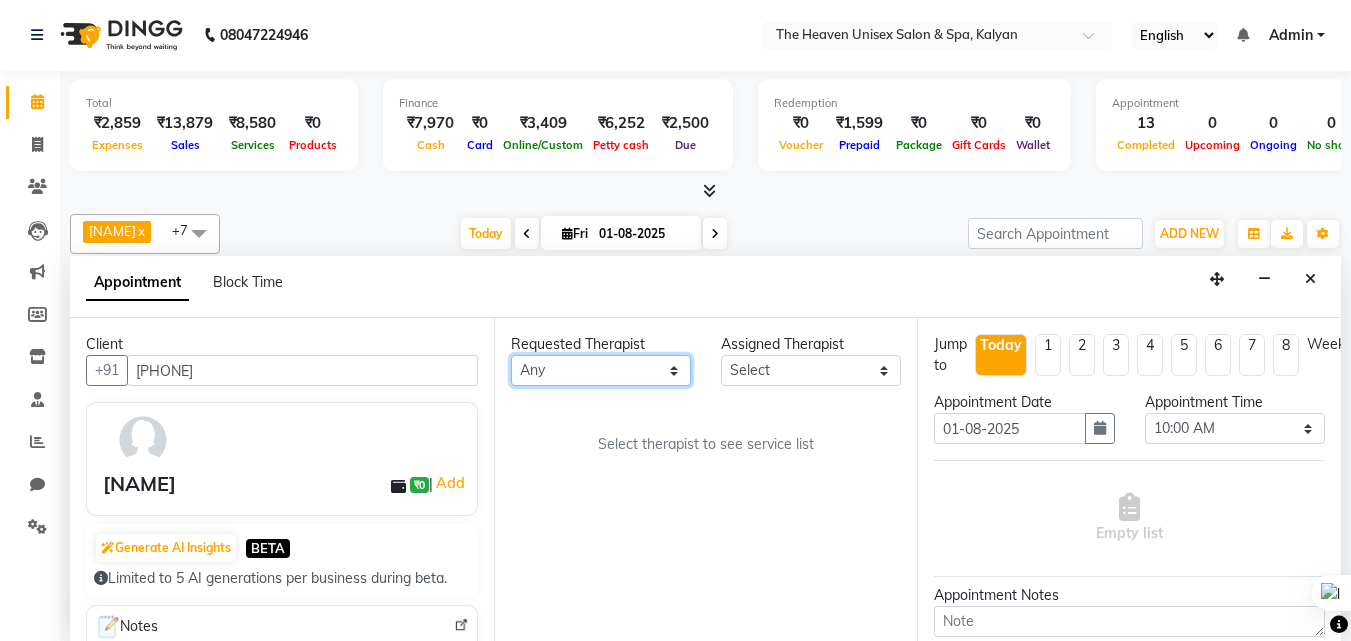 click on "Any Leesa  Loriya Mamta Meraj messy pui Rahul riddhi" at bounding box center [601, 370] 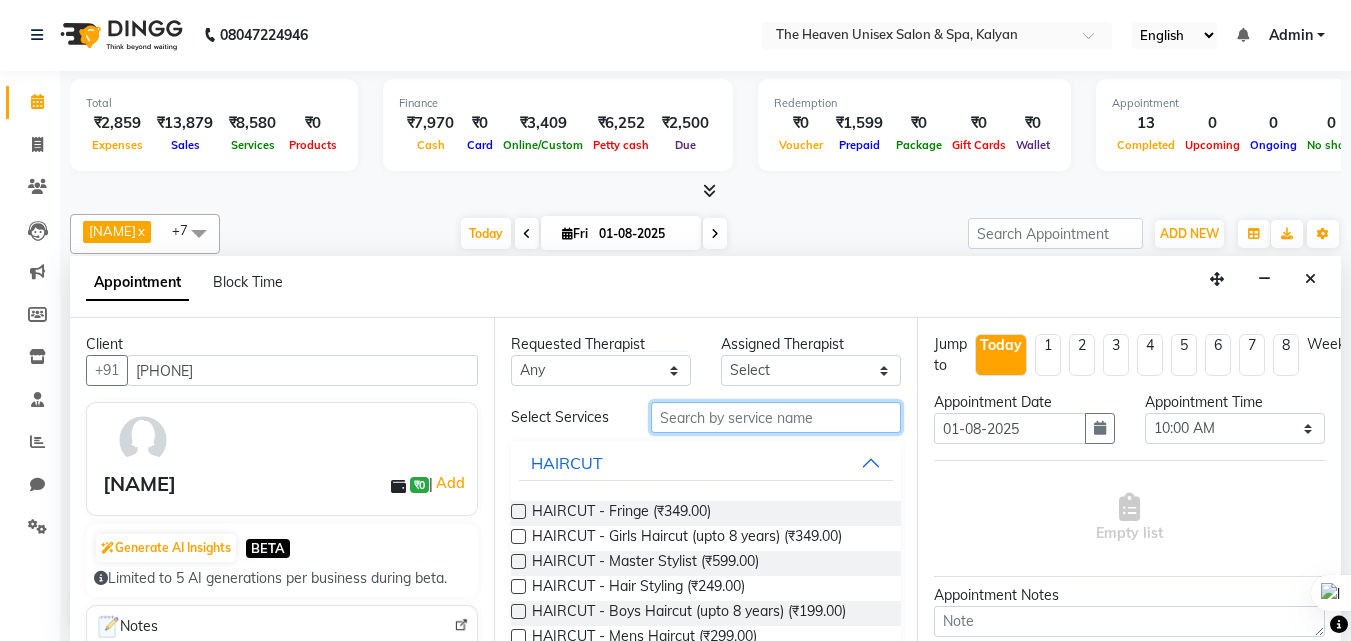 click at bounding box center [776, 417] 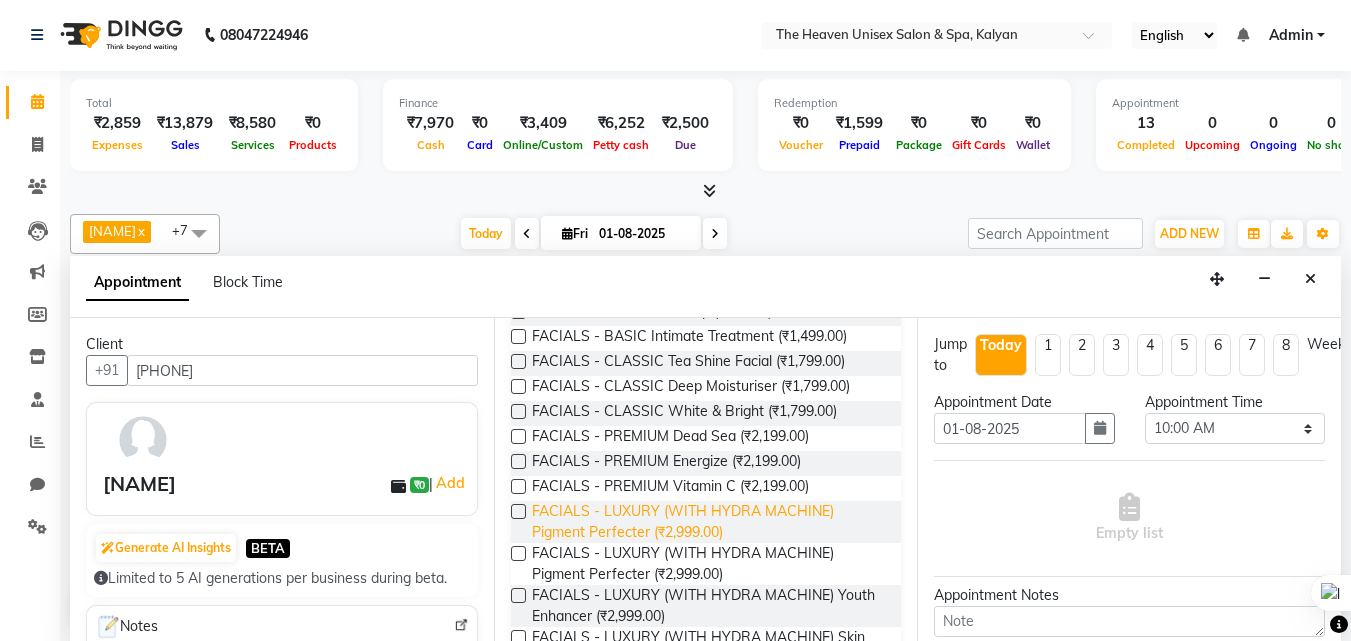 scroll, scrollTop: 260, scrollLeft: 0, axis: vertical 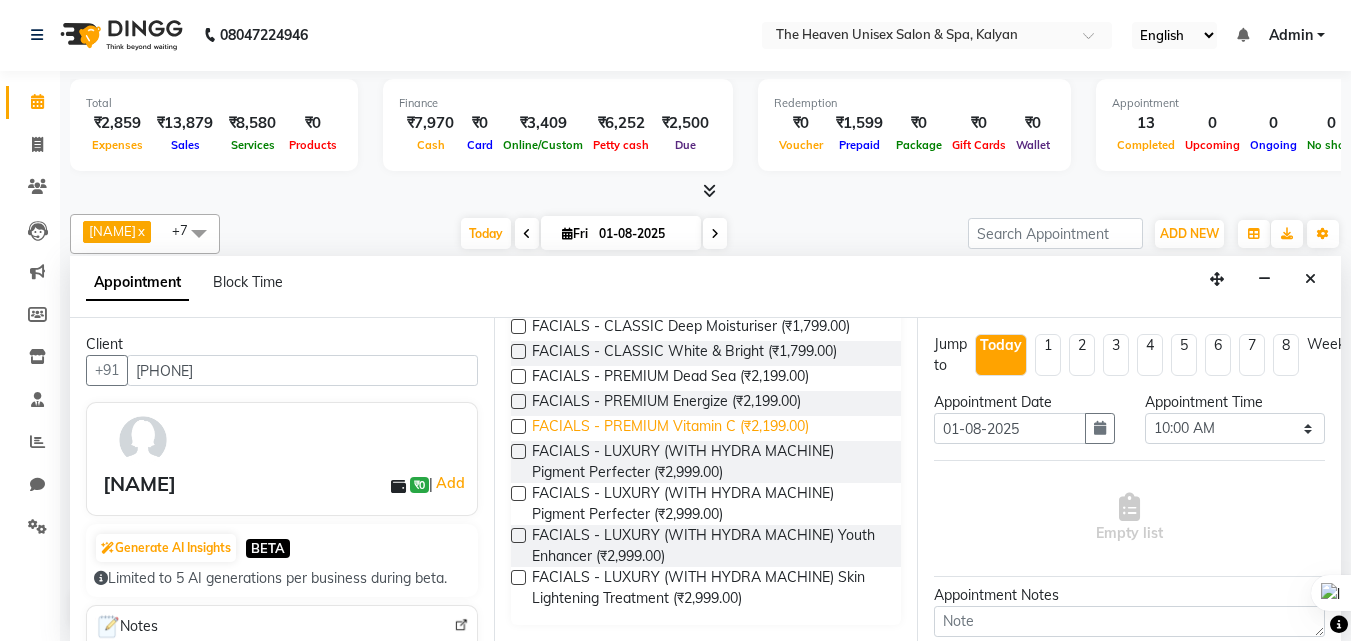 click on "FACIALS - PREMIUM Vitamin C (₹2,199.00)" at bounding box center [670, 428] 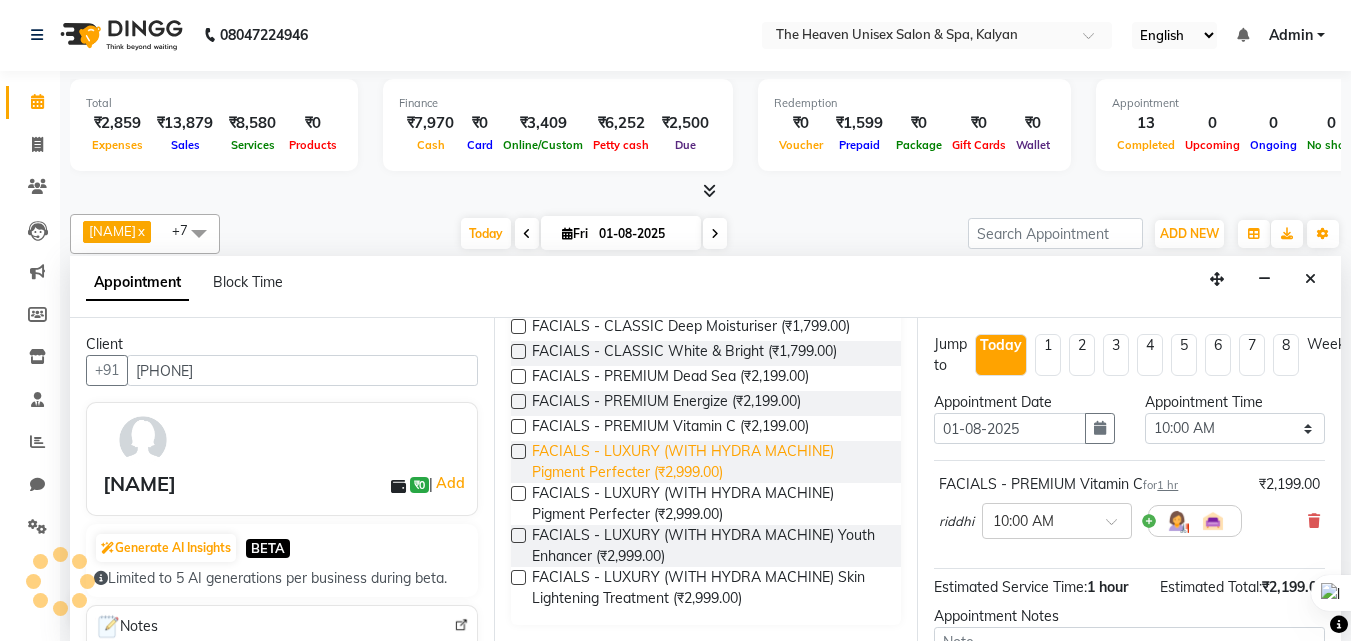 click on "FACIALS - LUXURY (WITH HYDRA MACHINE) Hydra Boost (₹2,999.00)" at bounding box center [709, 462] 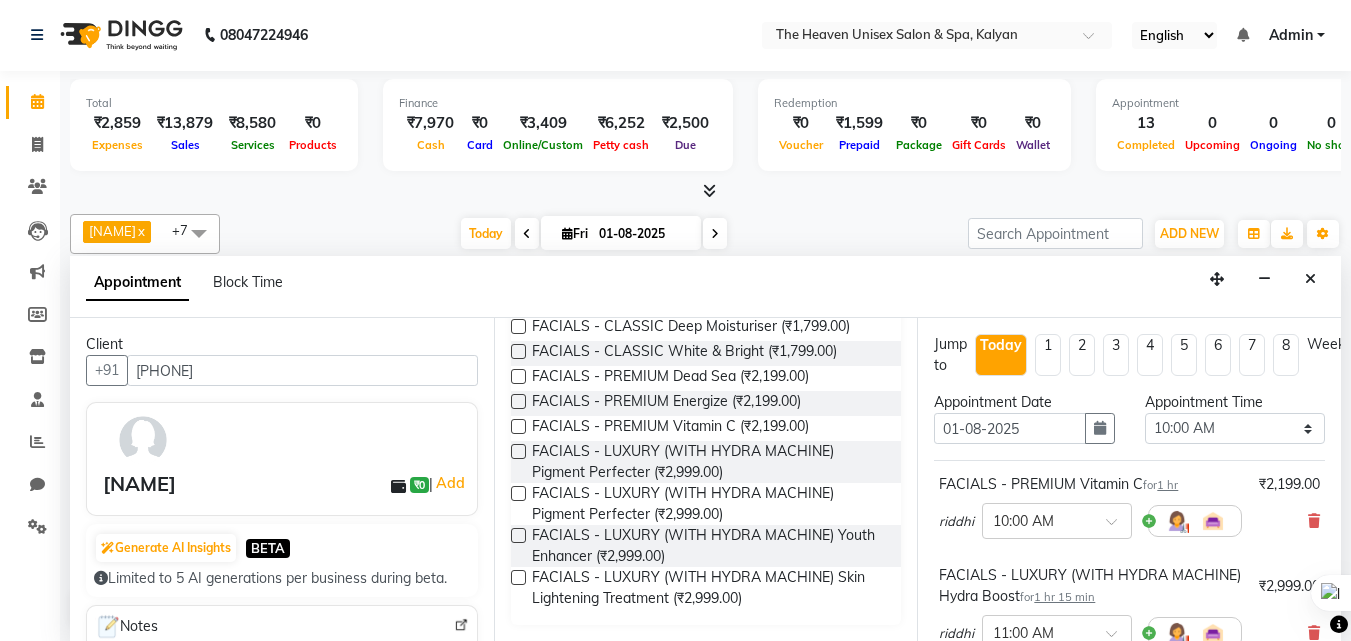 click at bounding box center (518, 451) 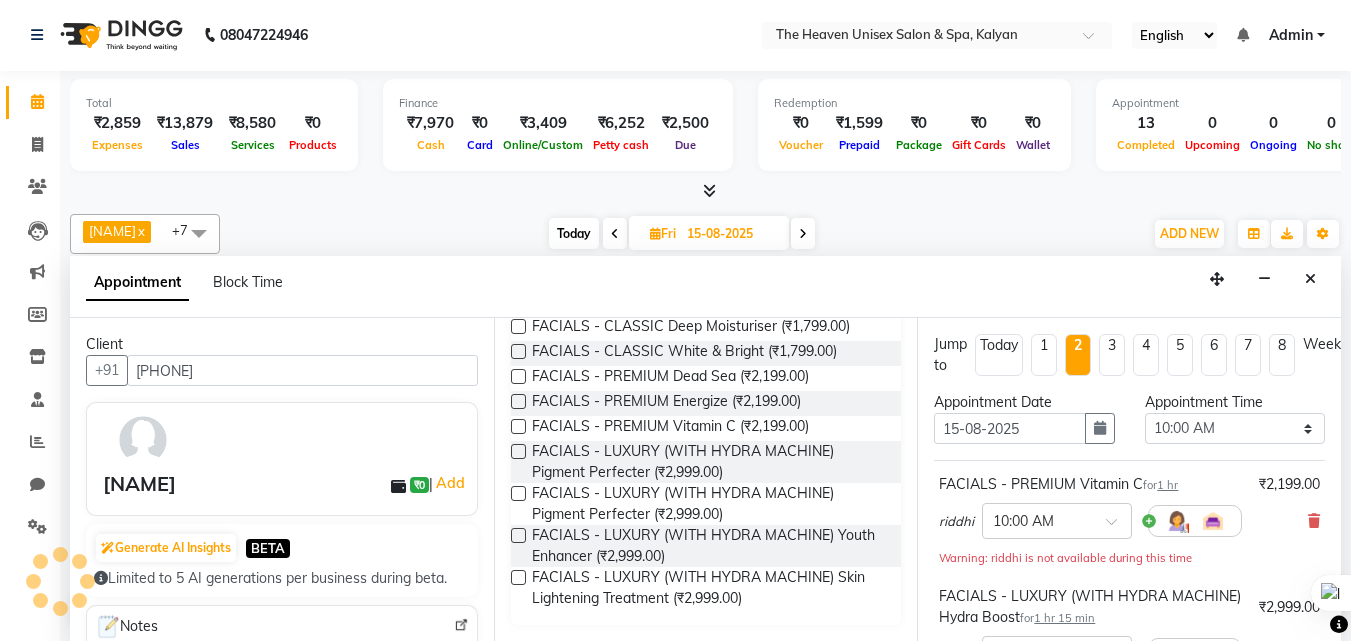 scroll, scrollTop: 939, scrollLeft: 0, axis: vertical 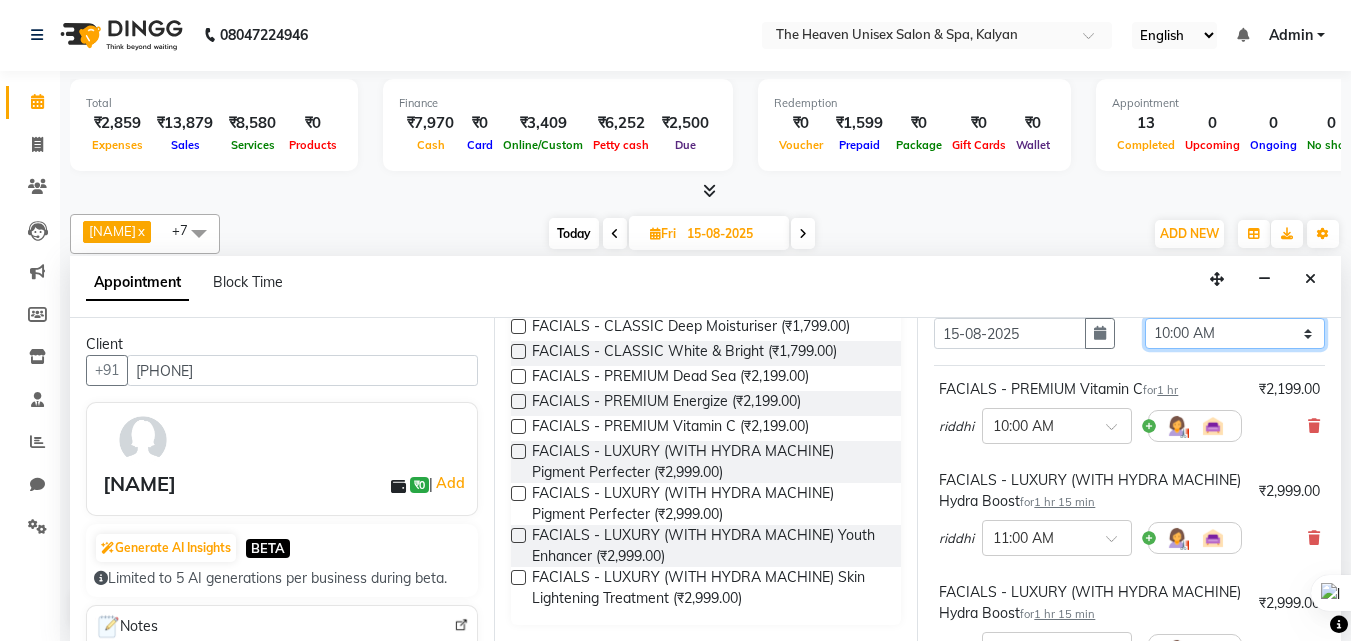 click on "Select 10:00 AM 10:15 AM 10:30 AM 10:45 AM 11:00 AM 11:15 AM 11:30 AM 11:45 AM 12:00 PM 12:15 PM 12:30 PM 12:45 PM 01:00 PM 01:15 PM 01:30 PM 01:45 PM 02:00 PM 02:15 PM 02:30 PM 02:45 PM 03:00 PM 03:15 PM 03:30 PM 03:45 PM 04:00 PM 04:15 PM 04:30 PM 04:45 PM 05:00 PM 05:15 PM 05:30 PM 05:45 PM 06:00 PM 06:15 PM 06:30 PM 06:45 PM 07:00 PM 07:15 PM 07:30 PM 07:45 PM 08:00 PM 08:15 PM 08:30 PM 08:45 PM 09:00 PM 09:15 PM 09:30 PM 09:45 PM 10:00 PM" at bounding box center [1235, 333] 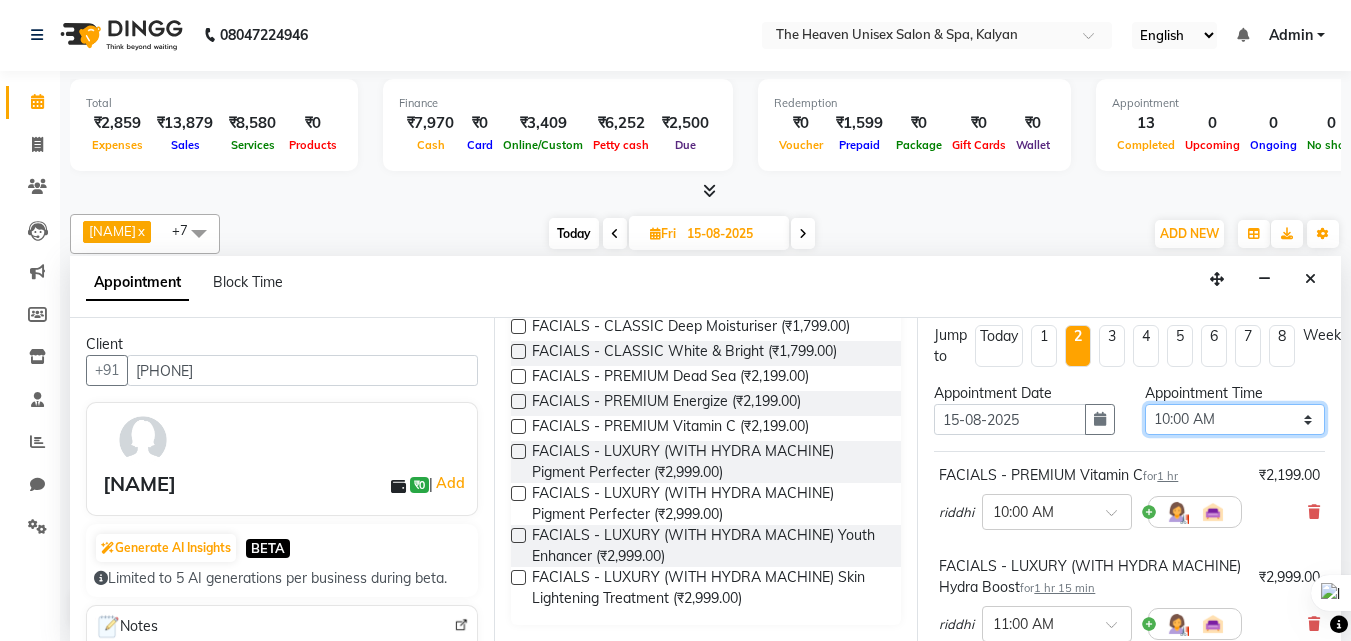 scroll, scrollTop: 0, scrollLeft: 0, axis: both 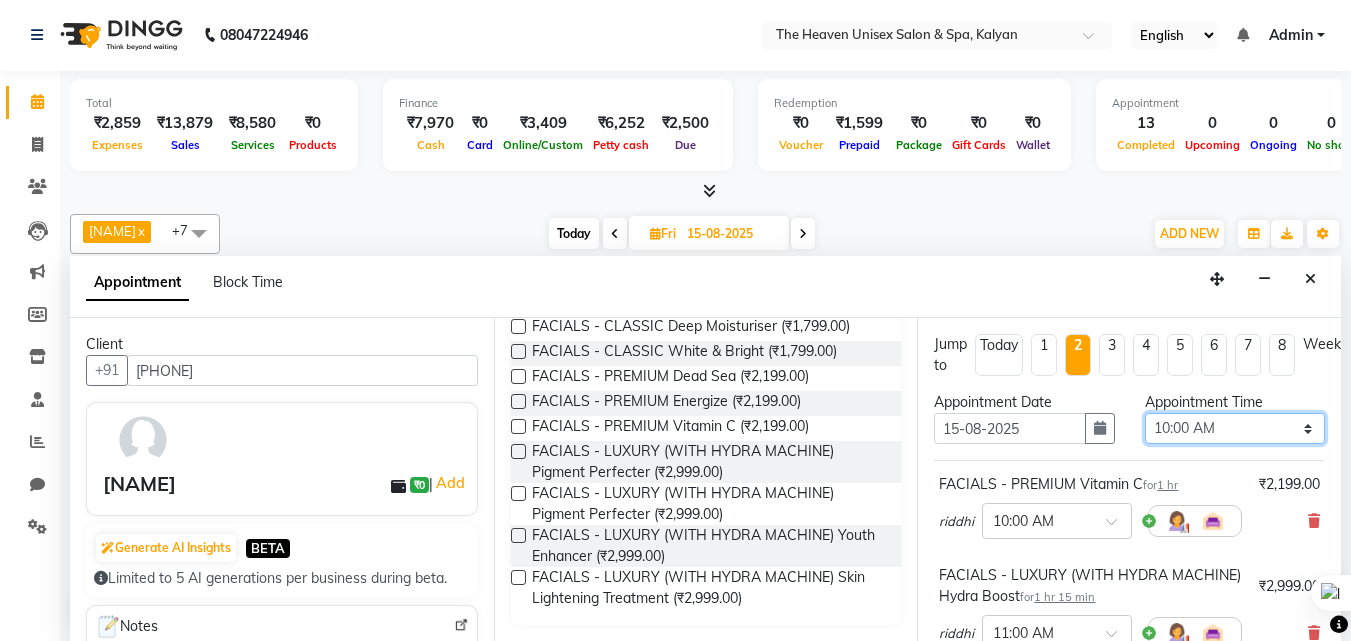 click on "Select 10:00 AM 10:15 AM 10:30 AM 10:45 AM 11:00 AM 11:15 AM 11:30 AM 11:45 AM 12:00 PM 12:15 PM 12:30 PM 12:45 PM 01:00 PM 01:15 PM 01:30 PM 01:45 PM 02:00 PM 02:15 PM 02:30 PM 02:45 PM 03:00 PM 03:15 PM 03:30 PM 03:45 PM 04:00 PM 04:15 PM 04:30 PM 04:45 PM 05:00 PM 05:15 PM 05:30 PM 05:45 PM 06:00 PM 06:15 PM 06:30 PM 06:45 PM 07:00 PM 07:15 PM 07:30 PM 07:45 PM 08:00 PM 08:15 PM 08:30 PM 08:45 PM 09:00 PM 09:15 PM 09:30 PM 09:45 PM 10:00 PM" at bounding box center [1235, 428] 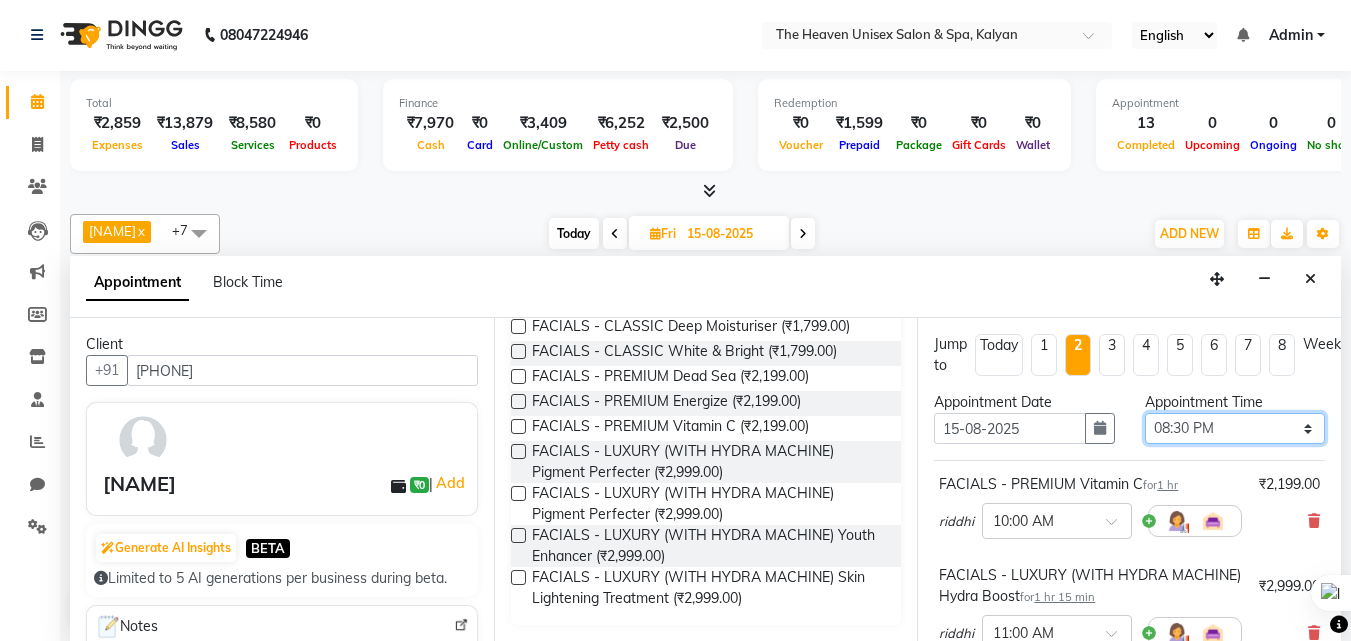 click on "Select 10:00 AM 10:15 AM 10:30 AM 10:45 AM 11:00 AM 11:15 AM 11:30 AM 11:45 AM 12:00 PM 12:15 PM 12:30 PM 12:45 PM 01:00 PM 01:15 PM 01:30 PM 01:45 PM 02:00 PM 02:15 PM 02:30 PM 02:45 PM 03:00 PM 03:15 PM 03:30 PM 03:45 PM 04:00 PM 04:15 PM 04:30 PM 04:45 PM 05:00 PM 05:15 PM 05:30 PM 05:45 PM 06:00 PM 06:15 PM 06:30 PM 06:45 PM 07:00 PM 07:15 PM 07:30 PM 07:45 PM 08:00 PM 08:15 PM 08:30 PM 08:45 PM 09:00 PM 09:15 PM 09:30 PM 09:45 PM 10:00 PM" at bounding box center (1235, 428) 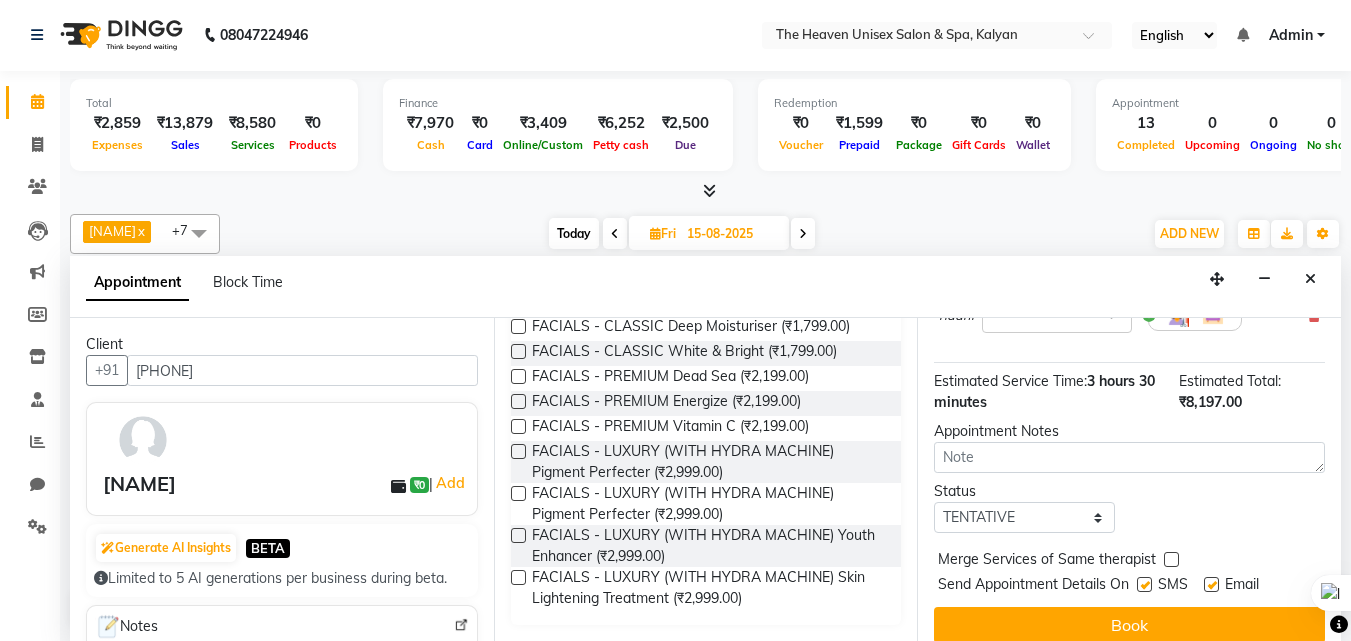scroll, scrollTop: 463, scrollLeft: 0, axis: vertical 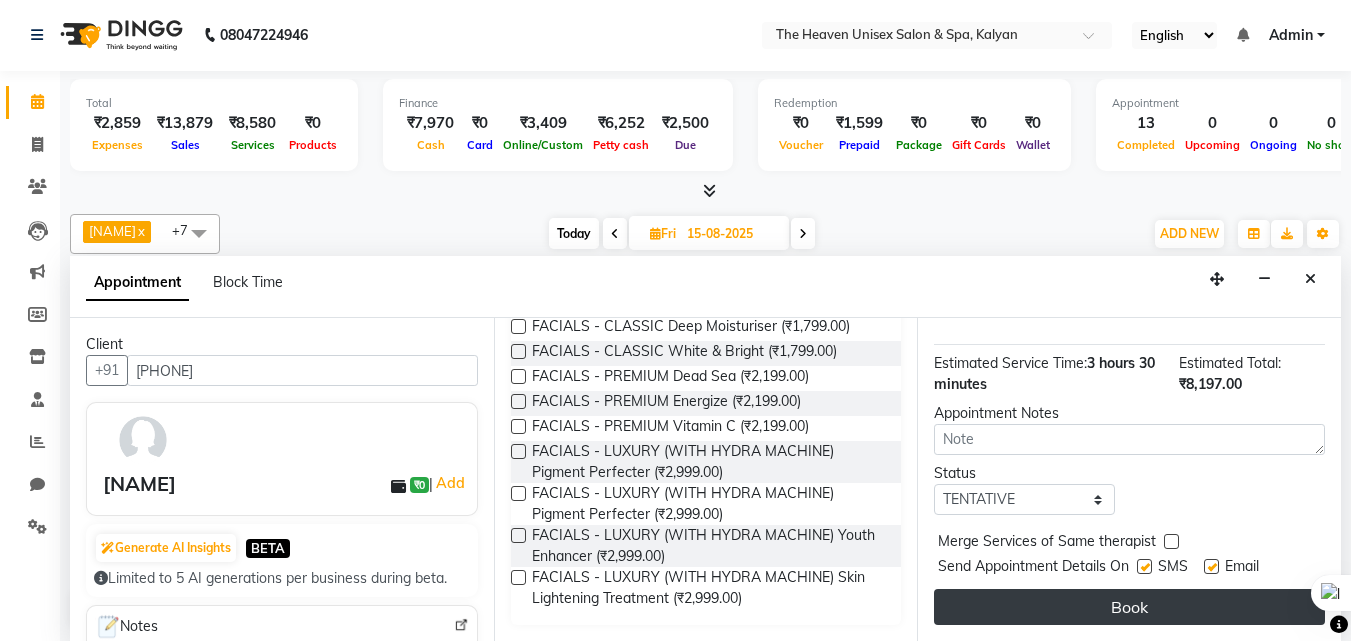 click on "Book" at bounding box center [1129, 607] 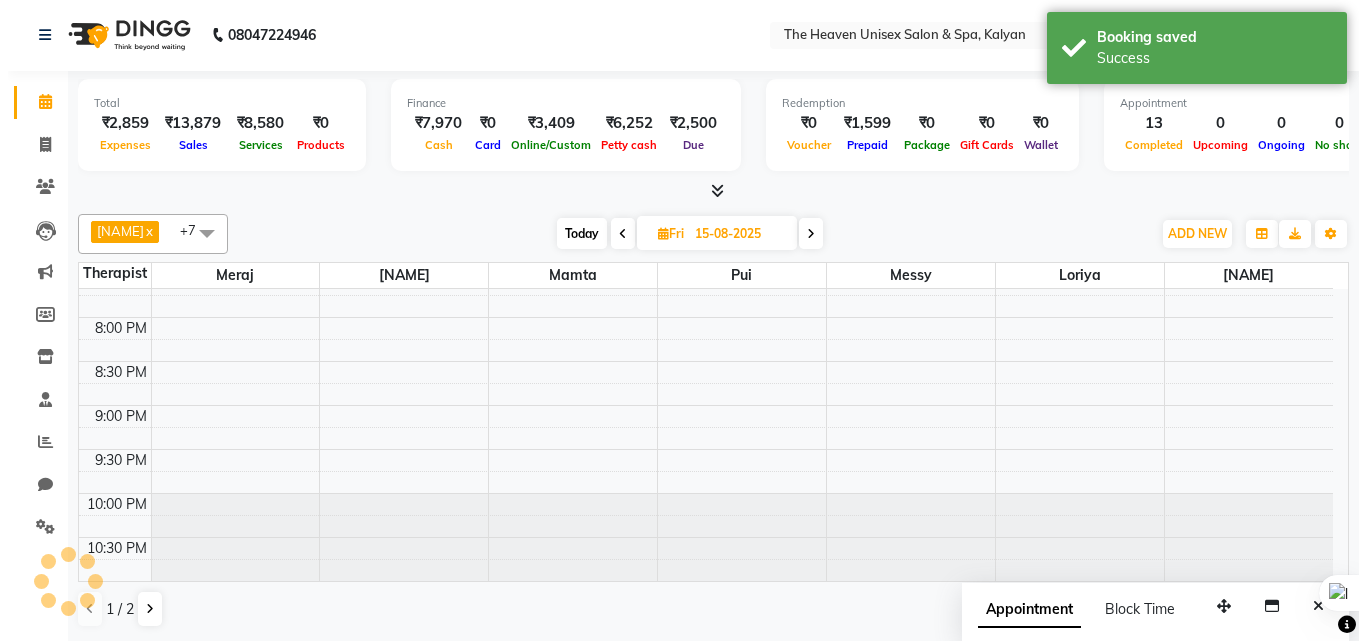 scroll, scrollTop: 0, scrollLeft: 0, axis: both 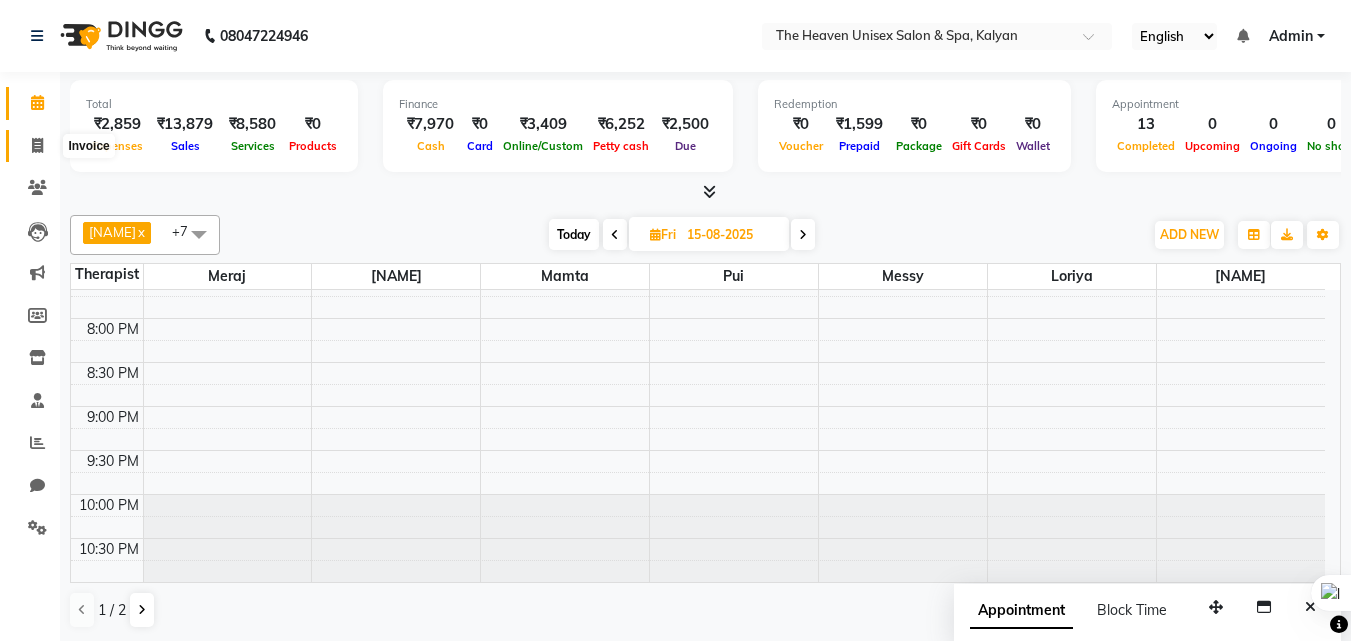 click 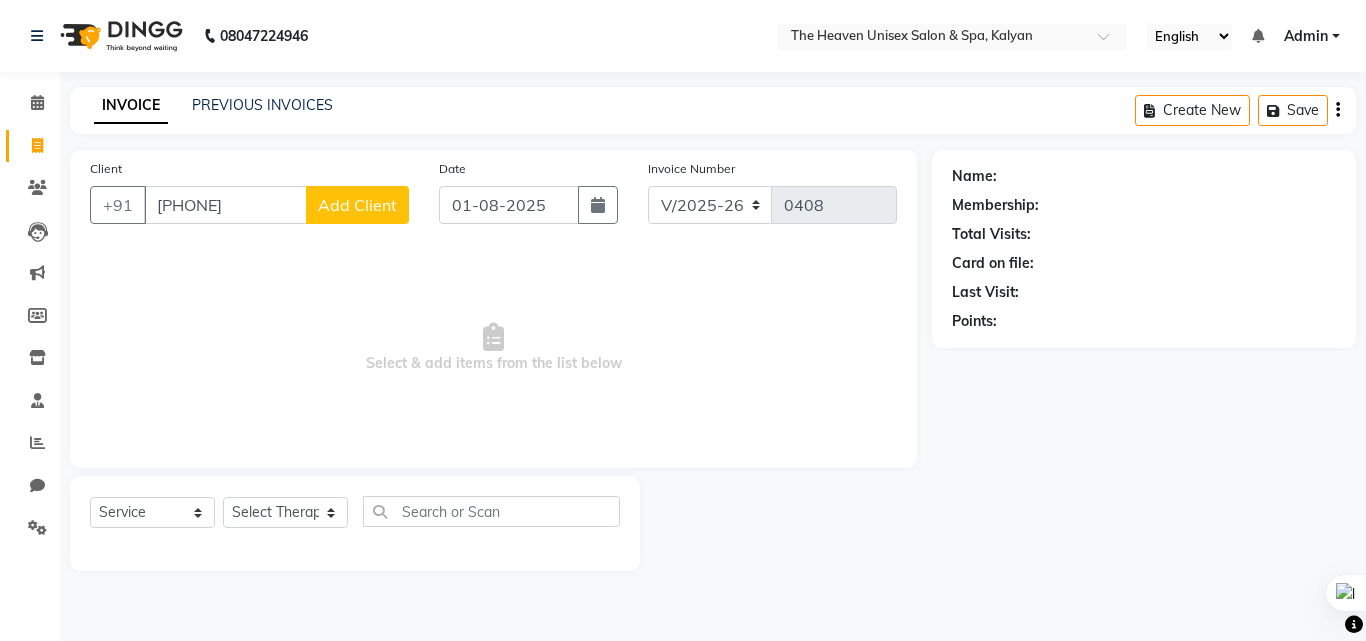 click on "Add Client" 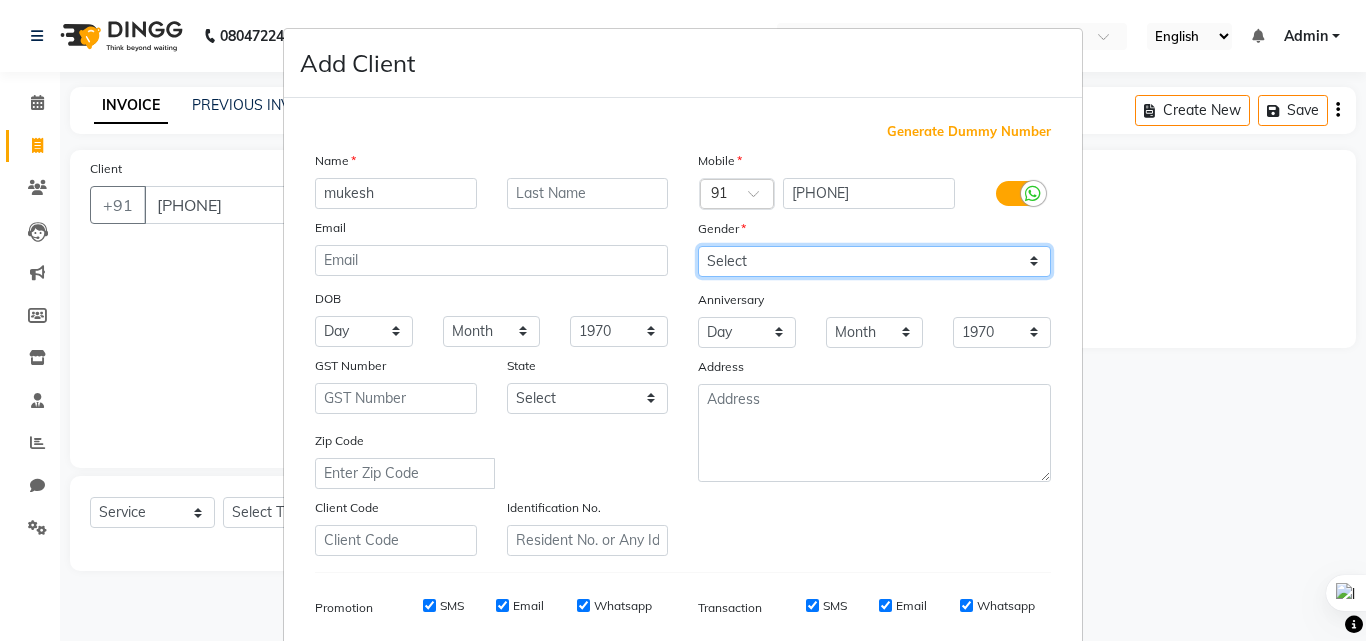 click on "Select Male Female Other Prefer Not To Say" at bounding box center (874, 261) 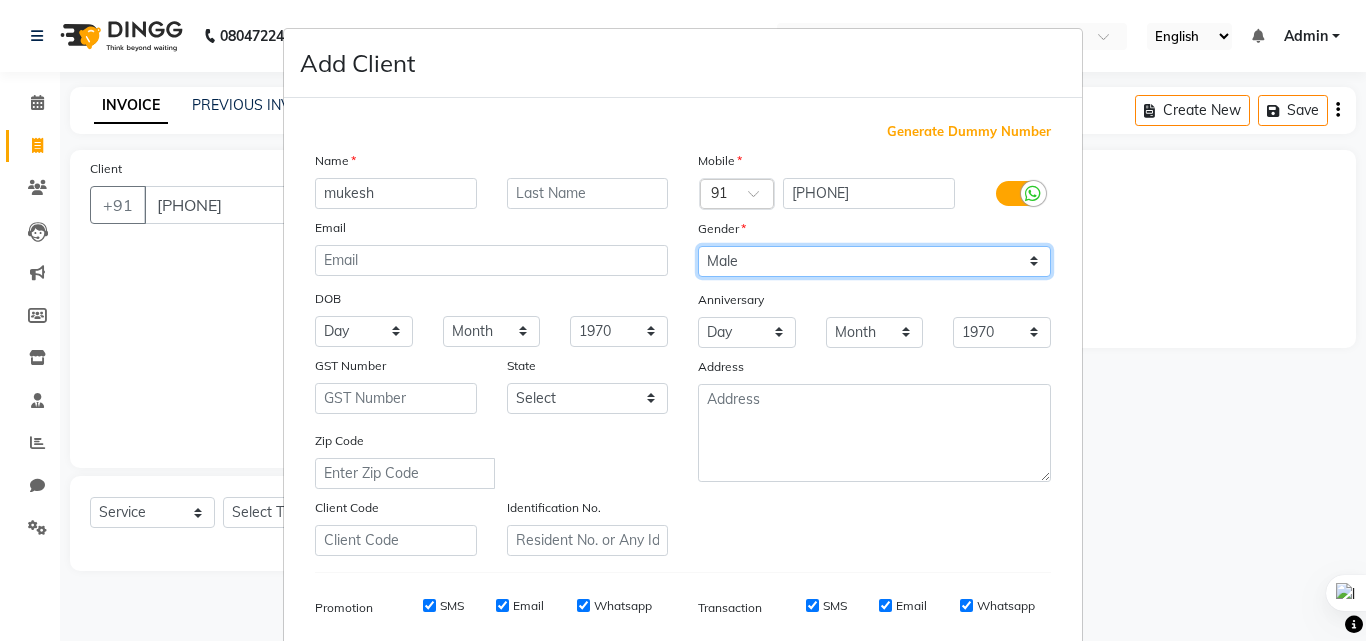 click on "Select Male Female Other Prefer Not To Say" at bounding box center [874, 261] 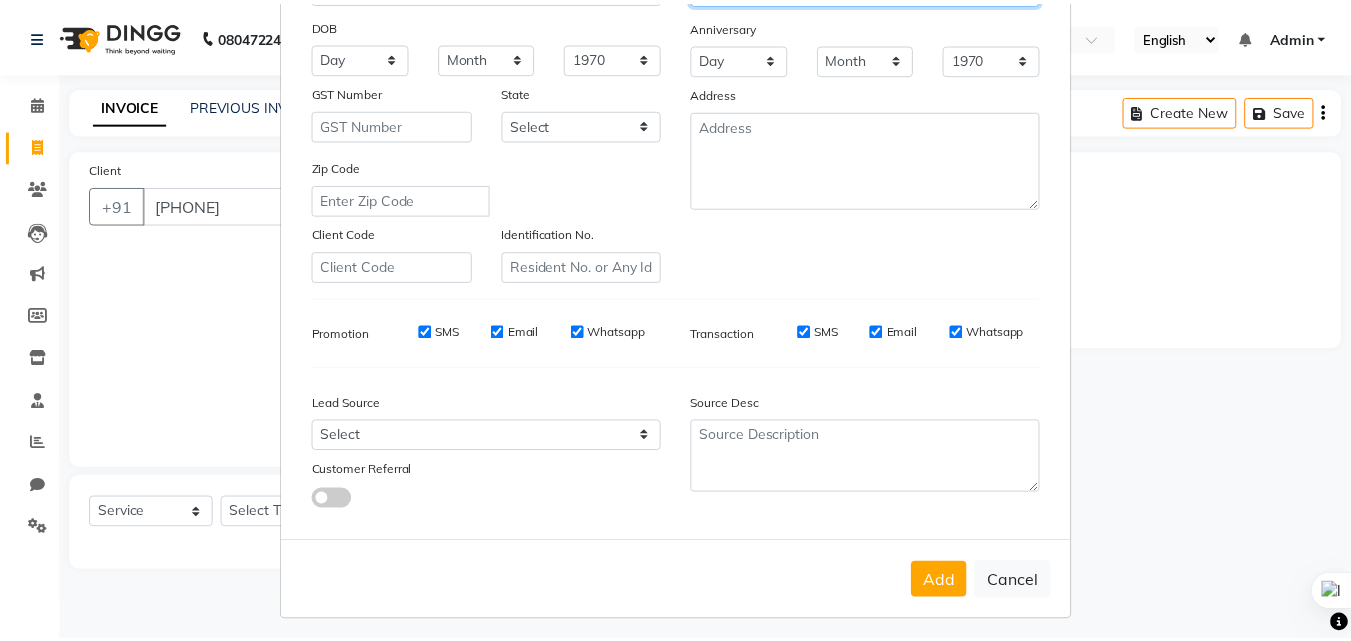 scroll, scrollTop: 282, scrollLeft: 0, axis: vertical 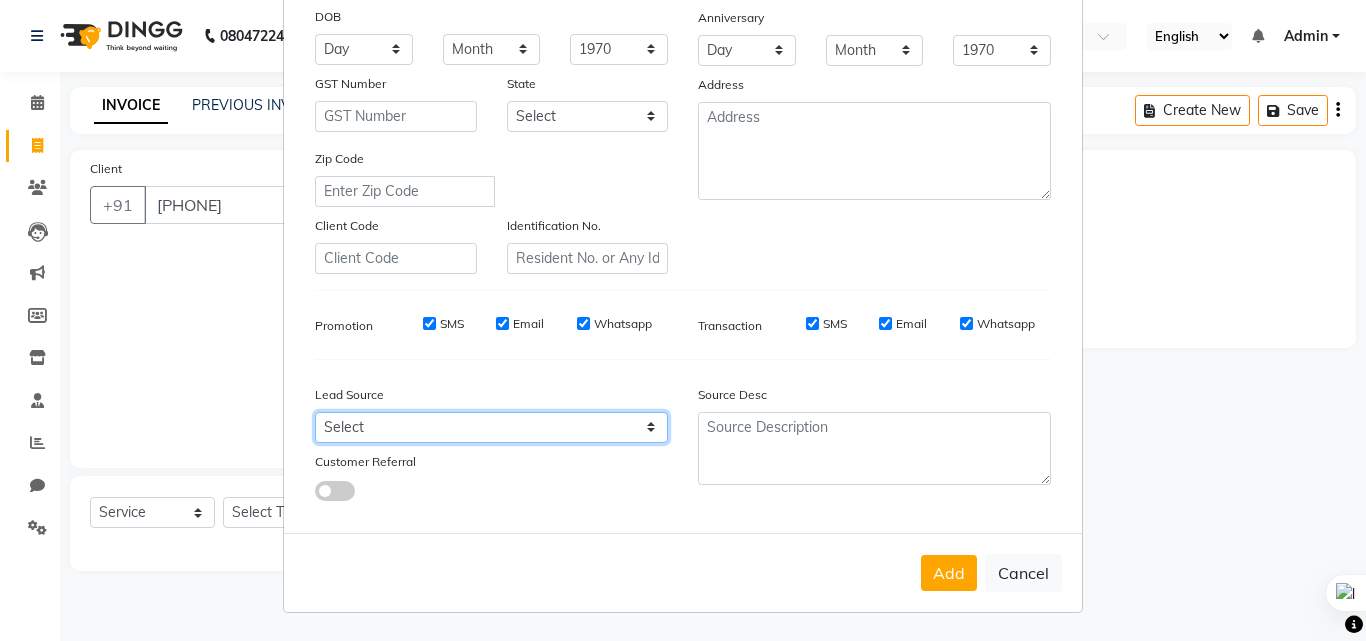 click on "Select Walk-in Referral Internet Friend Word of Mouth Advertisement Facebook JustDial Google Other" at bounding box center (491, 427) 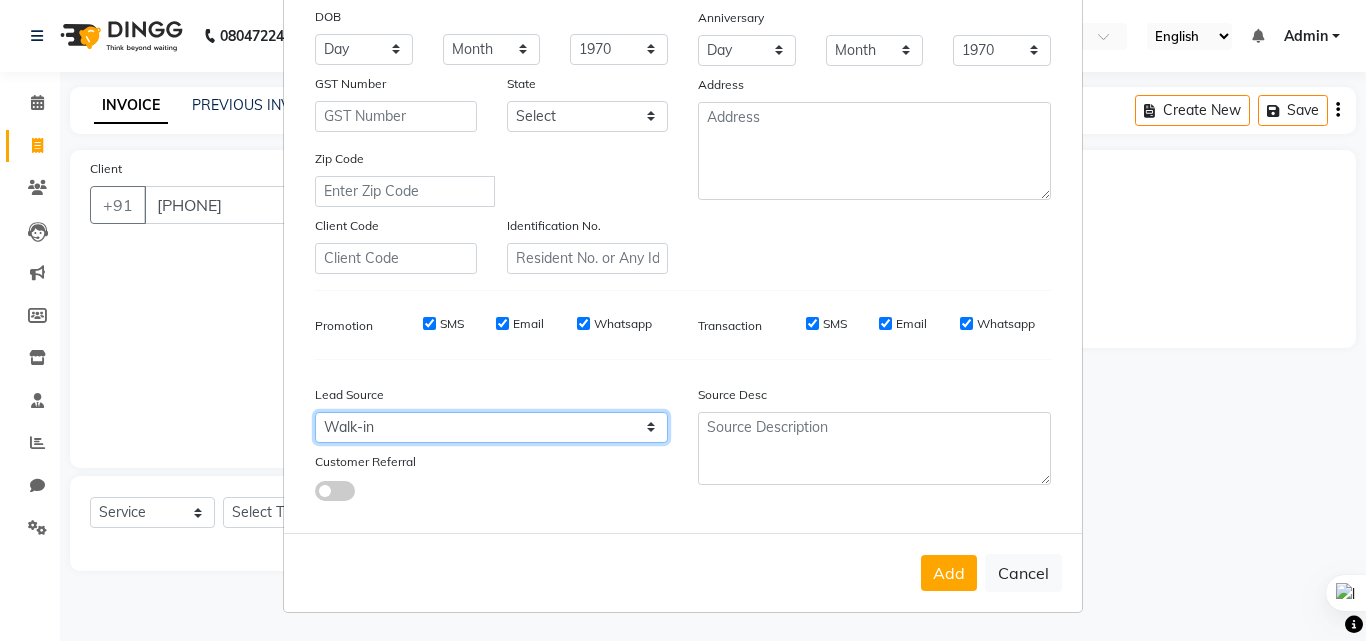 click on "Select Walk-in Referral Internet Friend Word of Mouth Advertisement Facebook JustDial Google Other" at bounding box center (491, 427) 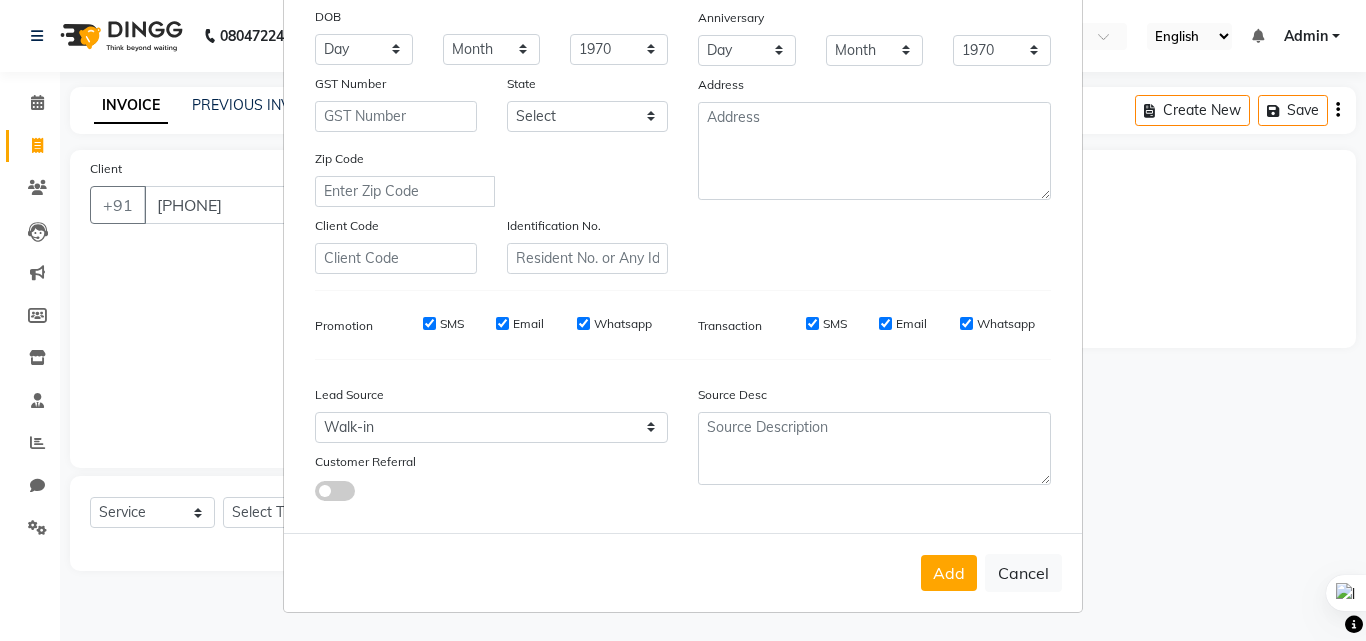 click on "Add" at bounding box center [949, 573] 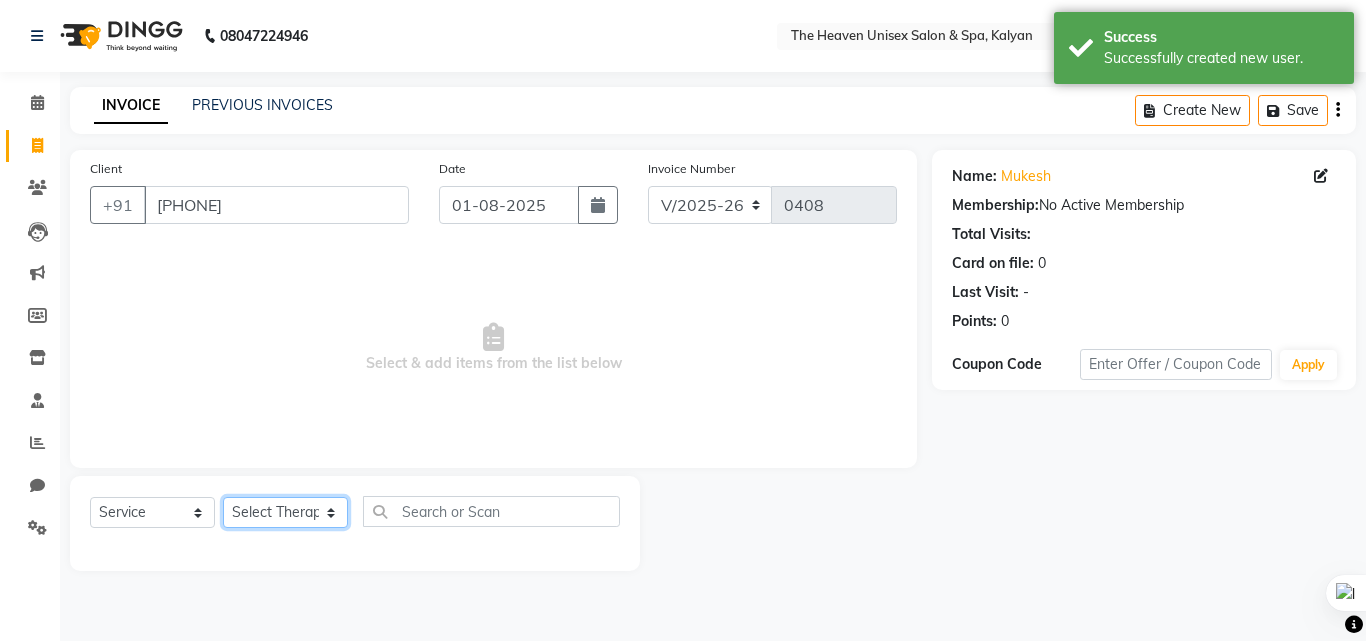 click on "Select Therapist Himanshu Singh  HRS House Leesa  Loriya Mamta Meraj messy pui Rahul Rashmi riddhi" 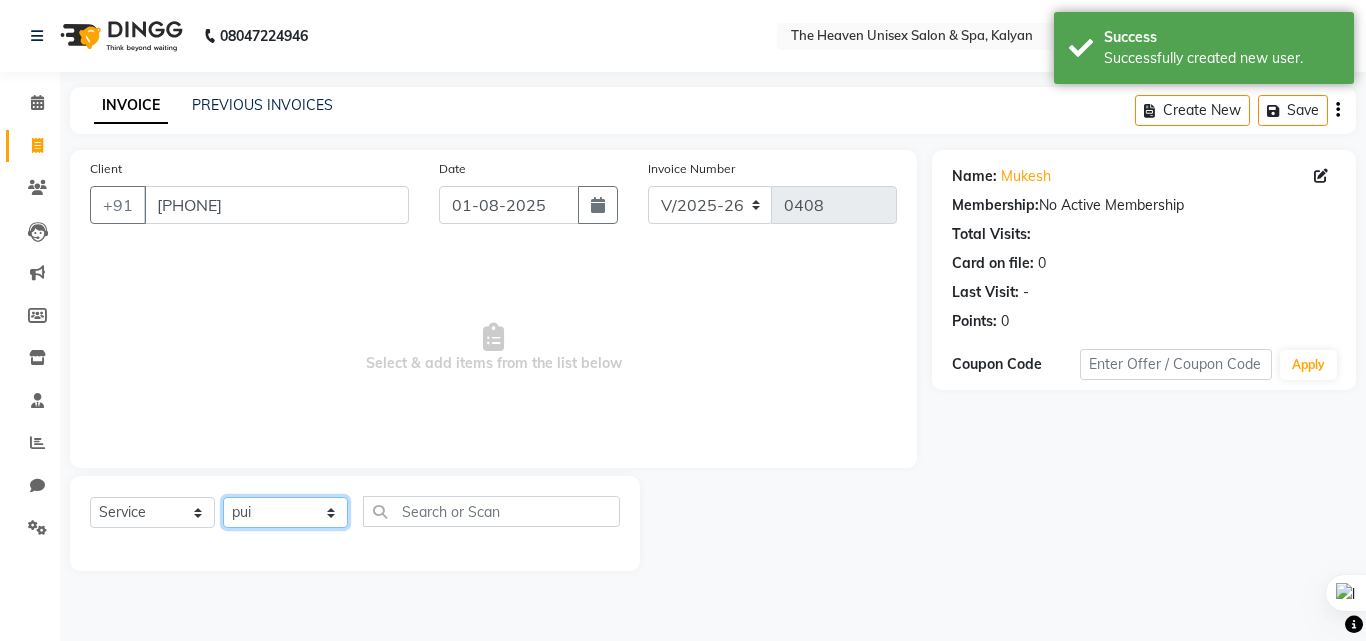 click on "Select Therapist Himanshu Singh  HRS House Leesa  Loriya Mamta Meraj messy pui Rahul Rashmi riddhi" 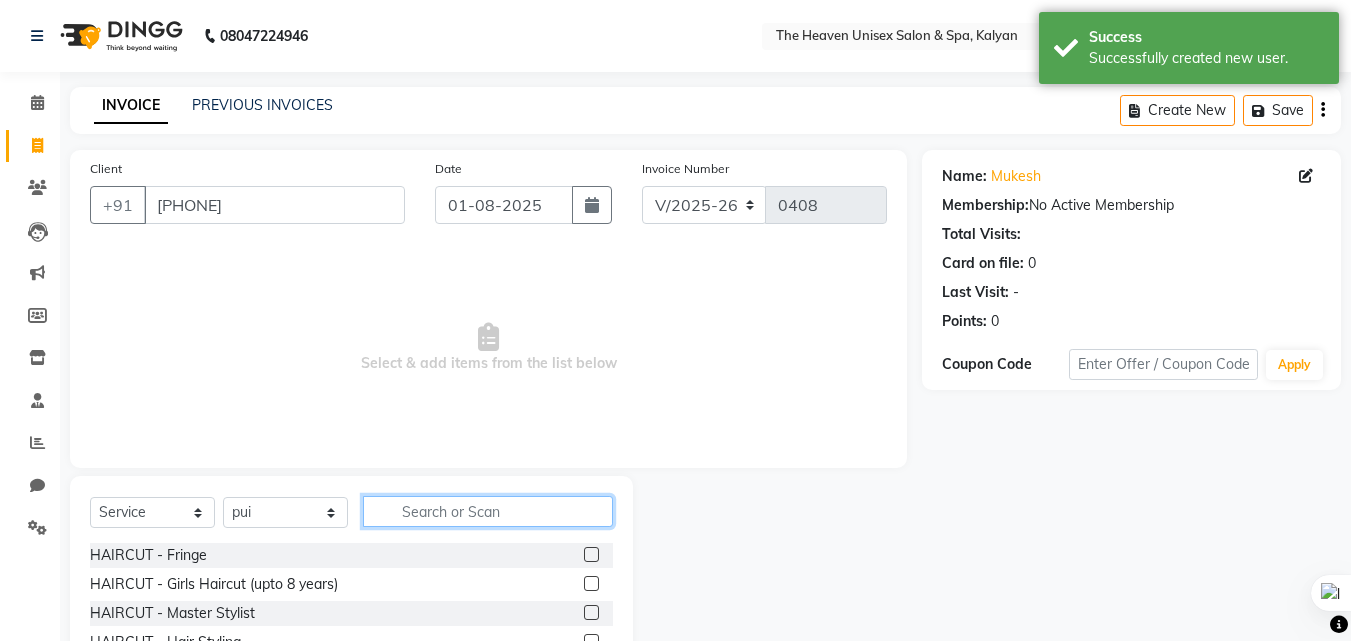 click 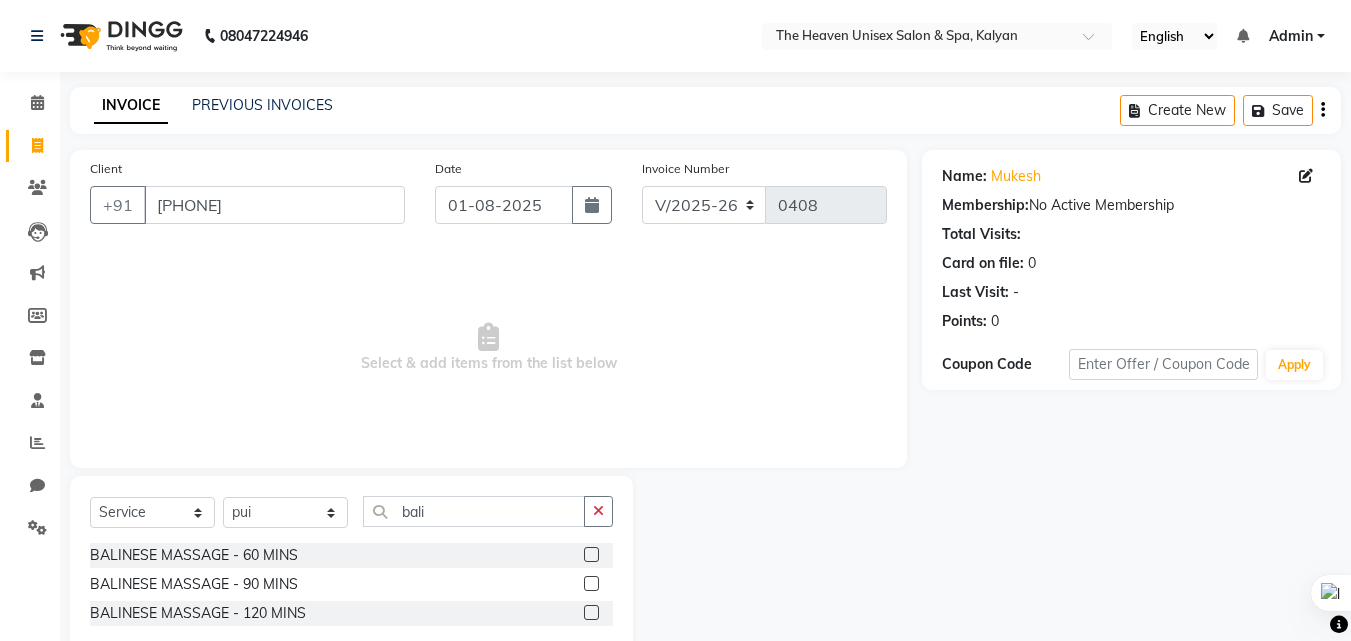 click 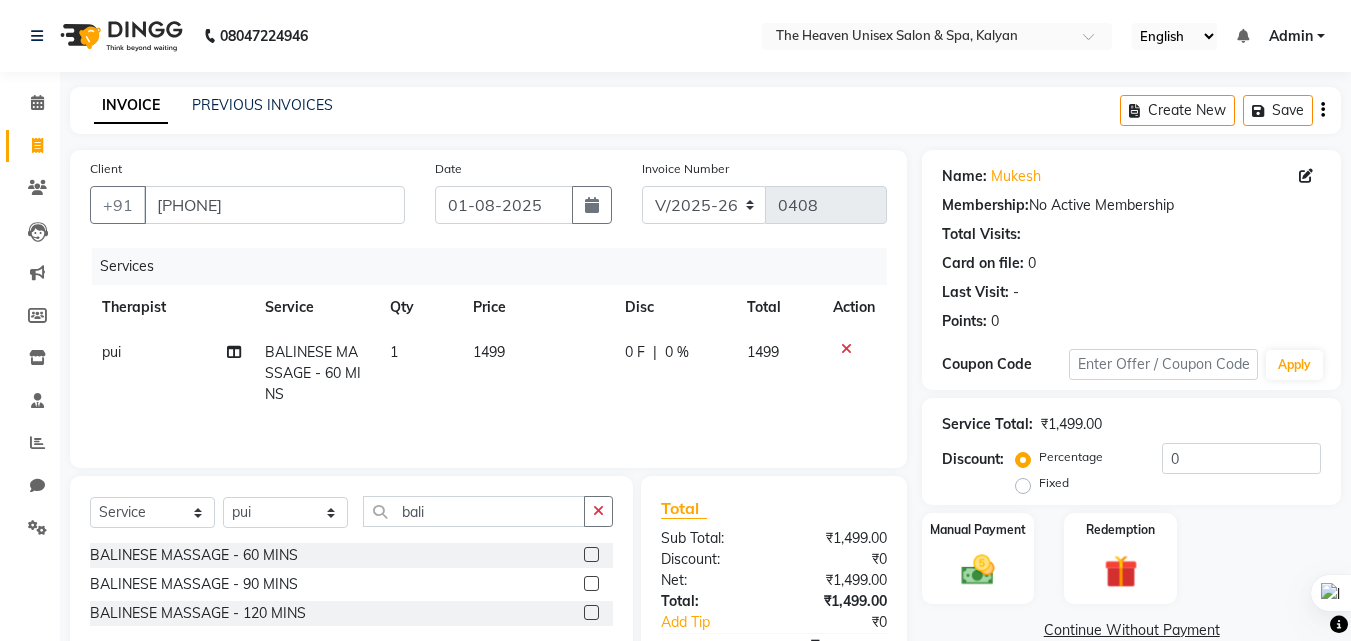 click on "|" 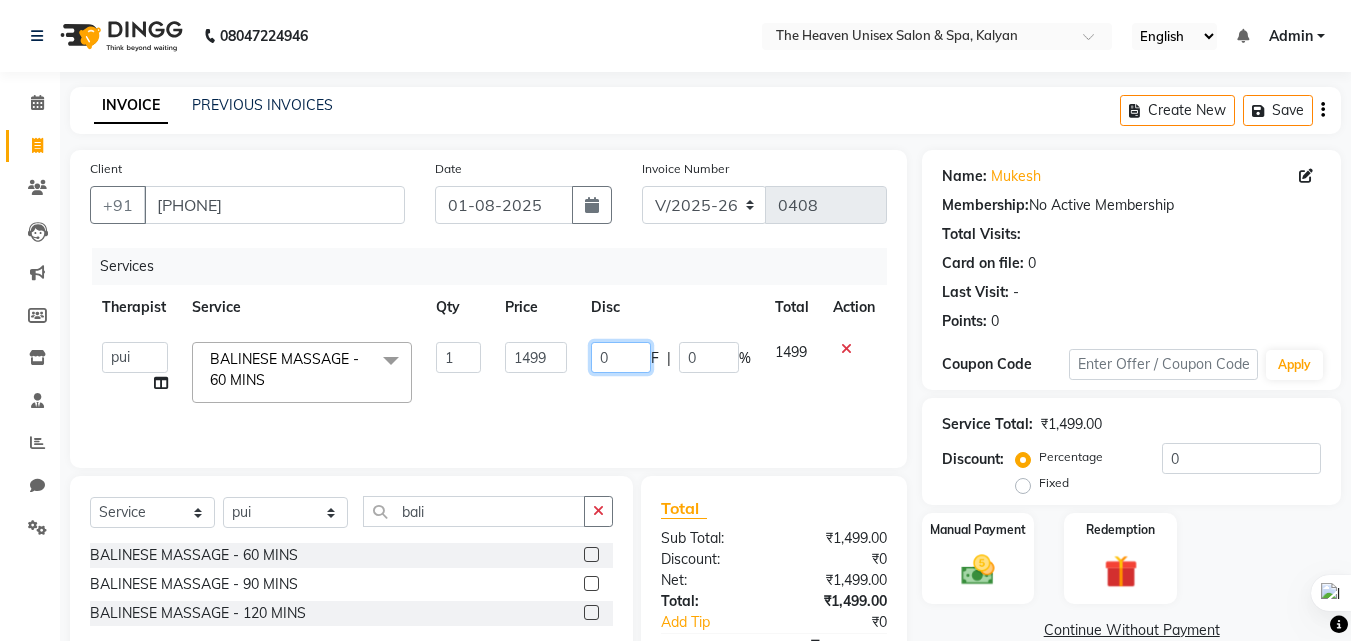 click on "0" 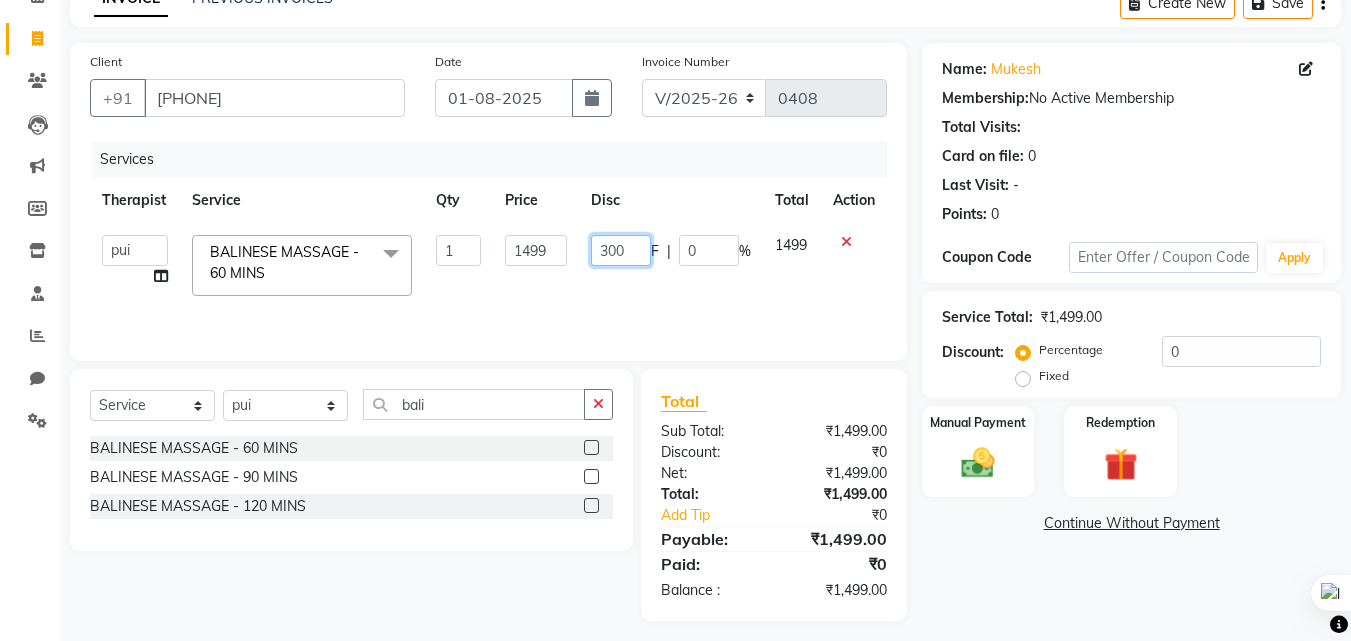 scroll, scrollTop: 117, scrollLeft: 0, axis: vertical 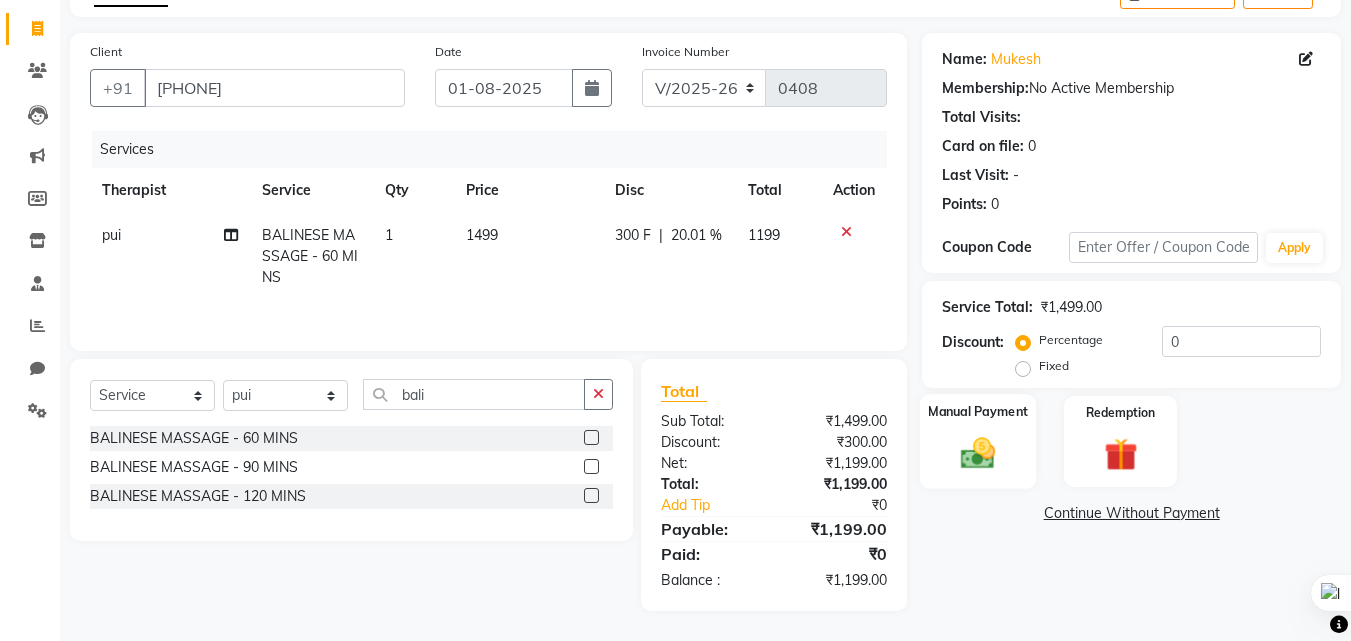 click on "Manual Payment" 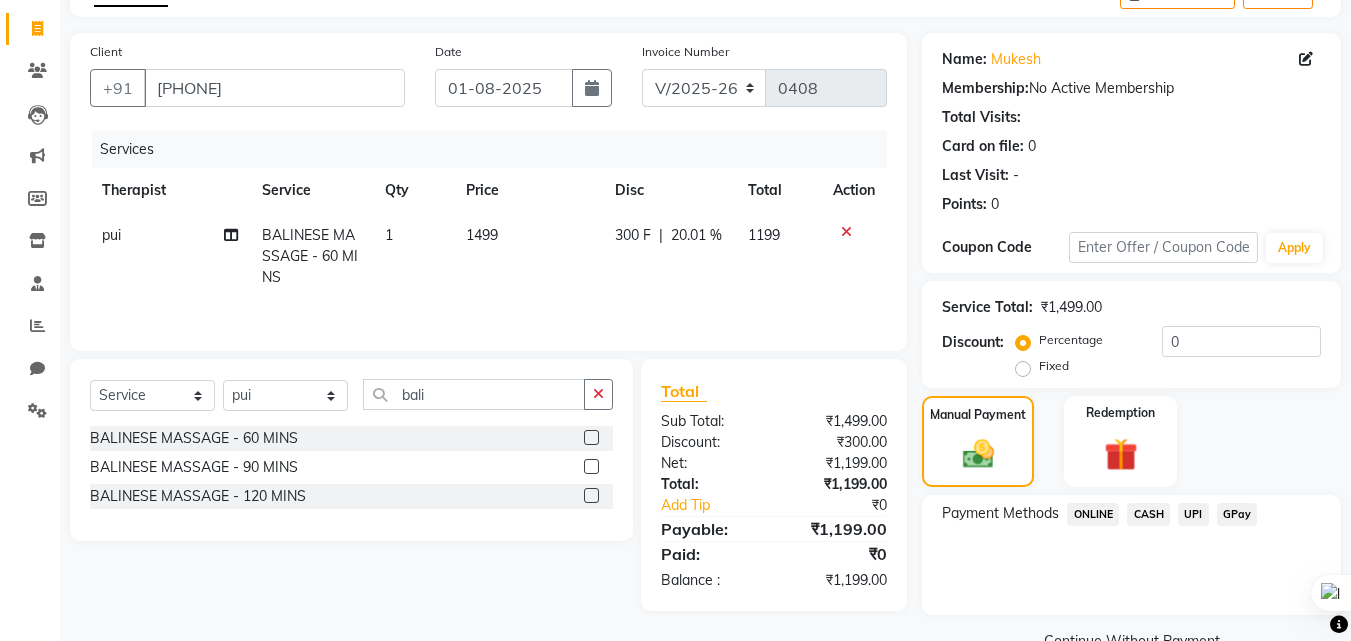 click on "CASH" 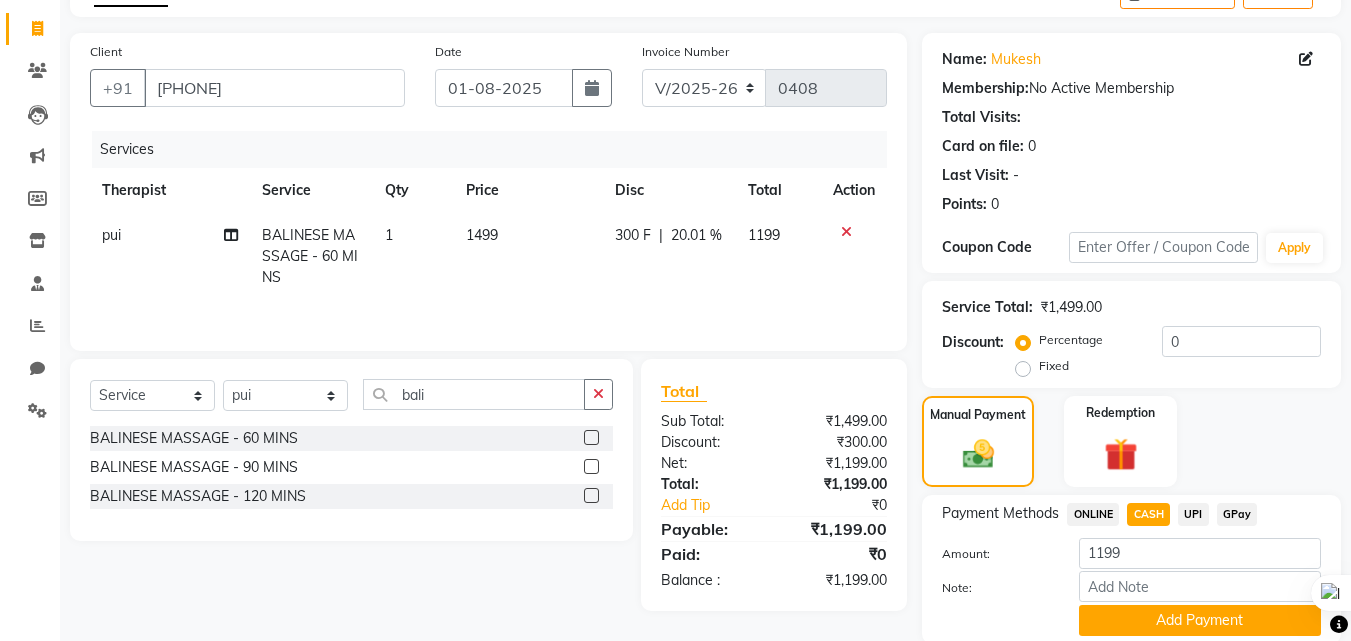 click on "Add Payment" 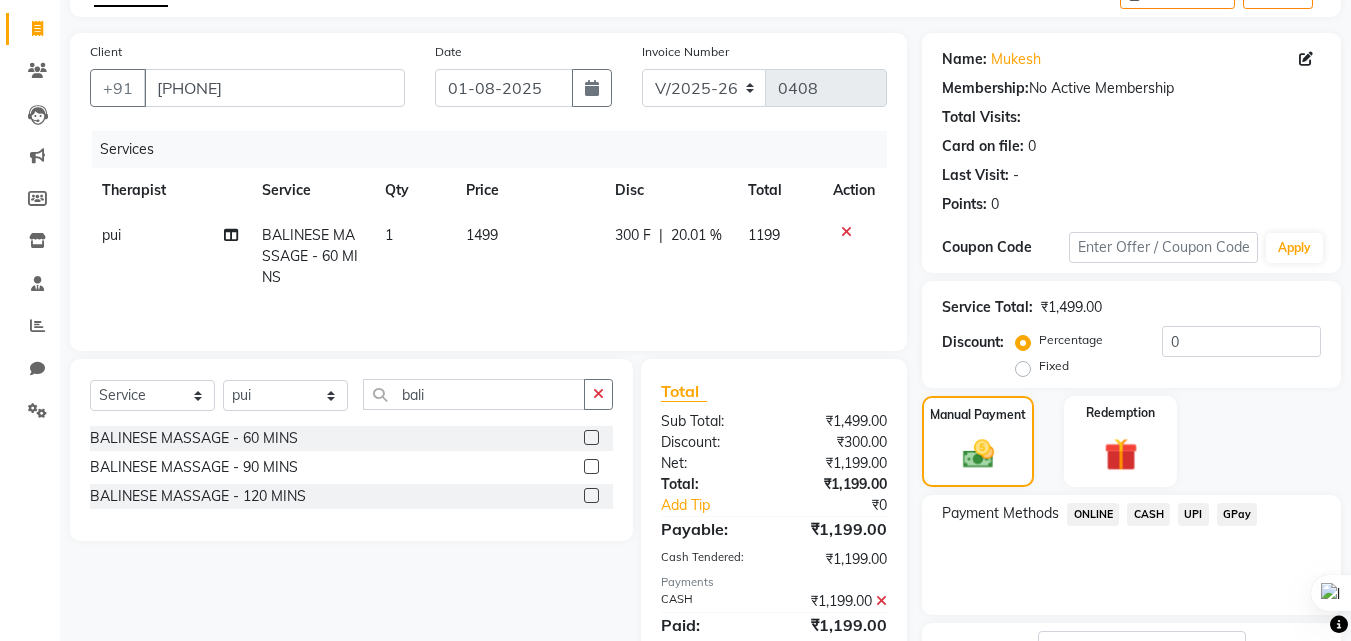 scroll, scrollTop: 275, scrollLeft: 0, axis: vertical 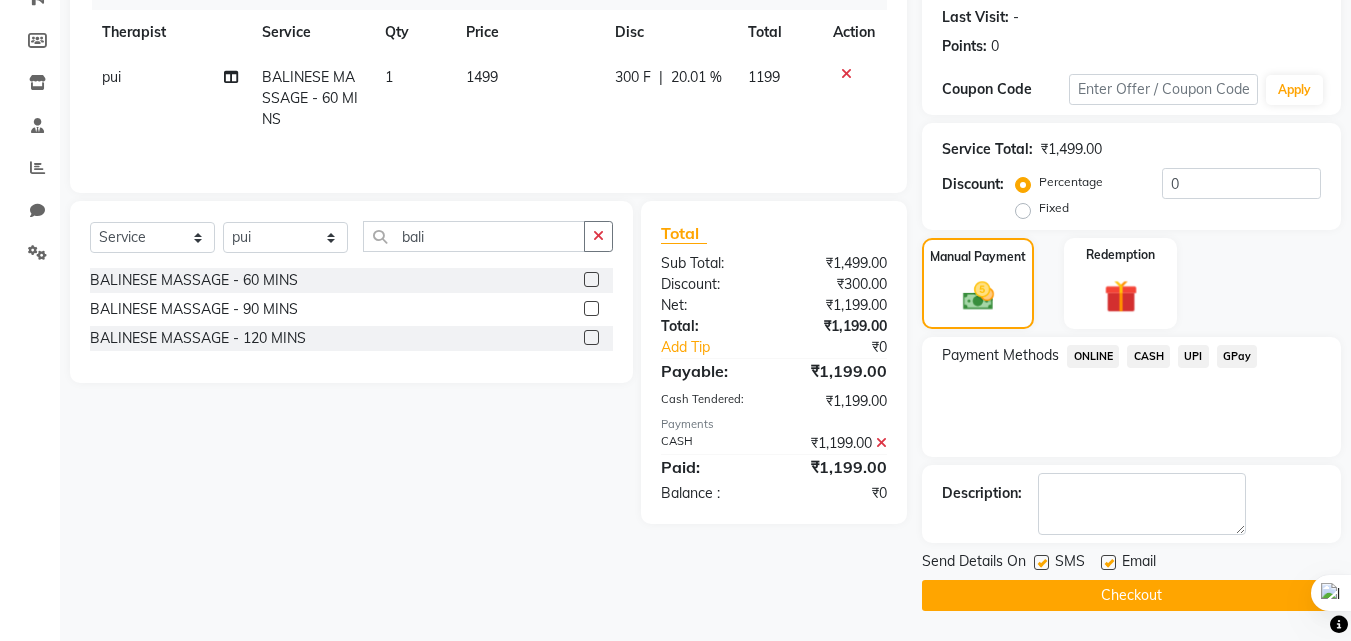 click on "Checkout" 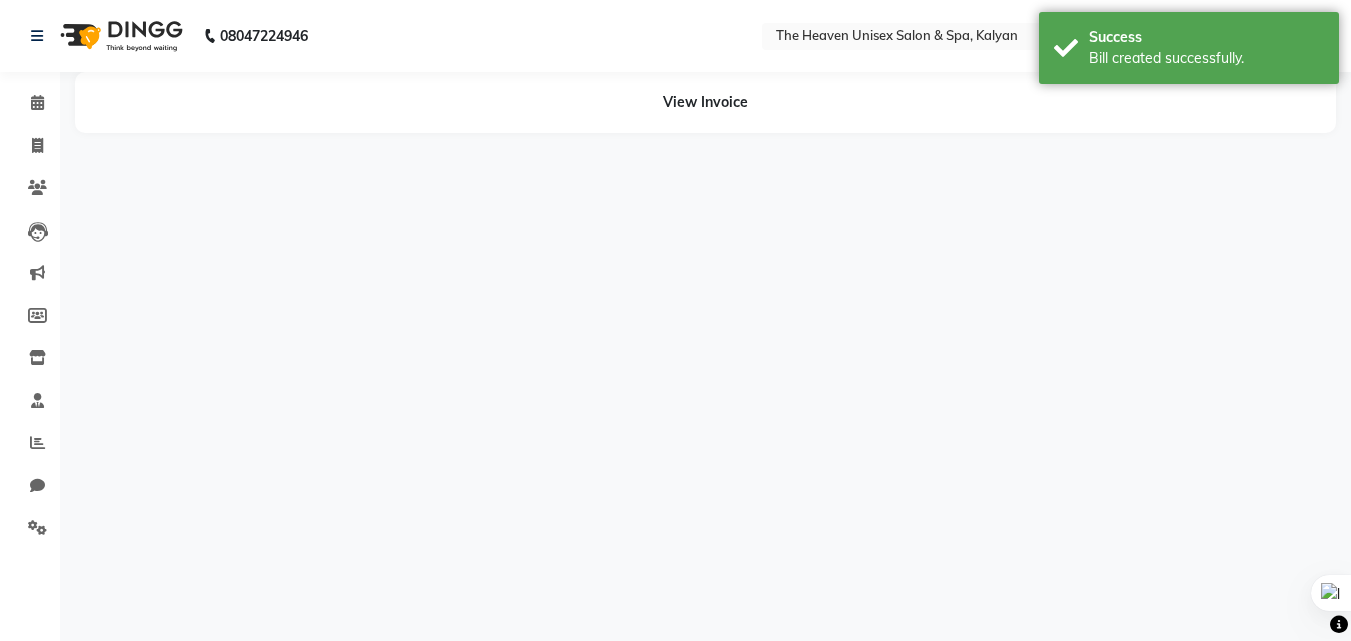 scroll, scrollTop: 0, scrollLeft: 0, axis: both 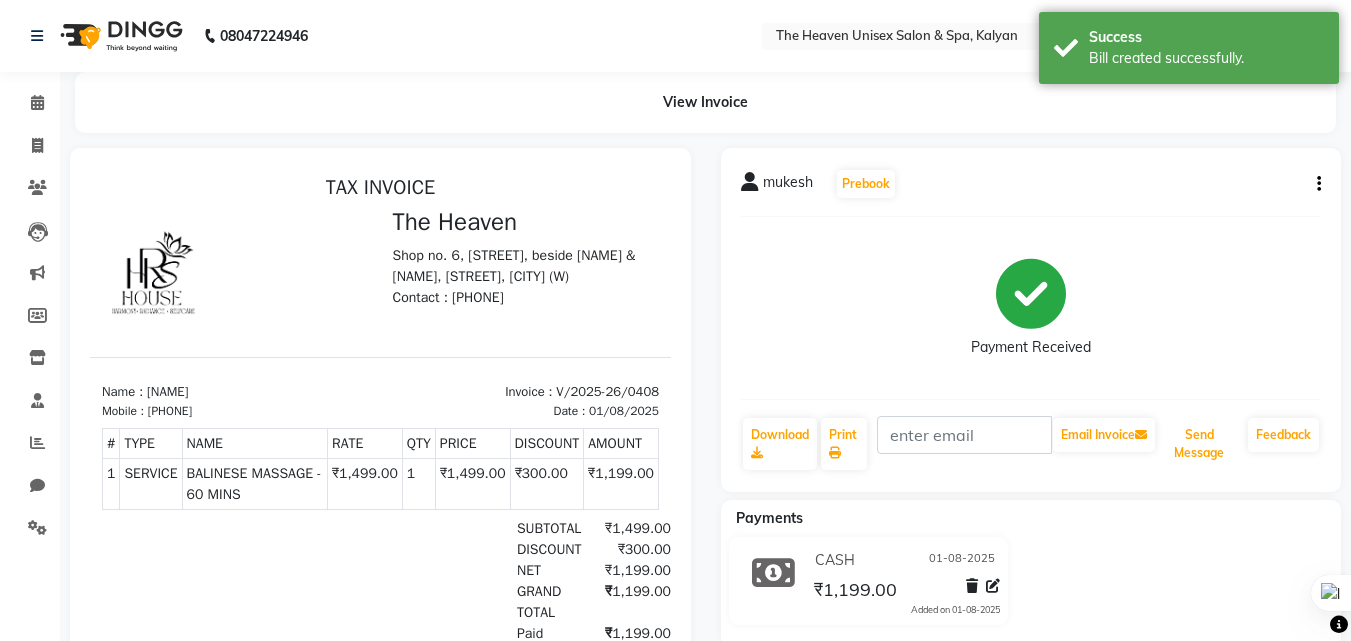 click on "Send Message" 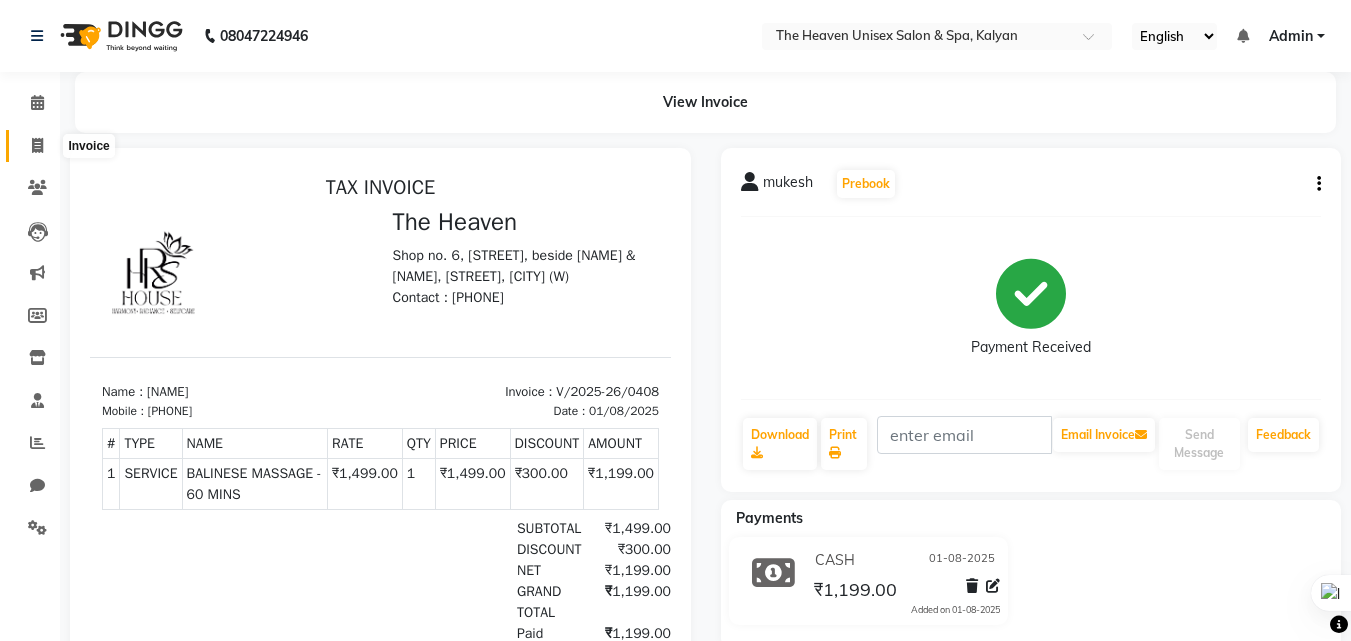 click 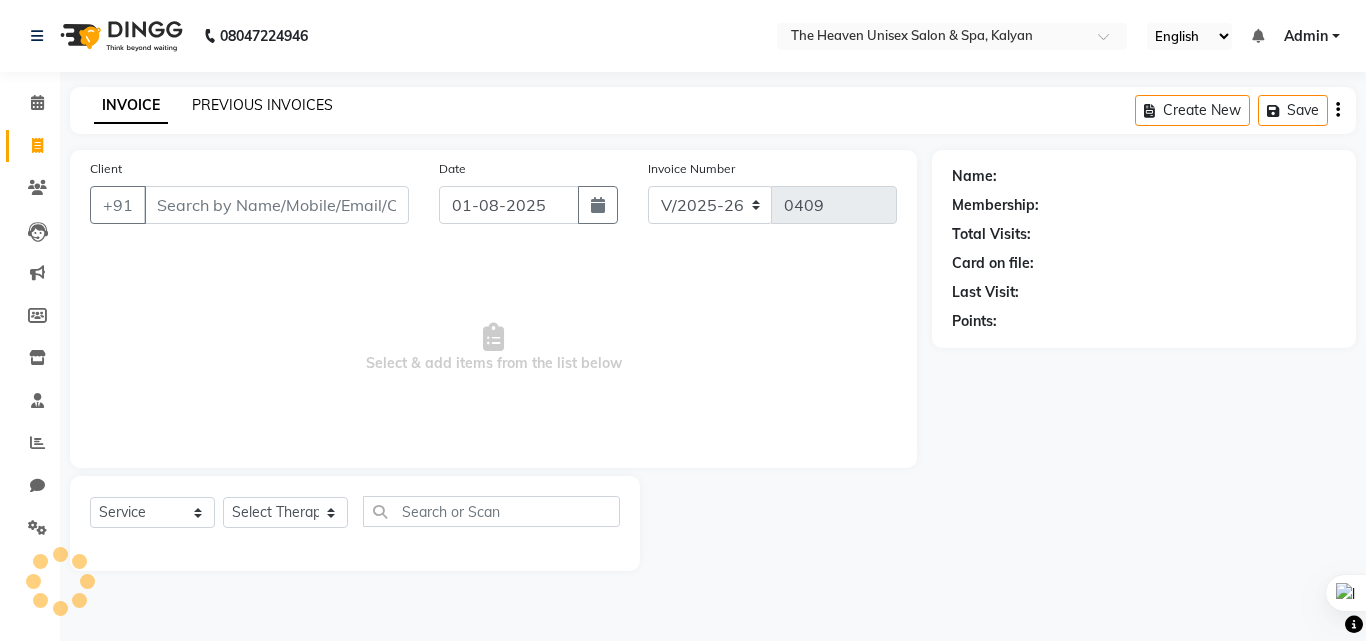 click on "PREVIOUS INVOICES" 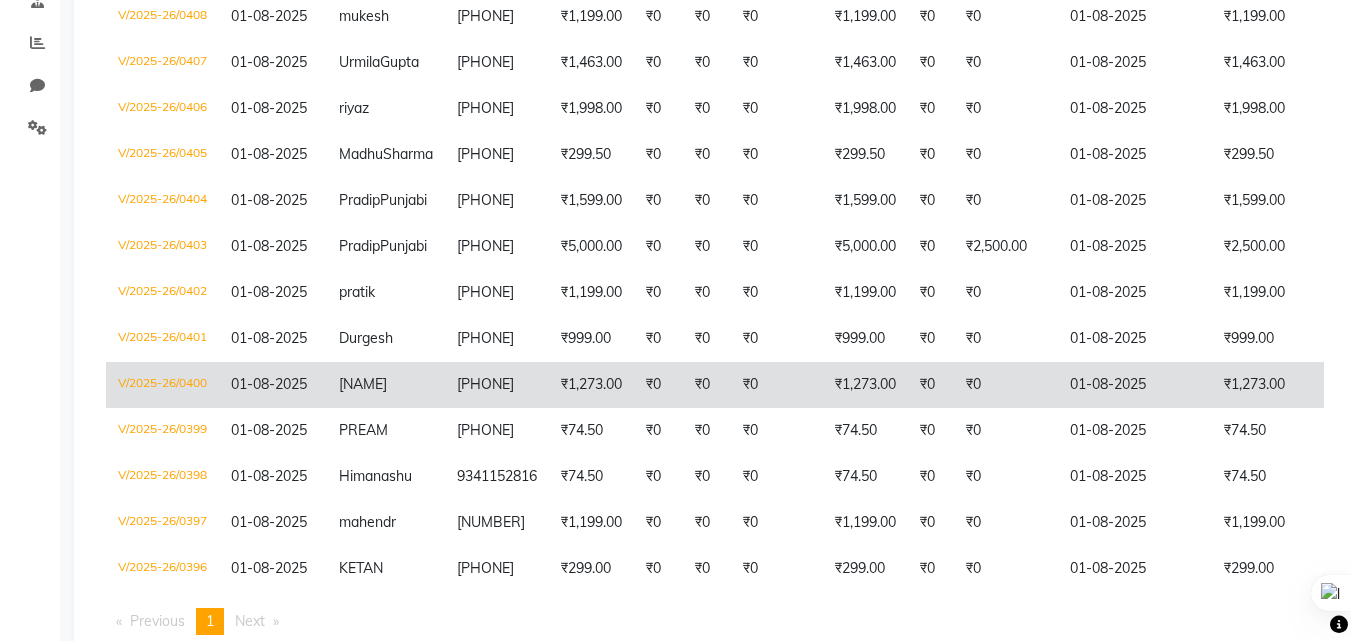 scroll, scrollTop: 555, scrollLeft: 0, axis: vertical 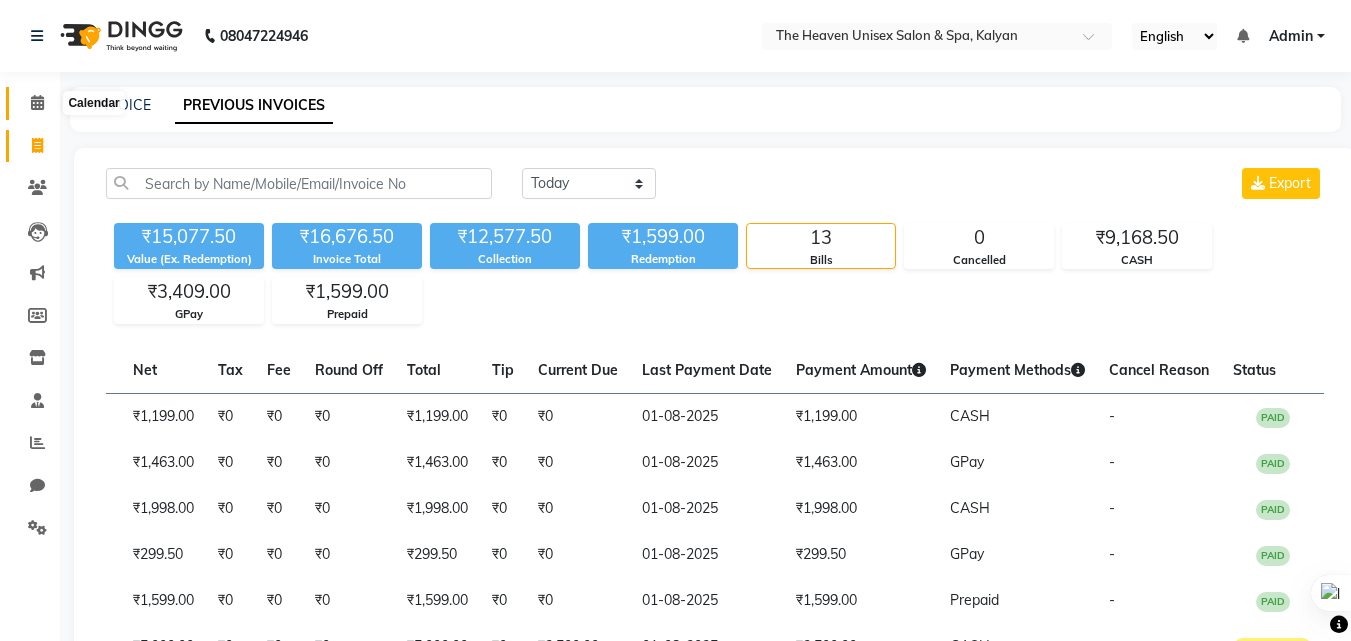 click 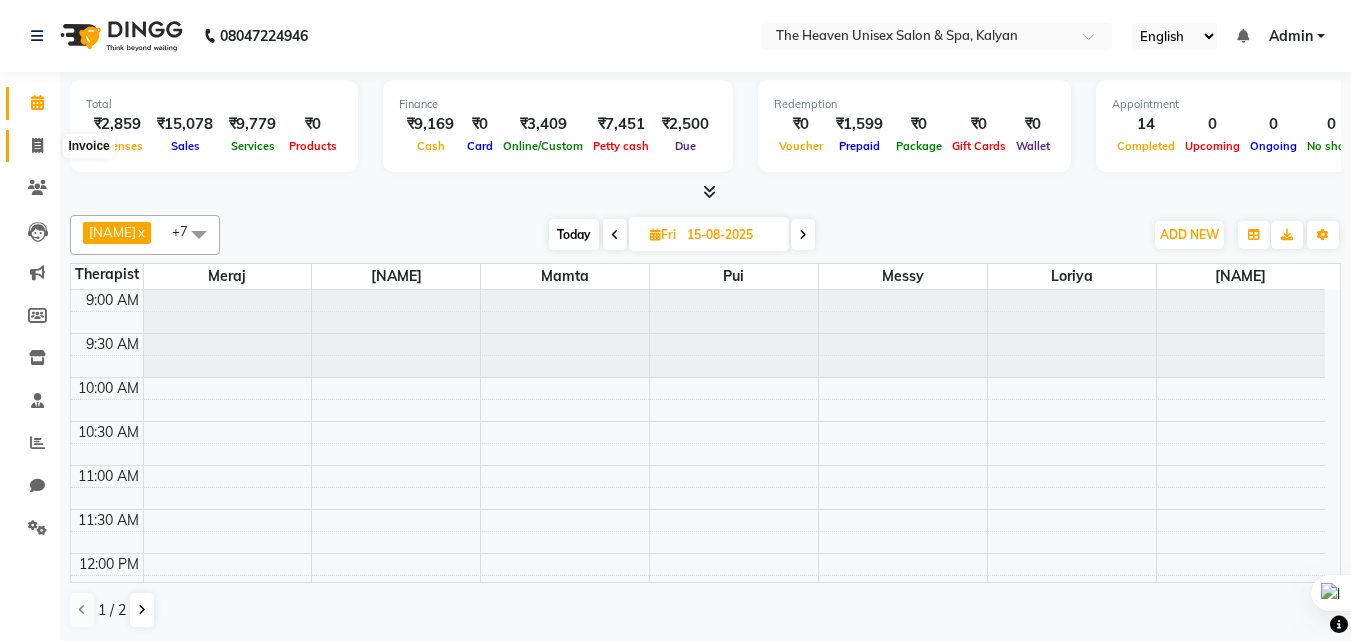 click 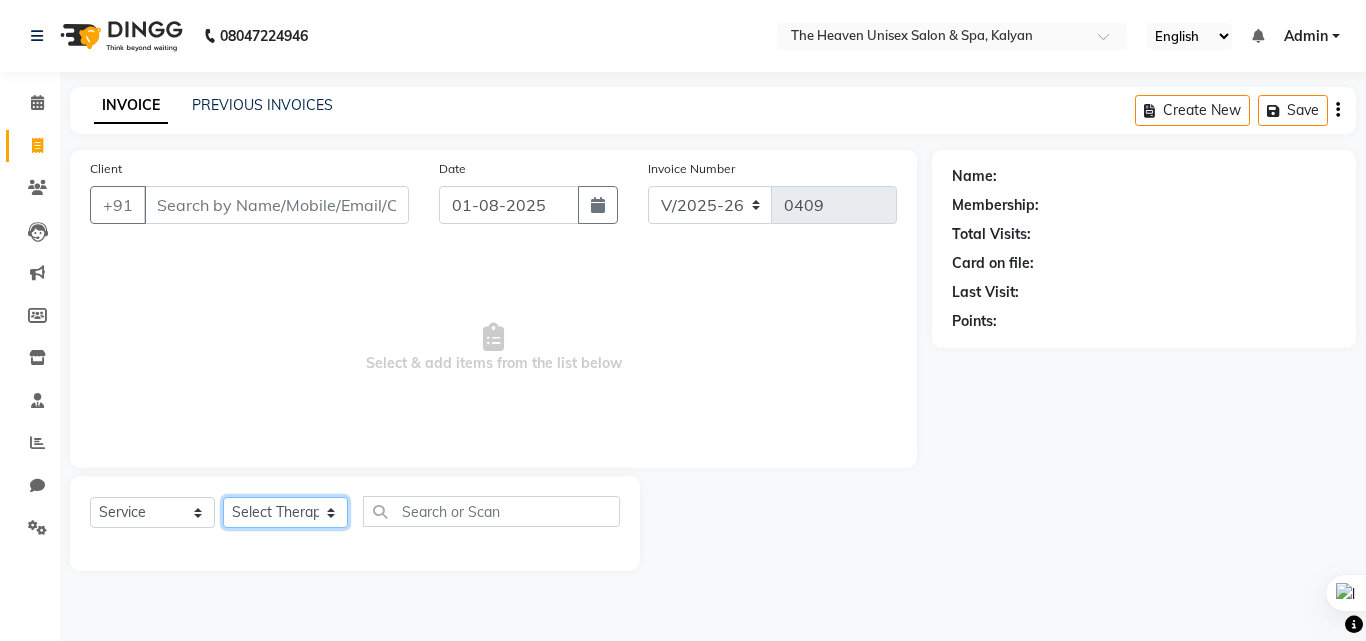 click on "Select Therapist Himanshu Singh  HRS House Leesa  Loriya Mamta Meraj messy pui Rahul Rashmi riddhi" 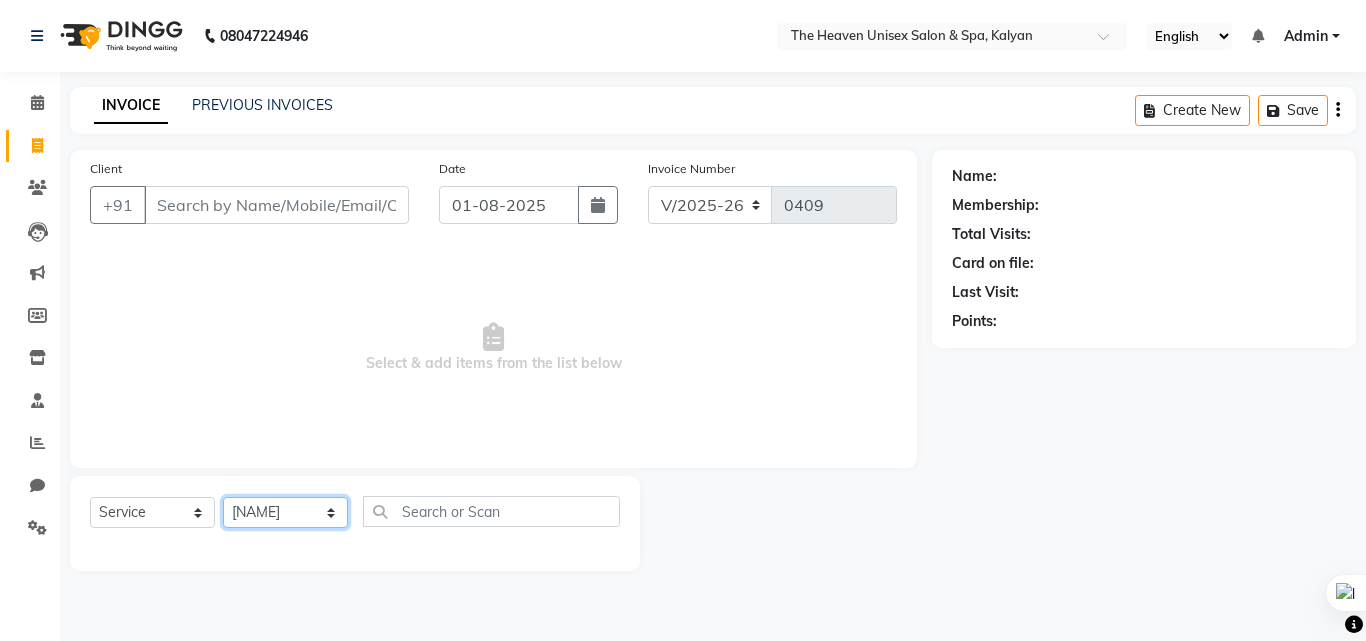 click on "Select Therapist Himanshu Singh  HRS House Leesa  Loriya Mamta Meraj messy pui Rahul Rashmi riddhi" 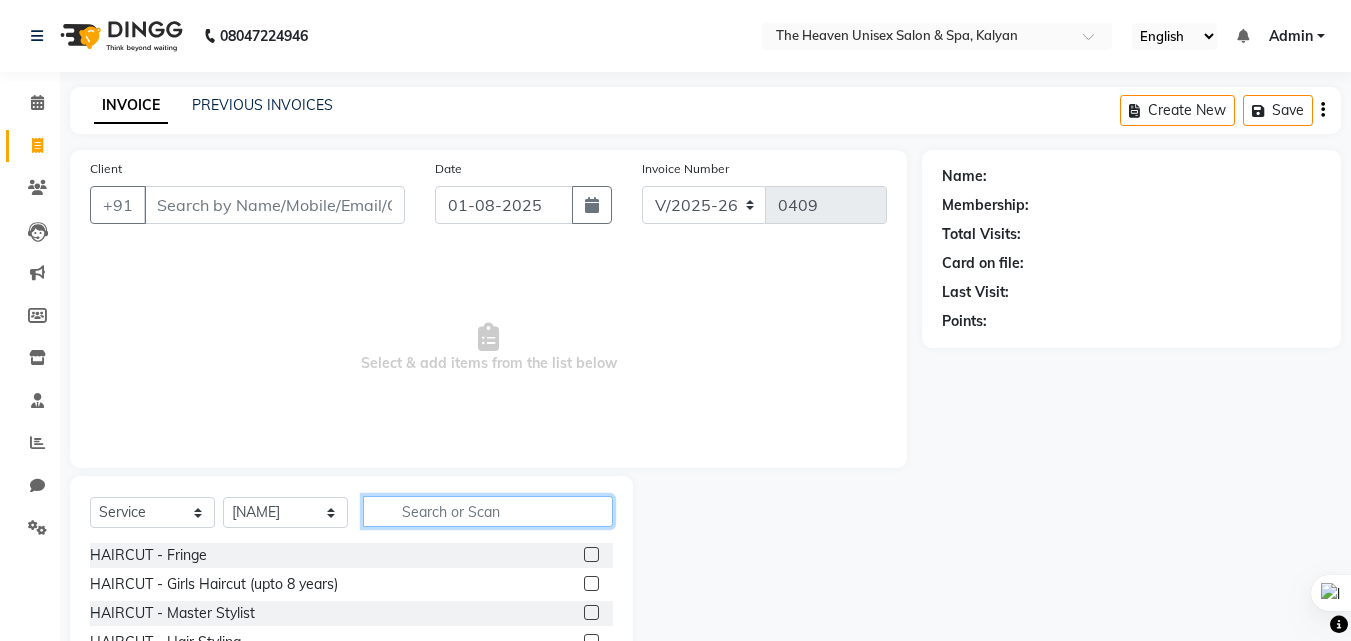 click 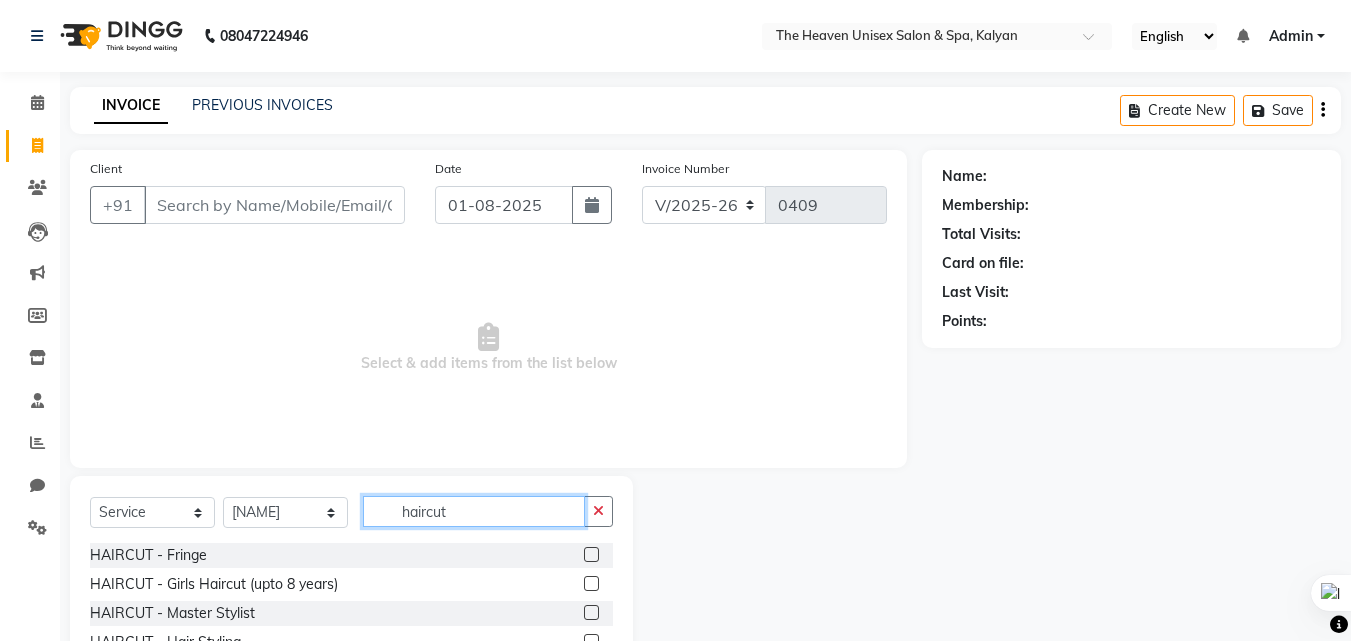 scroll, scrollTop: 32, scrollLeft: 0, axis: vertical 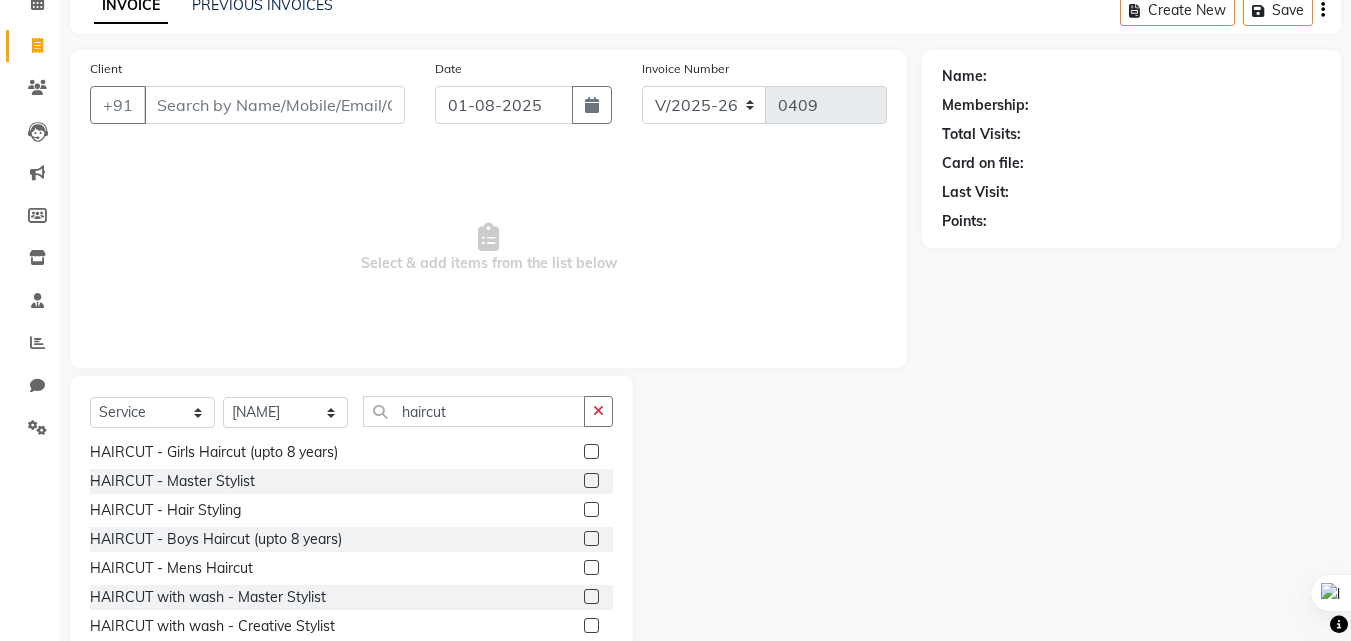 click 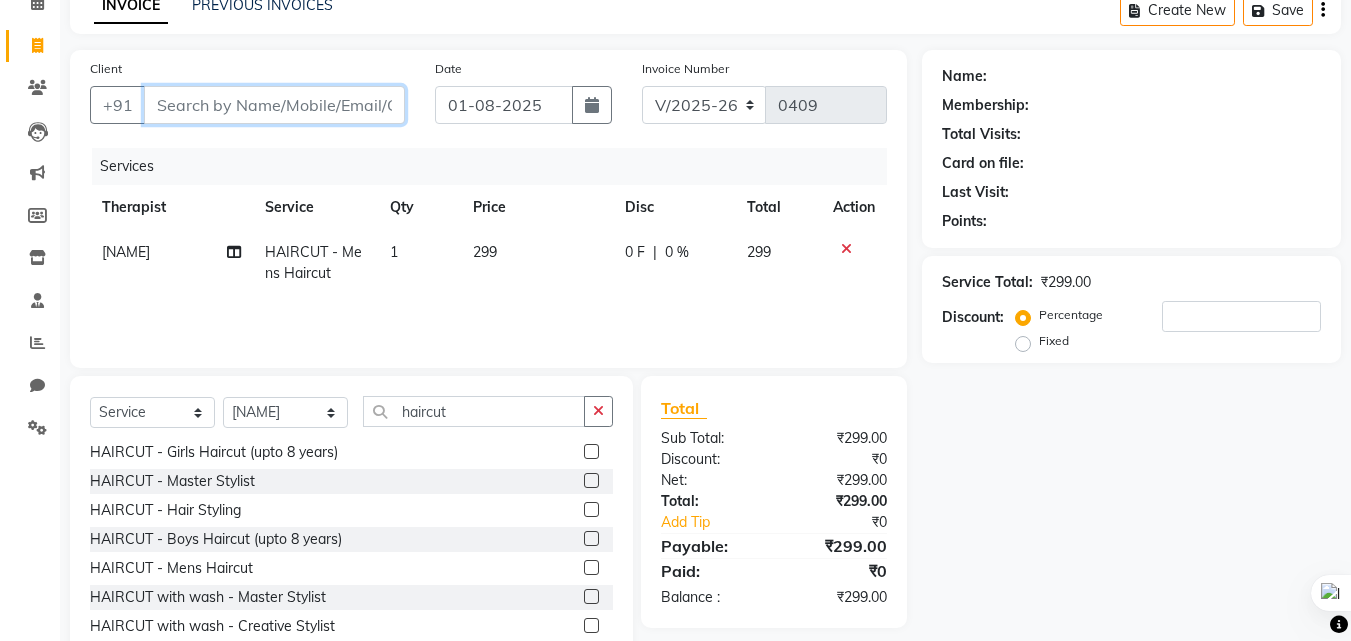 click on "Client" at bounding box center (274, 105) 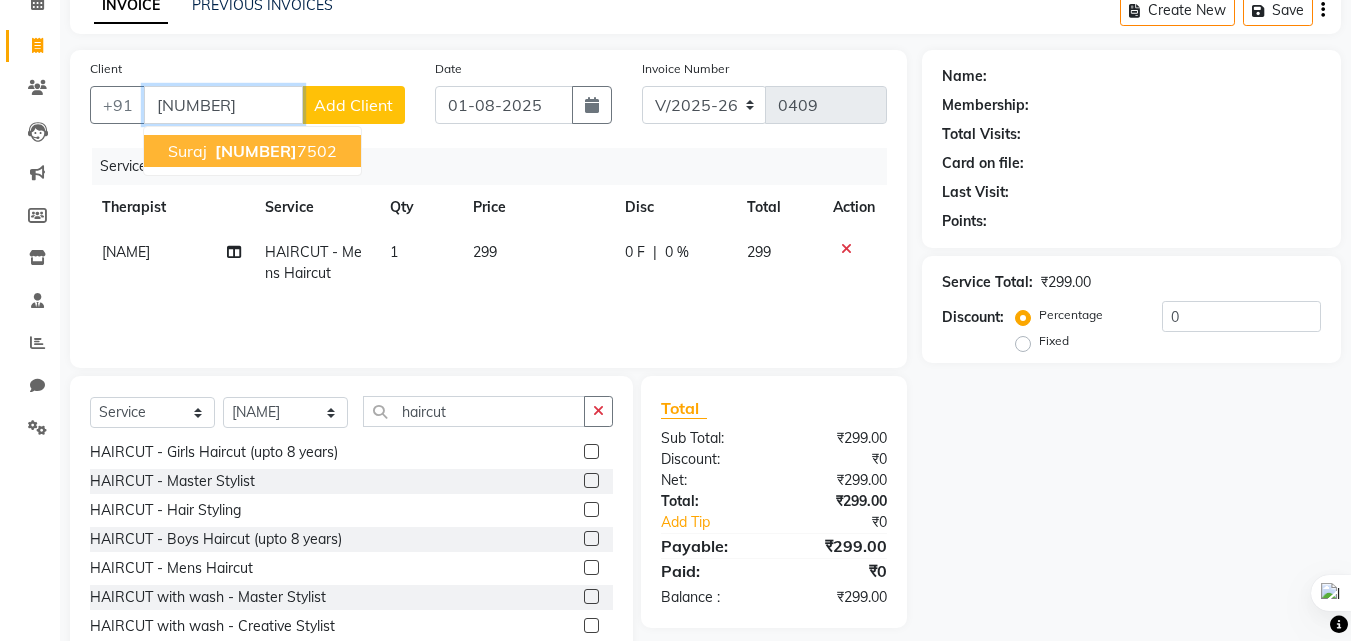 click on "Suraj   771899 7502" at bounding box center (252, 151) 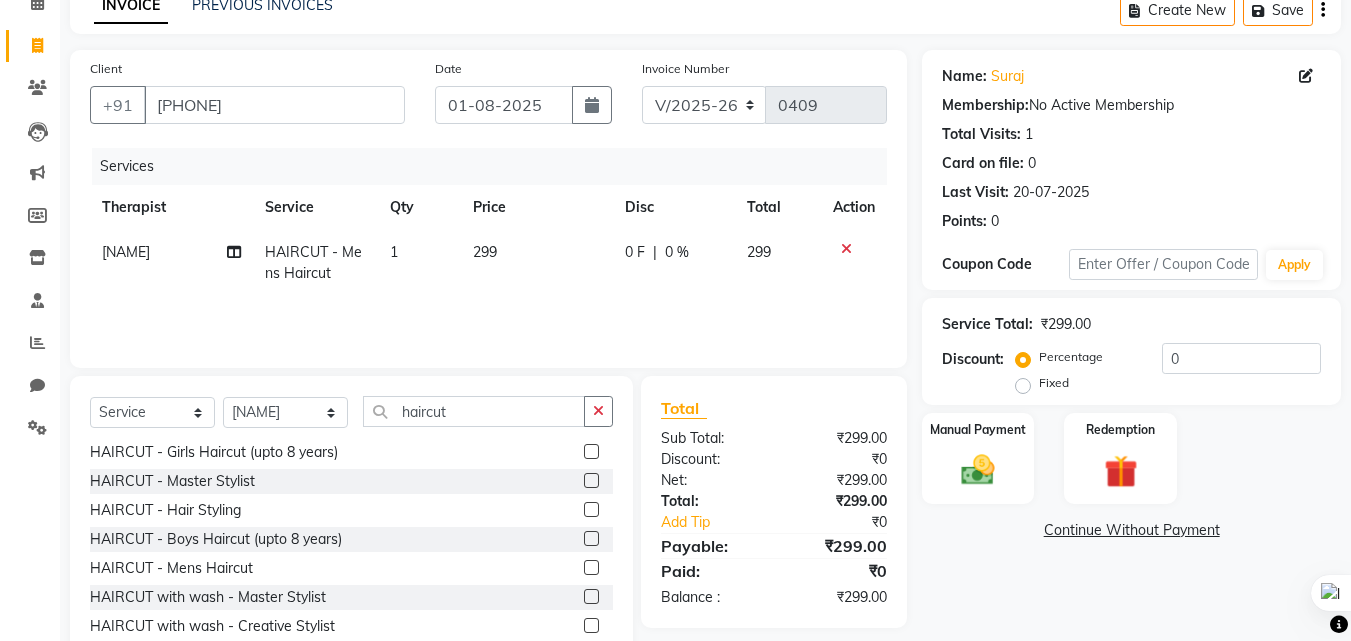 click on "Select  Service  Product  Membership  Package Voucher Prepaid Gift Card  Select Therapist Himanshu Singh  HRS House Leesa  Loriya Mamta Meraj messy pui Rahul Rashmi riddhi haircut HAIRCUT - Fringe  HAIRCUT - Girls Haircut (upto 8 years)  HAIRCUT - Master Stylist  HAIRCUT - Hair Styling  HAIRCUT - Boys Haircut (upto 8 years)  HAIRCUT - Mens Haircut  HAIRCUT with wash - Master Stylist  HAIRCUT with wash - Creative Stylist" 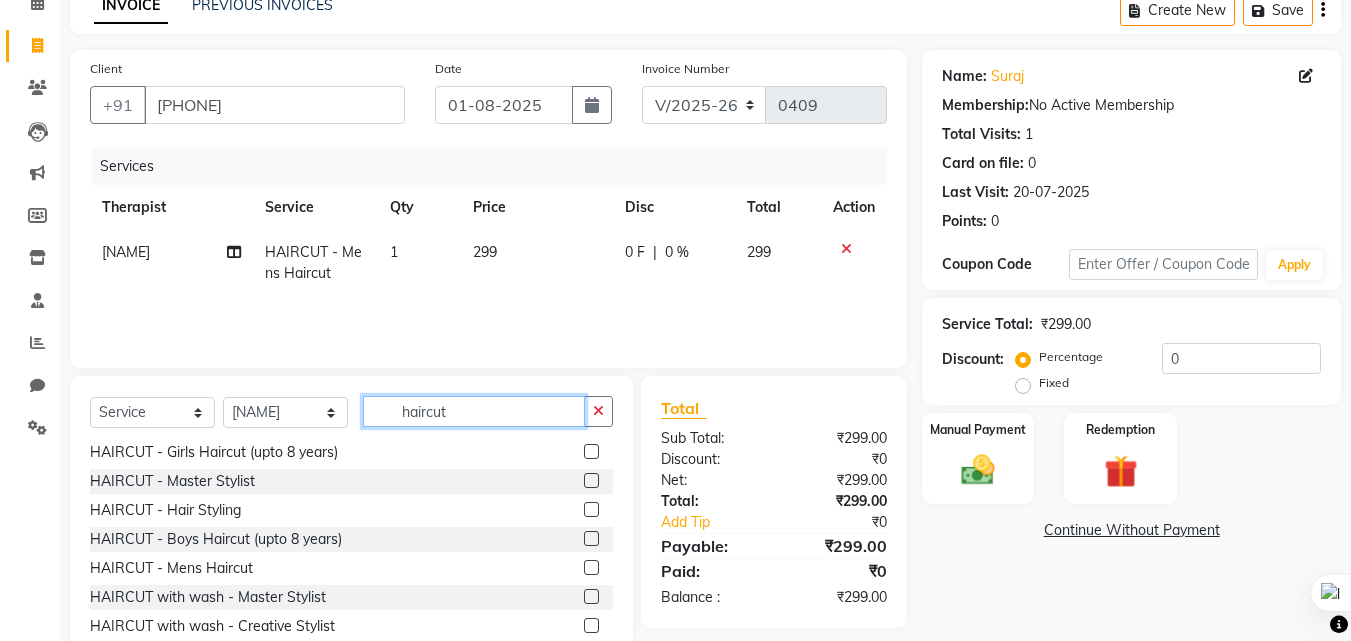 click on "haircut" 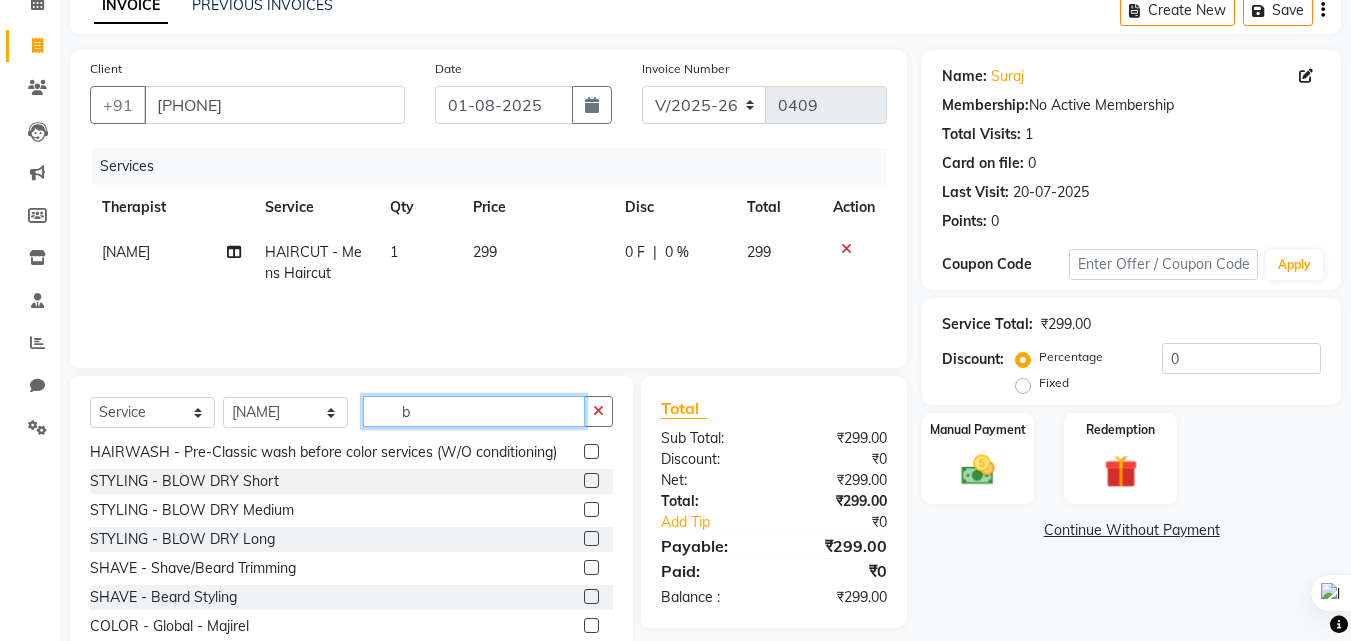 scroll, scrollTop: 0, scrollLeft: 0, axis: both 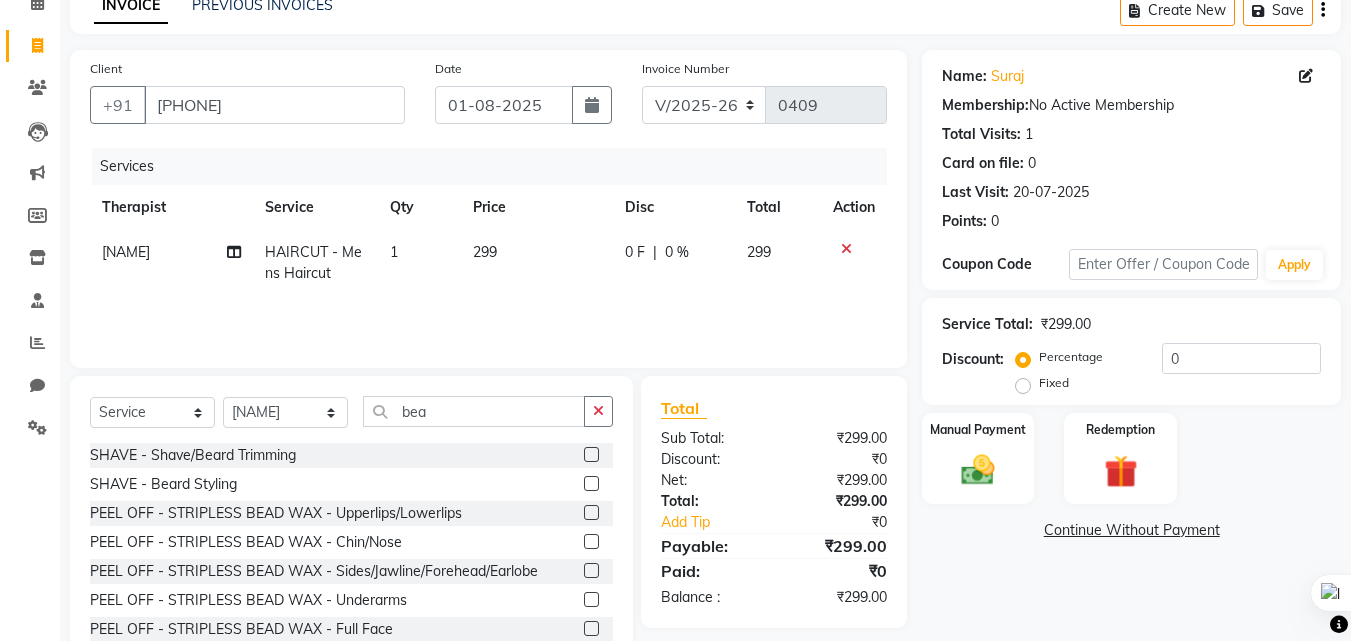 click 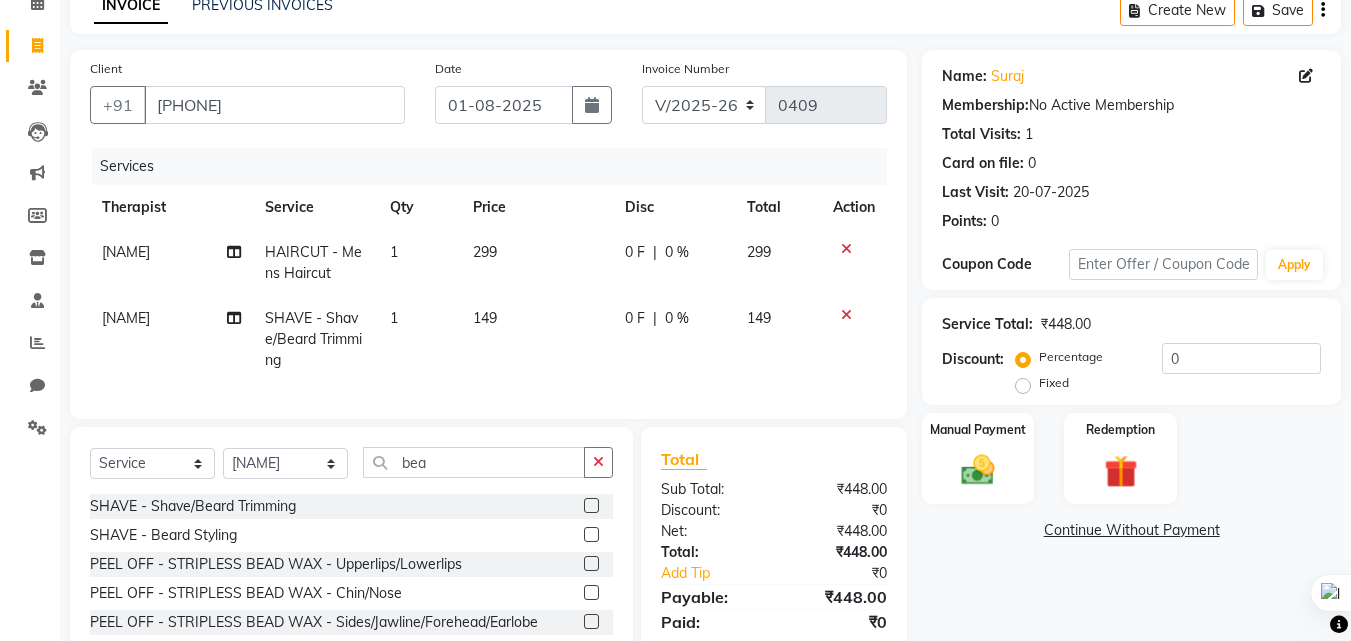 click 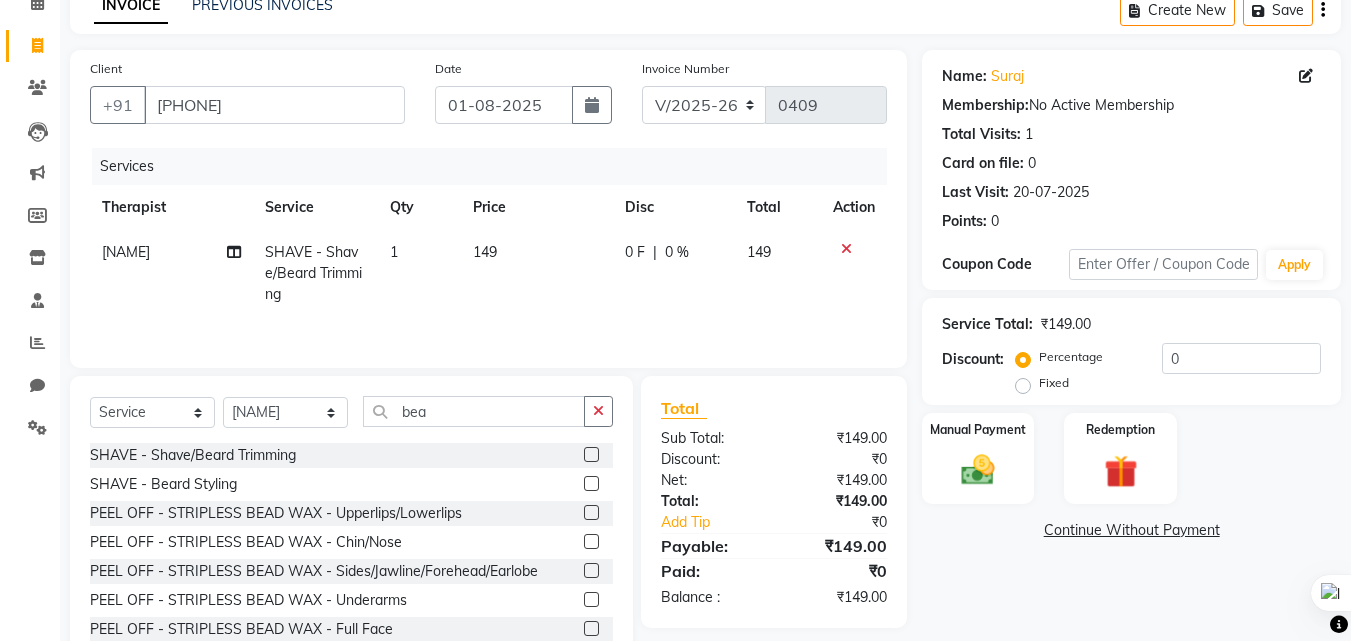 click on "0 F | 0 %" 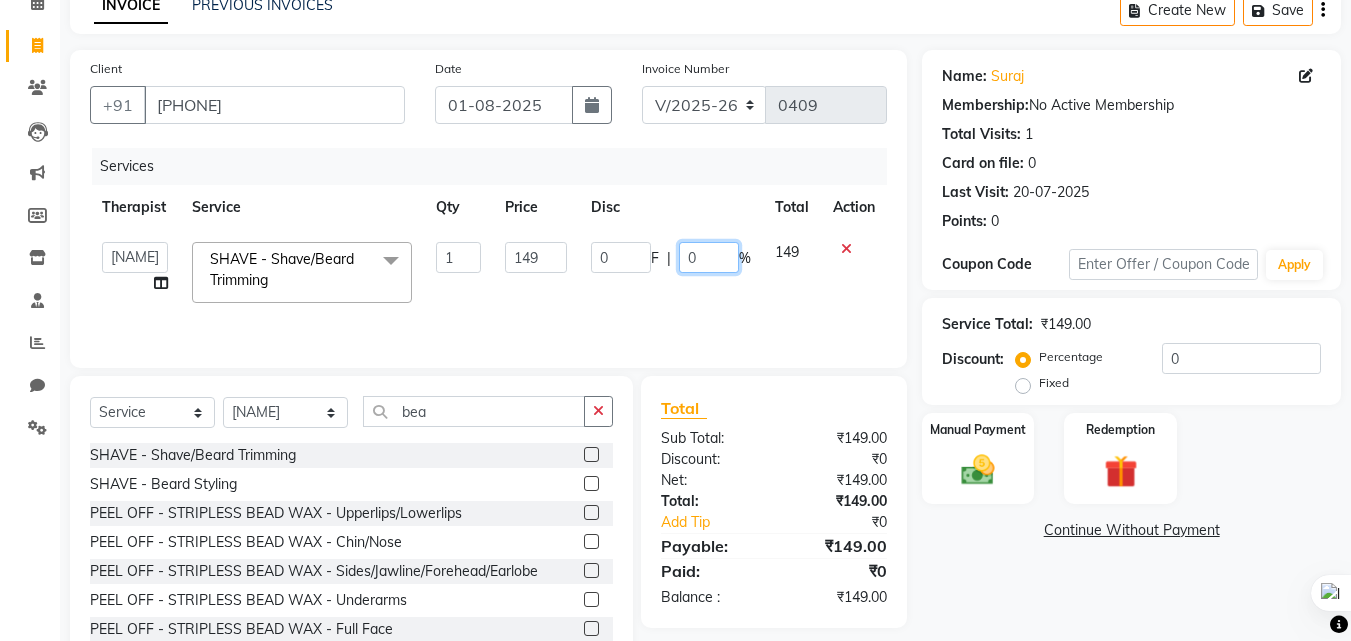 click on "0" 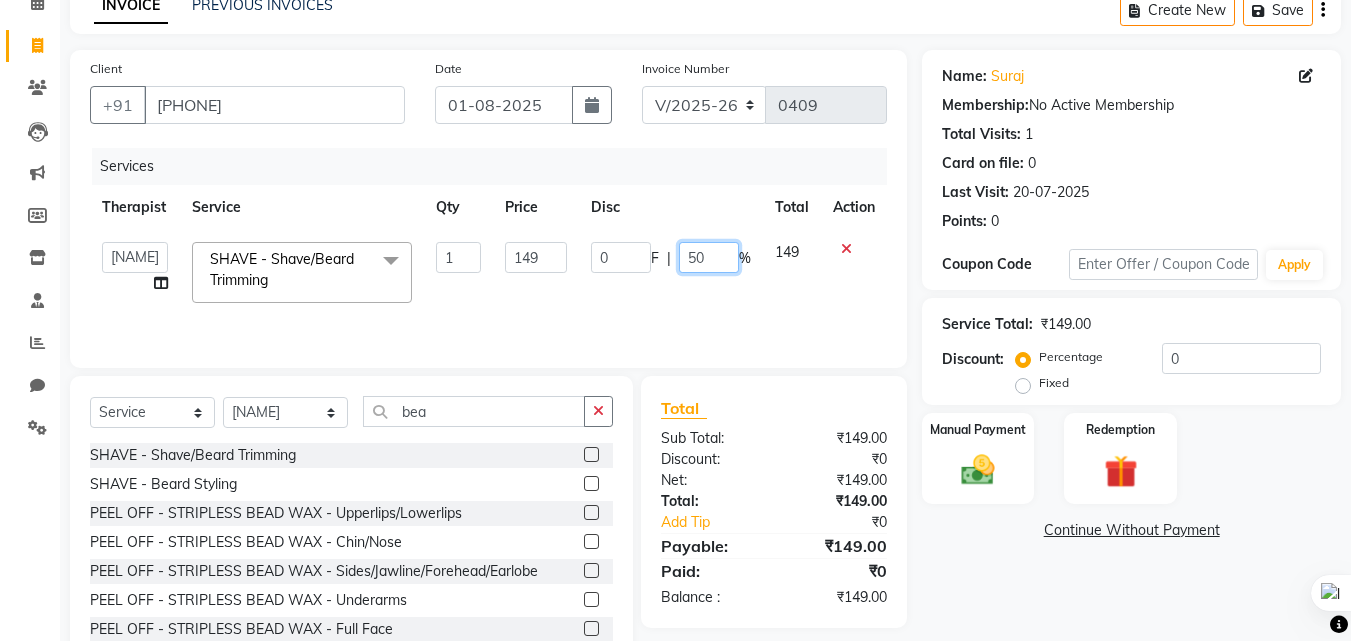 scroll, scrollTop: 160, scrollLeft: 0, axis: vertical 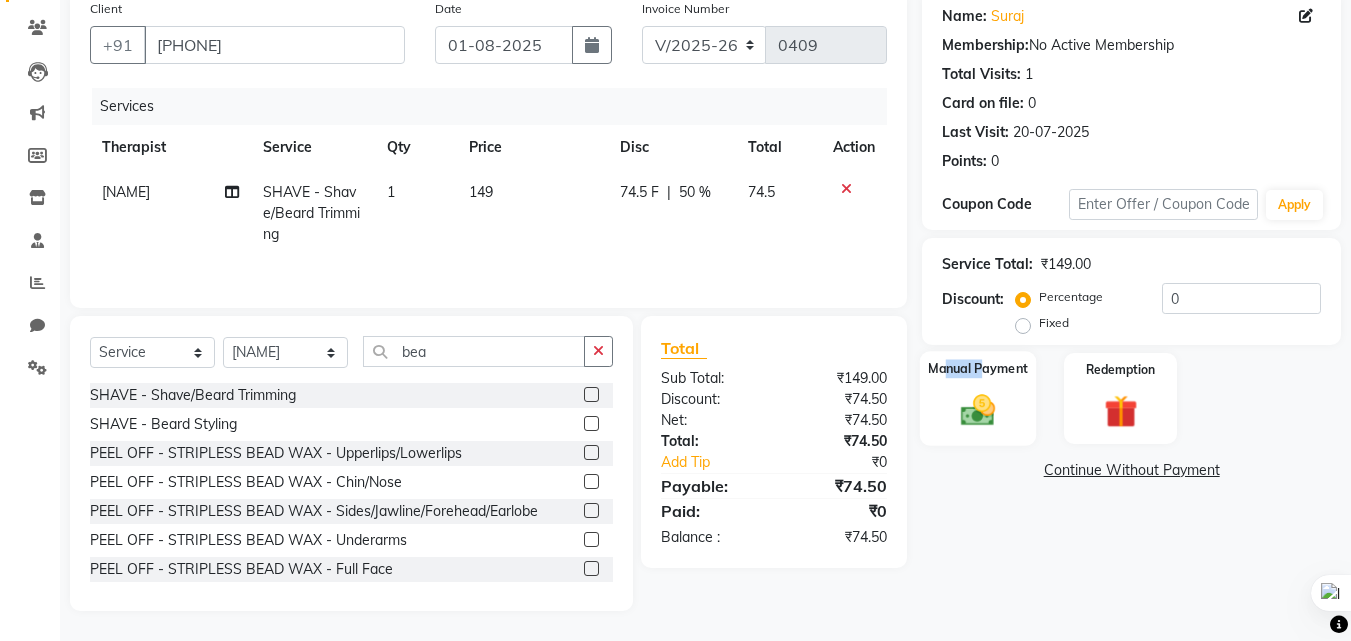 drag, startPoint x: 980, startPoint y: 372, endPoint x: 942, endPoint y: 381, distance: 39.051247 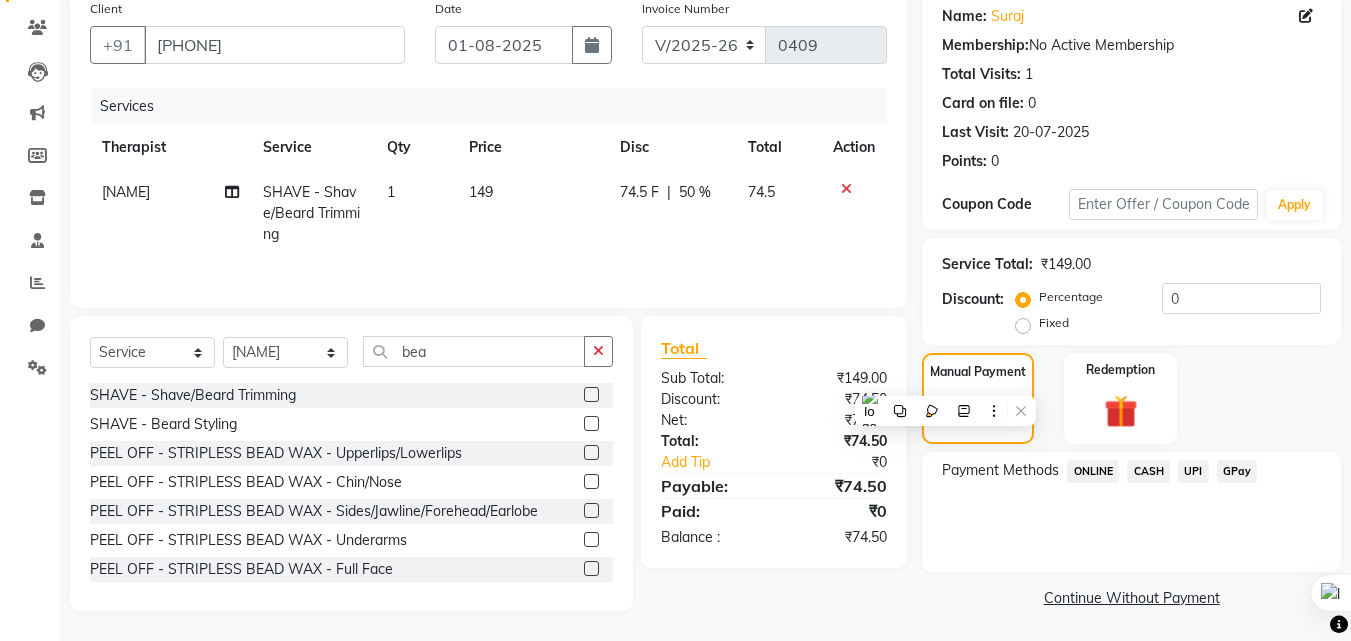 click on "GPay" 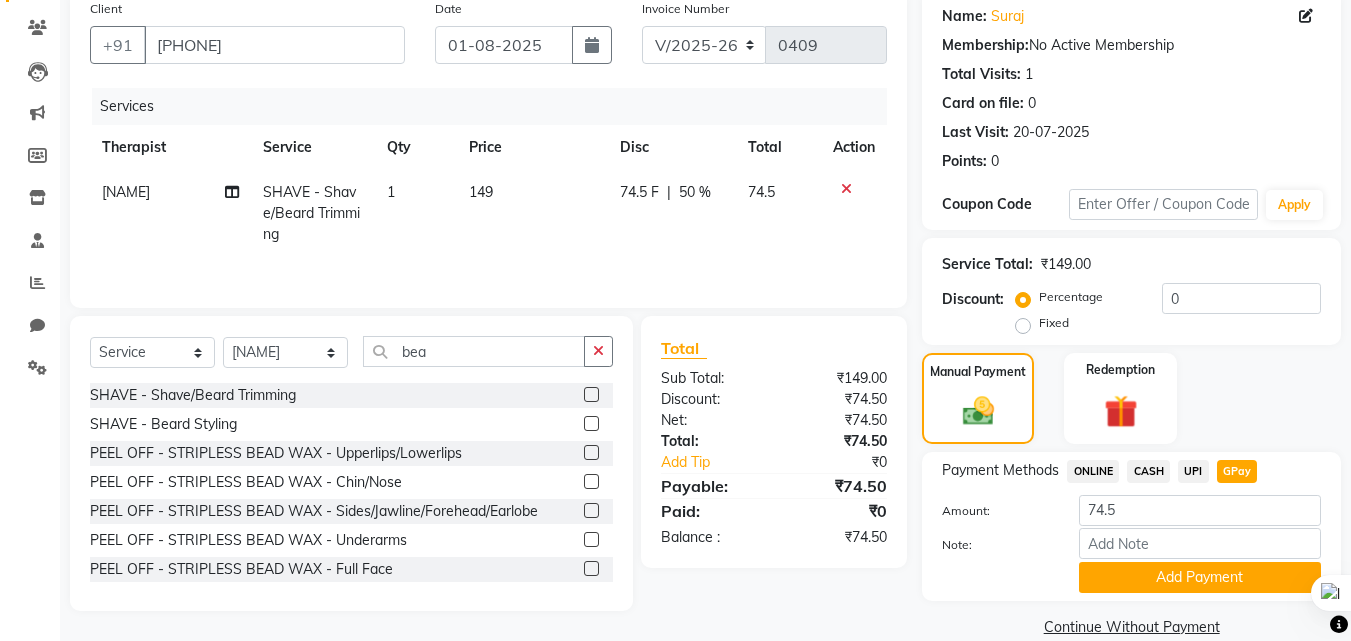 drag, startPoint x: 1219, startPoint y: 573, endPoint x: 1191, endPoint y: 569, distance: 28.284271 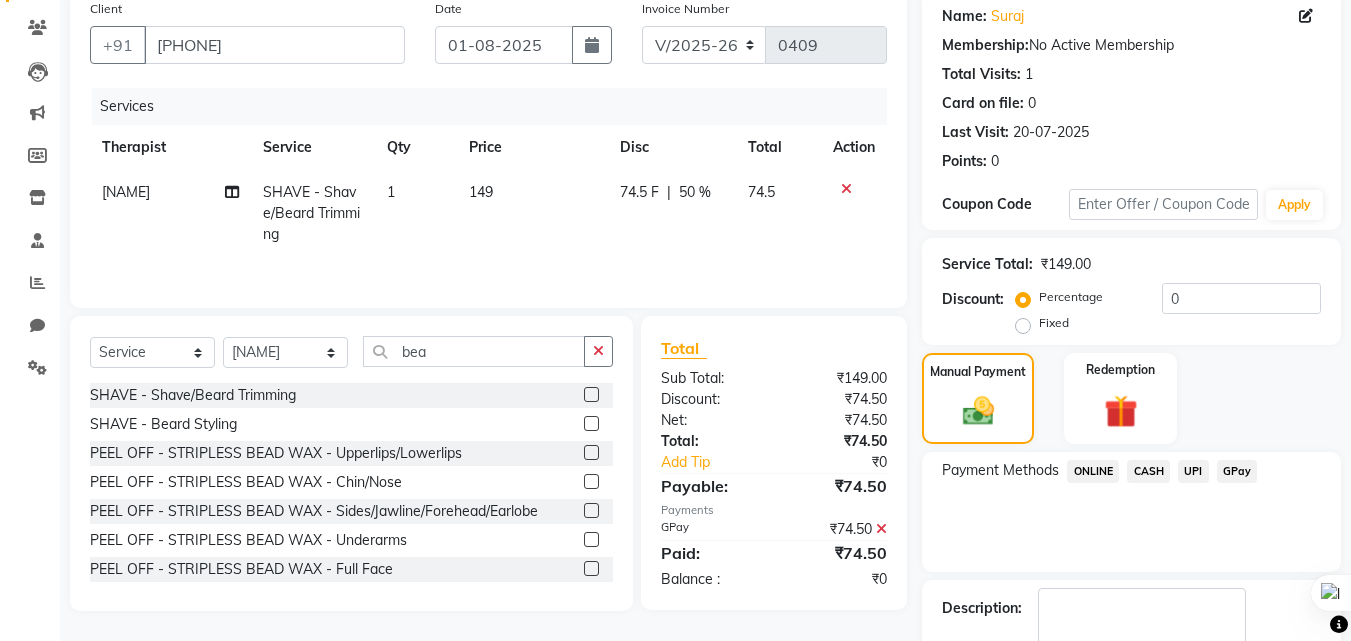 scroll, scrollTop: 275, scrollLeft: 0, axis: vertical 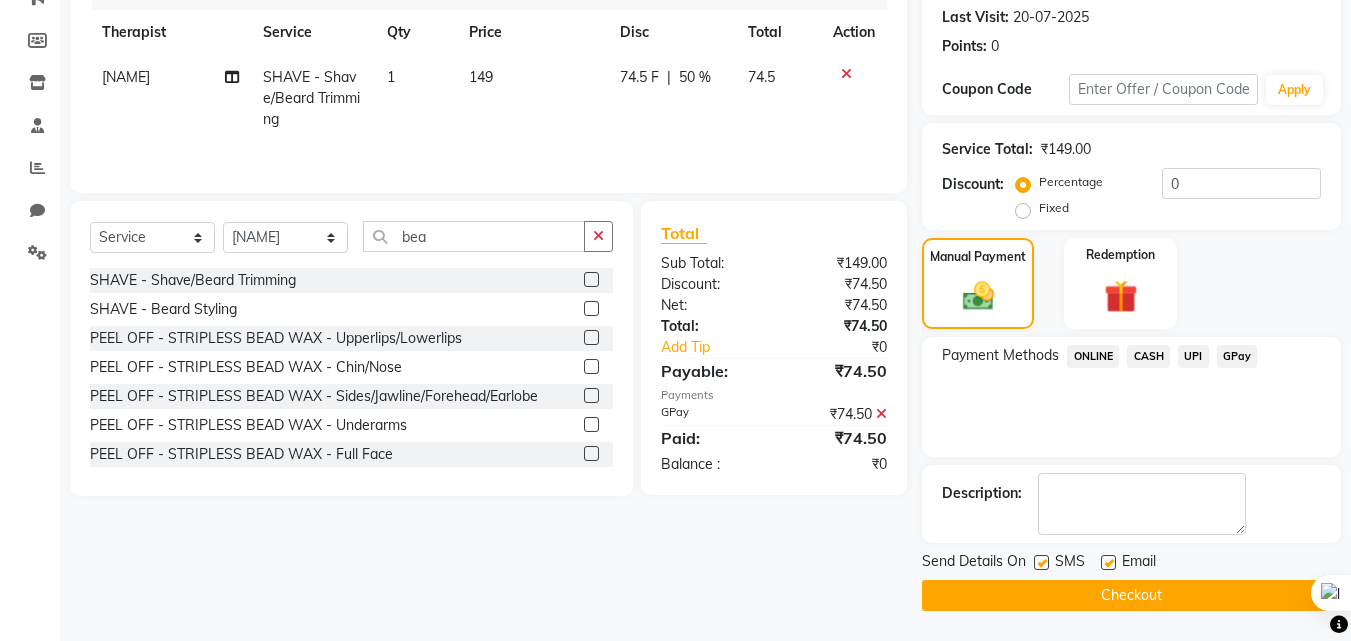 click on "Checkout" 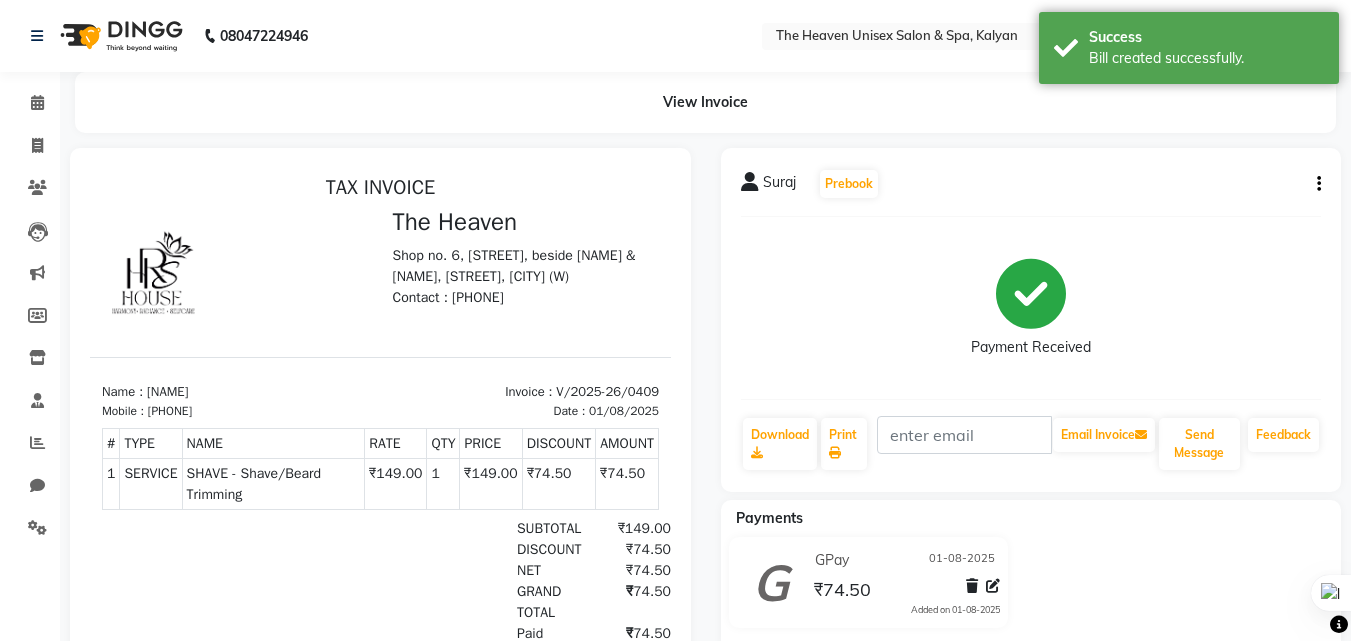 scroll, scrollTop: 0, scrollLeft: 0, axis: both 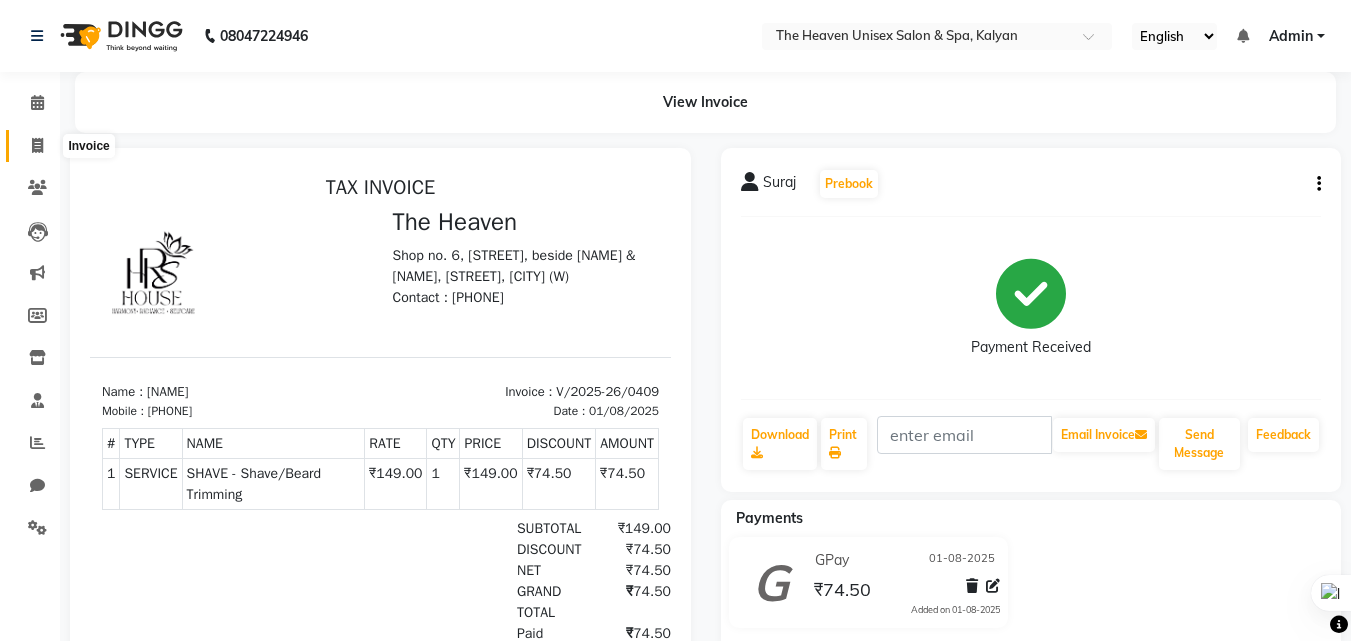 click 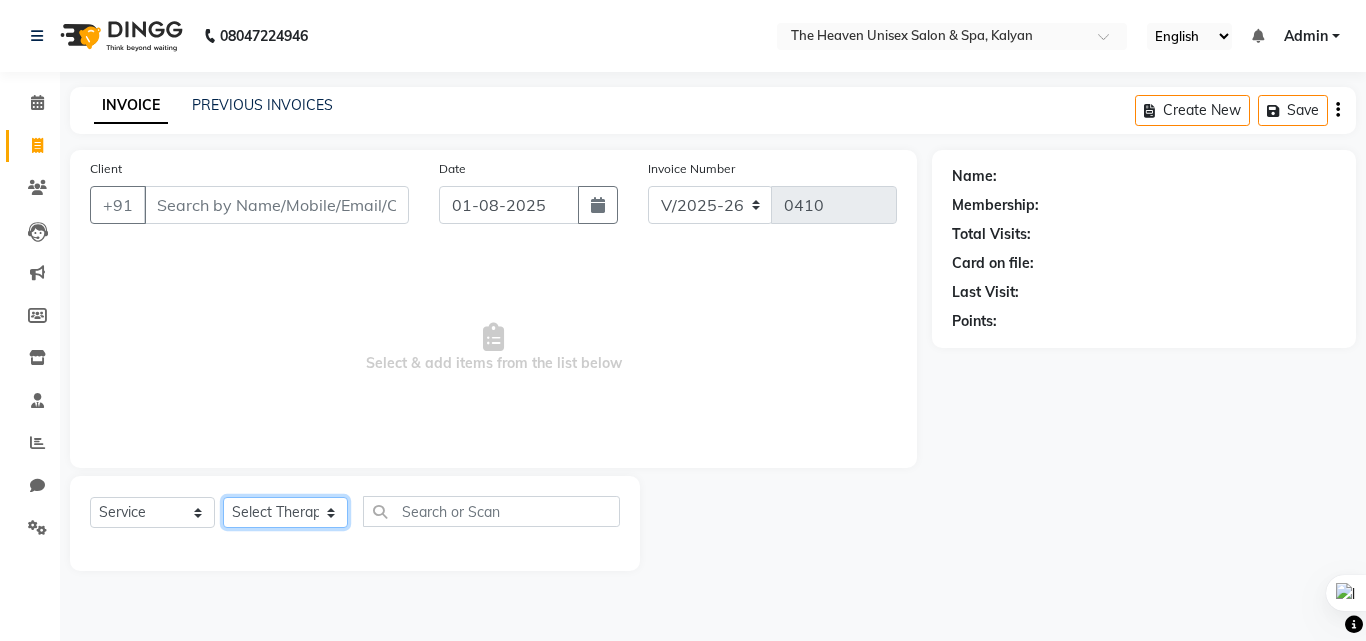click on "Select Therapist Himanshu Singh  HRS House Leesa  Loriya Mamta Meraj messy pui Rahul Rashmi riddhi" 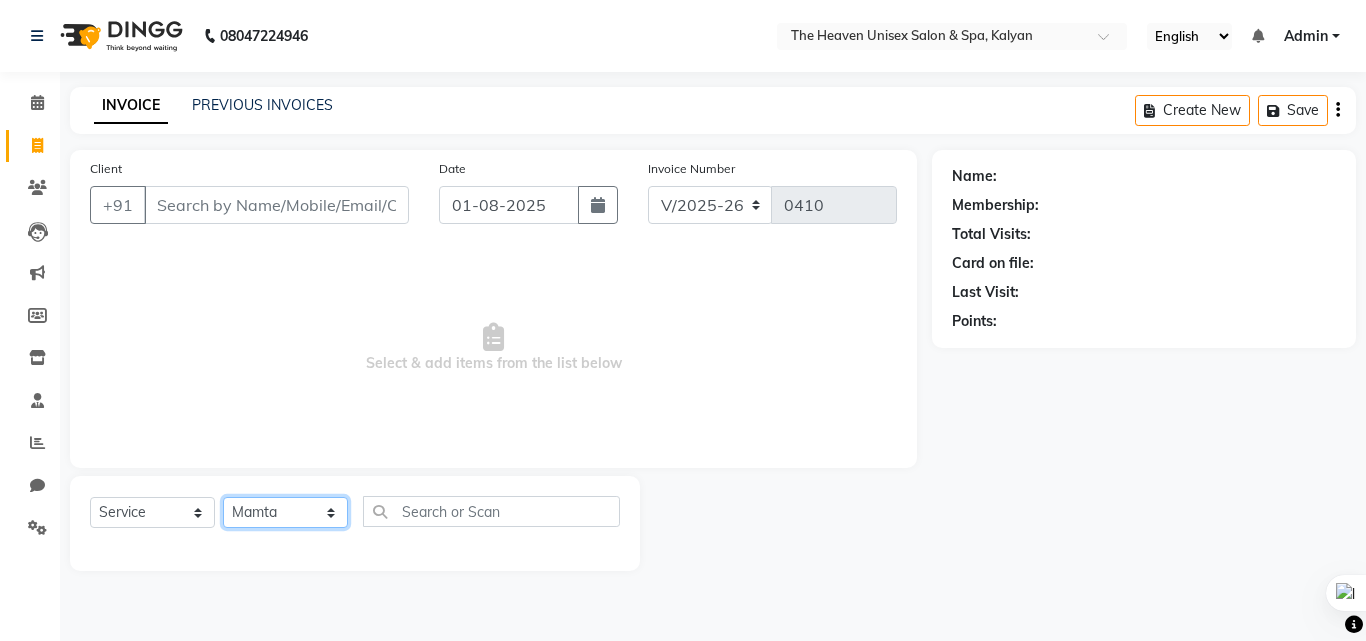 click on "Select Therapist Himanshu Singh  HRS House Leesa  Loriya Mamta Meraj messy pui Rahul Rashmi riddhi" 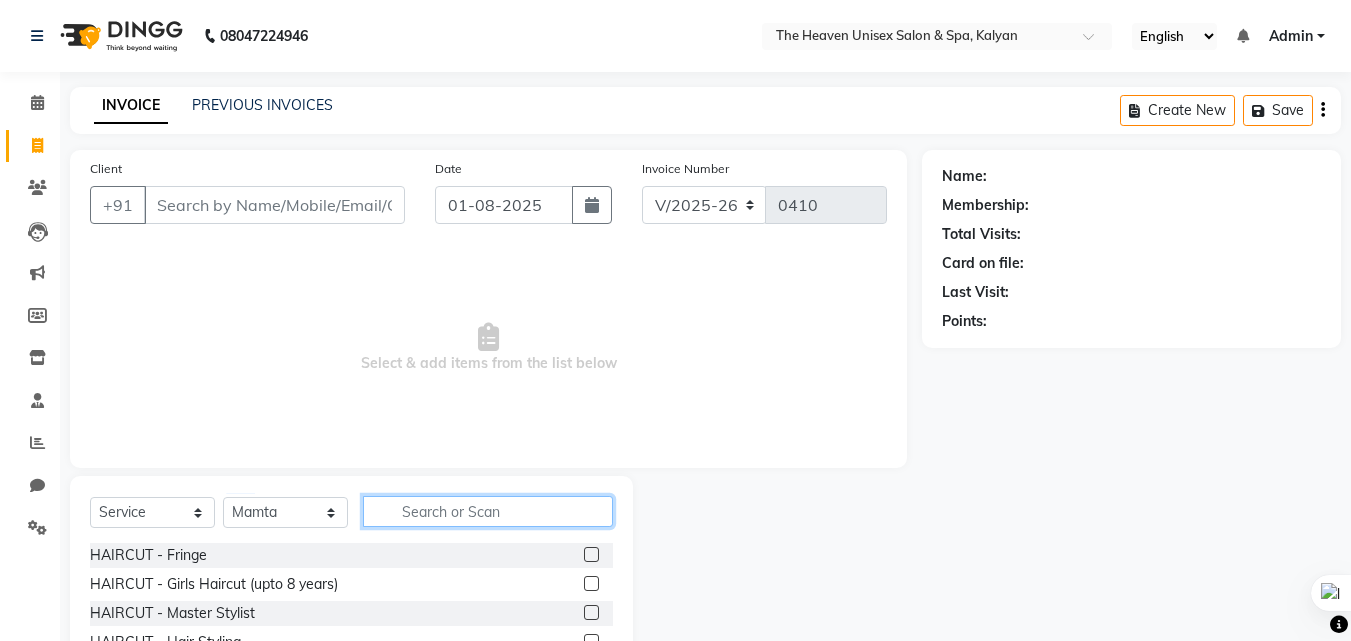 click 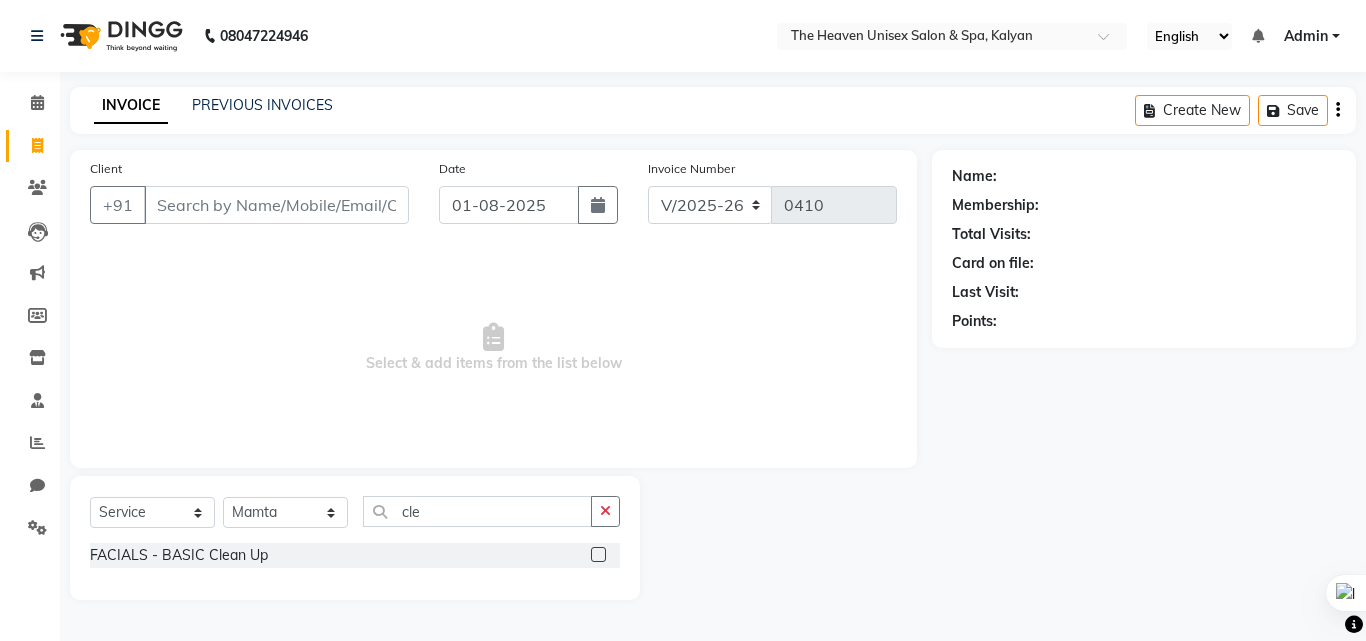 click 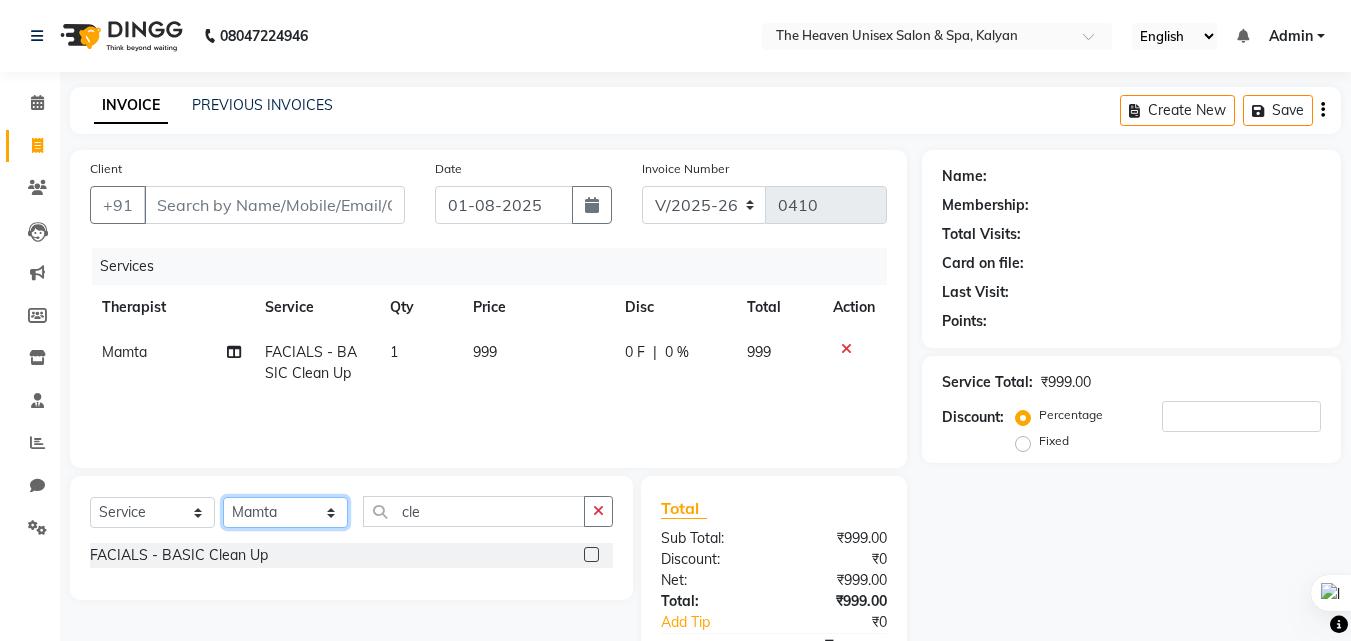 click on "Select Therapist Himanshu Singh  HRS House Leesa  Loriya Mamta Meraj messy pui Rahul Rashmi riddhi" 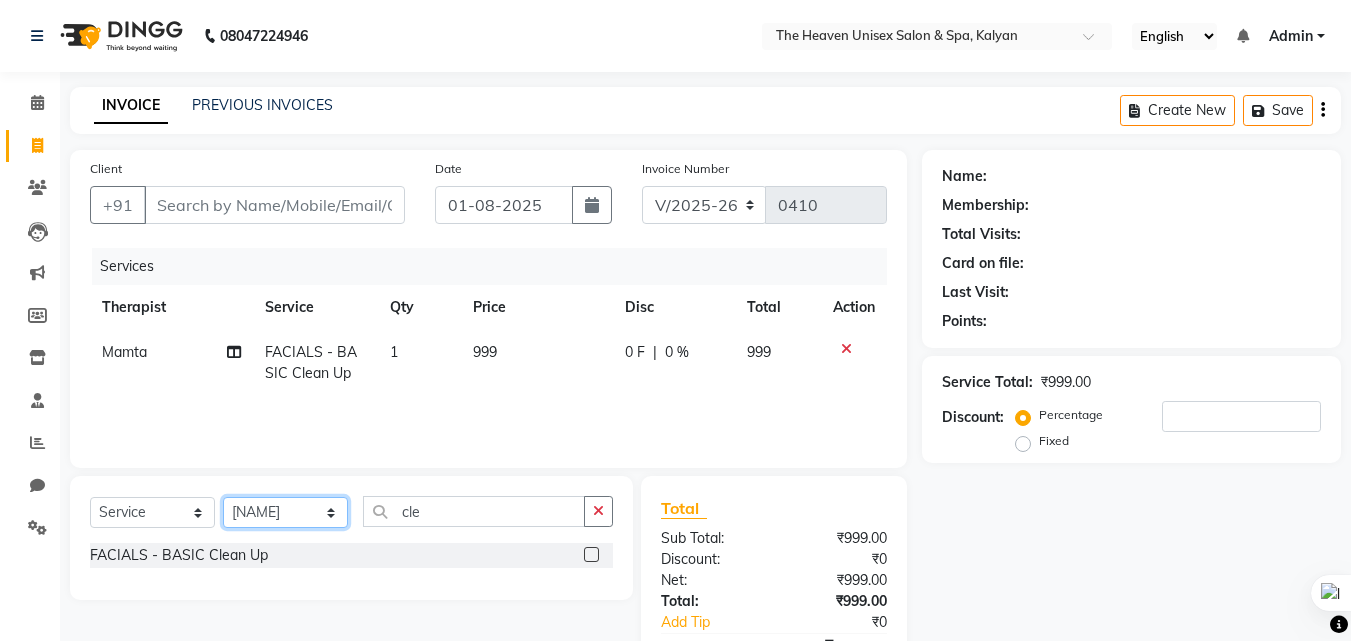 click on "Select Therapist Himanshu Singh  HRS House Leesa  Loriya Mamta Meraj messy pui Rahul Rashmi riddhi" 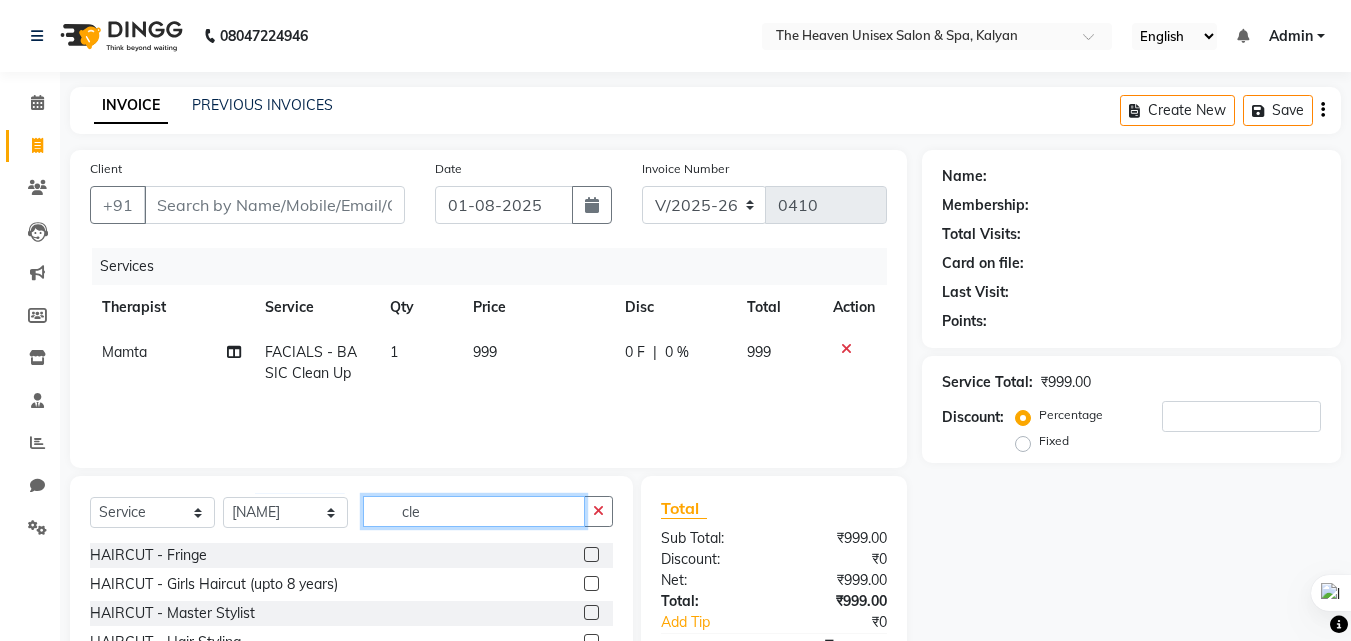 click on "cle" 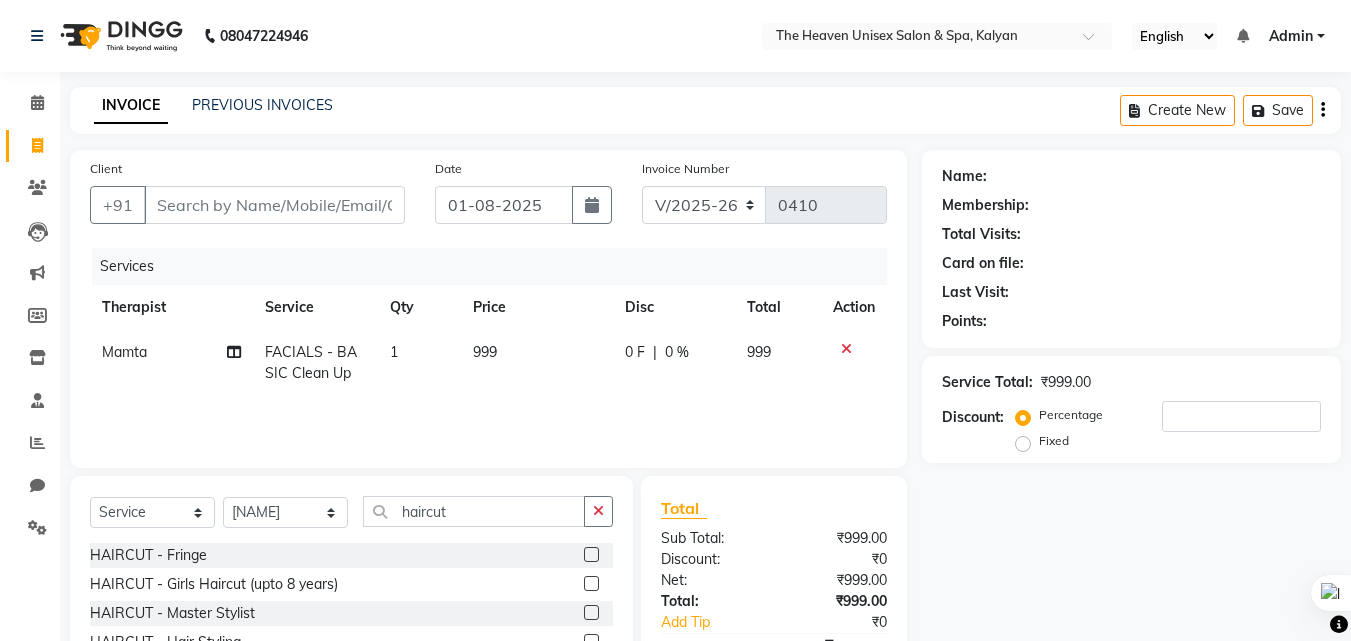 click 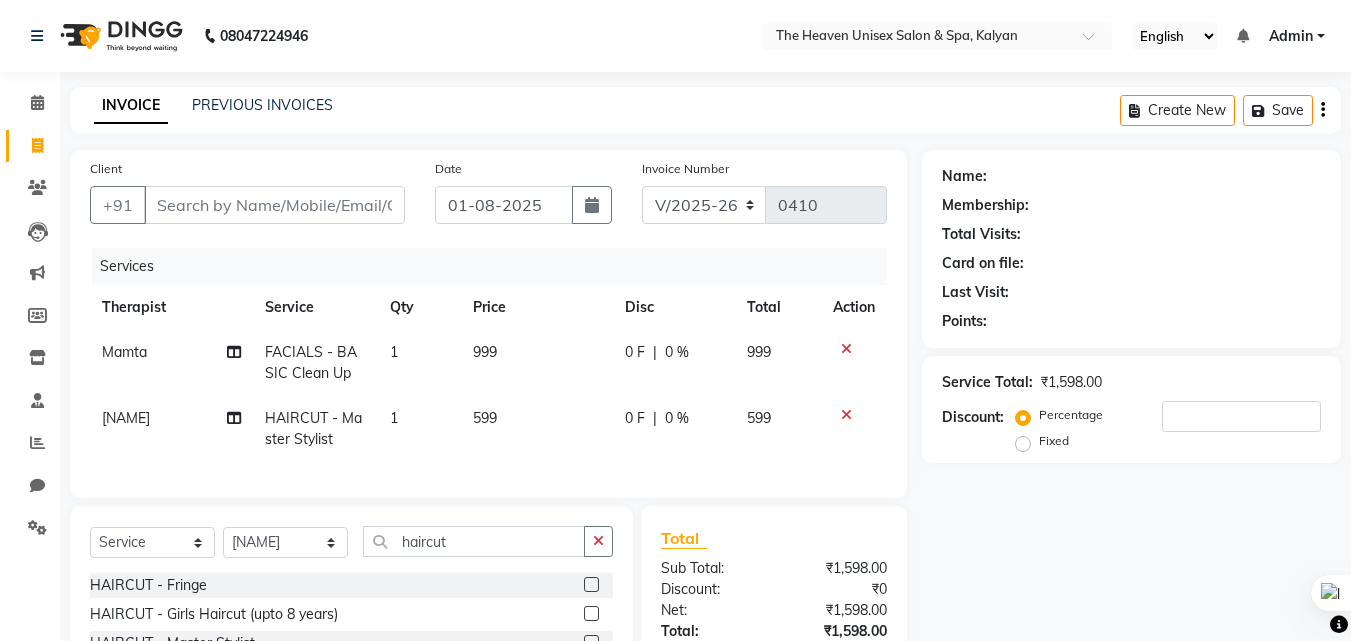 click 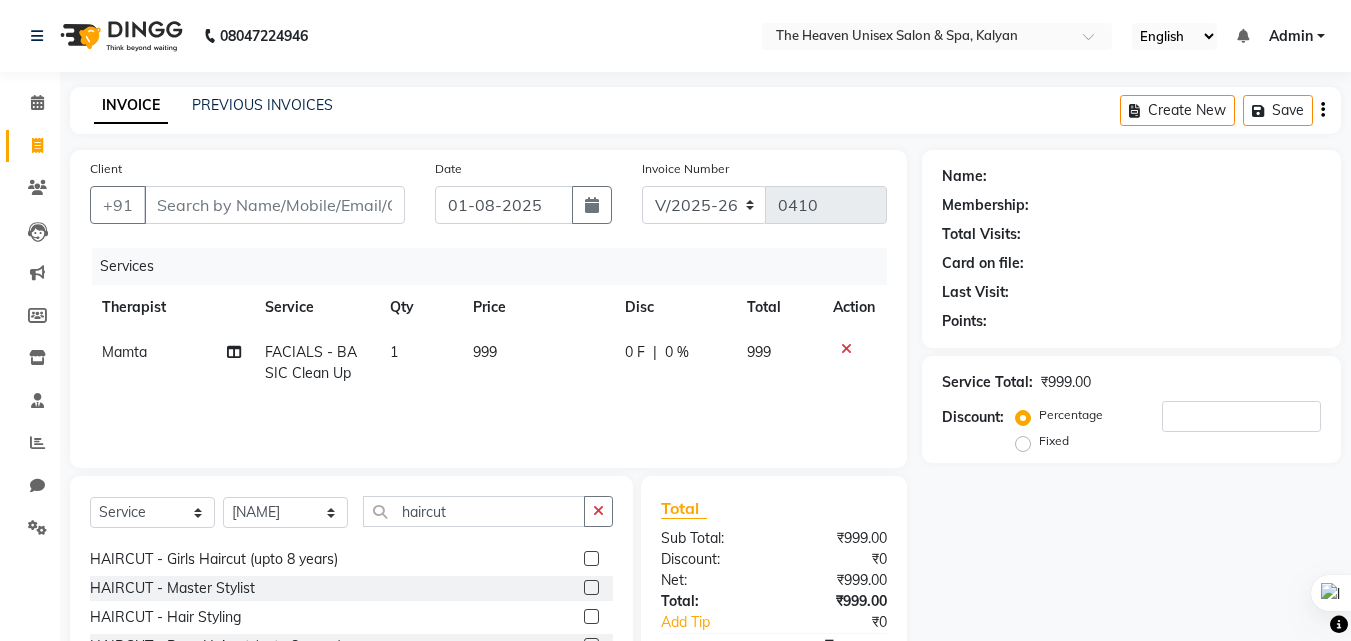 scroll, scrollTop: 32, scrollLeft: 0, axis: vertical 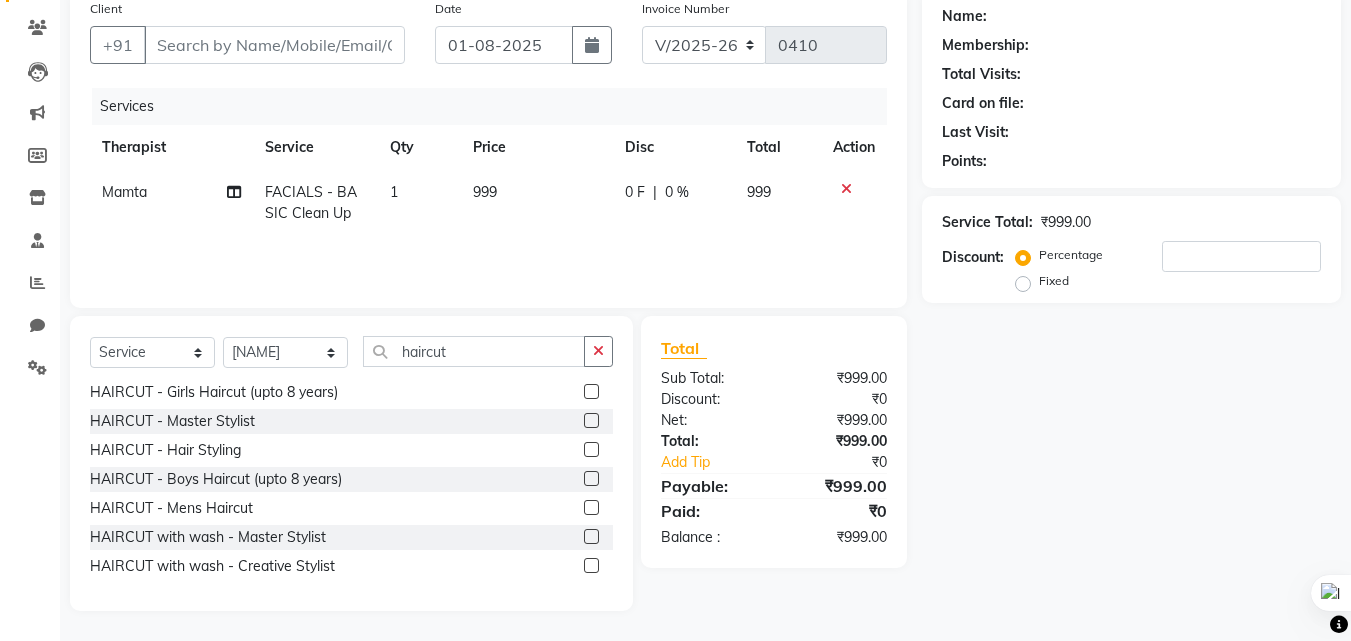 click 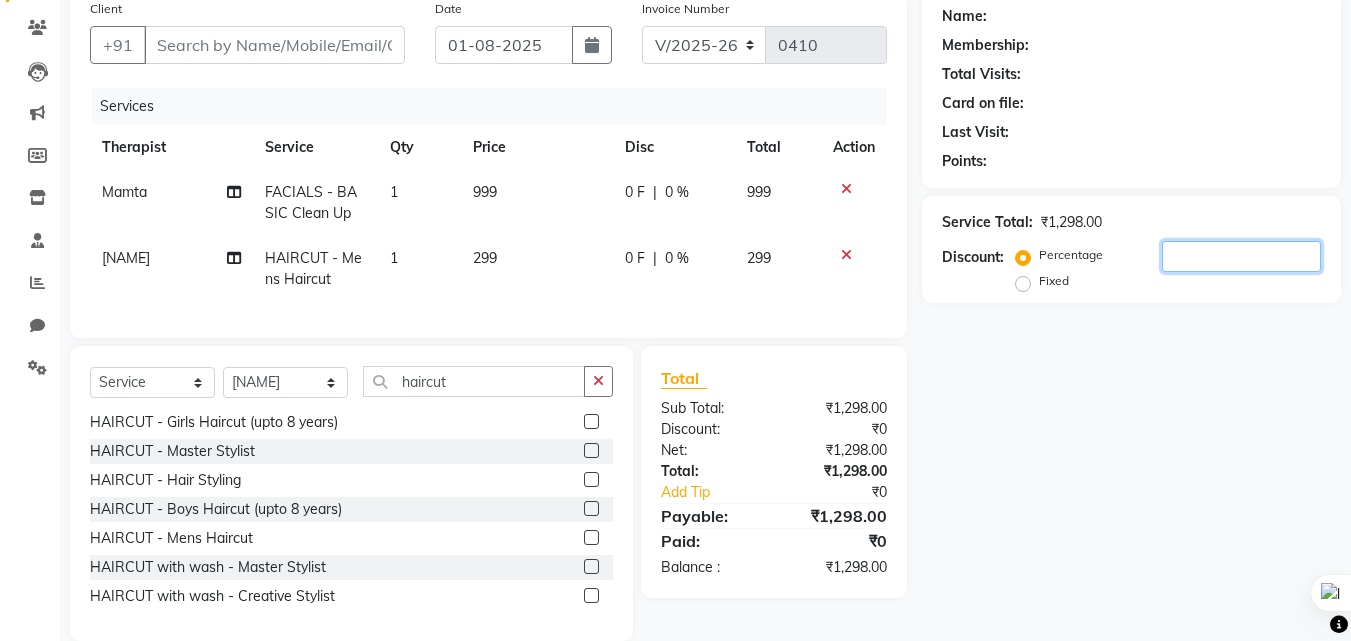 click 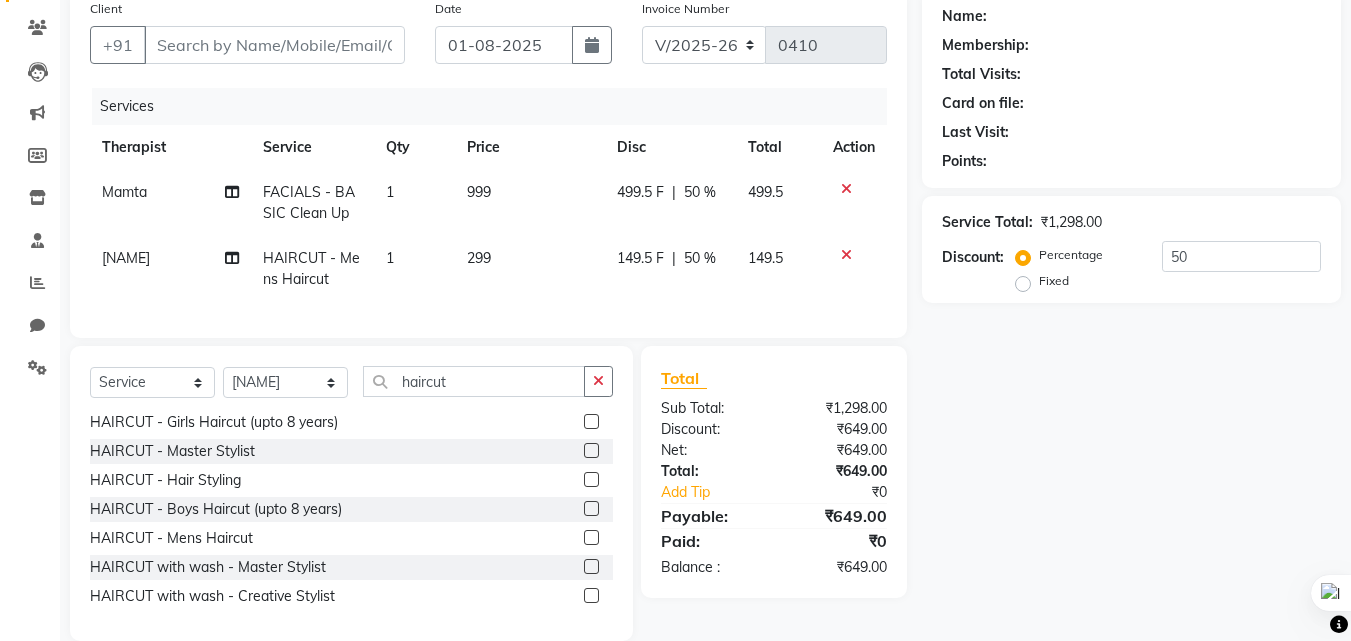 click on "Name: Membership: Total Visits: Card on file: Last Visit:  Points:  Service Total:  ₹1,298.00  Discount:  Percentage   Fixed  50" 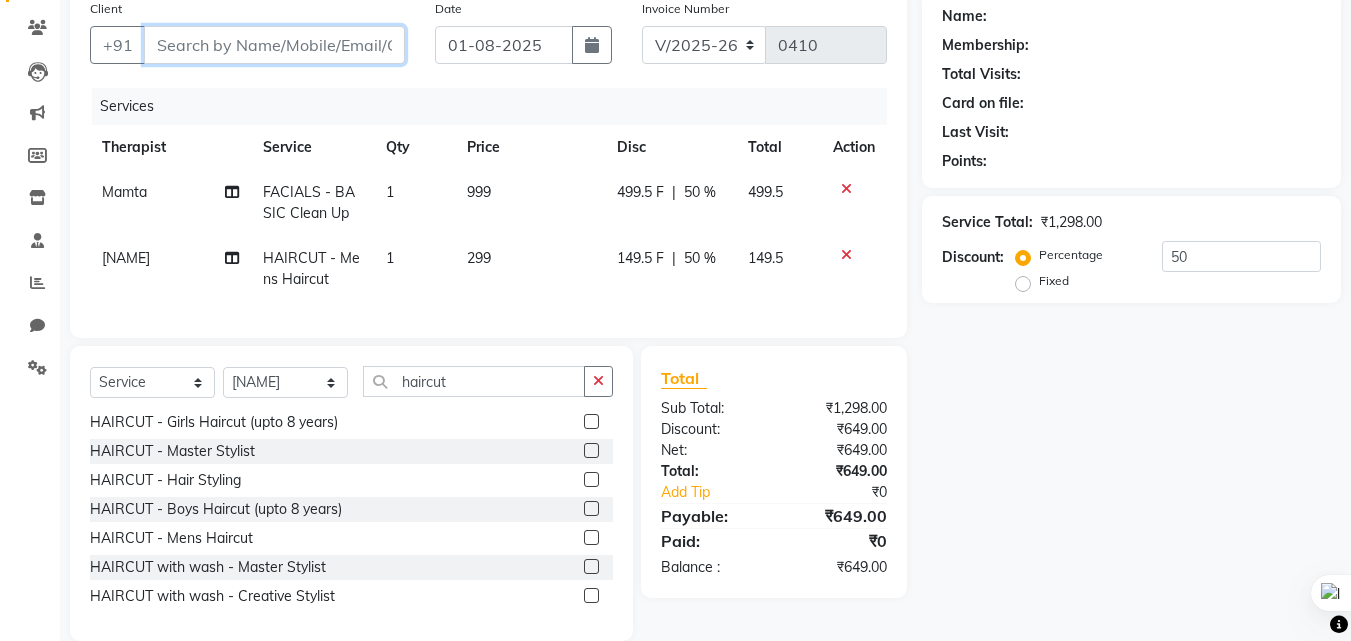 click on "Client" at bounding box center [274, 45] 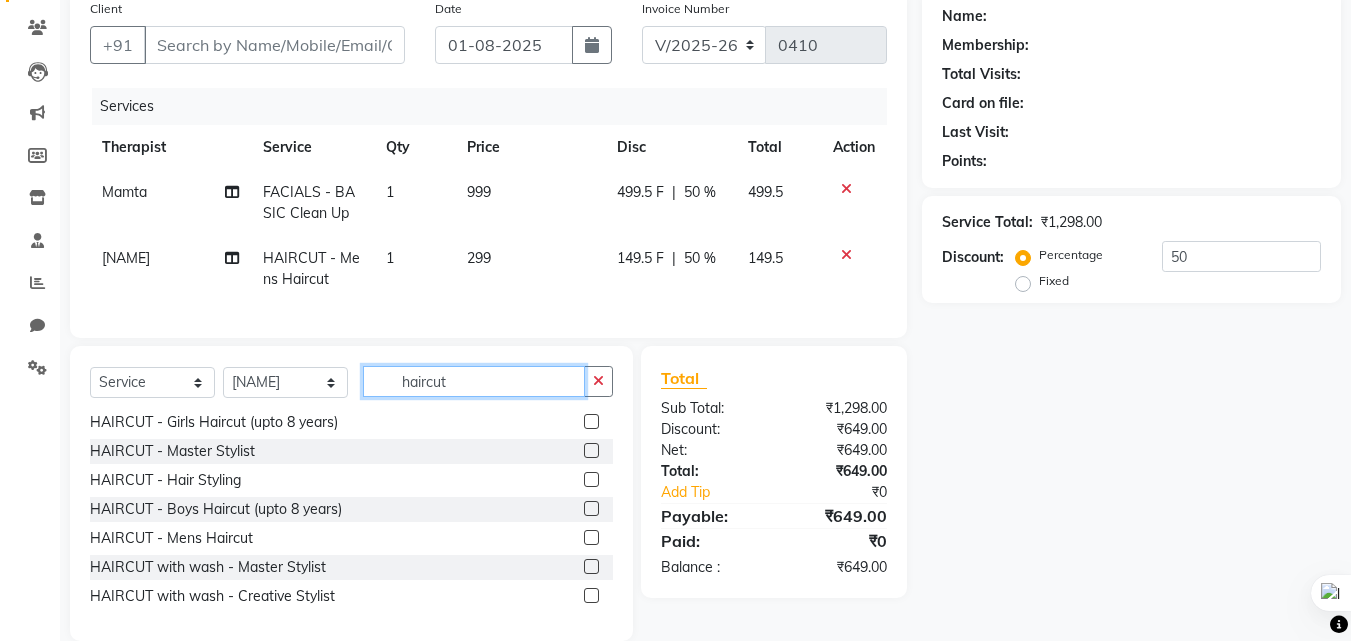 click on "haircut" 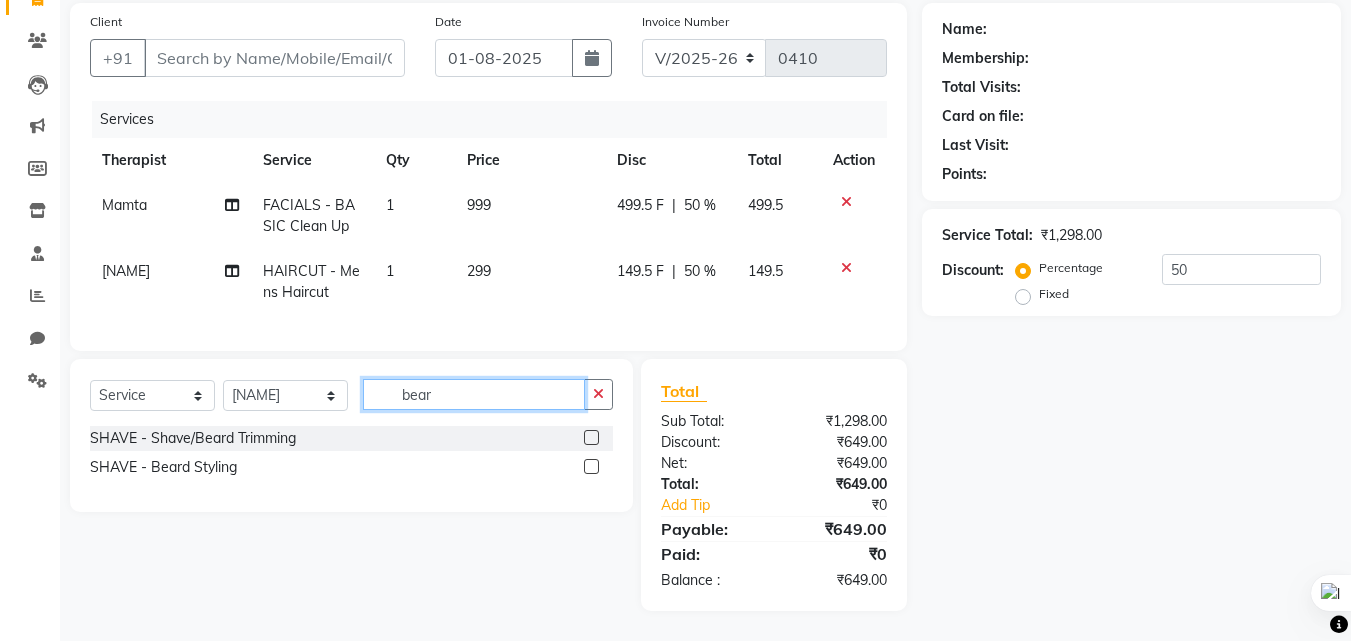scroll, scrollTop: 0, scrollLeft: 0, axis: both 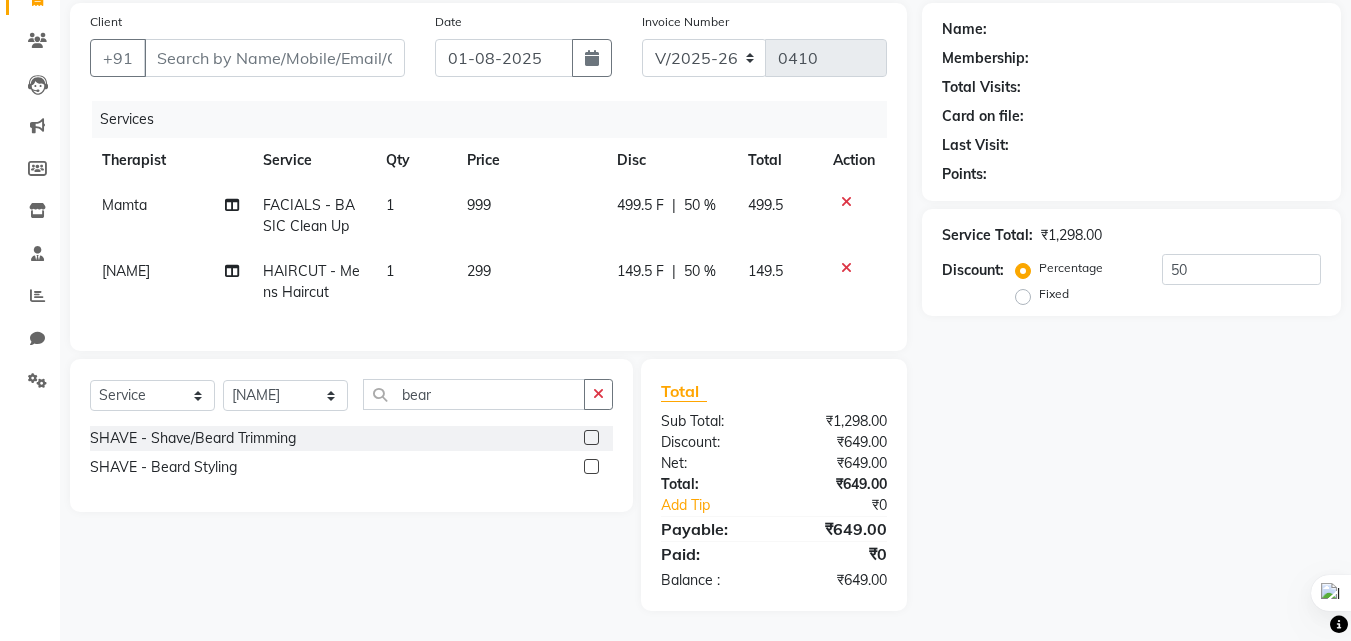 click on "SHAVE - Shave/Beard Trimming" 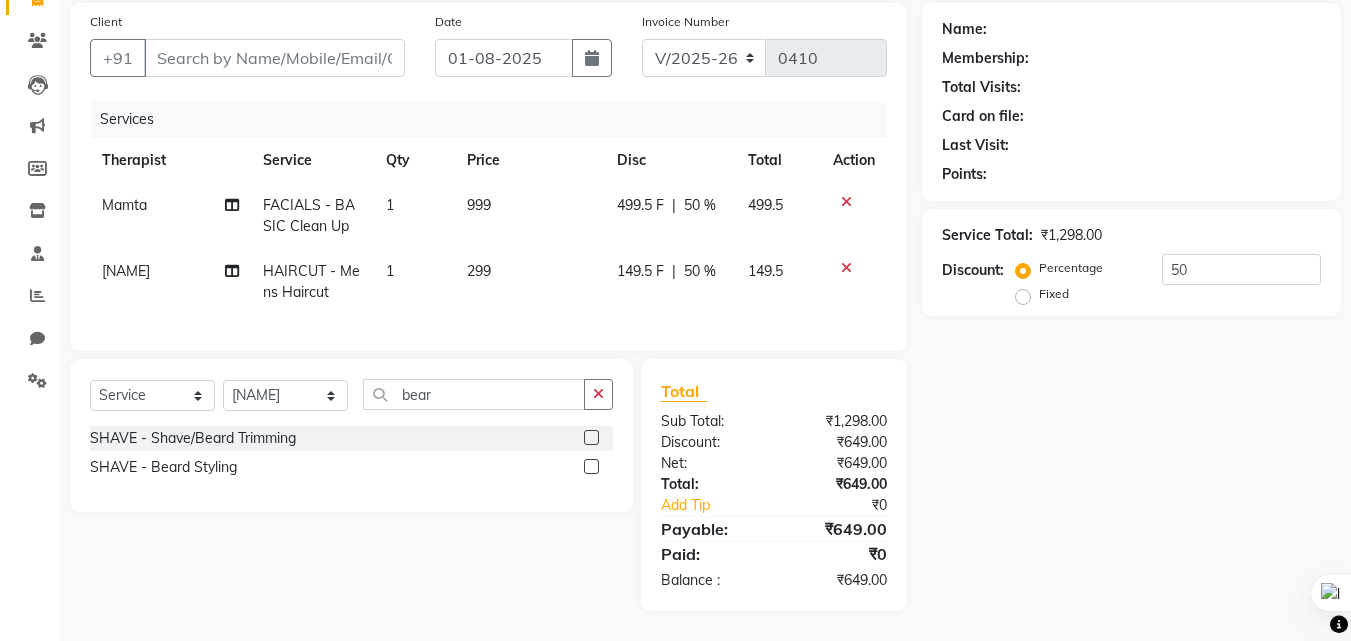 click 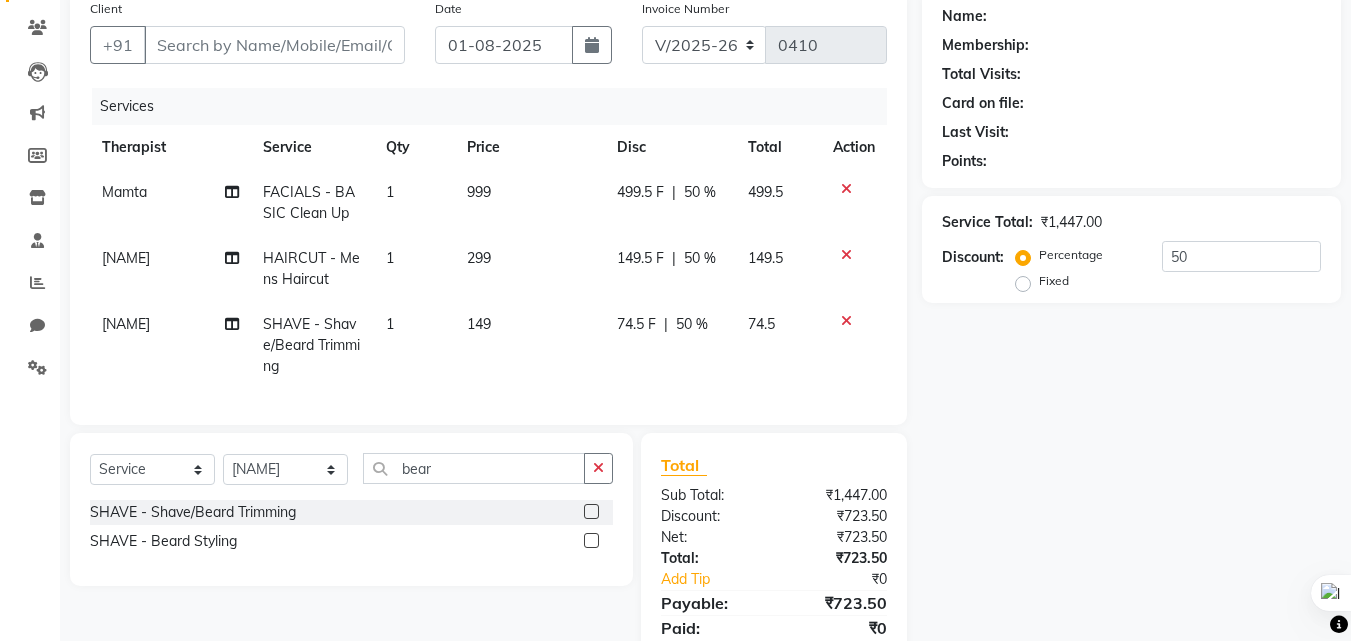 scroll, scrollTop: 249, scrollLeft: 0, axis: vertical 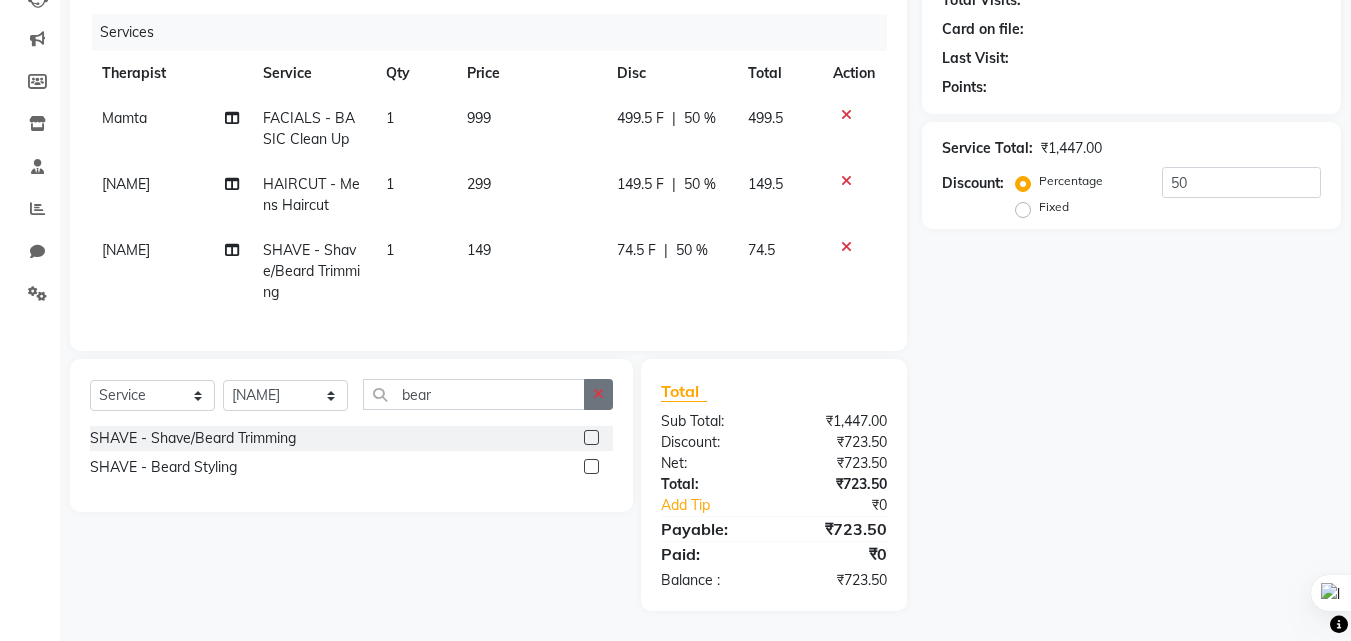 click 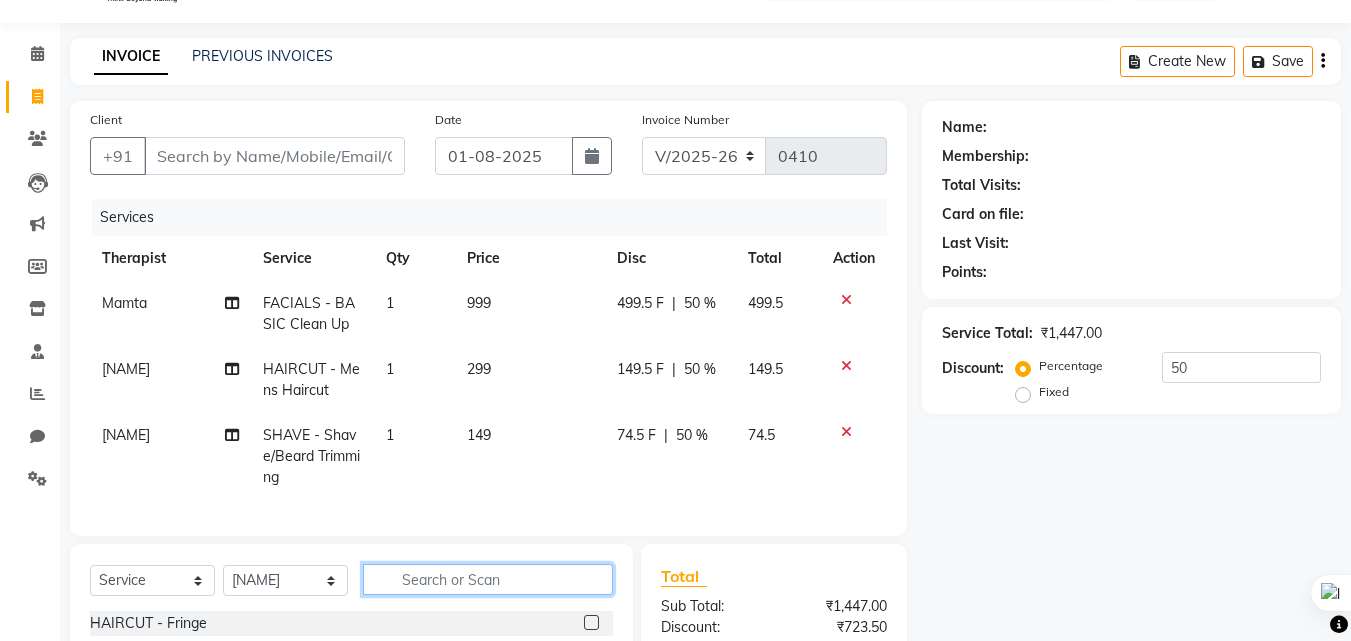 scroll, scrollTop: 0, scrollLeft: 0, axis: both 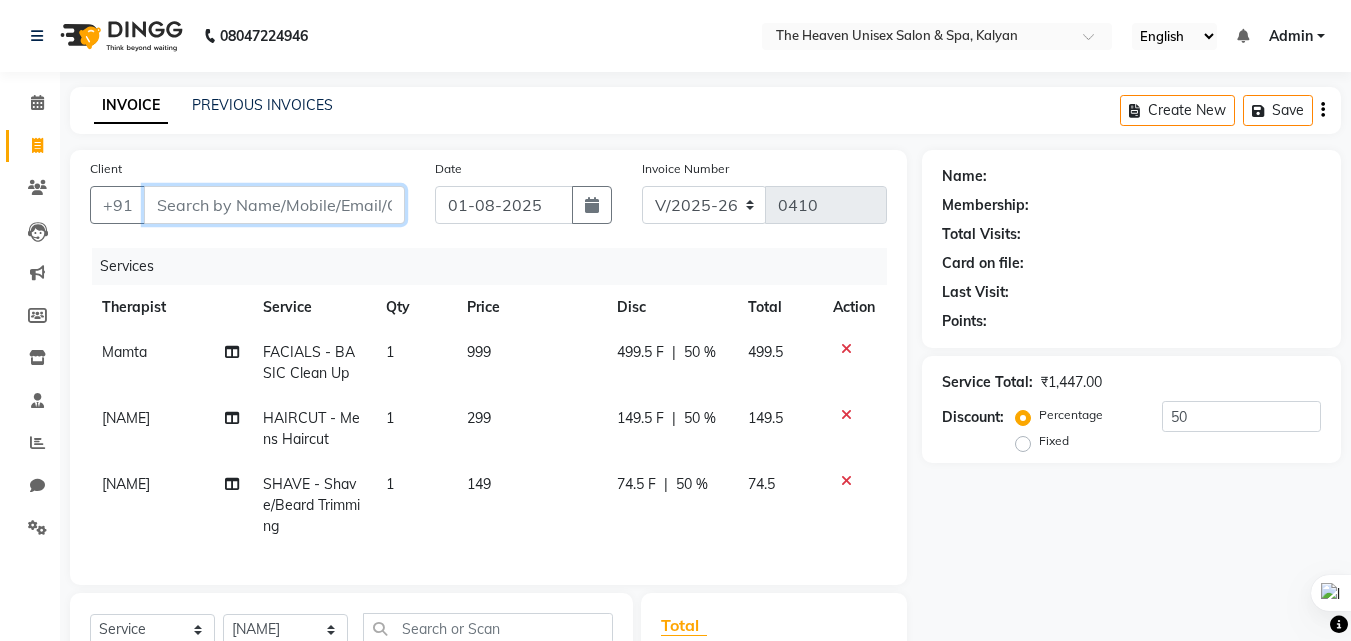 click on "Client" at bounding box center (274, 205) 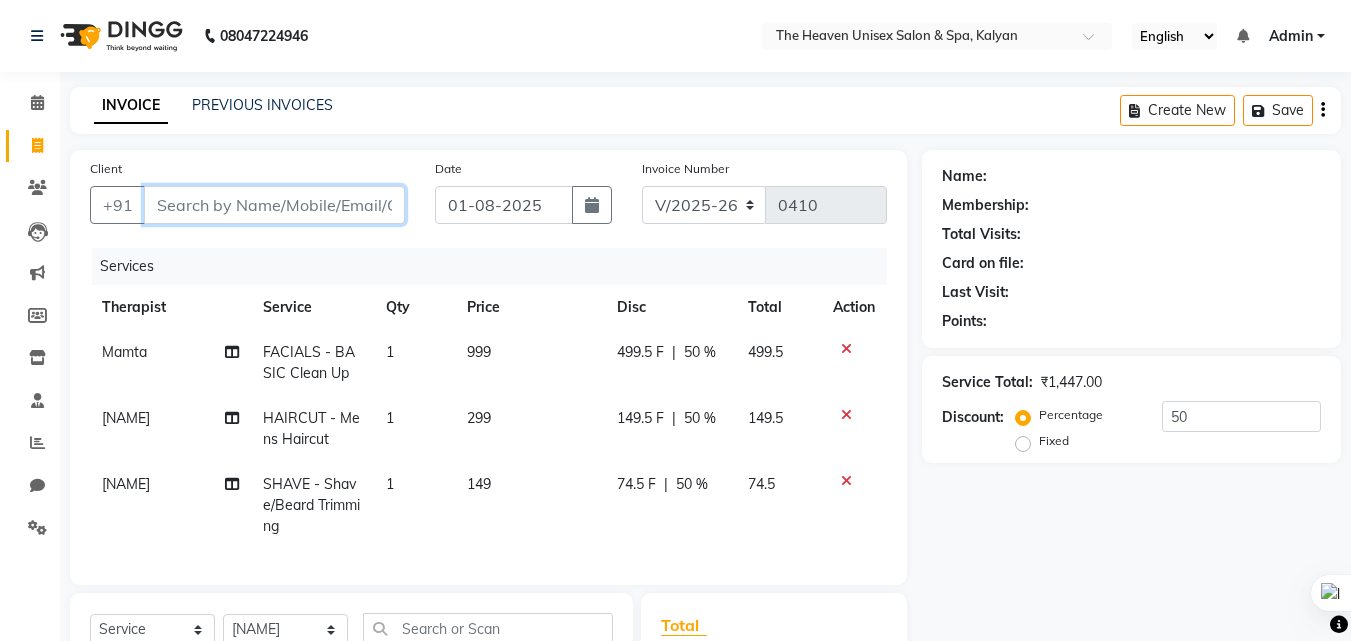 click on "Client" at bounding box center (274, 205) 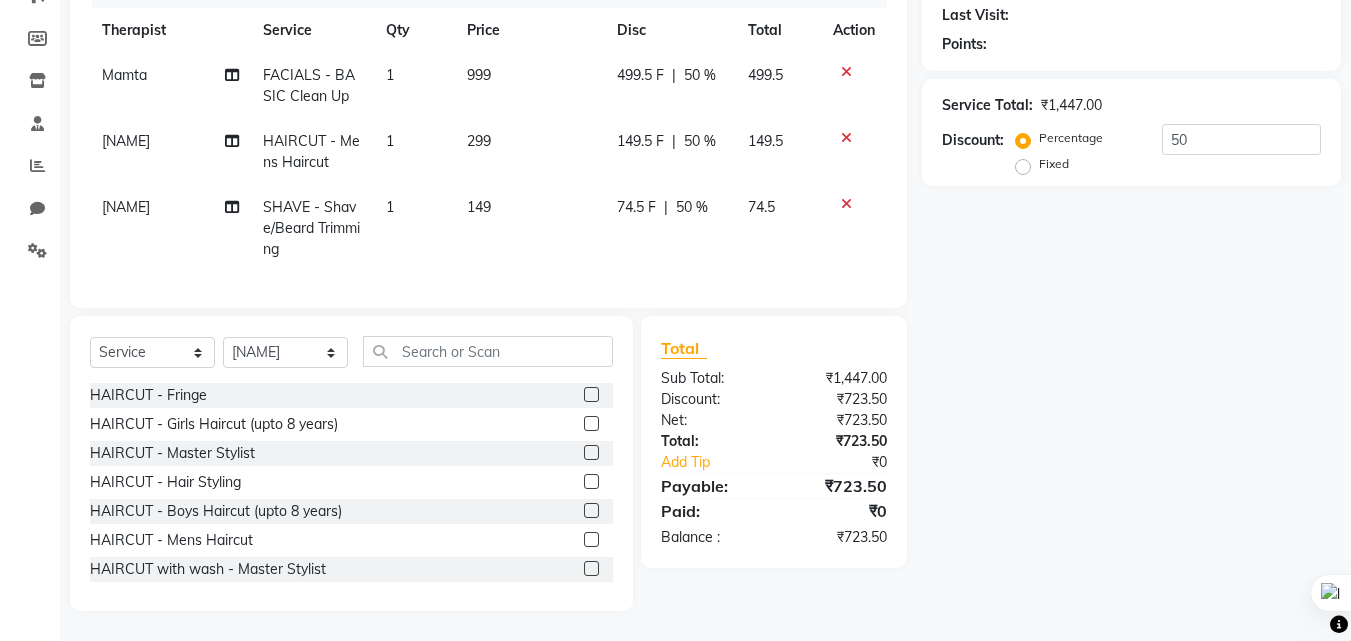 scroll, scrollTop: 0, scrollLeft: 0, axis: both 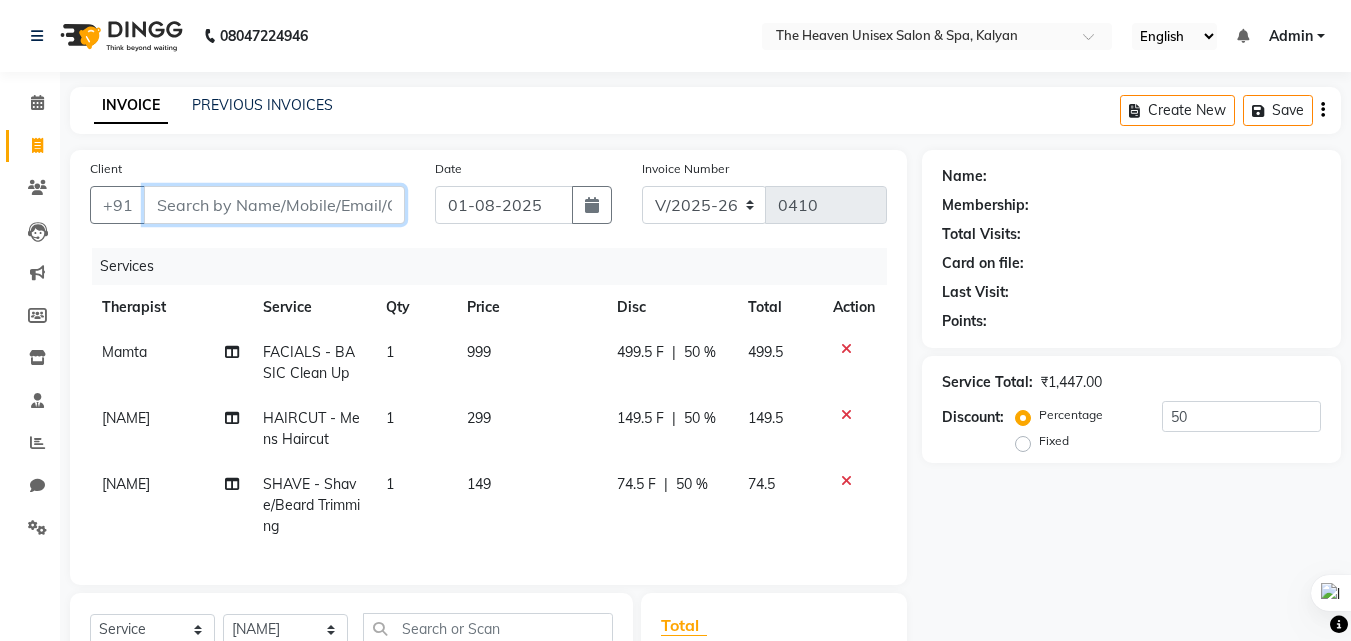 click on "Client" at bounding box center (274, 205) 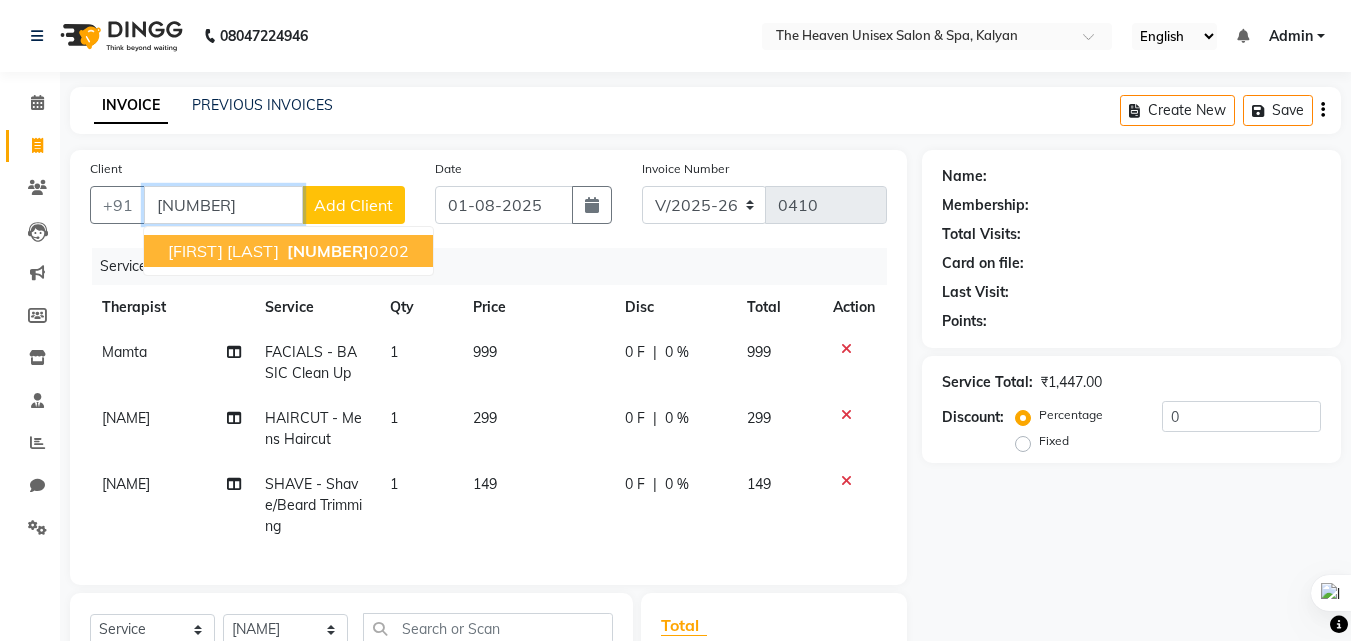 click on "Prashash Malkhede" at bounding box center (223, 251) 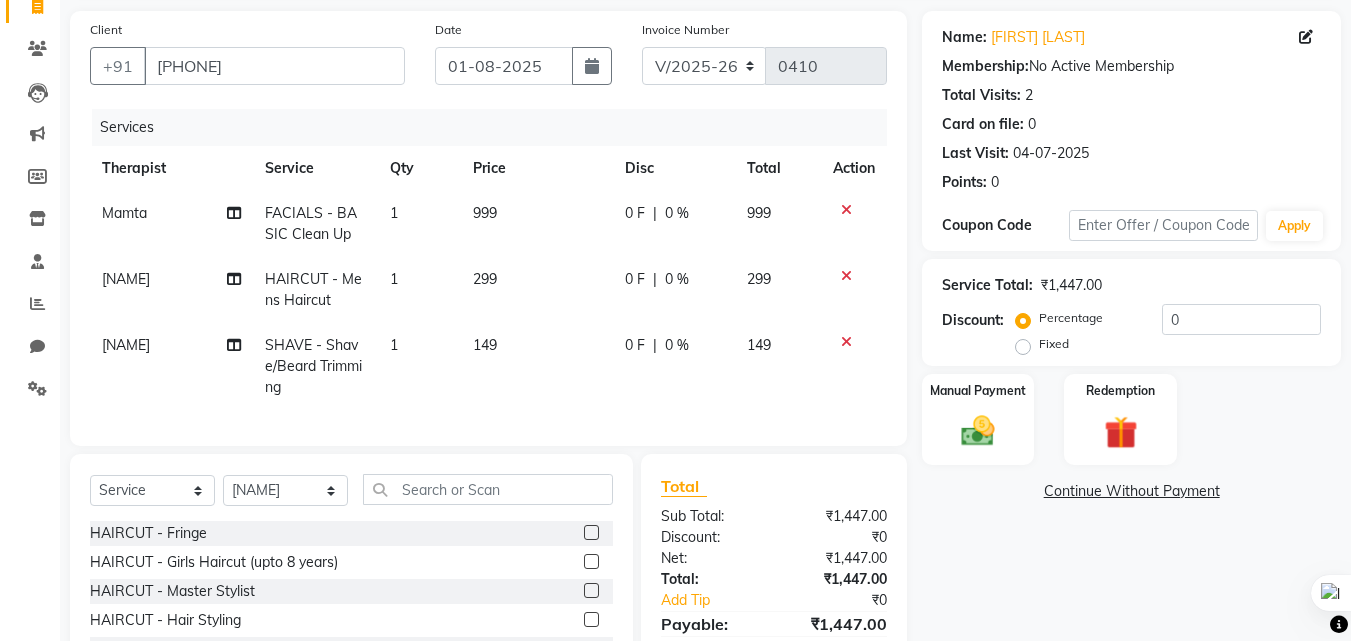 scroll, scrollTop: 292, scrollLeft: 0, axis: vertical 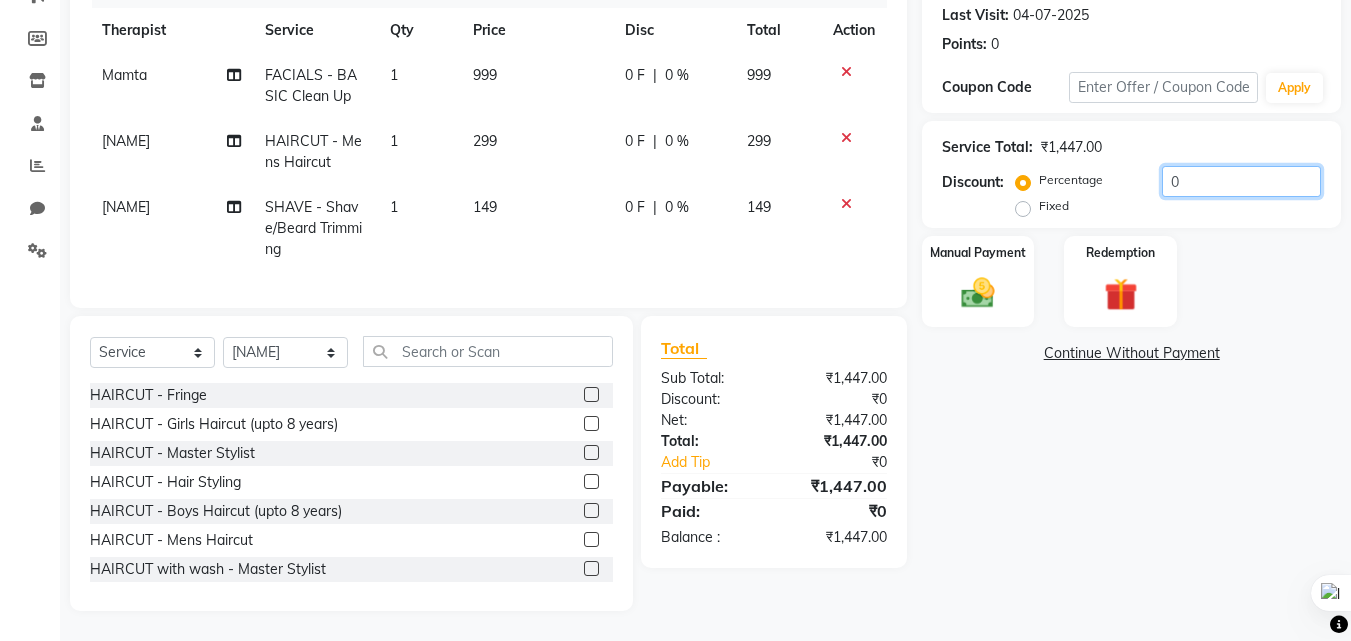 click on "0" 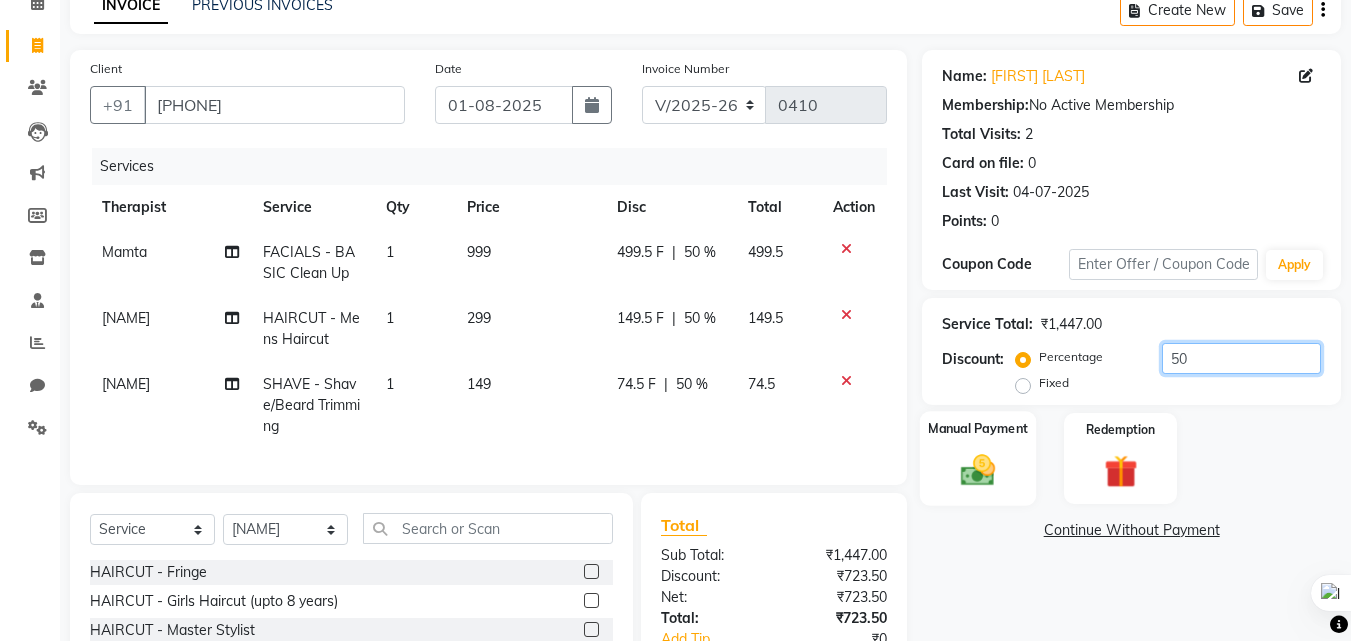 scroll, scrollTop: 292, scrollLeft: 0, axis: vertical 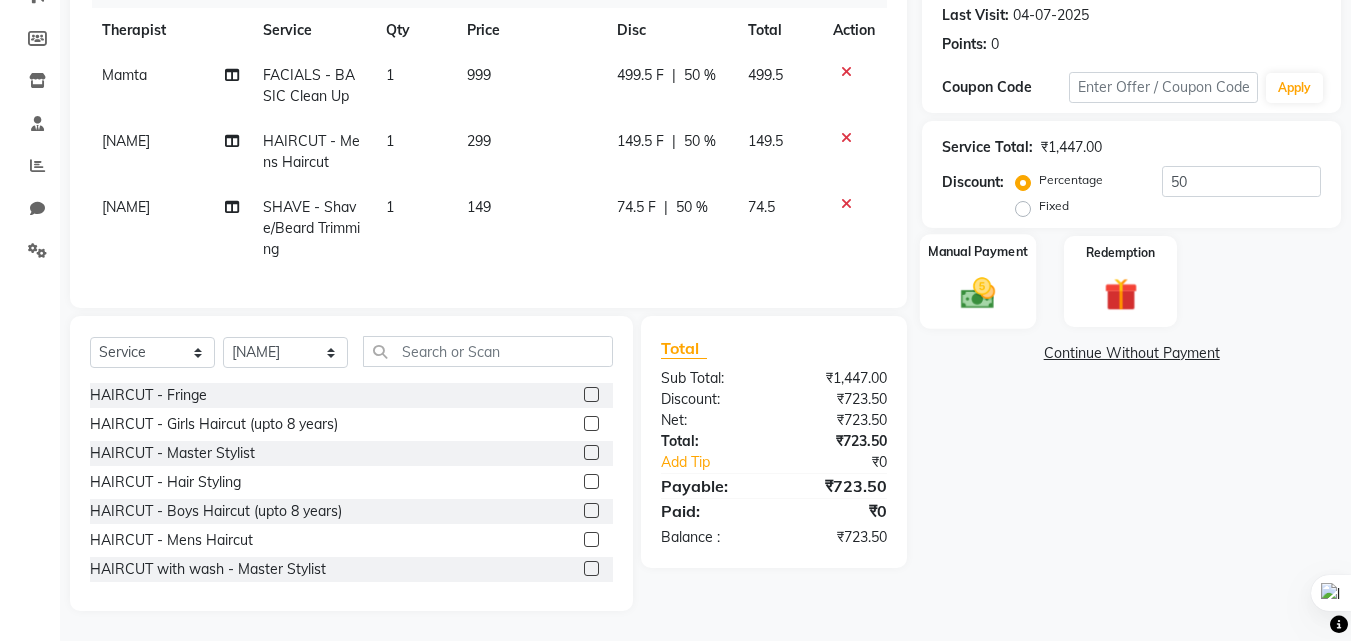 click 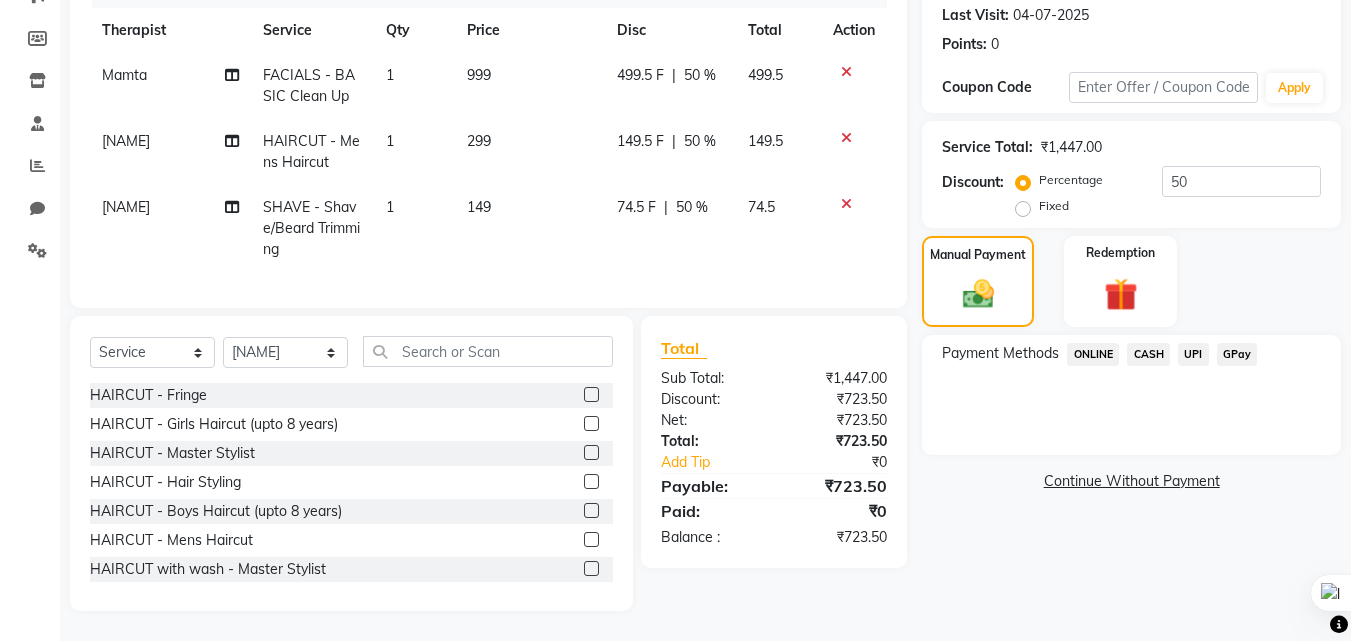 click on "CASH" 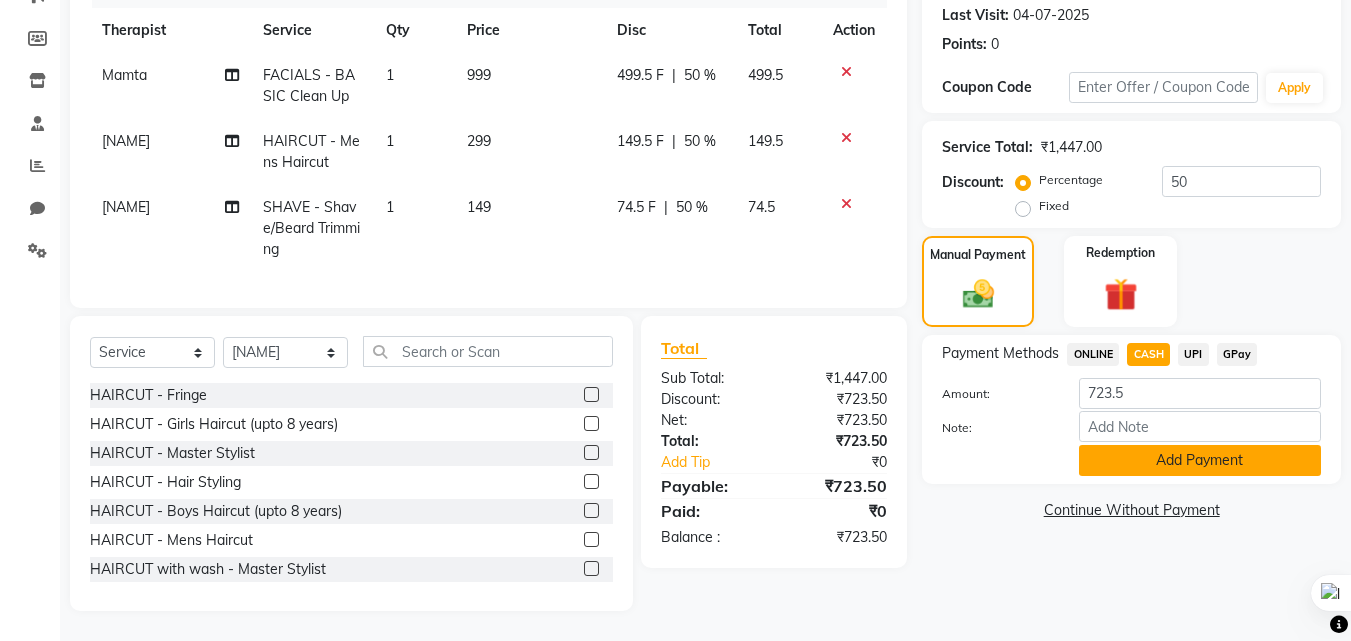 click on "Add Payment" 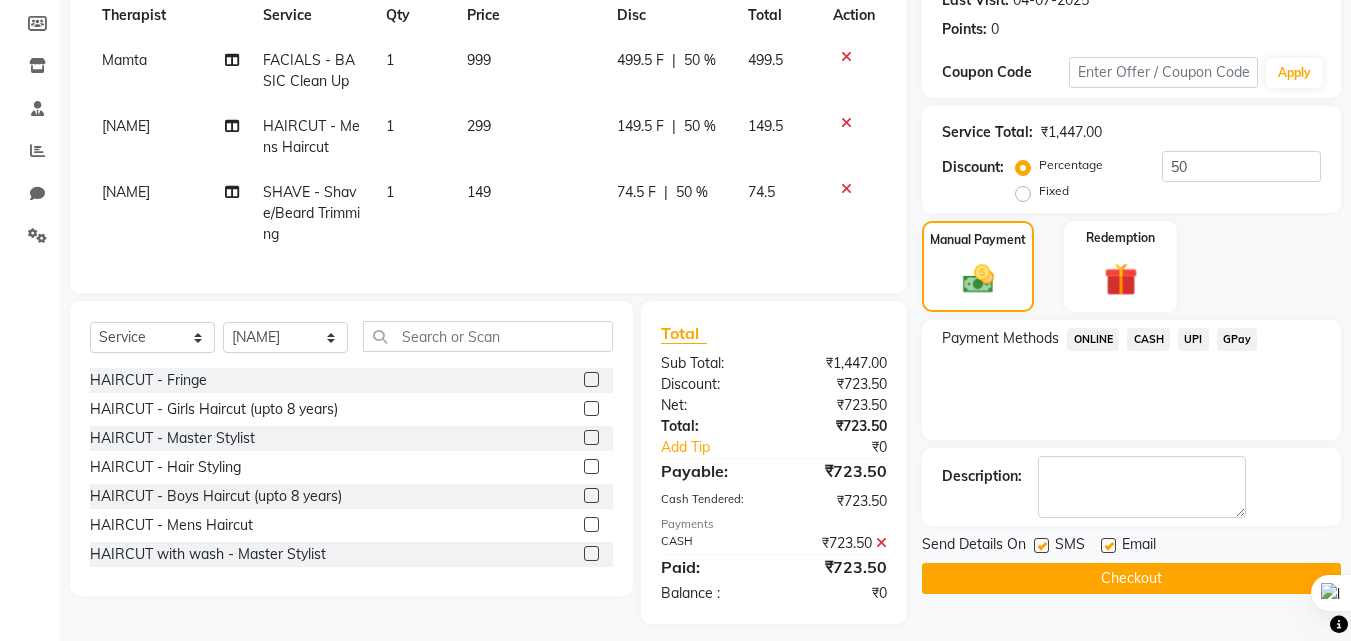 scroll, scrollTop: 320, scrollLeft: 0, axis: vertical 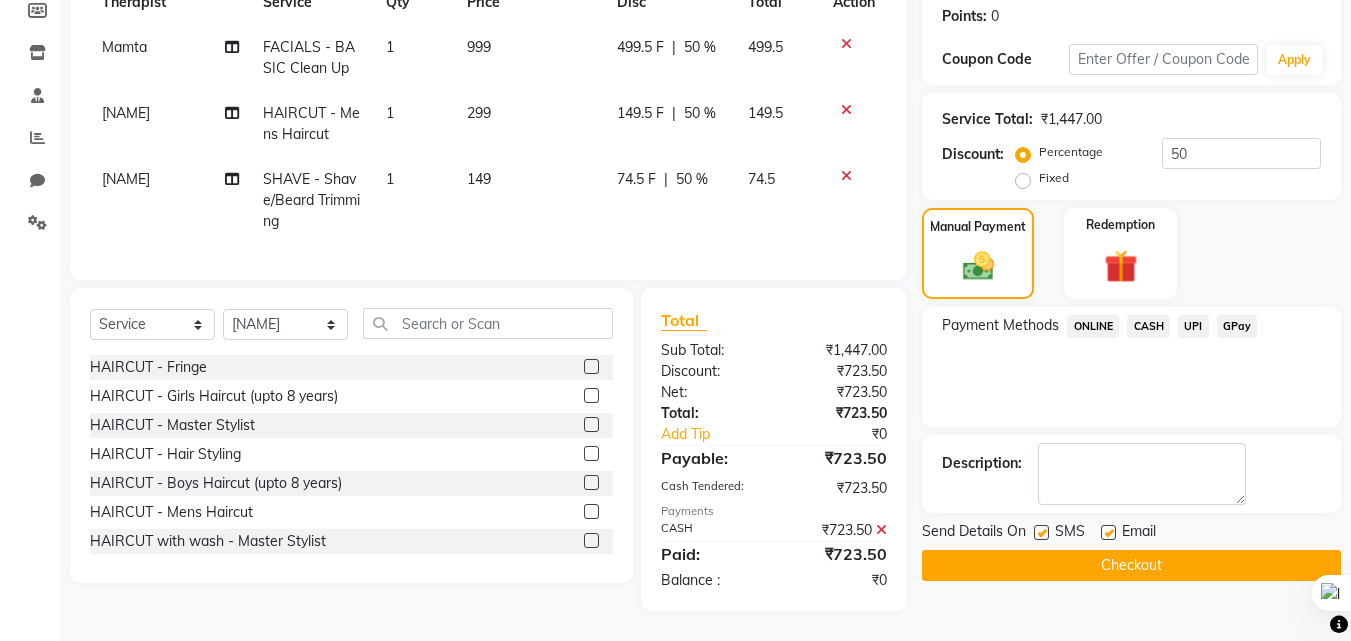 click on "Checkout" 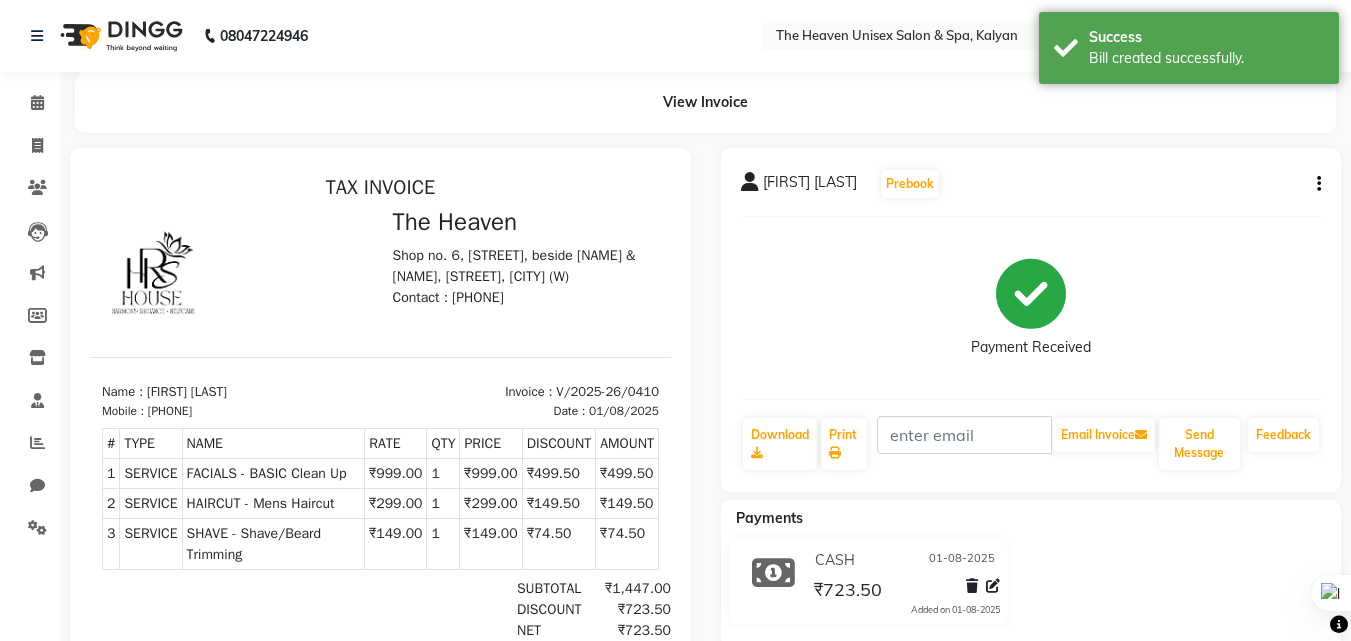 scroll, scrollTop: 0, scrollLeft: 0, axis: both 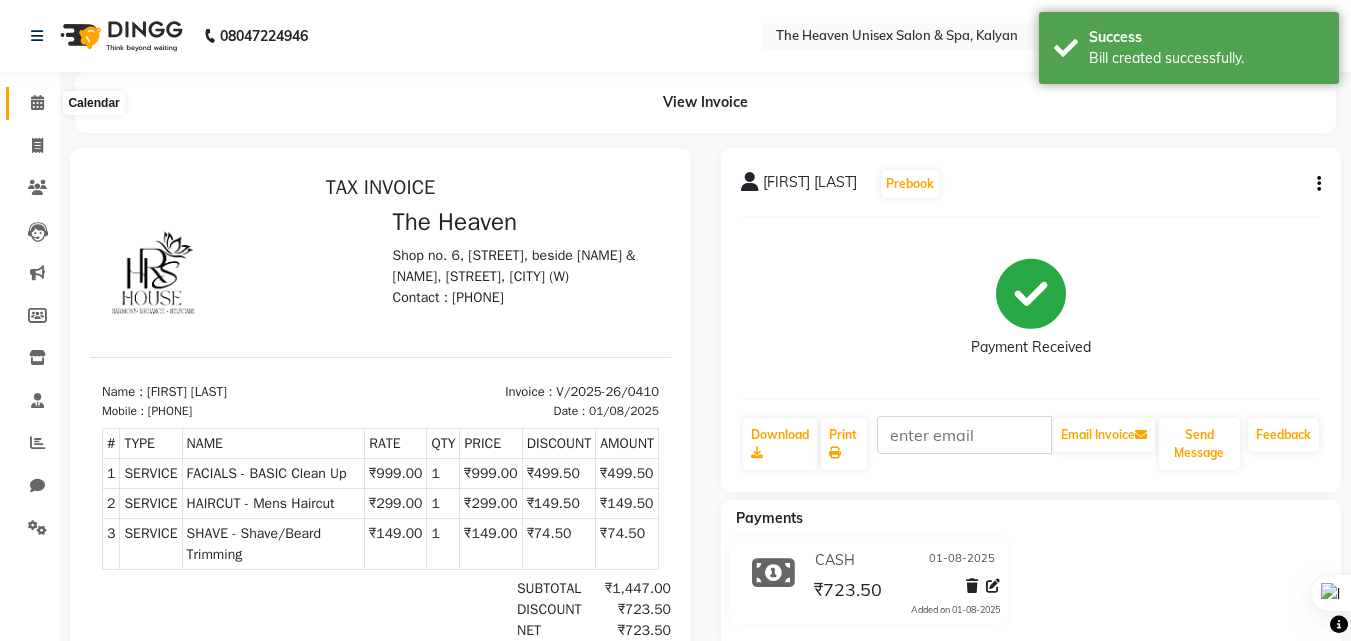 click 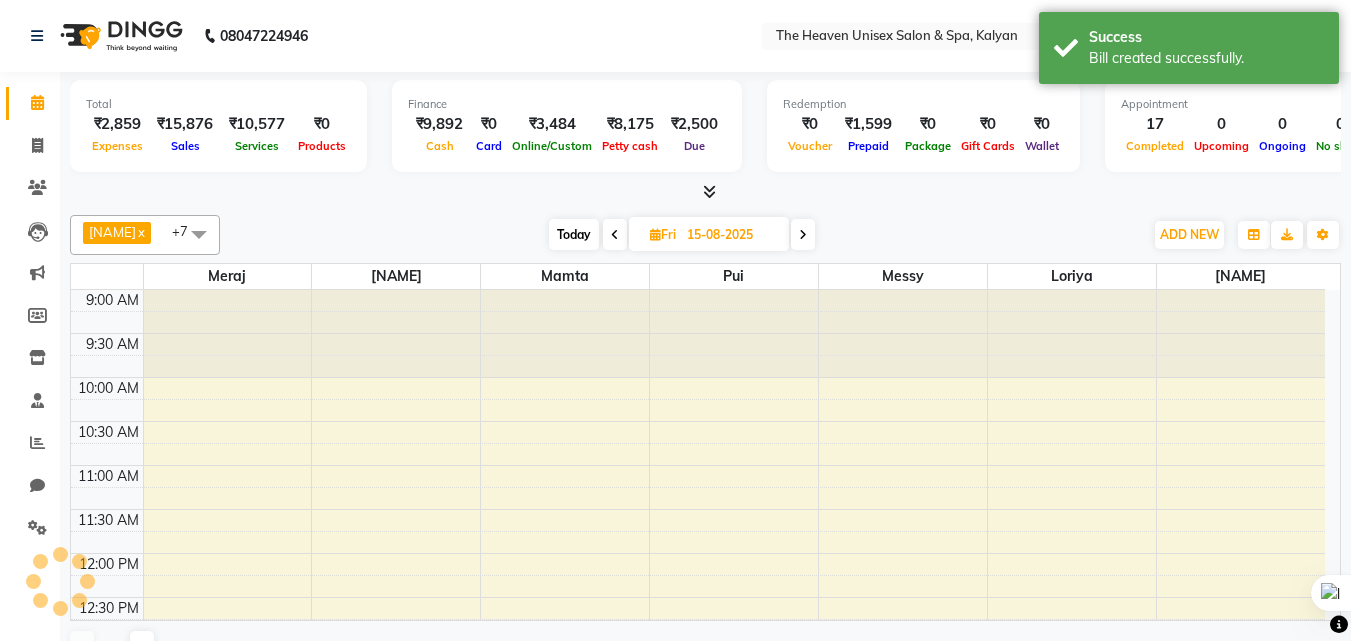 scroll, scrollTop: 0, scrollLeft: 0, axis: both 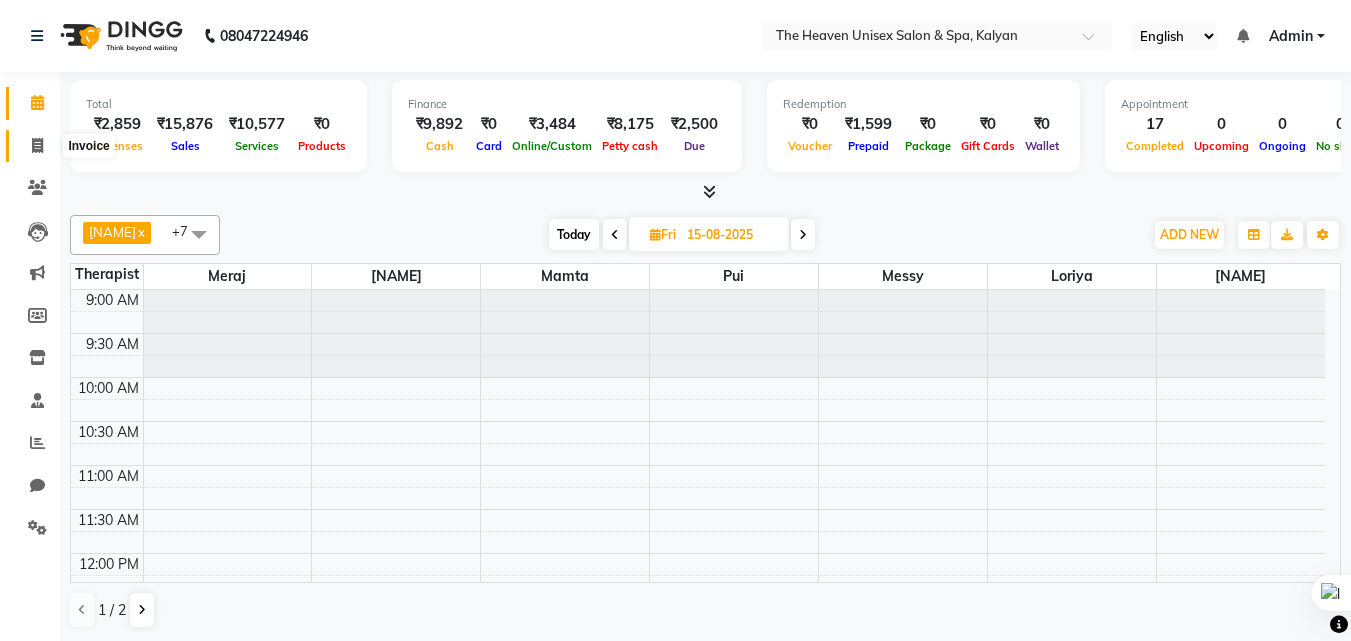 click 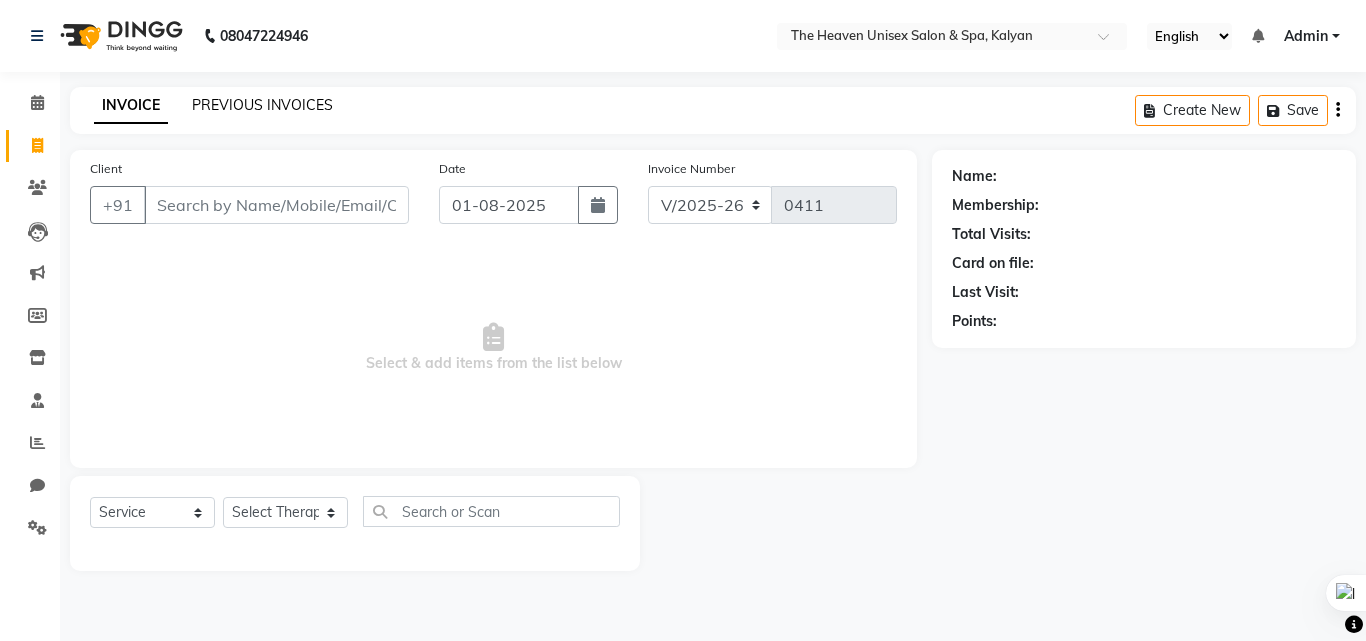 click on "PREVIOUS INVOICES" 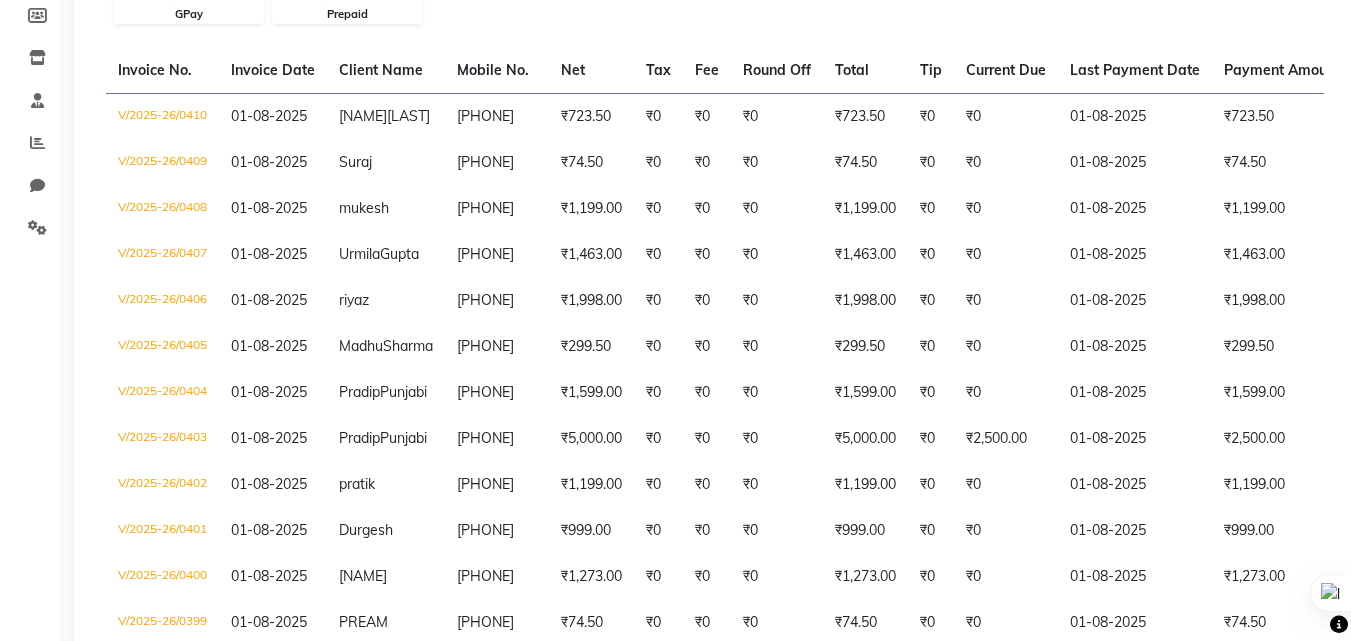 scroll, scrollTop: 667, scrollLeft: 0, axis: vertical 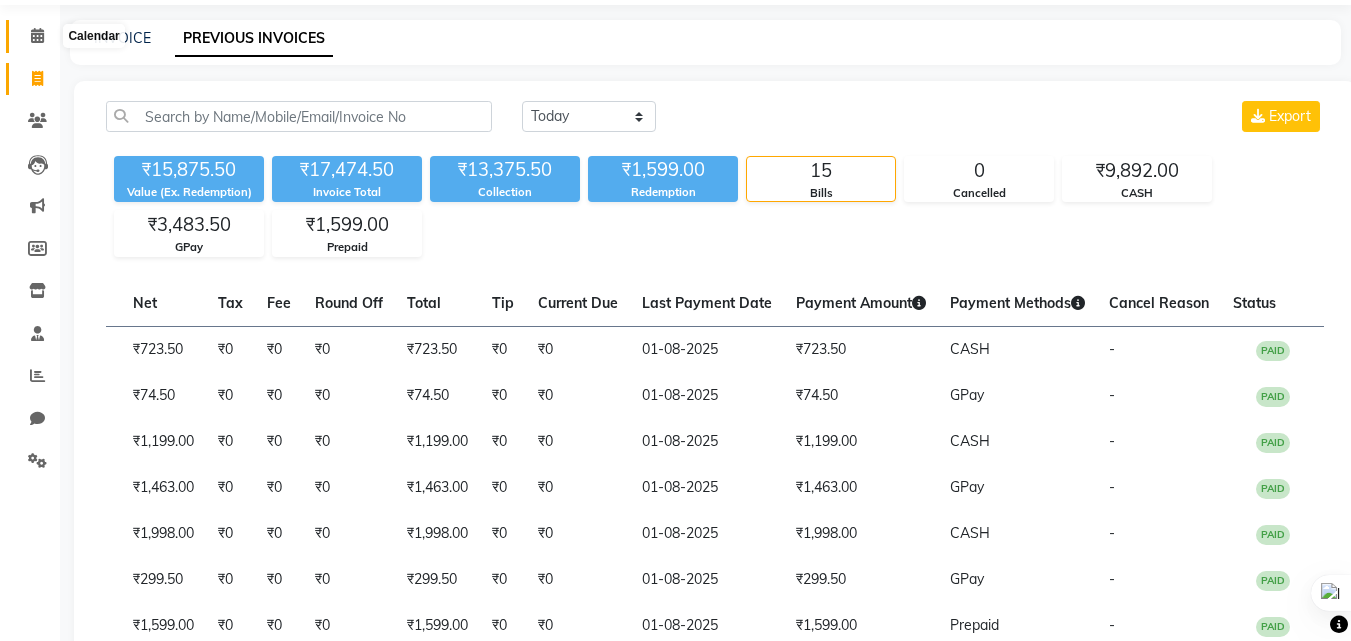 click 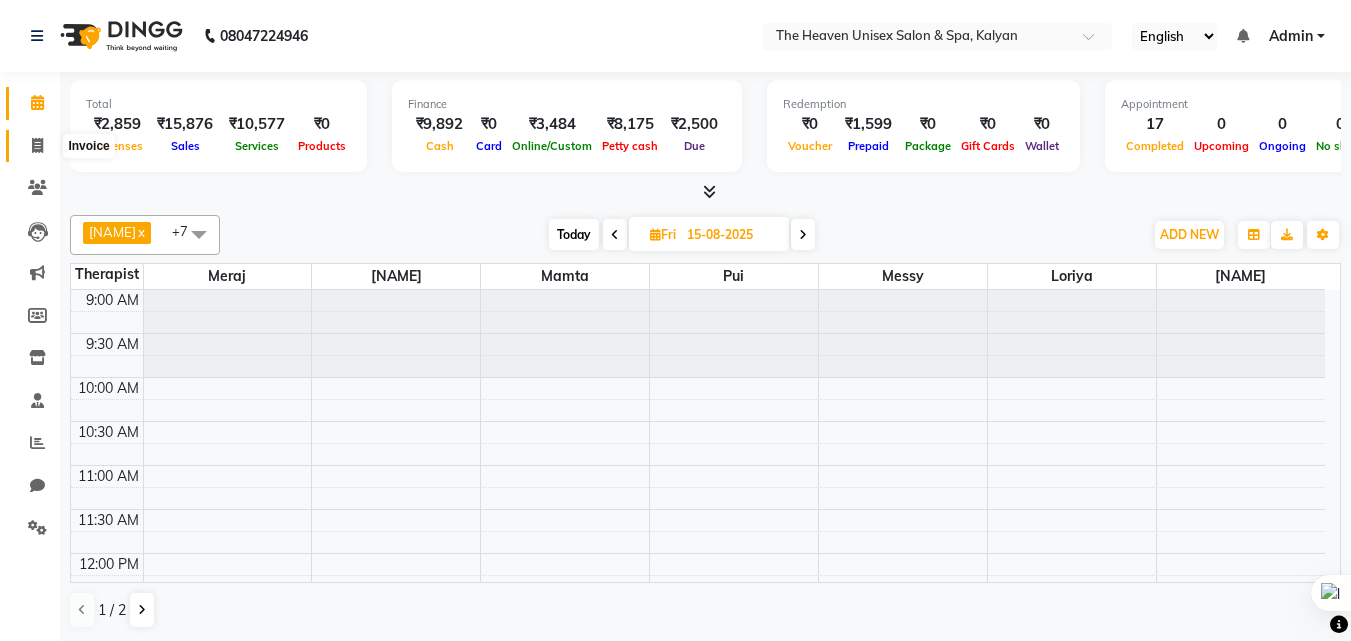 click 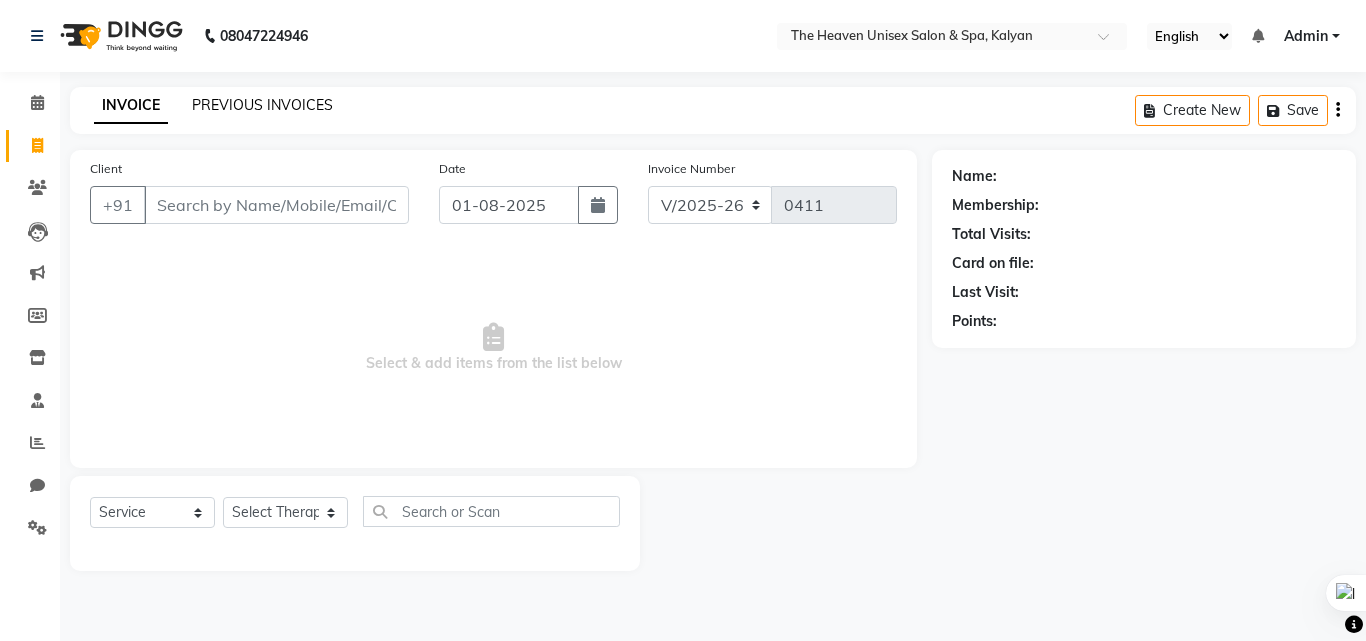 click on "PREVIOUS INVOICES" 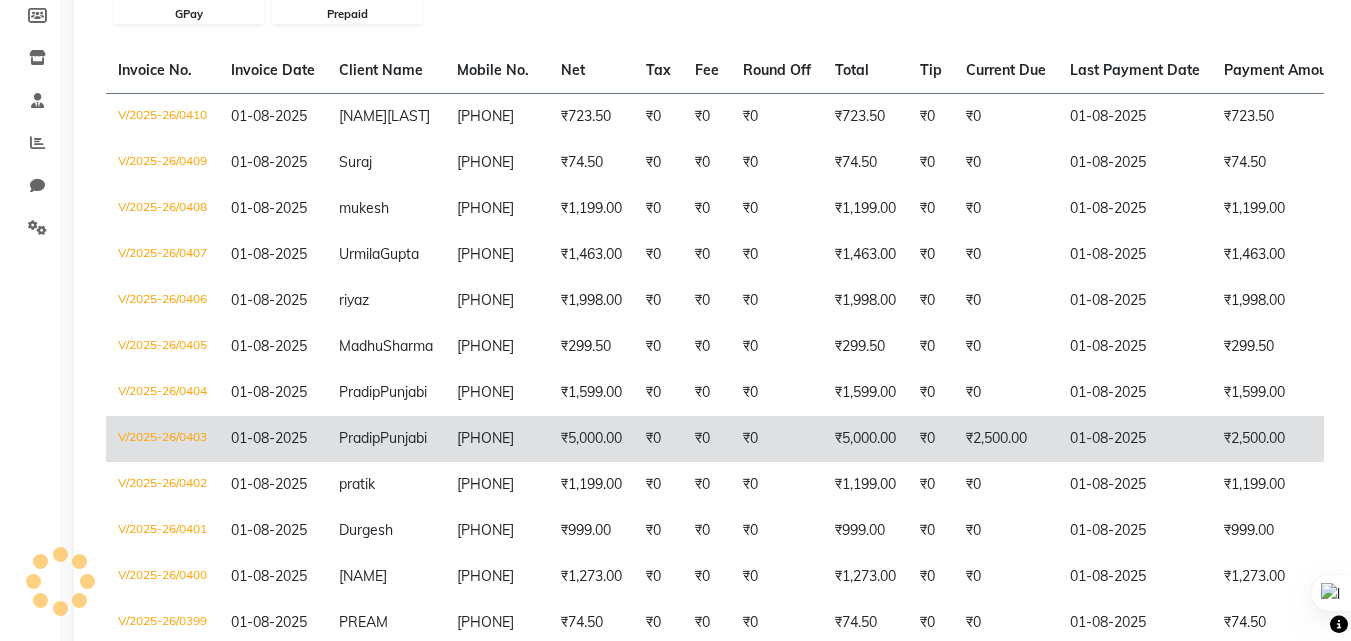 scroll, scrollTop: 667, scrollLeft: 0, axis: vertical 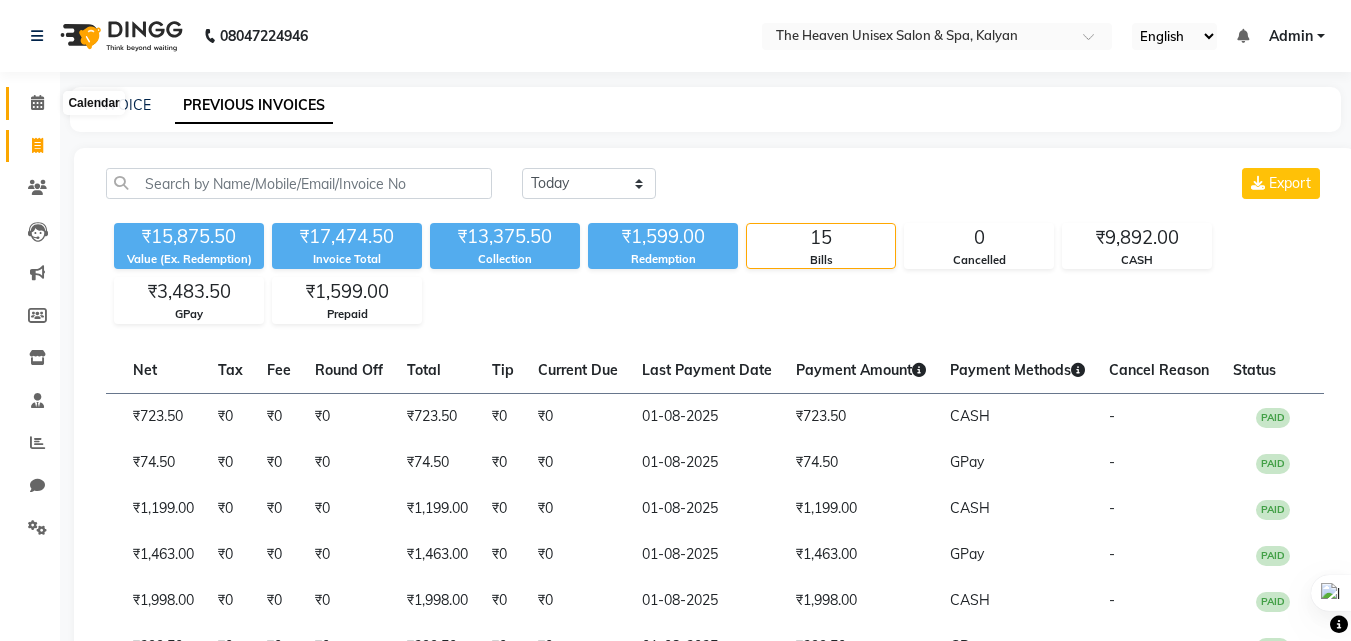 click 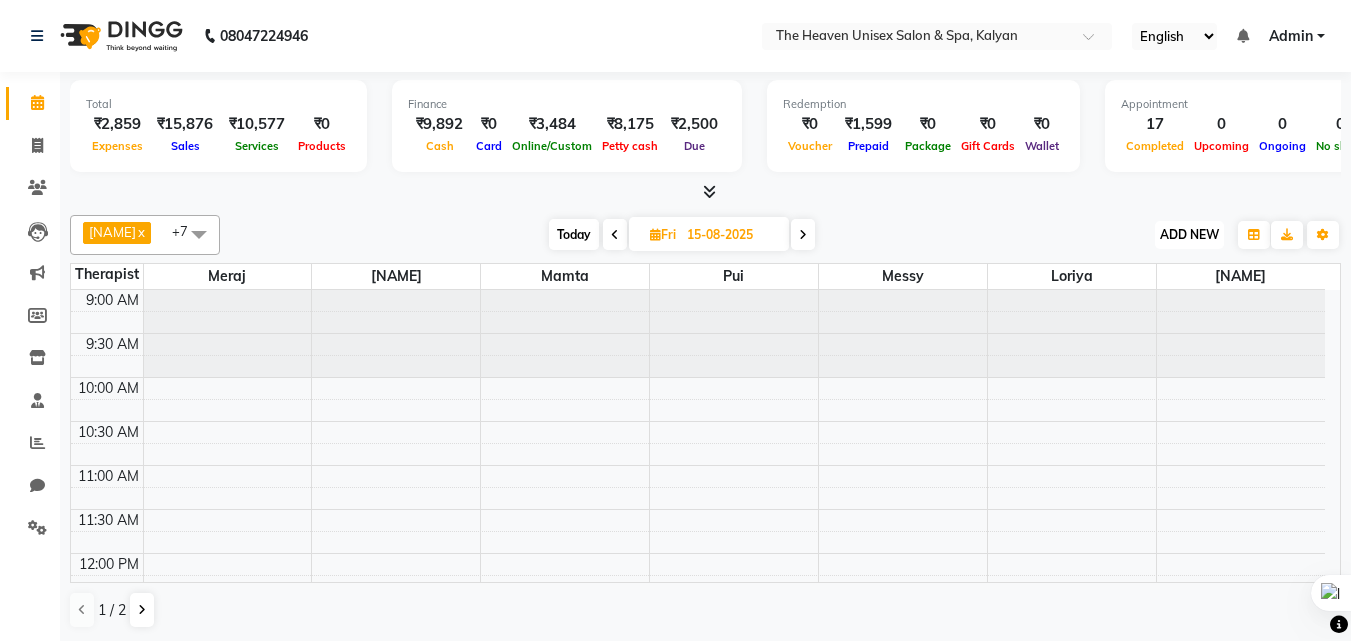 click on "ADD NEW" at bounding box center [1189, 234] 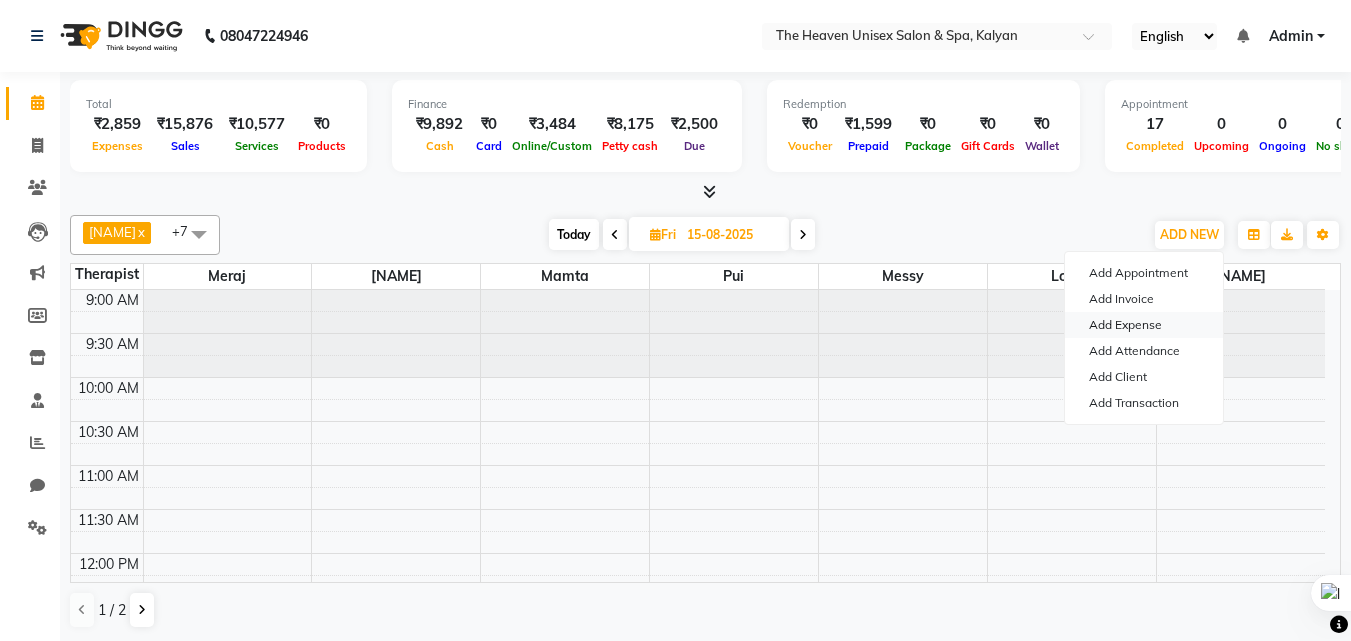 click on "Add Expense" at bounding box center (1144, 325) 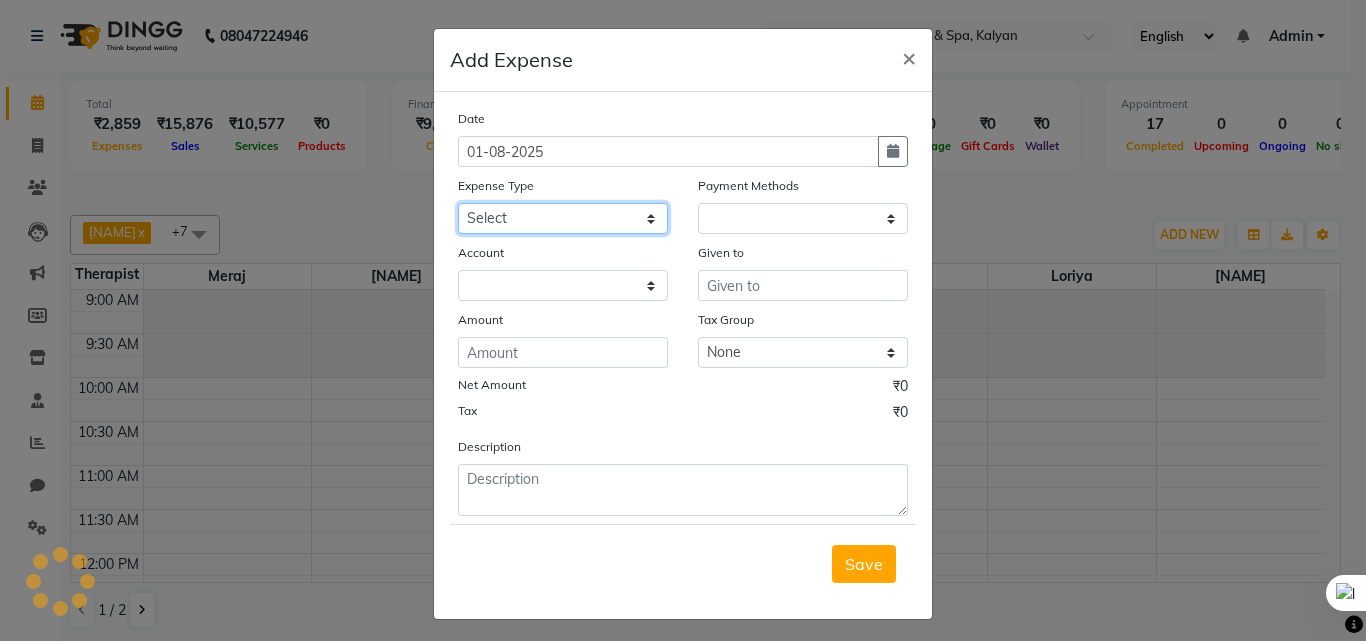 click on "Select Advance Salary Bank charges Car maintenance  Cash transfer to bank Cash transfer to hub Client Snacks Clinical charges Equipment Fuel Govt fee Incentive Insurance International purchase Loan Repayment Maintenance Marketing Miscellaneous MRA Other Pantry Product Rent Salary Staff Snacks Tax Tea & Refreshment Utilities" 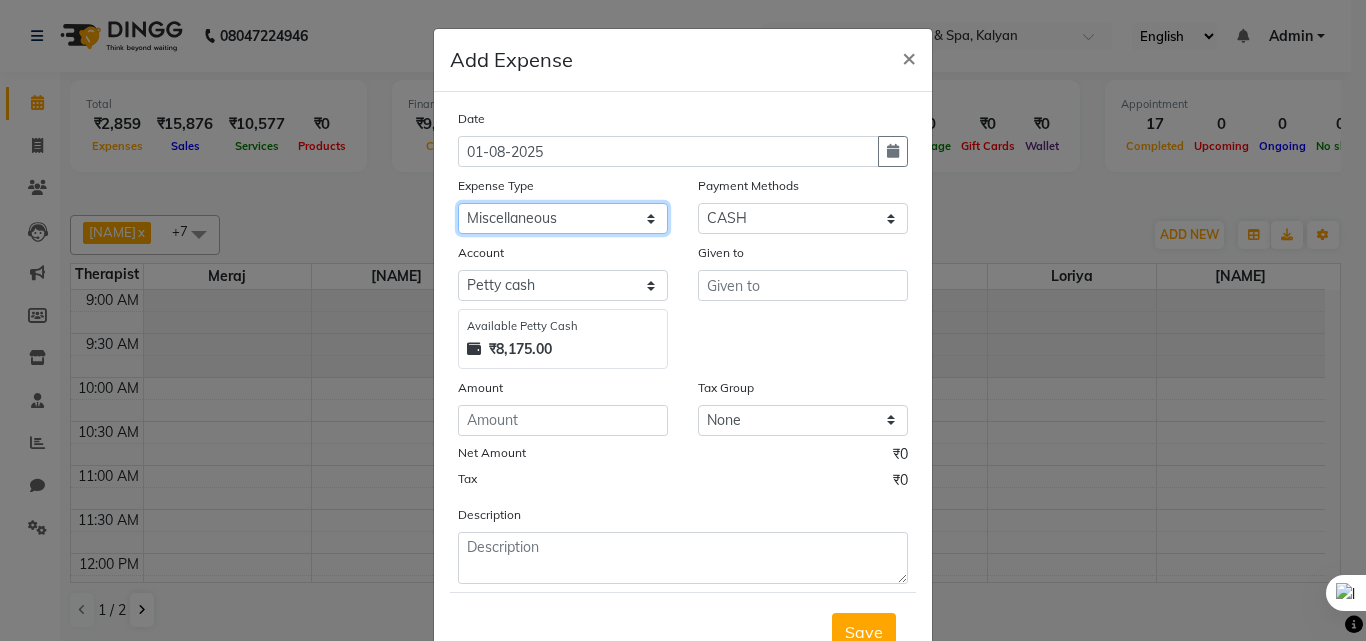 click on "Select Advance Salary Bank charges Car maintenance  Cash transfer to bank Cash transfer to hub Client Snacks Clinical charges Equipment Fuel Govt fee Incentive Insurance International purchase Loan Repayment Maintenance Marketing Miscellaneous MRA Other Pantry Product Rent Salary Staff Snacks Tax Tea & Refreshment Utilities" 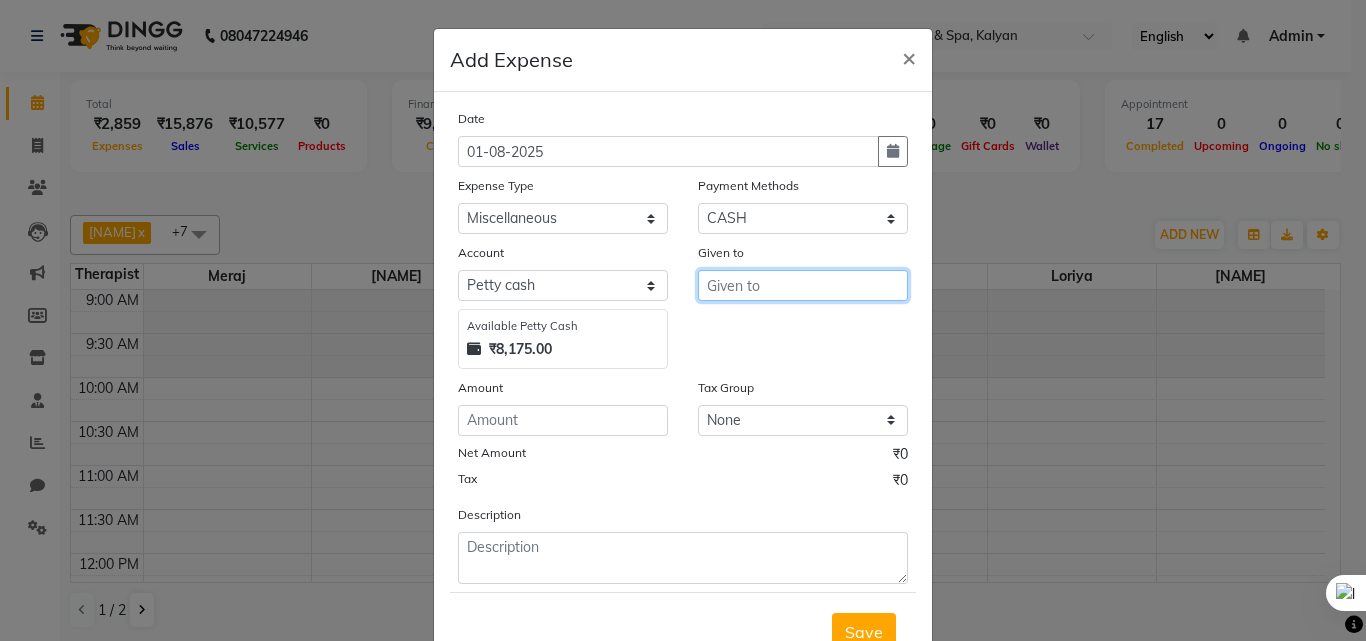 click at bounding box center [803, 285] 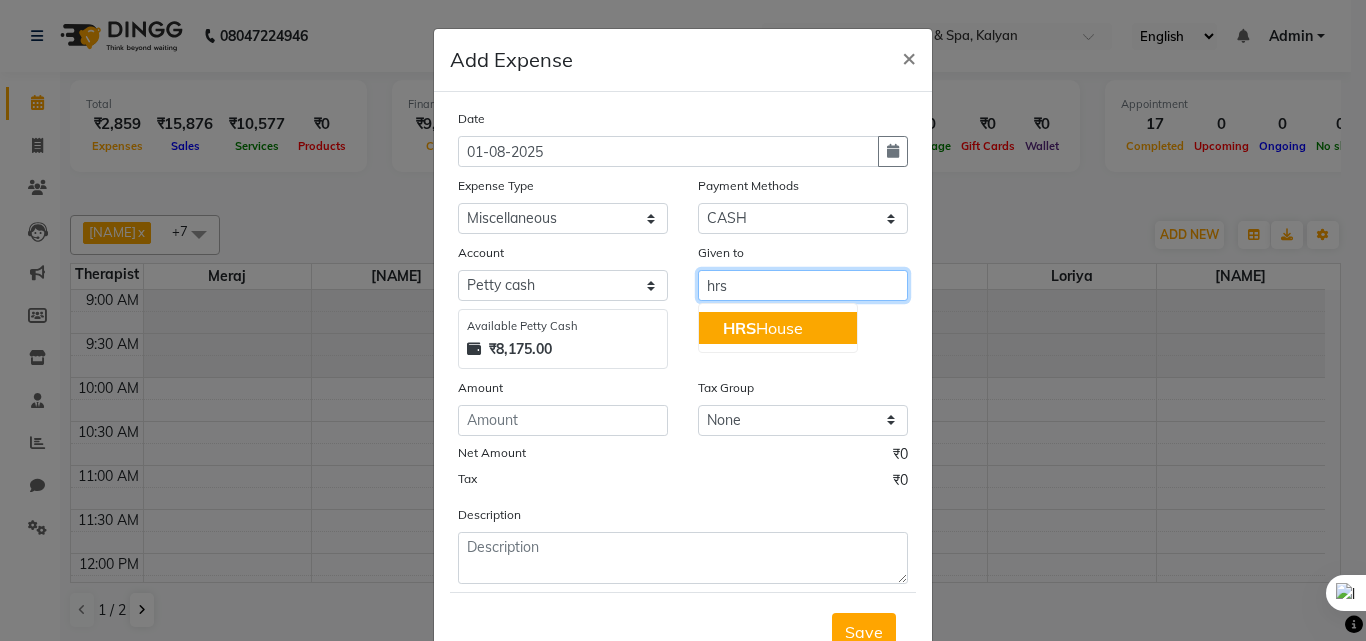 click on "HRS  House" at bounding box center [763, 328] 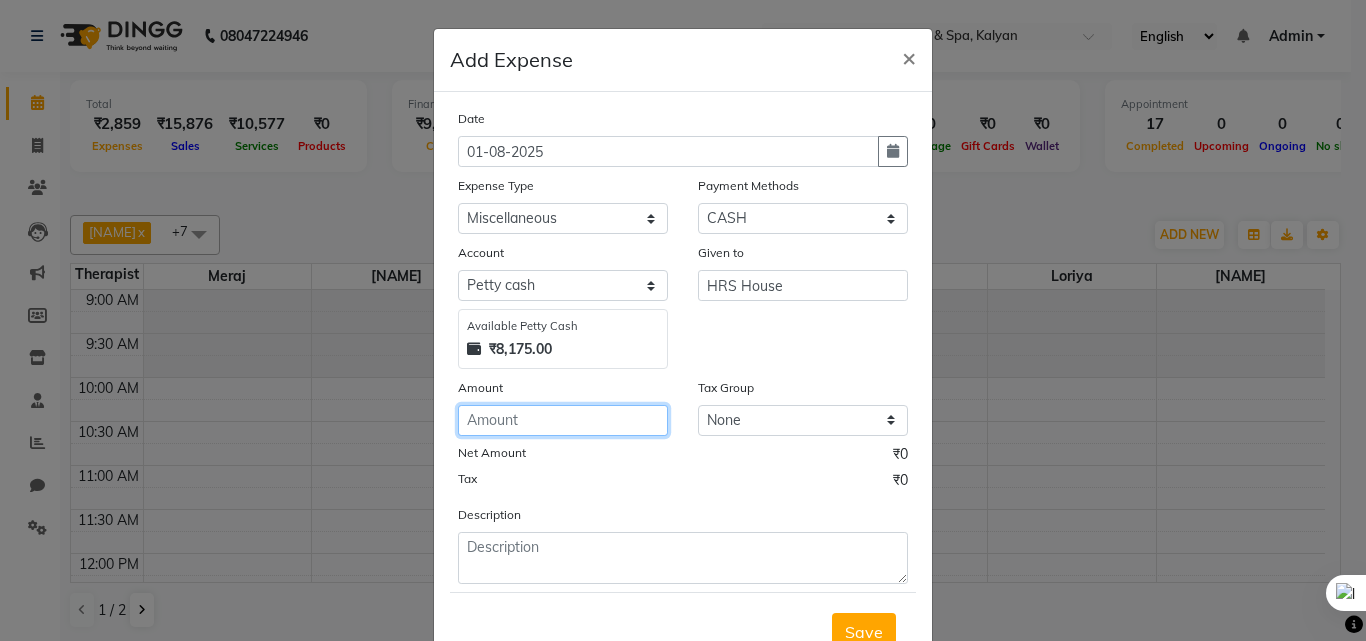 click 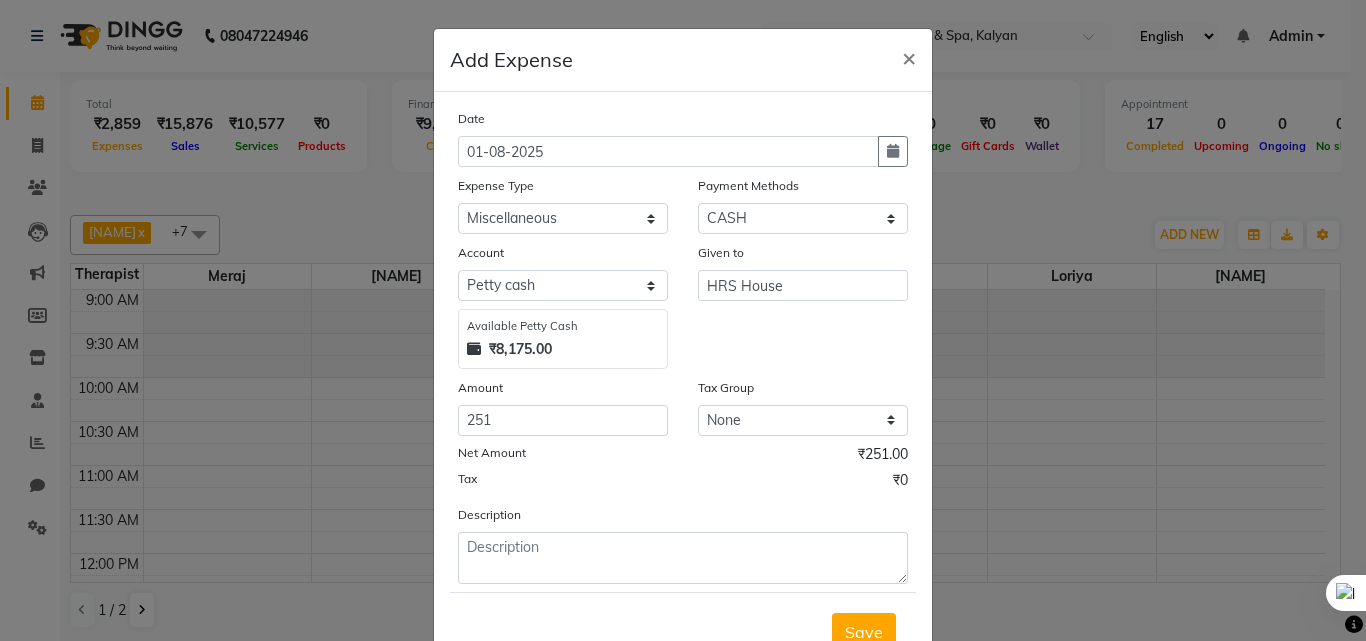 click on "Description" 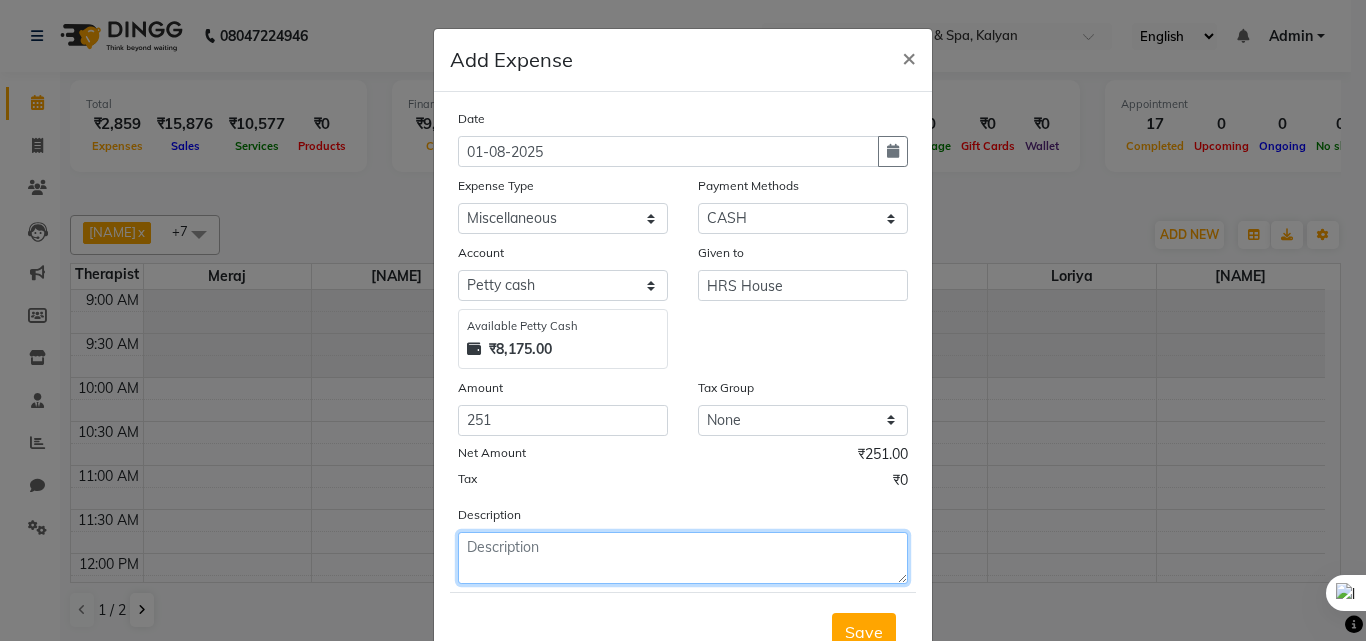 click 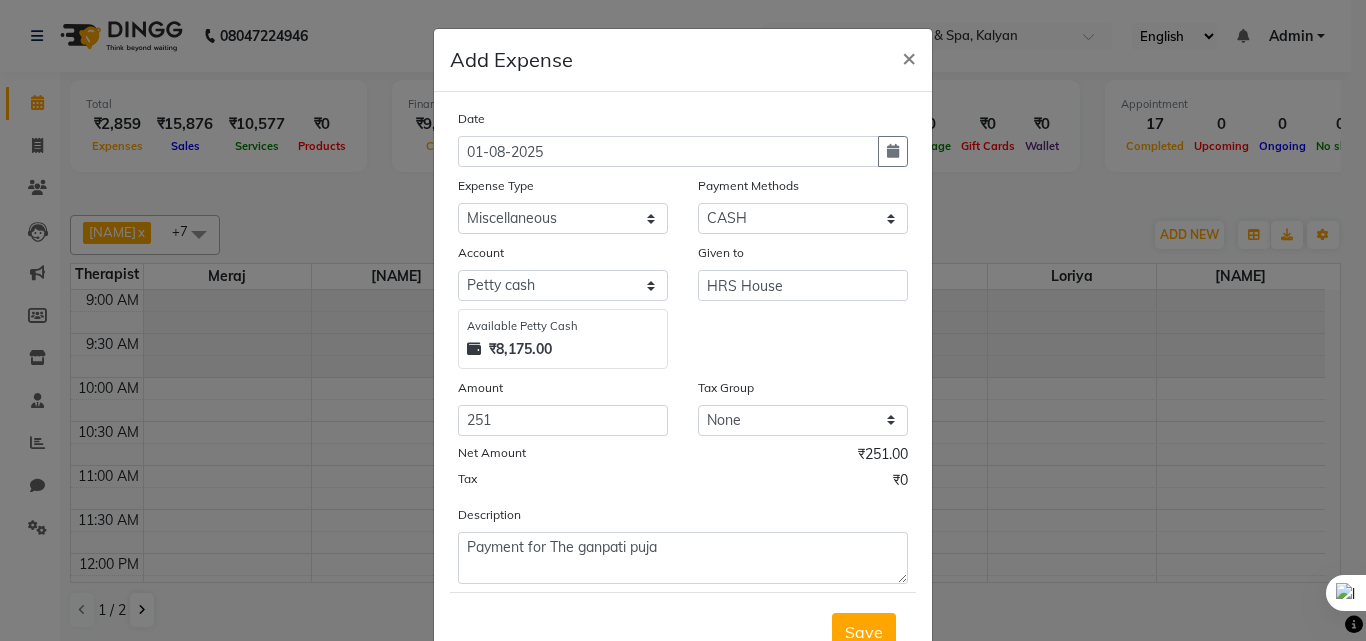 scroll, scrollTop: 10, scrollLeft: 0, axis: vertical 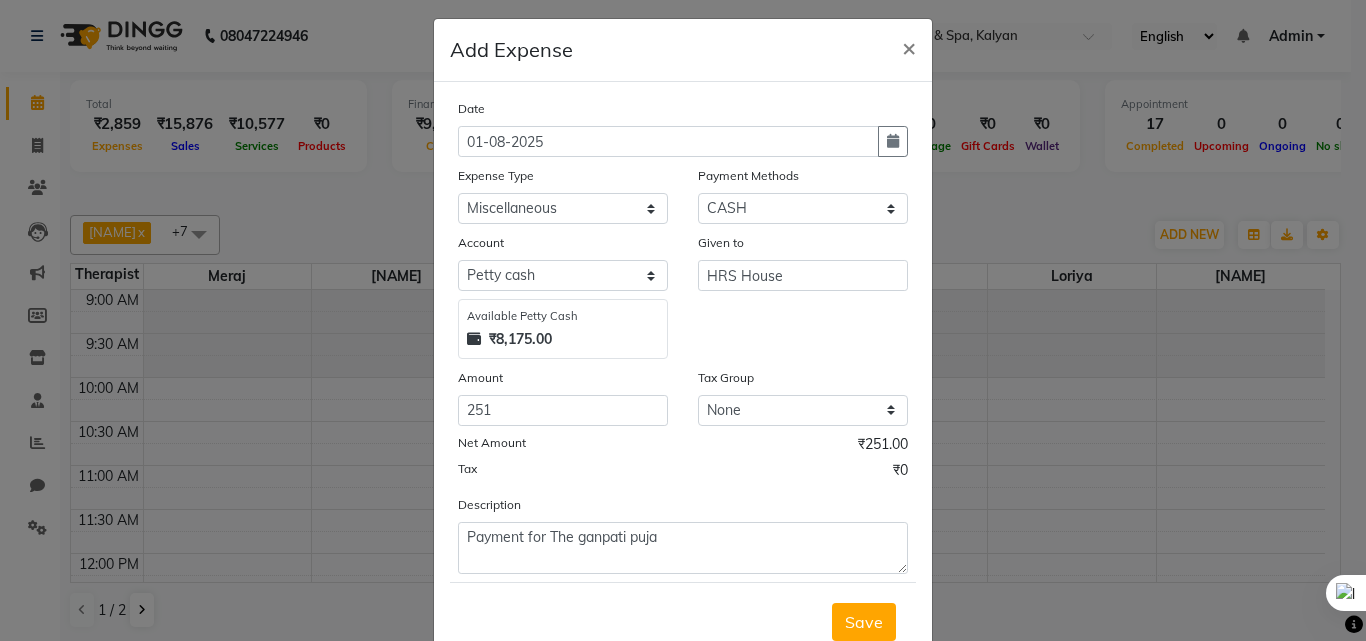 click on "Save" at bounding box center (864, 622) 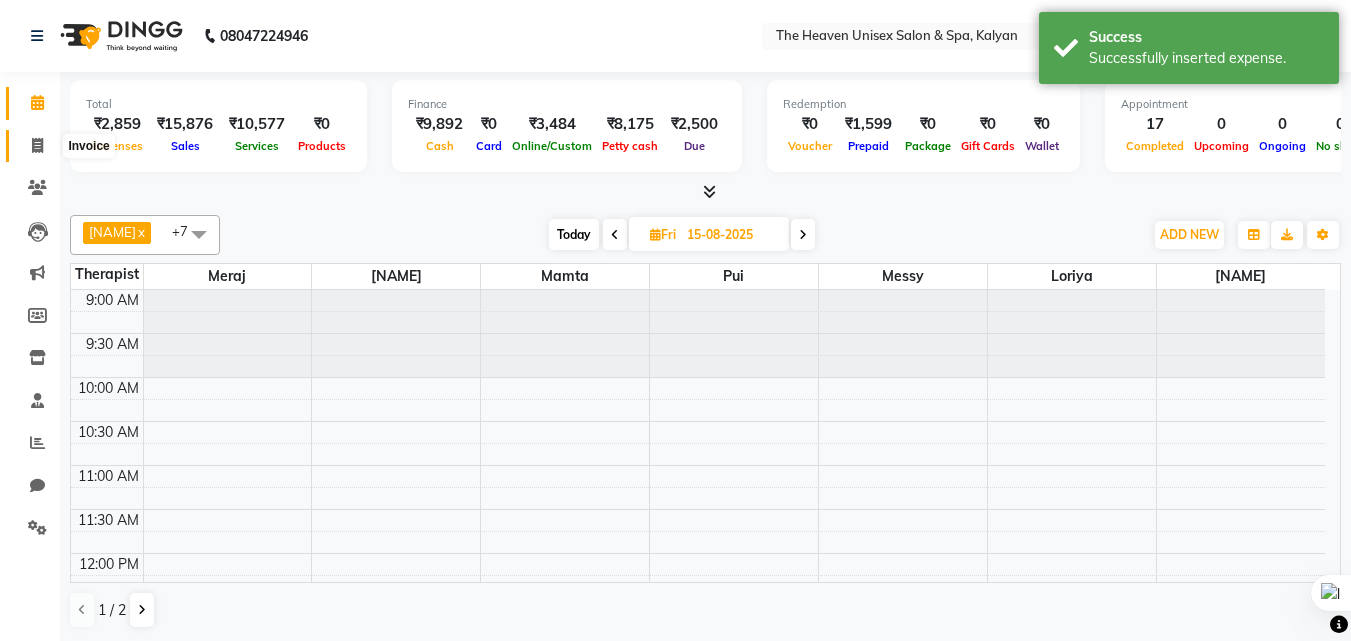 click 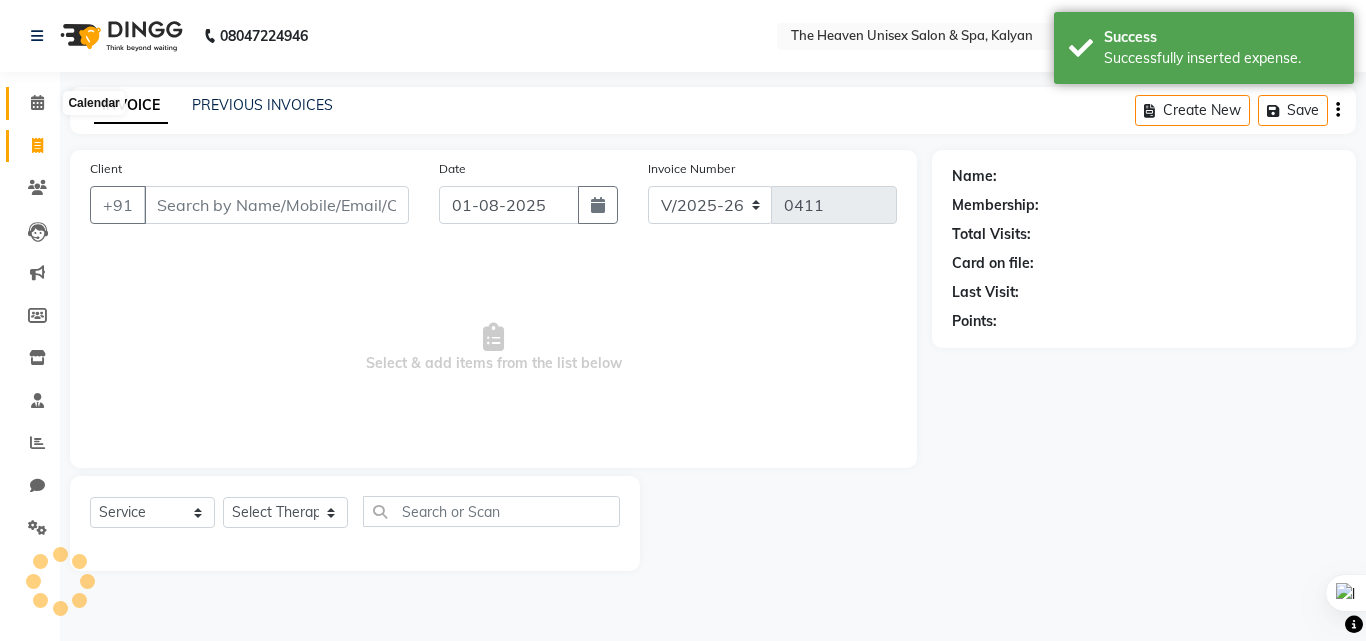 click 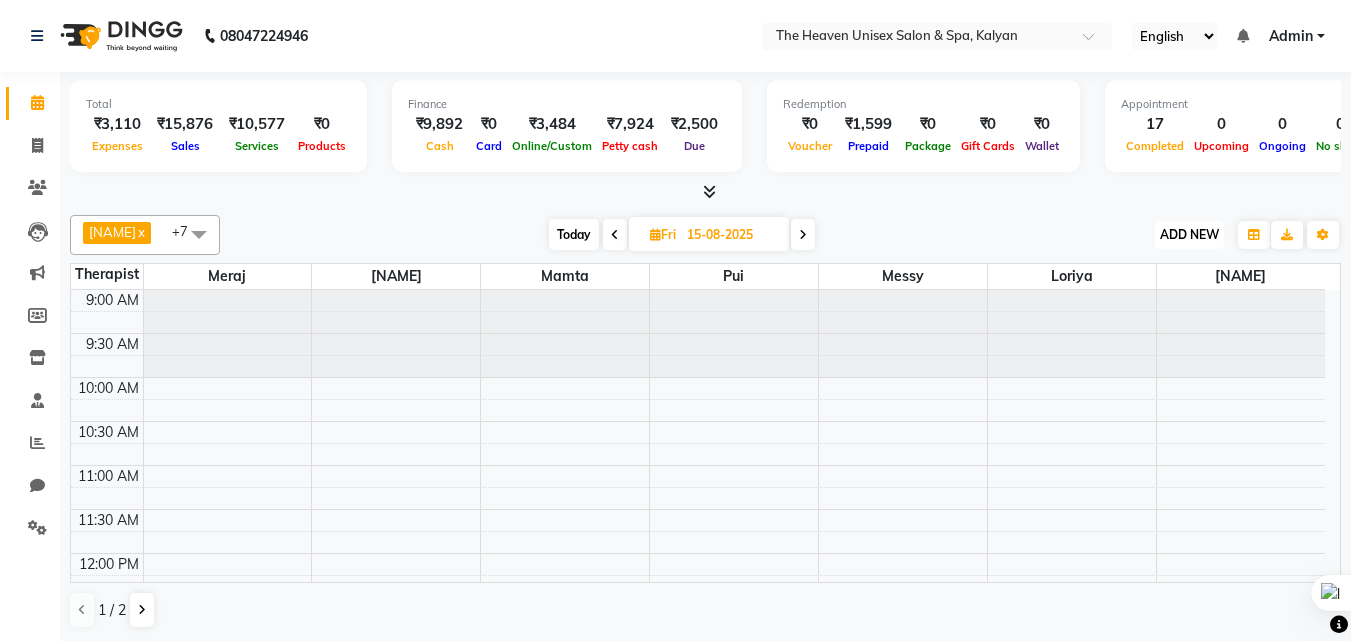 click on "ADD NEW" at bounding box center (1189, 234) 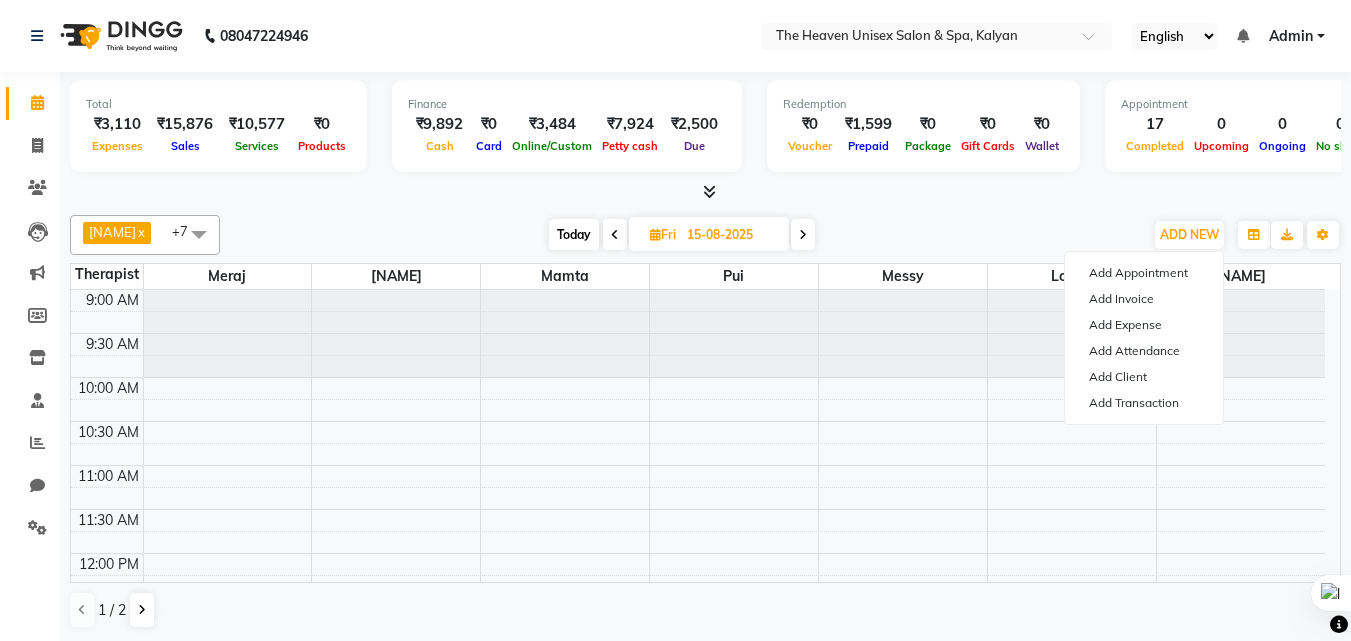 click on "Leesa   x Loriya  x Mamta  x Meraj  x messy  x pui  x Rahul  x riddhi  x +7 UnSelect All Leesa  Loriya Mamta Meraj messy pui Rahul riddhi Today  Fri 15-08-2025 Toggle Dropdown Add Appointment Add Invoice Add Expense Add Attendance Add Client Add Transaction Toggle Dropdown Add Appointment Add Invoice Add Expense Add Attendance Add Client ADD NEW Toggle Dropdown Add Appointment Add Invoice Add Expense Add Attendance Add Client Add Transaction Leesa   x Loriya  x Mamta  x Meraj  x messy  x pui  x Rahul  x riddhi  x +7 UnSelect All Leesa  Loriya Mamta Meraj messy pui Rahul riddhi Group By  Staff View   Room View  View as Vertical  Vertical - Week View  Horizontal  Horizontal - Week View  List  Toggle Dropdown Calendar Settings Manage Tags   Arrange Therapists   Reset Therapists  Full Screen  Show Available Stylist  Appointment Form Zoom 100% Staff/Room Display Count 7 Therapist Meraj Rahul Mamta pui messy Loriya Leesa  9:00 AM 9:30 AM 10:00 AM 10:30 AM 11:00 AM 11:30 AM 12:00 PM 12:30 PM 1:00 PM" 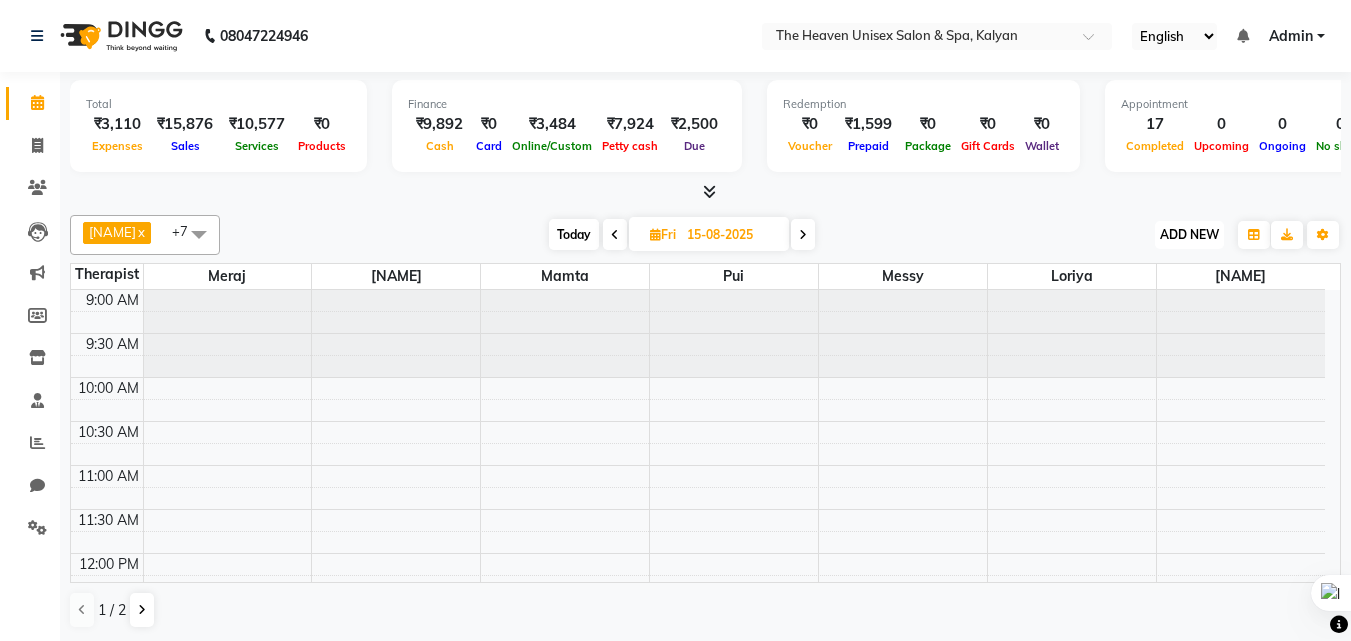 click on "ADD NEW Toggle Dropdown" at bounding box center (1189, 235) 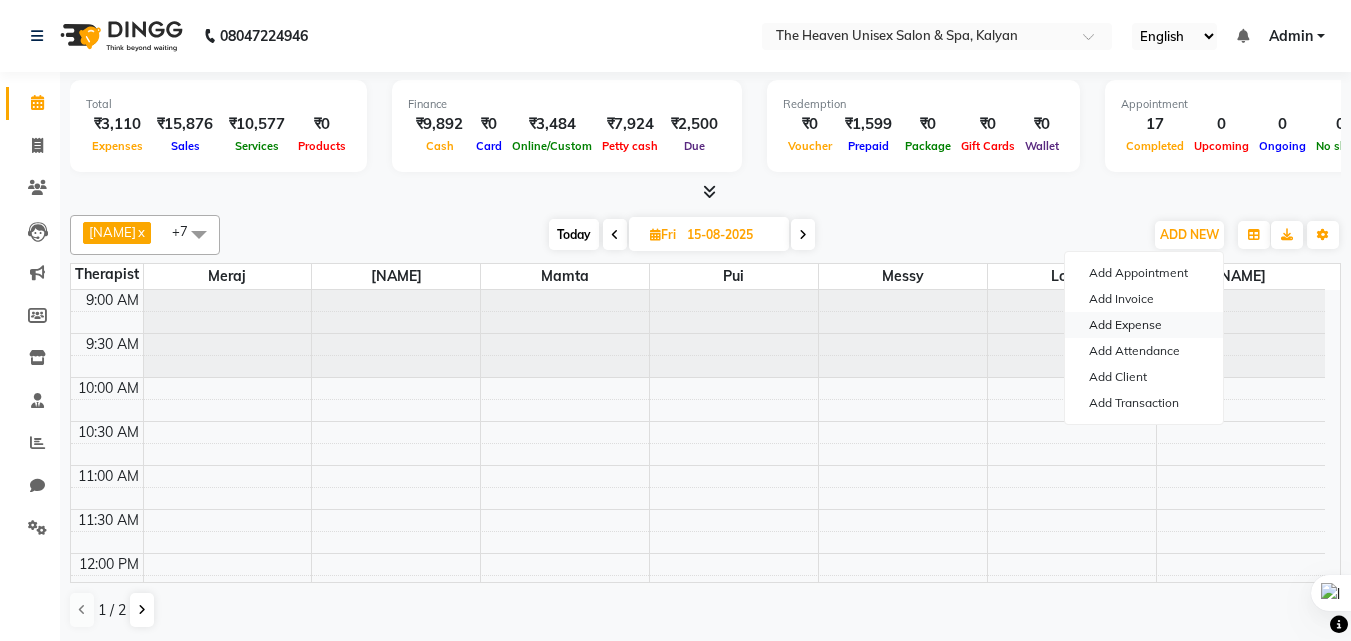 click on "Add Expense" at bounding box center [1144, 325] 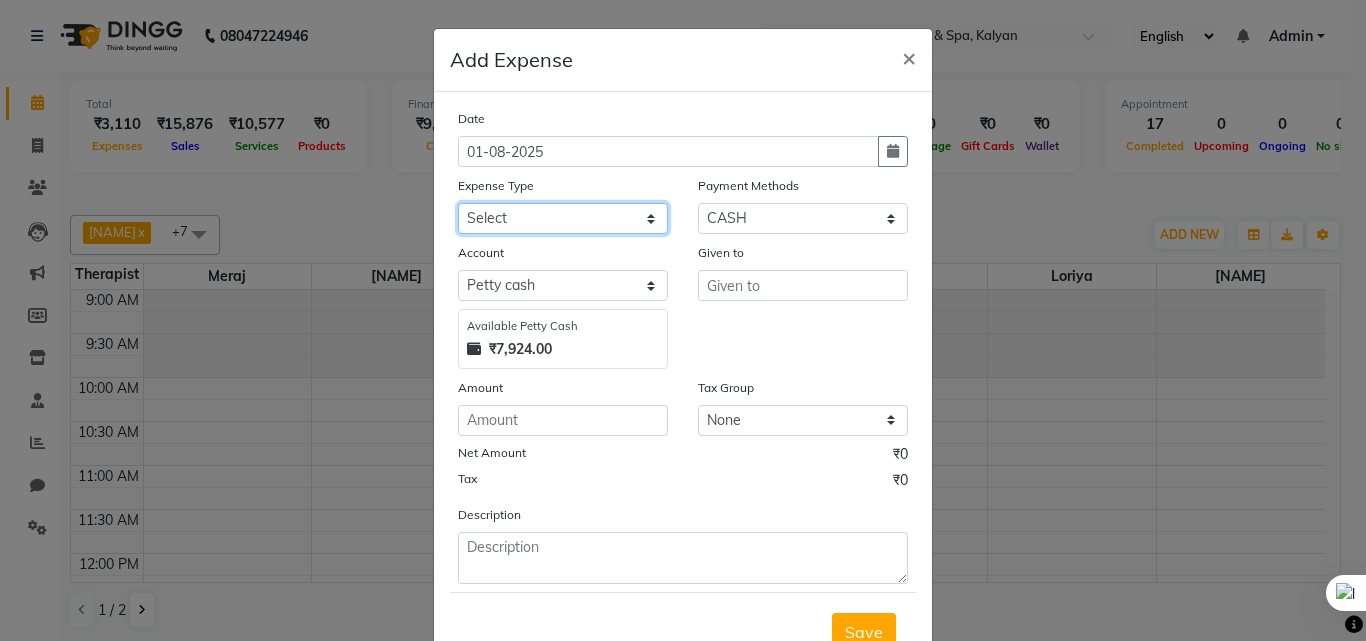 click on "Select Advance Salary Bank charges Car maintenance  Cash transfer to bank Cash transfer to hub Client Snacks Clinical charges Equipment Fuel Govt fee Incentive Insurance International purchase Loan Repayment Maintenance Marketing Miscellaneous MRA Other Pantry Product Rent Salary Staff Snacks Tax Tea & Refreshment Utilities" 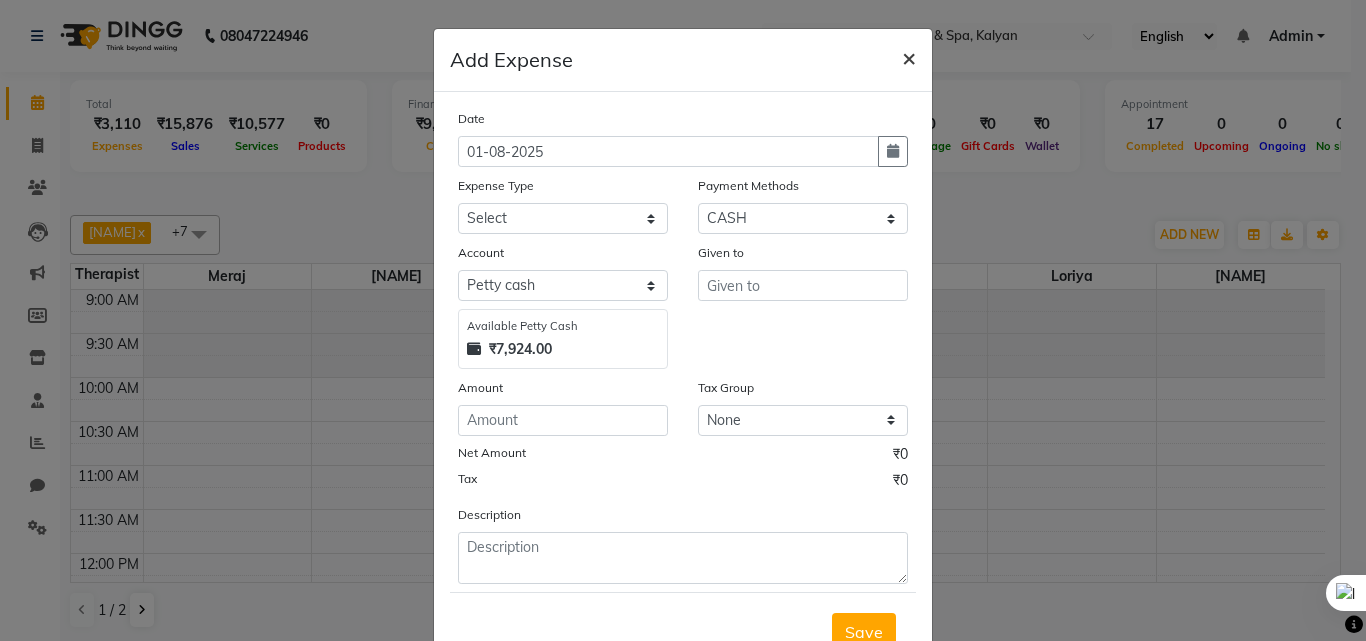 click on "×" 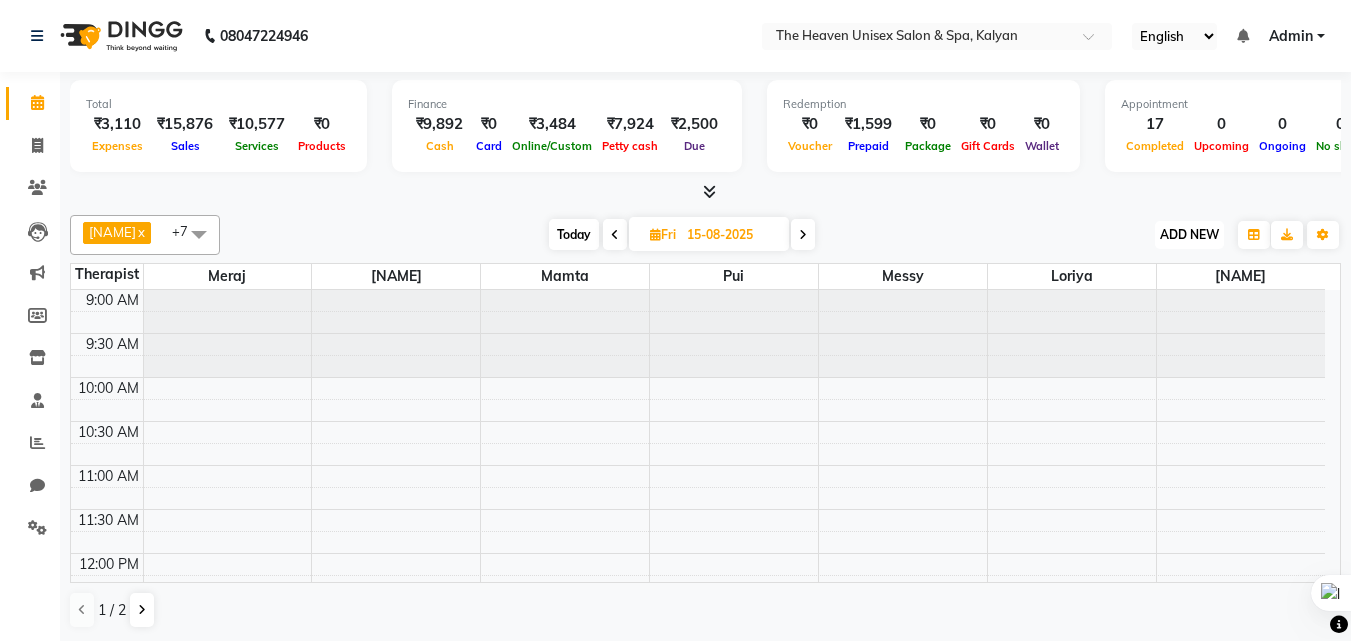 click on "ADD NEW" at bounding box center [1189, 234] 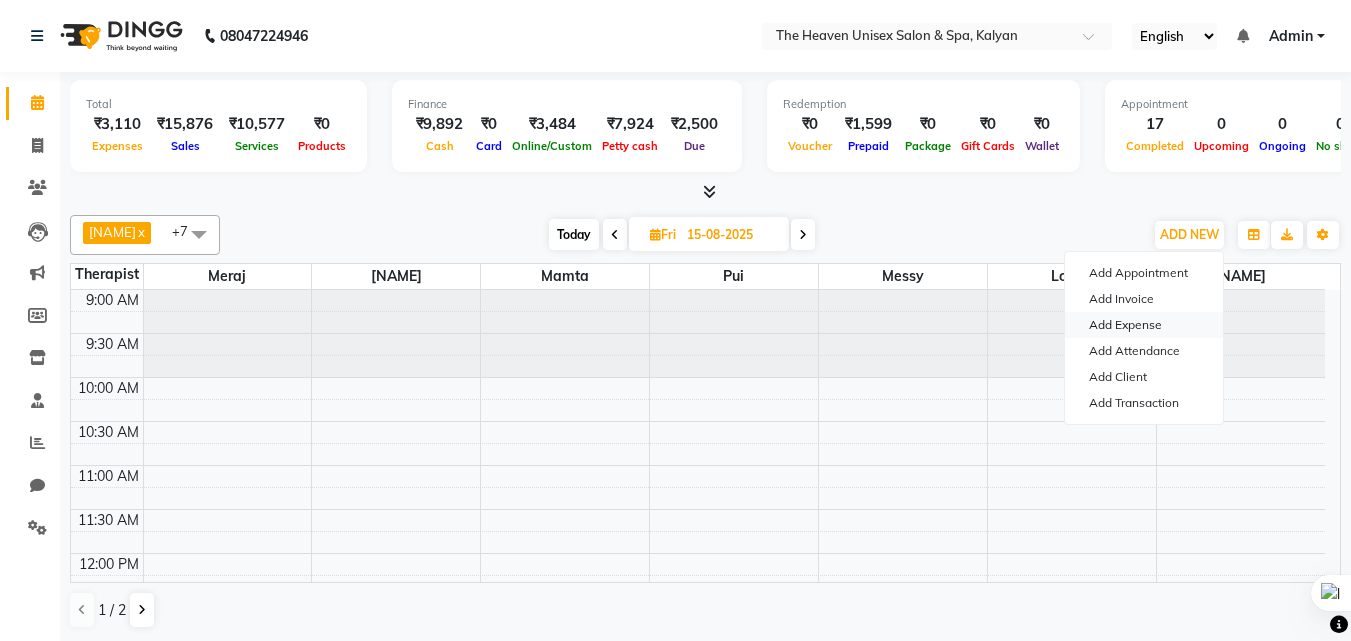 click on "Add Expense" at bounding box center [1144, 325] 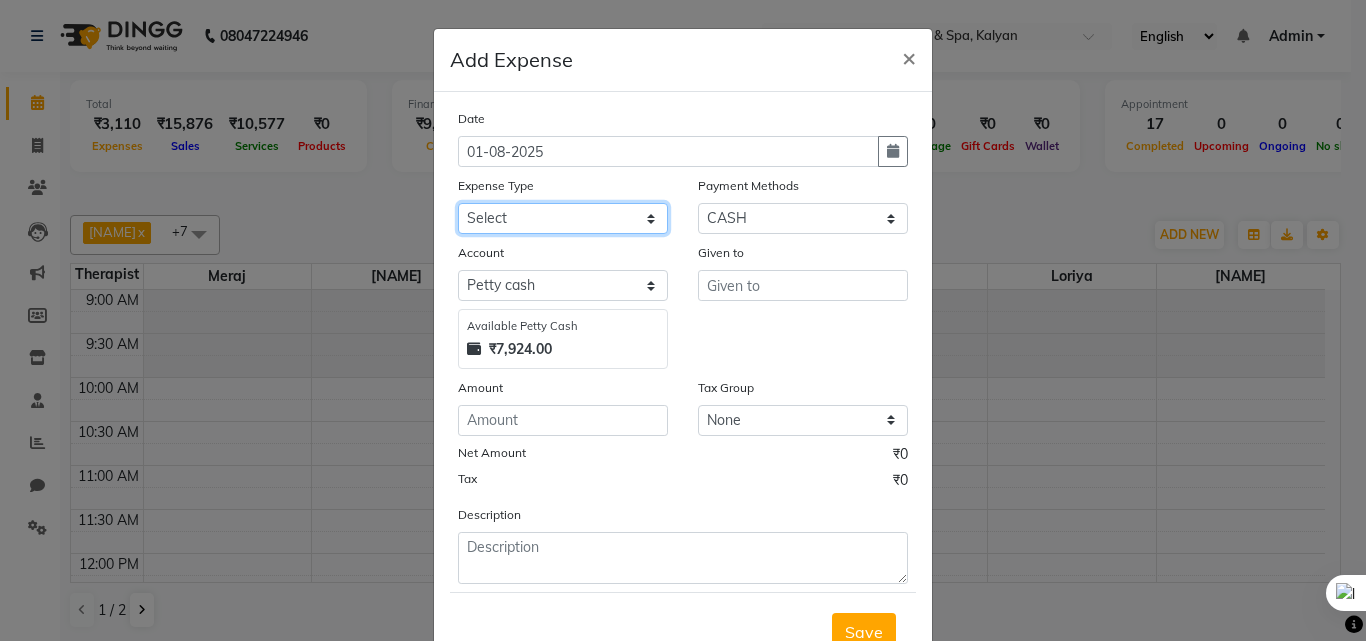 click on "Select Advance Salary Bank charges Car maintenance  Cash transfer to bank Cash transfer to hub Client Snacks Clinical charges Equipment Fuel Govt fee Incentive Insurance International purchase Loan Repayment Maintenance Marketing Miscellaneous MRA Other Pantry Product Rent Salary Staff Snacks Tax Tea & Refreshment Utilities" 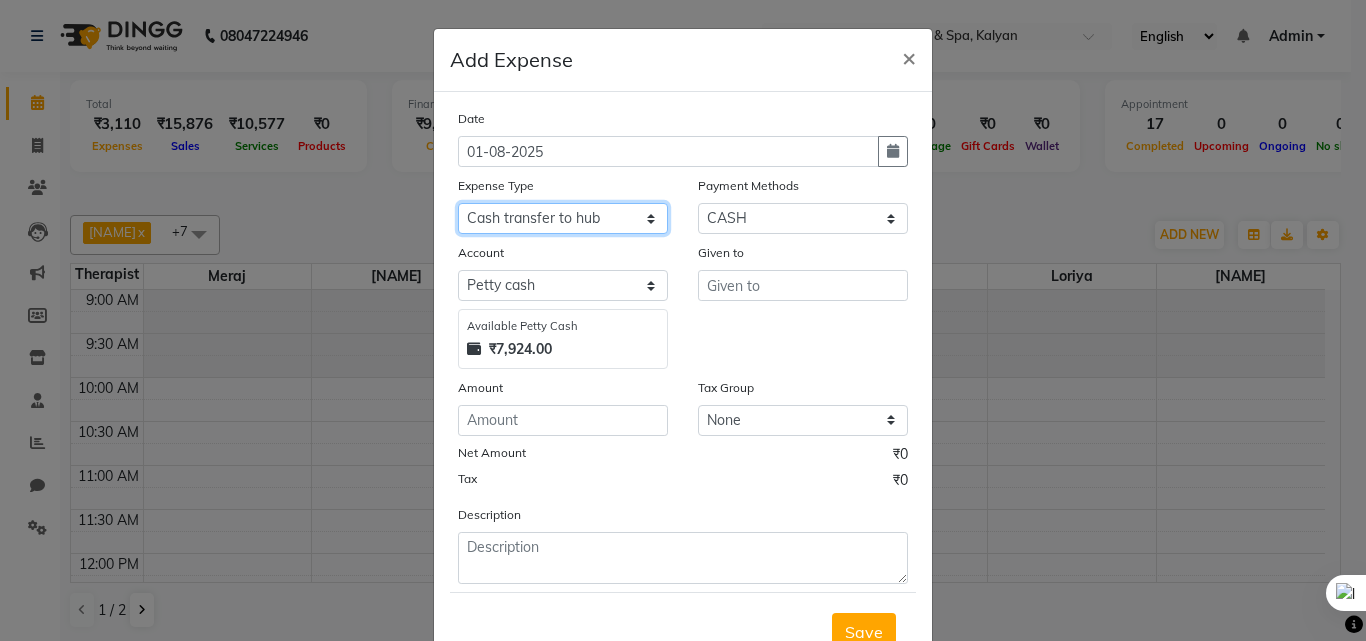 click on "Select Advance Salary Bank charges Car maintenance  Cash transfer to bank Cash transfer to hub Client Snacks Clinical charges Equipment Fuel Govt fee Incentive Insurance International purchase Loan Repayment Maintenance Marketing Miscellaneous MRA Other Pantry Product Rent Salary Staff Snacks Tax Tea & Refreshment Utilities" 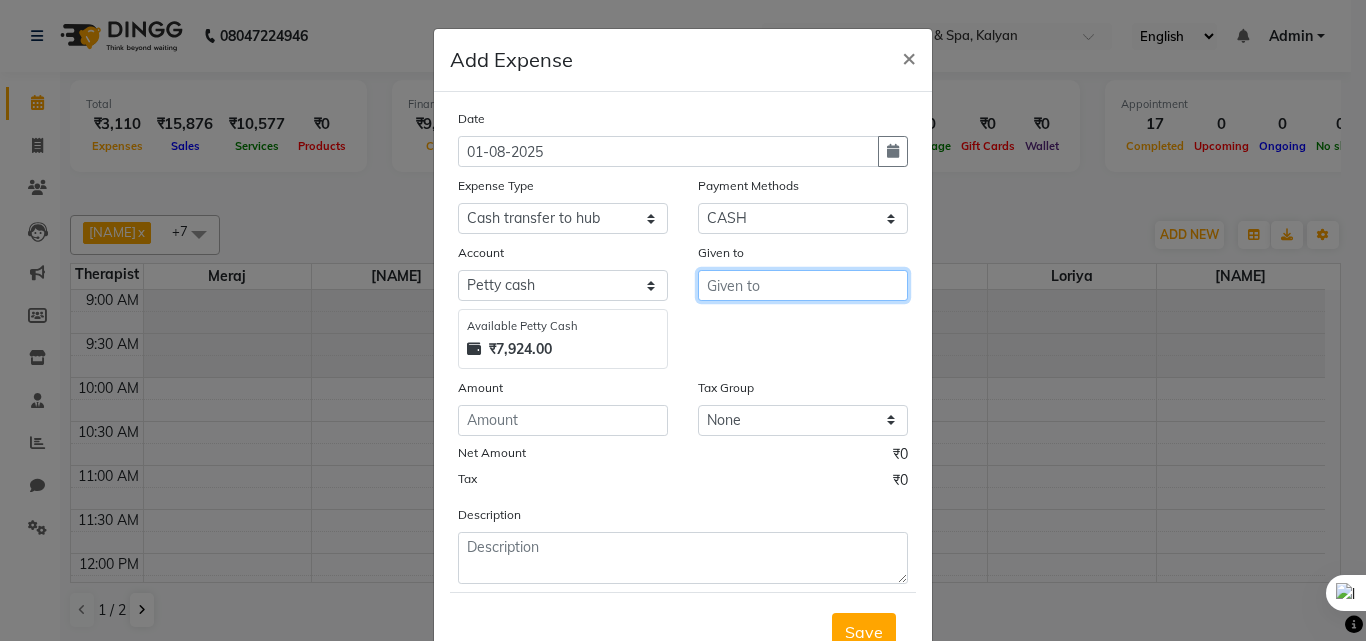 click at bounding box center [803, 285] 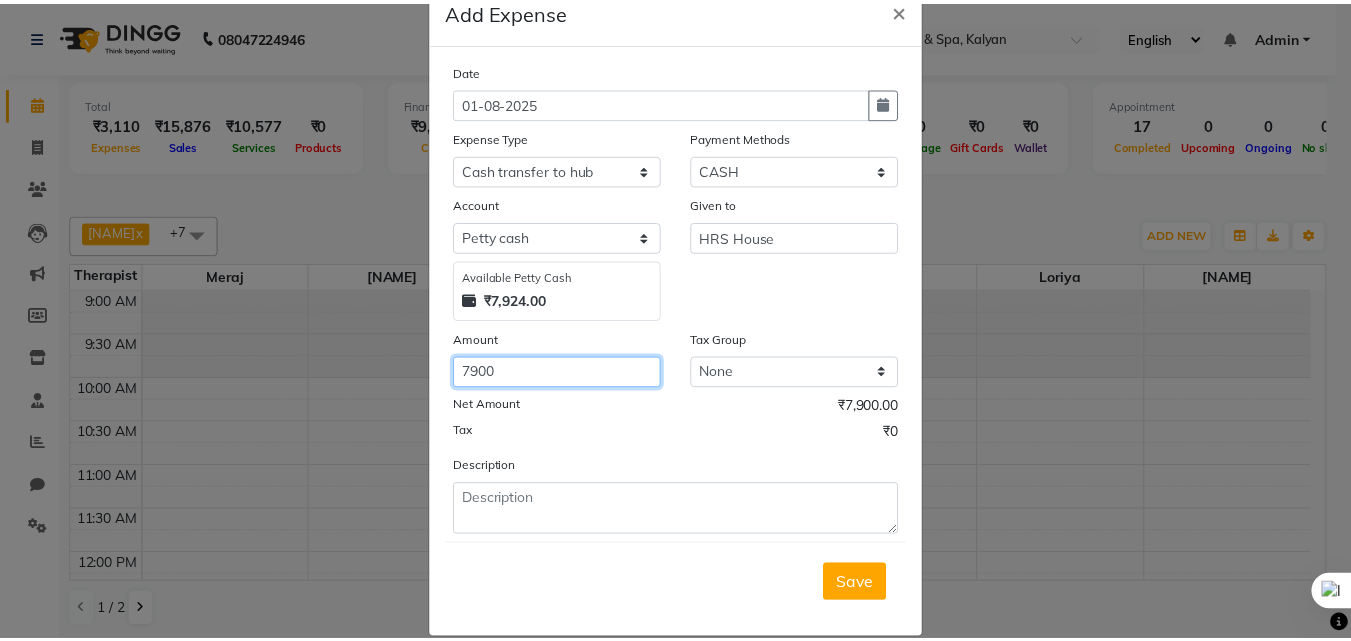 scroll, scrollTop: 75, scrollLeft: 0, axis: vertical 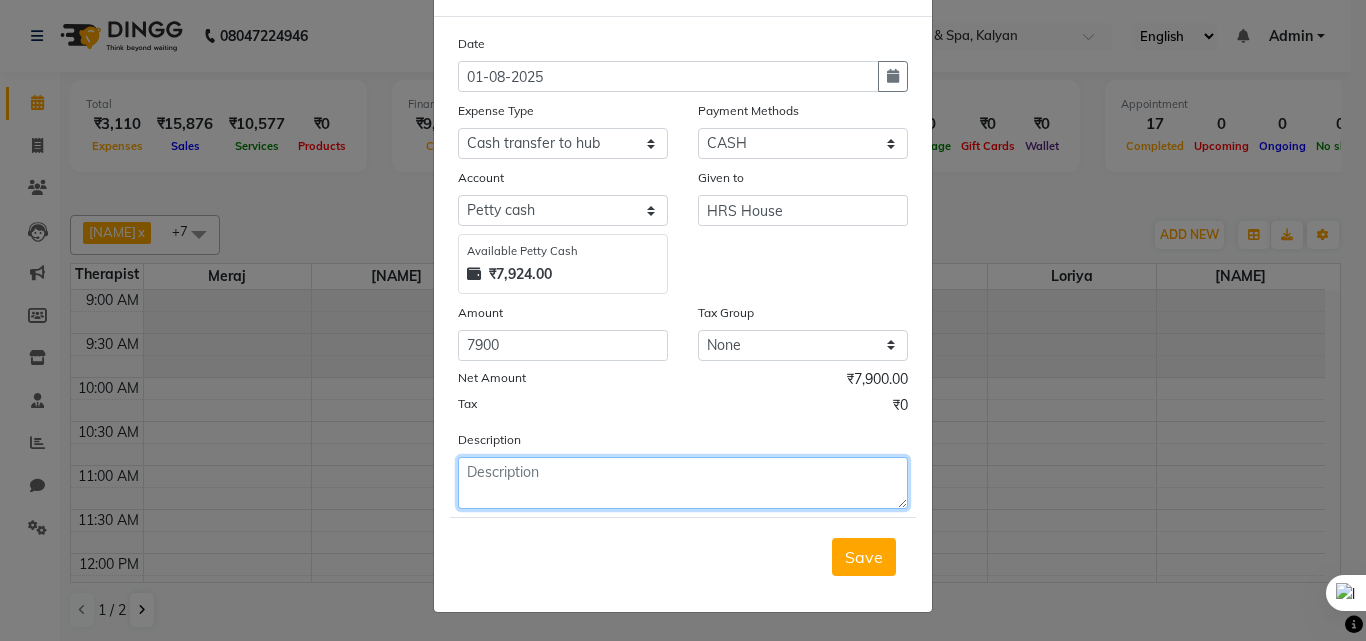 click 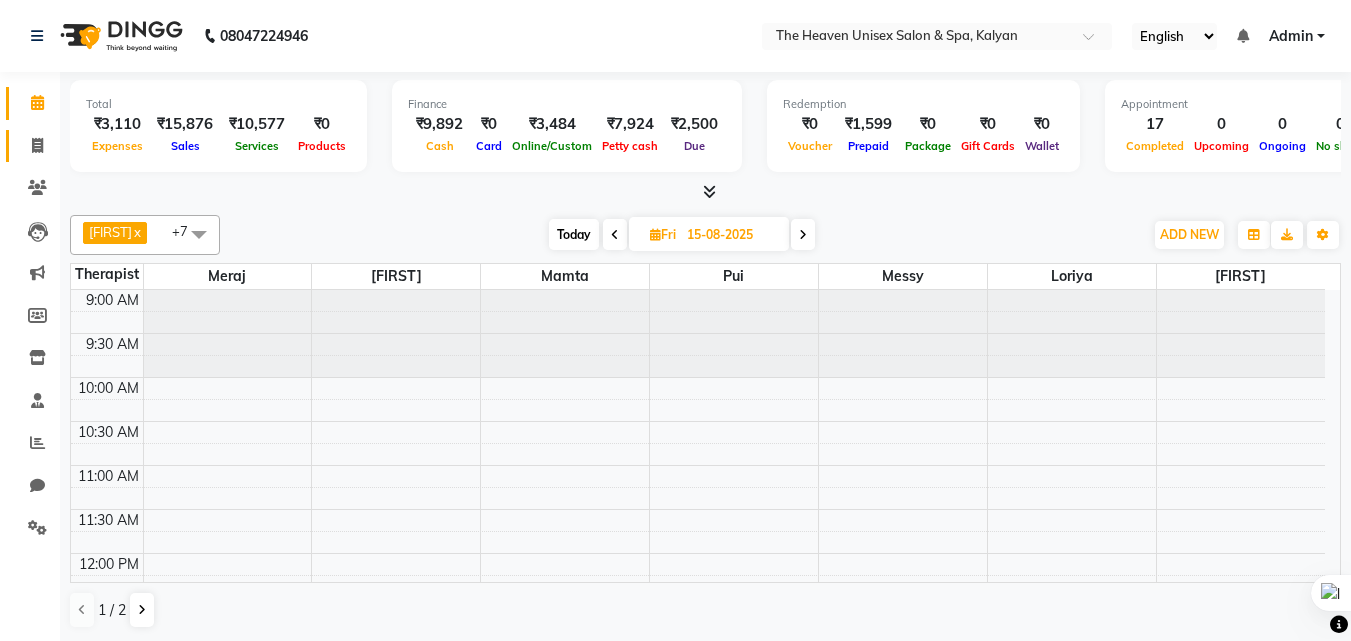 scroll, scrollTop: 0, scrollLeft: 0, axis: both 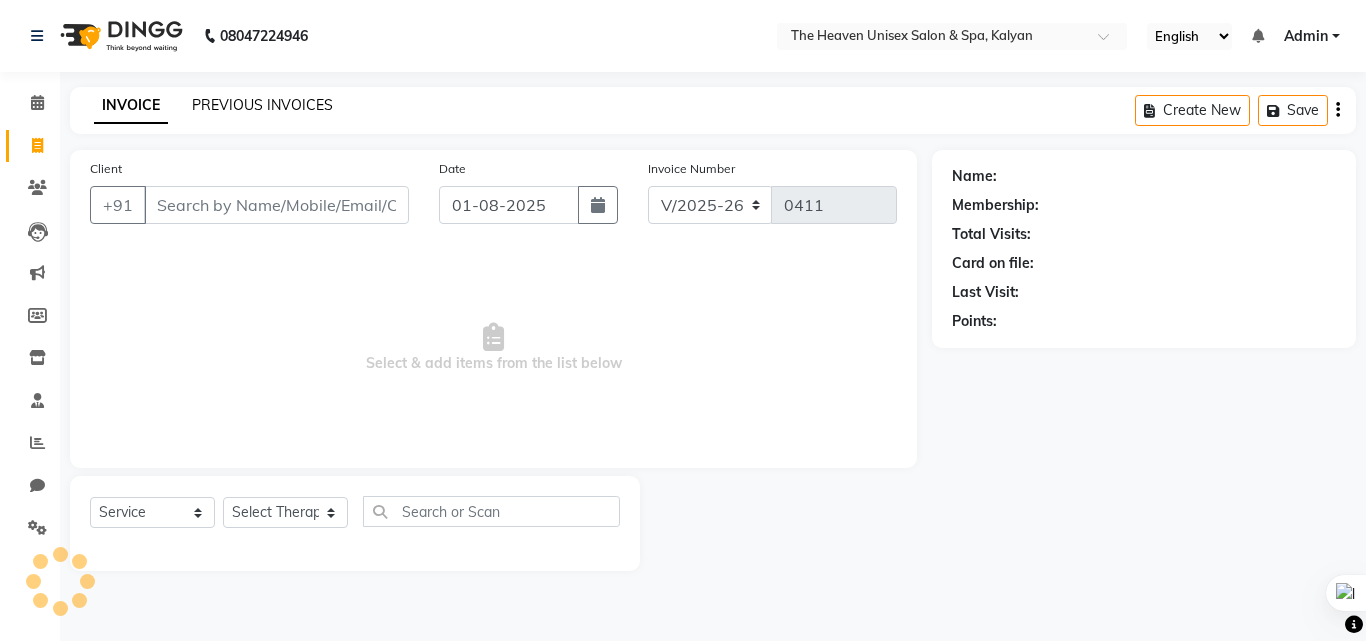 click on "PREVIOUS INVOICES" 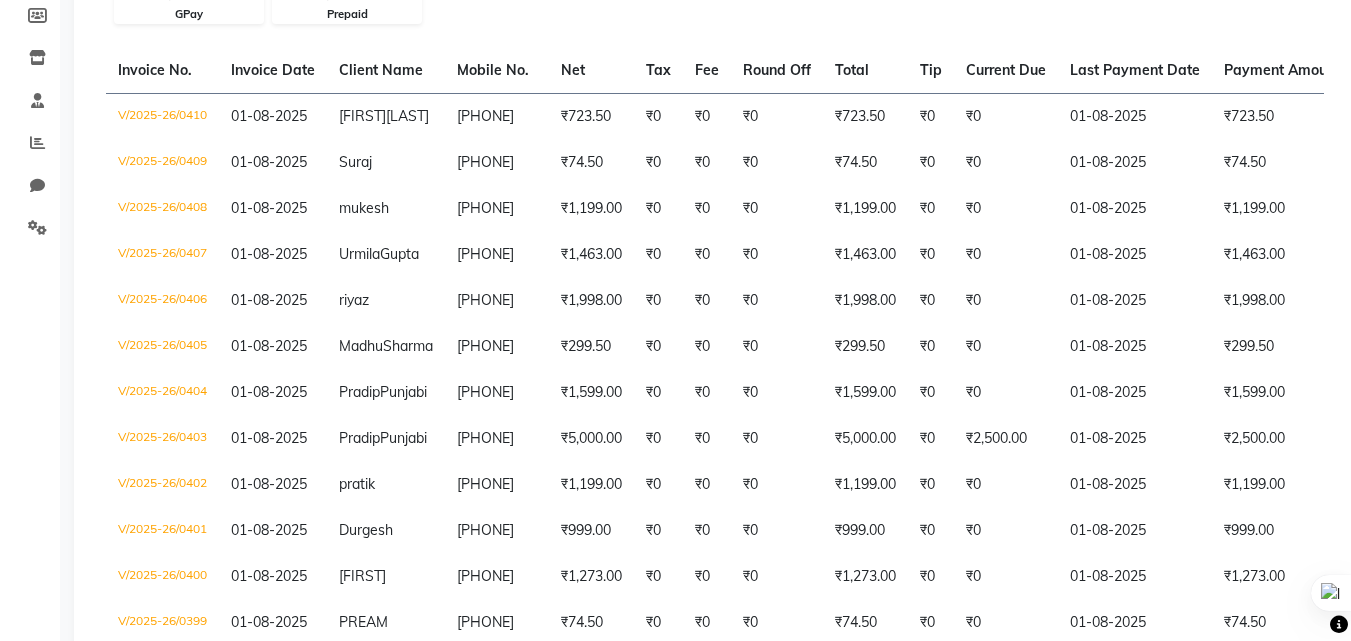 scroll, scrollTop: 667, scrollLeft: 0, axis: vertical 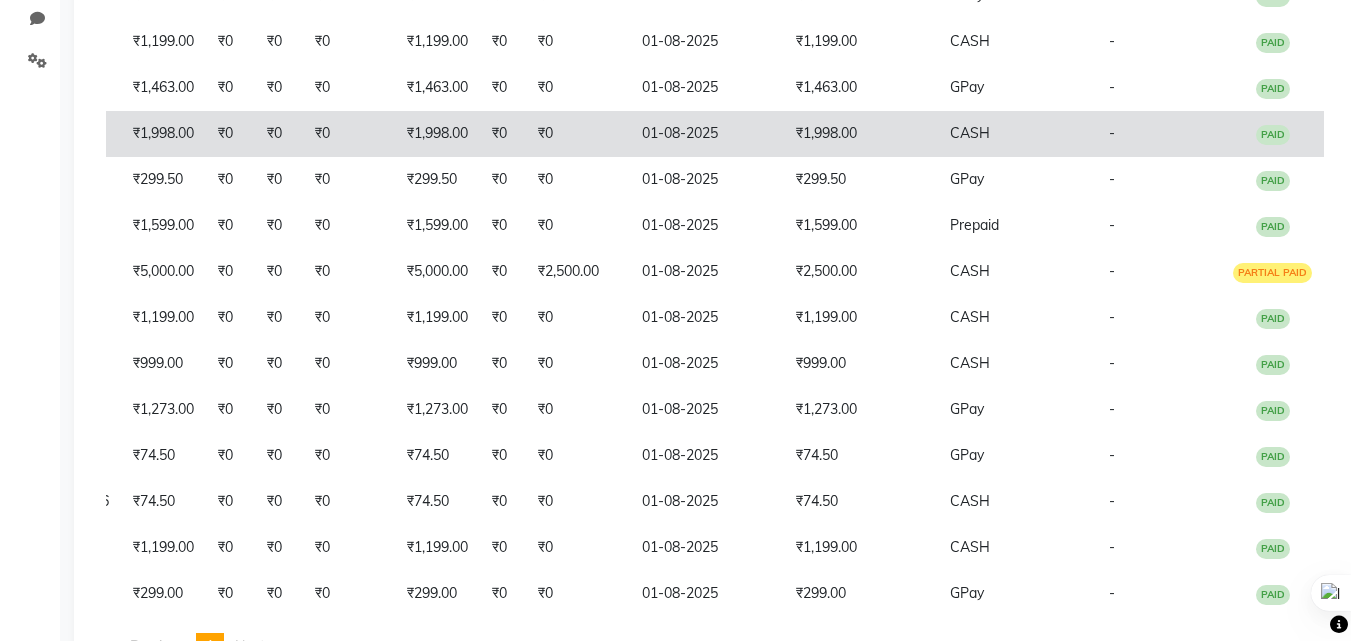 click on "CASH" 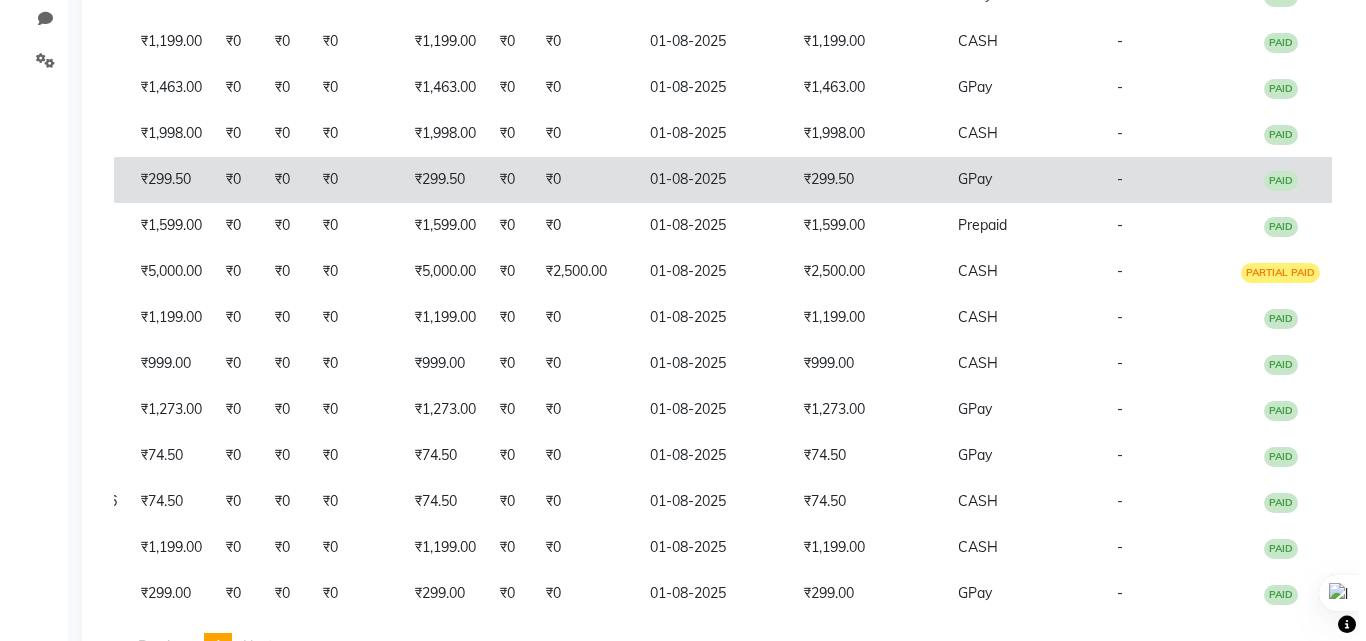 scroll, scrollTop: 0, scrollLeft: 0, axis: both 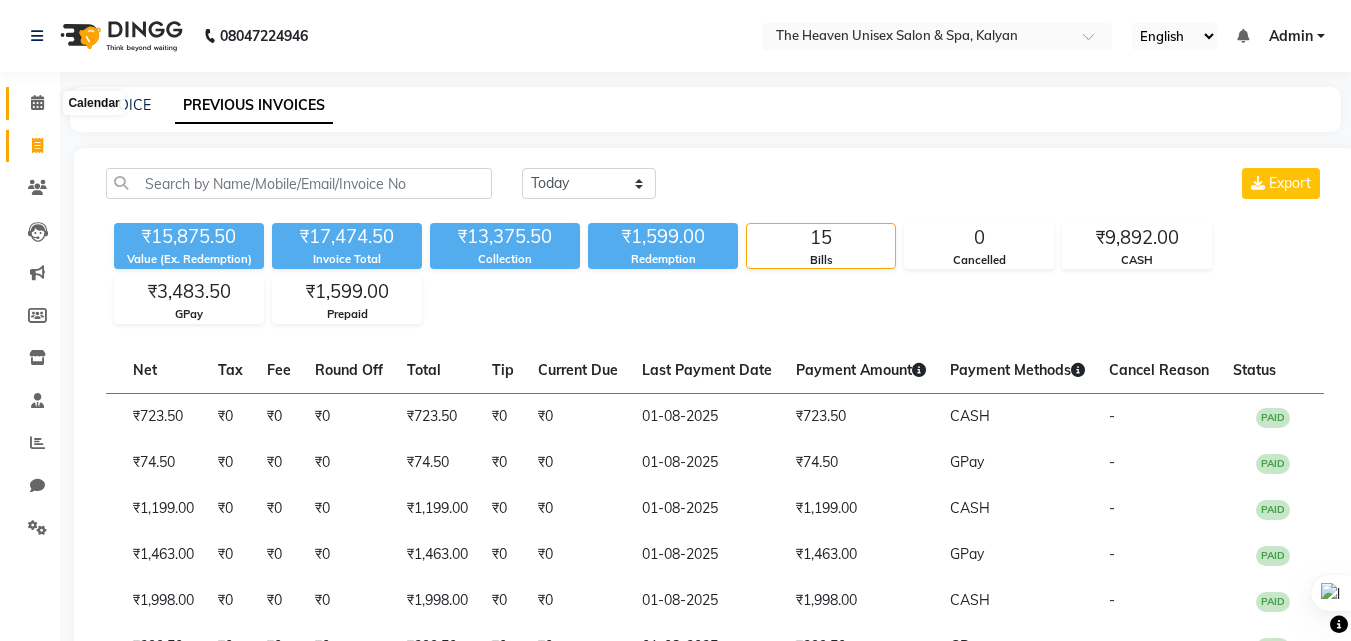 click 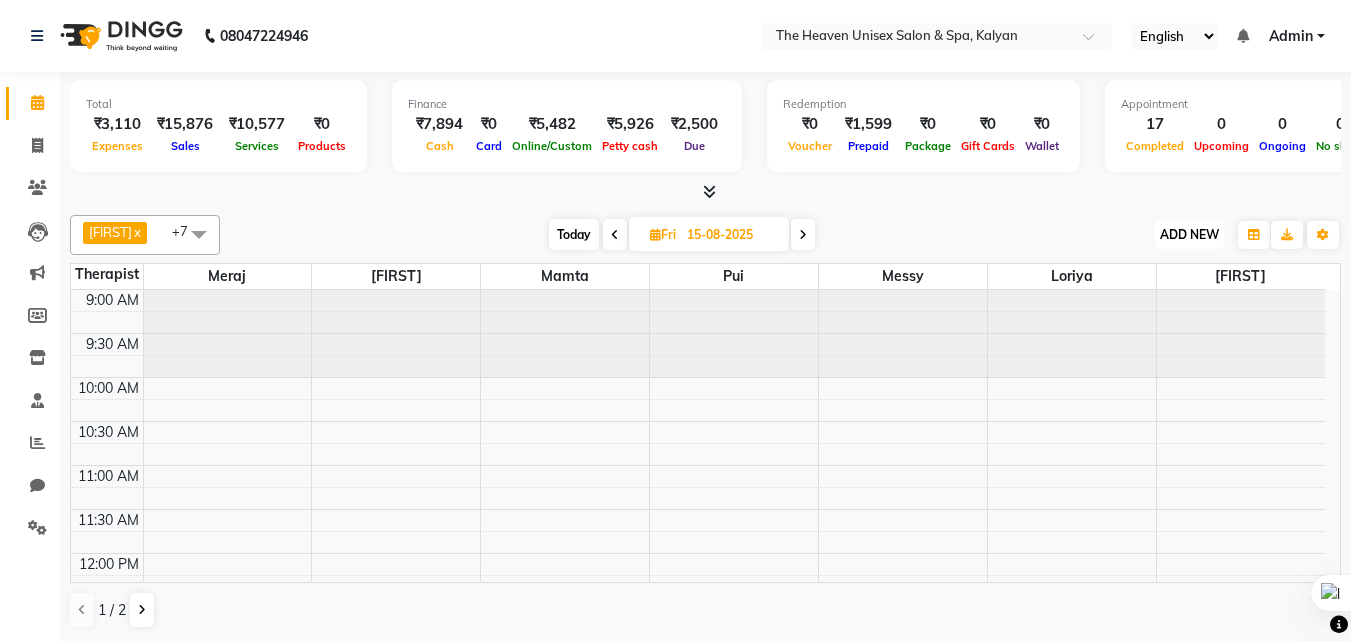 click on "ADD NEW" at bounding box center (1189, 234) 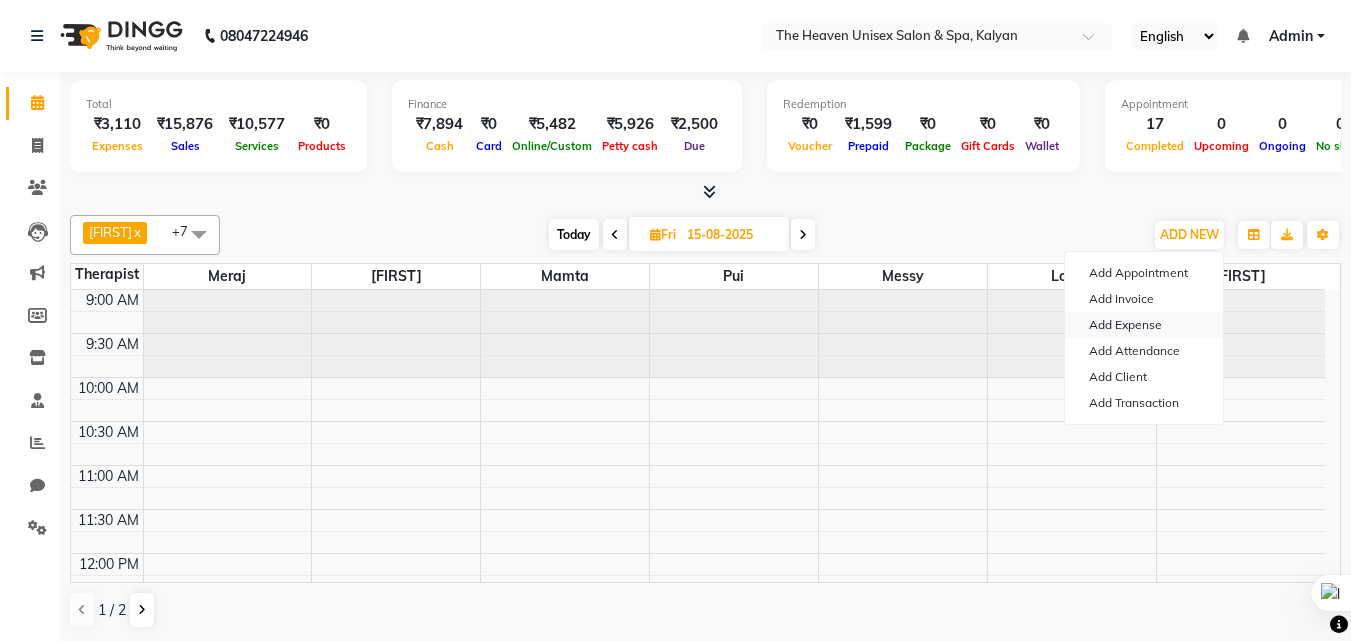click on "Add Expense" at bounding box center [1144, 325] 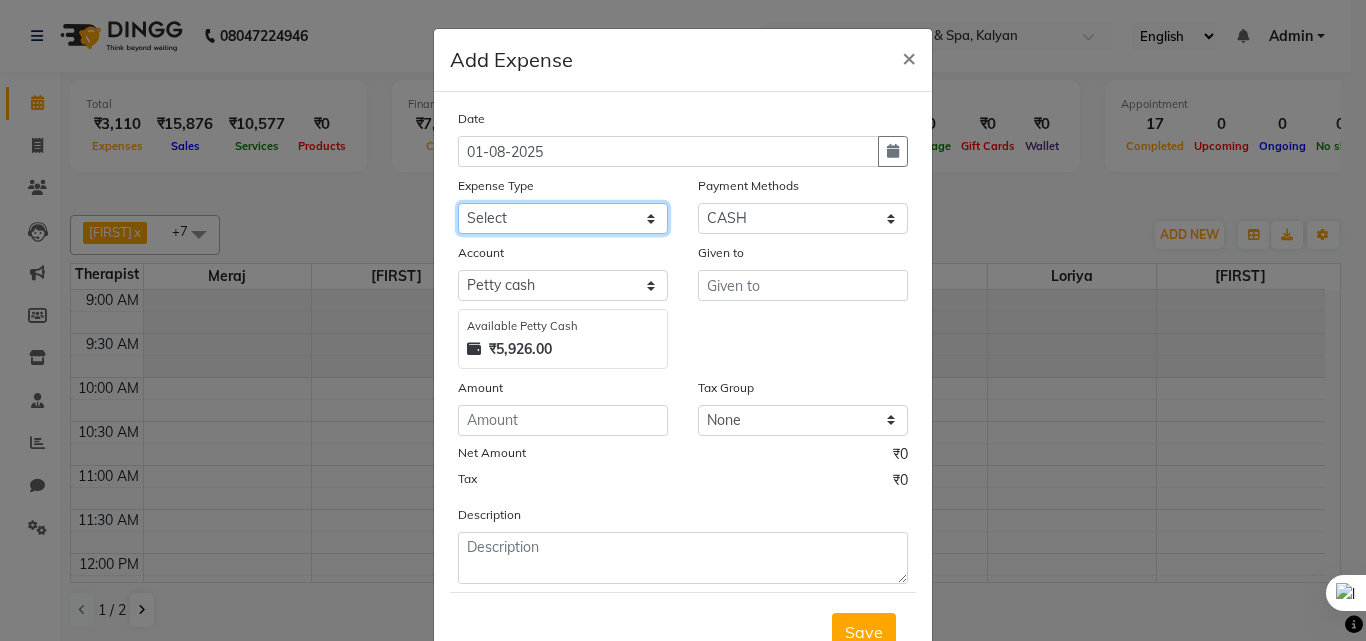 click on "Select Advance Salary Bank charges Car maintenance  Cash transfer to bank Cash transfer to hub Client Snacks Clinical charges Equipment Fuel Govt fee Incentive Insurance International purchase Loan Repayment Maintenance Marketing Miscellaneous MRA Other Pantry Product Rent Salary Staff Snacks Tax Tea & Refreshment Utilities" 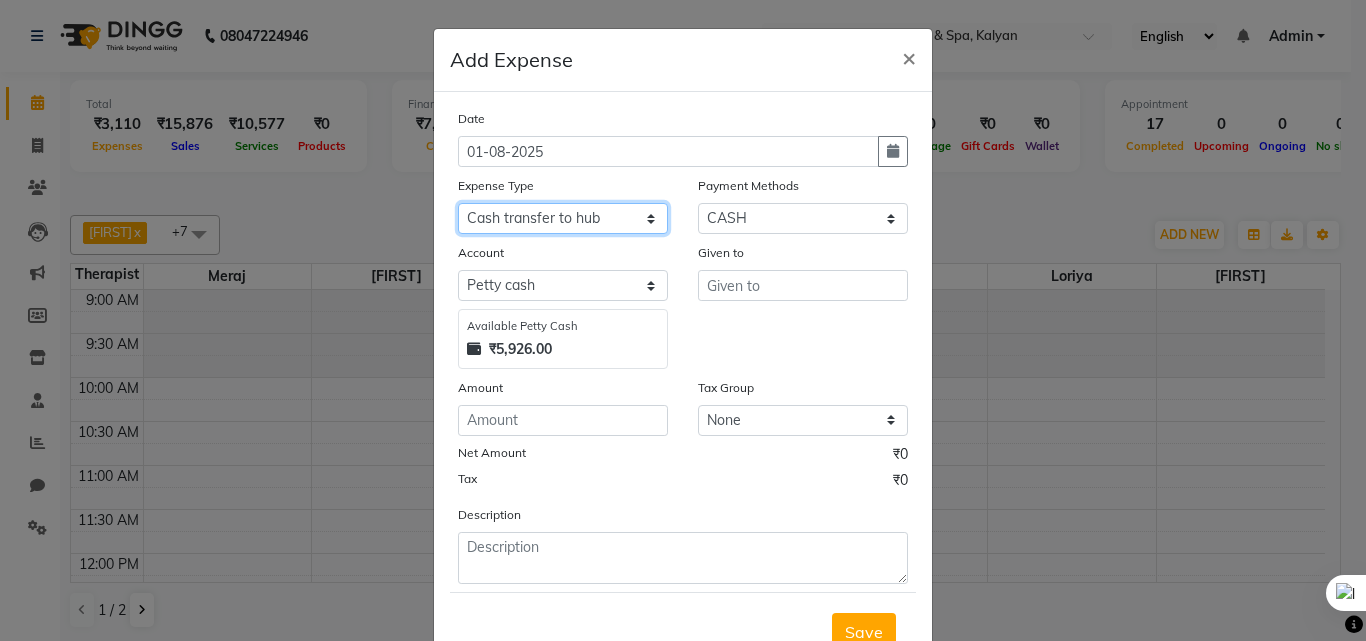click on "Select Advance Salary Bank charges Car maintenance  Cash transfer to bank Cash transfer to hub Client Snacks Clinical charges Equipment Fuel Govt fee Incentive Insurance International purchase Loan Repayment Maintenance Marketing Miscellaneous MRA Other Pantry Product Rent Salary Staff Snacks Tax Tea & Refreshment Utilities" 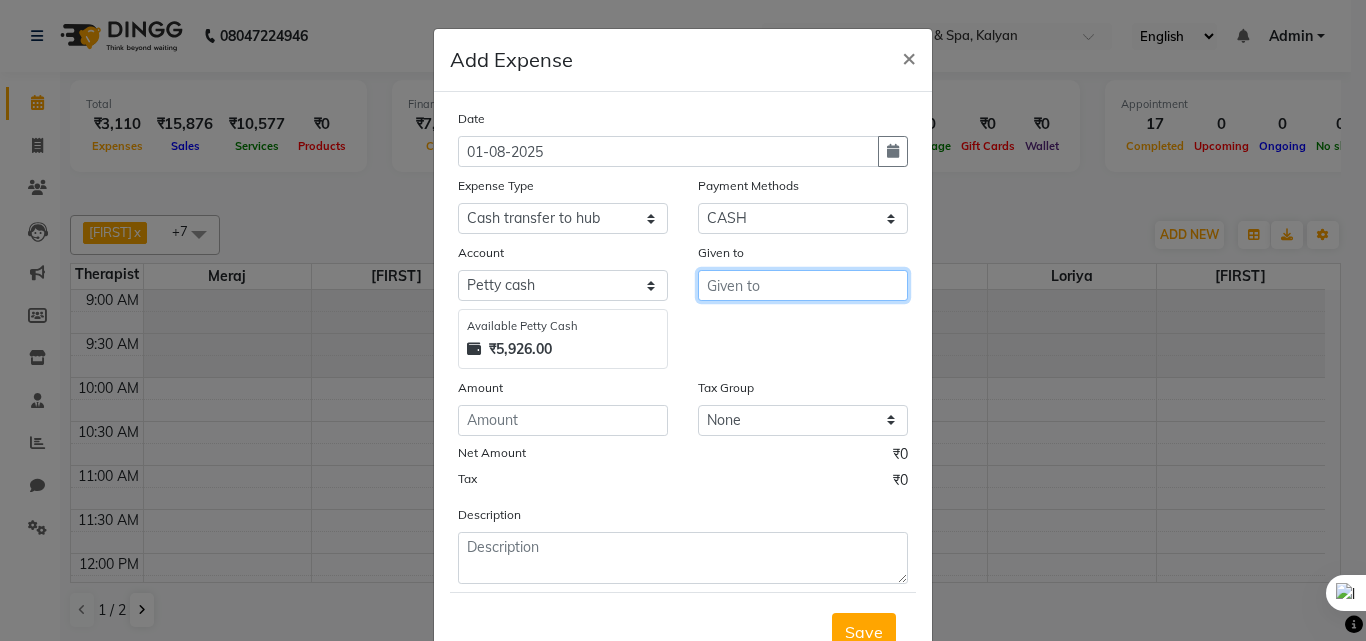 click at bounding box center [803, 285] 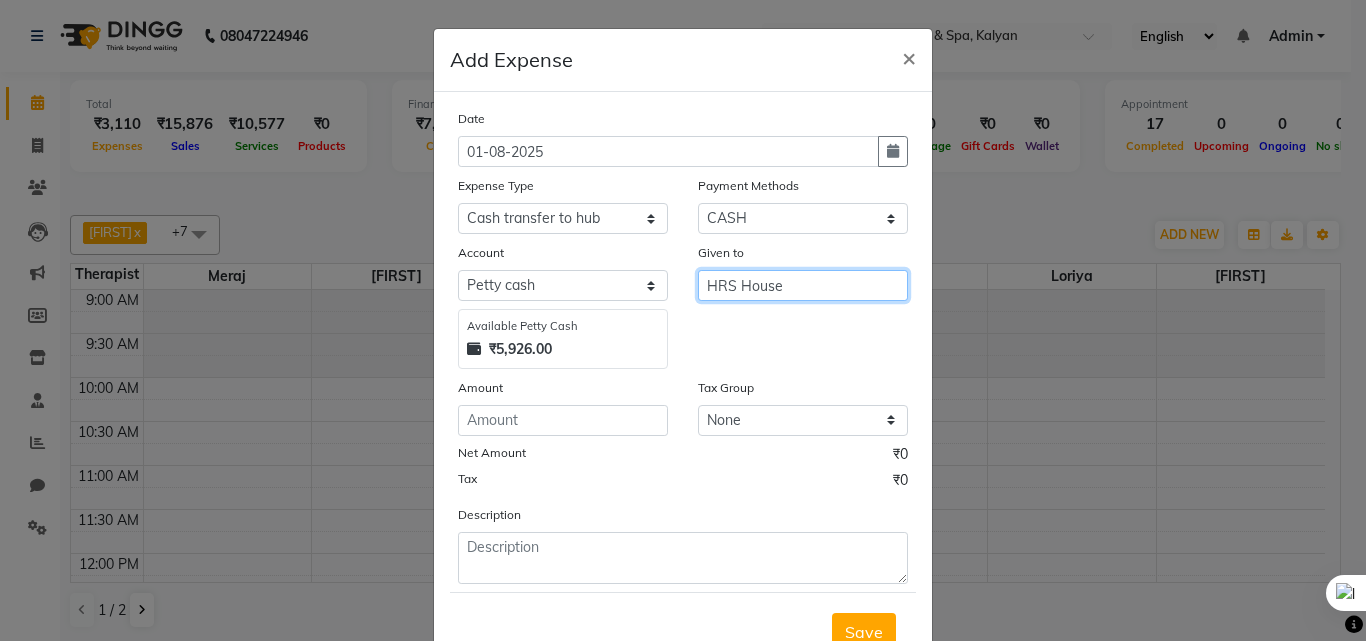 type on "HRS House" 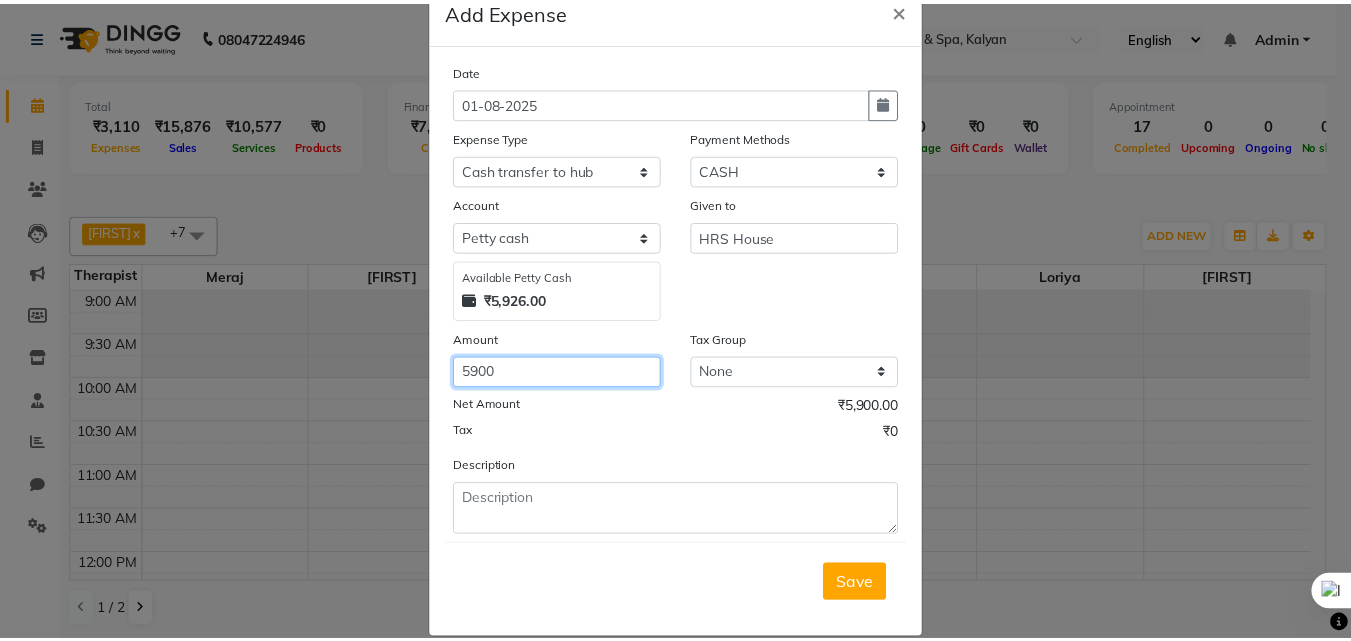 scroll, scrollTop: 75, scrollLeft: 0, axis: vertical 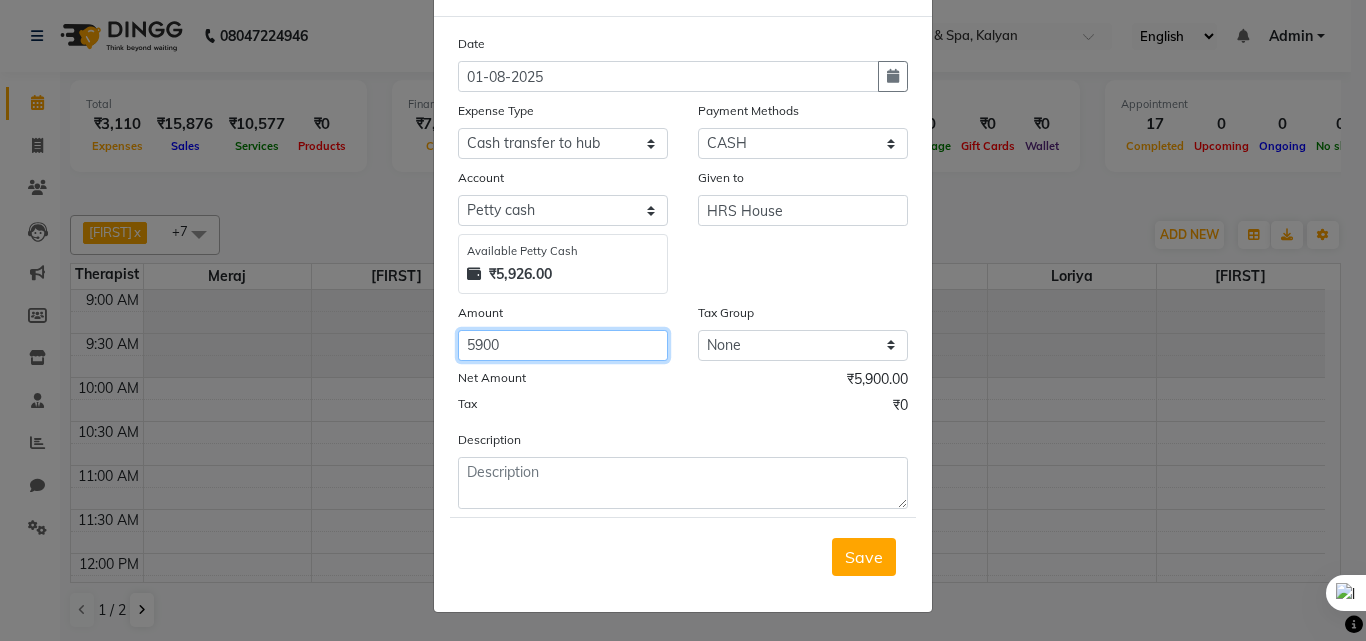 type on "5900" 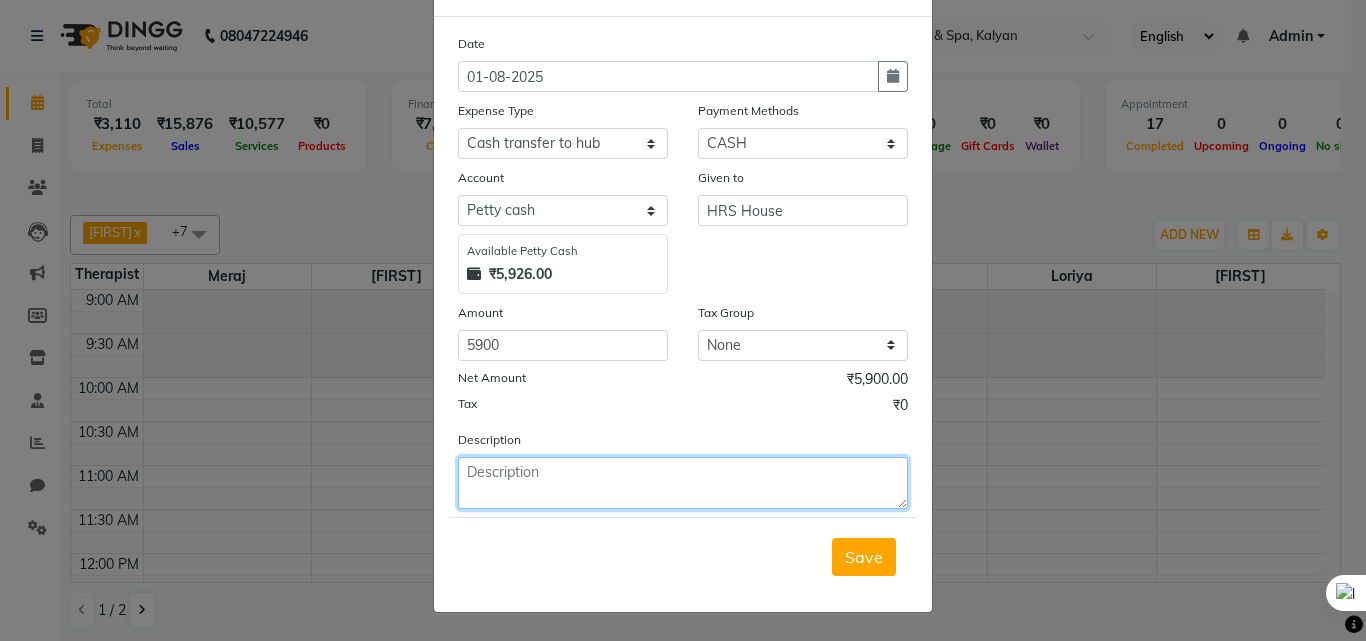 click 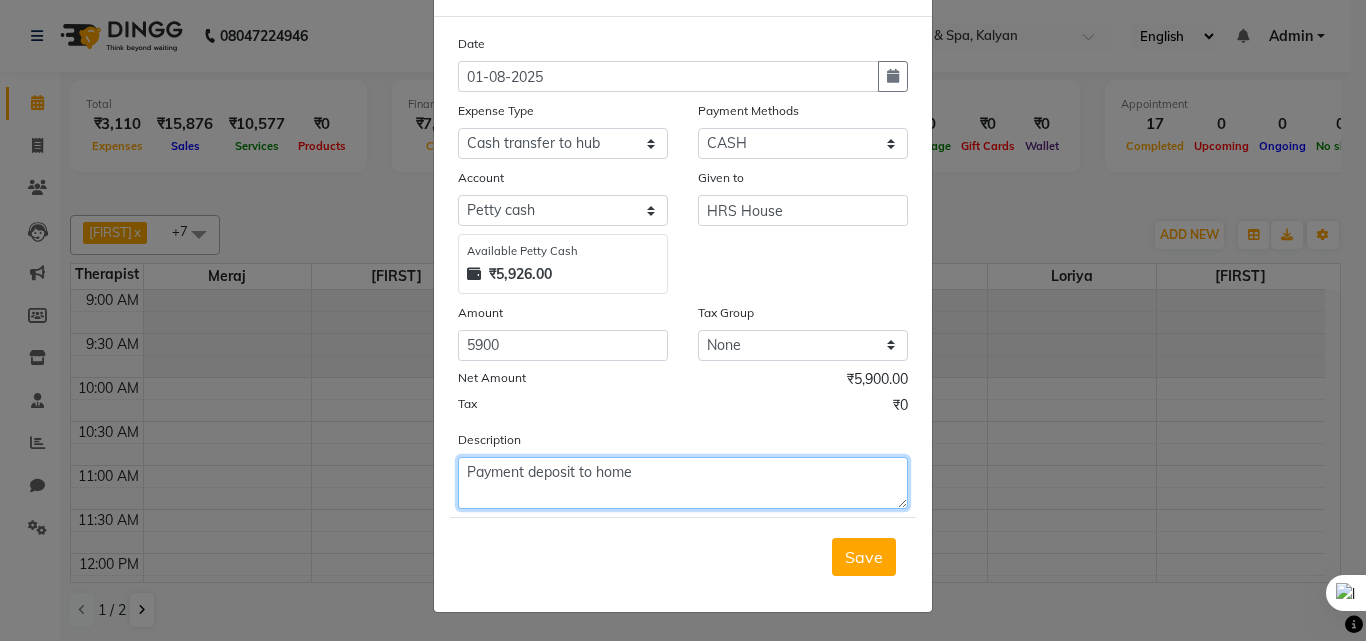 type on "Payment deposit to home" 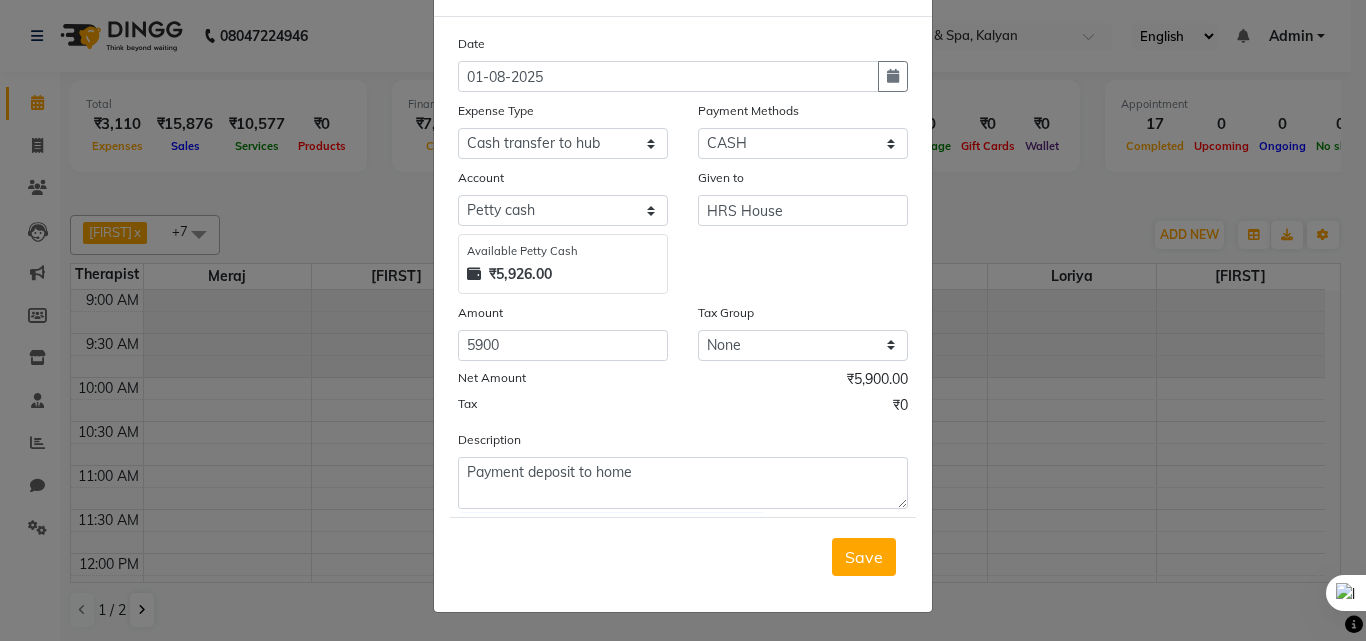 type 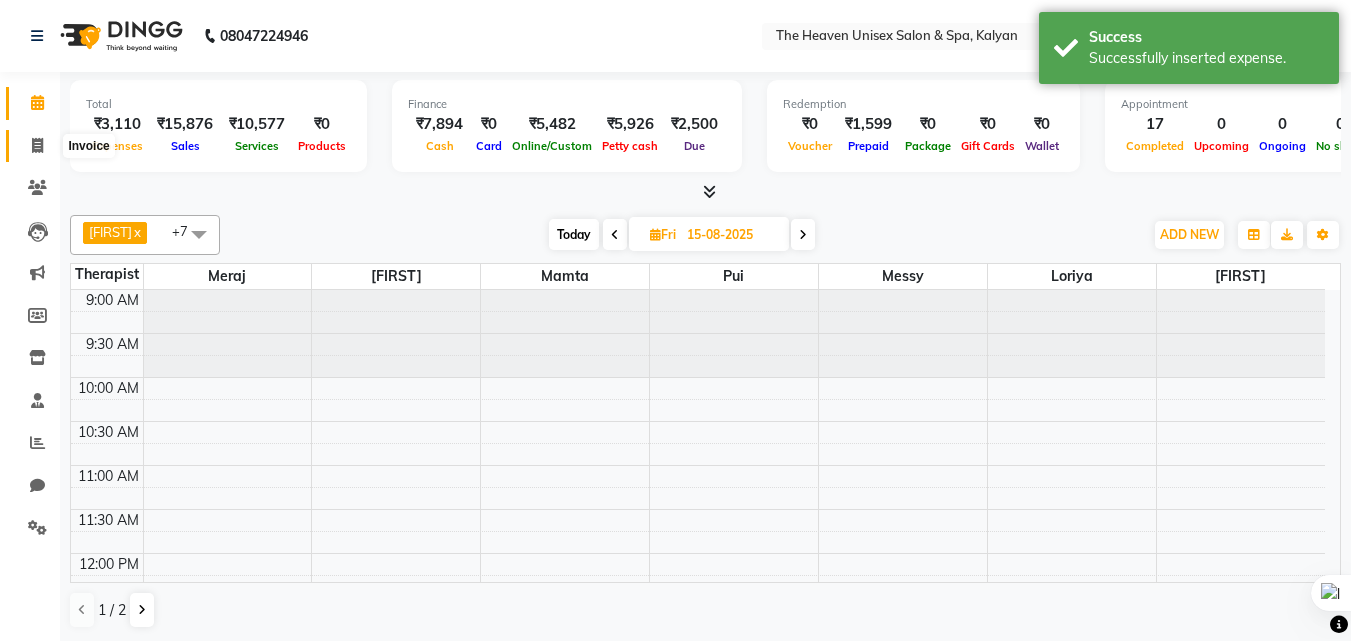 click 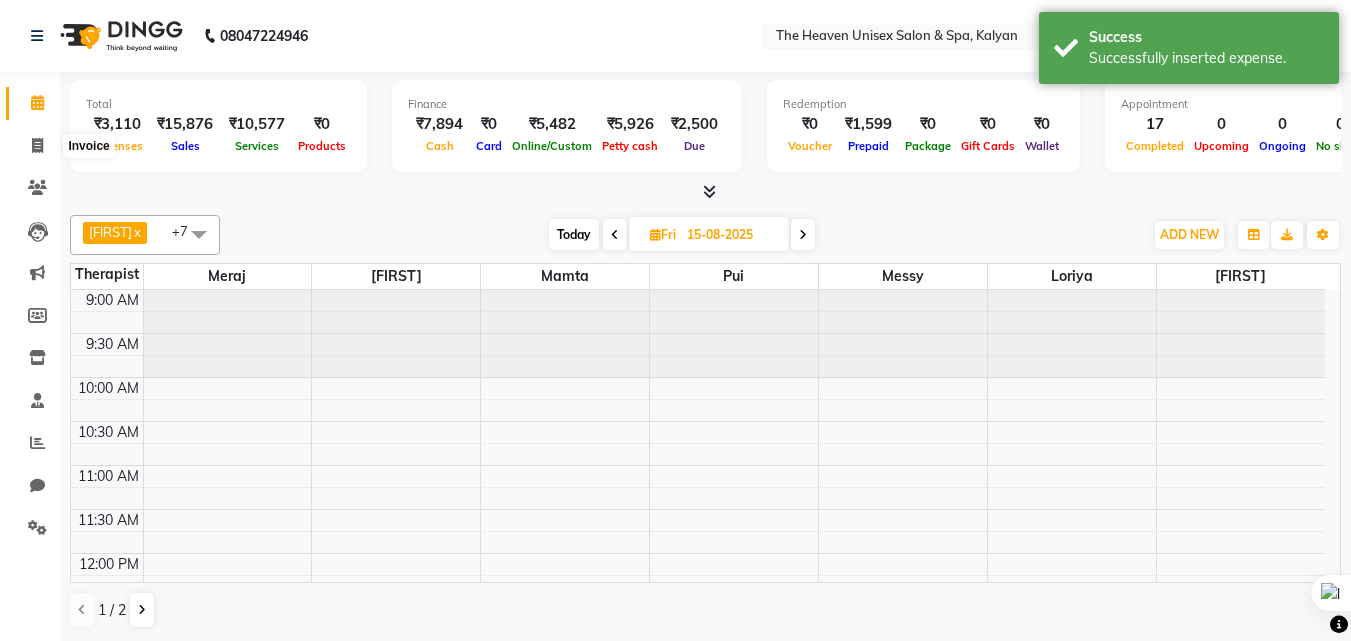 select on "service" 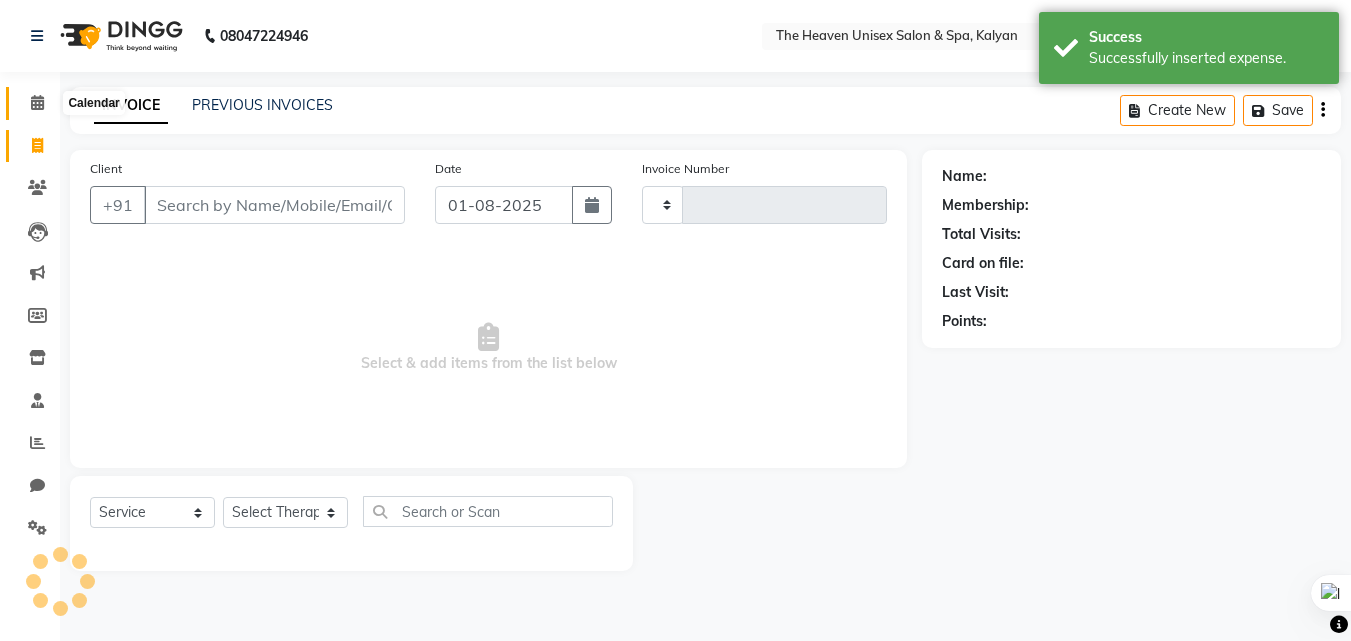 type on "0411" 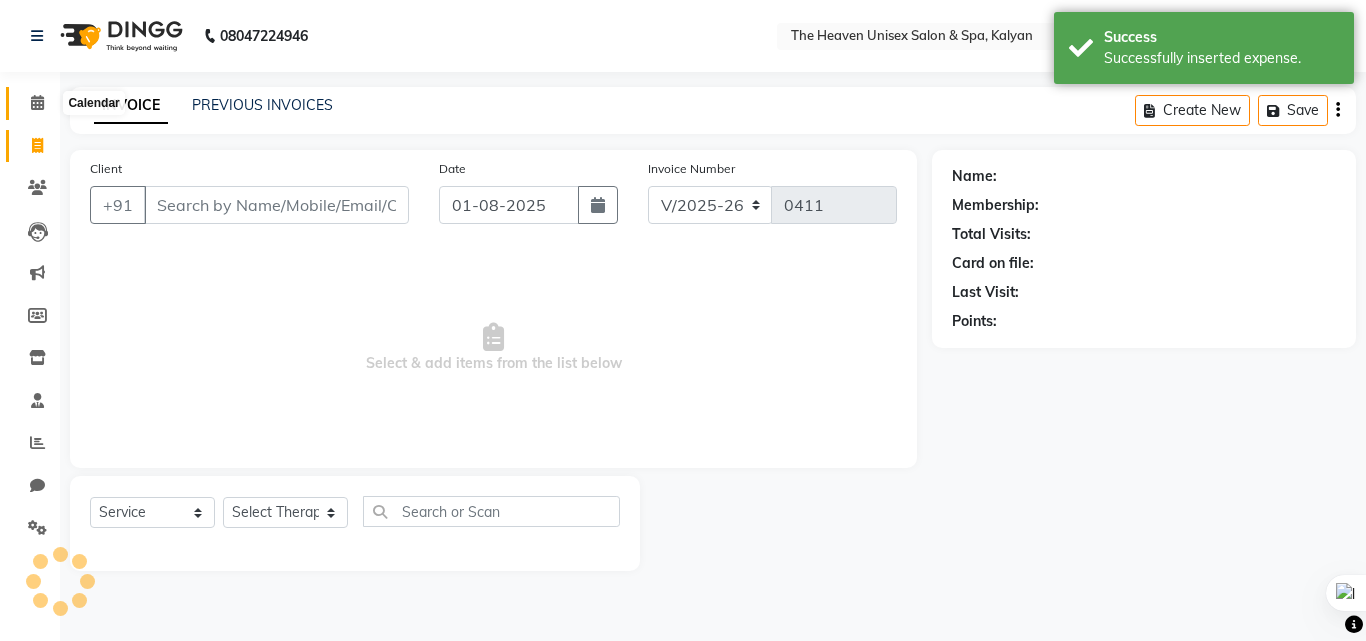 click 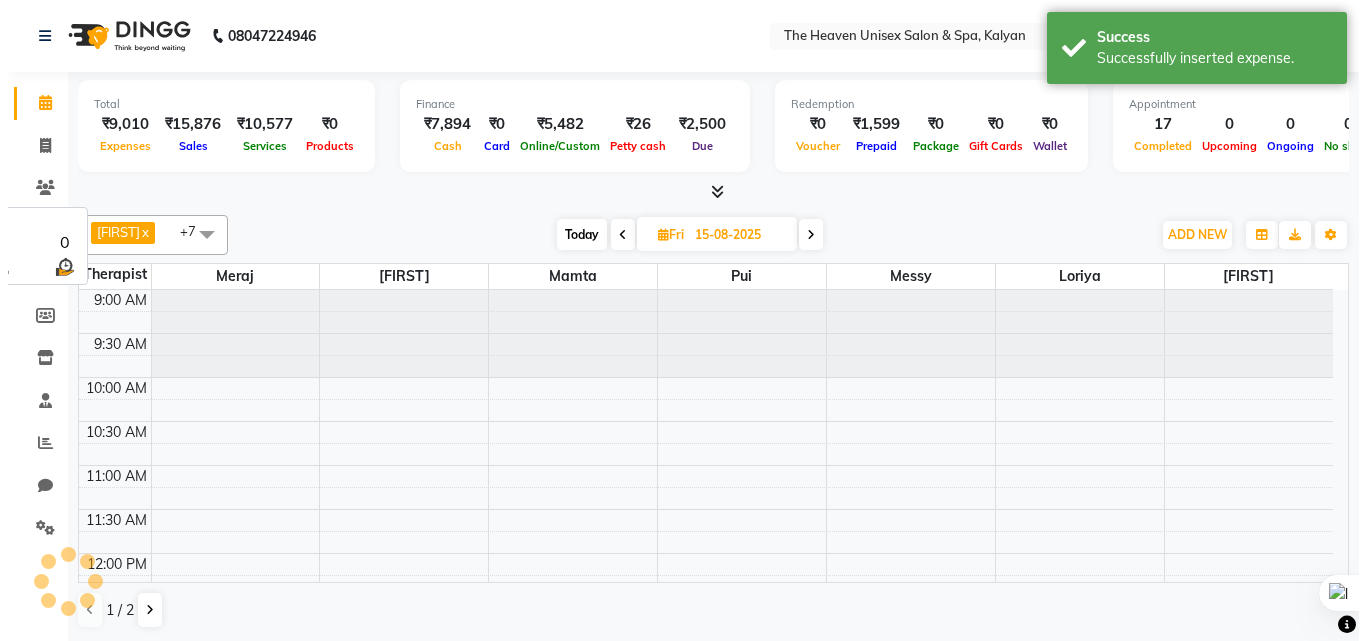 scroll, scrollTop: 0, scrollLeft: 0, axis: both 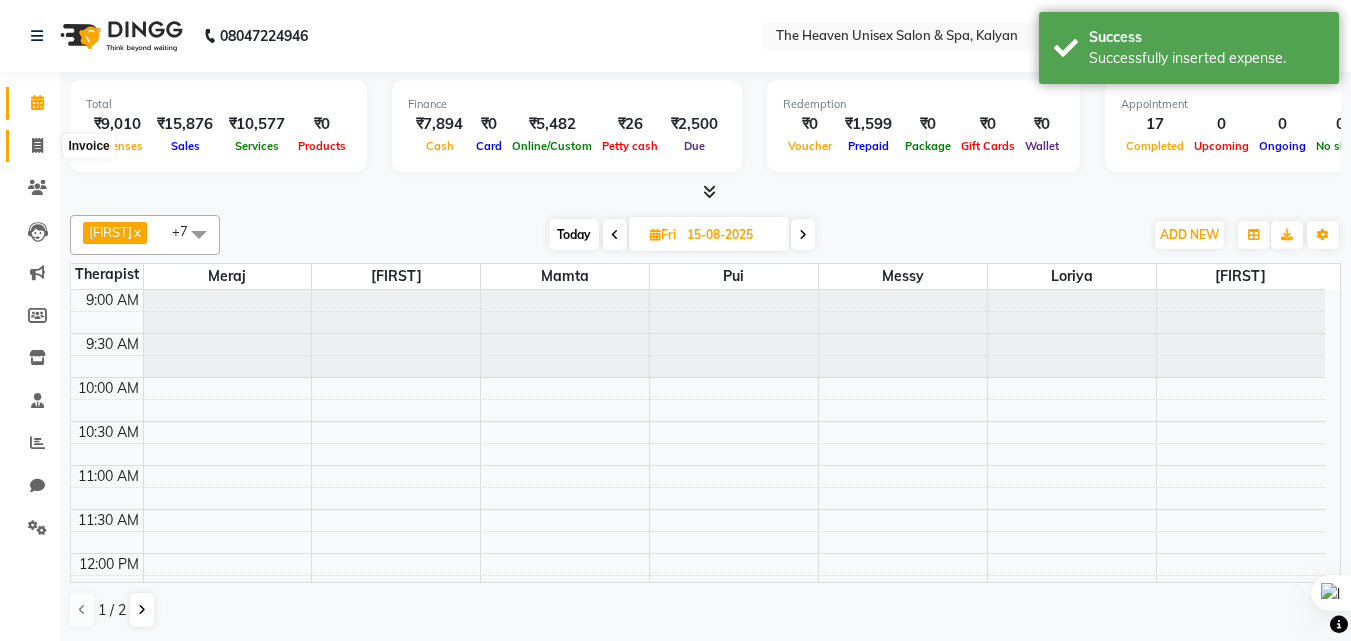 click 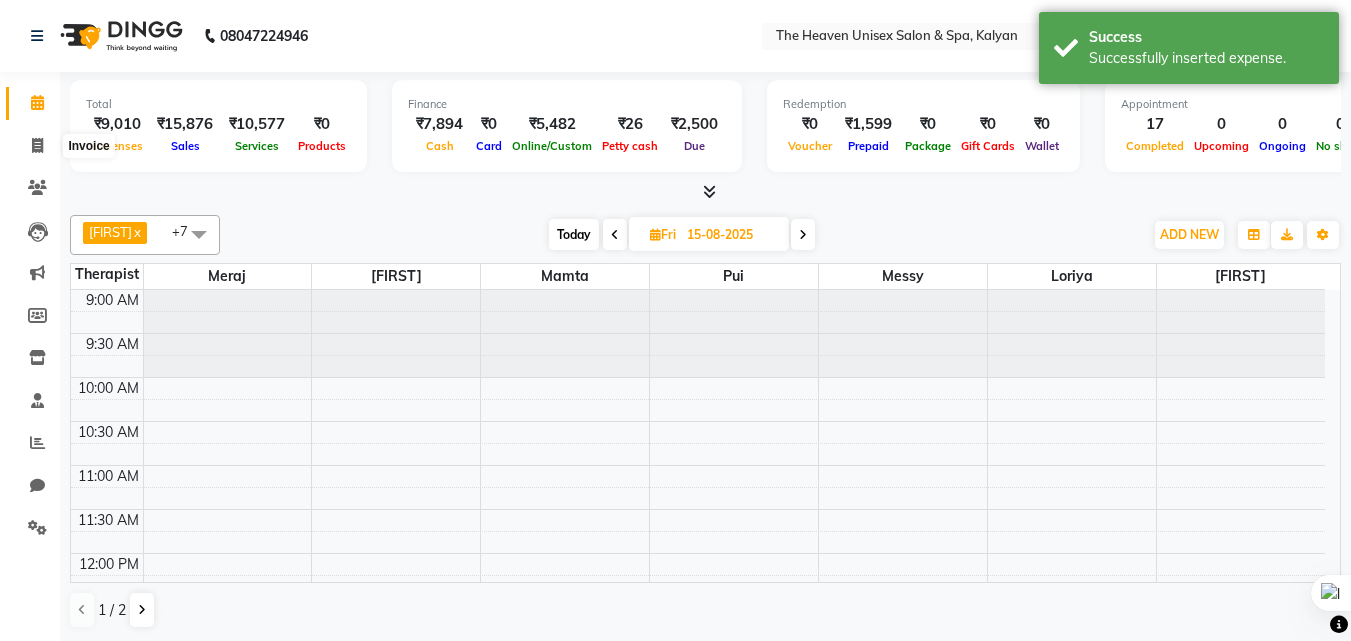 select on "8417" 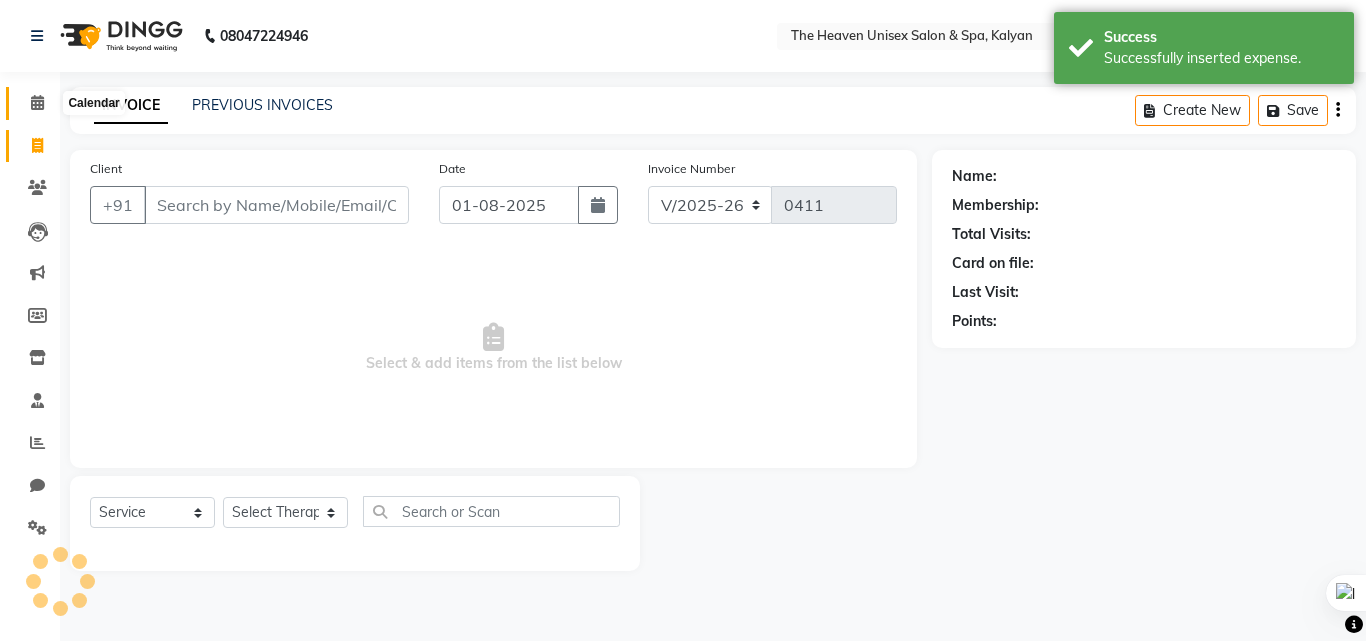 click 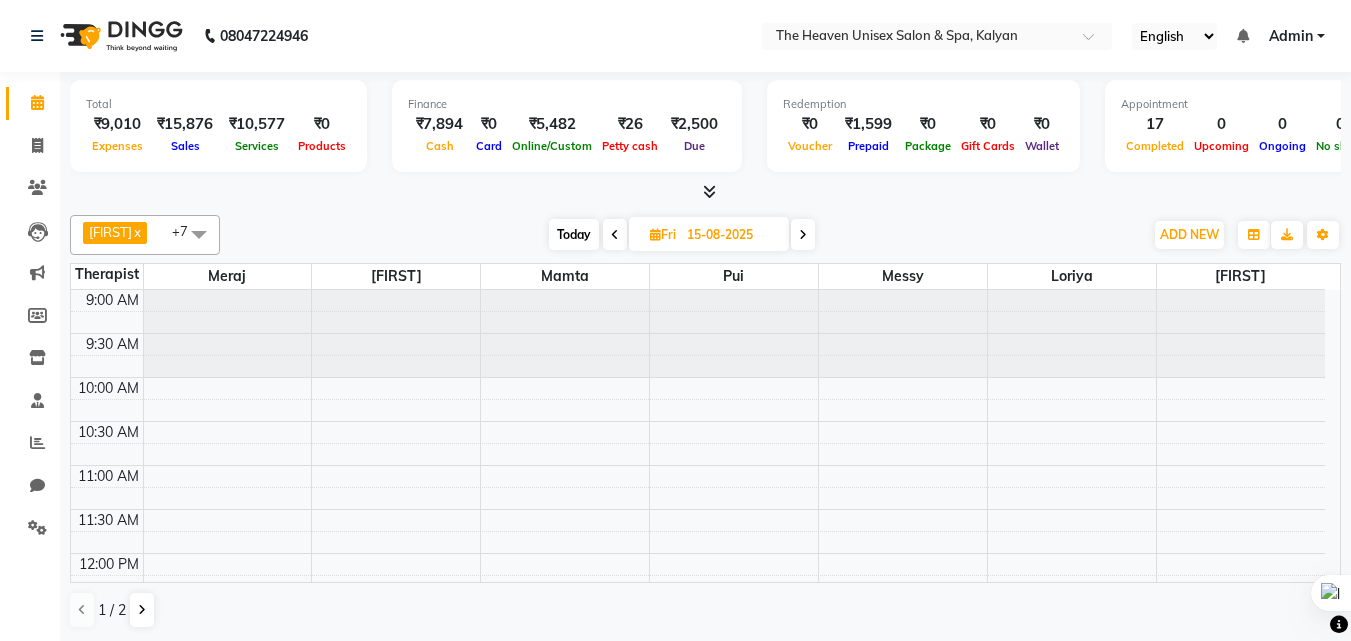 click on "Admin" at bounding box center [1297, 36] 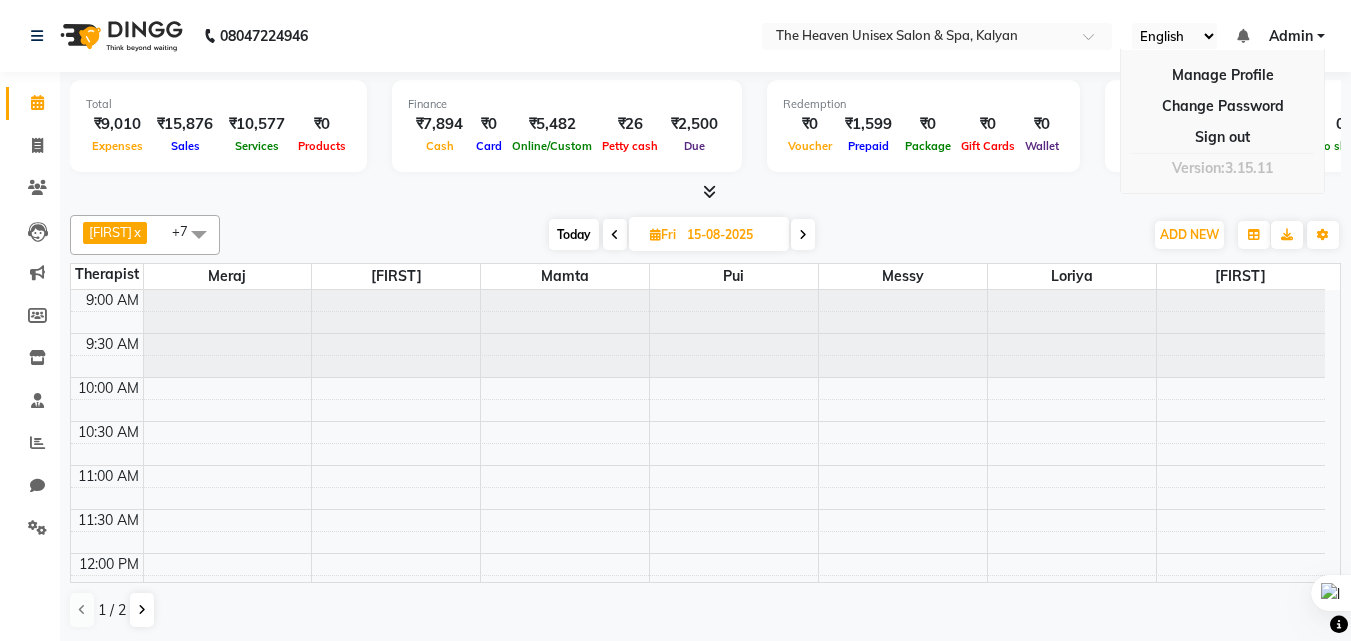 click on "[FIRST]  x [FIRST]  x [FIRST]  x [FIRST]  x [FIRST]  x [FIRST]  x [FIRST]  x [FIRST]  x +7 UnSelect All [FIRST]  [FIRST] [FIRST] [FIRST] [FIRST] [FIRST] [FIRST] [FIRST] Today  Fri 15-08-2025 Toggle Dropdown Add Appointment Add Invoice Add Expense Add Attendance Add Client Add Transaction Toggle Dropdown Add Appointment Add Invoice Add Expense Add Attendance Add Client ADD NEW Toggle Dropdown Add Appointment Add Invoice Add Expense Add Attendance Add Client Add Transaction [FIRST]  x [FIRST]  x [FIRST]  x [FIRST]  x [FIRST]  x [FIRST]  x [FIRST]  x [FIRST]  x +7 UnSelect All [FIRST]  [FIRST] [FIRST] [FIRST] [FIRST] [FIRST] [FIRST] [FIRST] Group By  Staff View   Room View  View as Vertical  Vertical - Week View  Horizontal  Horizontal - Week View  List  Toggle Dropdown Calendar Settings Manage Tags   Arrange Therapists   Reset Therapists  Full Screen  Show Available Stylist  Appointment Form Zoom 100% Staff/Room Display Count 7 Therapist [FIRST] [FIRST] [FIRST] [FIRST] [FIRST] [FIRST] [FIRST]  9:00 AM 9:30 AM 10:00 AM 10:30 AM 11:00 AM 11:30 AM 12:00 PM 12:30 PM 1:00 PM" 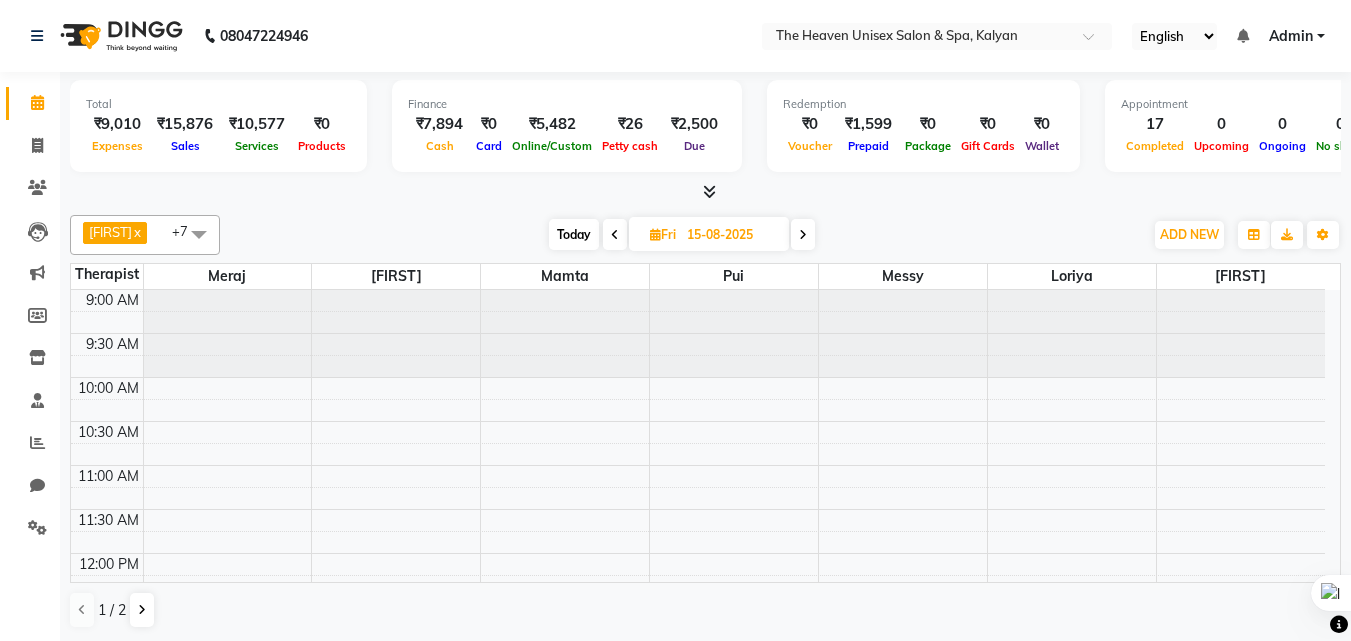 click on "Admin" at bounding box center [1291, 36] 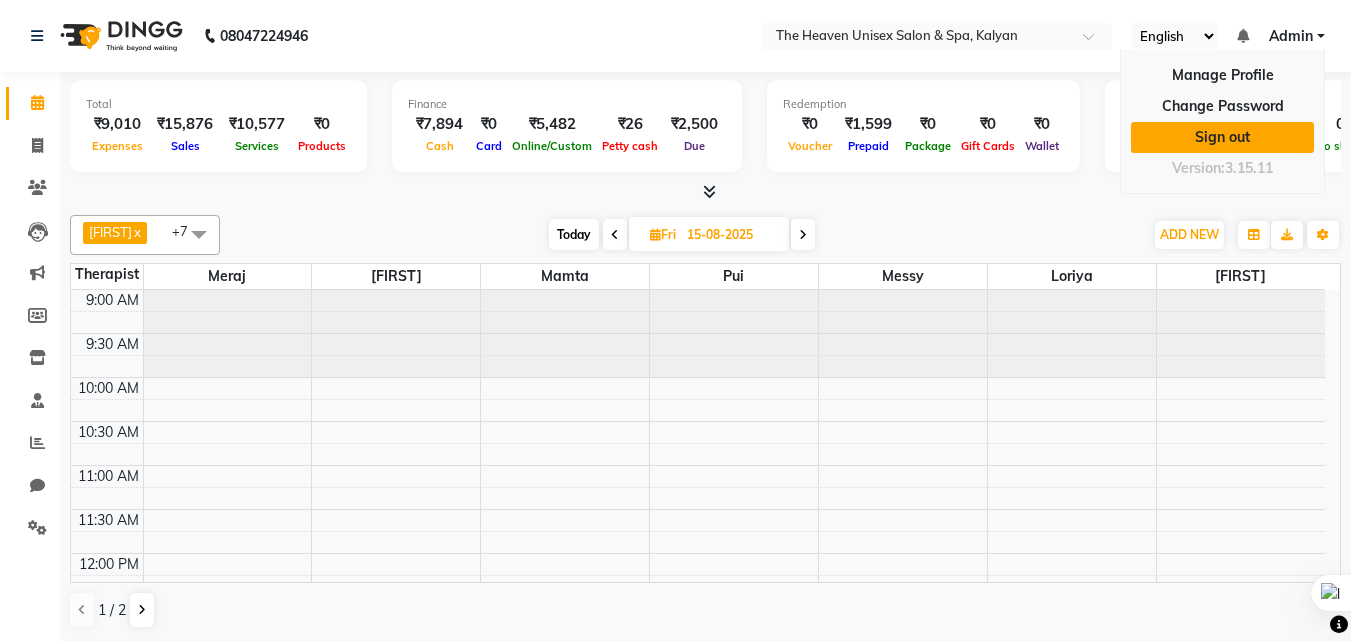 click on "Sign out" at bounding box center [1222, 137] 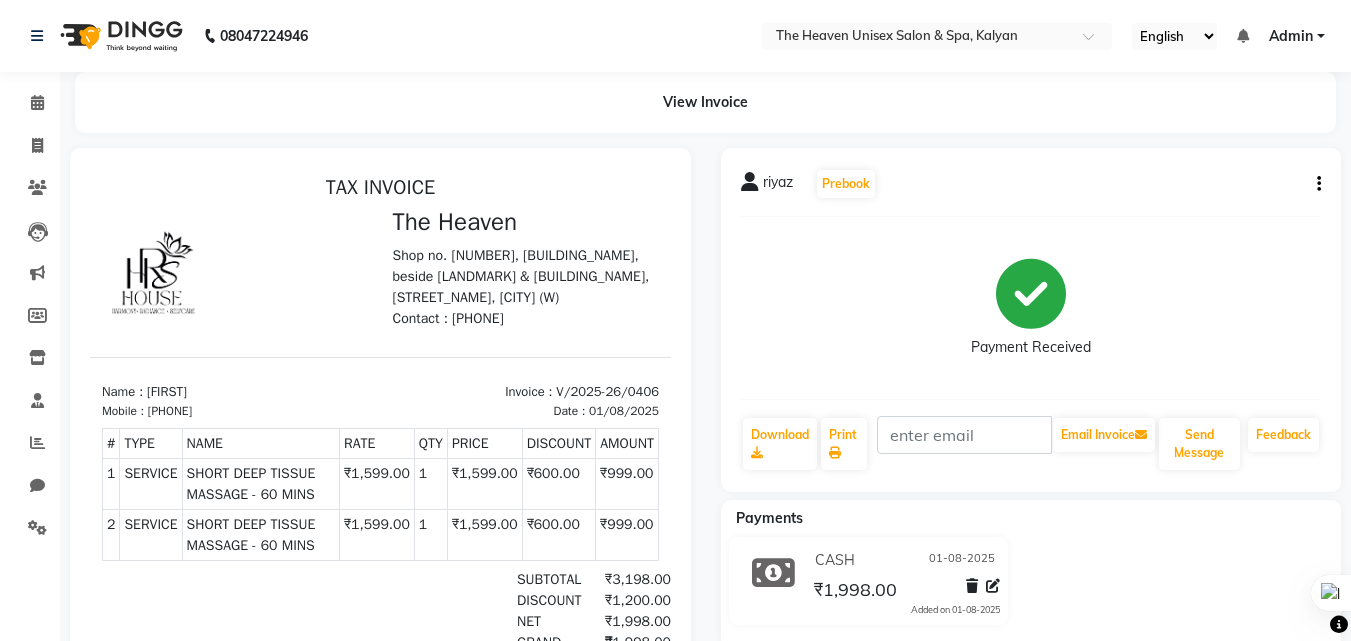 scroll, scrollTop: 0, scrollLeft: 0, axis: both 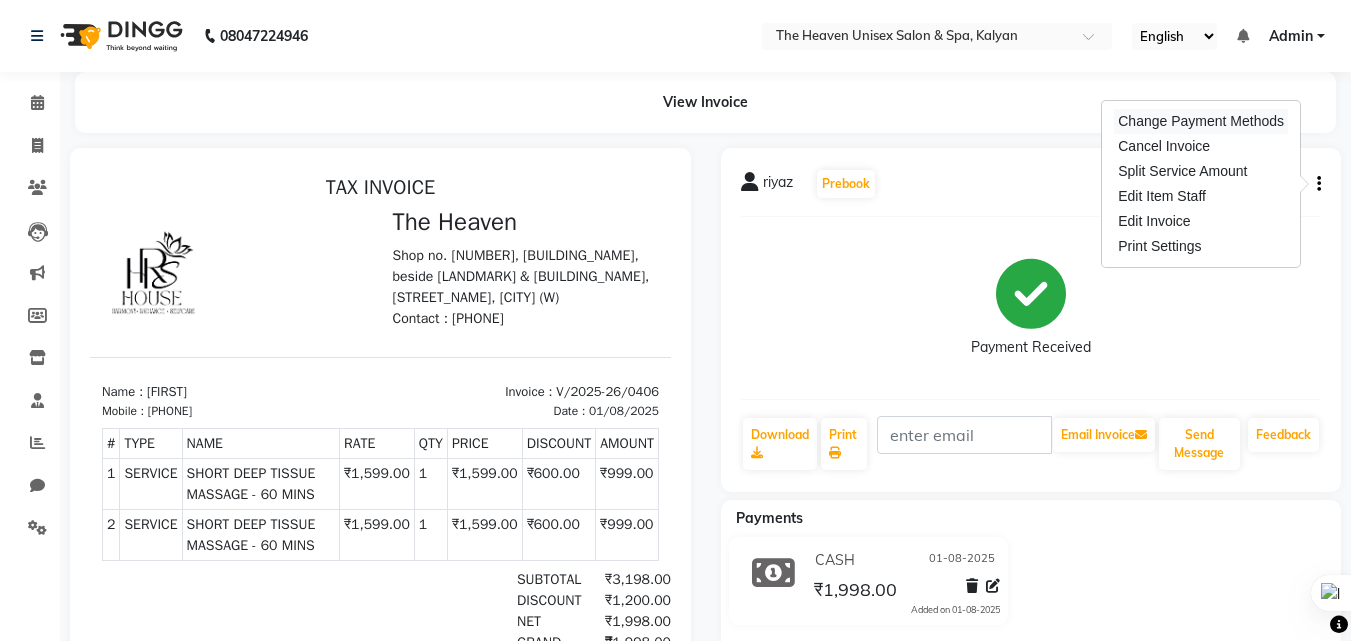 click on "Change Payment Methods" at bounding box center [1201, 121] 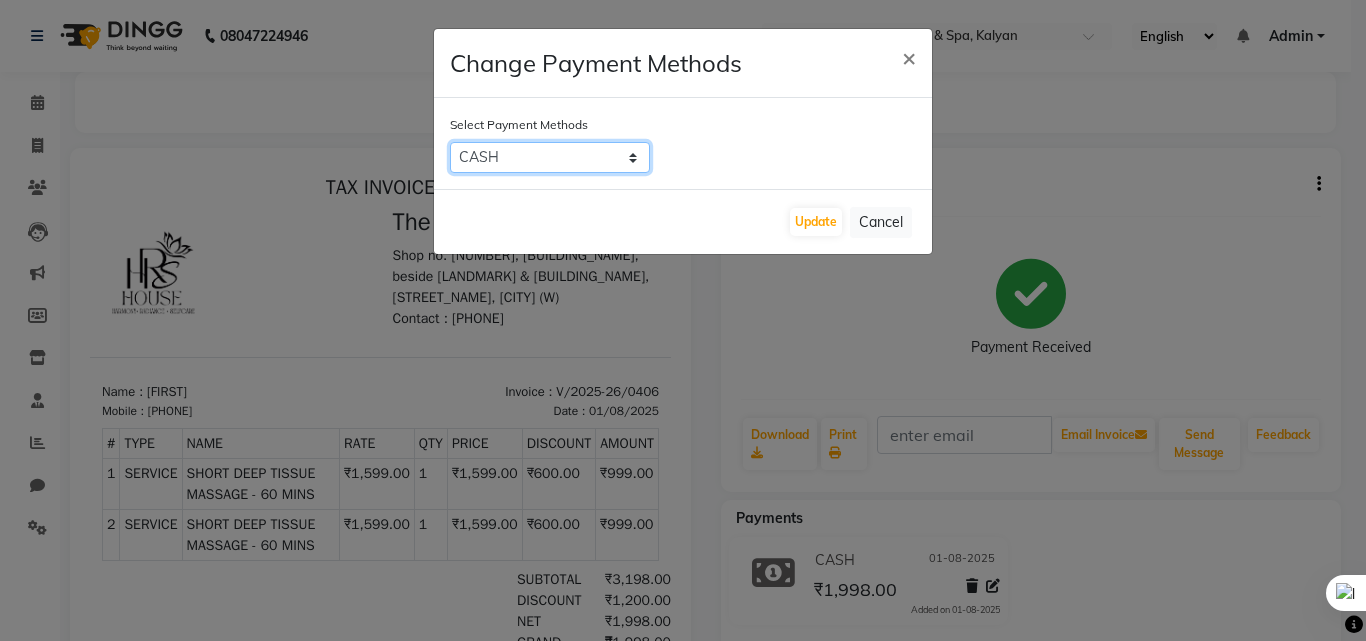 click on "ONLINE   CASH   UPI   GPay" 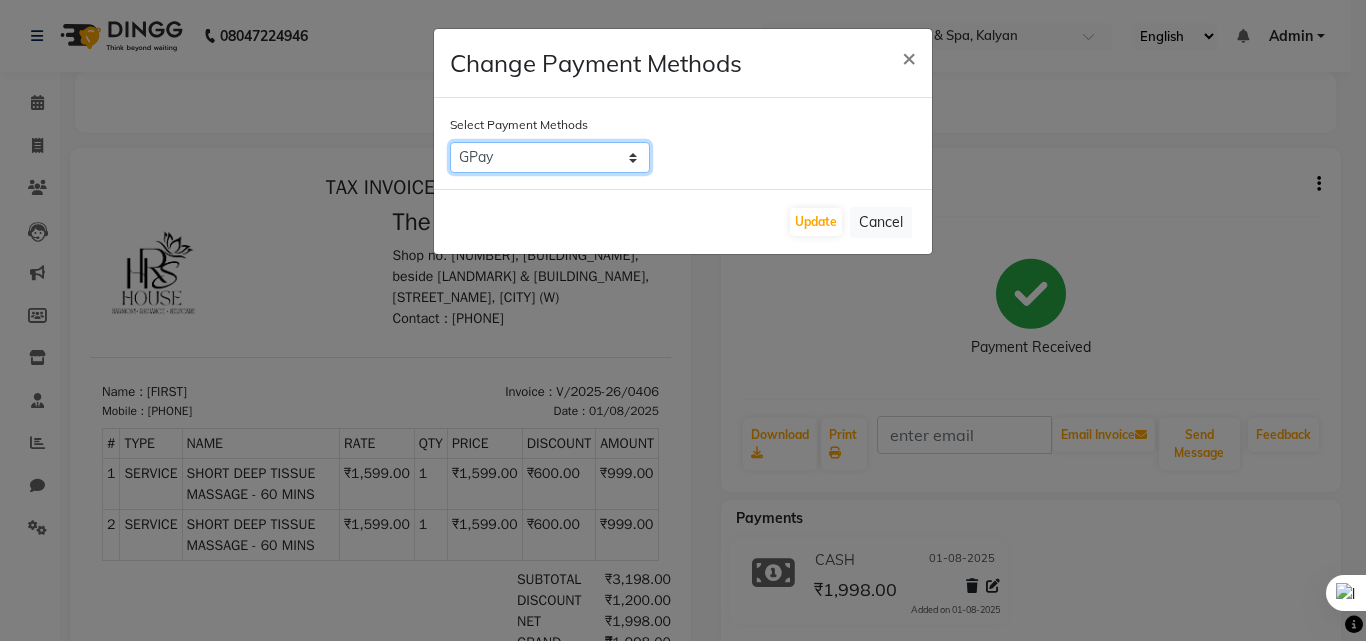 click on "ONLINE   CASH   UPI   GPay" 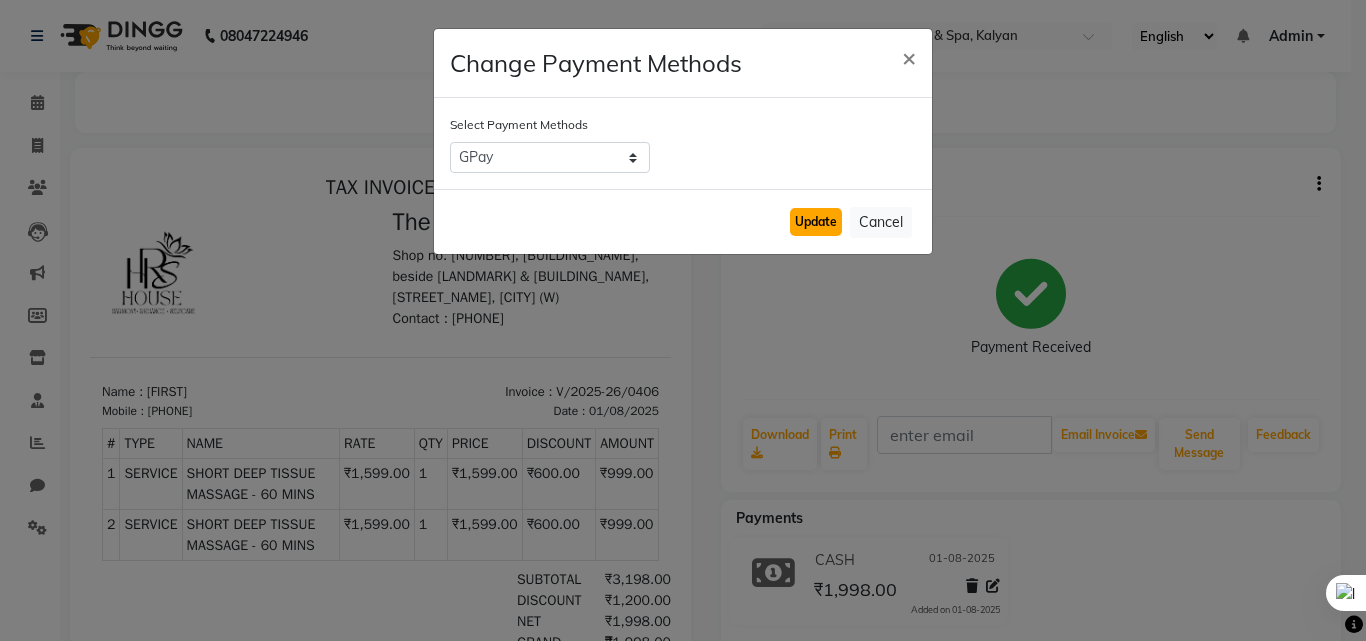 click on "Update" 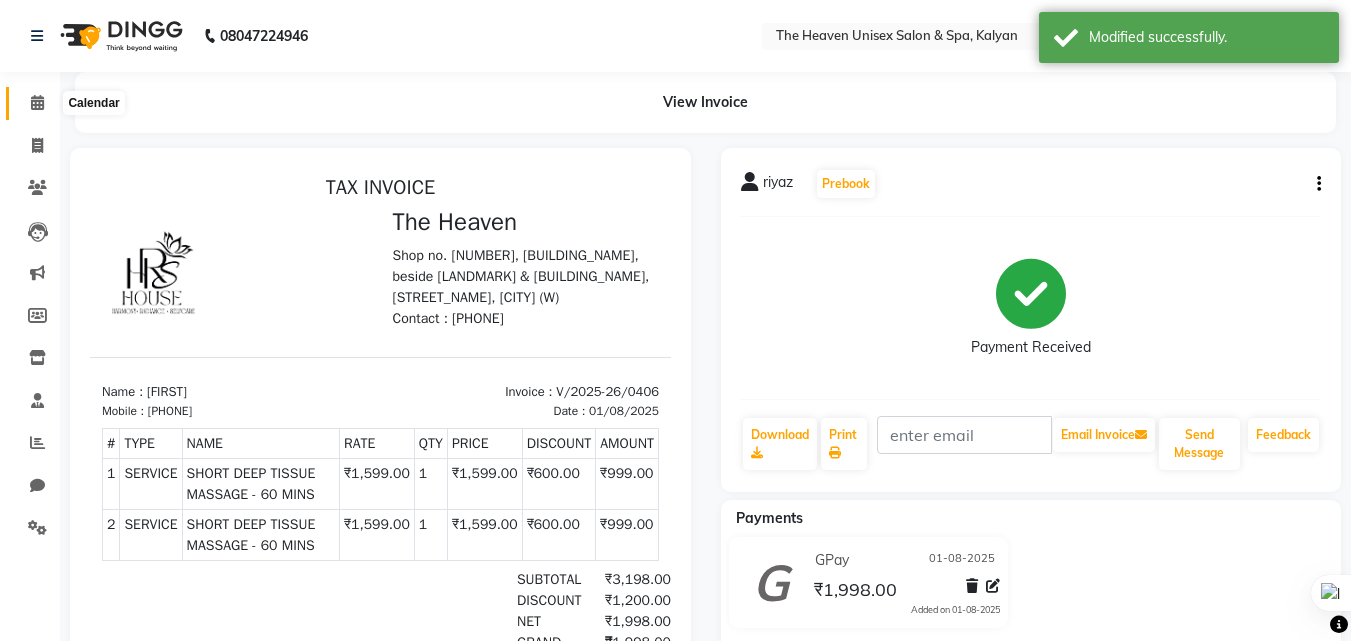click 